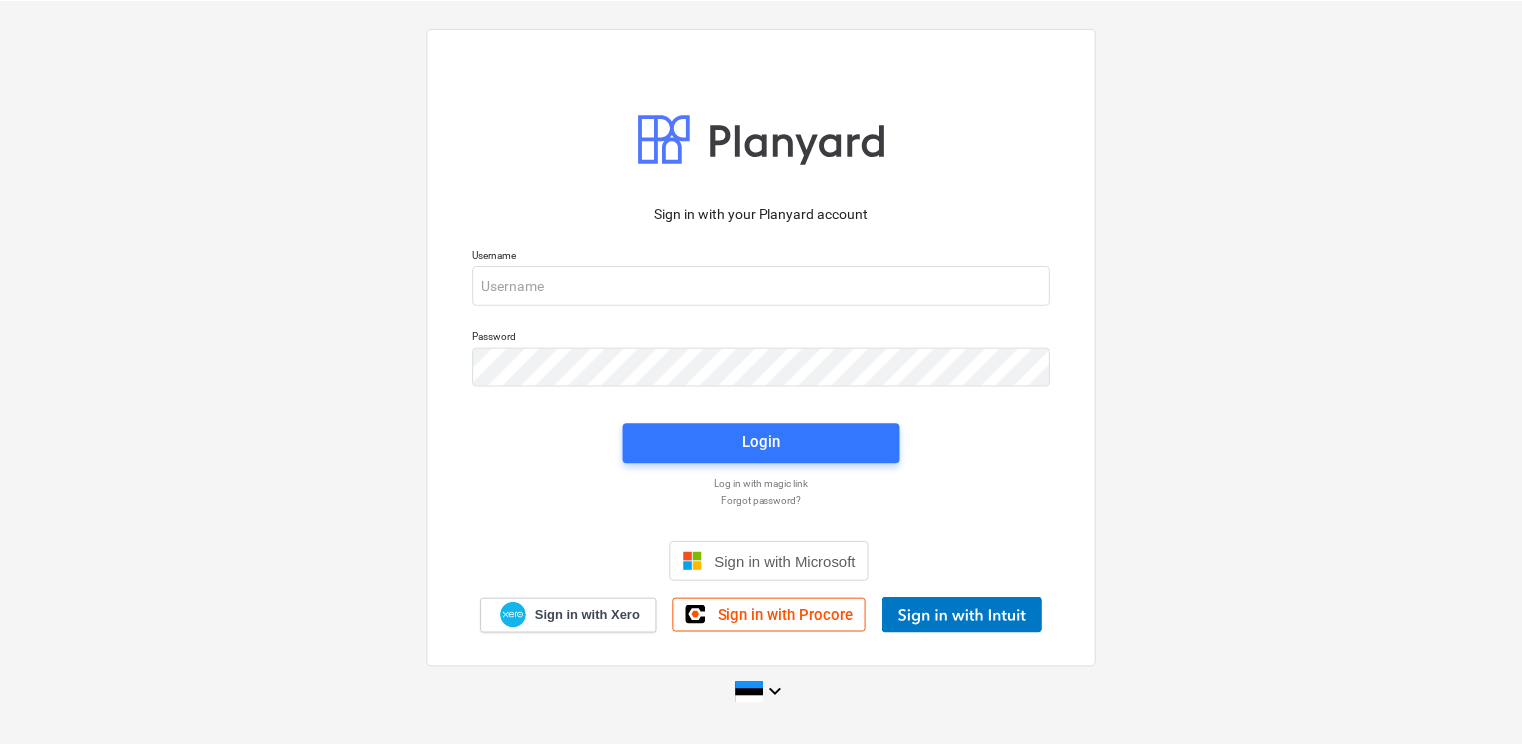 scroll, scrollTop: 0, scrollLeft: 0, axis: both 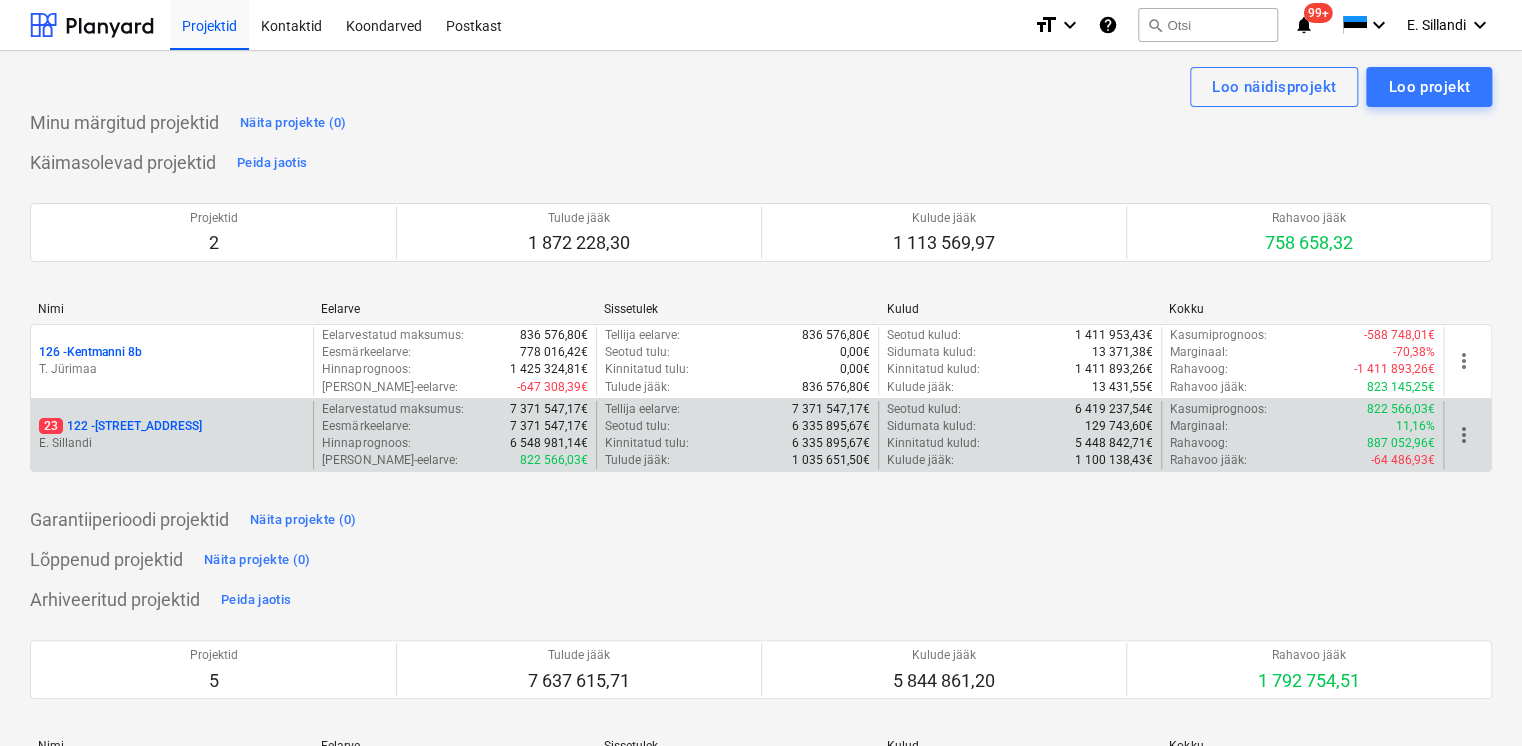 click on "23  122 -  [STREET_ADDRESS]" at bounding box center [120, 426] 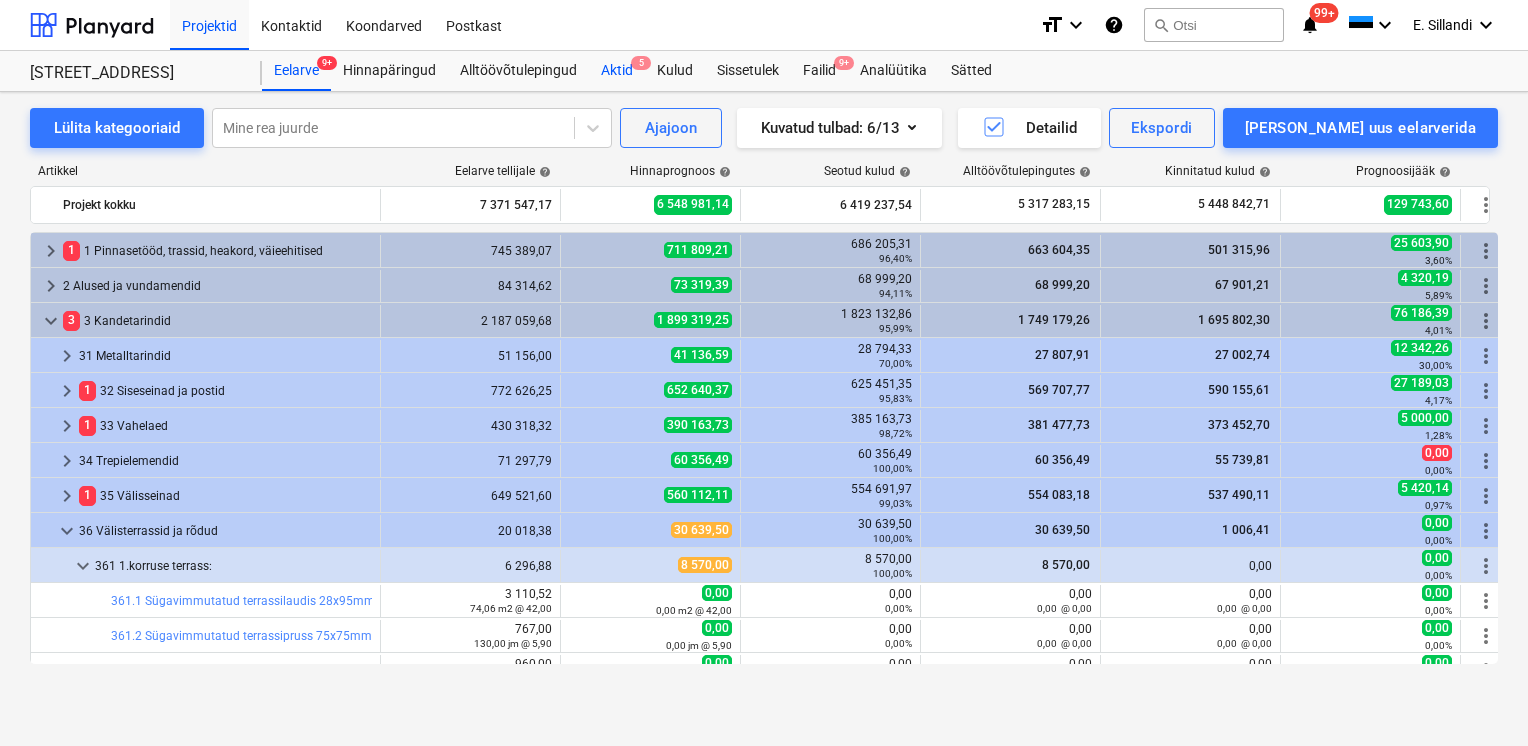 click on "Aktid 5" at bounding box center [617, 71] 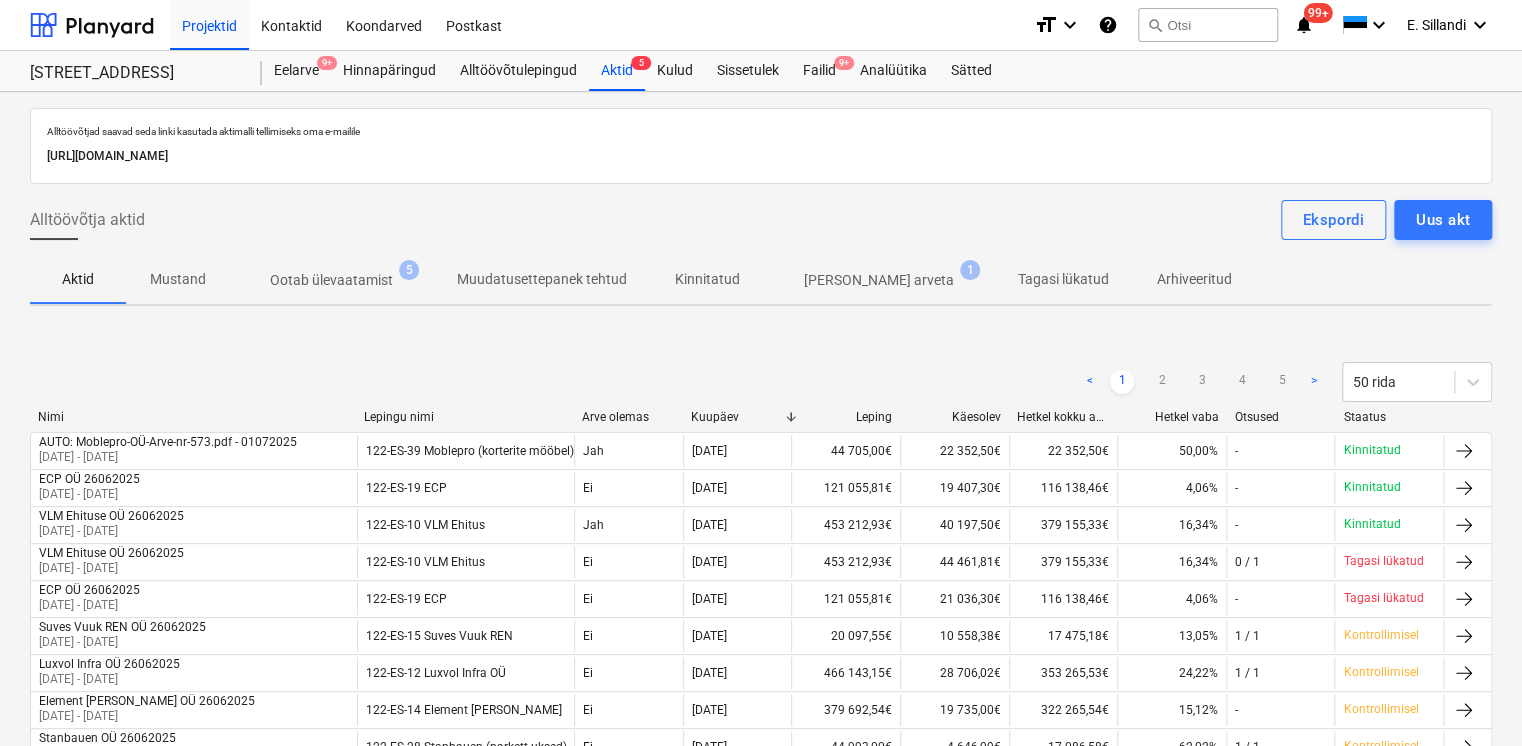 click on "Ootab ülevaatamist" at bounding box center (331, 280) 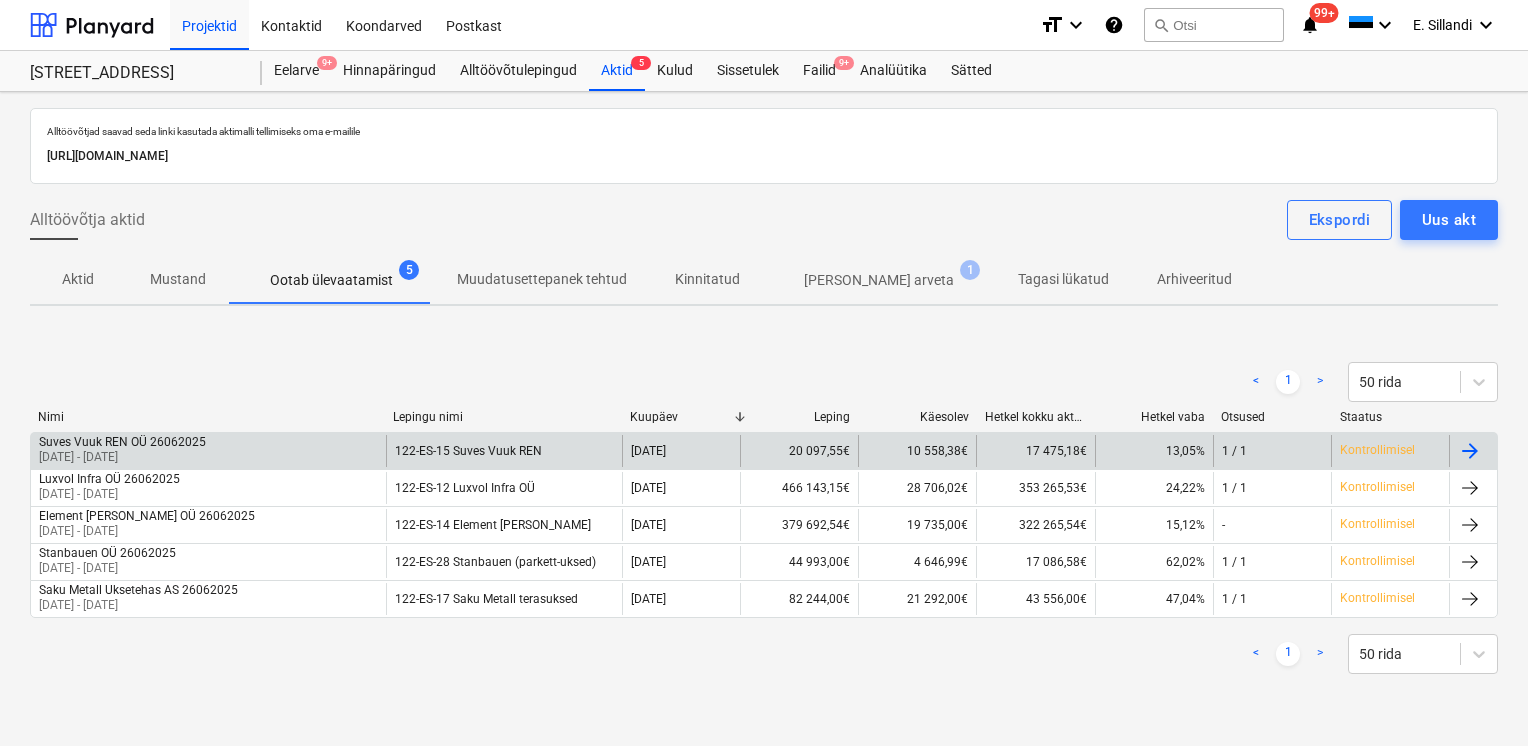 click on "Suves Vuuk REN OÜ 26062025" at bounding box center [122, 442] 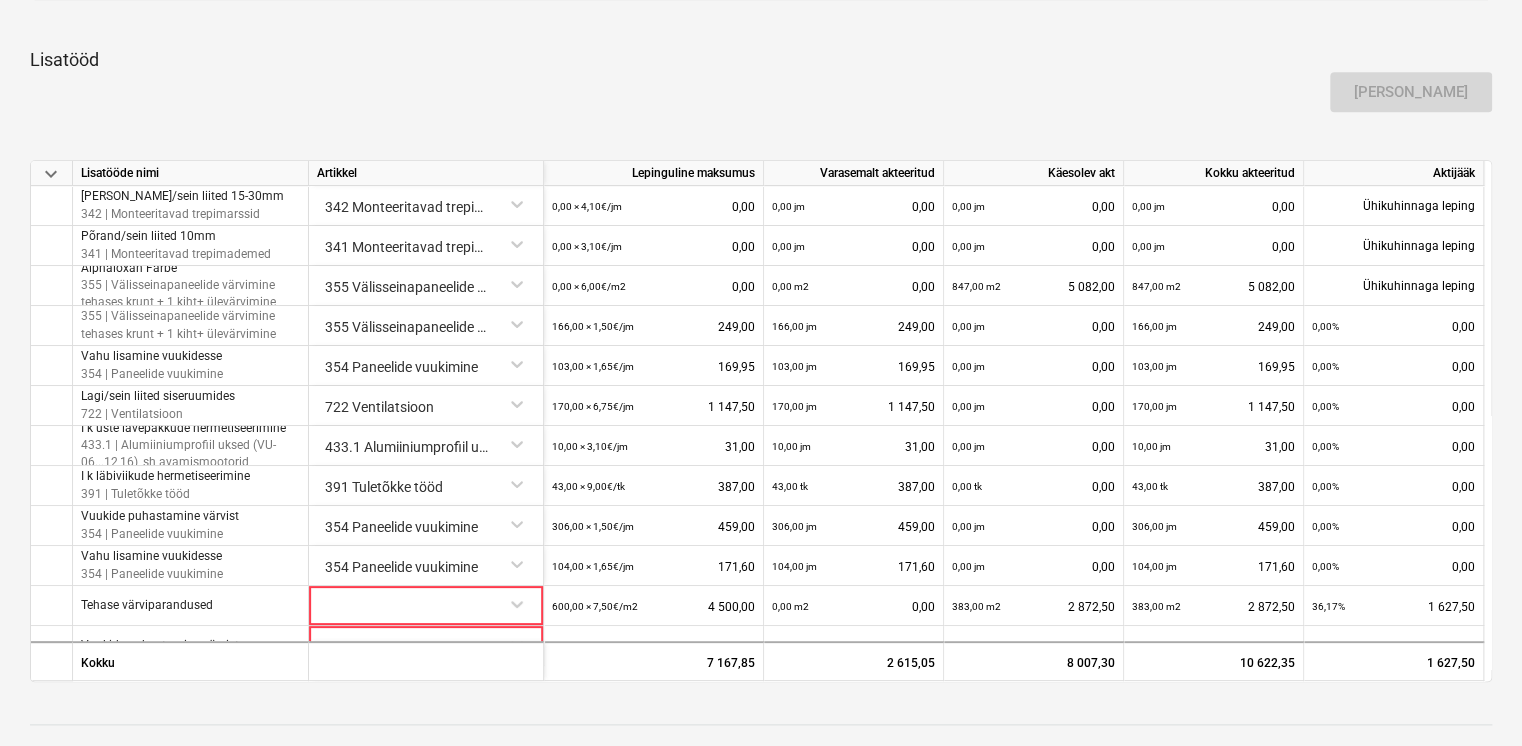 scroll, scrollTop: 766, scrollLeft: 0, axis: vertical 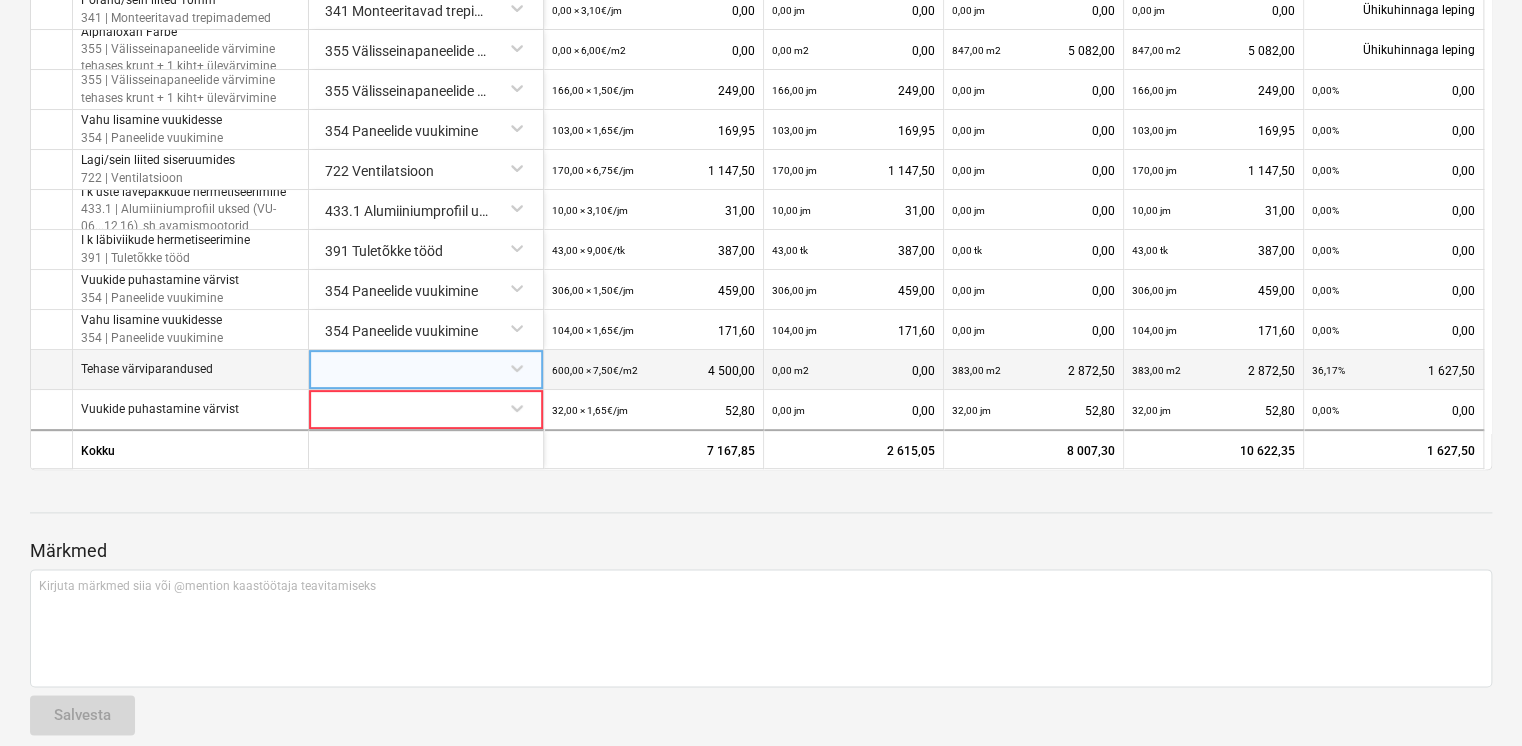 click at bounding box center [426, 367] 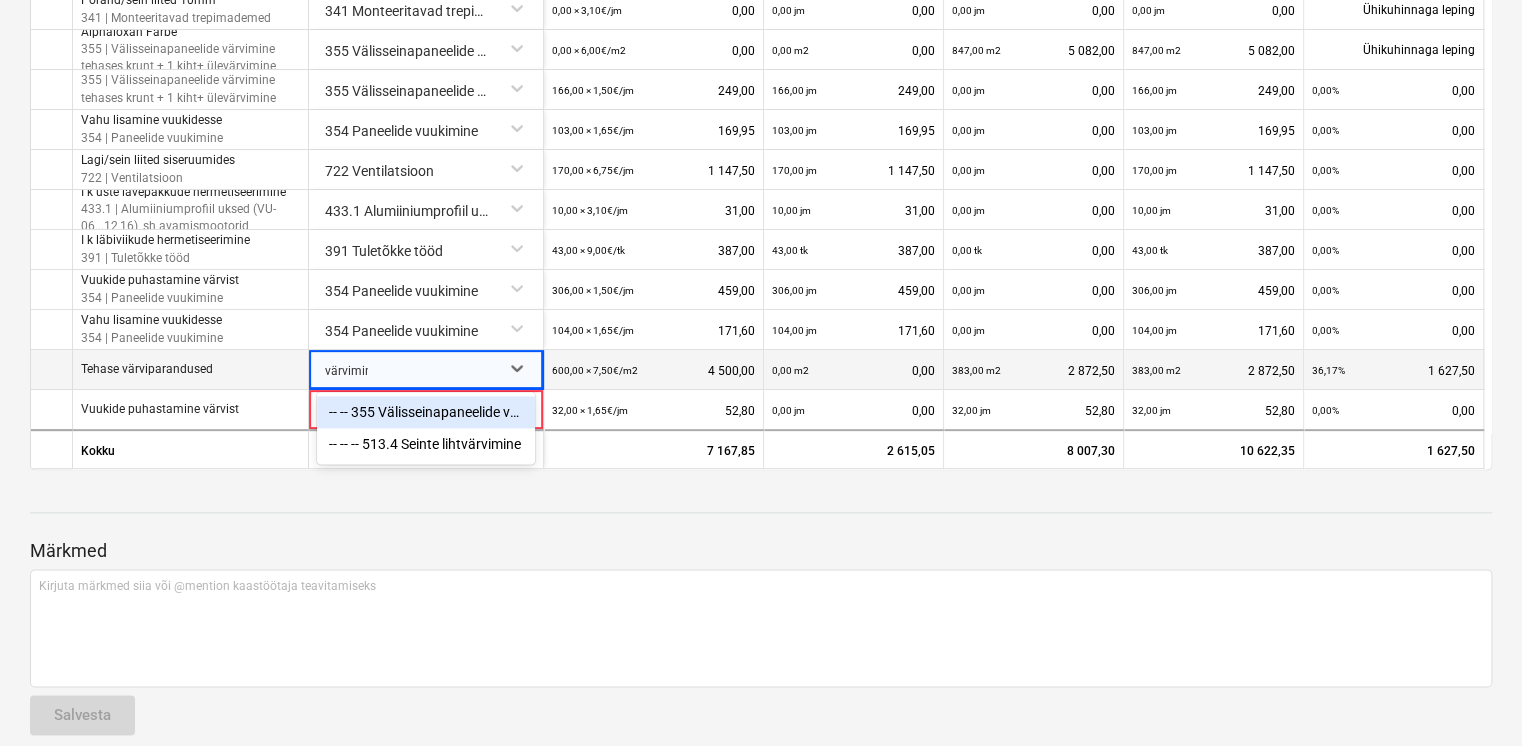 type on "värvimine" 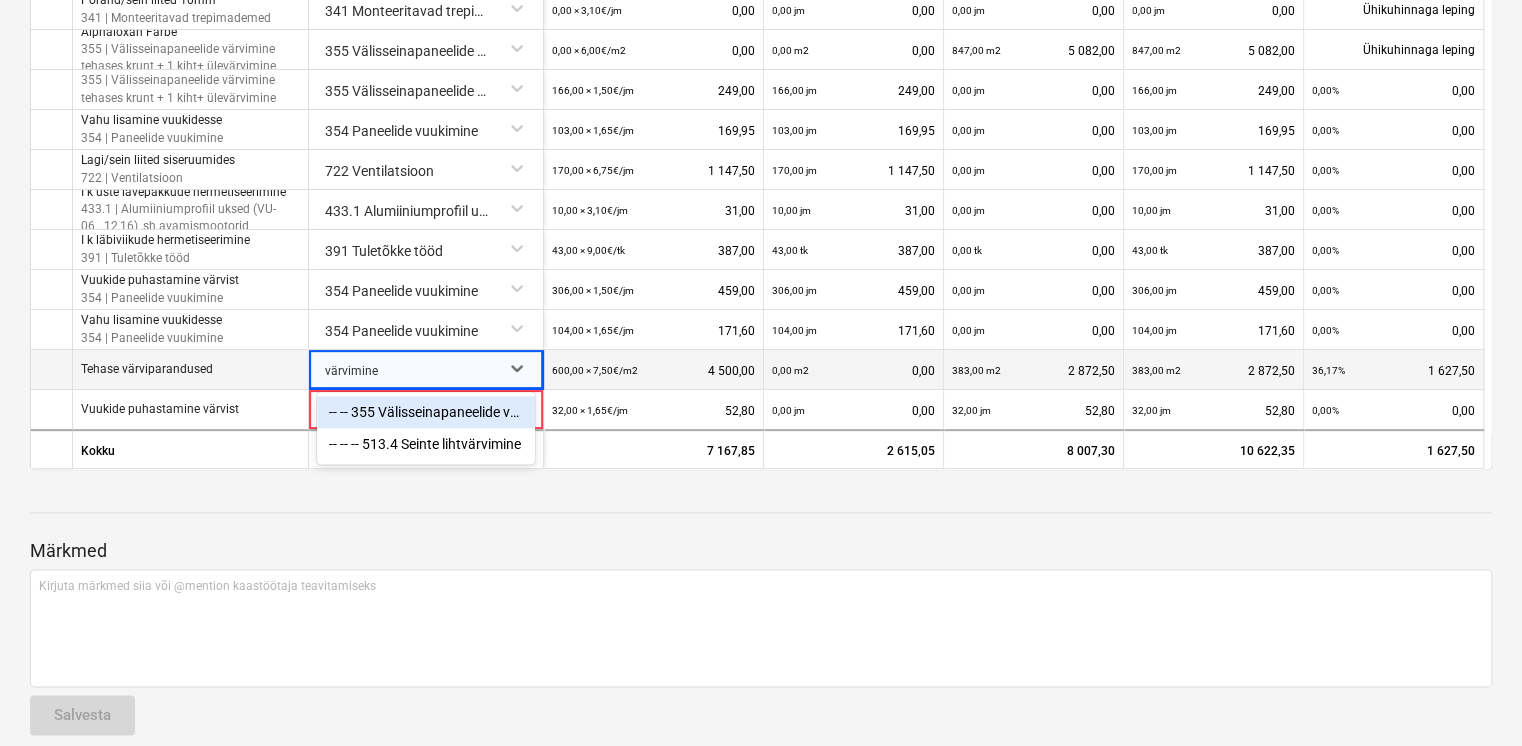 click on "-- --  355 Välisseinapaneelide värvimine tehases krunt + 1 kiht+ ülevärvimine kohapeal" at bounding box center [426, 412] 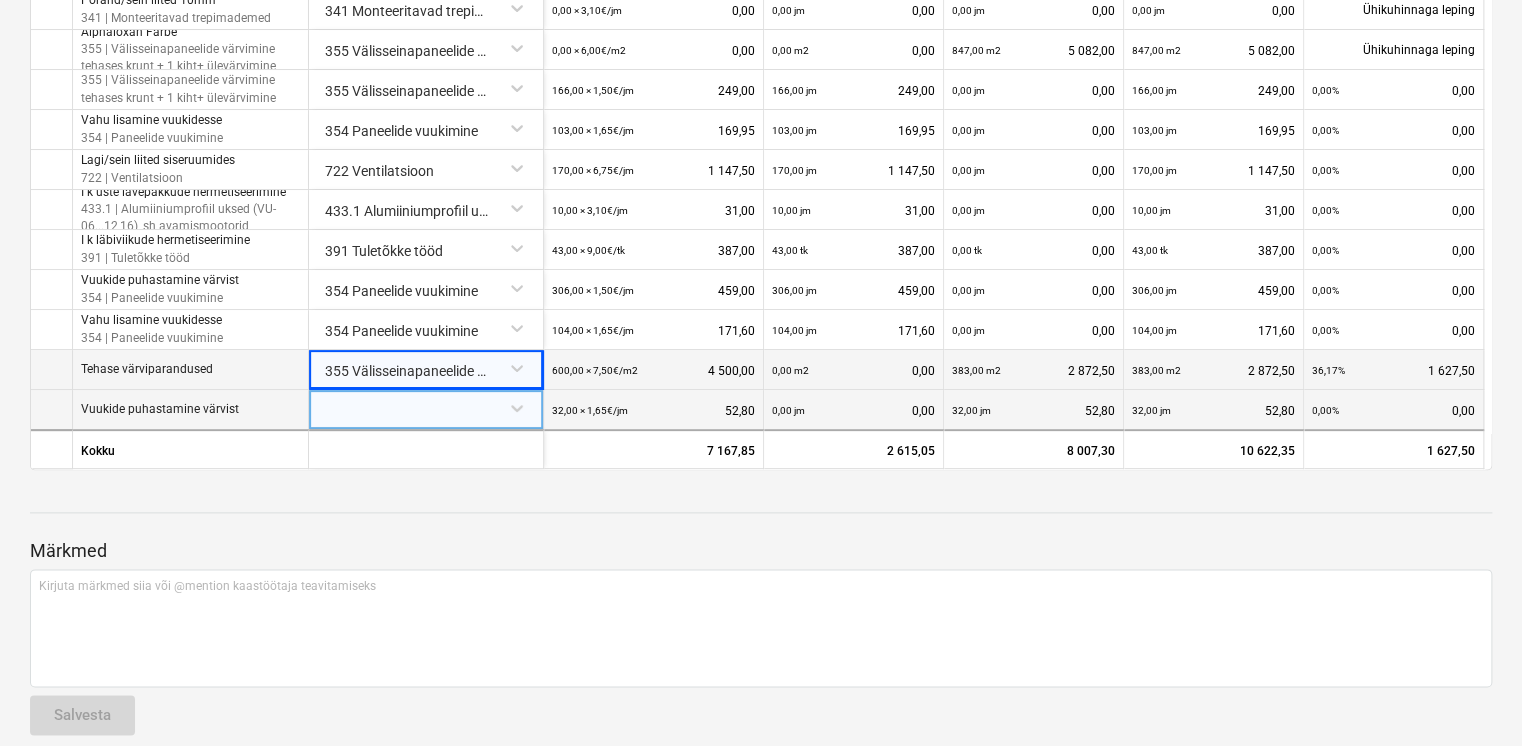 click at bounding box center (426, 407) 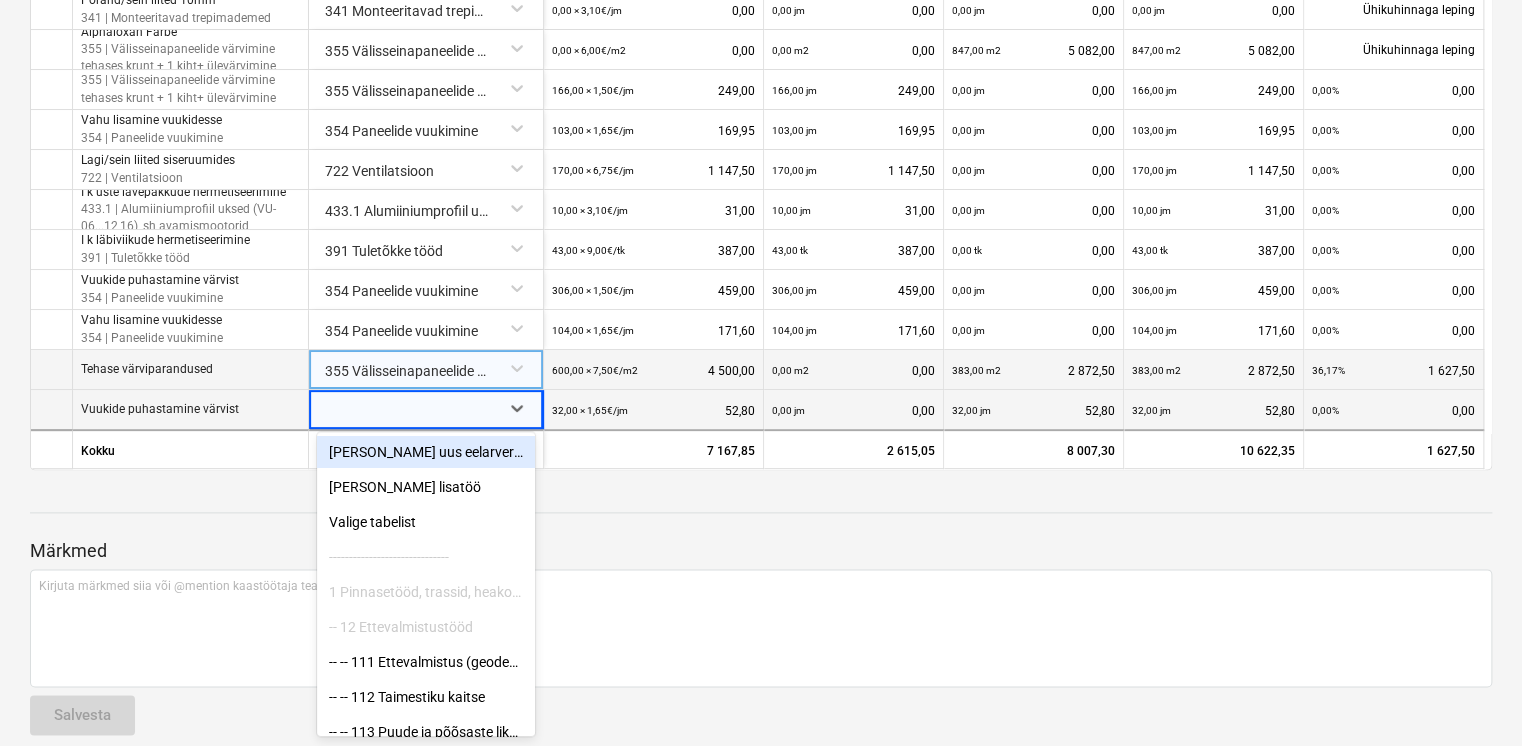click on "355 Välisseinapaneelide värvimine tehases krunt + 1 kiht+ ülevärvimine kohapeal" at bounding box center (426, 367) 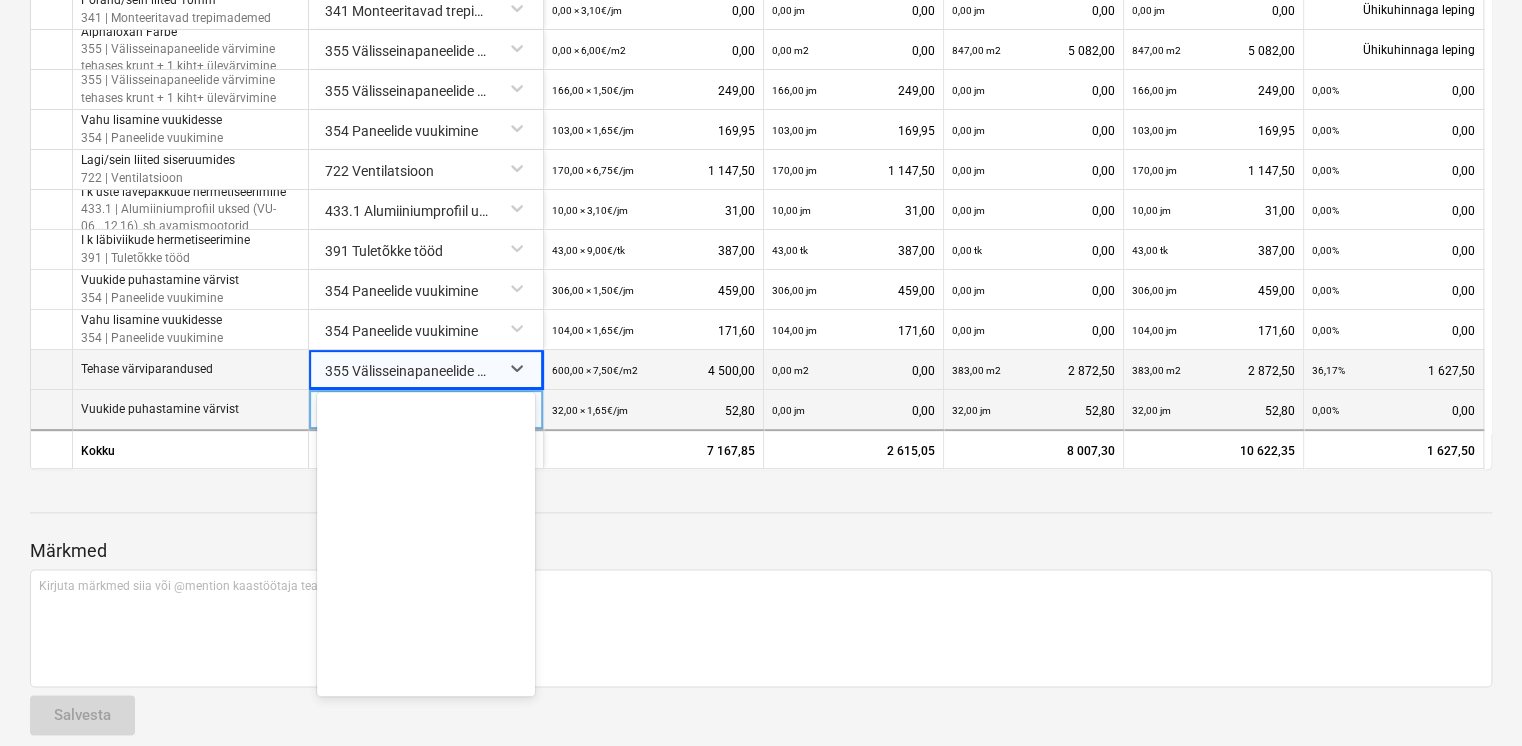 scroll, scrollTop: 8784, scrollLeft: 0, axis: vertical 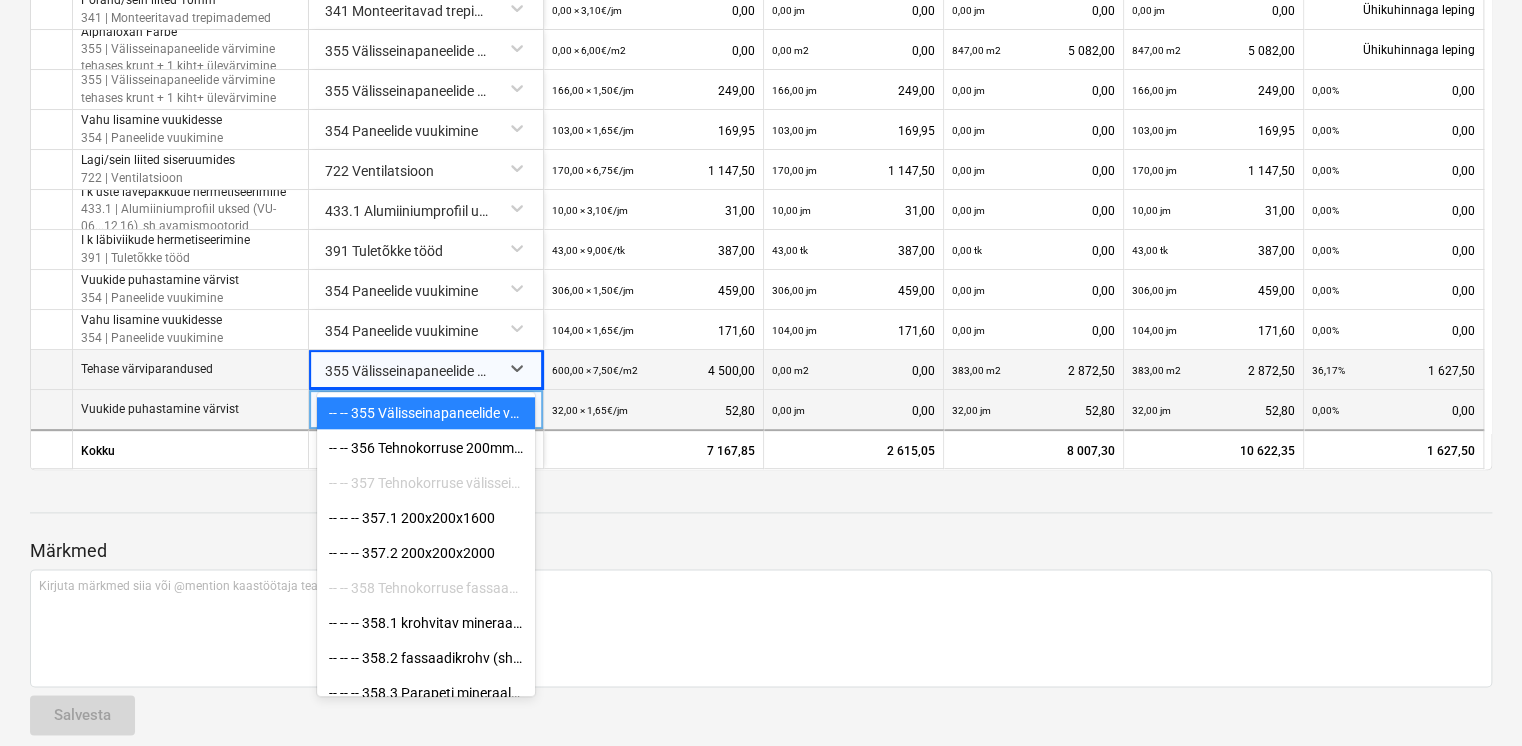 click at bounding box center (761, 494) 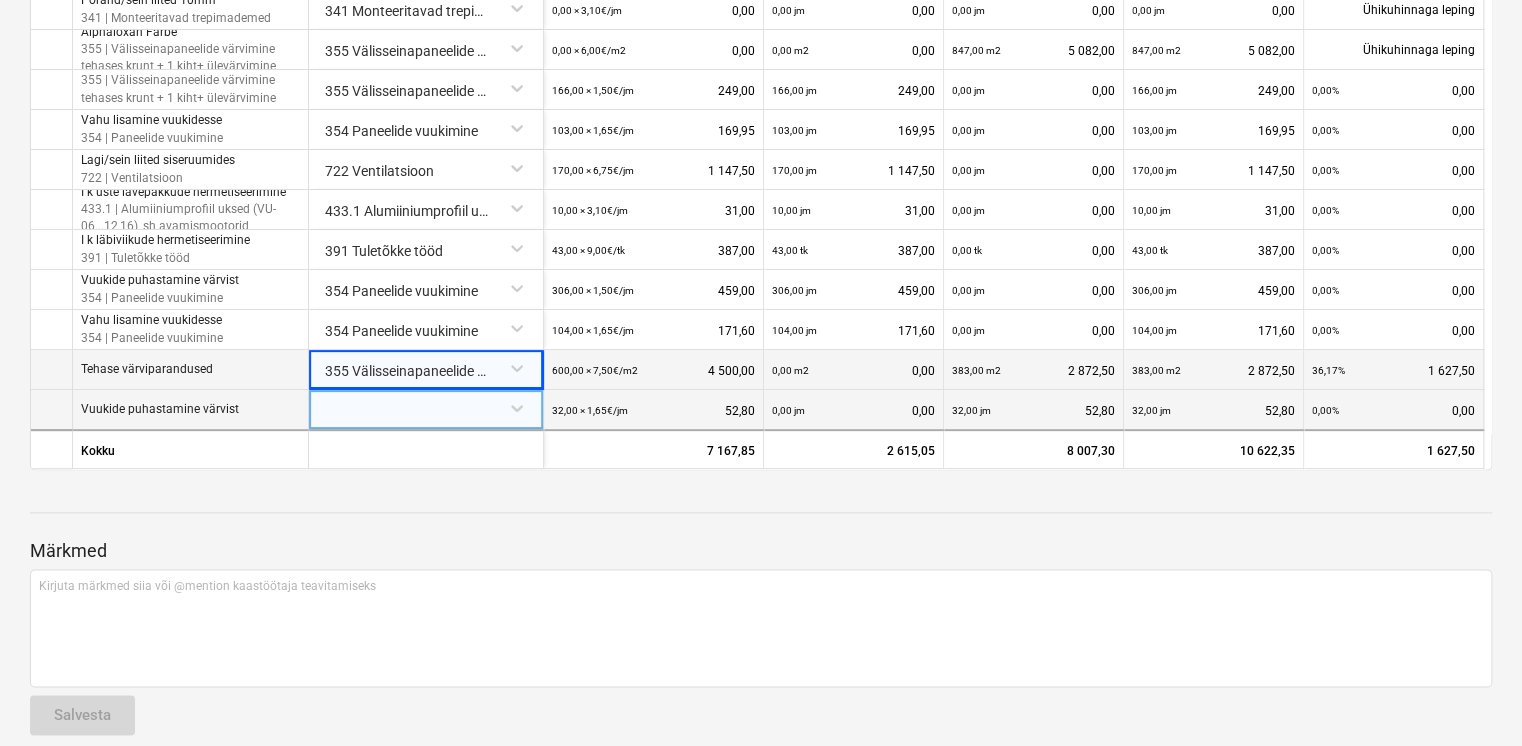 click at bounding box center [426, 407] 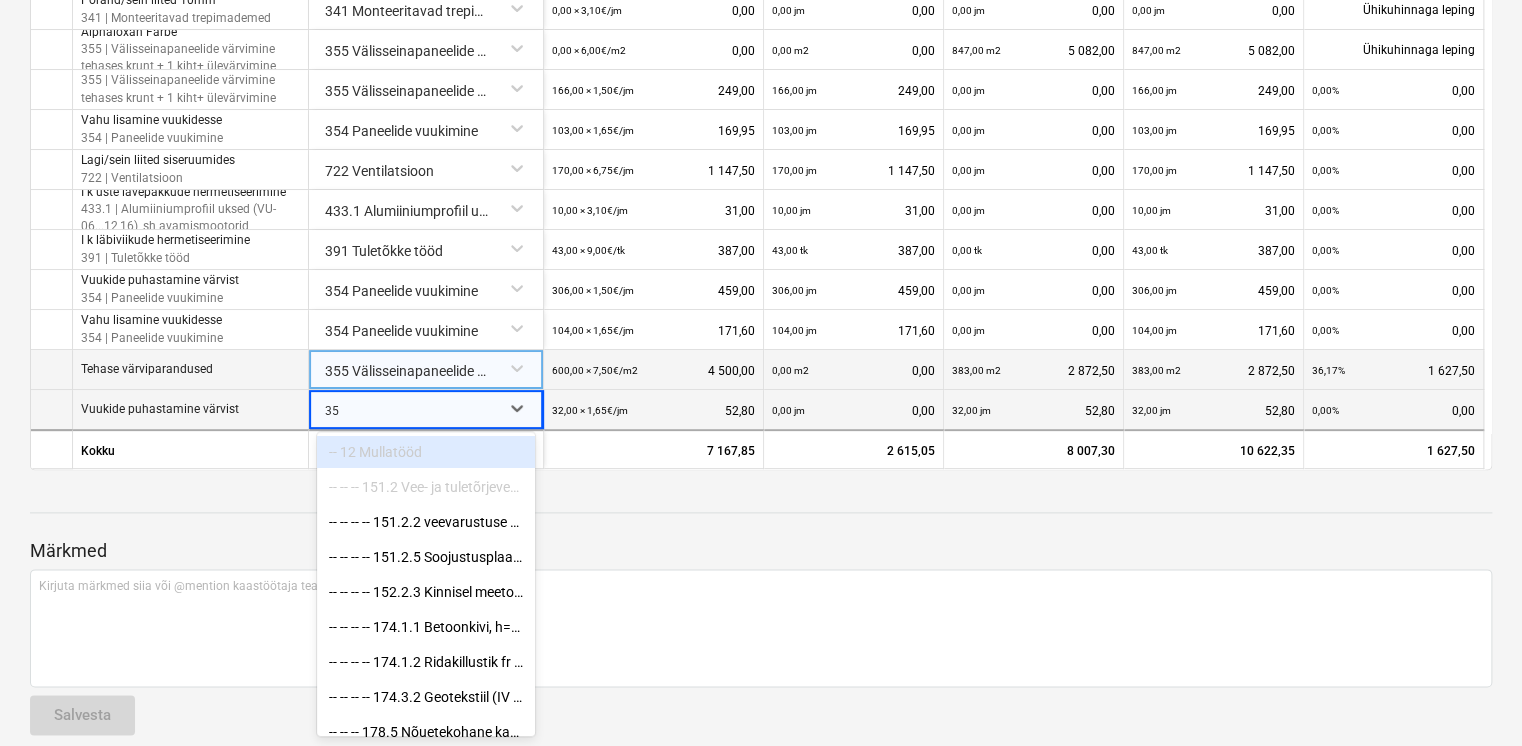 type on "355" 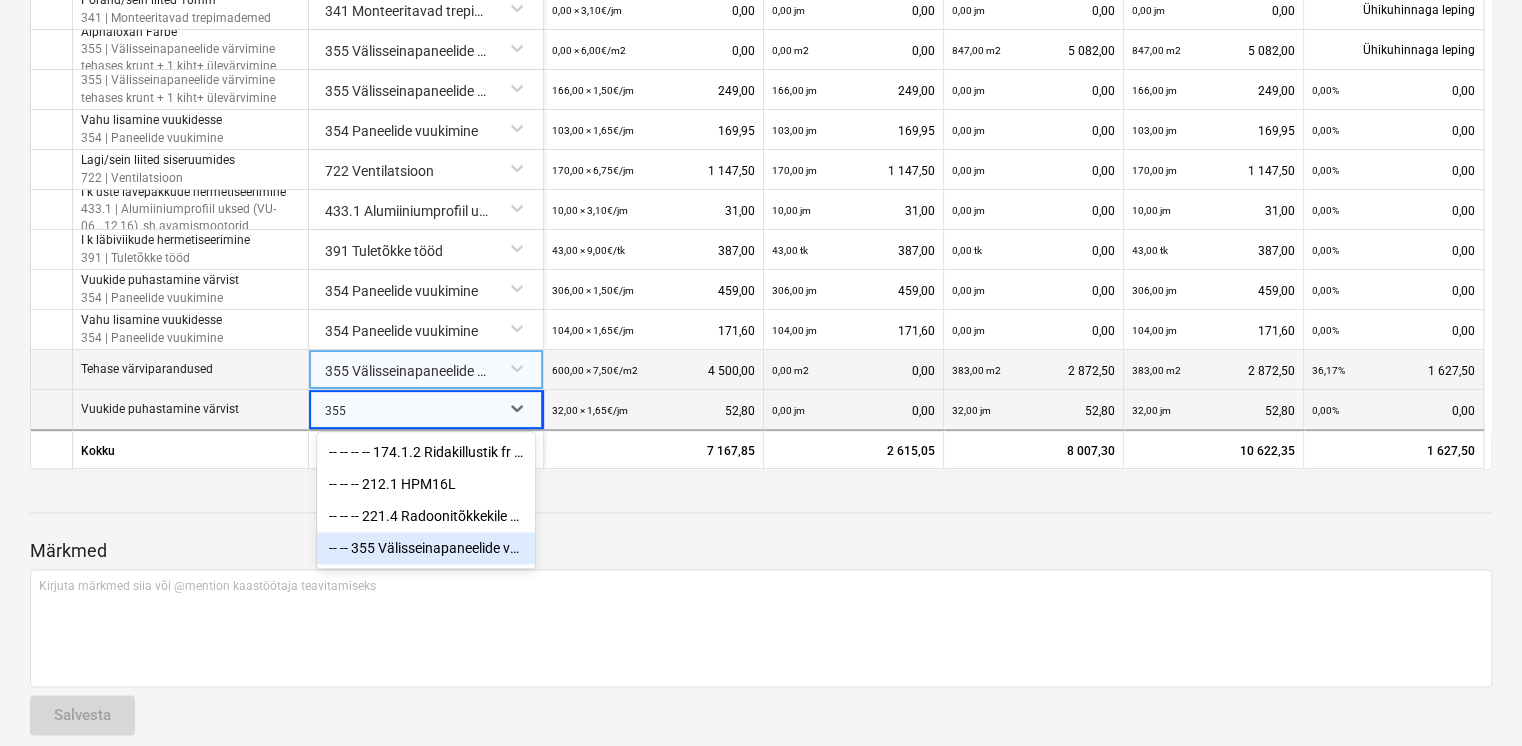 click on "-- --  355 Välisseinapaneelide värvimine tehases krunt + 1 kiht+ ülevärvimine kohapeal" at bounding box center (426, 548) 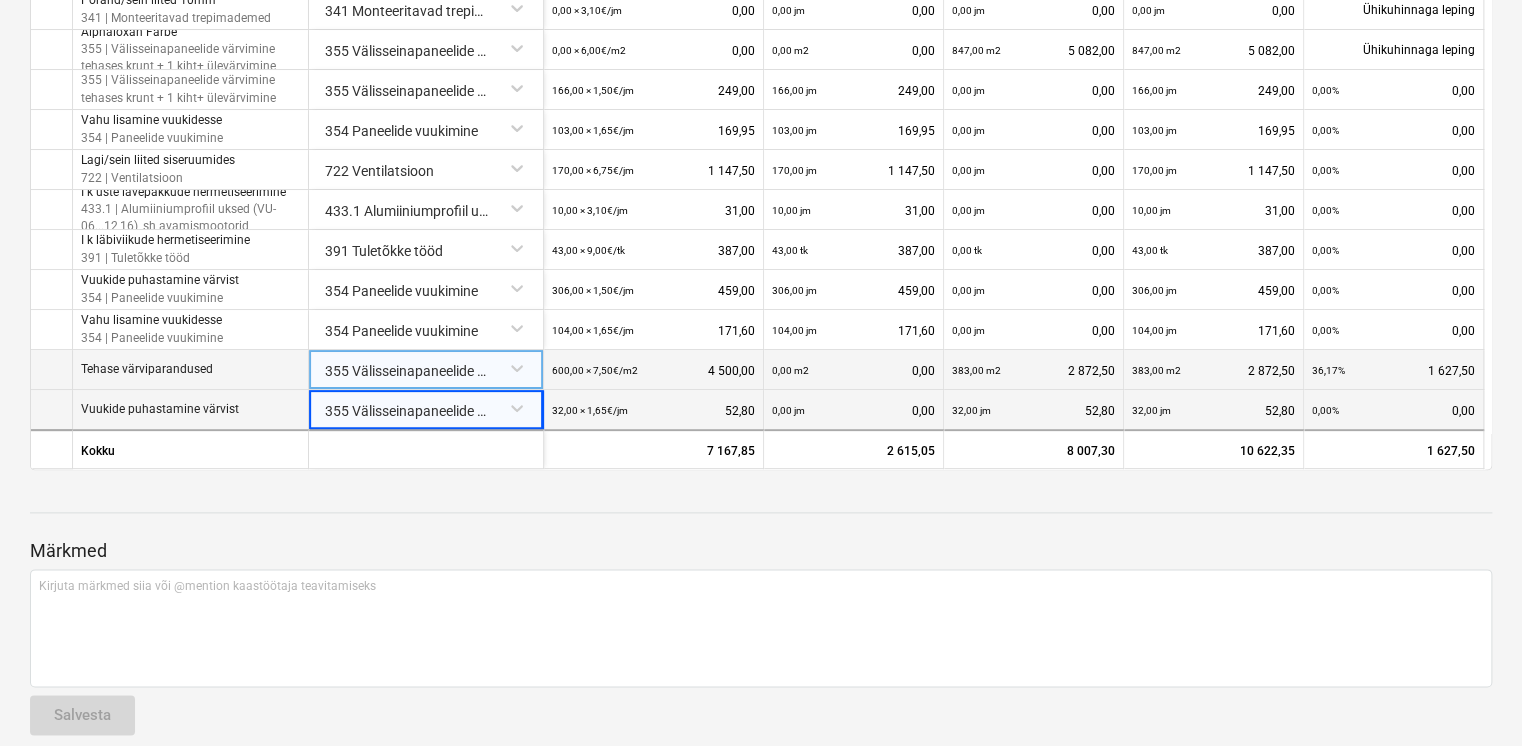 click on "Märkmed Kirjuta märkmed siia või @mention kaastöötaja teavitamiseks ﻿ Salvesta AŠ [PERSON_NAME] [DATE] 12:56:11 [AUTO]
Kinnitusringi otsus tehtud
Otsus: heaks kiidetud
[PERSON_NAME]" at bounding box center [761, 705] 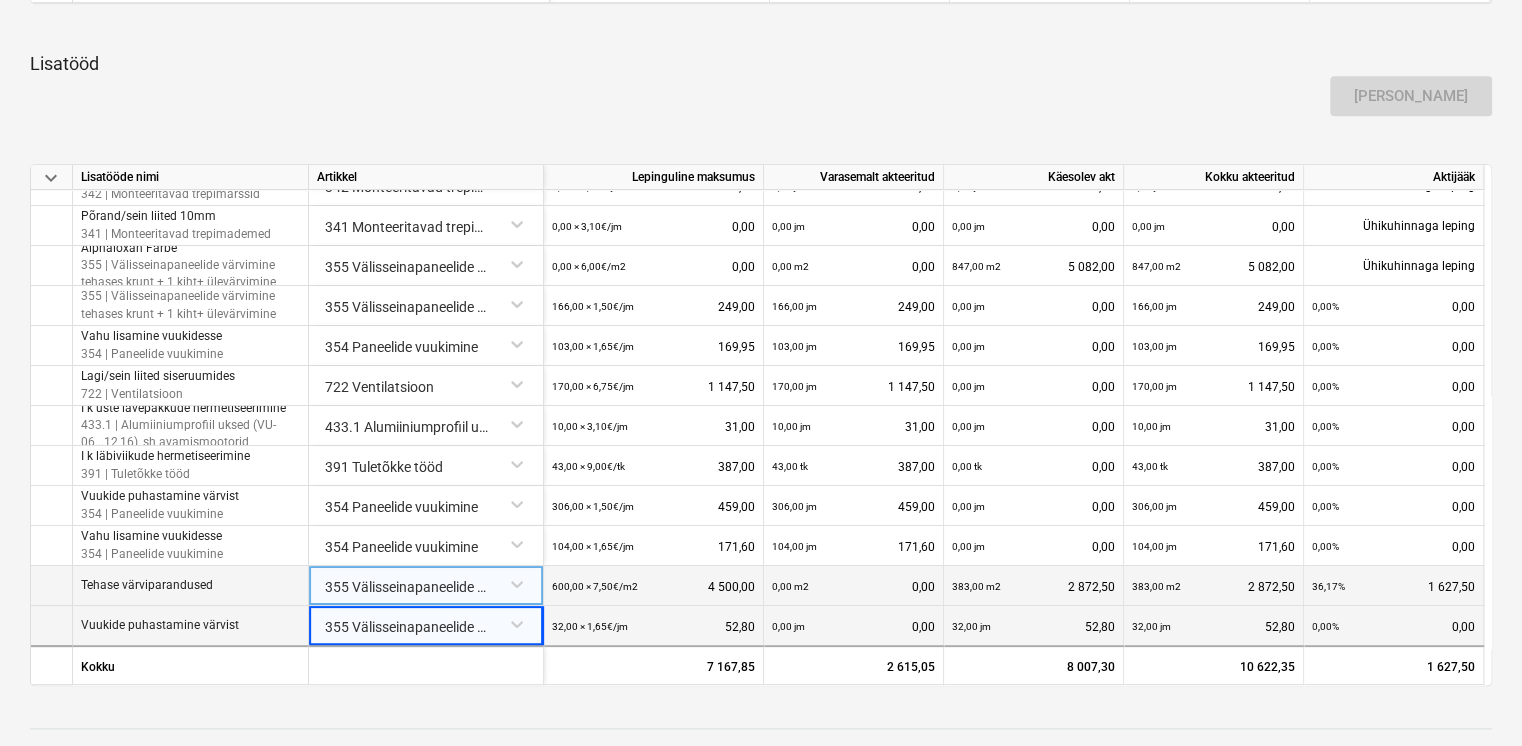 scroll, scrollTop: 749, scrollLeft: 0, axis: vertical 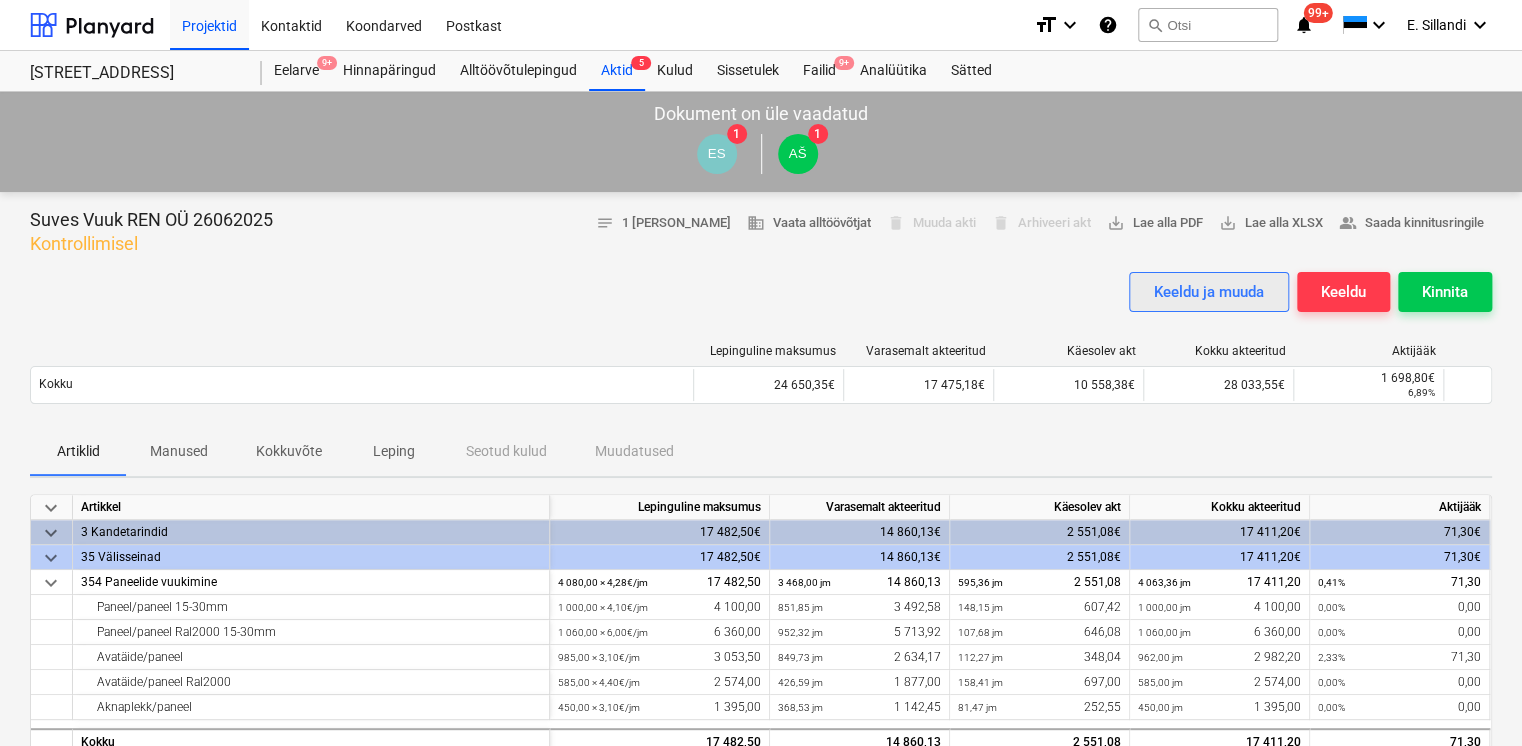 click on "Keeldu ja muuda" at bounding box center (1209, 292) 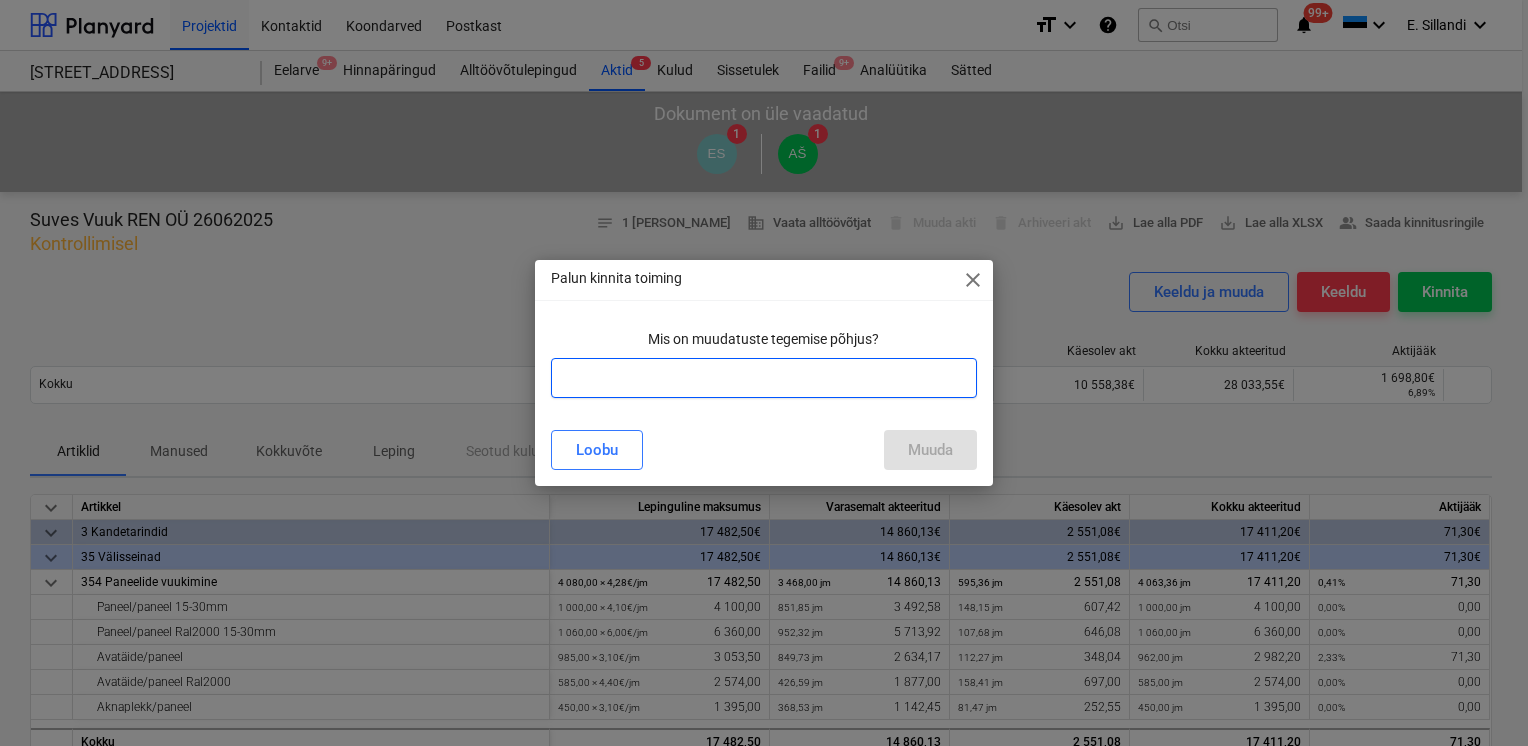 click at bounding box center (764, 378) 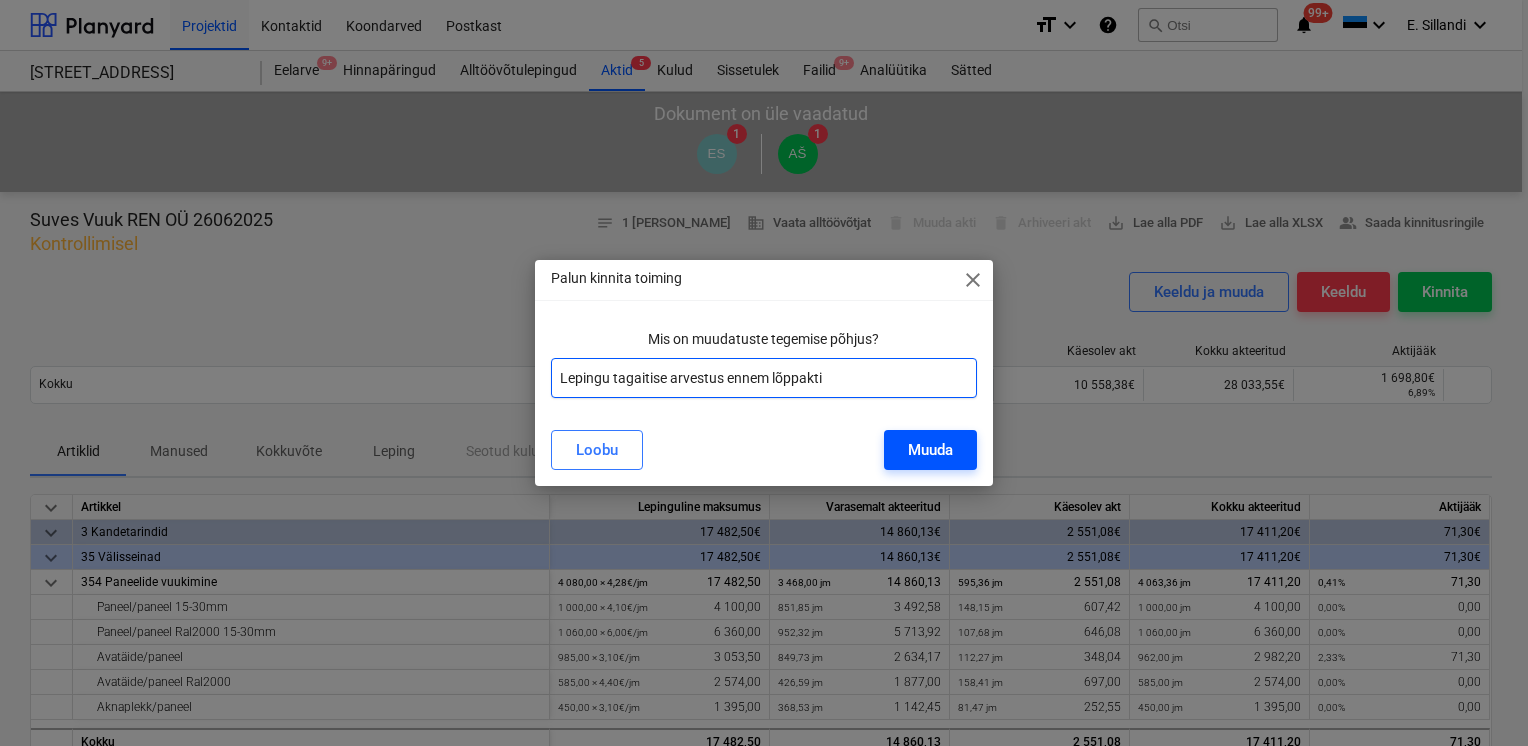 type on "Lepingu tagaitise arvestus ennem lõppakti" 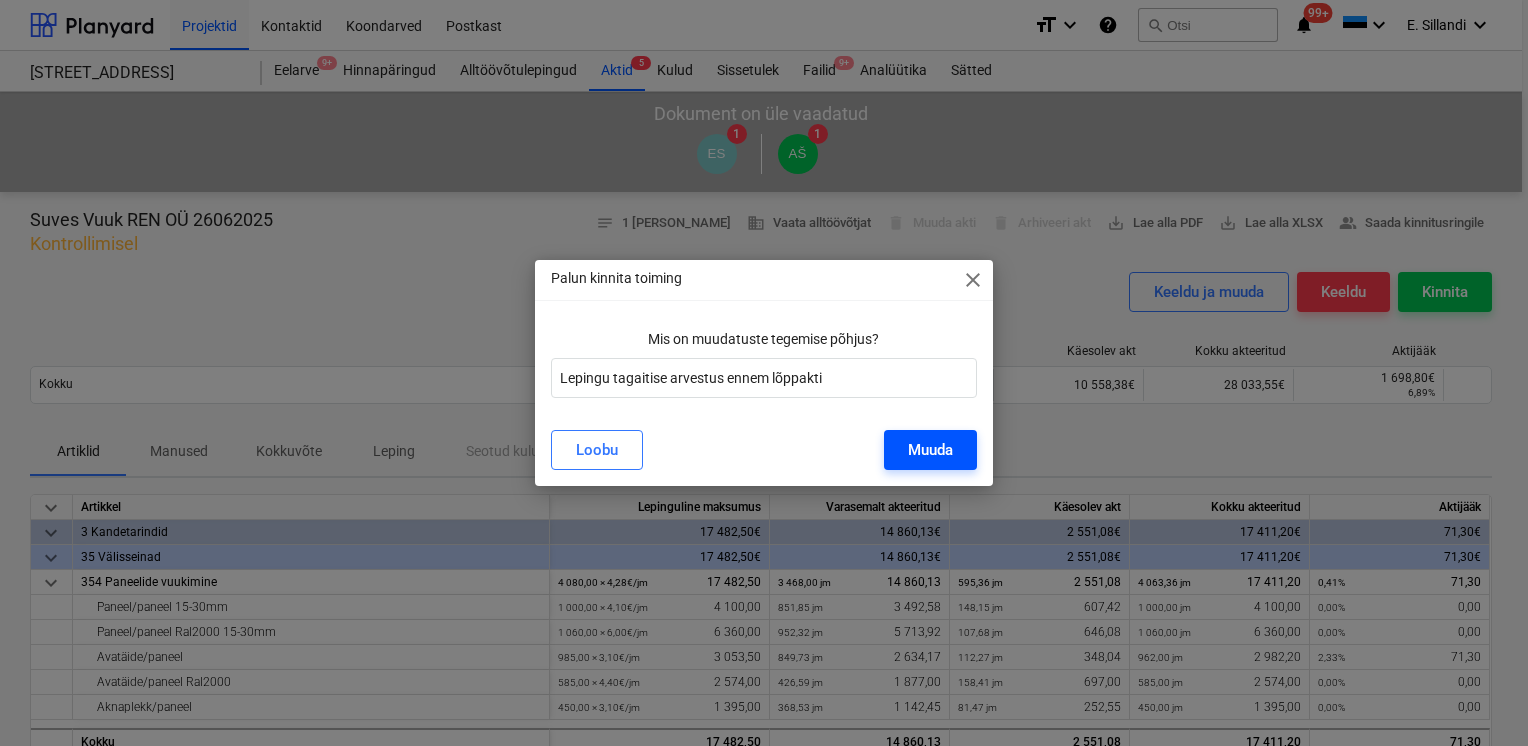 click on "Muuda" at bounding box center (930, 450) 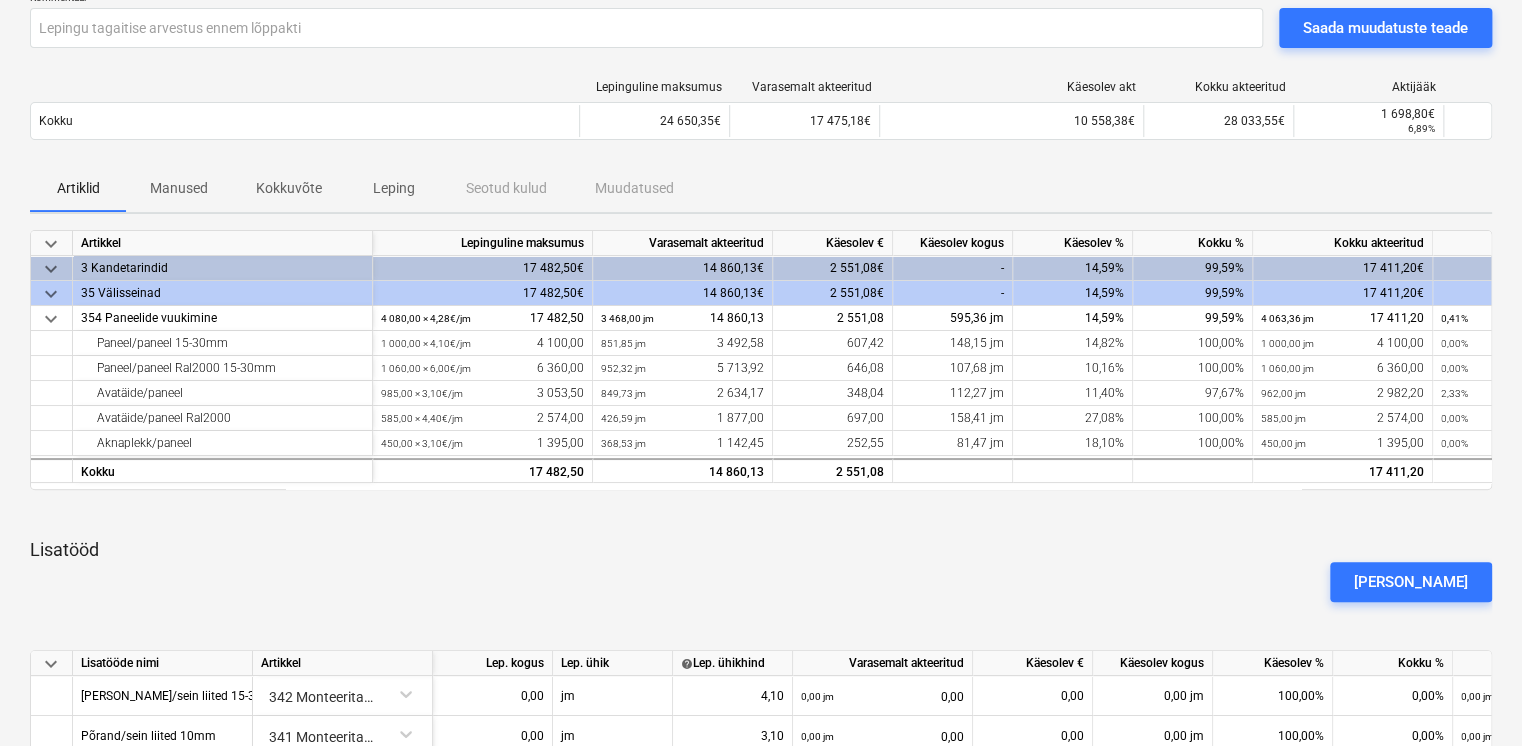 scroll, scrollTop: 183, scrollLeft: 0, axis: vertical 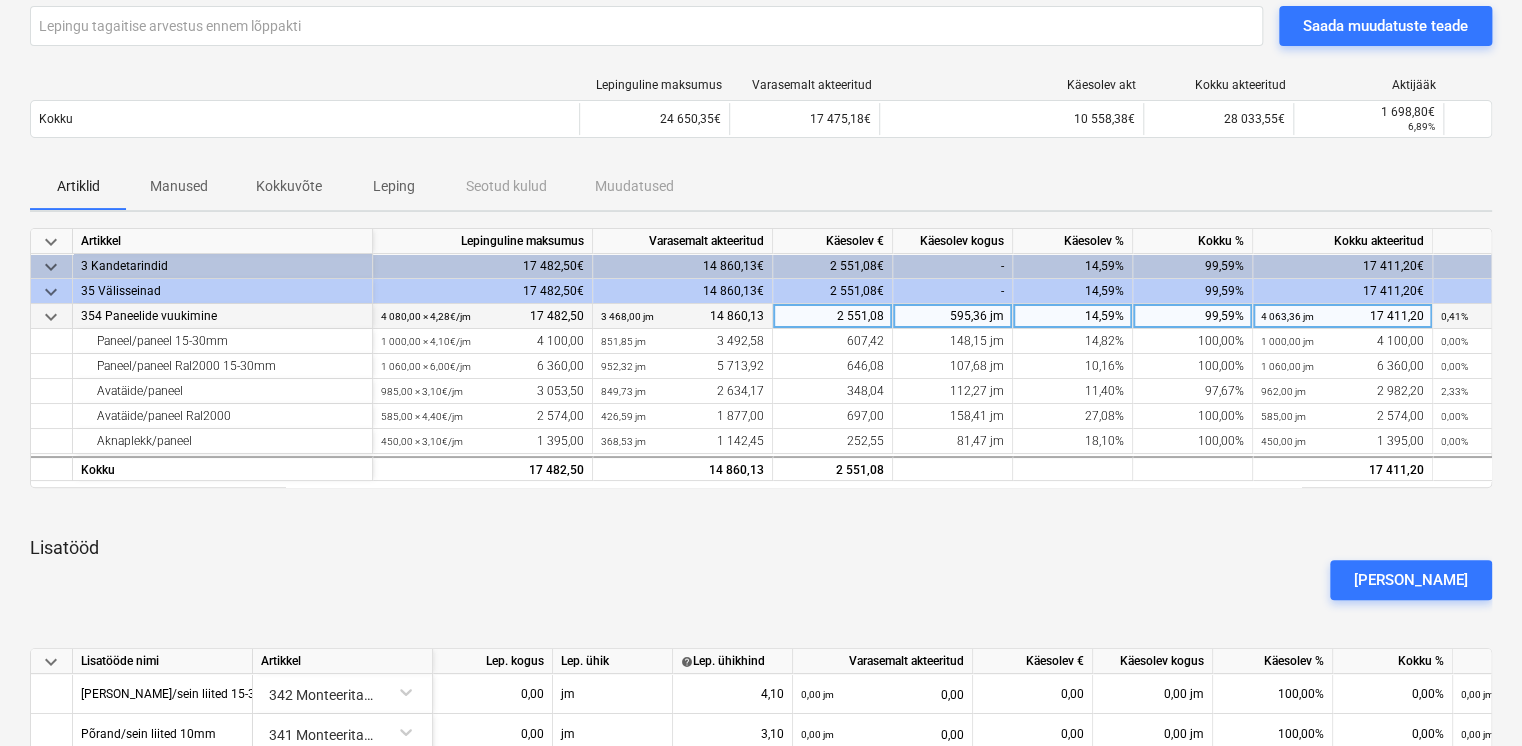 click on "99,59%" at bounding box center [1193, 316] 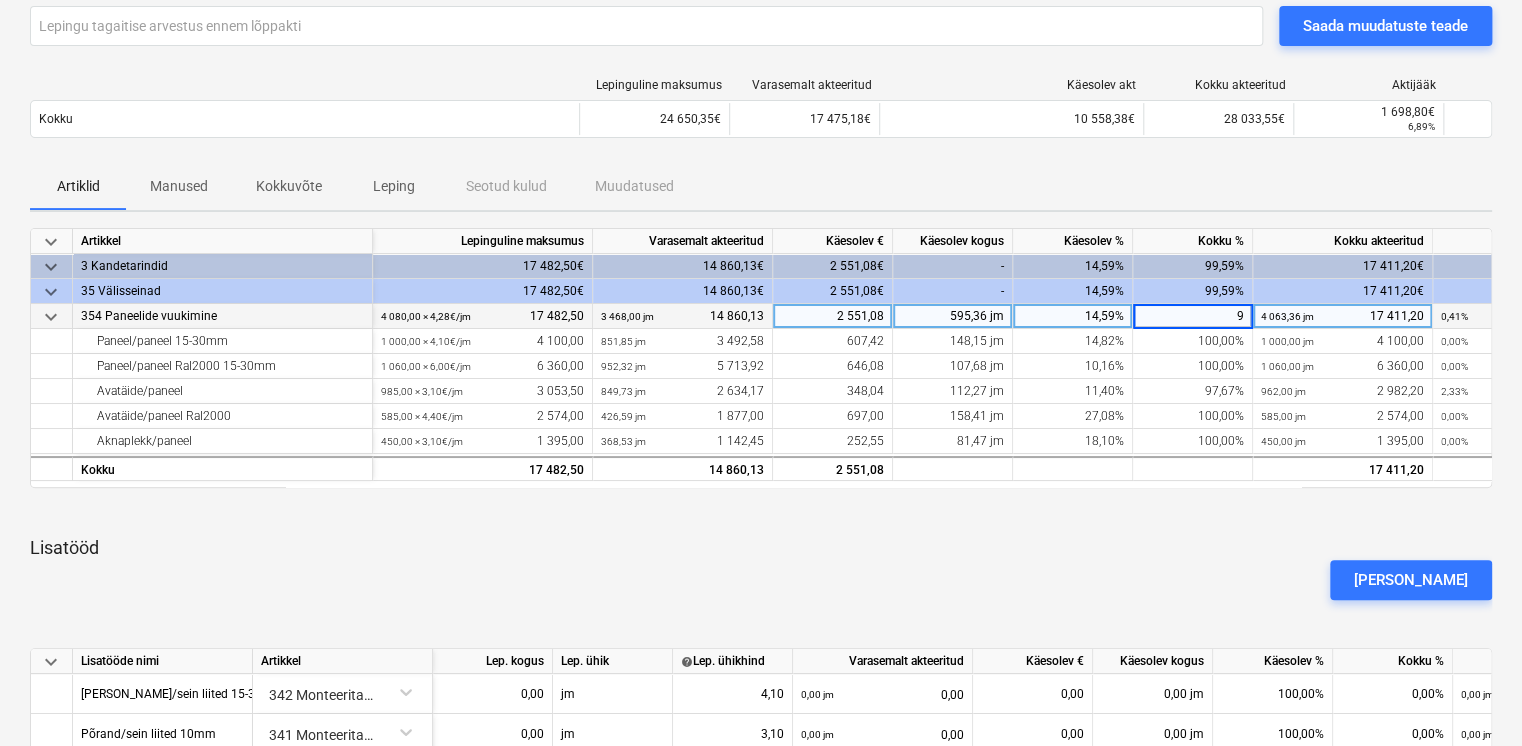 type on "95" 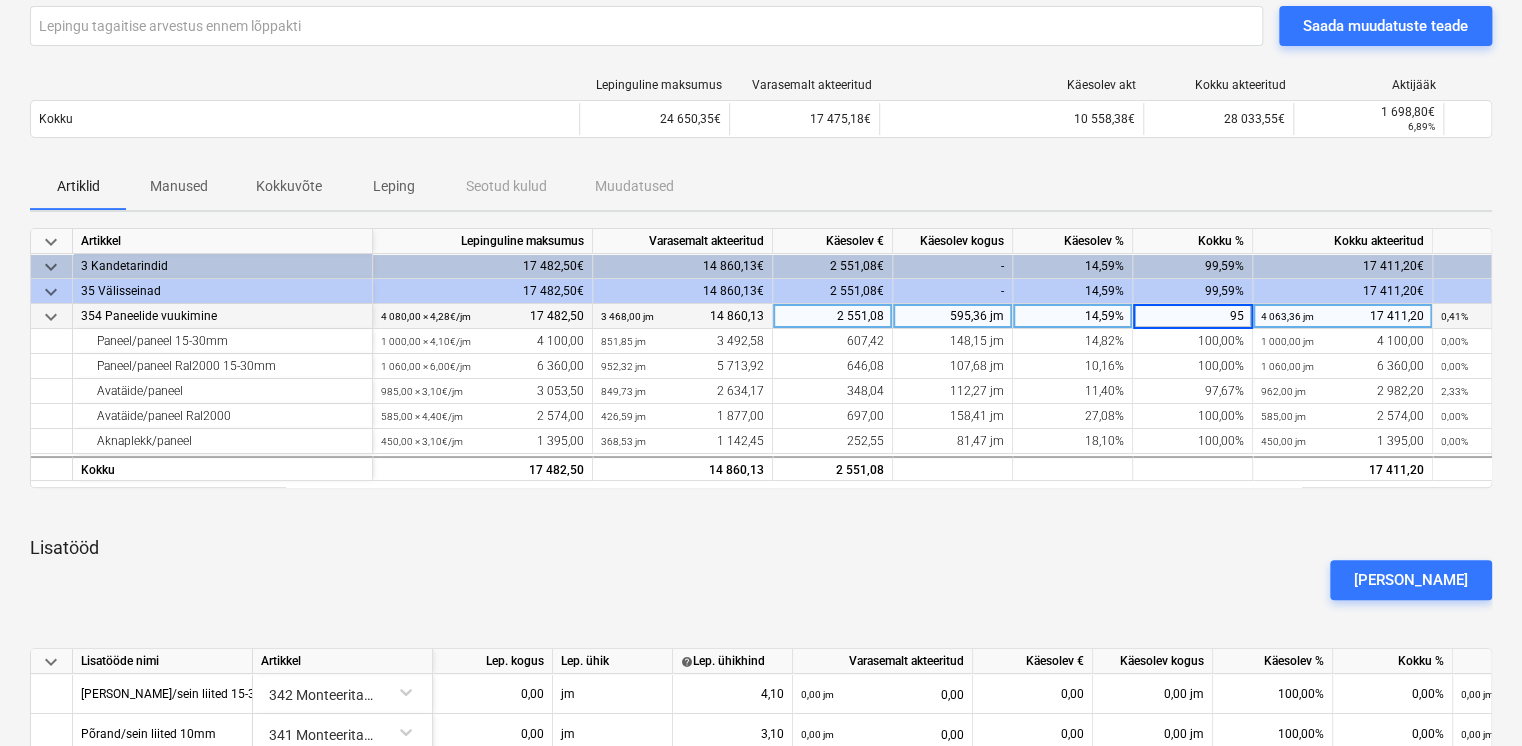 click on "Artiklid Manused Kokkuvõte Leping Seotud kulud Muudatused" at bounding box center [761, 186] 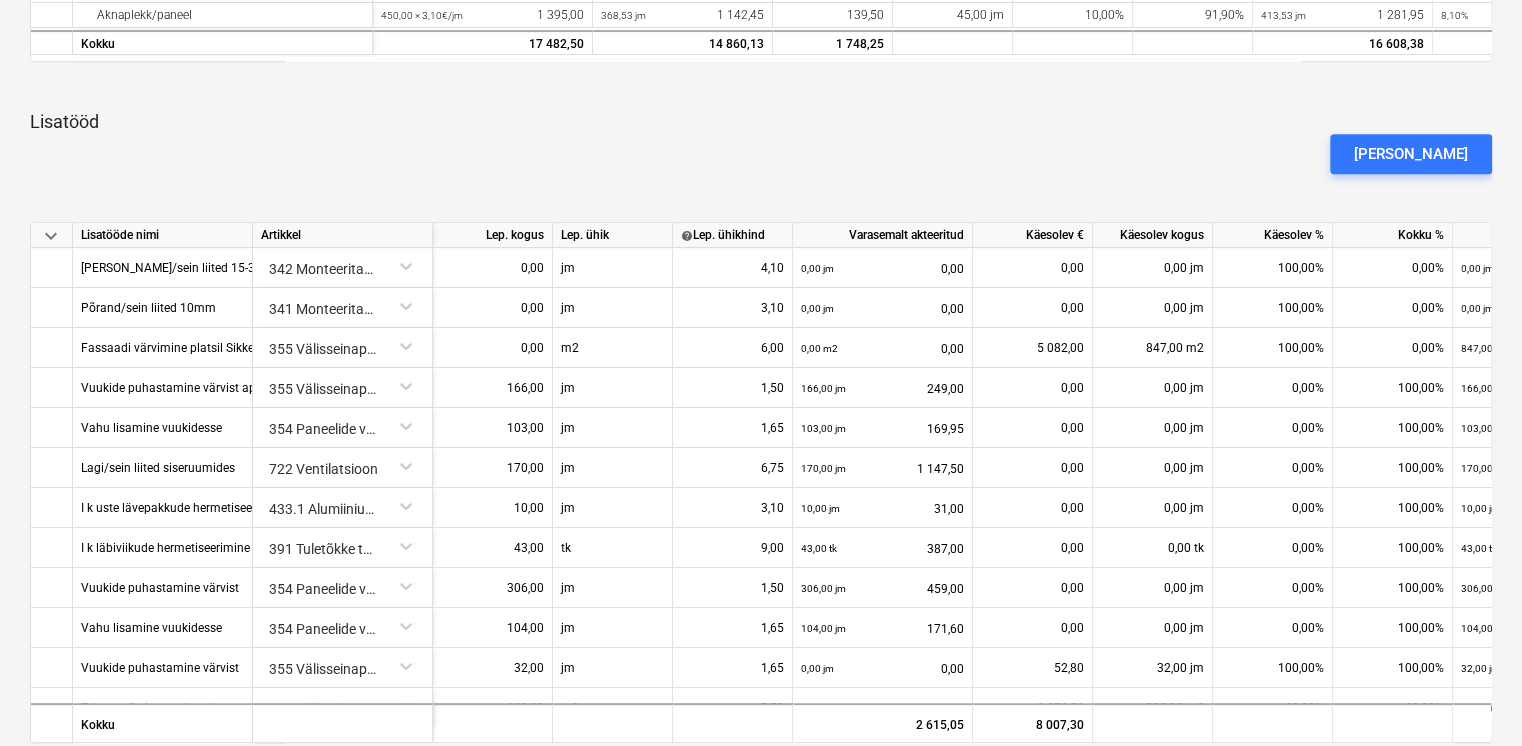 scroll, scrollTop: 700, scrollLeft: 0, axis: vertical 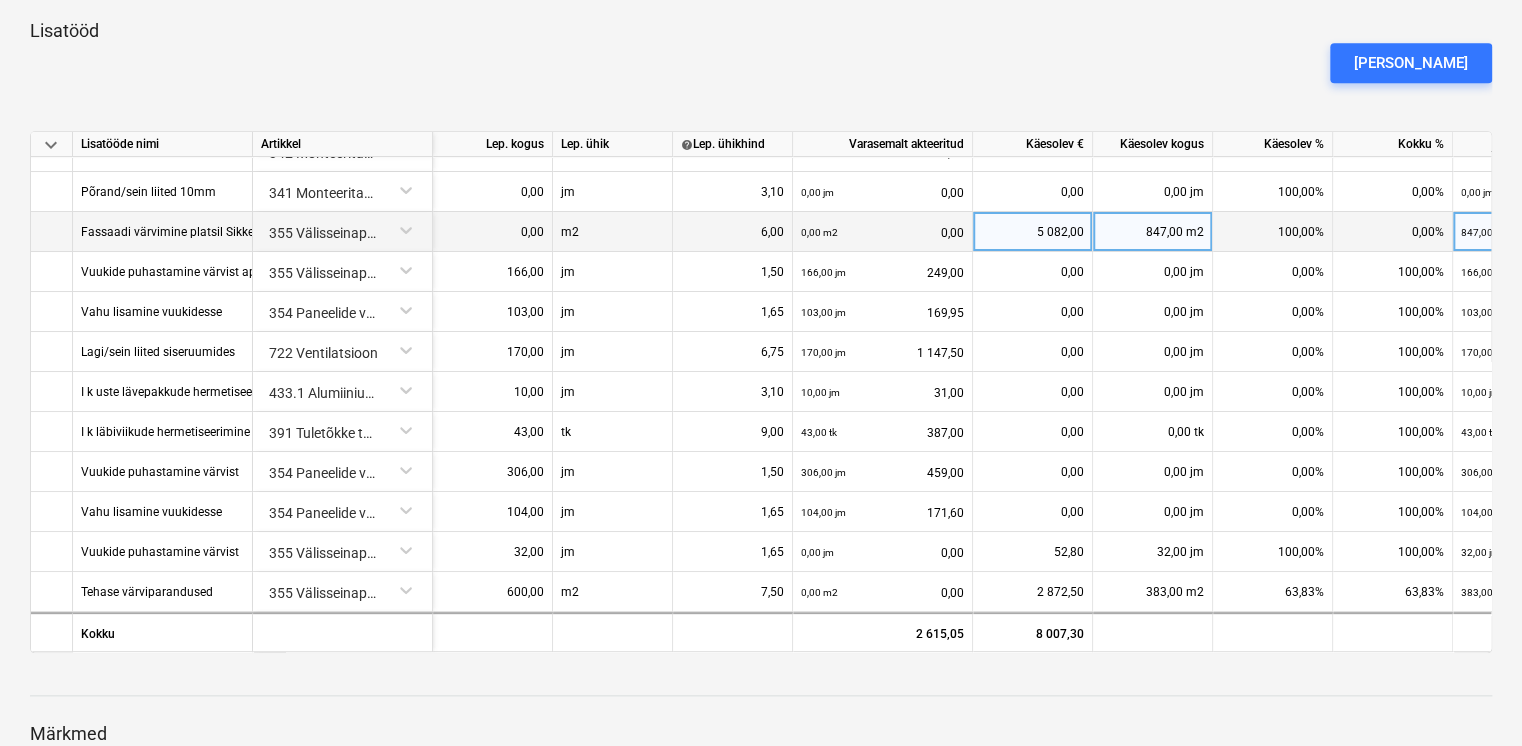 click on "100,00%" at bounding box center (1273, 232) 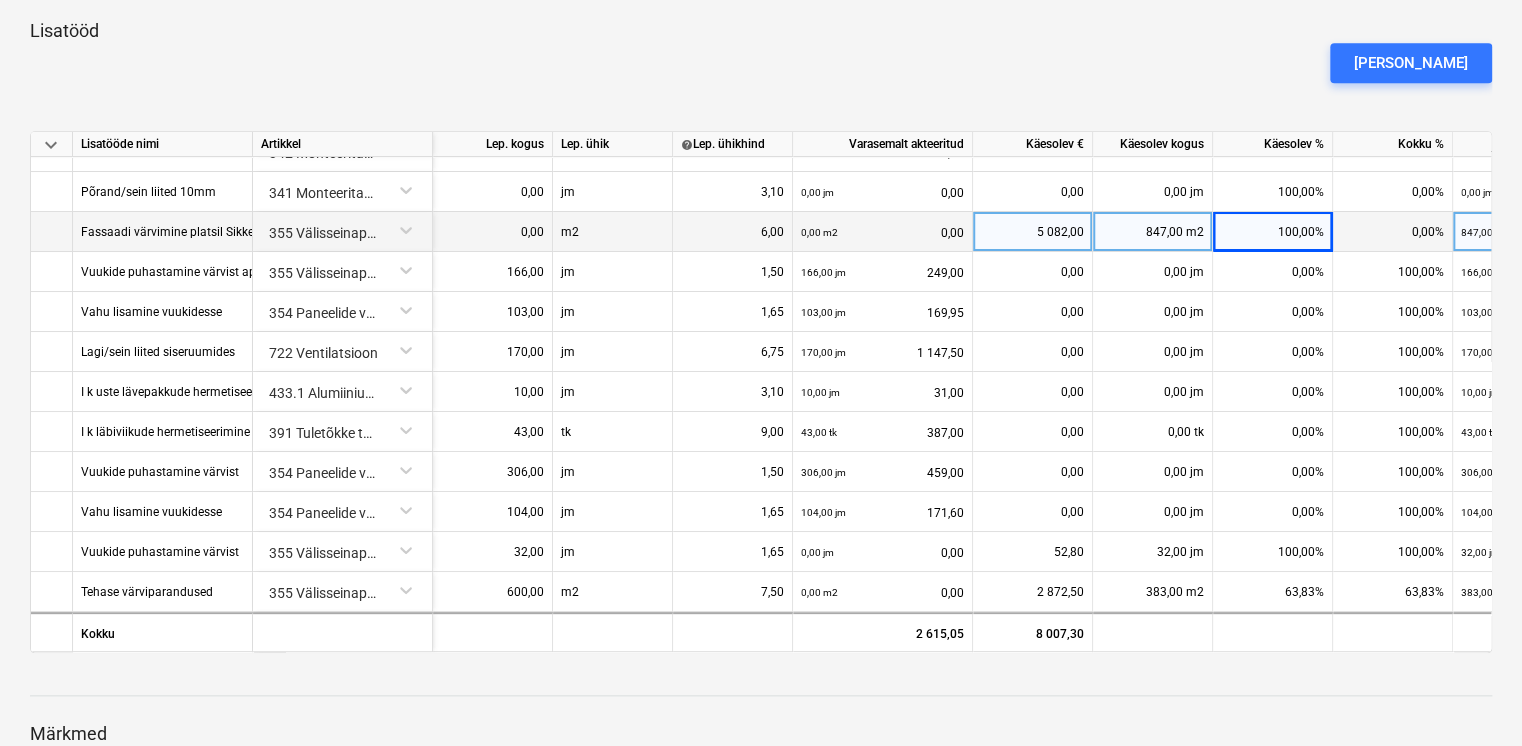click on "100,00%" at bounding box center [1273, 232] 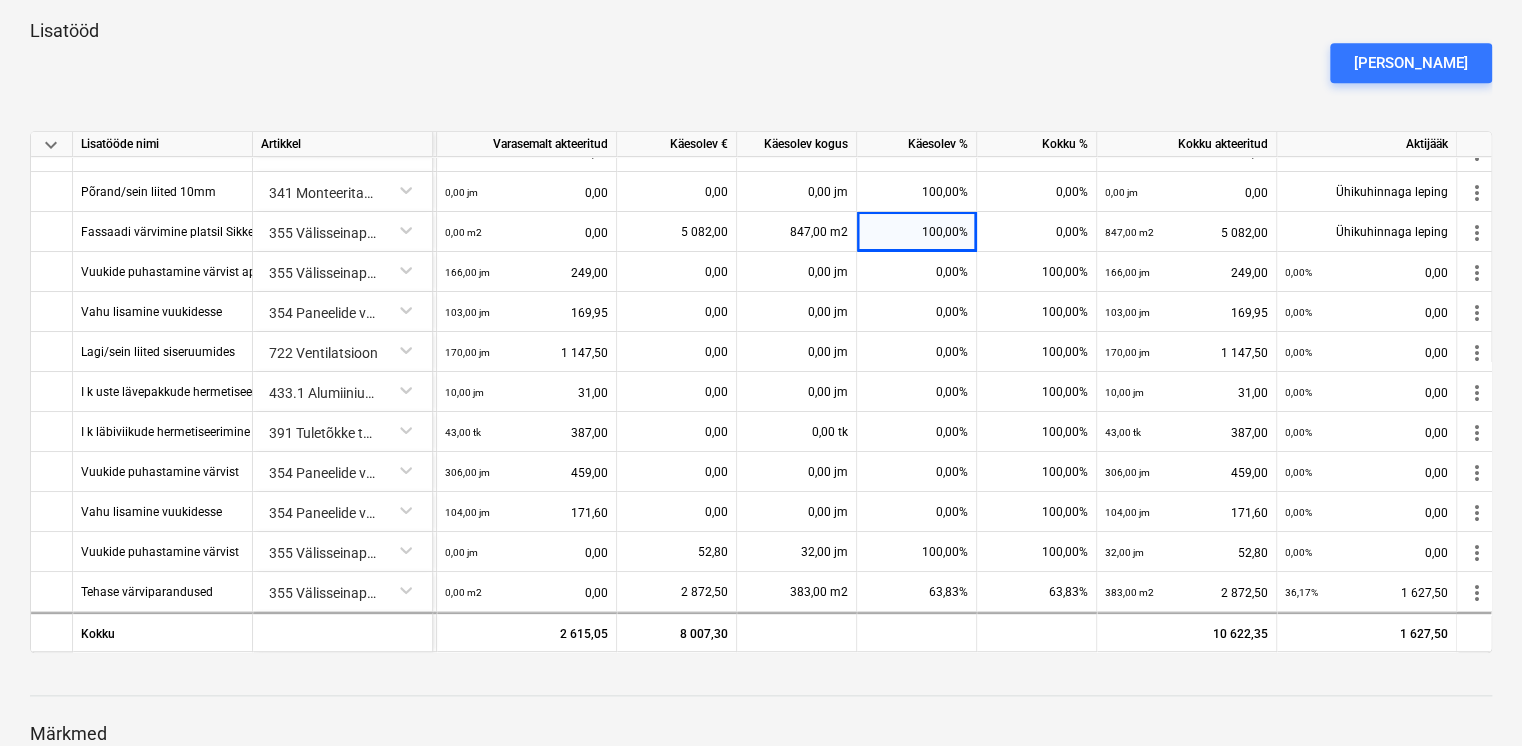 scroll, scrollTop: 30, scrollLeft: 335, axis: both 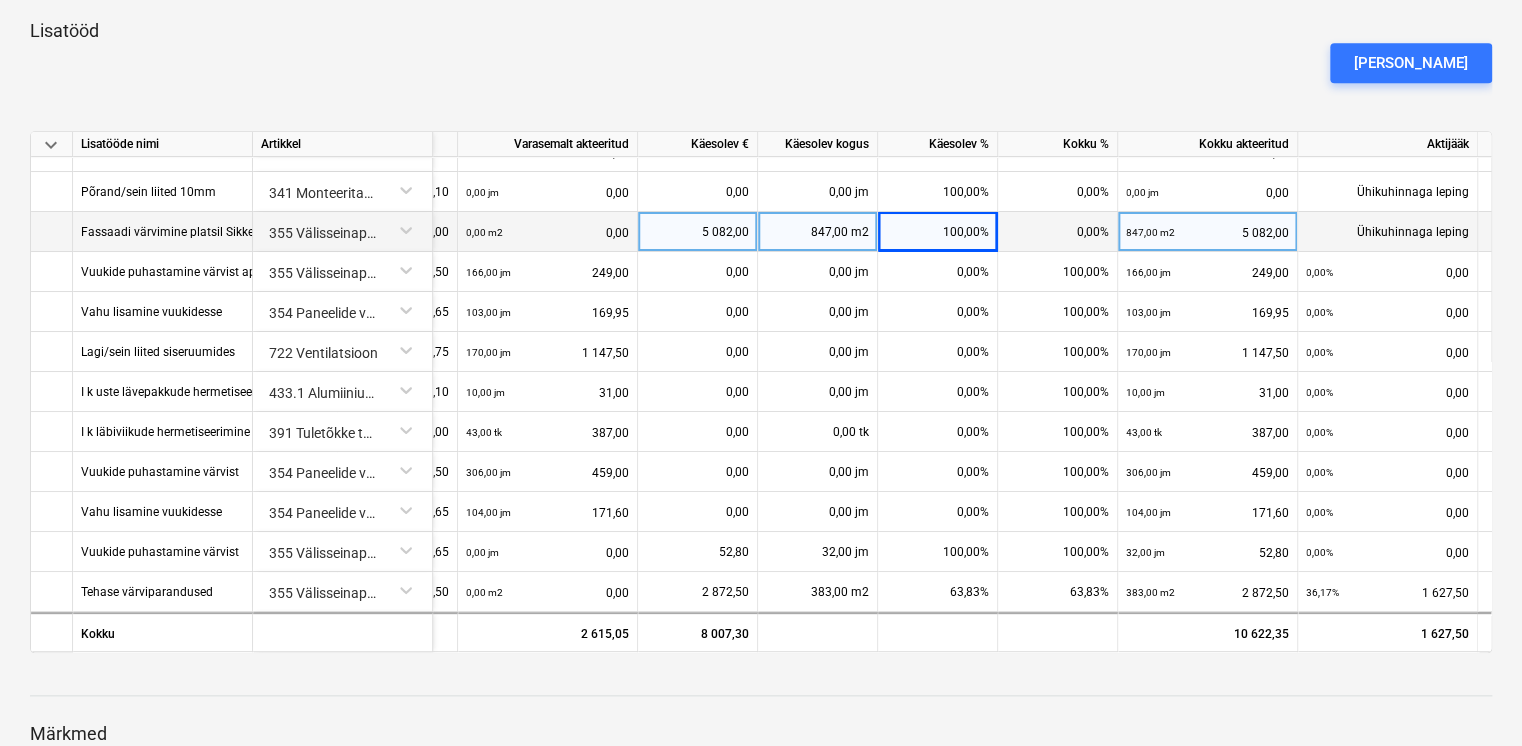 click on "100,00%" at bounding box center [938, 232] 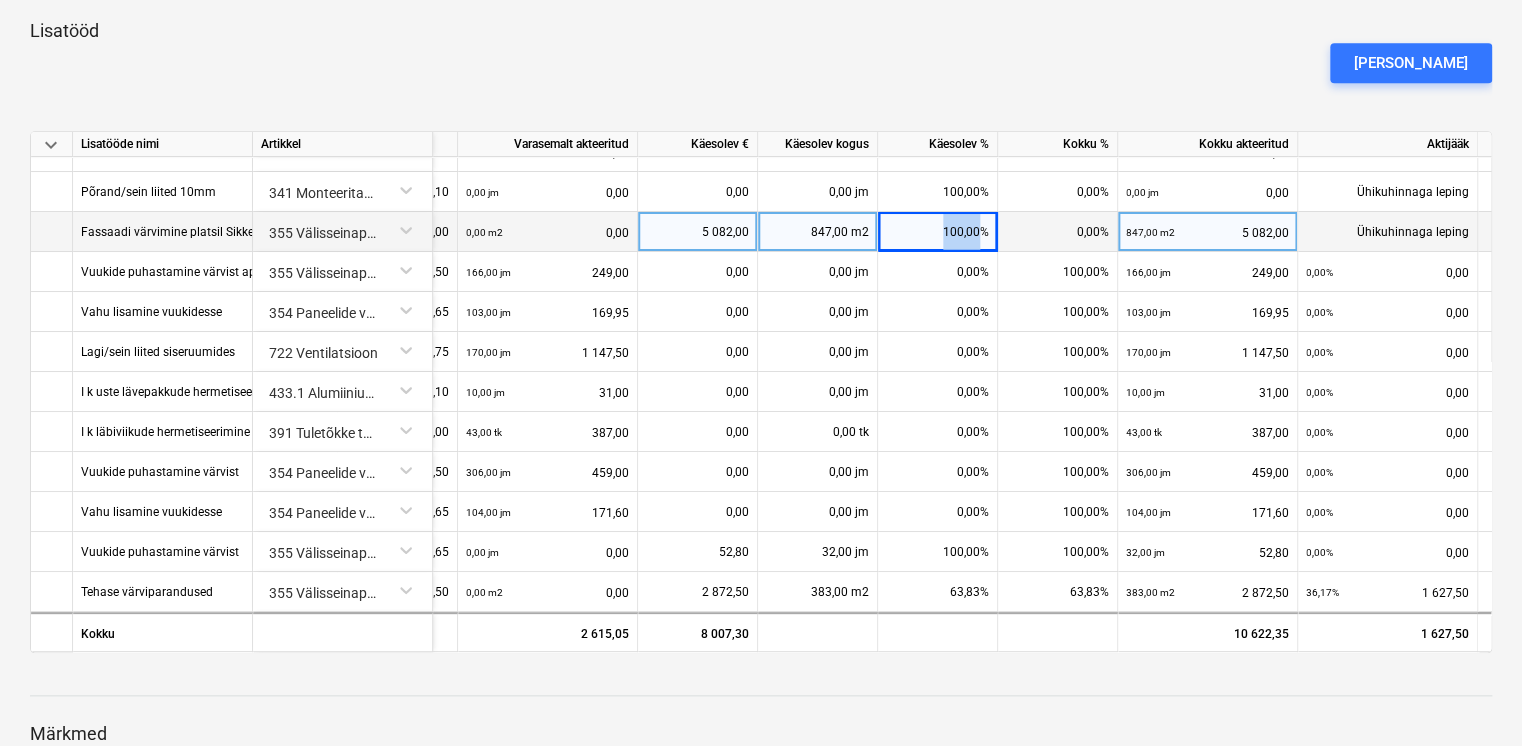 click on "100,00%" at bounding box center [938, 232] 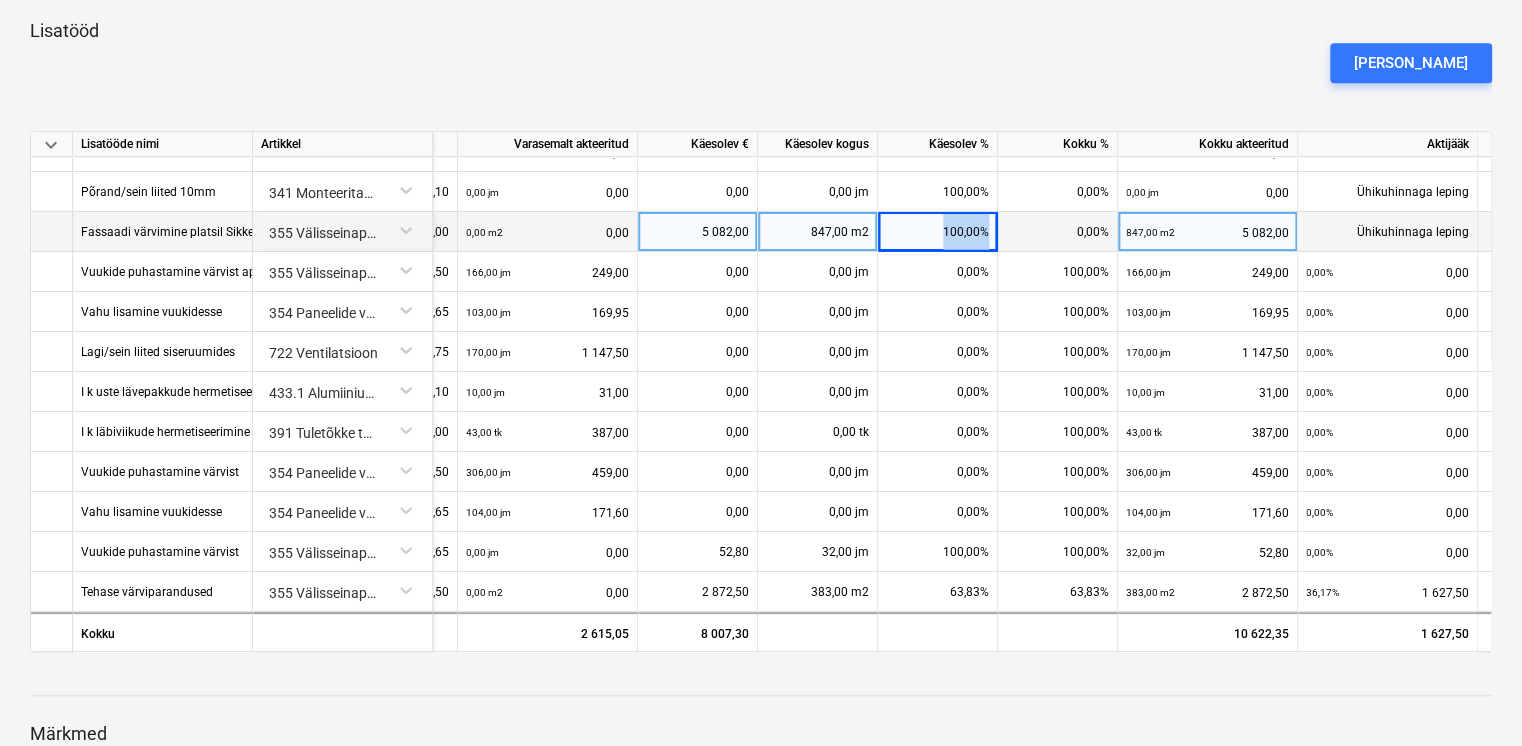 click on "847,00   m2" at bounding box center [818, 232] 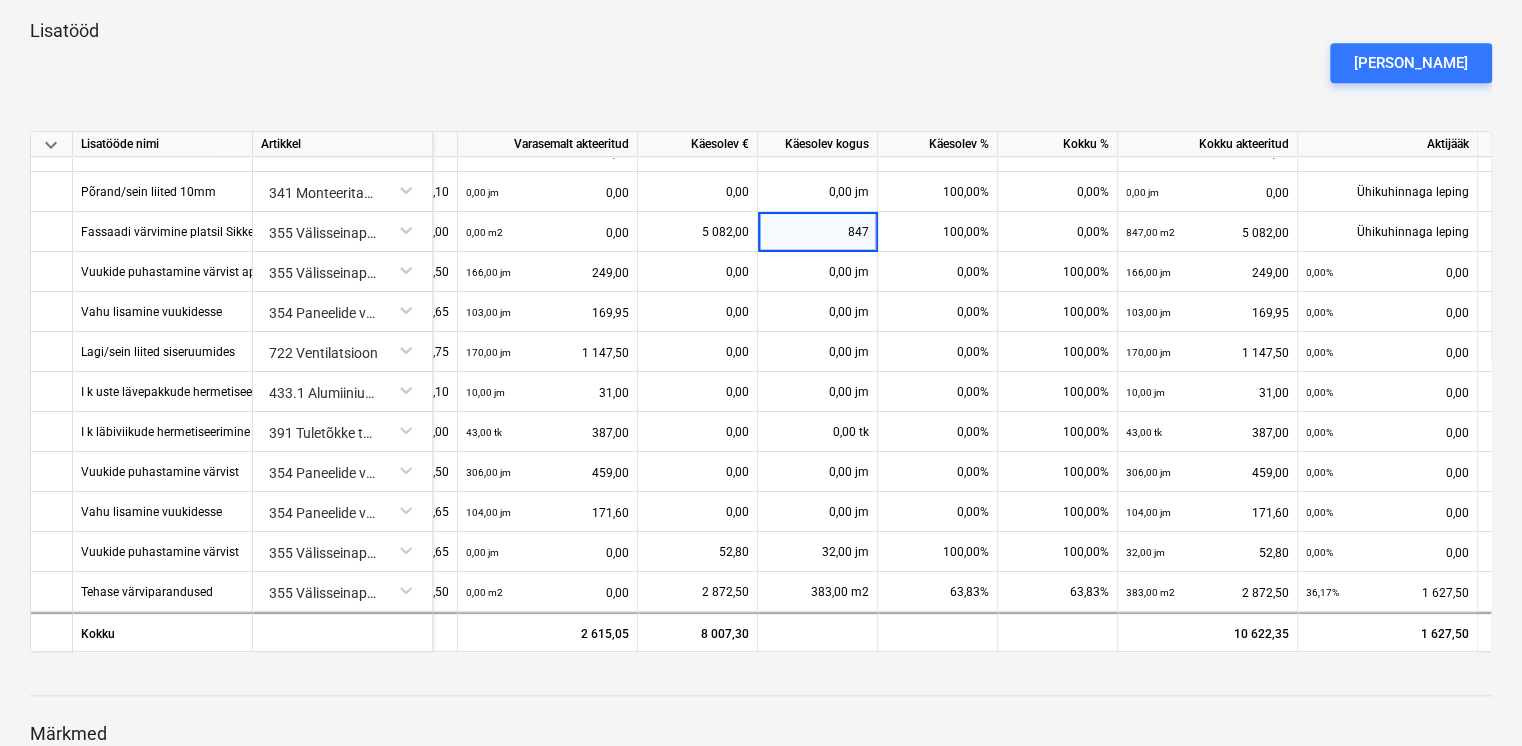 click on "[PERSON_NAME]" at bounding box center [761, 63] 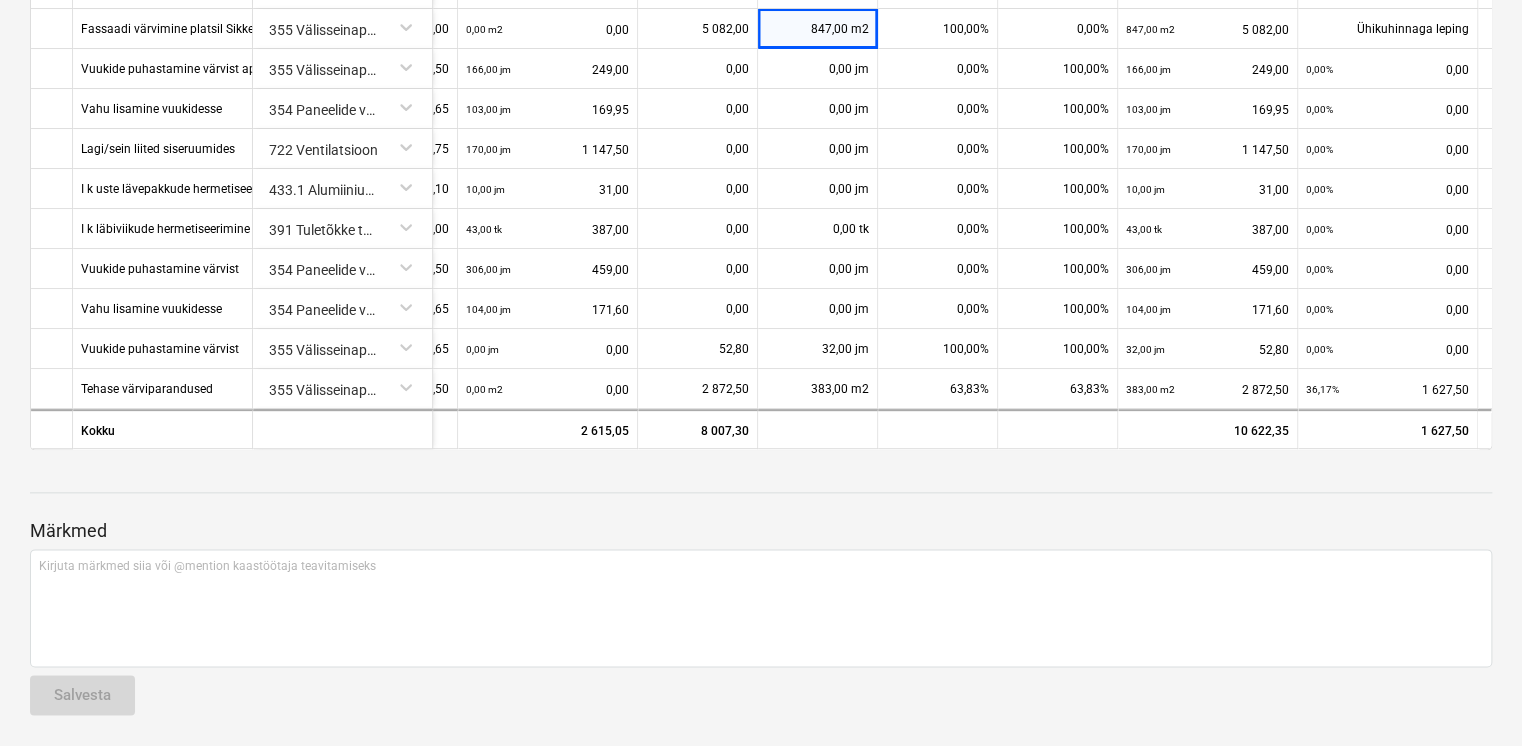 scroll, scrollTop: 0, scrollLeft: 0, axis: both 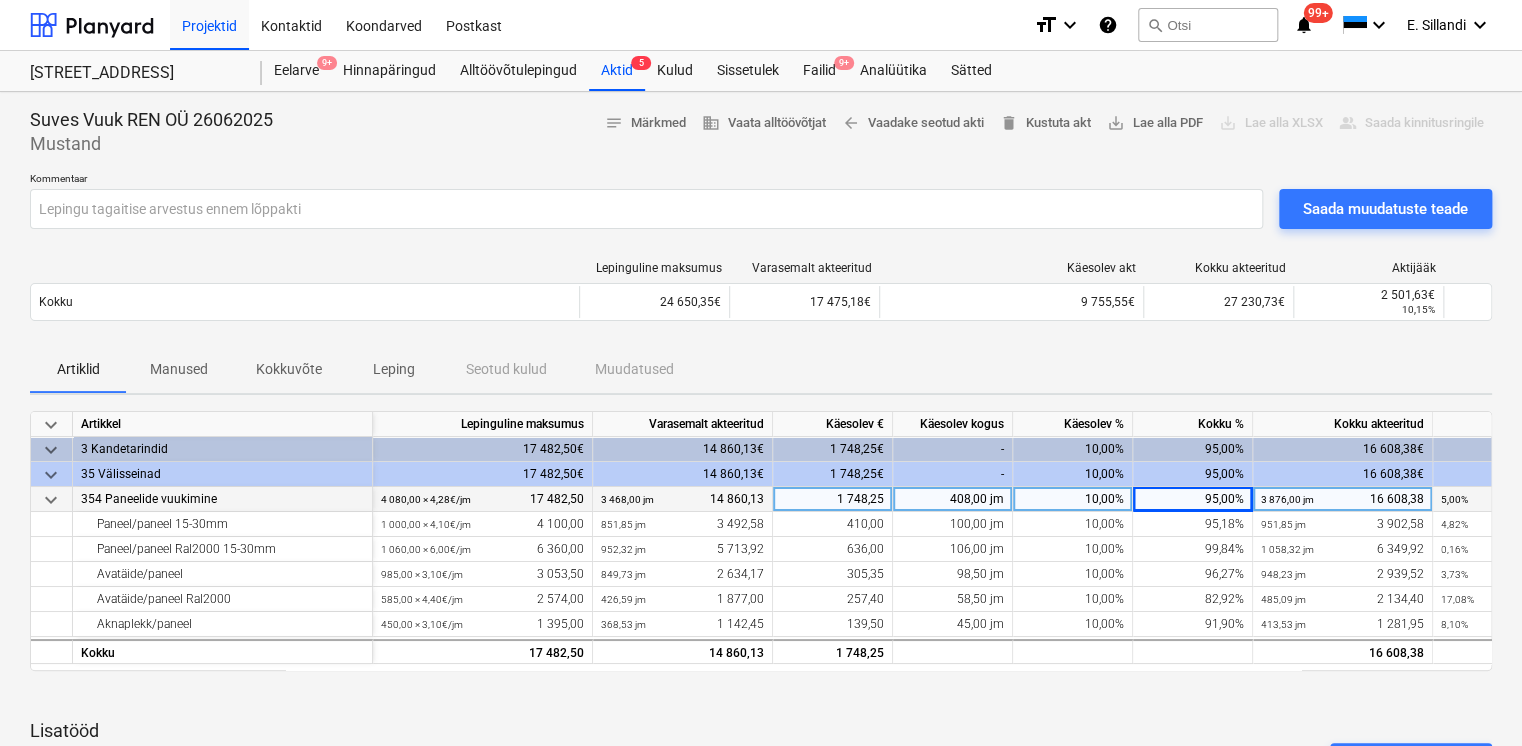 click on "95,00%" at bounding box center (1193, 499) 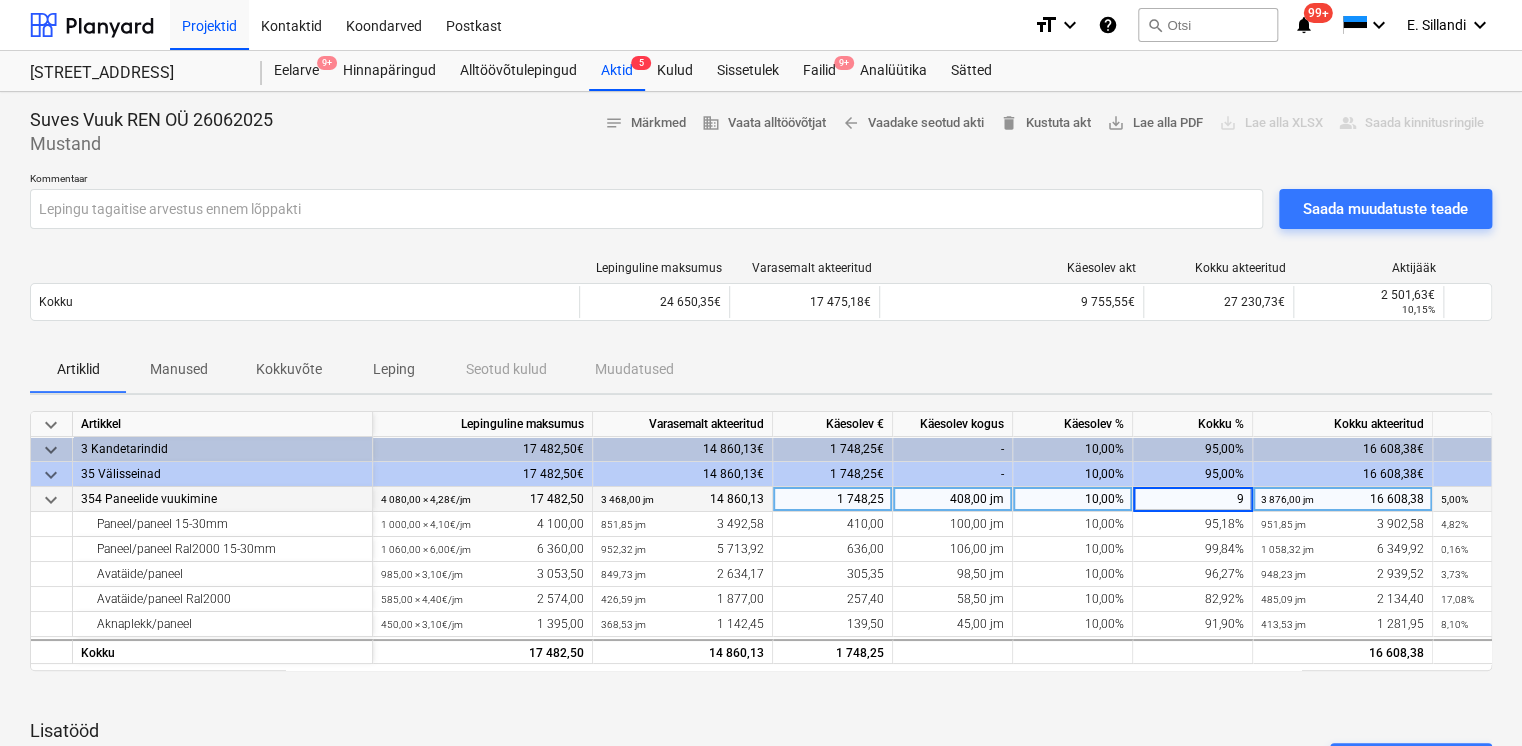 type on "90" 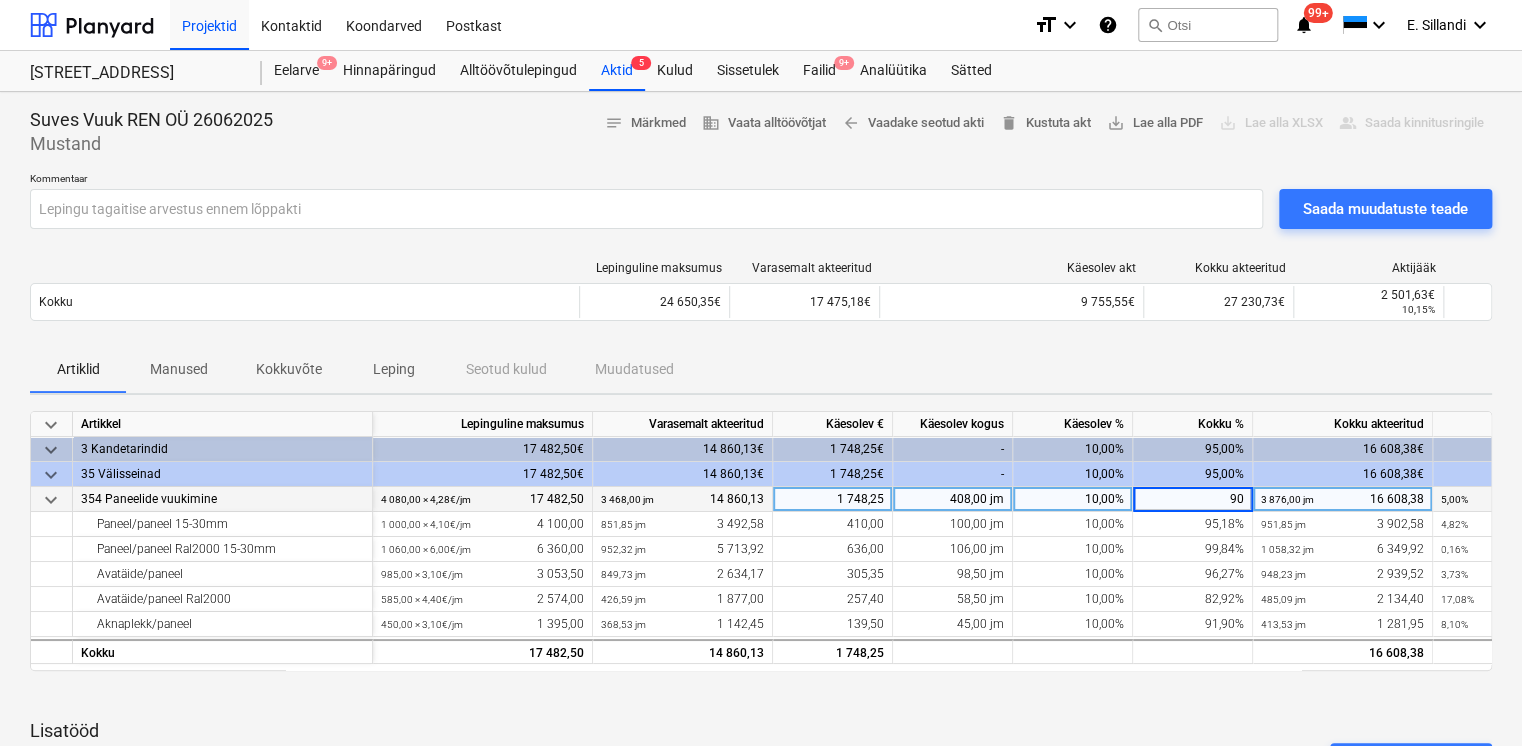 click on "Artiklid Manused Kokkuvõte Leping Seotud kulud Muudatused" at bounding box center (761, 369) 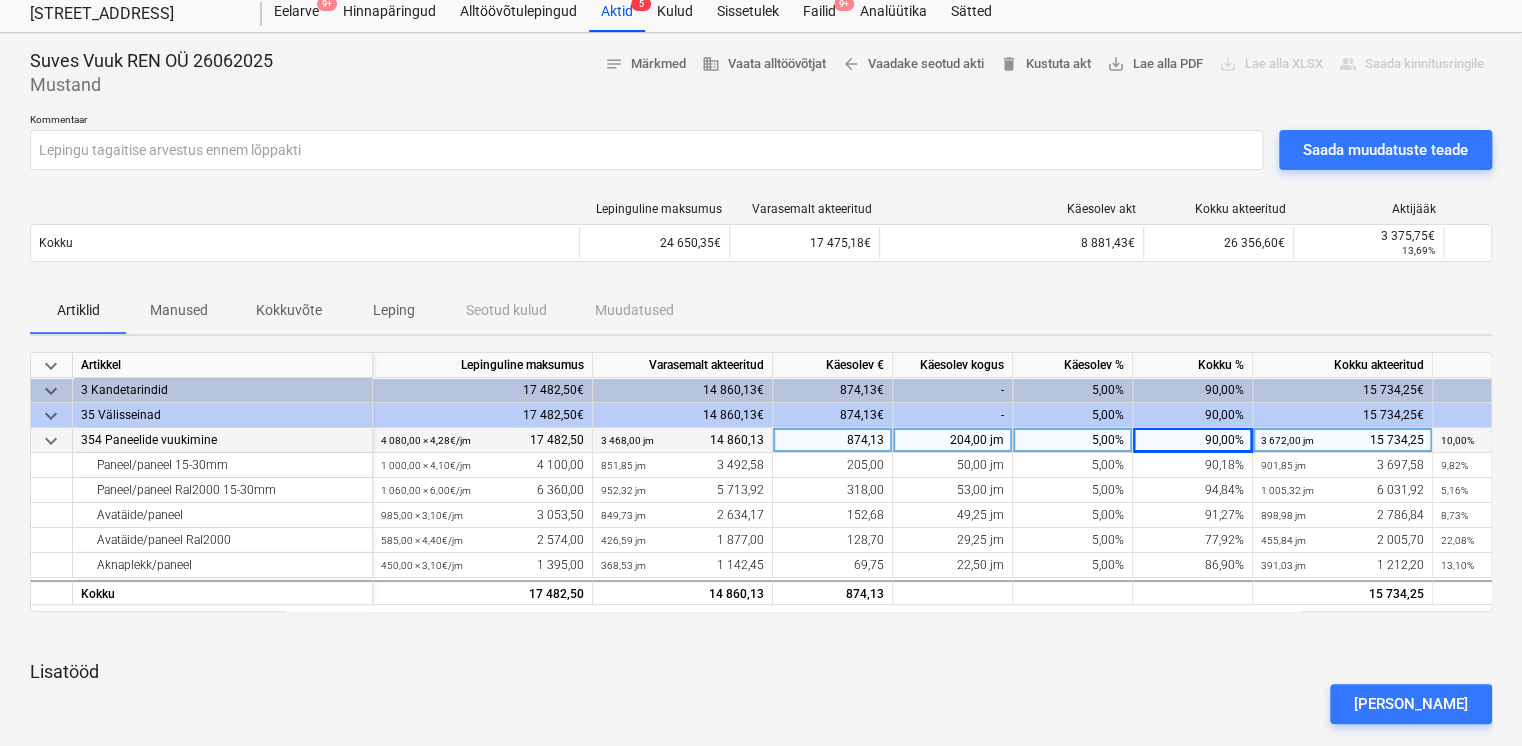 scroll, scrollTop: 100, scrollLeft: 0, axis: vertical 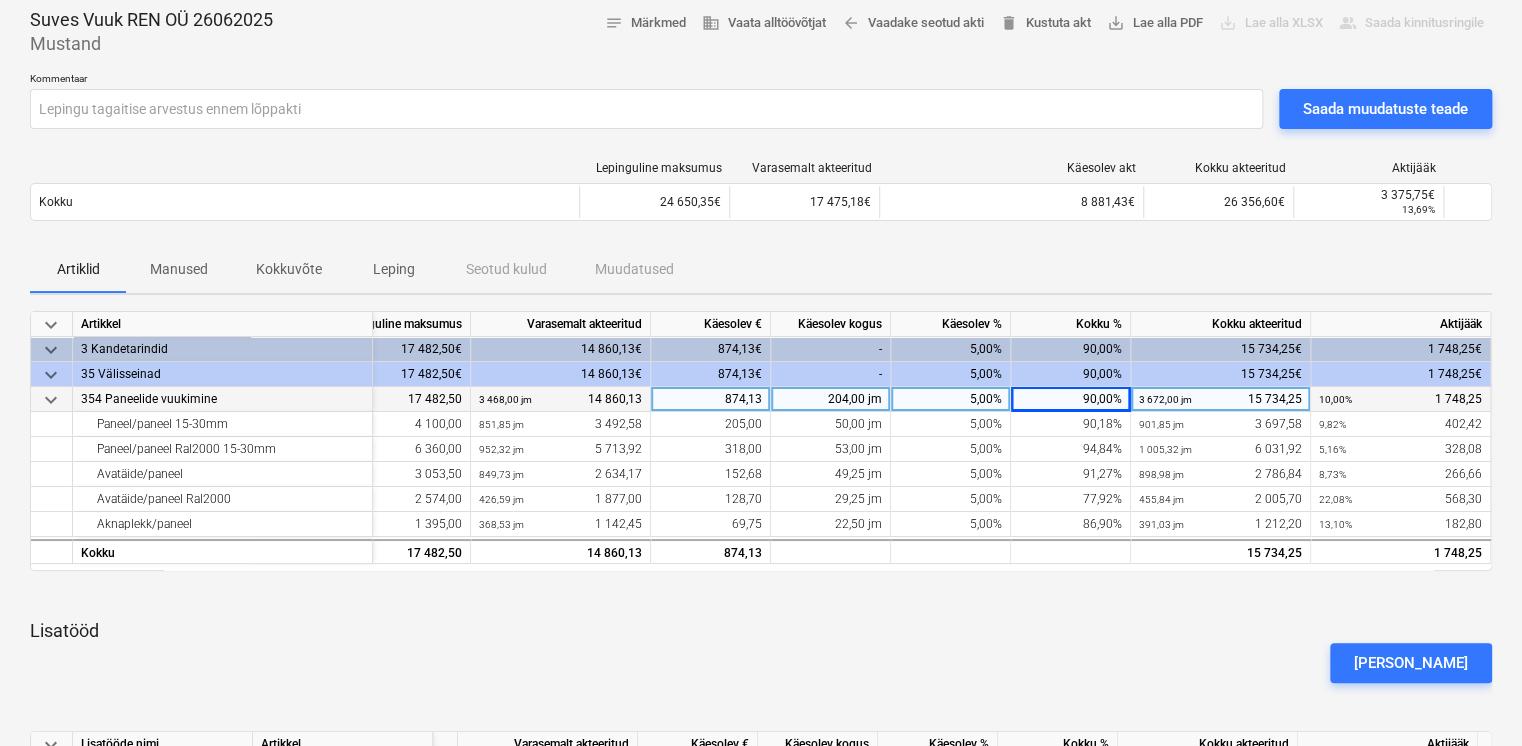 click on "Artiklid Manused Kokkuvõte Leping Seotud kulud Muudatused" at bounding box center [761, 269] 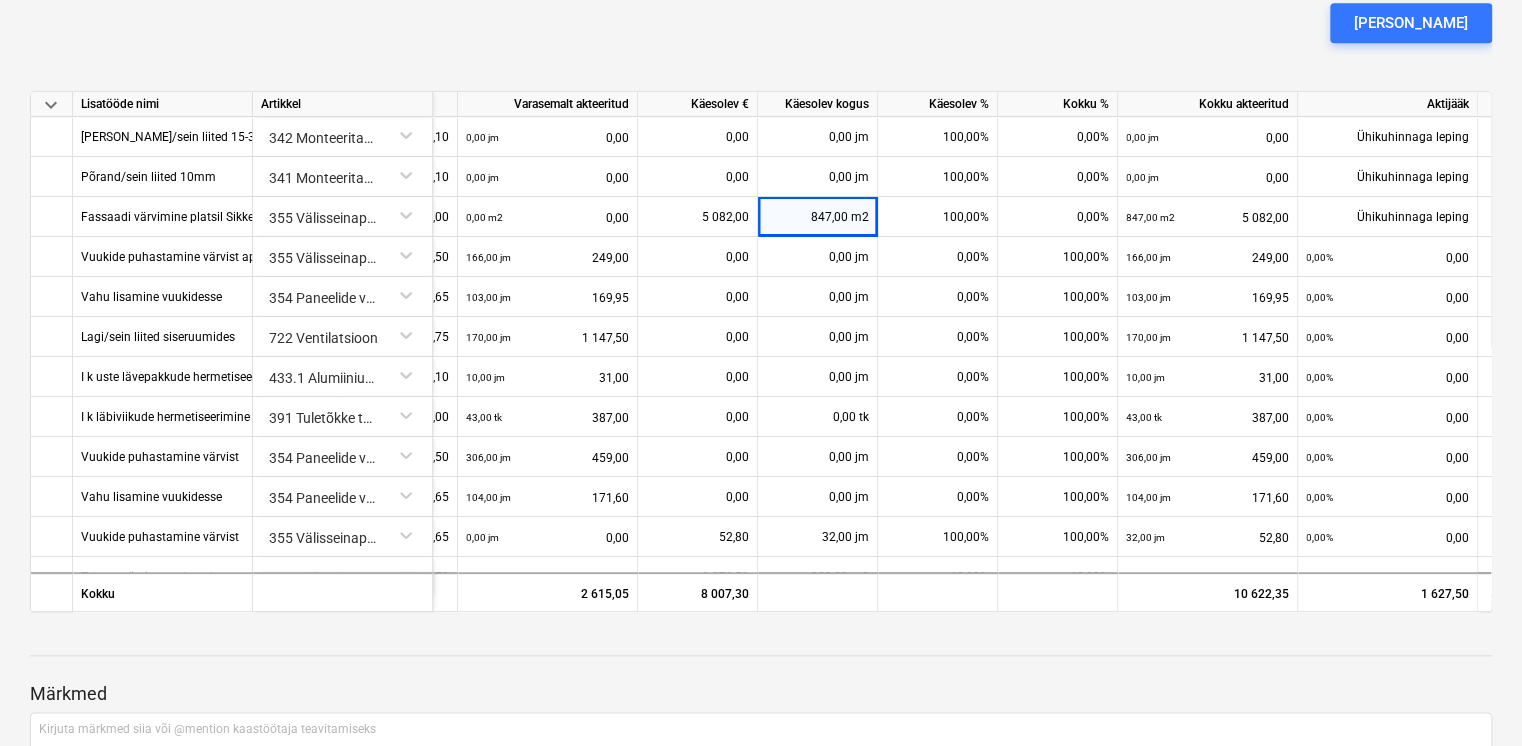 scroll, scrollTop: 749, scrollLeft: 0, axis: vertical 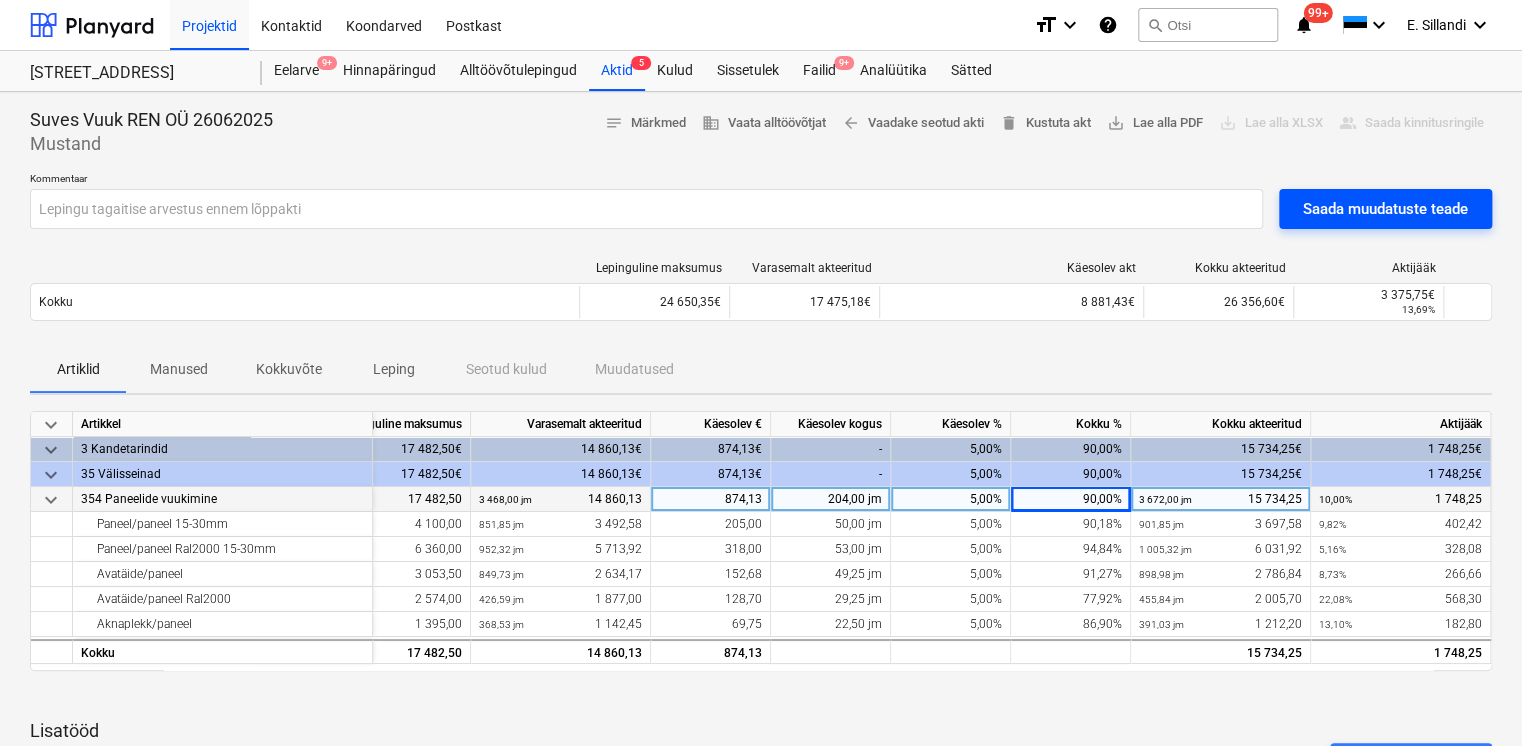 click on "Saada muudatuste teade" at bounding box center [1385, 209] 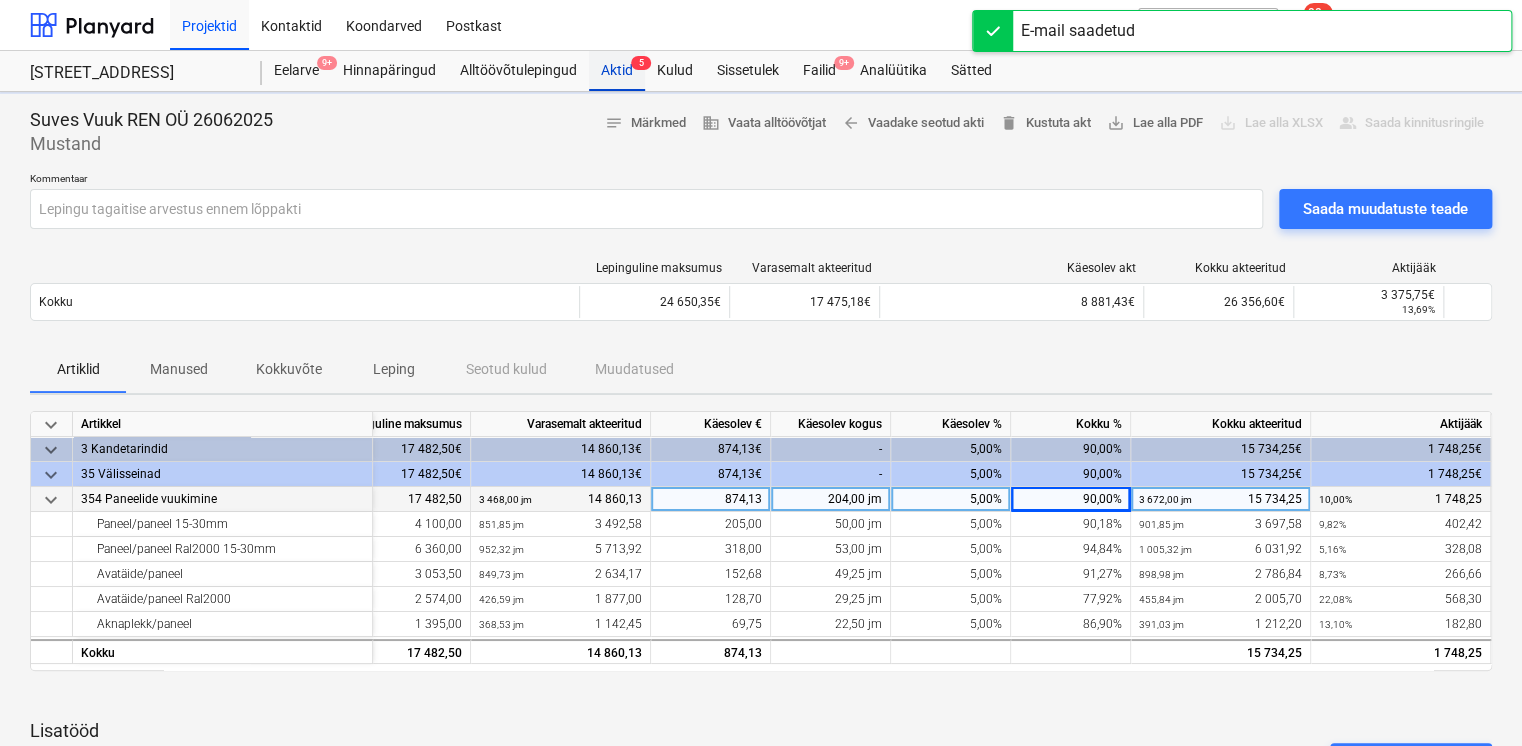 click on "Aktid 5" at bounding box center (617, 71) 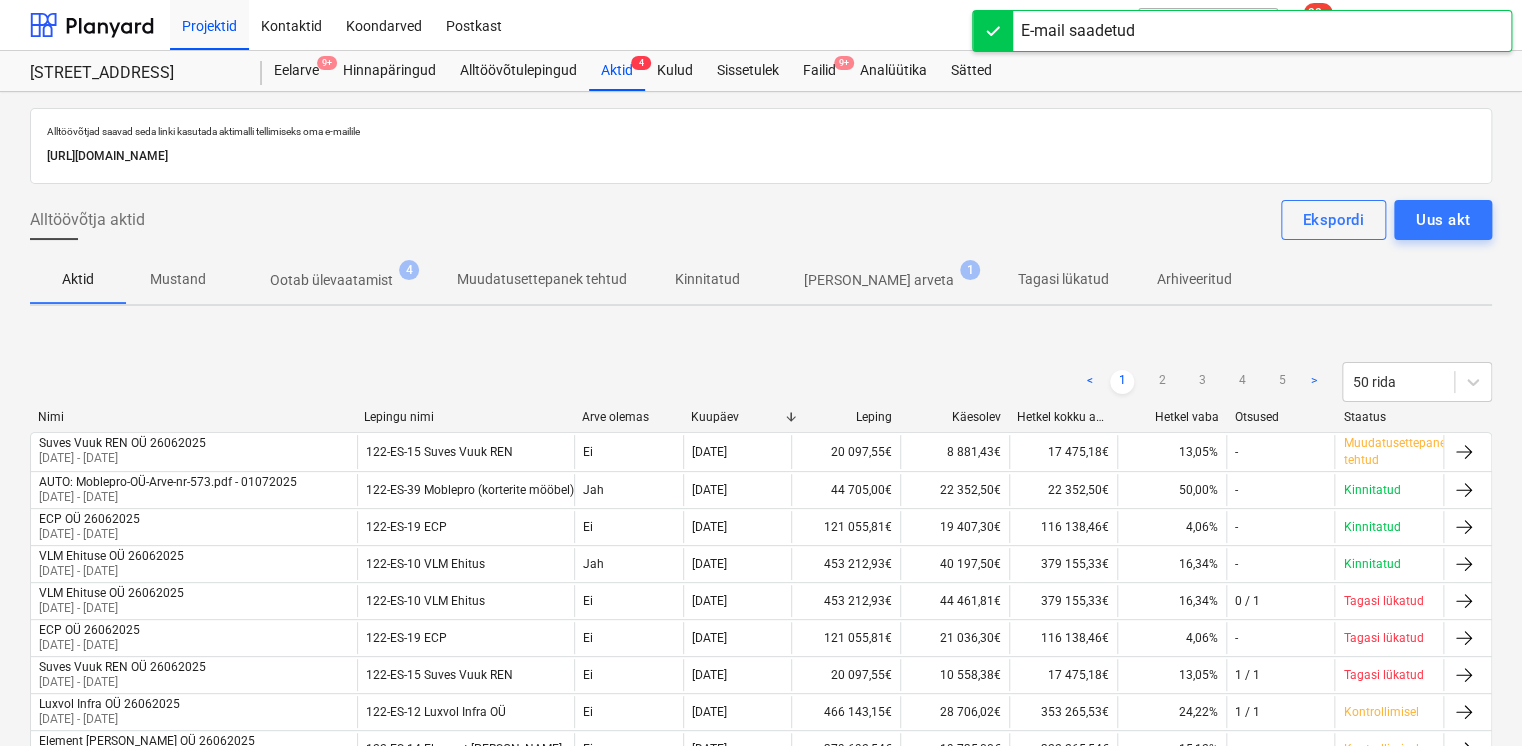 click on "Ootab ülevaatamist 4" at bounding box center [331, 280] 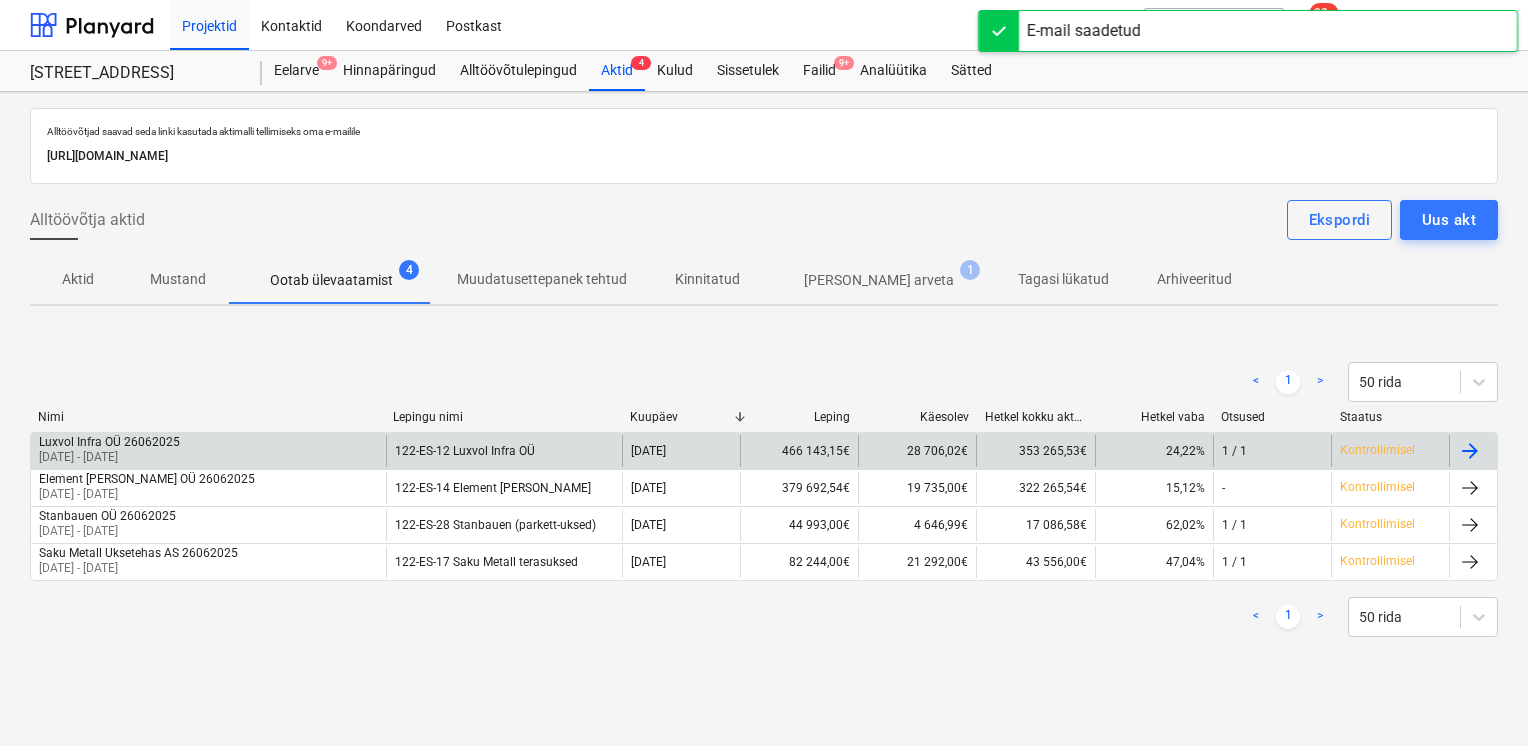 click on "Luxvol Infra OÜ 26062025" at bounding box center (109, 442) 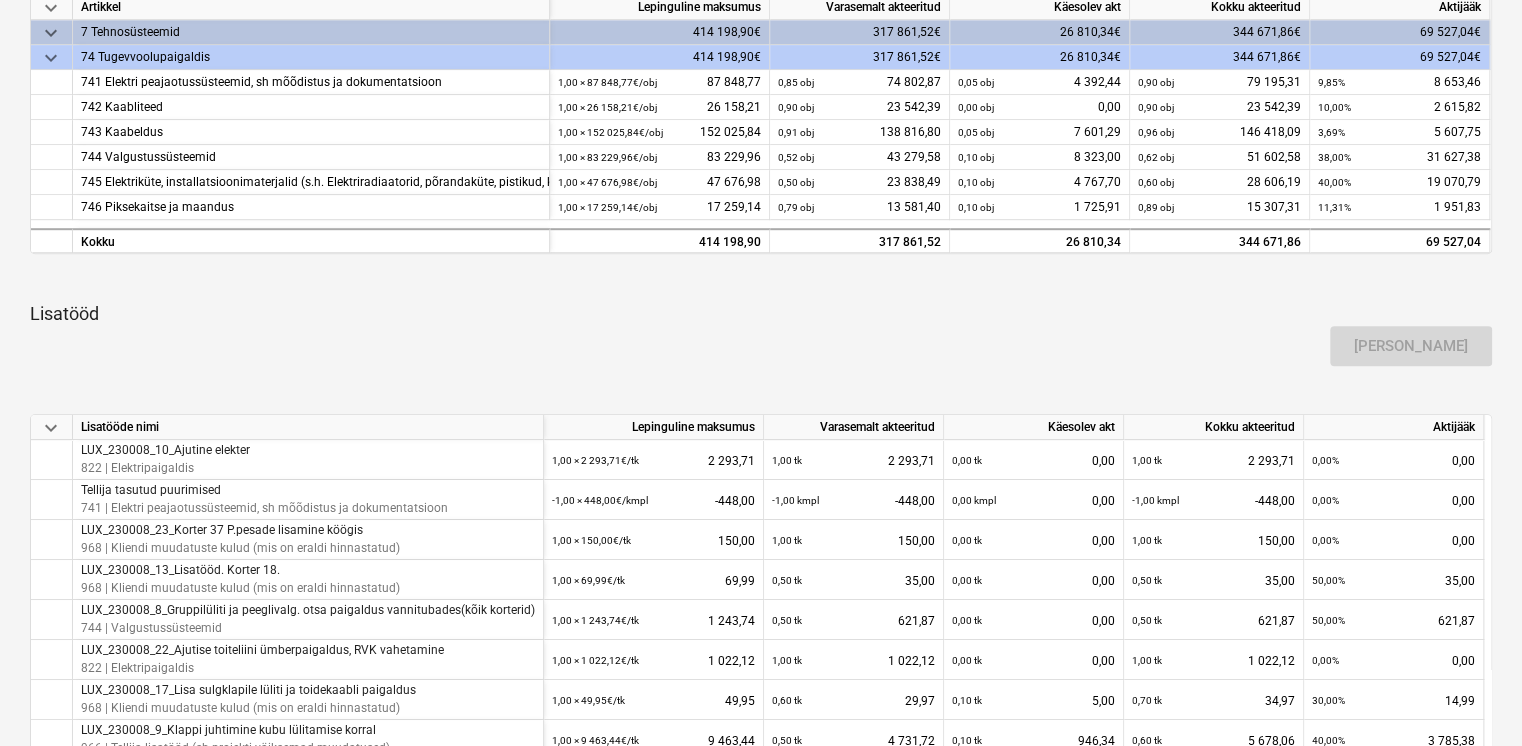 scroll, scrollTop: 740, scrollLeft: 0, axis: vertical 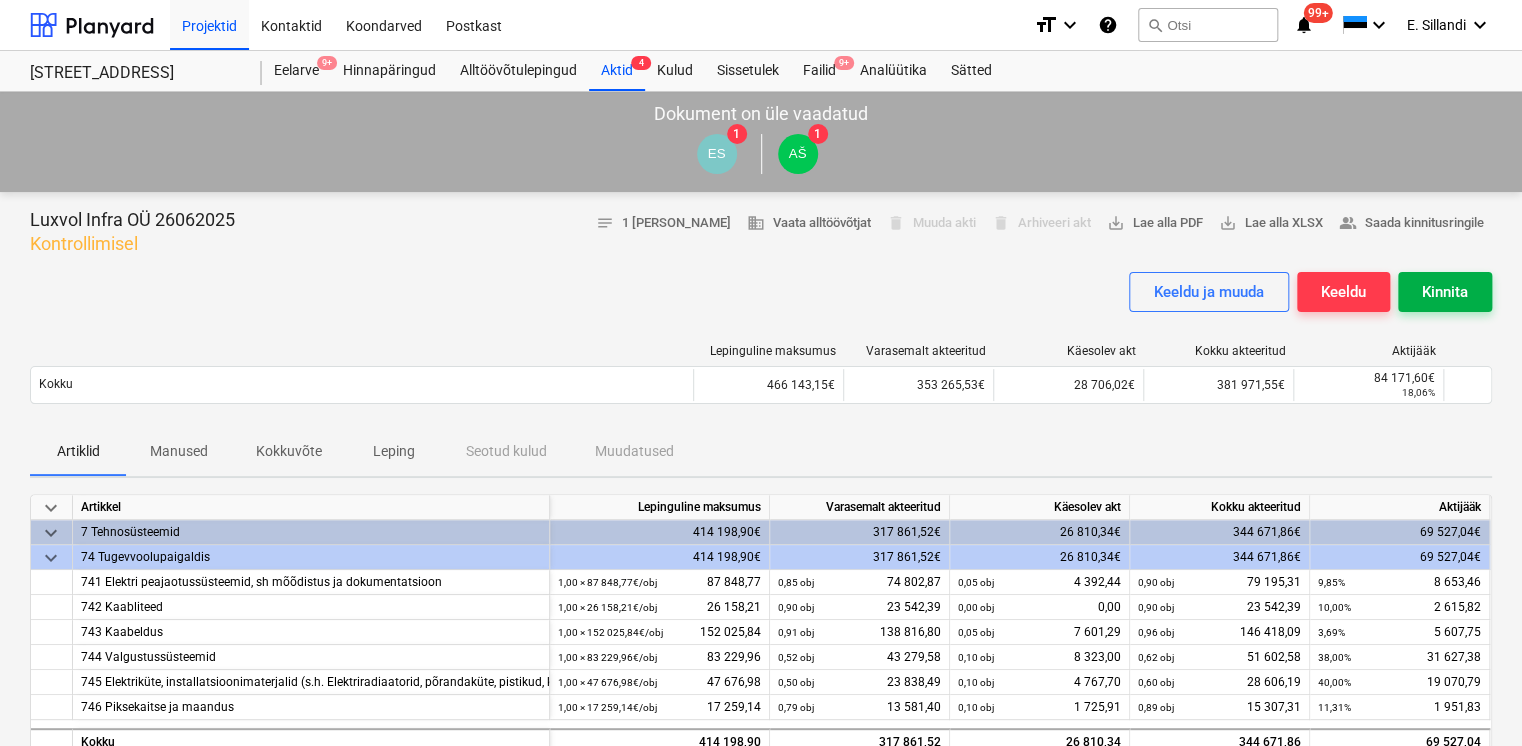 click on "Kinnita" at bounding box center [1445, 292] 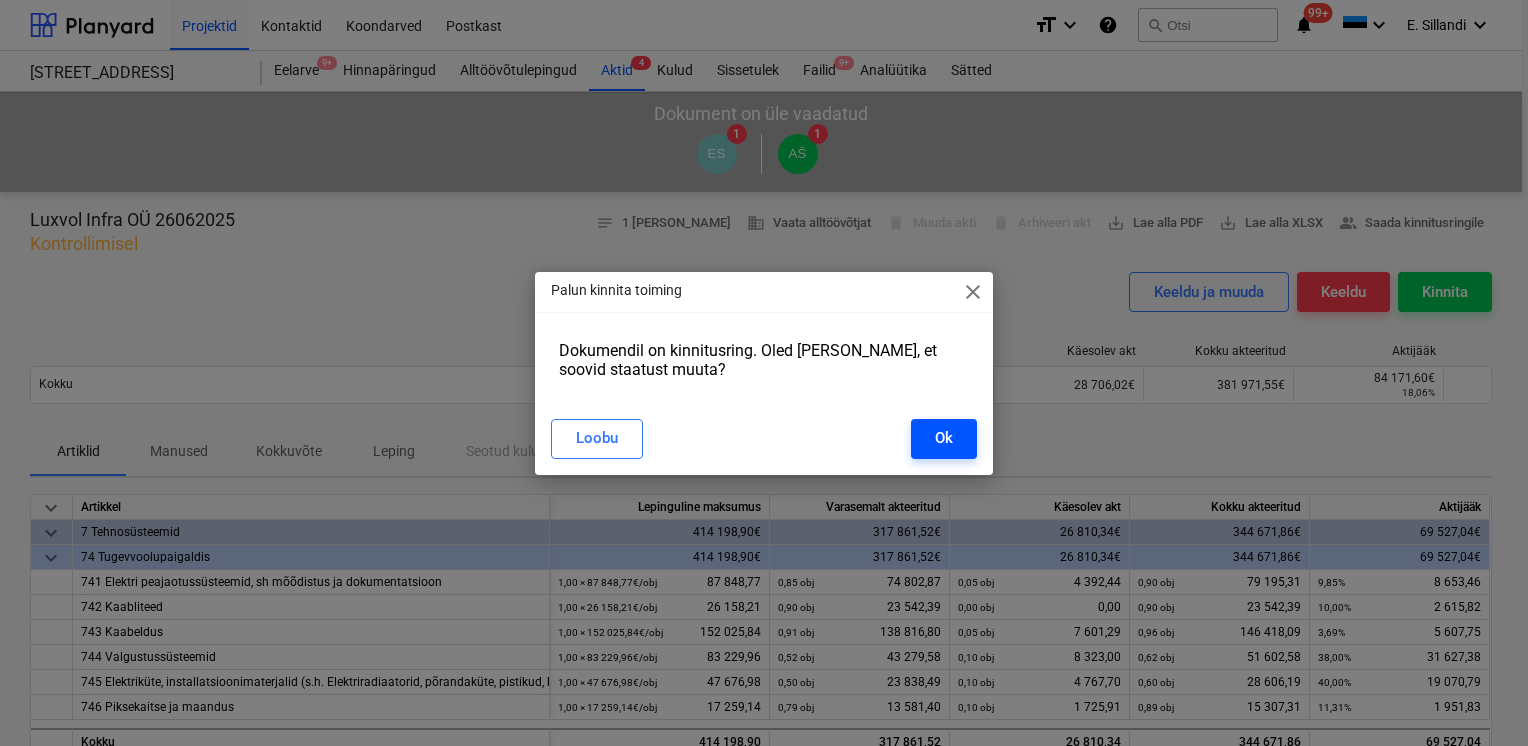 click on "Ok" at bounding box center (944, 438) 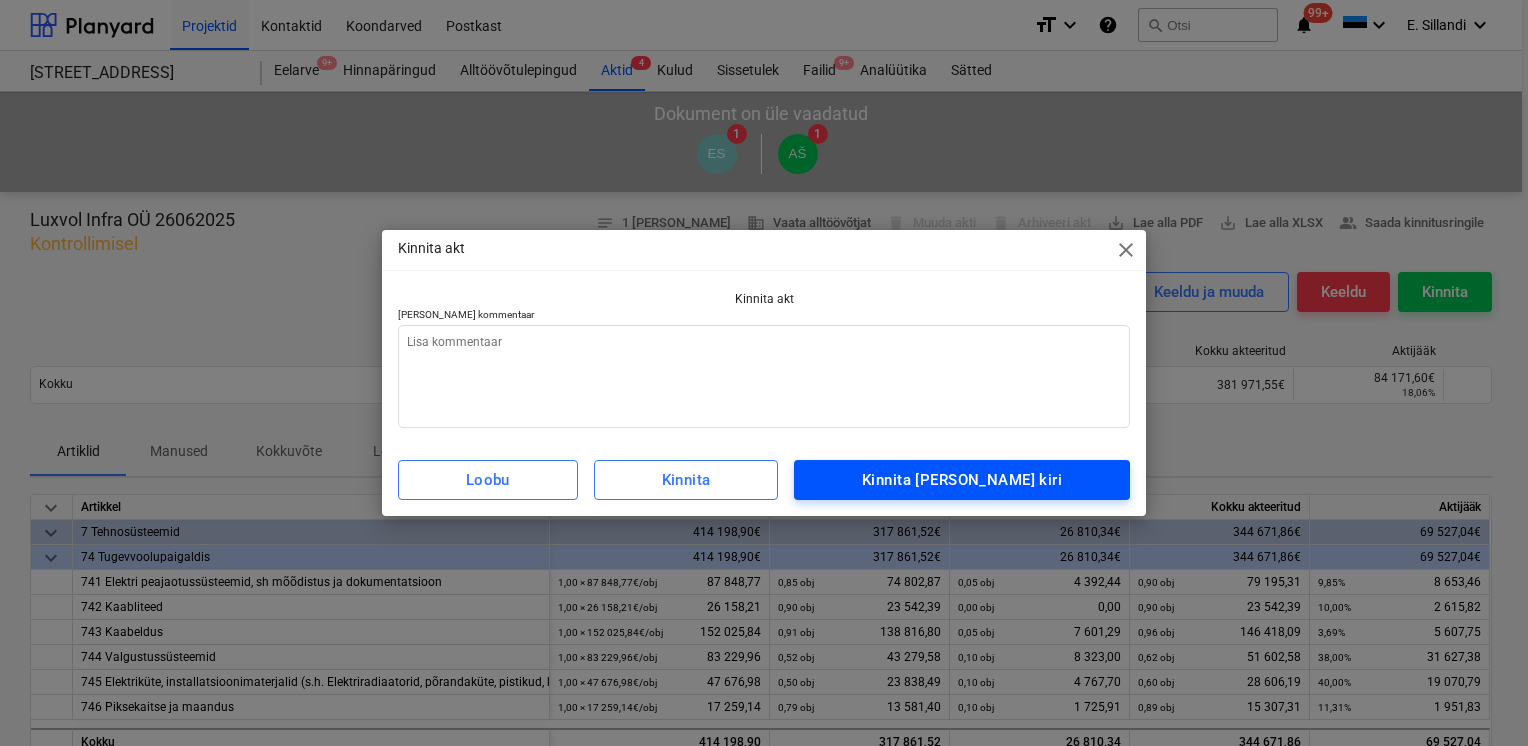 click on "Kinnita [PERSON_NAME] kiri" at bounding box center (962, 480) 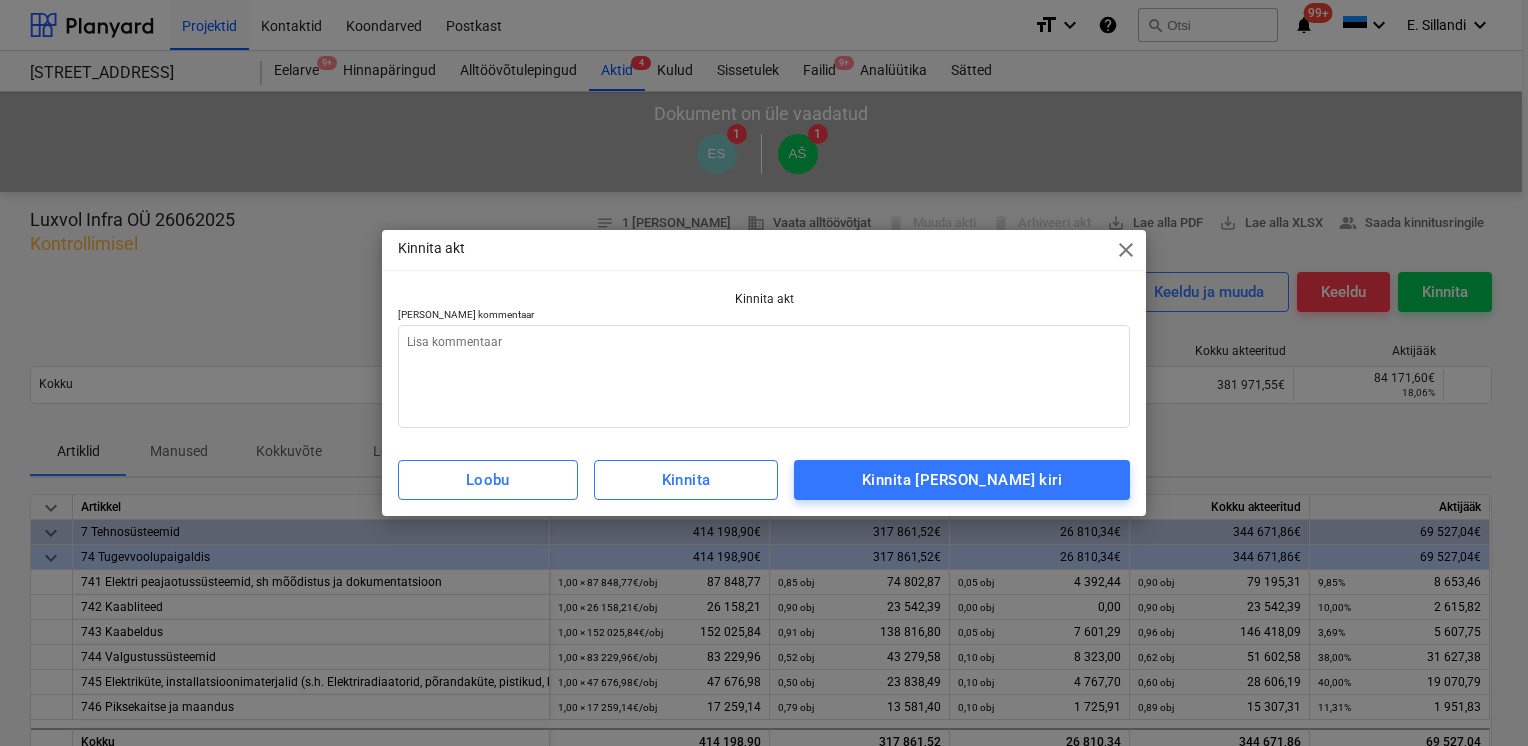 type on "x" 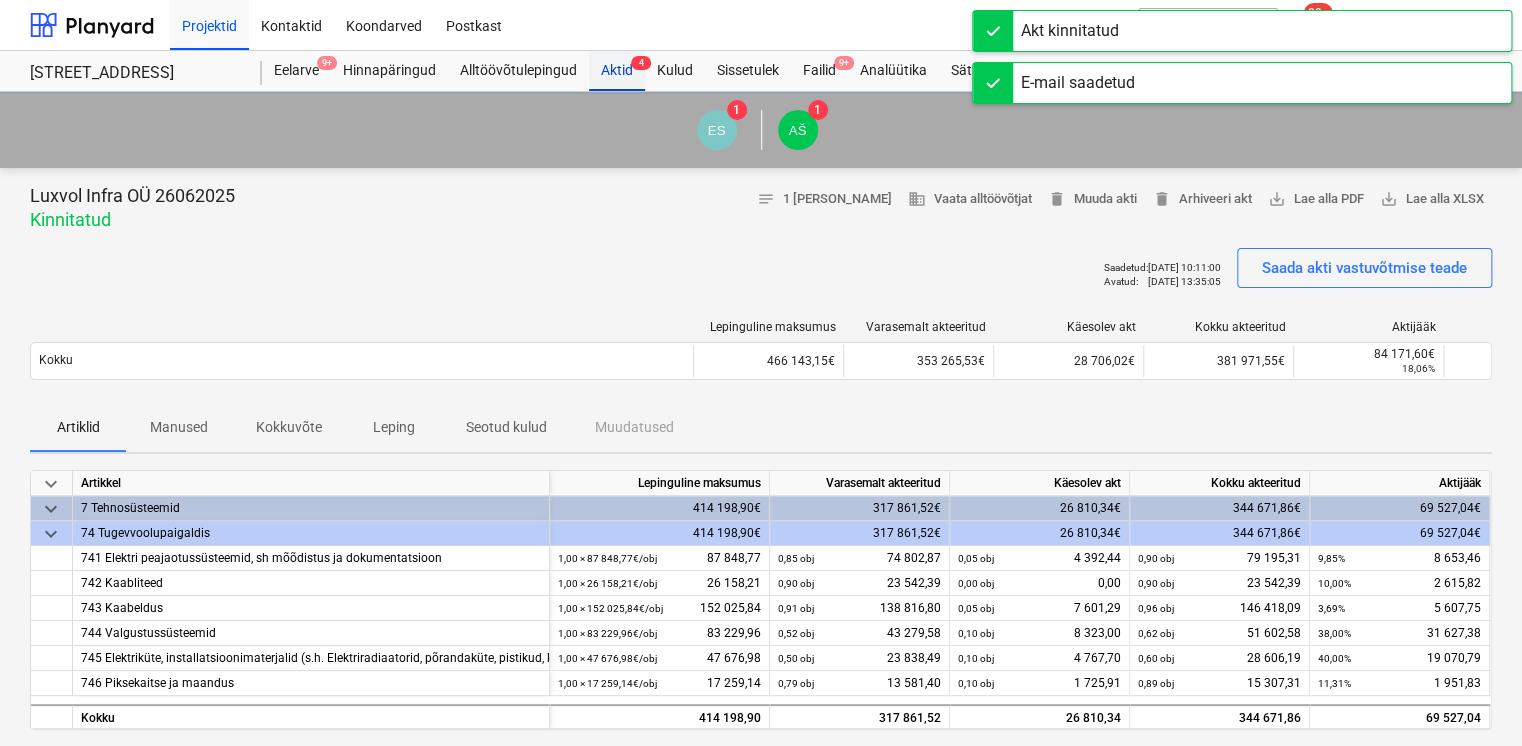 click on "Aktid 4" at bounding box center (617, 71) 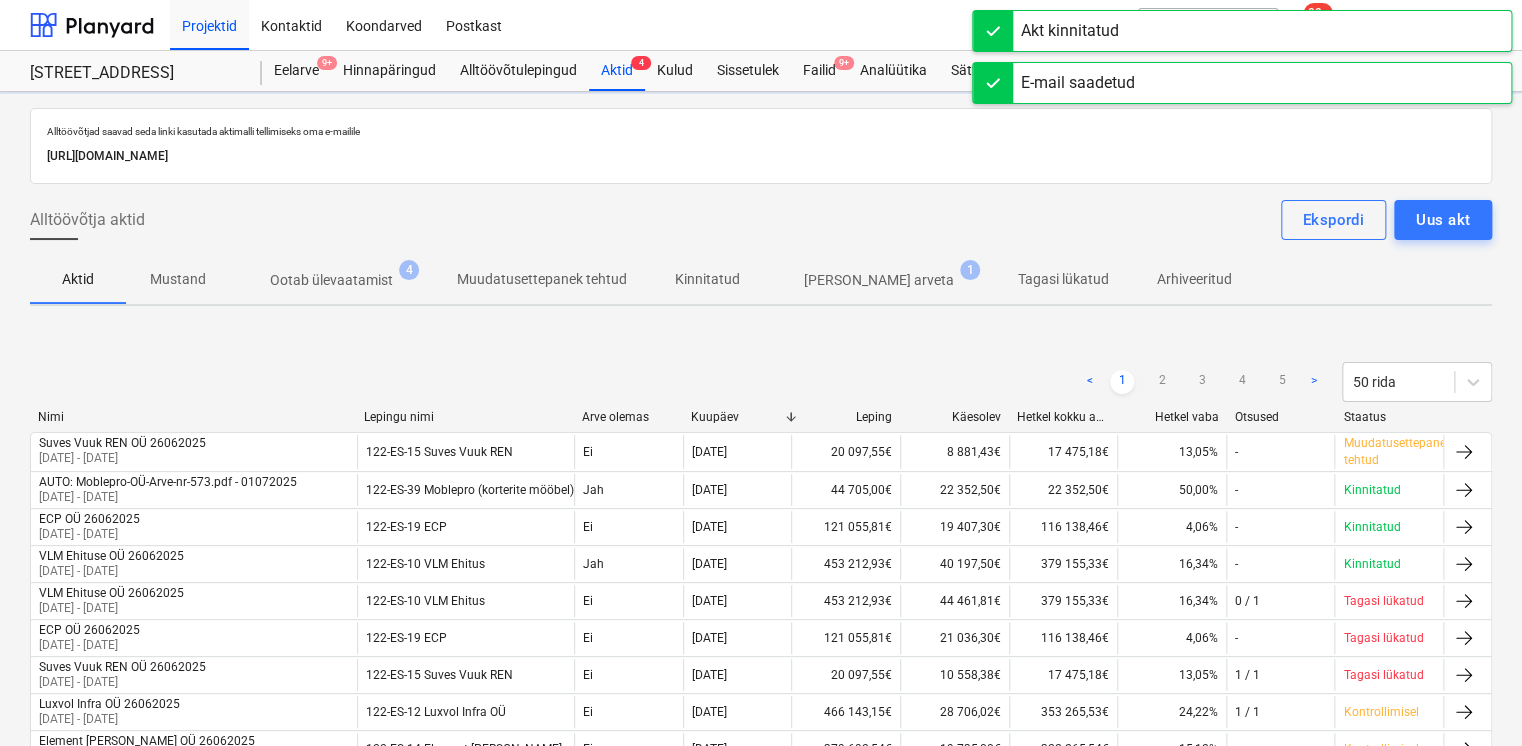 click on "Ootab ülevaatamist" at bounding box center [331, 280] 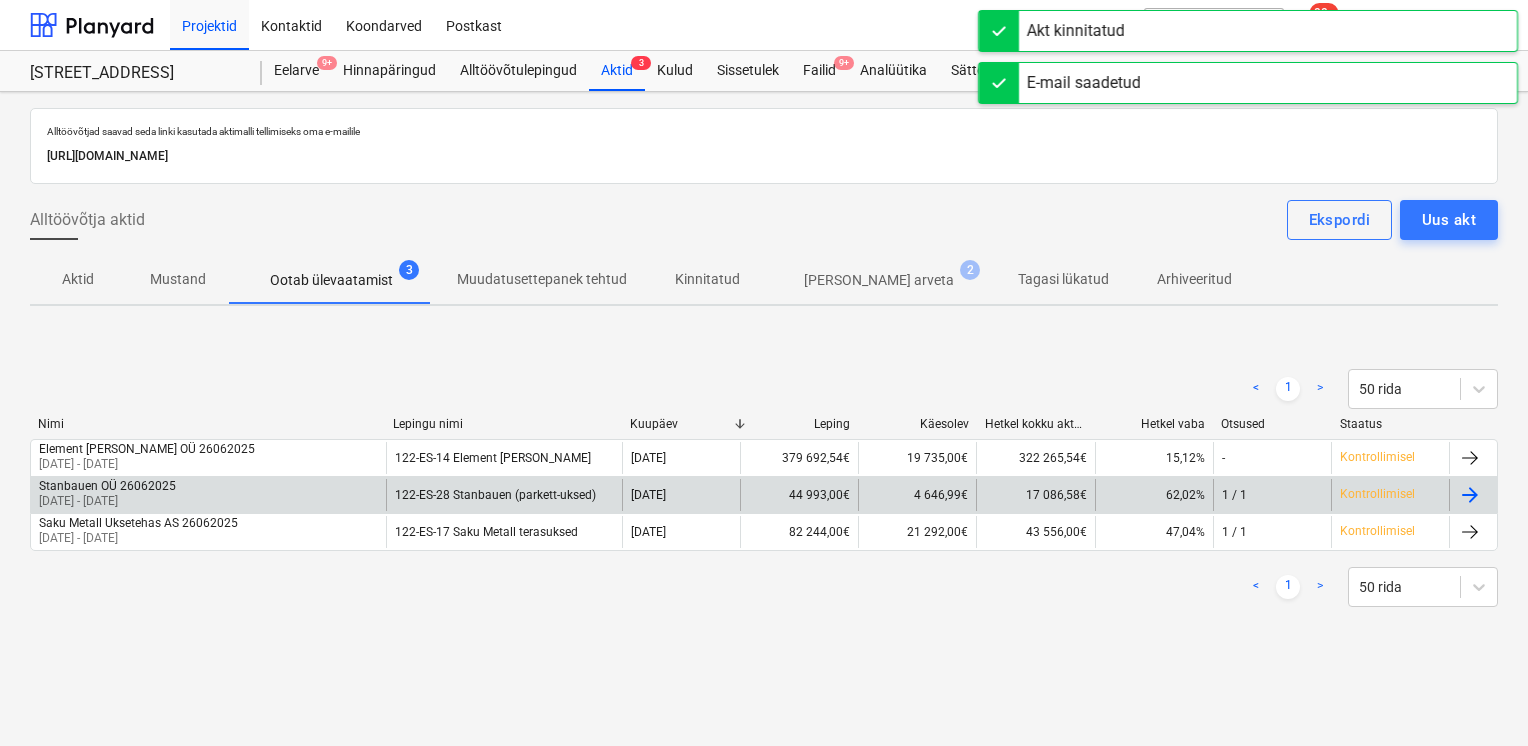 click on "Stanbauen OÜ 26062025 [DATE] - [DATE]" at bounding box center (208, 495) 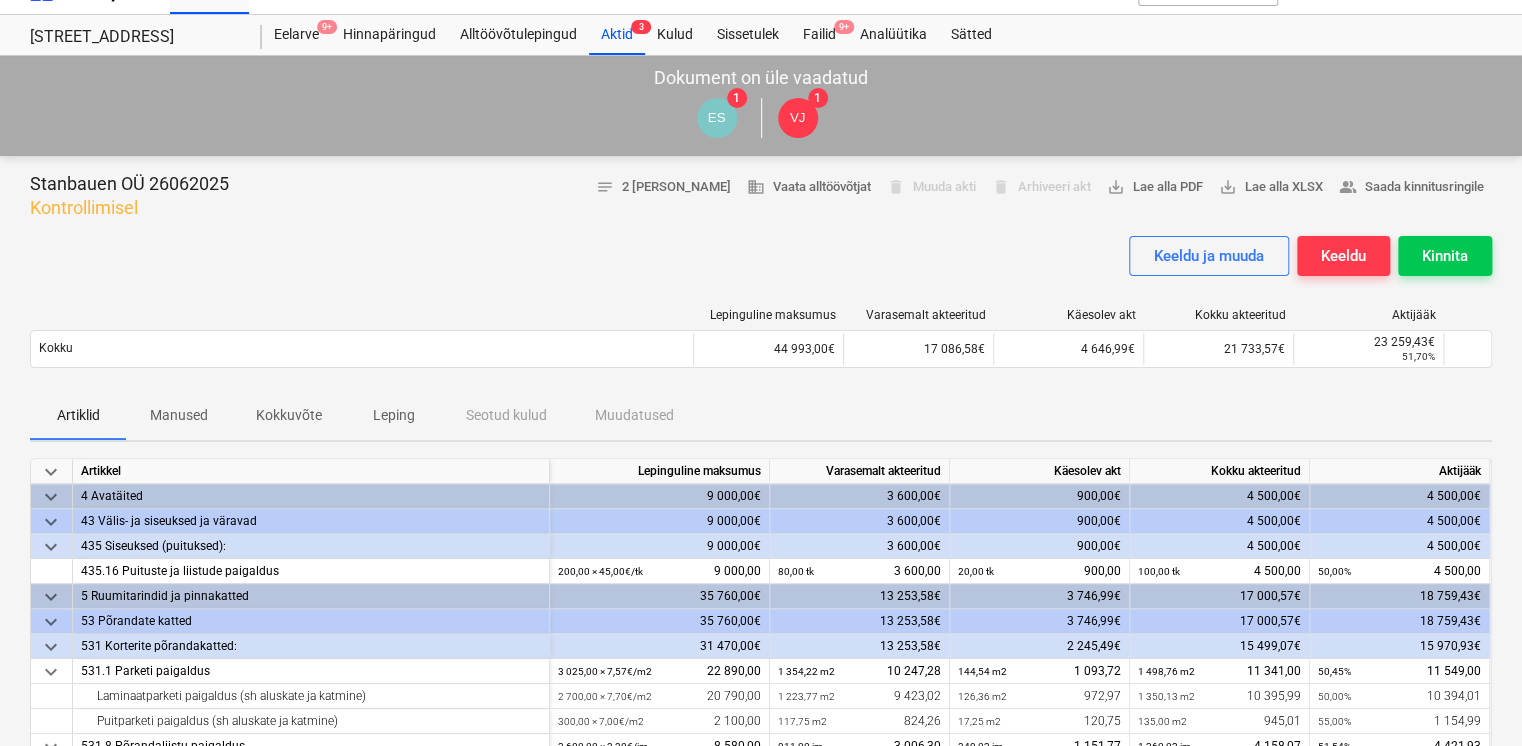 scroll, scrollTop: 28, scrollLeft: 0, axis: vertical 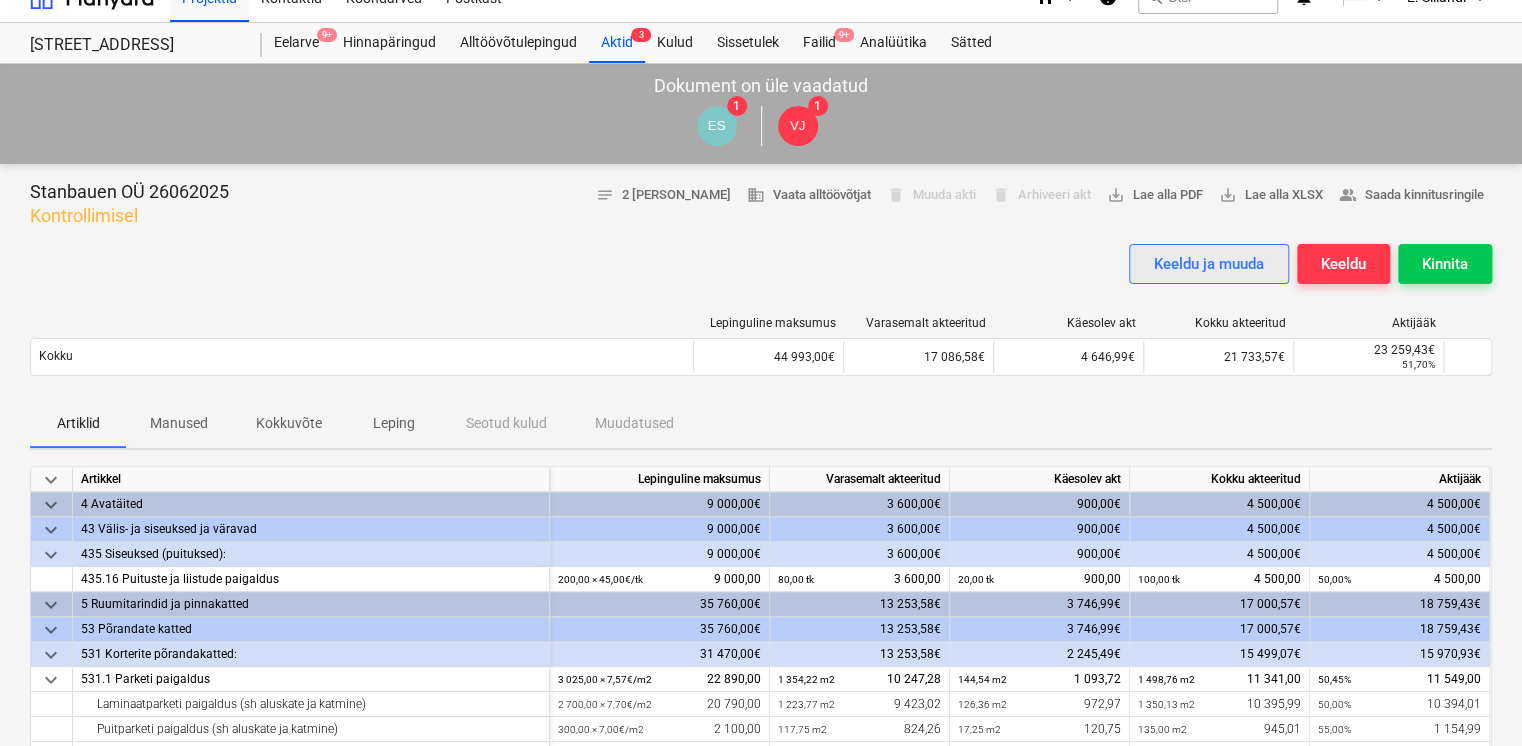 click on "Keeldu ja muuda" at bounding box center (1209, 264) 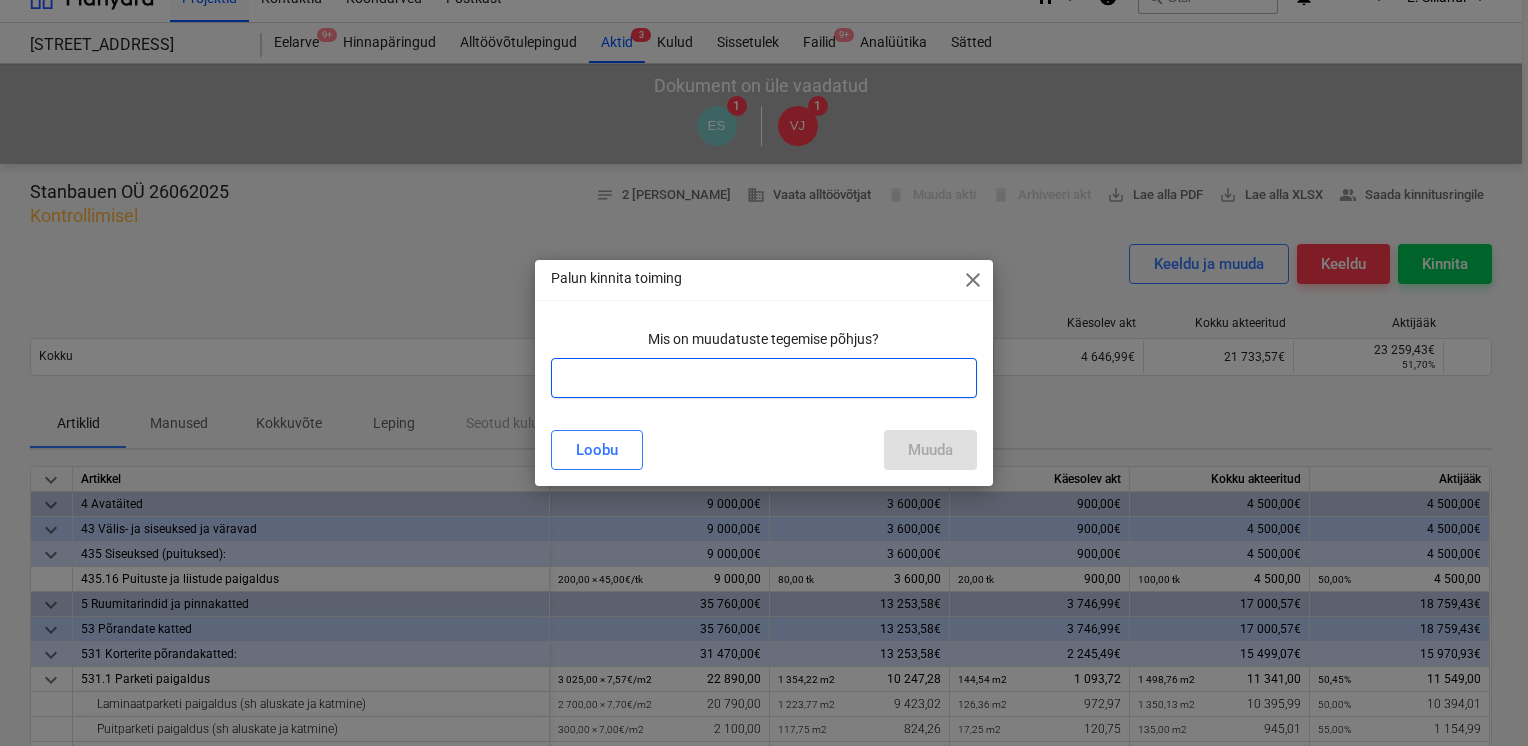 click at bounding box center (764, 378) 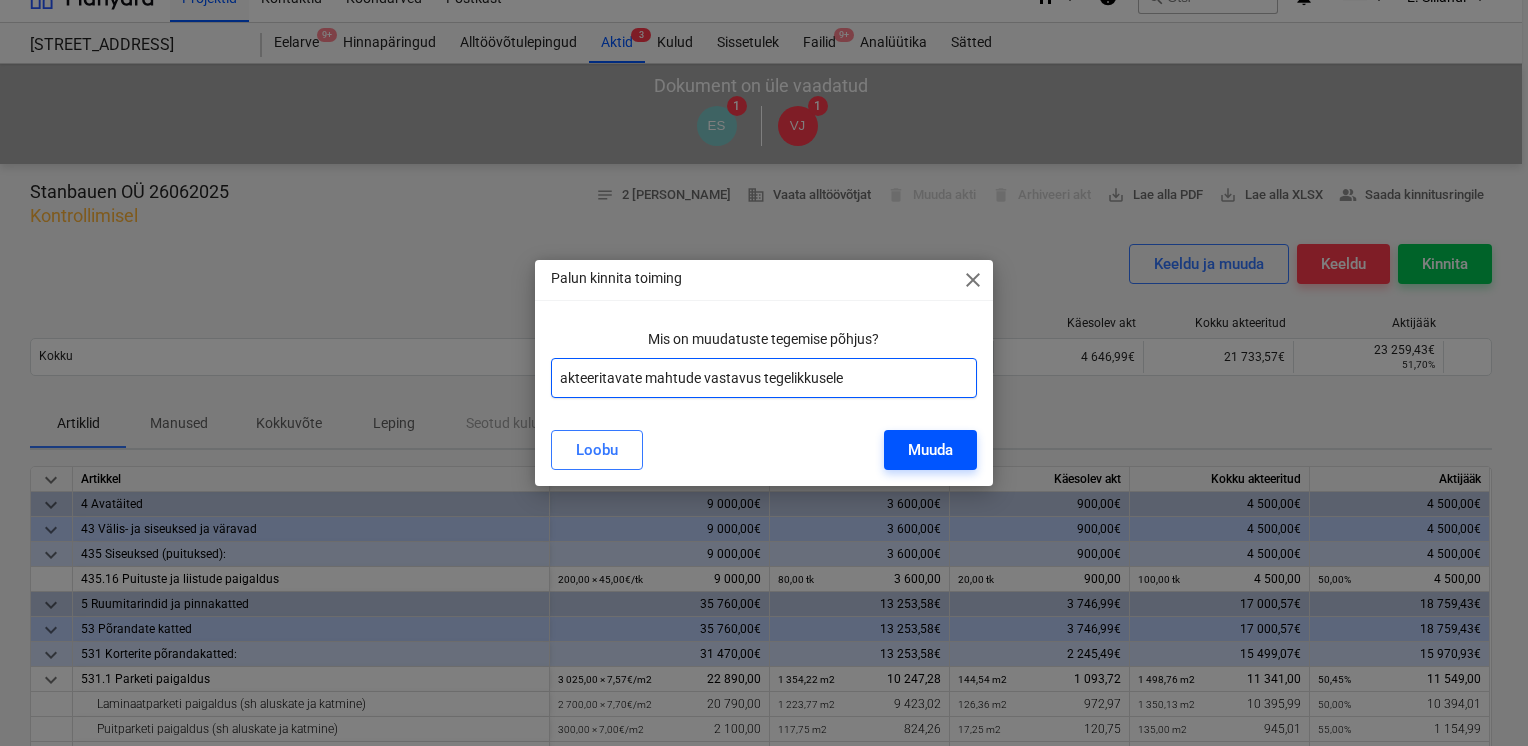 type on "akteeritavate mahtude vastavus tegelikkusele" 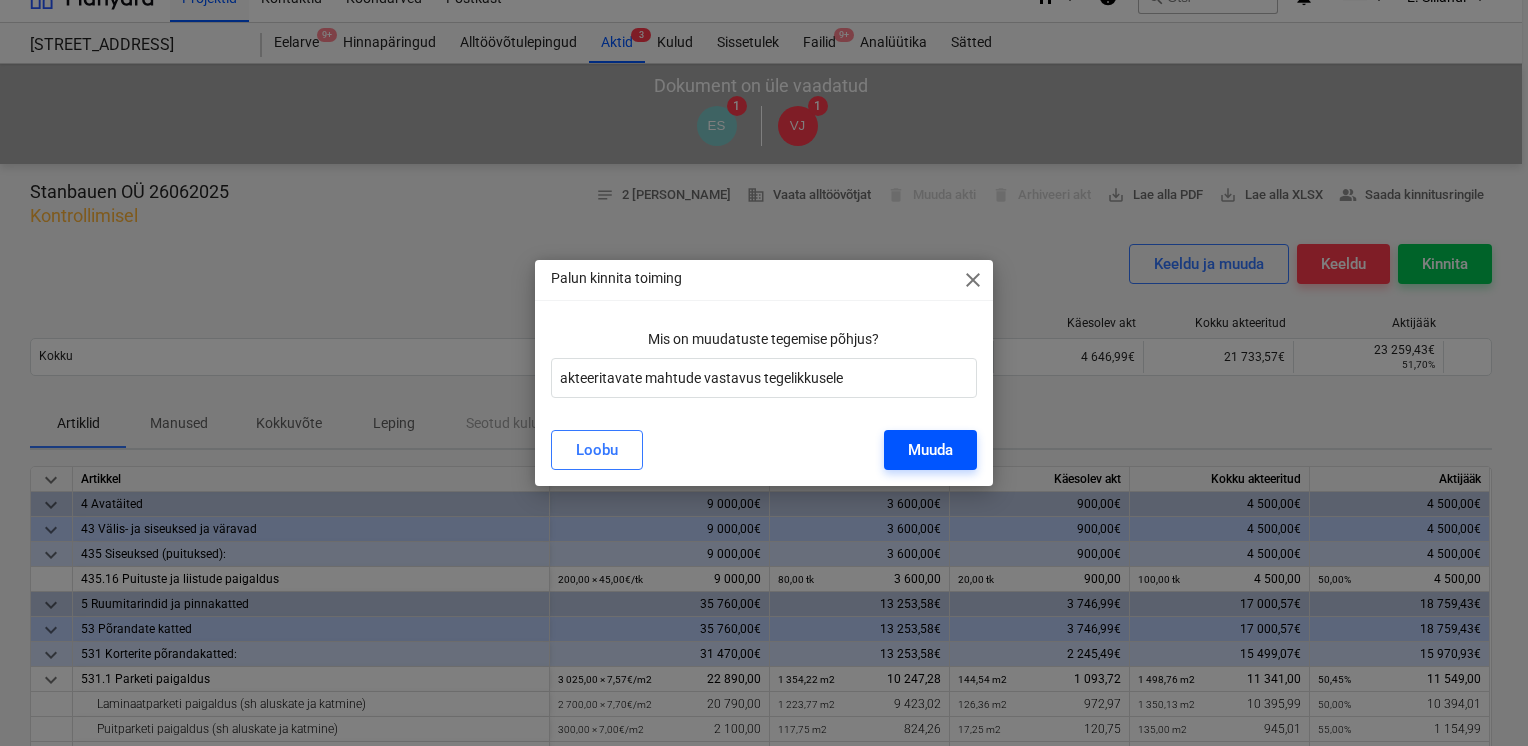 click on "Muuda" at bounding box center (930, 450) 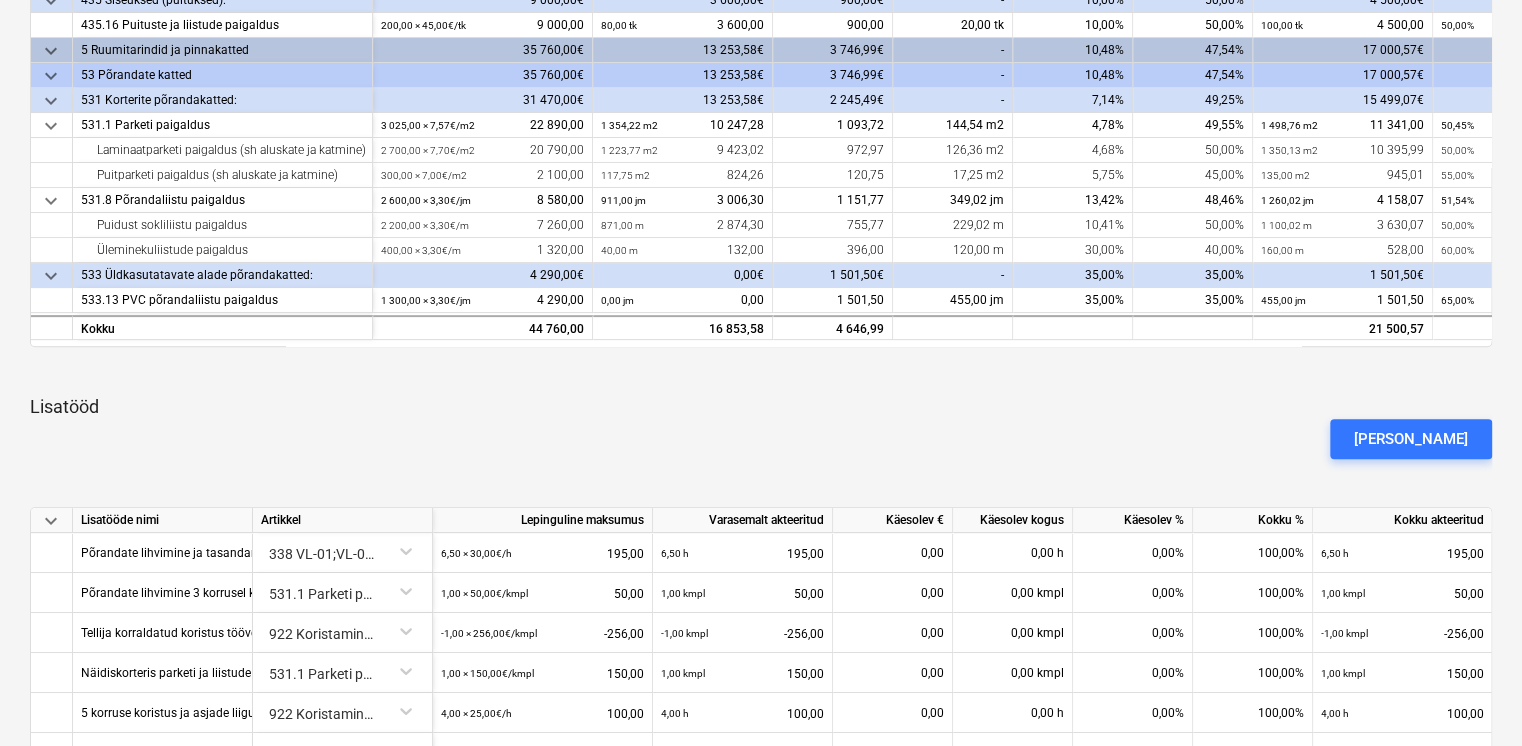 scroll, scrollTop: 483, scrollLeft: 0, axis: vertical 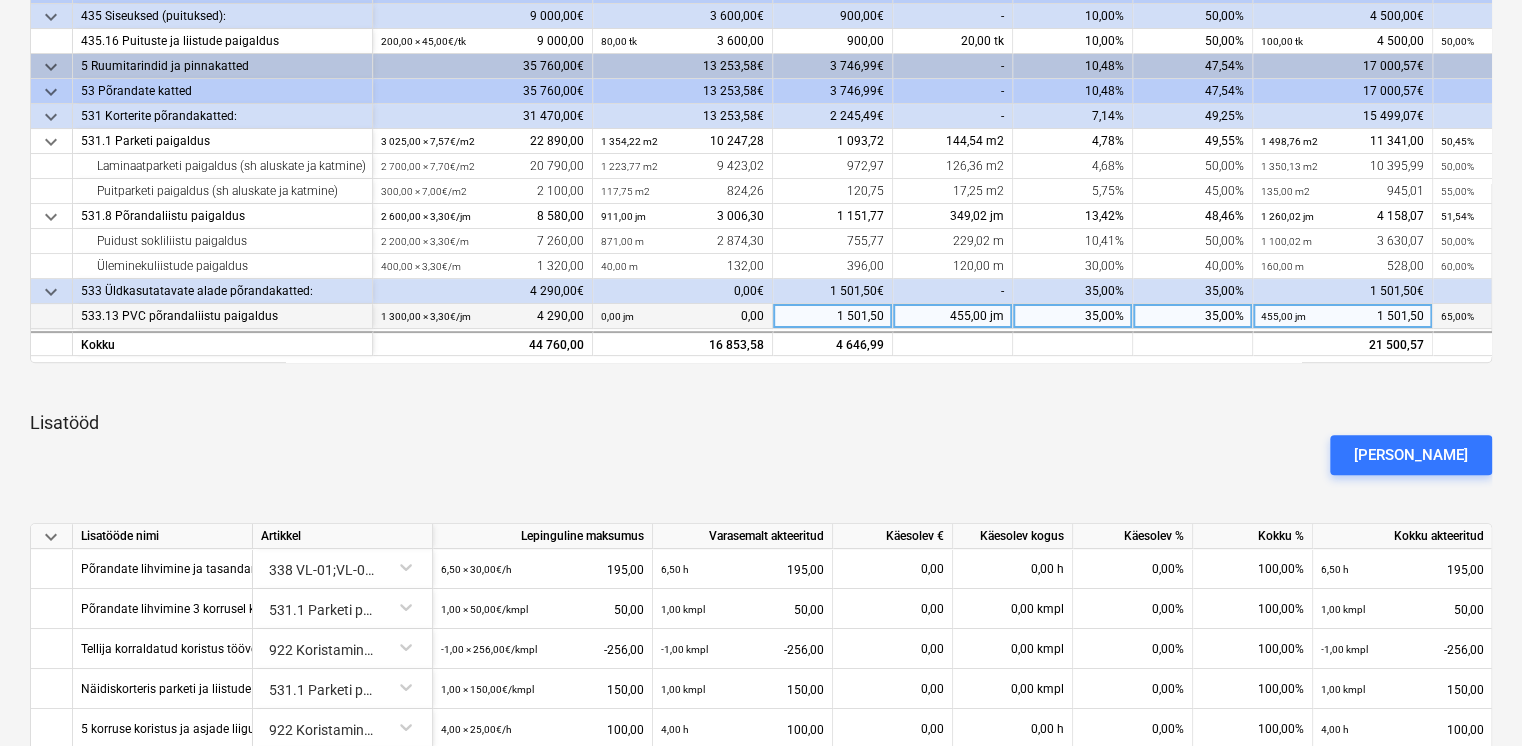 click on "455,00   jm" at bounding box center [953, 316] 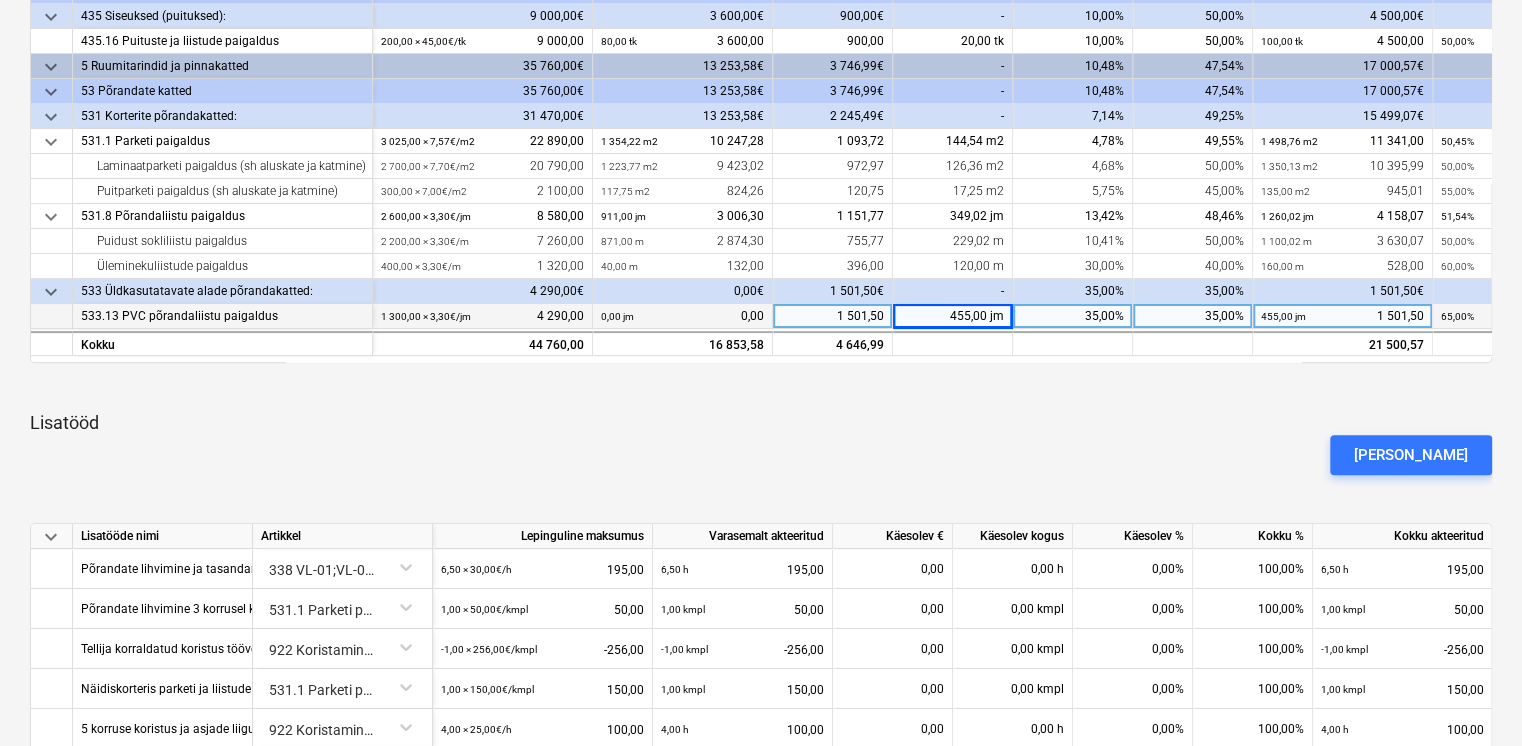 click on "455,00   jm" at bounding box center [953, 316] 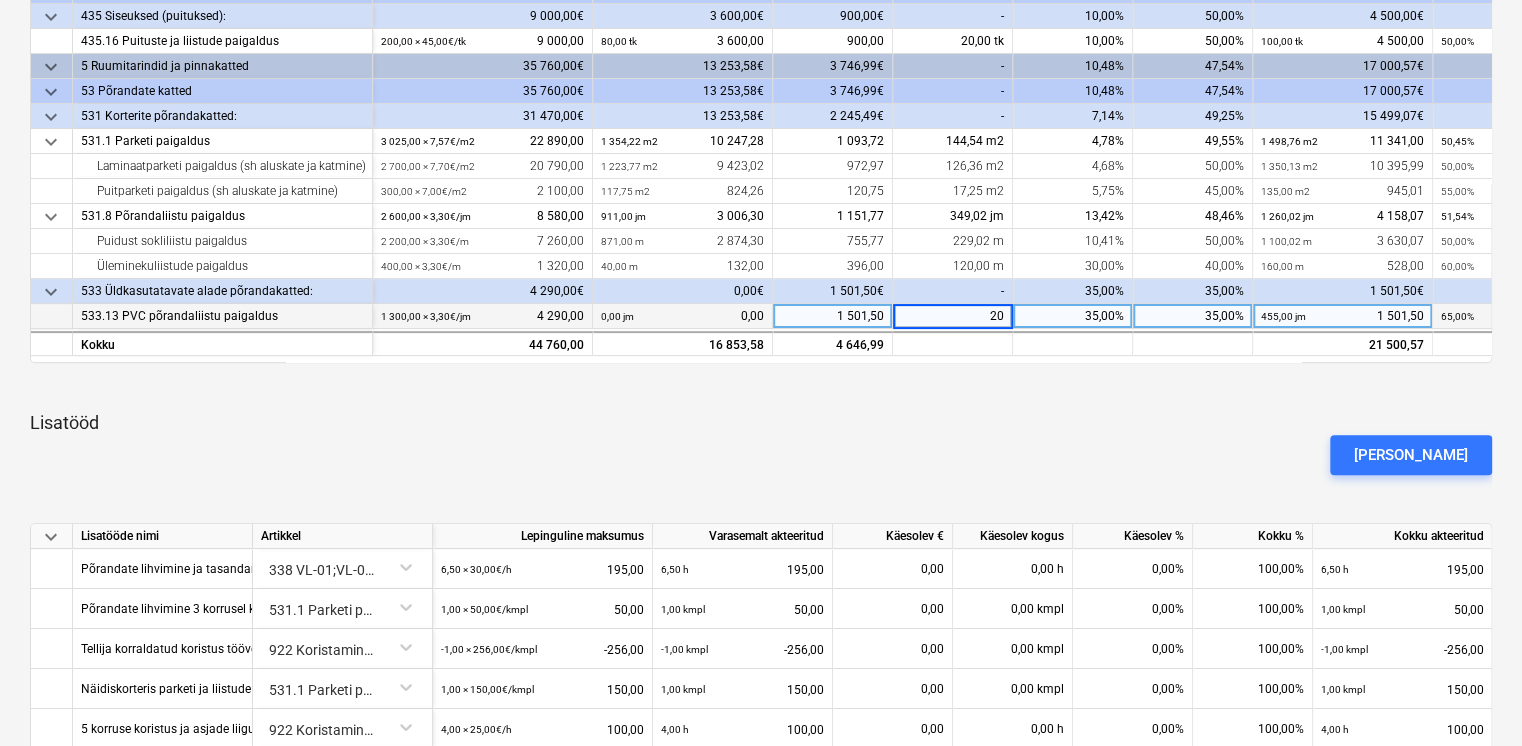 type on "200" 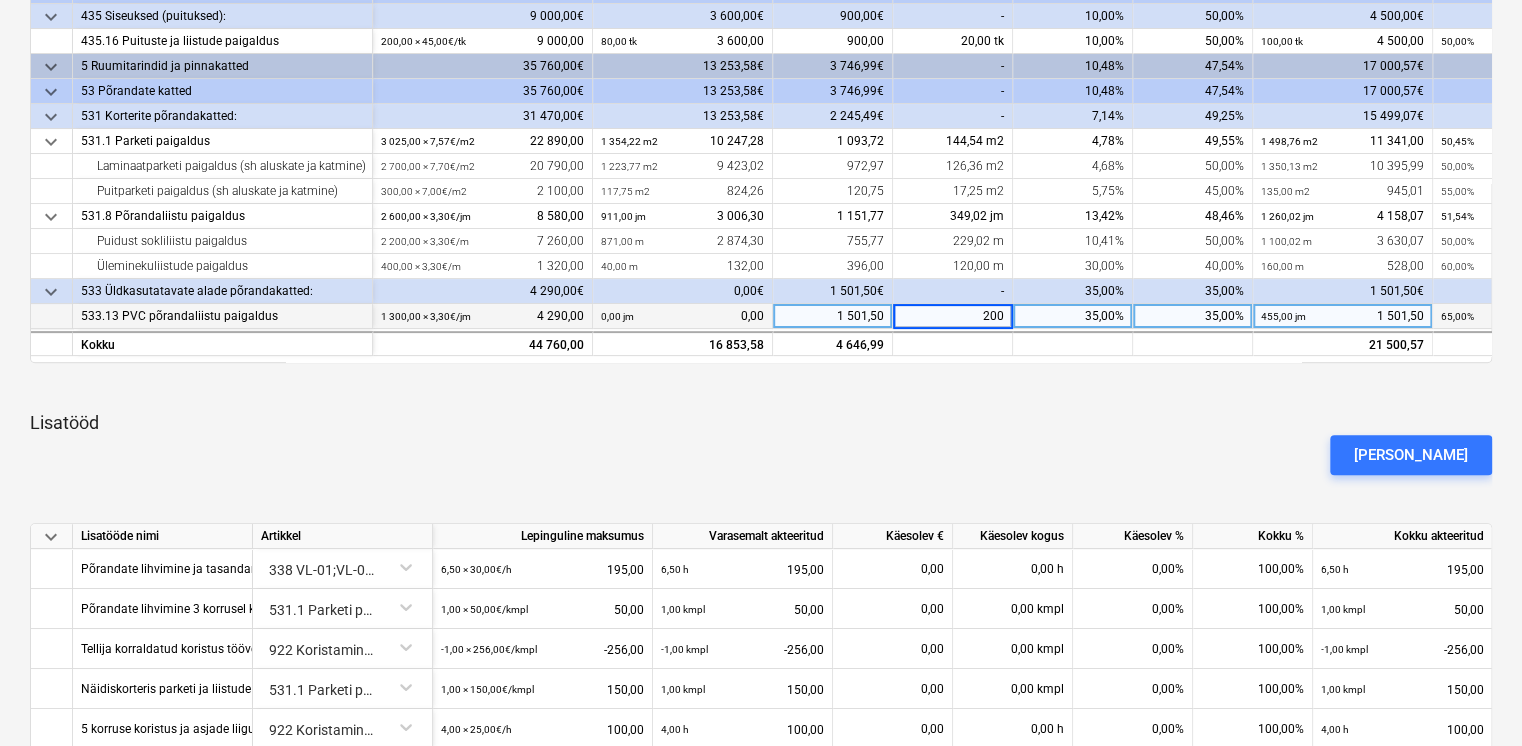 click on "keyboard_arrow_down Artikkel Lepinguline [PERSON_NAME] akteeritud Käesolev € Käesolev kogus Käesolev % Kokku % Kokku akteeritud Aktijääk keyboard_arrow_down 4 Avatäited  9 000,00€ 3 600,00€ 900,00€ - 10,00% 50,00% 4 500,00€ 4 500,00€ keyboard_arrow_down 43 Välis- ja siseuksed ja väravad  9 000,00€ 3 600,00€ 900,00€ - 10,00% 50,00% 4 500,00€ 4 500,00€ keyboard_arrow_down 435 Siseuksed (puituksed):  9 000,00€ 3 600,00€ 900,00€ - 10,00% 50,00% 4 500,00€ 4 500,00€ 435.16 Puituste ja liistude paigaldus  200,00   ×   45,00€ / tk 9 000,00 80,00   tk 3 600,00 900,00 20,00   tk 10,00% 50,00% 100,00   tk 4 500,00 50,00% 4 500,00 keyboard_arrow_down 5 Ruumitarindid ja pinnakatted   35 760,00€ 13 253,58€ 3 746,99€ - 10,48% 47,54% 17 000,57€ 18 759,43€ keyboard_arrow_down 53 Põrandate katted  35 760,00€ 13 253,58€ 3 746,99€ - 10,48% 47,54% 17 000,57€ 18 759,43€ keyboard_arrow_down 531 Korterite põrandakatted:  31 470,00€ 13 253,58€ 2 245,49€" at bounding box center [761, 423] 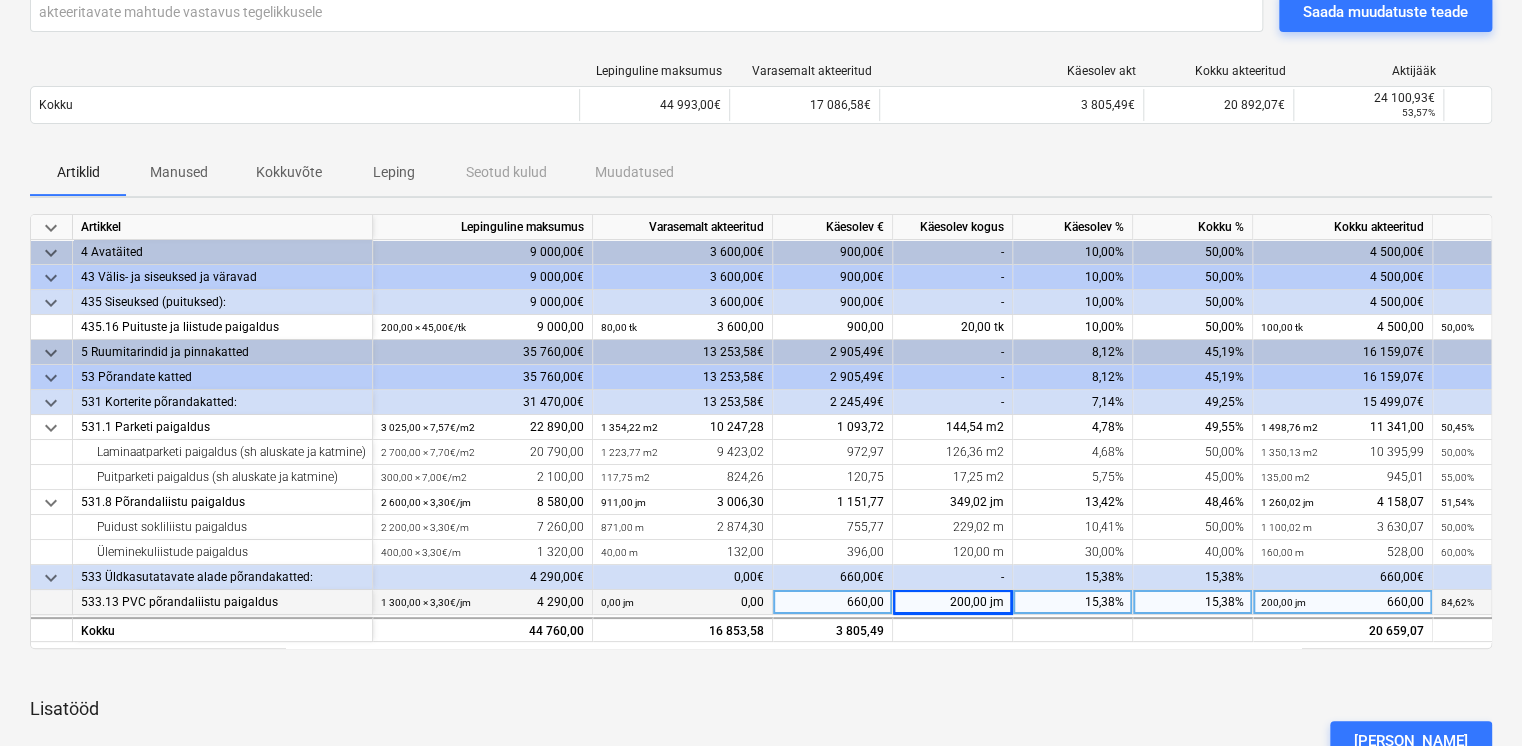 scroll, scrollTop: 200, scrollLeft: 0, axis: vertical 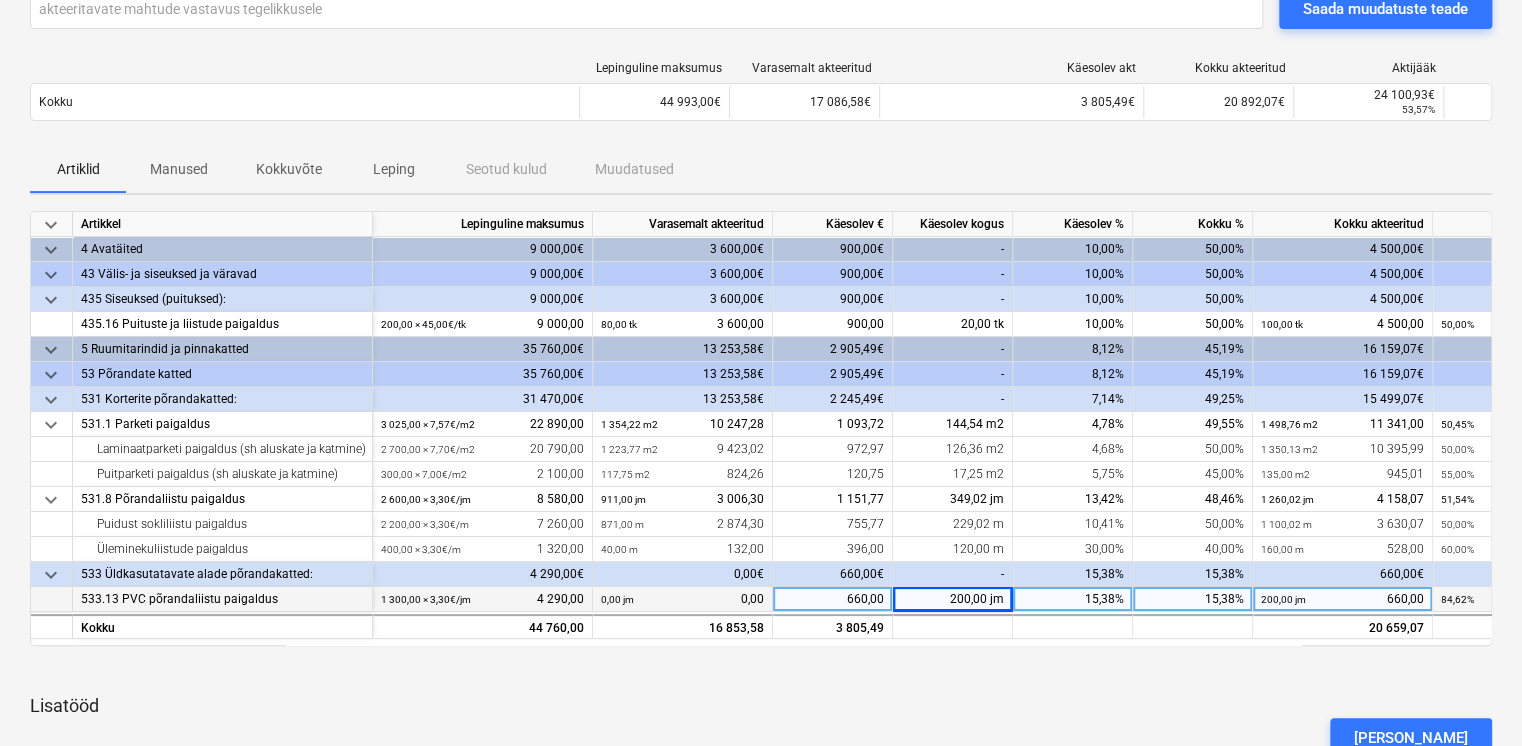 click on "Artiklid Manused Kokkuvõte Leping Seotud kulud Muudatused" at bounding box center [761, 169] 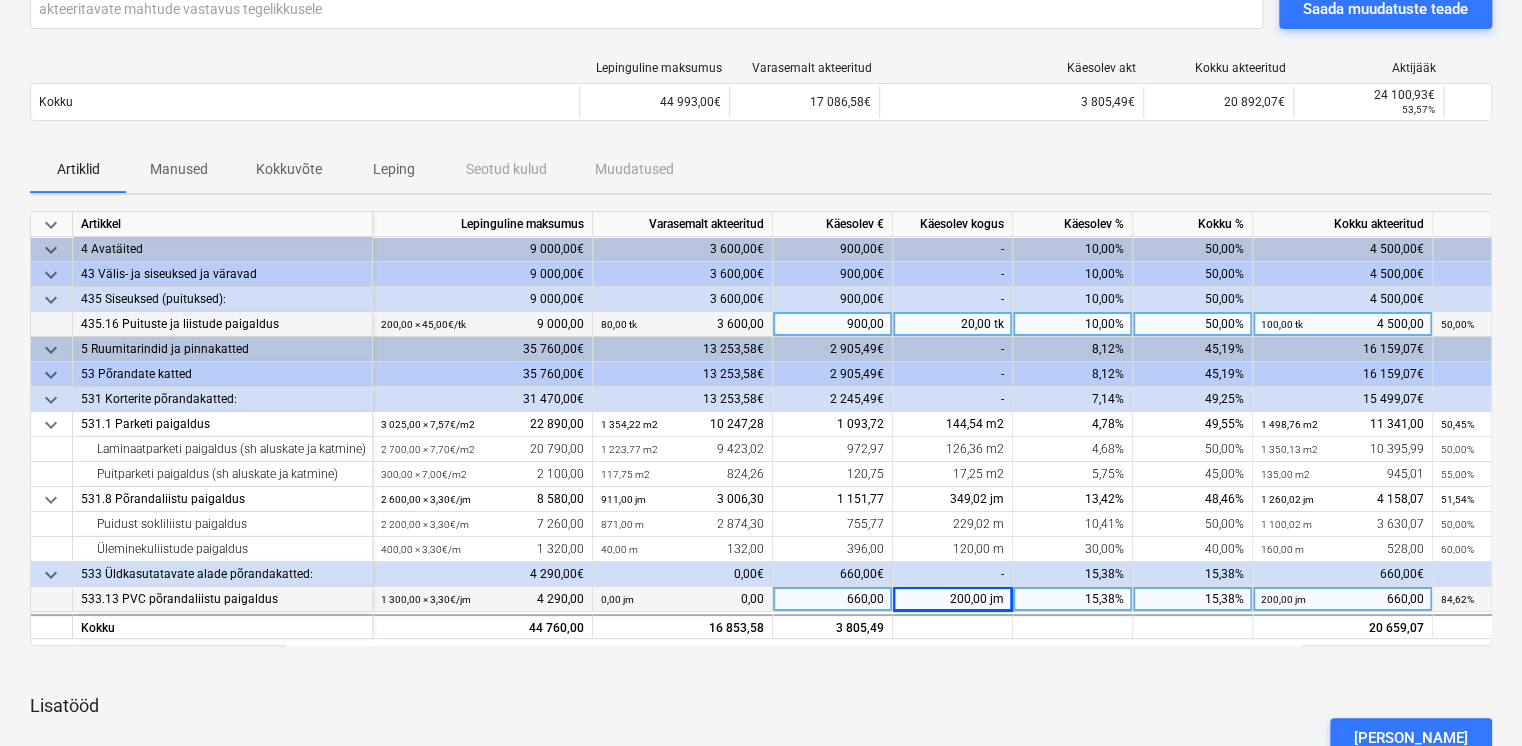 click on "20,00   tk" at bounding box center [953, 324] 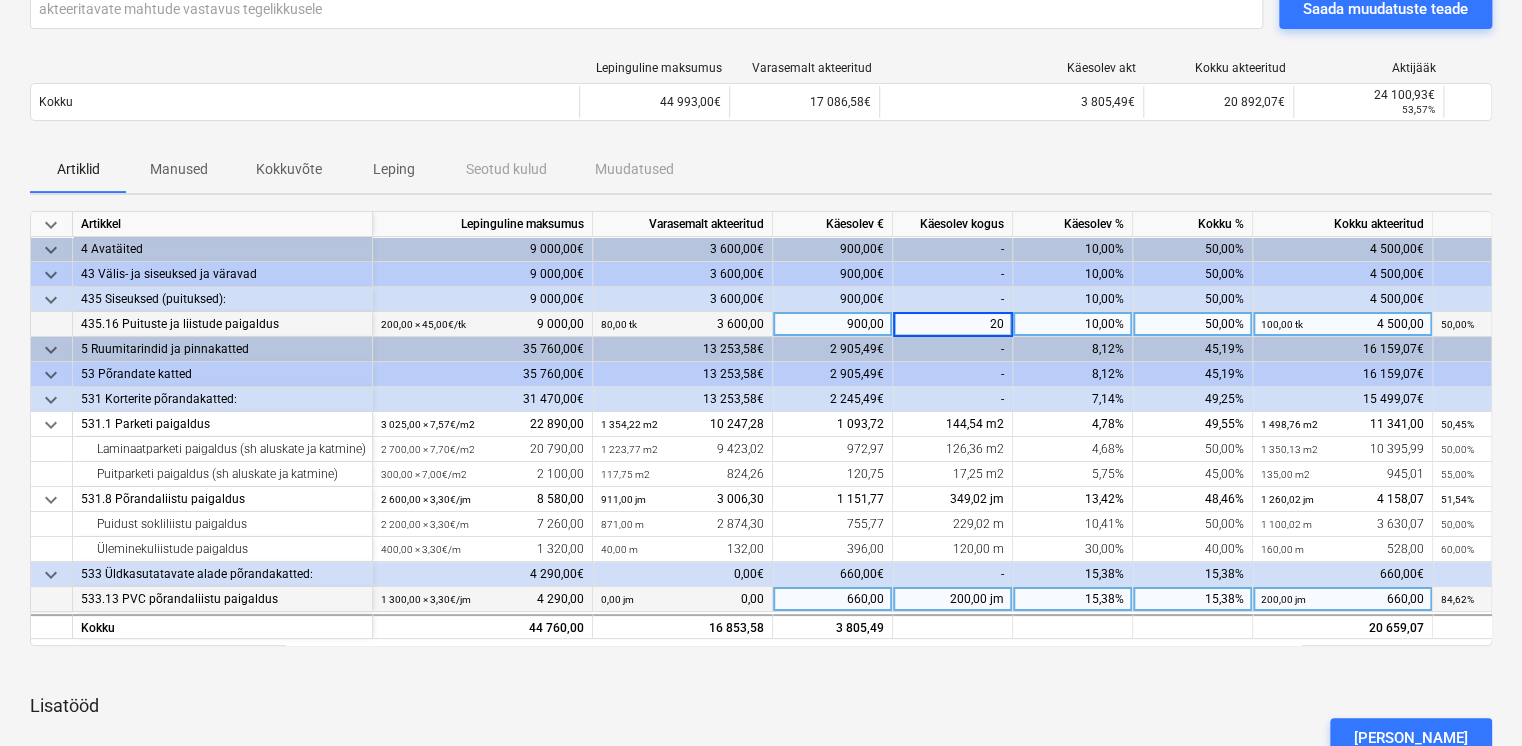 type on "0" 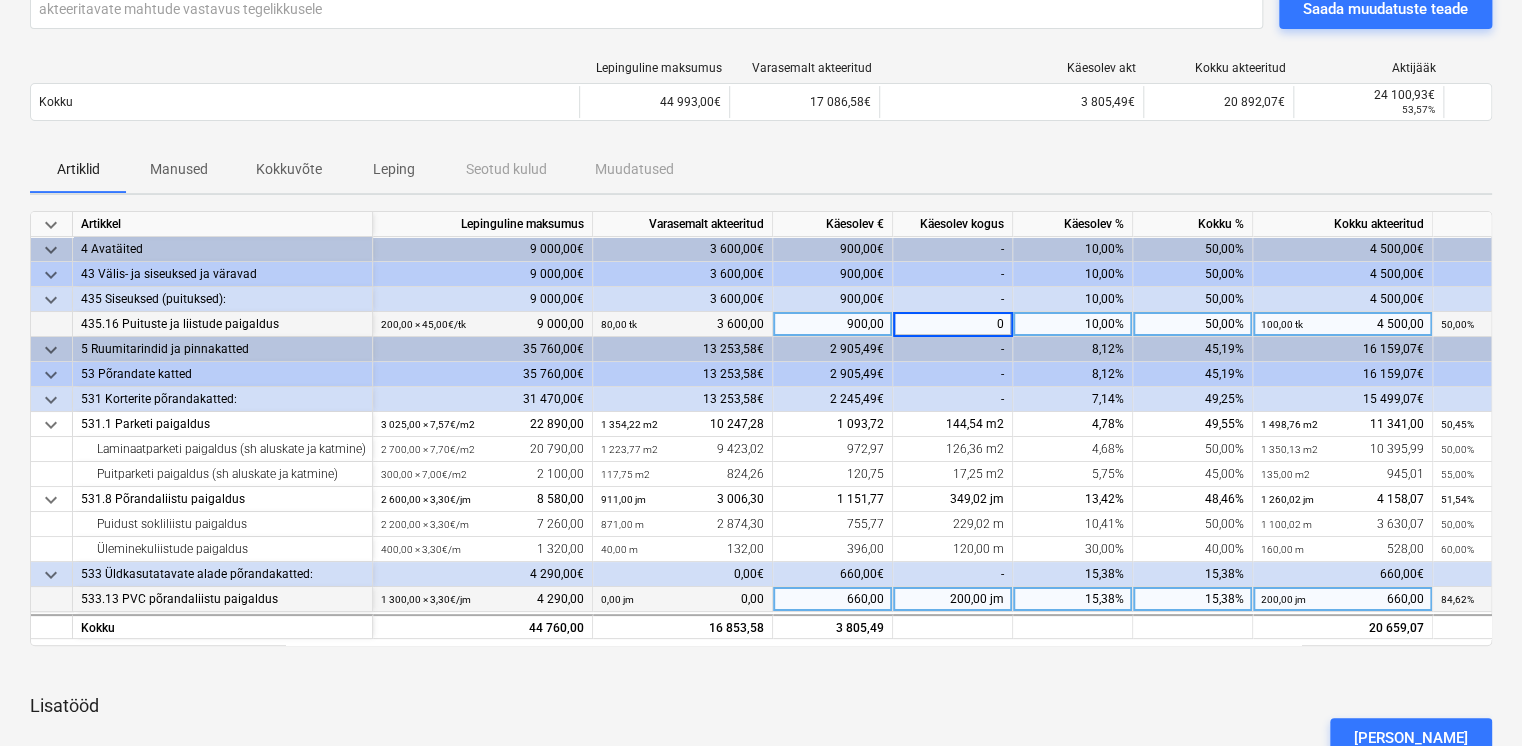 click on "Artiklid Manused Kokkuvõte Leping Seotud kulud Muudatused" at bounding box center (761, 169) 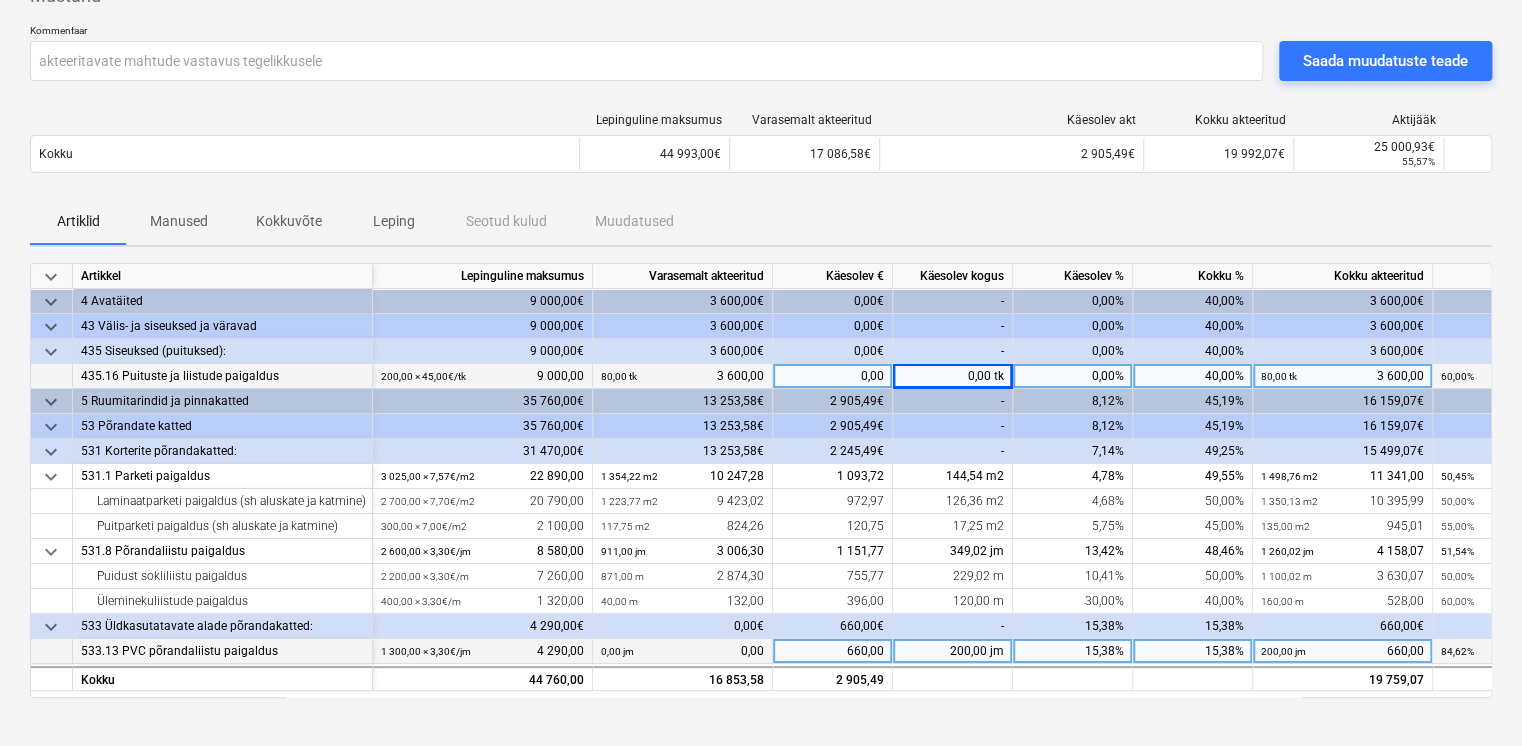 scroll, scrollTop: 183, scrollLeft: 0, axis: vertical 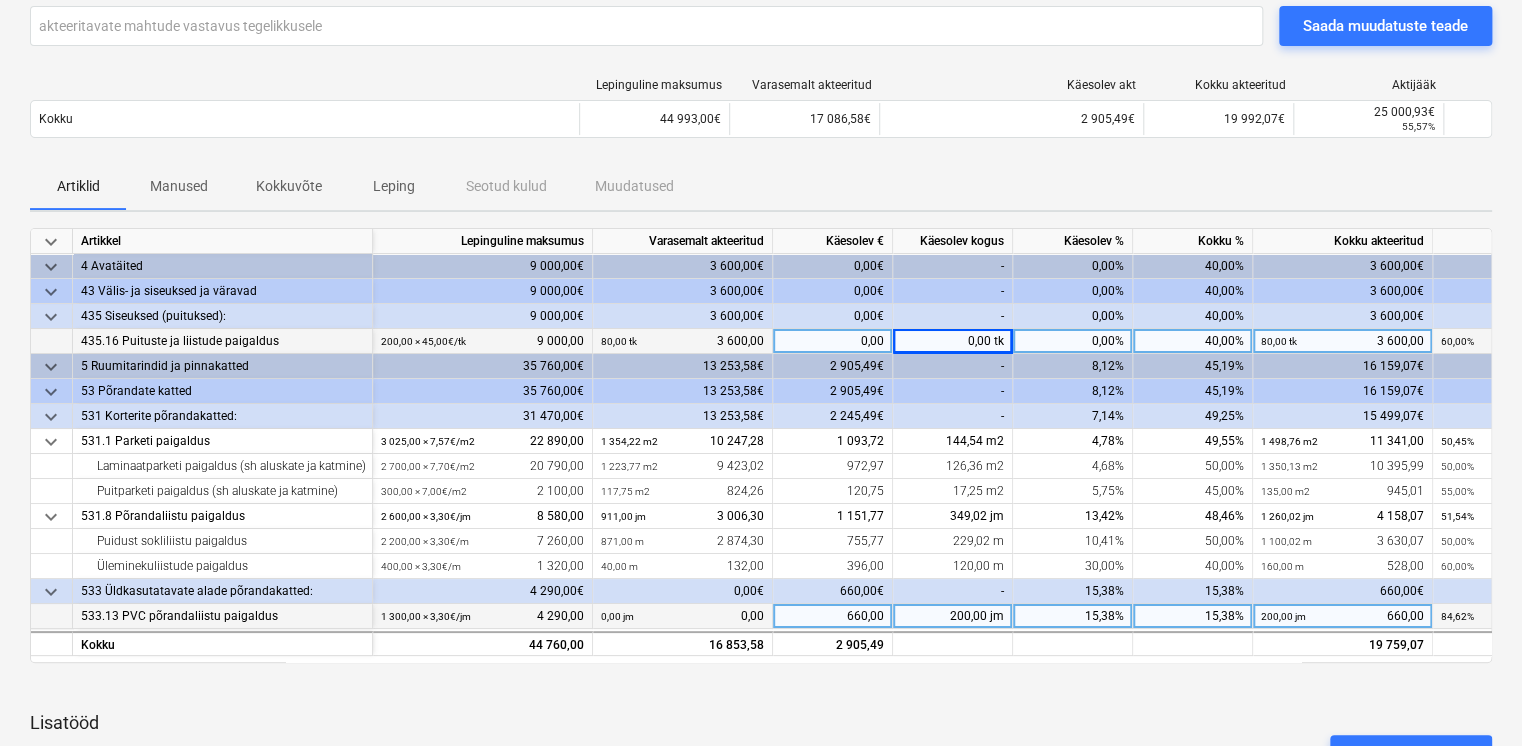 click on "0,00%" at bounding box center (1073, 341) 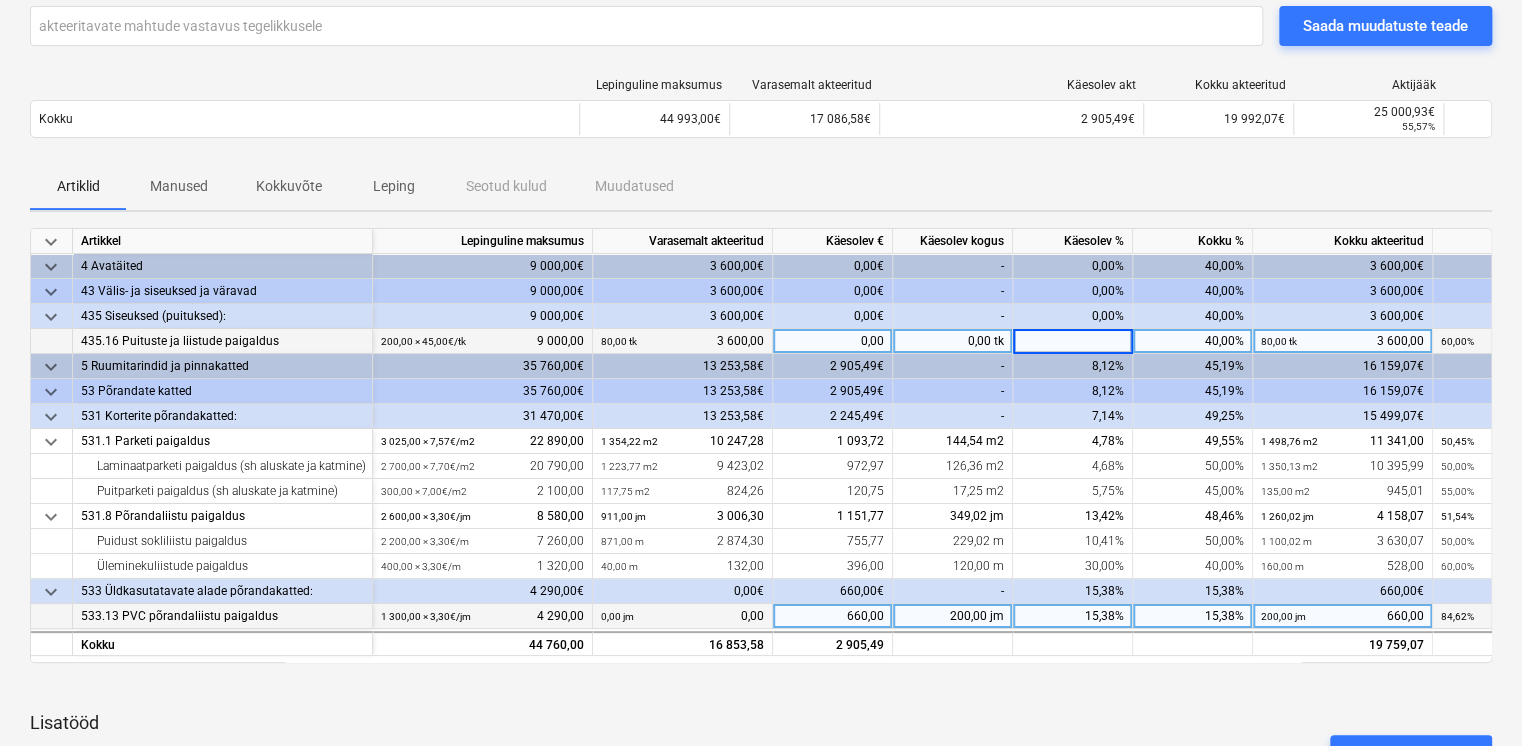type on "5" 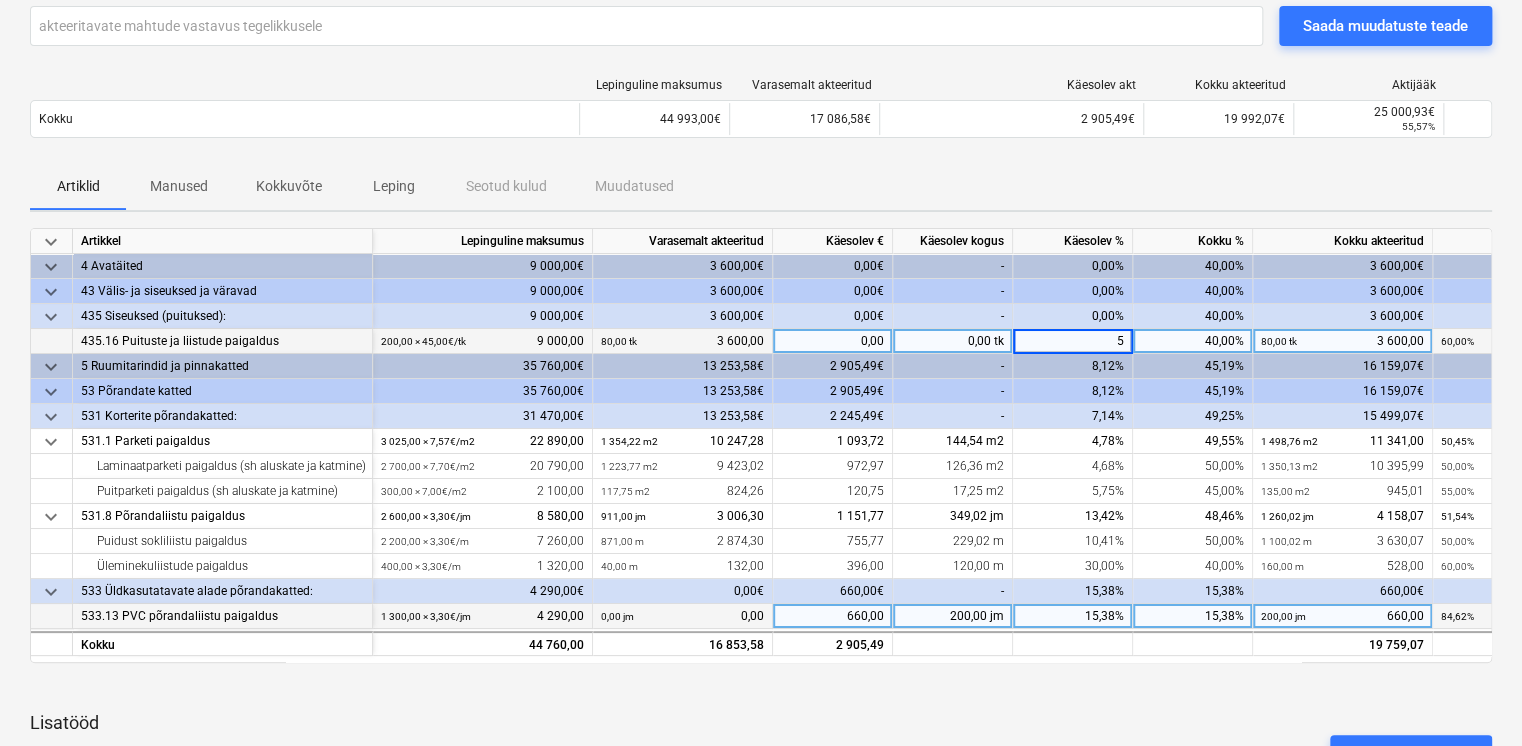 click on "Artiklid Manused Kokkuvõte Leping Seotud kulud Muudatused" at bounding box center (761, 186) 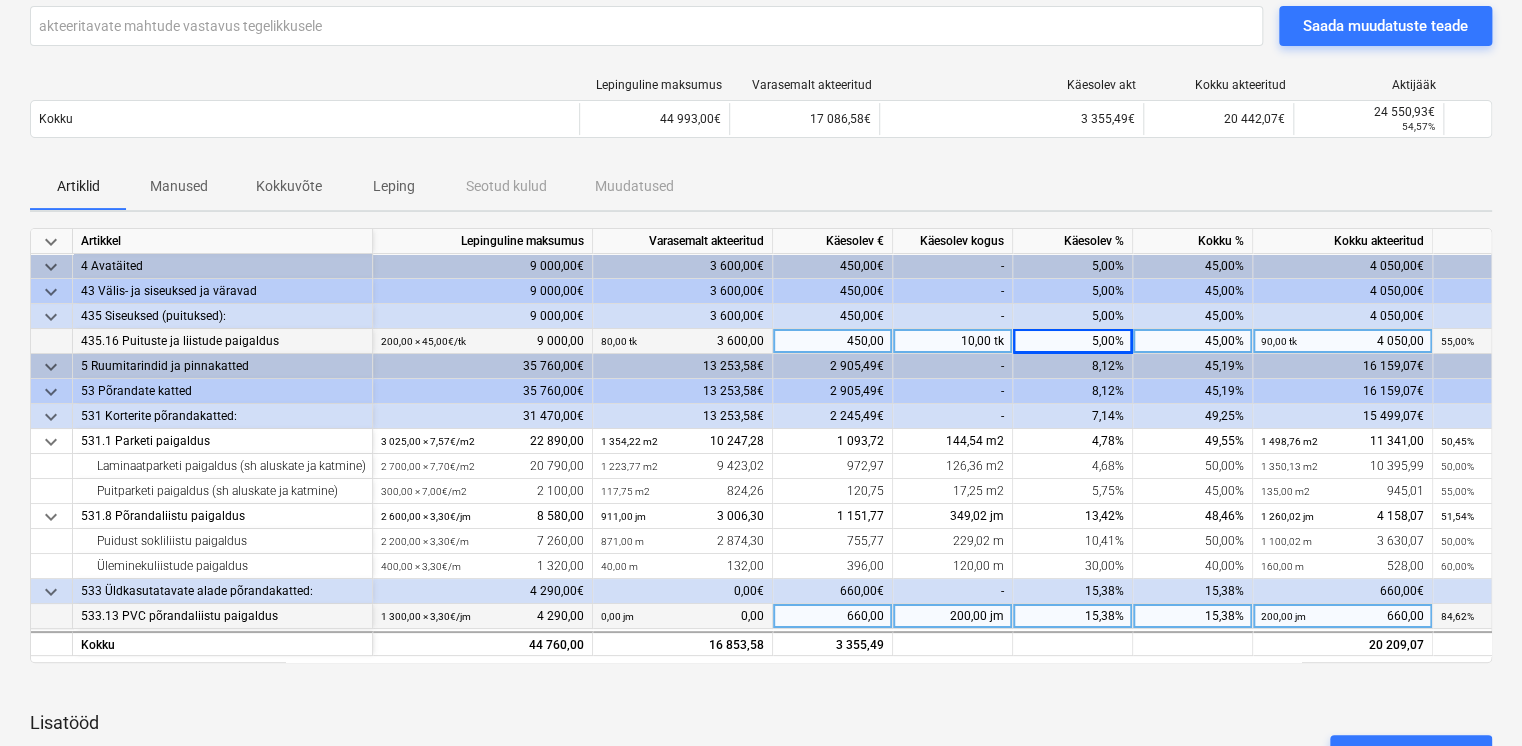 click on "200,00   jm" at bounding box center (953, 616) 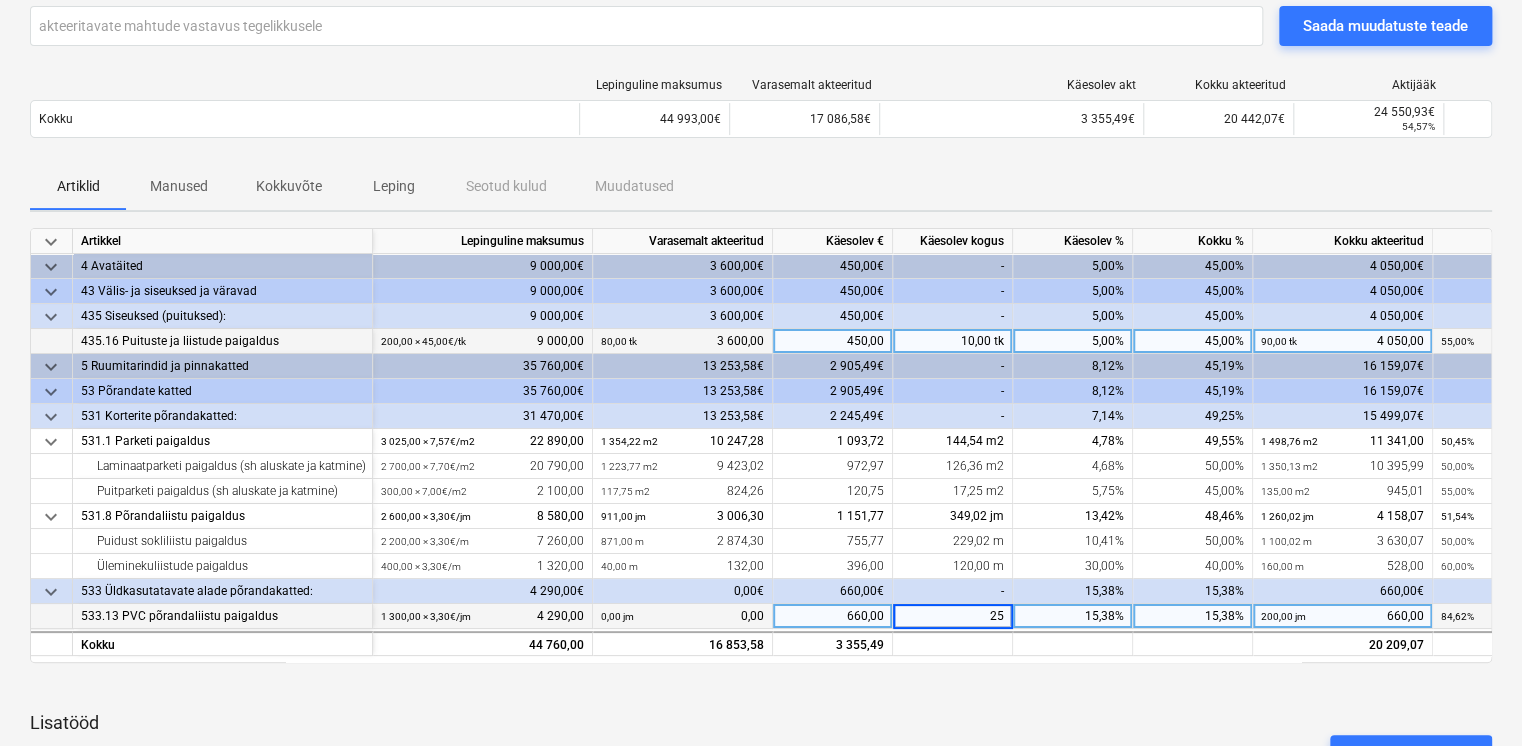 type on "250" 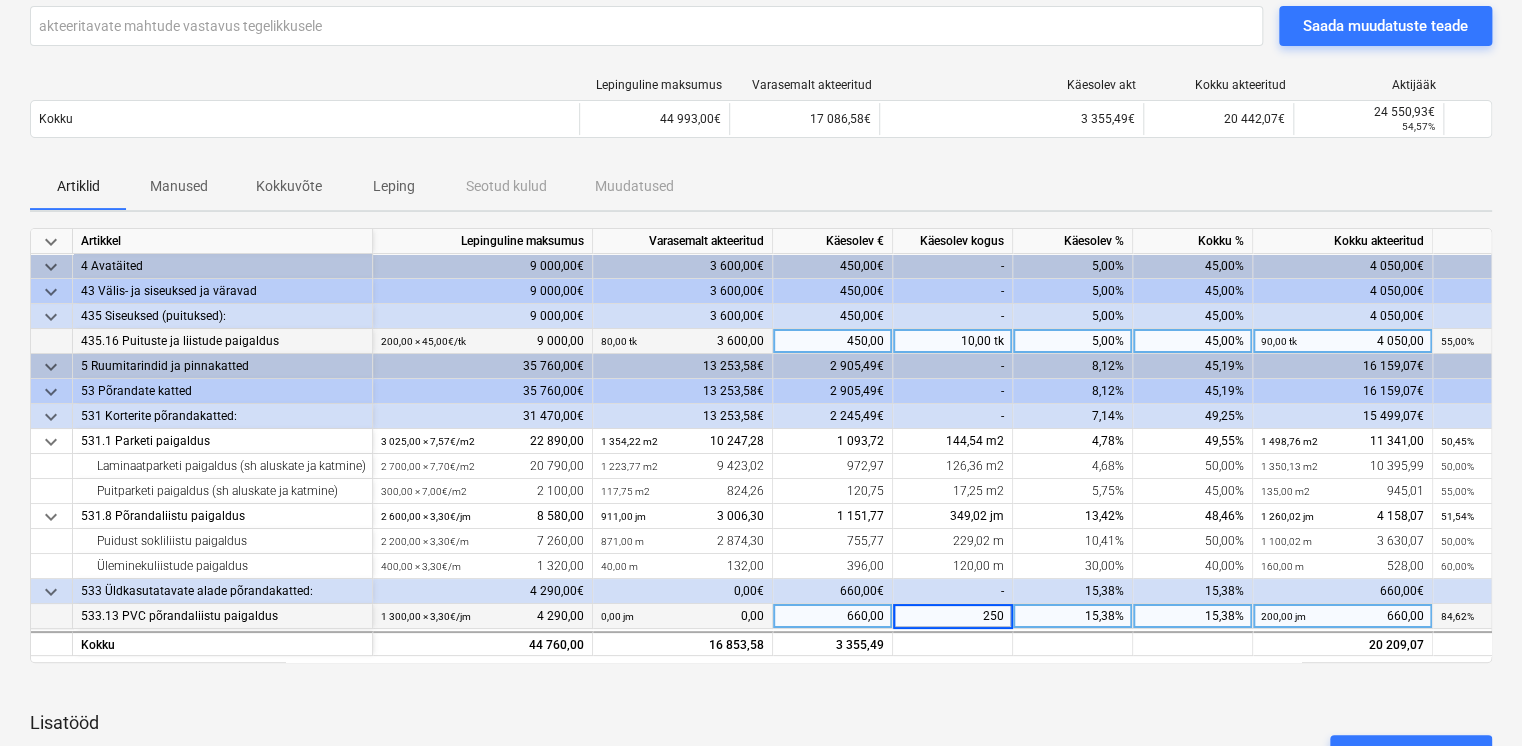 click on "Artiklid Manused Kokkuvõte Leping Seotud kulud Muudatused" at bounding box center [761, 186] 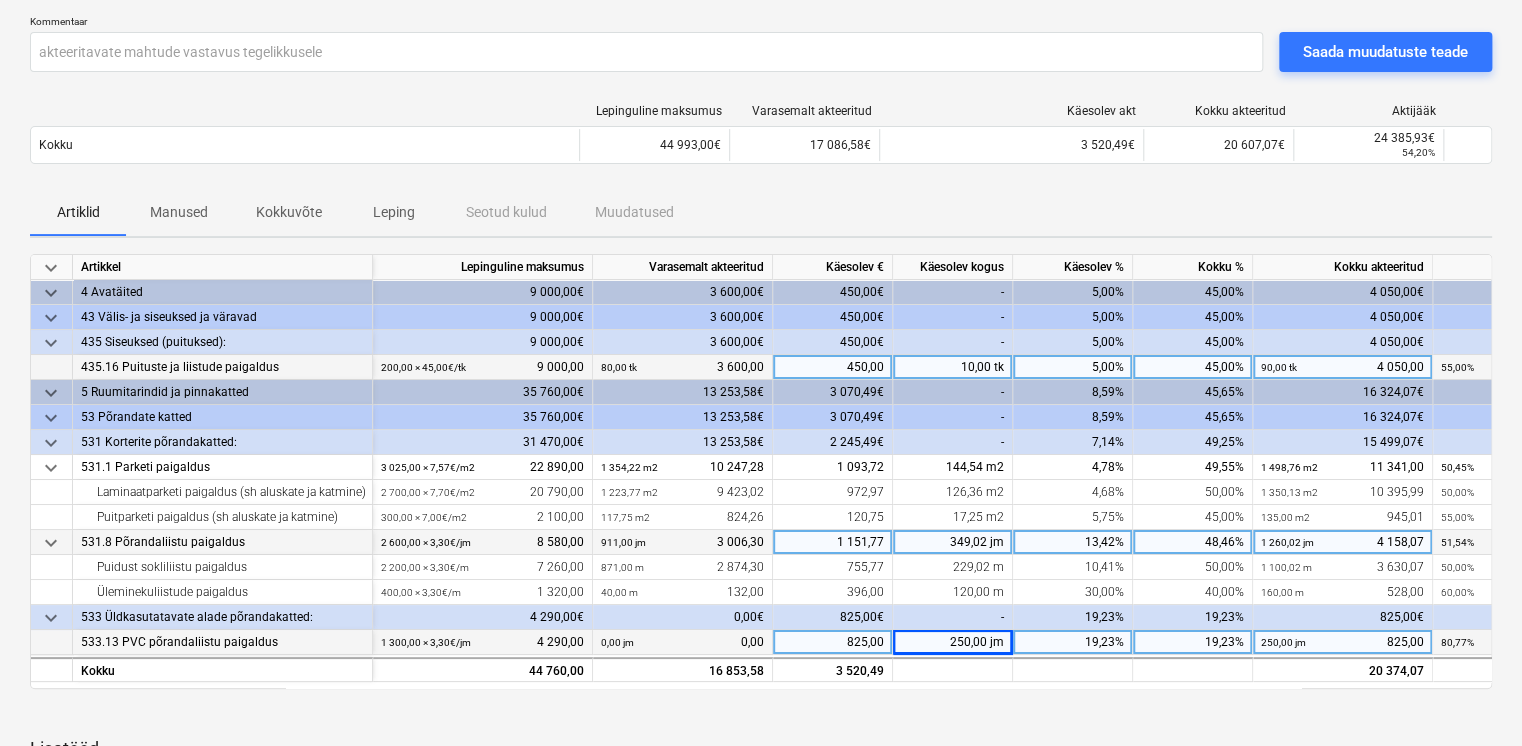 scroll, scrollTop: 133, scrollLeft: 0, axis: vertical 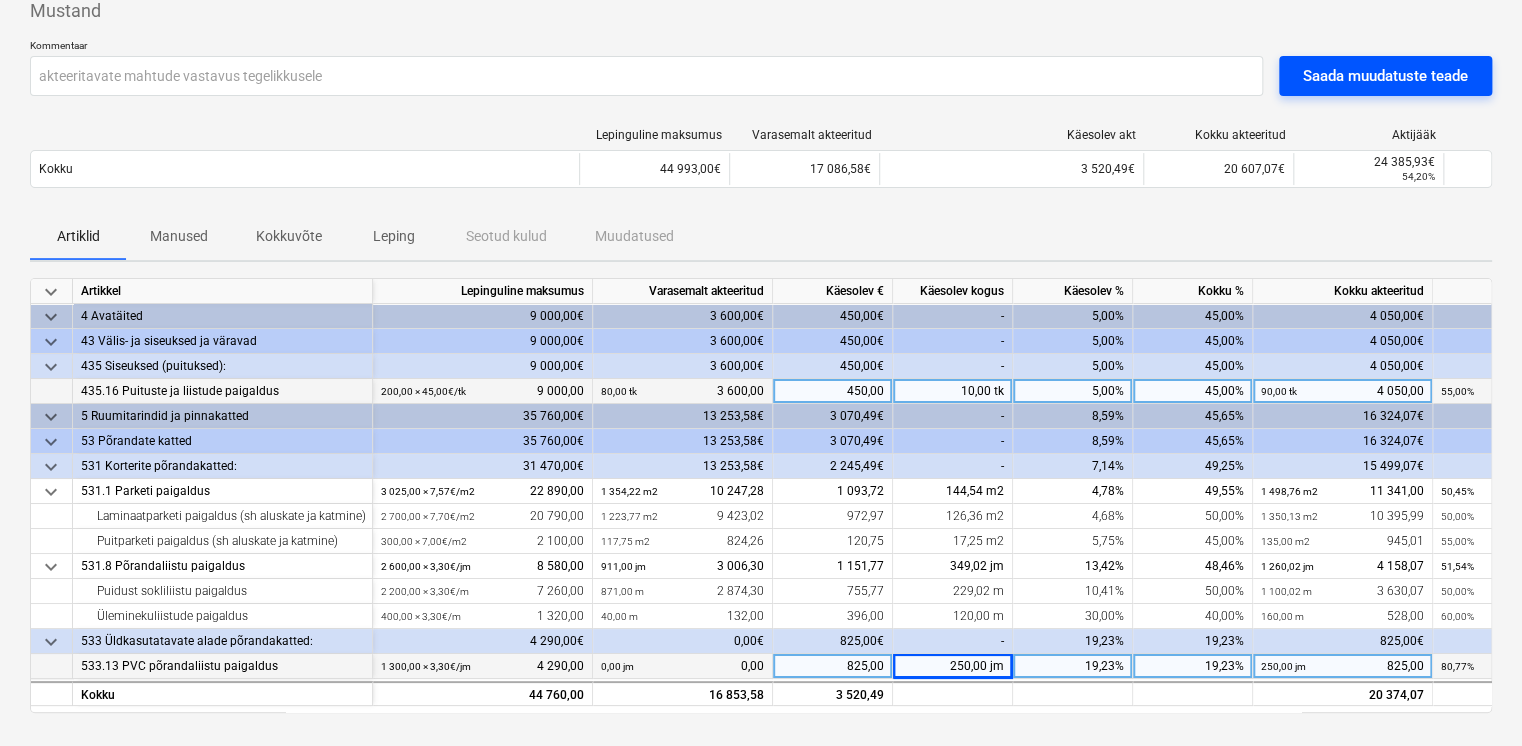 click on "Saada muudatuste teade" at bounding box center (1385, 76) 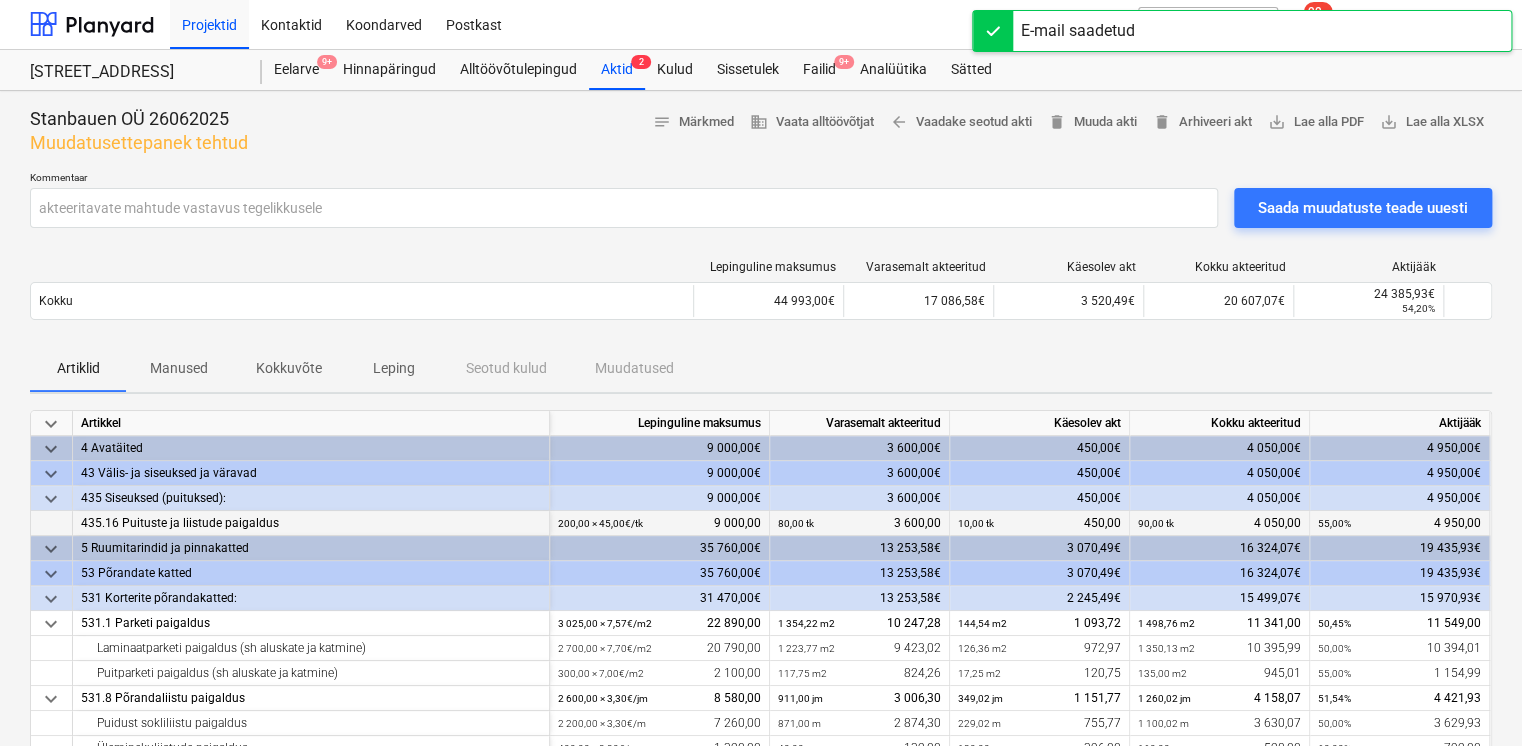 scroll, scrollTop: 0, scrollLeft: 0, axis: both 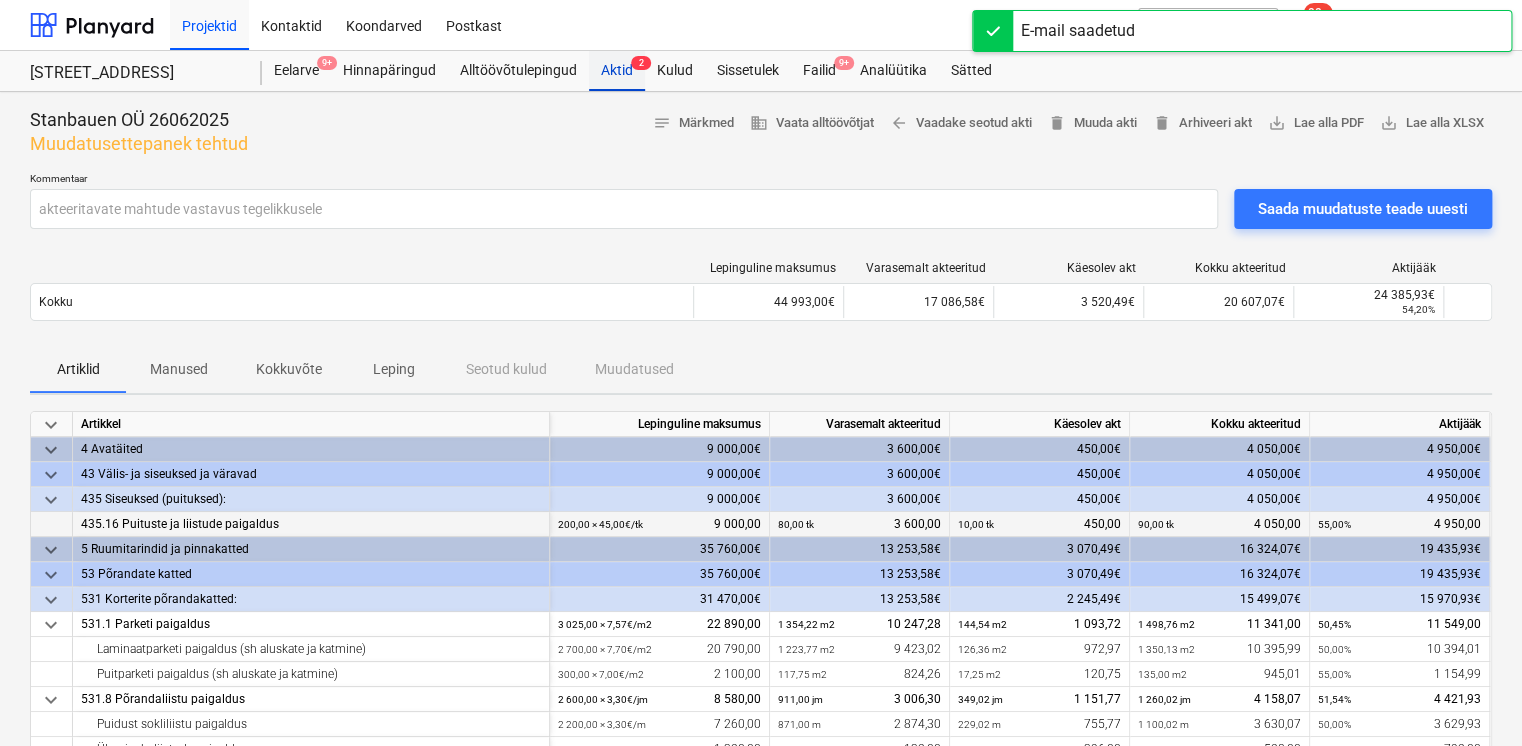 click on "Aktid 2" at bounding box center (617, 71) 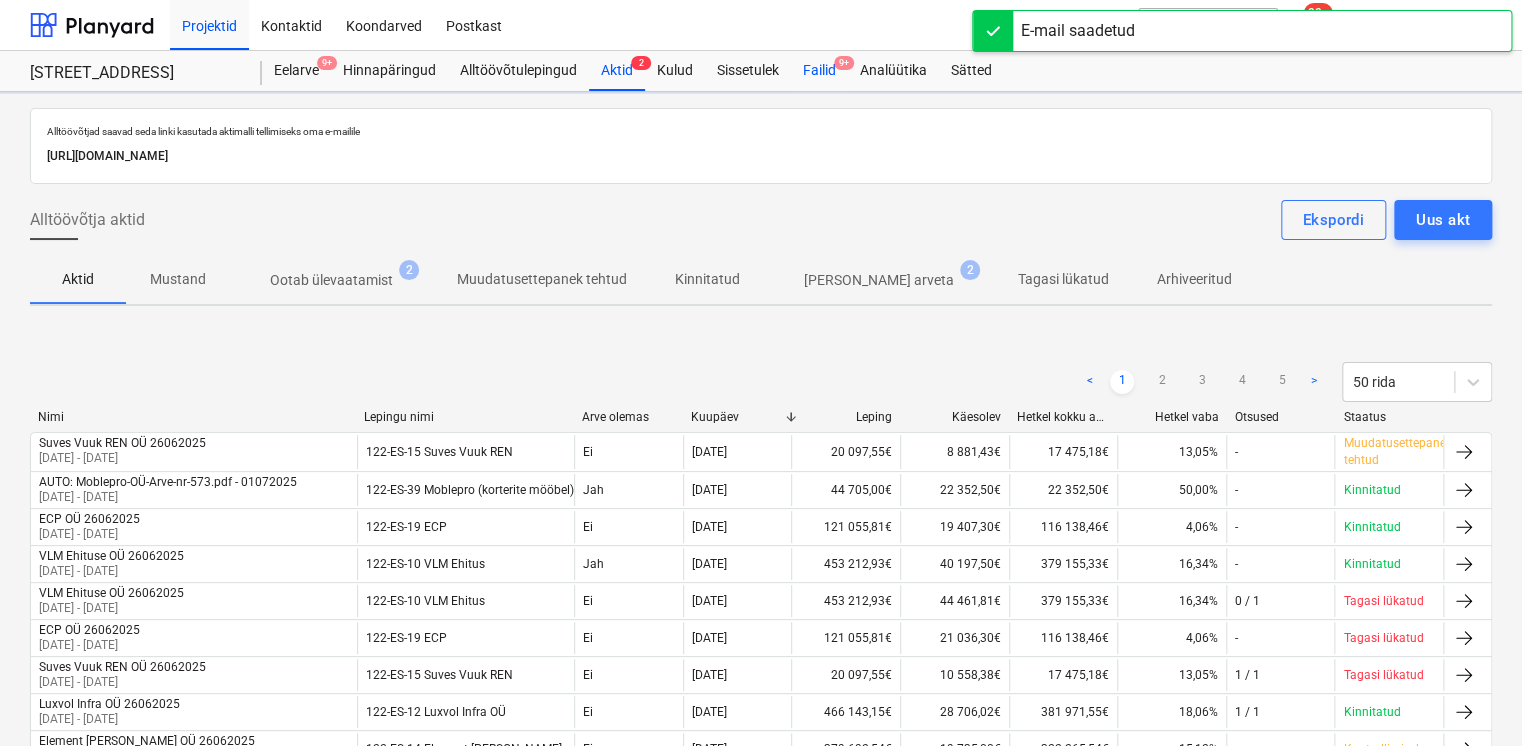 click on "Failid 9+" at bounding box center (819, 71) 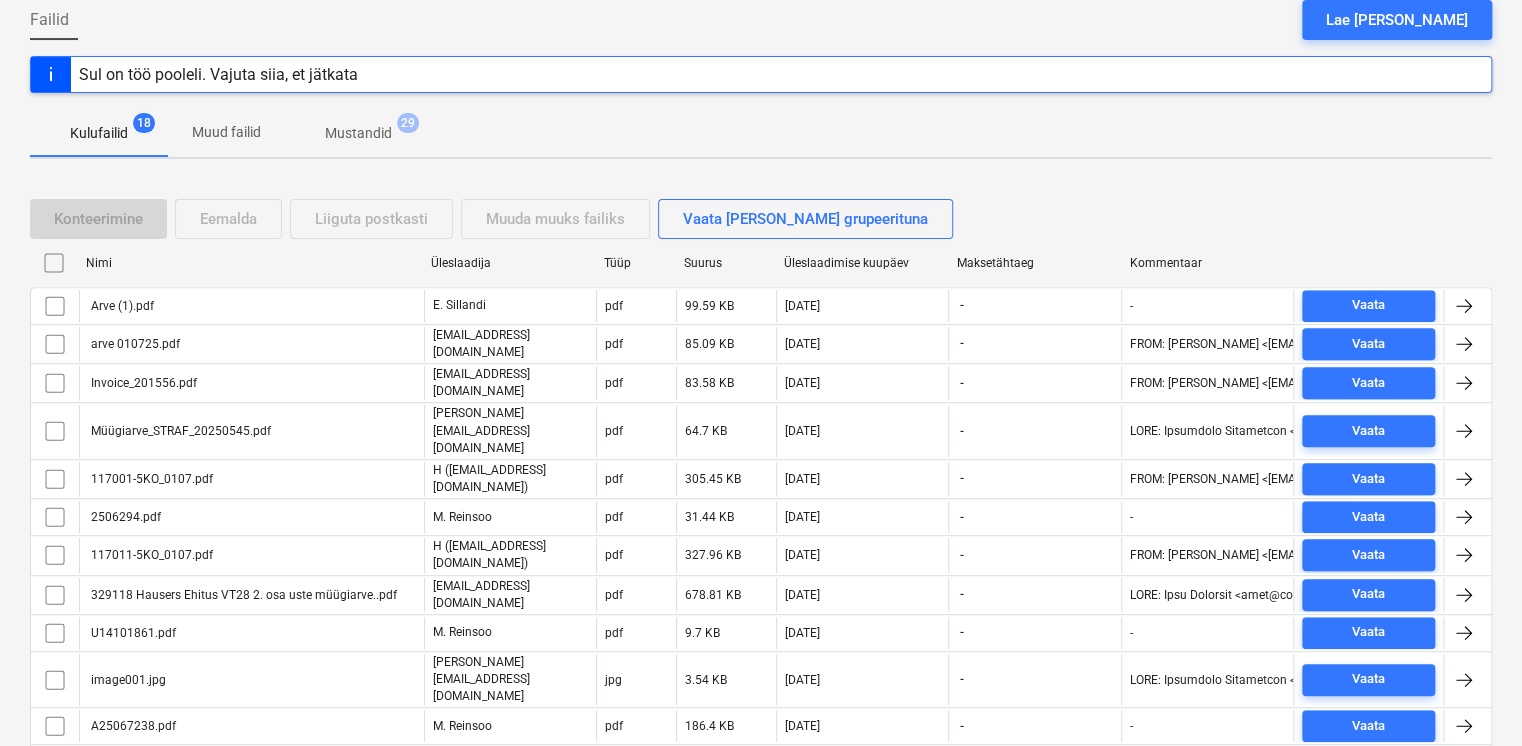 scroll, scrollTop: 0, scrollLeft: 0, axis: both 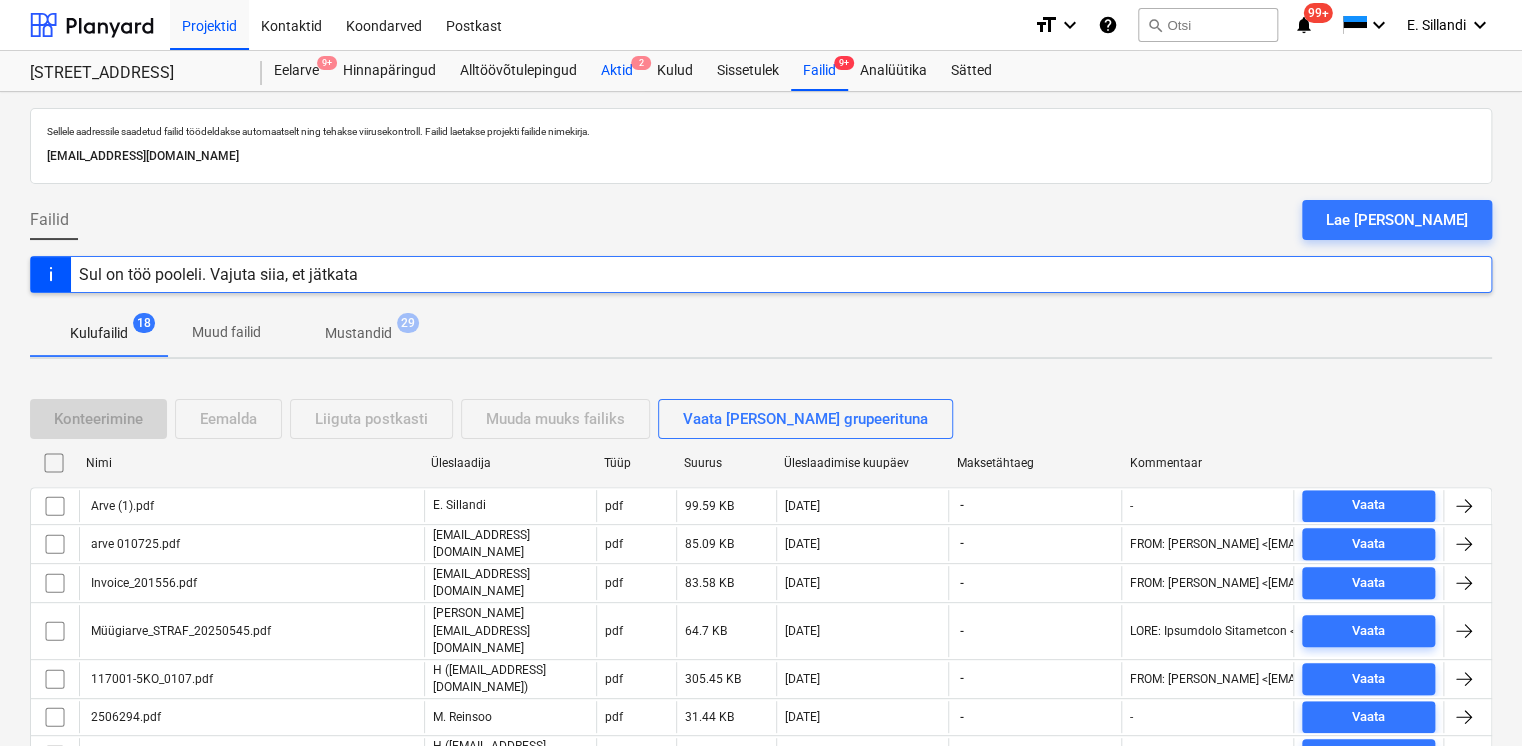 click on "Aktid 2" at bounding box center (617, 71) 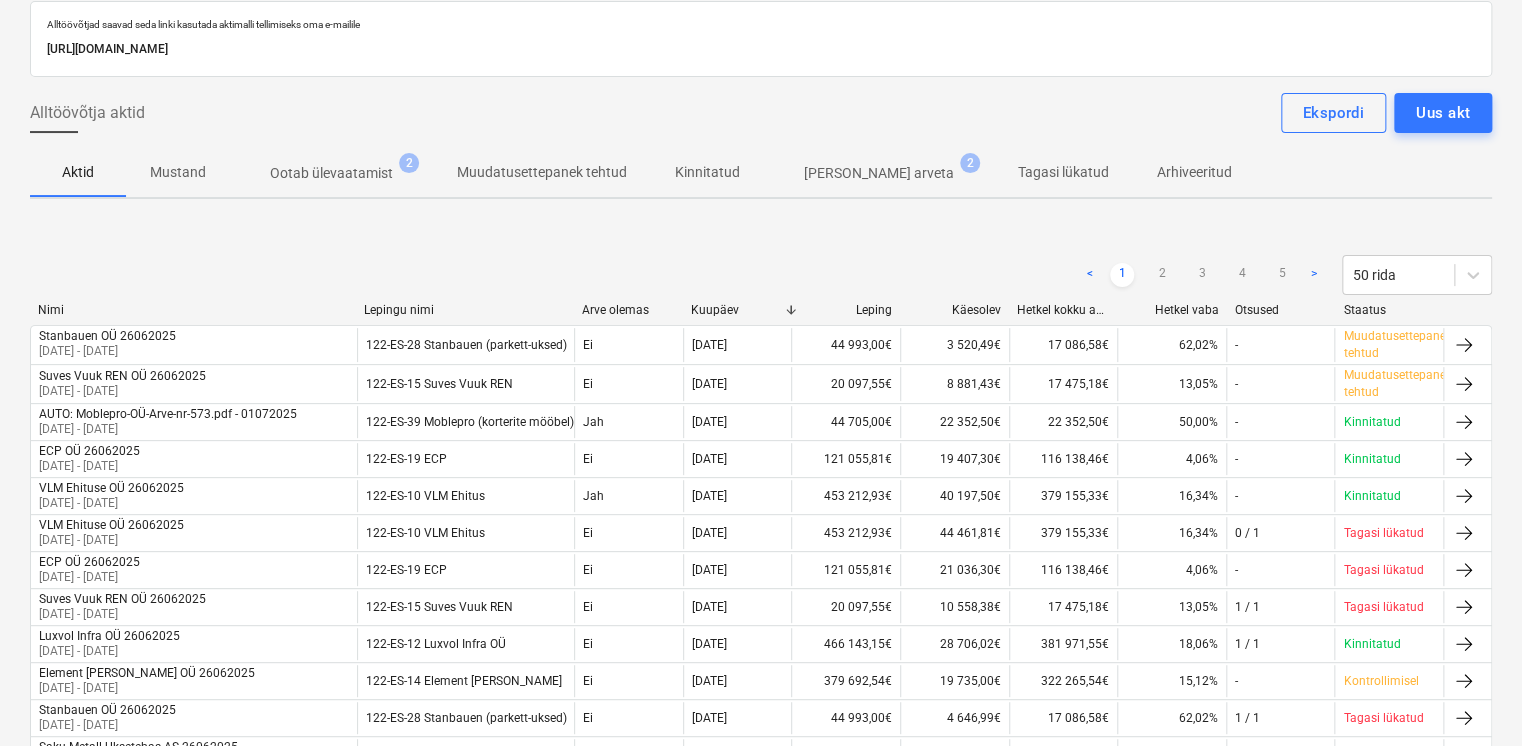 scroll, scrollTop: 133, scrollLeft: 0, axis: vertical 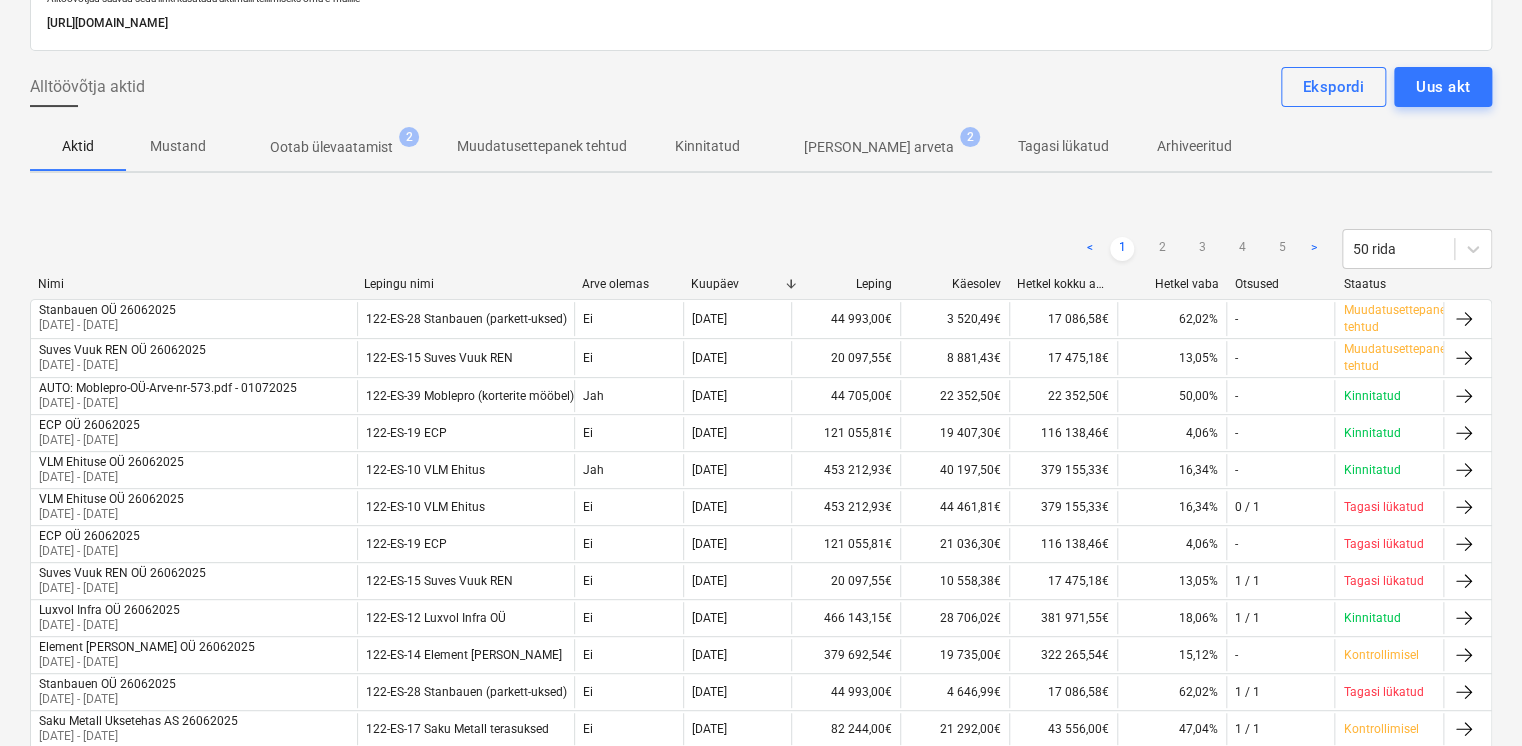 click on "Ootab ülevaatamist" at bounding box center (331, 147) 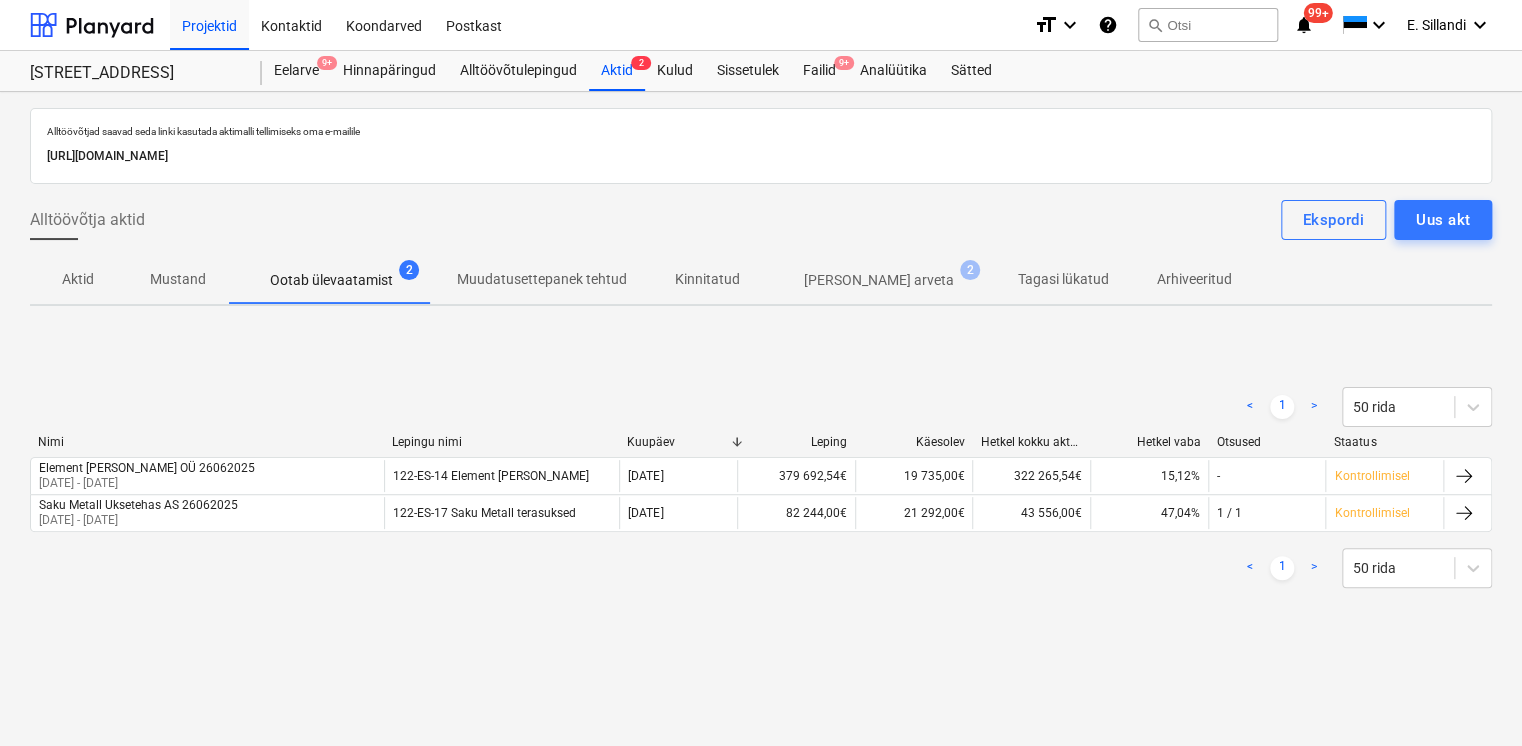 scroll, scrollTop: 0, scrollLeft: 0, axis: both 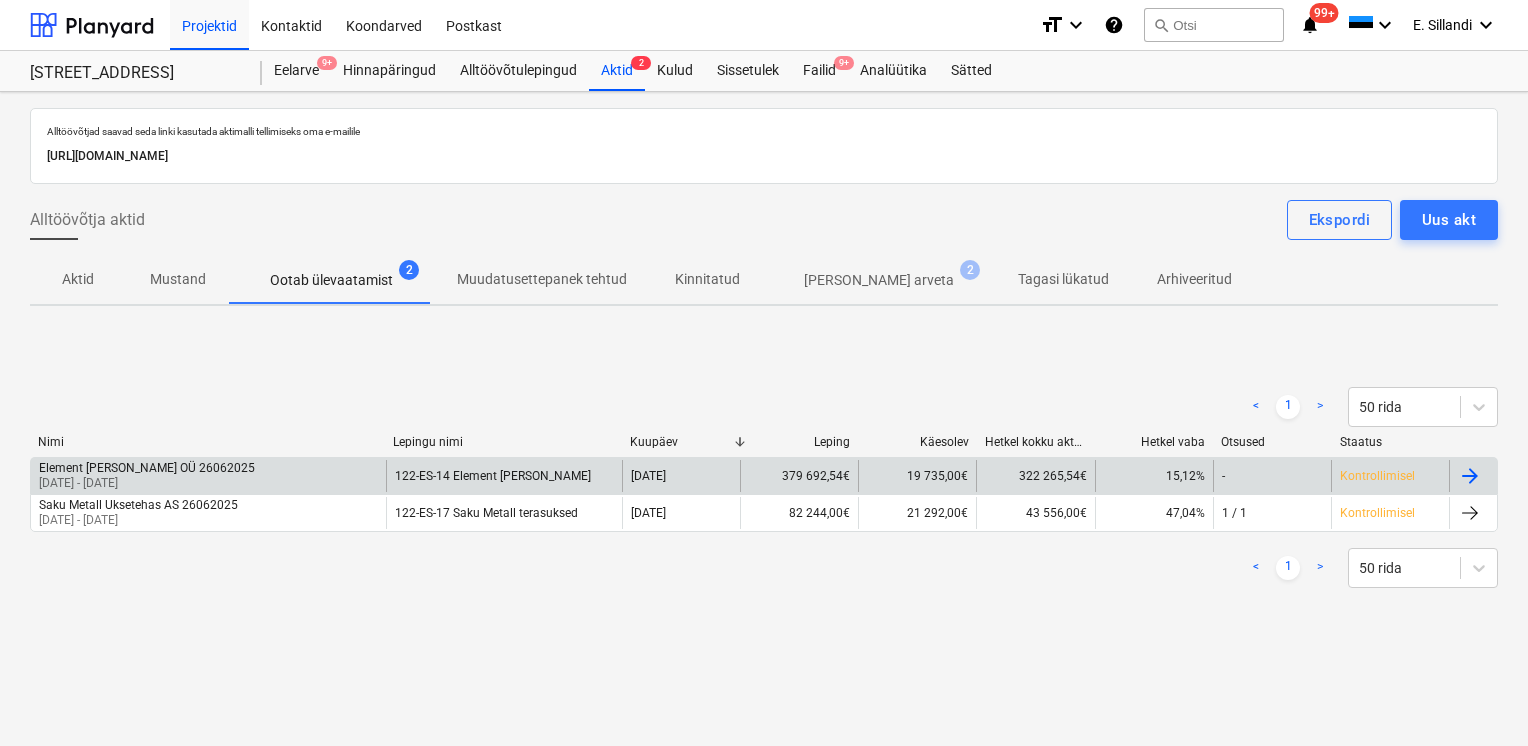 click on "[DATE] - [DATE]" at bounding box center [147, 483] 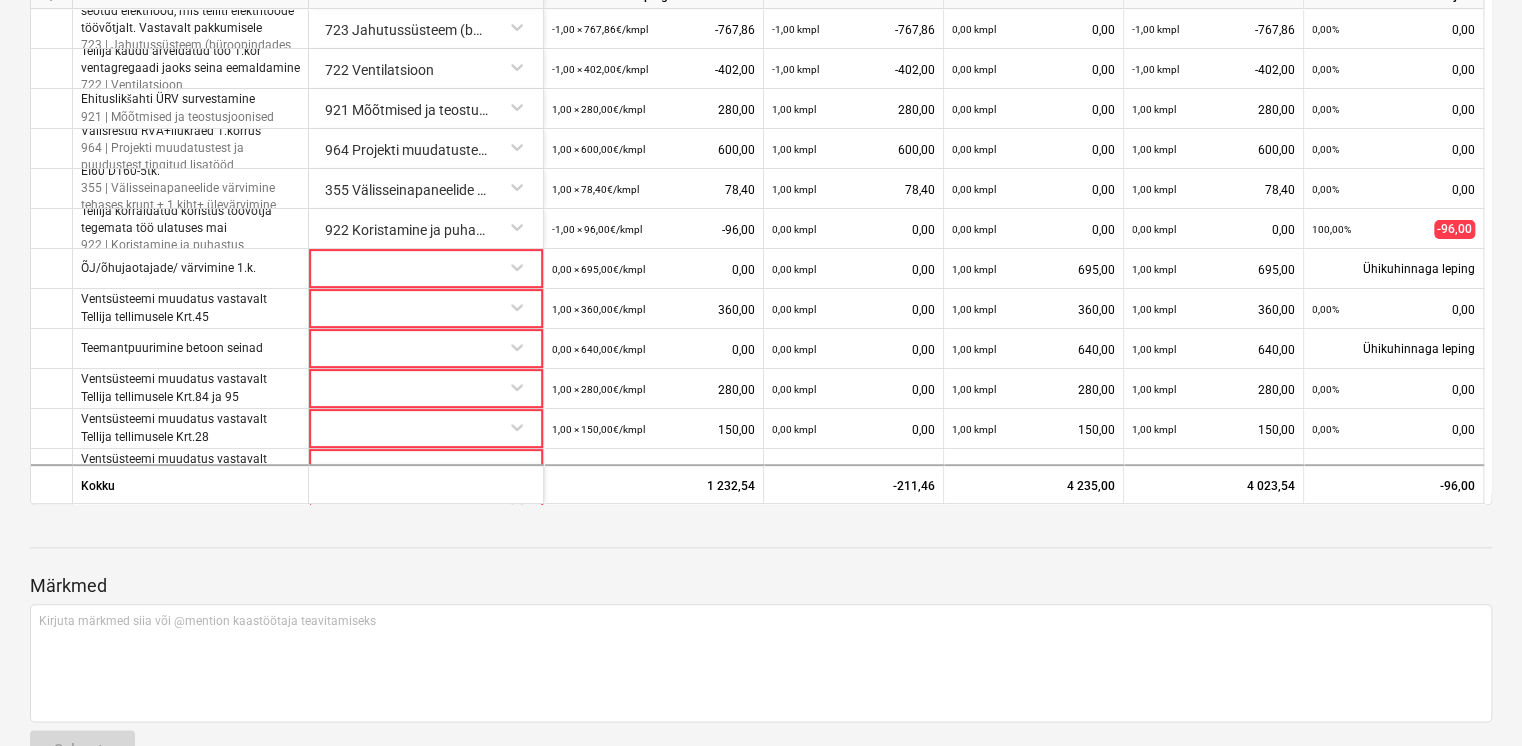 scroll, scrollTop: 766, scrollLeft: 0, axis: vertical 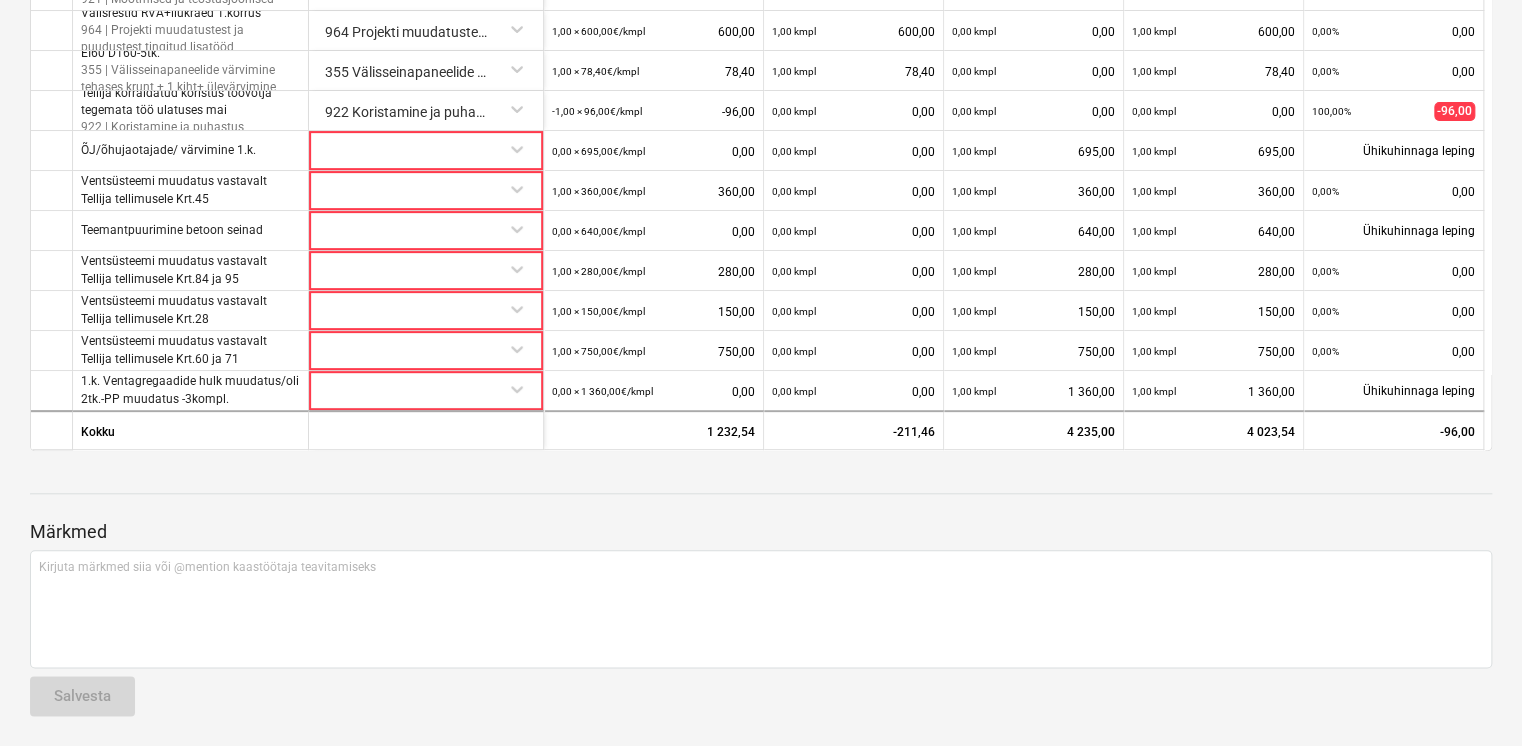 click on "Märkmed Kirjuta märkmed siia või @mention kaastöötaja teavitamiseks ﻿ Salvesta" at bounding box center [761, 599] 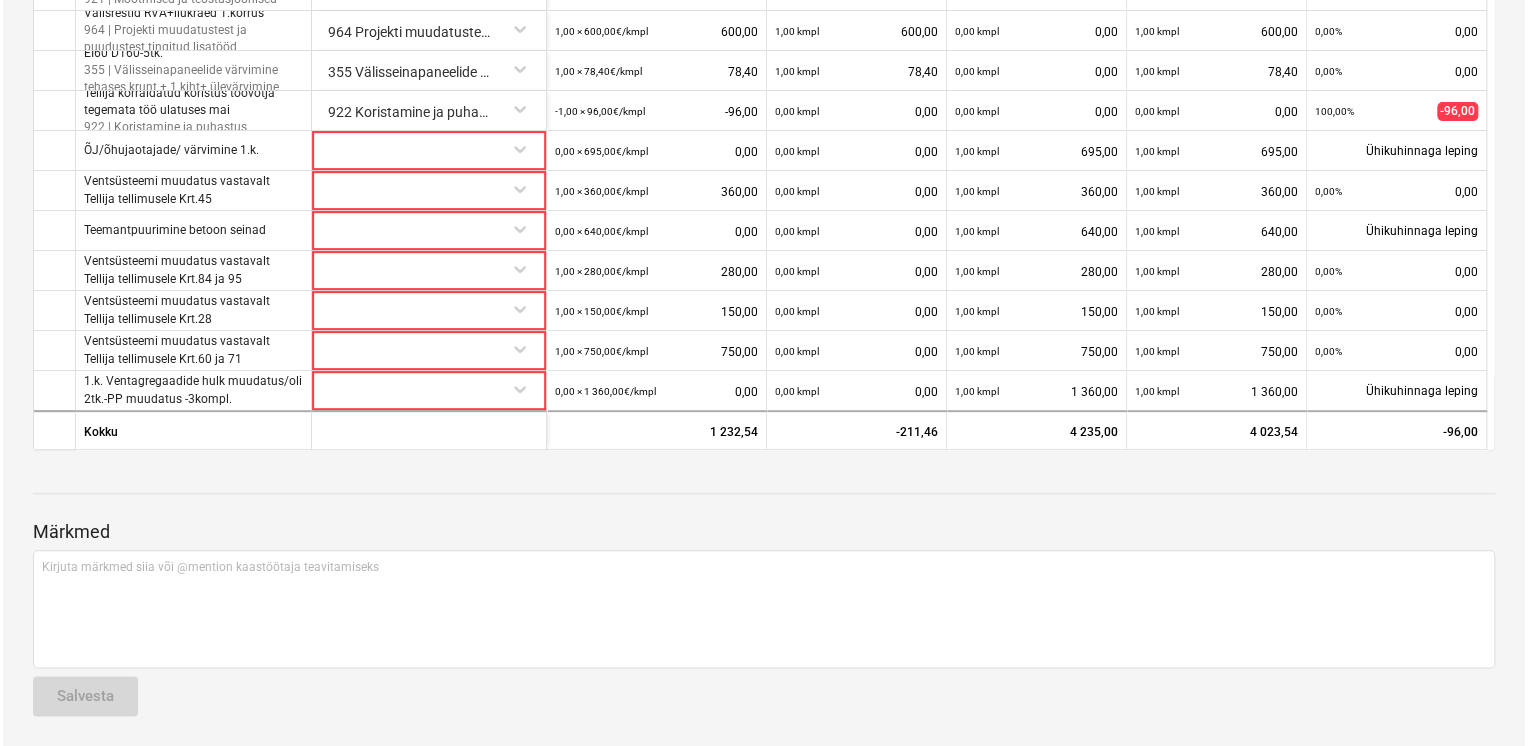 scroll, scrollTop: 0, scrollLeft: 0, axis: both 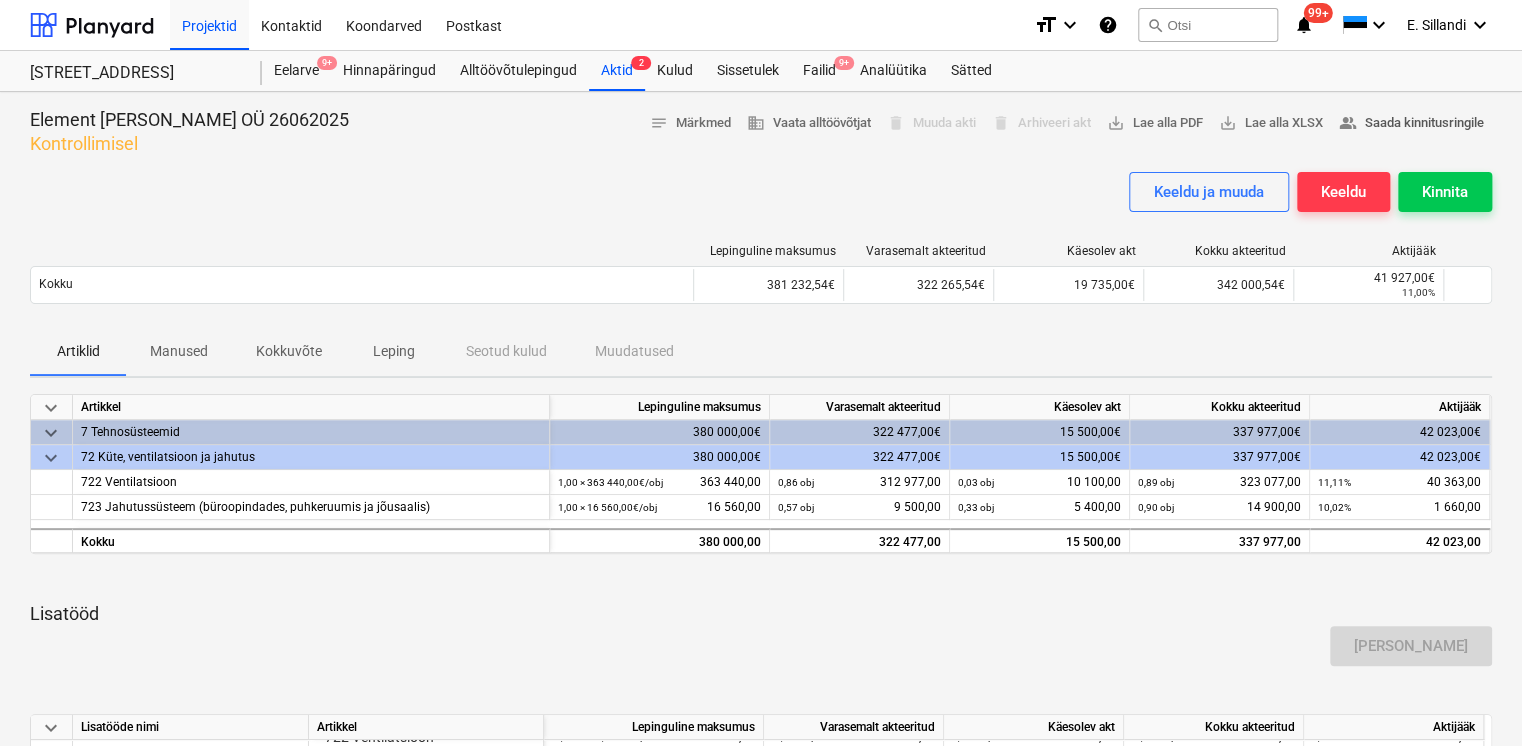 click on "people_alt Saada kinnitusringile" at bounding box center (1411, 123) 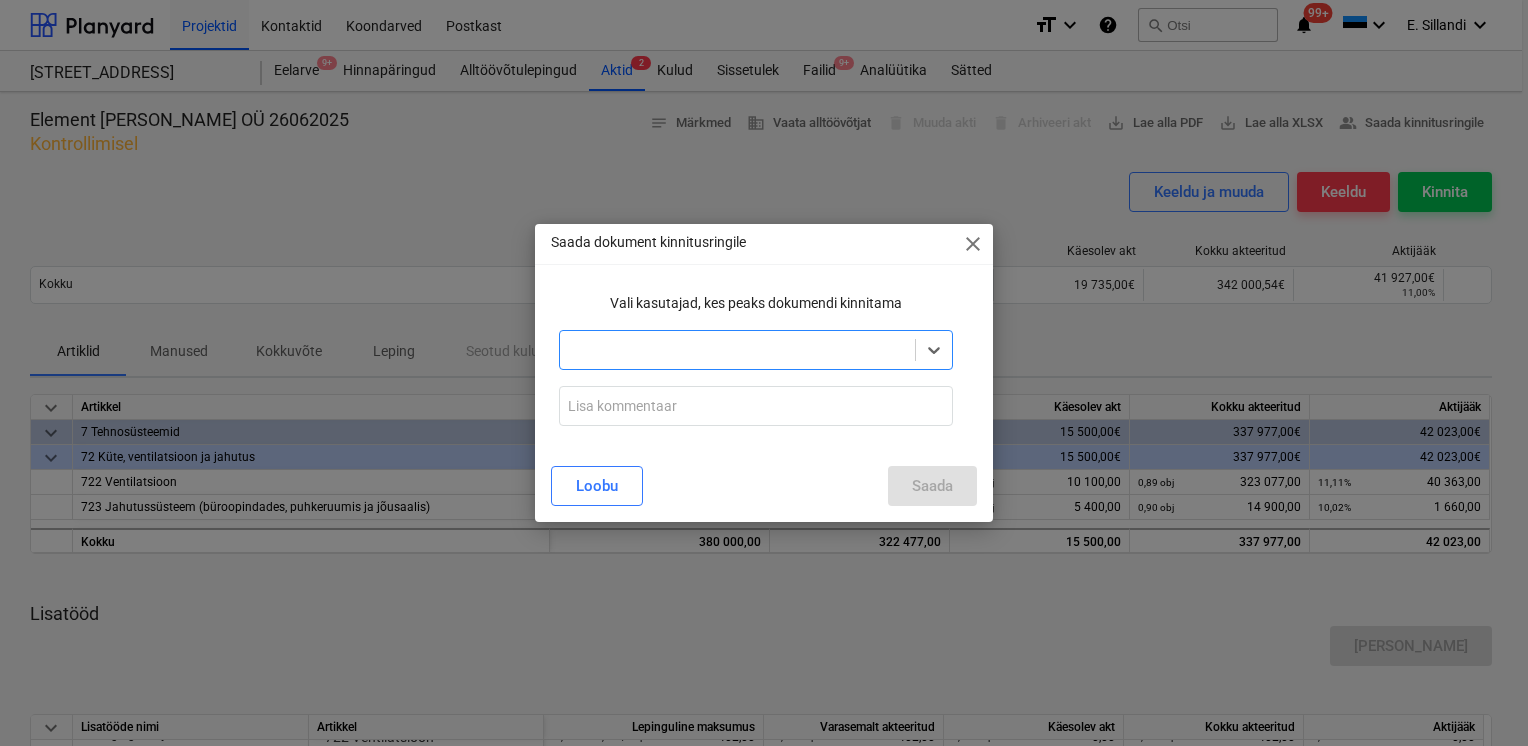 click at bounding box center [737, 350] 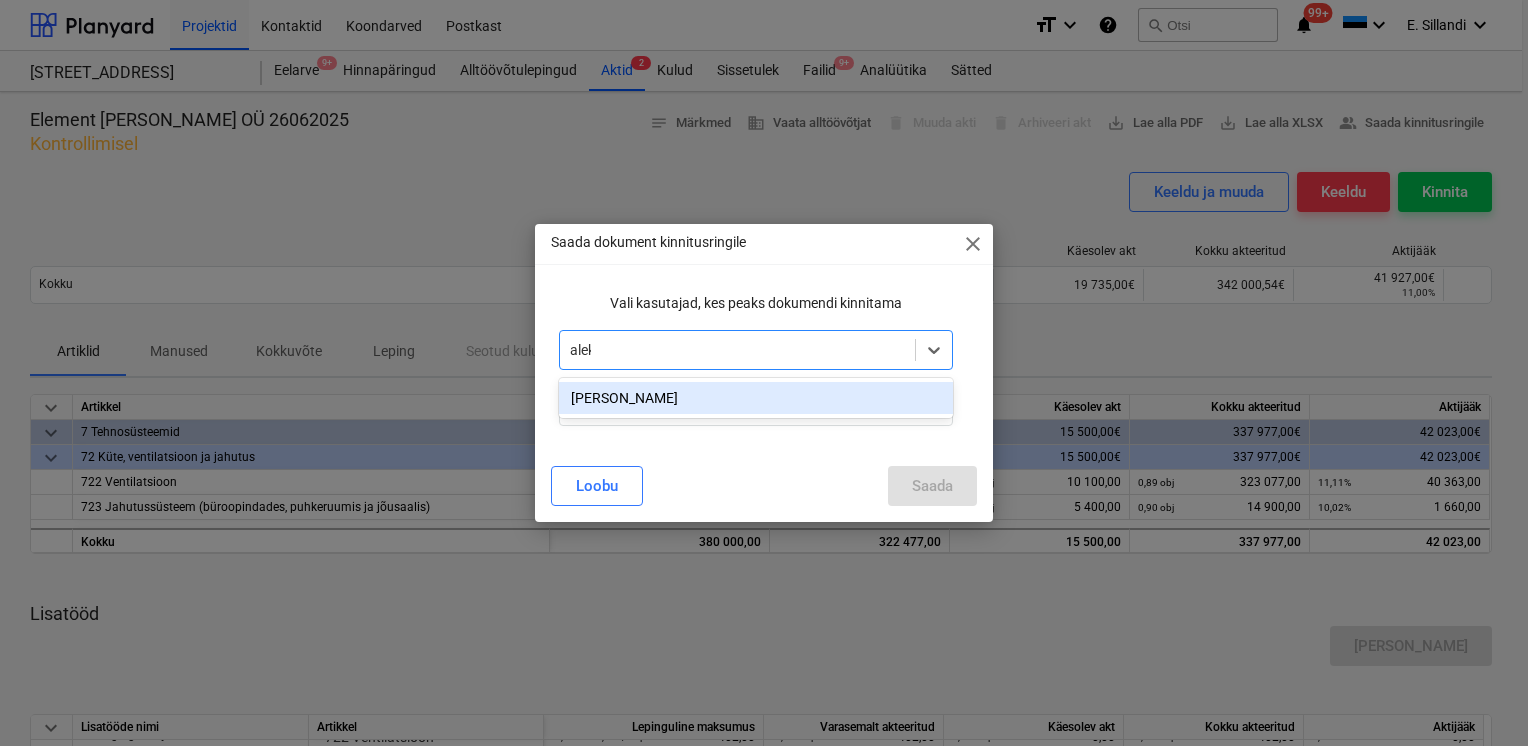 type on "aleks" 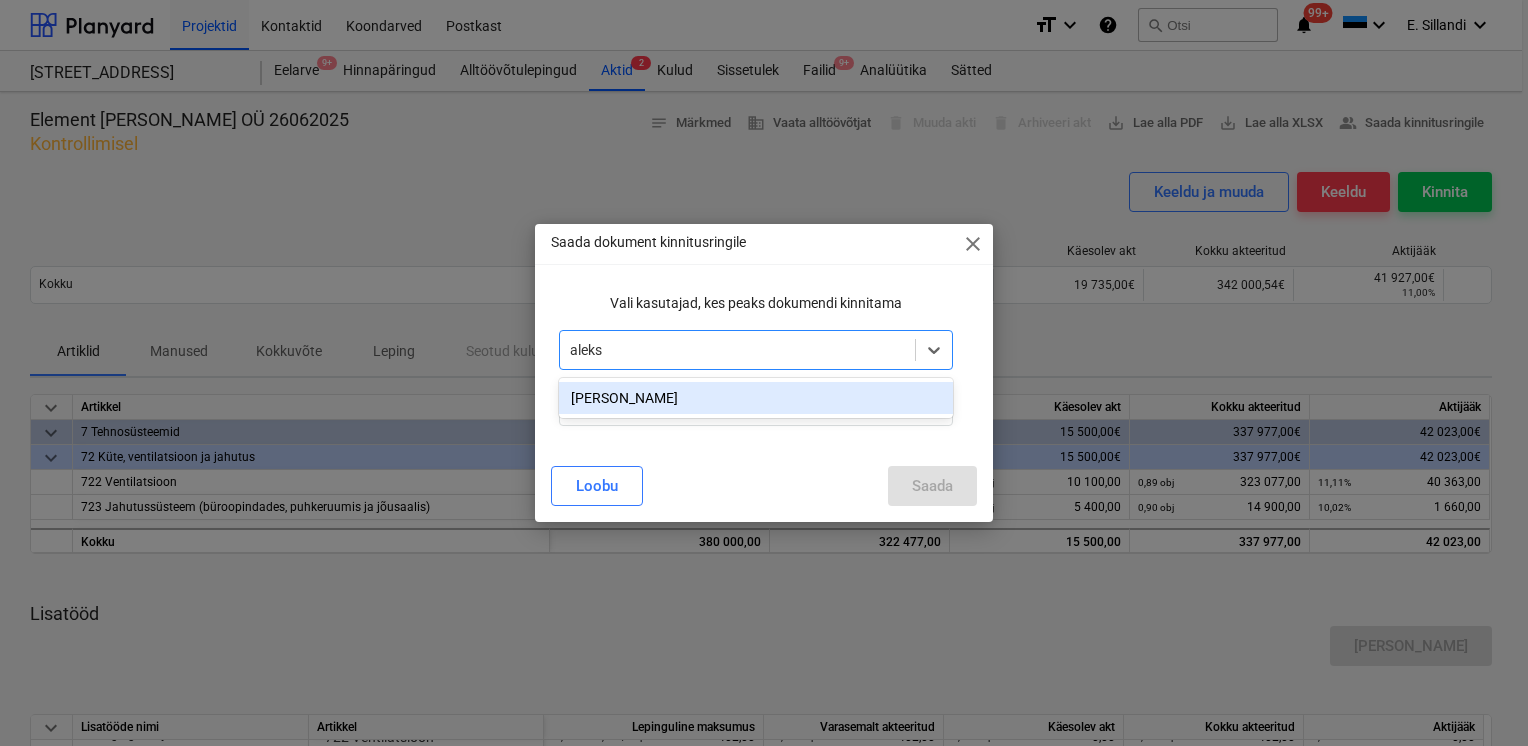 click on "[PERSON_NAME]" at bounding box center [756, 398] 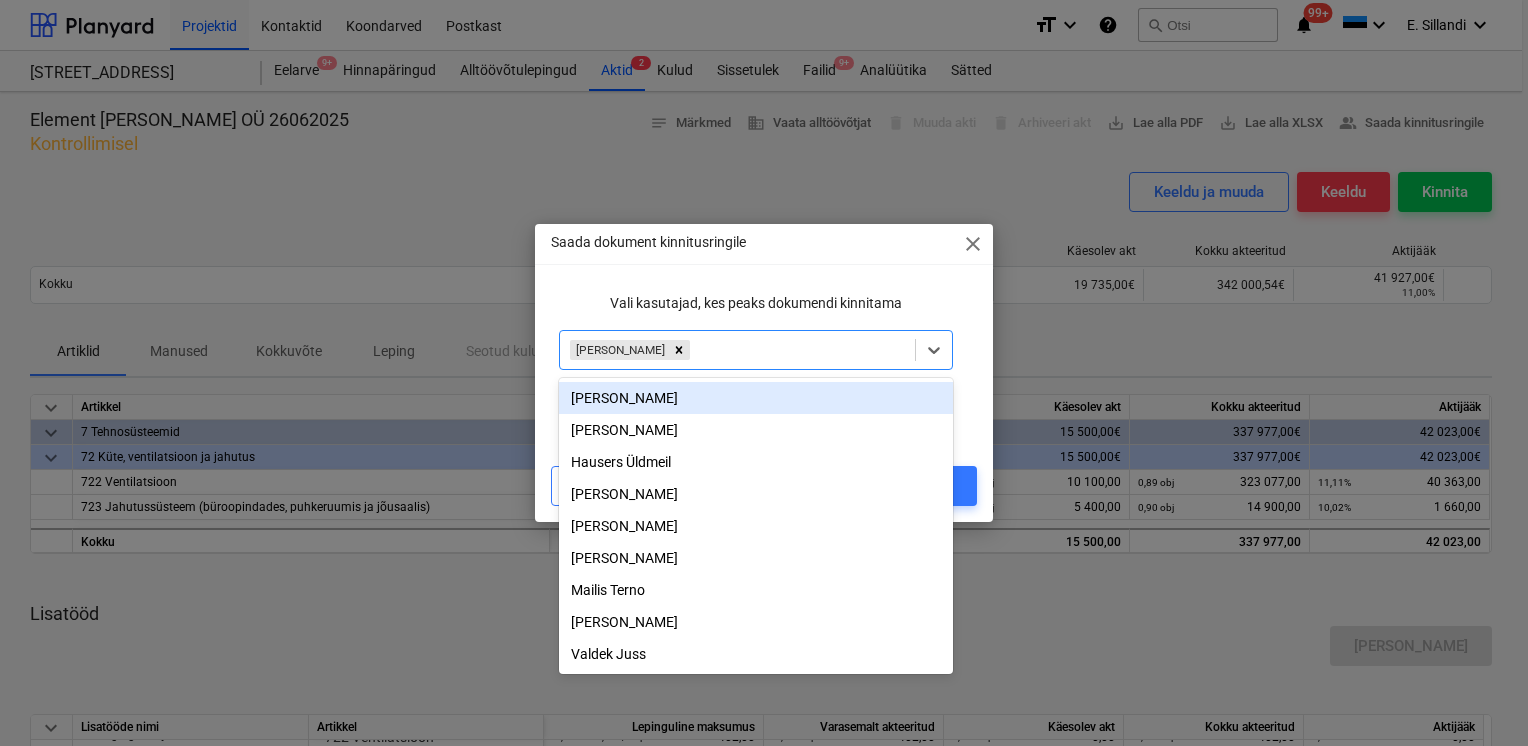 click on "Vali kasutajad, kes peaks dokumendi kinnitama" at bounding box center (756, 303) 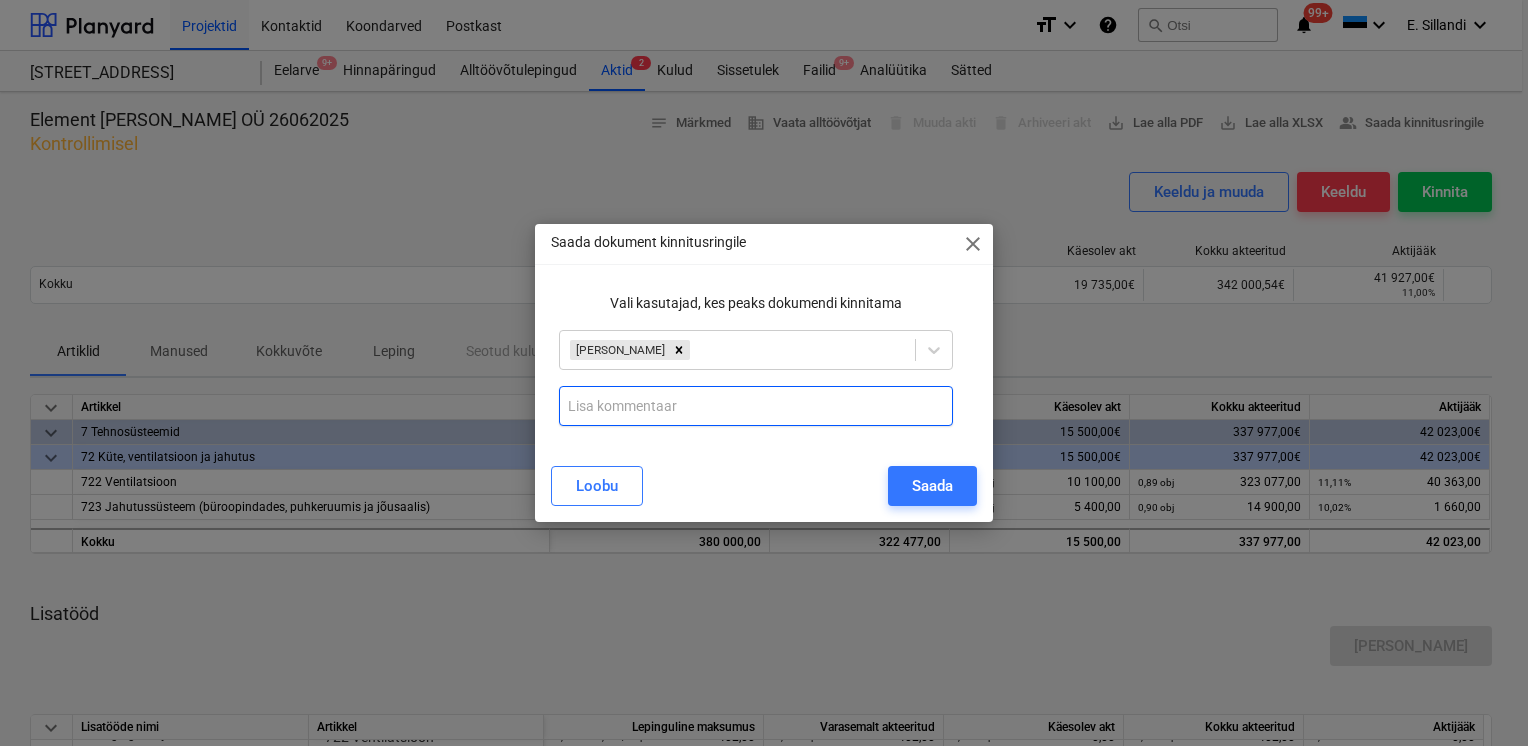 click at bounding box center [756, 406] 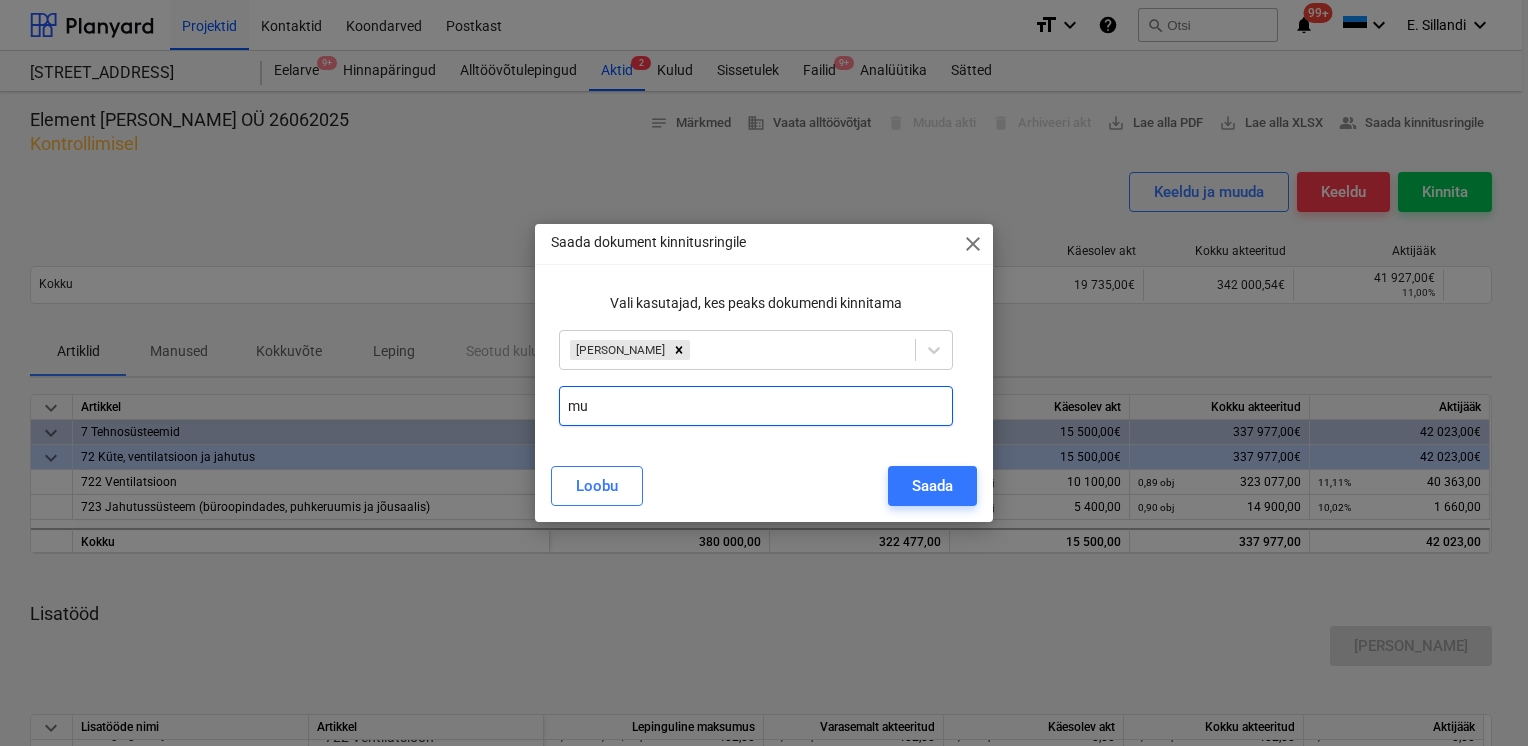 type on "m" 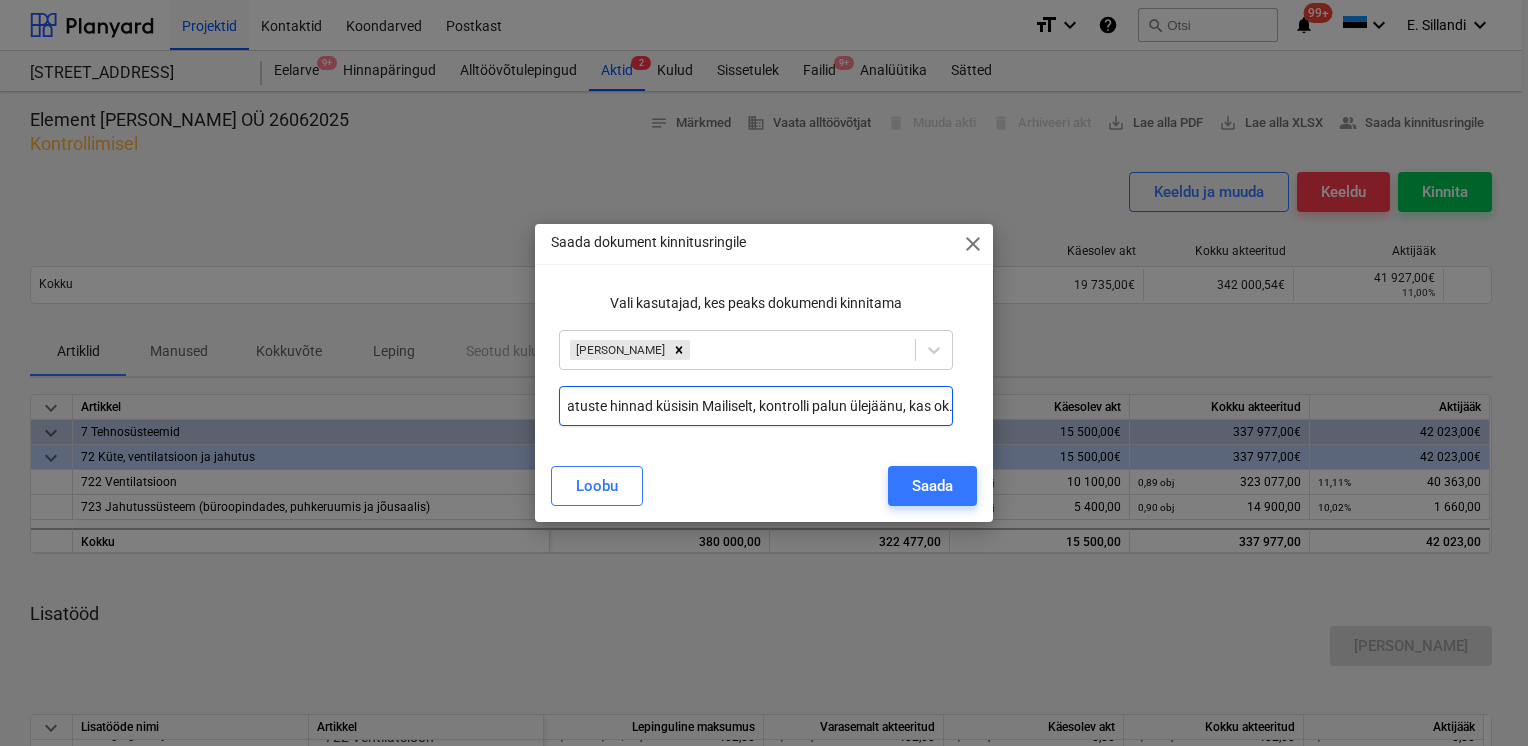 scroll, scrollTop: 0, scrollLeft: 95, axis: horizontal 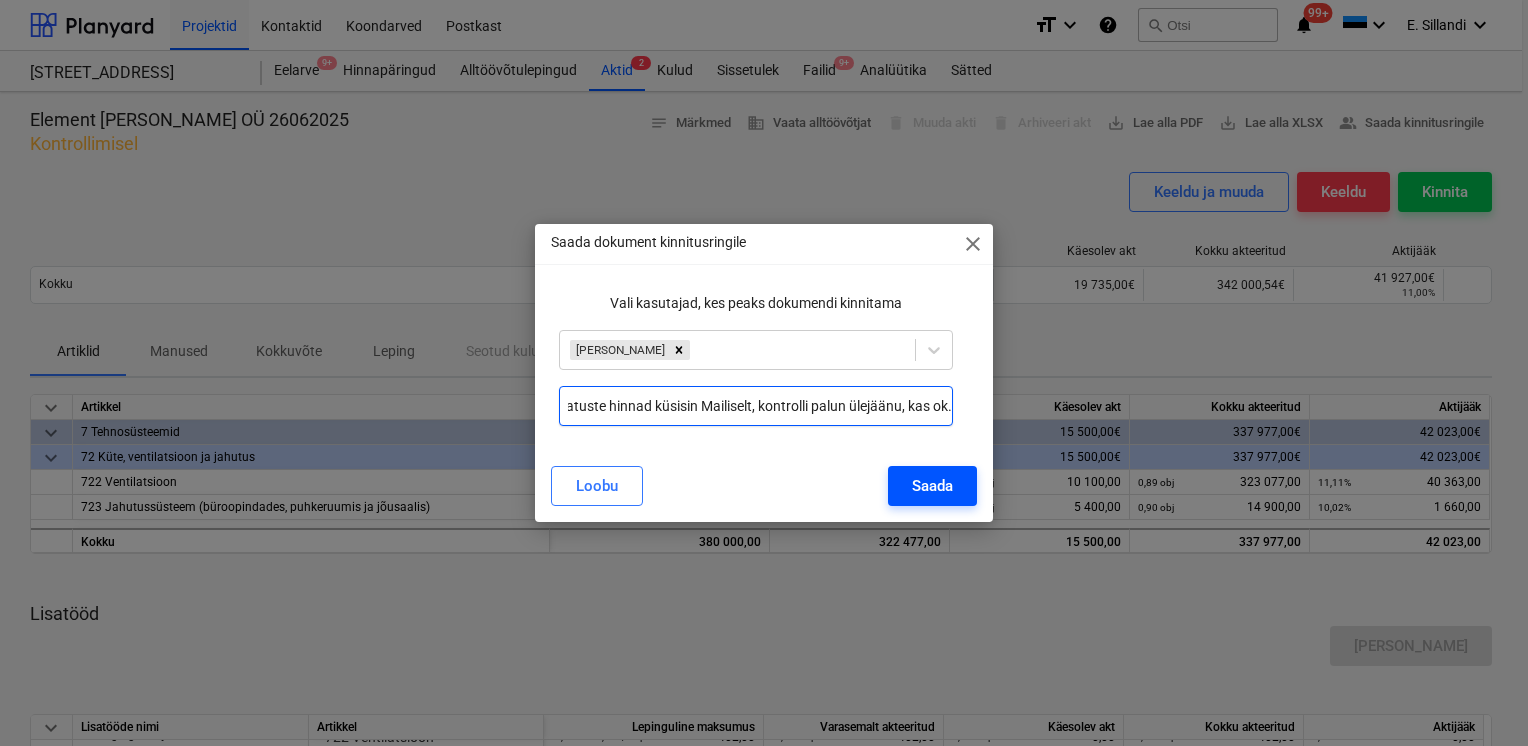 type on "korterite muudatuste hinnad küsisin Mailiselt, kontrolli palun ülejäänu, kas ok." 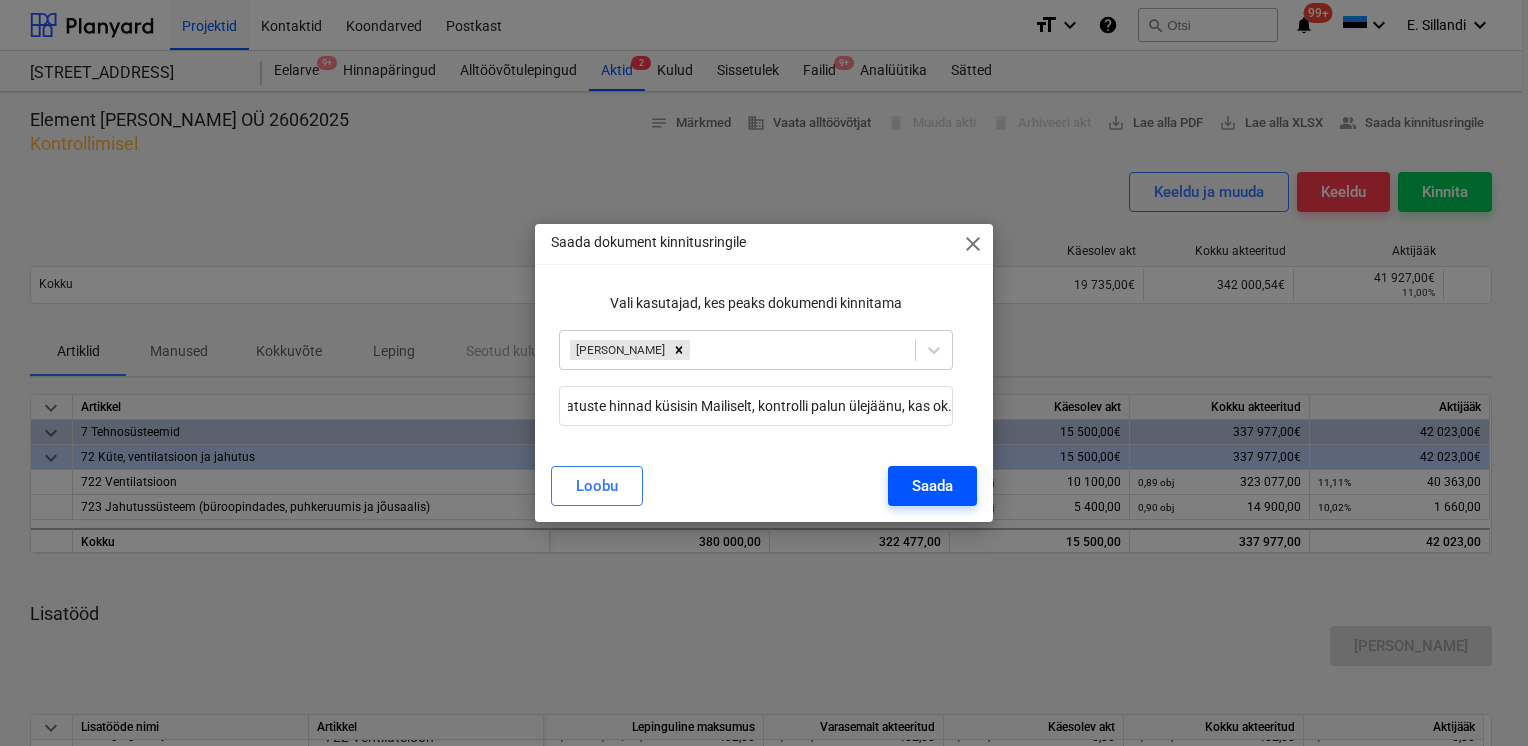 click on "Saada" at bounding box center [932, 486] 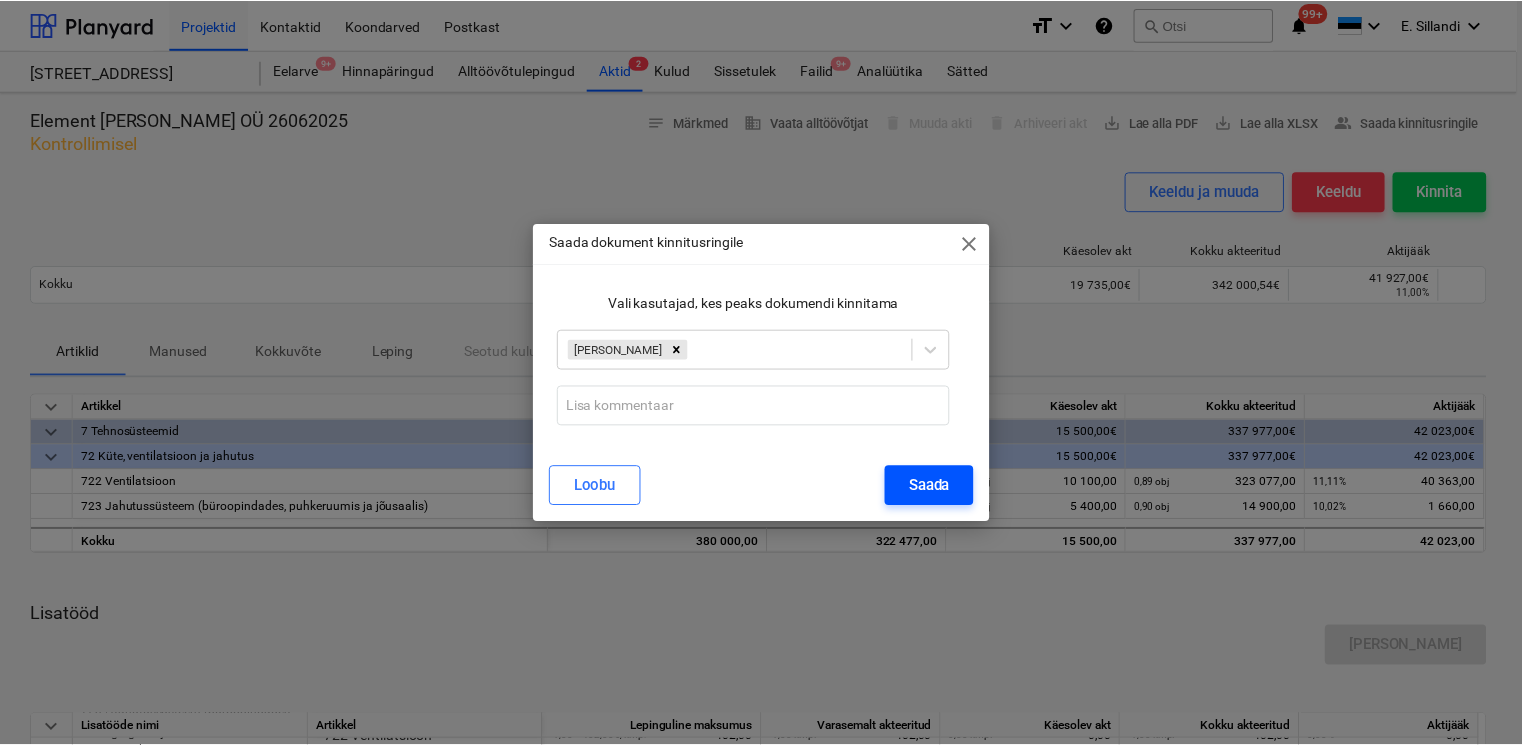 scroll, scrollTop: 0, scrollLeft: 0, axis: both 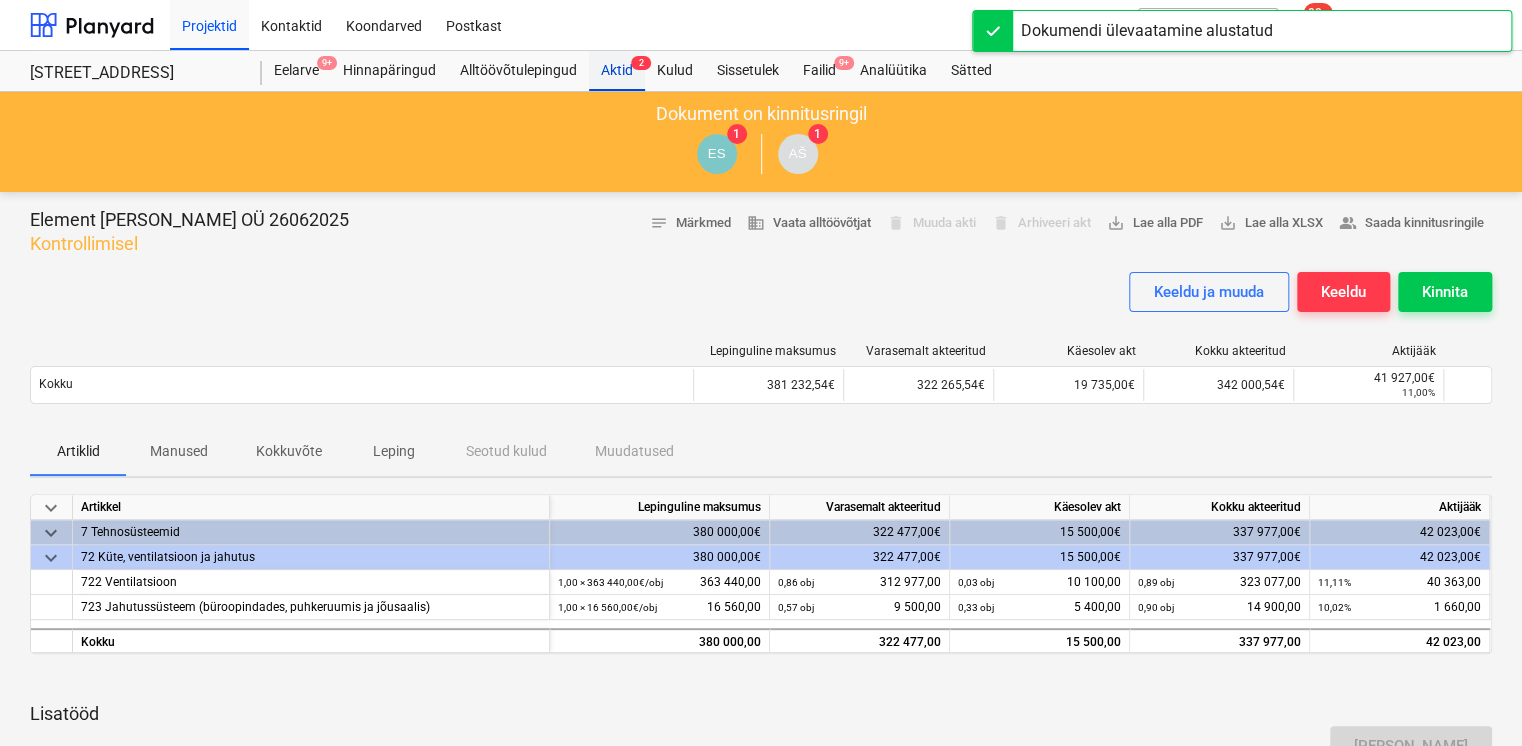 click on "Aktid 2" at bounding box center (617, 71) 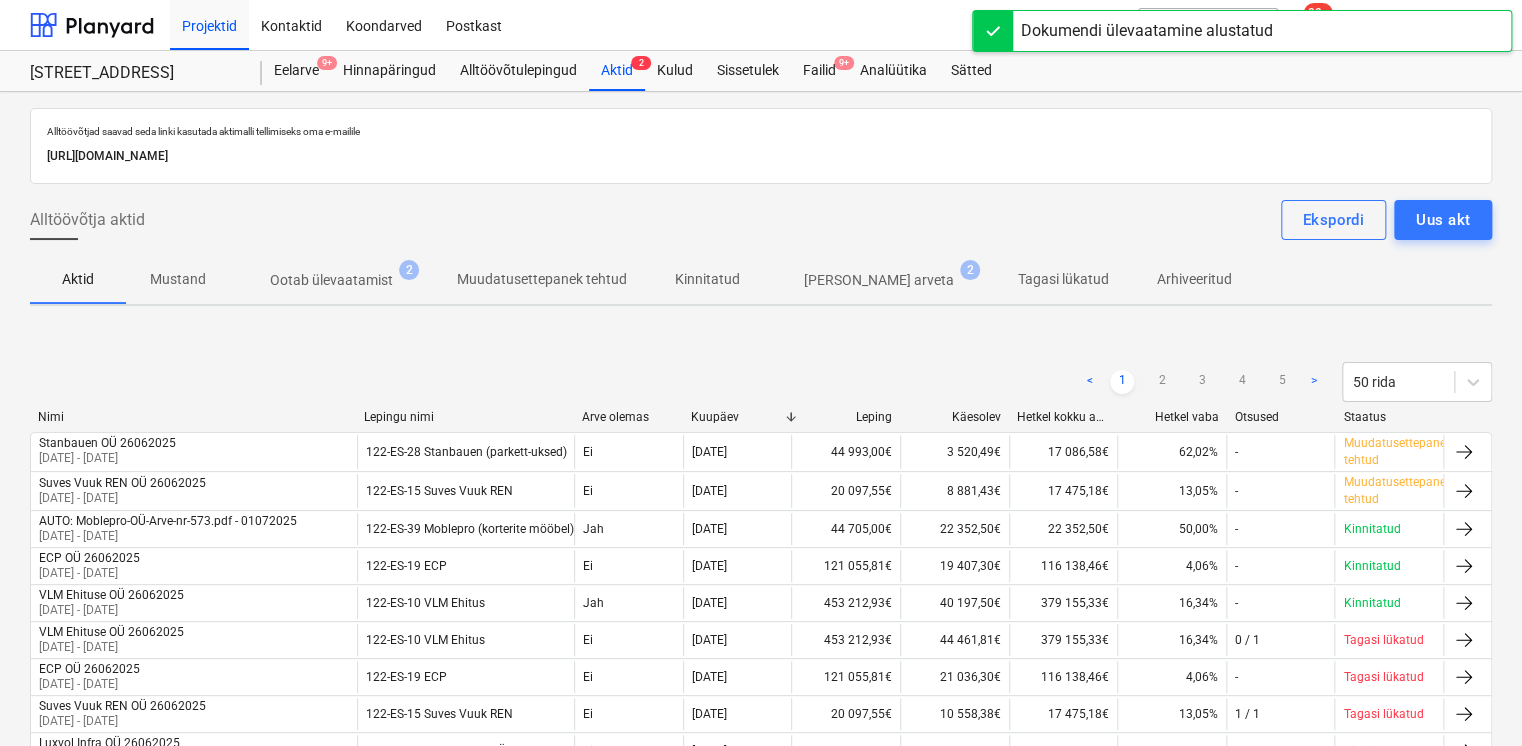 click on "Ootab ülevaatamist" at bounding box center (331, 280) 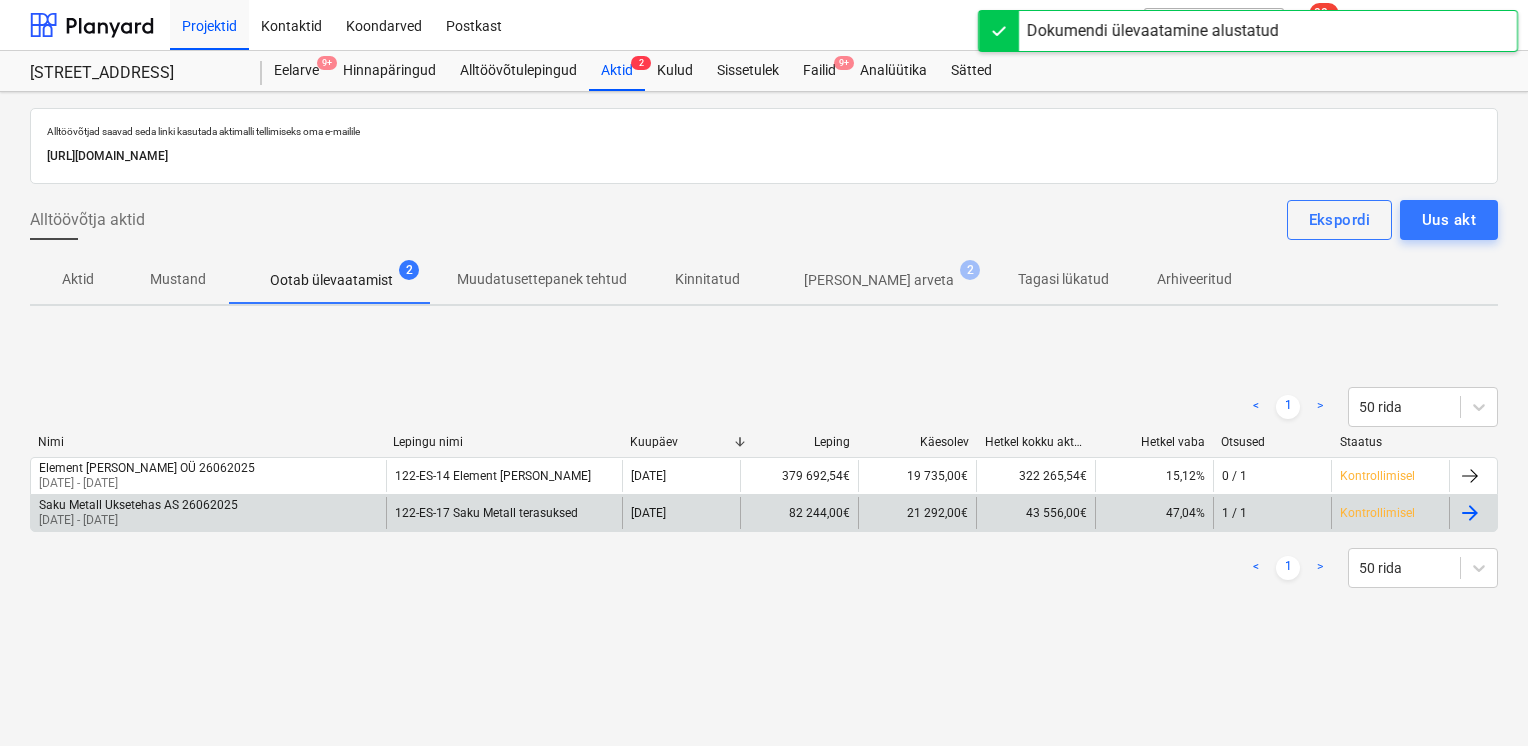 click on "Saku Metall Uksetehas AS 26062025" at bounding box center [138, 505] 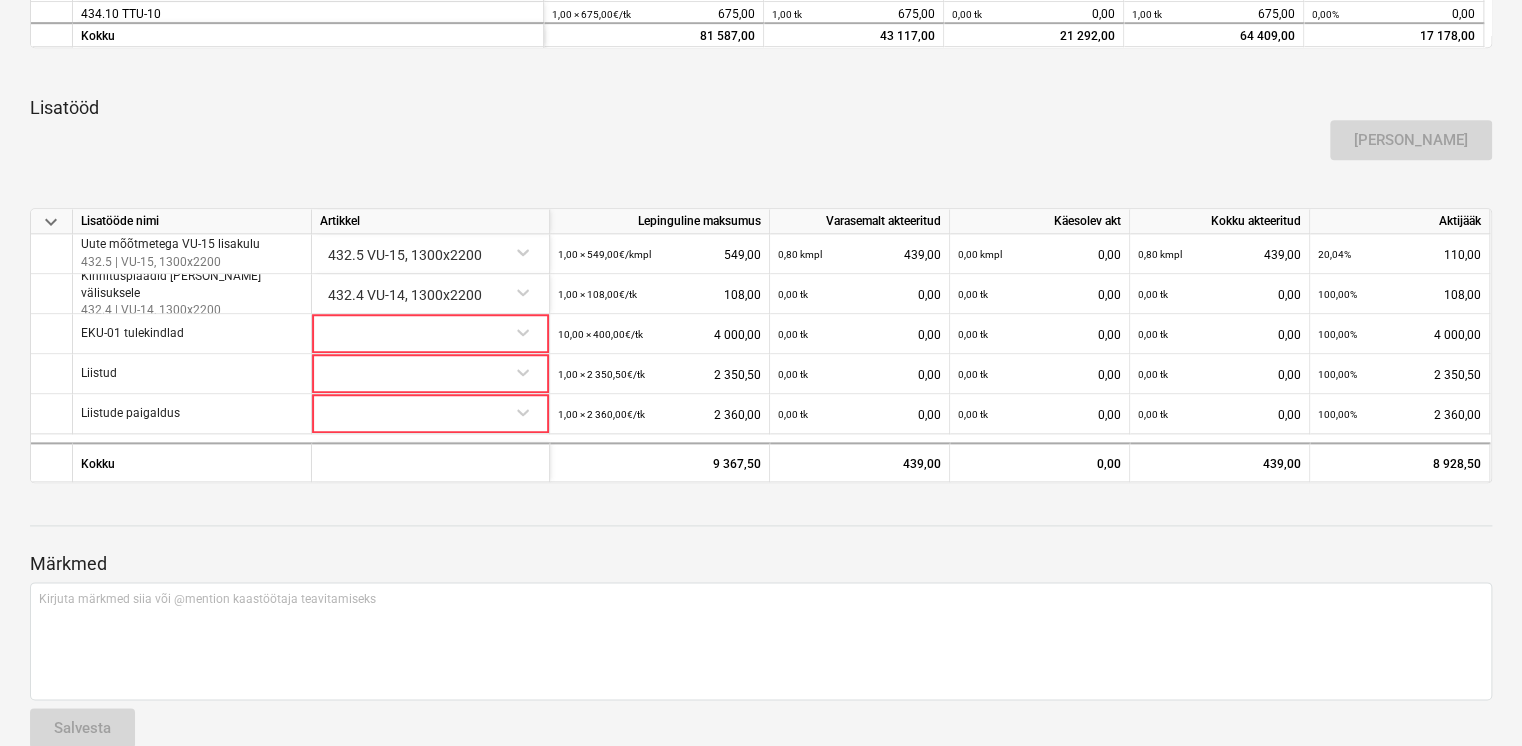 scroll, scrollTop: 966, scrollLeft: 0, axis: vertical 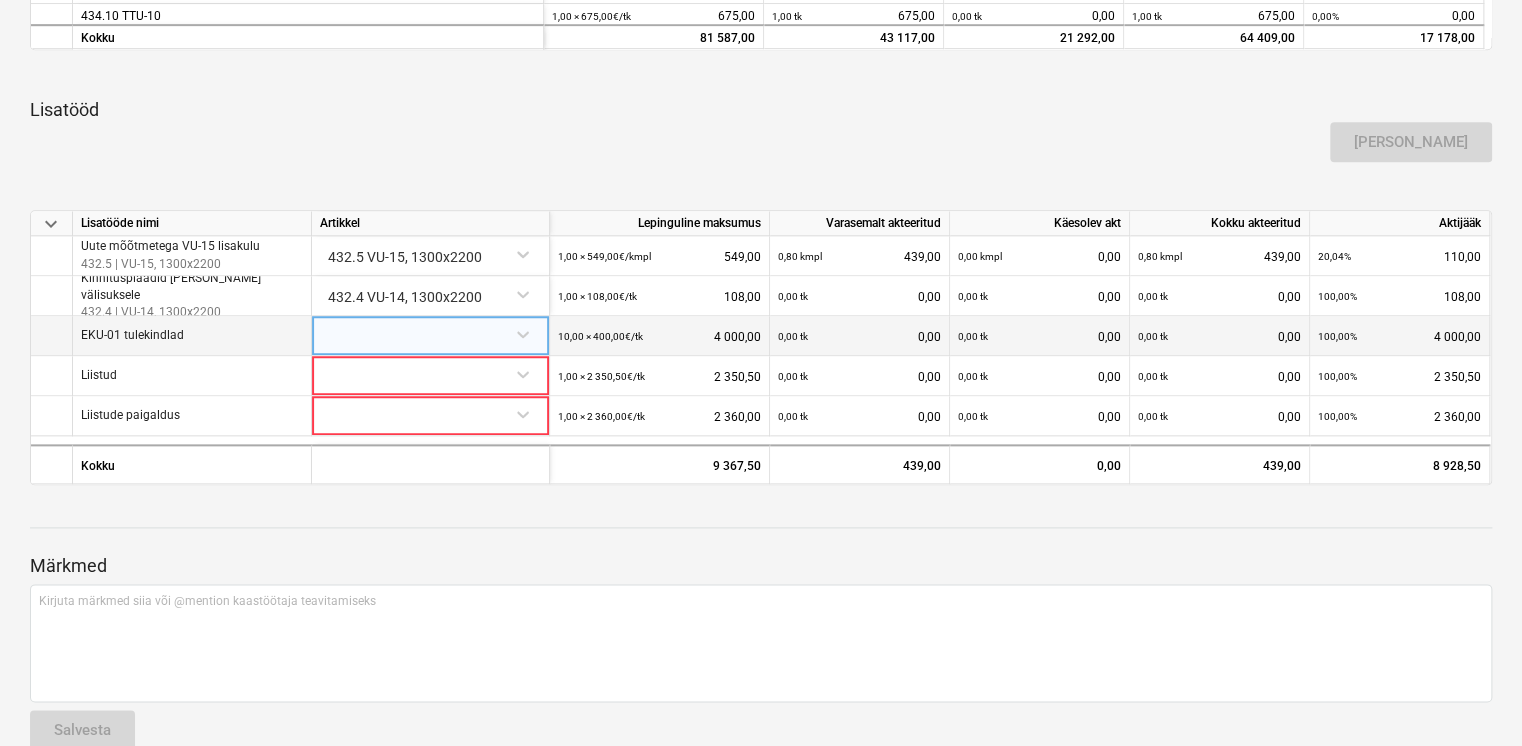 click at bounding box center (430, 333) 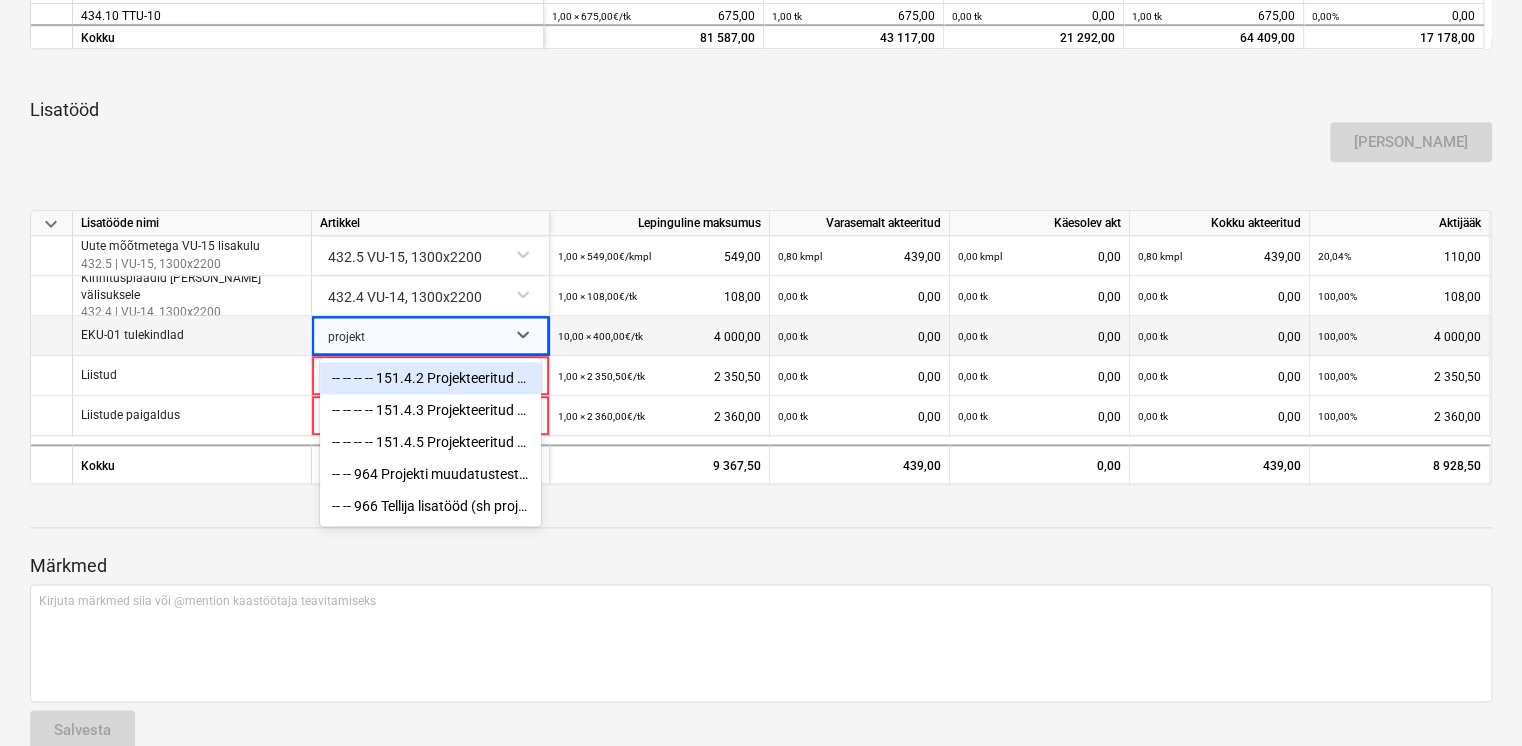 type on "projekti" 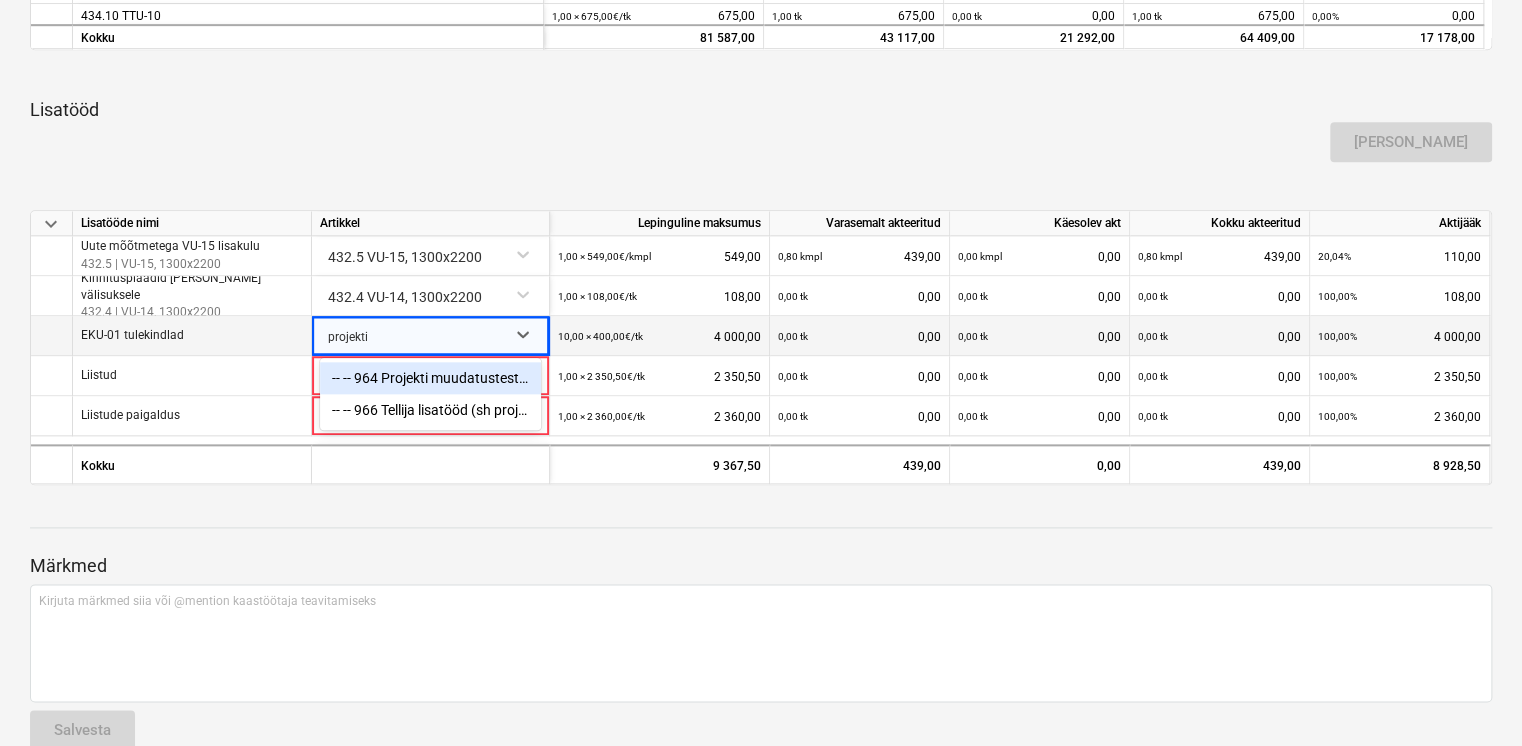 click on "-- --  964 Projekti muudatustest ja puudustest tingitud lisatööd" at bounding box center (430, 378) 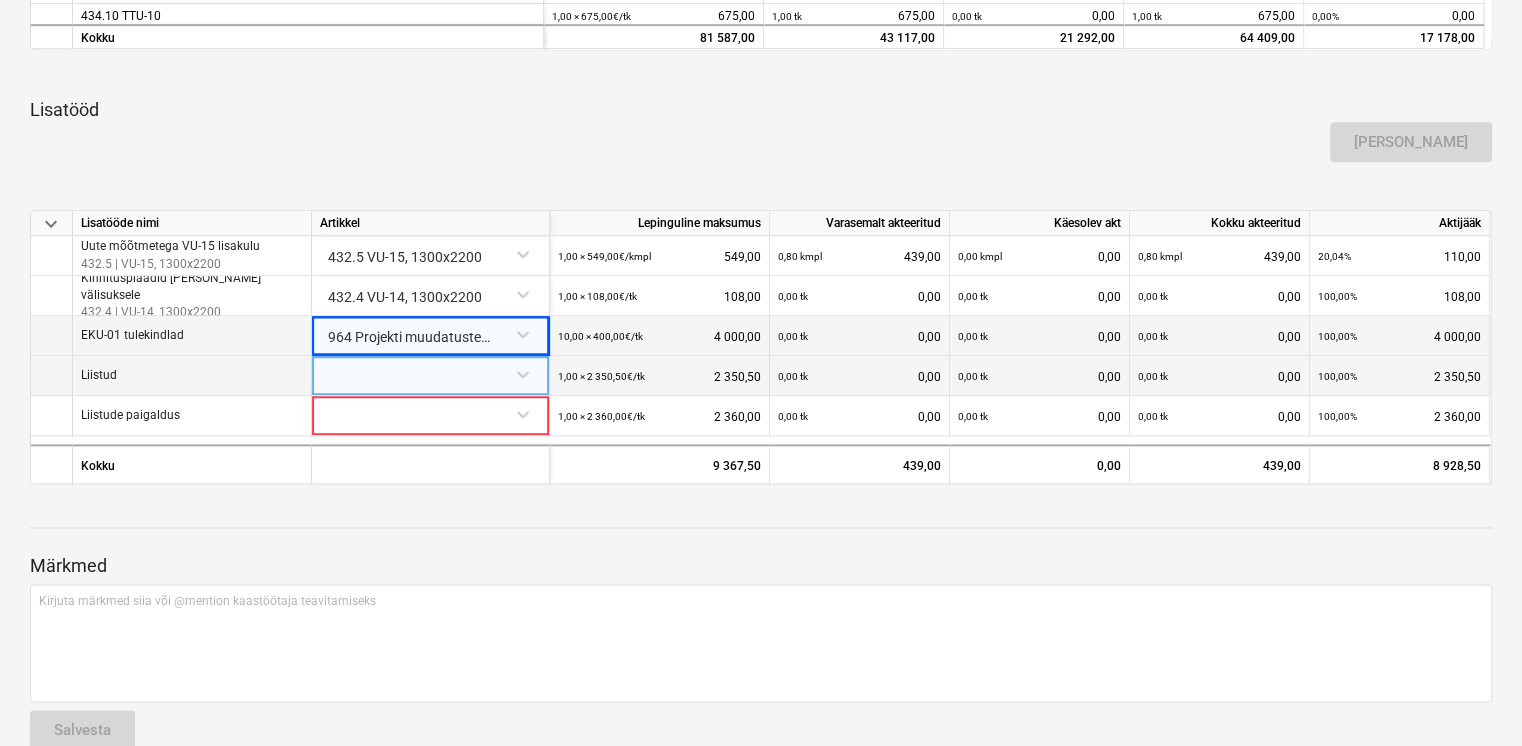 click at bounding box center (430, 373) 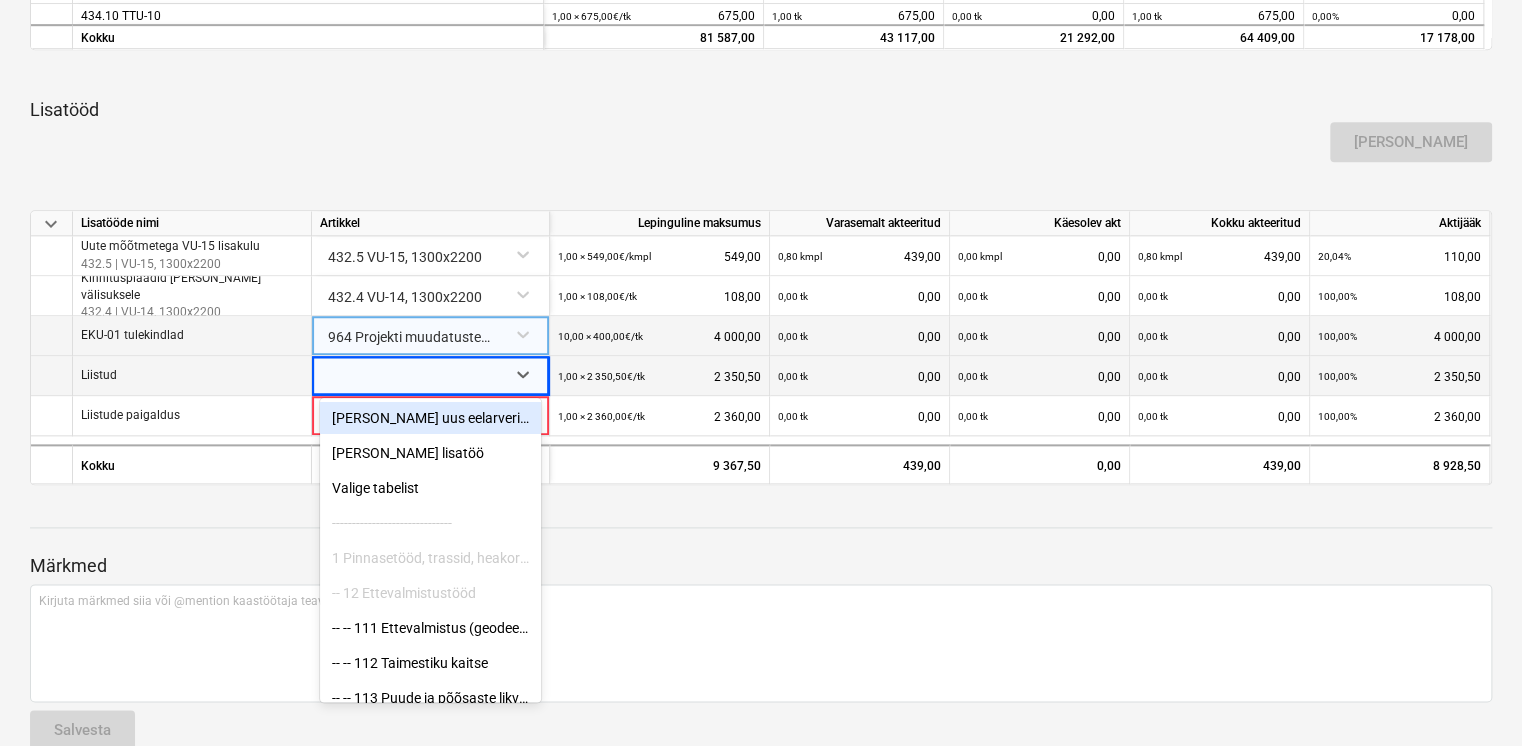 type on "u" 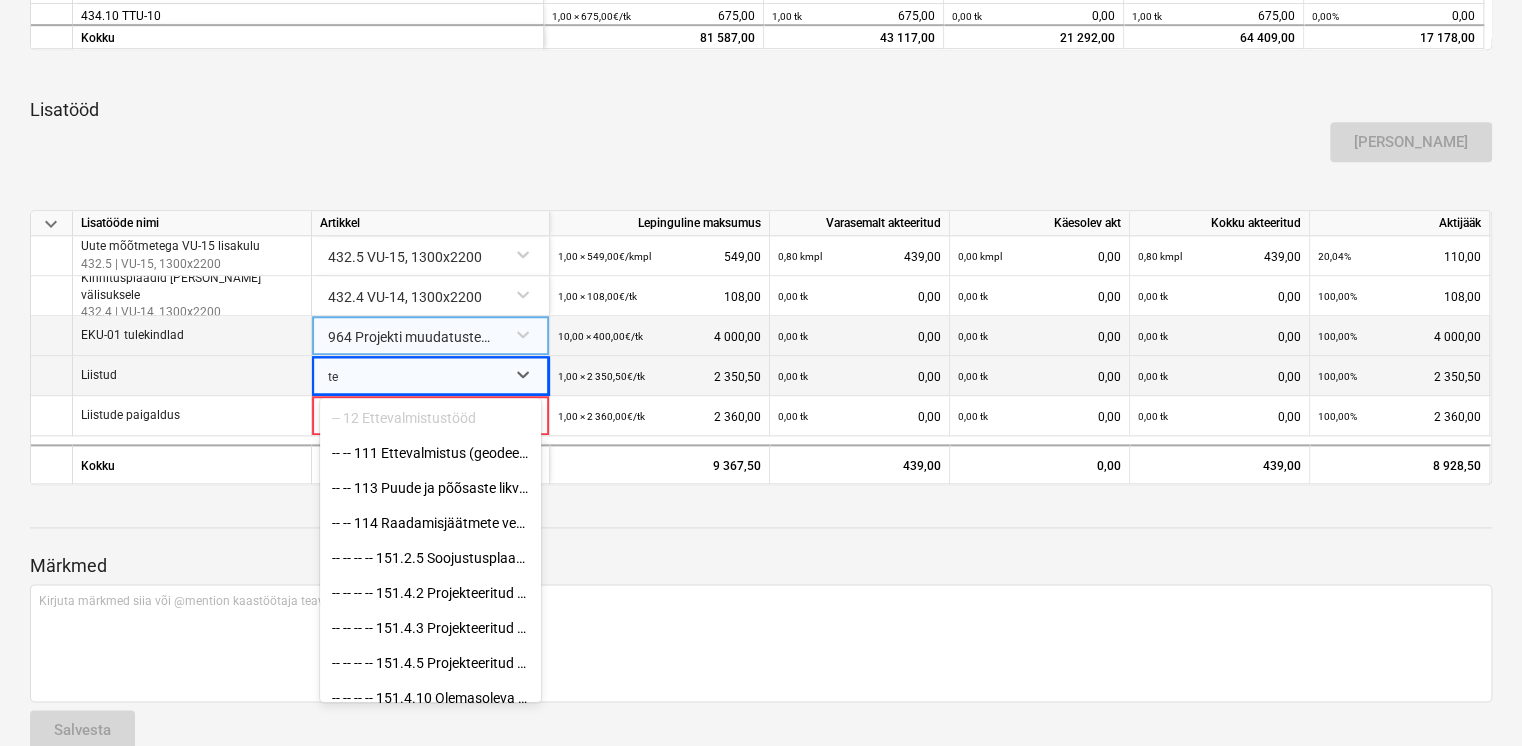type on "t" 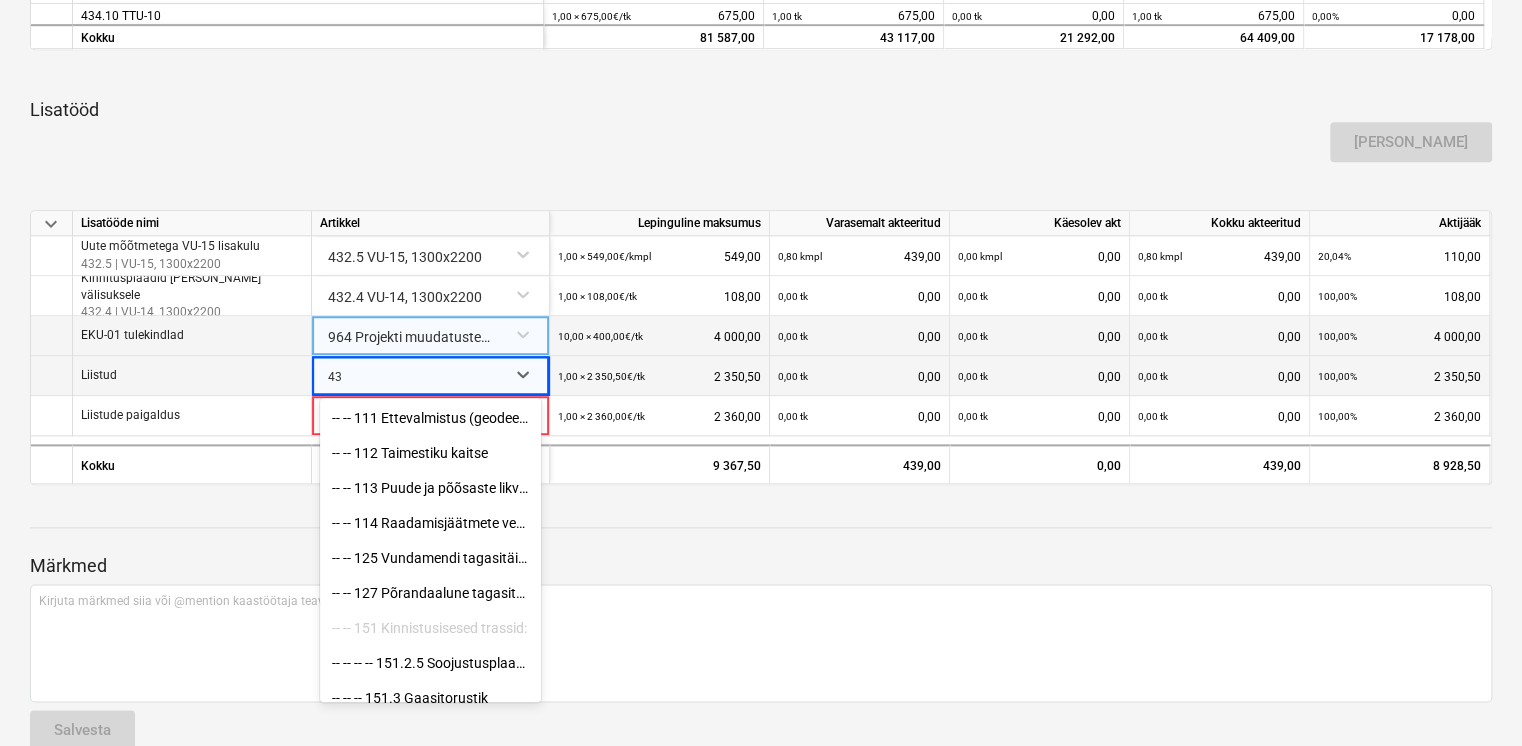 type on "434" 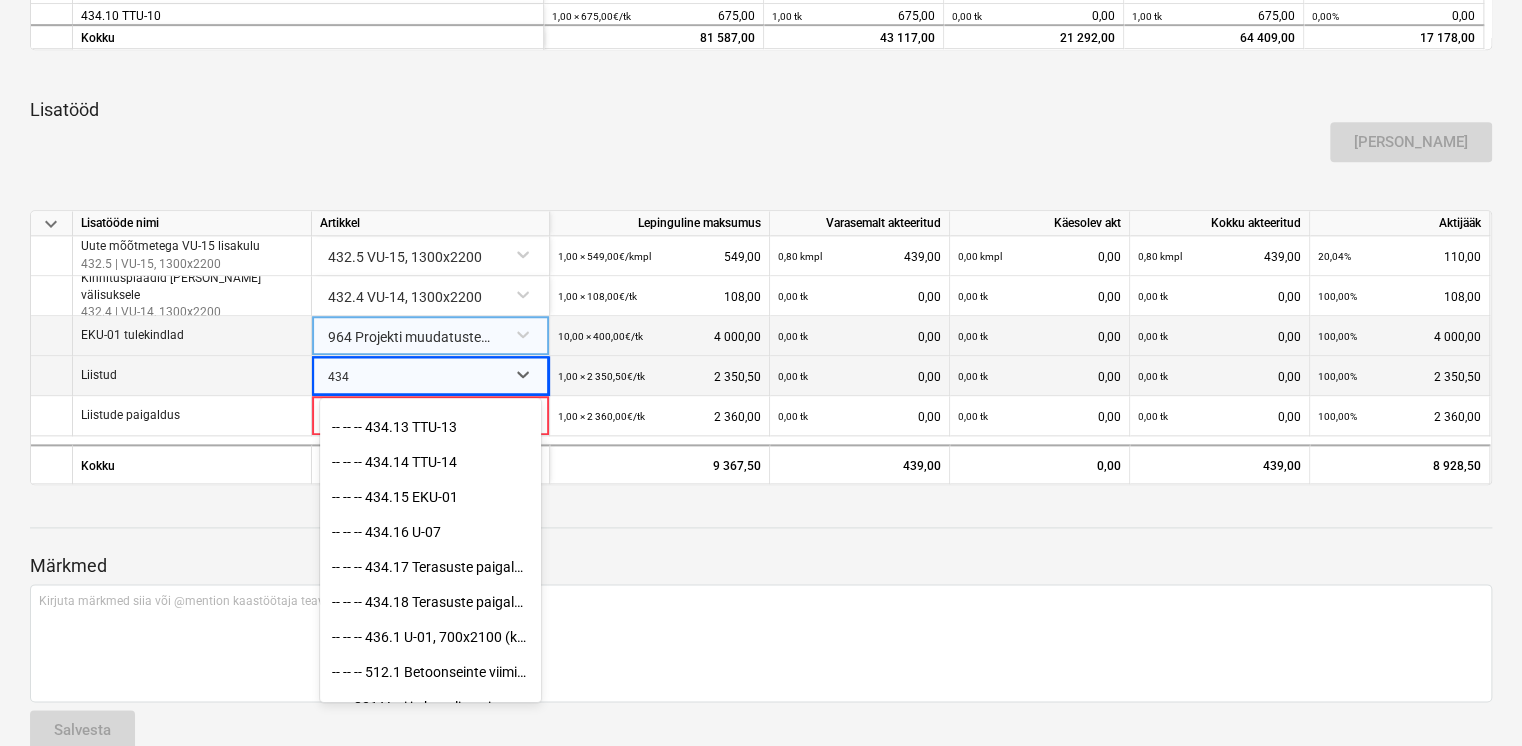 scroll, scrollTop: 600, scrollLeft: 0, axis: vertical 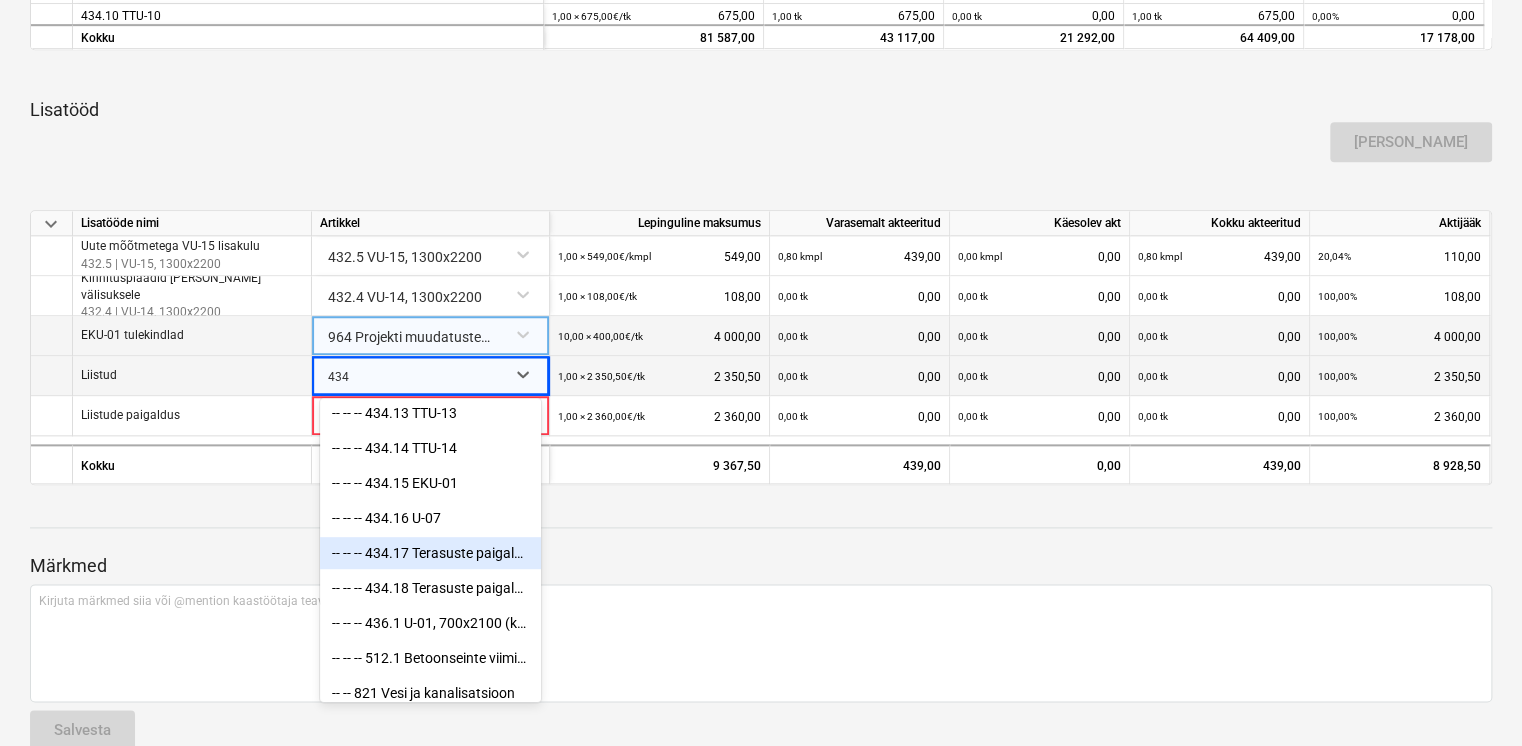 click on "-- -- --  434.17 Terasuste paigaldusdetailid ja piirdeliistud" at bounding box center [430, 553] 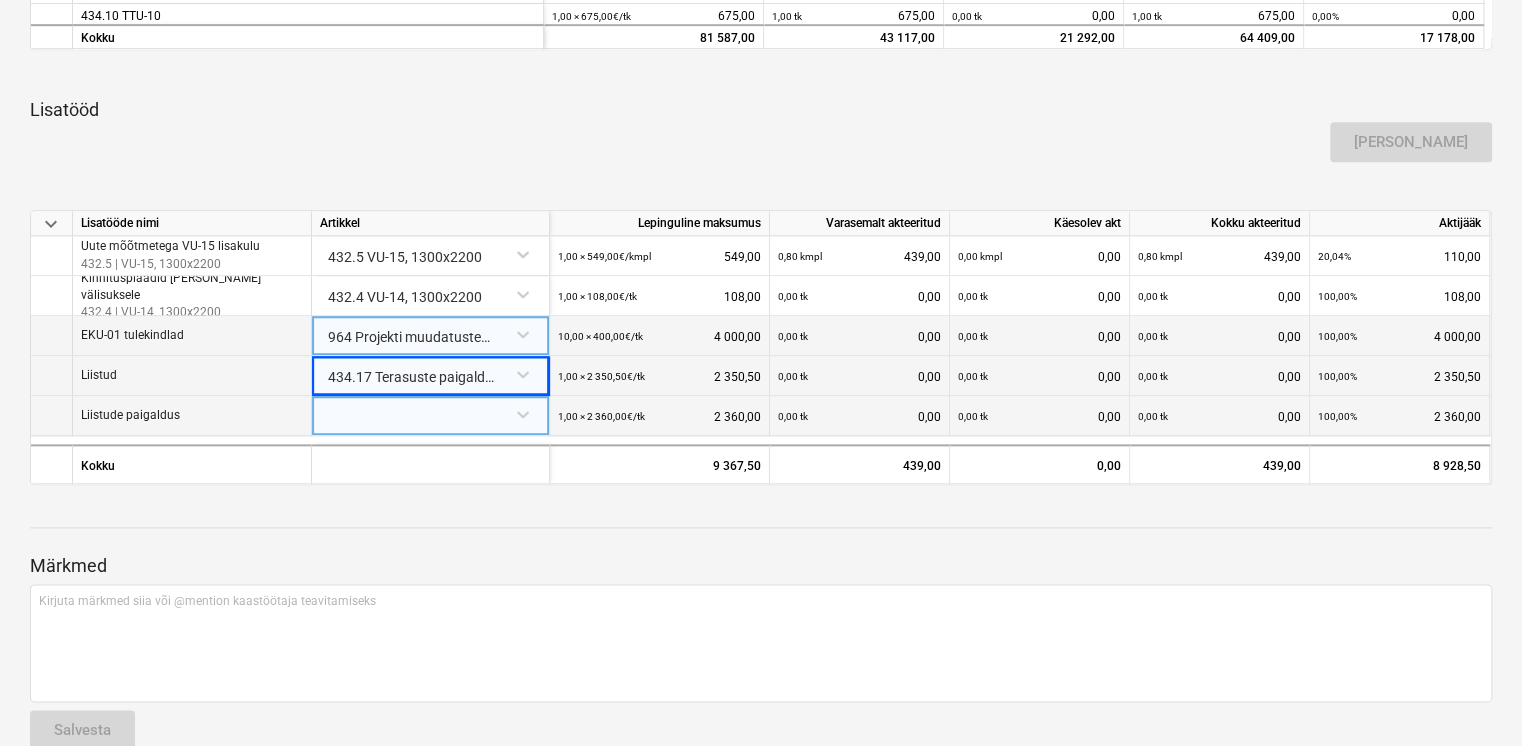 click at bounding box center [430, 413] 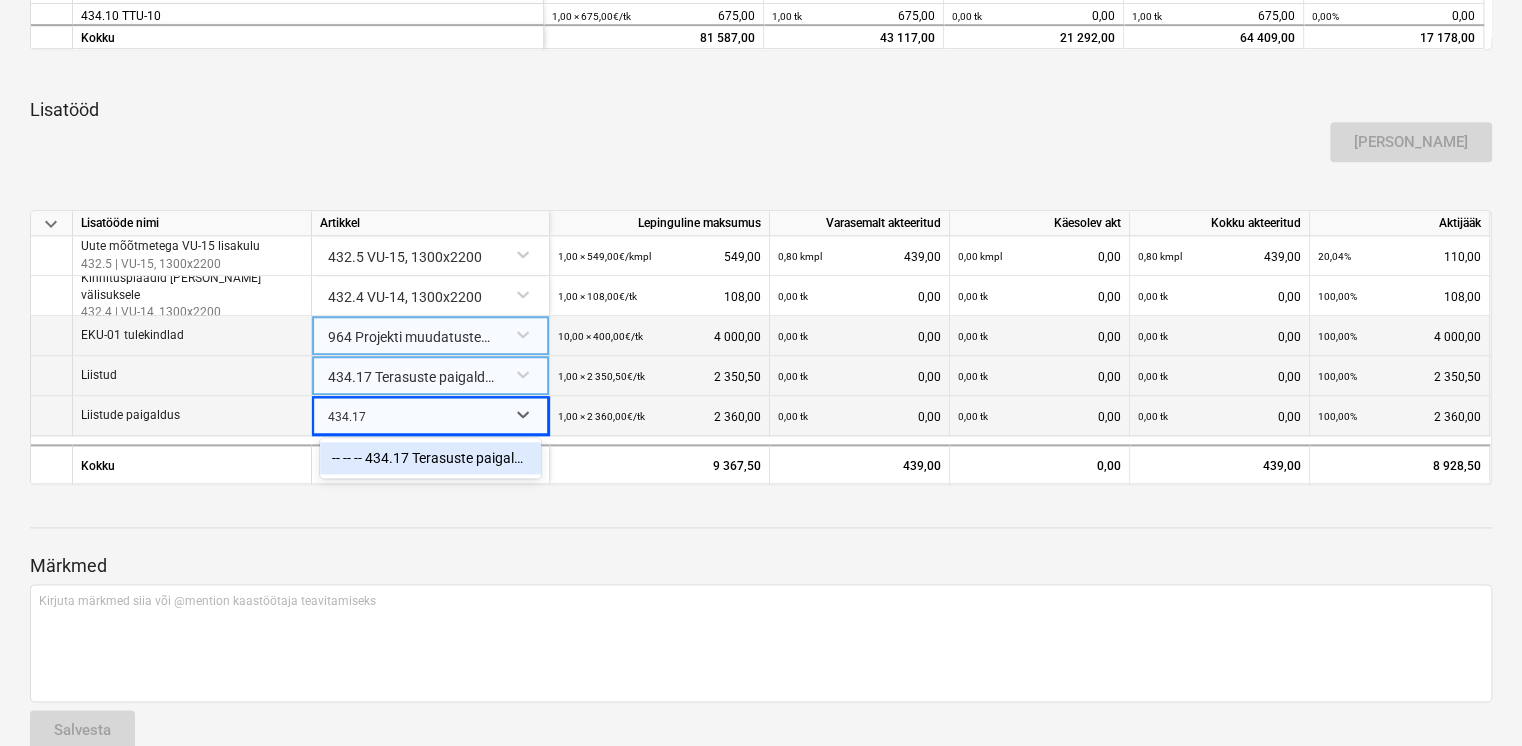type on "434.17" 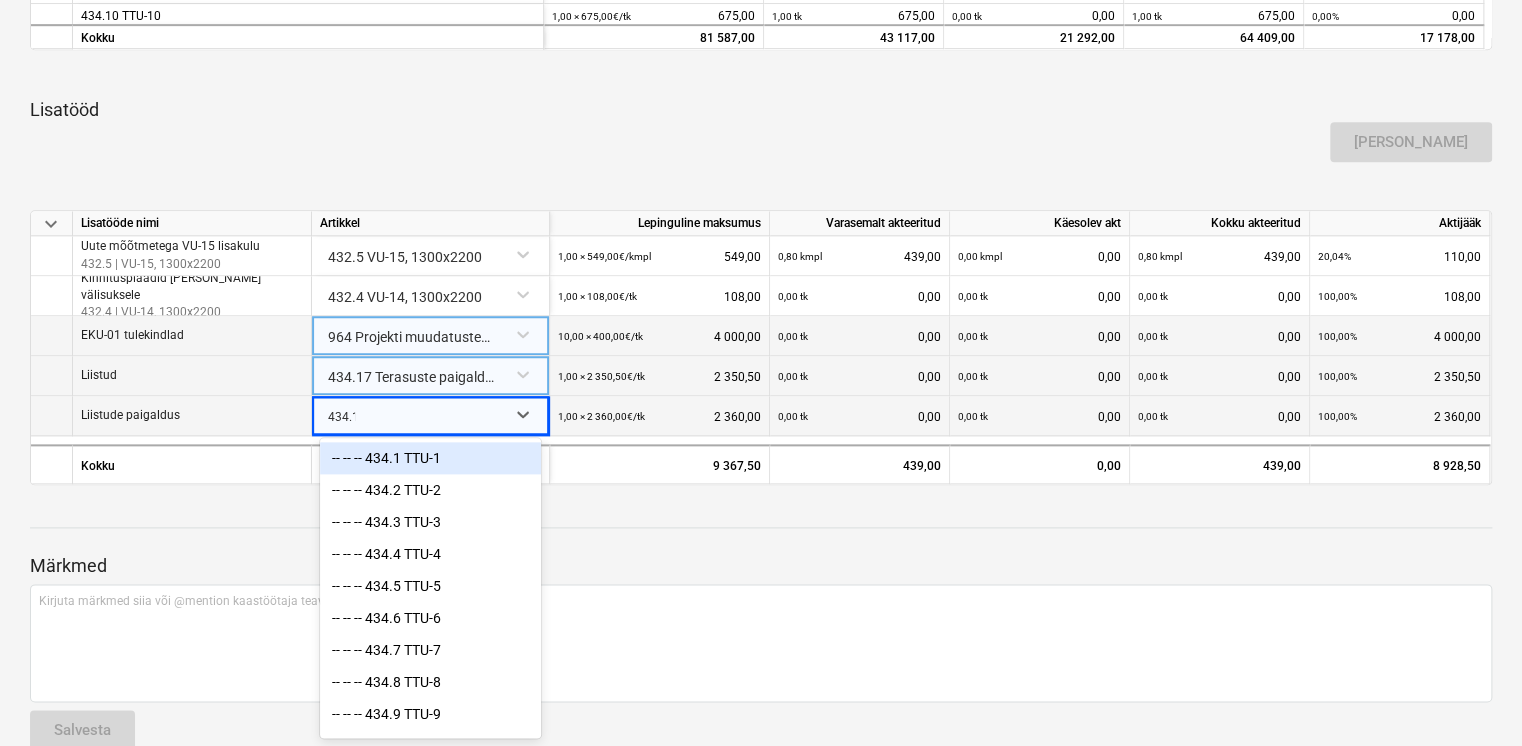 type on "434.17" 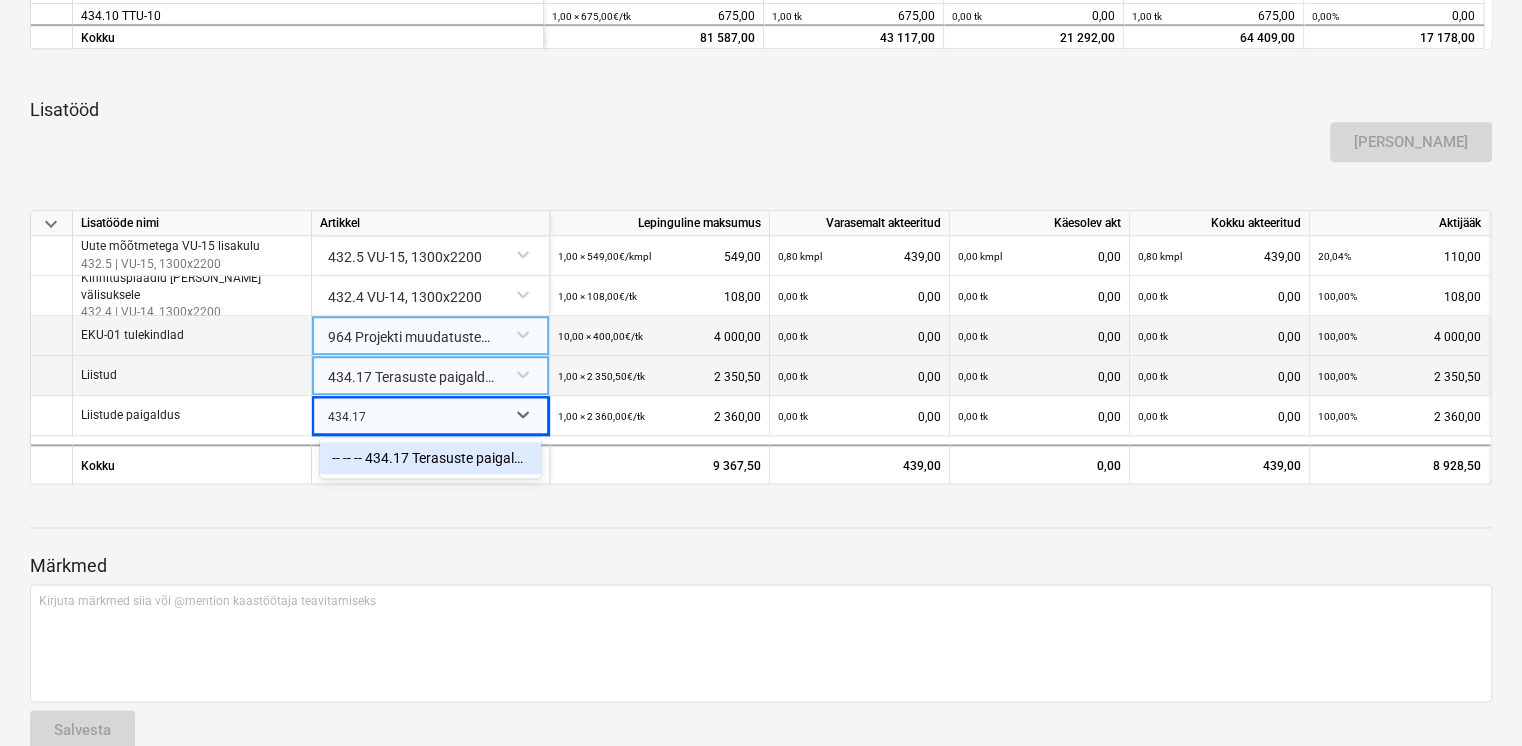 click on "-- -- --  434.17 Terasuste paigaldusdetailid ja piirdeliistud" at bounding box center (430, 458) 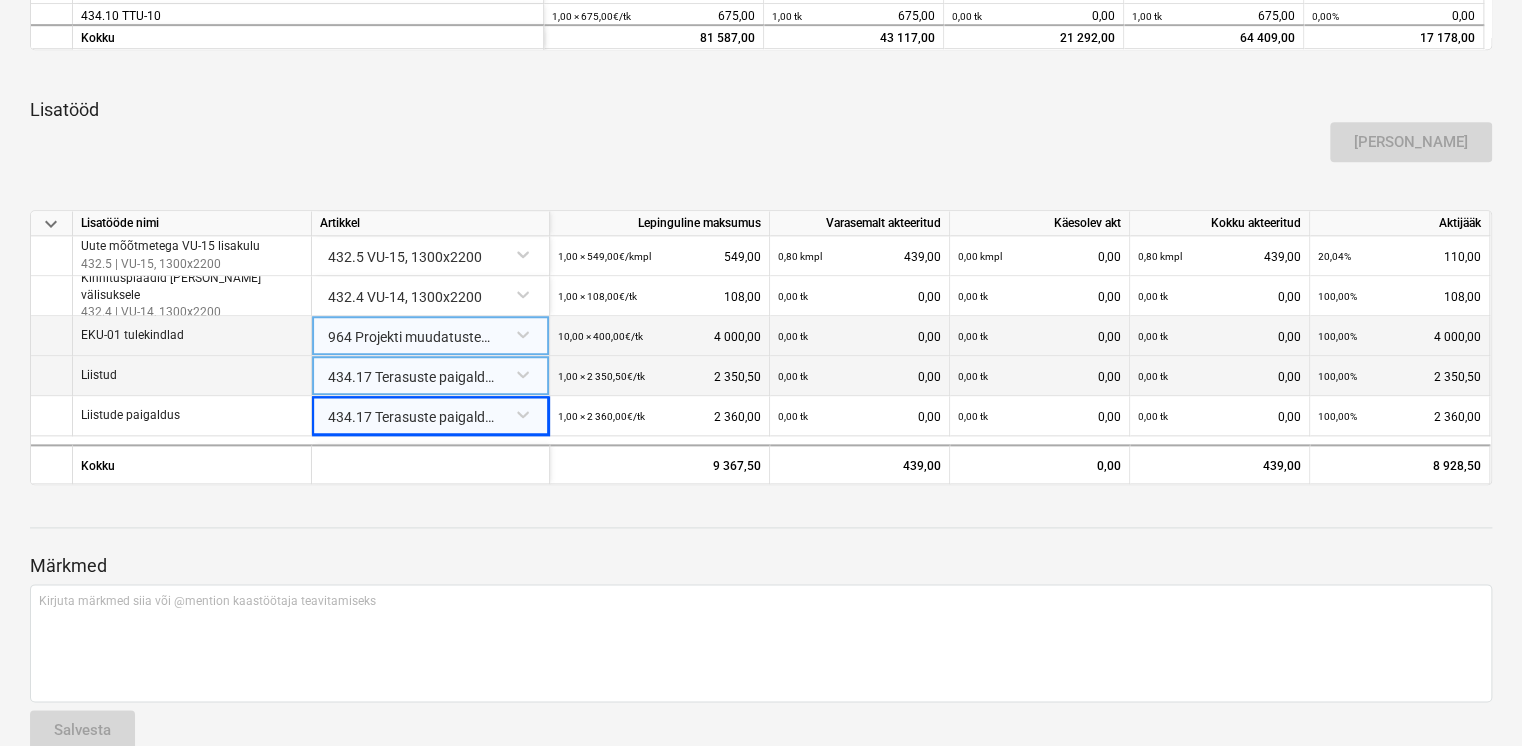 click at bounding box center (761, 509) 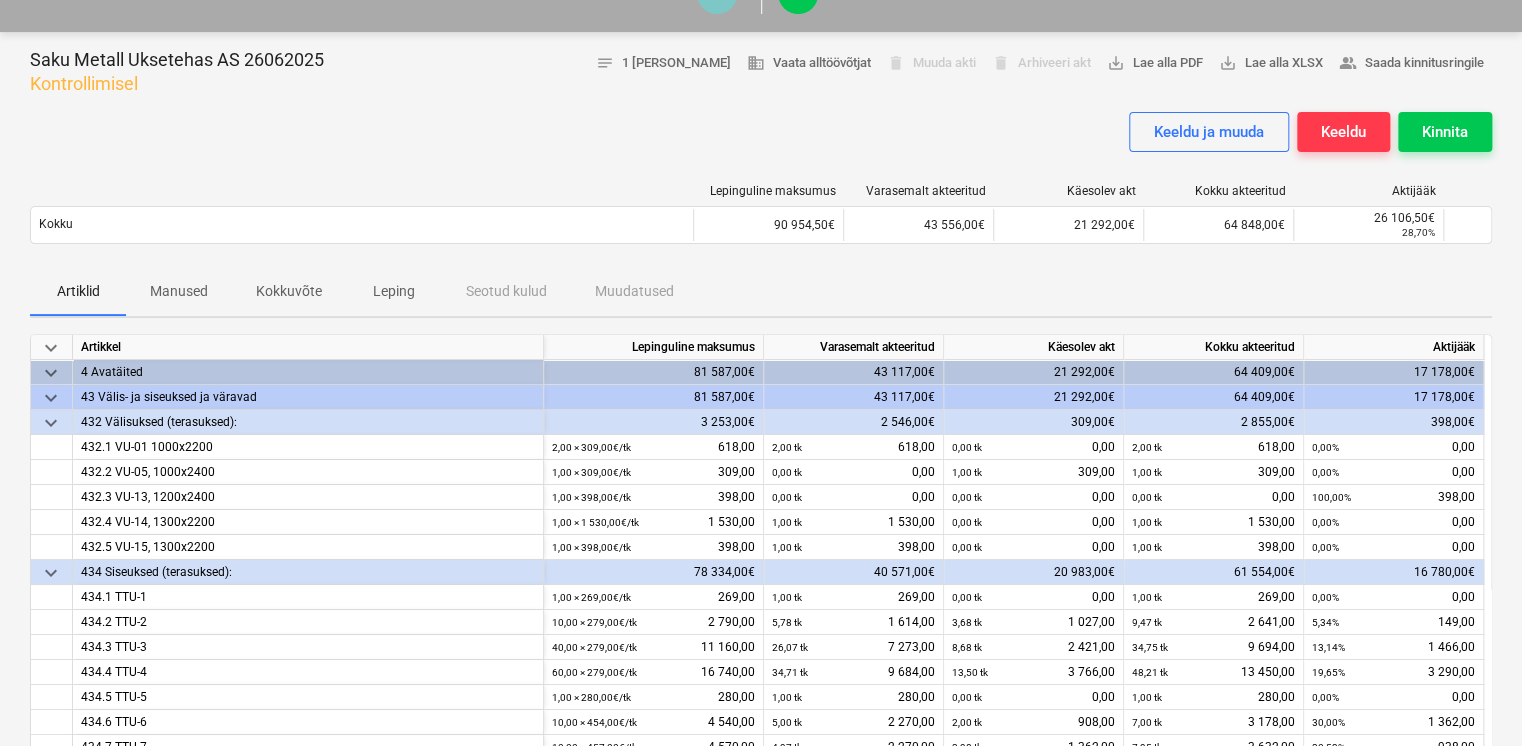 scroll, scrollTop: 150, scrollLeft: 0, axis: vertical 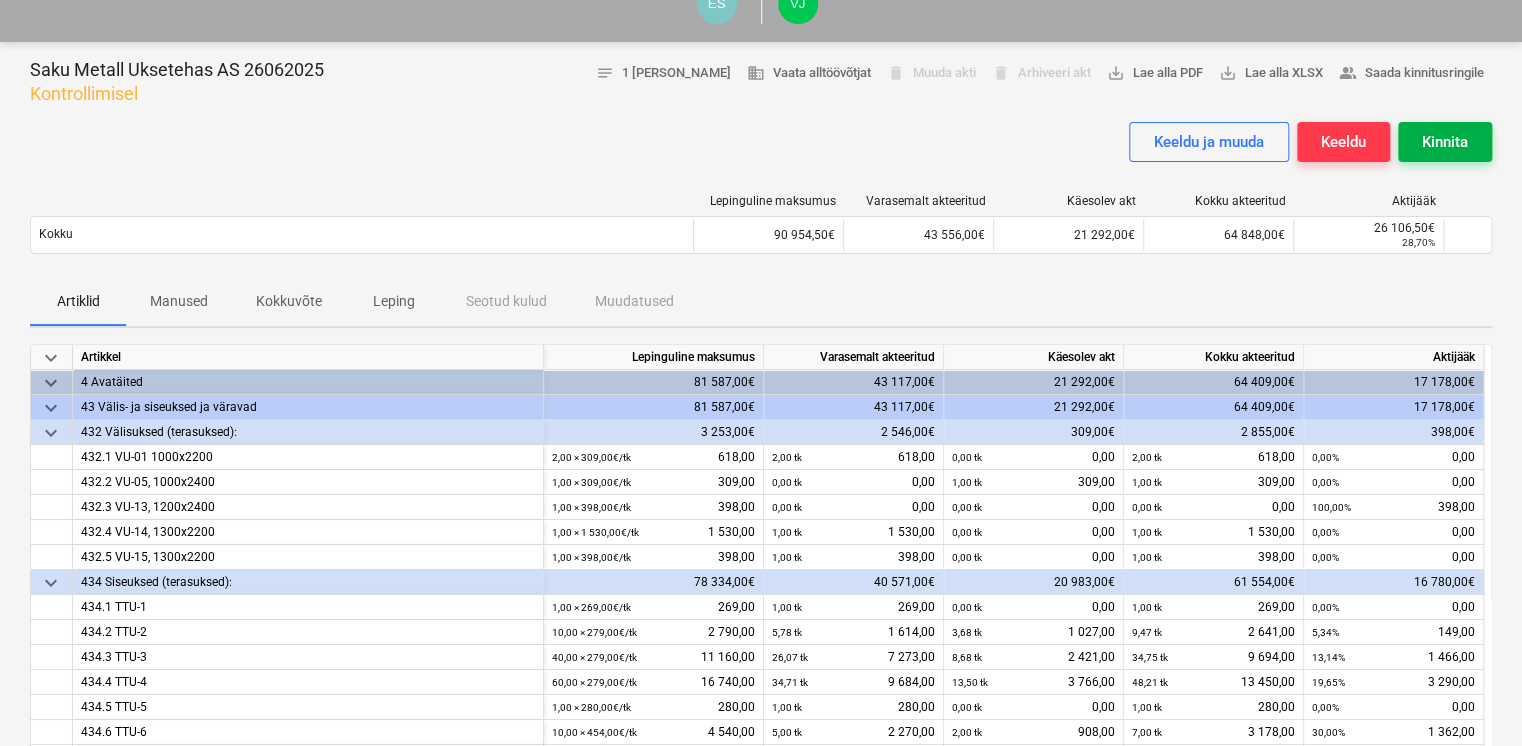 click on "Kinnita" at bounding box center (1445, 142) 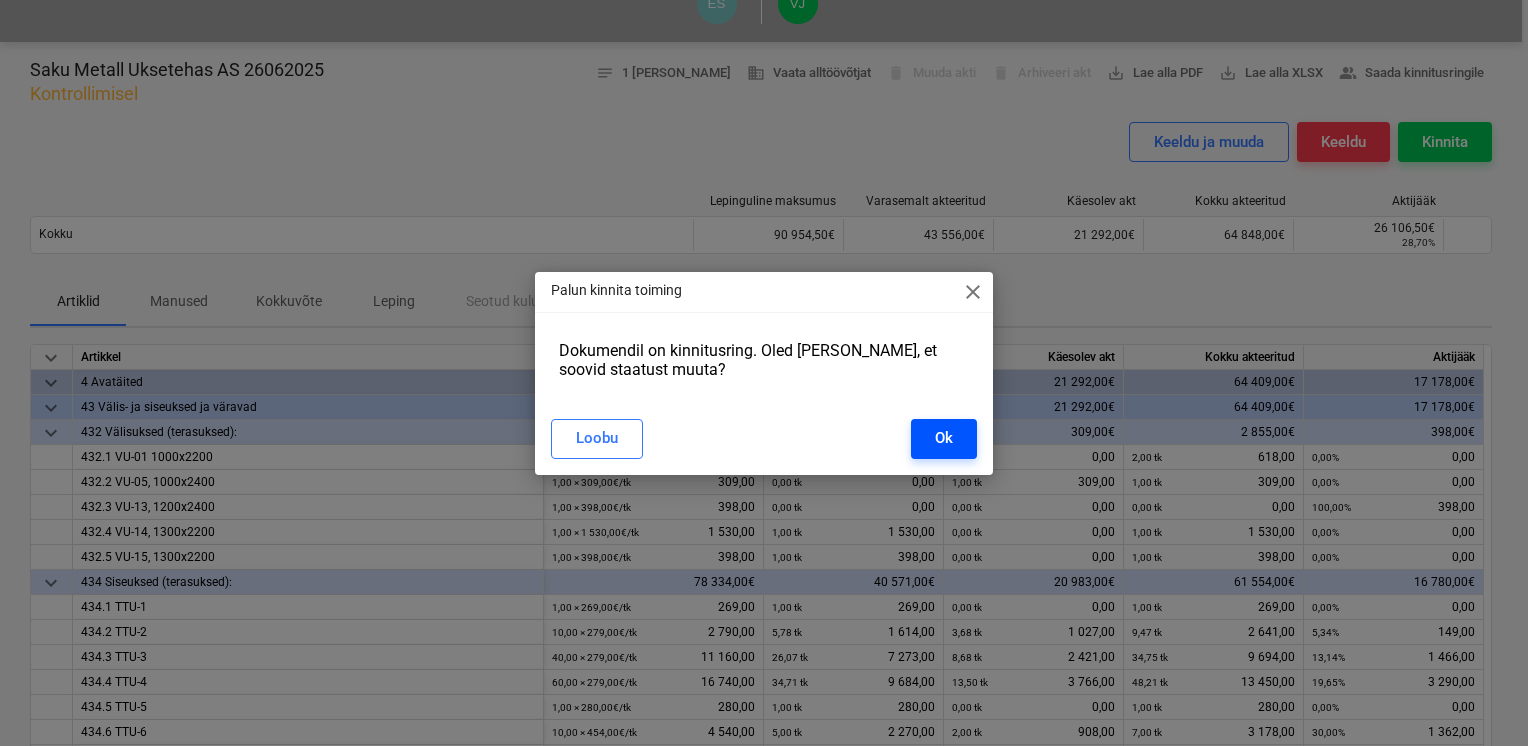 click on "Ok" at bounding box center [944, 438] 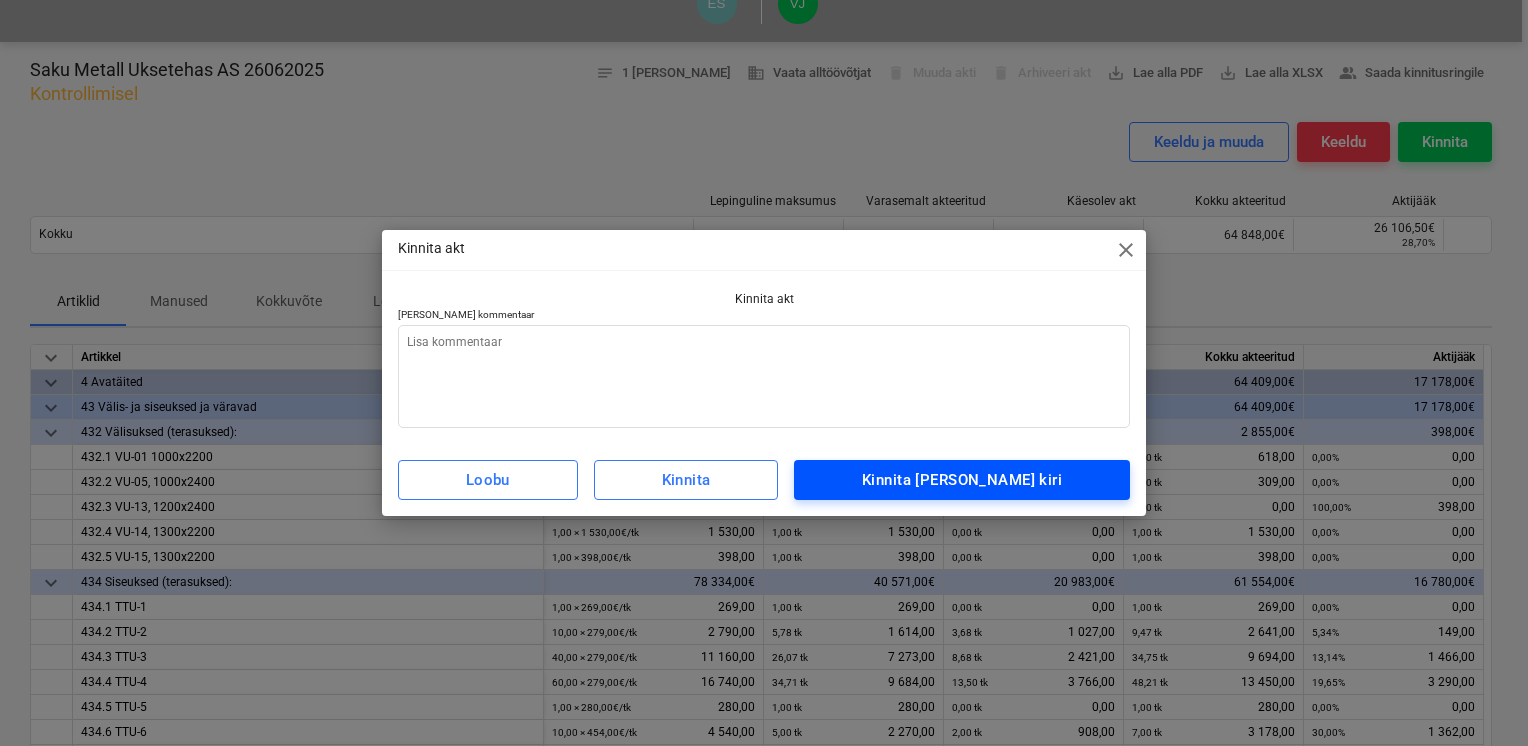 click on "Kinnita [PERSON_NAME] kiri" at bounding box center (962, 480) 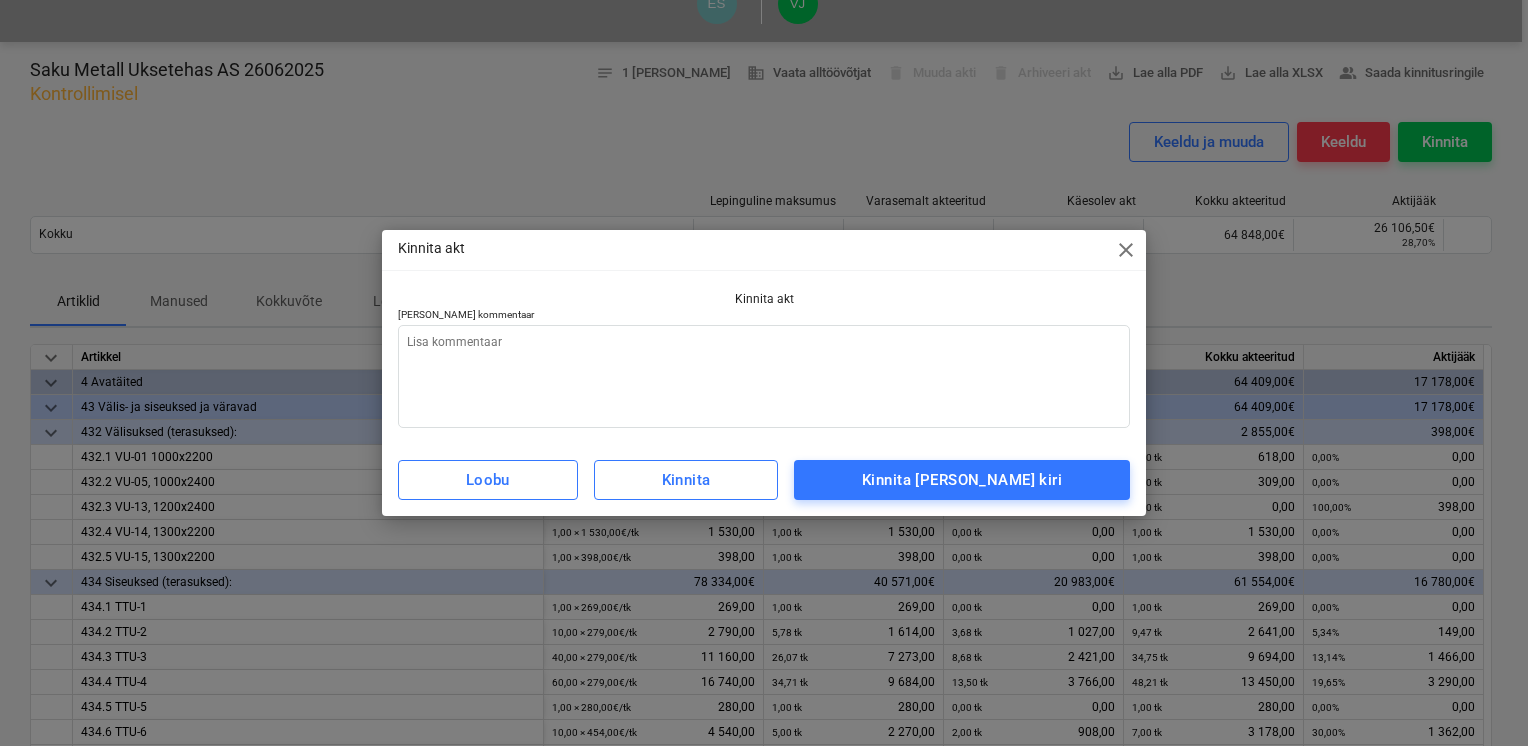type on "x" 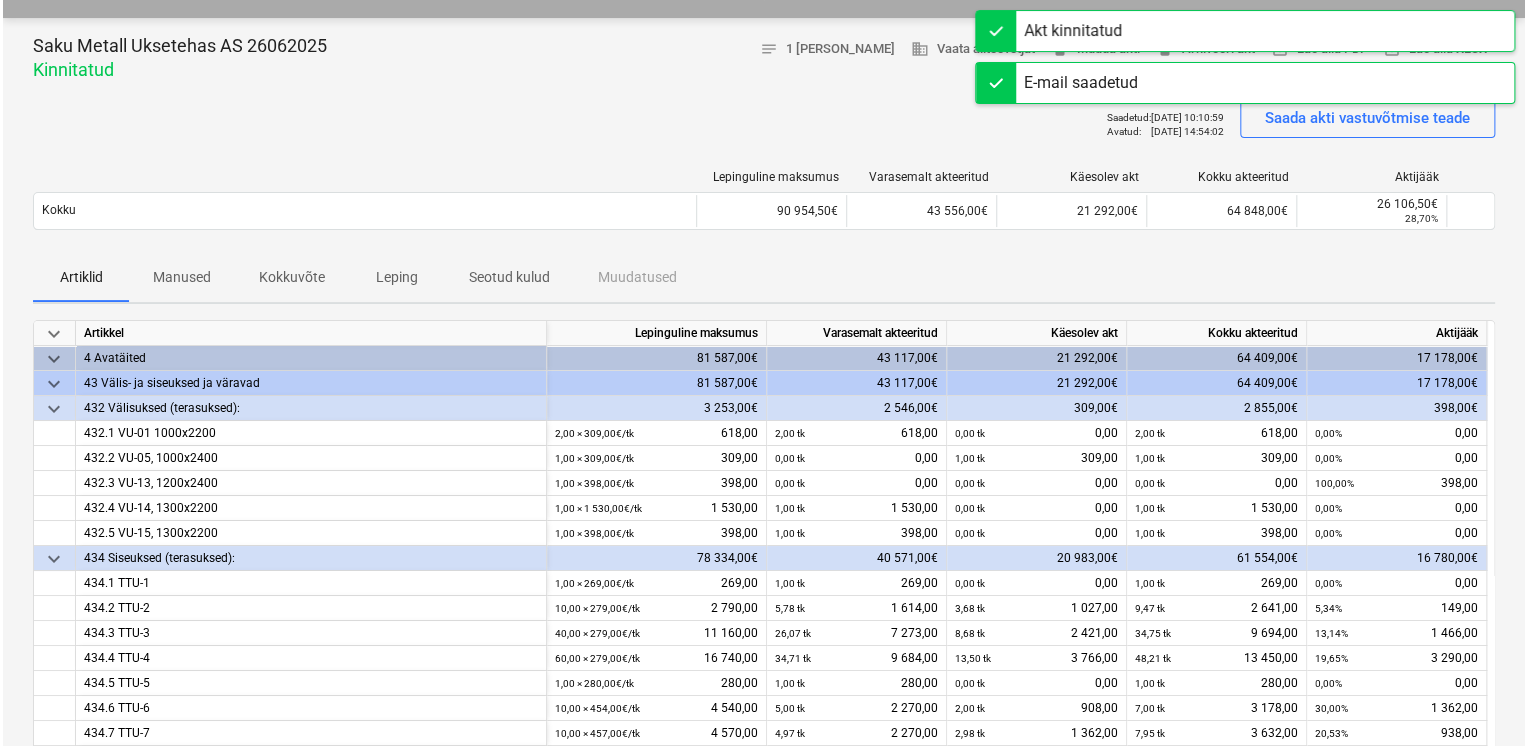 scroll, scrollTop: 0, scrollLeft: 0, axis: both 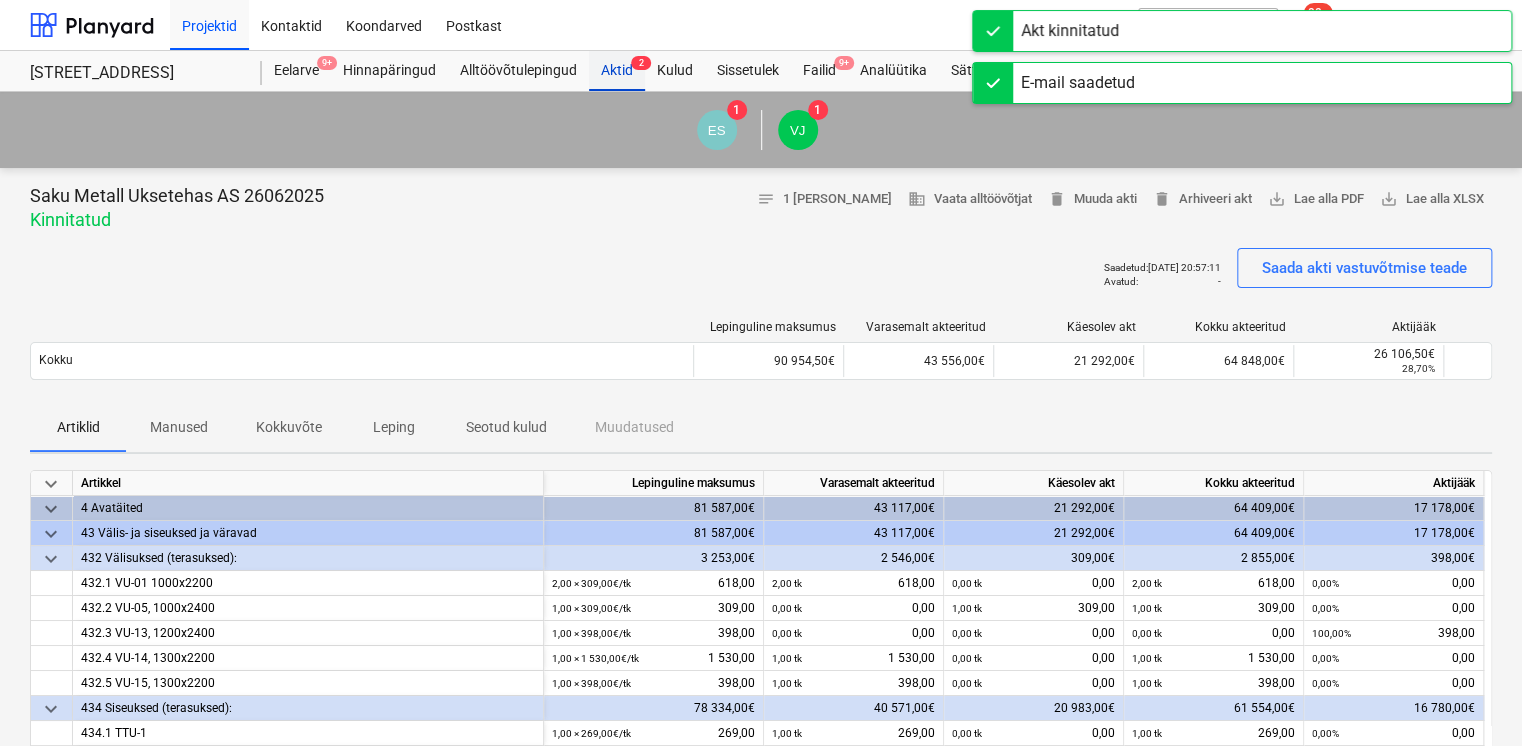 click on "Aktid 2" at bounding box center (617, 71) 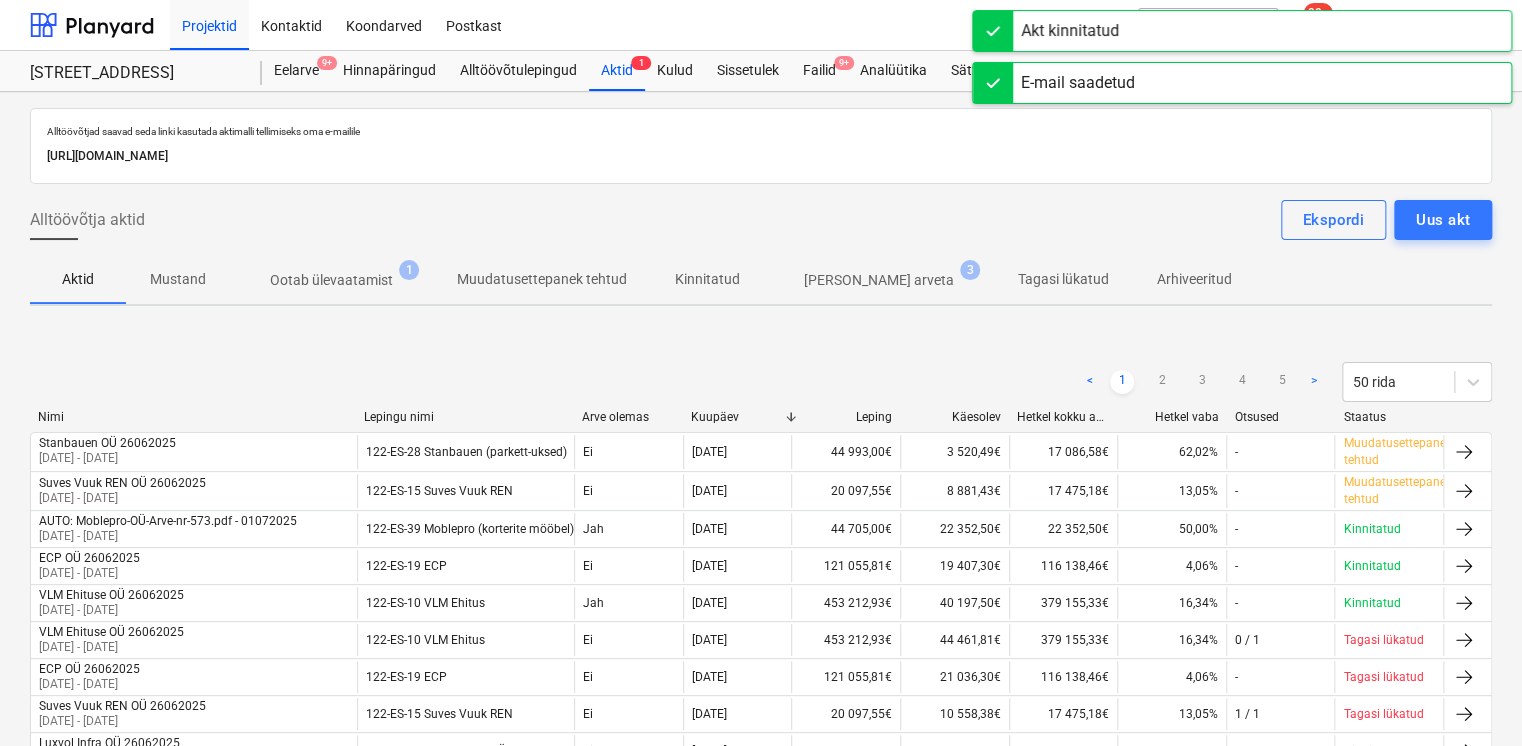 click on "Ootab ülevaatamist" at bounding box center [331, 280] 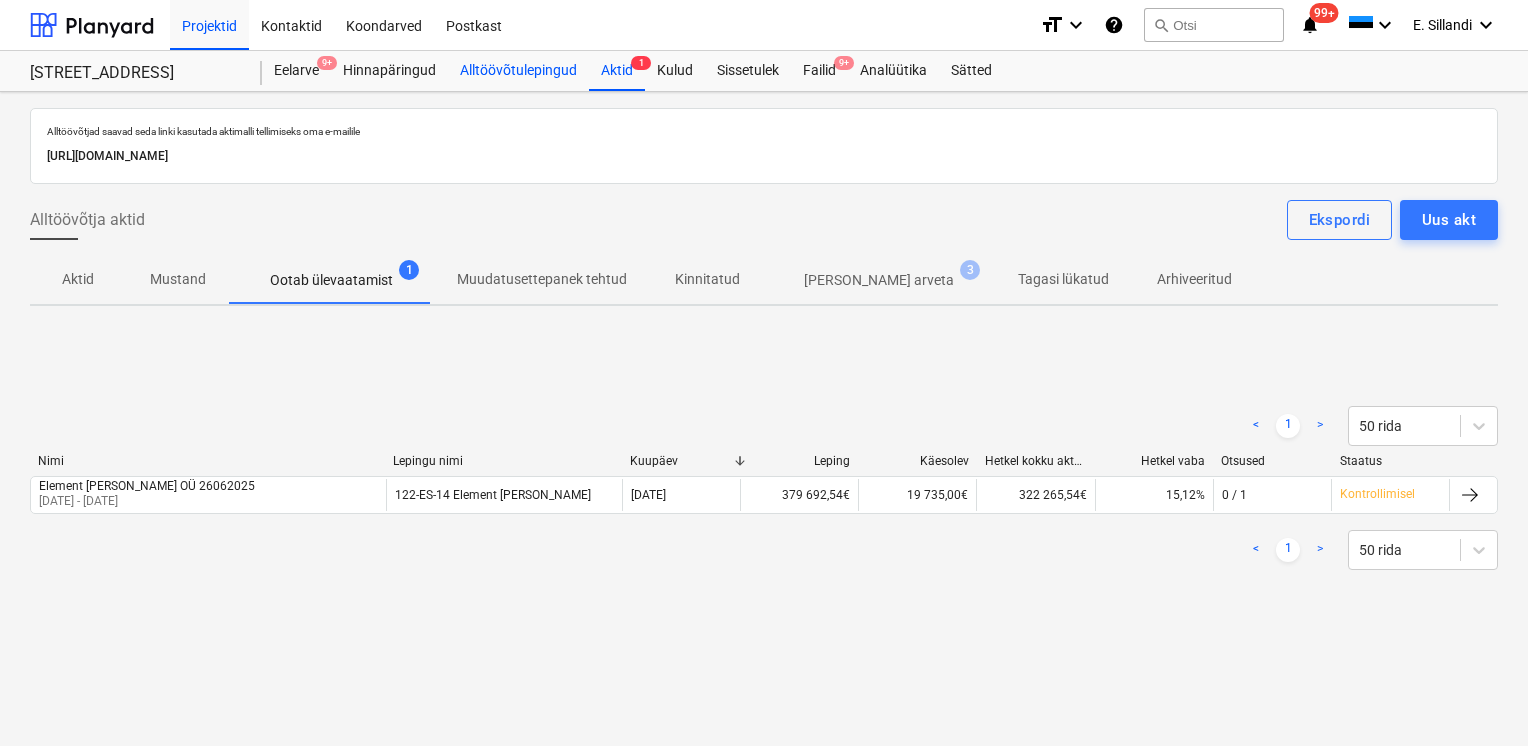 click on "Alltöövõtulepingud" at bounding box center [518, 71] 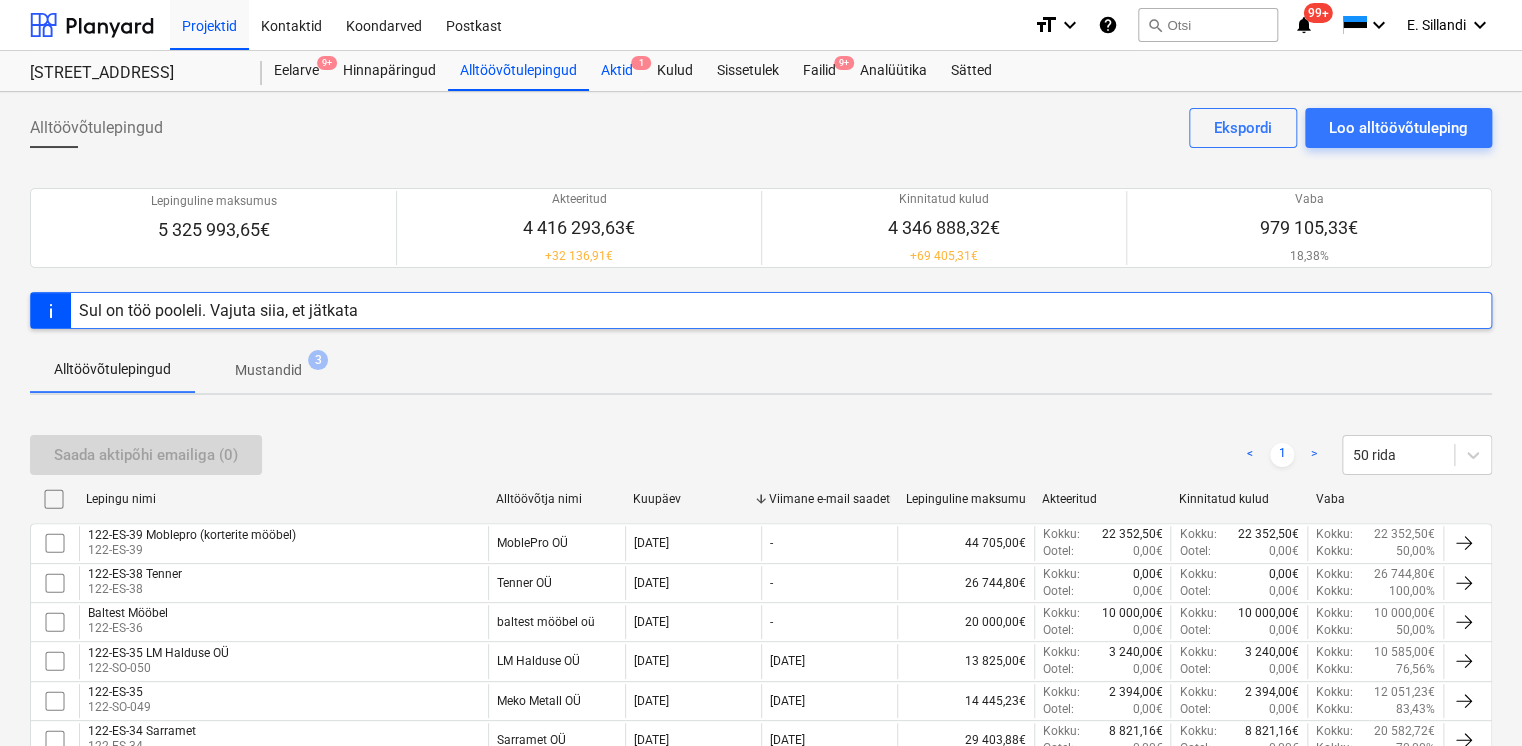 click on "Aktid 1" at bounding box center [617, 71] 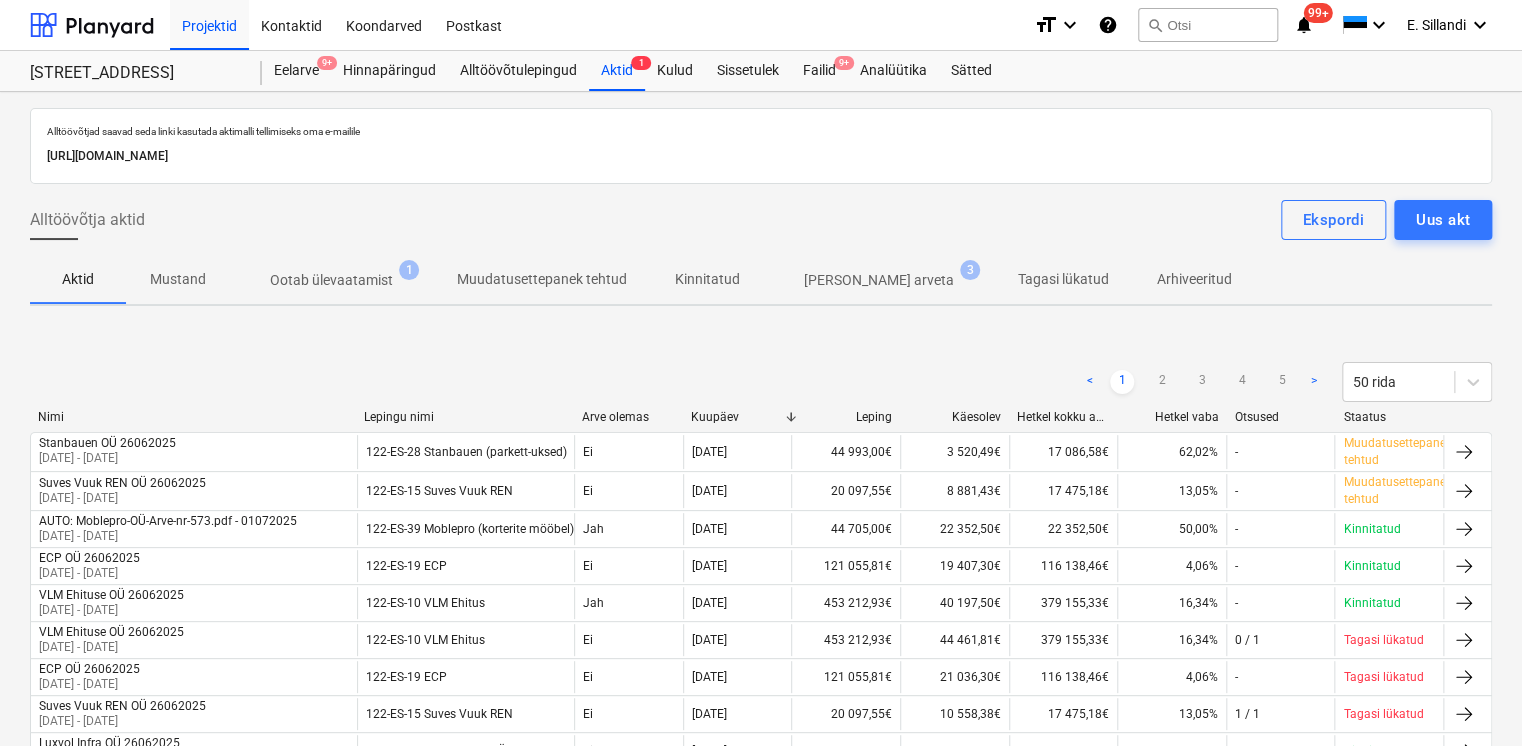 click on "Ootab ülevaatamist" at bounding box center (331, 280) 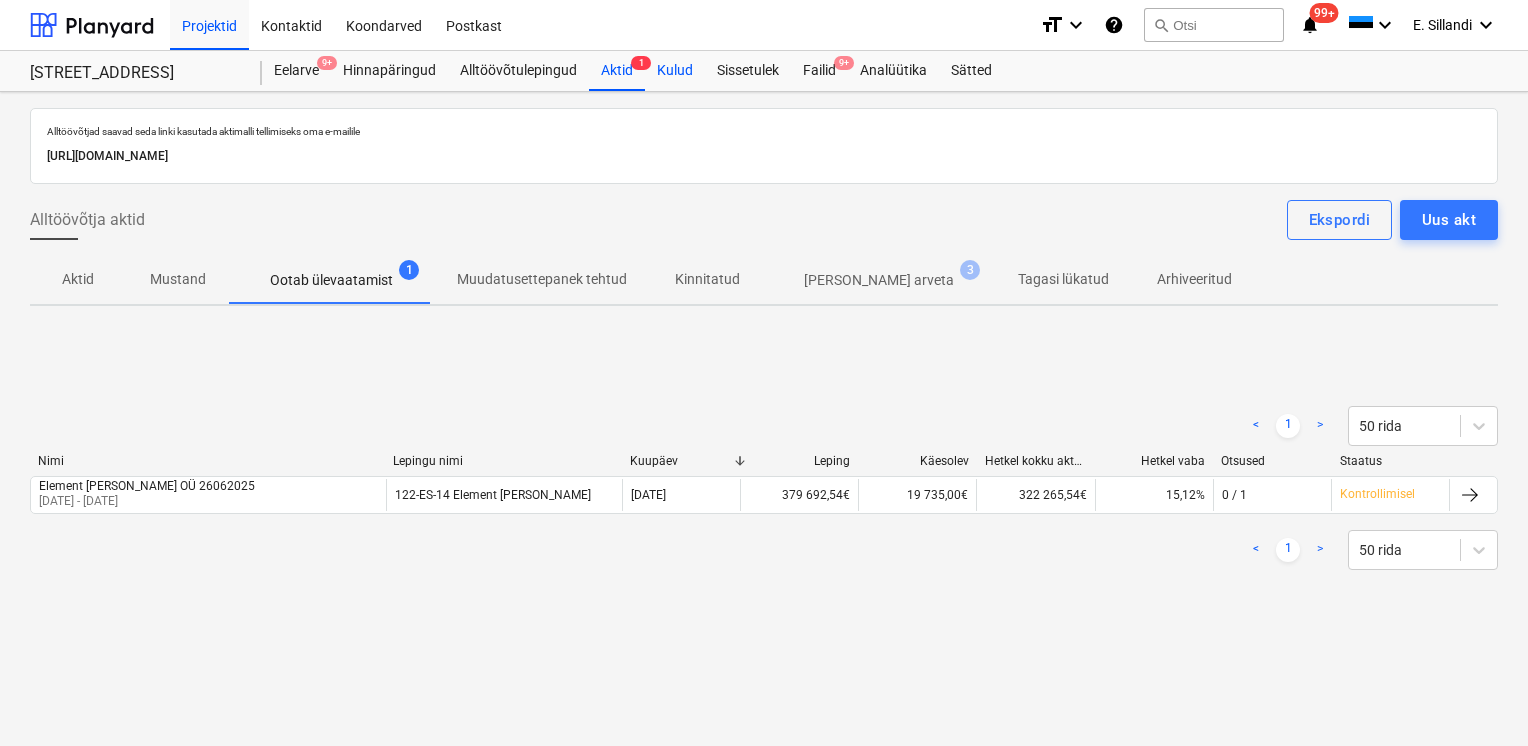 click on "Kulud" at bounding box center [675, 71] 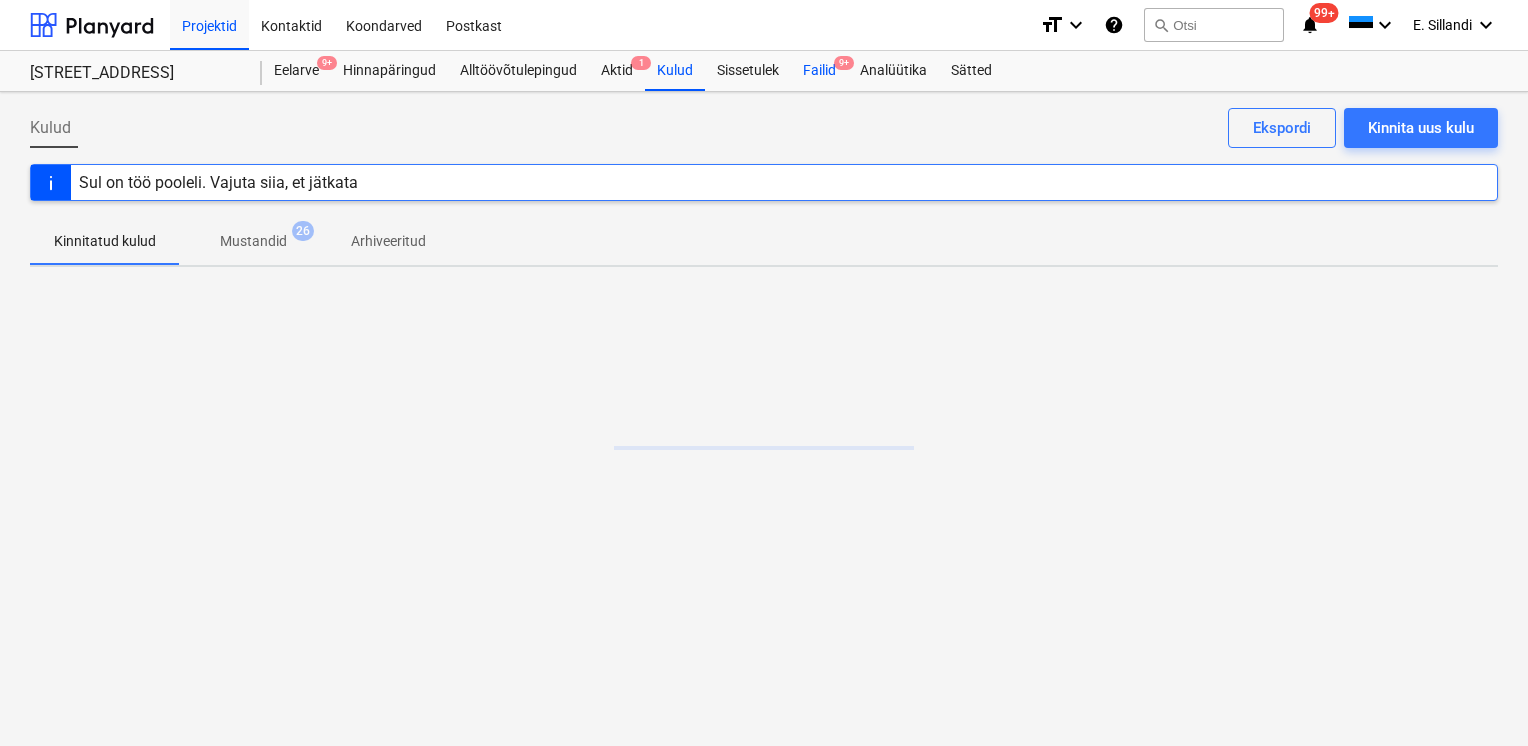 click on "Failid 9+" at bounding box center [819, 71] 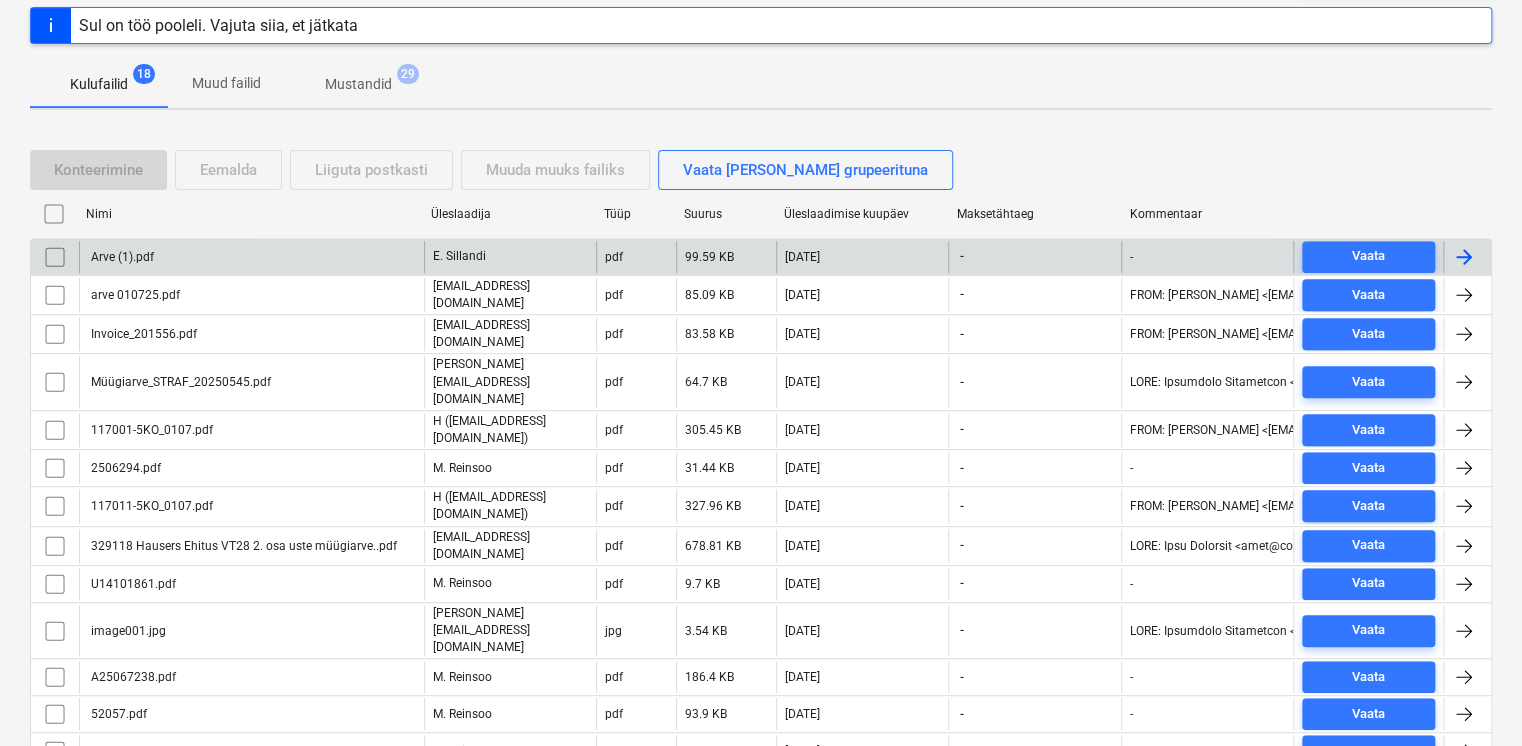 click on "E. Sillandi" at bounding box center [459, 256] 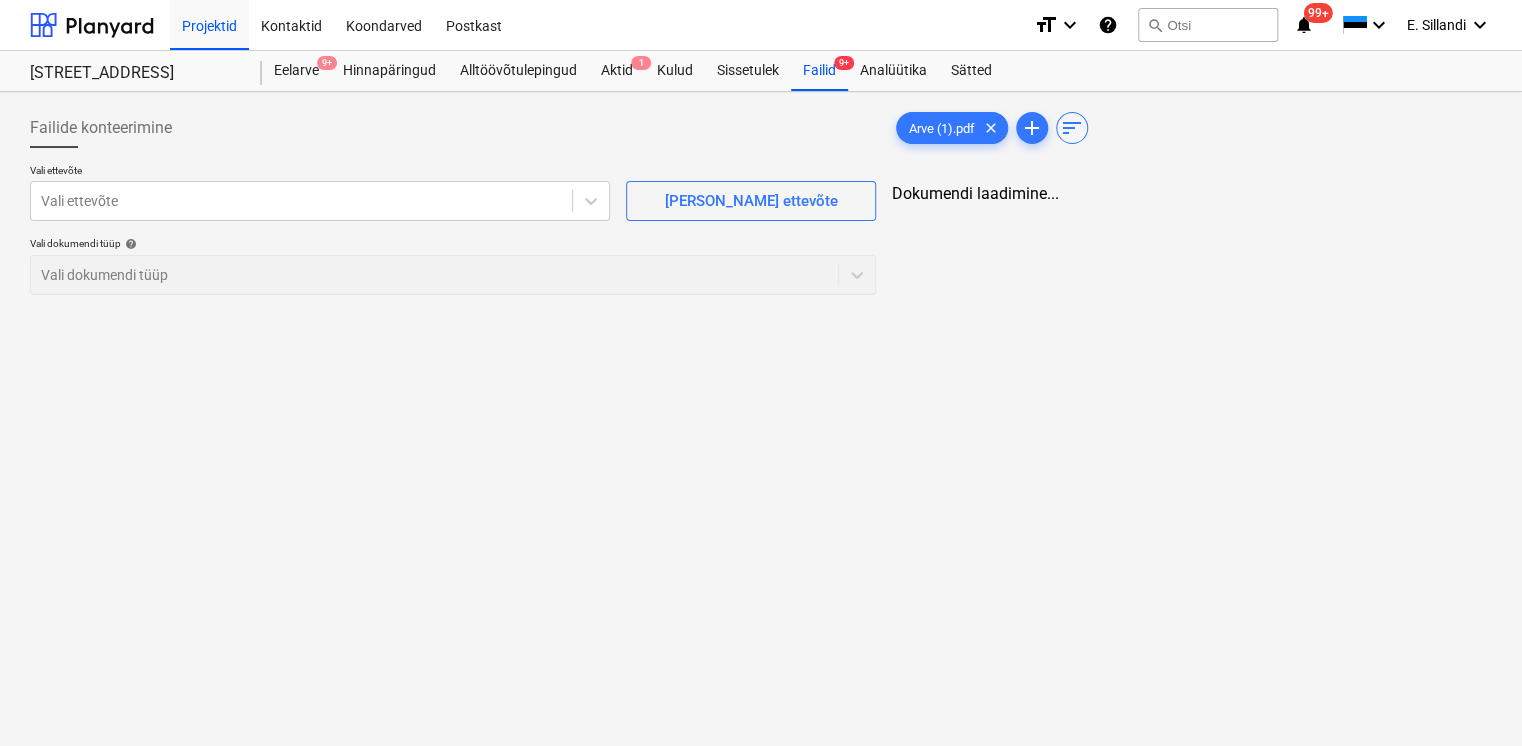 scroll, scrollTop: 0, scrollLeft: 0, axis: both 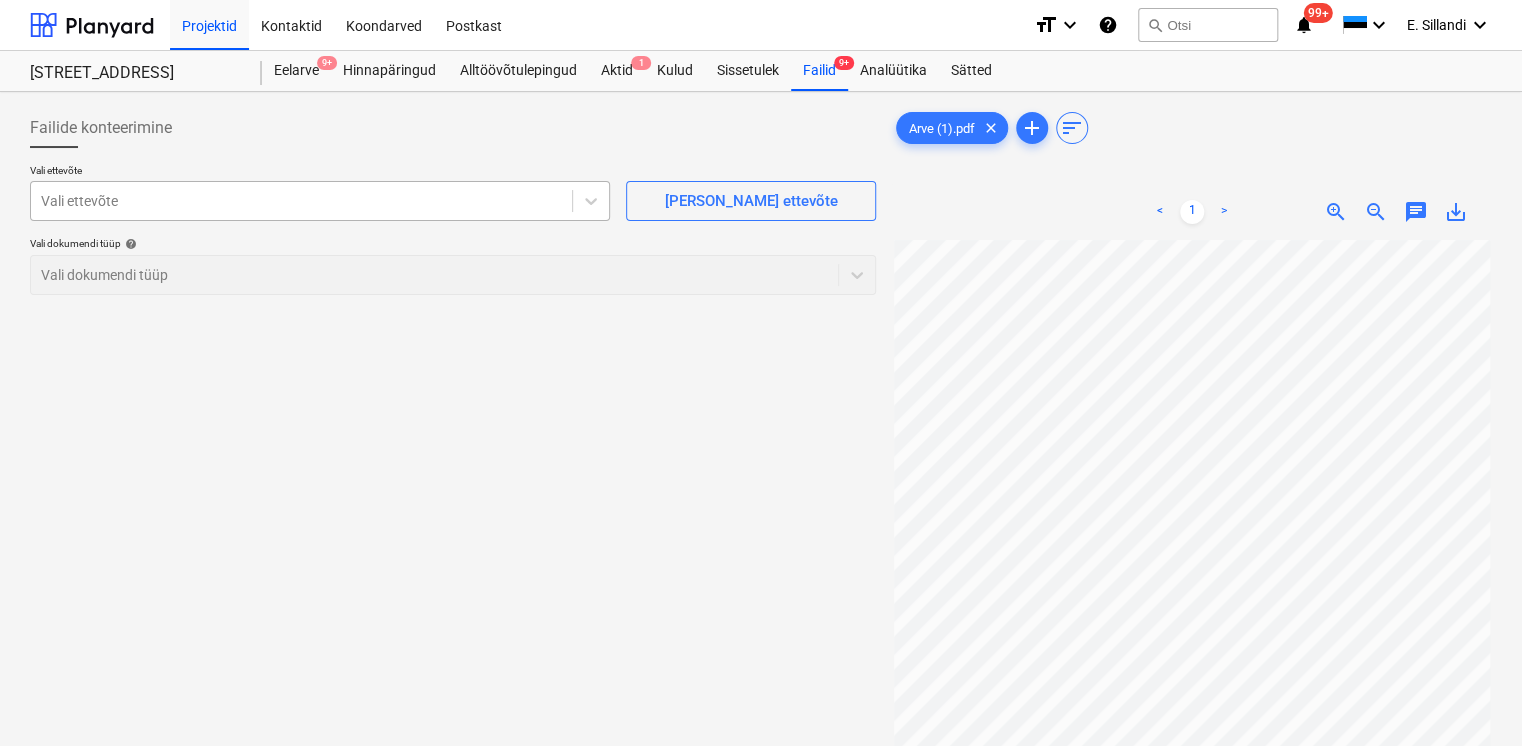 click at bounding box center [301, 201] 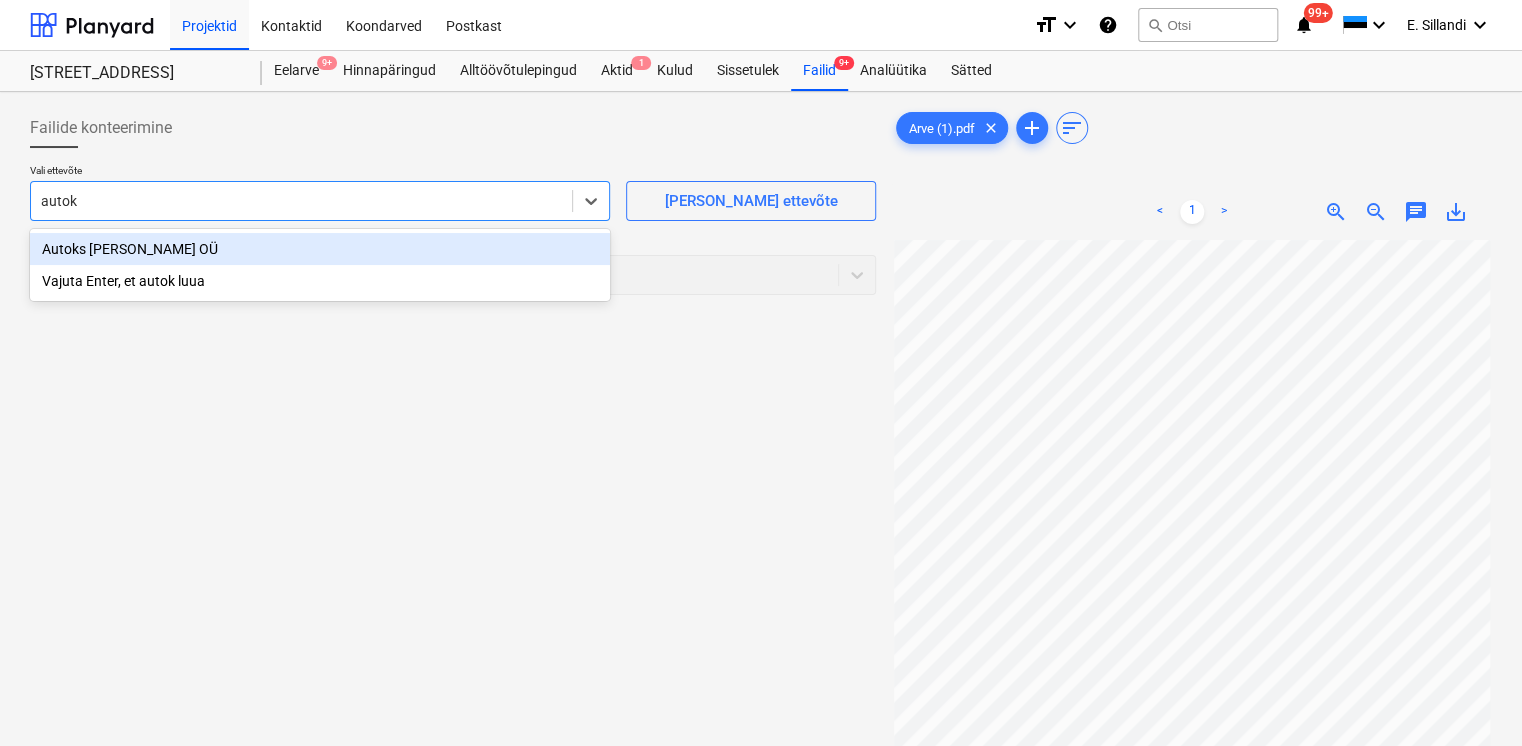 type on "autoks" 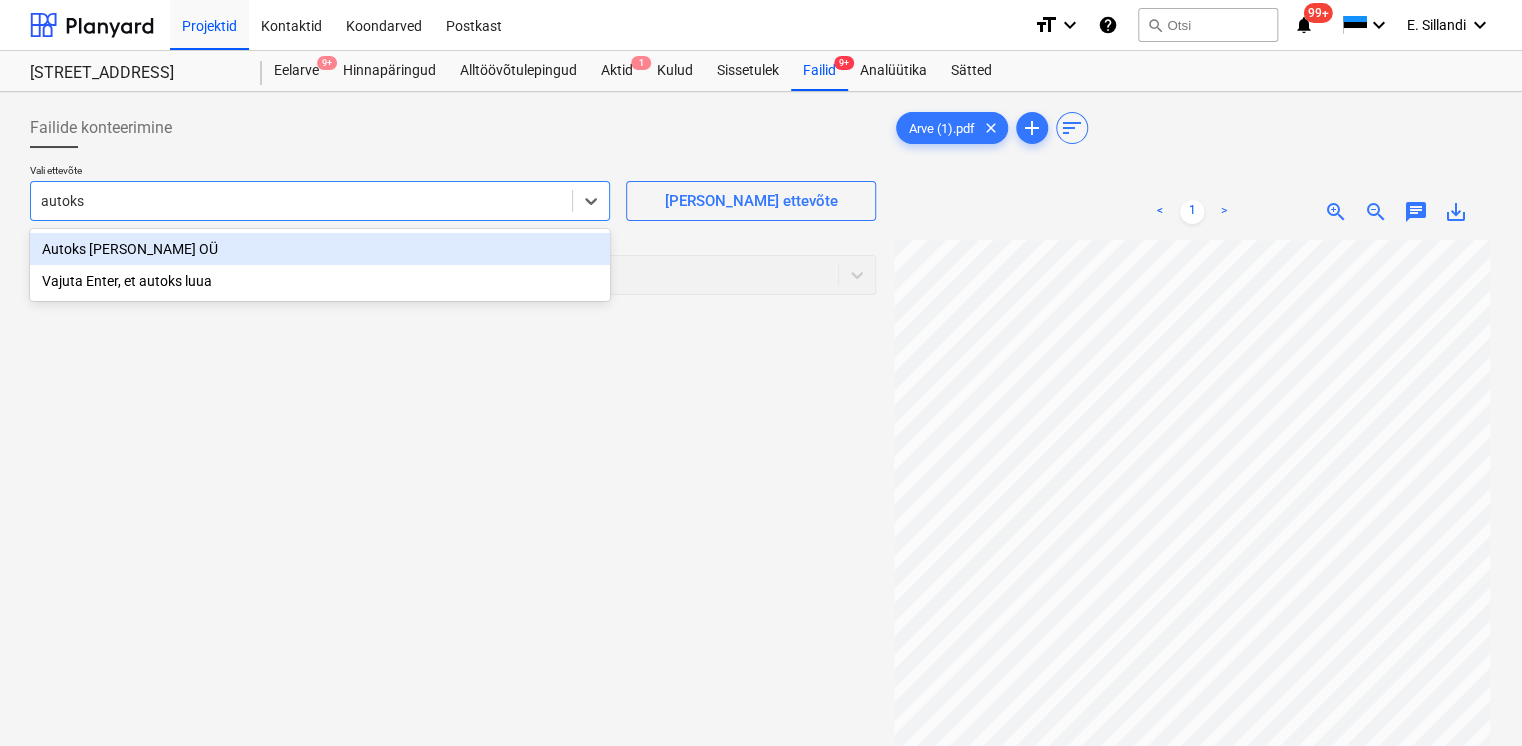 click on "Autoks [PERSON_NAME] OÜ" at bounding box center [320, 249] 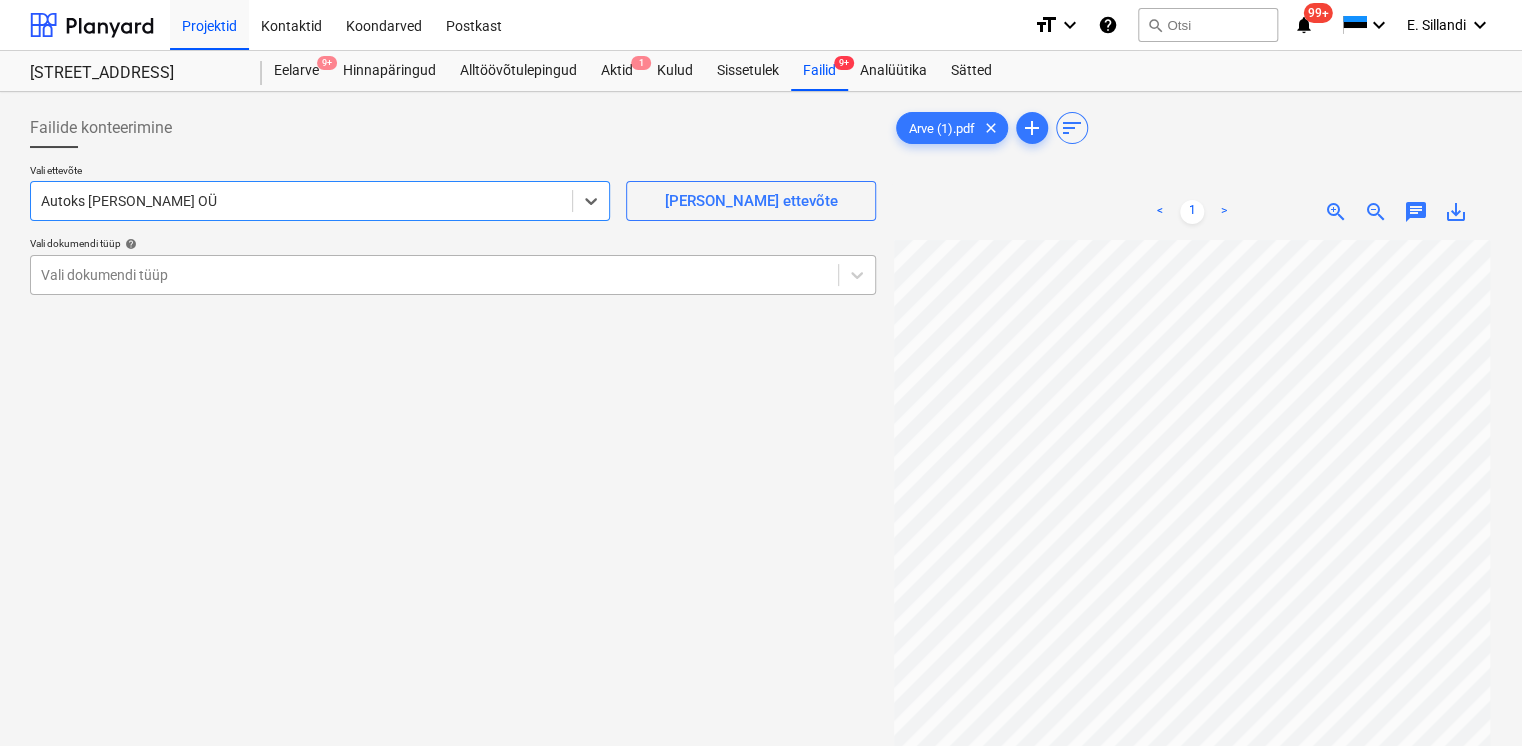 click at bounding box center (434, 275) 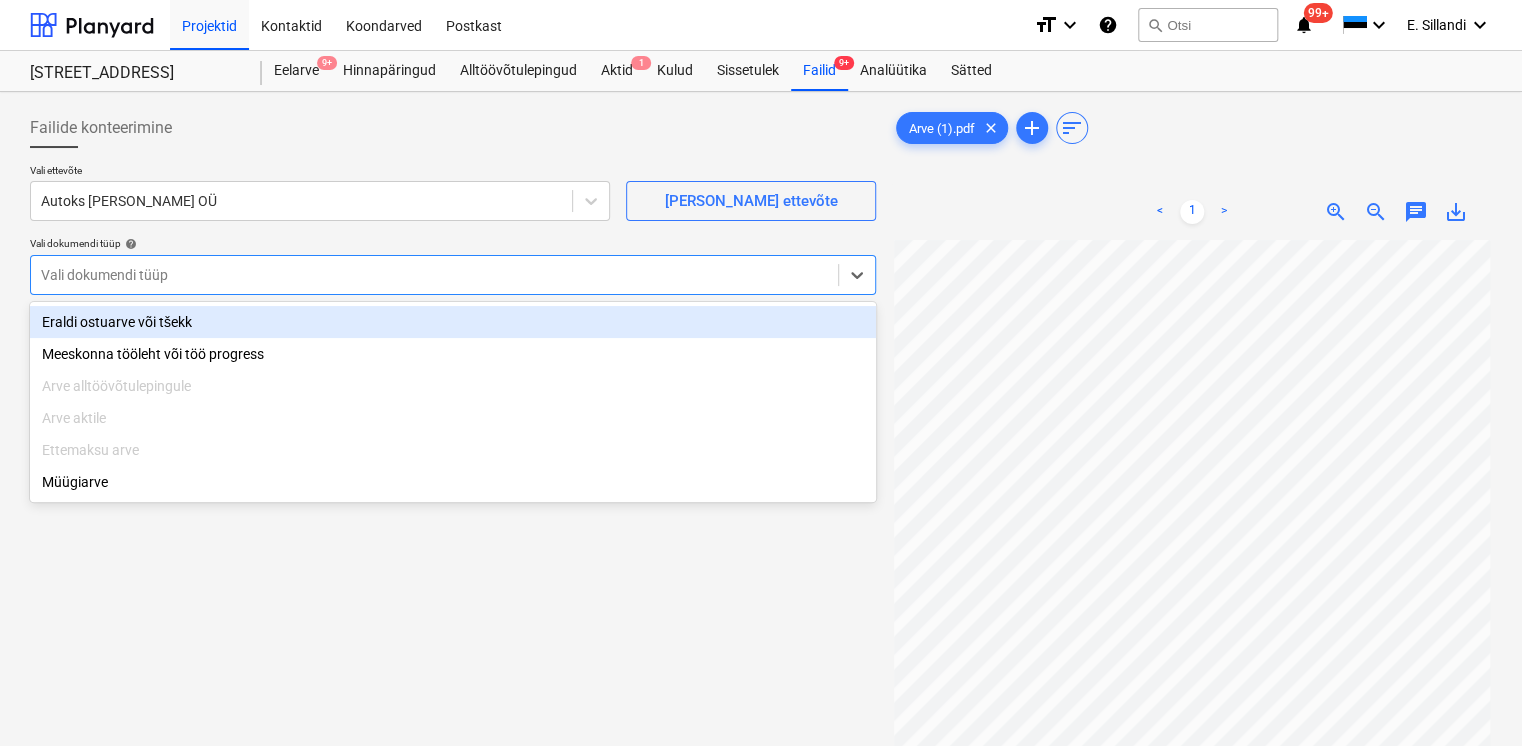 click on "Eraldi ostuarve või tšekk" at bounding box center (453, 322) 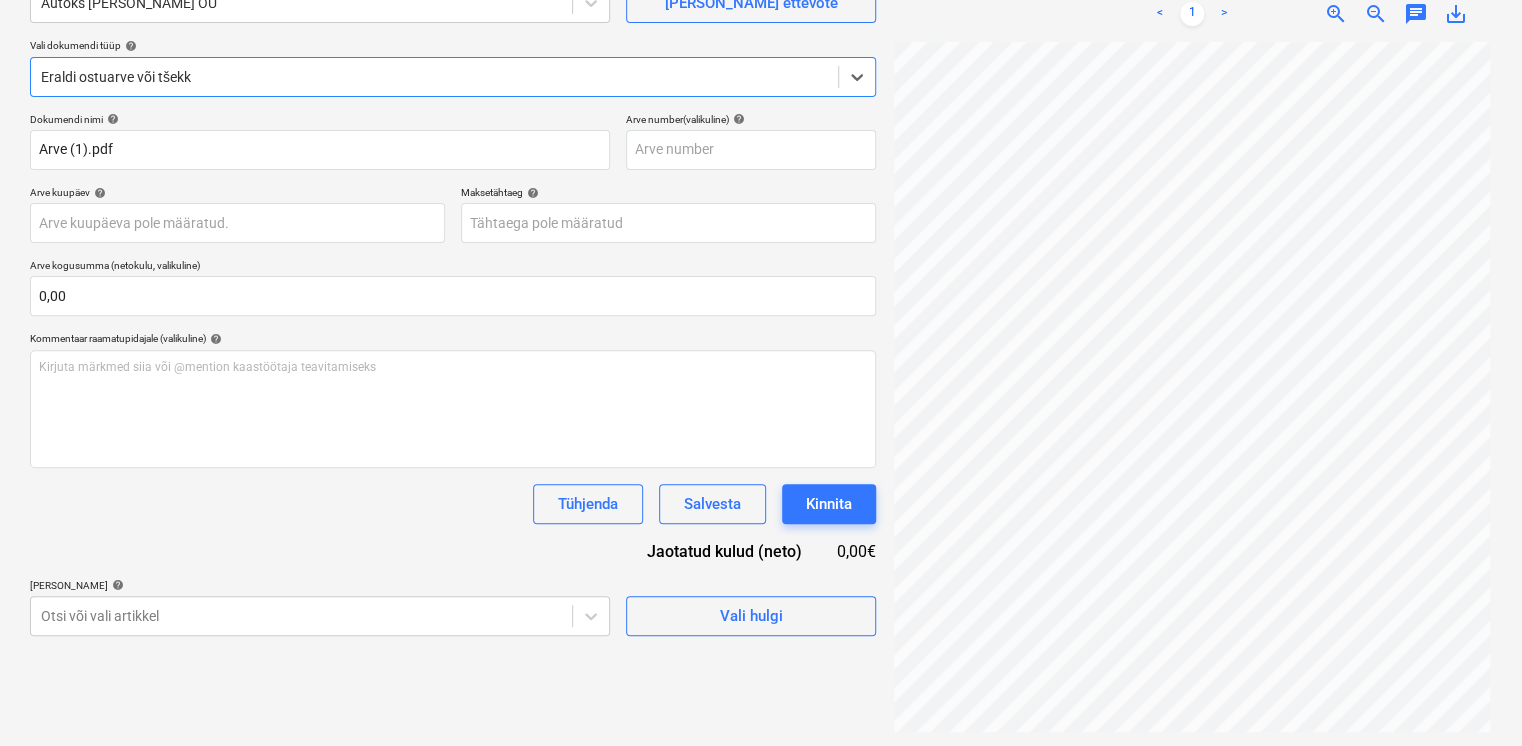 scroll, scrollTop: 200, scrollLeft: 0, axis: vertical 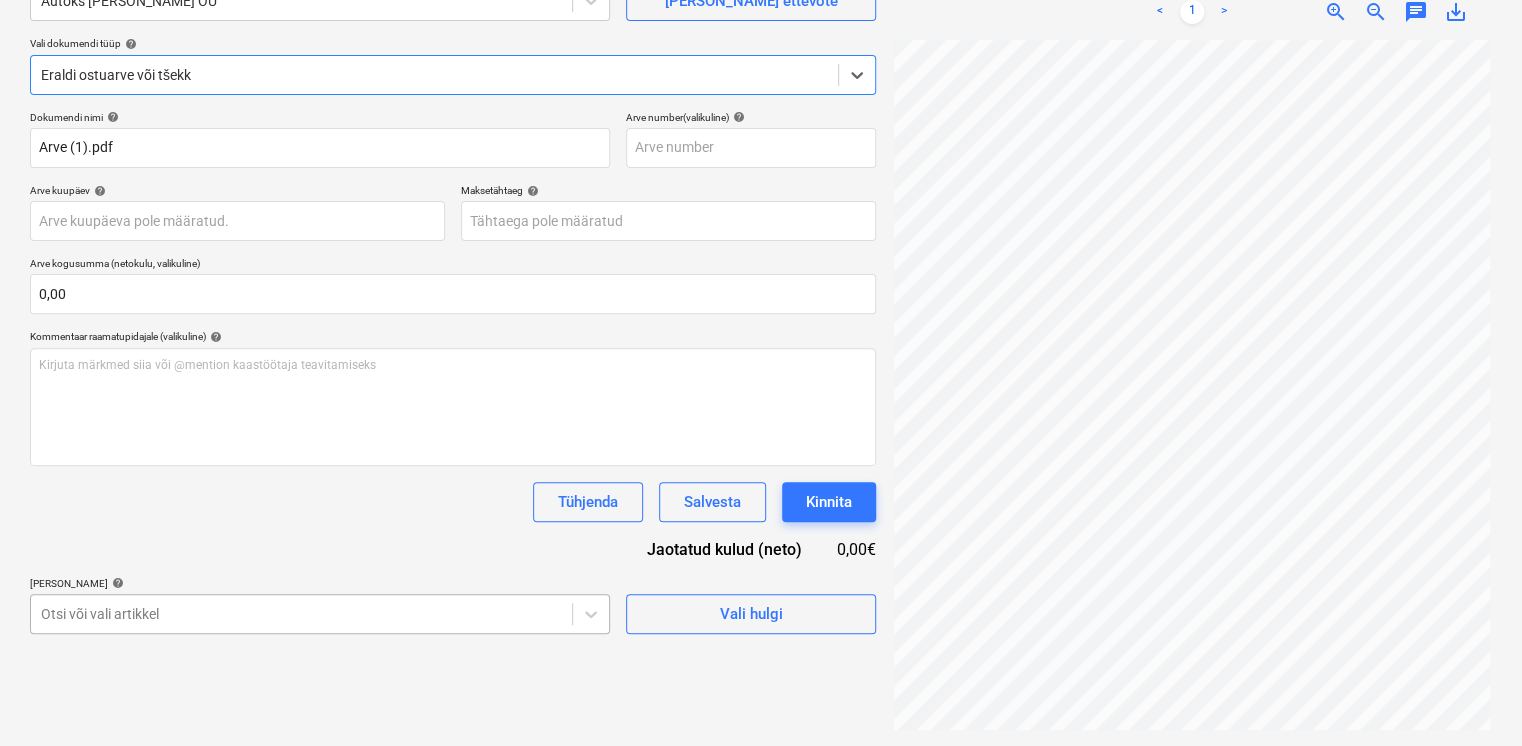 click on "Projektid Kontaktid Koondarved Postkast format_size keyboard_arrow_down help search Otsi notifications 99+ keyboard_arrow_down E. Sillandi keyboard_arrow_down Viieaia tee 28 Eelarve 9+ Hinnapäringud Alltöövõtulepingud Aktid 1 Kulud Sissetulek Failid 9+ Analüütika Sätted Failide konteerimine Vali ettevõte Autoks [PERSON_NAME] OÜ   [PERSON_NAME] uus ettevõte Vali dokumendi tüüp help option Eraldi ostuarve või tšekk, selected.   Select is focused ,type to refine list, press Down to open the menu,  [PERSON_NAME] ostuarve või tšekk Dokumendi nimi help Arve (1).pdf Arve number  (valikuline) help Arve kuupäev help Press the down arrow key to interact with the calendar and
select a date. Press the question mark key to get the keyboard shortcuts for changing dates. Maksetähtaeg help Press the down arrow key to interact with the calendar and
select a date. Press the question mark key to get the keyboard shortcuts for changing dates. Arve kogusumma (netokulu, valikuline) 0,00 Kommentaar raamatupidajale (valikuline)" at bounding box center [761, 173] 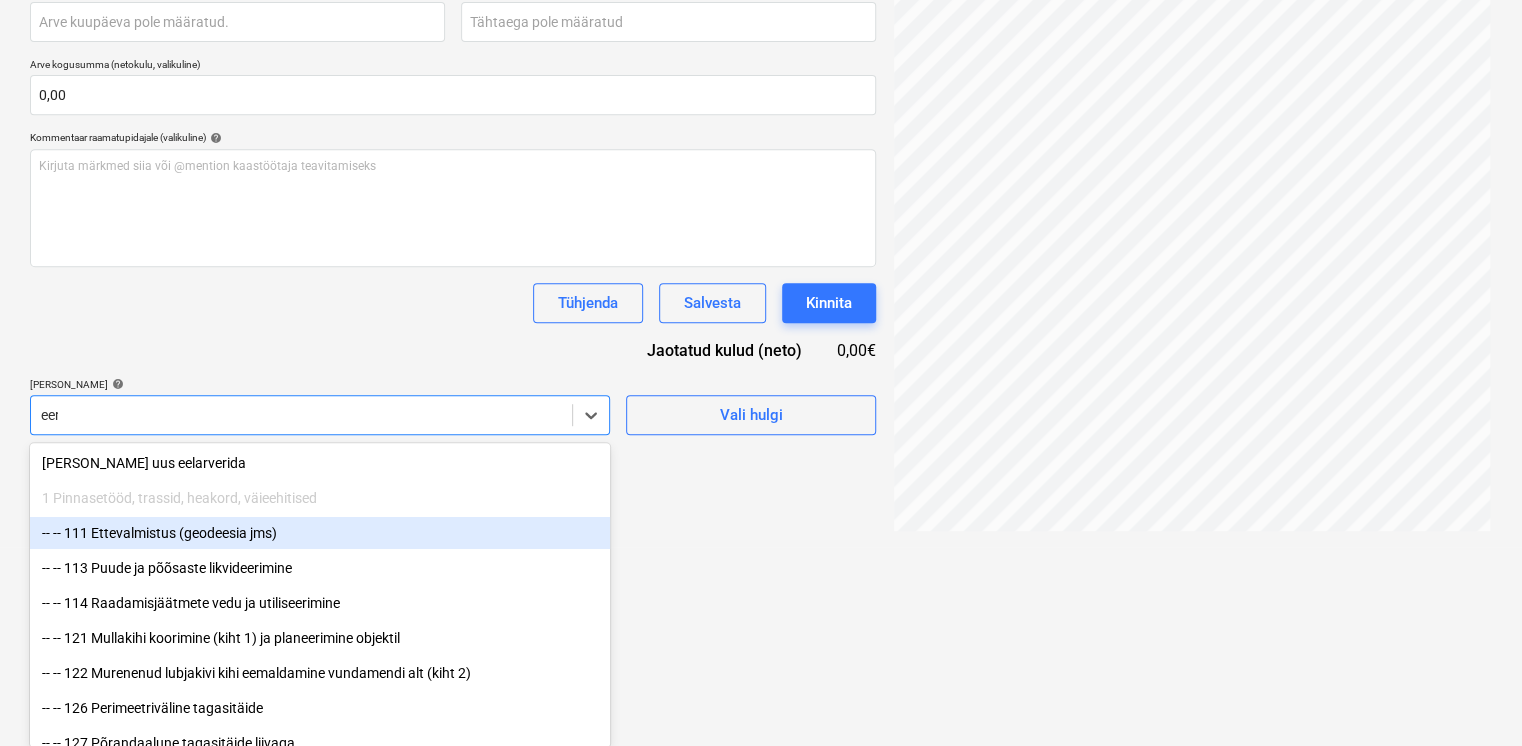 type on "eero" 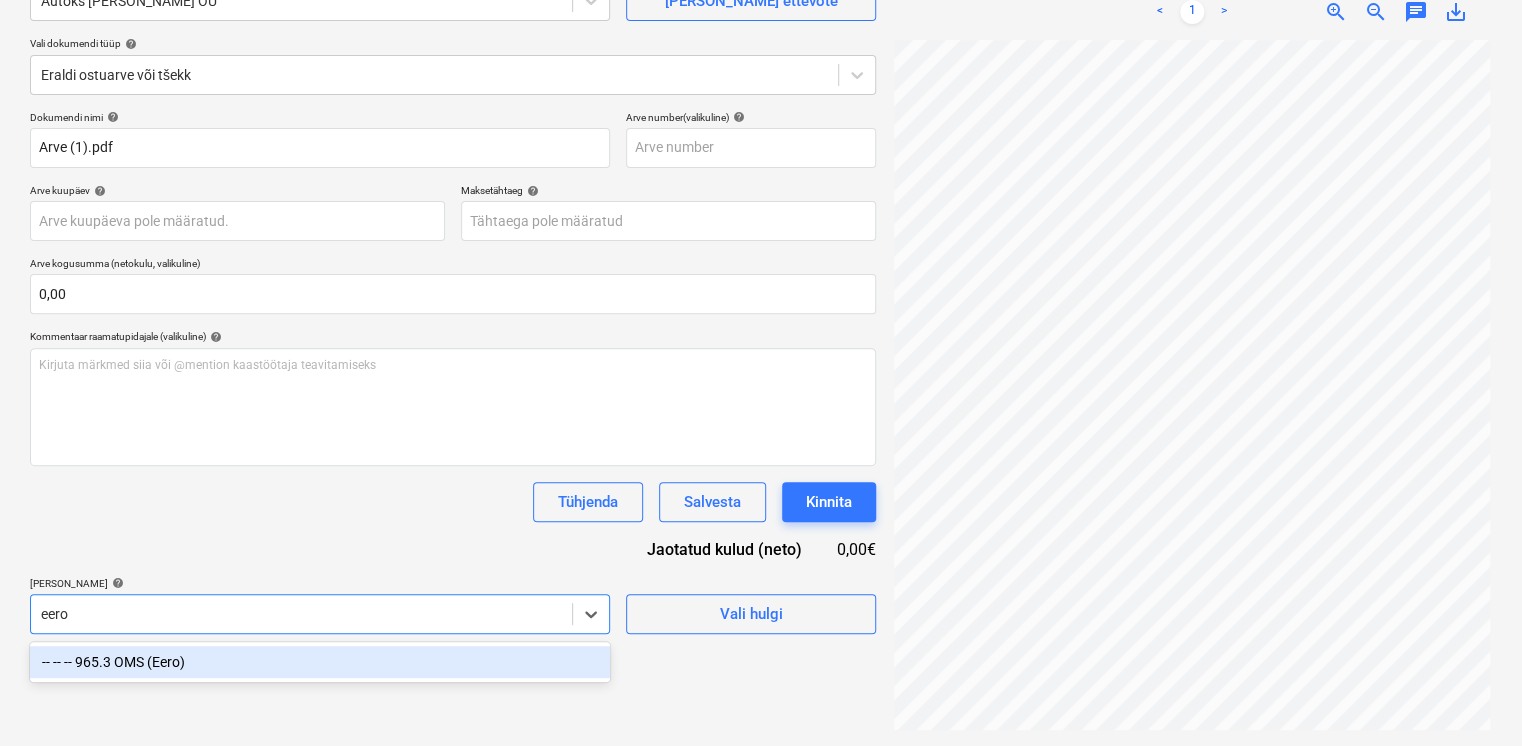 scroll, scrollTop: 200, scrollLeft: 0, axis: vertical 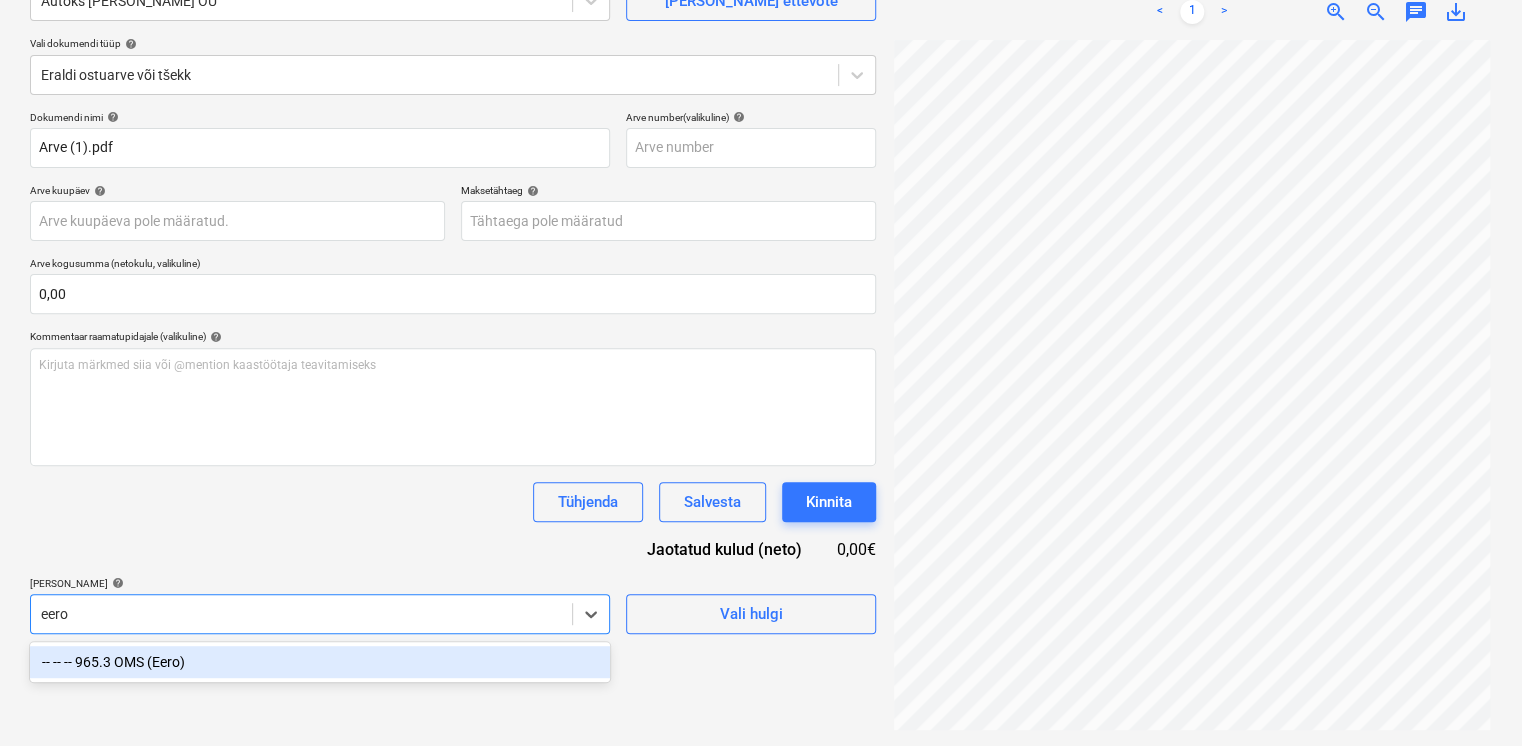 click on "-- -- --  965.3 OMS (Eero)" at bounding box center (320, 662) 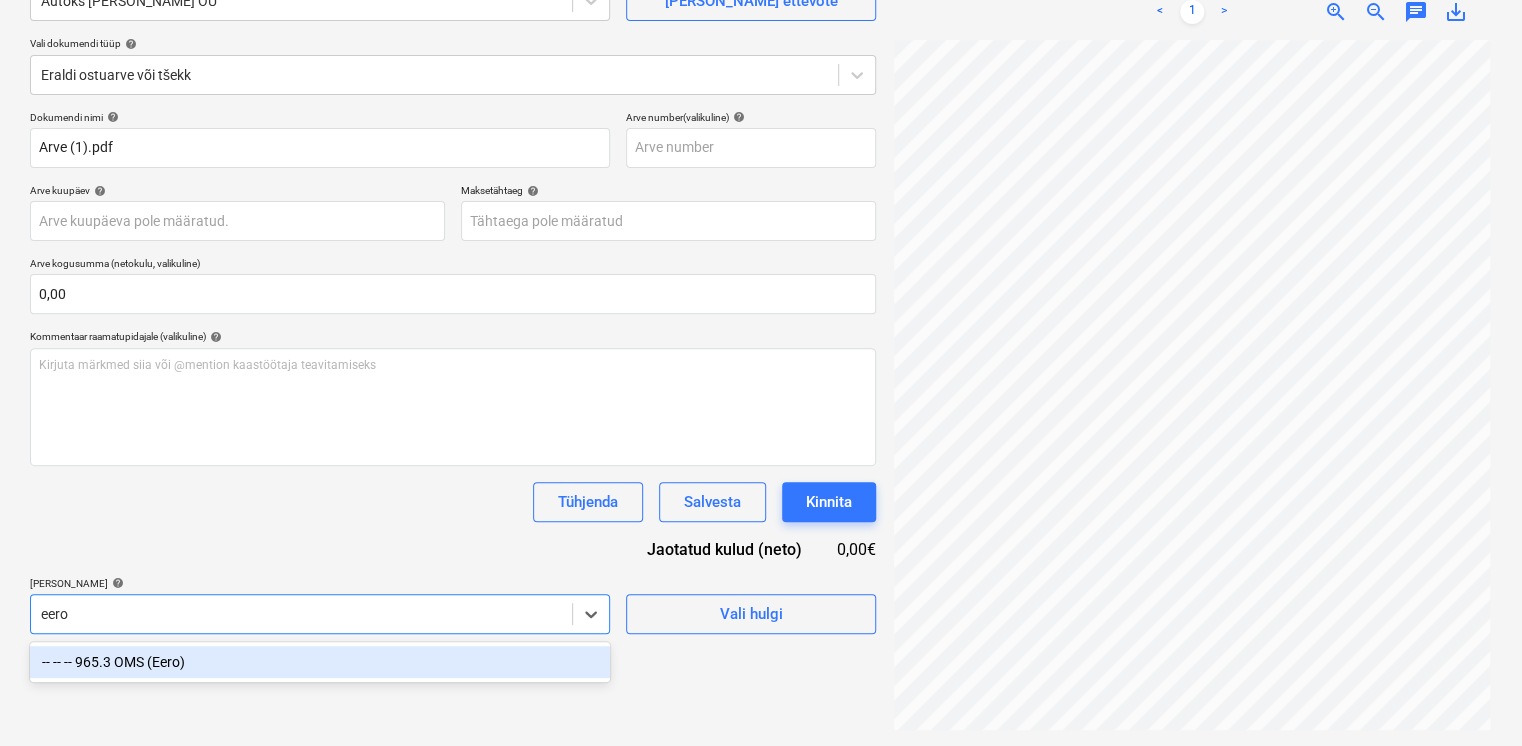 type 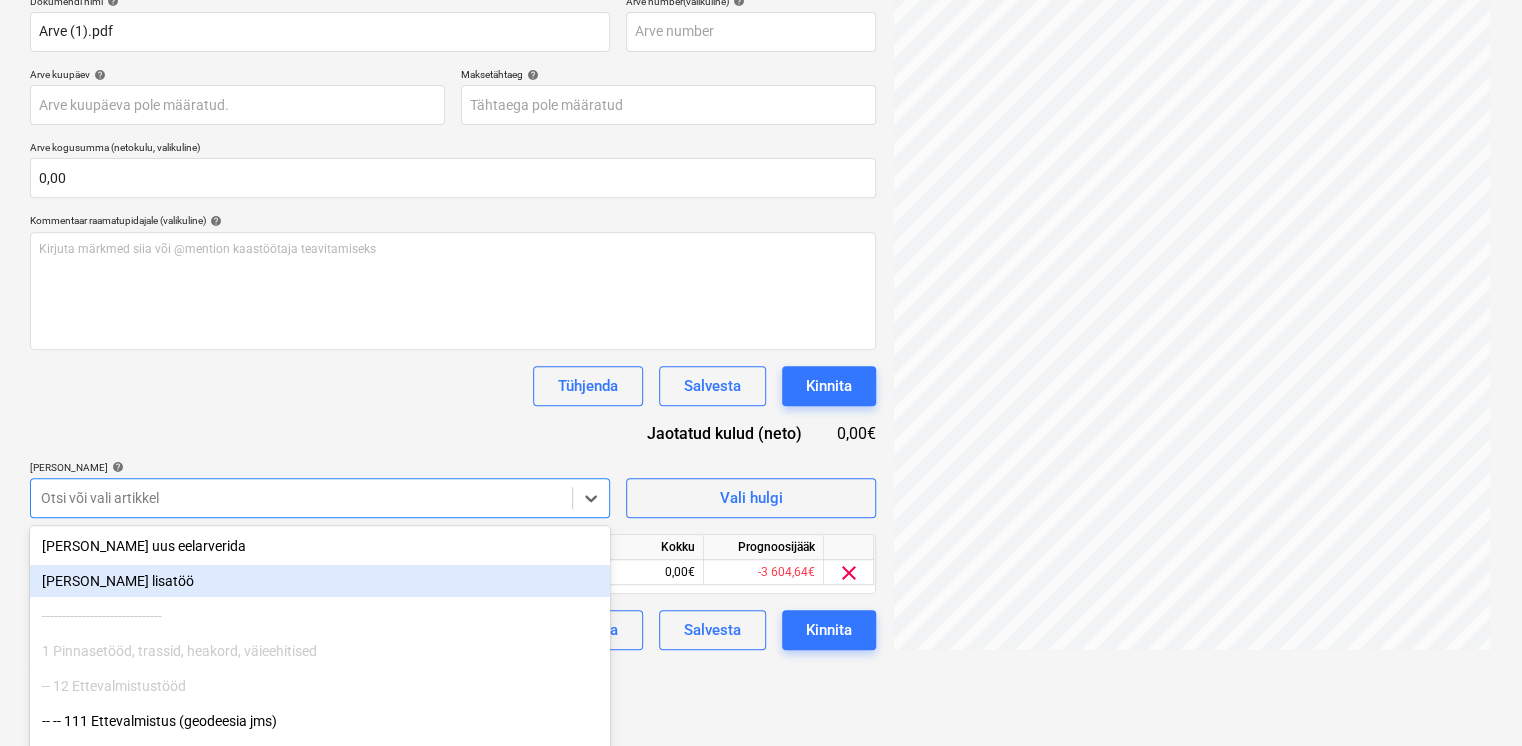 click on "Dokumendi nimi help Arve (1).pdf Arve number  (valikuline) help Arve kuupäev help Press the down arrow key to interact with the calendar and
select a date. Press the question mark key to get the keyboard shortcuts for changing dates. Maksetähtaeg help Press the down arrow key to interact with the calendar and
select a date. Press the question mark key to get the keyboard shortcuts for changing dates. Arve kogusumma (netokulu, valikuline) 0,00 Kommentaar raamatupidajale (valikuline) help [PERSON_NAME] märkmed siia või @mention kaastöötaja teavitamiseks ﻿ Tühjenda Salvesta Kinnita Jaotatud kulud (neto) 0,00€ [PERSON_NAME] help option -- -- --  965.3 OMS (Eero), selected. option [PERSON_NAME] uus lisatöö focused, 2 of 684. 684 results available. Use Up and Down to choose options, press Enter to select the currently focused option, press Escape to exit the menu, press Tab to select the option and exit the menu. Otsi või vali artikkel Vali hulgi Artikli nimi Ühik Kogus Ühiku hind Kokku Prognoosijääk 0,00" at bounding box center [453, 322] 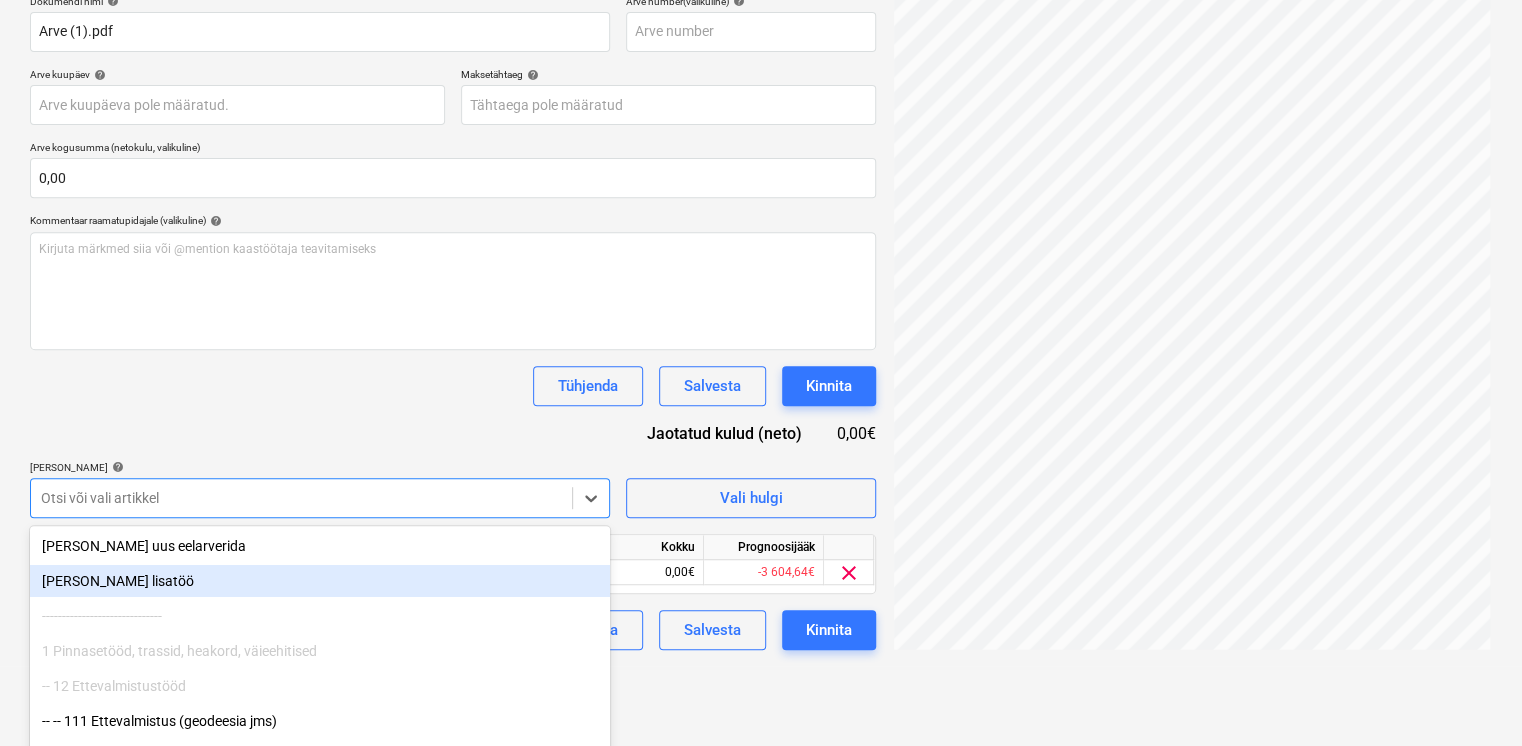 scroll, scrollTop: 235, scrollLeft: 0, axis: vertical 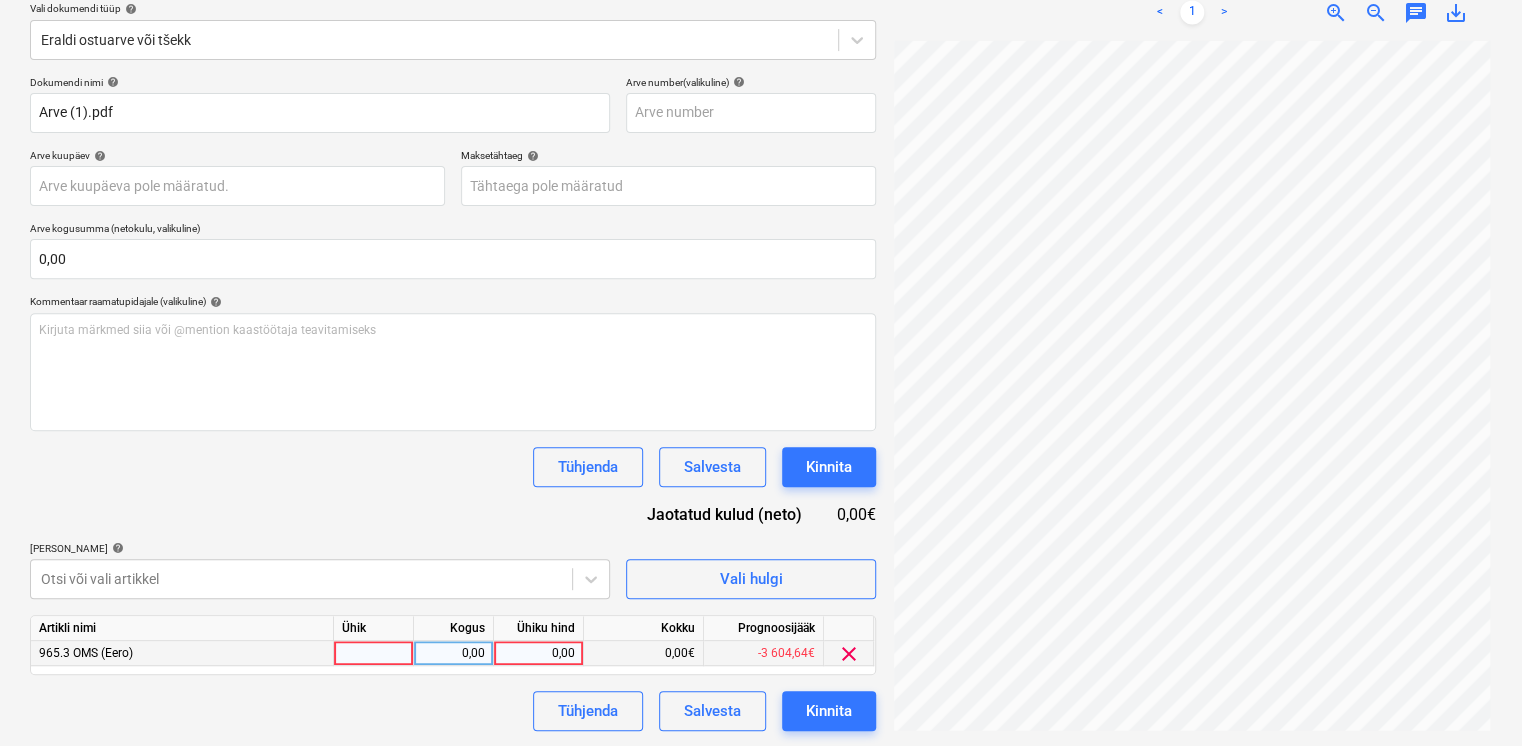 click on "0,00" at bounding box center [538, 653] 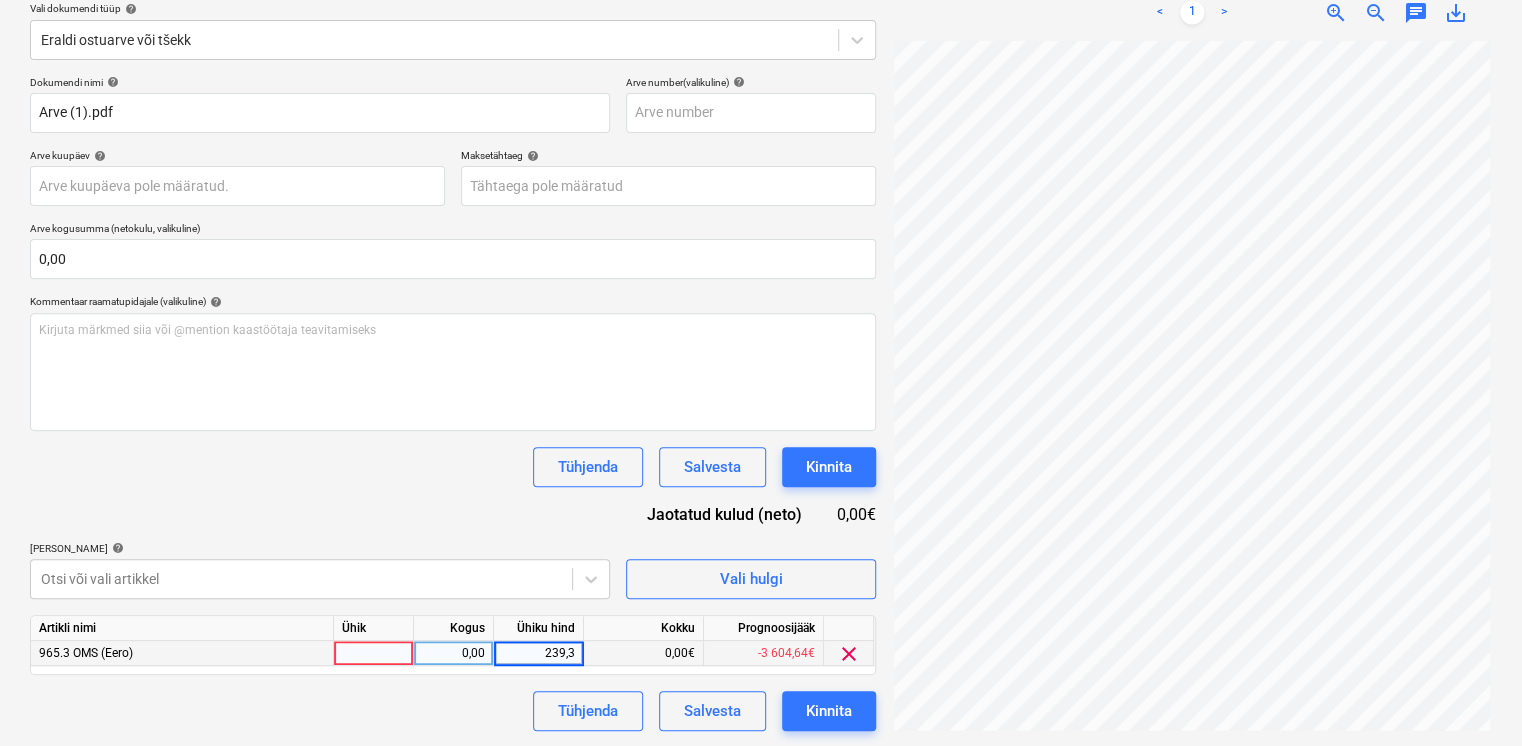 type on "239,34" 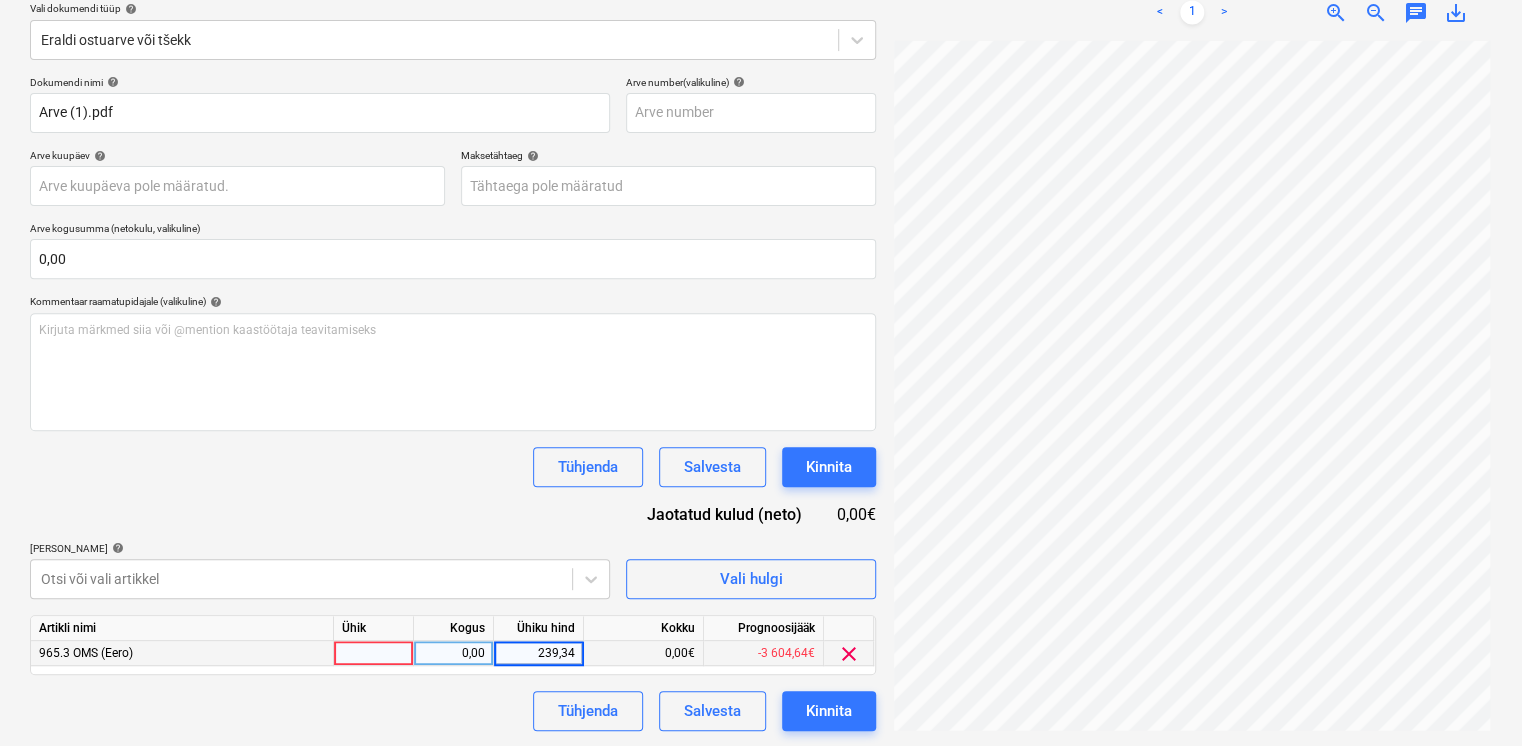 click on "Dokumendi nimi help Arve (1).pdf Arve number  (valikuline) help Arve kuupäev help Press the down arrow key to interact with the calendar and
select a date. Press the question mark key to get the keyboard shortcuts for changing dates. Maksetähtaeg help Press the down arrow key to interact with the calendar and
select a date. Press the question mark key to get the keyboard shortcuts for changing dates. Arve kogusumma (netokulu, valikuline) 0,00 Kommentaar raamatupidajale (valikuline) help Kirjuta märkmed siia või @mention kaastöötaja teavitamiseks ﻿ Tühjenda Salvesta Kinnita Jaotatud kulud (neto) 0,00€ [PERSON_NAME] artiklid help Otsi või vali artikkel Vali hulgi Artikli nimi Ühik Kogus Ühiku hind Kokku Prognoosijääk 965.3 OMS (Eero) 0,00 239,34 0,00€ -3 604,64€ clear Tühjenda Salvesta Kinnita" at bounding box center (453, 403) 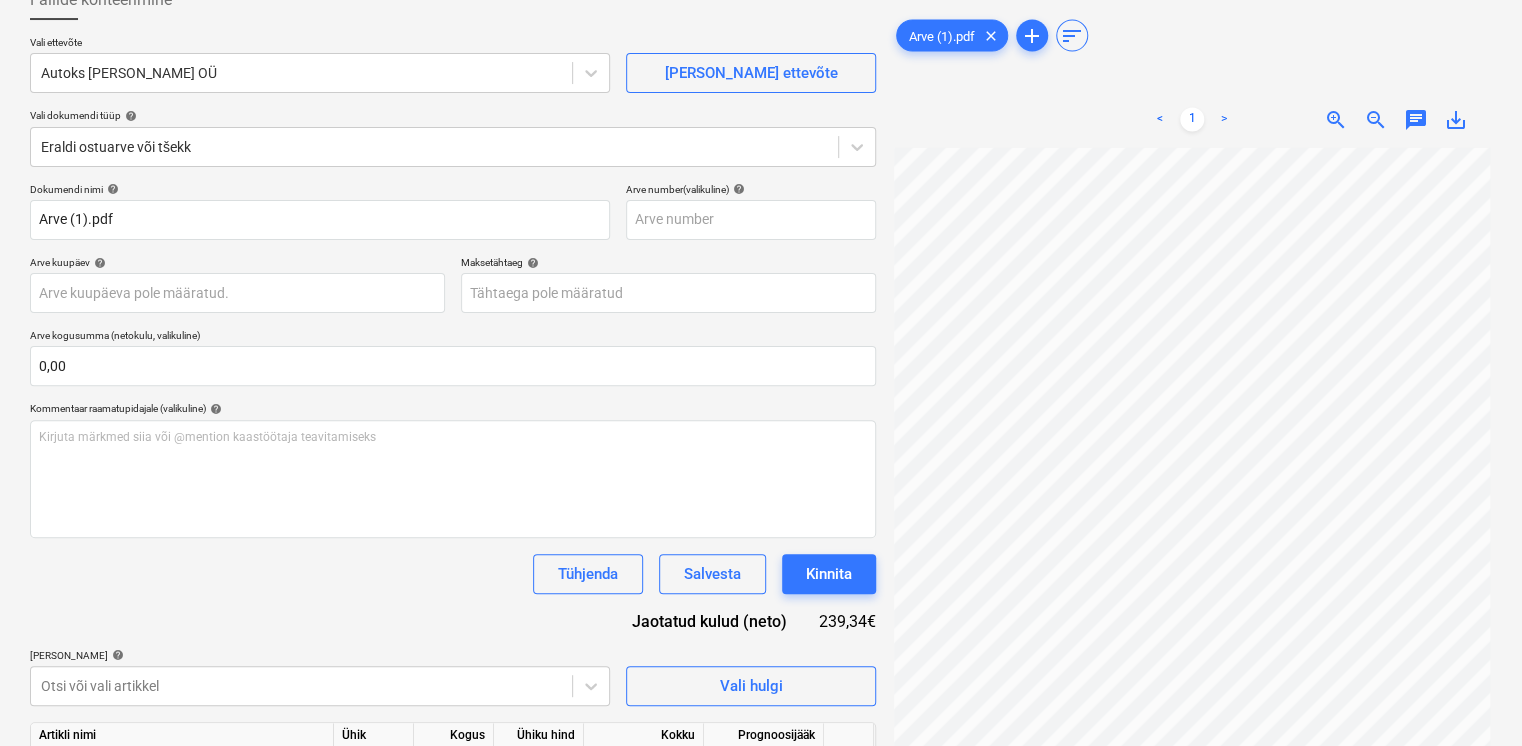 scroll, scrollTop: 0, scrollLeft: 0, axis: both 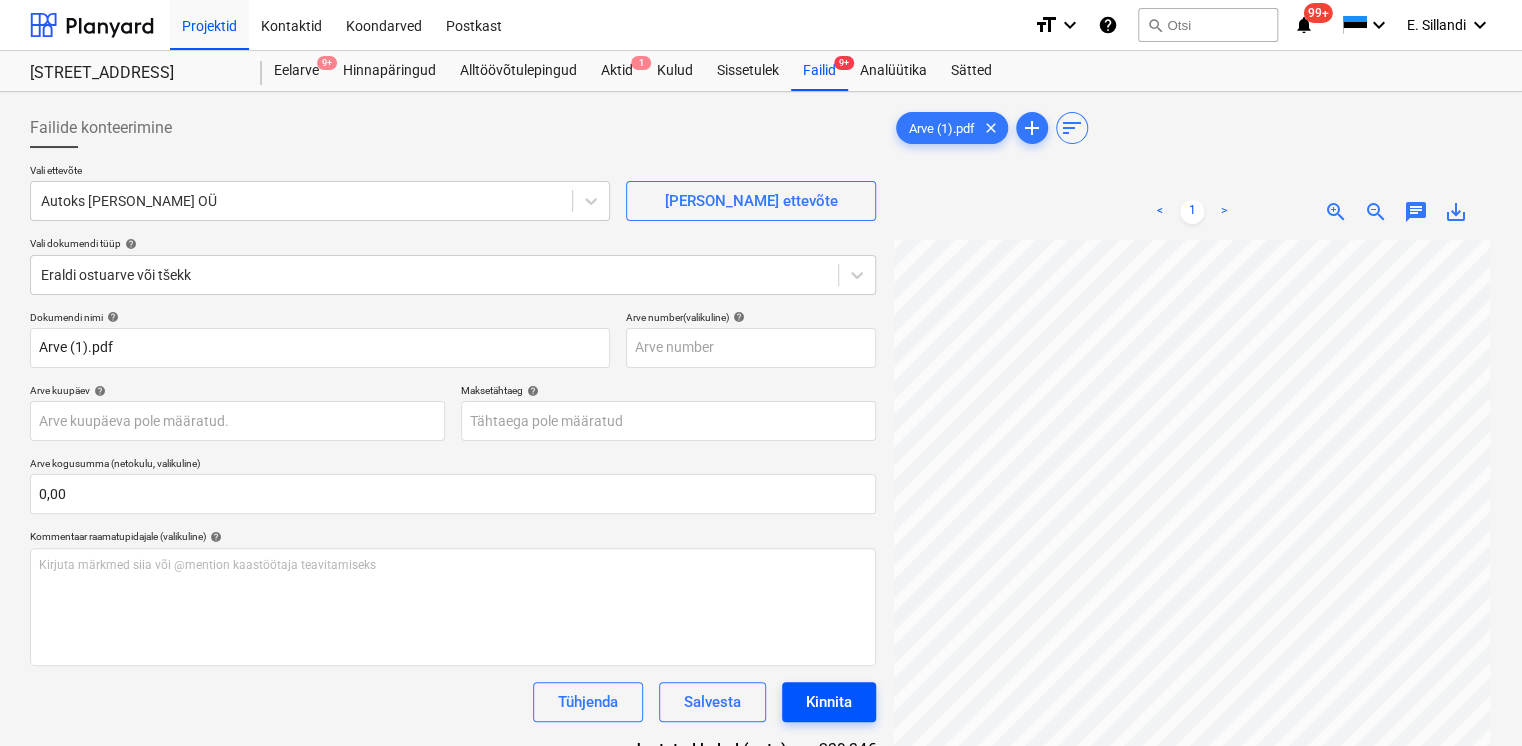 click on "Kinnita" at bounding box center [829, 702] 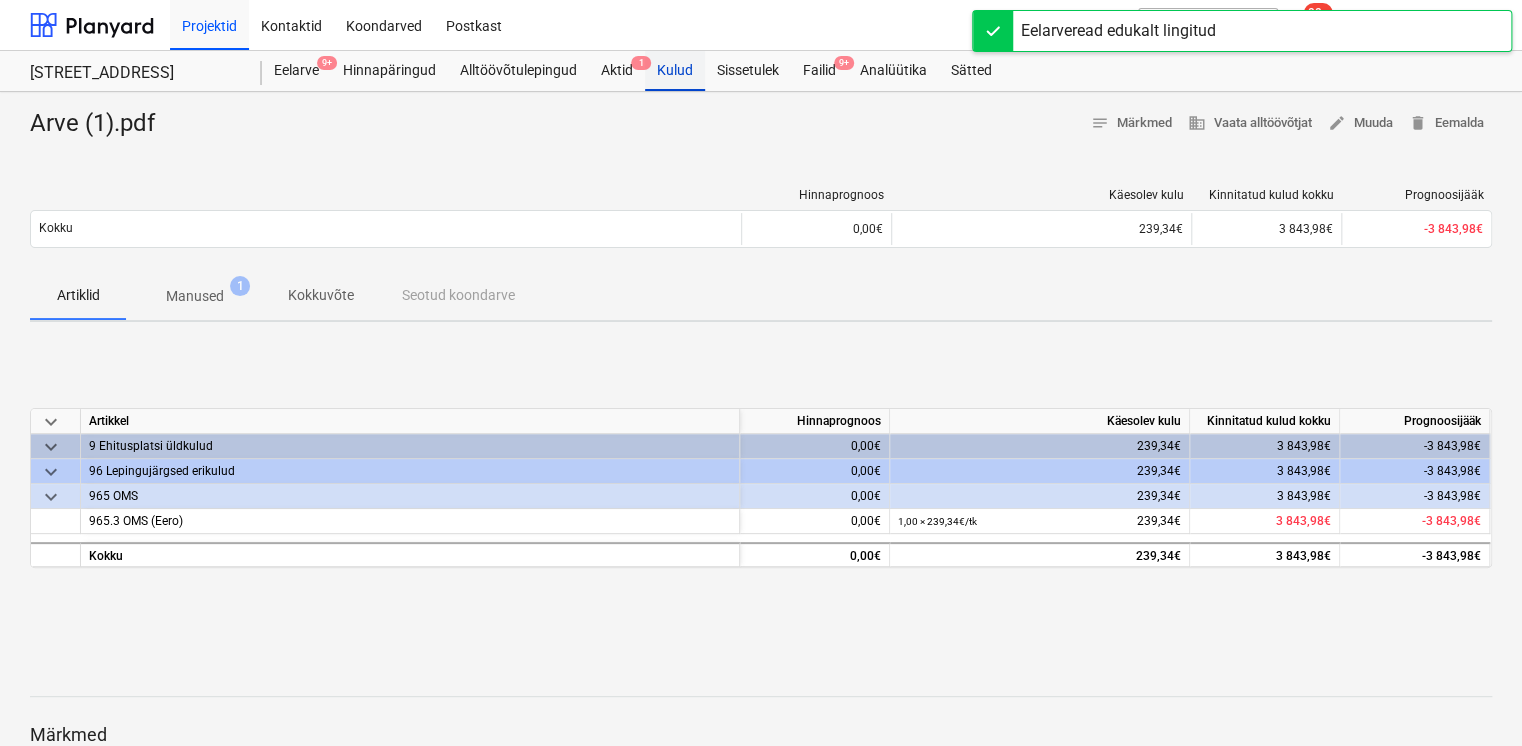 click on "Kulud" at bounding box center (675, 71) 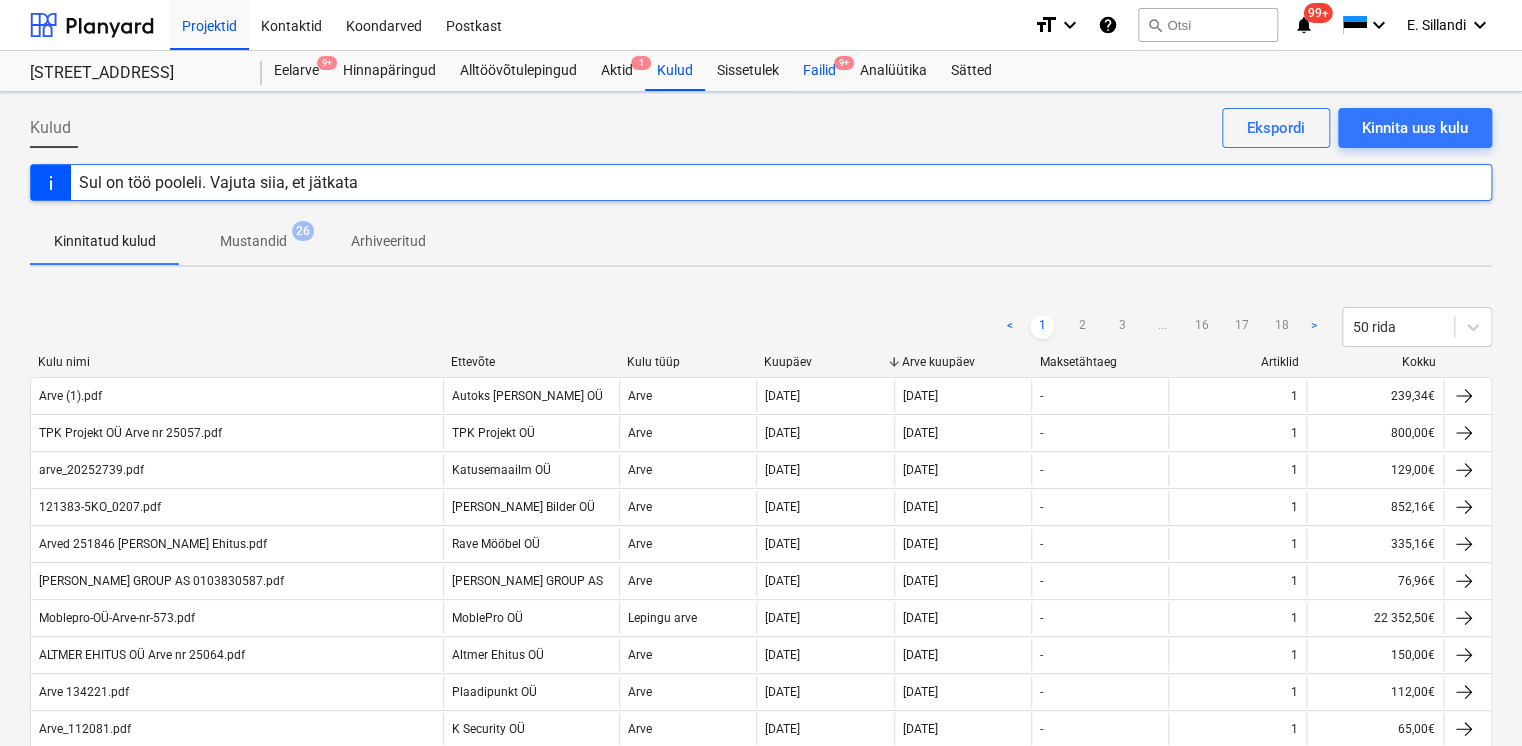 click on "Failid 9+" at bounding box center (819, 71) 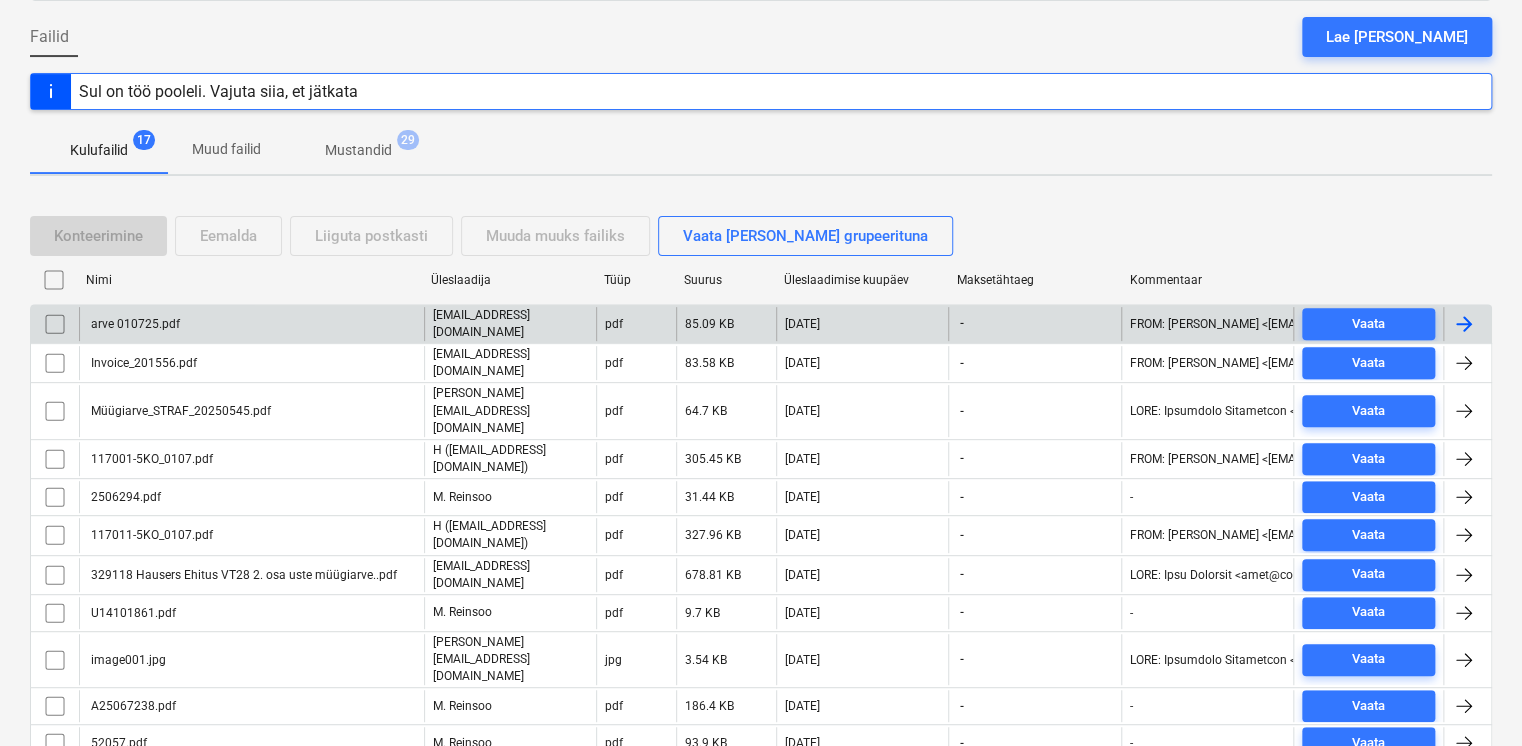 click on "arve 010725.pdf" at bounding box center [251, 324] 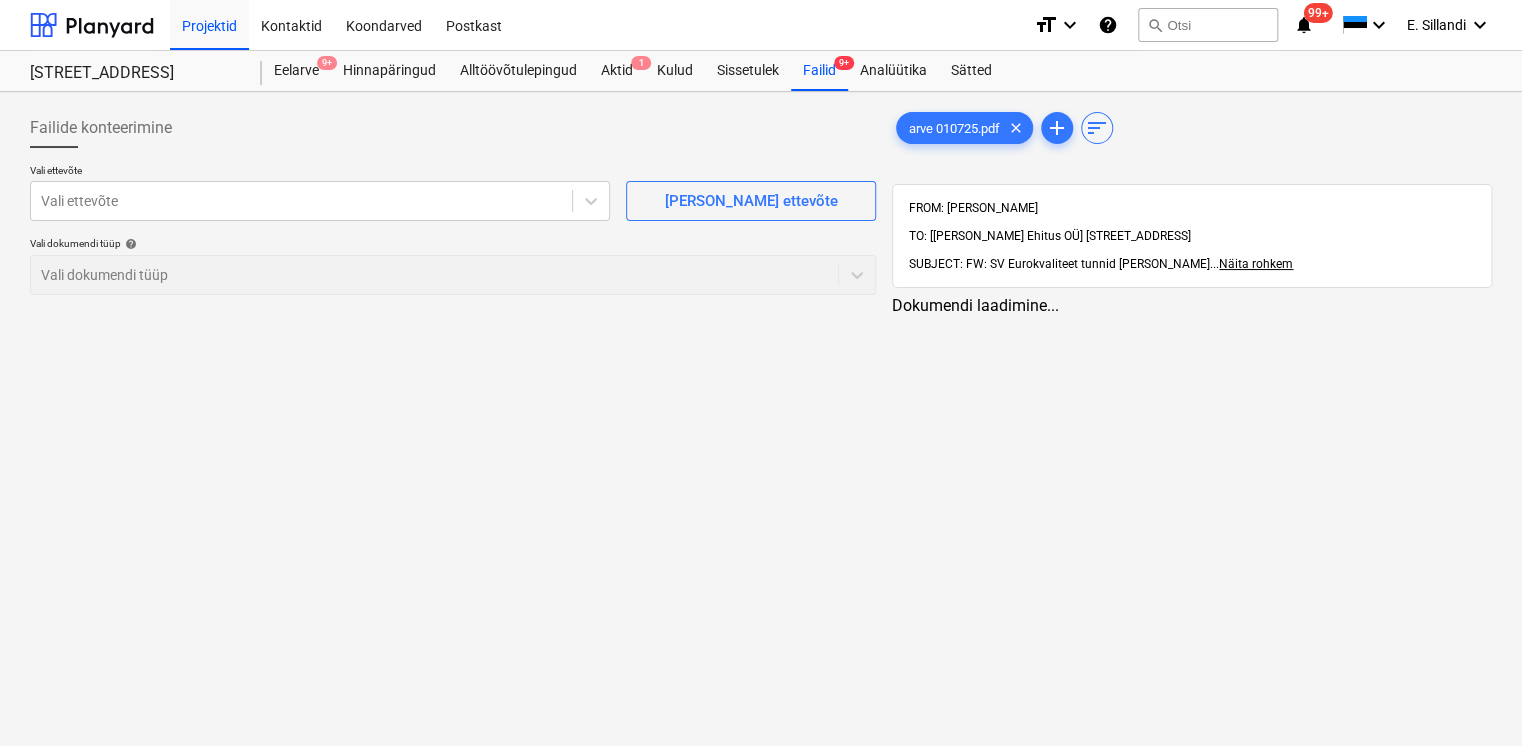 scroll, scrollTop: 0, scrollLeft: 0, axis: both 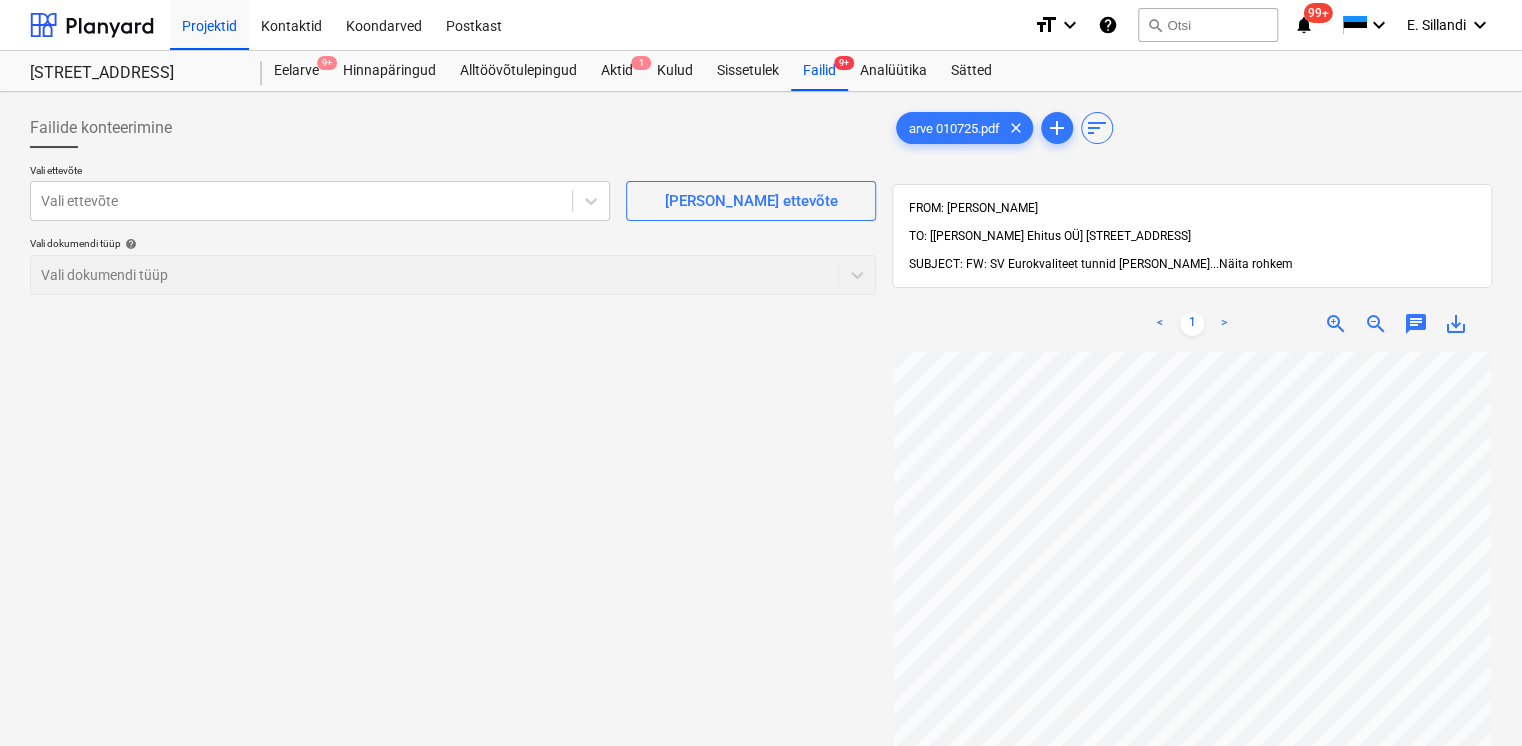 click on "Näita rohkem" at bounding box center (1256, 264) 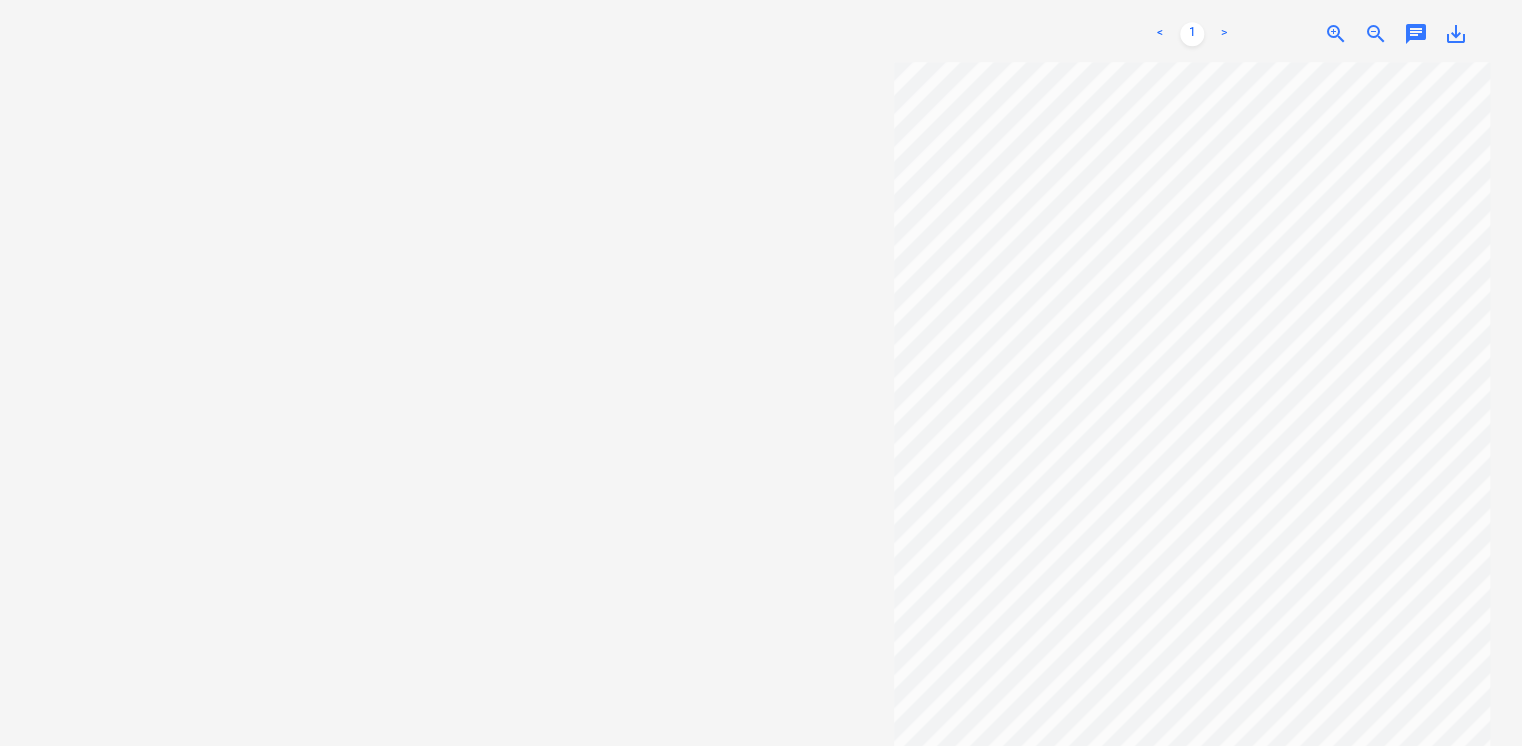 scroll, scrollTop: 0, scrollLeft: 0, axis: both 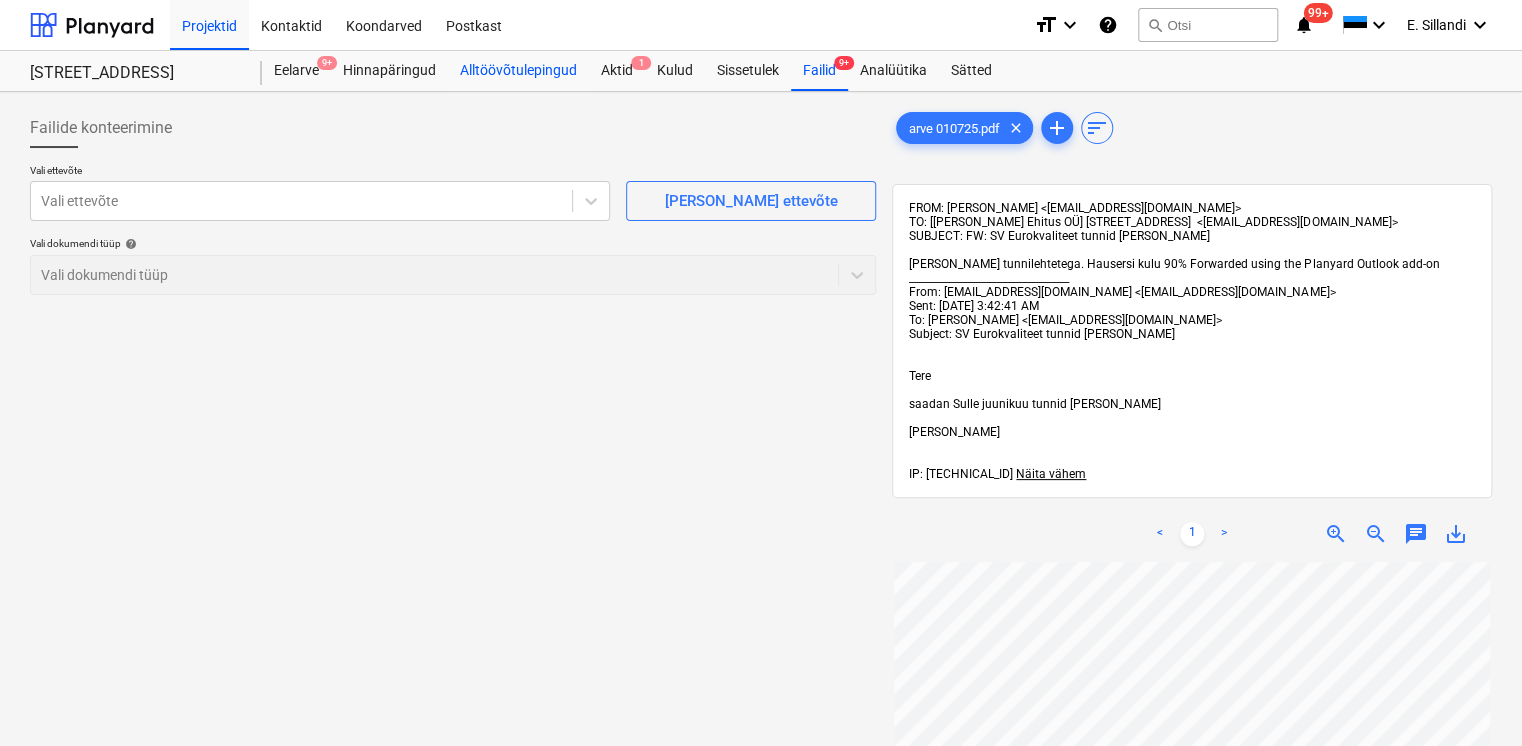 click on "Alltöövõtulepingud" at bounding box center (518, 71) 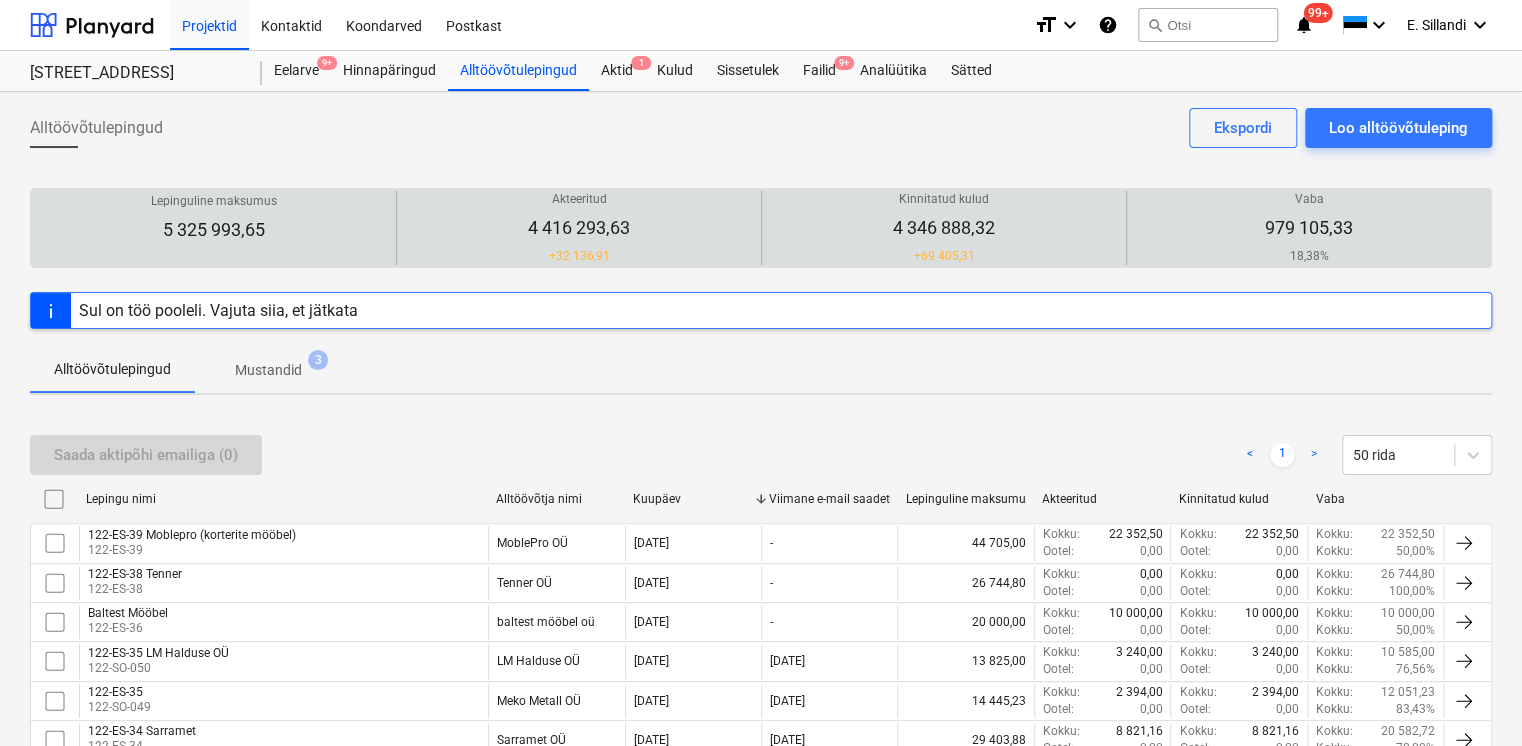 scroll, scrollTop: 1137, scrollLeft: 0, axis: vertical 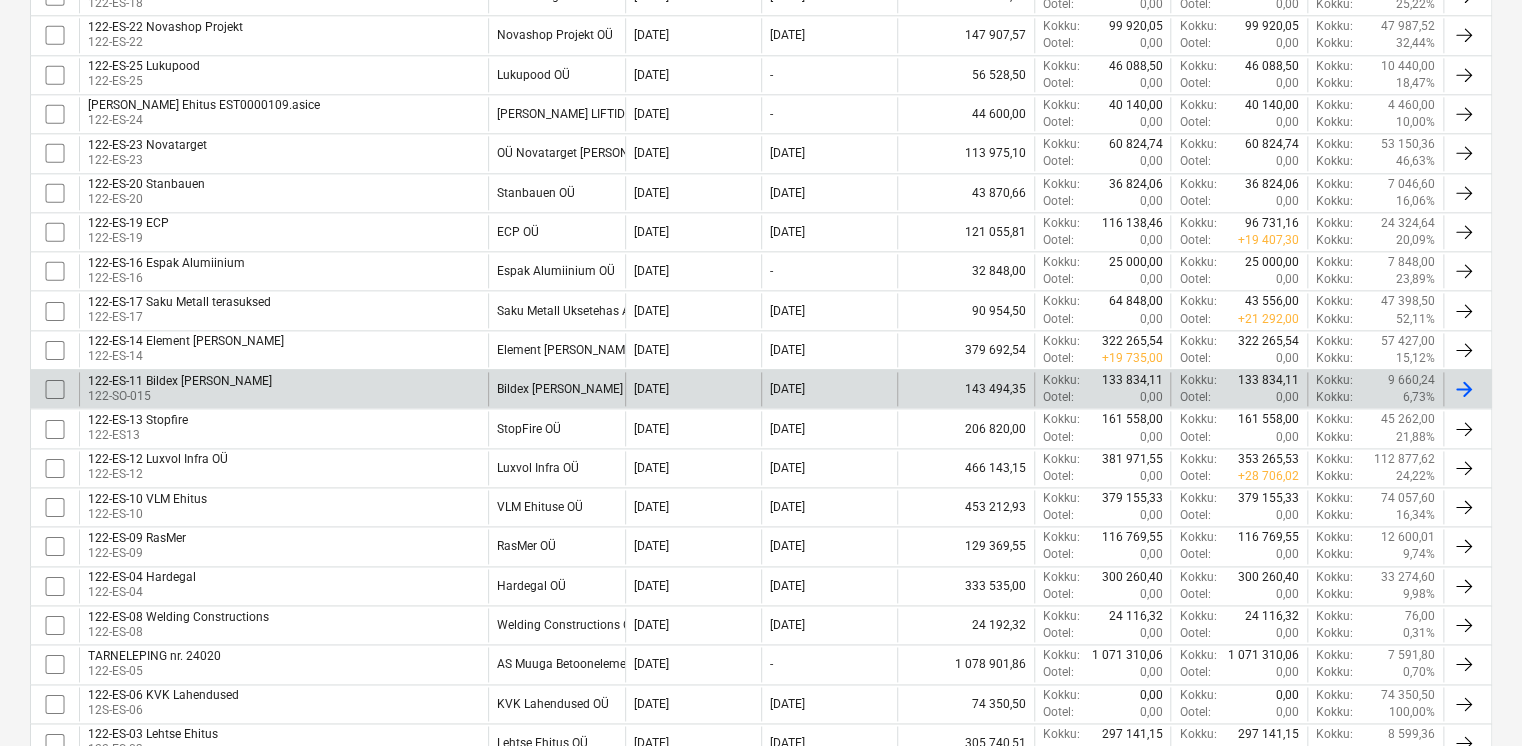 click on "122-ES-11 Bildex [PERSON_NAME] 122-SO-015" at bounding box center (283, 389) 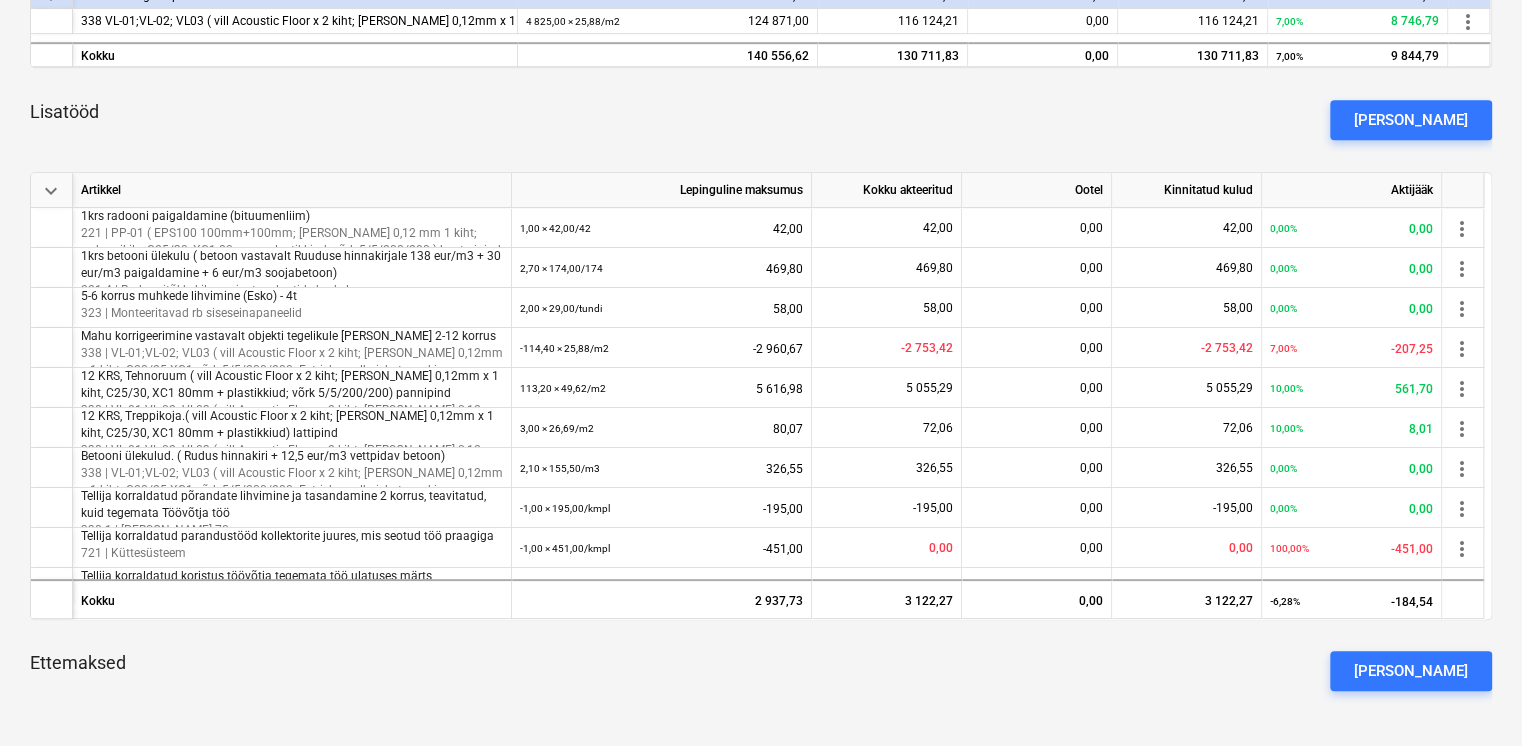 scroll, scrollTop: 449, scrollLeft: 0, axis: vertical 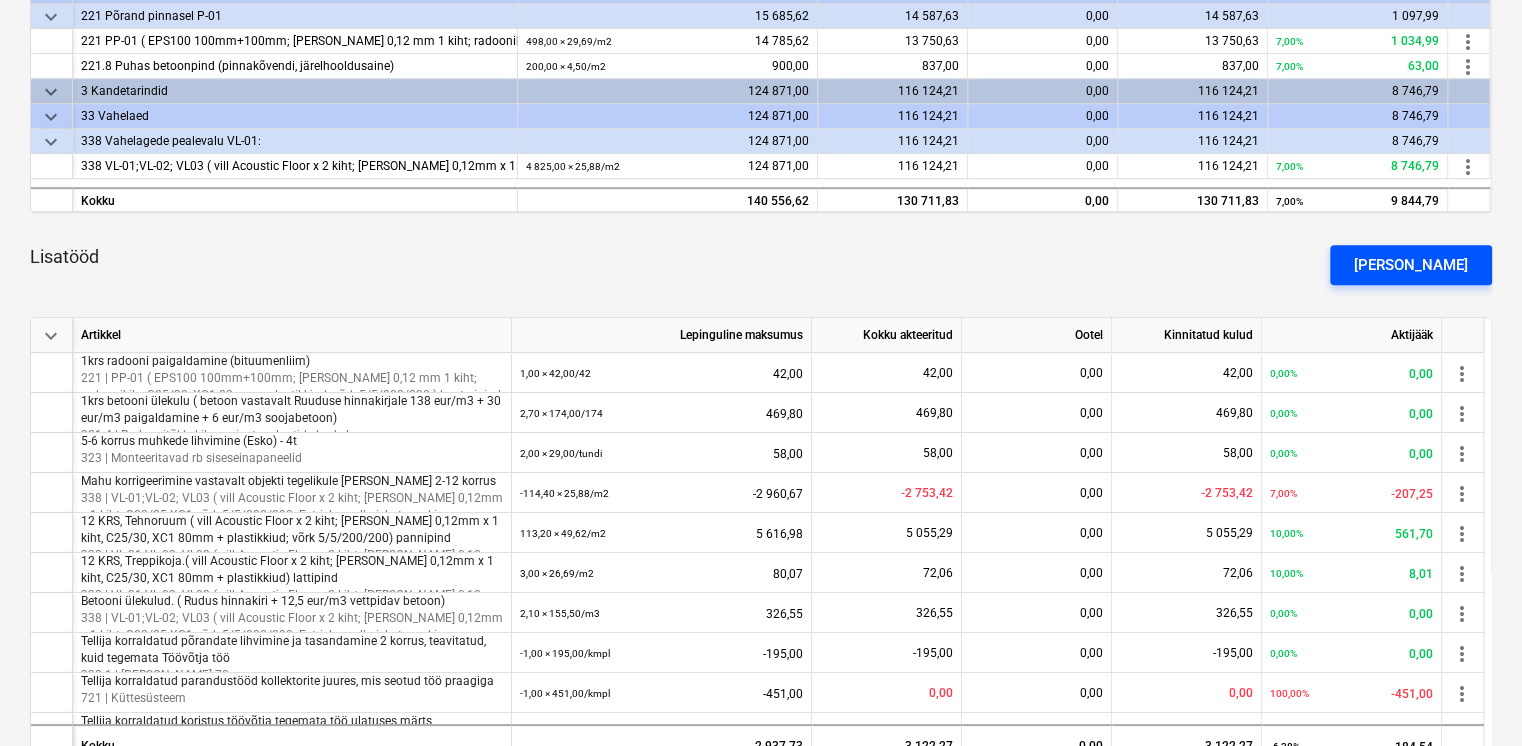 click on "[PERSON_NAME]" at bounding box center [1411, 265] 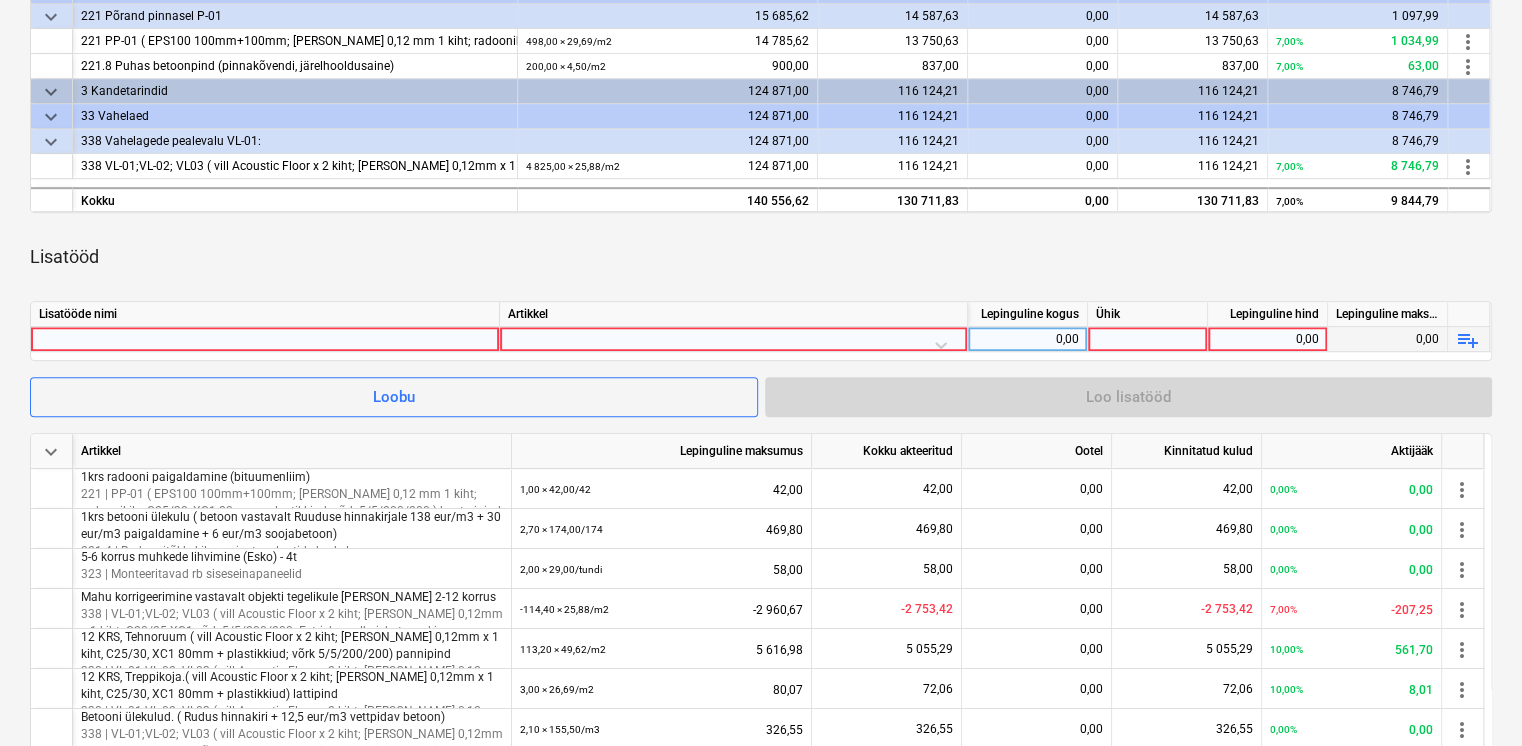 click at bounding box center [265, 339] 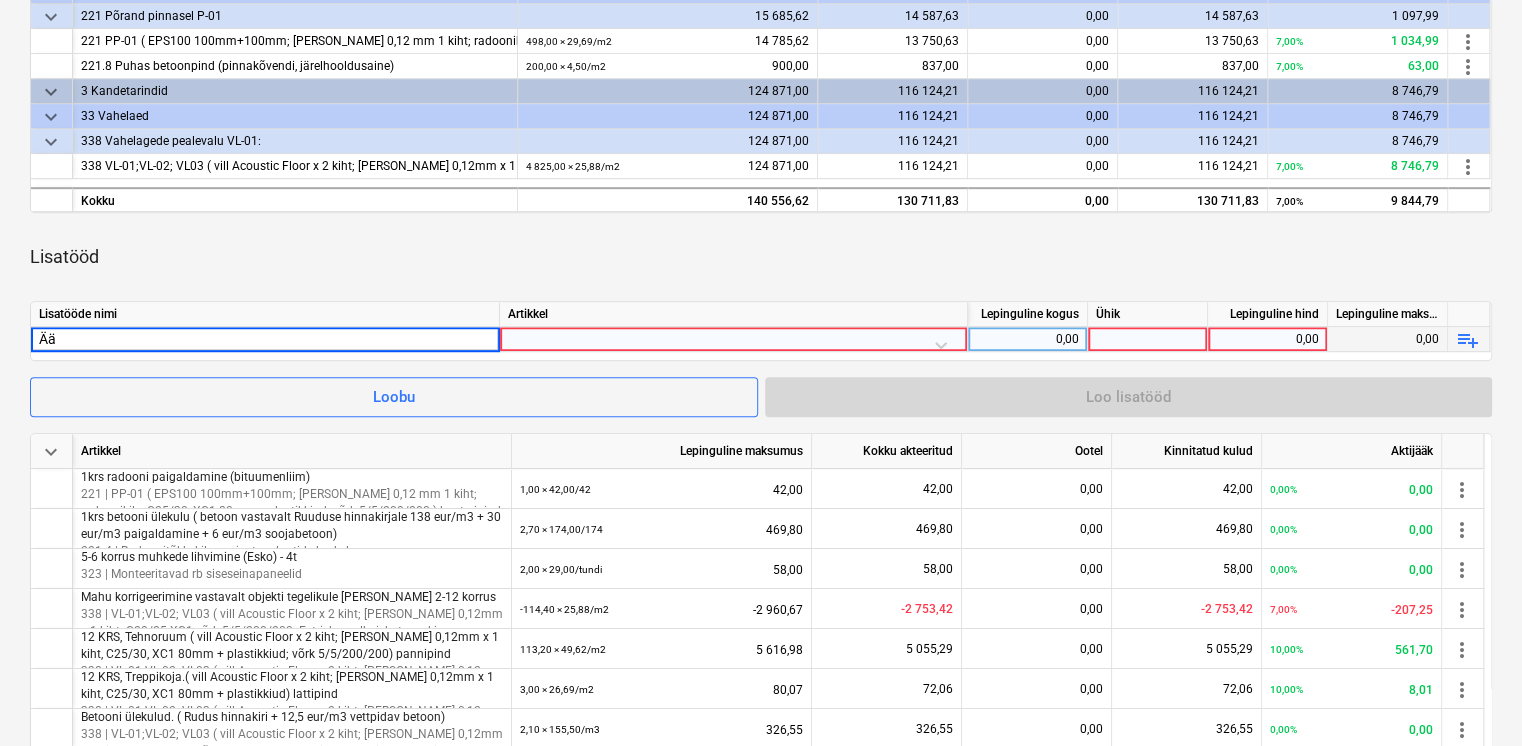 type on "Ä" 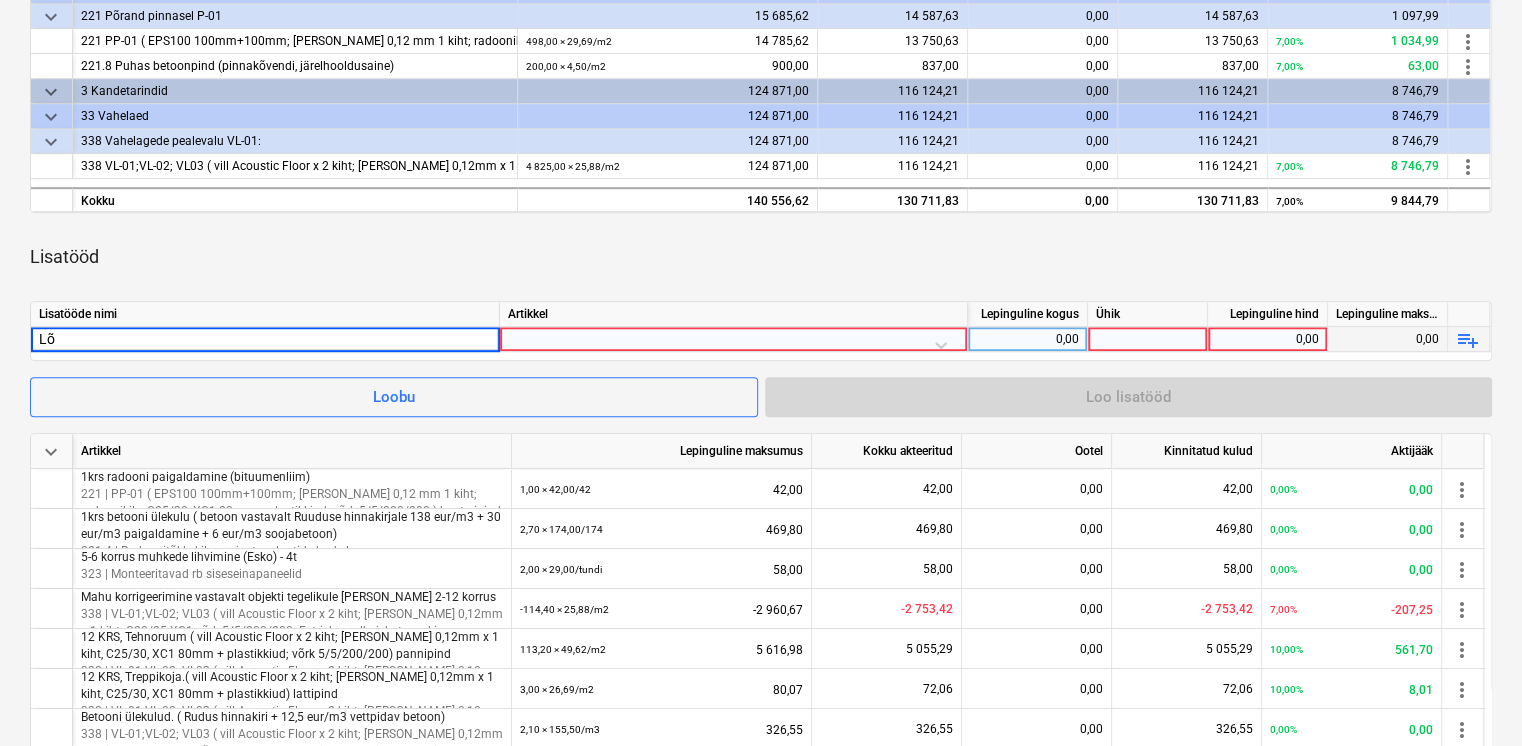 type on "L" 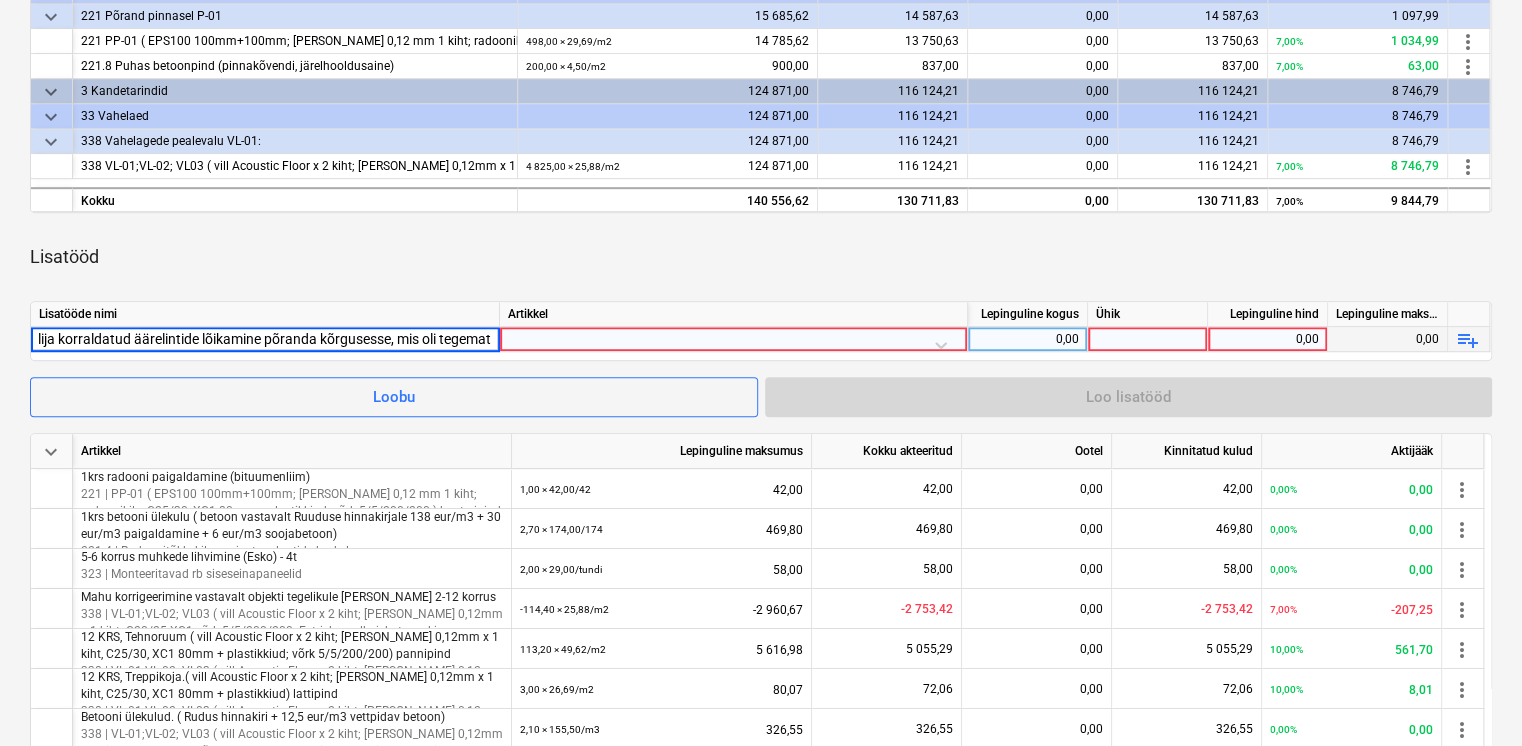 type on "Tellija korraldatud äärelintide lõikamine põranda kõrgusesse, mis oli tegemata" 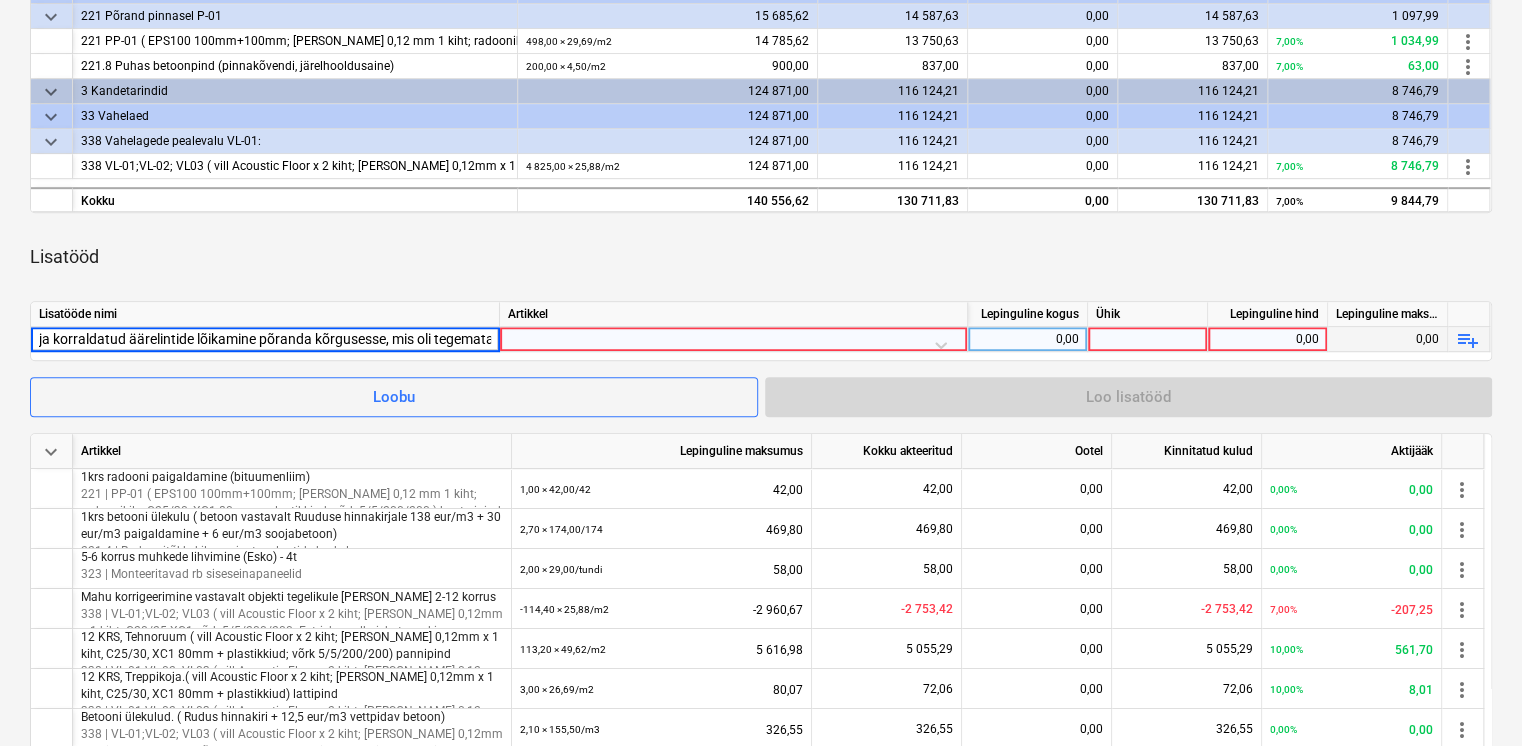 scroll, scrollTop: 0, scrollLeft: 30, axis: horizontal 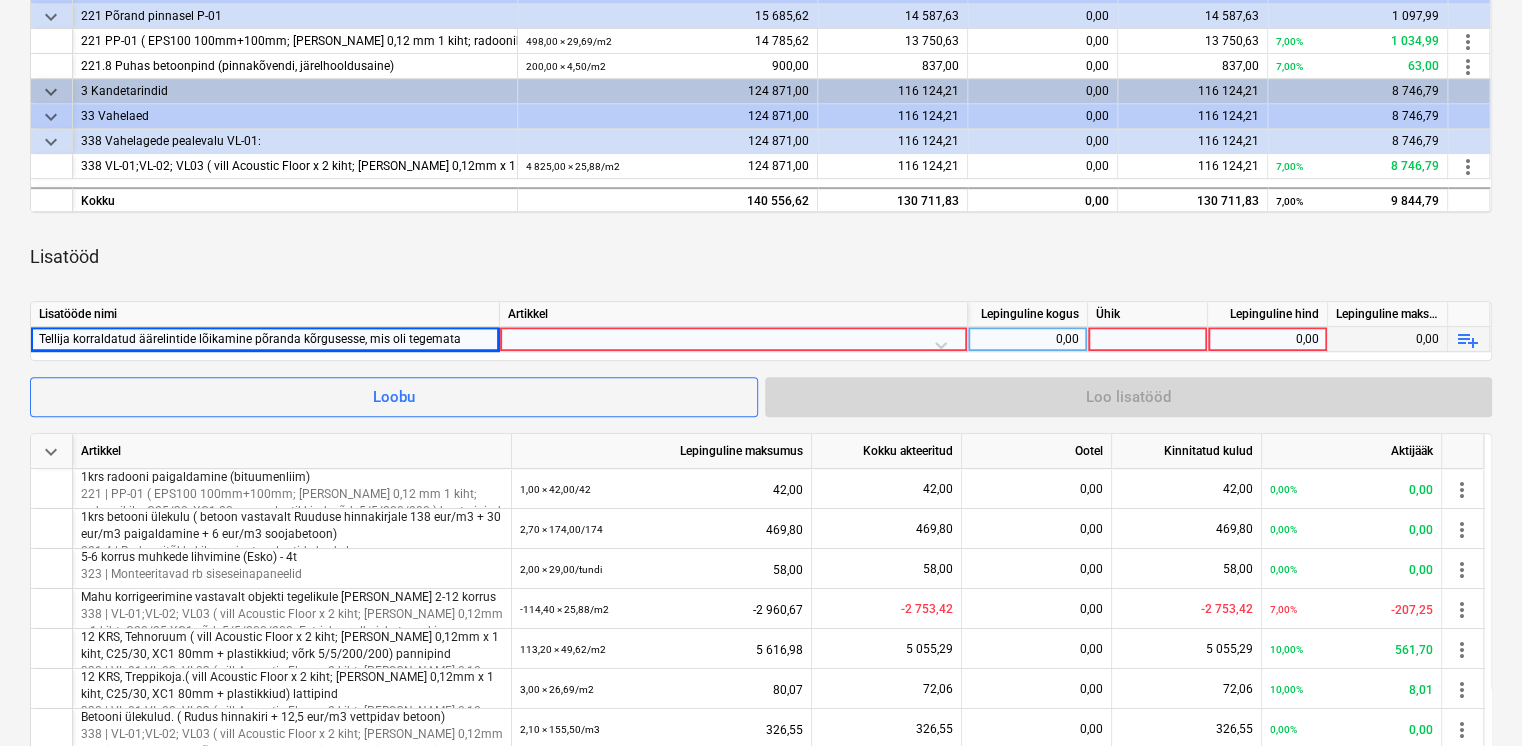 click at bounding box center [733, 344] 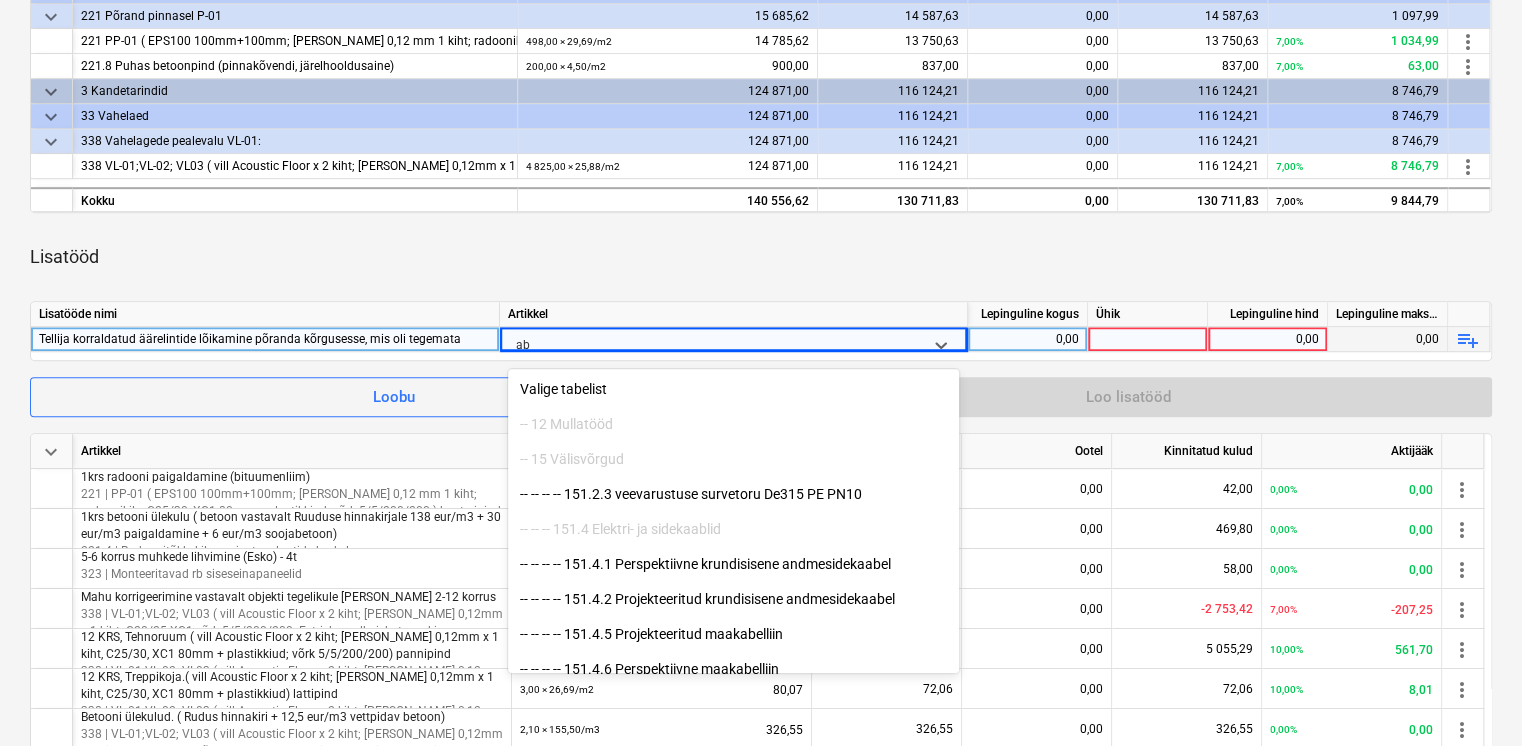 type on "a" 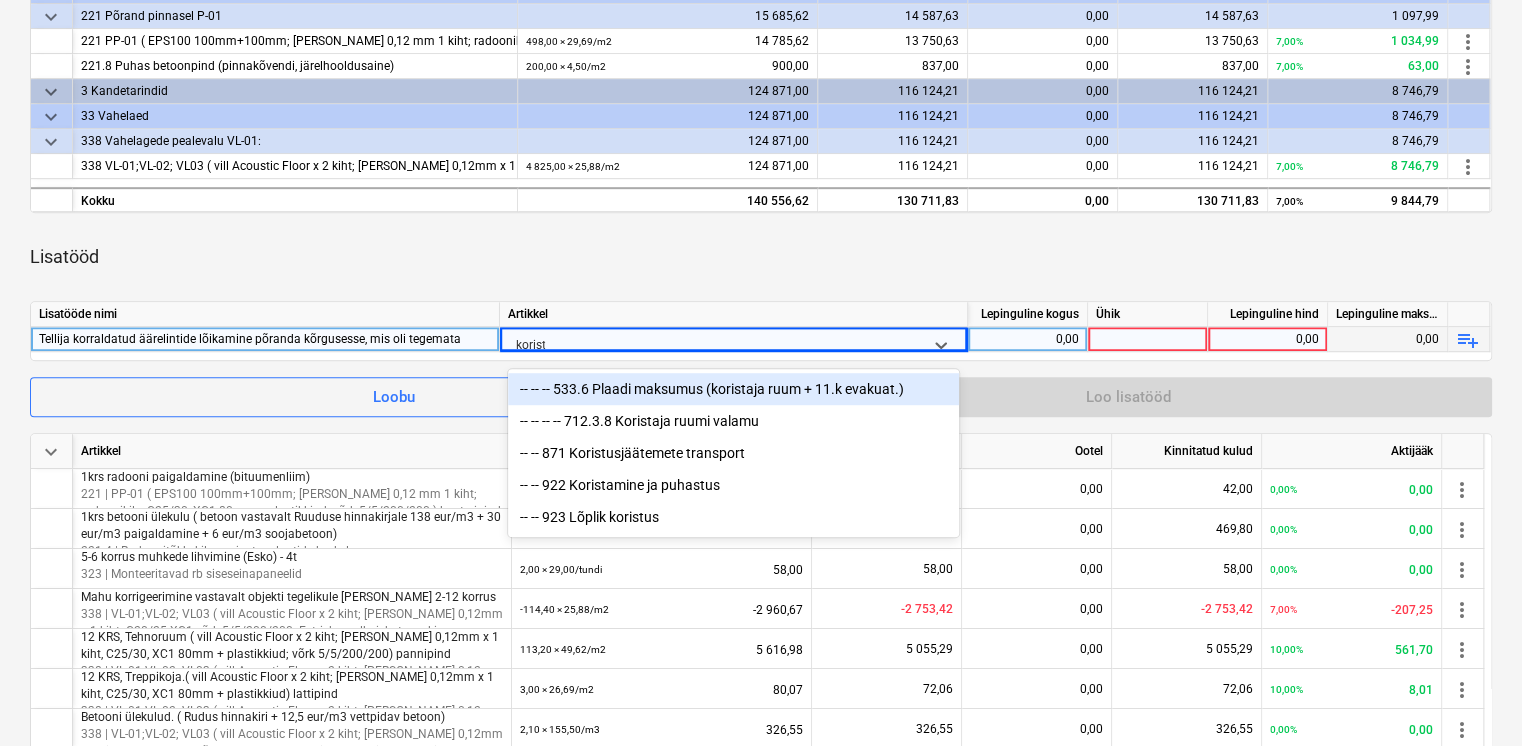 type on "korista" 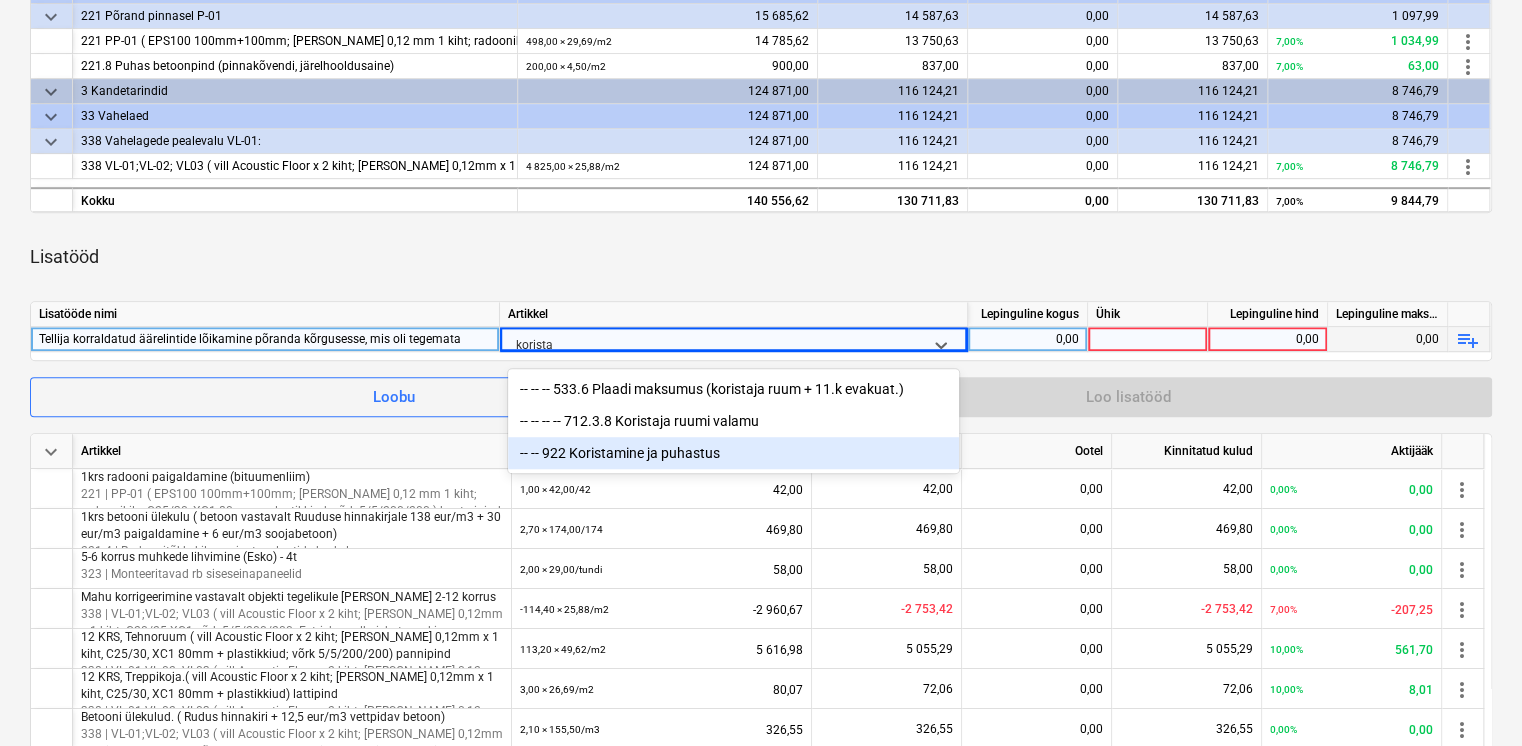 click on "-- --  922 Koristamine ja puhastus" at bounding box center [733, 453] 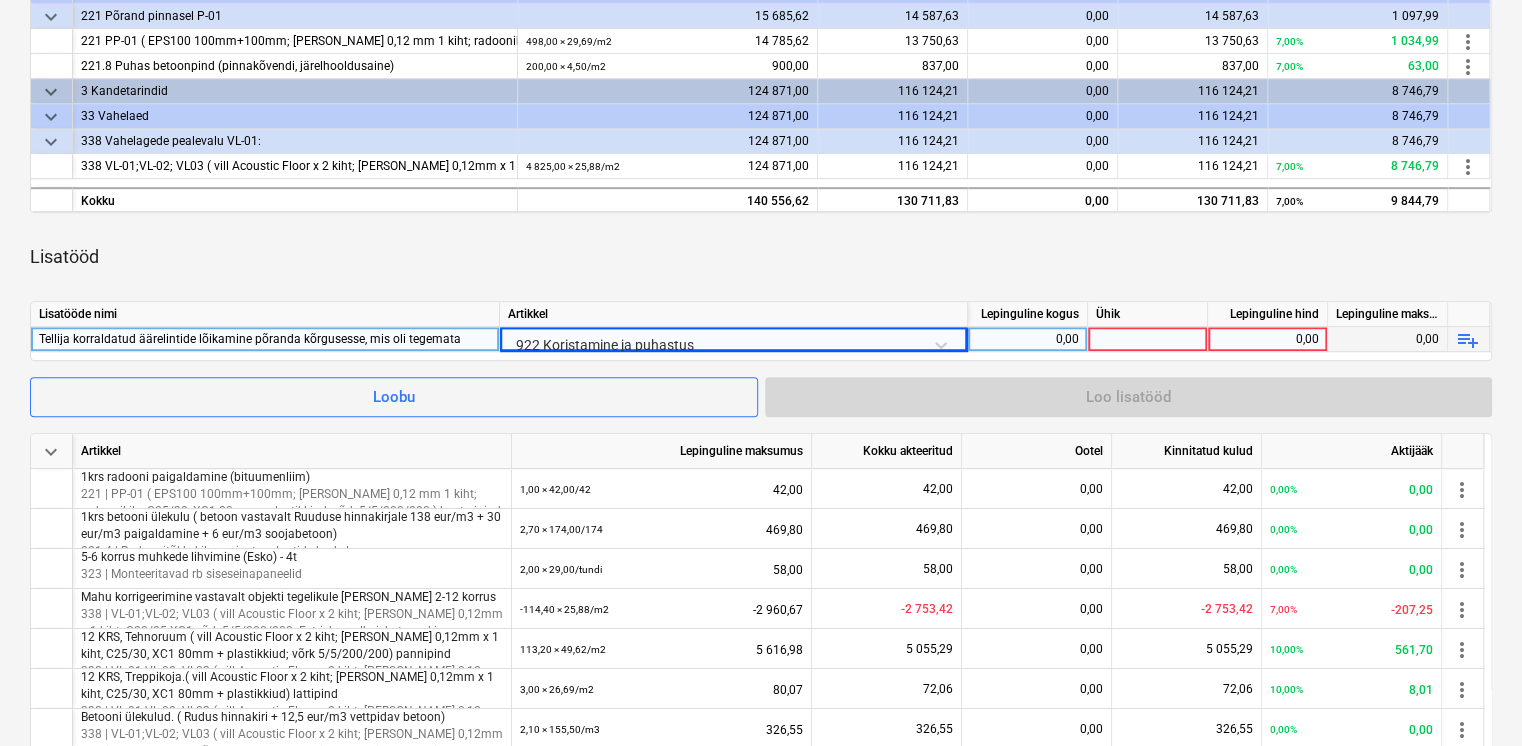 click on "Lisatööd" at bounding box center [761, 257] 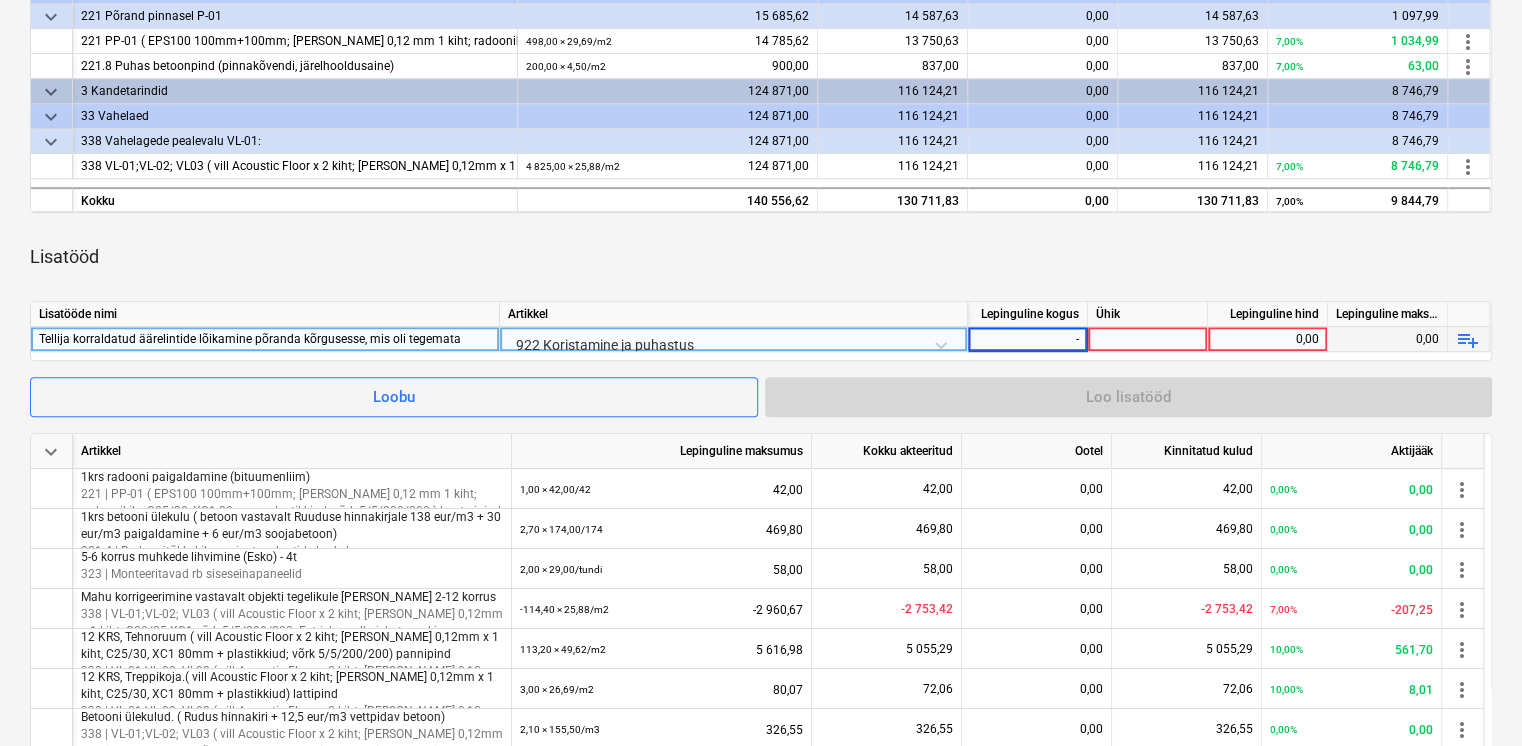 type on "-1" 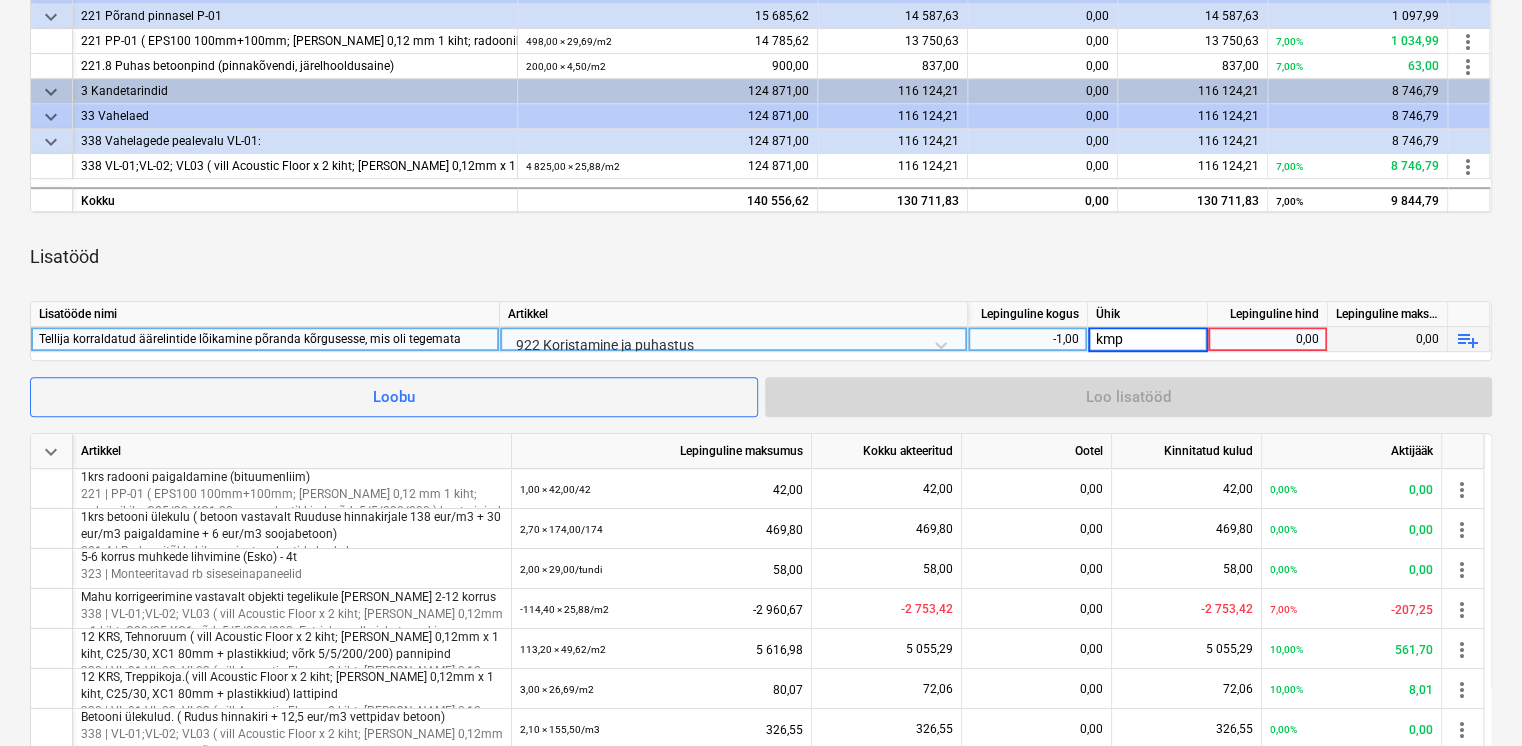 type on "kmpl" 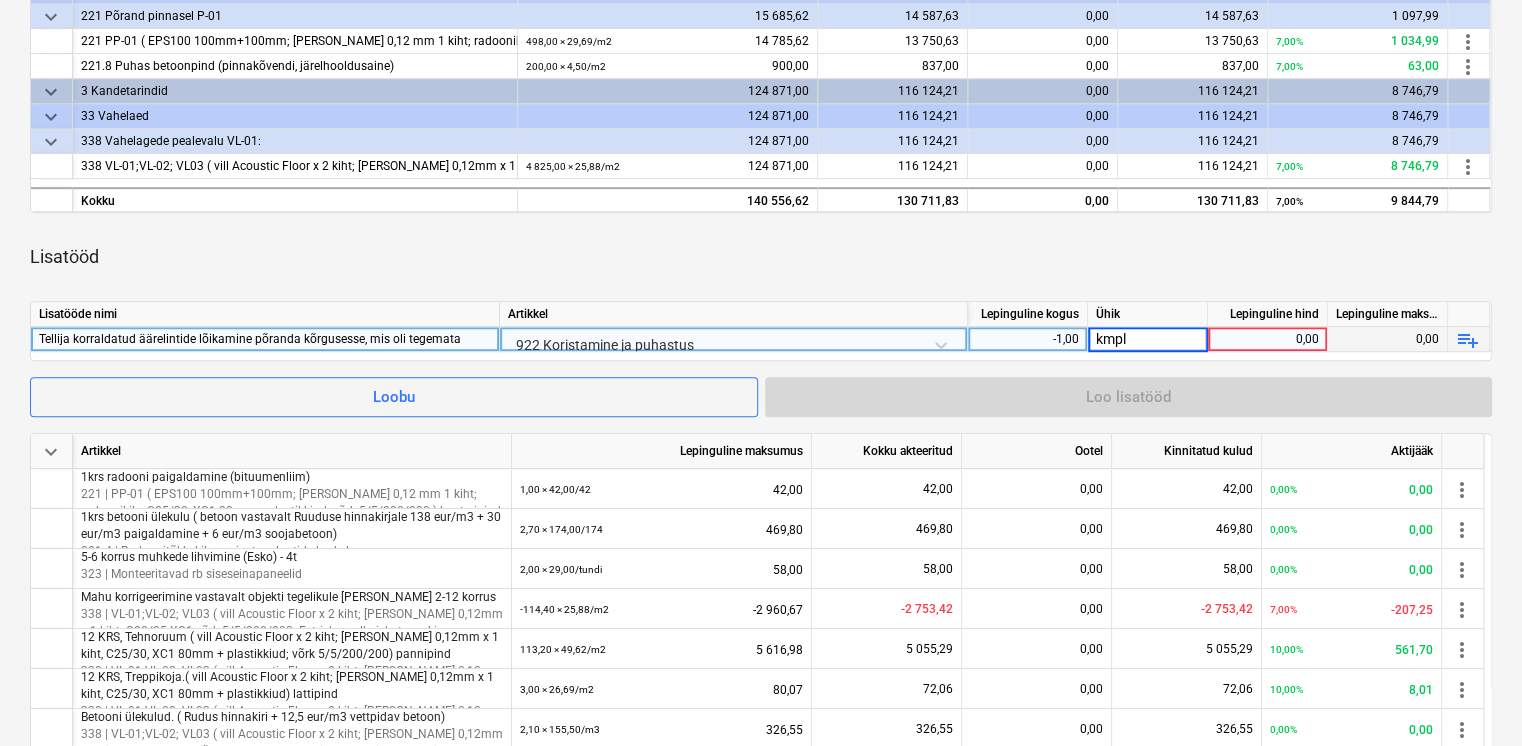 click on "Tellija korraldatud äärelintide lõikamine põranda kõrgusesse, mis oli tegemata" at bounding box center (265, 339) 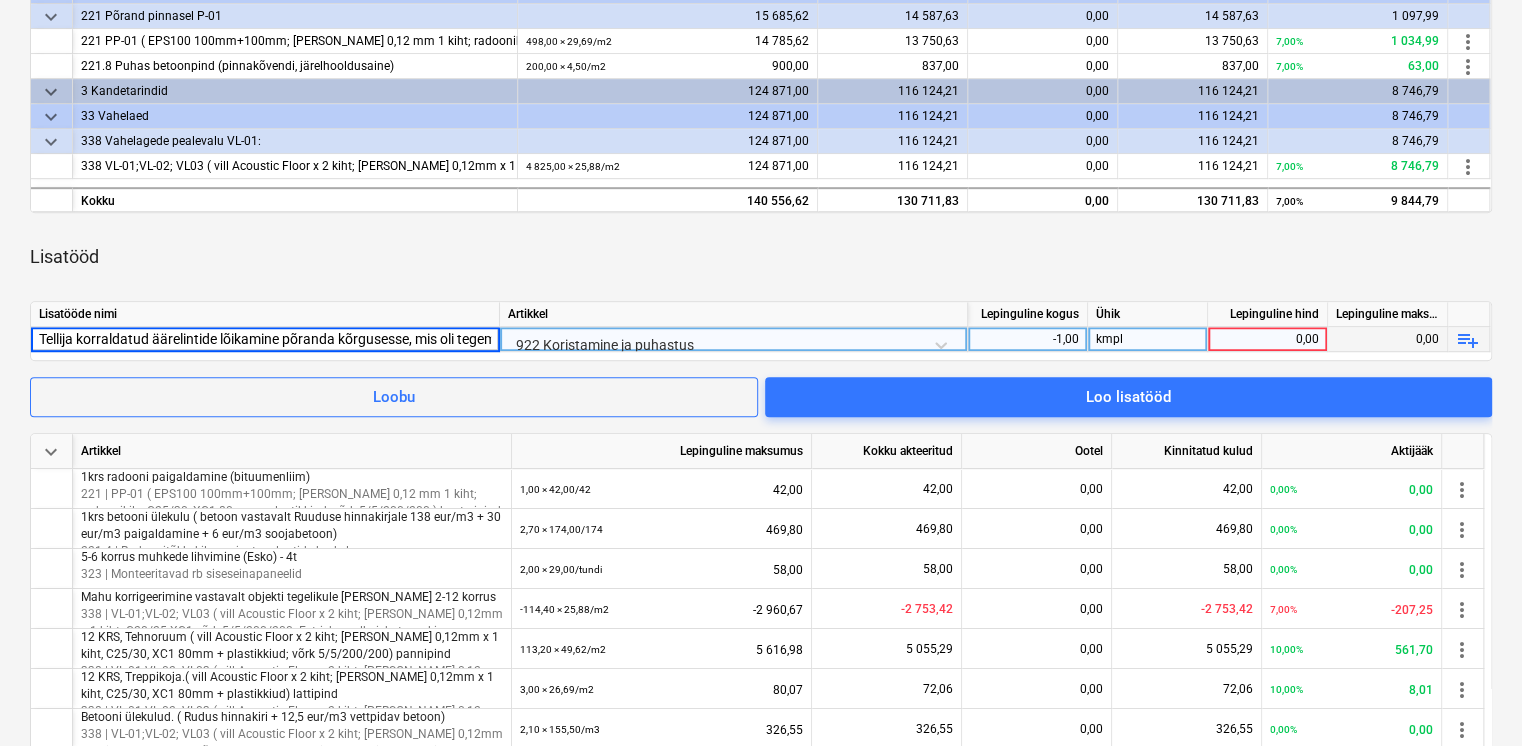 scroll, scrollTop: 0, scrollLeft: 30, axis: horizontal 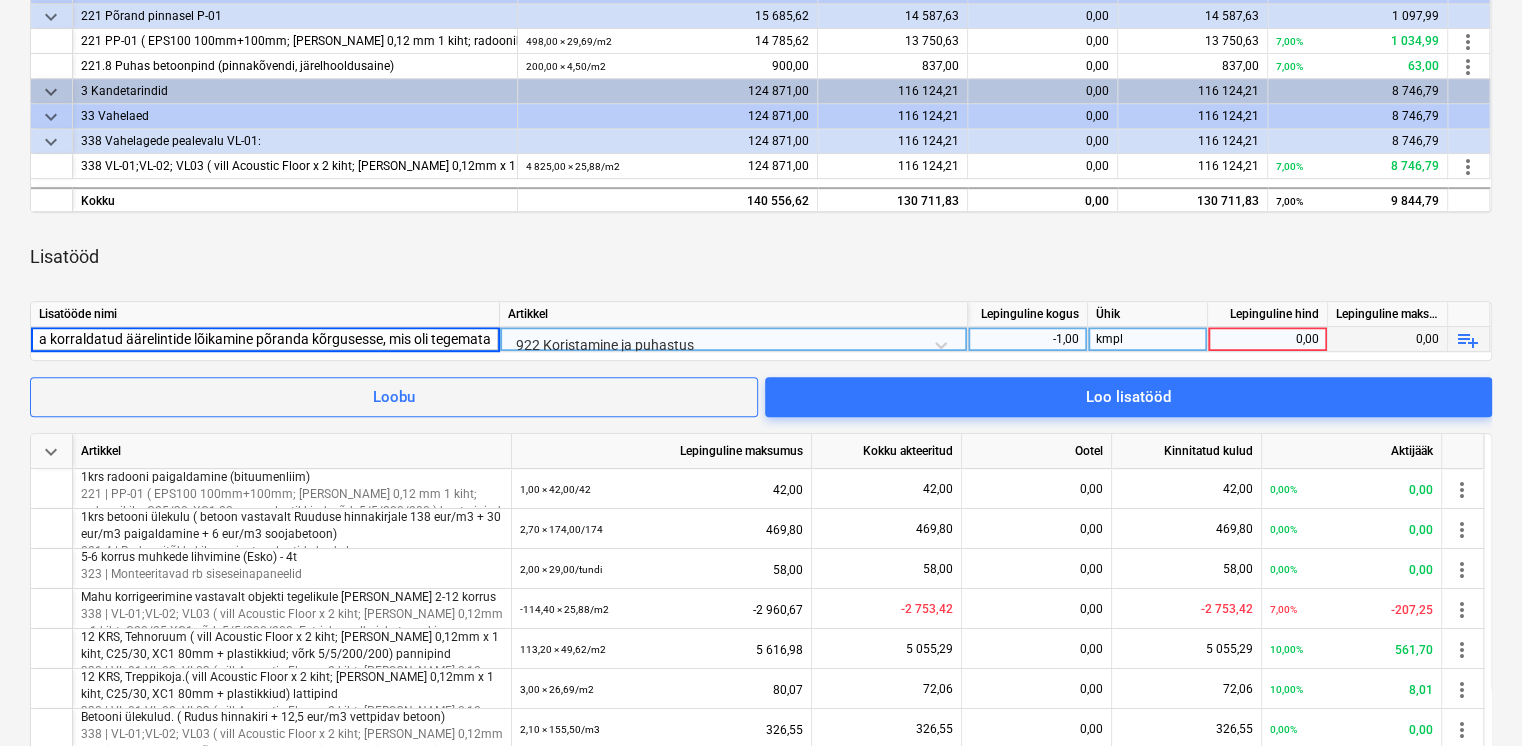 click on "Tellija korraldatud äärelintide lõikamine põranda kõrgusesse, mis oli tegemata" at bounding box center (265, 339) 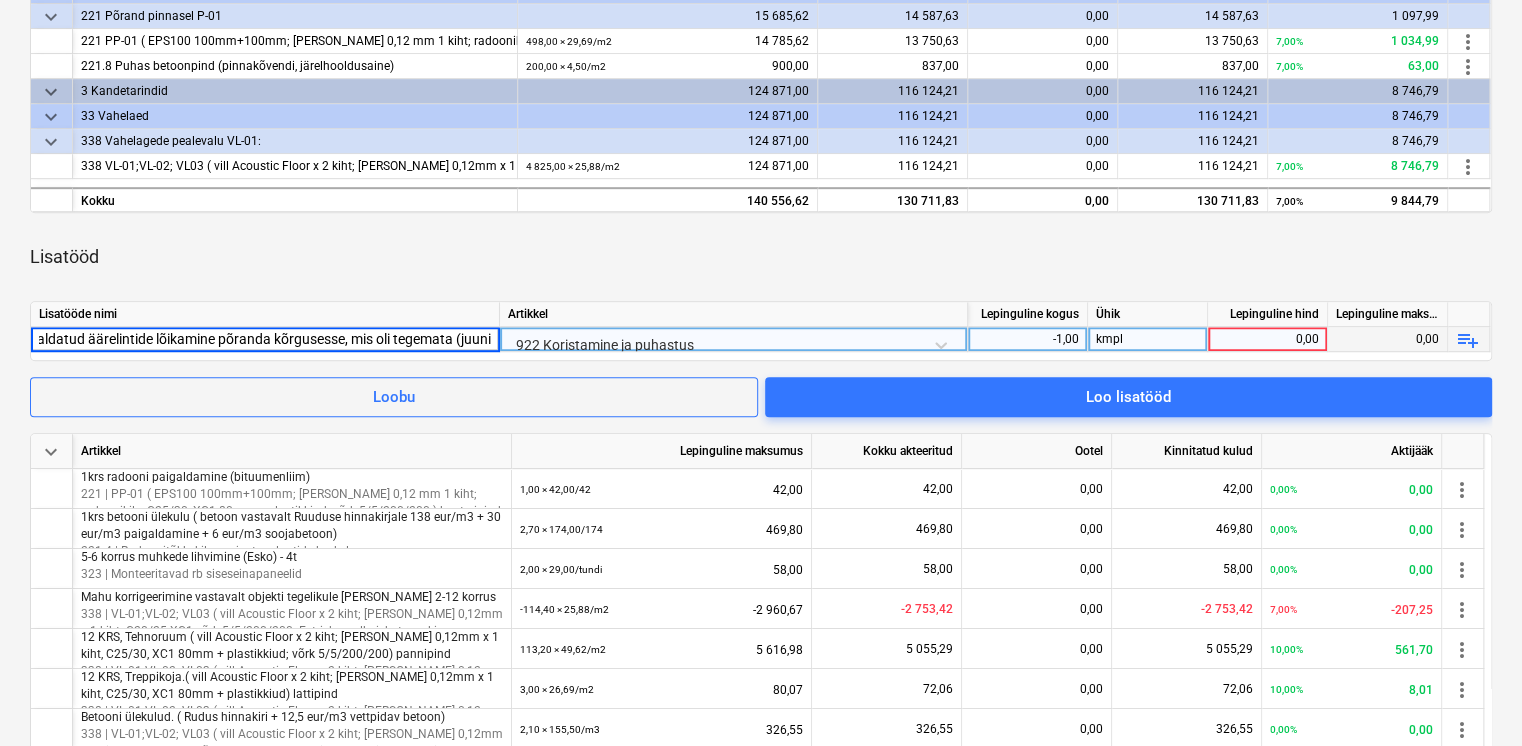 type on "Tellija korraldatud äärelintide lõikamine põranda kõrgusesse, mis oli tegemata (juuni)" 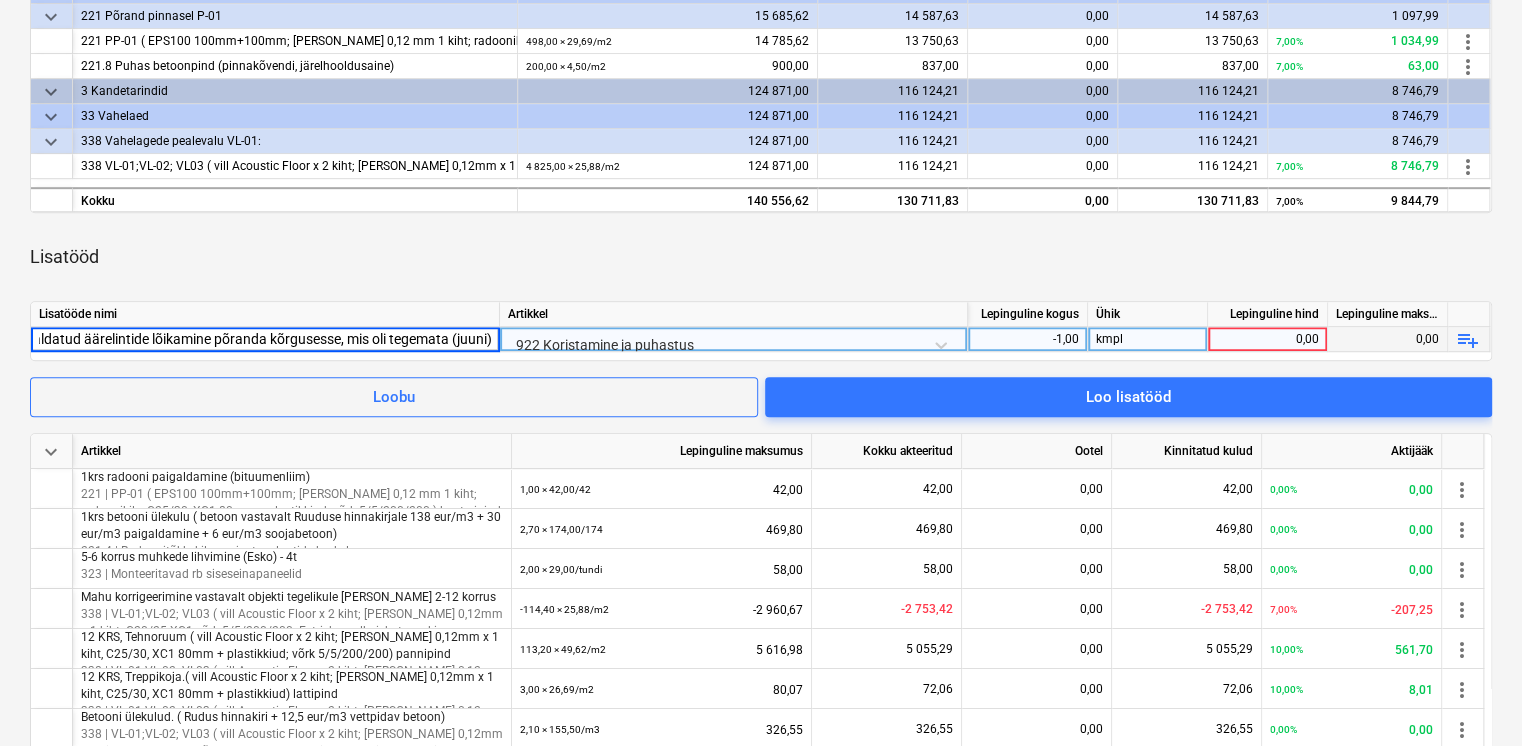 scroll, scrollTop: 0, scrollLeft: 73, axis: horizontal 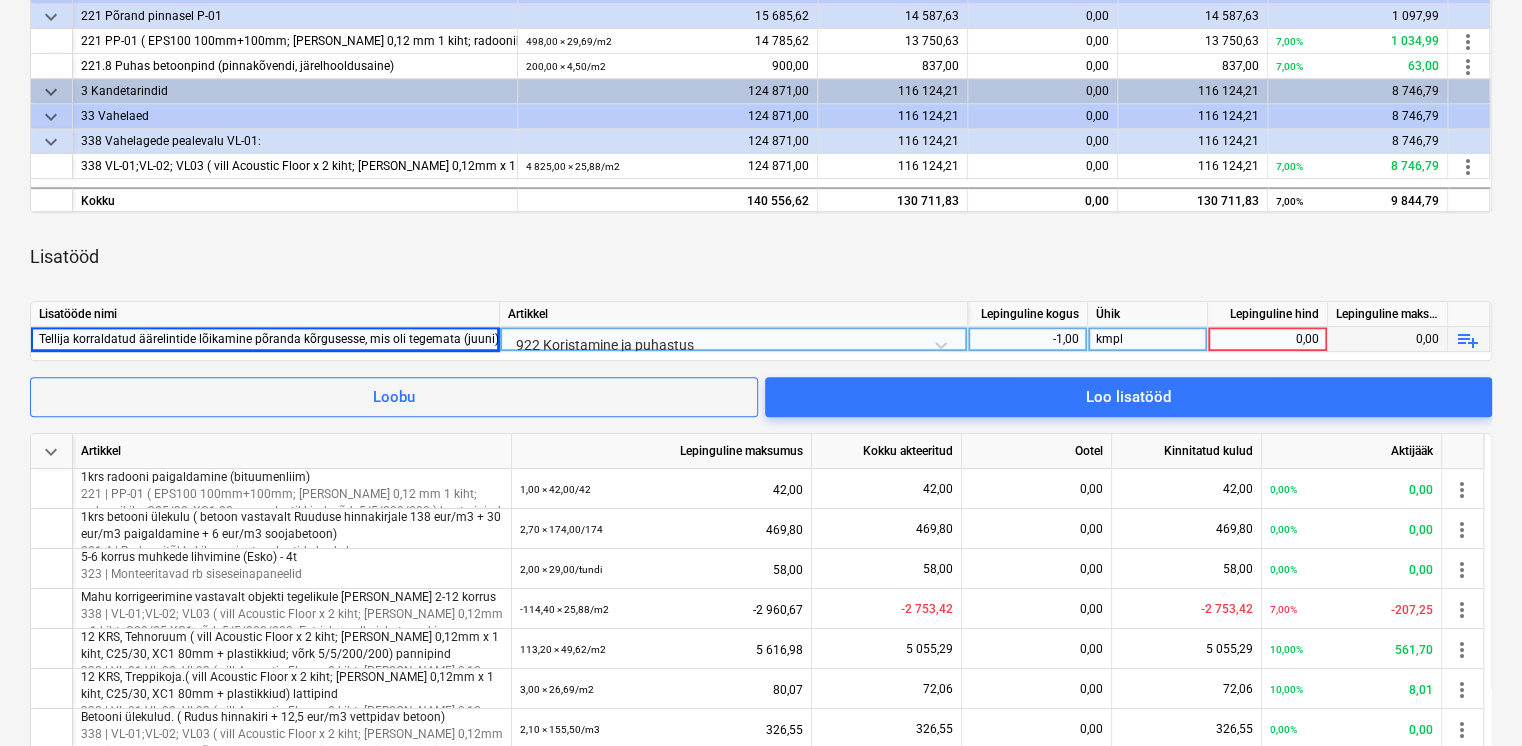 click on "0,00" at bounding box center (1267, 339) 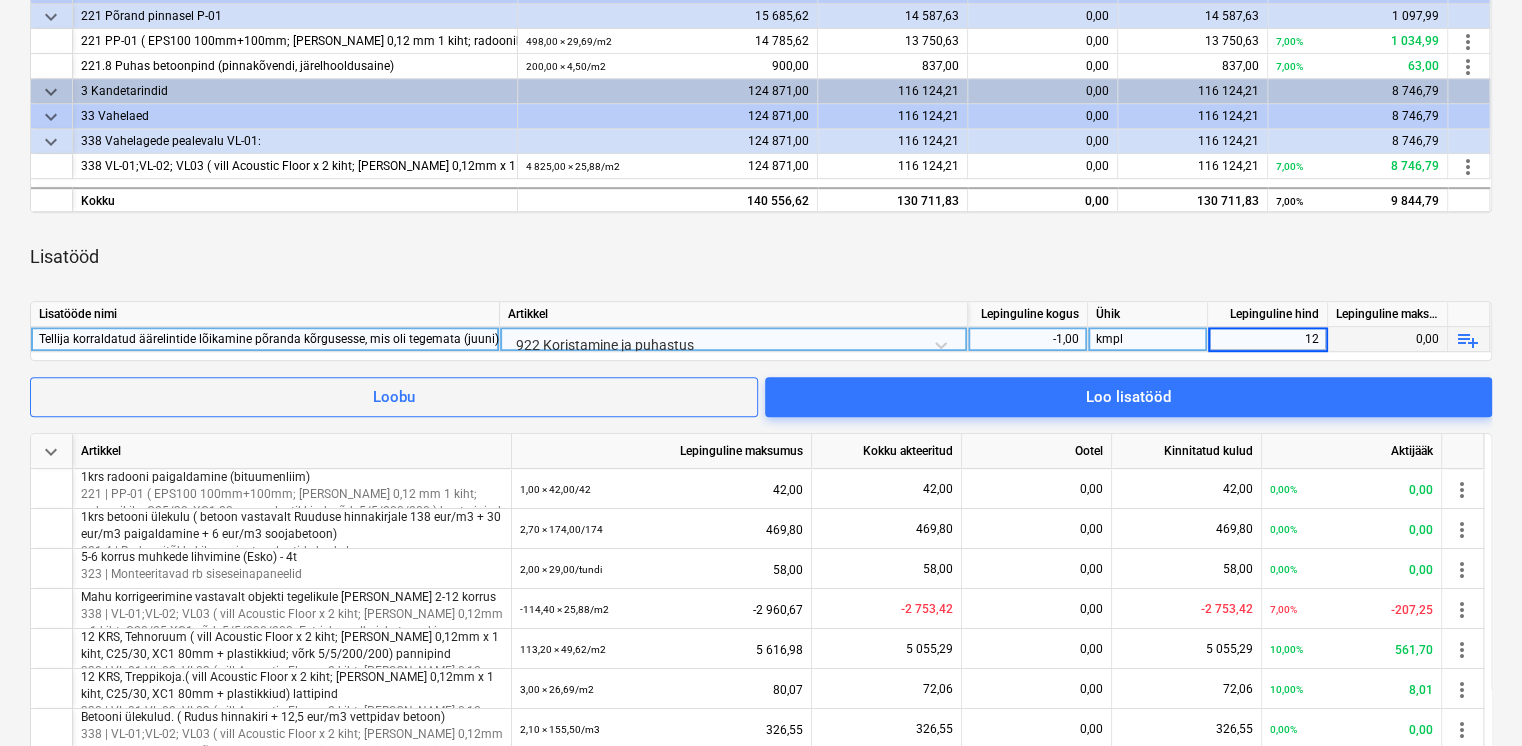 type on "120" 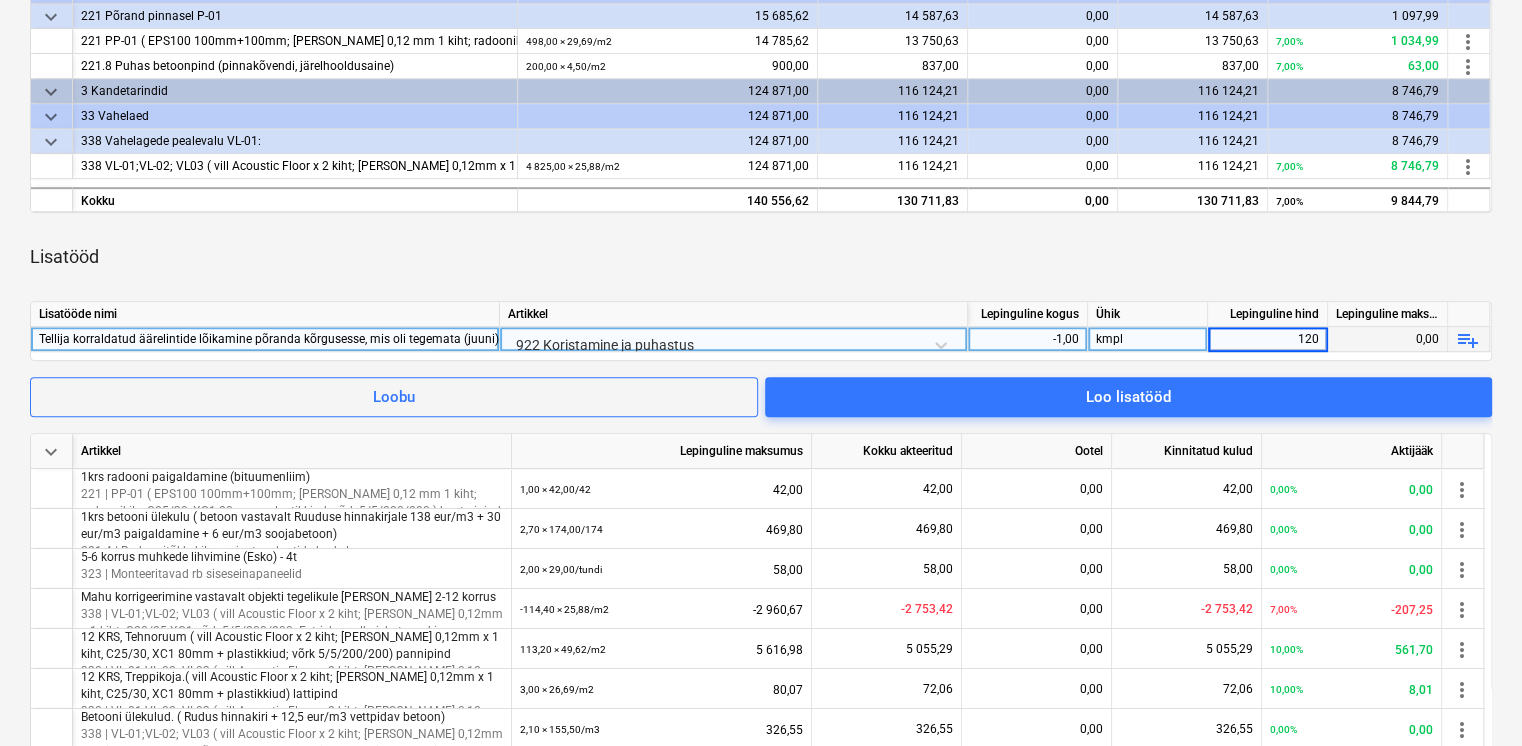 click on "Lisatööd" at bounding box center [761, 257] 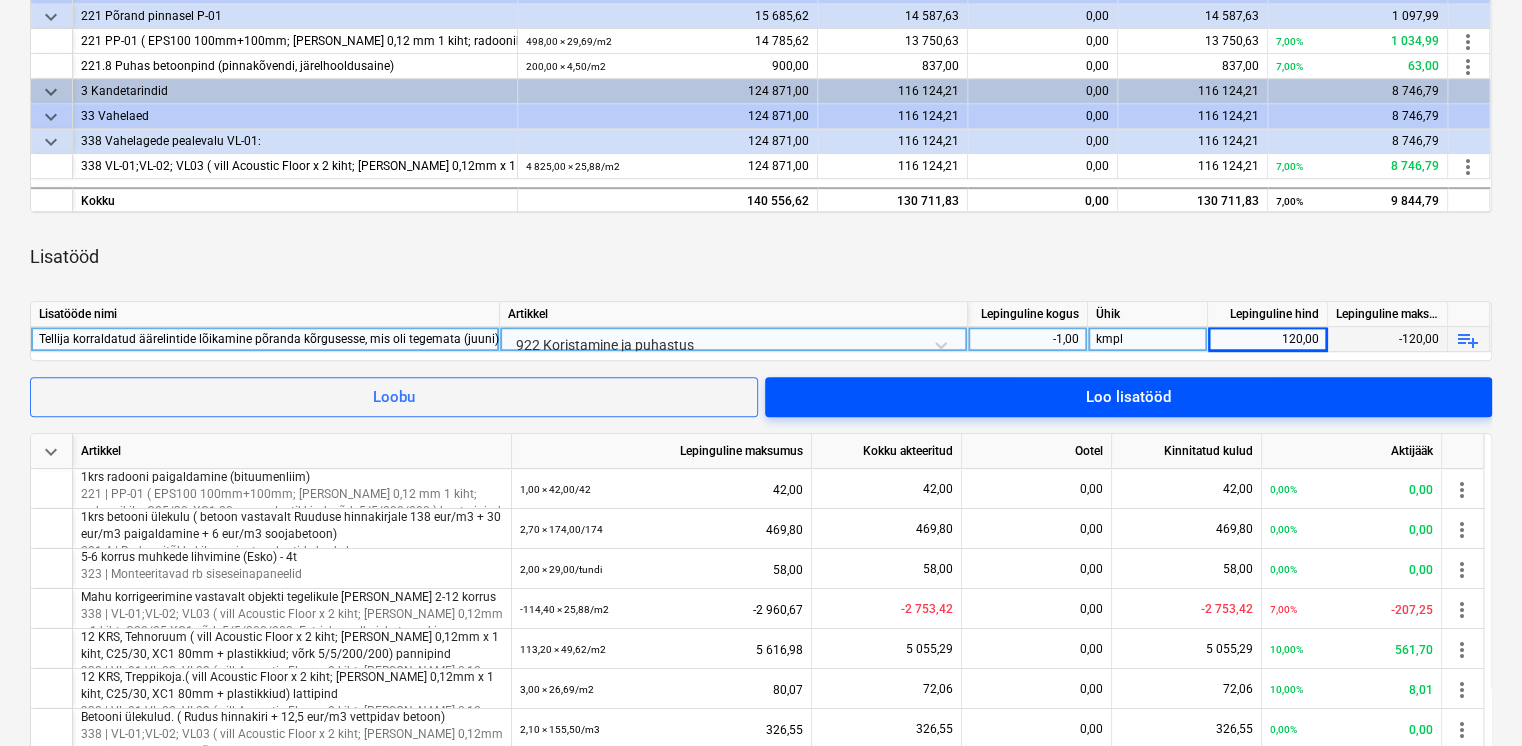 click on "Loo lisatööd" at bounding box center (1128, 397) 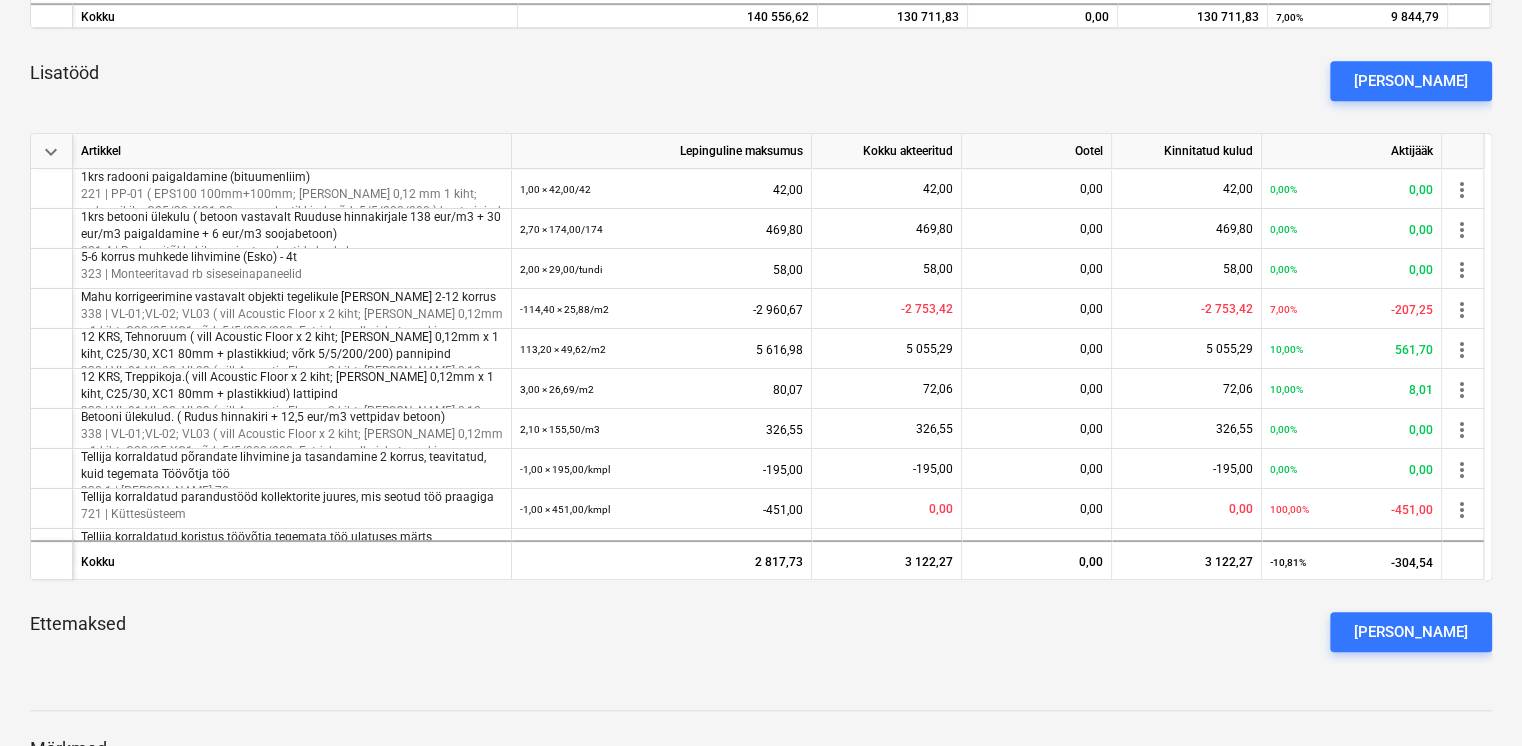 scroll, scrollTop: 0, scrollLeft: 0, axis: both 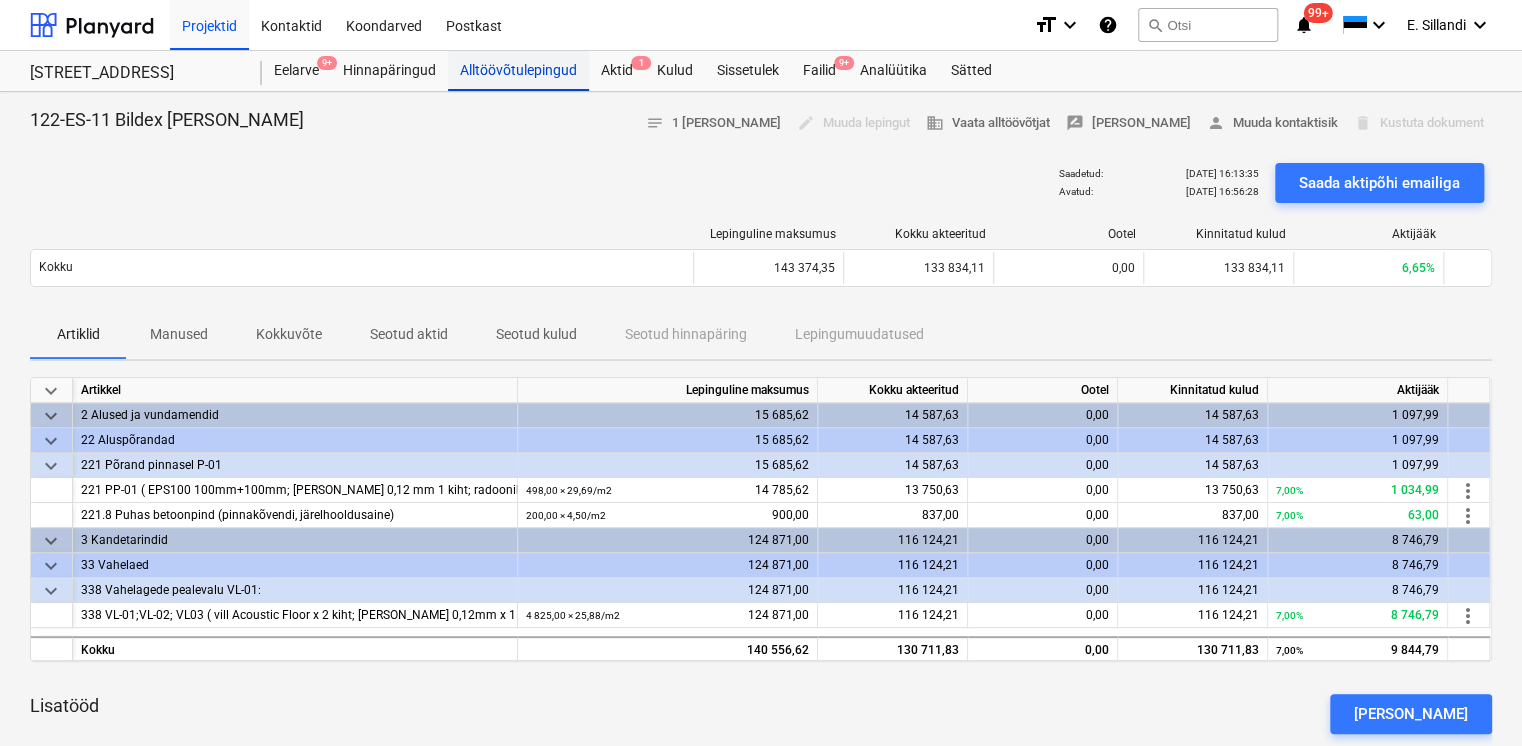 click on "Alltöövõtulepingud" at bounding box center (518, 71) 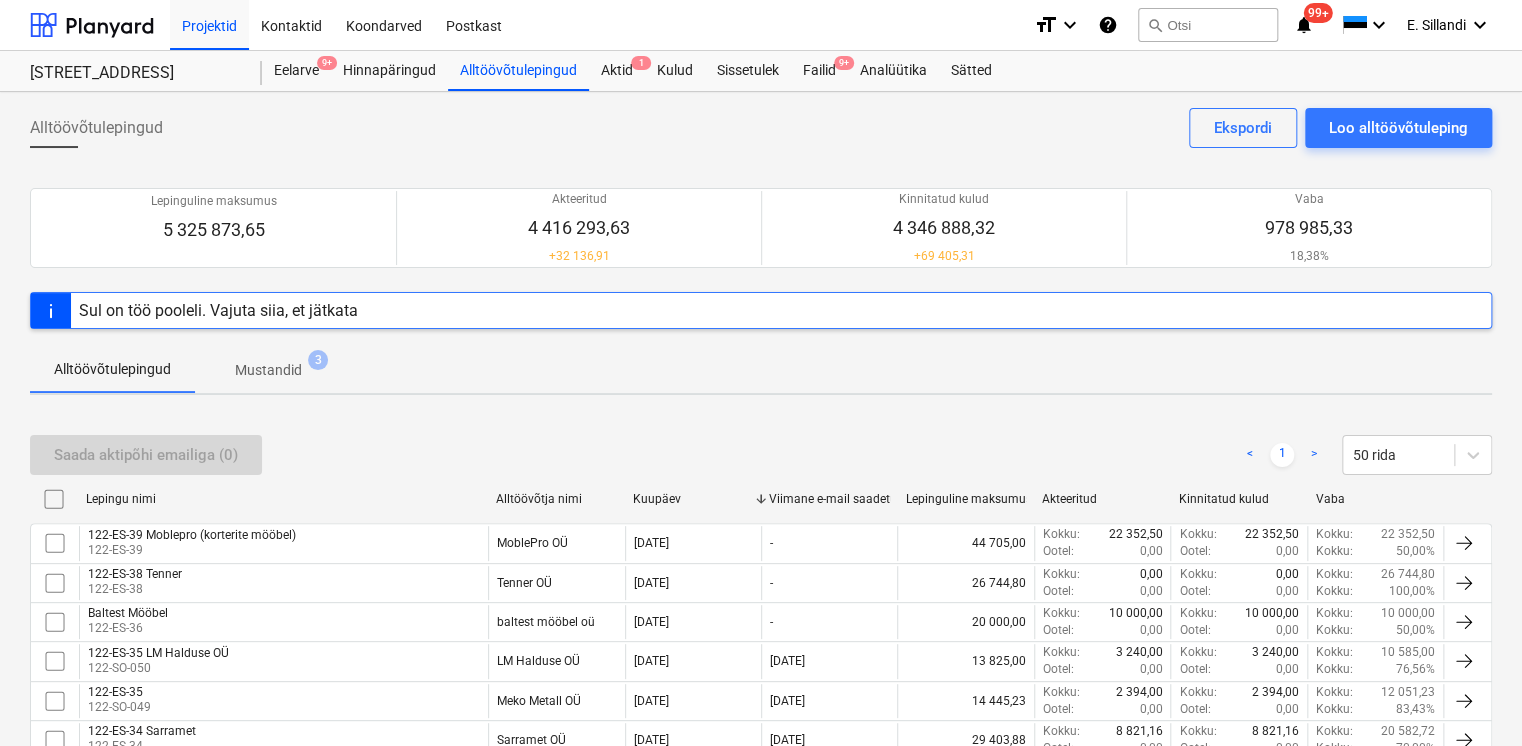 scroll, scrollTop: 1255, scrollLeft: 0, axis: vertical 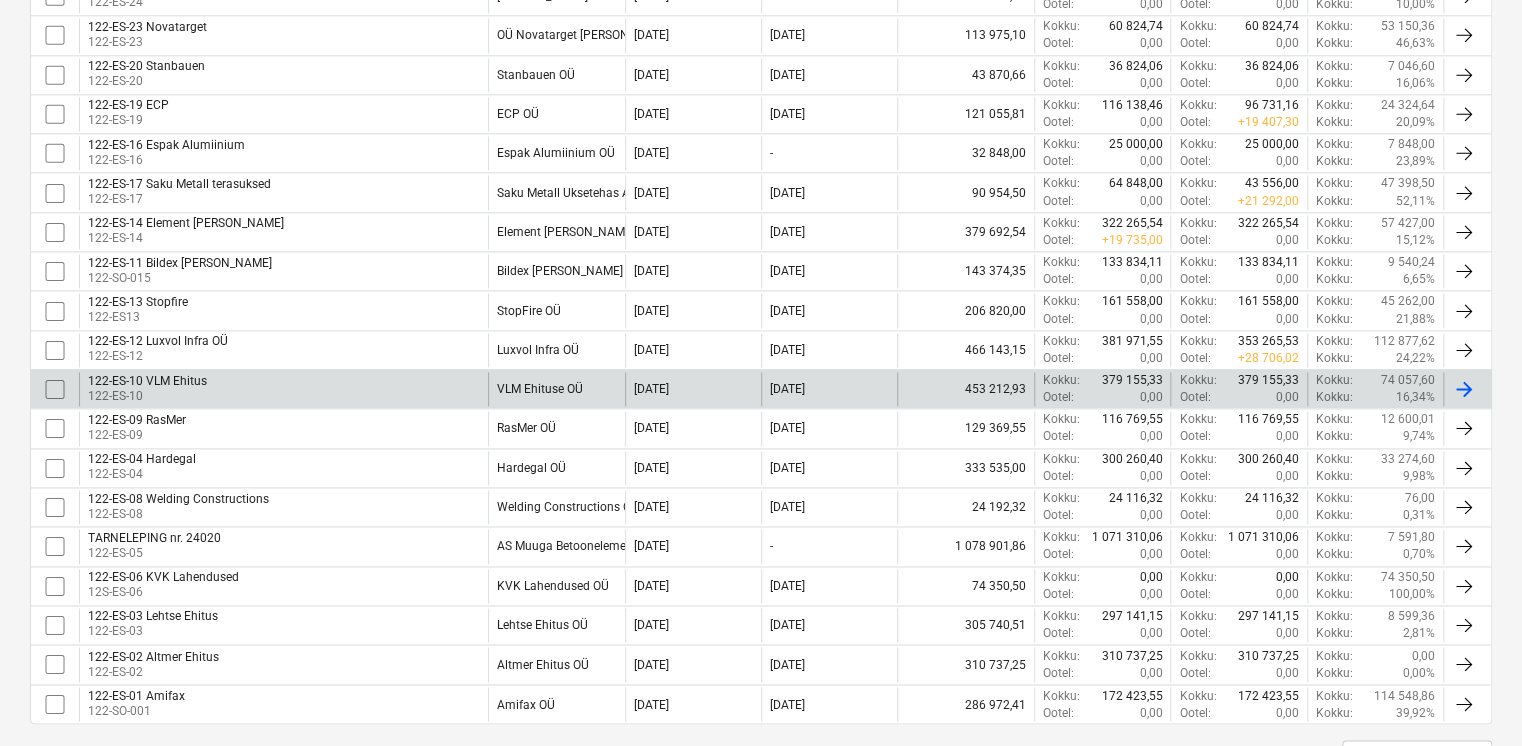 click on "122-ES-10 VLM Ehitus 122-ES-10" at bounding box center [283, 389] 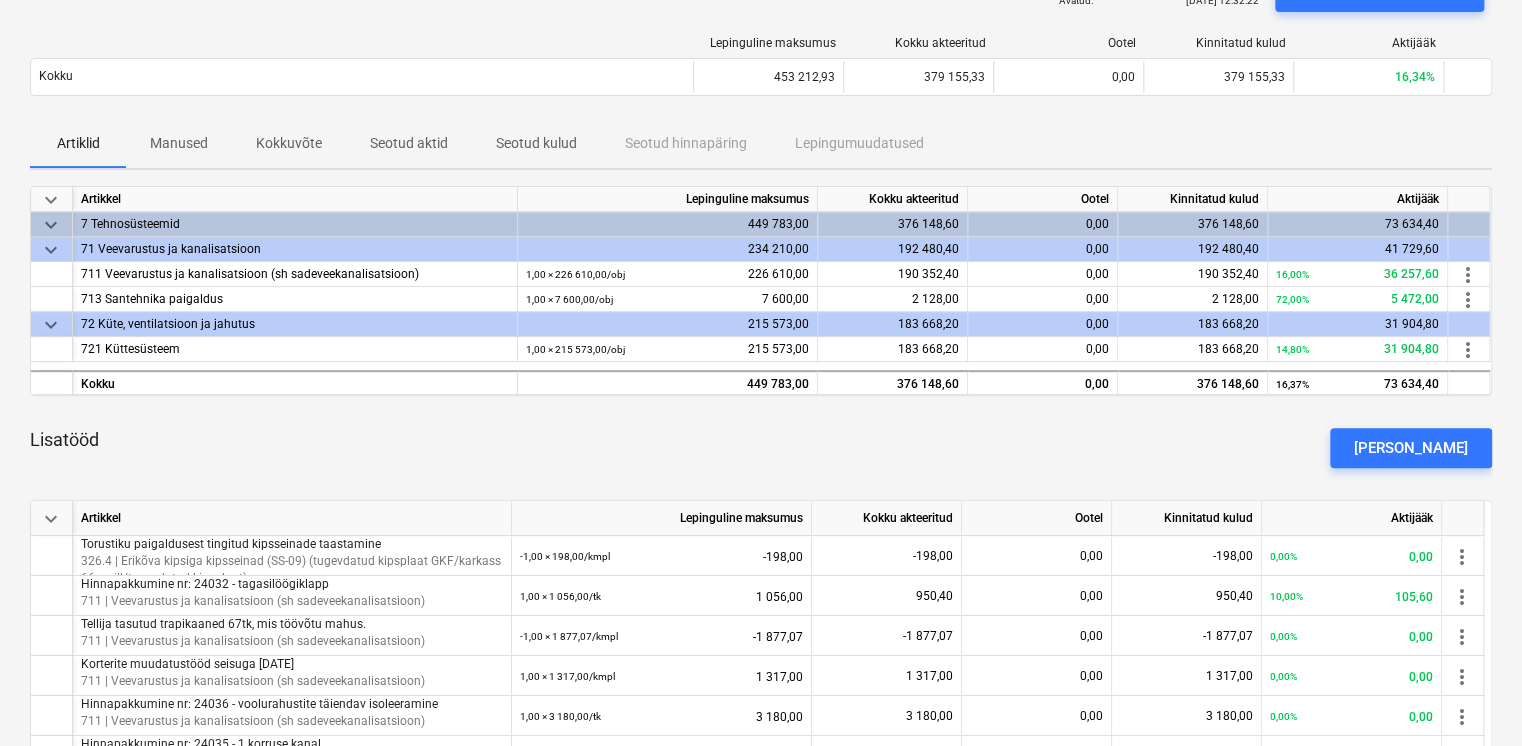 scroll, scrollTop: 333, scrollLeft: 0, axis: vertical 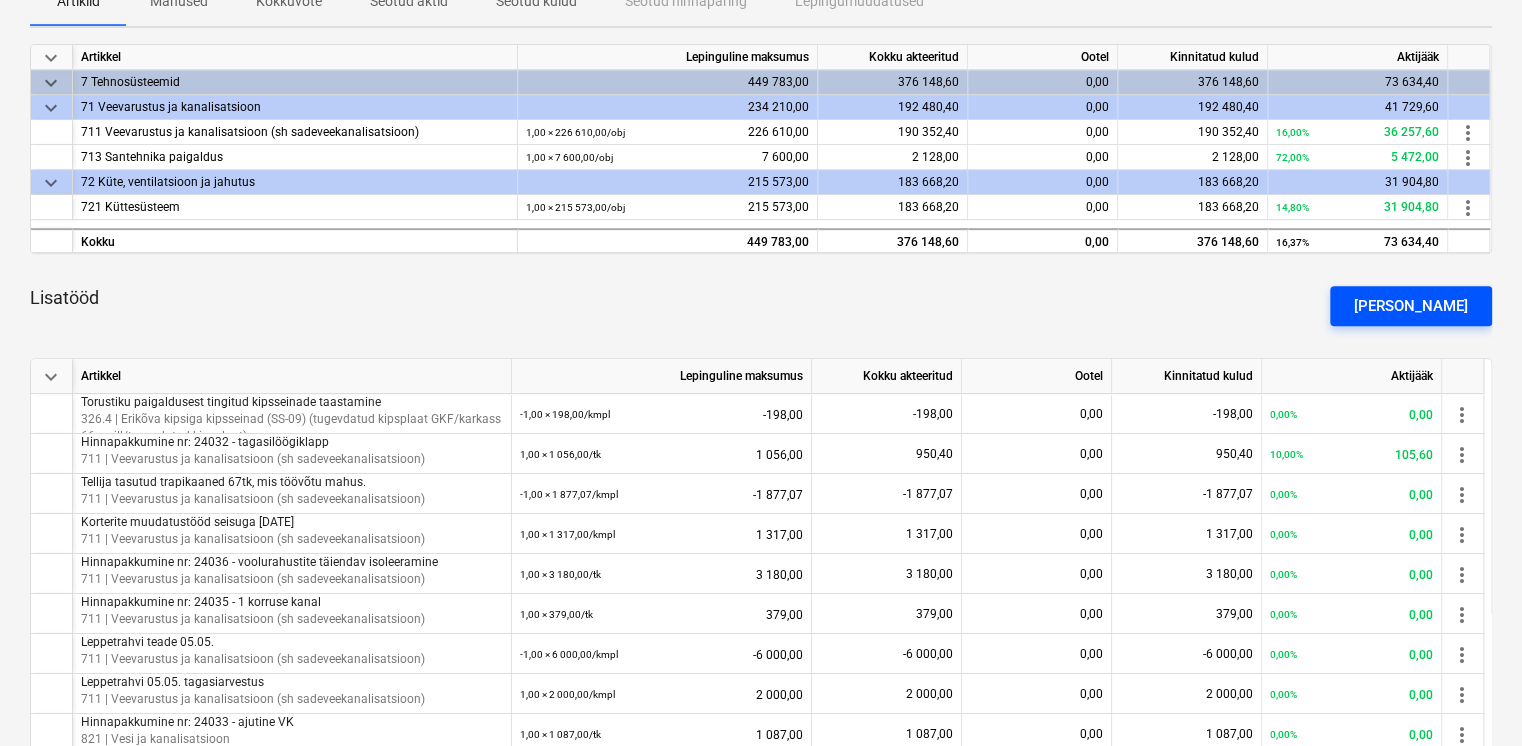 click on "[PERSON_NAME]" at bounding box center [1411, 306] 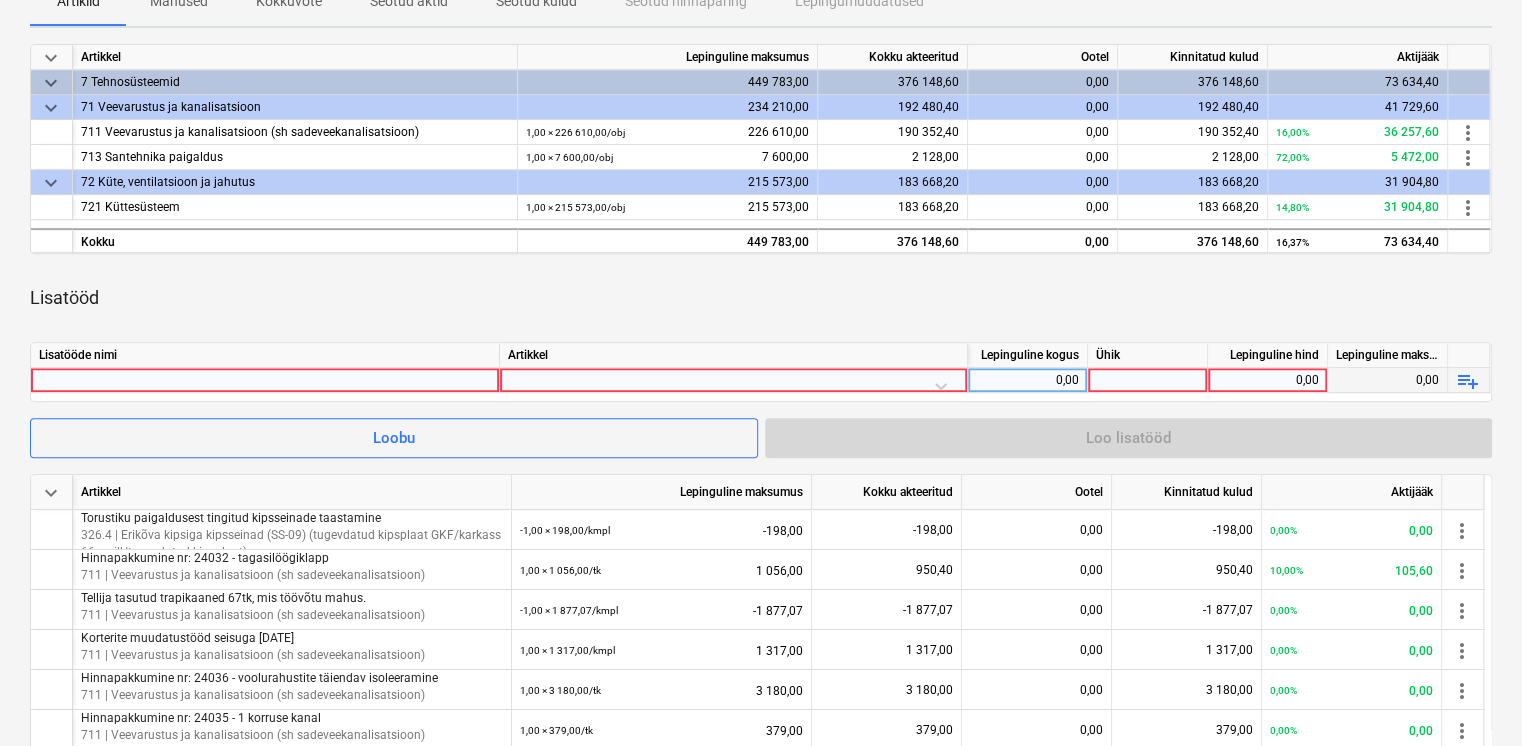 click at bounding box center (265, 380) 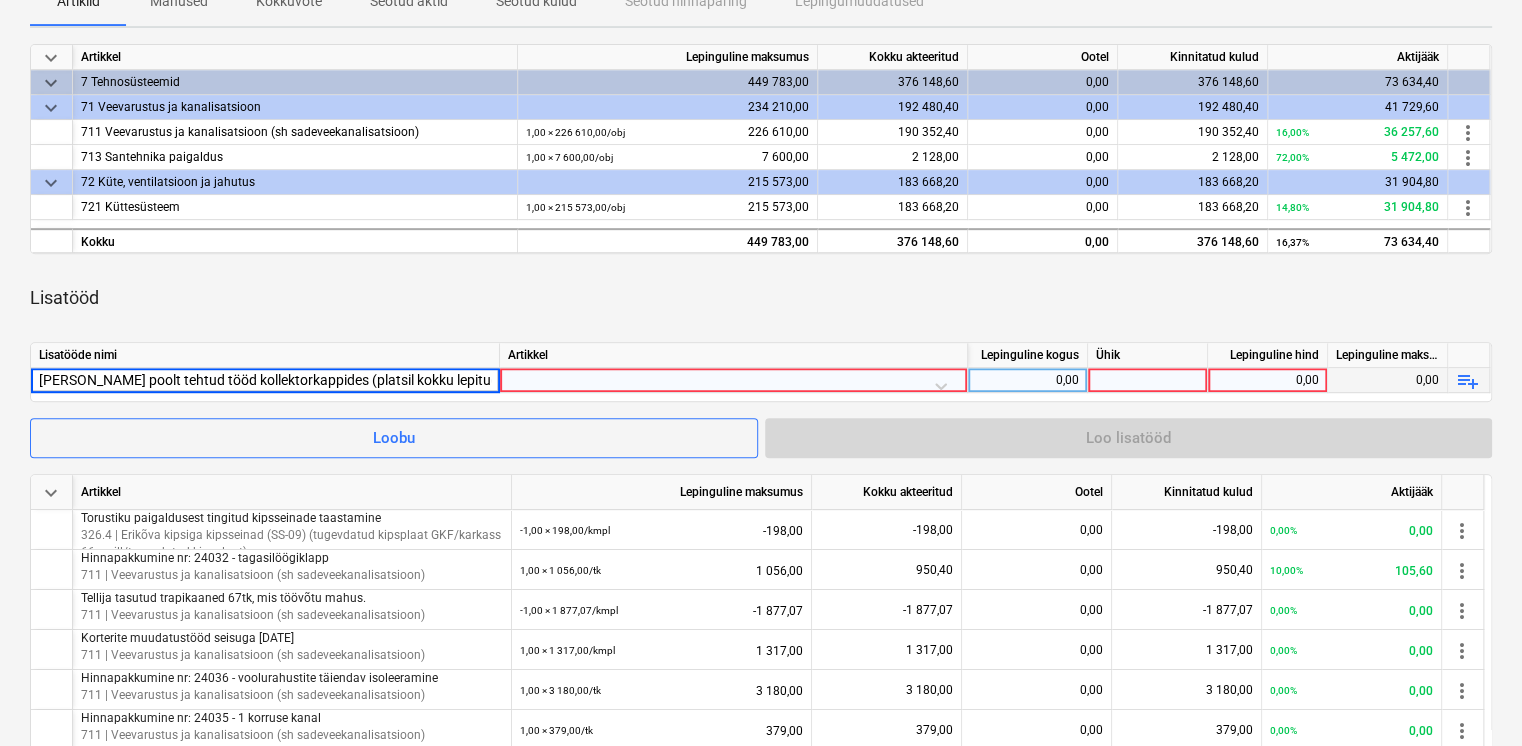 type on "[PERSON_NAME] poolt tehtud tööd kollektorkappides (platsil kokku lepitud)(juuni)" 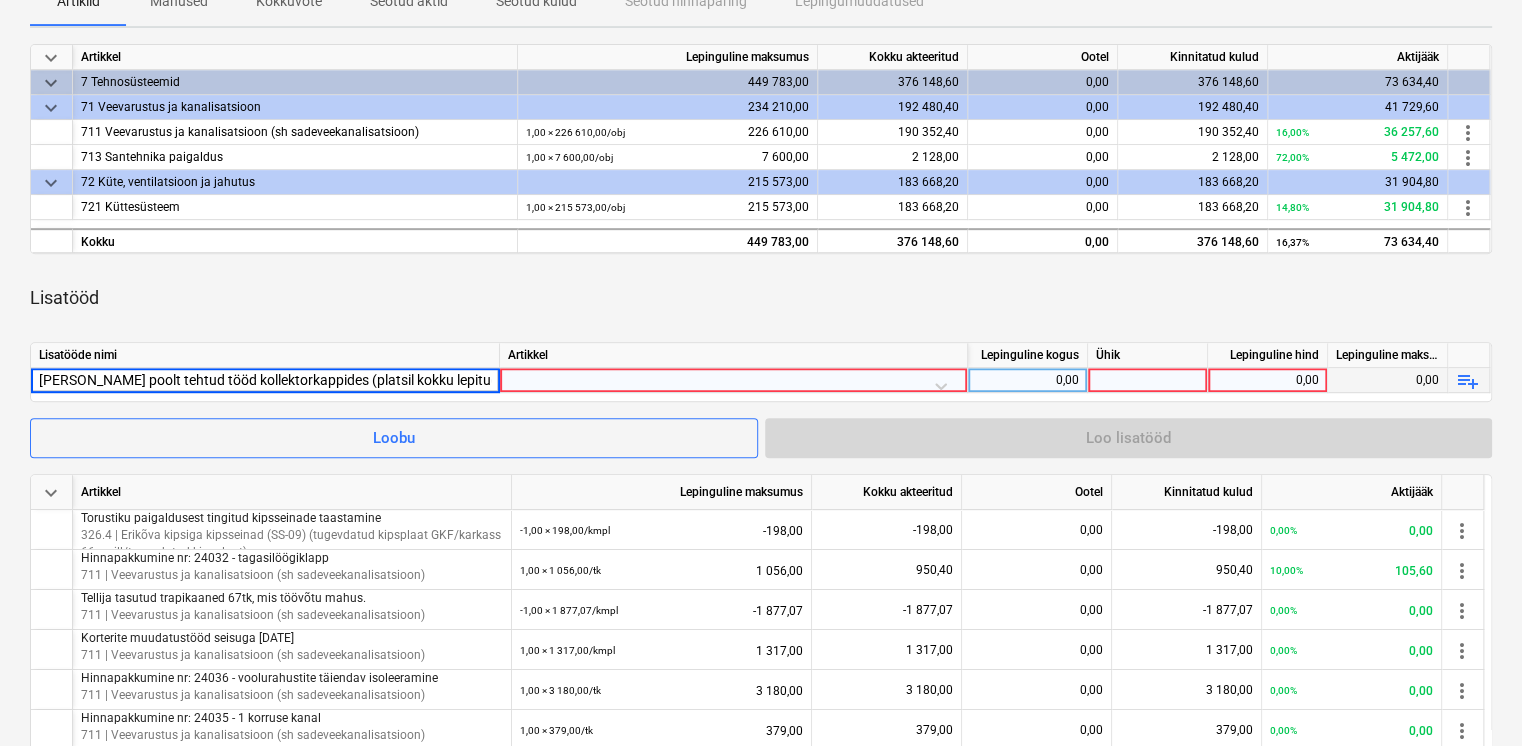 scroll, scrollTop: 0, scrollLeft: 3, axis: horizontal 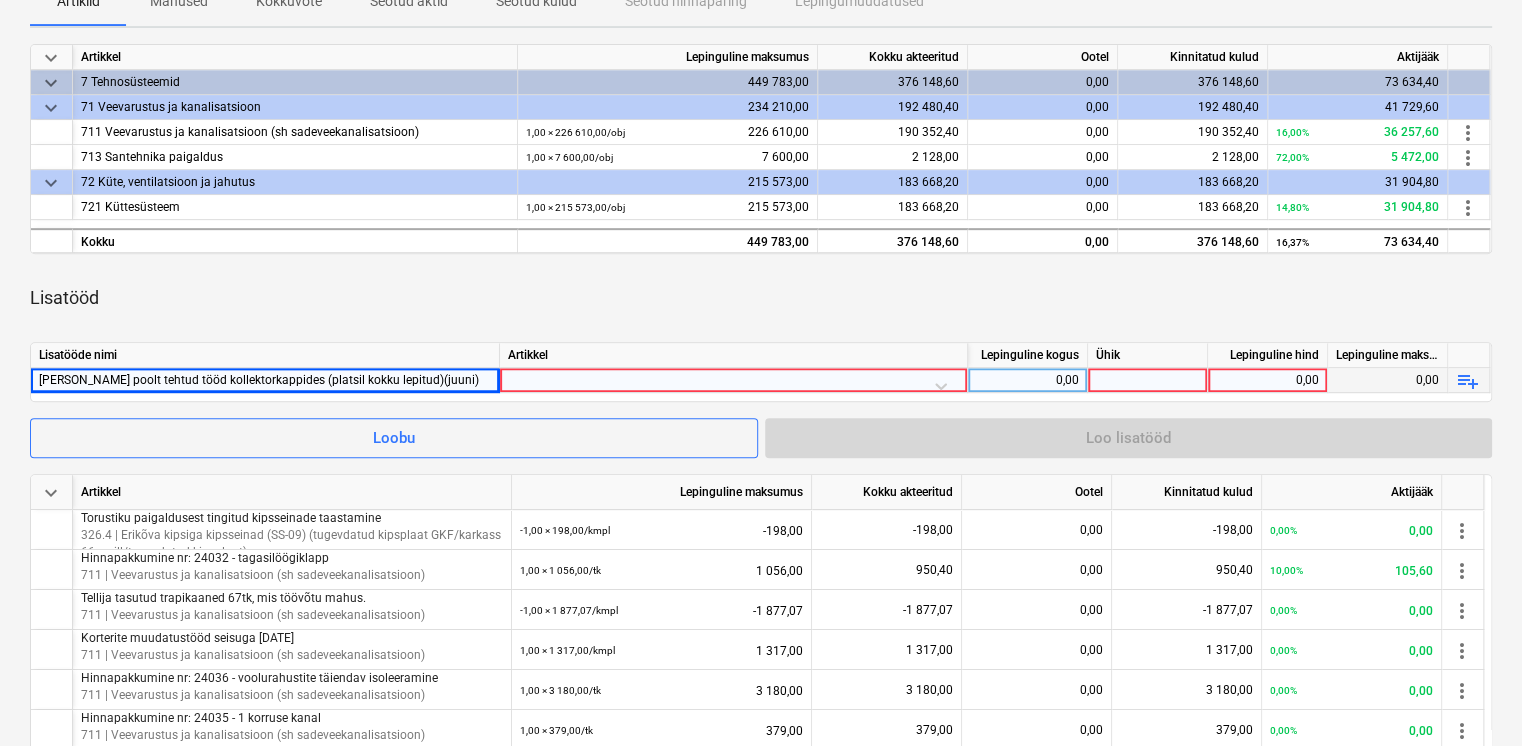 click at bounding box center [733, 385] 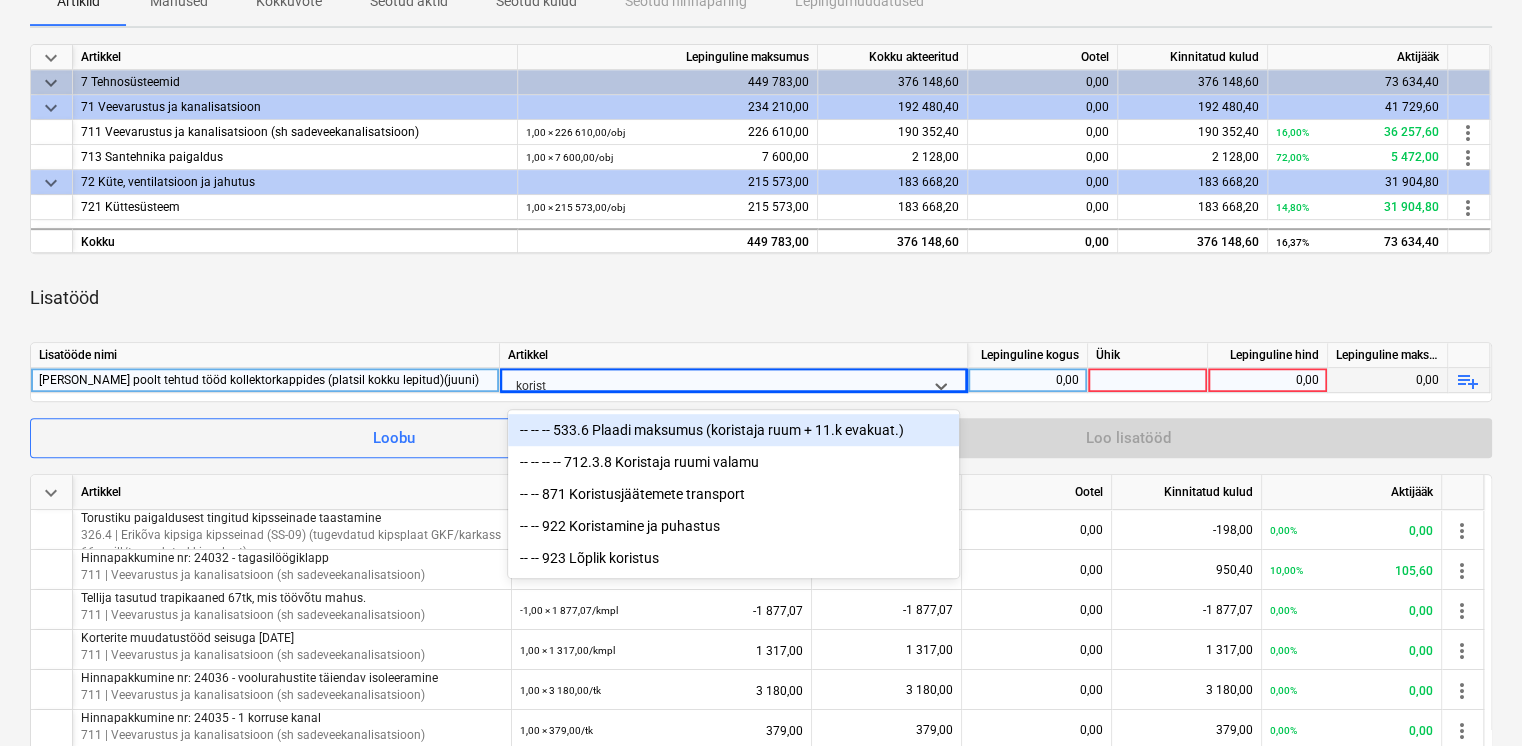 type on "korista" 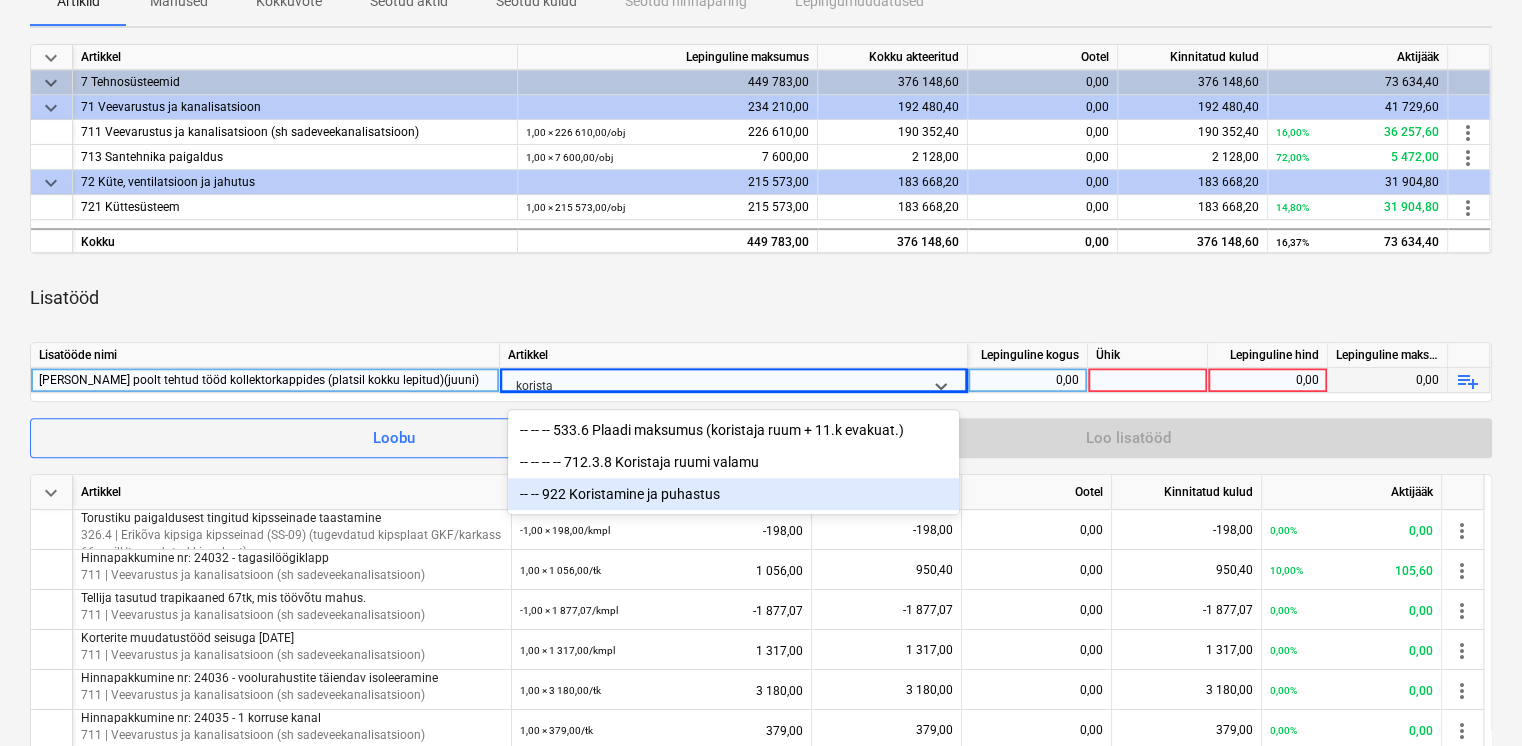 click on "-- --  922 Koristamine ja puhastus" at bounding box center (733, 494) 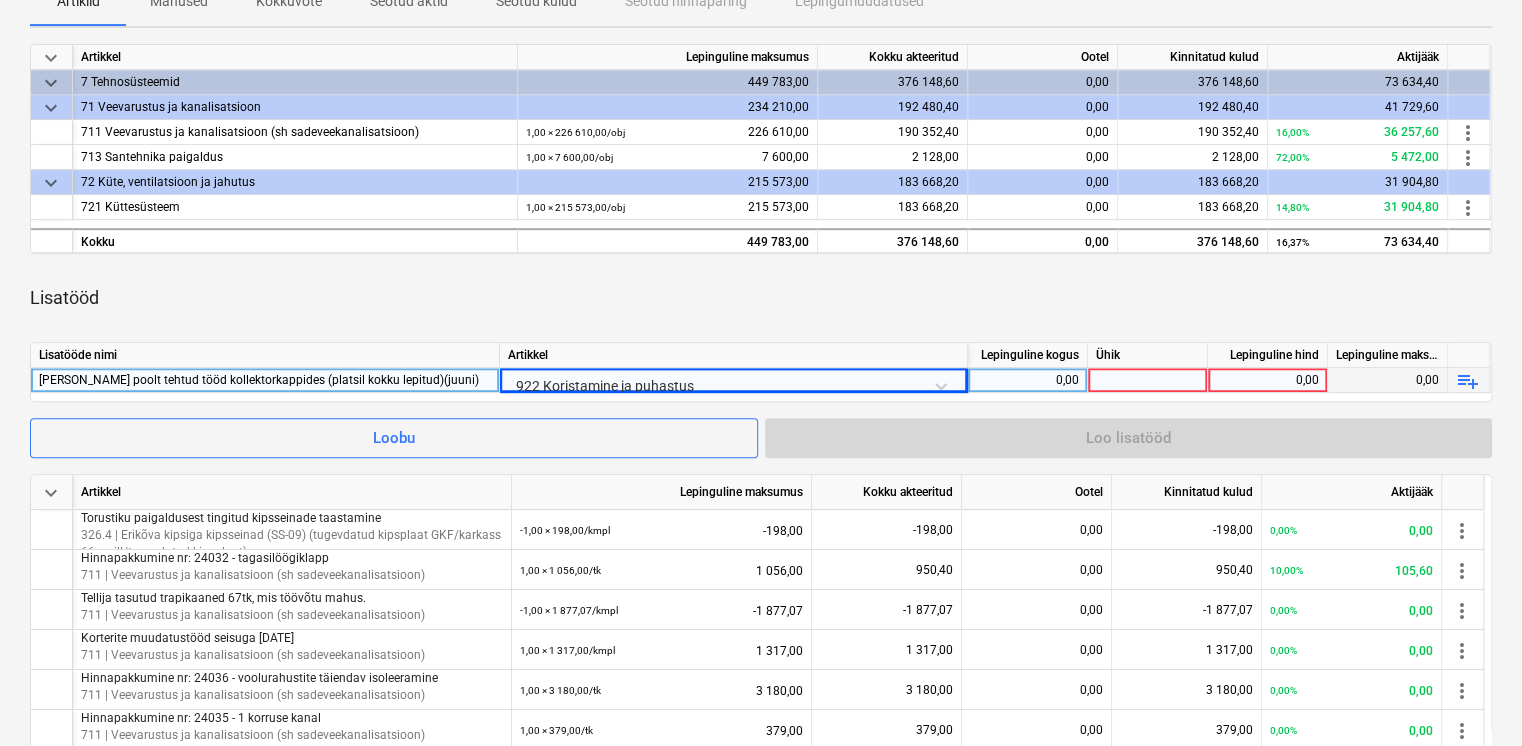 click on "0,00" at bounding box center (1027, 380) 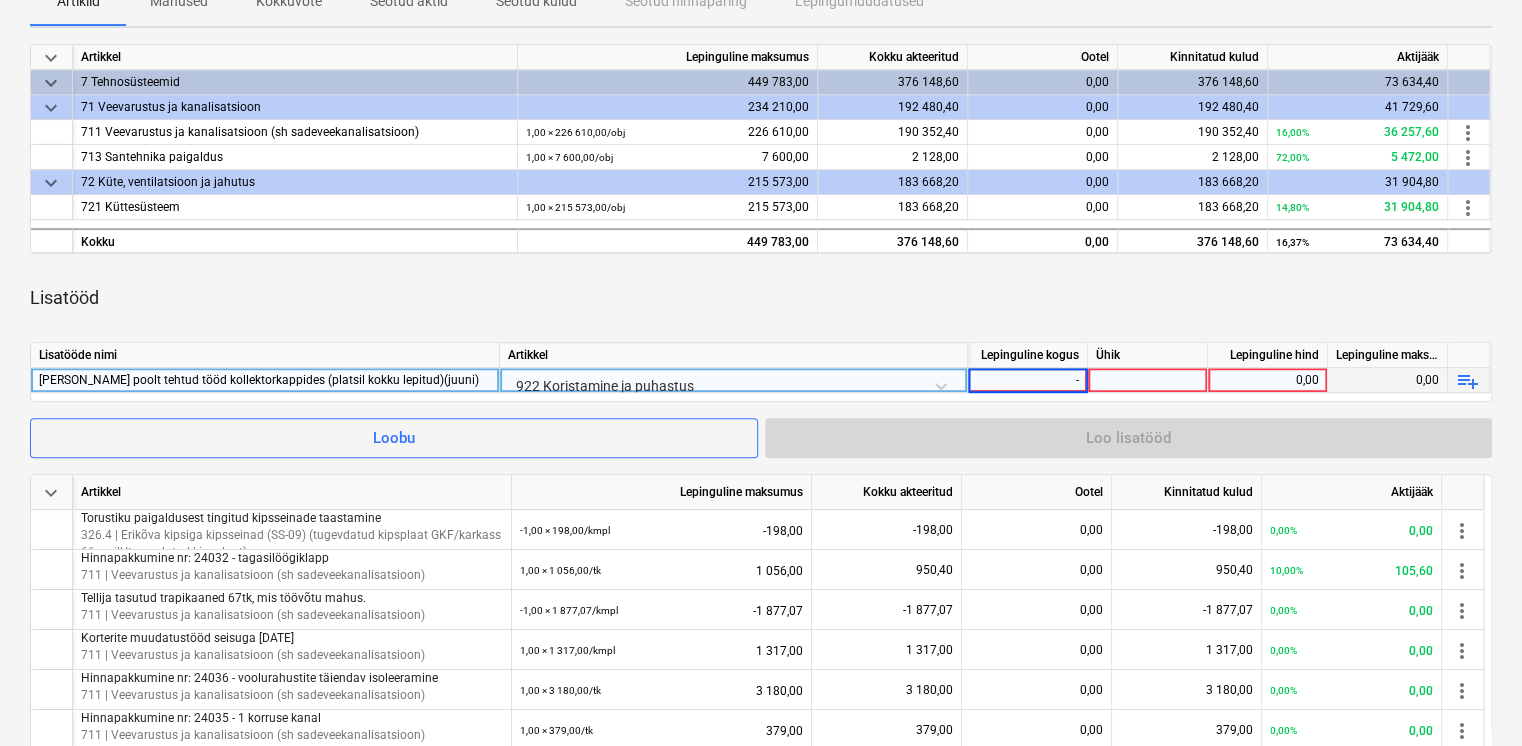 type on "-1" 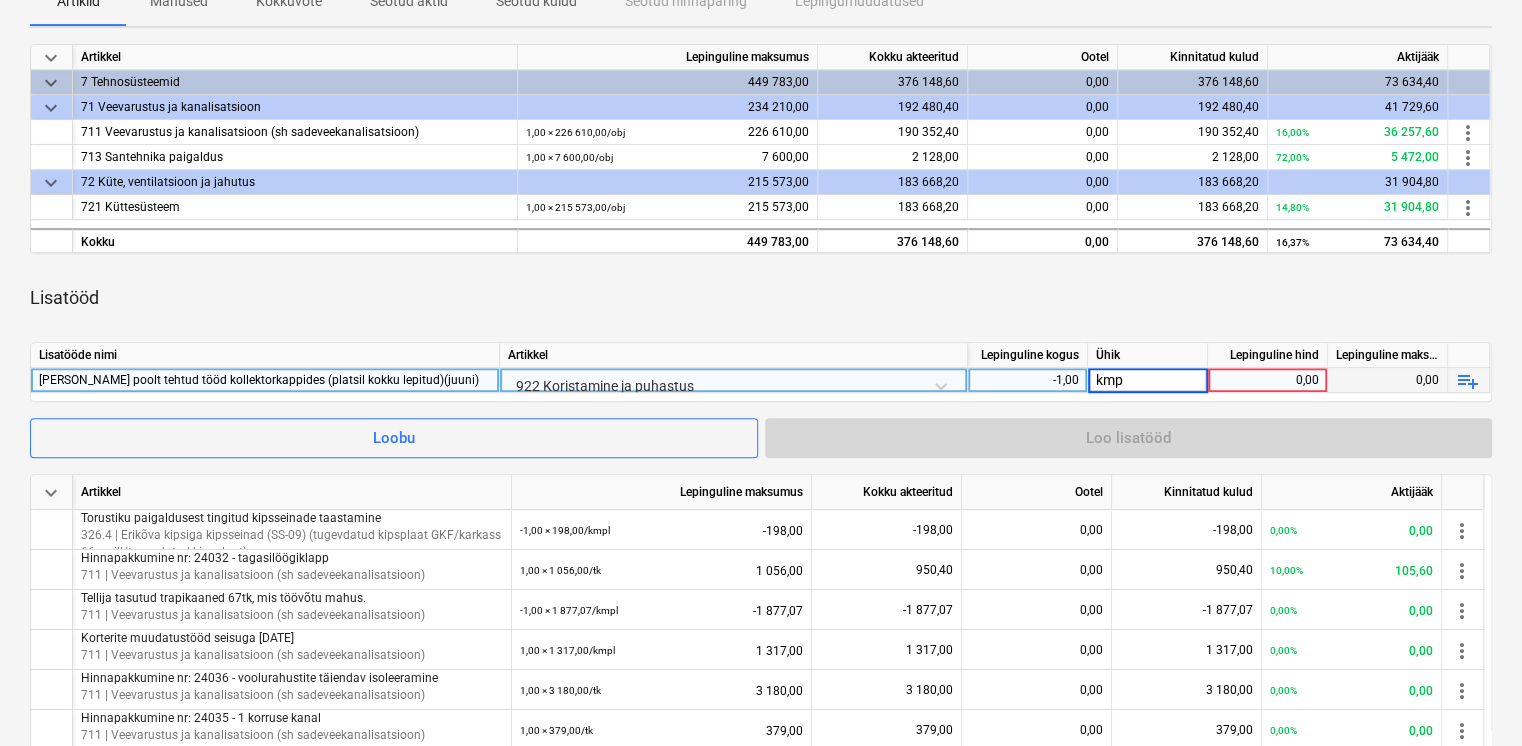 type on "kmpl" 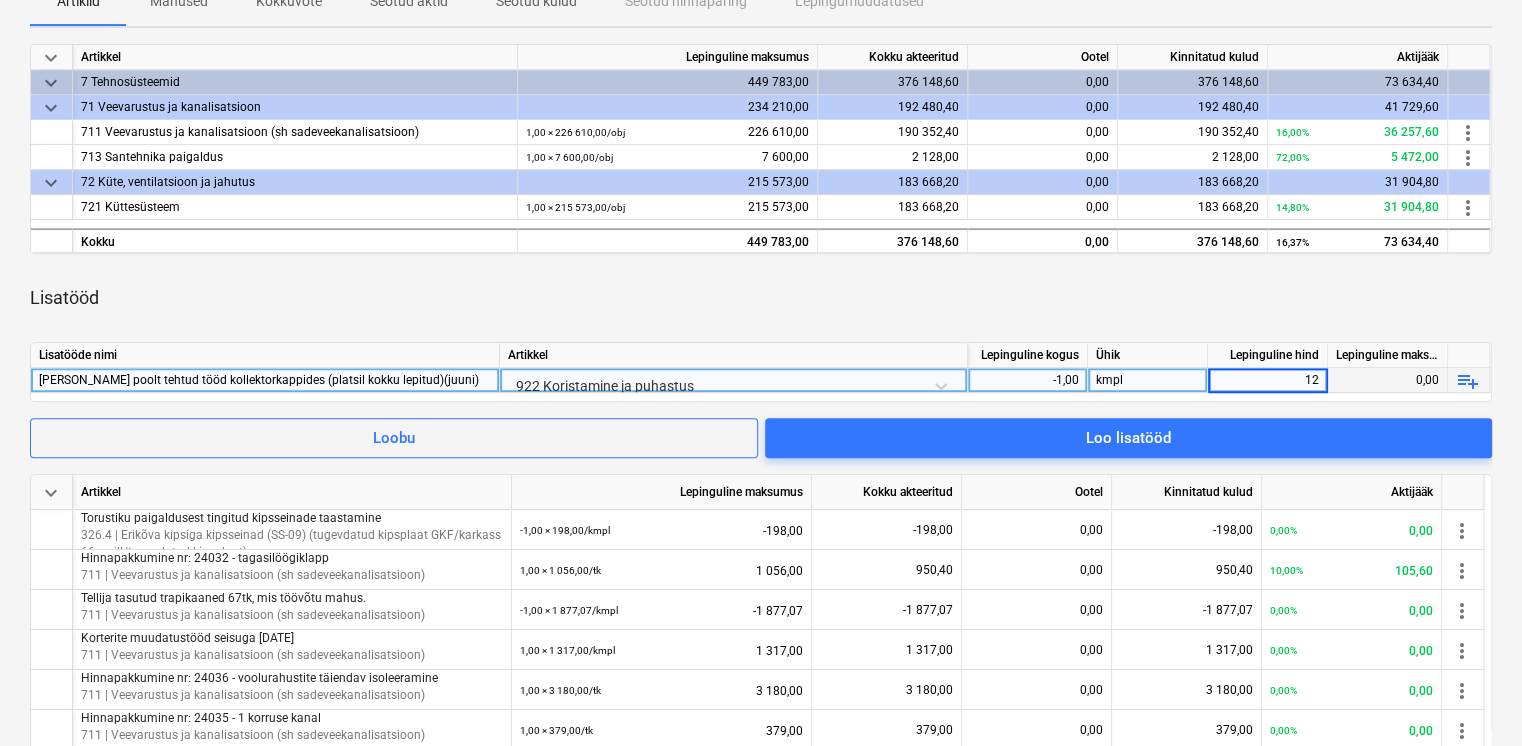 type on "120" 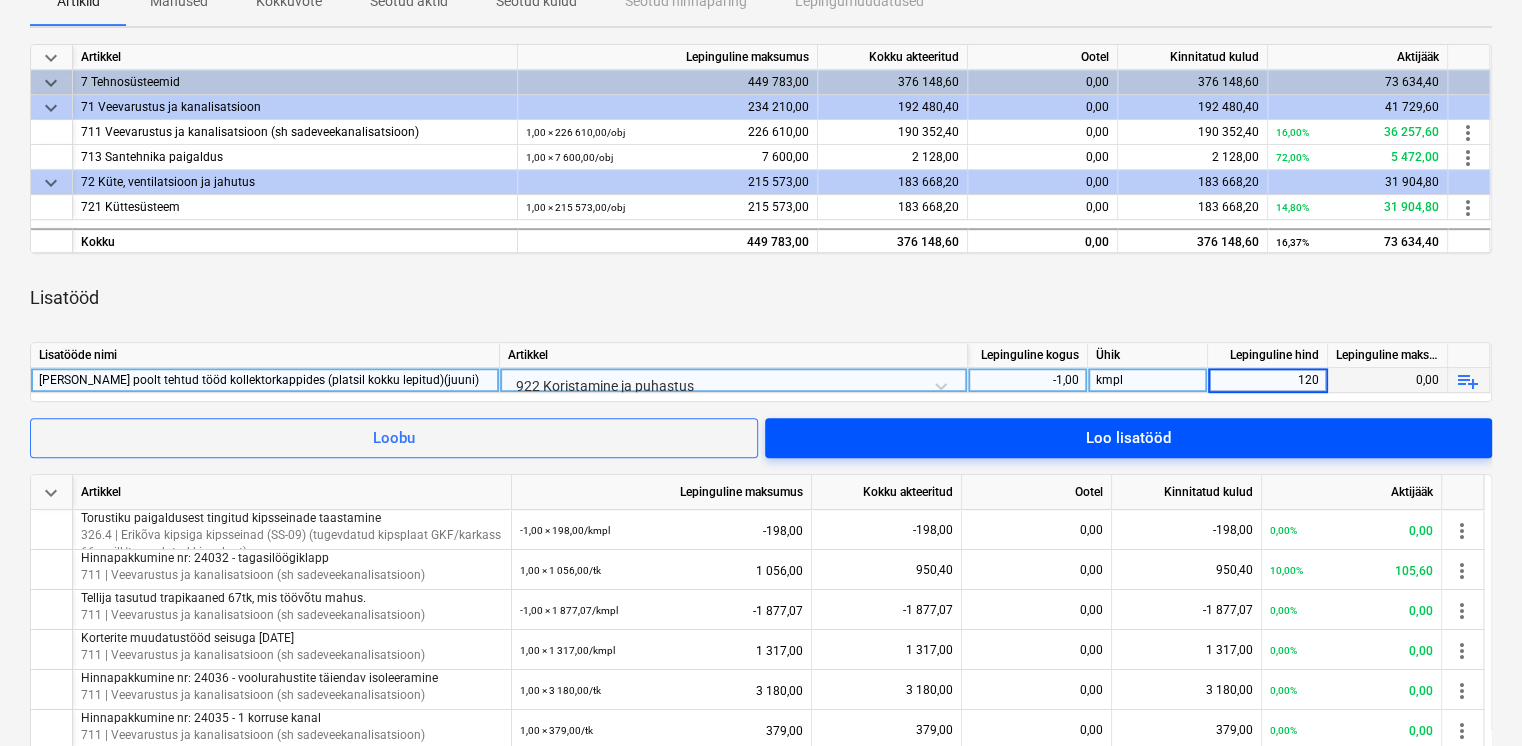 click on "Loo lisatööd" at bounding box center (1128, 438) 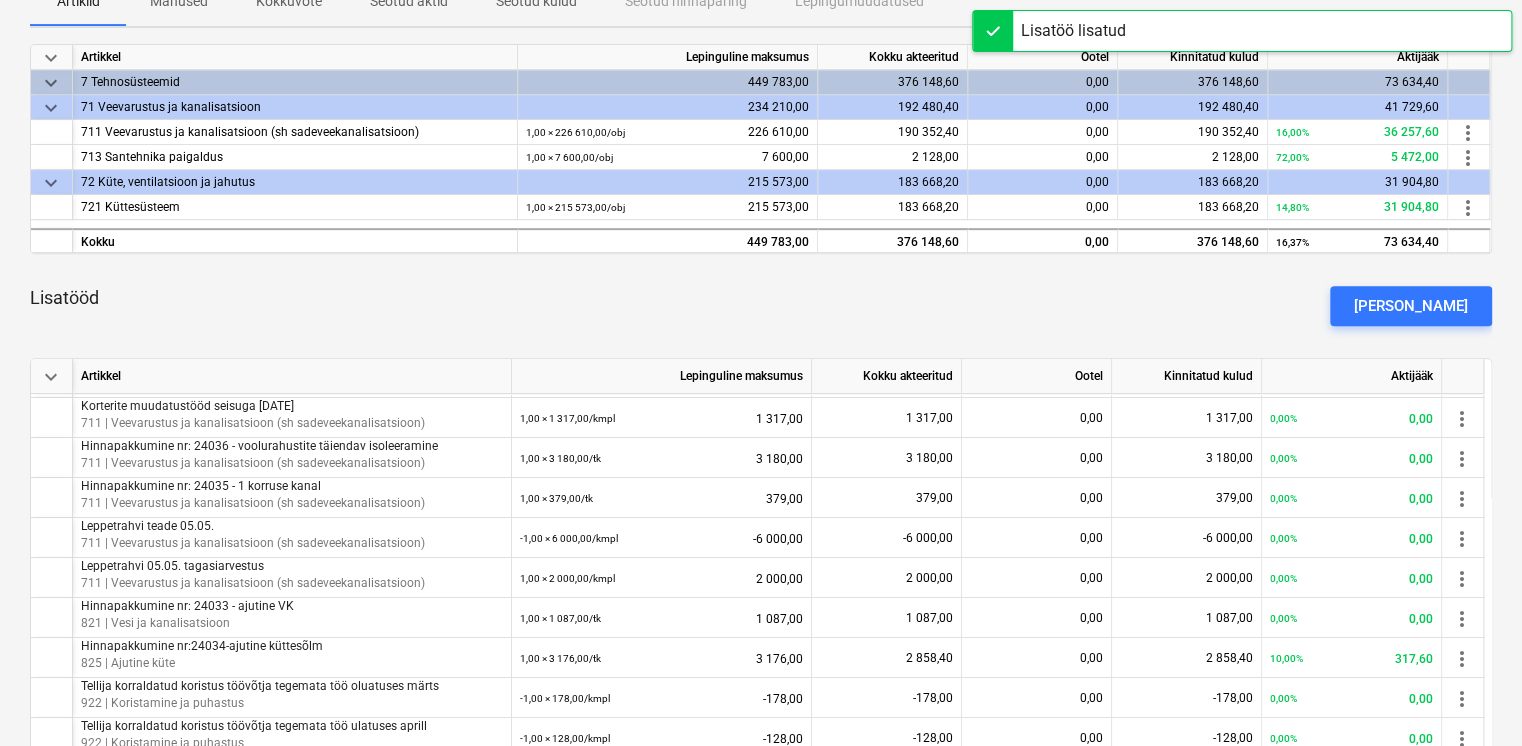 scroll, scrollTop: 188, scrollLeft: 0, axis: vertical 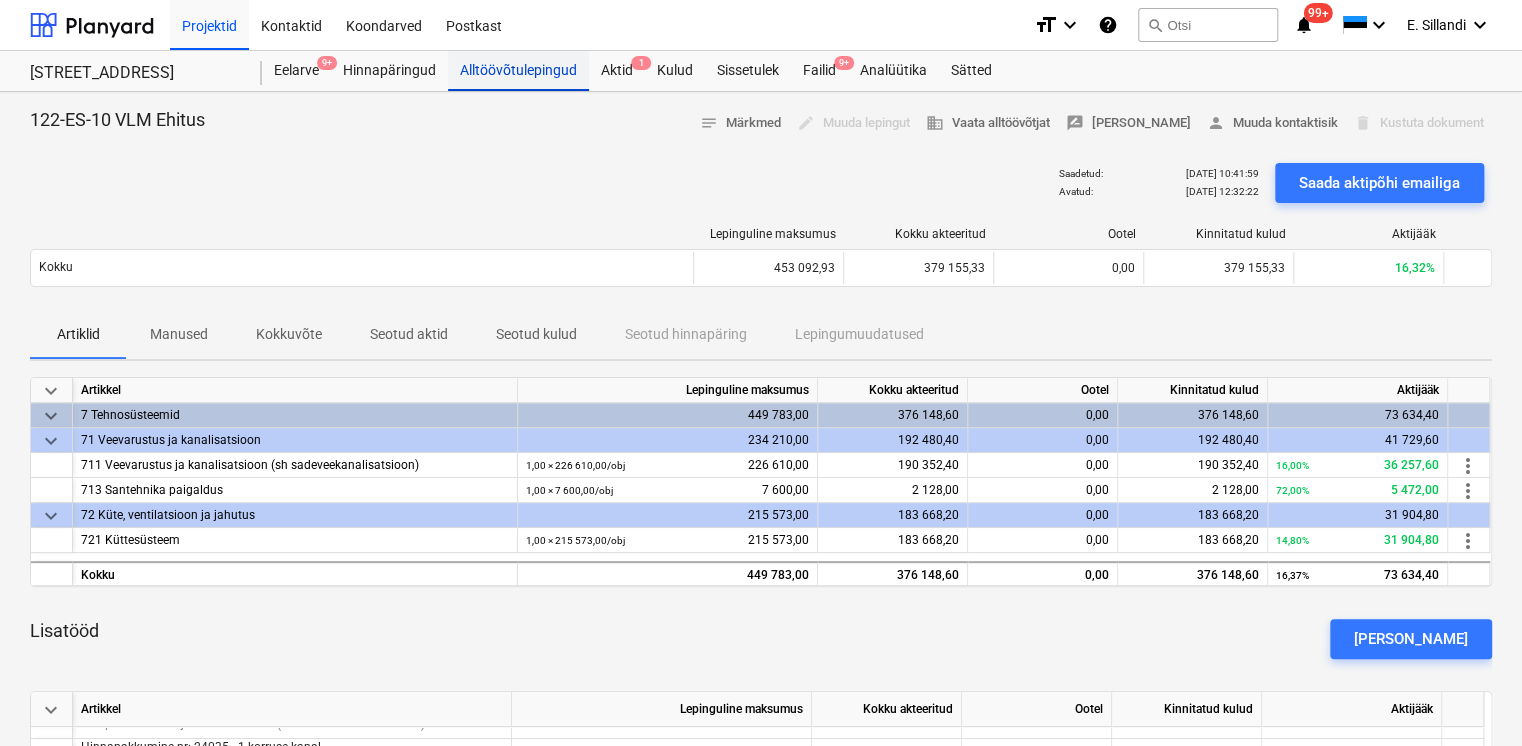 click on "Alltöövõtulepingud" at bounding box center (518, 71) 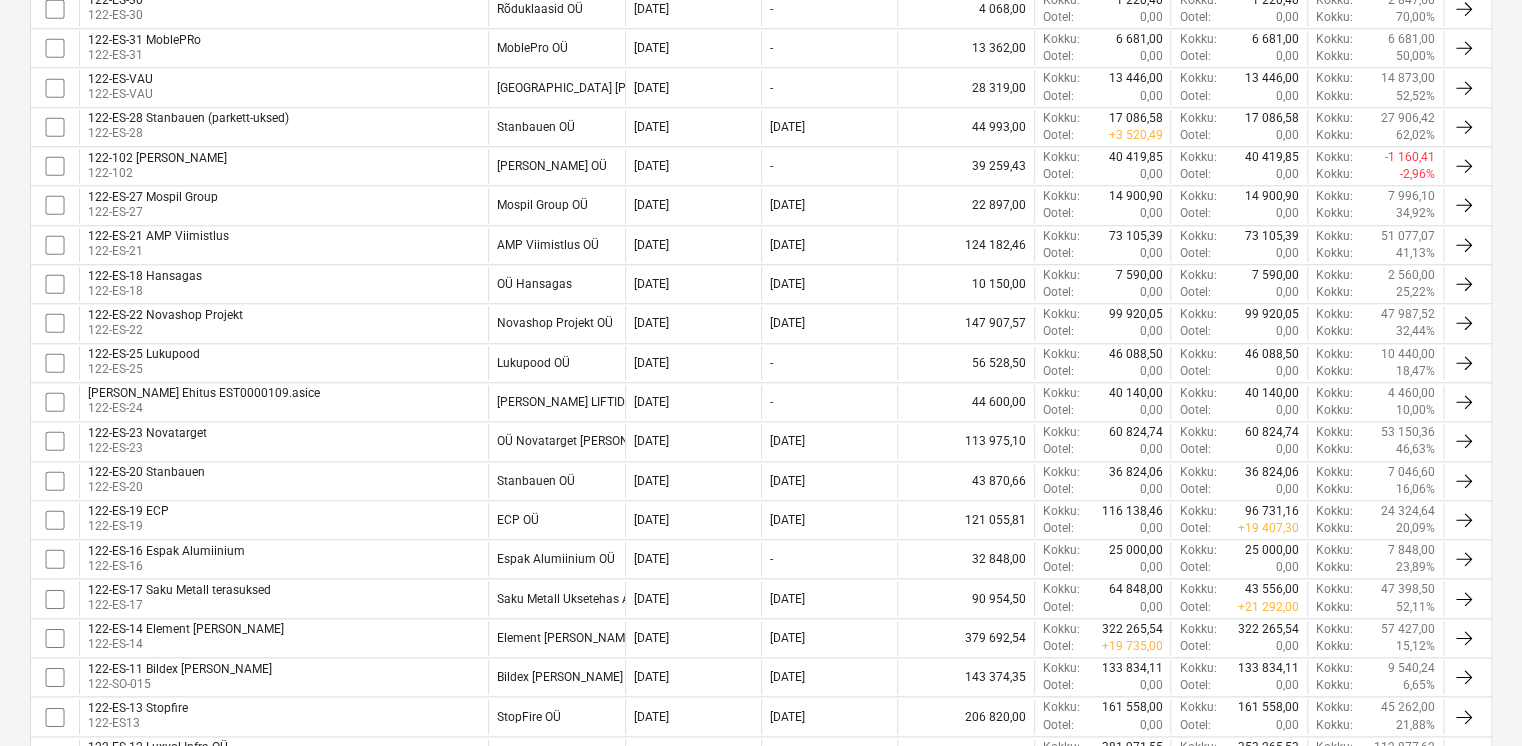 scroll, scrollTop: 0, scrollLeft: 0, axis: both 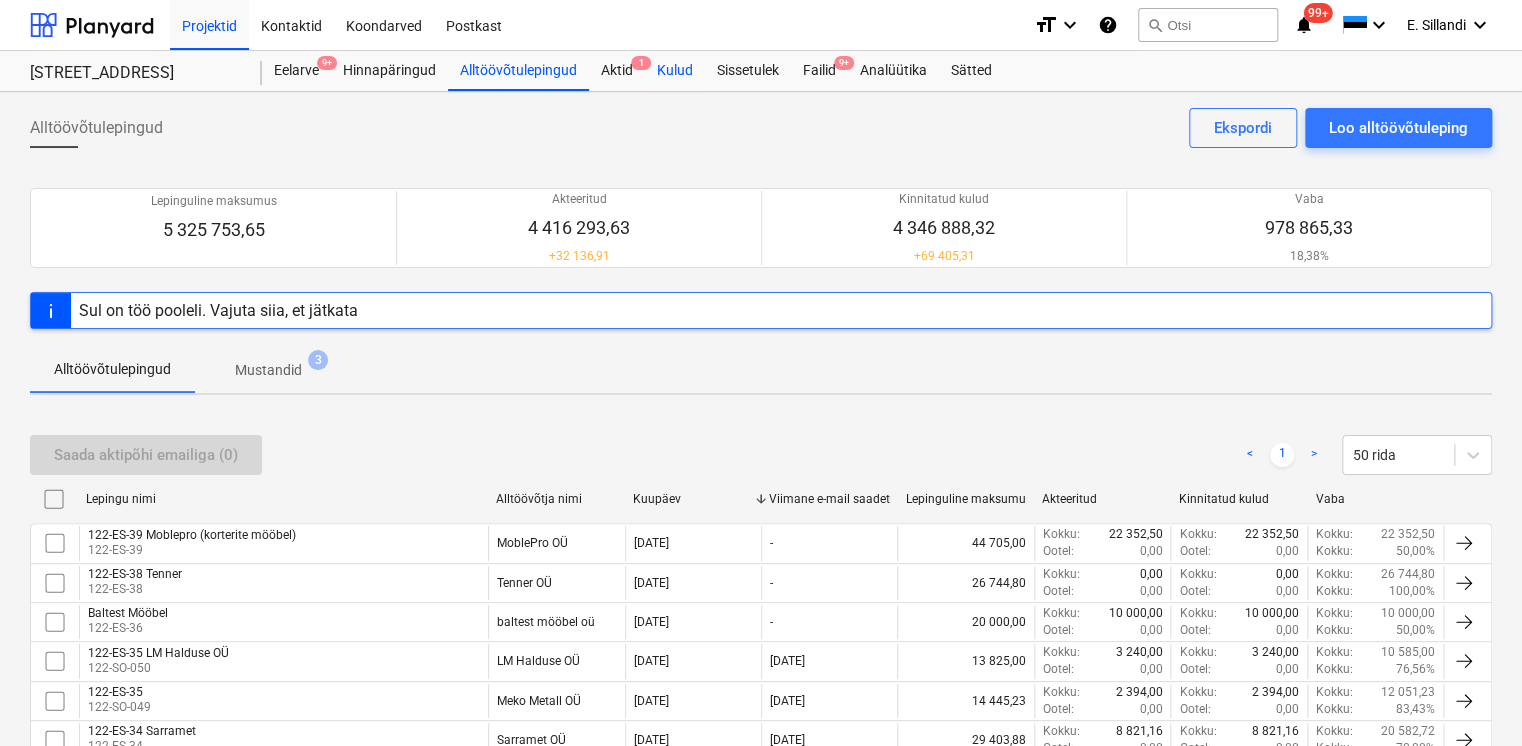click on "Kulud" at bounding box center [675, 71] 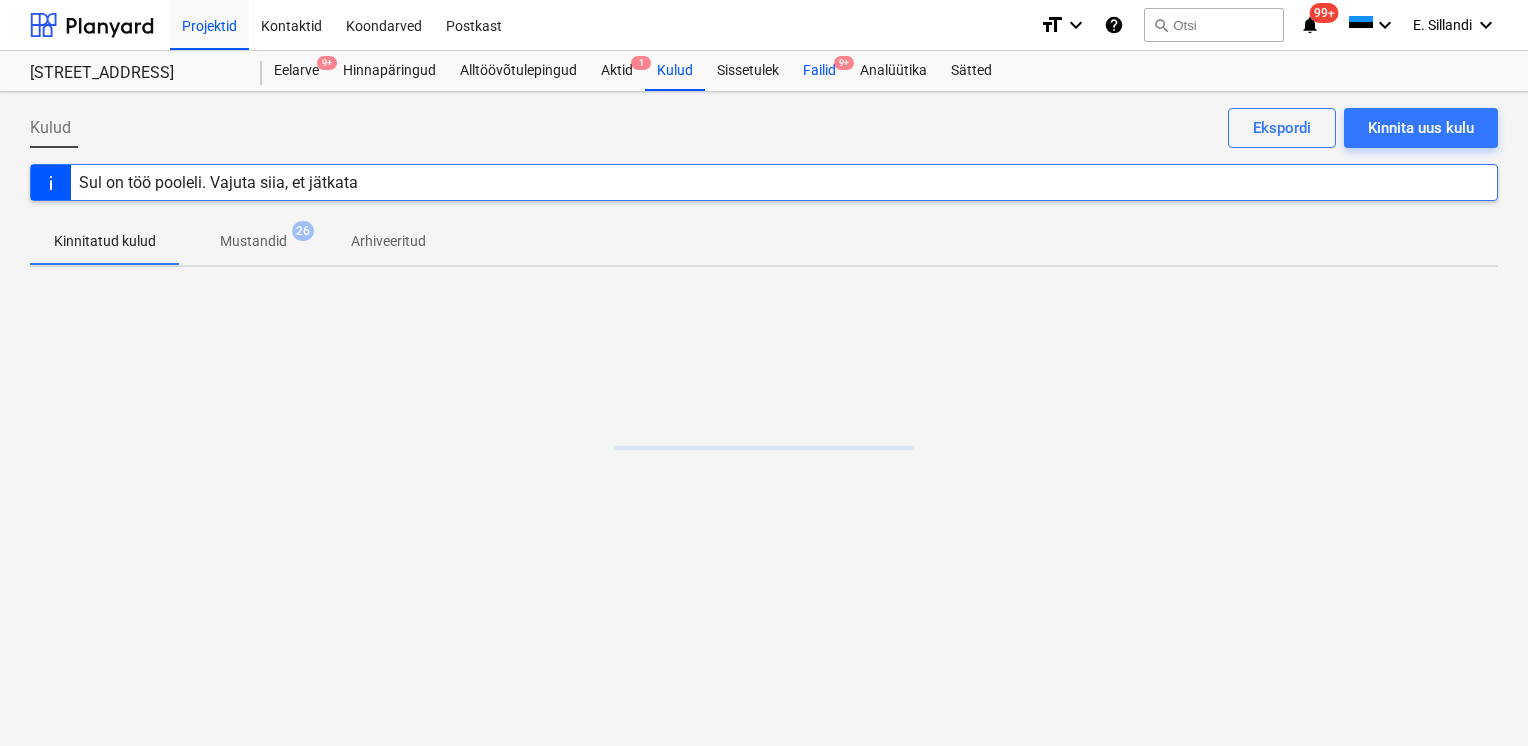 click on "Failid 9+" at bounding box center [819, 71] 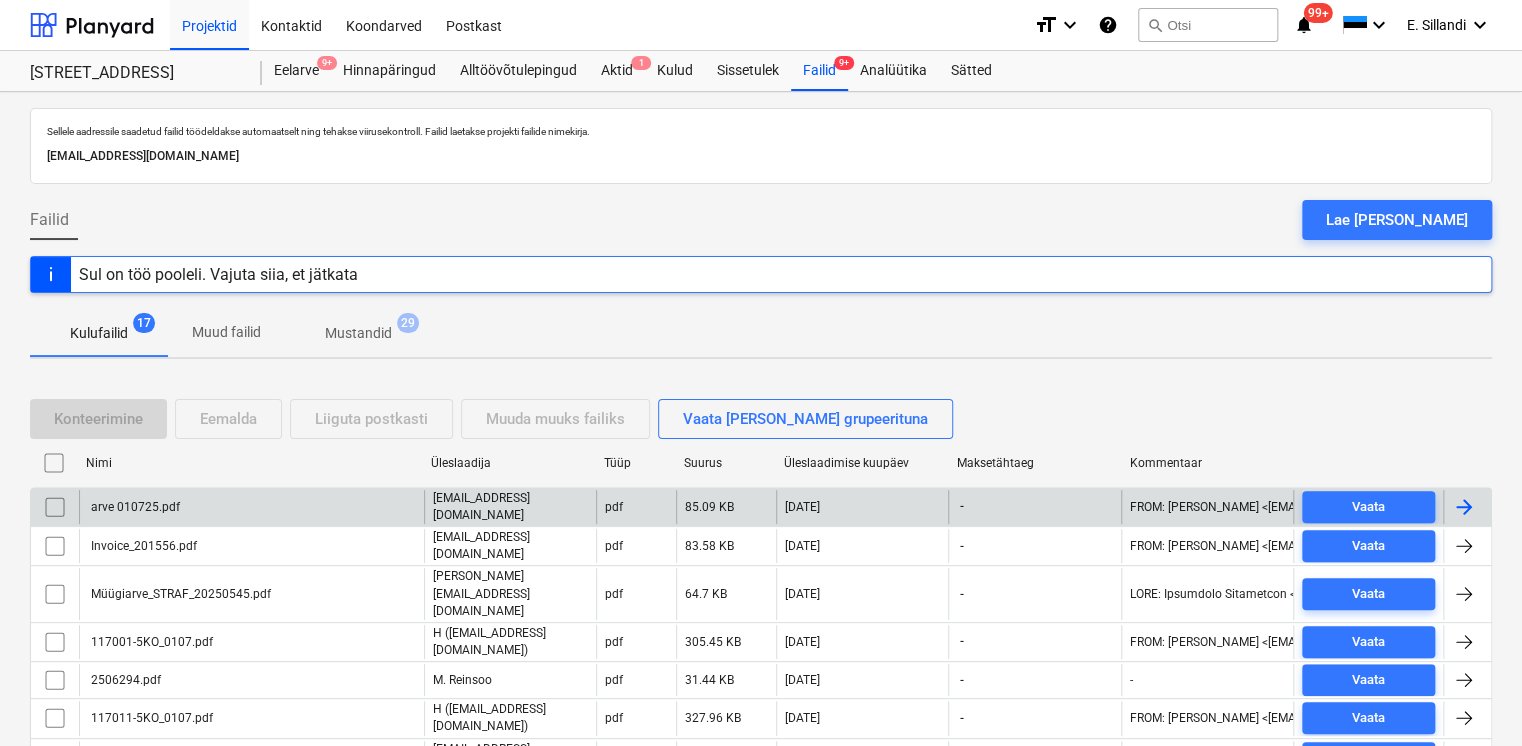 click on "arve 010725.pdf" at bounding box center [251, 507] 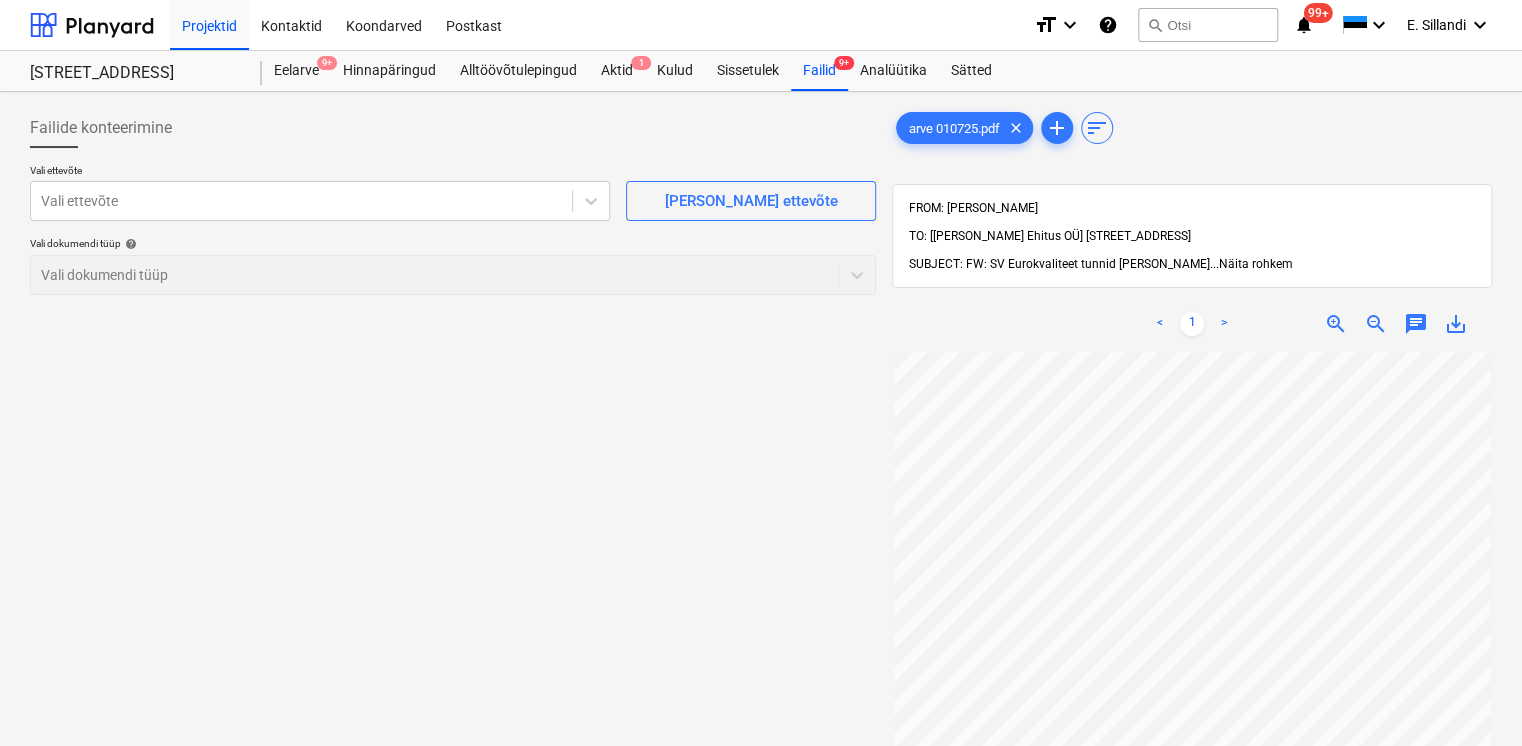 click on "Näita rohkem" at bounding box center [1256, 264] 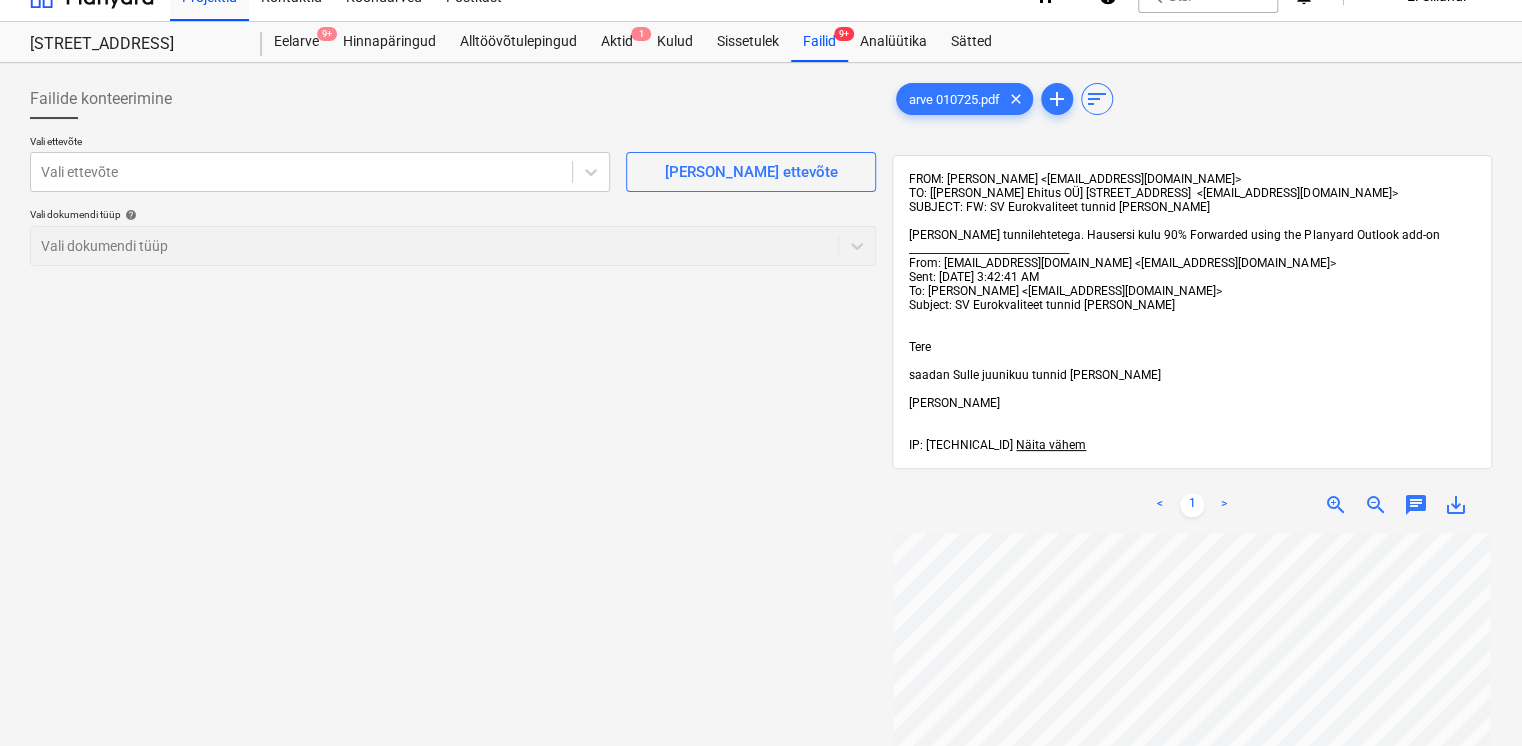 scroll, scrollTop: 0, scrollLeft: 0, axis: both 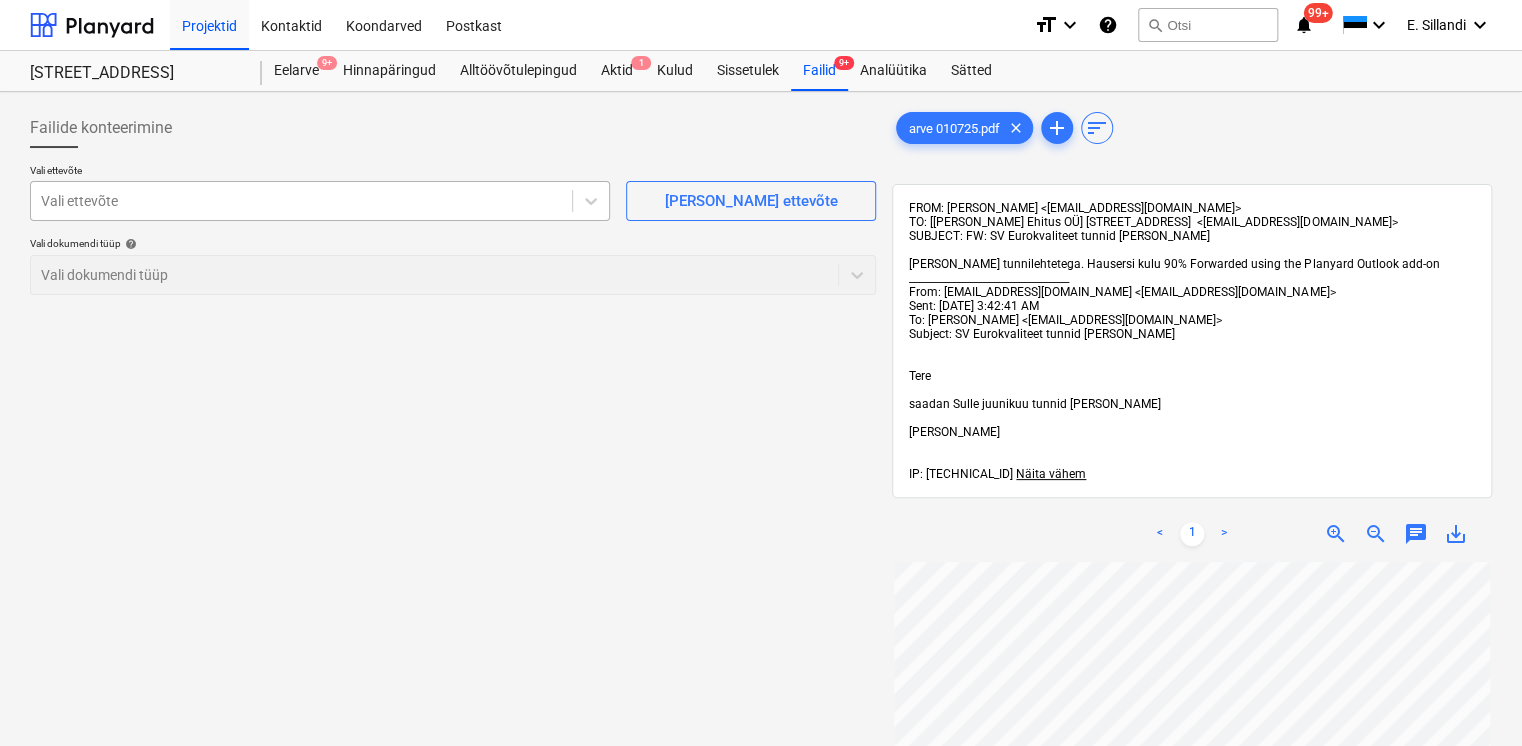 click at bounding box center (301, 201) 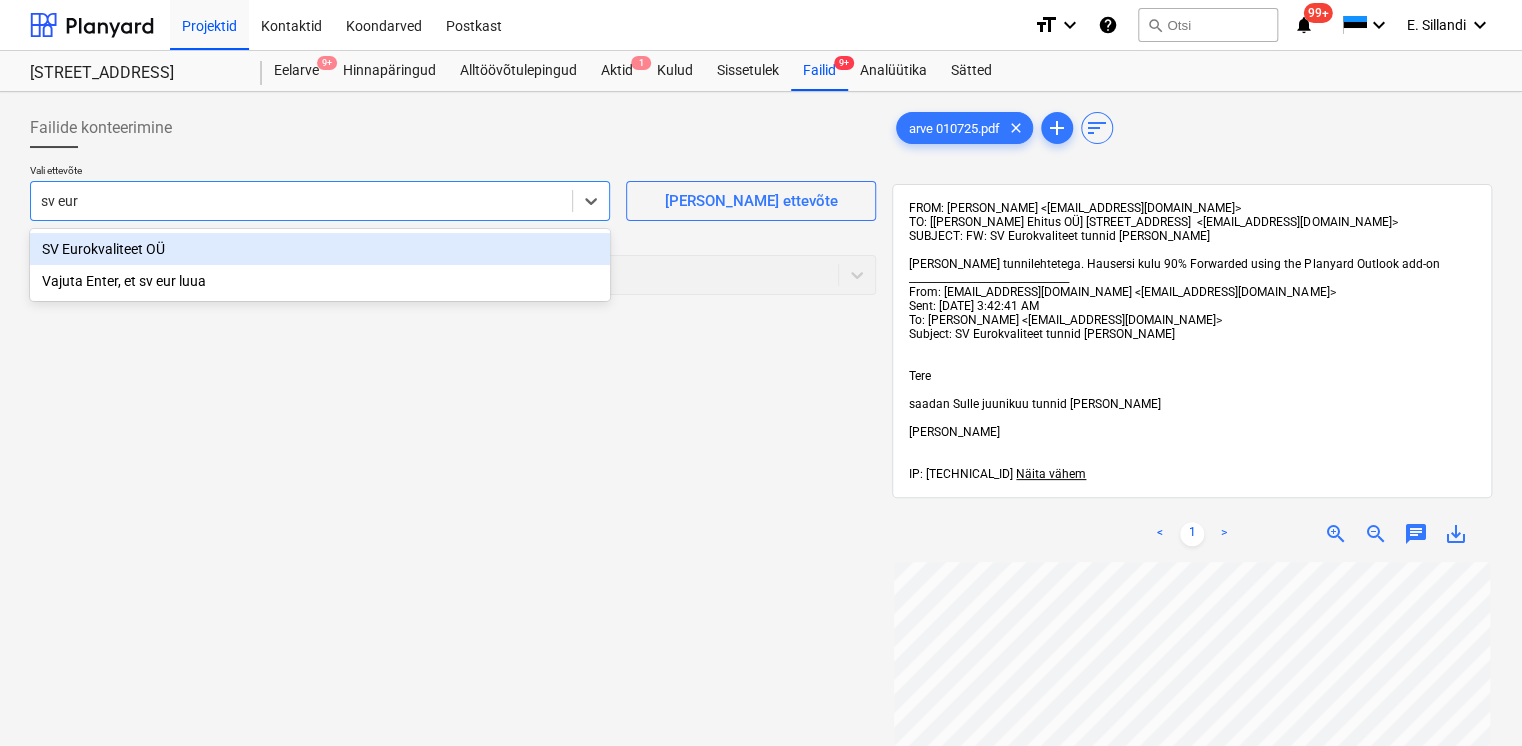 type on "sv euro" 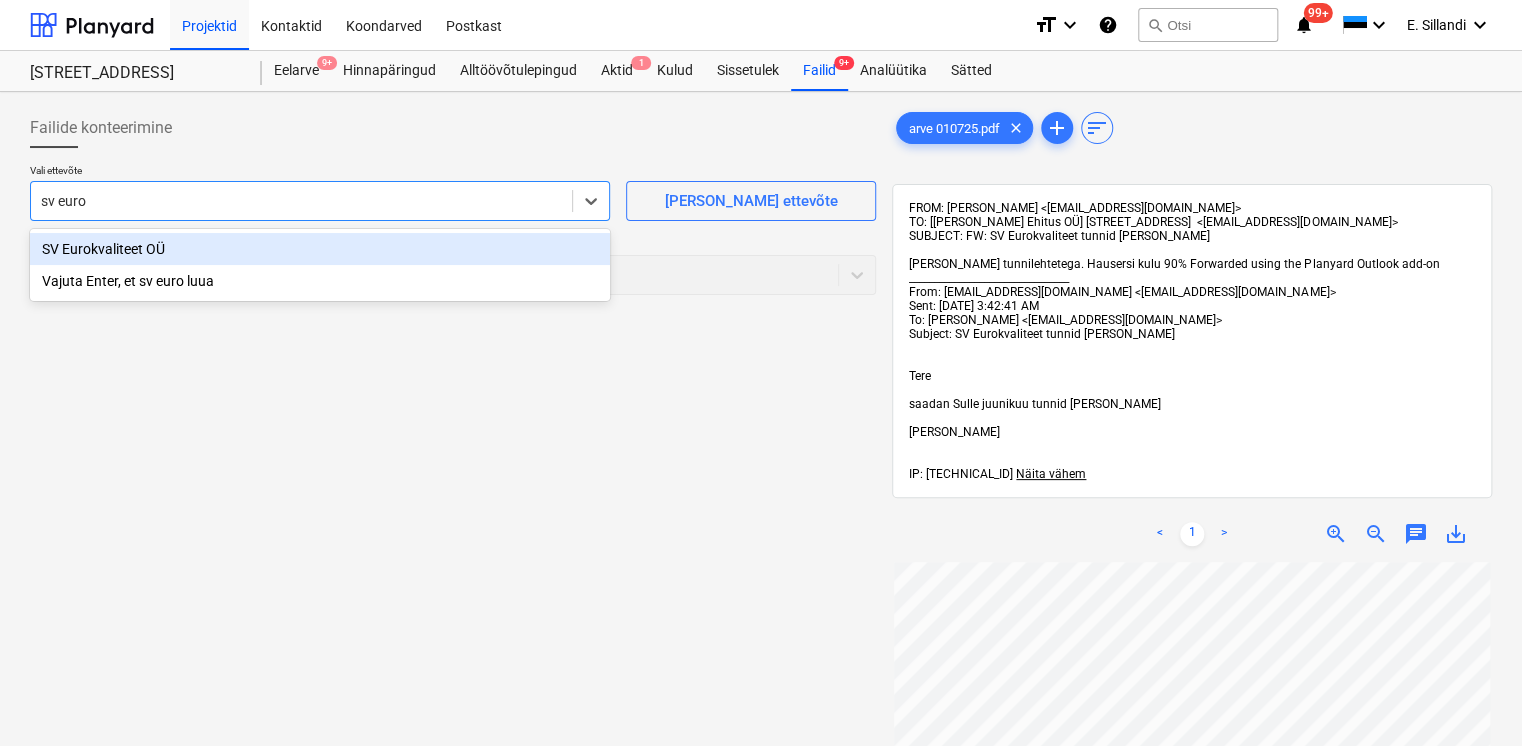 click on "SV Eurokvaliteet OÜ" at bounding box center [320, 249] 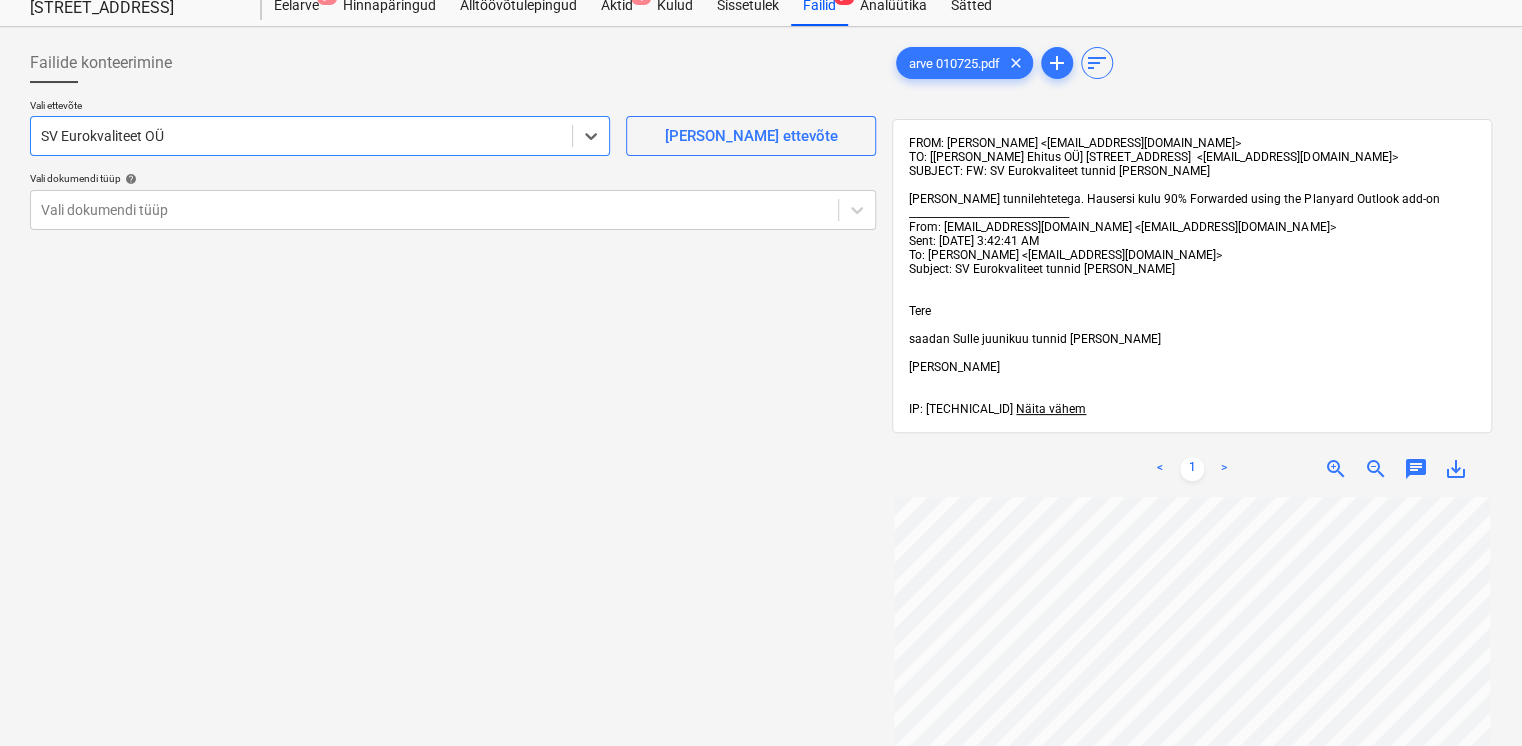 scroll, scrollTop: 66, scrollLeft: 0, axis: vertical 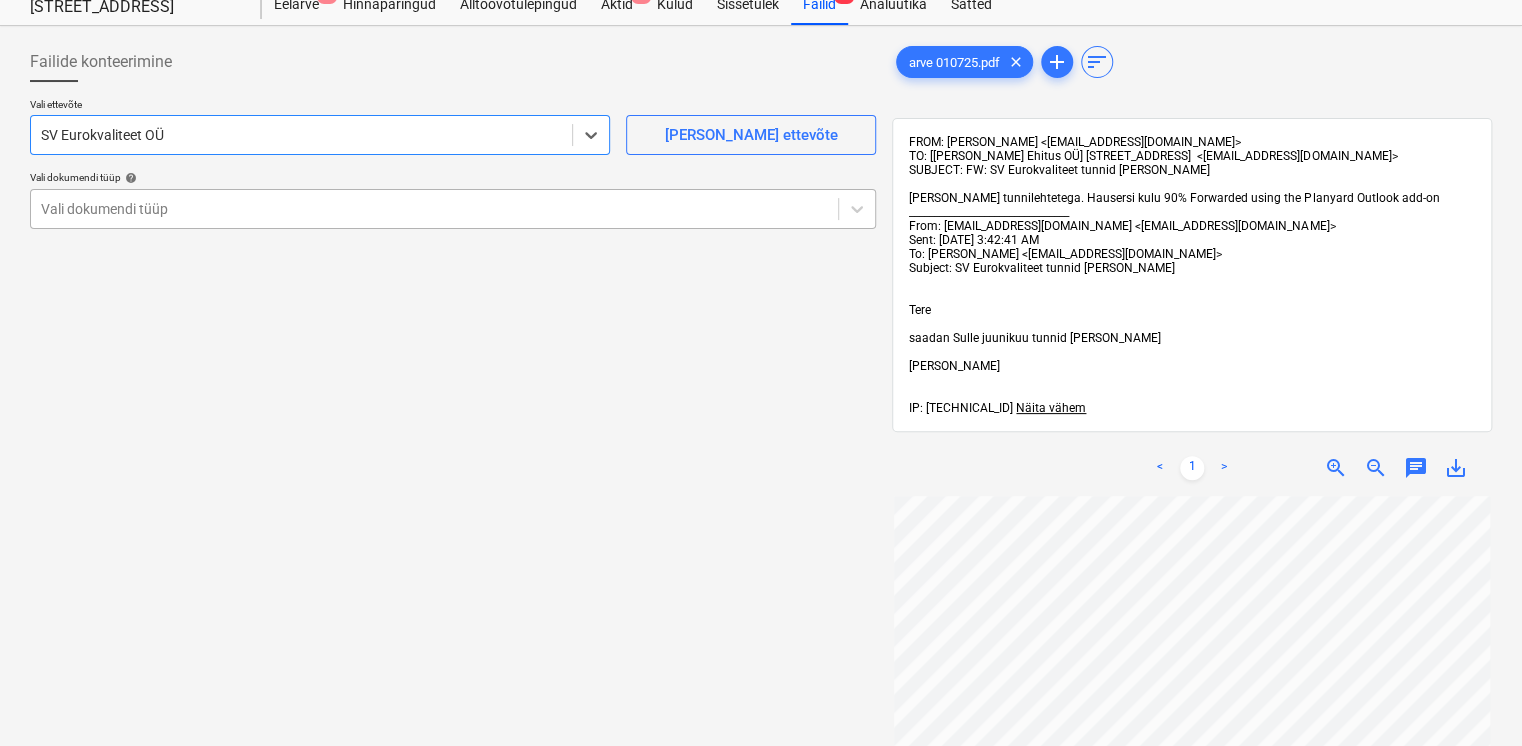 click at bounding box center (434, 209) 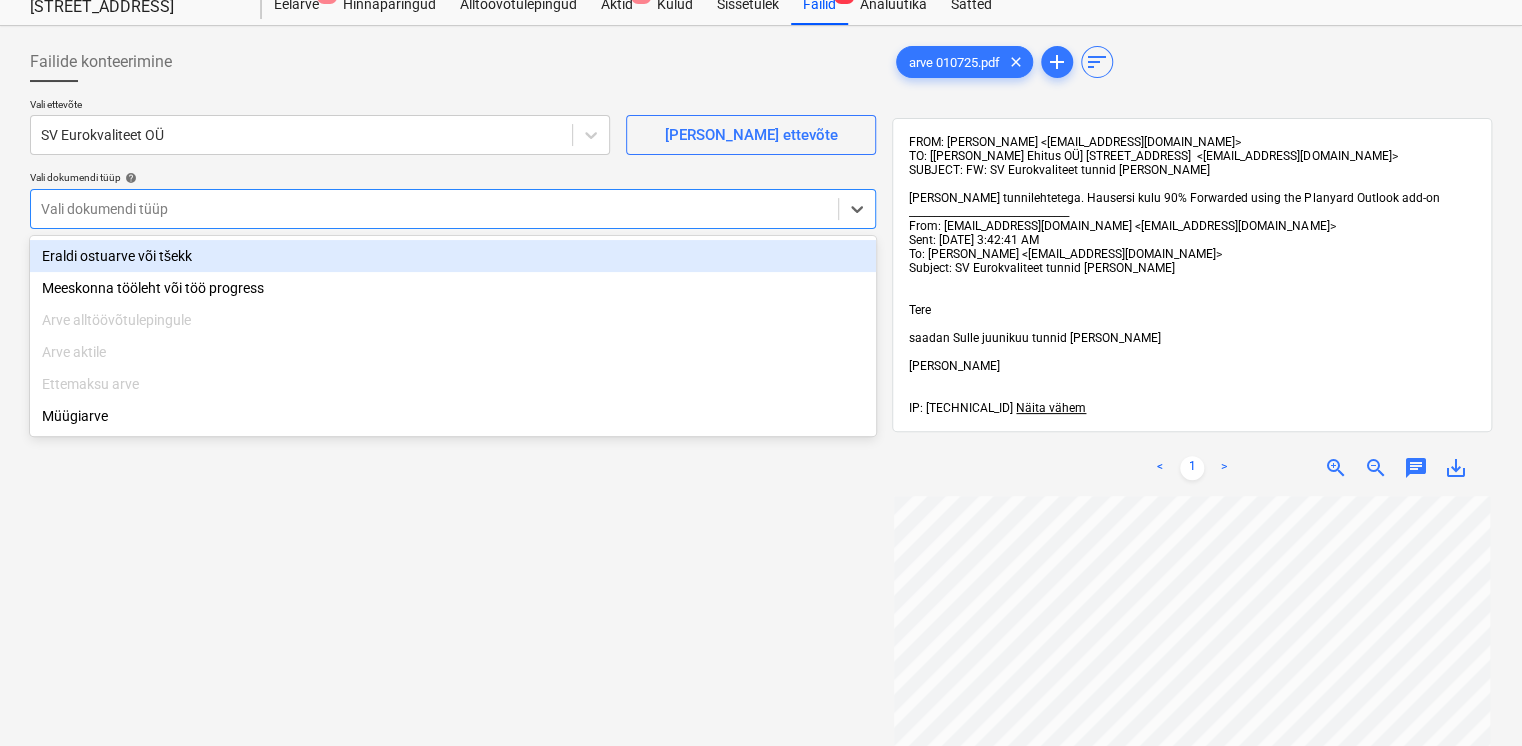 click on "Eraldi ostuarve või tšekk" at bounding box center [453, 256] 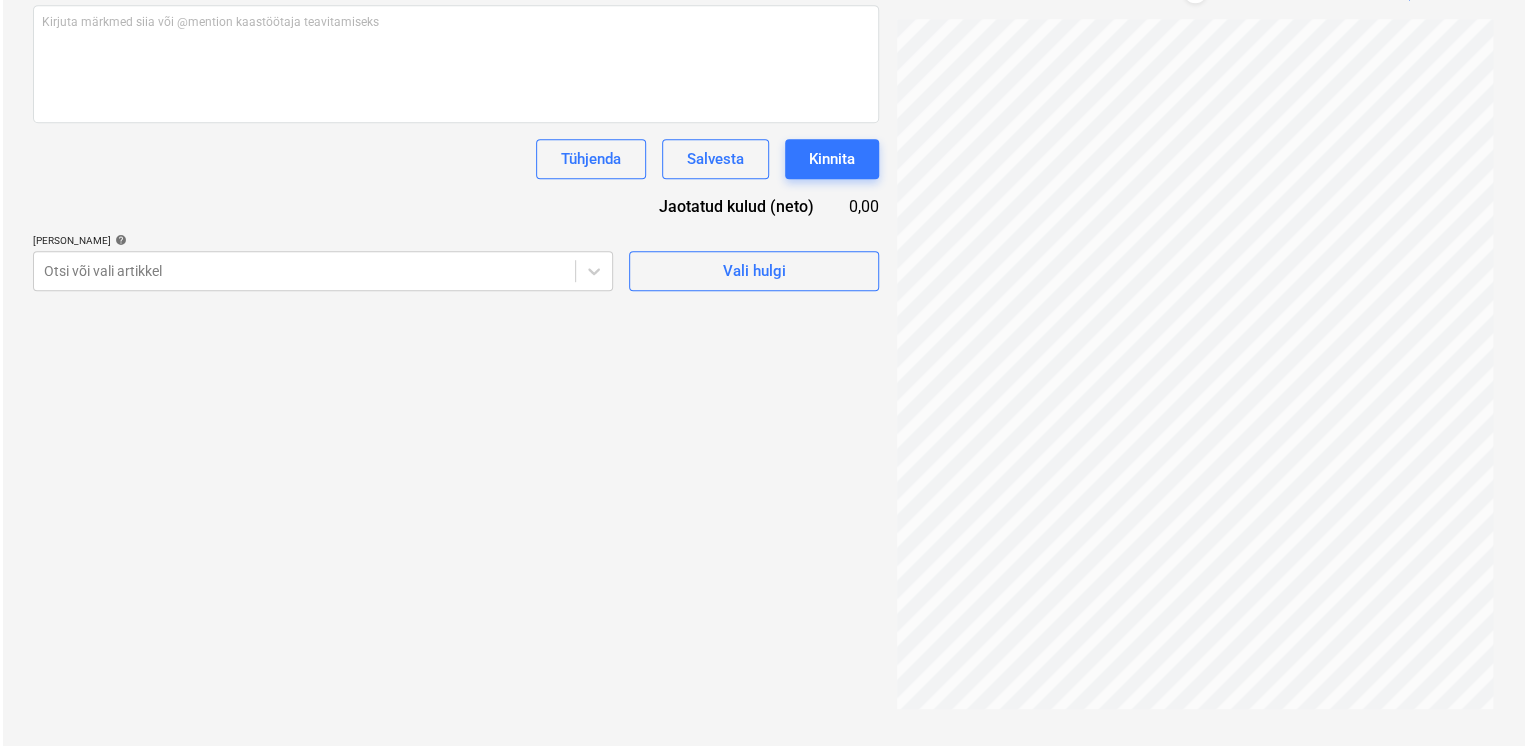 scroll, scrollTop: 544, scrollLeft: 0, axis: vertical 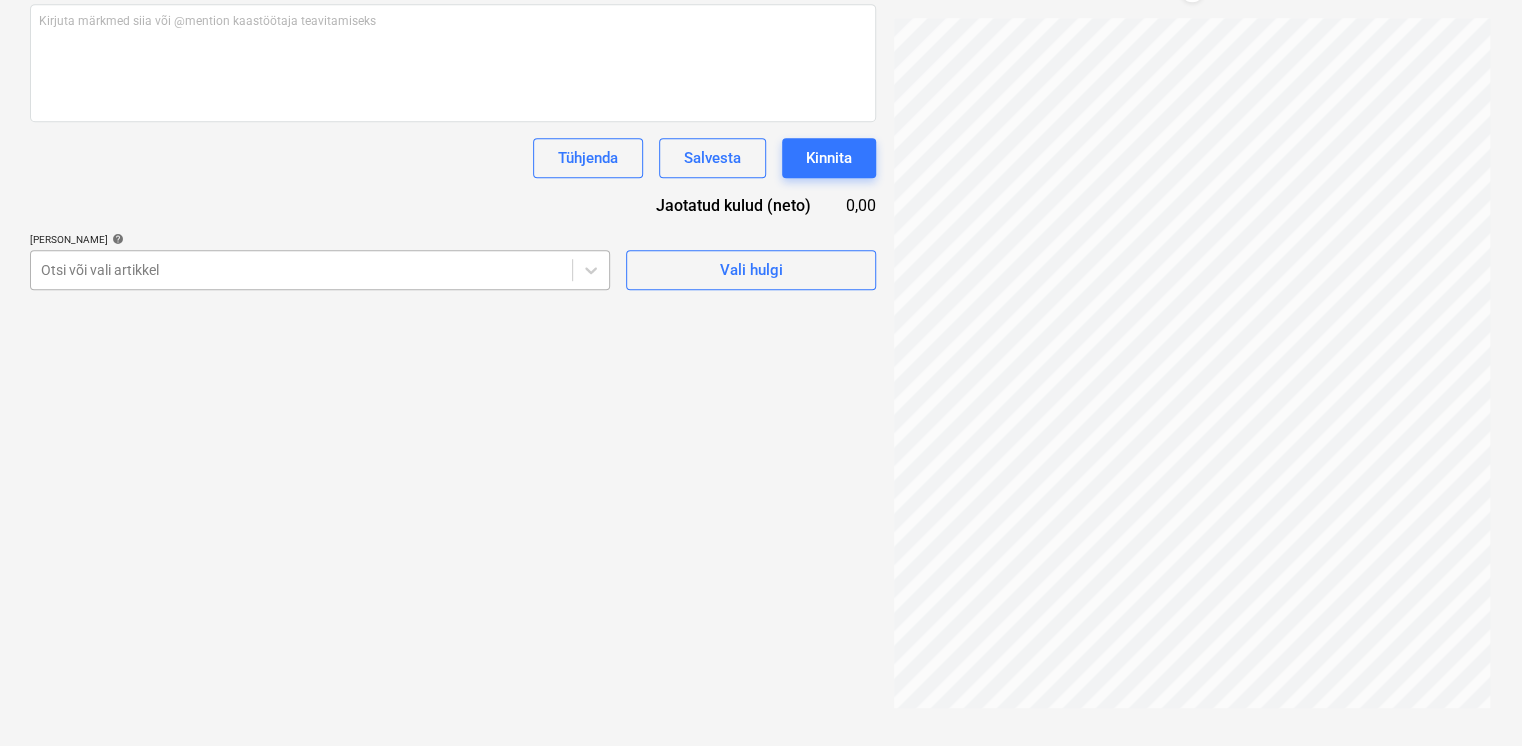 click at bounding box center (301, 270) 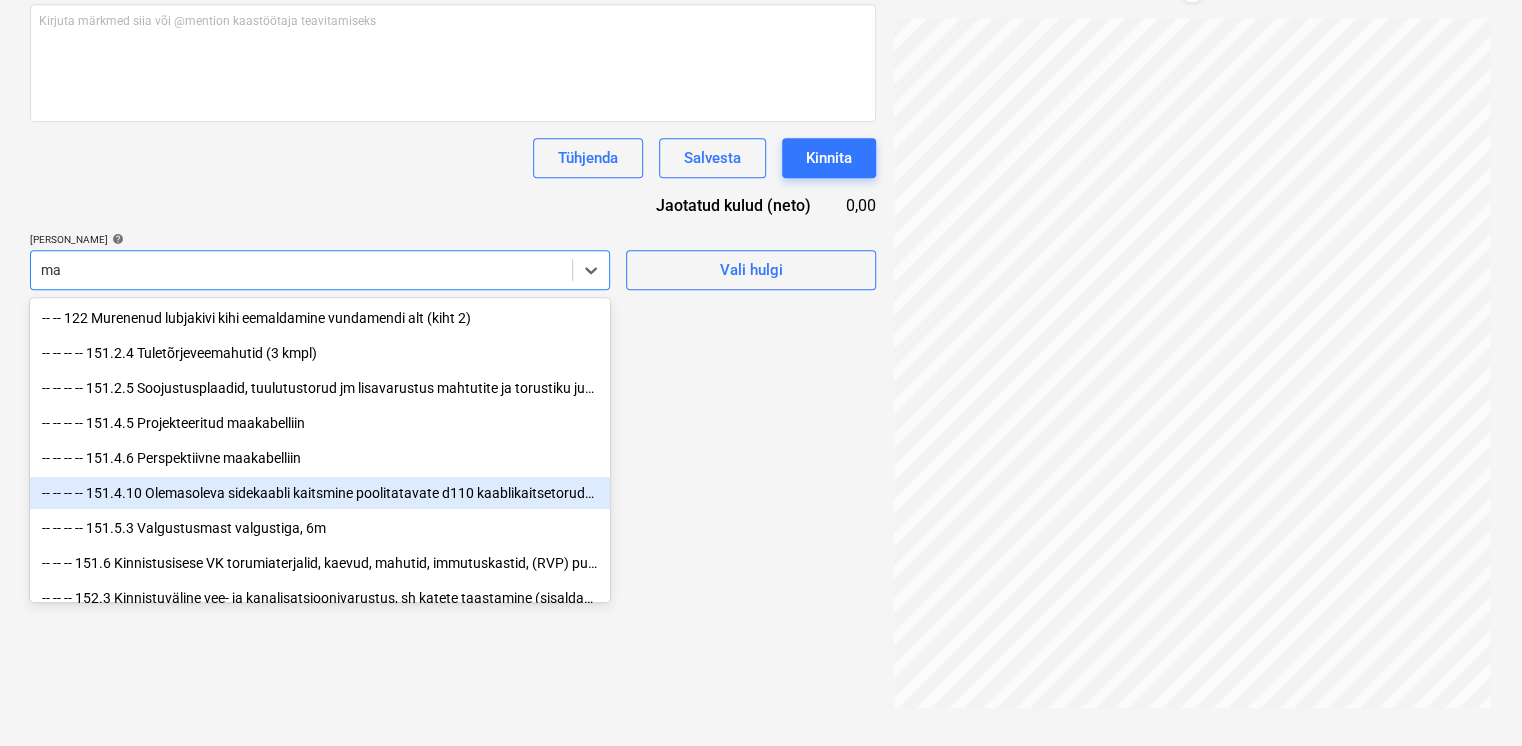 type on "m" 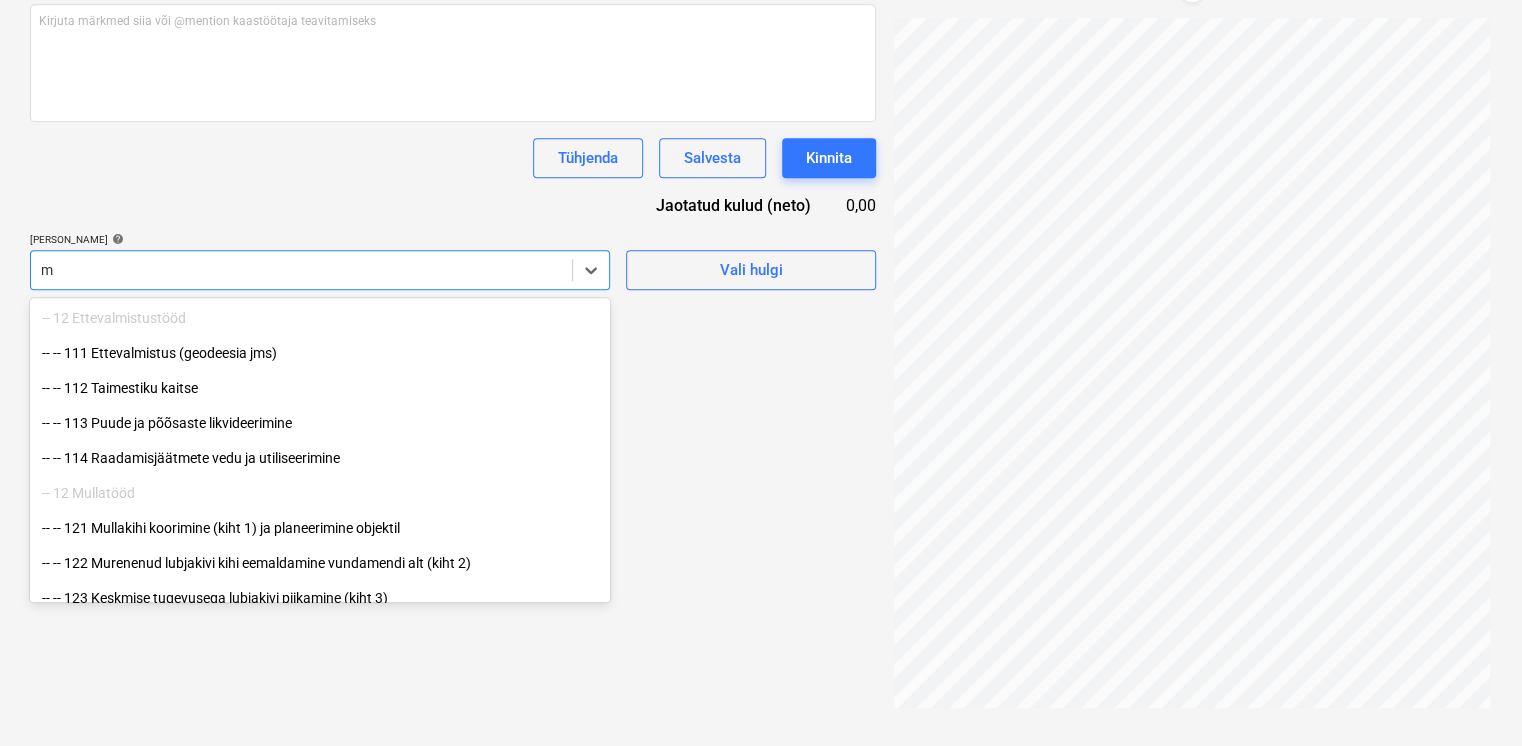 type 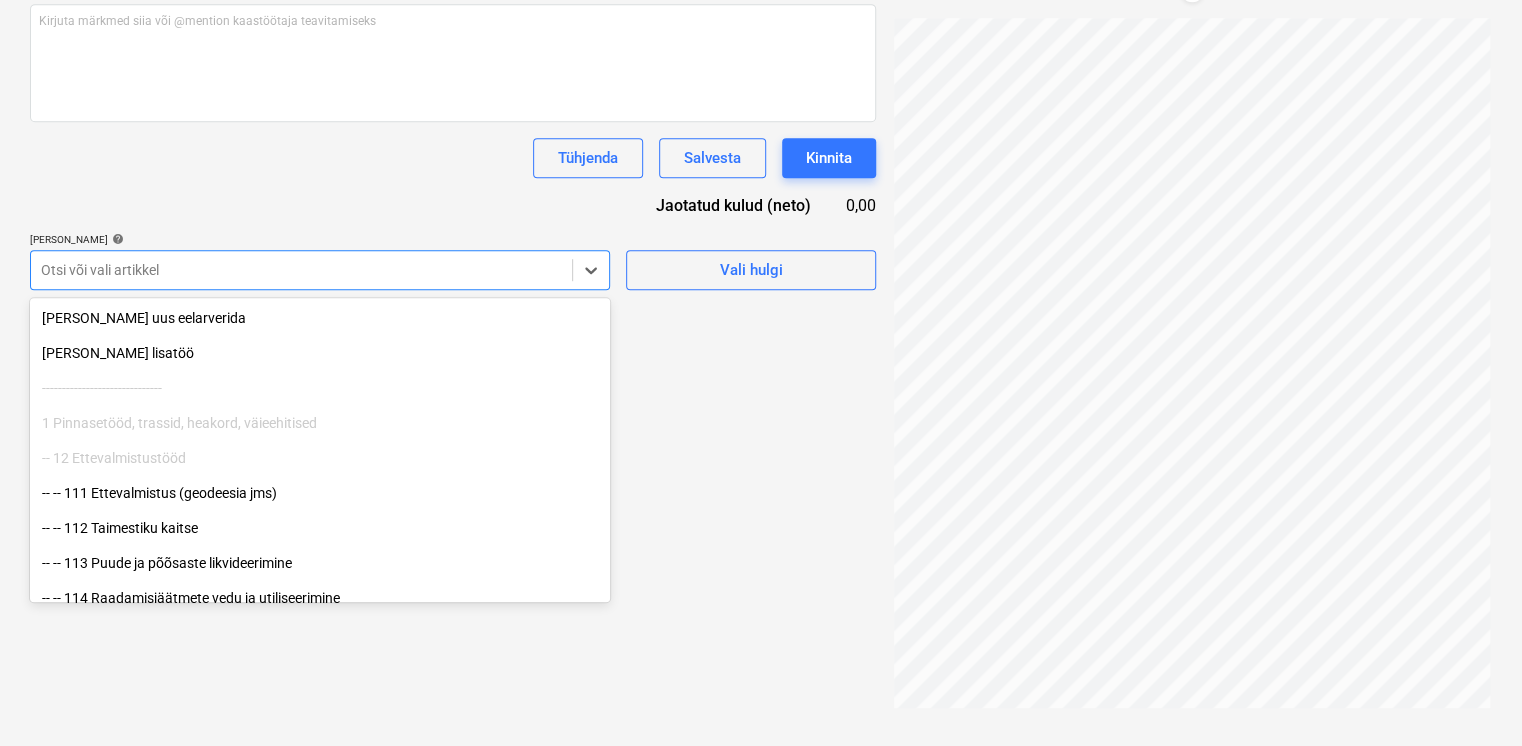 click on "Vali hulgi" at bounding box center [751, 261] 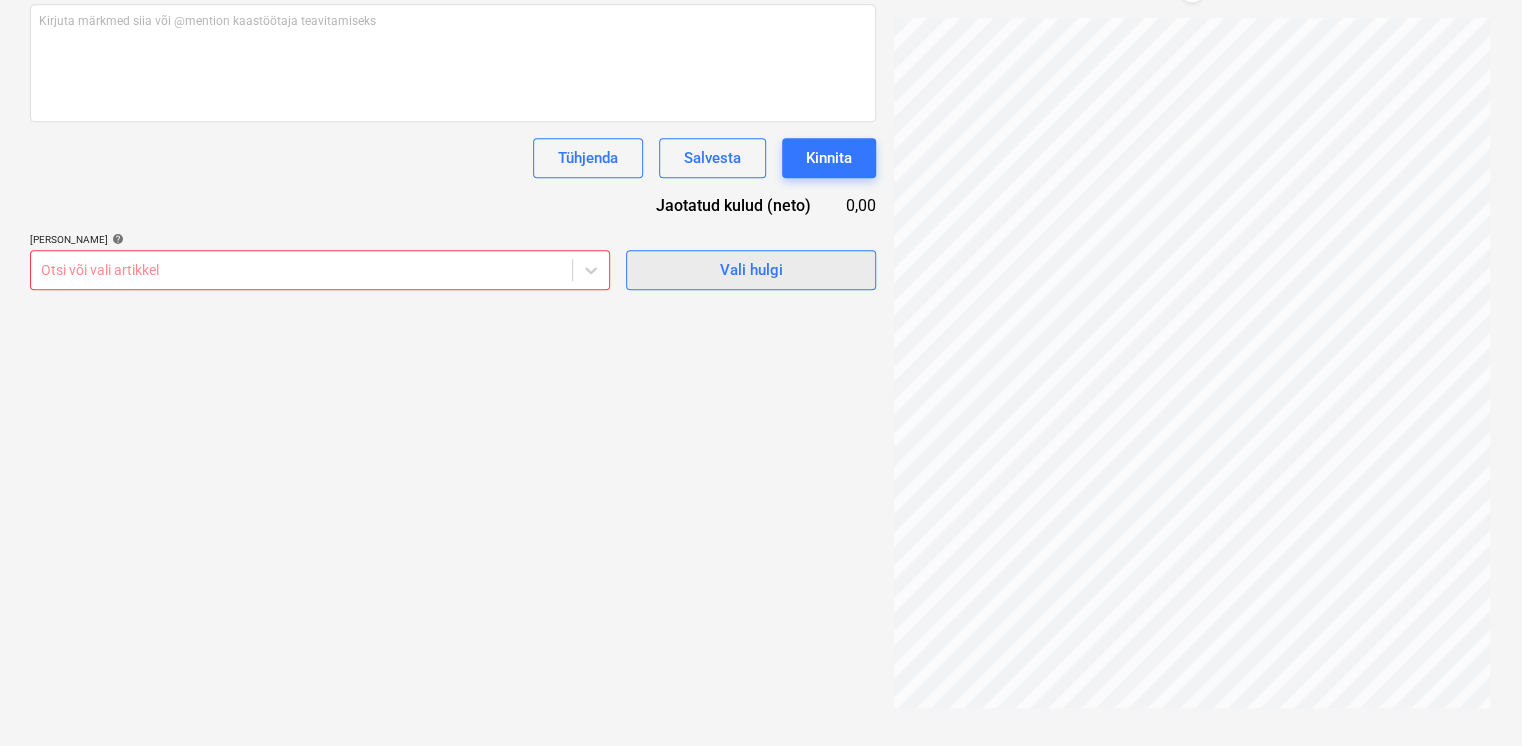 click on "Vali hulgi" at bounding box center [751, 270] 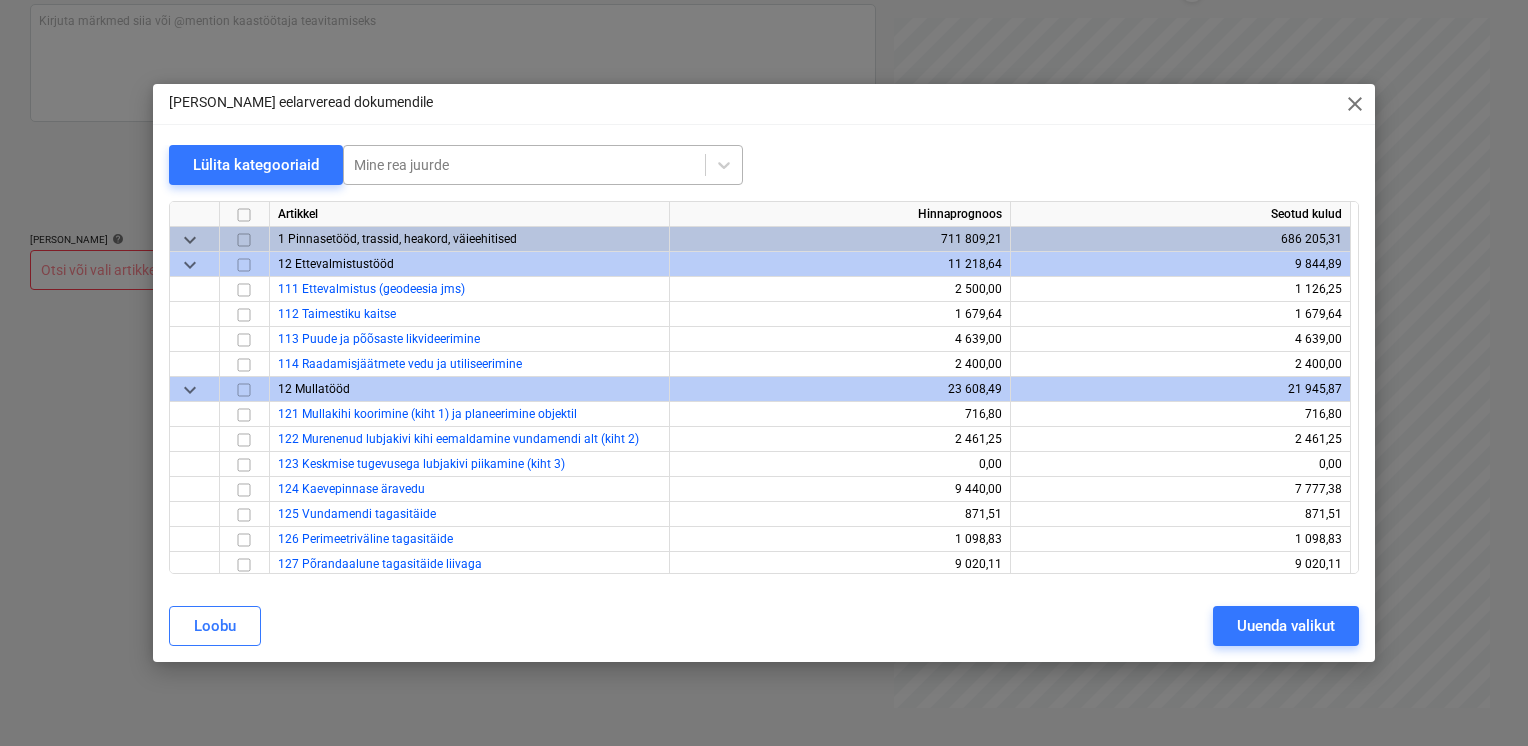 click at bounding box center [524, 165] 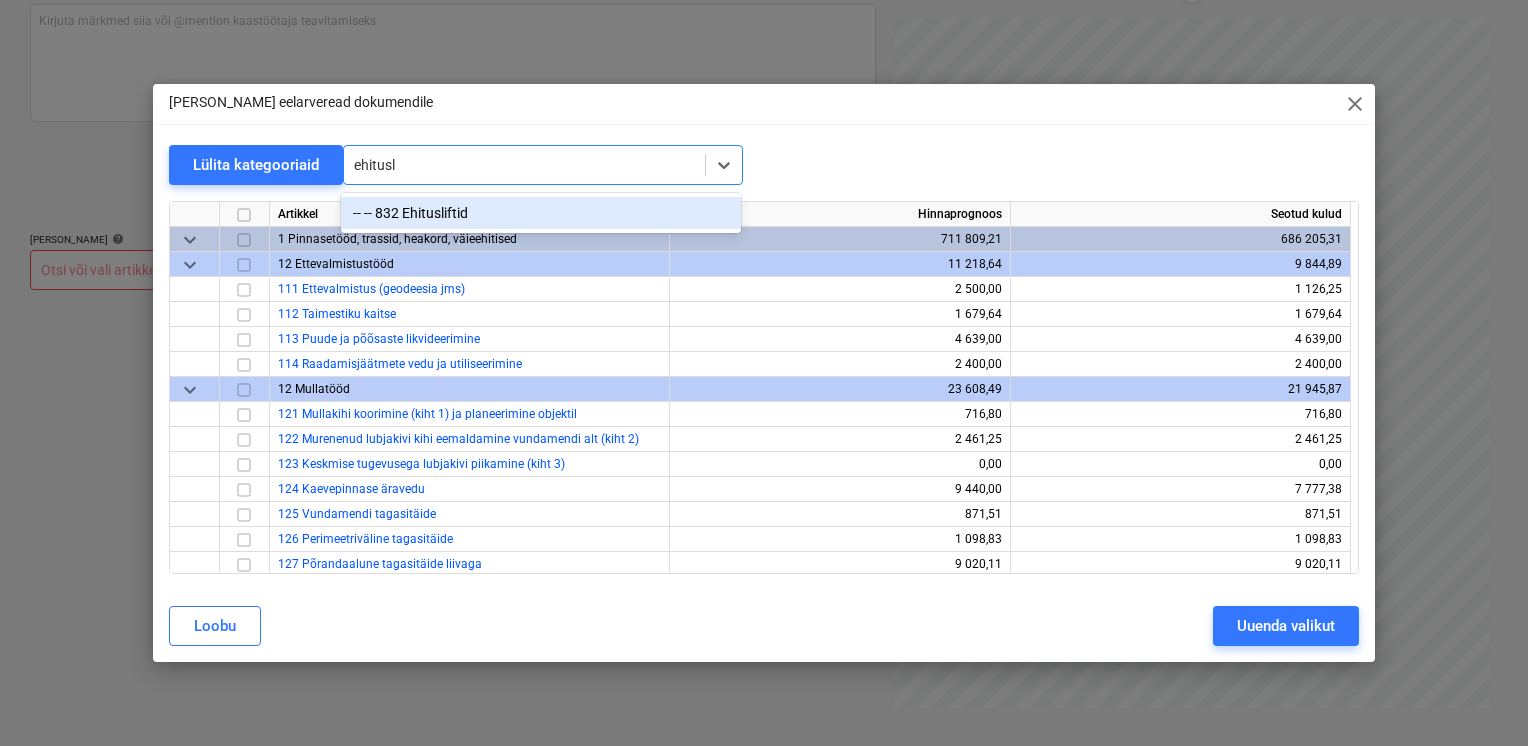 type on "ehitusli" 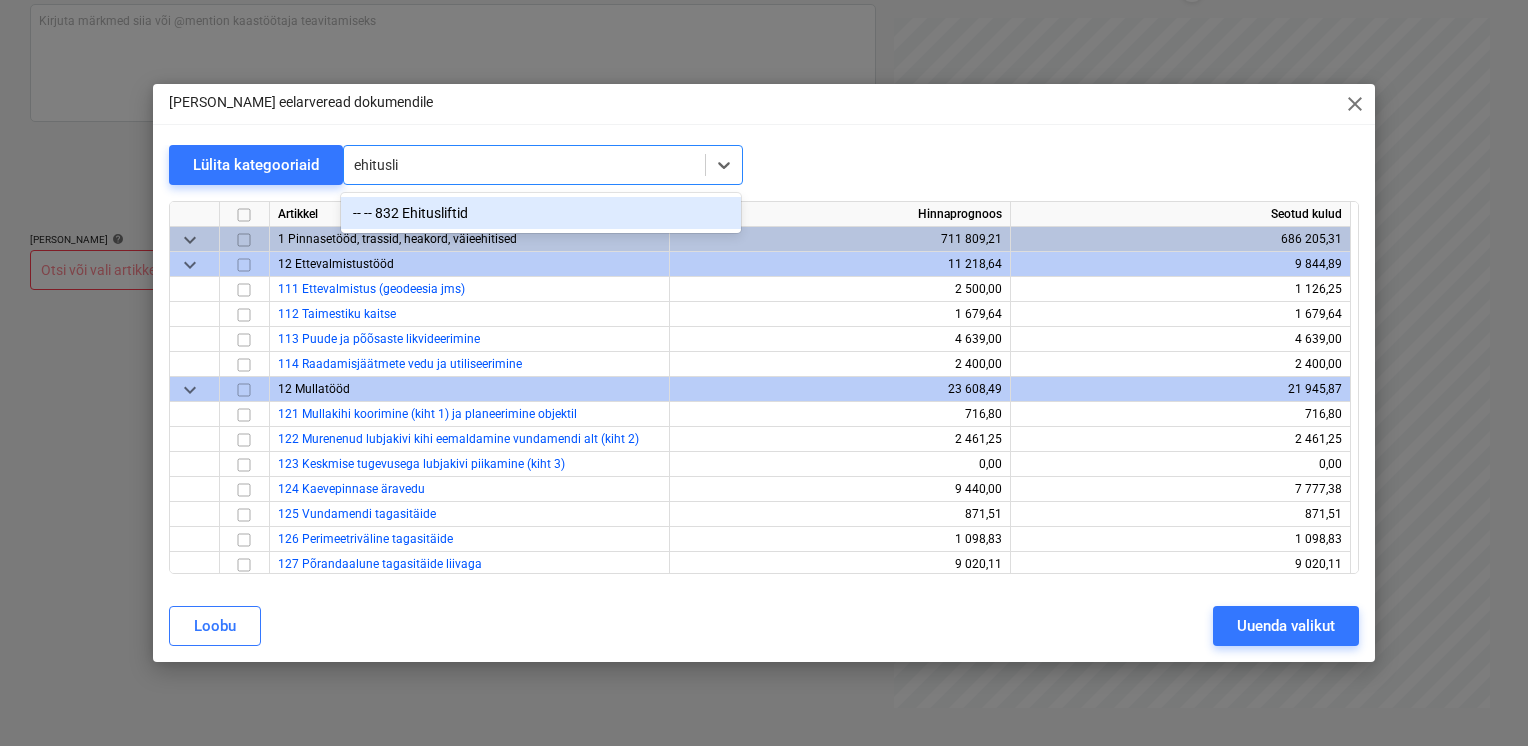 click on "-- --  832 Ehitusliftid" at bounding box center [541, 213] 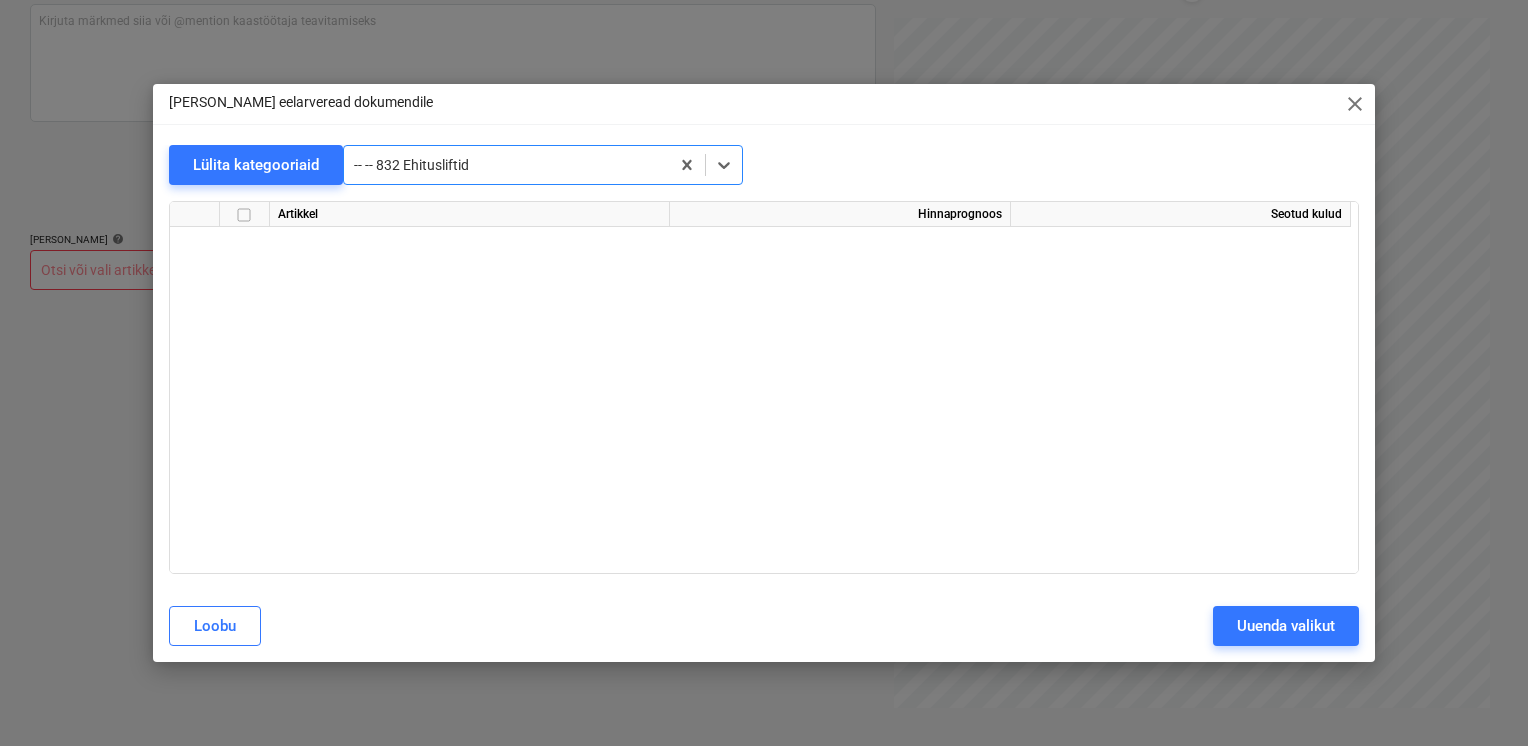 scroll, scrollTop: 16024, scrollLeft: 0, axis: vertical 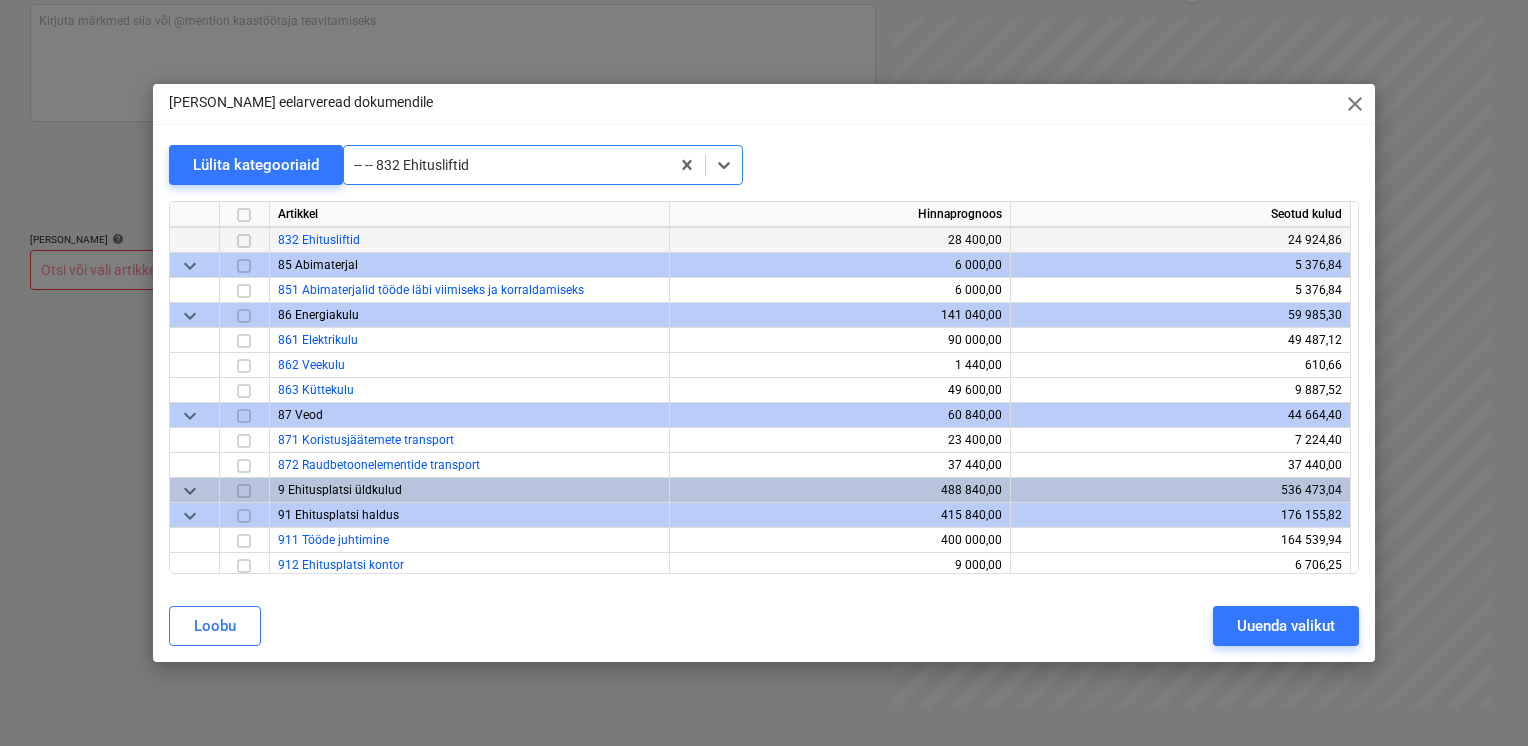 click at bounding box center [244, 241] 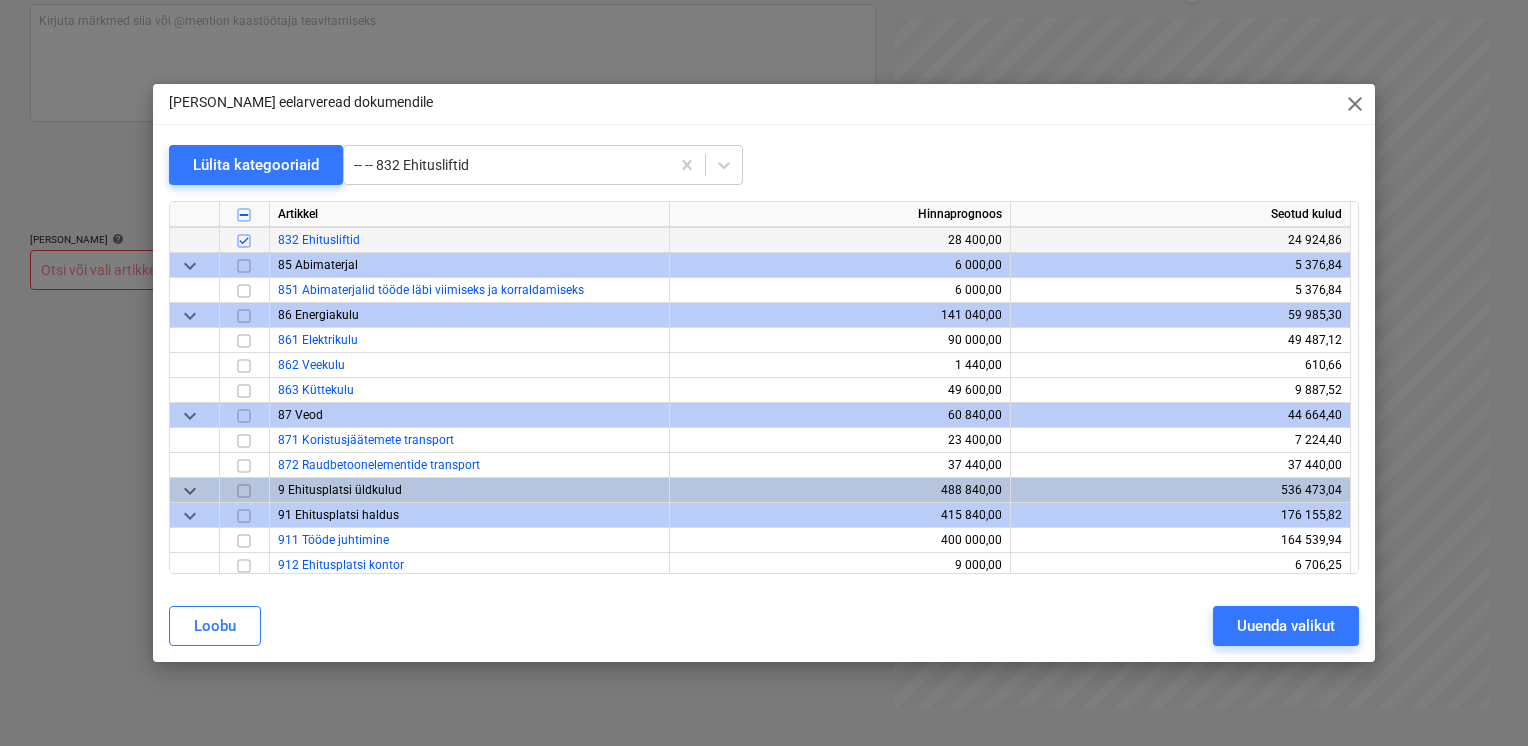 click at bounding box center (764, 193) 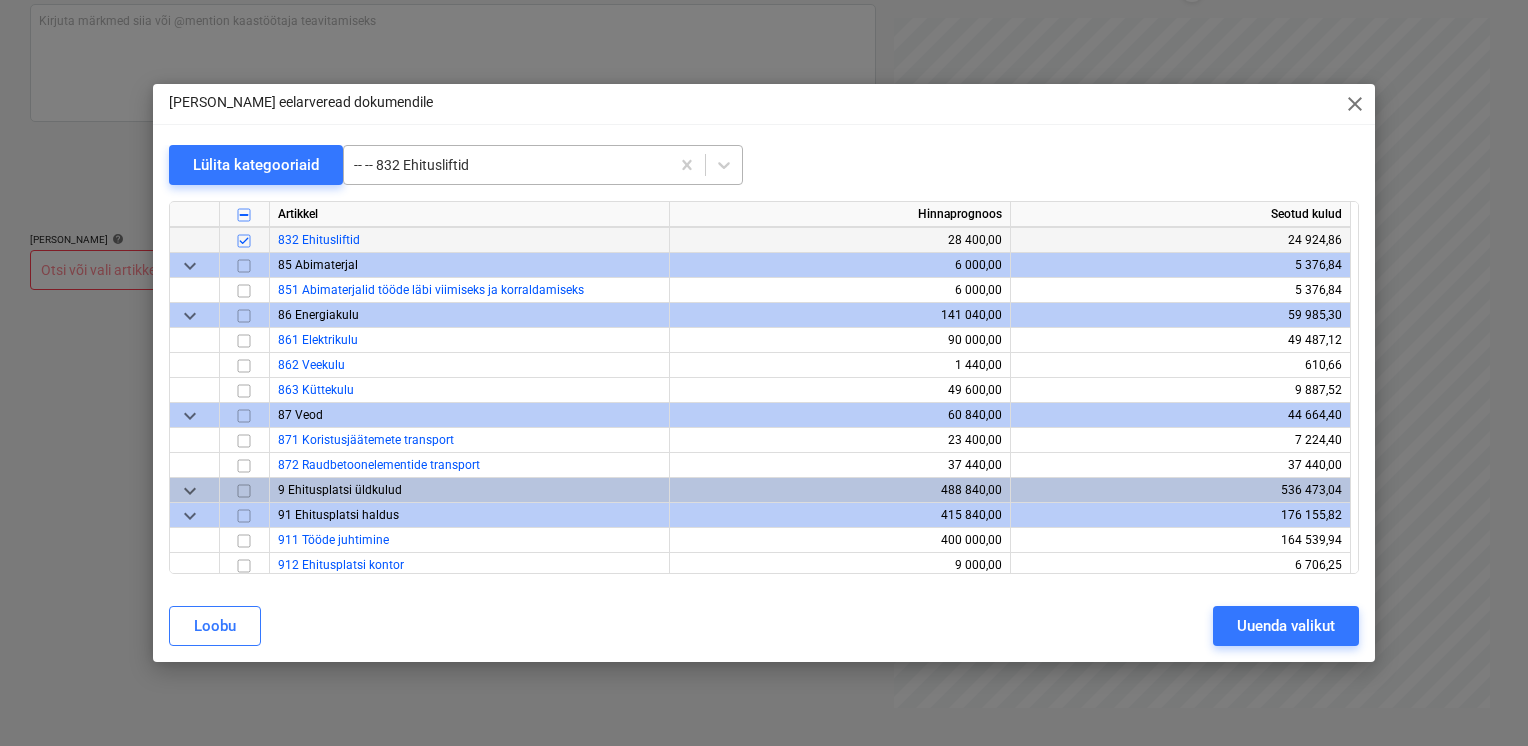 click at bounding box center [506, 165] 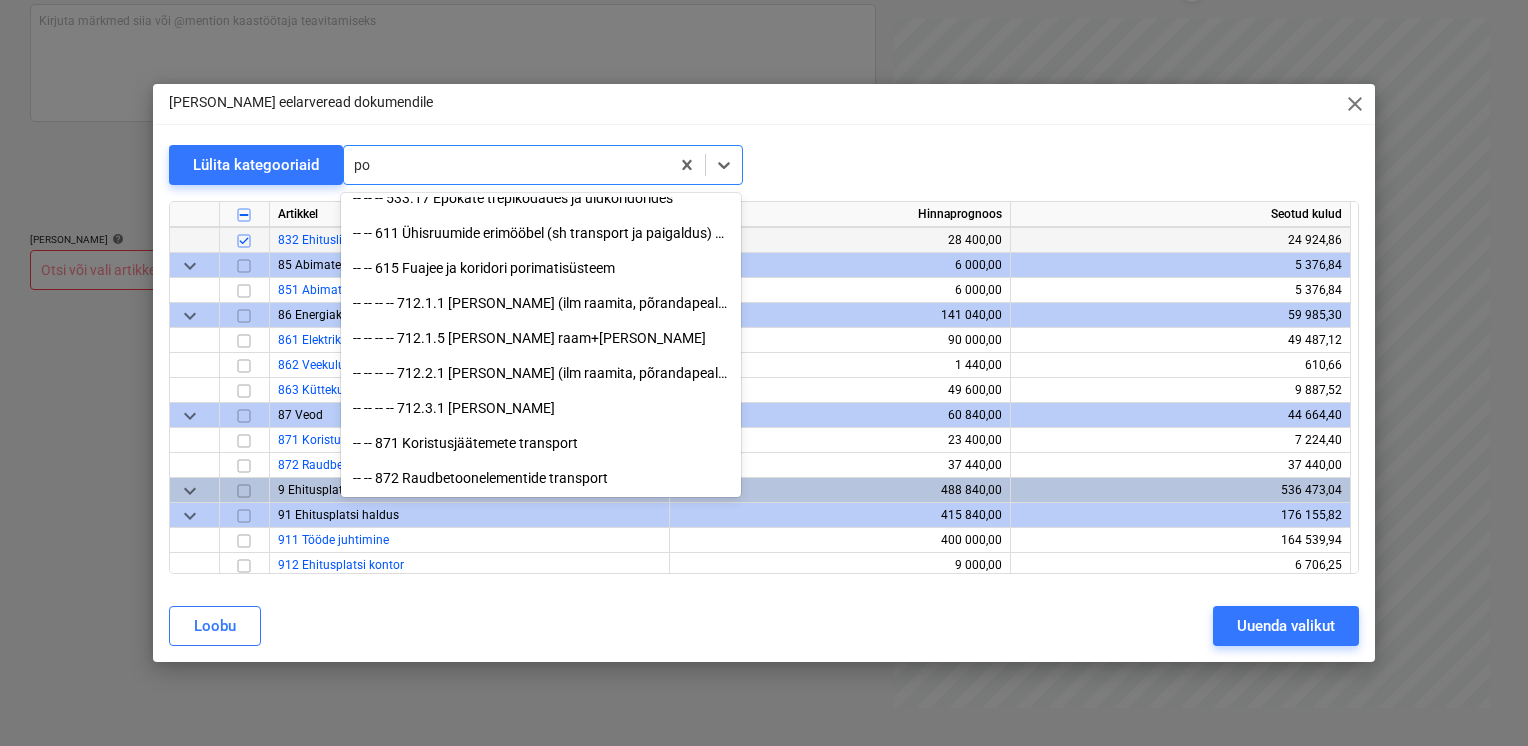 scroll, scrollTop: 715, scrollLeft: 0, axis: vertical 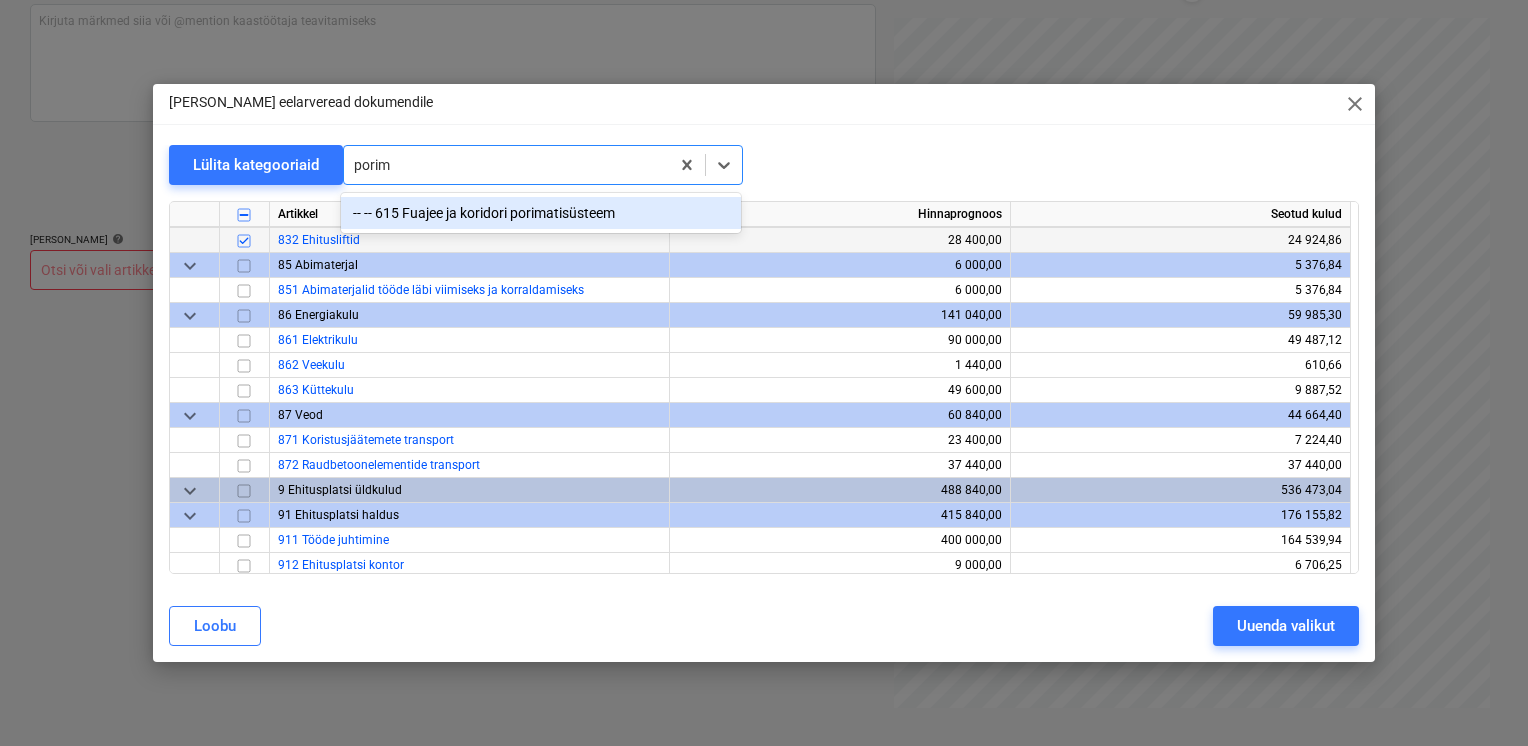 type on "porima" 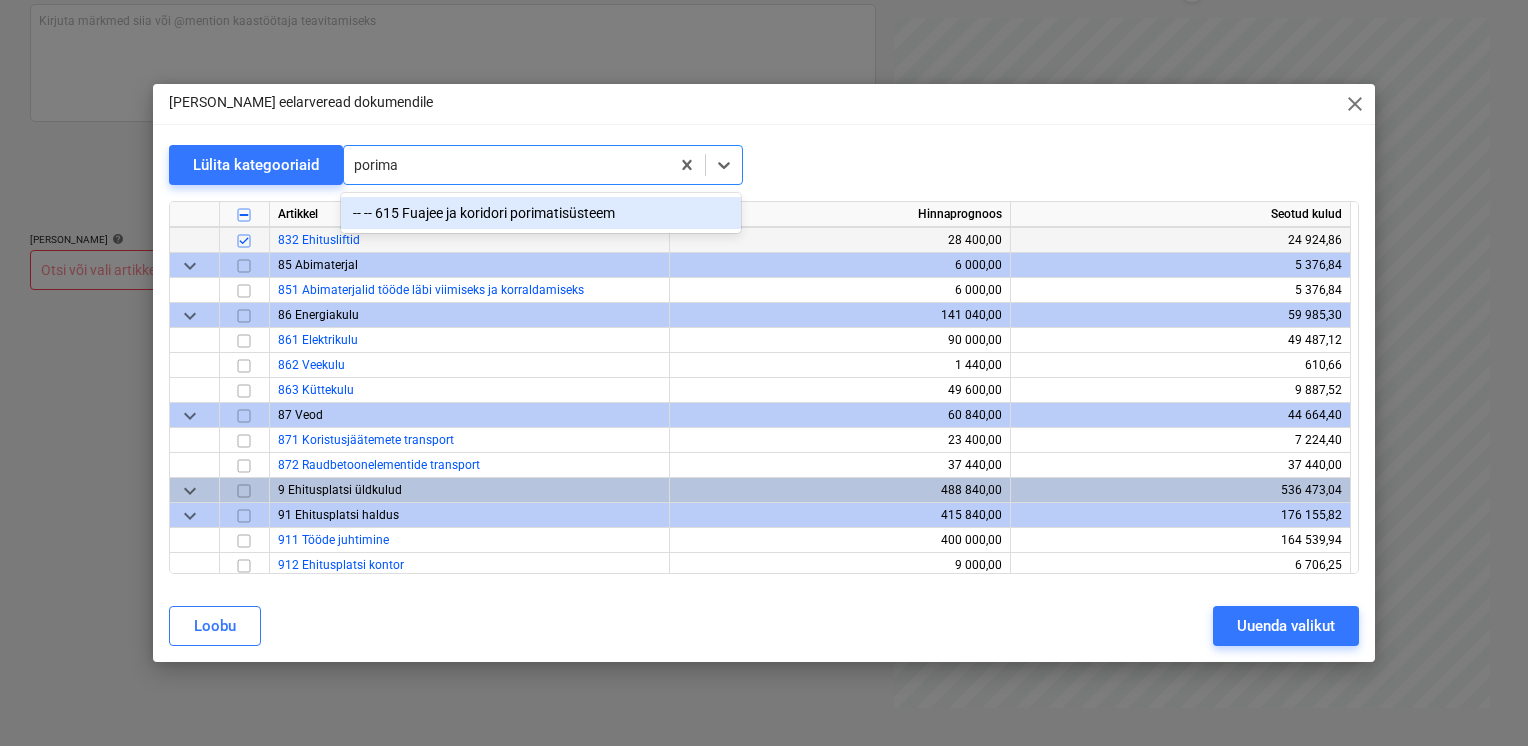 click on "-- --  615 Fuajee ja koridori porimatisüsteem" at bounding box center [541, 213] 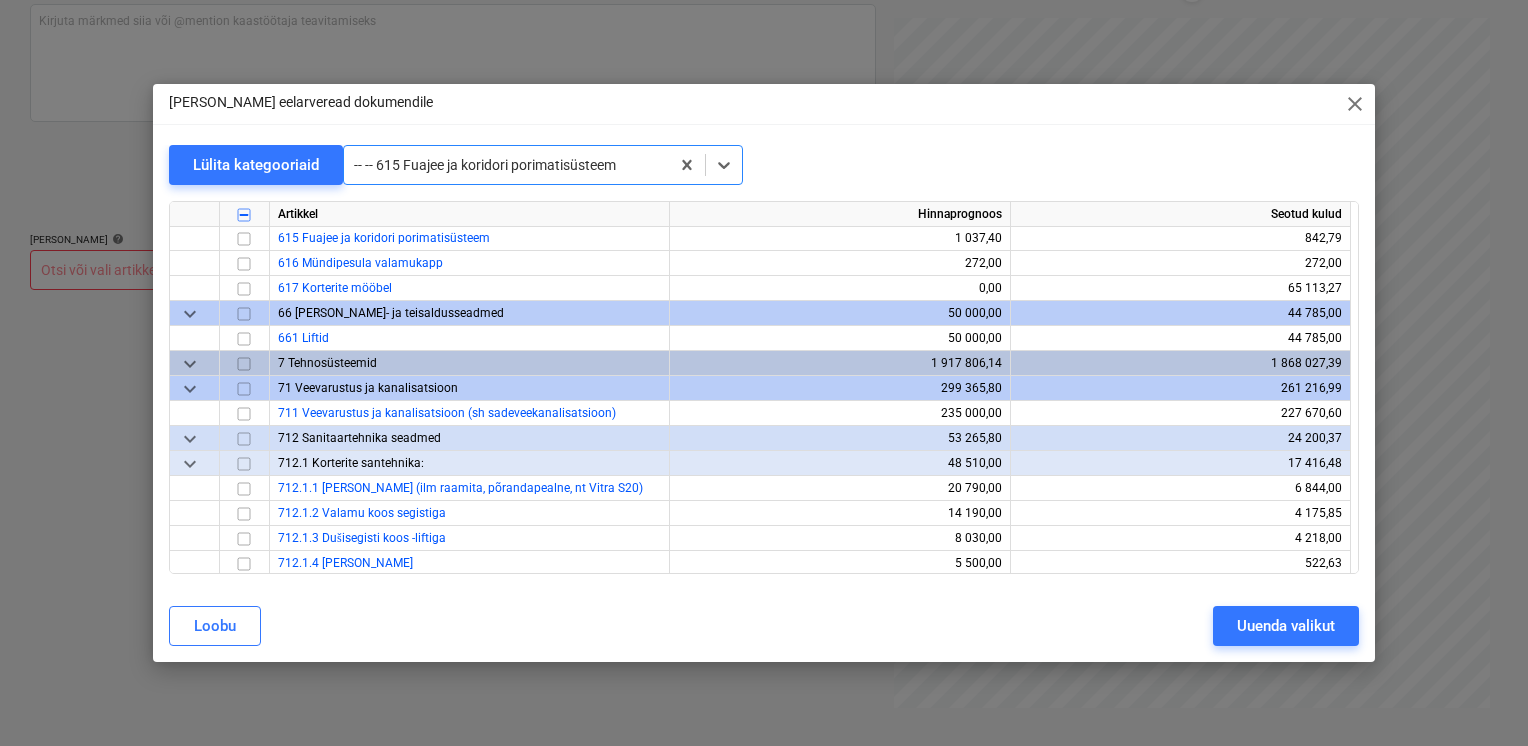 scroll, scrollTop: 14324, scrollLeft: 0, axis: vertical 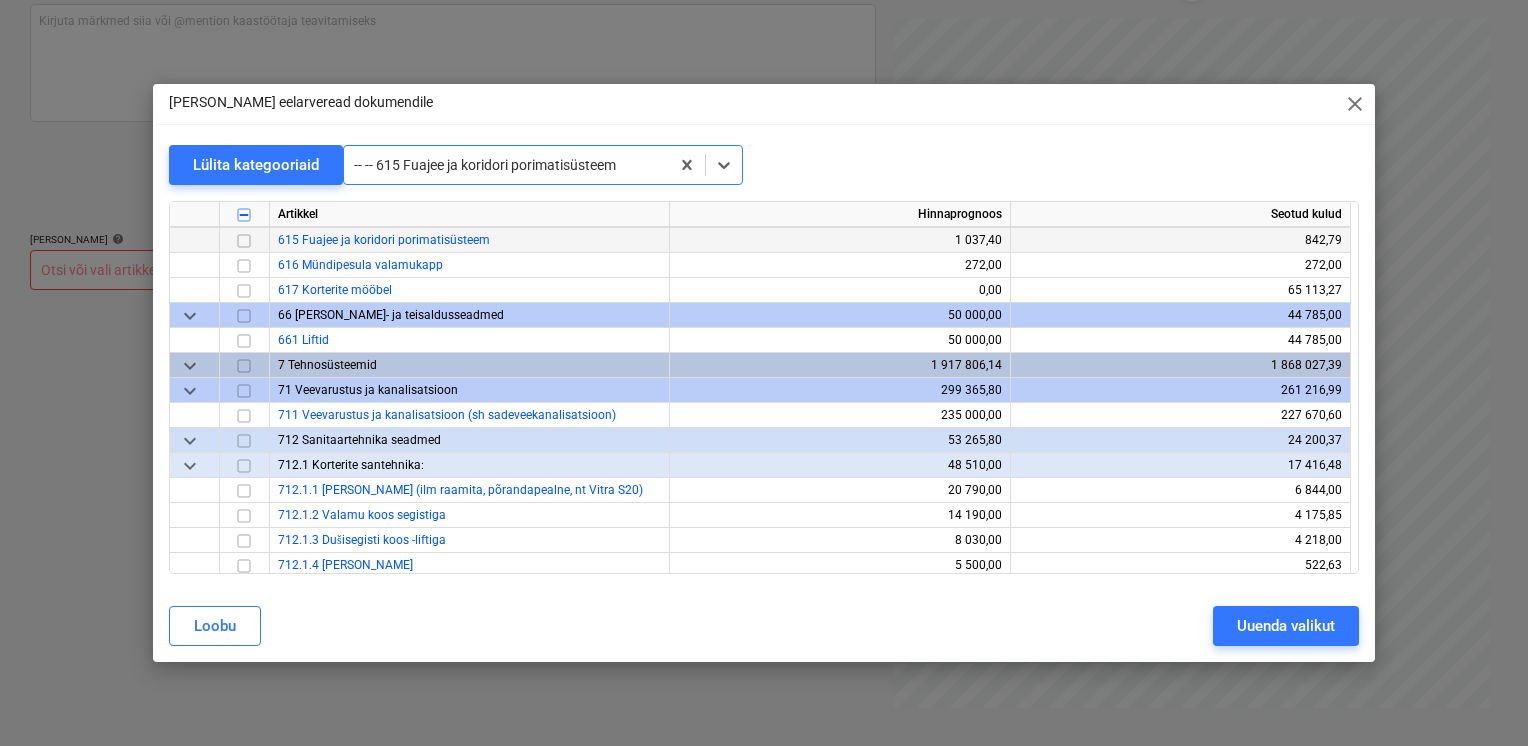 click at bounding box center (244, 241) 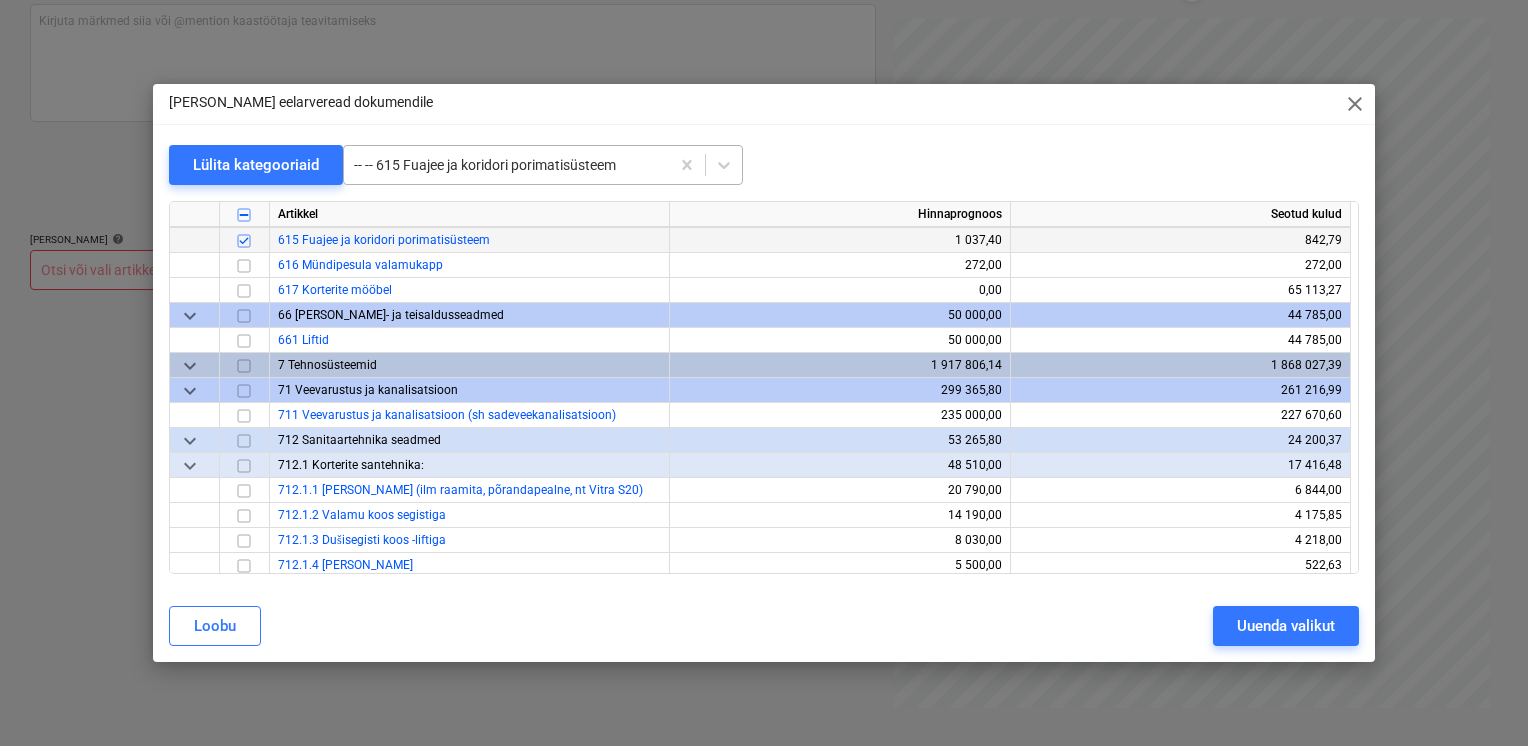 click at bounding box center [506, 165] 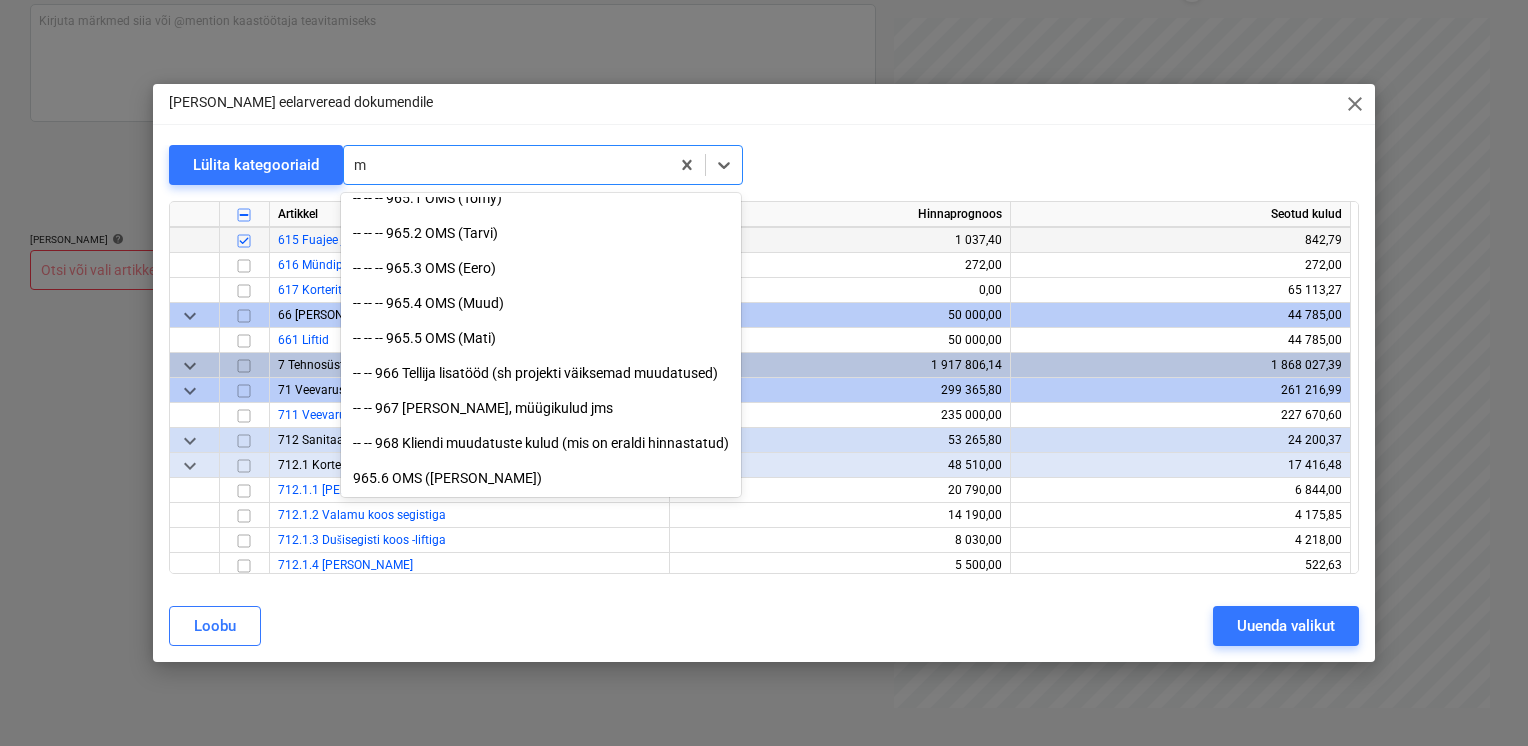 scroll, scrollTop: 12090, scrollLeft: 0, axis: vertical 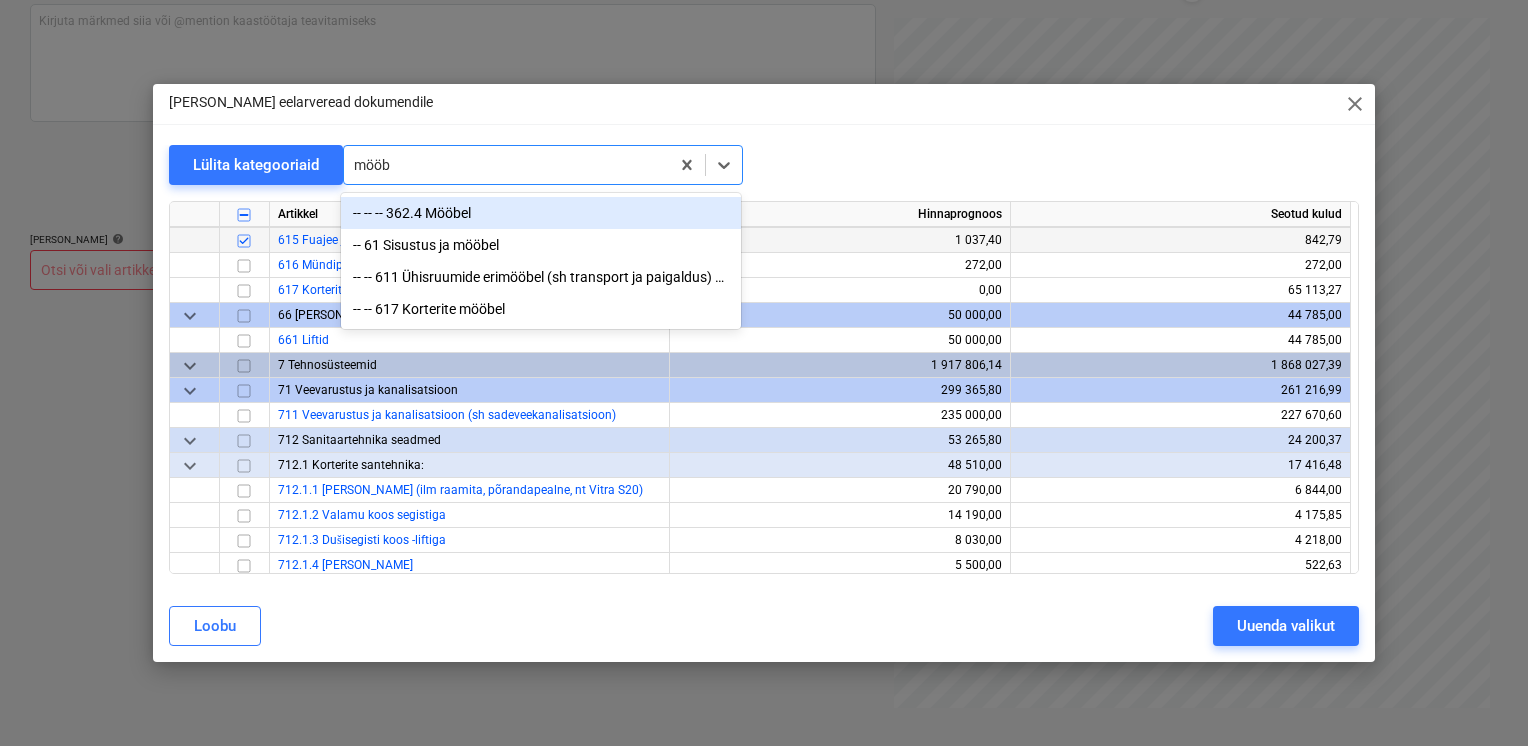 type on "mööbe" 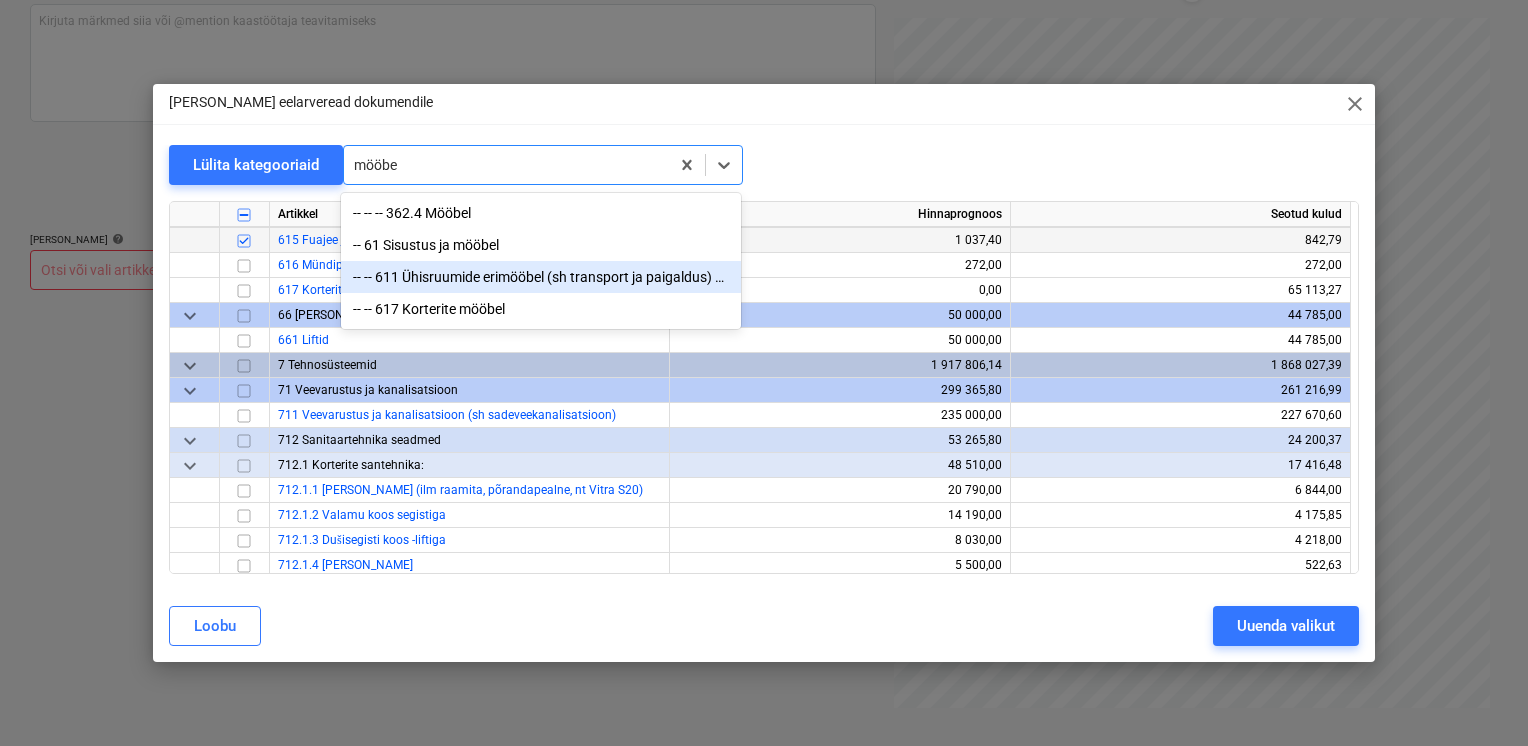 click on "-- --  611 Ühisruumide erimööbel (sh transport ja paigaldus) vastavalt spetsile" at bounding box center (541, 277) 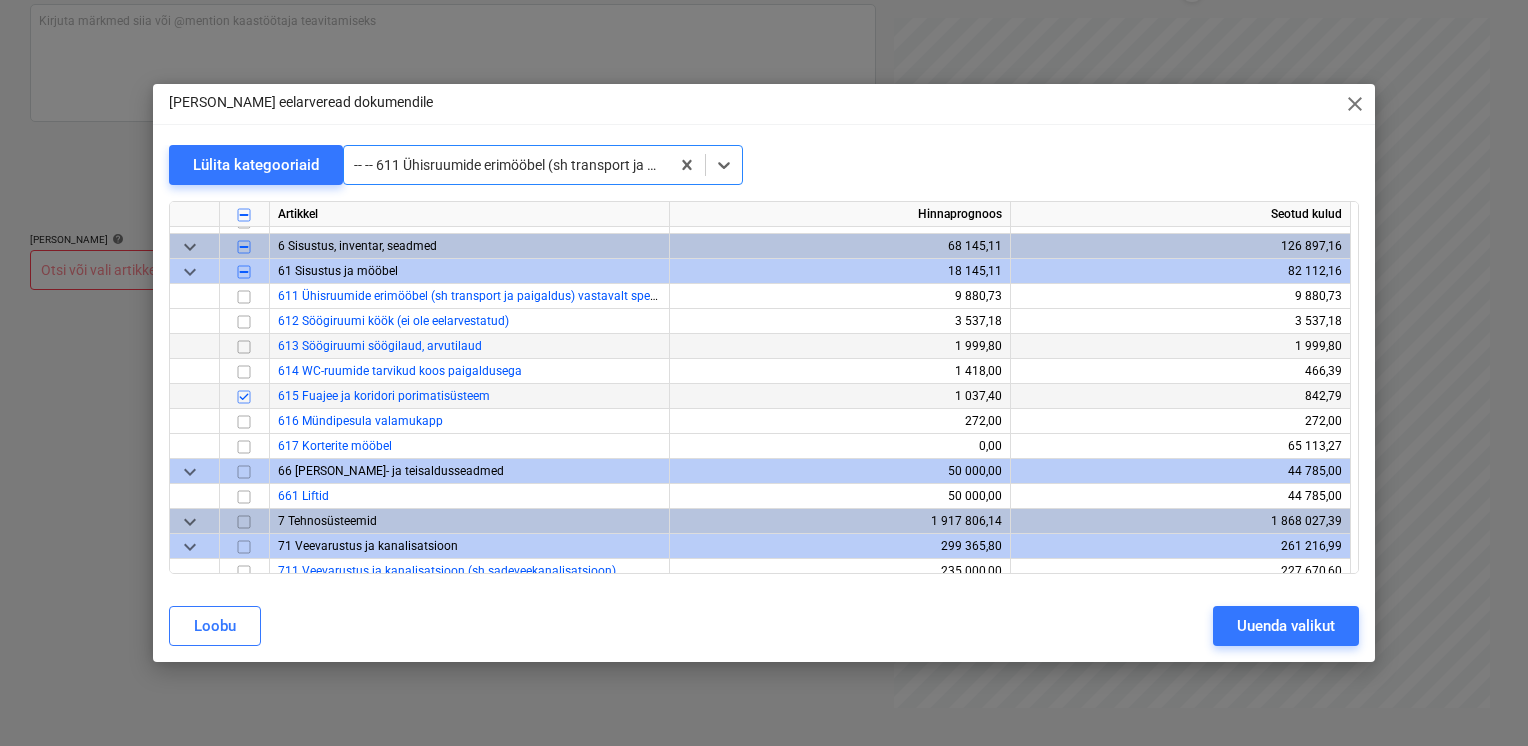 scroll, scrollTop: 14158, scrollLeft: 0, axis: vertical 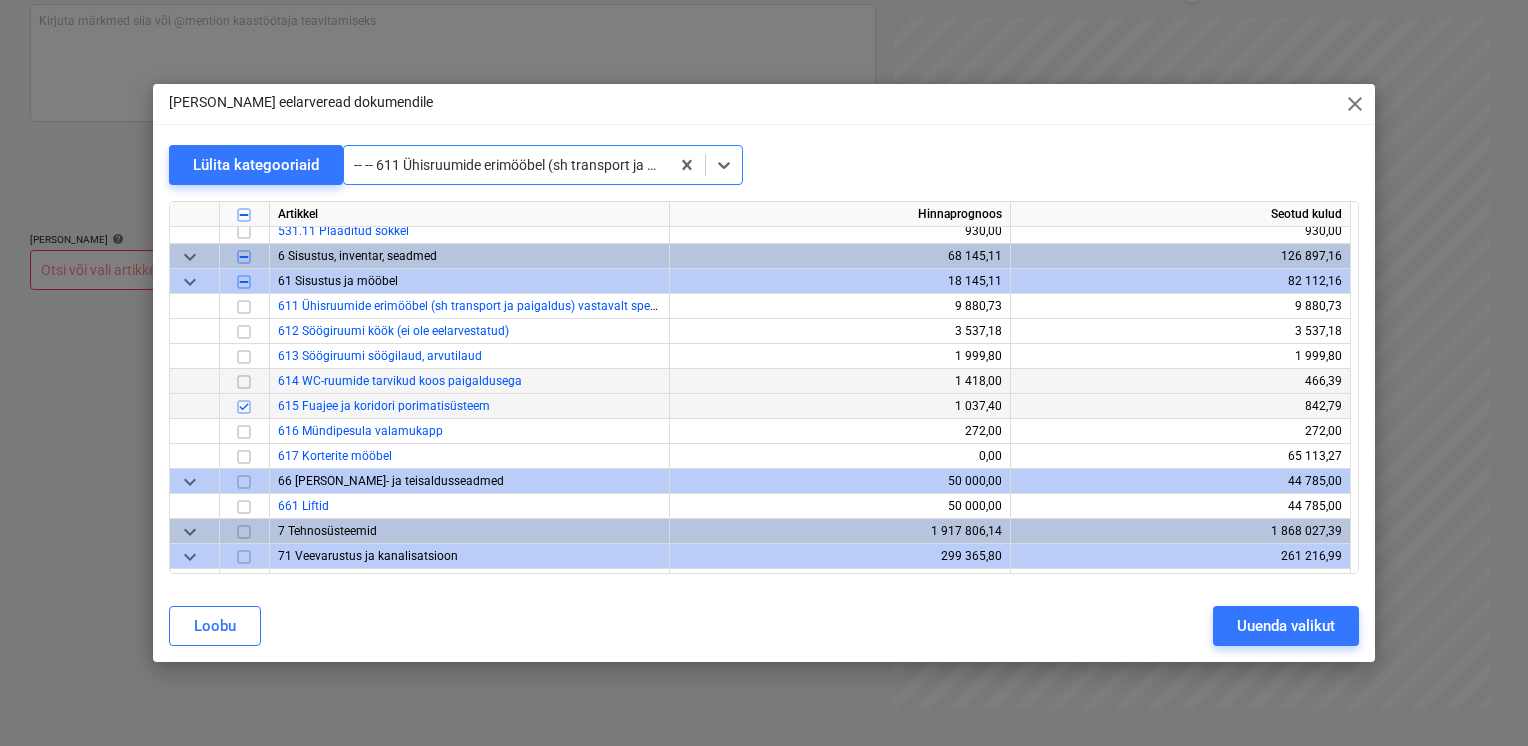 click at bounding box center [244, 382] 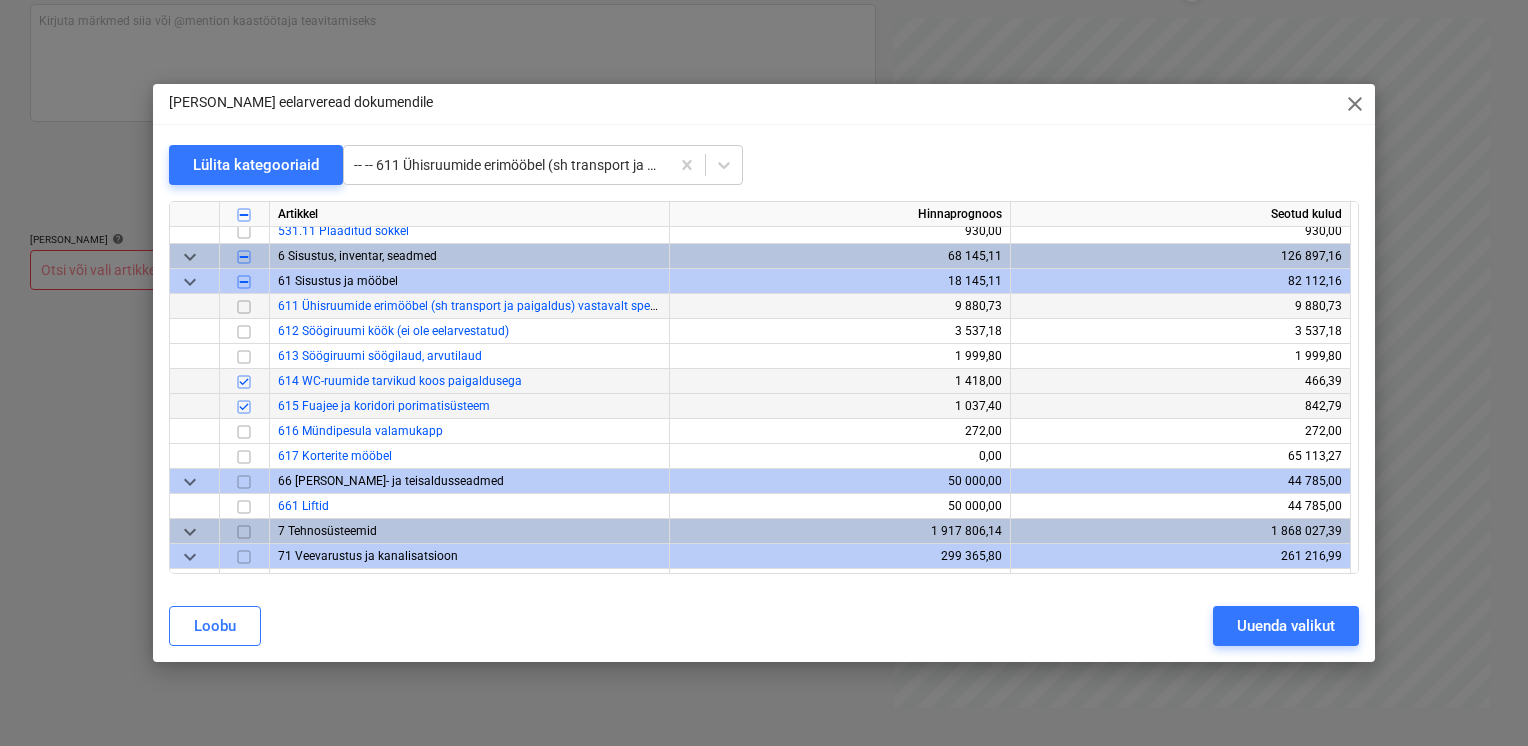 click at bounding box center (244, 307) 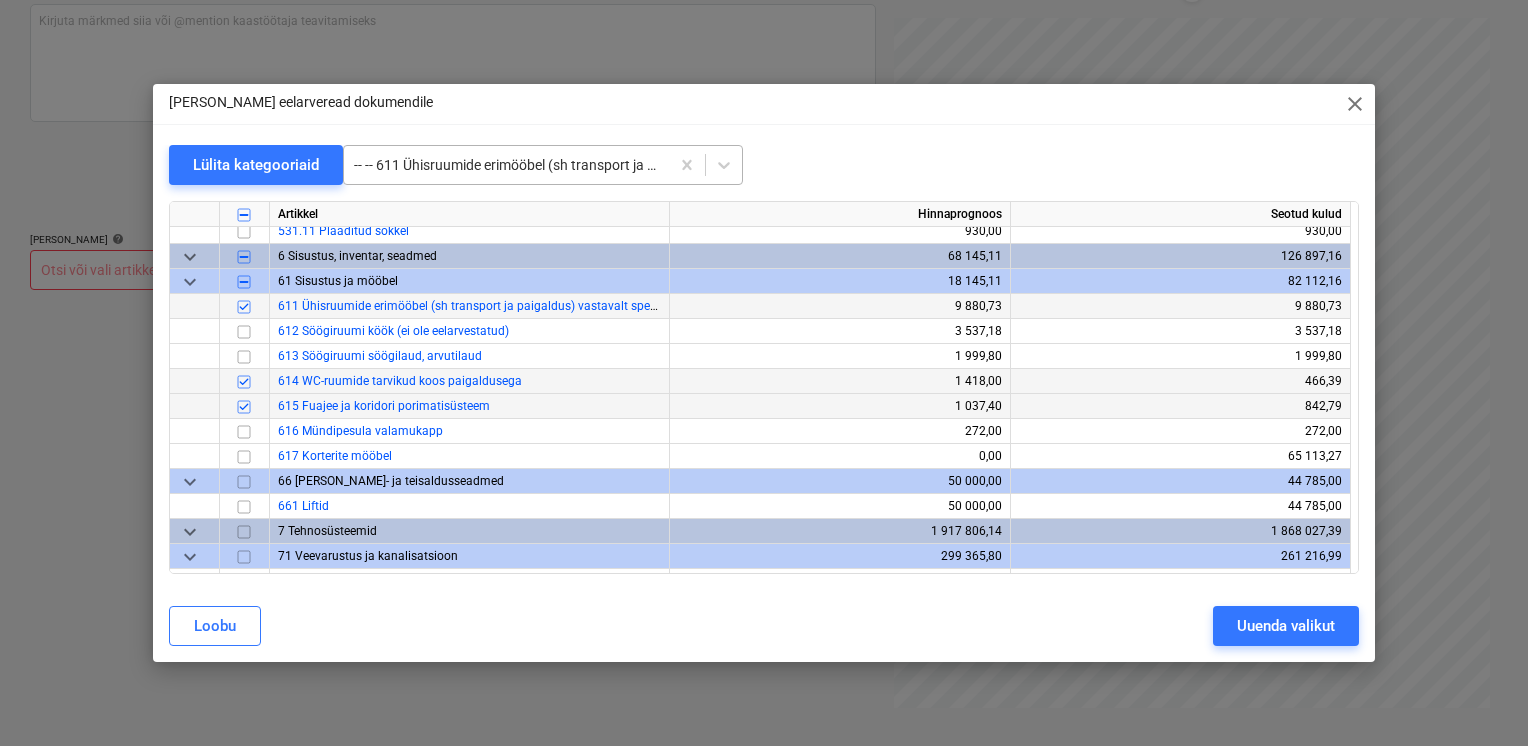 click at bounding box center [506, 165] 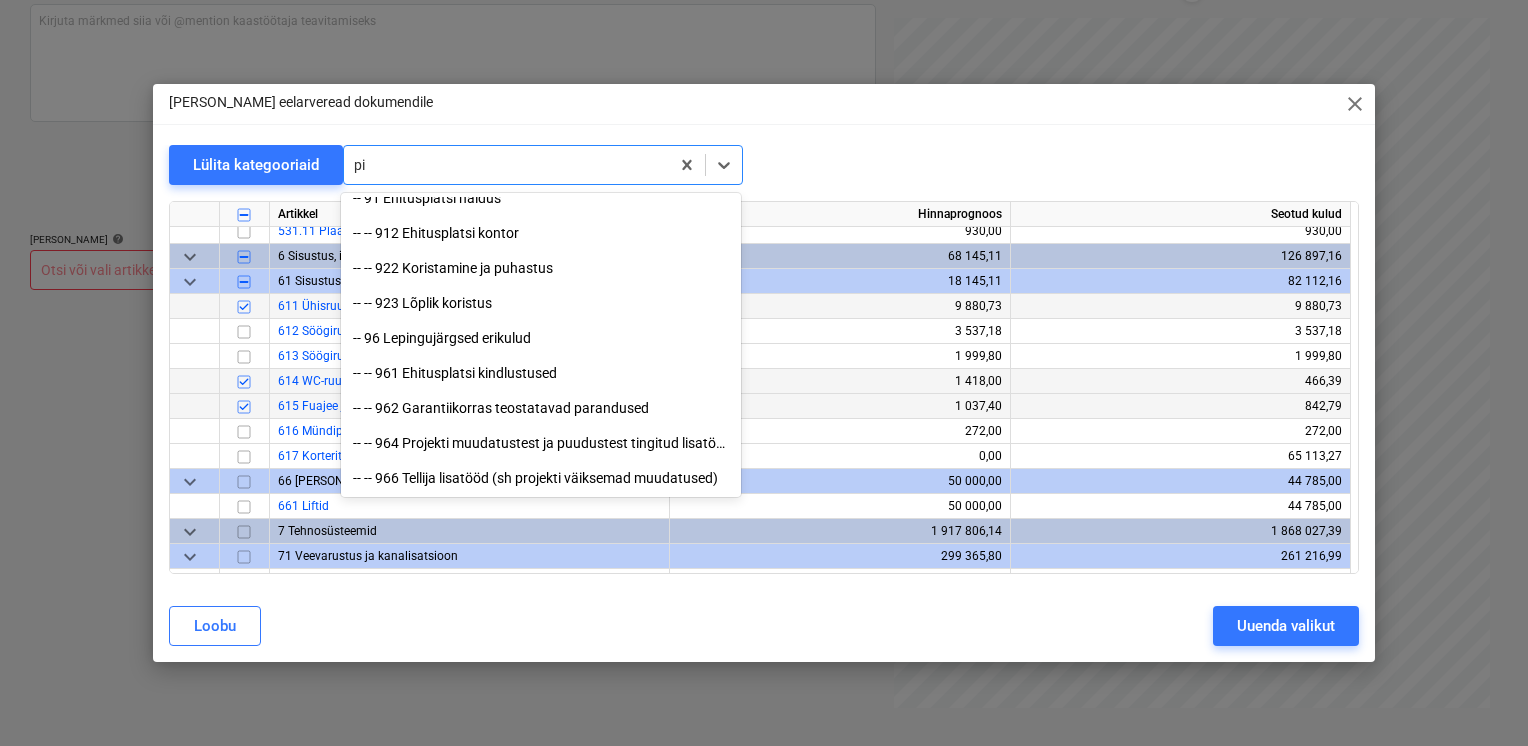 scroll, scrollTop: 0, scrollLeft: 0, axis: both 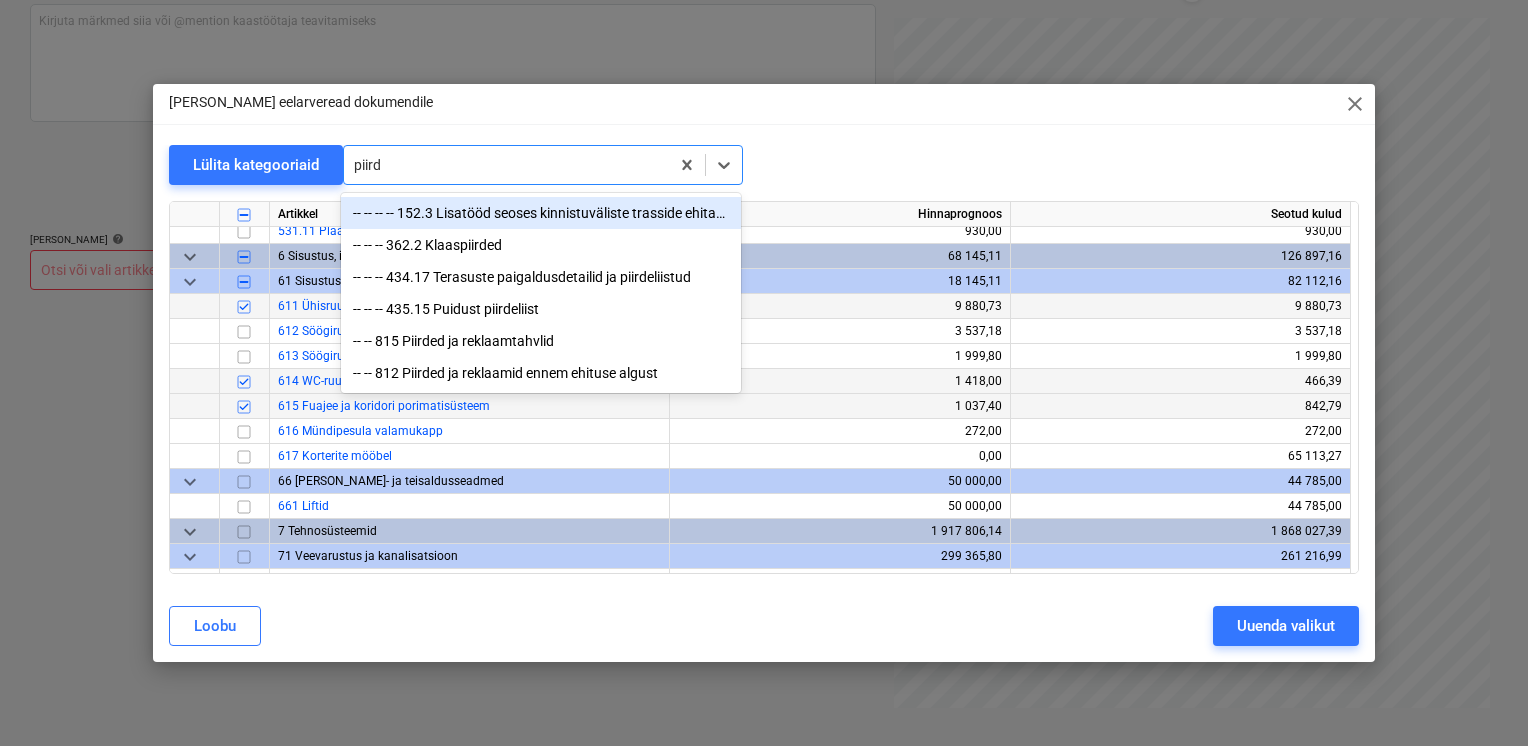 type on "piirde" 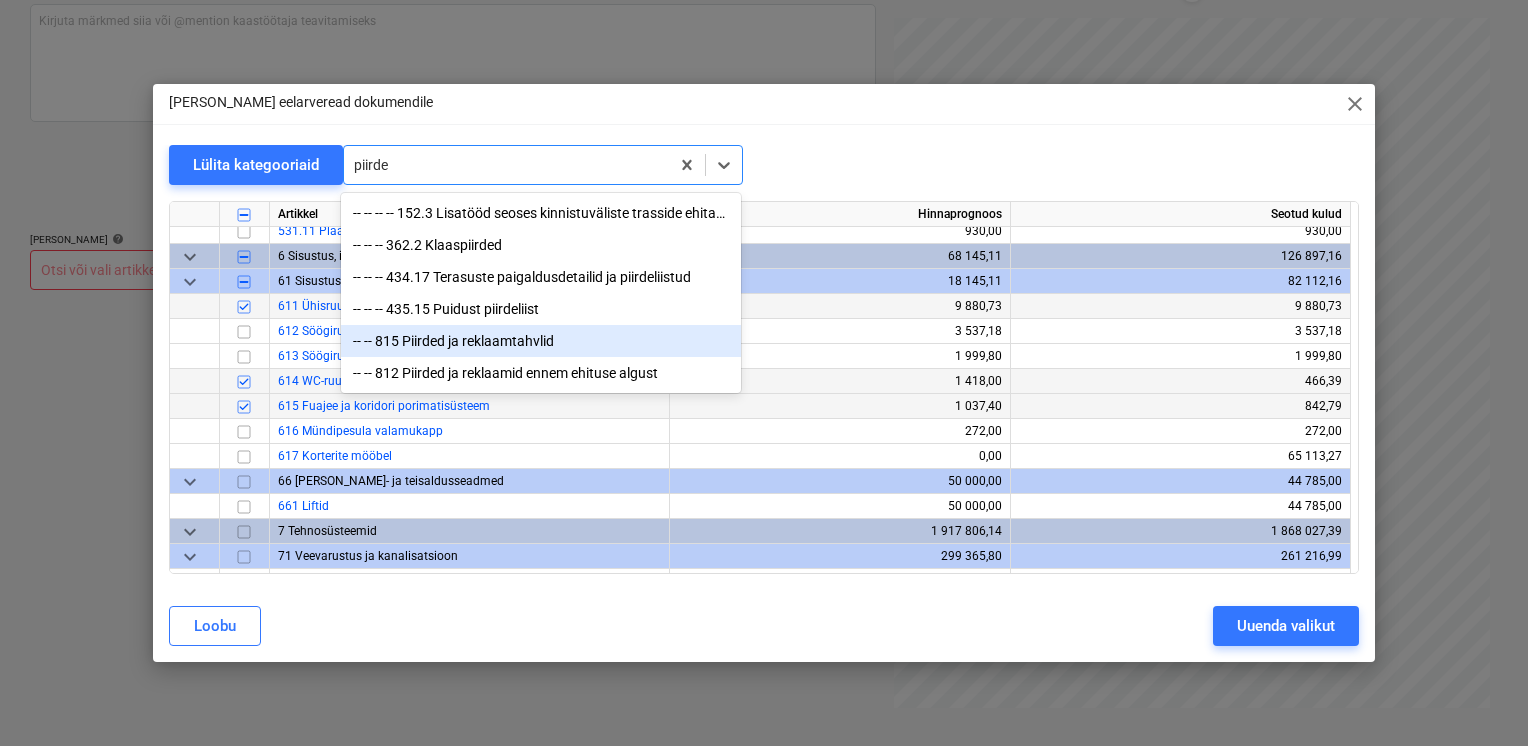 click on "-- --  815 Piirded ja reklaamtahvlid" at bounding box center [541, 341] 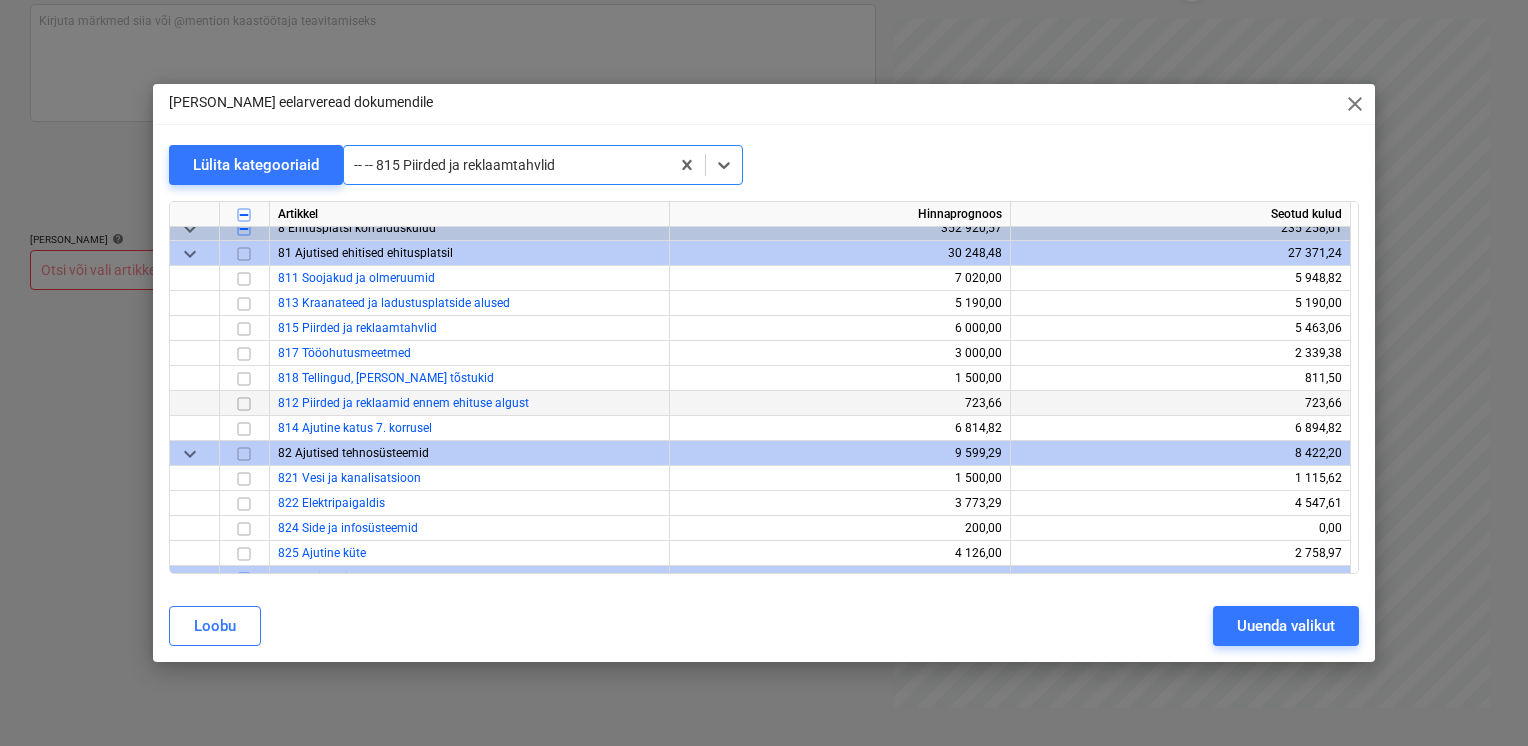 scroll, scrollTop: 15724, scrollLeft: 0, axis: vertical 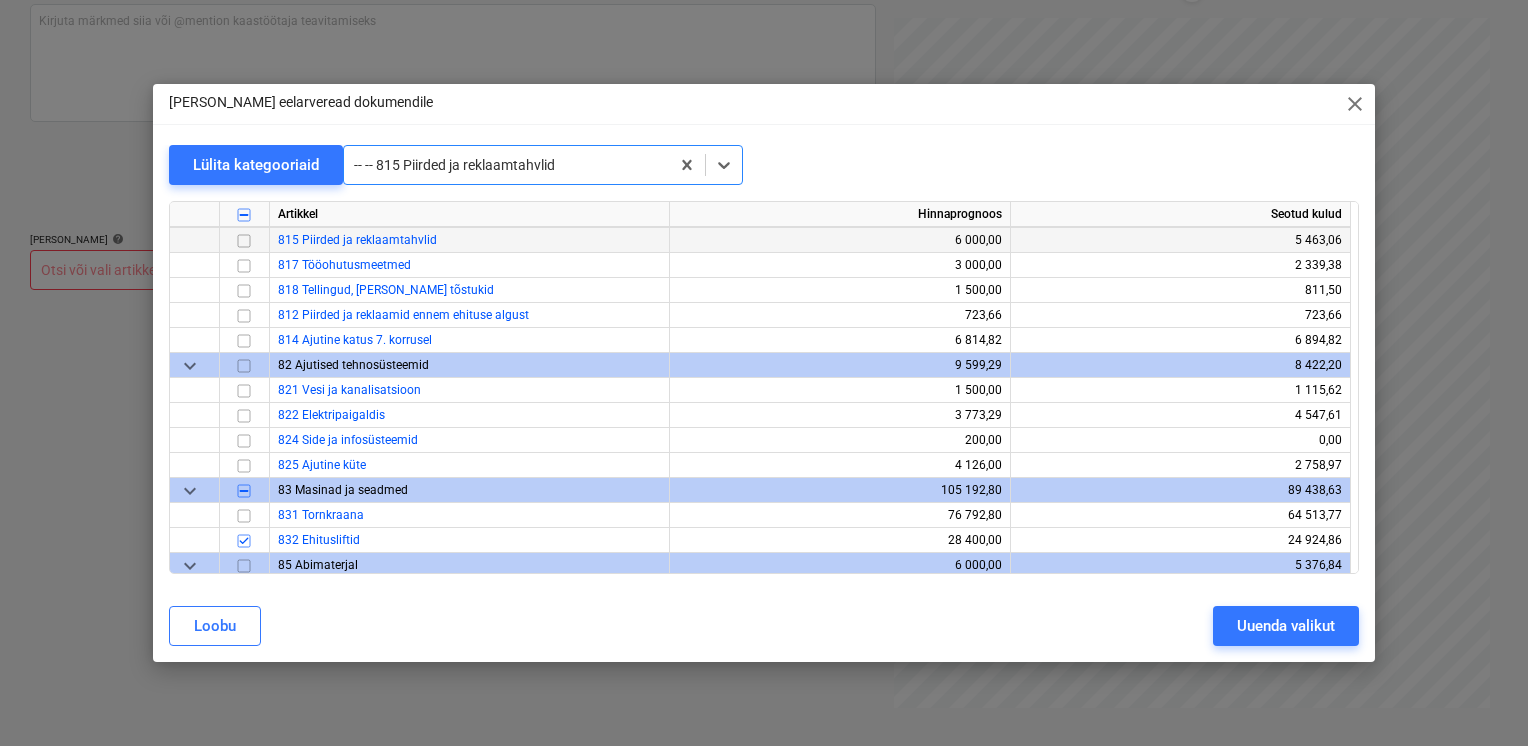 click at bounding box center (244, 241) 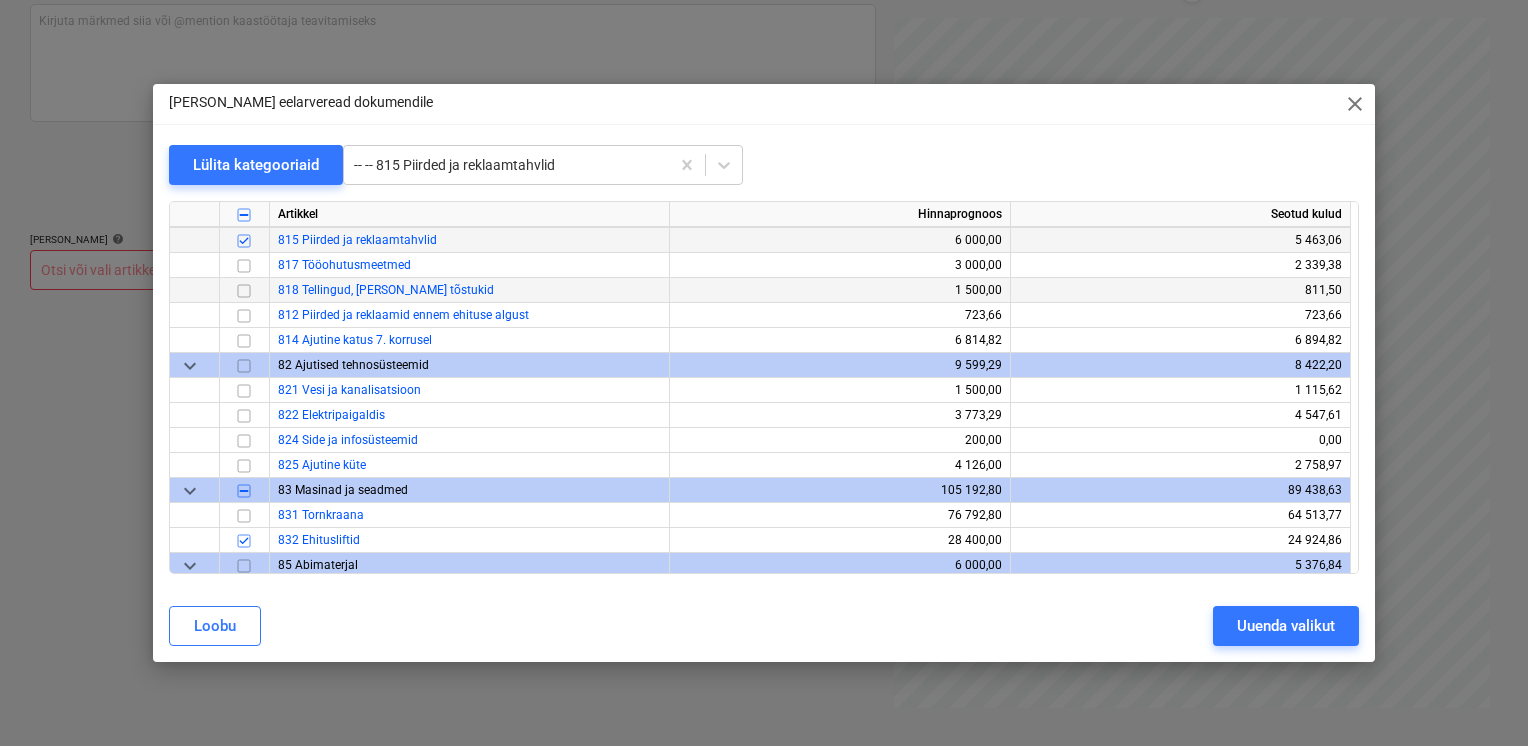 click at bounding box center [244, 291] 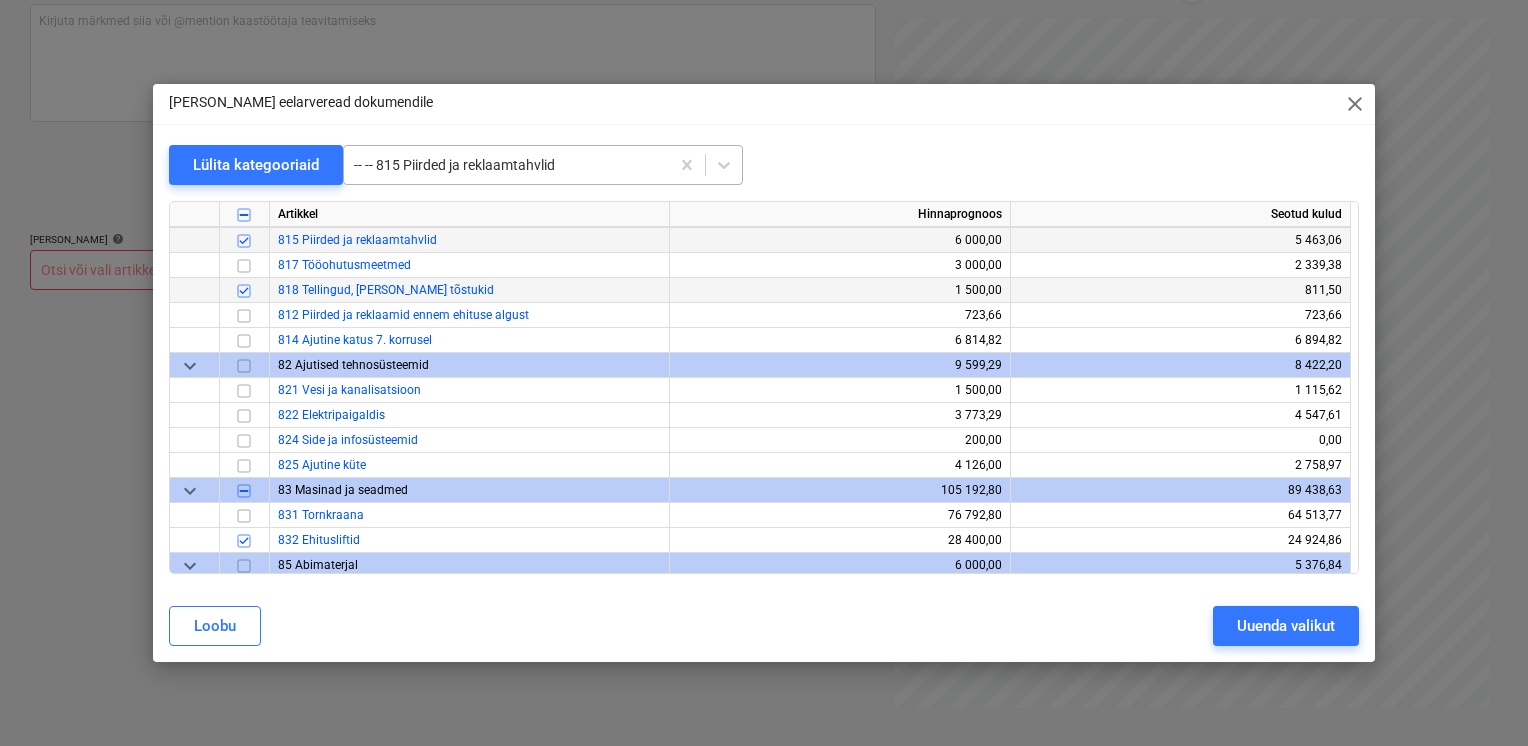 click on "-- --  815 Piirded ja reklaamtahvlid" at bounding box center [506, 165] 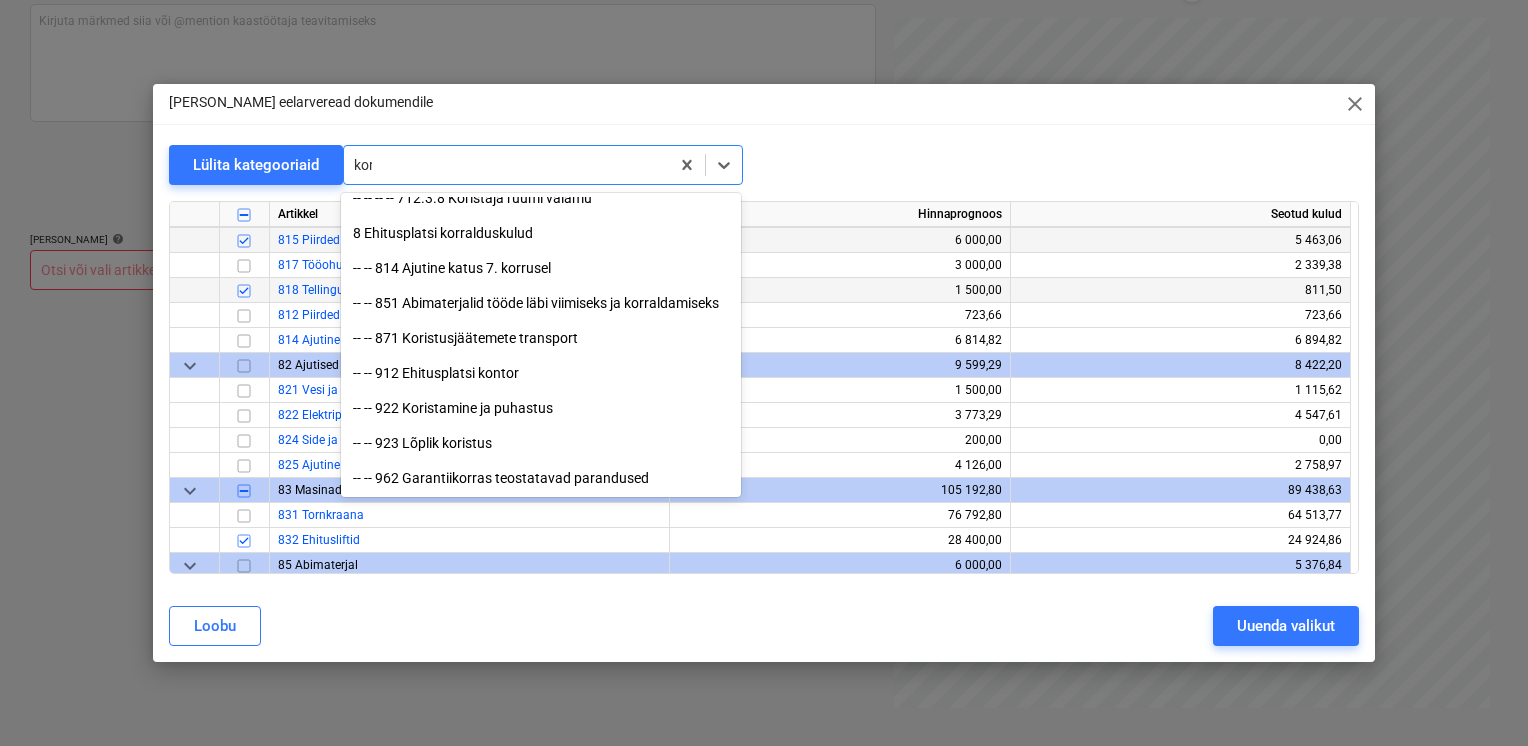 scroll, scrollTop: 0, scrollLeft: 0, axis: both 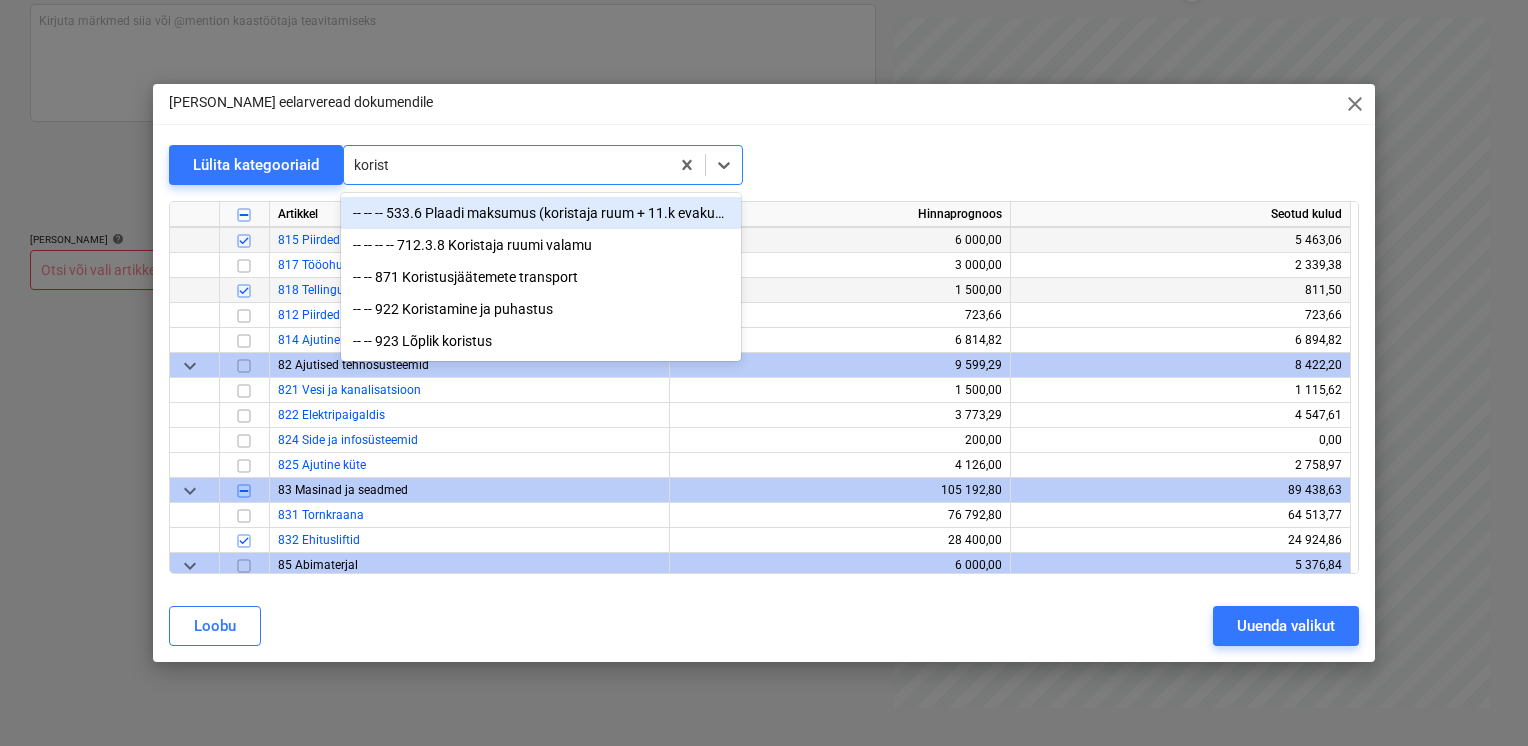 type on "korista" 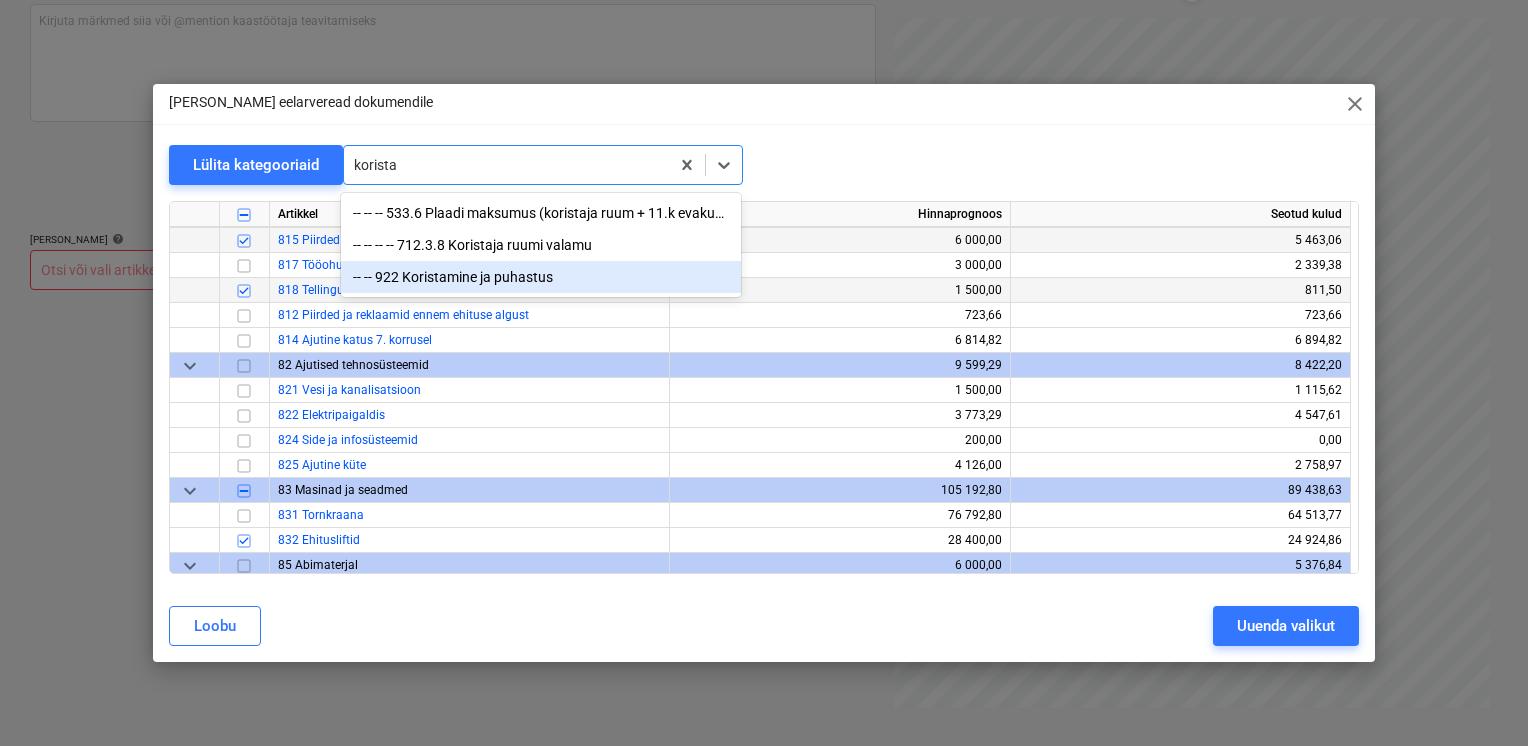click on "-- --  922 Koristamine ja puhastus" at bounding box center (541, 277) 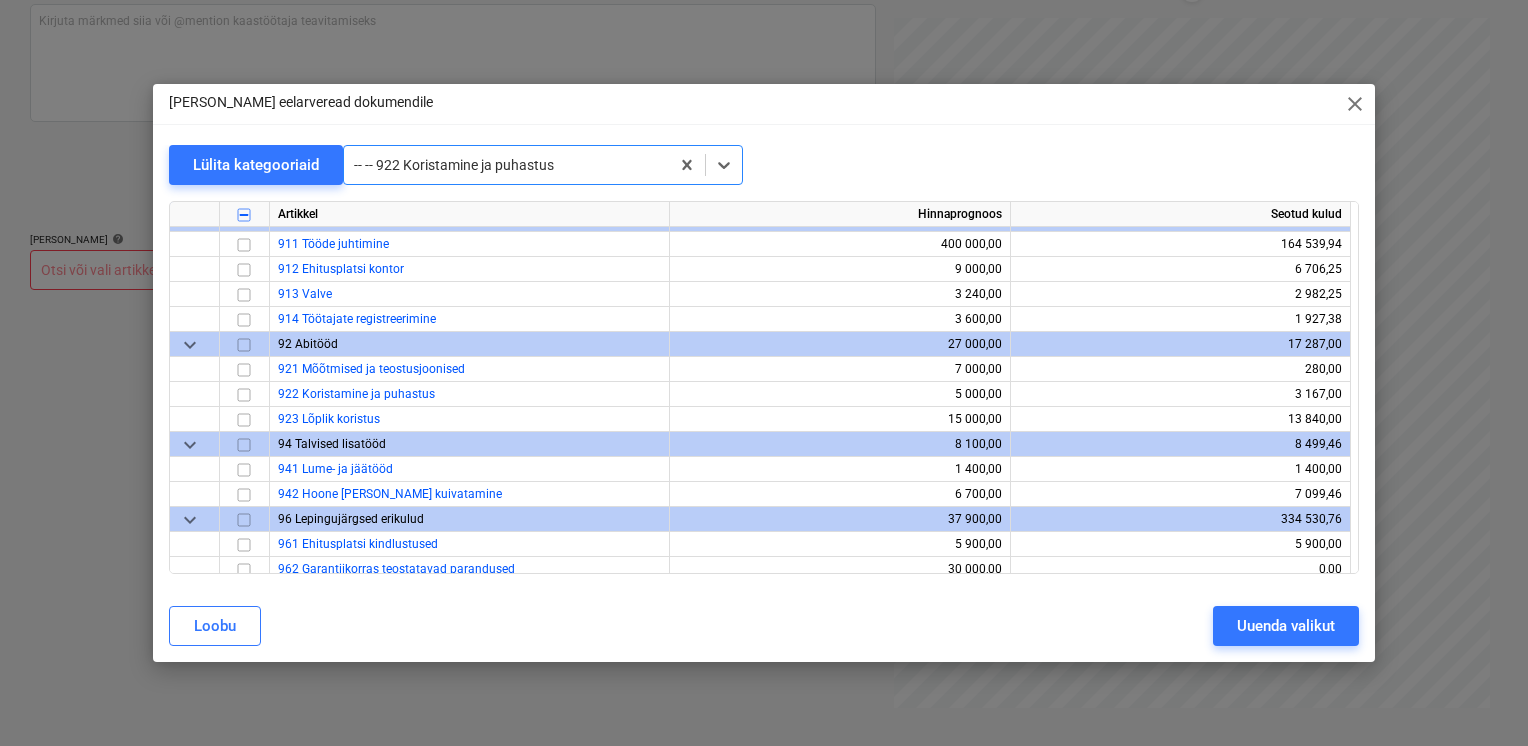 scroll, scrollTop: 16475, scrollLeft: 0, axis: vertical 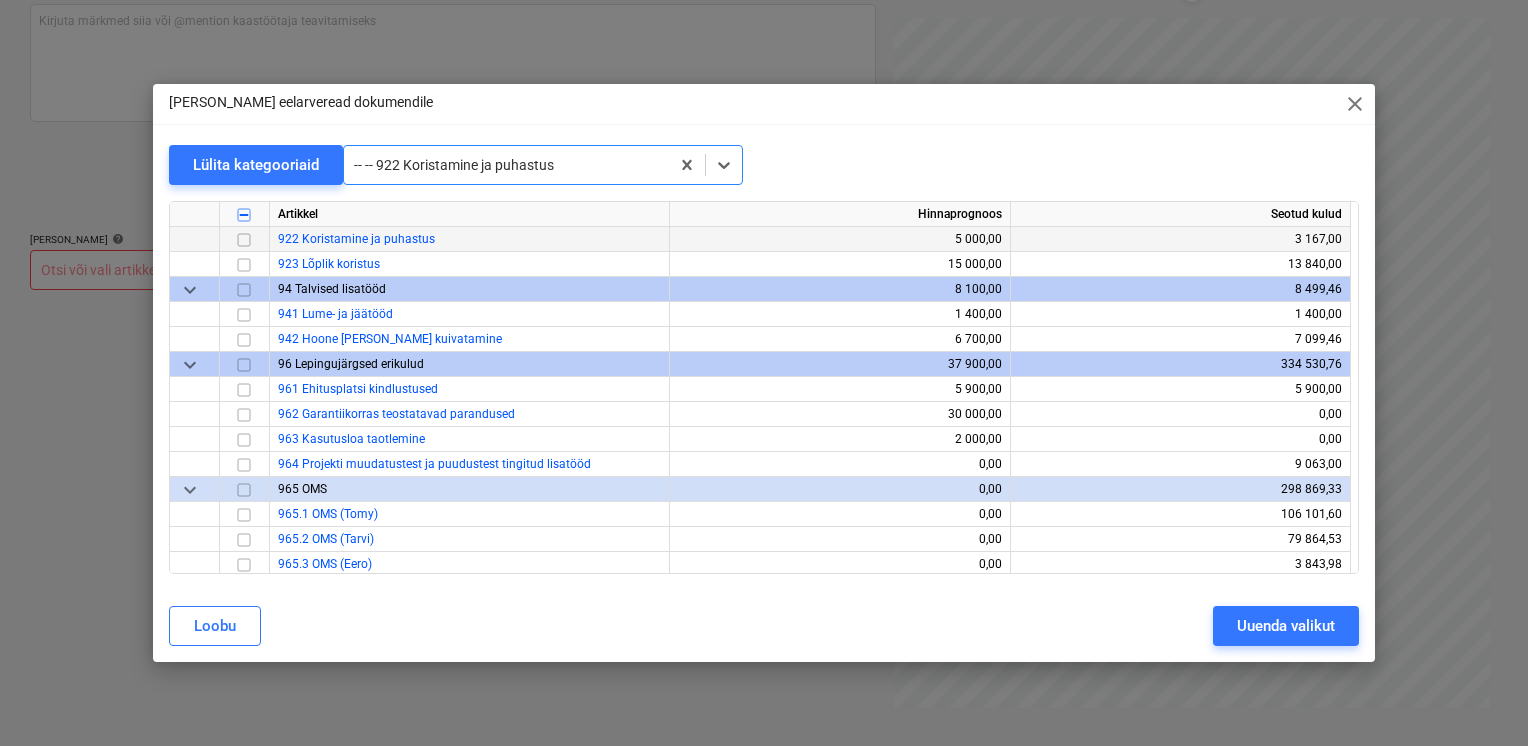 click at bounding box center [244, 240] 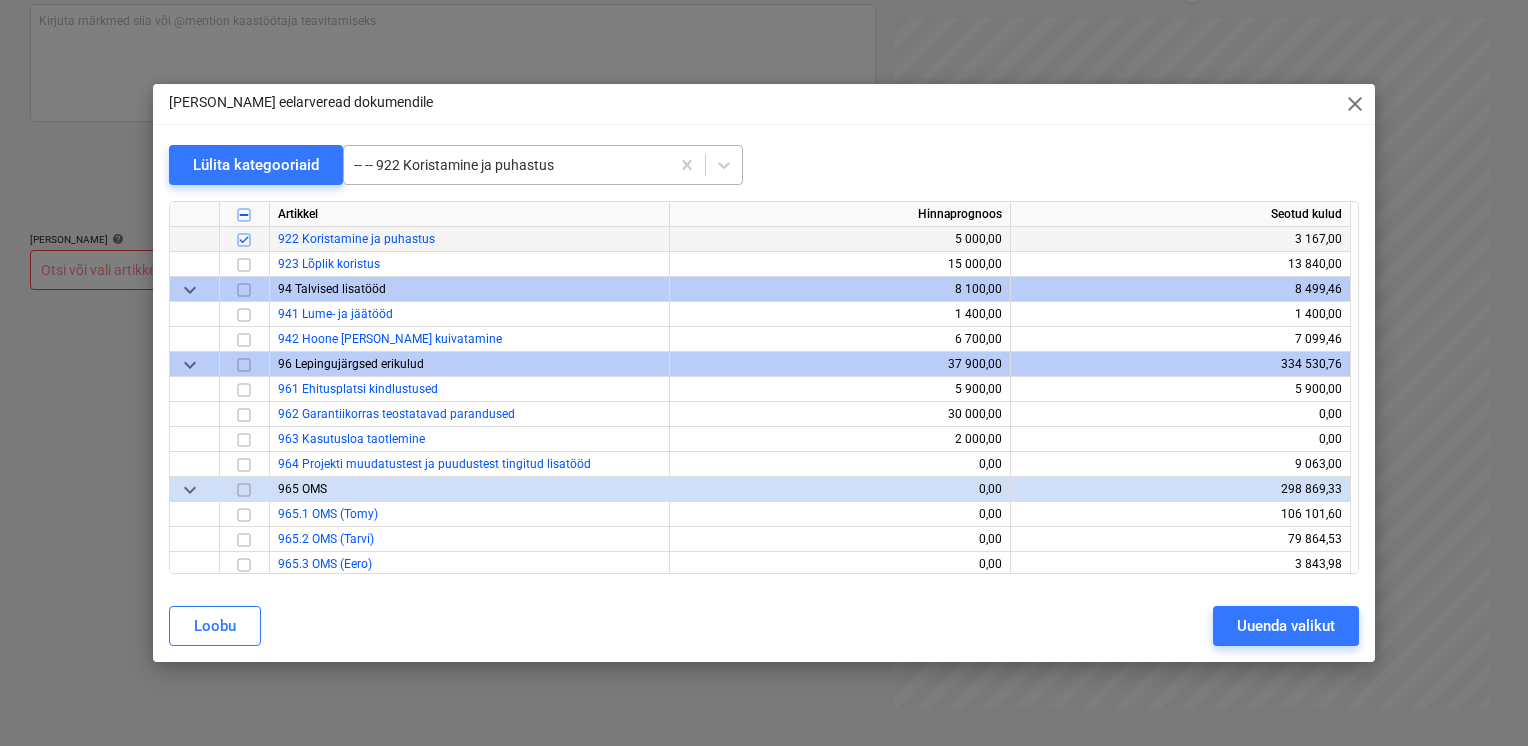 click on "-- --  922 Koristamine ja puhastus" at bounding box center (506, 165) 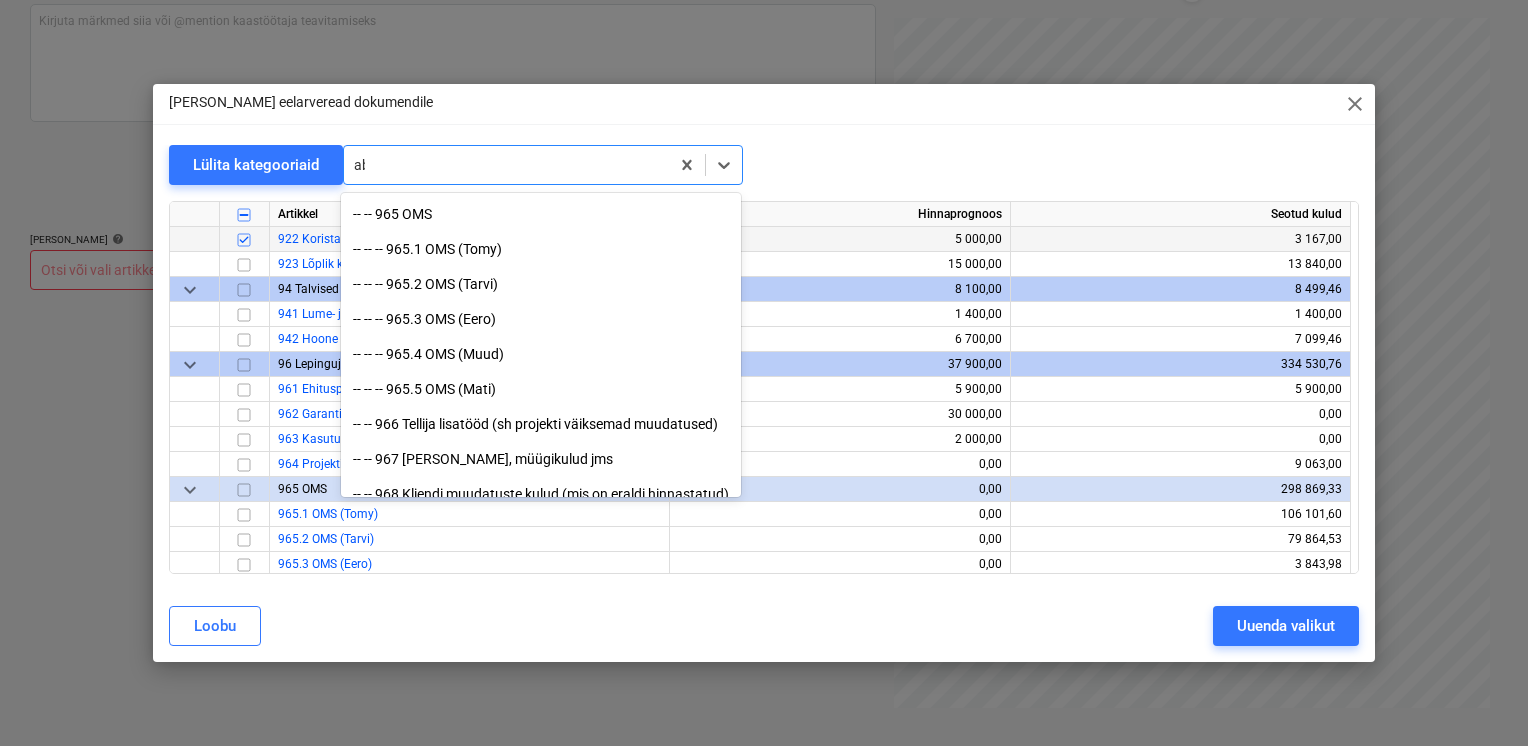 scroll, scrollTop: 2990, scrollLeft: 0, axis: vertical 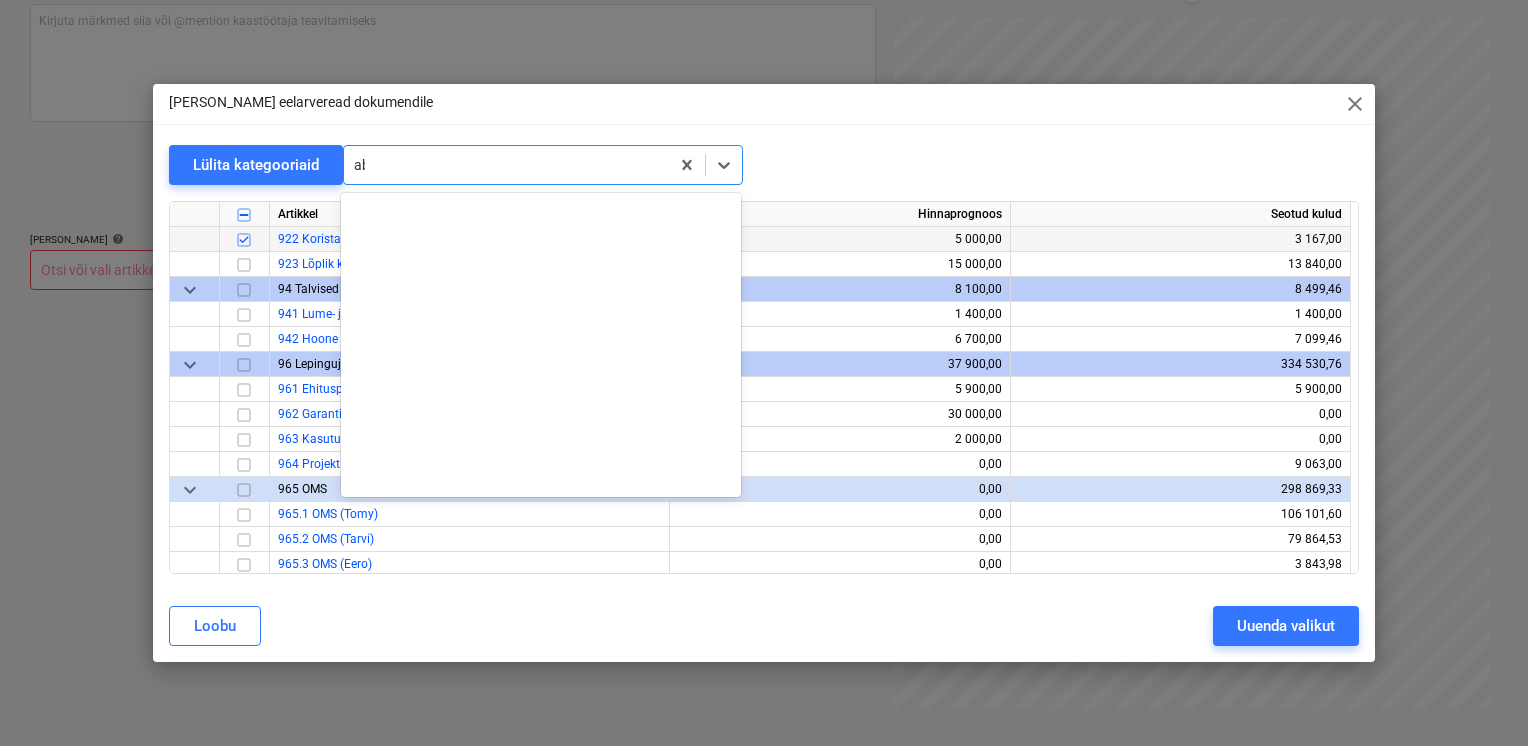 type on "abi" 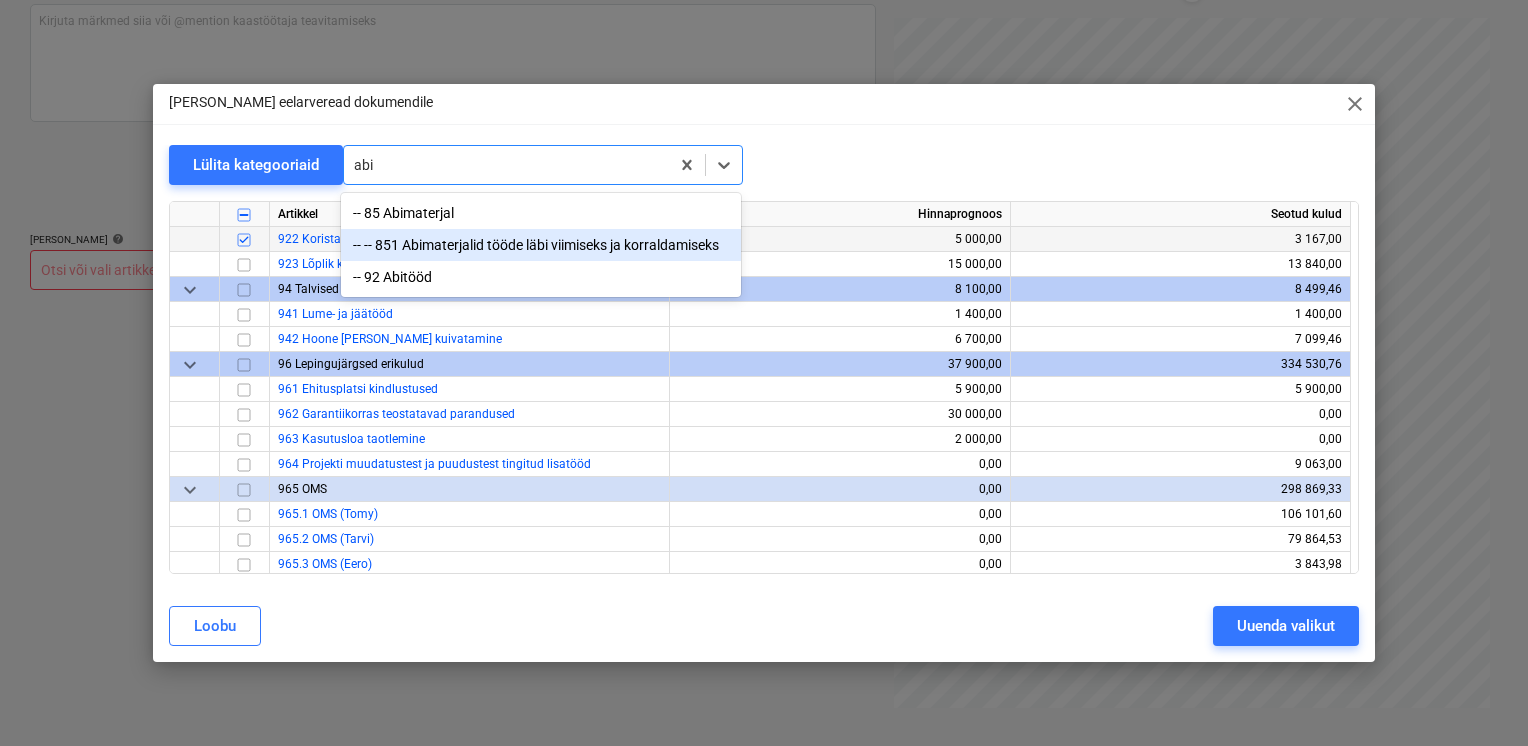 click on "-- --  851 Abimaterjalid tööde läbi viimiseks ja korraldamiseks" at bounding box center (541, 245) 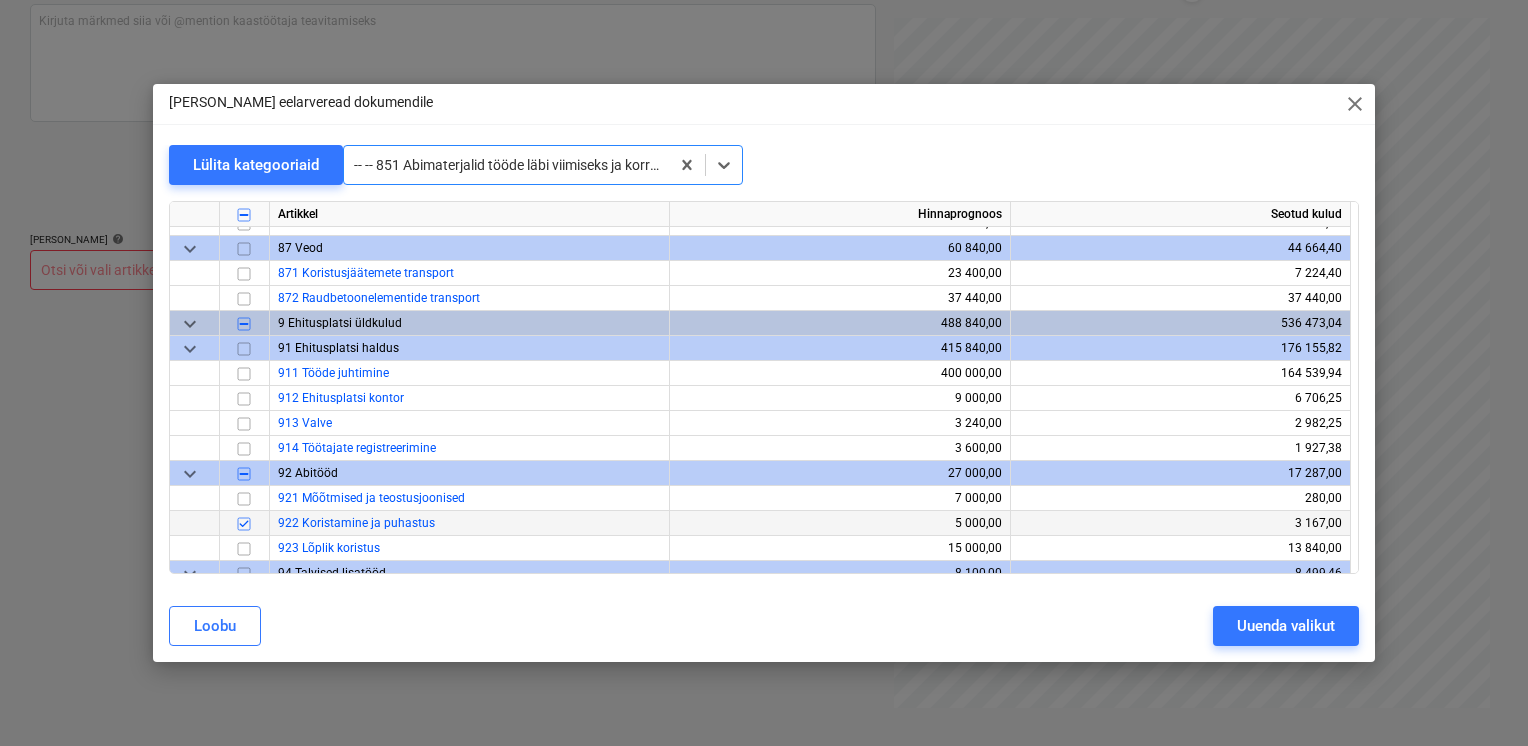scroll, scrollTop: 16075, scrollLeft: 0, axis: vertical 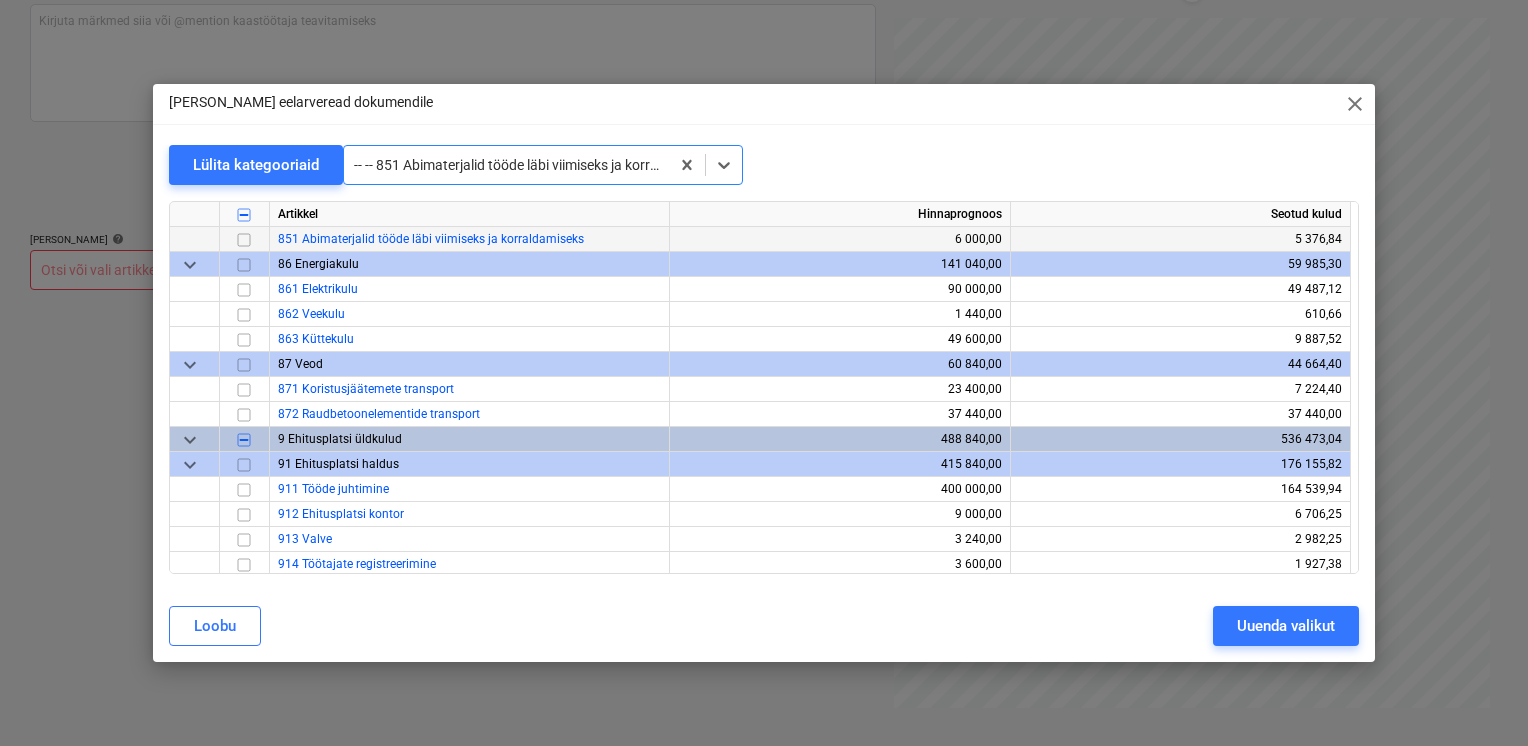 click at bounding box center [244, 240] 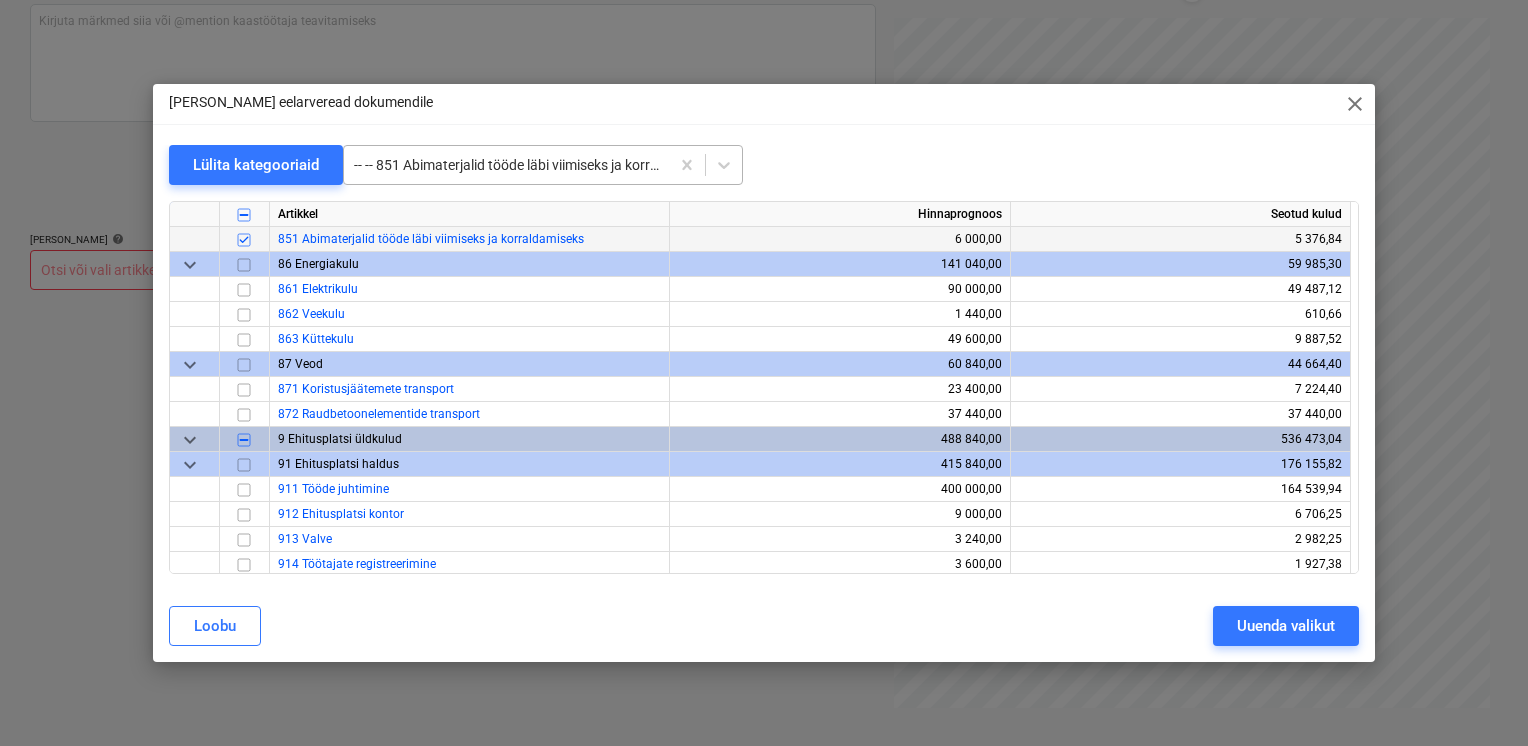 click at bounding box center [506, 165] 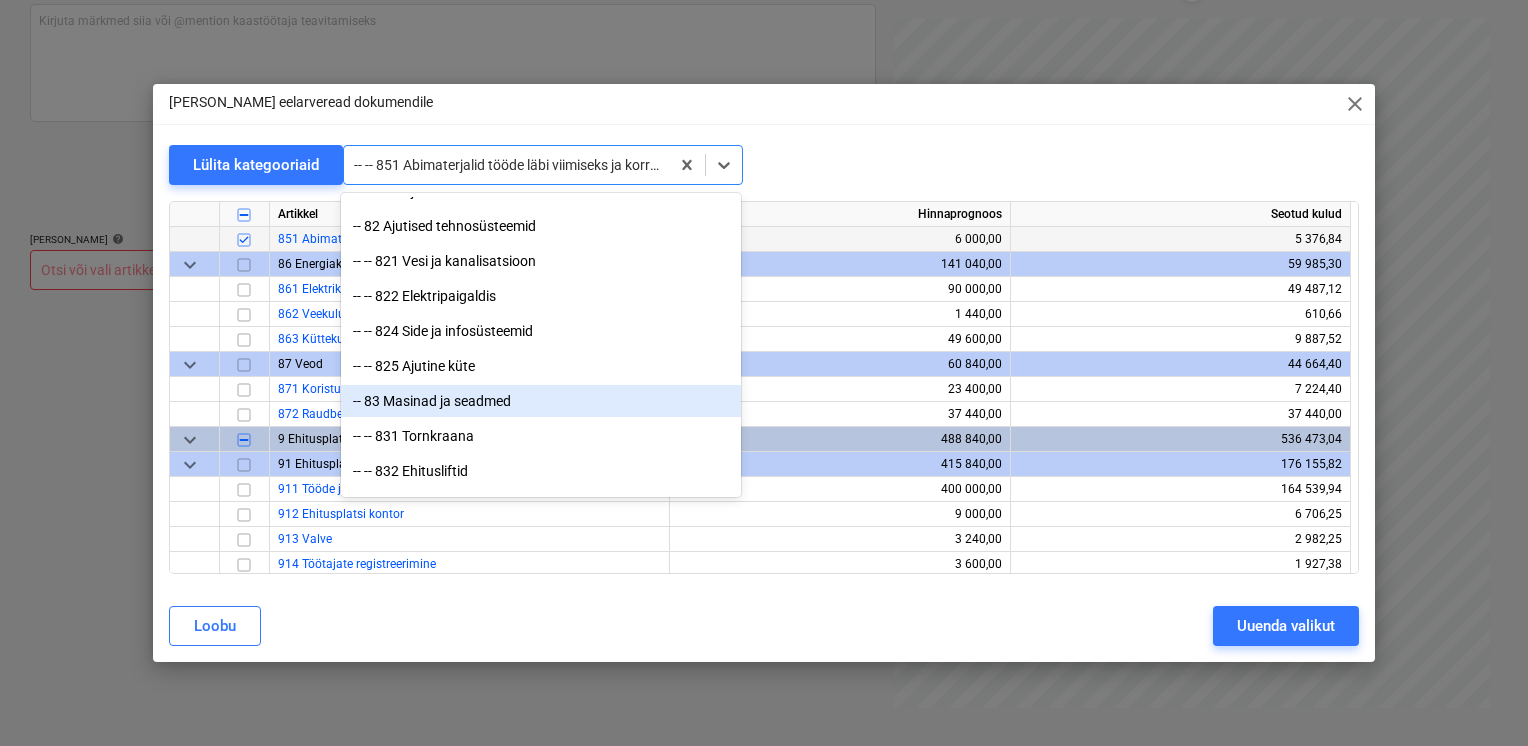 scroll, scrollTop: 22171, scrollLeft: 0, axis: vertical 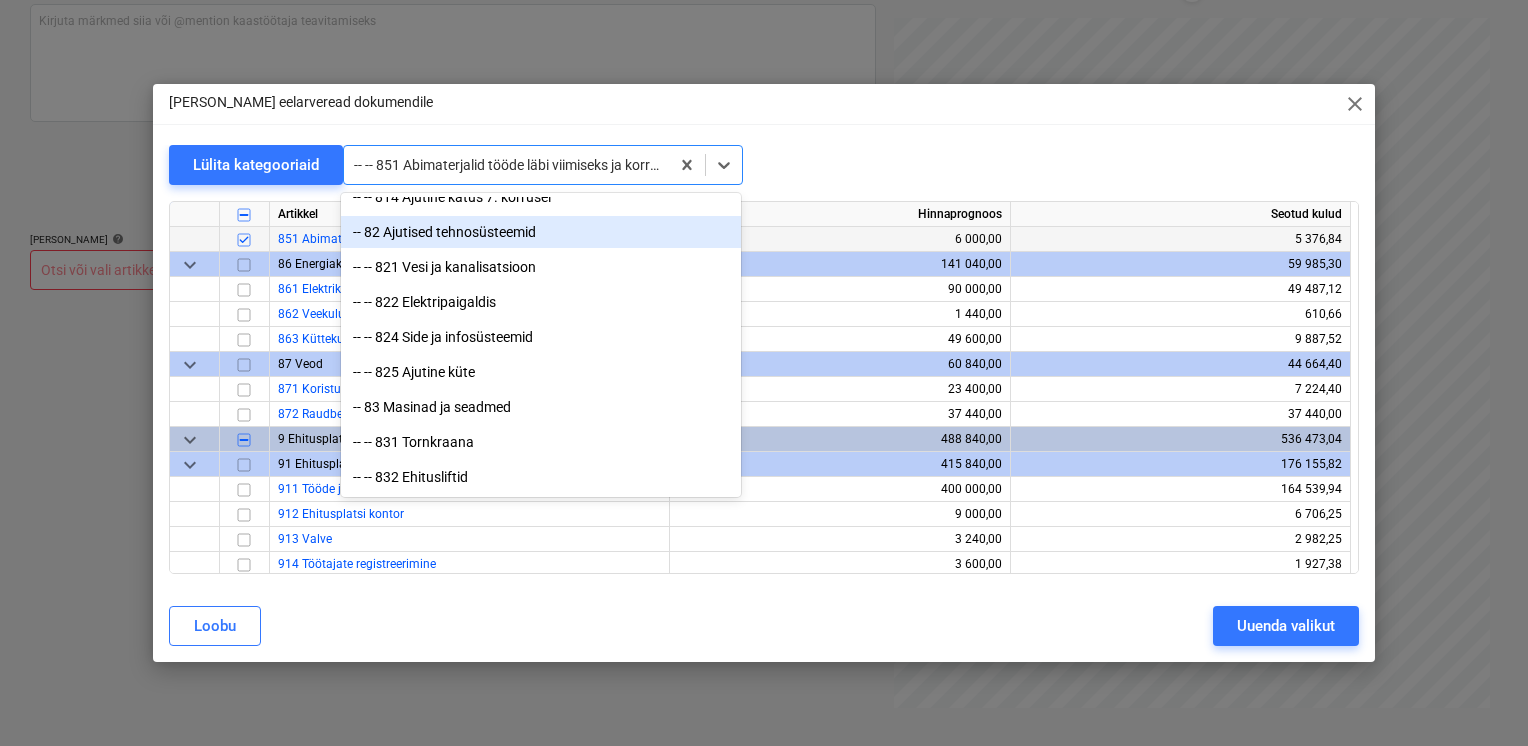 click on "Lülita kategooriaid option --  82 Ajutised tehnosüsteemid focused, 635 of 682. 682 results available. Use Up and Down to choose options, press Enter to select the currently focused option, press Escape to exit the menu, press Tab to select the option and exit the menu. -- --  851 Abimaterjalid tööde läbi viimiseks ja korraldamiseks" at bounding box center [764, 165] 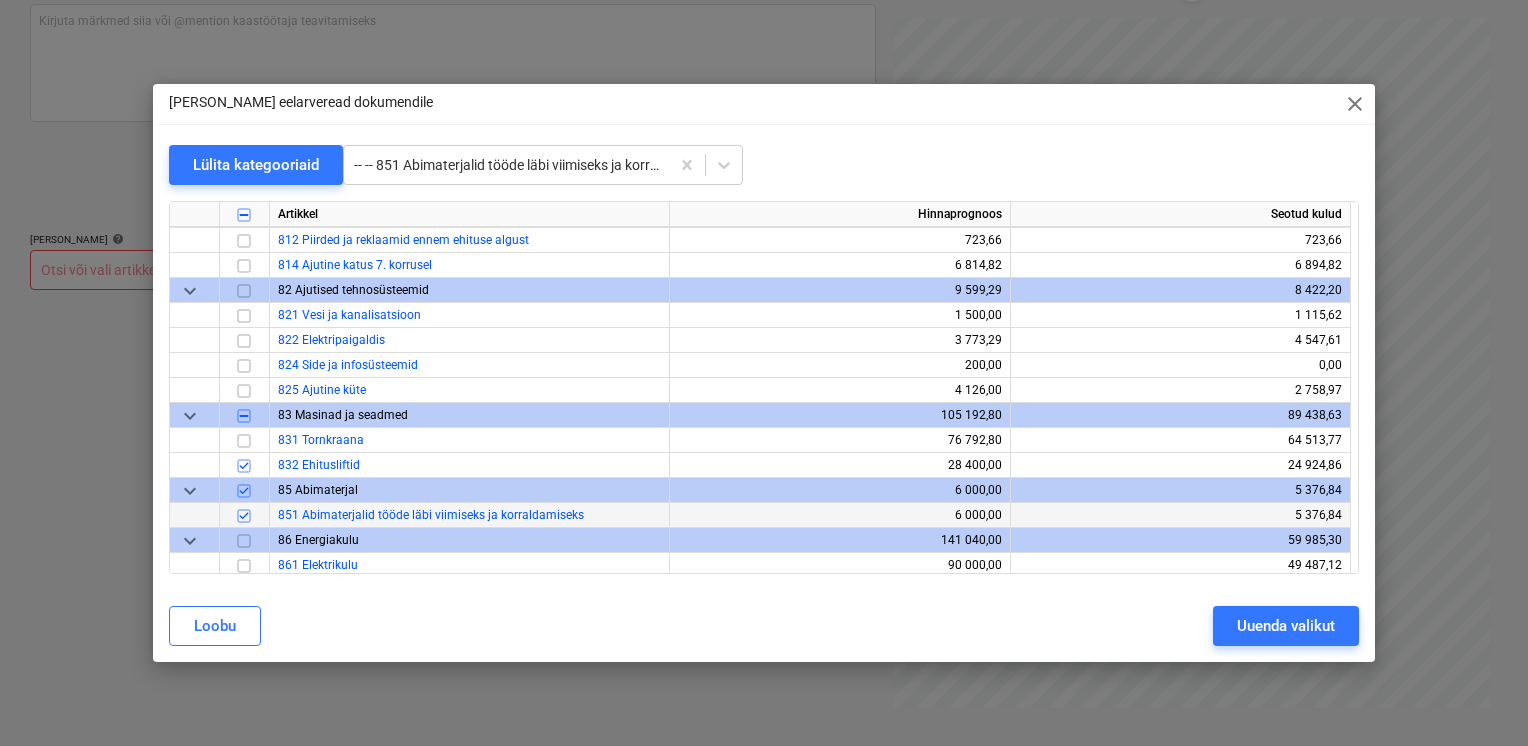 scroll, scrollTop: 15792, scrollLeft: 0, axis: vertical 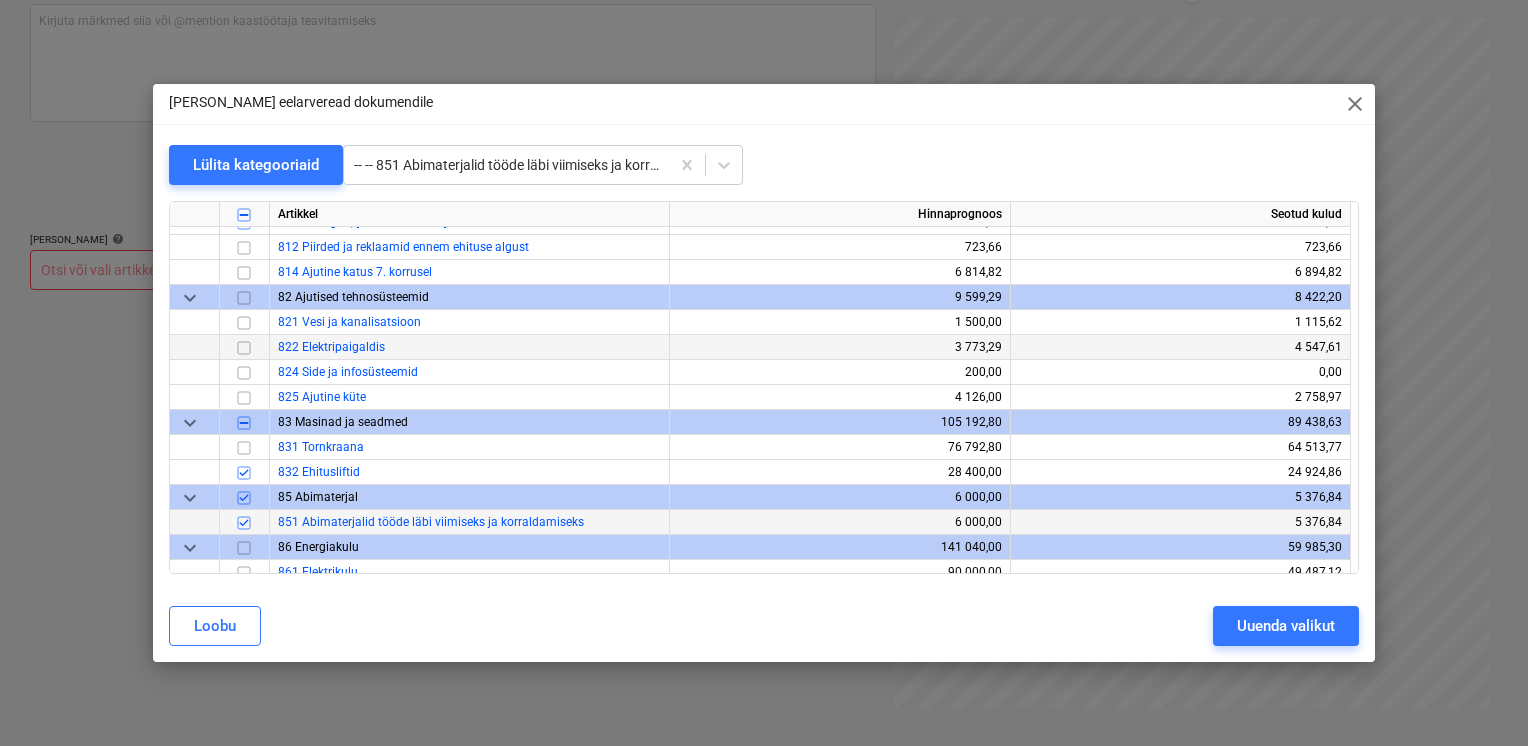 click at bounding box center (244, 348) 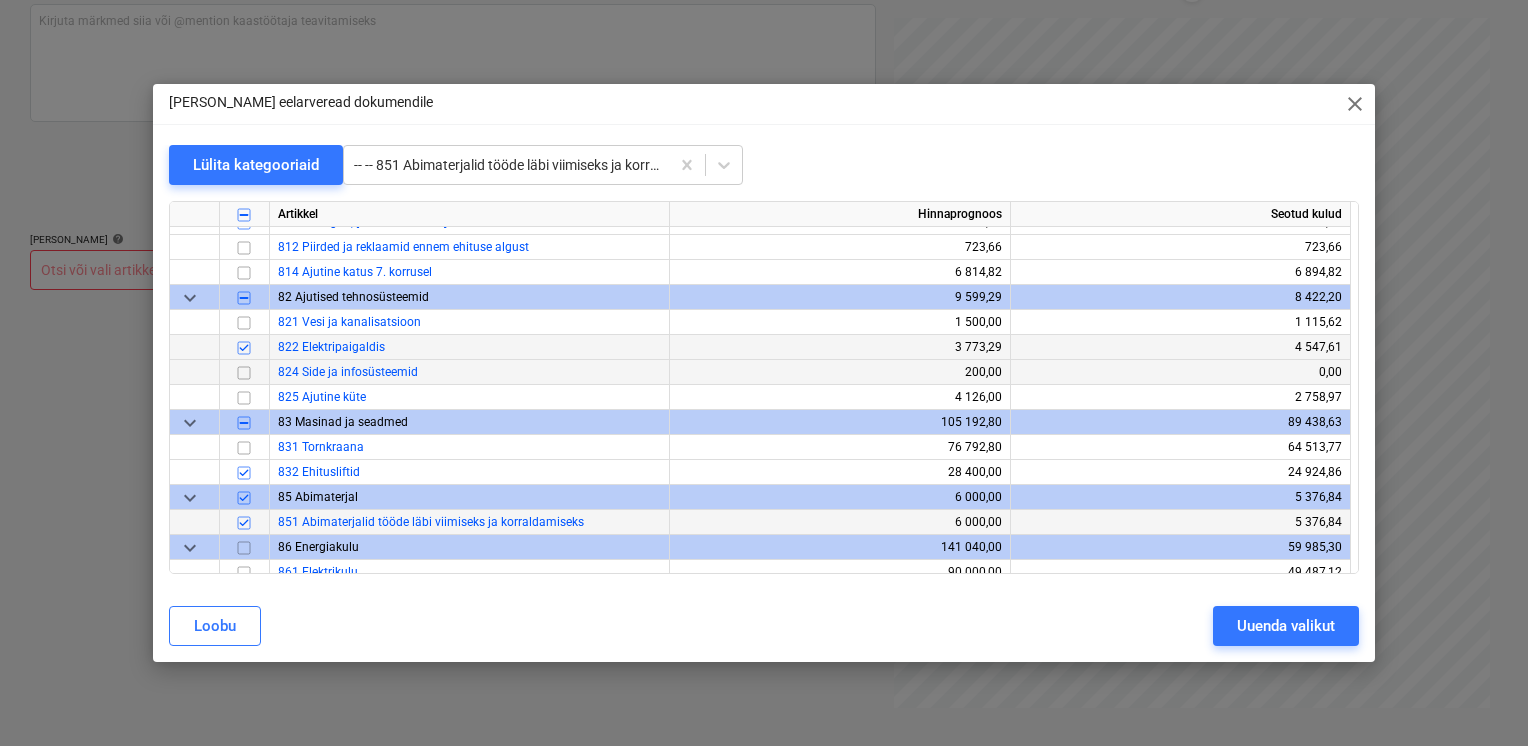 click at bounding box center (244, 373) 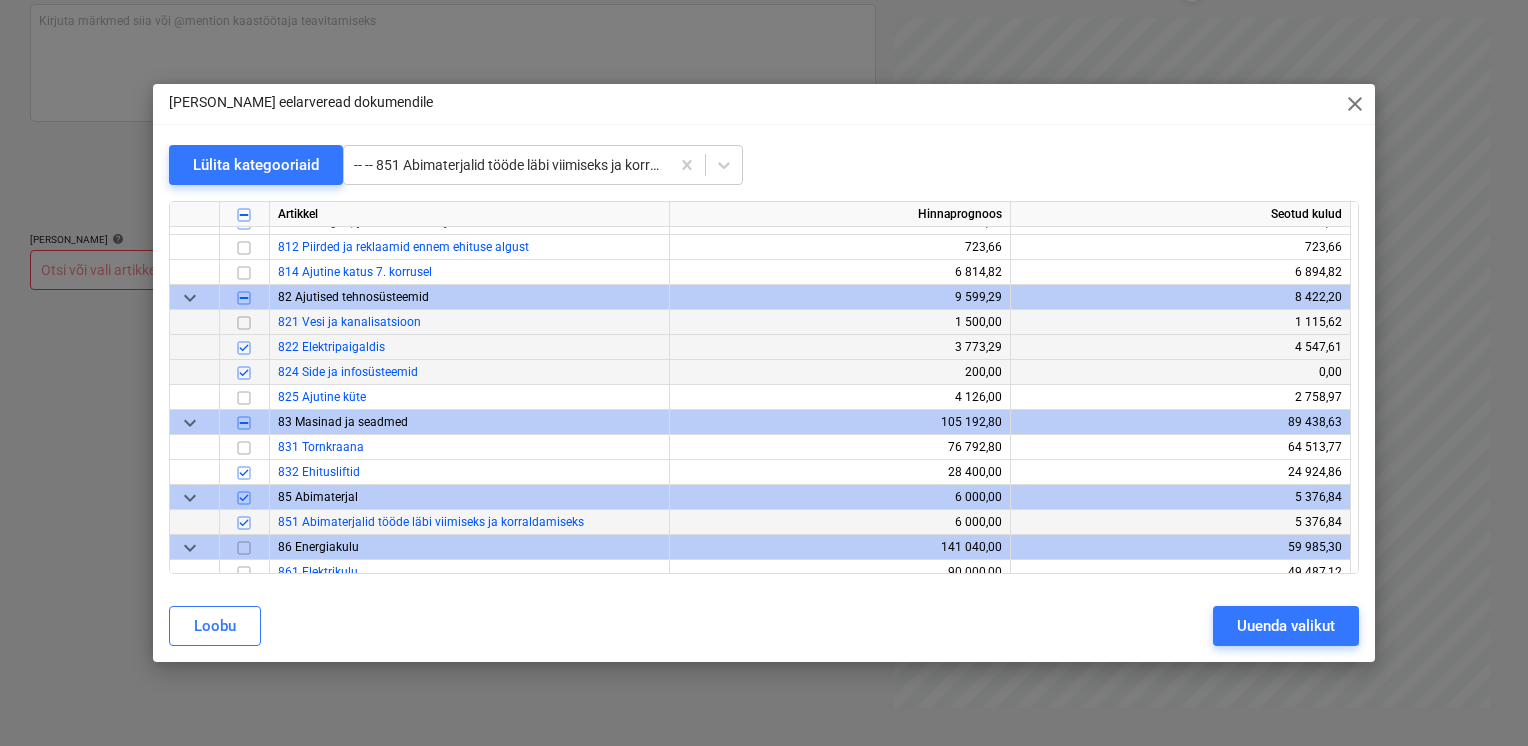 click at bounding box center (244, 323) 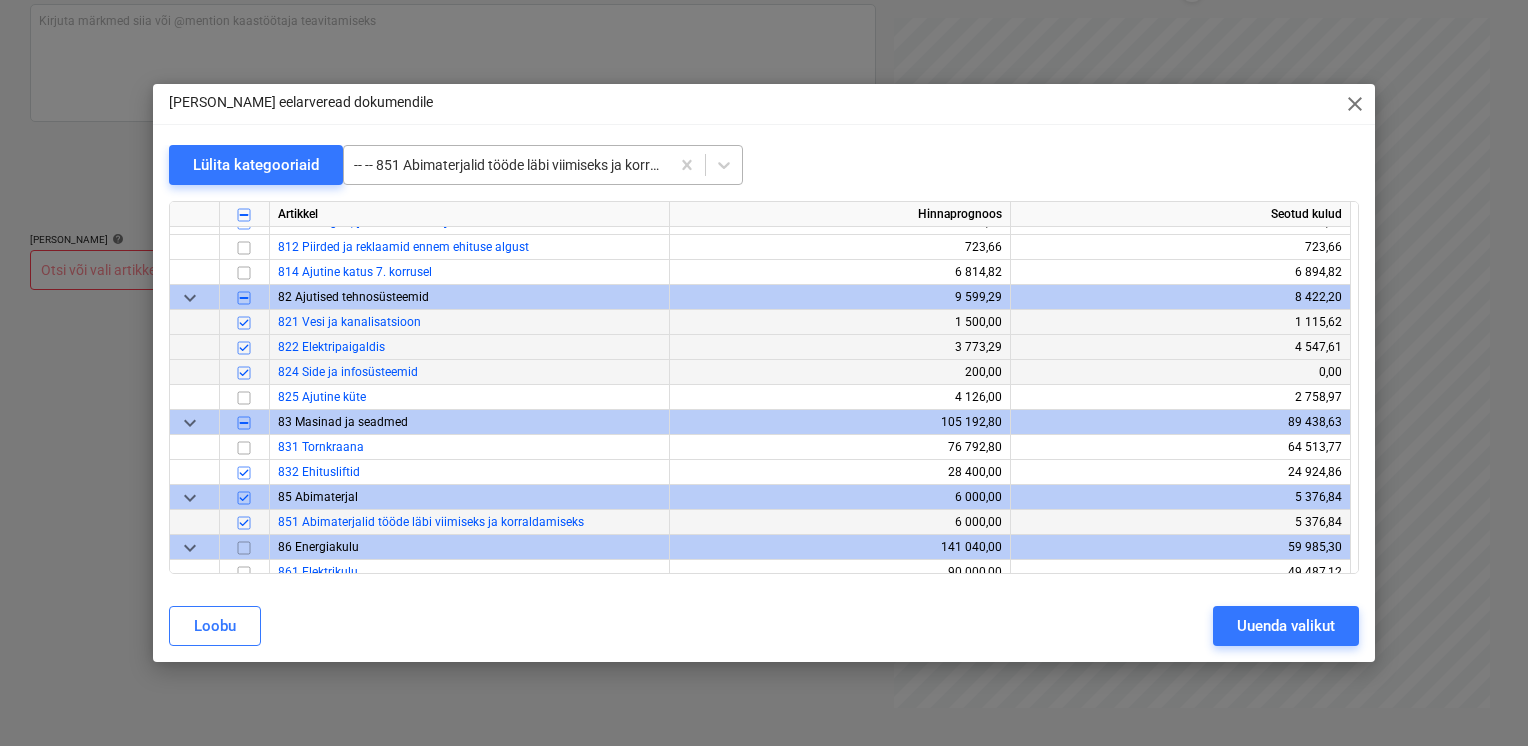 click at bounding box center (506, 165) 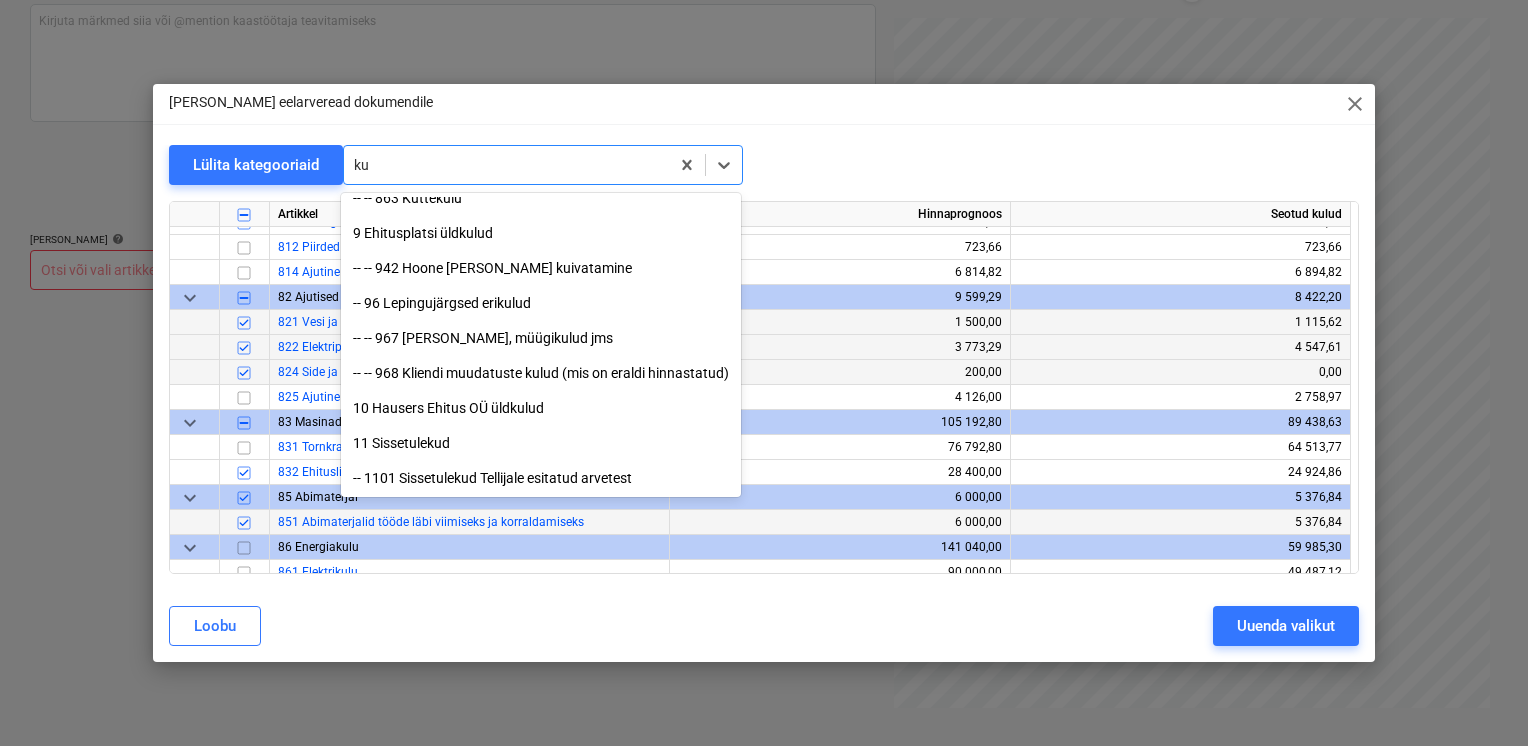 scroll, scrollTop: 1660, scrollLeft: 0, axis: vertical 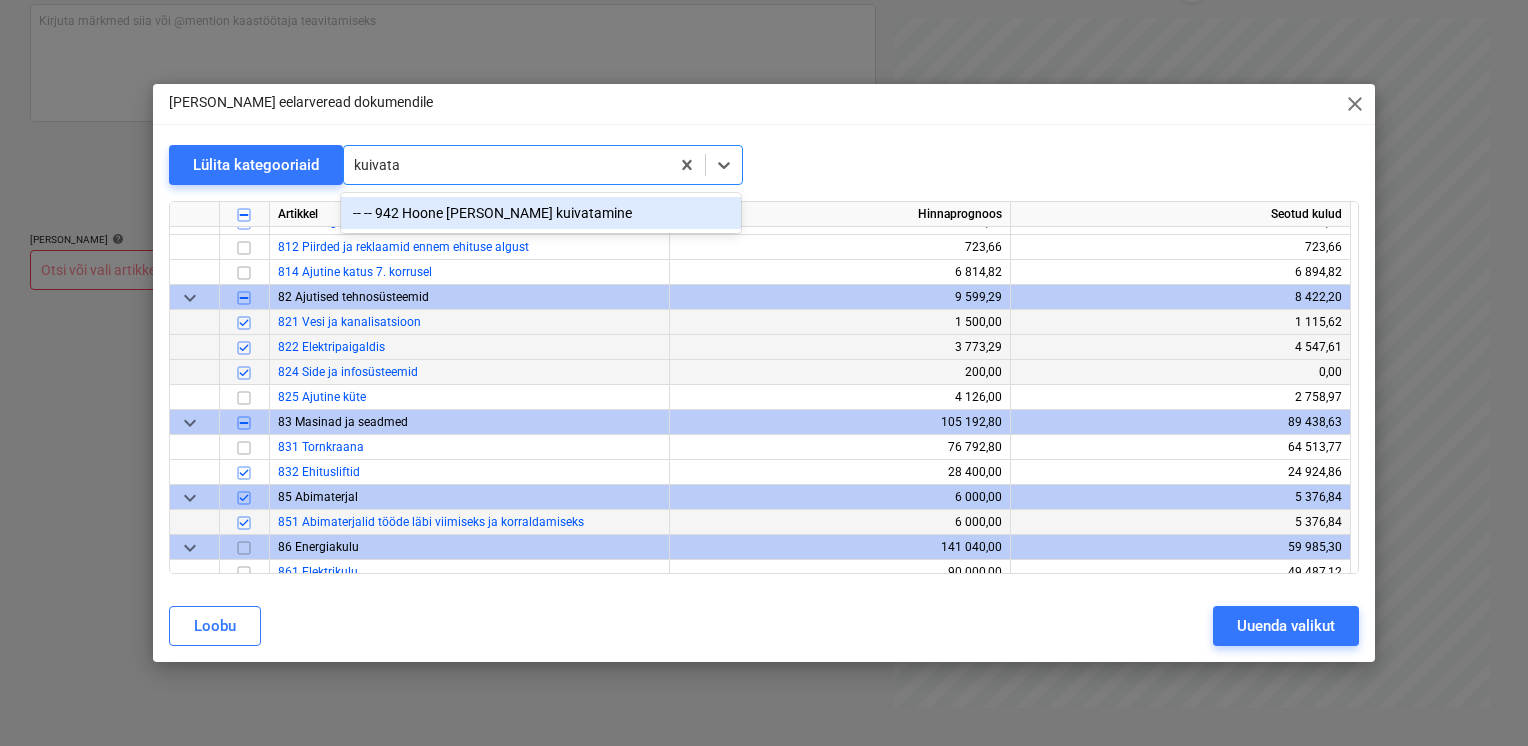 type on "kuivatam" 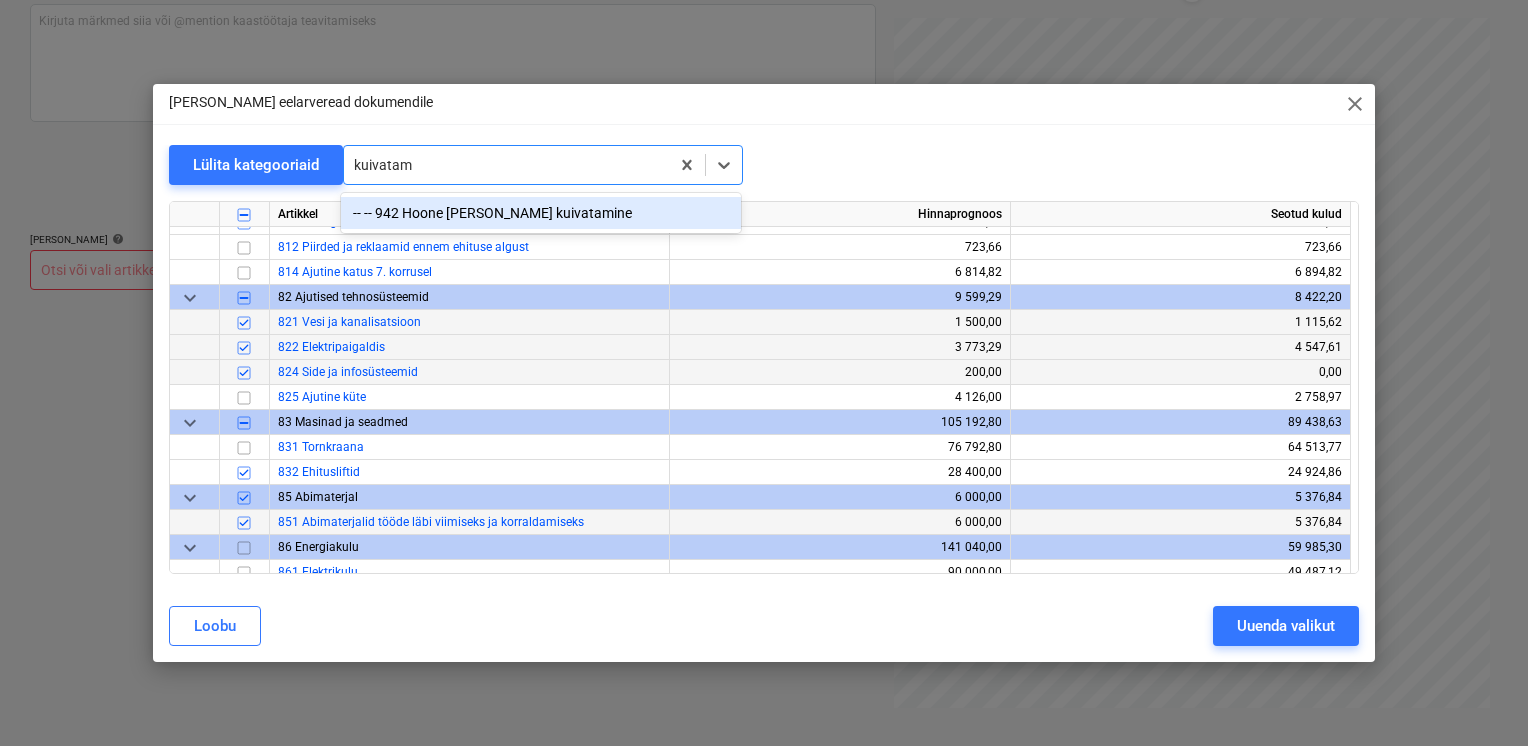 click on "-- --  942 Hoone [PERSON_NAME] kuivatamine" at bounding box center [541, 213] 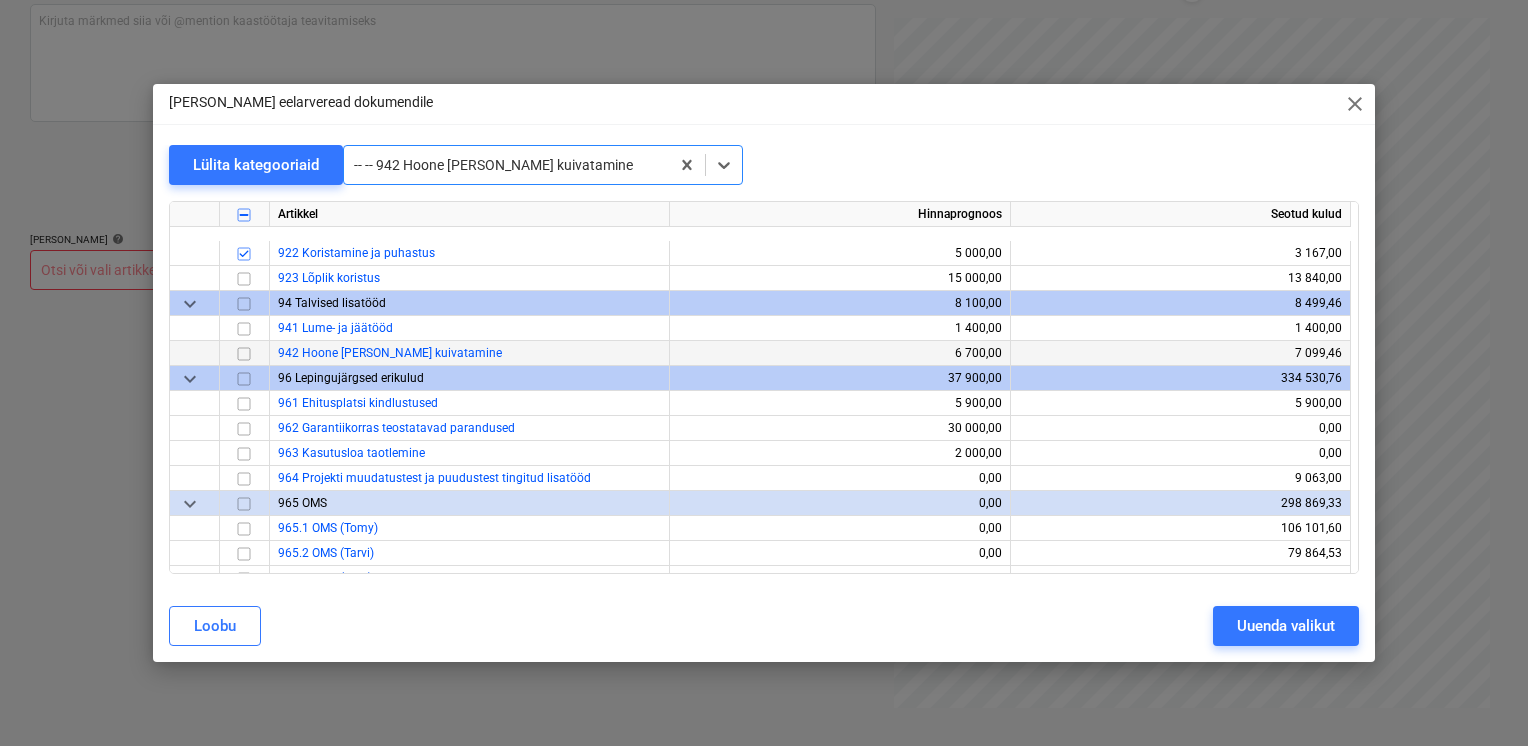 scroll, scrollTop: 16575, scrollLeft: 0, axis: vertical 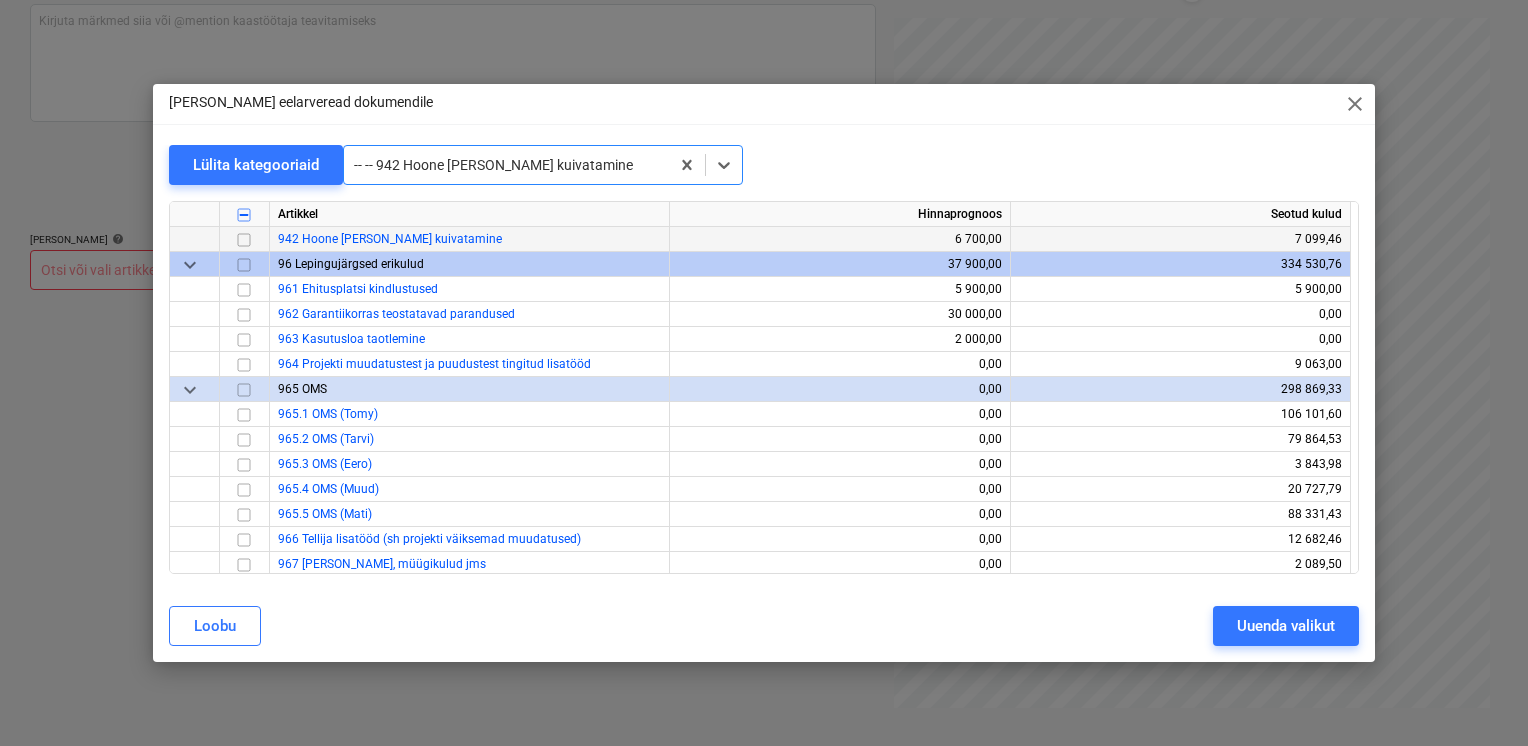 click at bounding box center [244, 240] 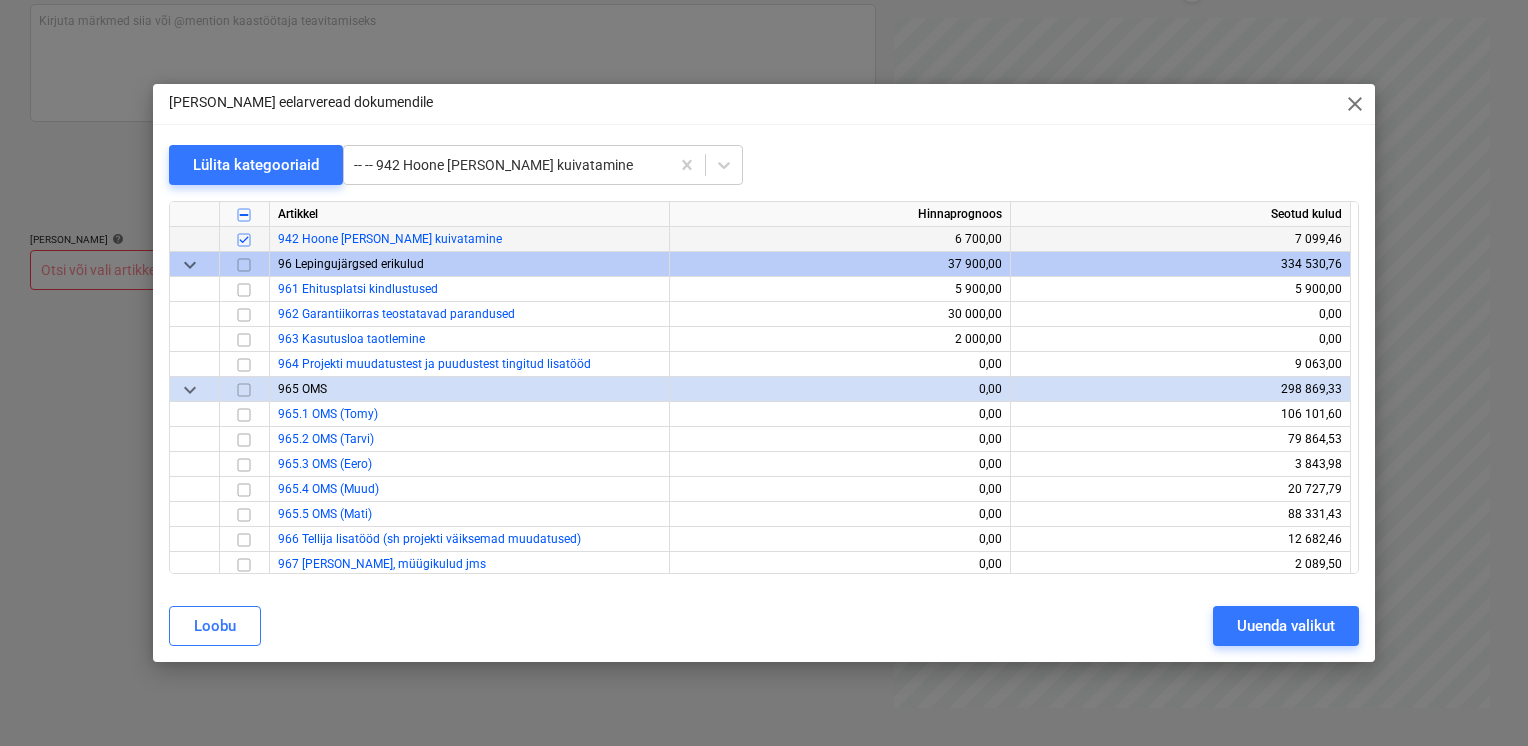 click on "Lülita kategooriaid -- --  942 Hoone [PERSON_NAME] kuivatamine" at bounding box center (764, 165) 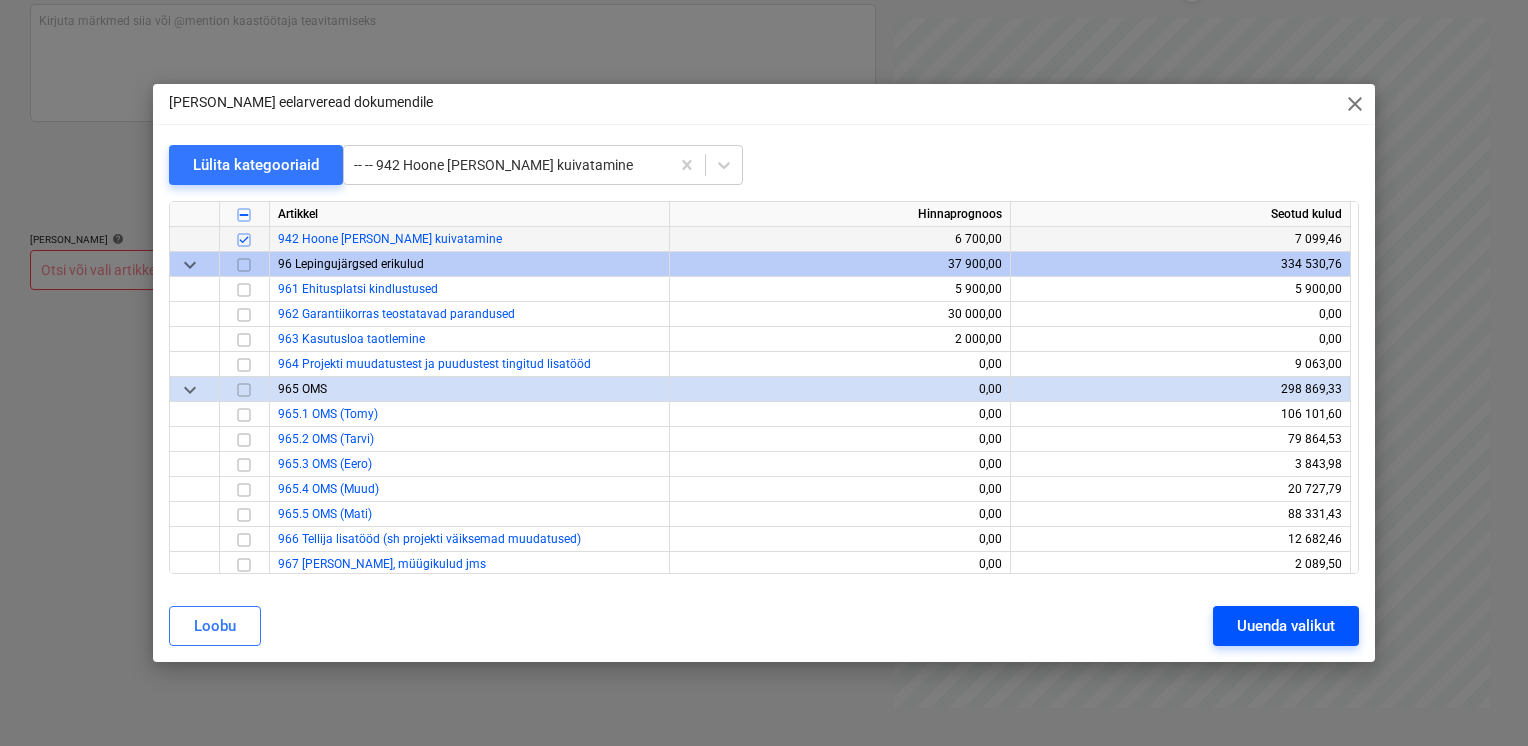 click on "Uuenda valikut" at bounding box center [1286, 626] 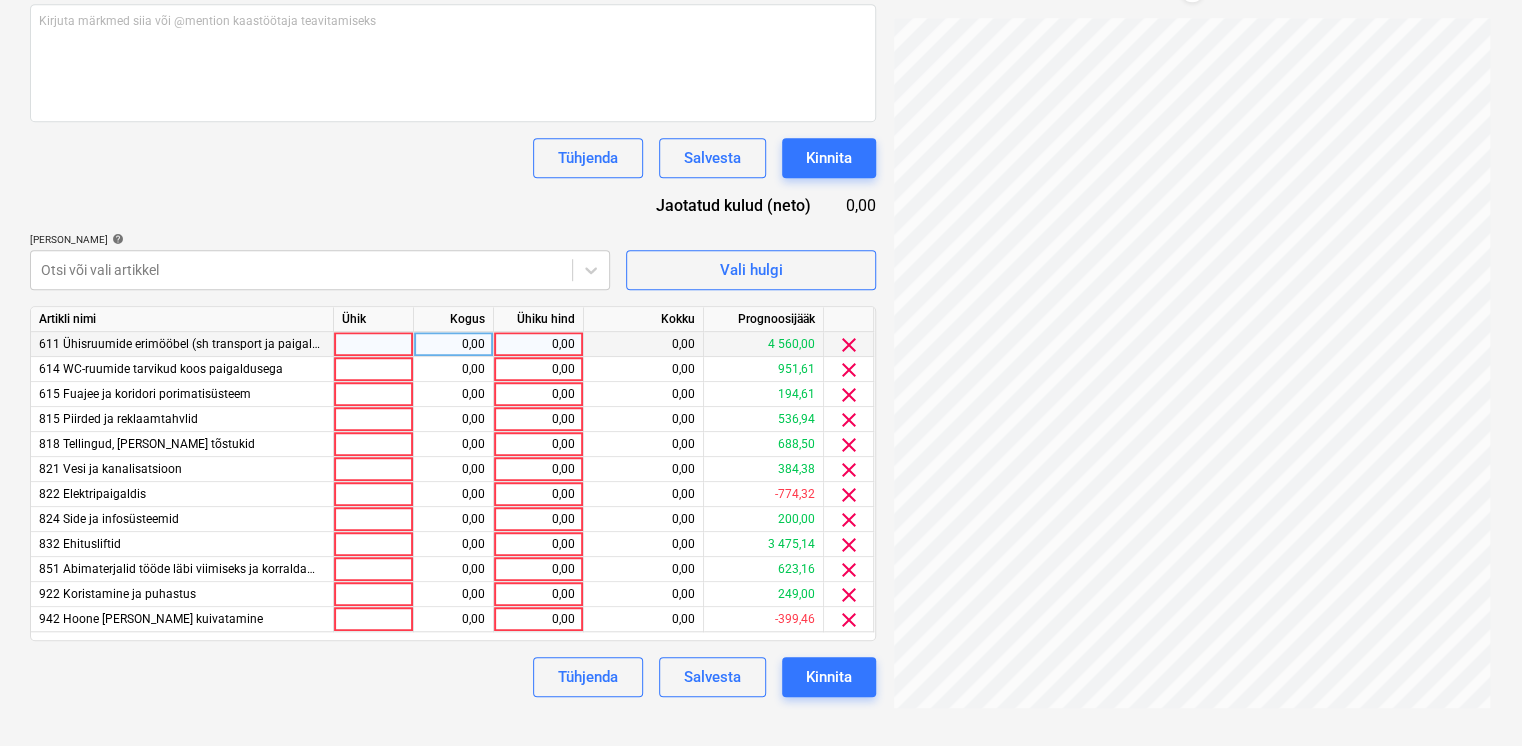 click on "0,00" at bounding box center [538, 344] 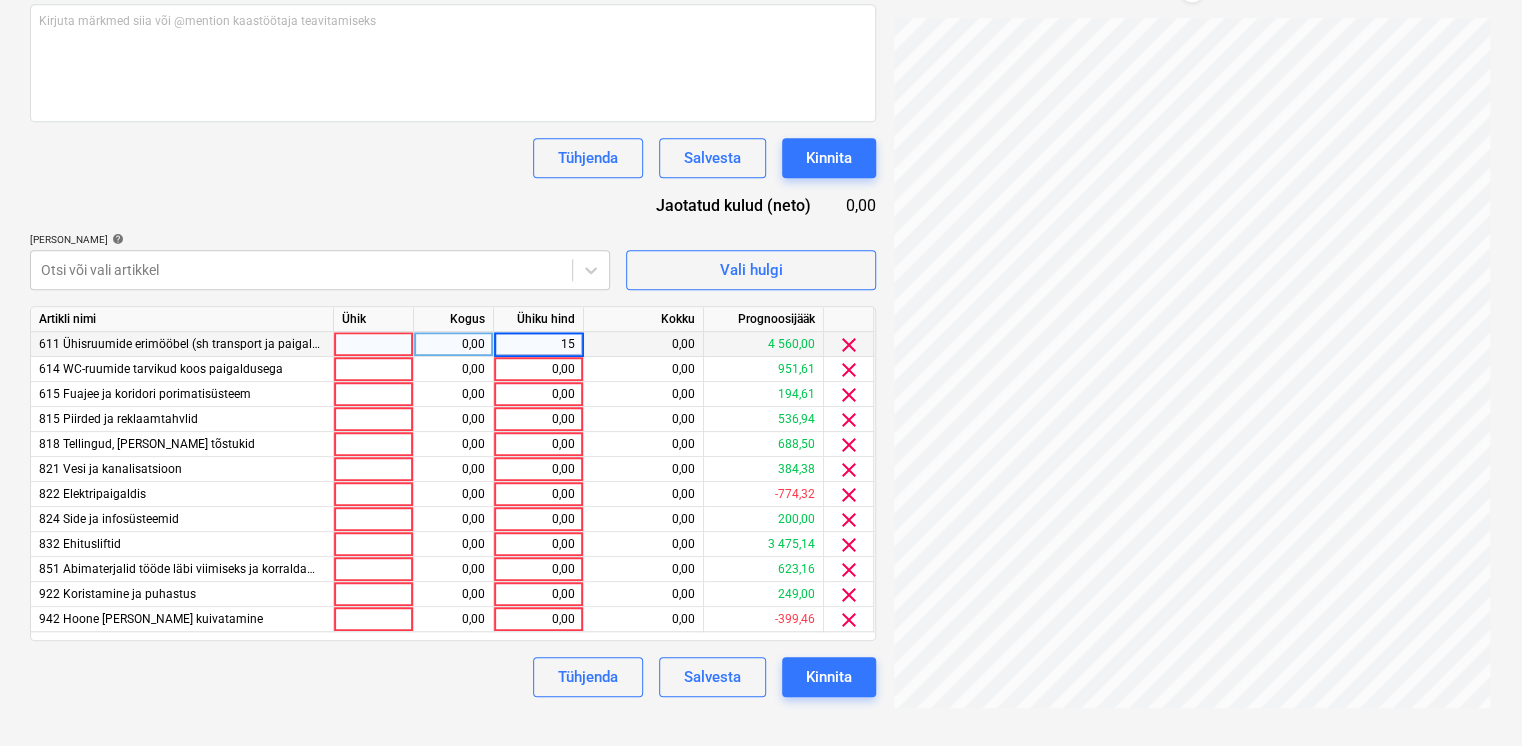 type on "150" 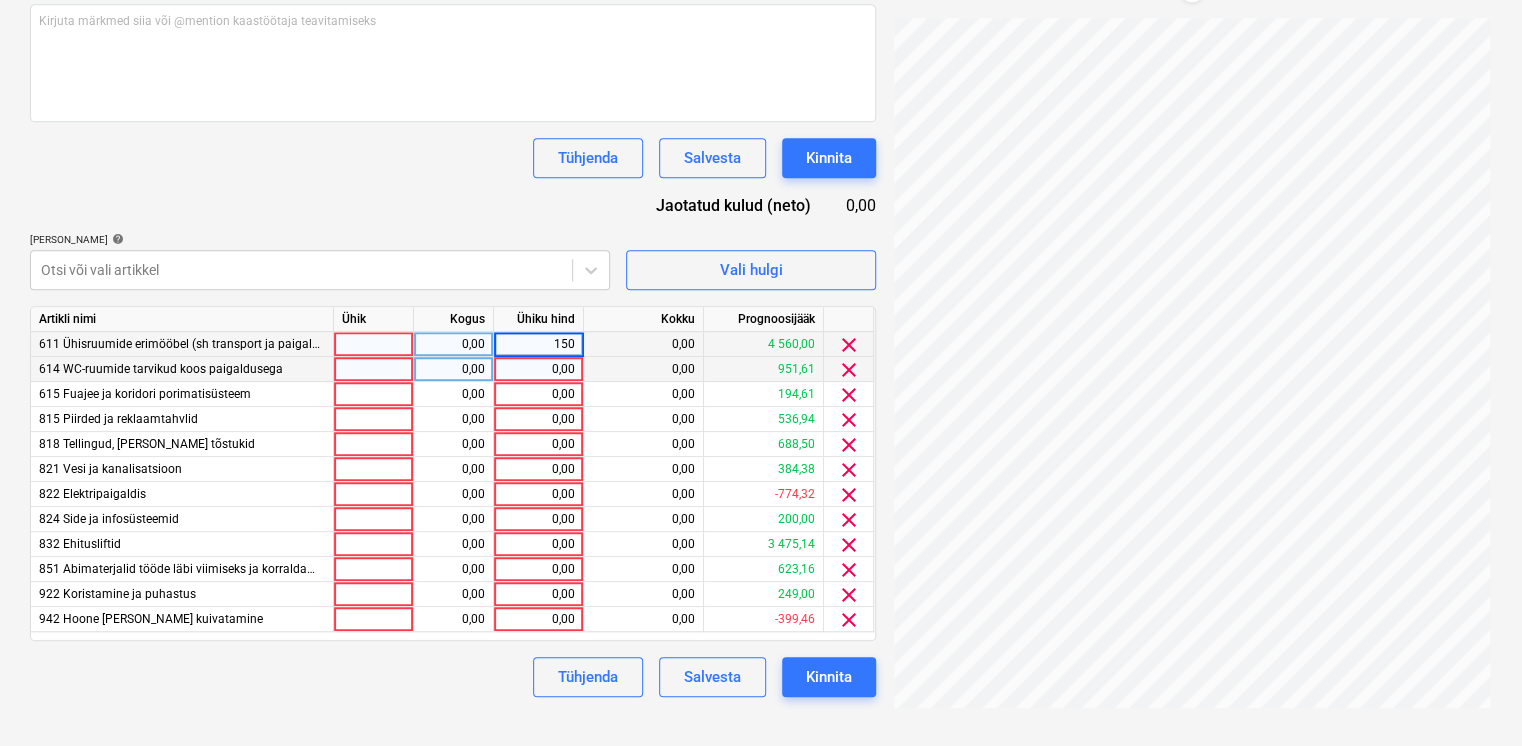 click on "0,00" at bounding box center [538, 369] 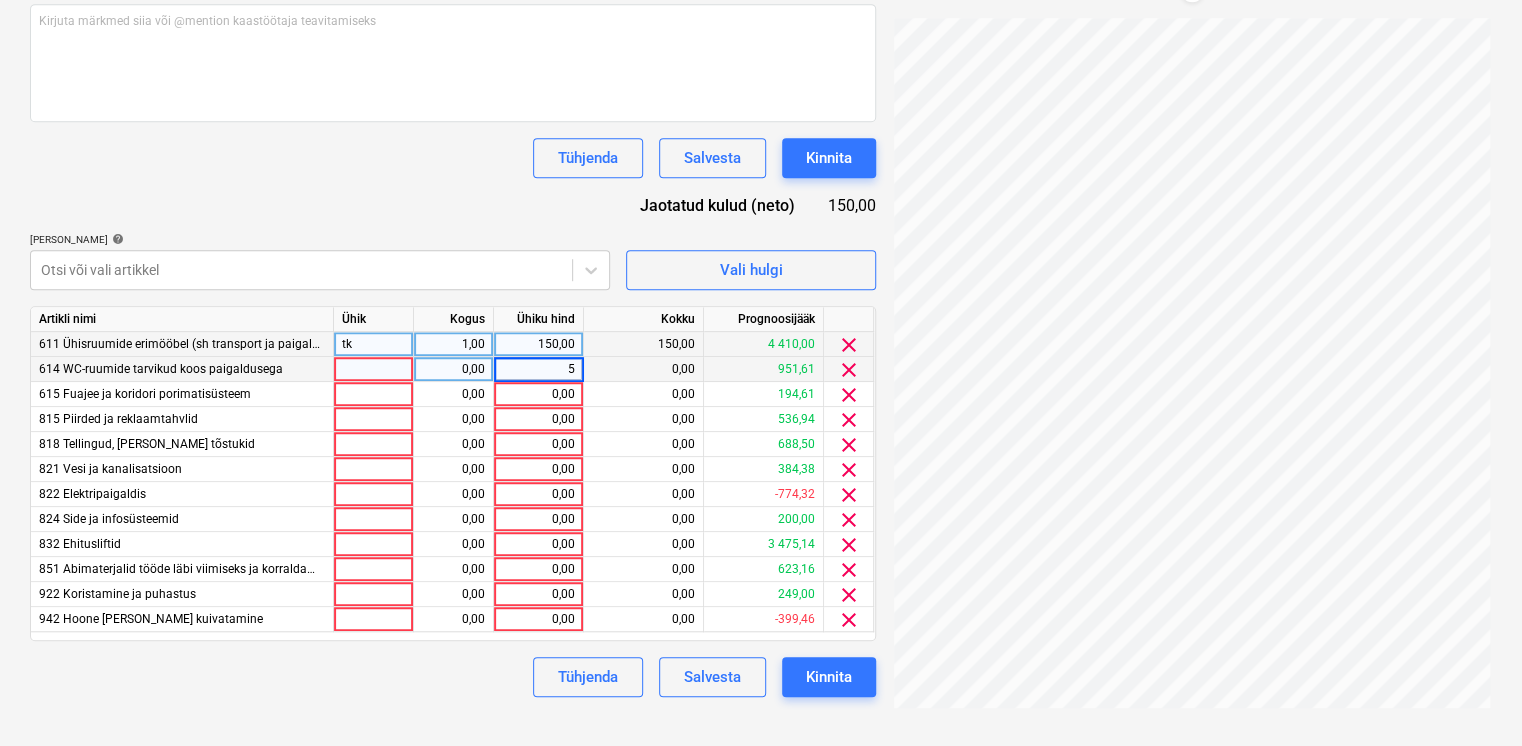 type on "50" 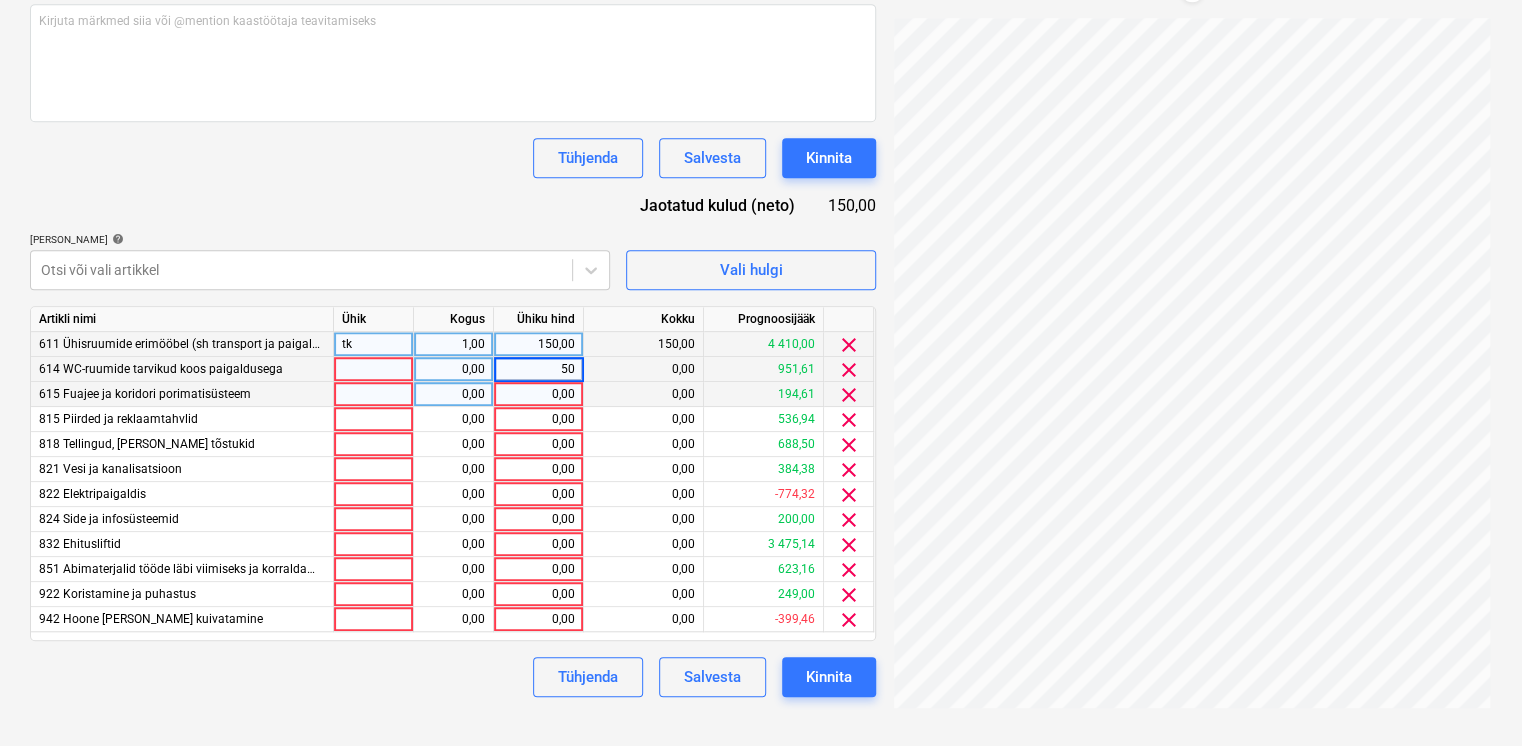 click on "0,00" at bounding box center (538, 394) 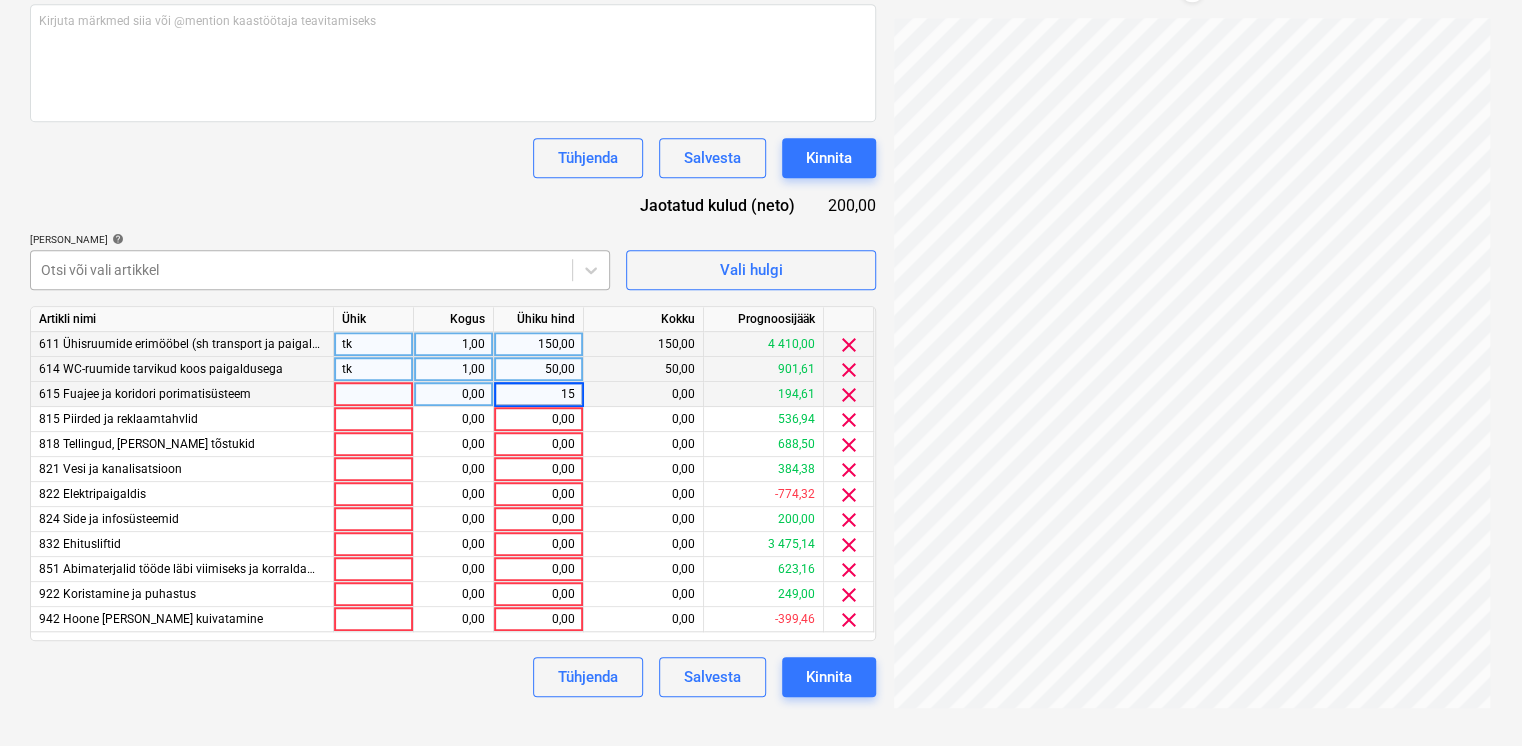 type on "150" 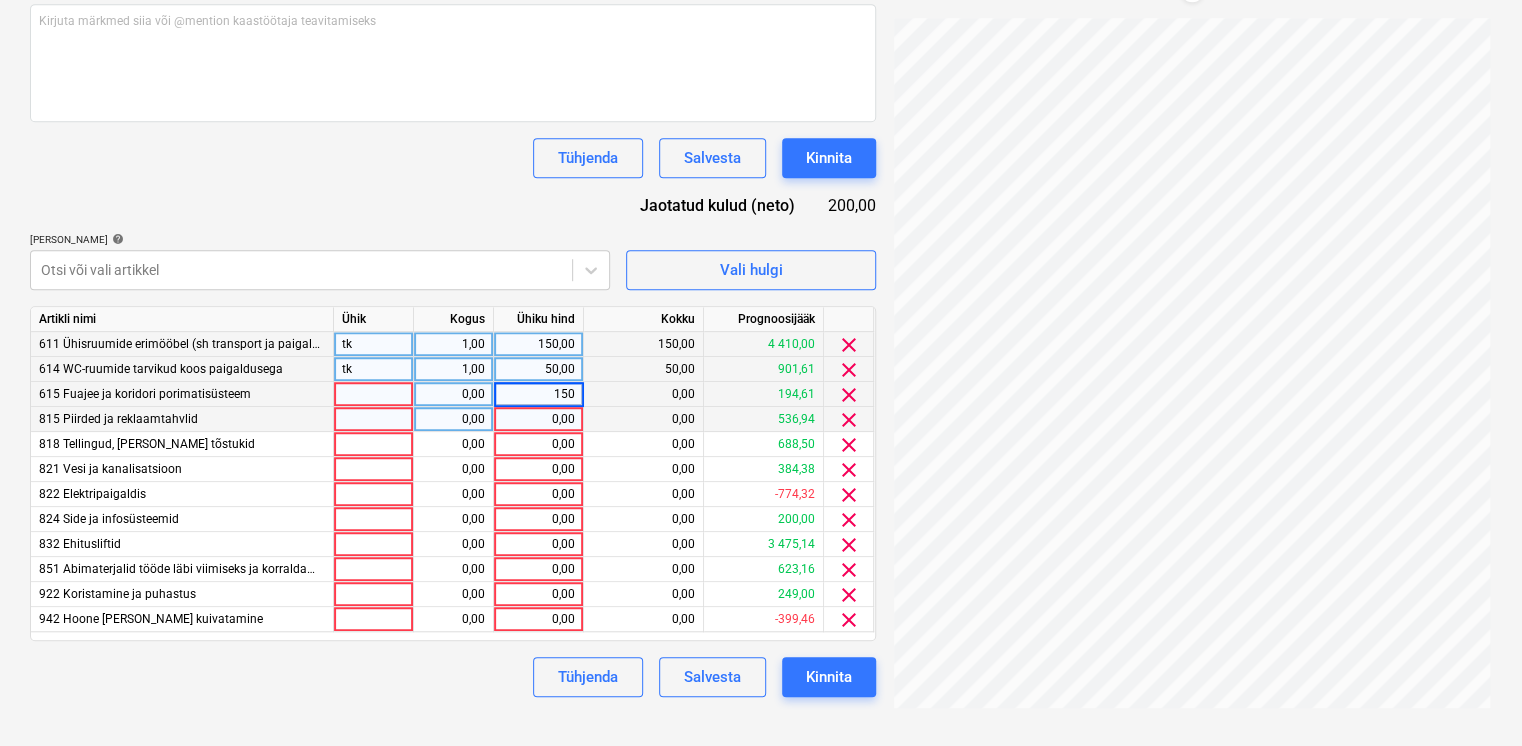 click on "0,00" at bounding box center [538, 419] 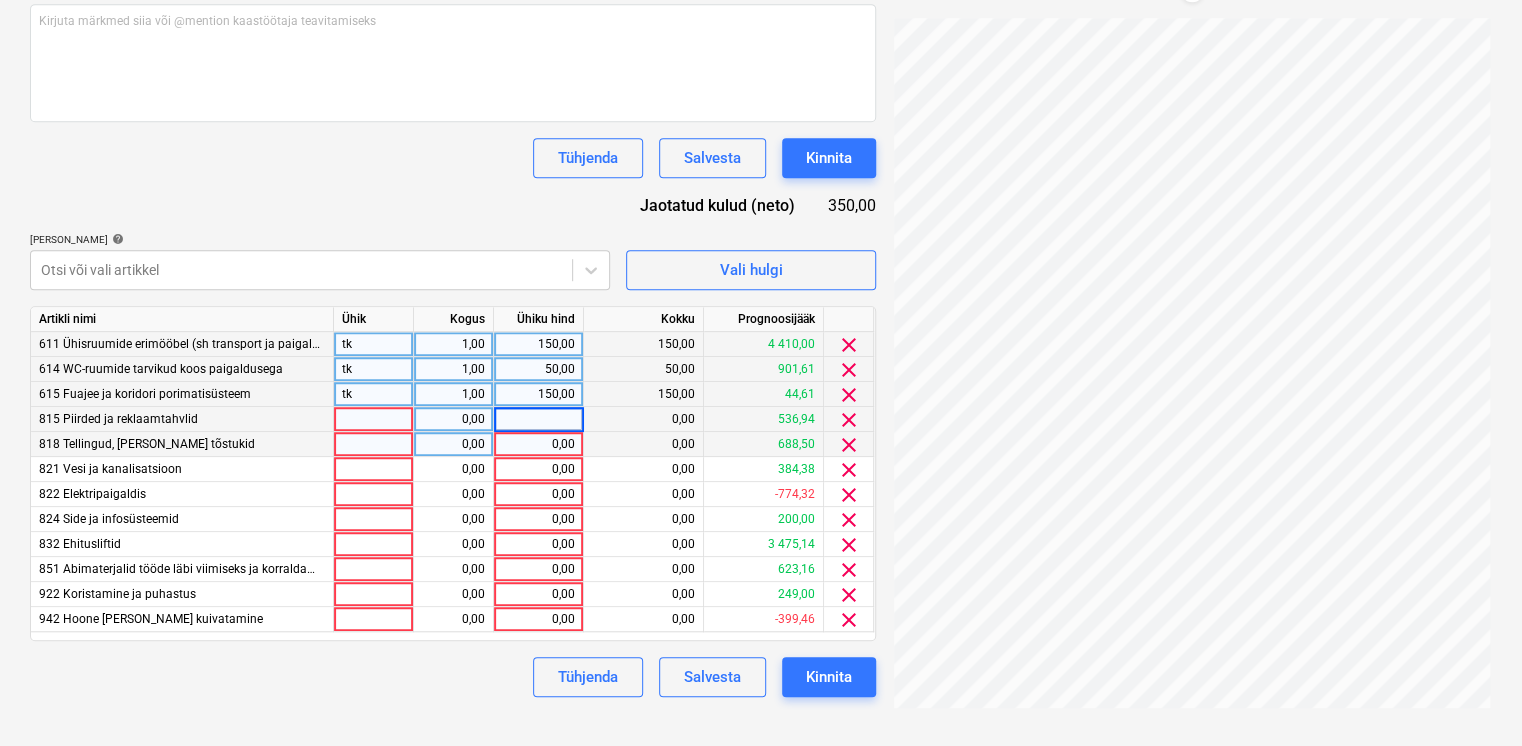 click on "0,00" at bounding box center (538, 444) 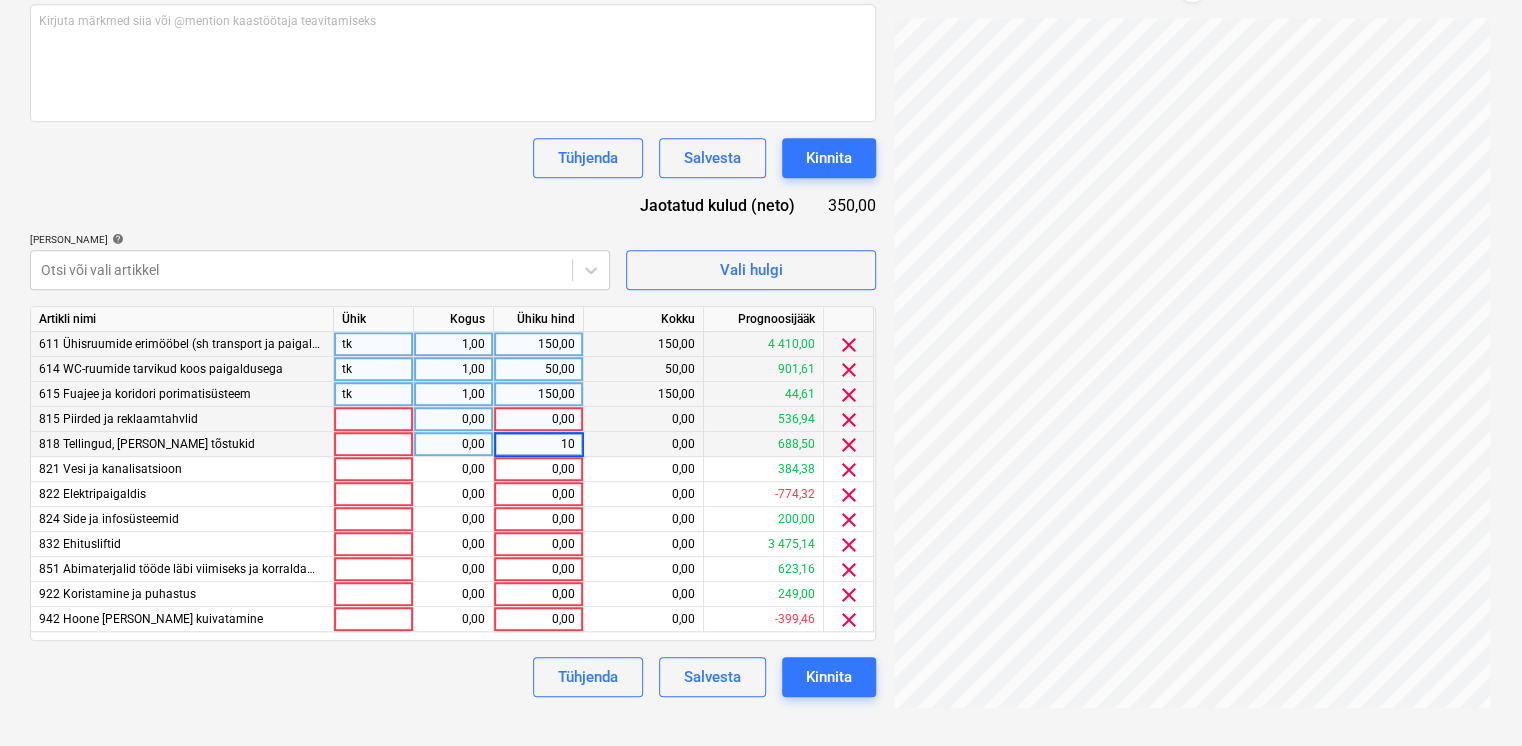 type on "100" 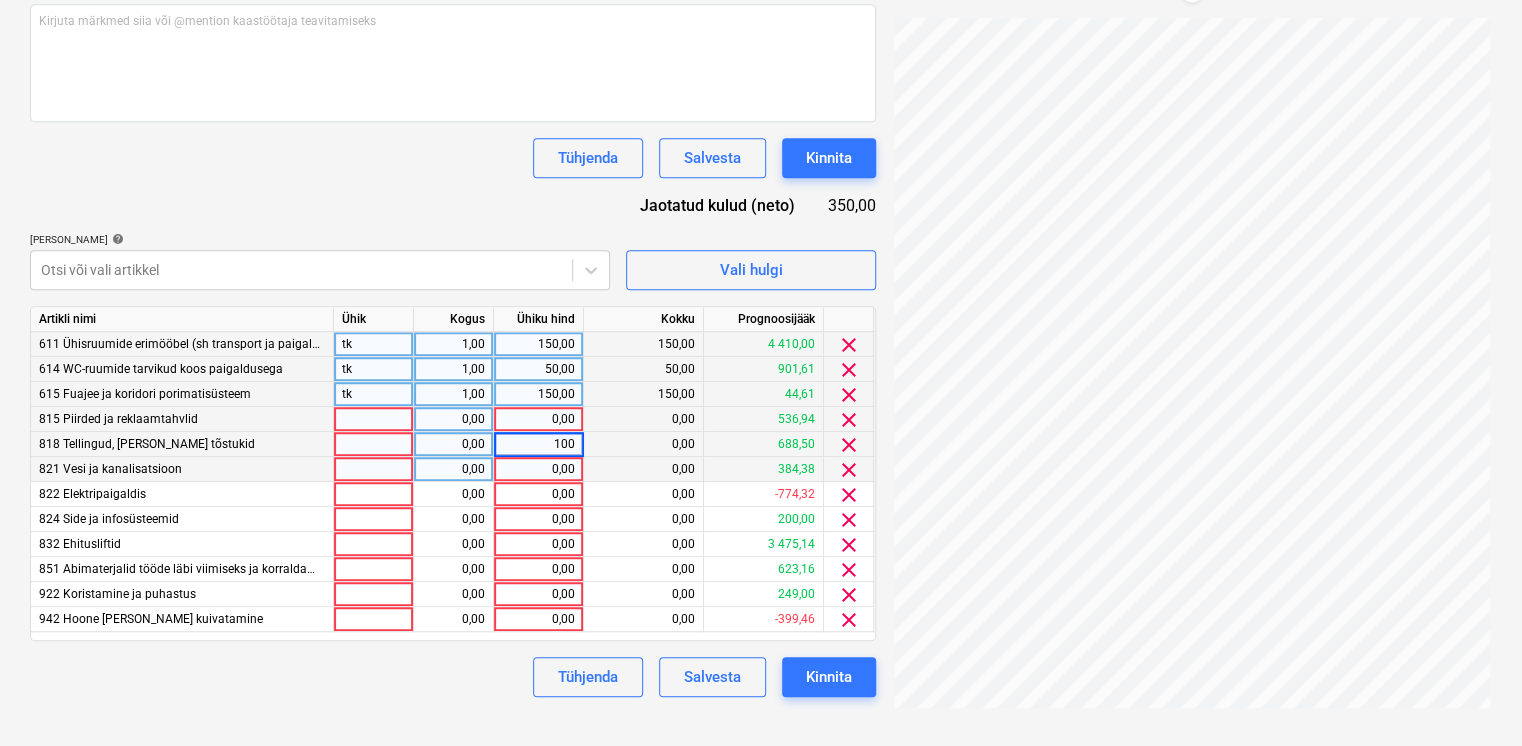 click on "0,00" at bounding box center (538, 469) 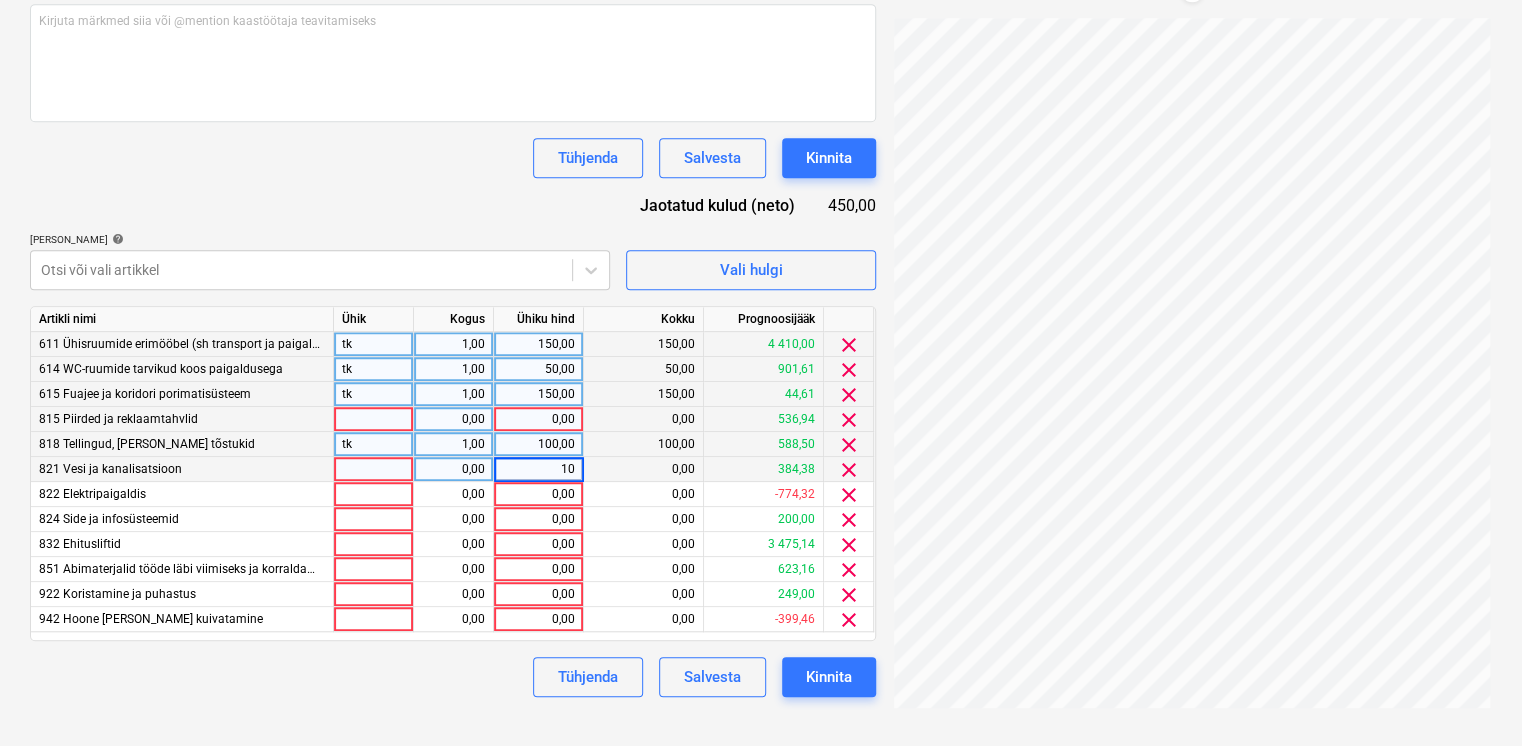 type on "100" 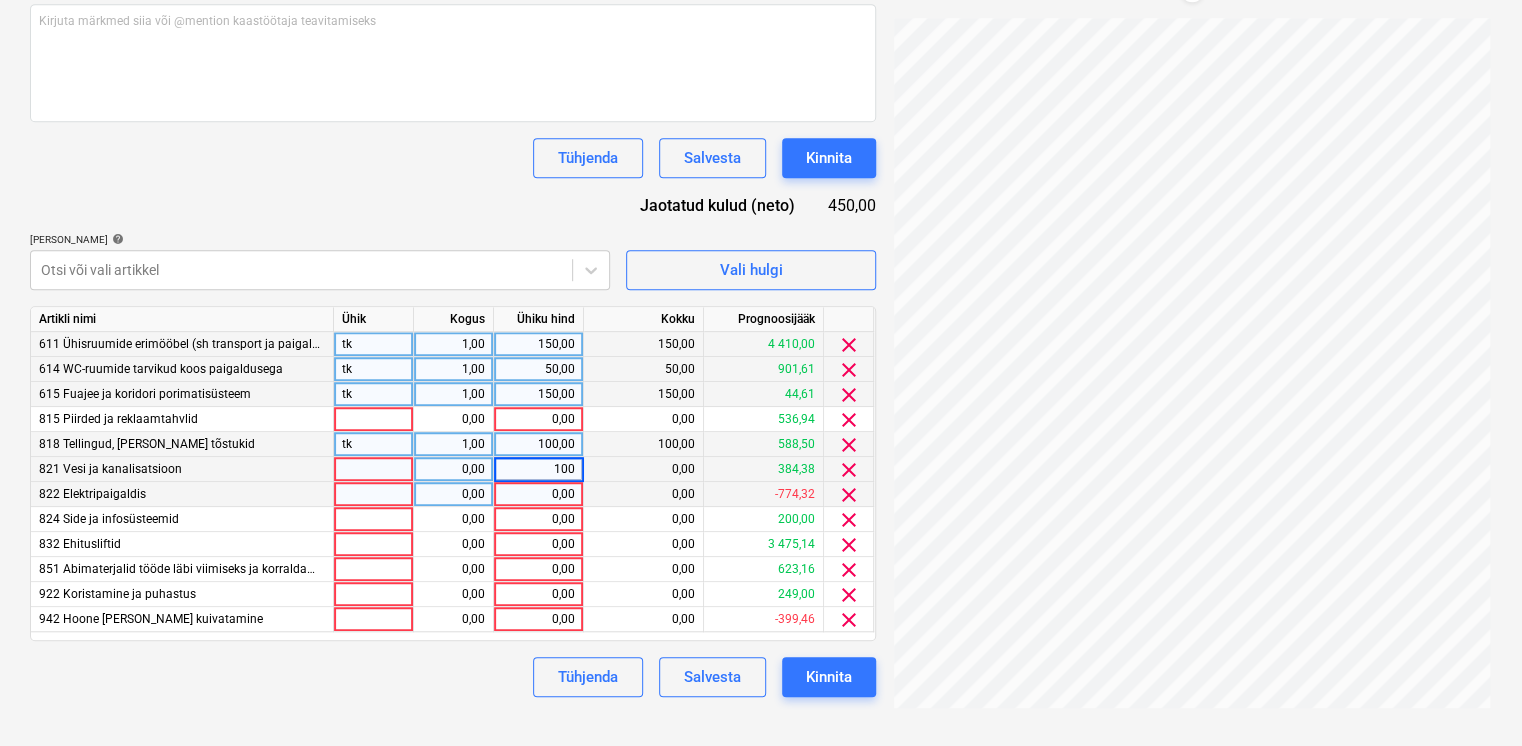 click on "0,00" at bounding box center [538, 494] 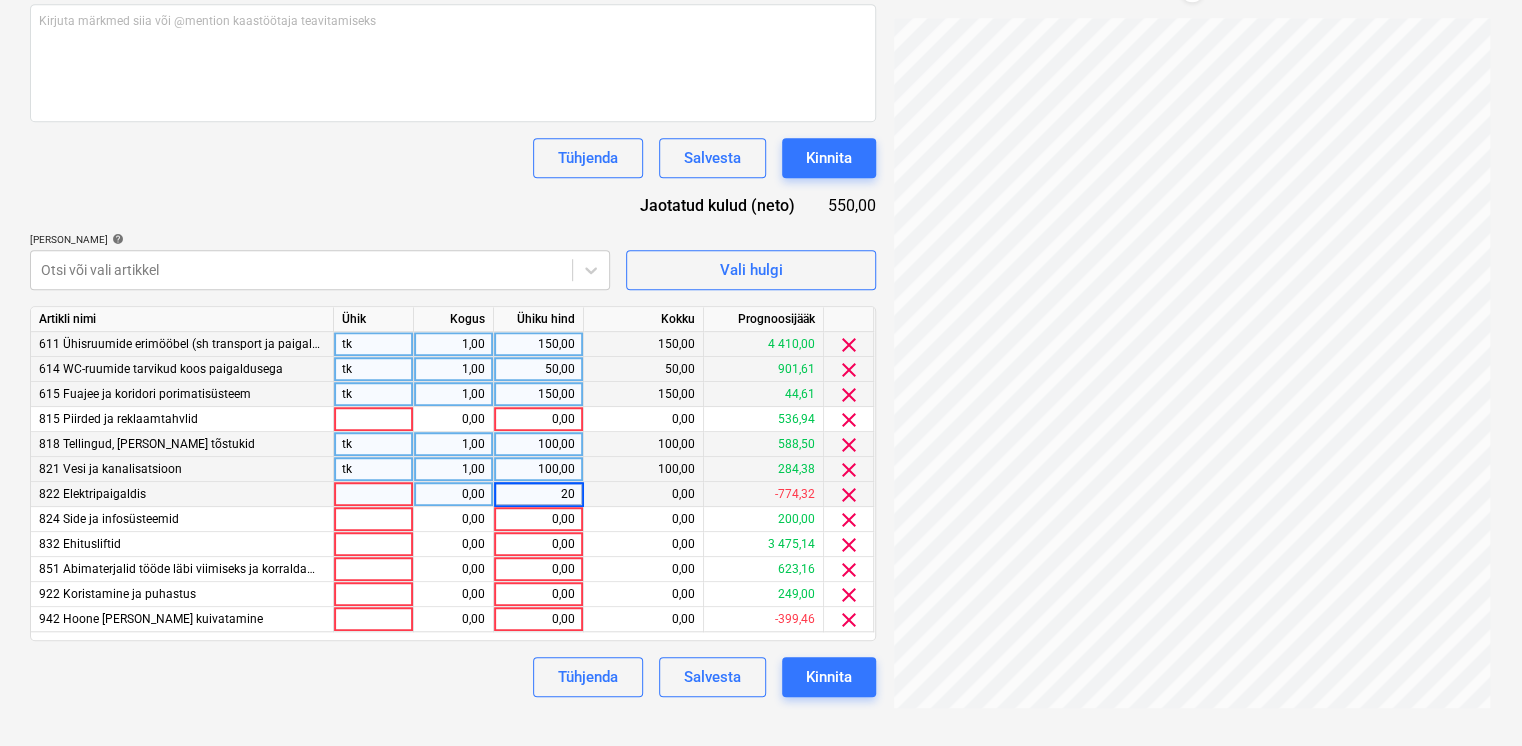 type on "200" 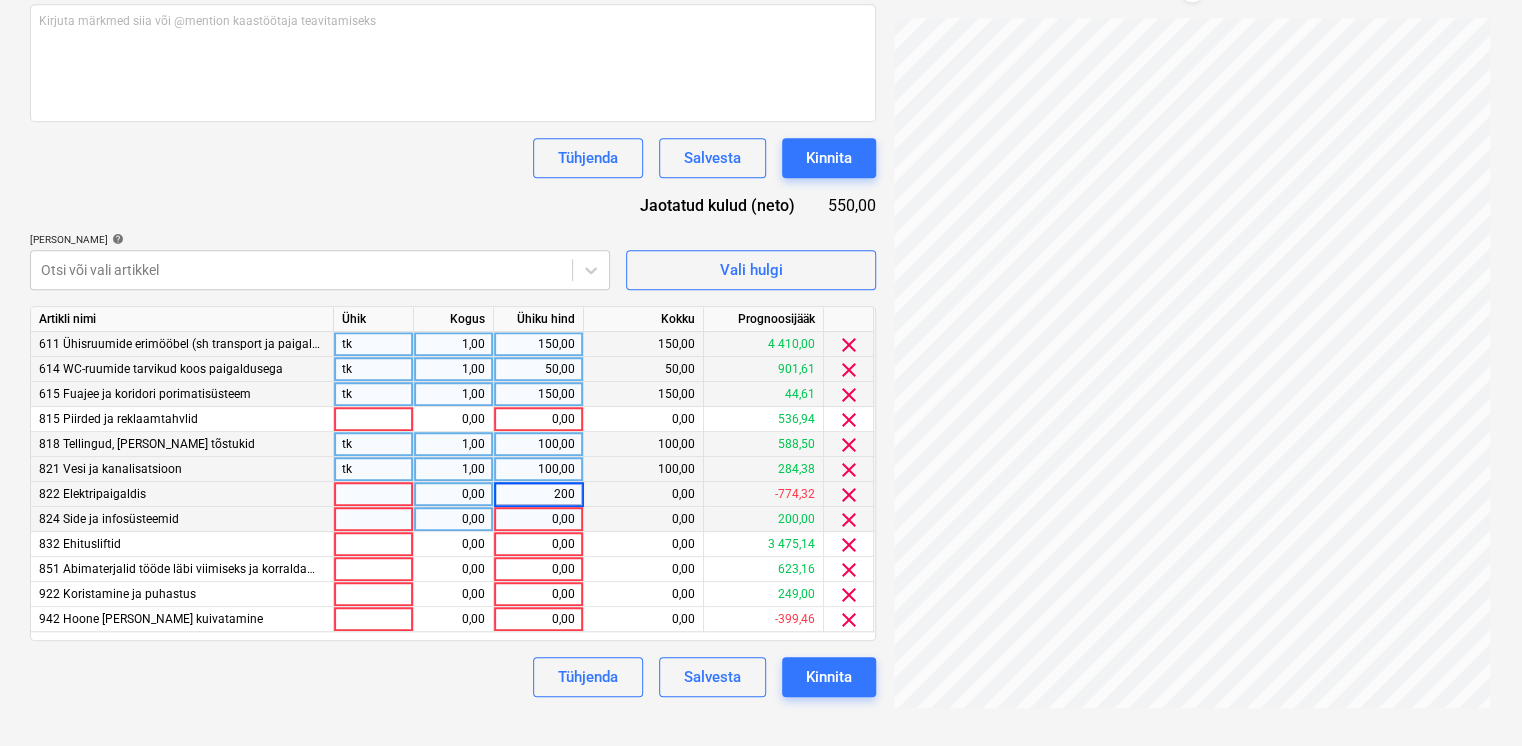 click on "0,00" at bounding box center (538, 519) 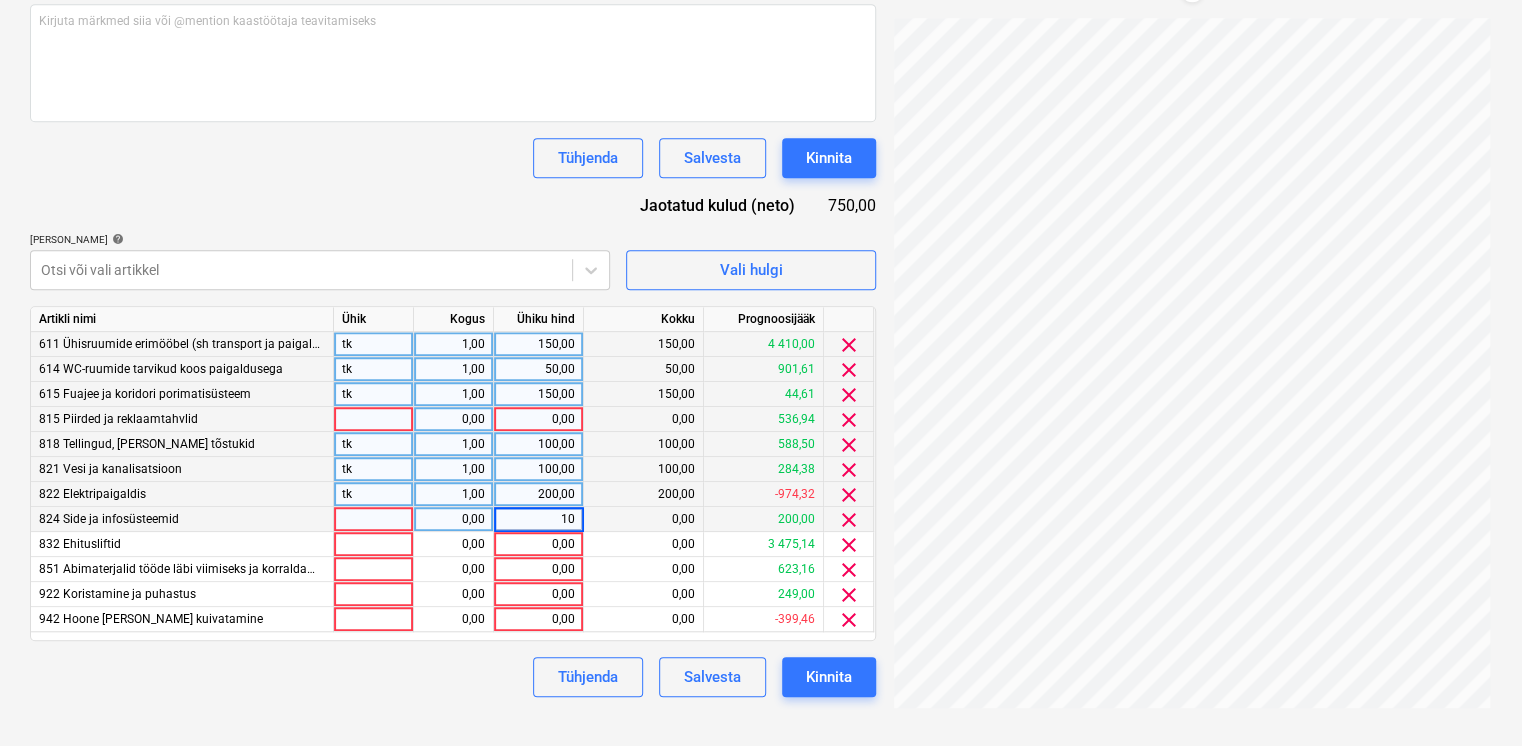 type on "100" 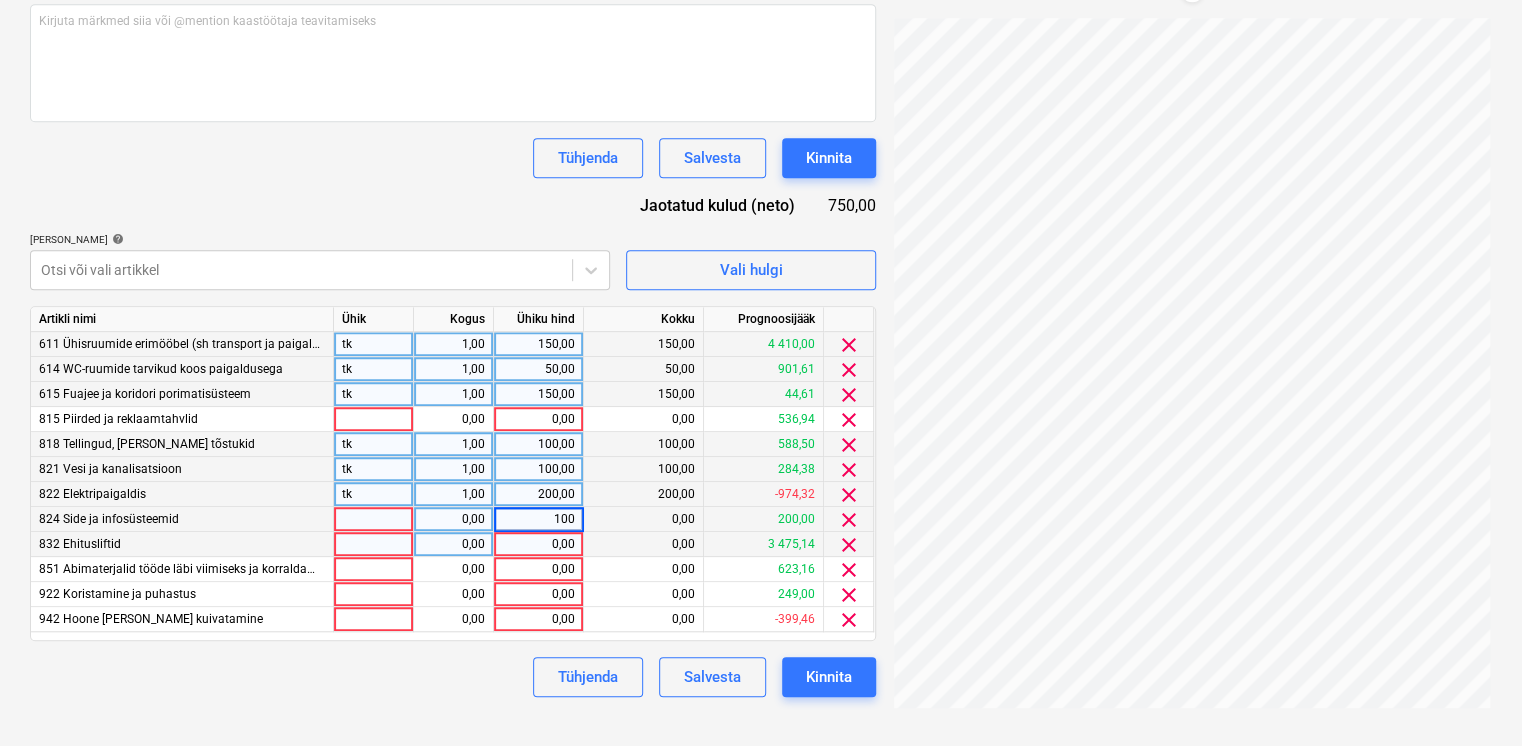 click on "0,00" at bounding box center [538, 544] 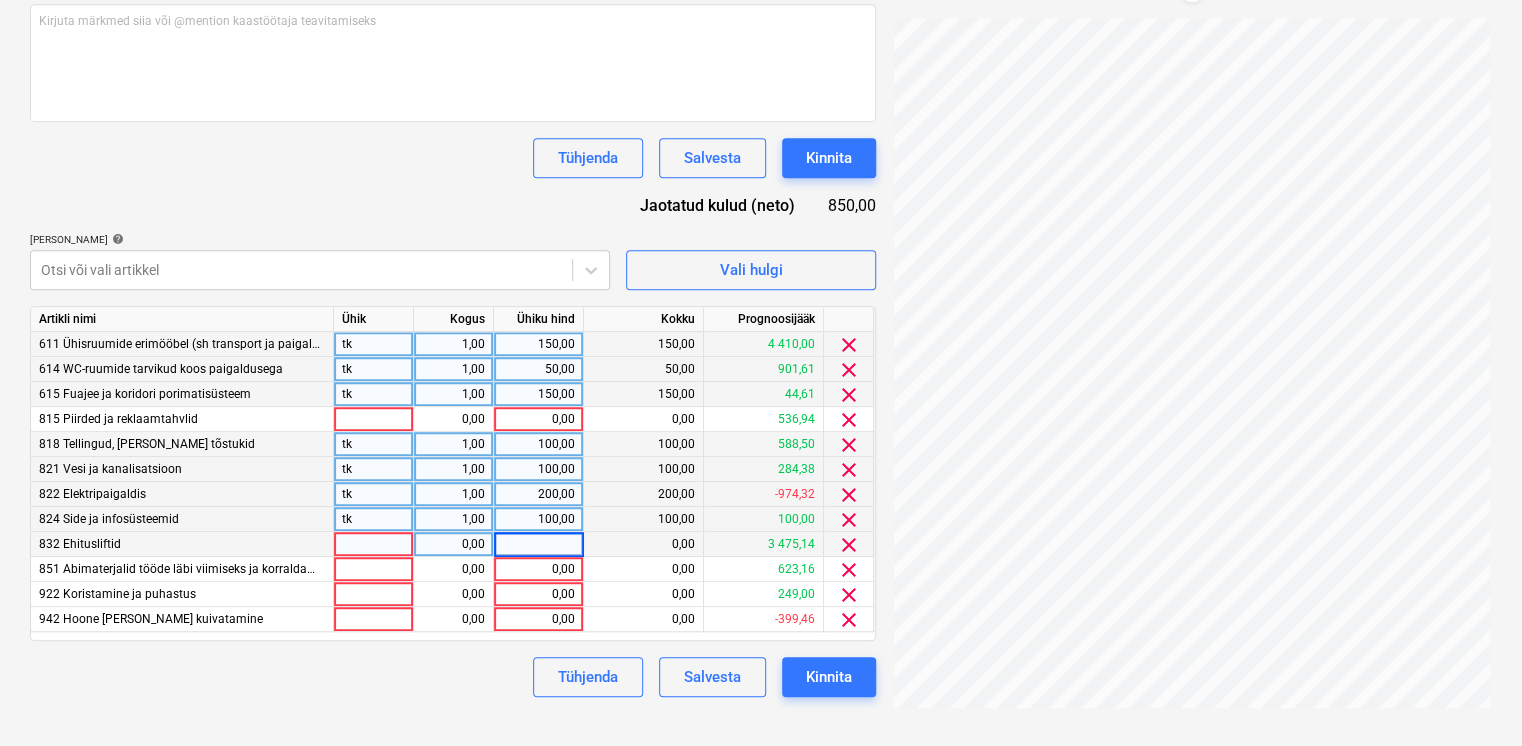 click on "100,00" at bounding box center [538, 519] 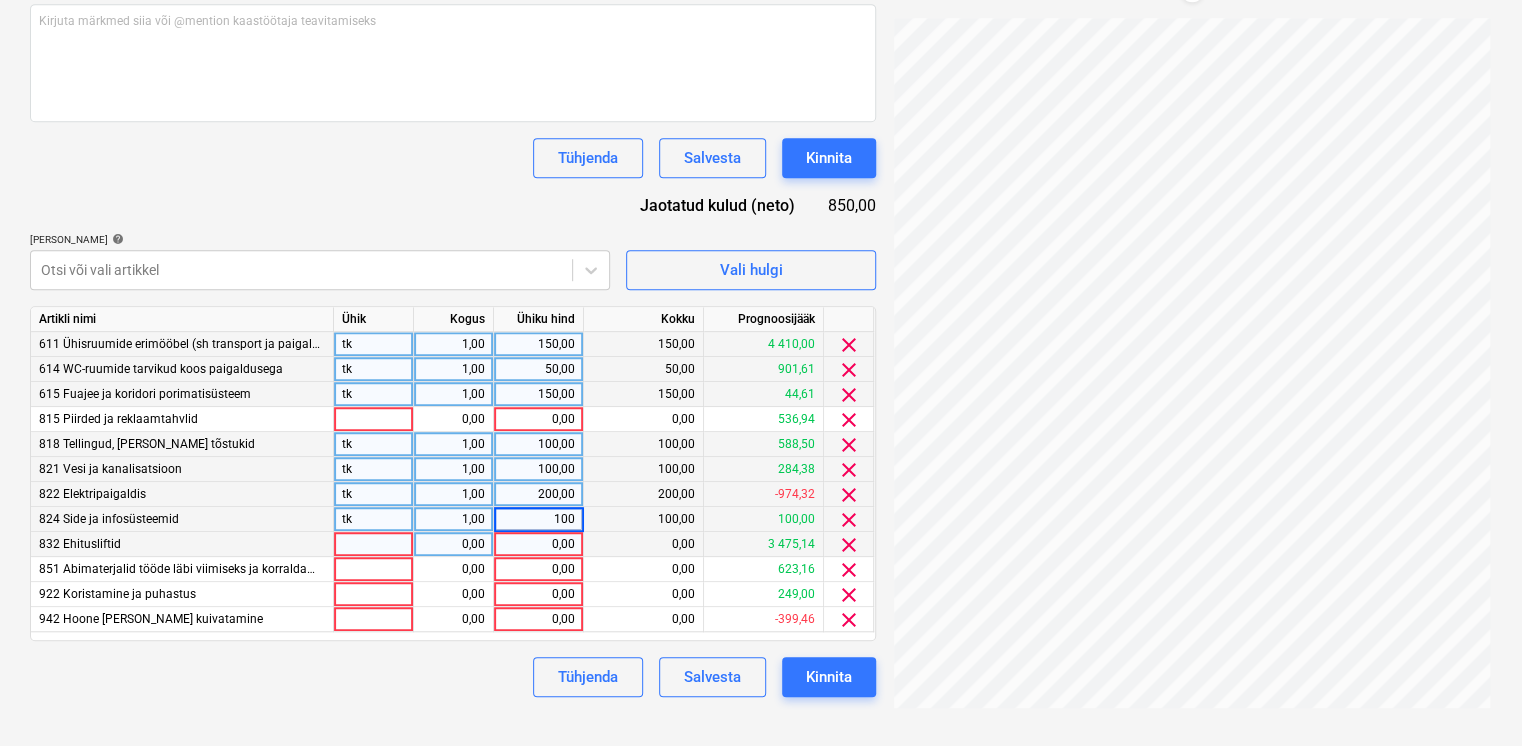click on "200,00" at bounding box center (538, 494) 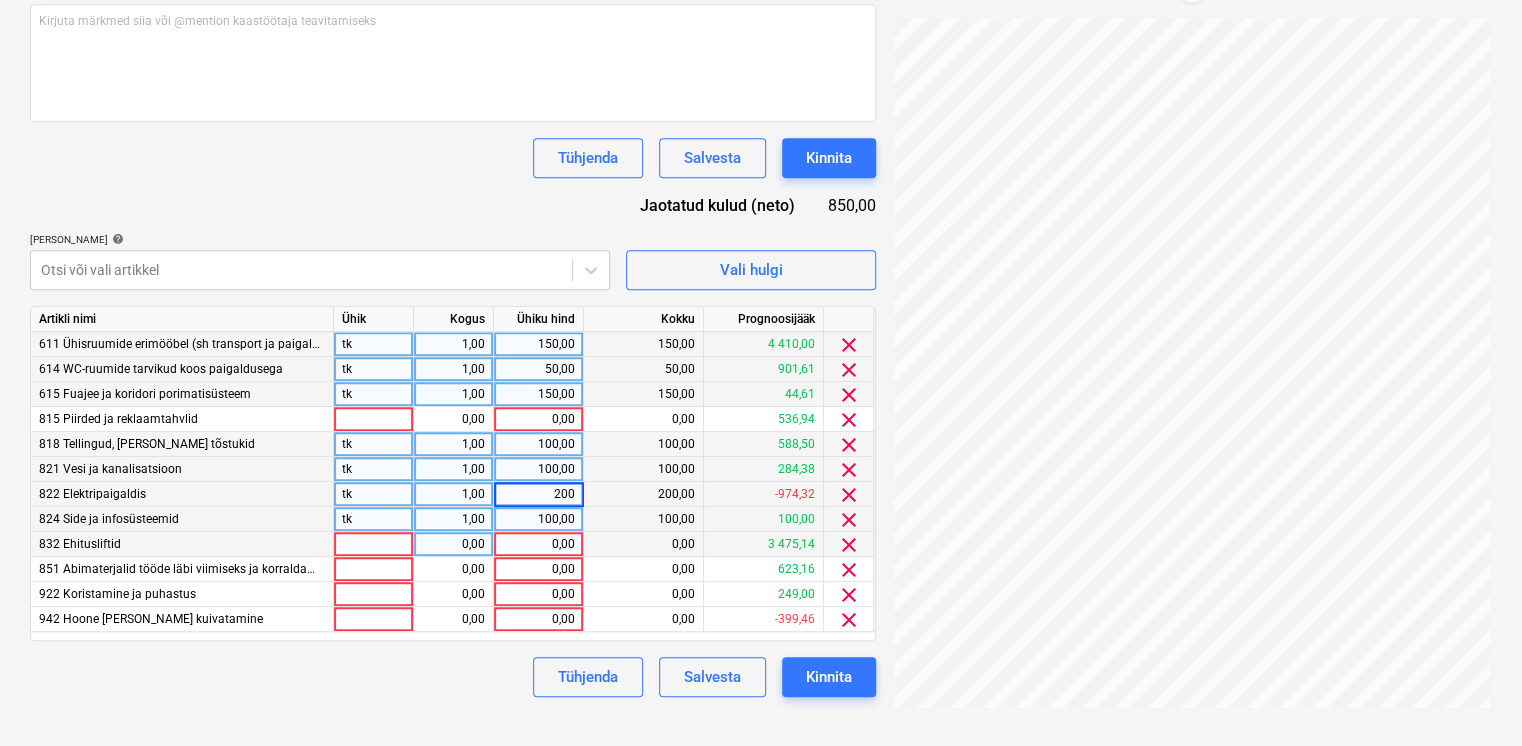 click on "0,00" at bounding box center [538, 544] 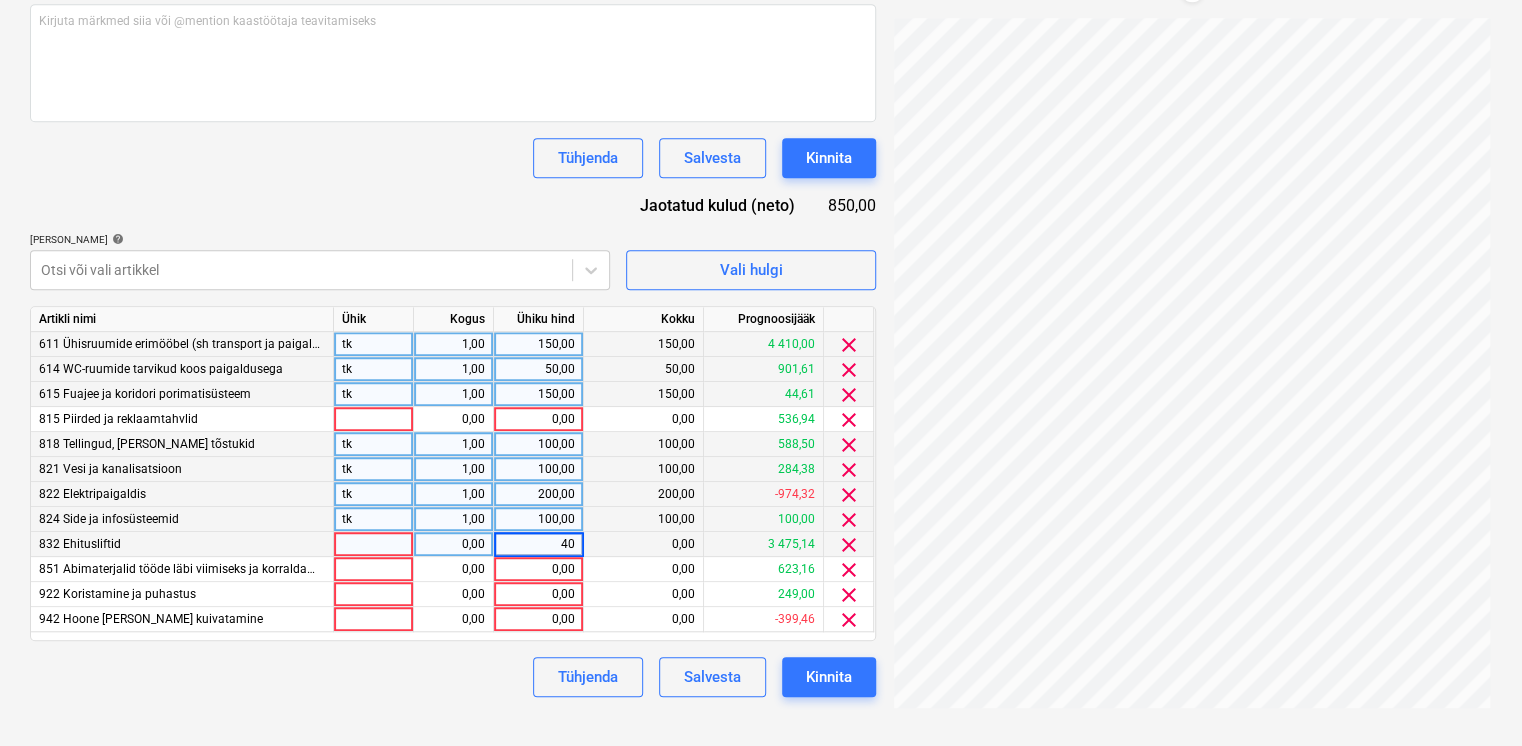 type on "400" 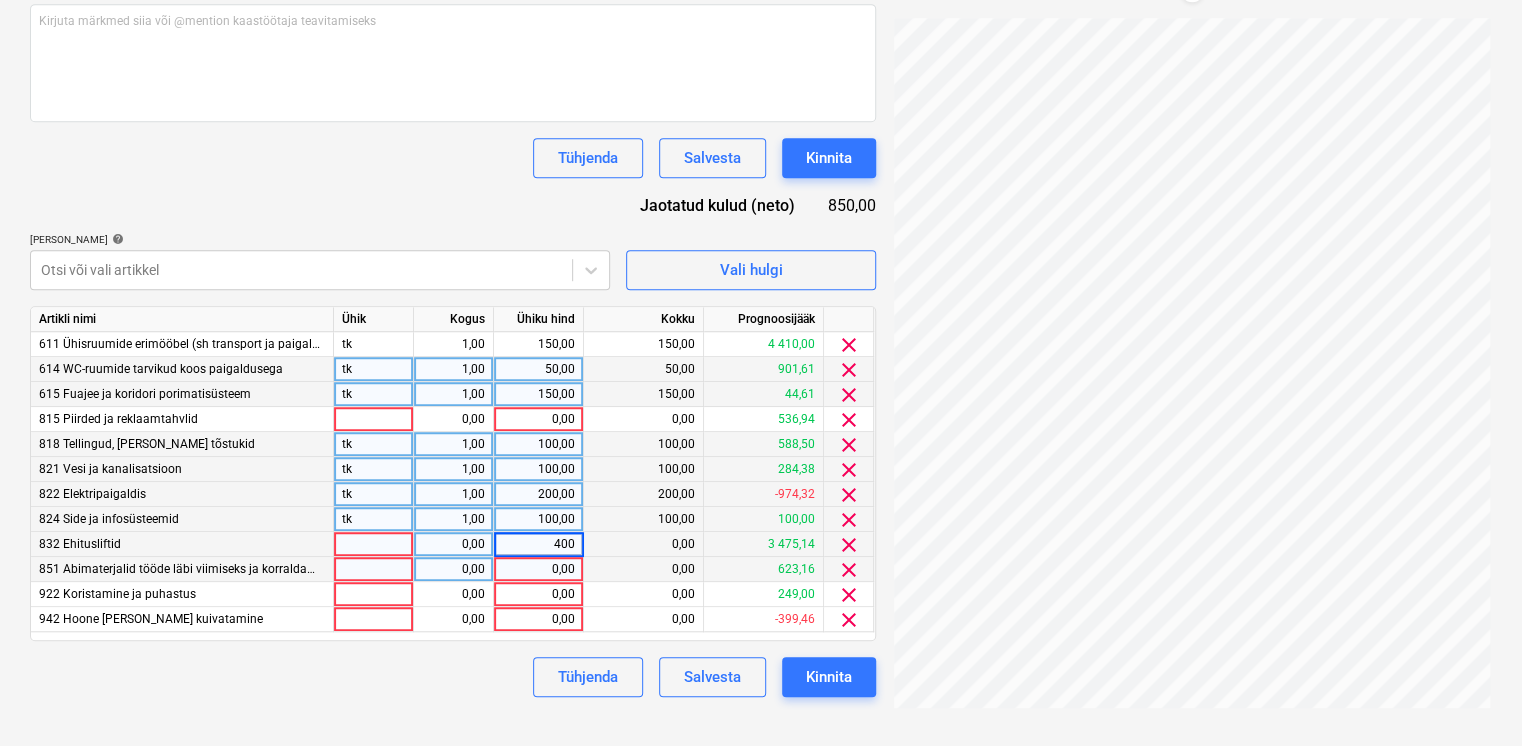 click on "0,00" at bounding box center [538, 569] 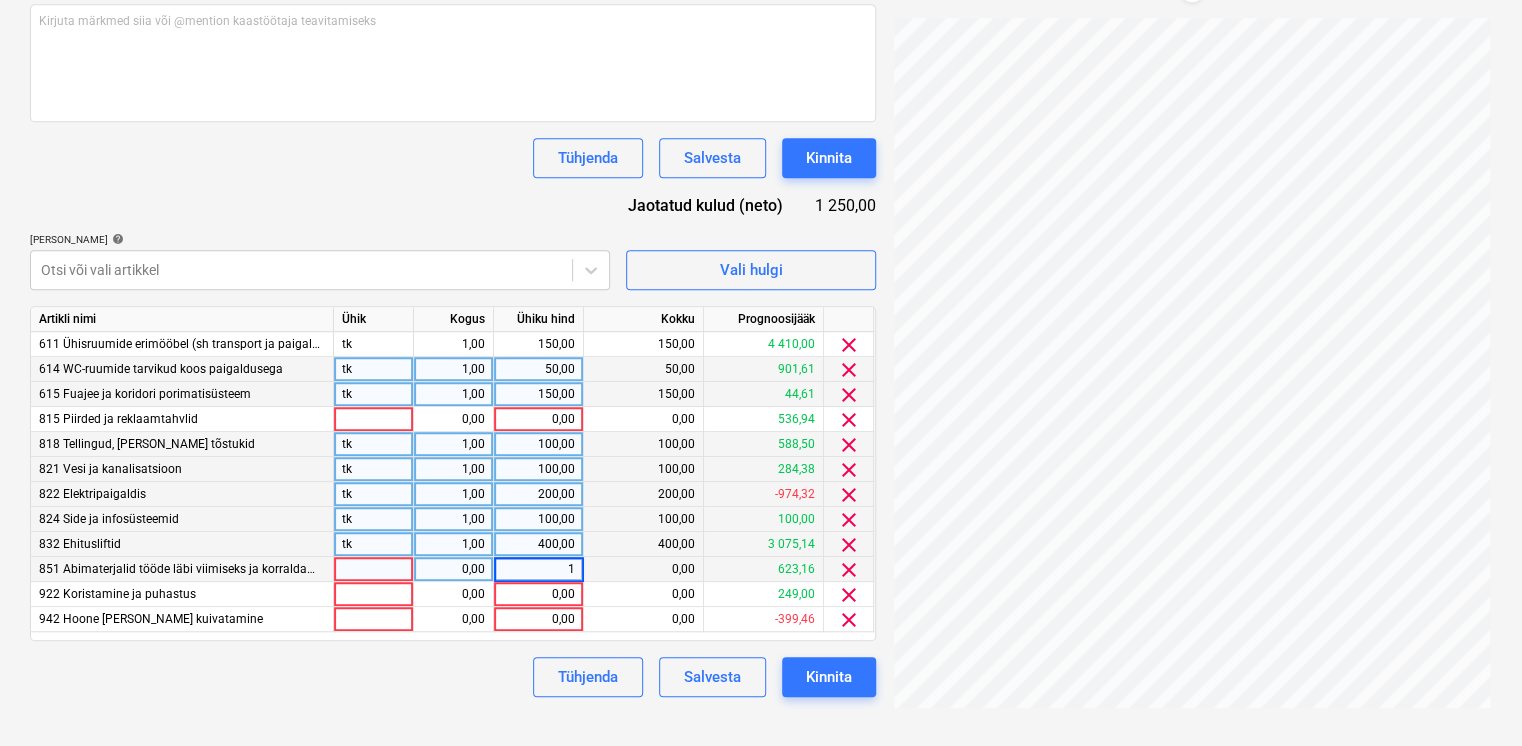 type on "10" 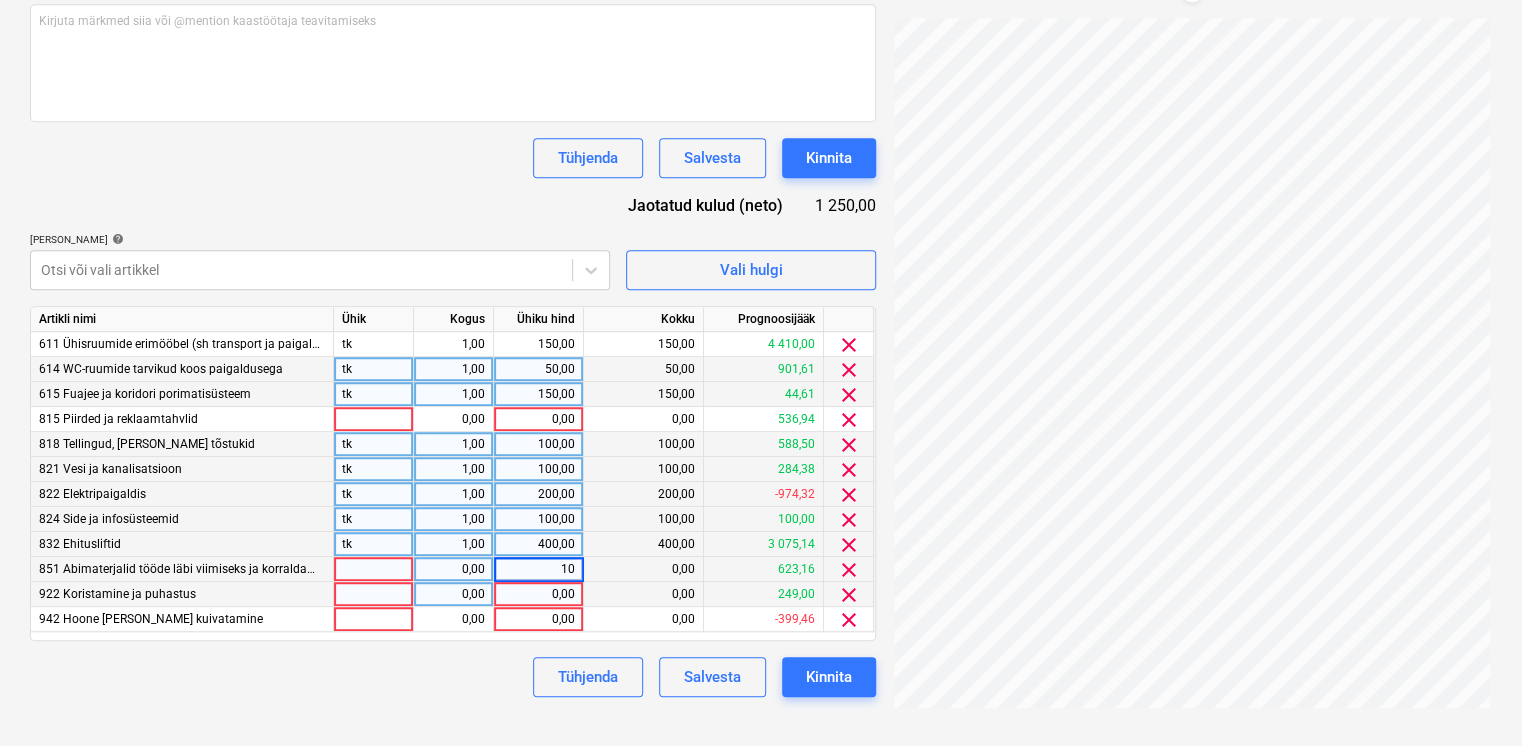 click on "0,00" at bounding box center [538, 594] 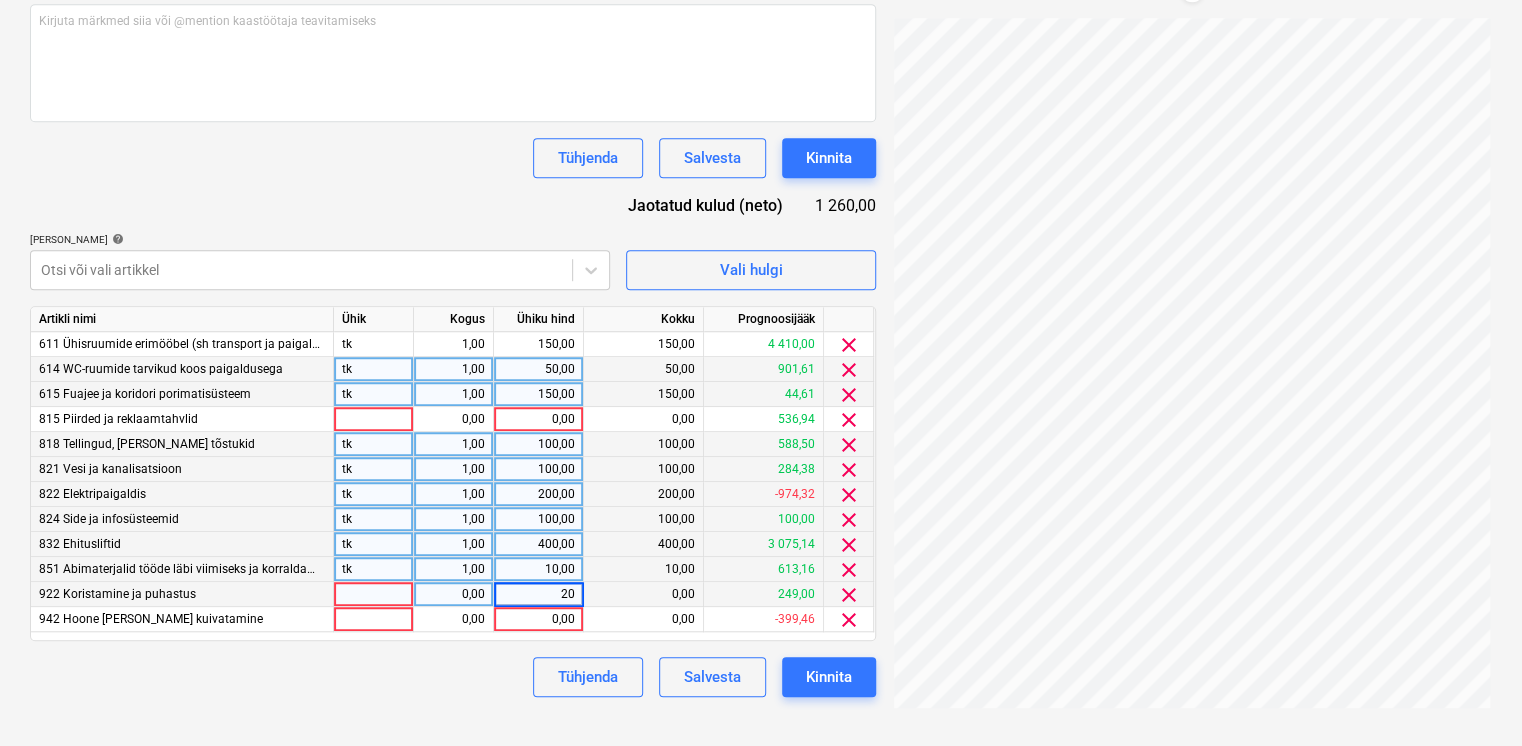 type on "200" 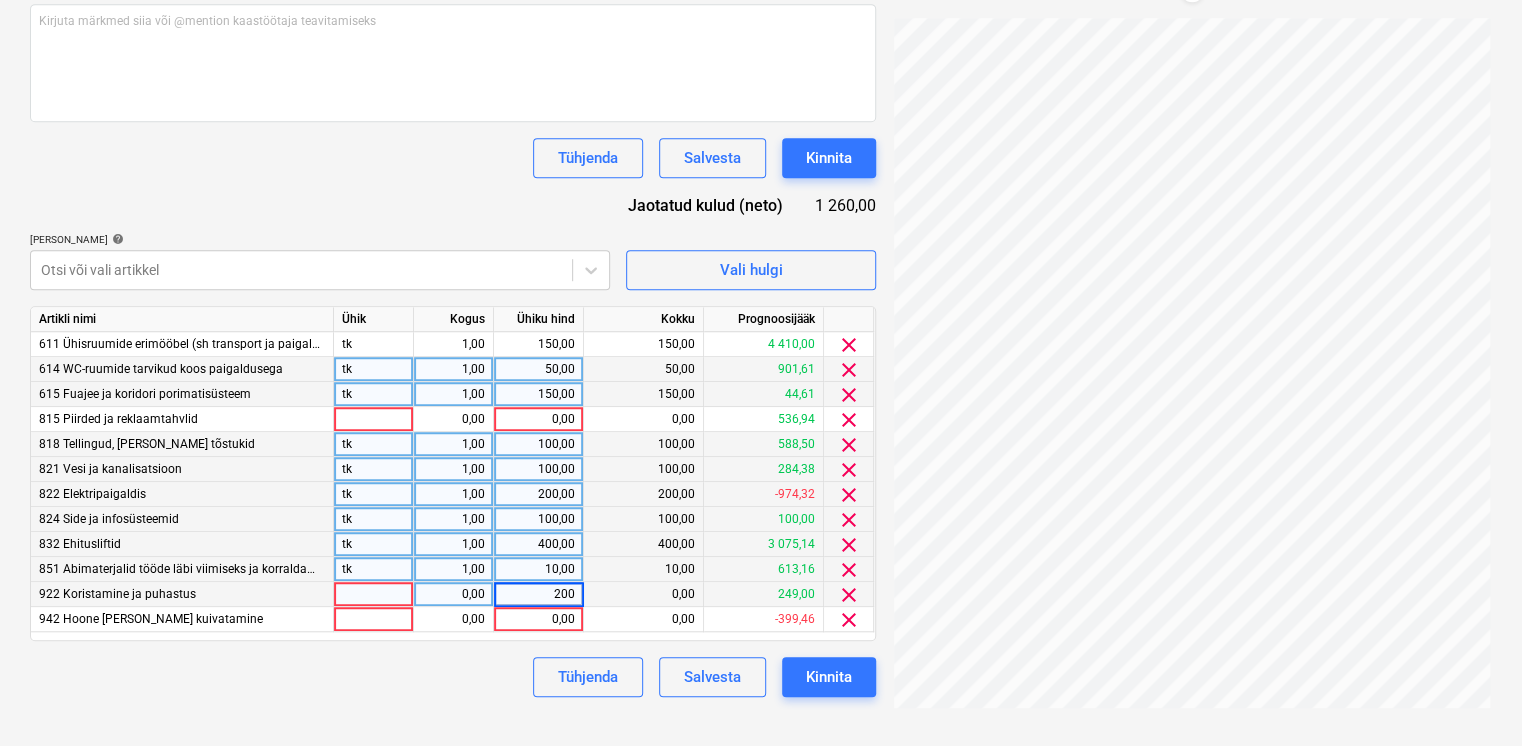 click on "Tühjenda Salvesta Kinnita" at bounding box center [453, 677] 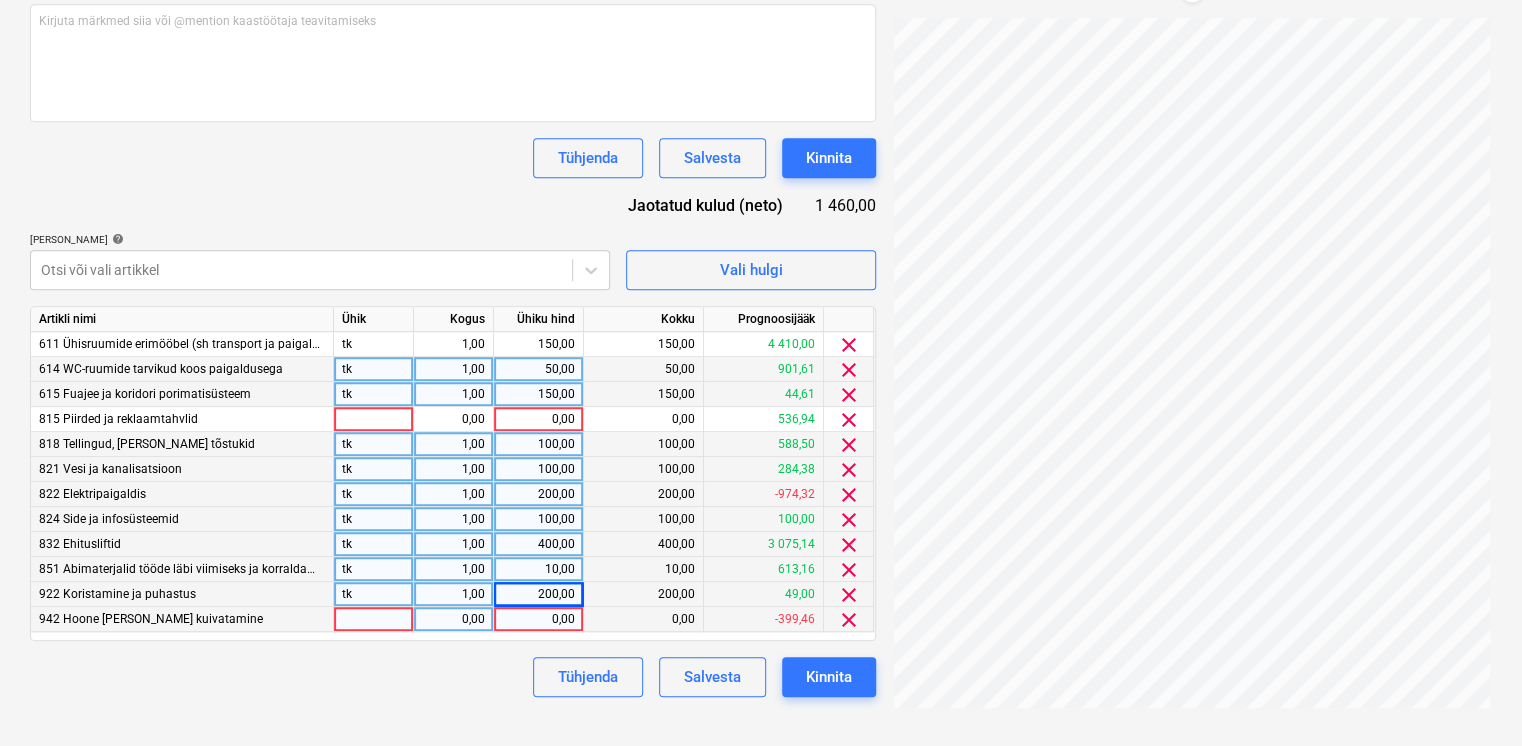 click on "0,00" at bounding box center [538, 619] 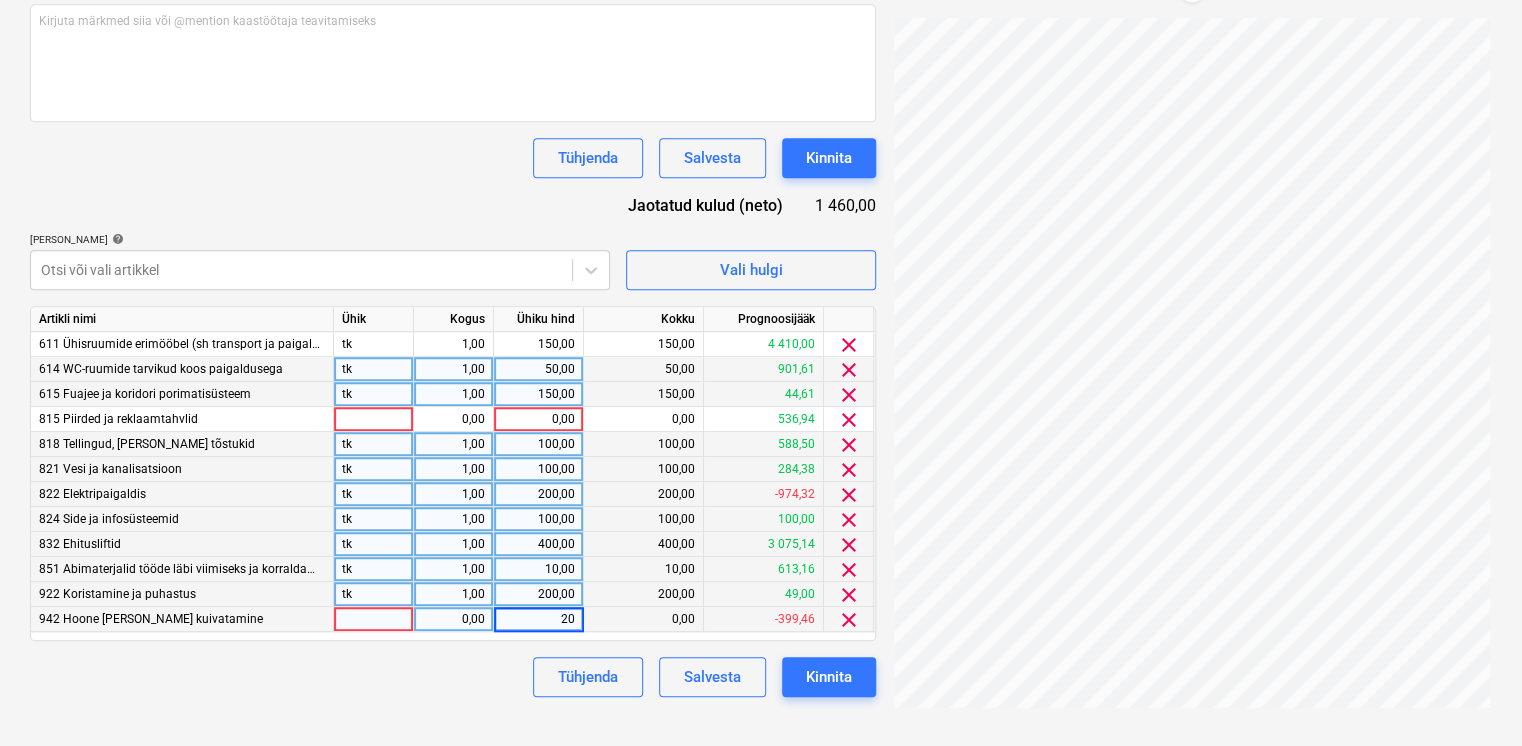 type on "200" 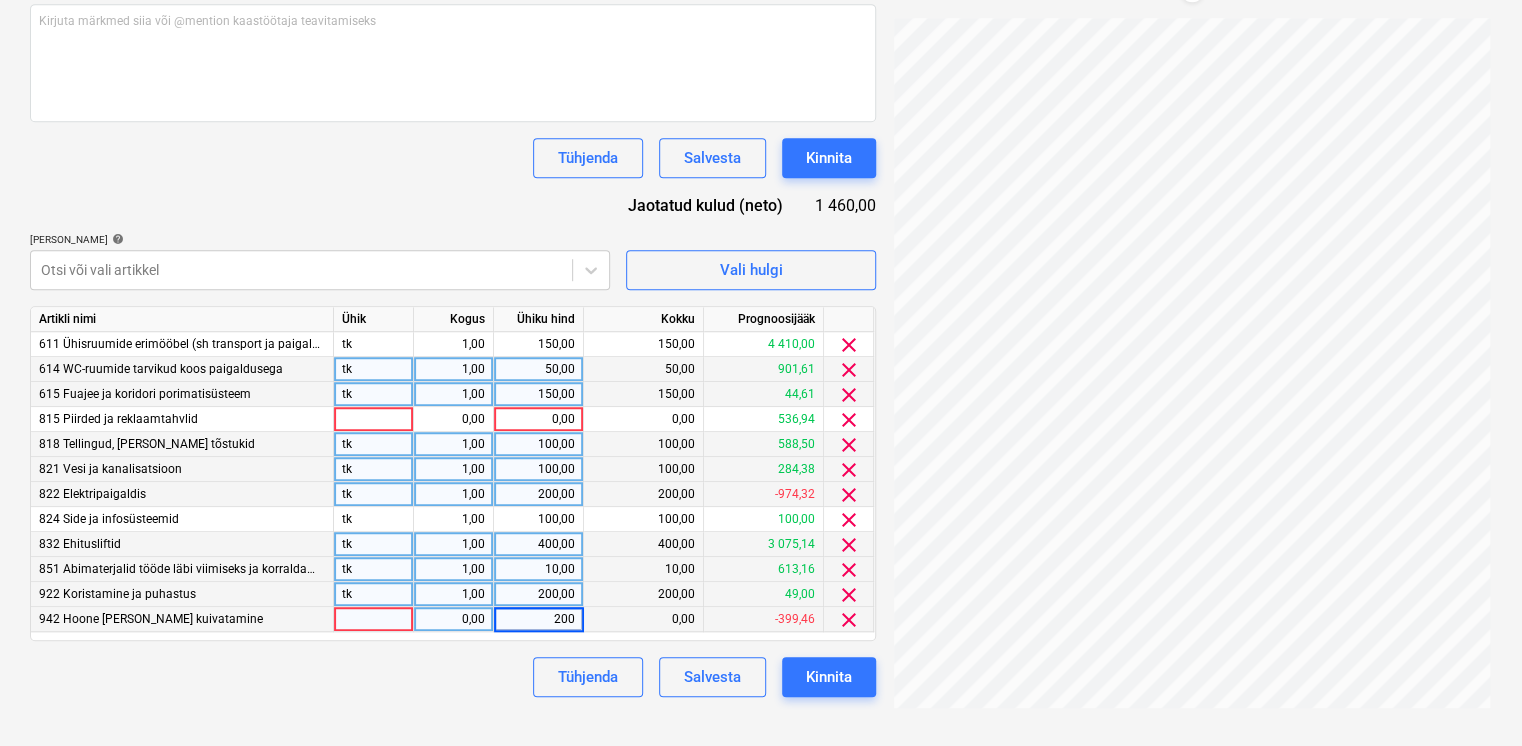 click on "Tühjenda Salvesta Kinnita" at bounding box center [453, 677] 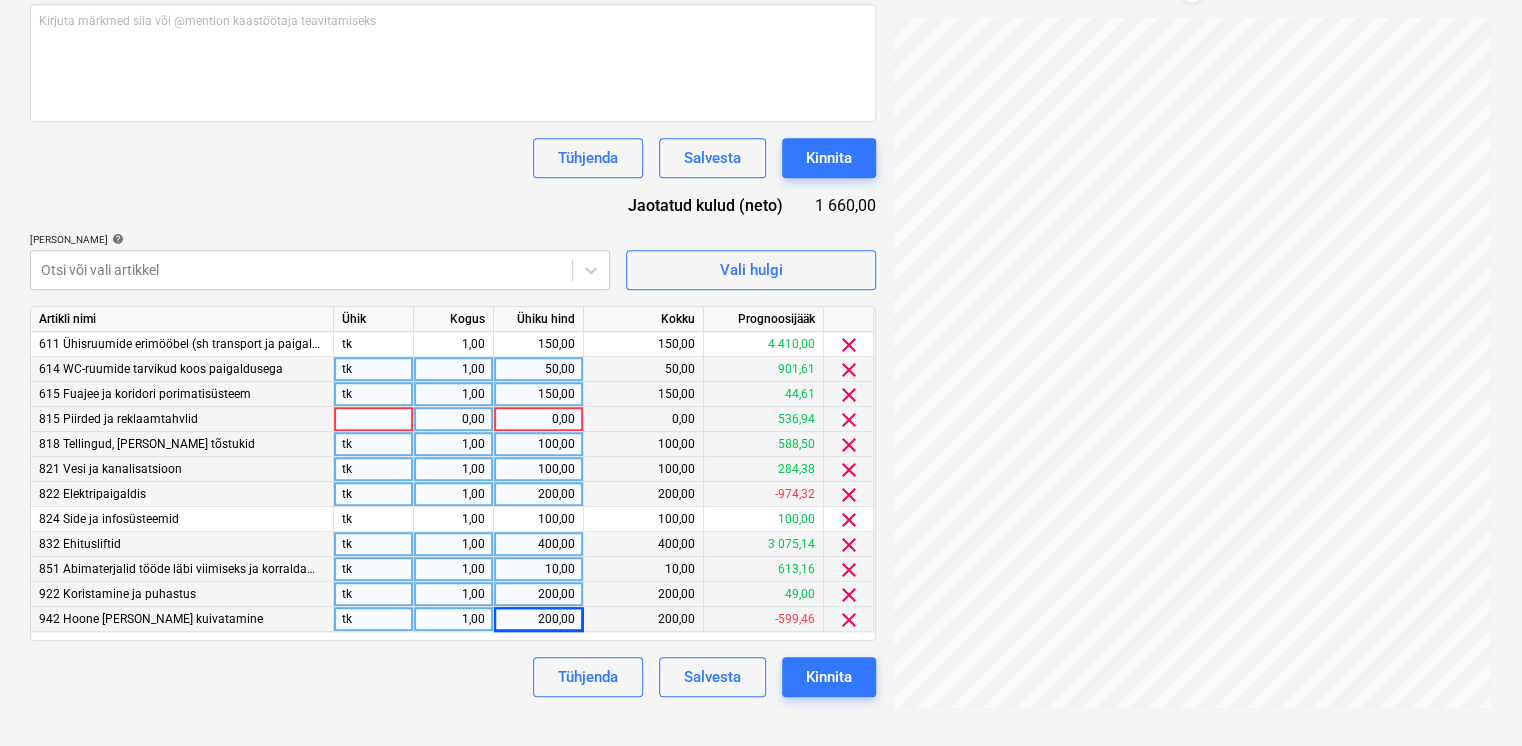 click on "0,00" at bounding box center (538, 419) 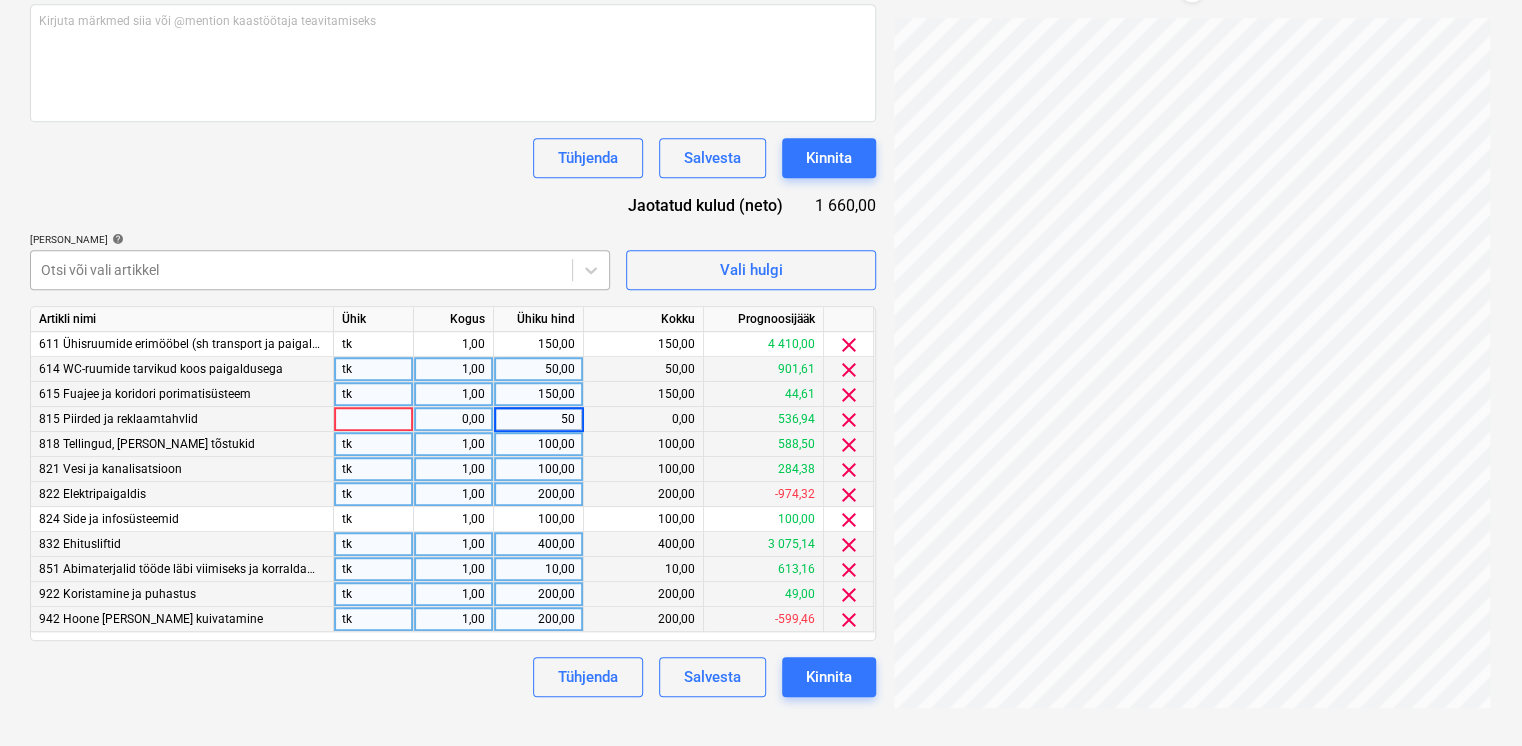type on "500" 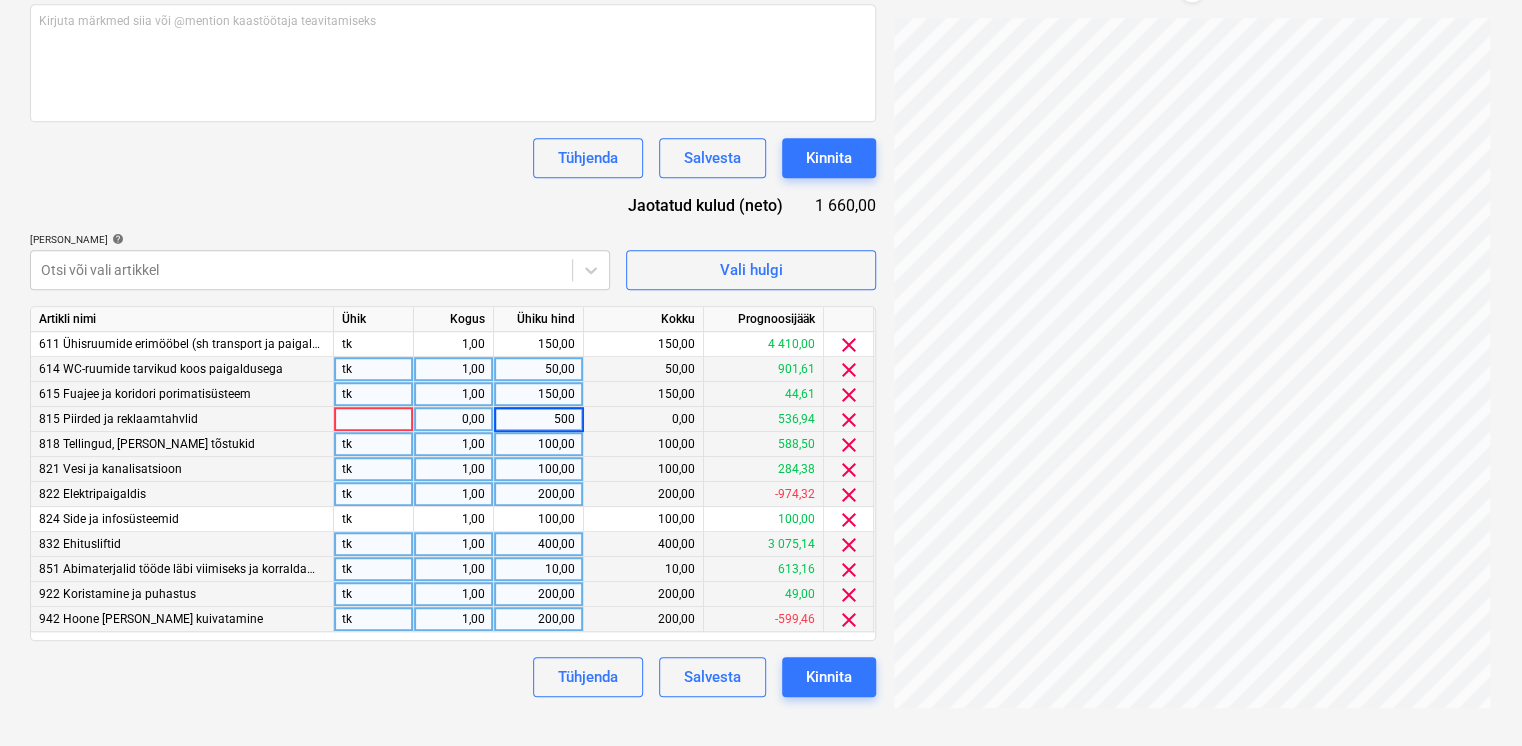 click on "Dokumendi nimi help arve 010725.pdf Arve number  (valikuline) help Arve kuupäev help Press the down arrow key to interact with the calendar and
select a date. Press the question mark key to get the keyboard shortcuts for changing dates. Maksetähtaeg help Press the down arrow key to interact with the calendar and
select a date. Press the question mark key to get the keyboard shortcuts for changing dates. Arve kogusumma (netokulu, valikuline) 0,00 Kommentaar raamatupidajale (valikuline) help Kirjuta märkmed siia või @mention kaastöötaja teavitamiseks ﻿ Tühjenda Salvesta Kinnita Jaotatud kulud (neto) 1 660,00 [PERSON_NAME] artiklid help Otsi või vali artikkel Vali hulgi Artikli nimi Ühik Kogus Ühiku hind Kokku Prognoosijääk 611 Ühisruumide erimööbel (sh transport ja paigaldus) vastavalt spetsile tk 1,00 150,00 150,00 4 410,00 clear 614 WC-ruumide tarvikud koos paigaldusega tk 1,00 50,00 50,00 901,61 clear 615 Fuajee ja koridori porimatisüsteem tk 1,00 150,00 150,00 44,61 clear 0,00 500 0,00 536,94" at bounding box center [453, 232] 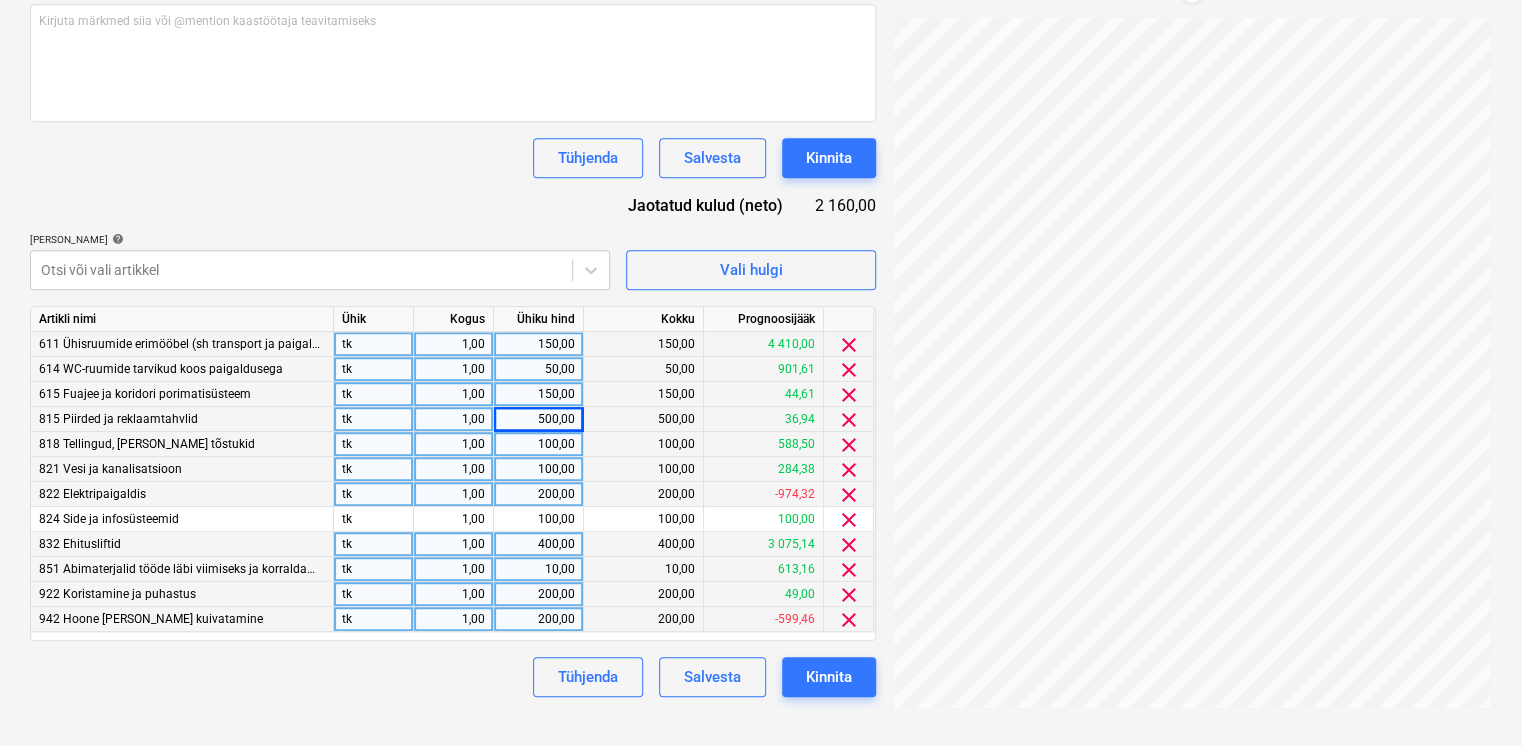 click on "150,00" at bounding box center [538, 344] 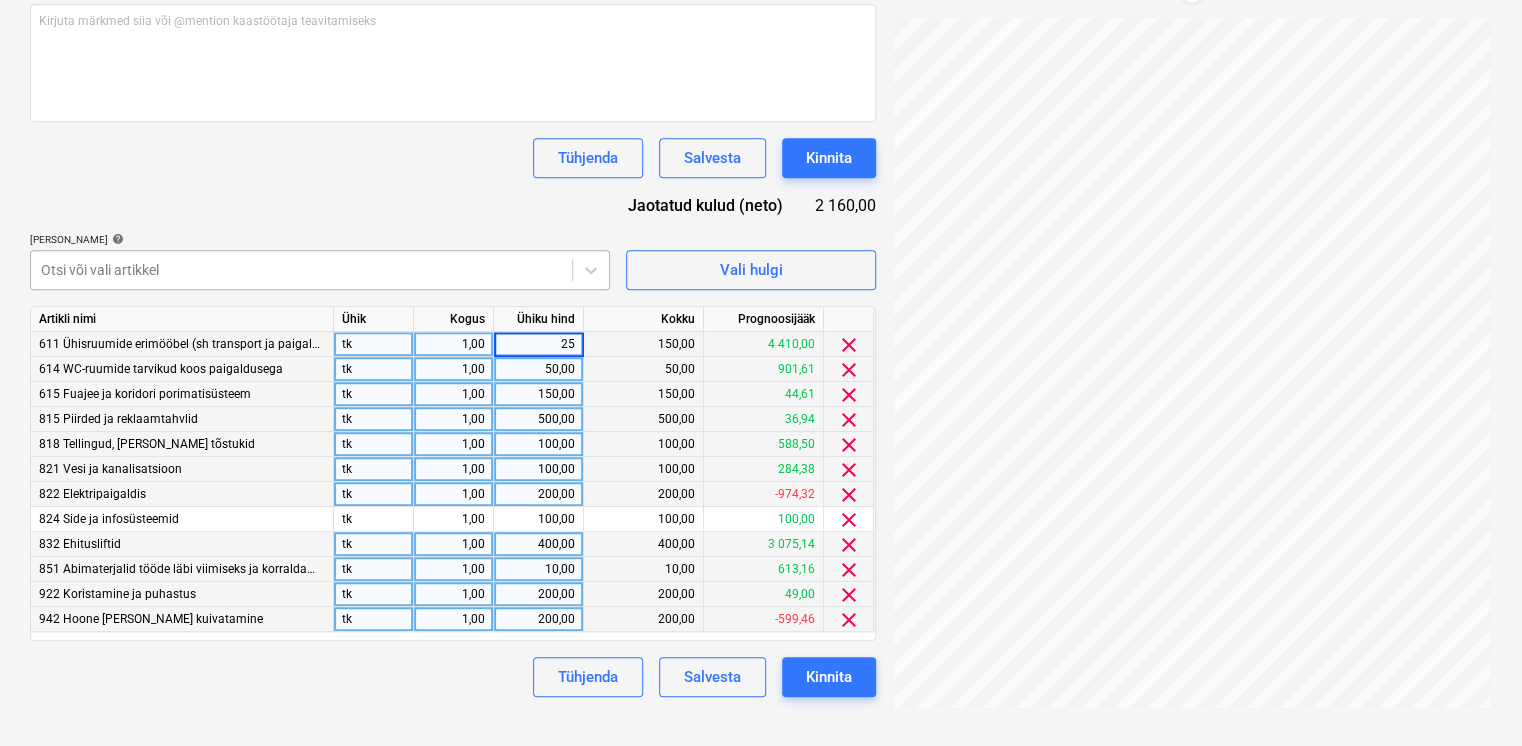 type on "250" 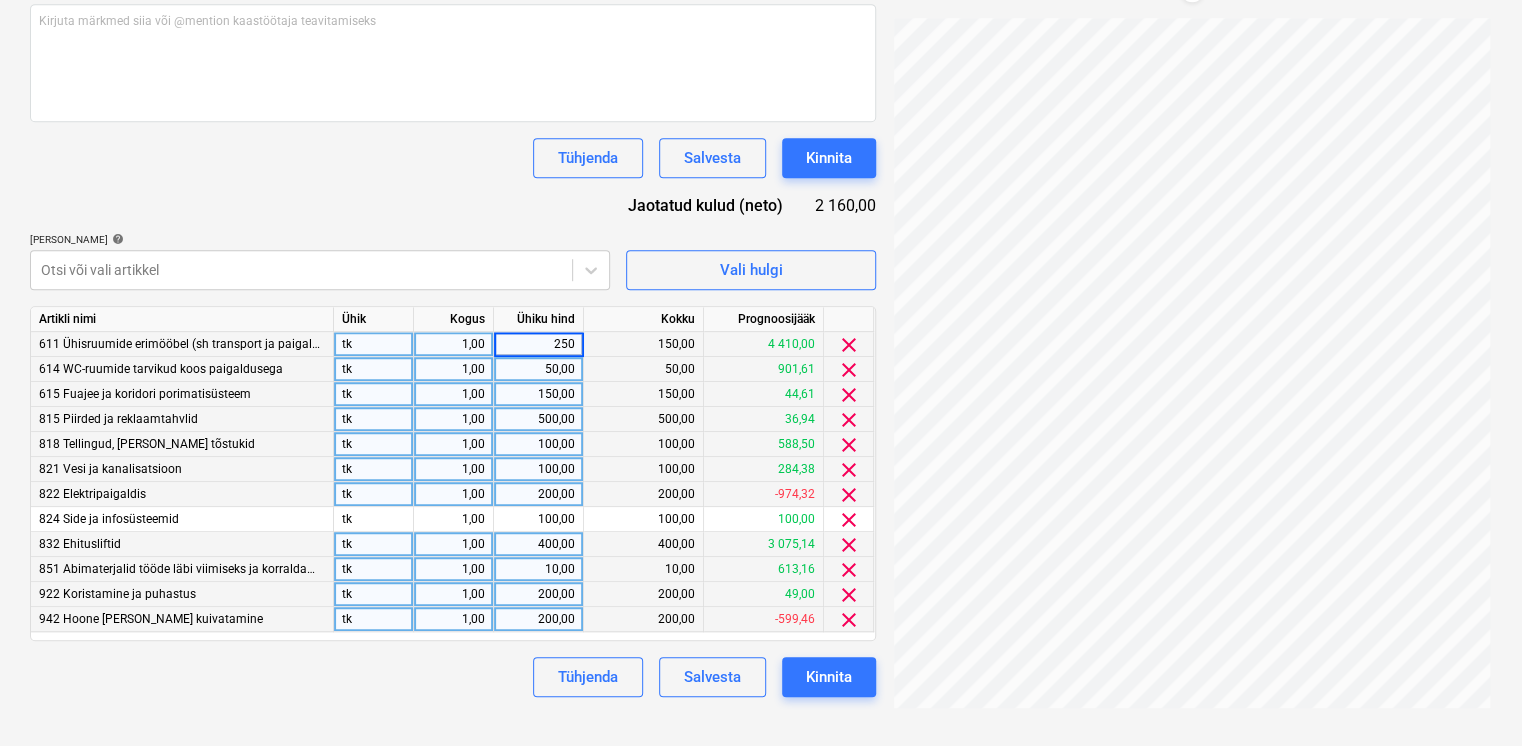 click on "50,00" at bounding box center [538, 369] 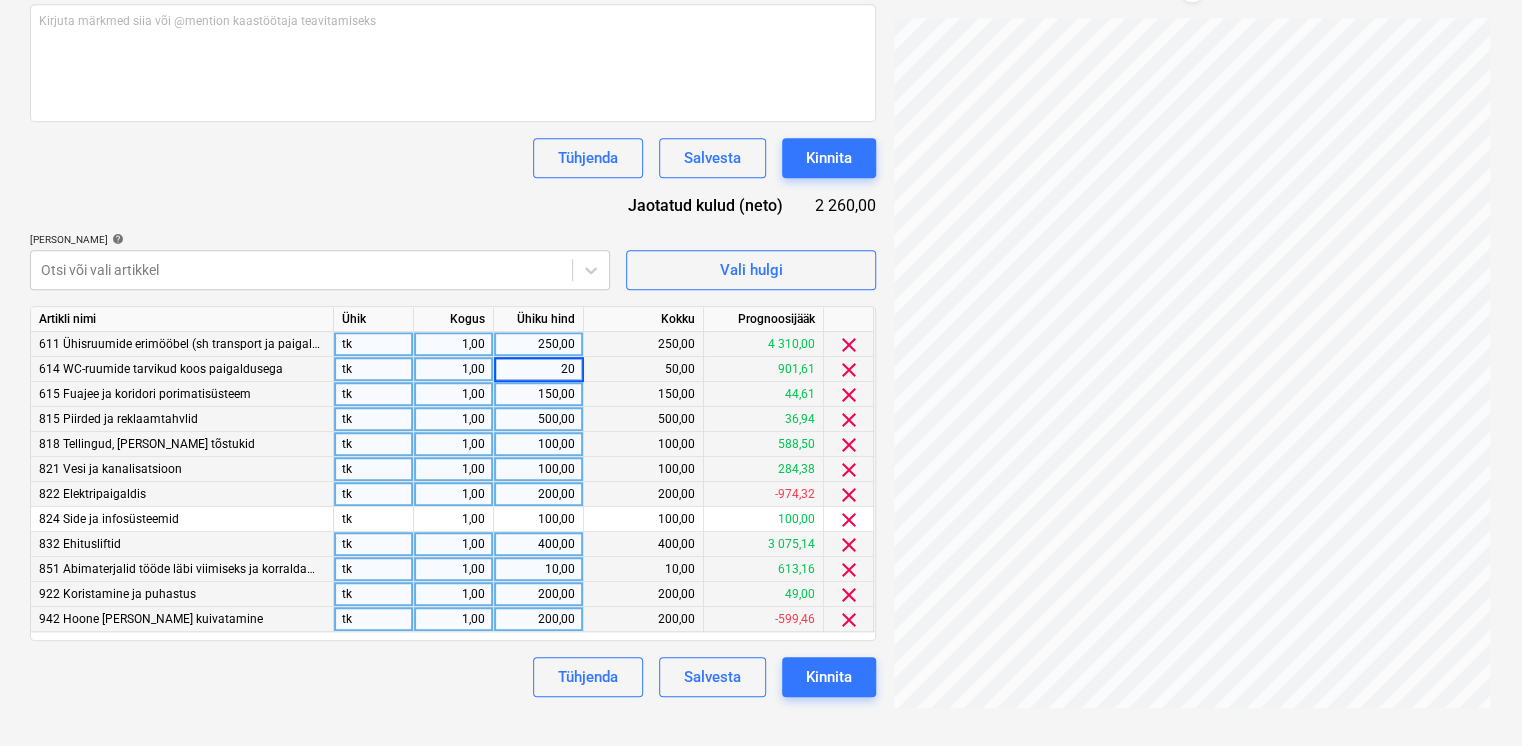 type on "200" 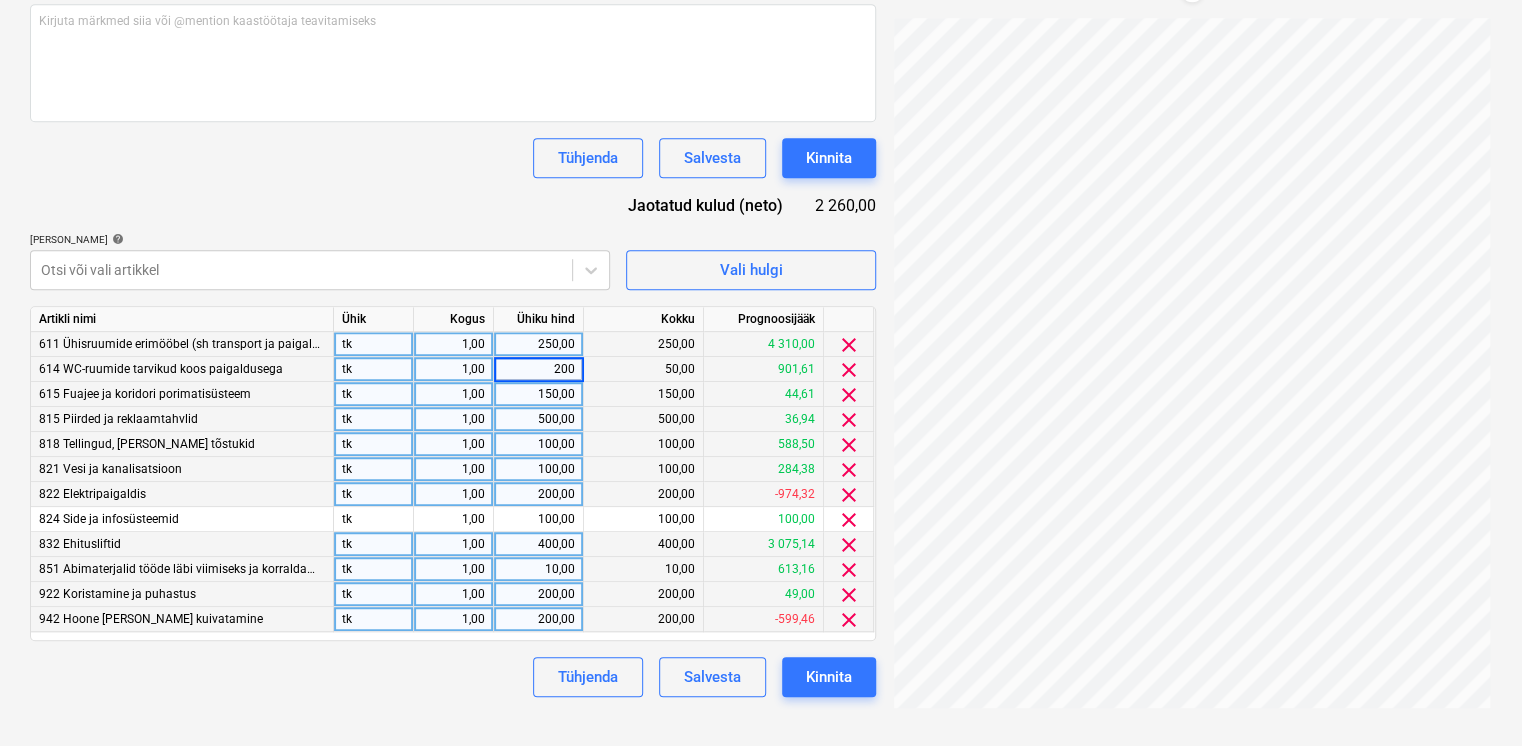 click on "100,00" at bounding box center [538, 444] 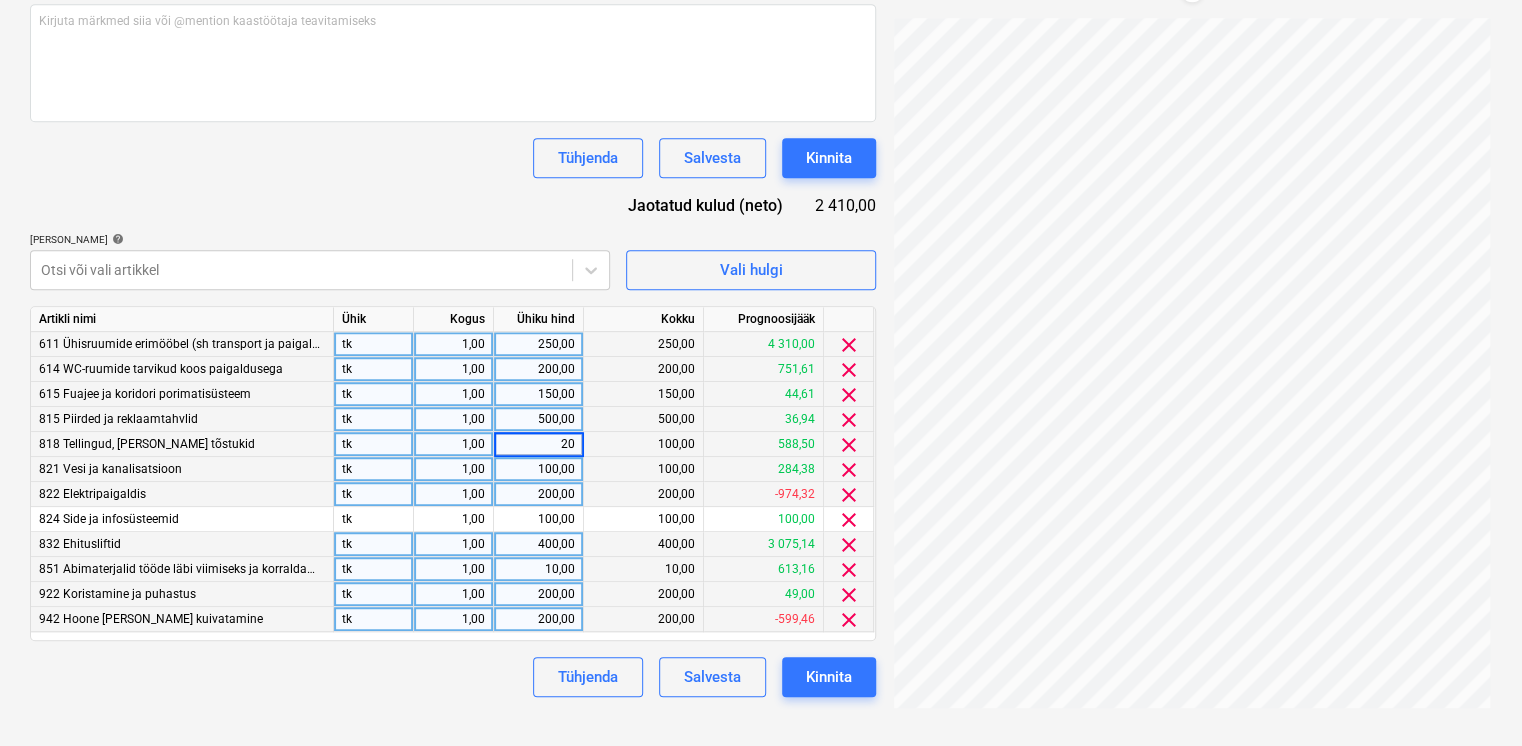 type on "200" 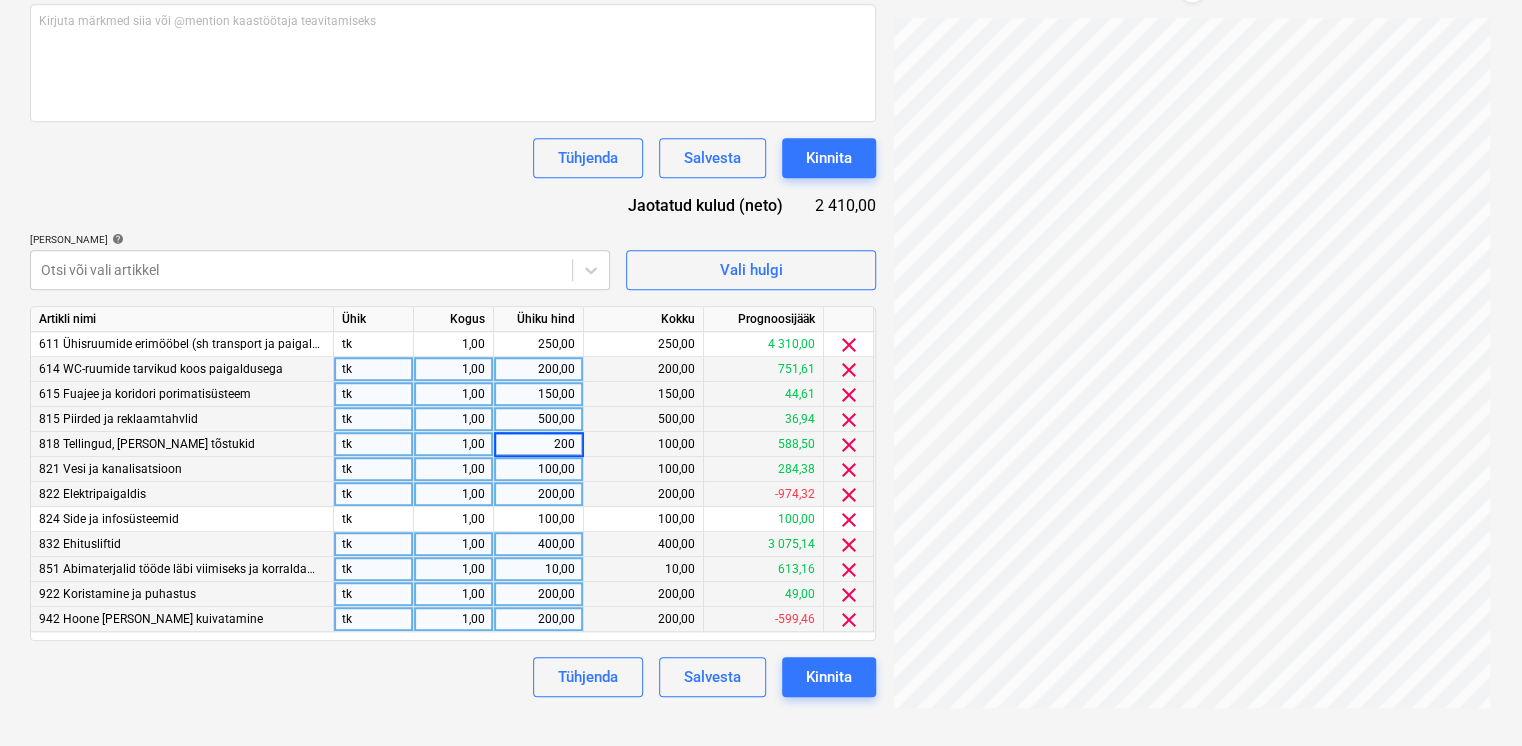 click on "100,00" at bounding box center (538, 469) 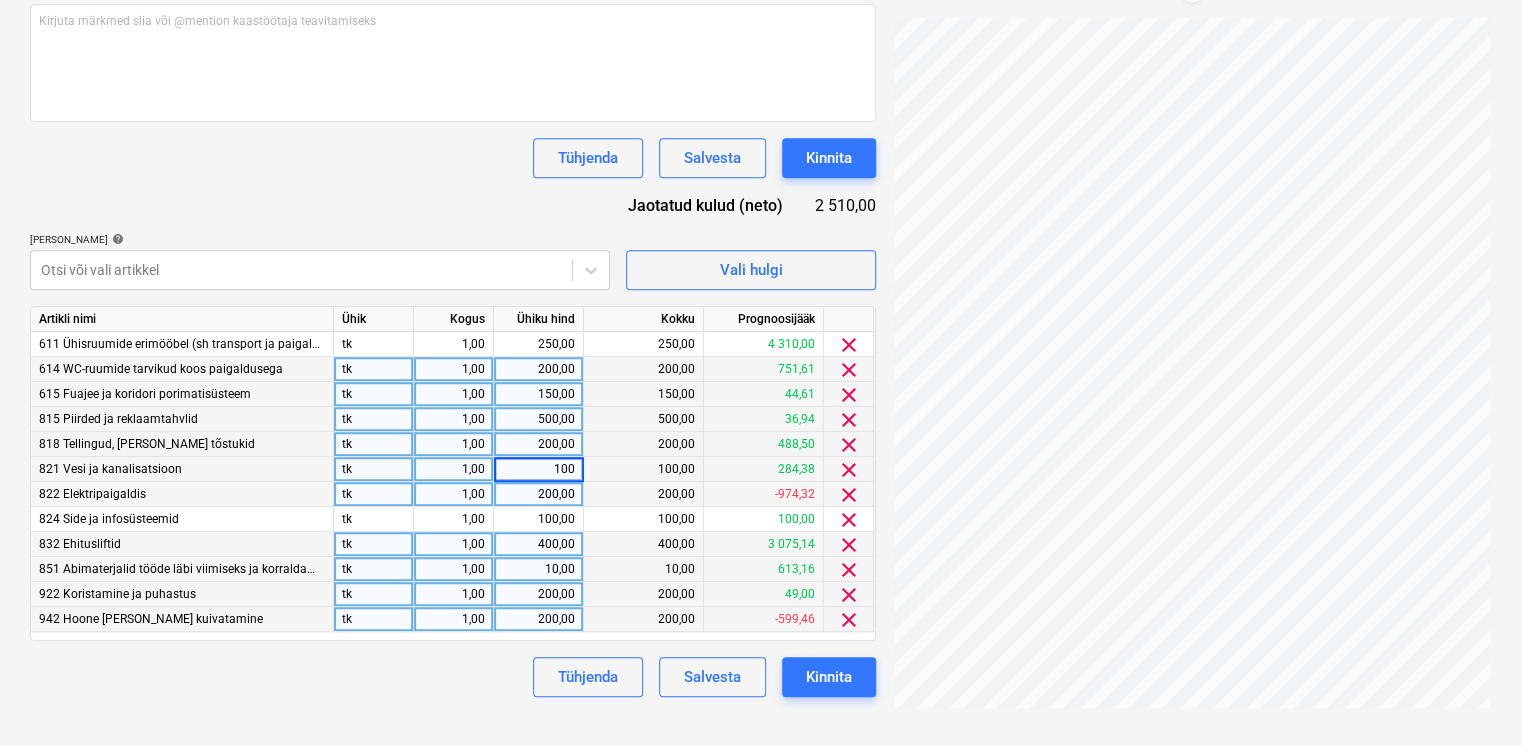 click on "200,00" at bounding box center (538, 494) 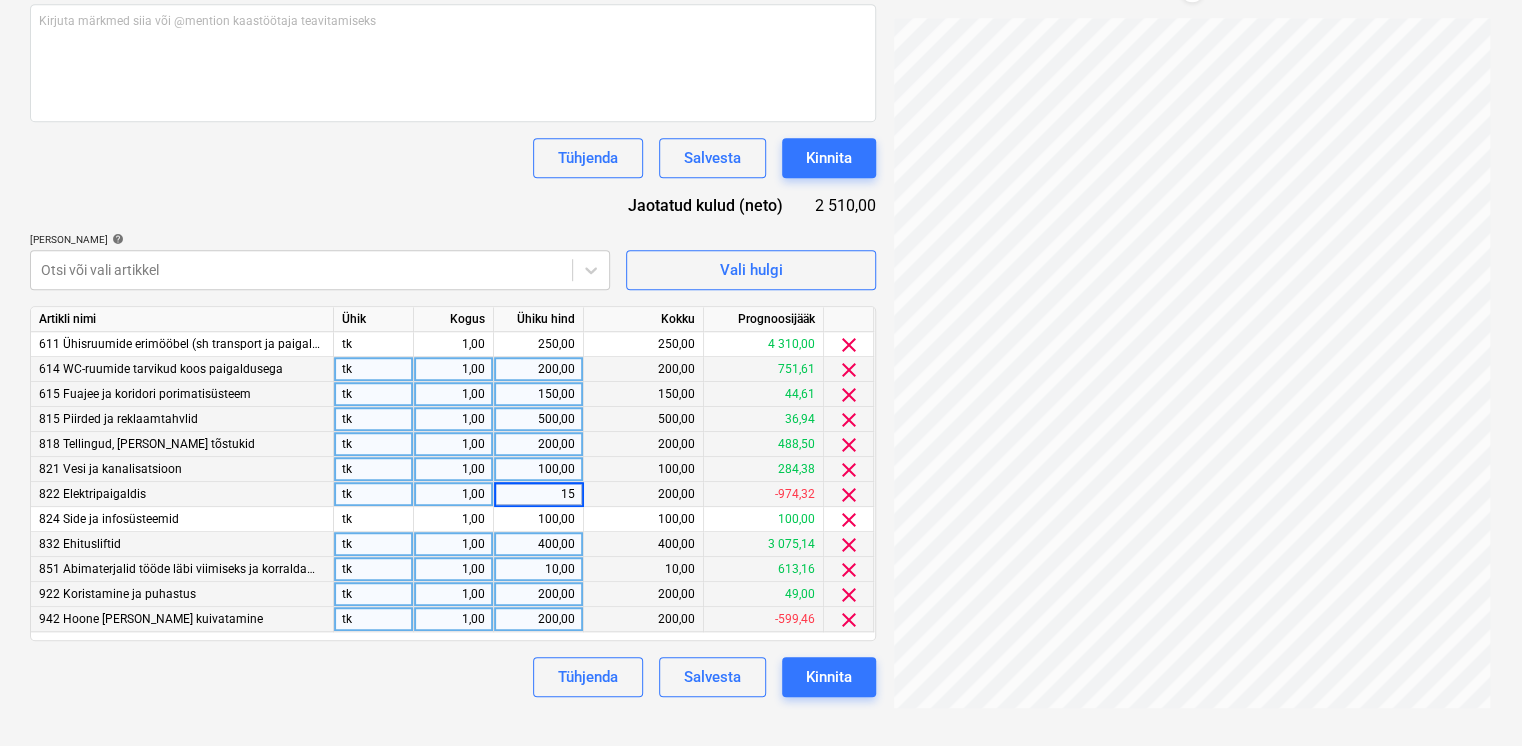 type on "150" 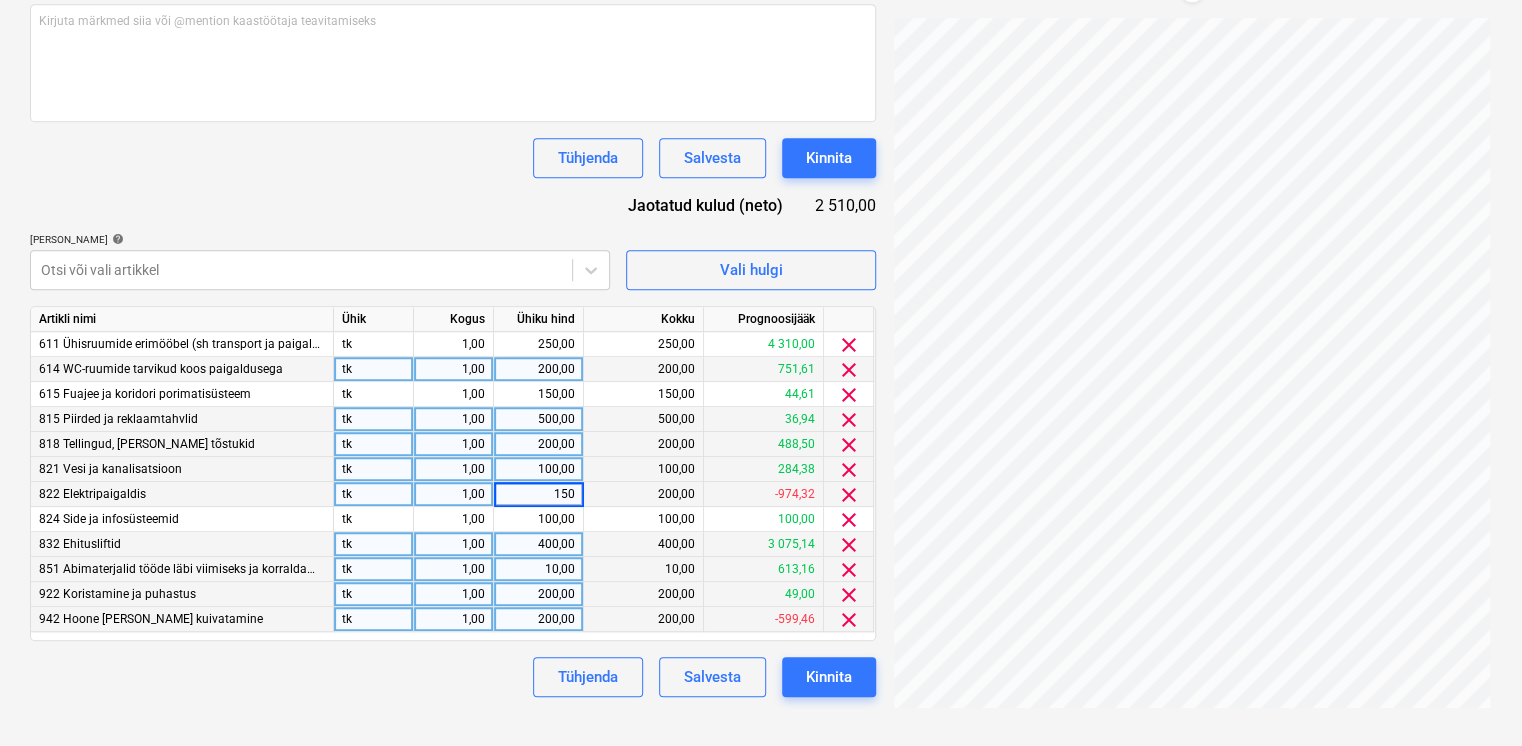 click on "100,00" at bounding box center [538, 469] 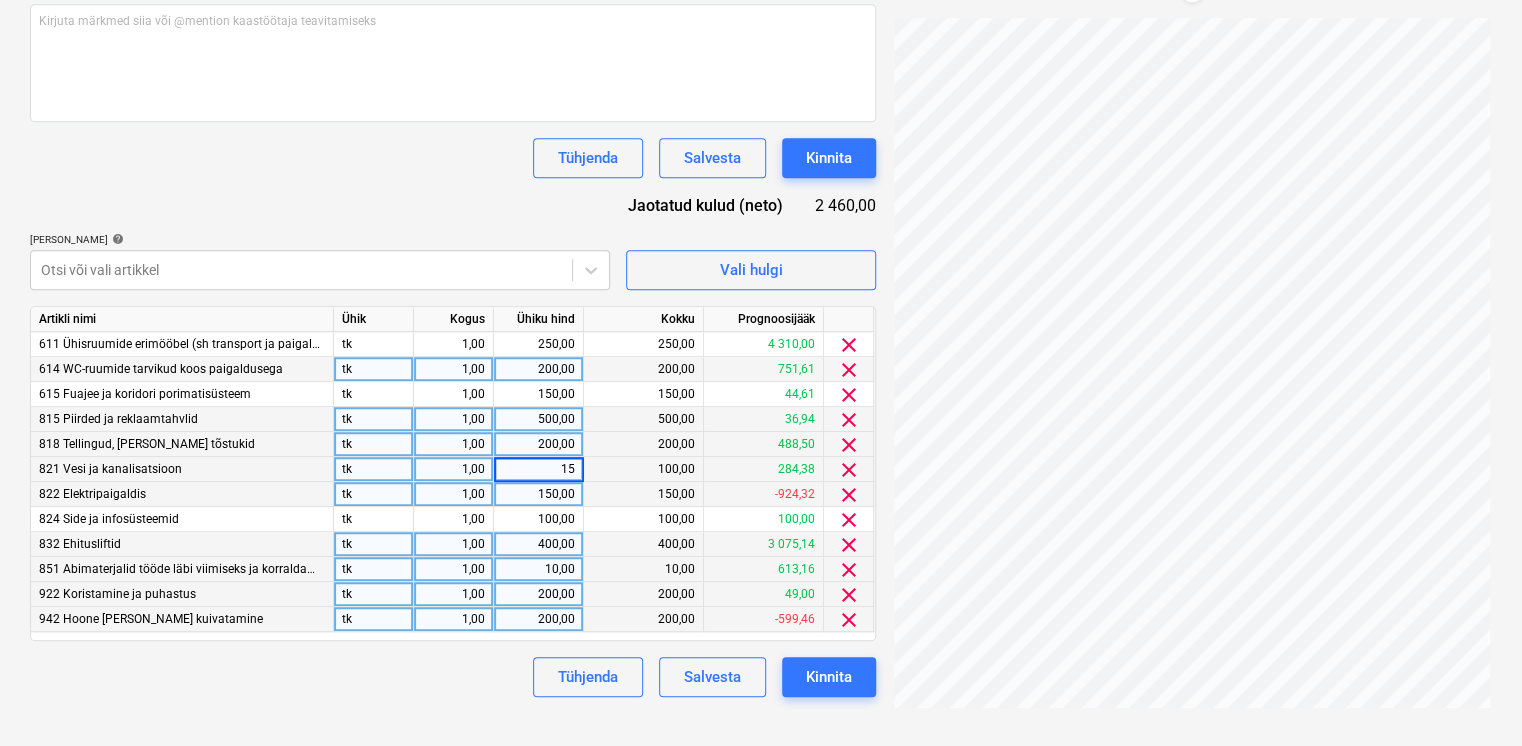 type on "150" 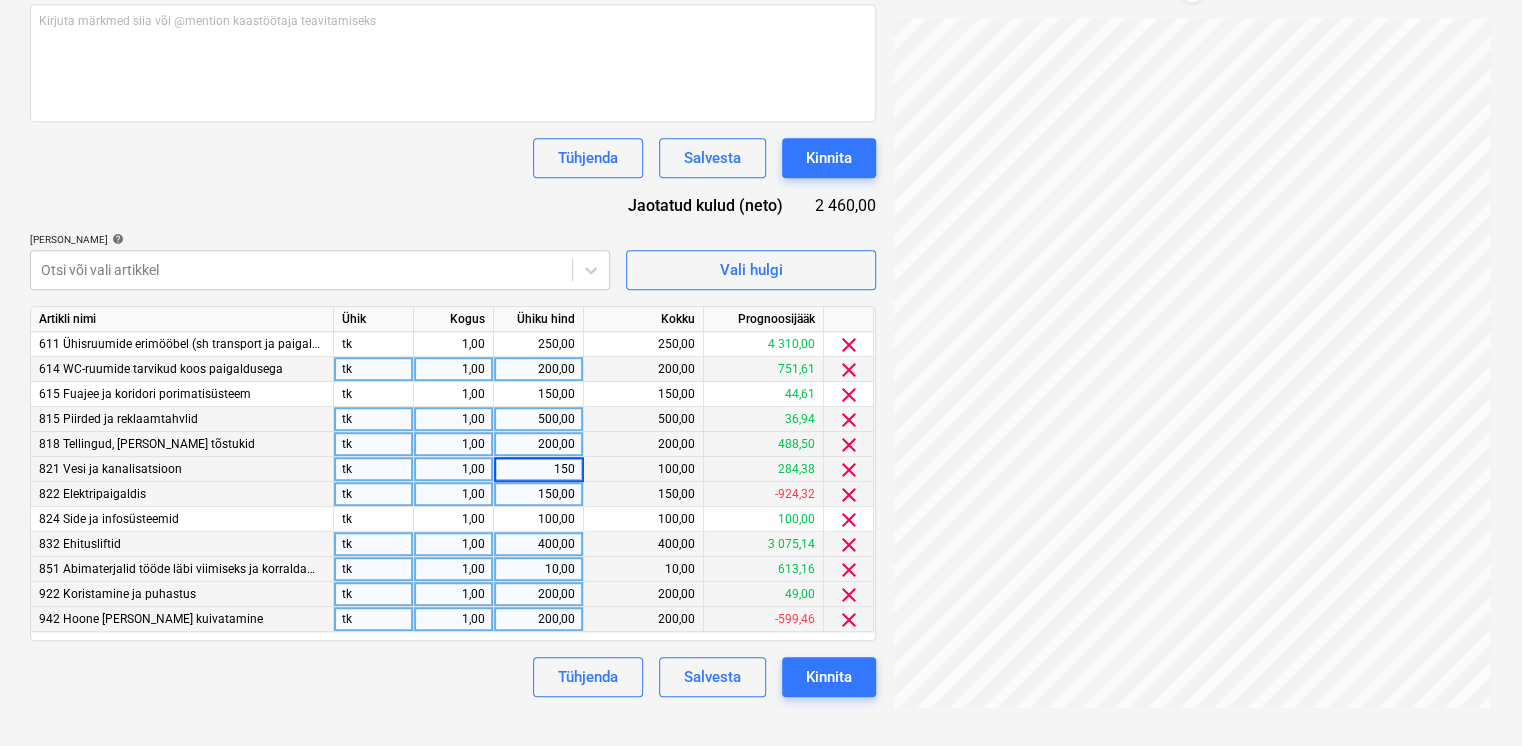 click on "Dokumendi nimi help arve 010725.pdf Arve number  (valikuline) help Arve kuupäev help Press the down arrow key to interact with the calendar and
select a date. Press the question mark key to get the keyboard shortcuts for changing dates. Maksetähtaeg help Press the down arrow key to interact with the calendar and
select a date. Press the question mark key to get the keyboard shortcuts for changing dates. Arve kogusumma (netokulu, valikuline) 0,00 Kommentaar raamatupidajale (valikuline) help Kirjuta märkmed siia või @mention kaastöötaja teavitamiseks ﻿ Tühjenda Salvesta Kinnita Jaotatud kulud (neto) 2 460,00 [PERSON_NAME] artiklid help Otsi või vali artikkel Vali hulgi Artikli nimi Ühik Kogus Ühiku hind Kokku Prognoosijääk 611 Ühisruumide erimööbel (sh transport ja paigaldus) vastavalt spetsile tk 1,00 250,00 250,00 4 310,00 clear 614 WC-ruumide tarvikud koos paigaldusega tk 1,00 200,00 200,00 751,61 clear 615 Fuajee ja koridori porimatisüsteem tk 1,00 150,00 150,00 44,61 clear tk 1,00 500,00 36,94" at bounding box center (453, 232) 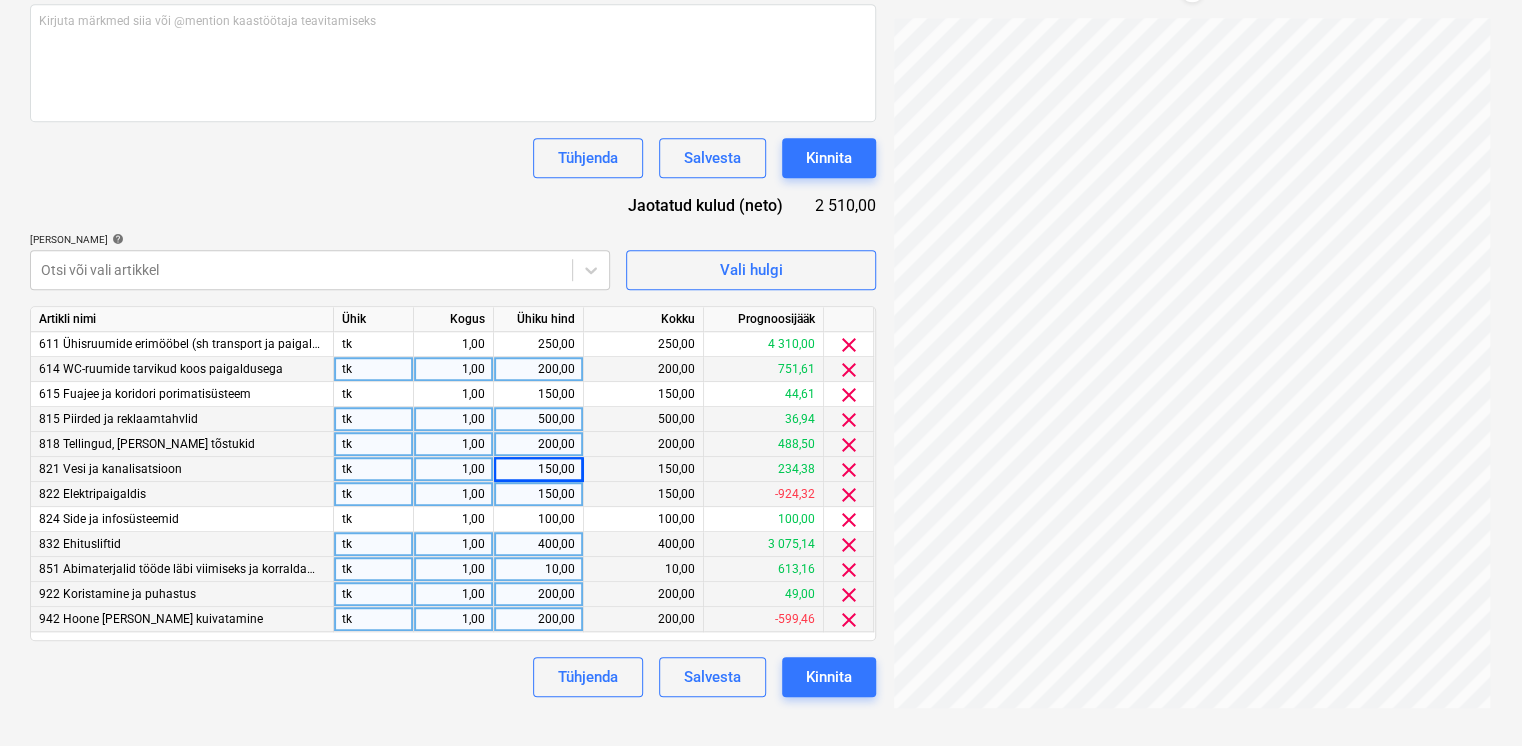 click on "400,00" at bounding box center (538, 544) 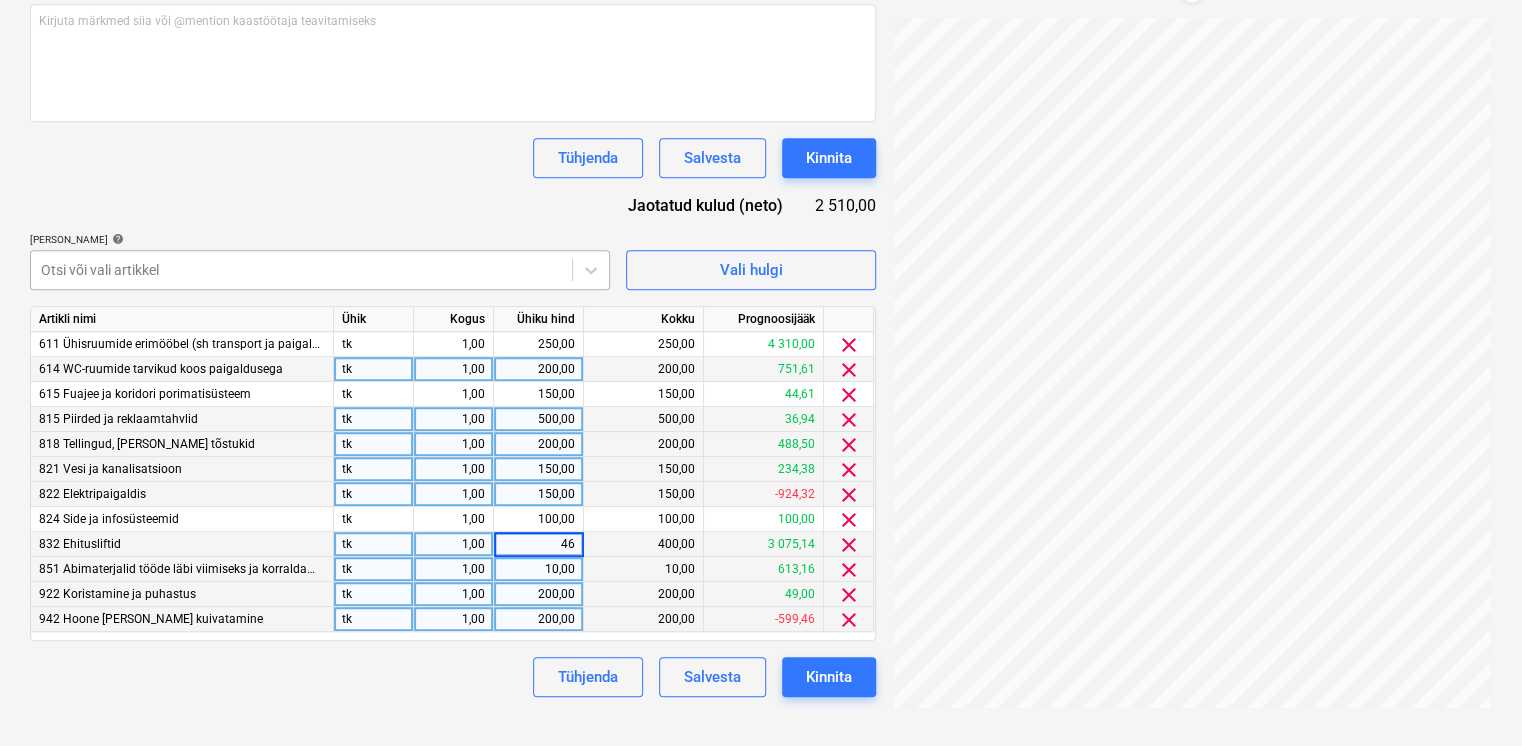 type on "460" 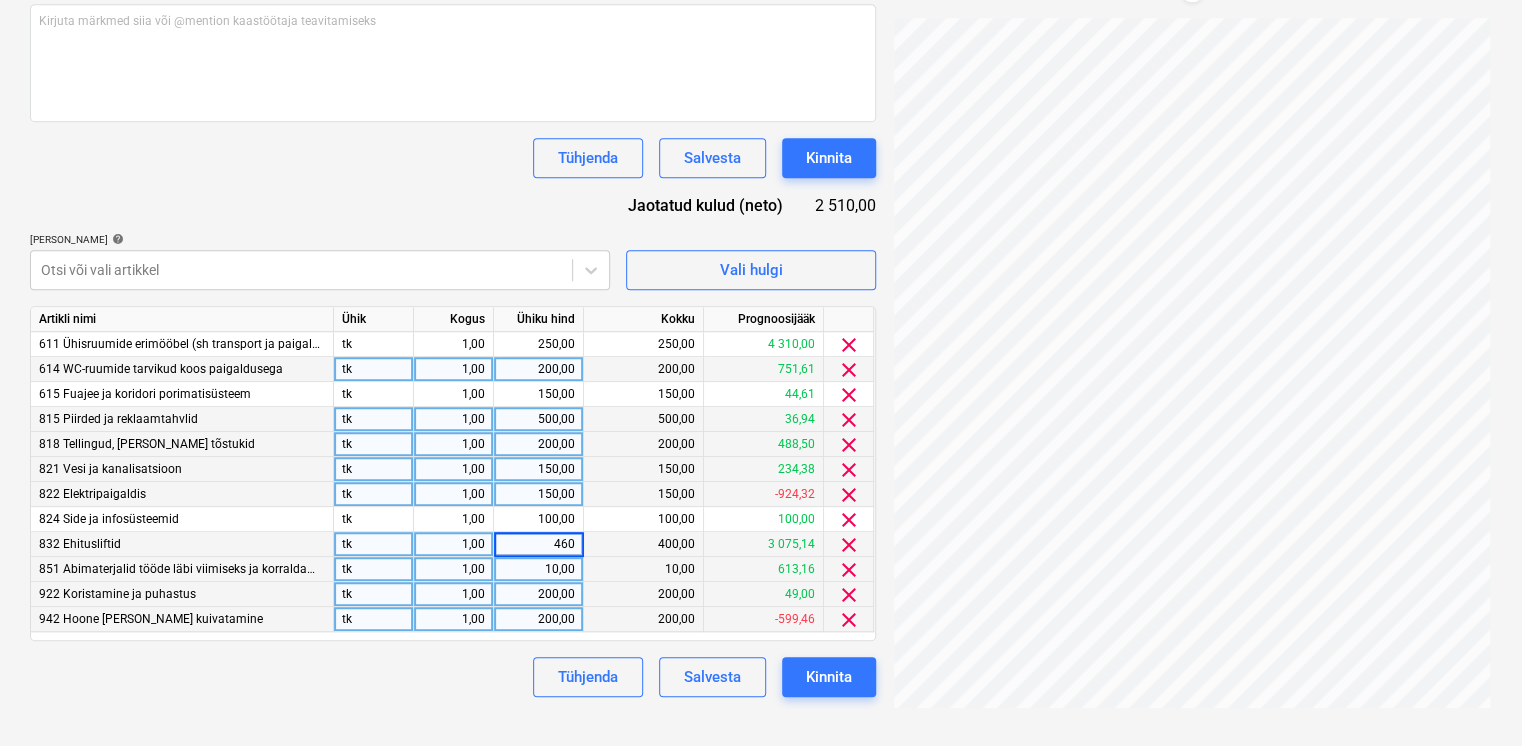 click on "Dokumendi nimi help arve 010725.pdf Arve number  (valikuline) help Arve kuupäev help Press the down arrow key to interact with the calendar and
select a date. Press the question mark key to get the keyboard shortcuts for changing dates. Maksetähtaeg help Press the down arrow key to interact with the calendar and
select a date. Press the question mark key to get the keyboard shortcuts for changing dates. Arve kogusumma (netokulu, valikuline) 0,00 Kommentaar raamatupidajale (valikuline) help Kirjuta märkmed siia või @mention kaastöötaja teavitamiseks ﻿ Tühjenda Salvesta Kinnita Jaotatud kulud (neto) 2 510,00 [PERSON_NAME] artiklid help Otsi või vali artikkel Vali hulgi Artikli nimi Ühik Kogus Ühiku hind Kokku Prognoosijääk 611 Ühisruumide erimööbel (sh transport ja paigaldus) vastavalt spetsile tk 1,00 250,00 250,00 4 310,00 clear 614 WC-ruumide tarvikud koos paigaldusega tk 1,00 200,00 200,00 751,61 clear 615 Fuajee ja koridori porimatisüsteem tk 1,00 150,00 150,00 44,61 clear tk 1,00 500,00 36,94" at bounding box center (453, 232) 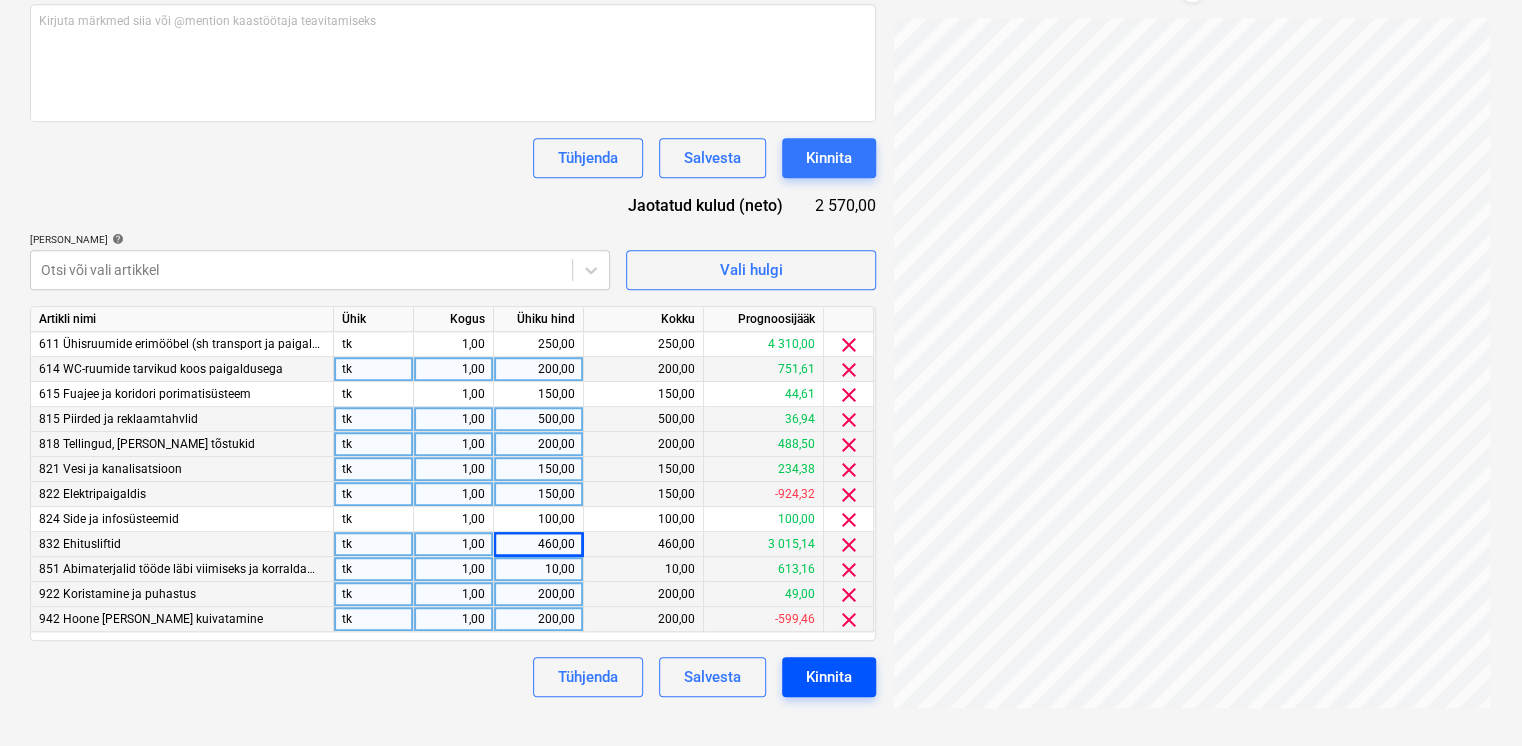 click on "Kinnita" at bounding box center (829, 677) 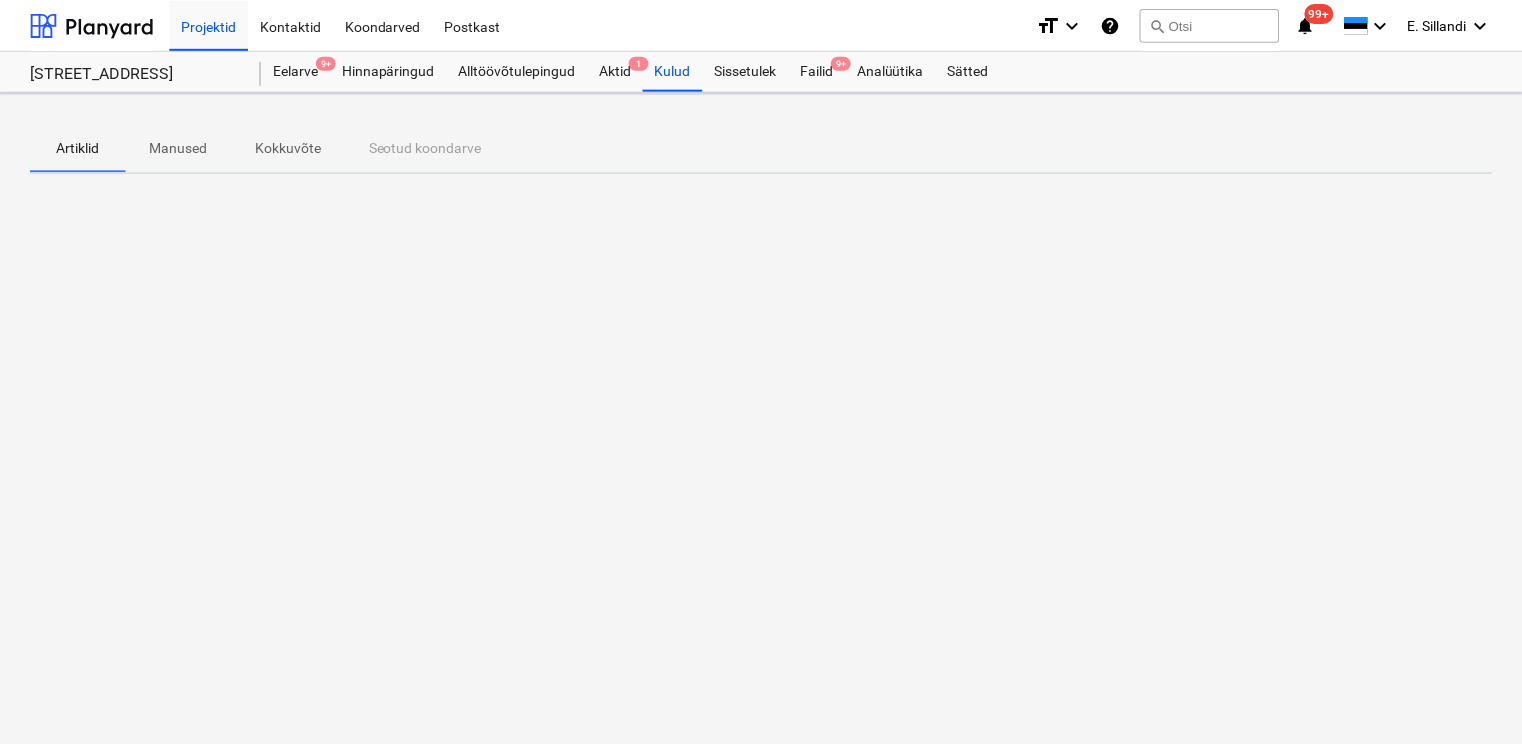 scroll, scrollTop: 0, scrollLeft: 0, axis: both 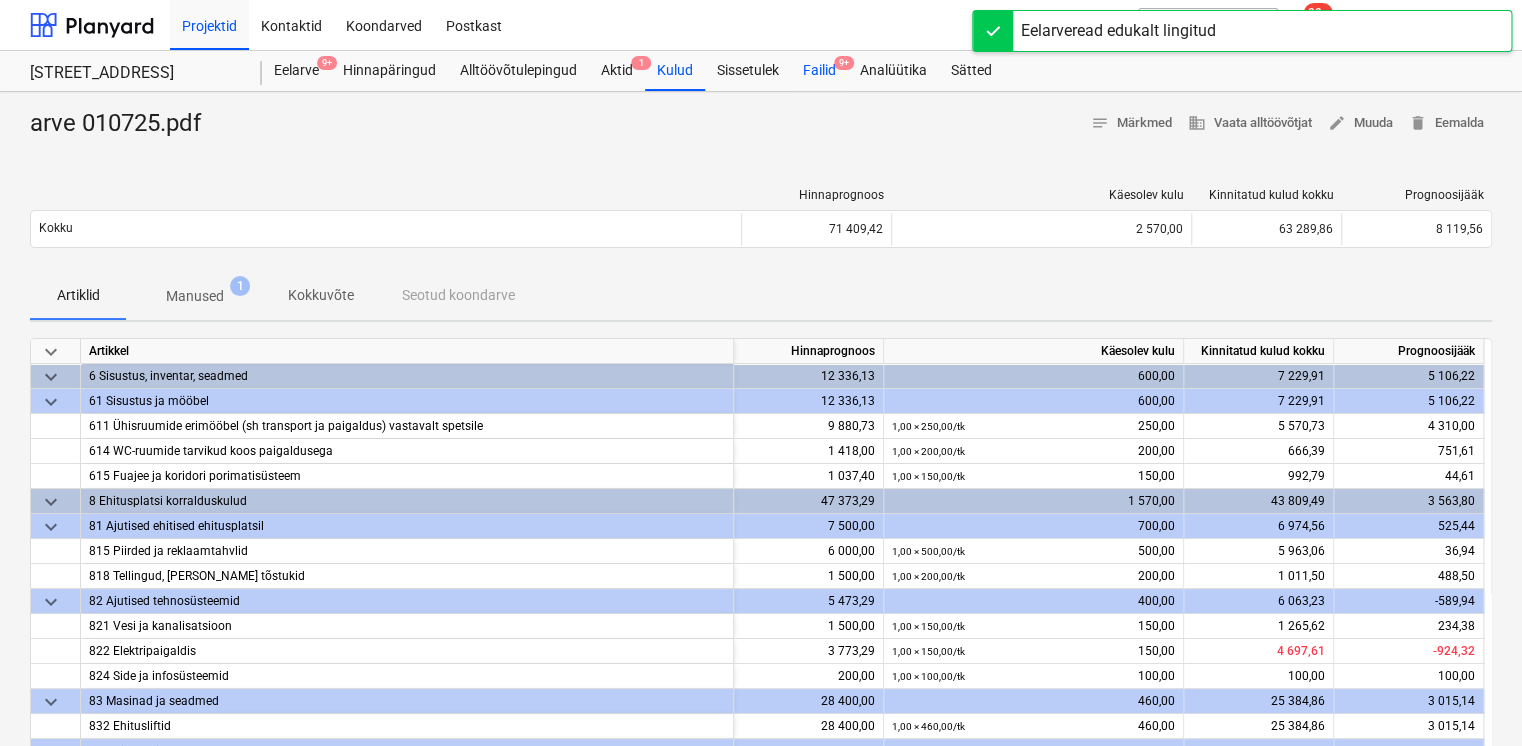 click on "Failid 9+" at bounding box center [819, 71] 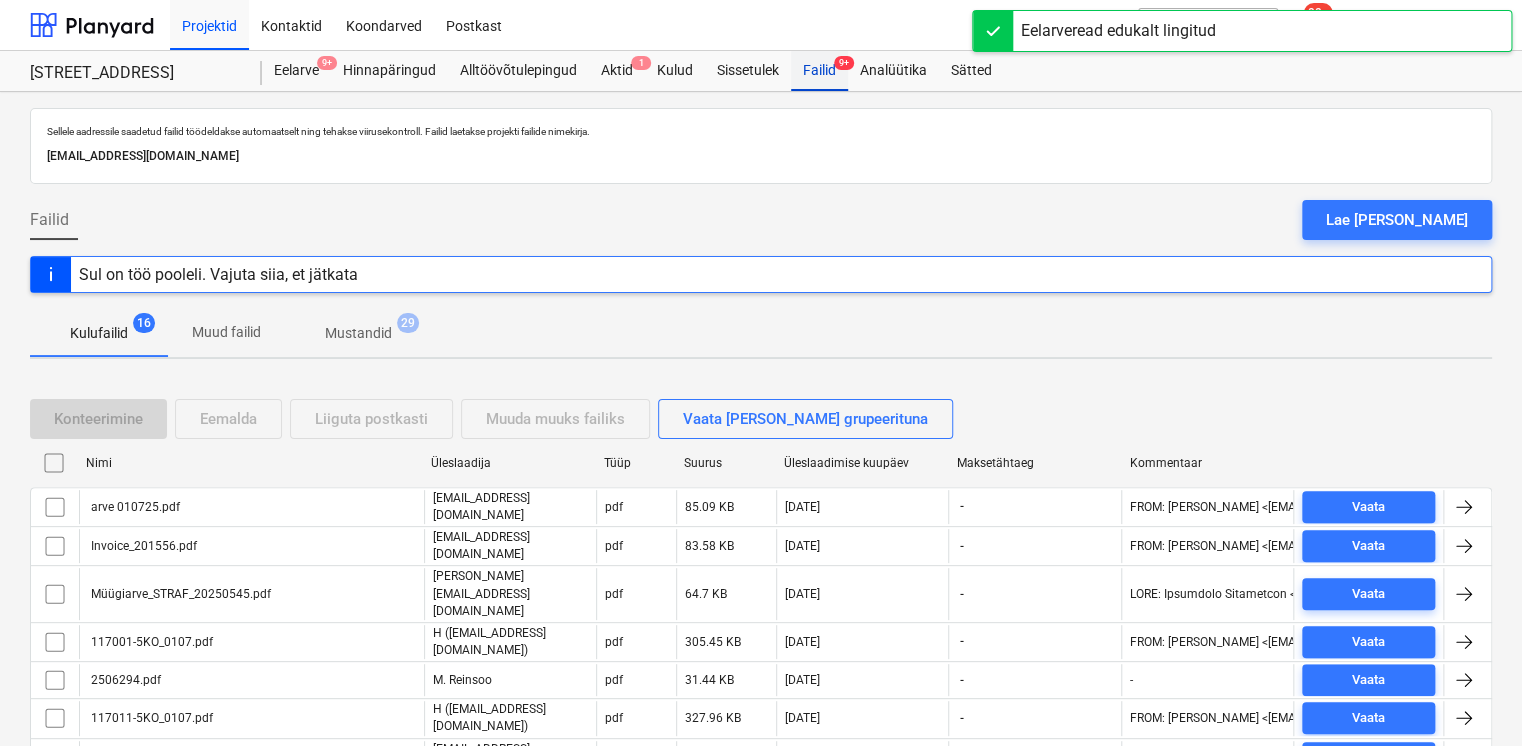 click on "Failid 9+" at bounding box center [819, 71] 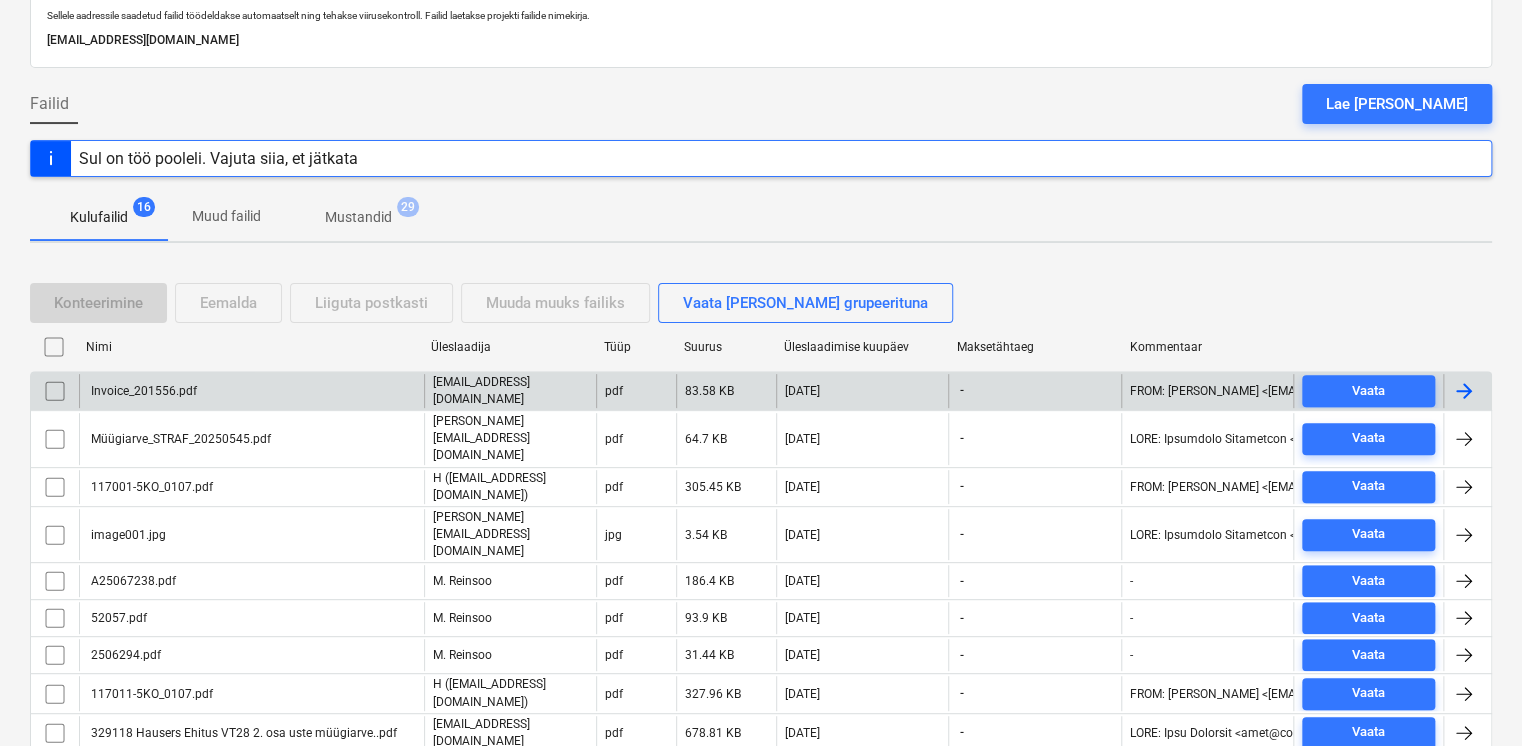 click on "Invoice_201556.pdf" at bounding box center [251, 391] 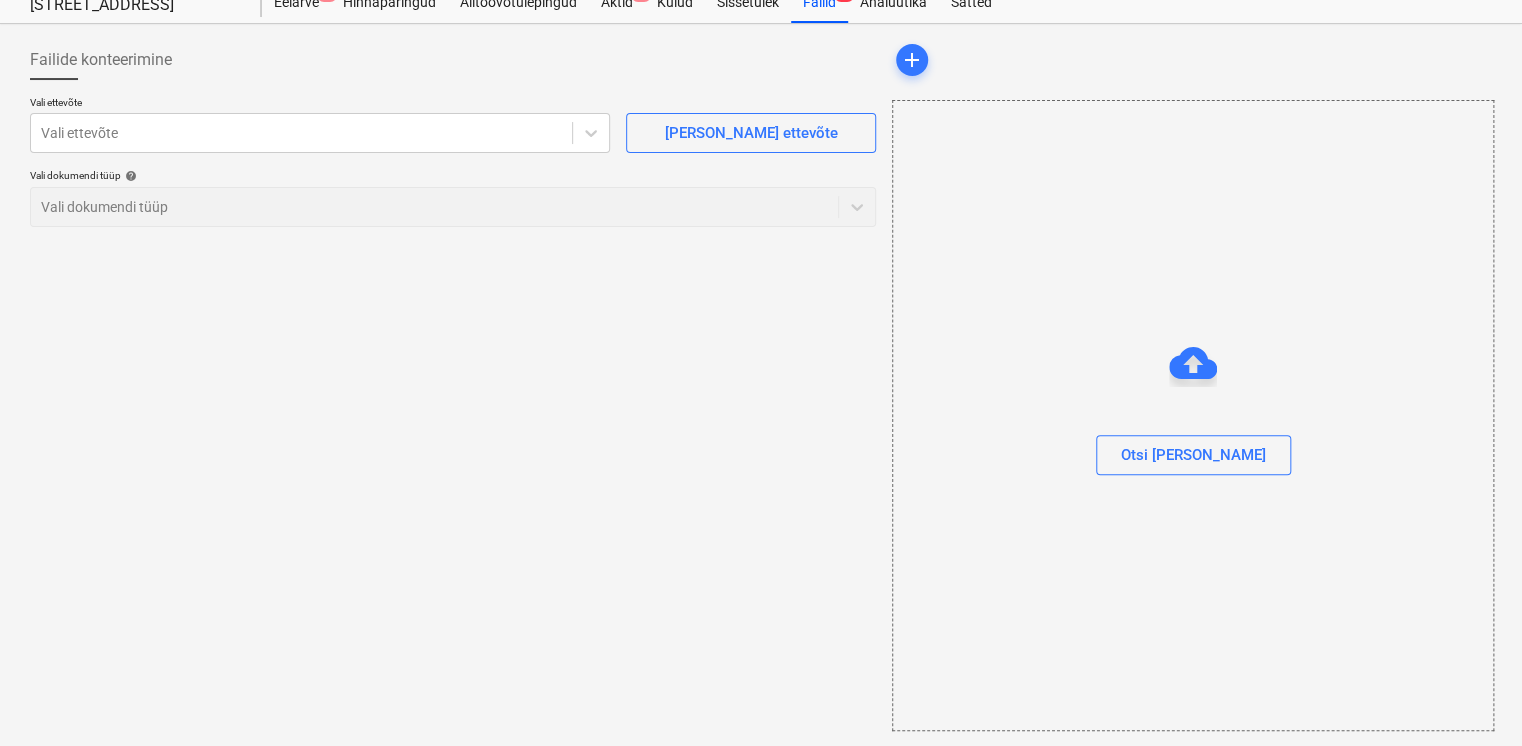 scroll, scrollTop: 0, scrollLeft: 0, axis: both 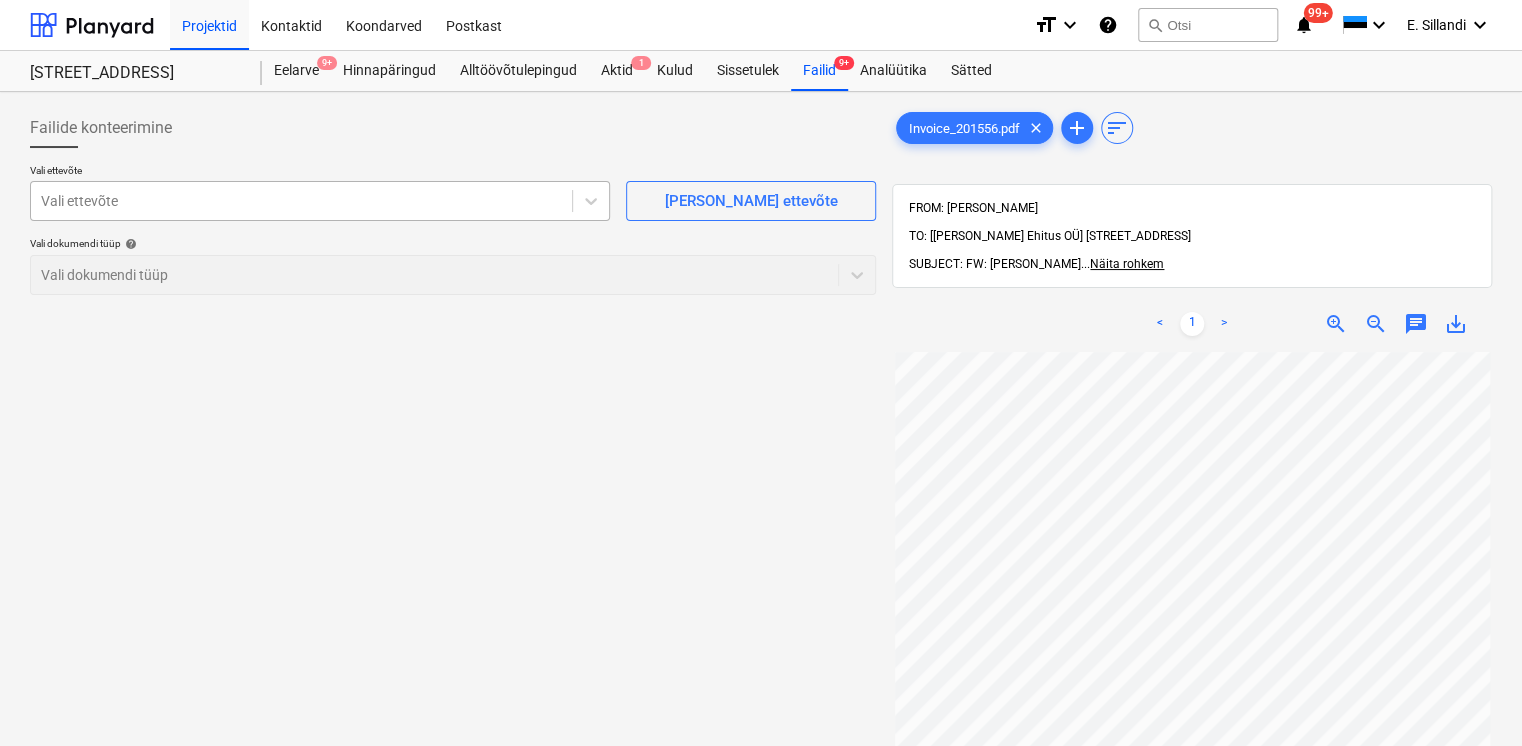 click at bounding box center [301, 201] 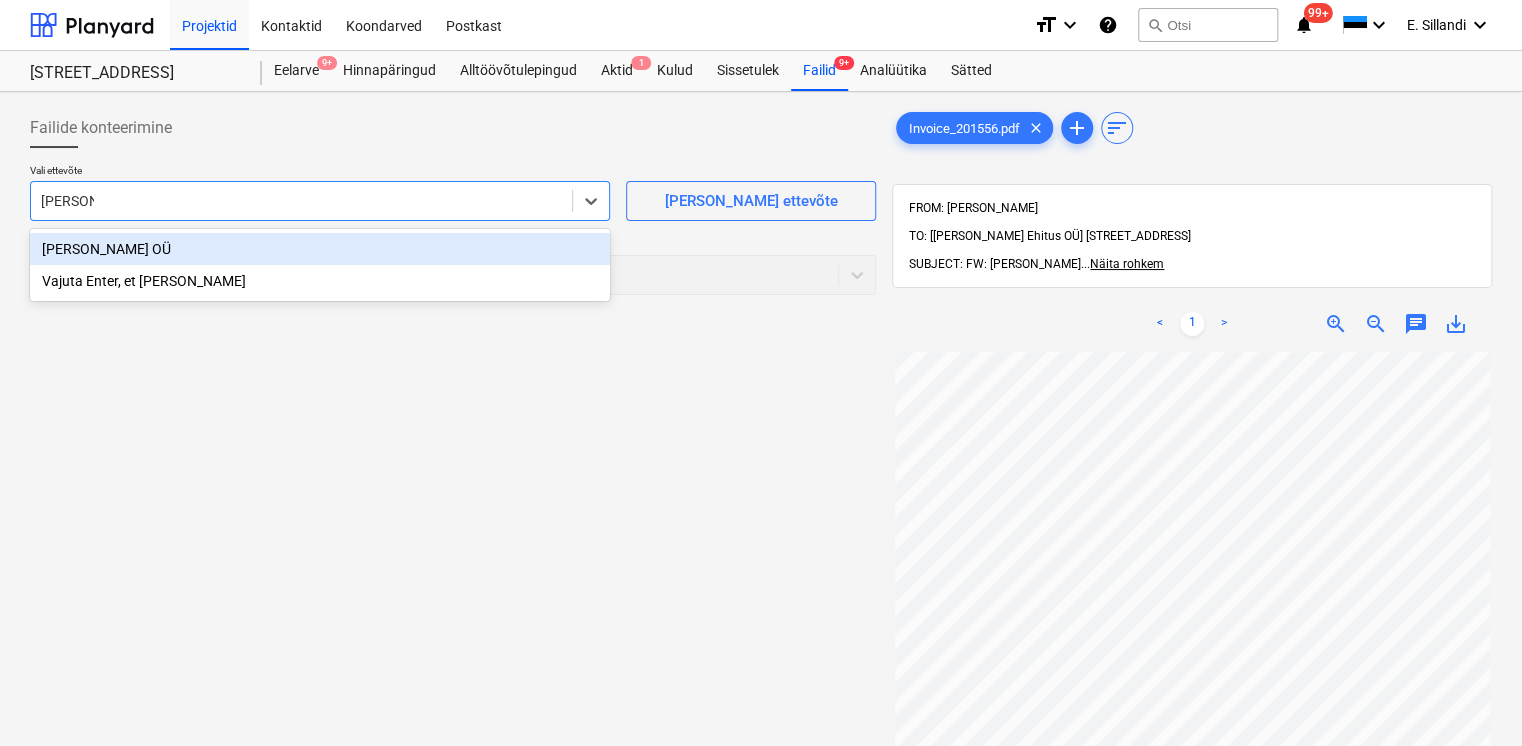 type on "kemmerl" 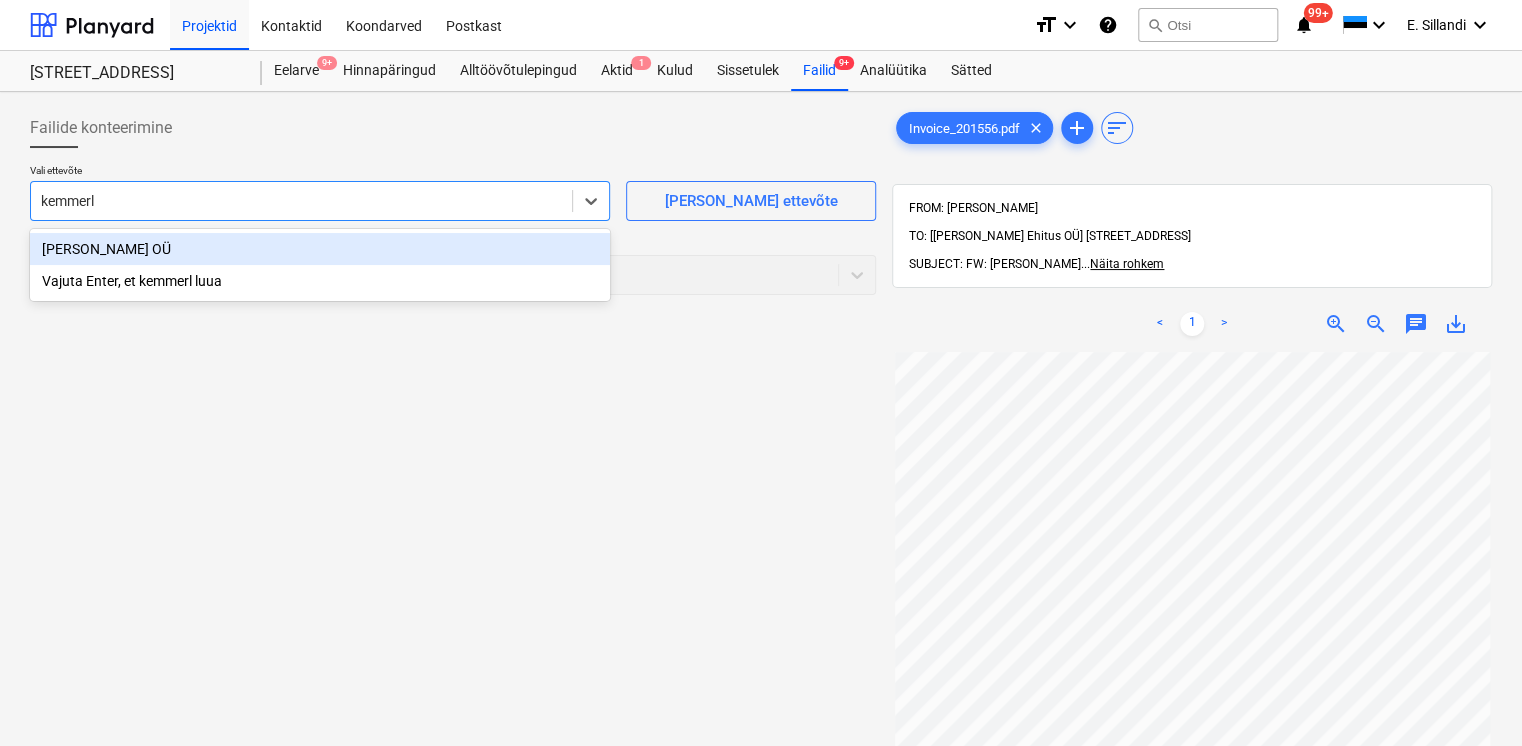click on "[PERSON_NAME] OÜ" at bounding box center [320, 249] 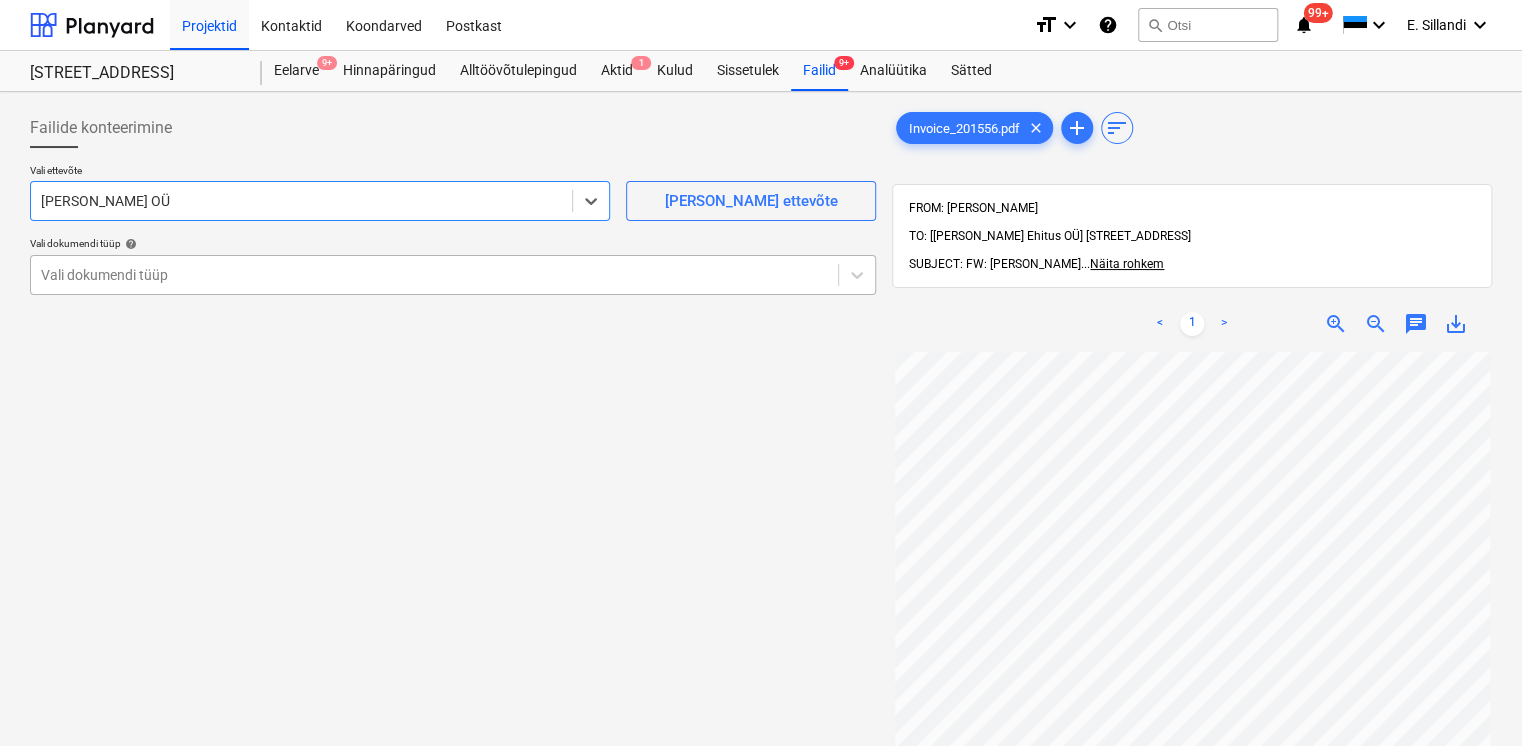 click at bounding box center [434, 275] 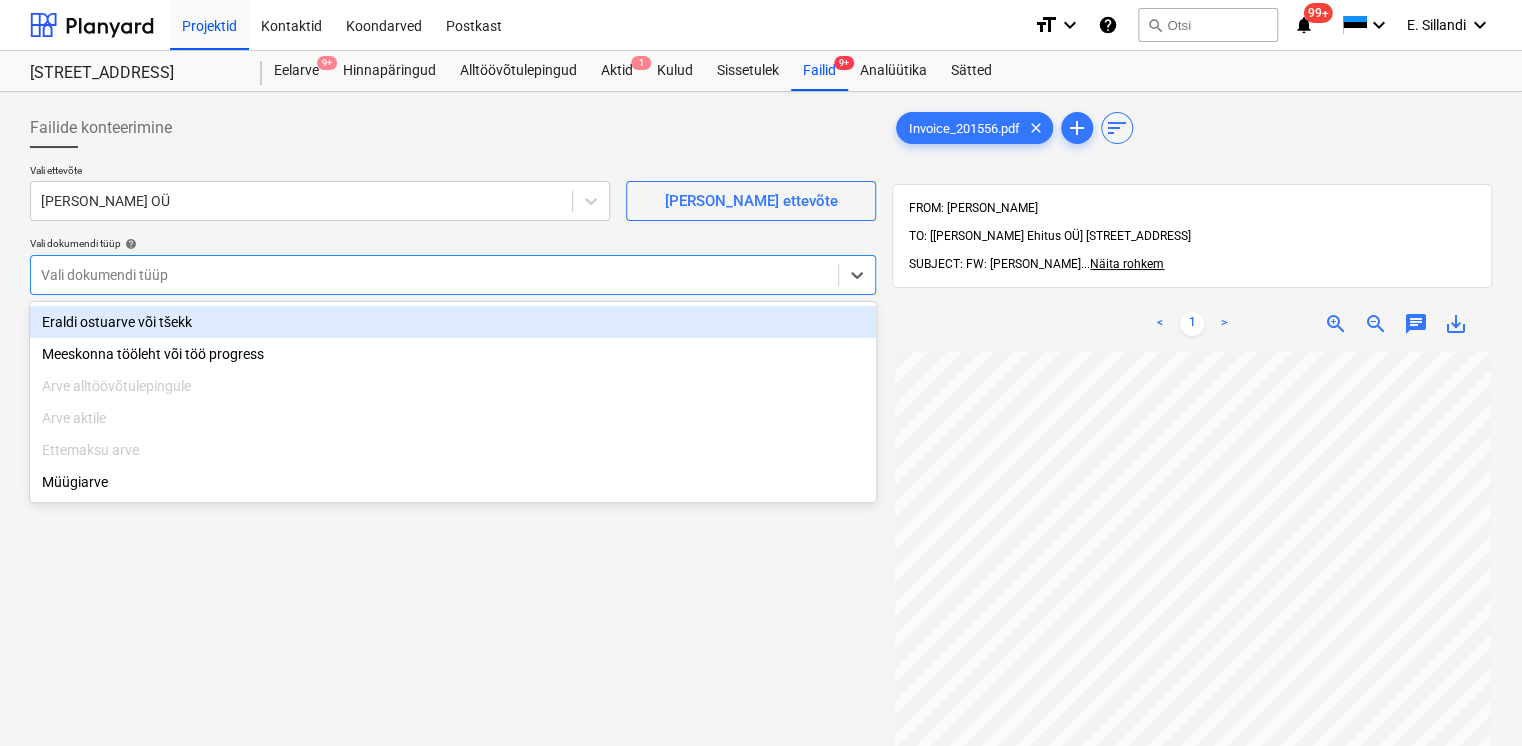 click on "Eraldi ostuarve või tšekk" at bounding box center (453, 322) 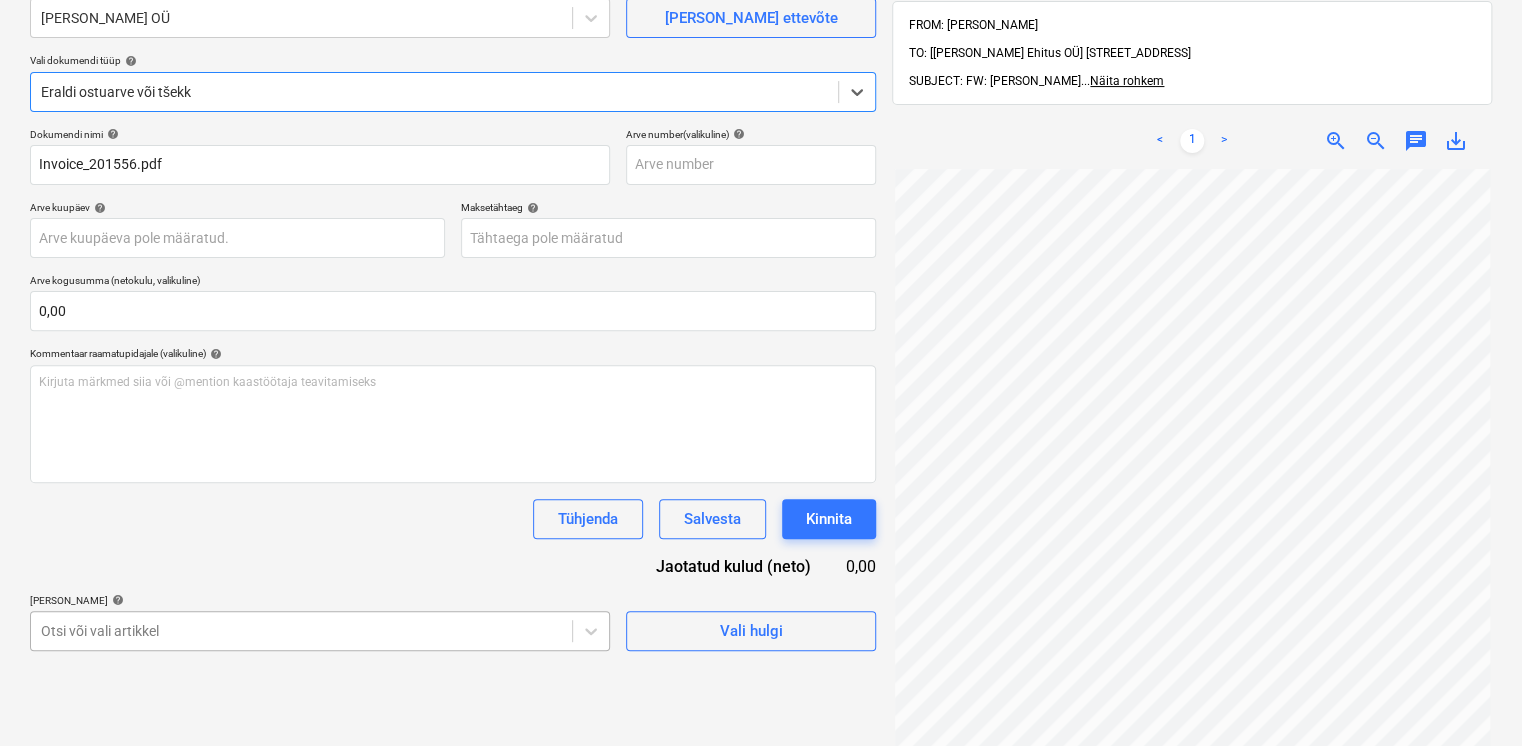 click on "Projektid Kontaktid Koondarved Postkast format_size keyboard_arrow_down help search Otsi notifications 99+ keyboard_arrow_down E. Sillandi keyboard_arrow_down Viieaia tee 28 Eelarve 9+ Hinnapäringud Alltöövõtulepingud Aktid 1 Kulud Sissetulek Failid 9+ Analüütika Sätted Failide konteerimine Vali ettevõte [PERSON_NAME] OÜ   [PERSON_NAME] uus ettevõte Vali dokumendi tüüp help option Eraldi ostuarve või tšekk, selected.   Select is focused ,type to refine list, press Down to open the menu,  [PERSON_NAME] ostuarve või tšekk Dokumendi nimi help Invoice_201556.pdf Arve number  (valikuline) help Arve kuupäev help Press the down arrow key to interact with the calendar and
select a date. Press the question mark key to get the keyboard shortcuts for changing dates. Maksetähtaeg help Press the down arrow key to interact with the calendar and
select a date. Press the question mark key to get the keyboard shortcuts for changing dates. Arve kogusumma (netokulu, valikuline) 0,00 help ﻿ [PERSON_NAME]" at bounding box center [761, 190] 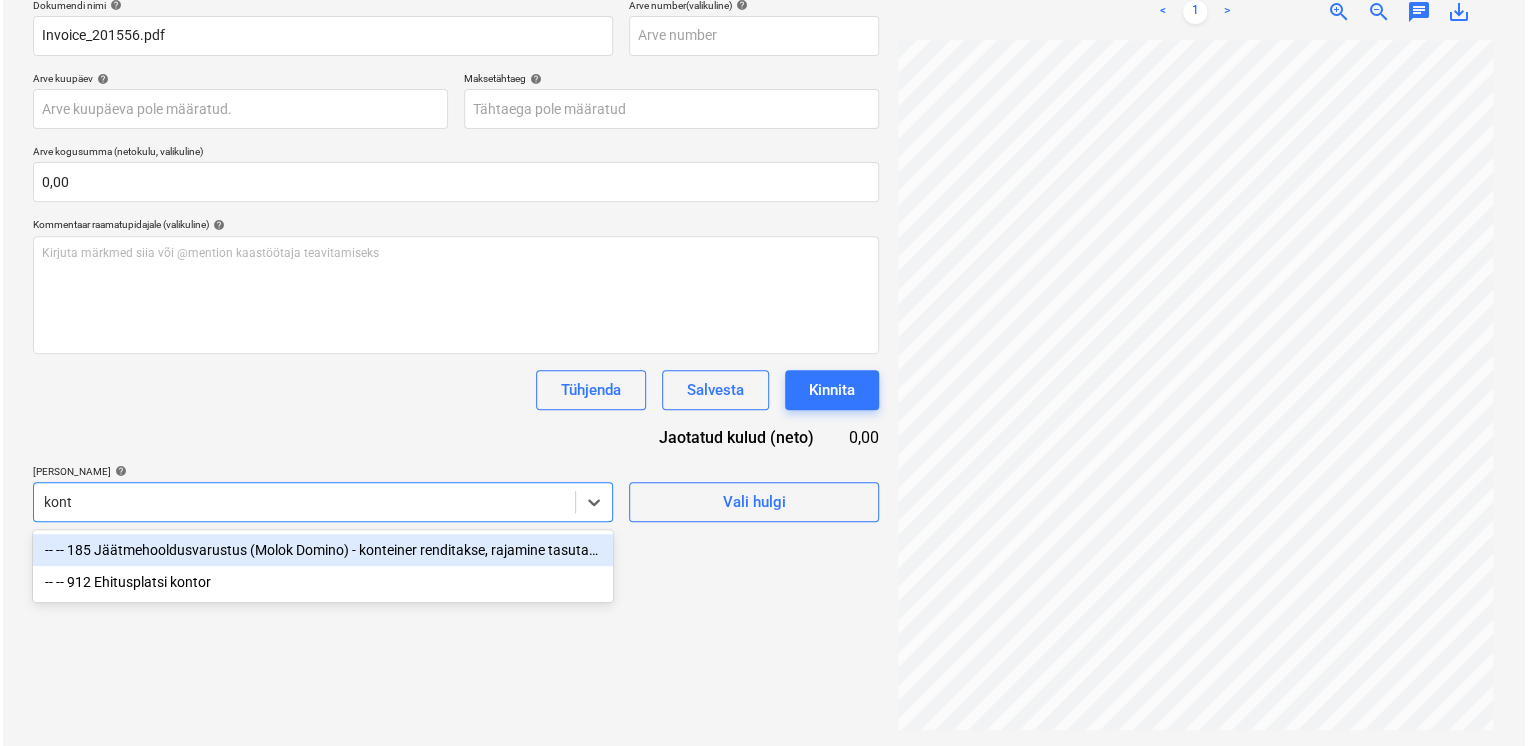 scroll, scrollTop: 284, scrollLeft: 0, axis: vertical 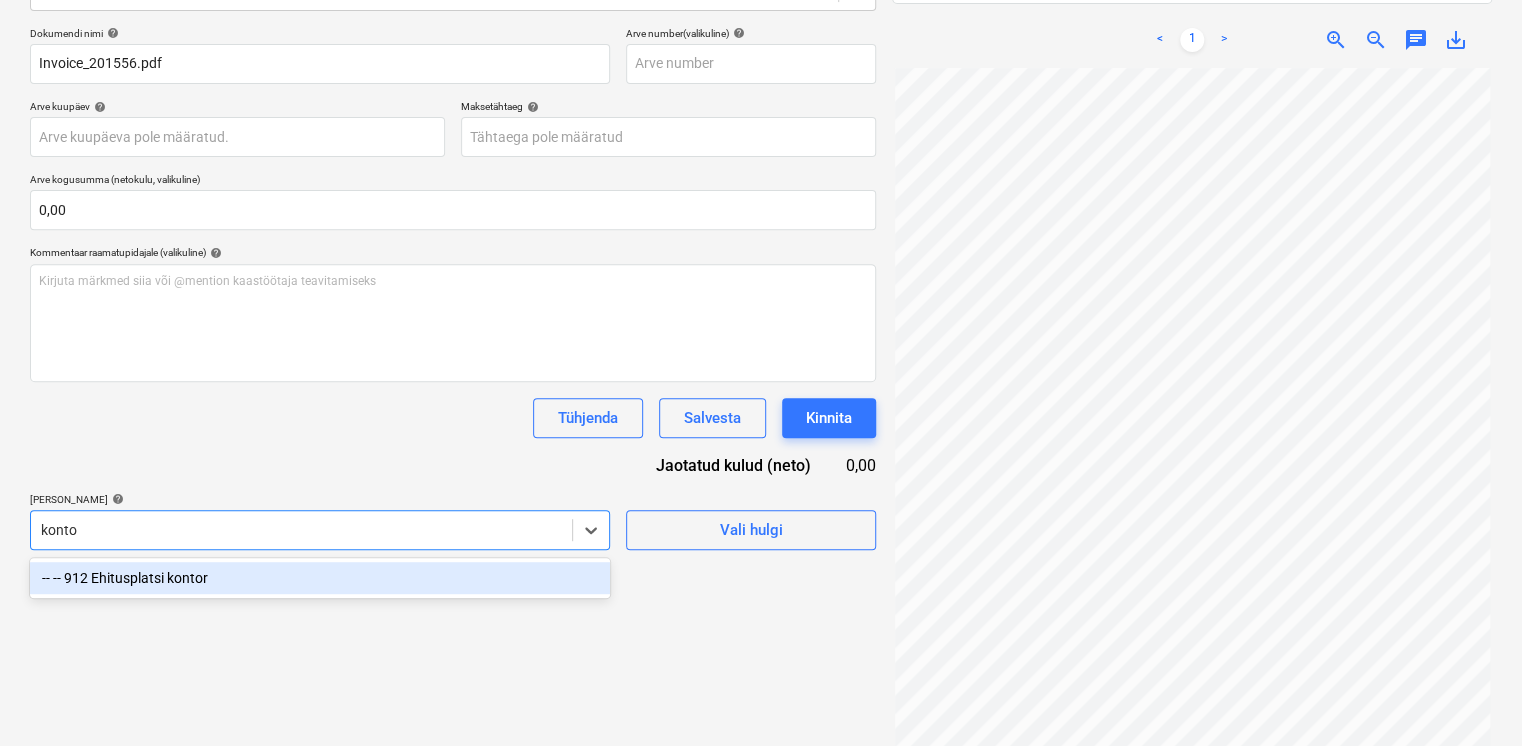 type on "kontor" 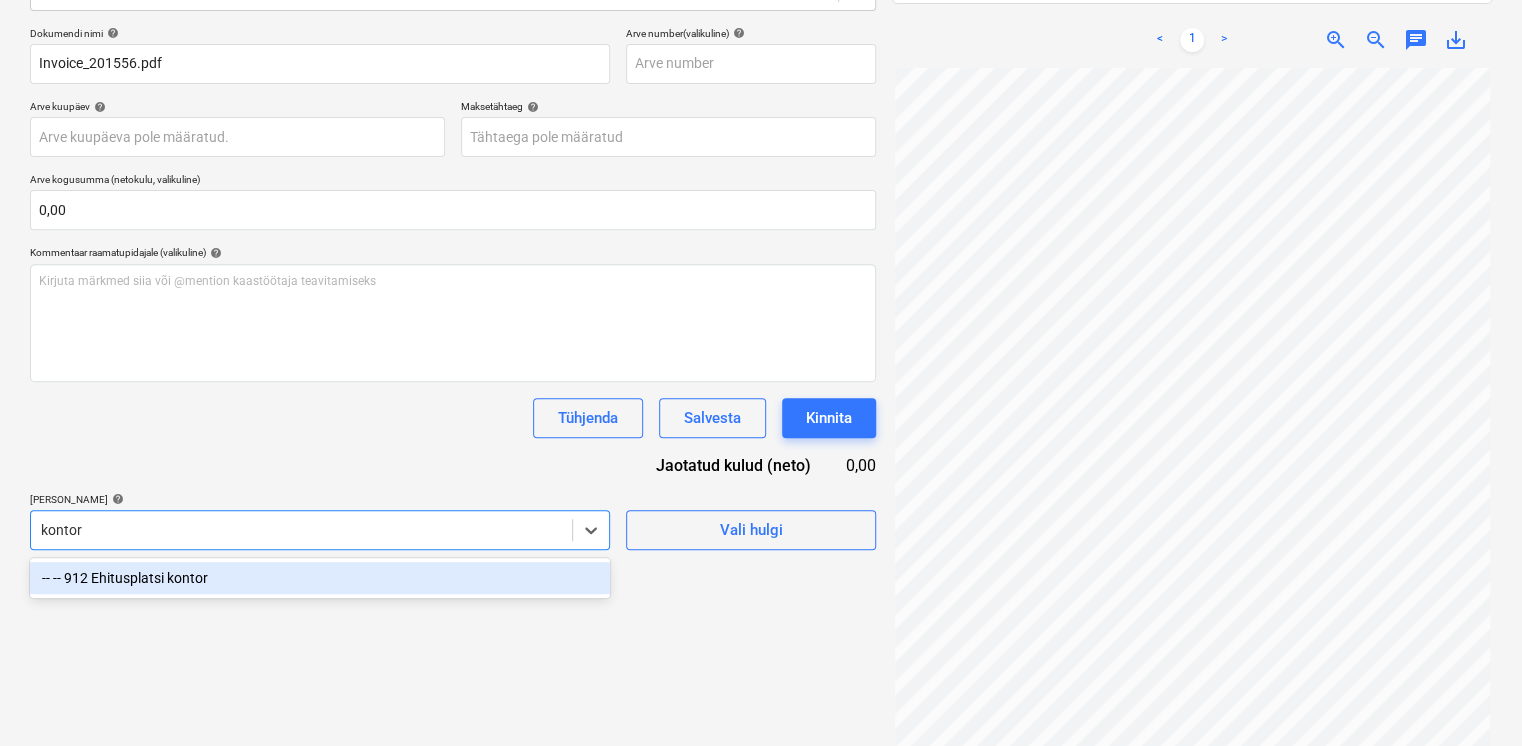 click on "-- --  912 Ehitusplatsi kontor" at bounding box center (320, 578) 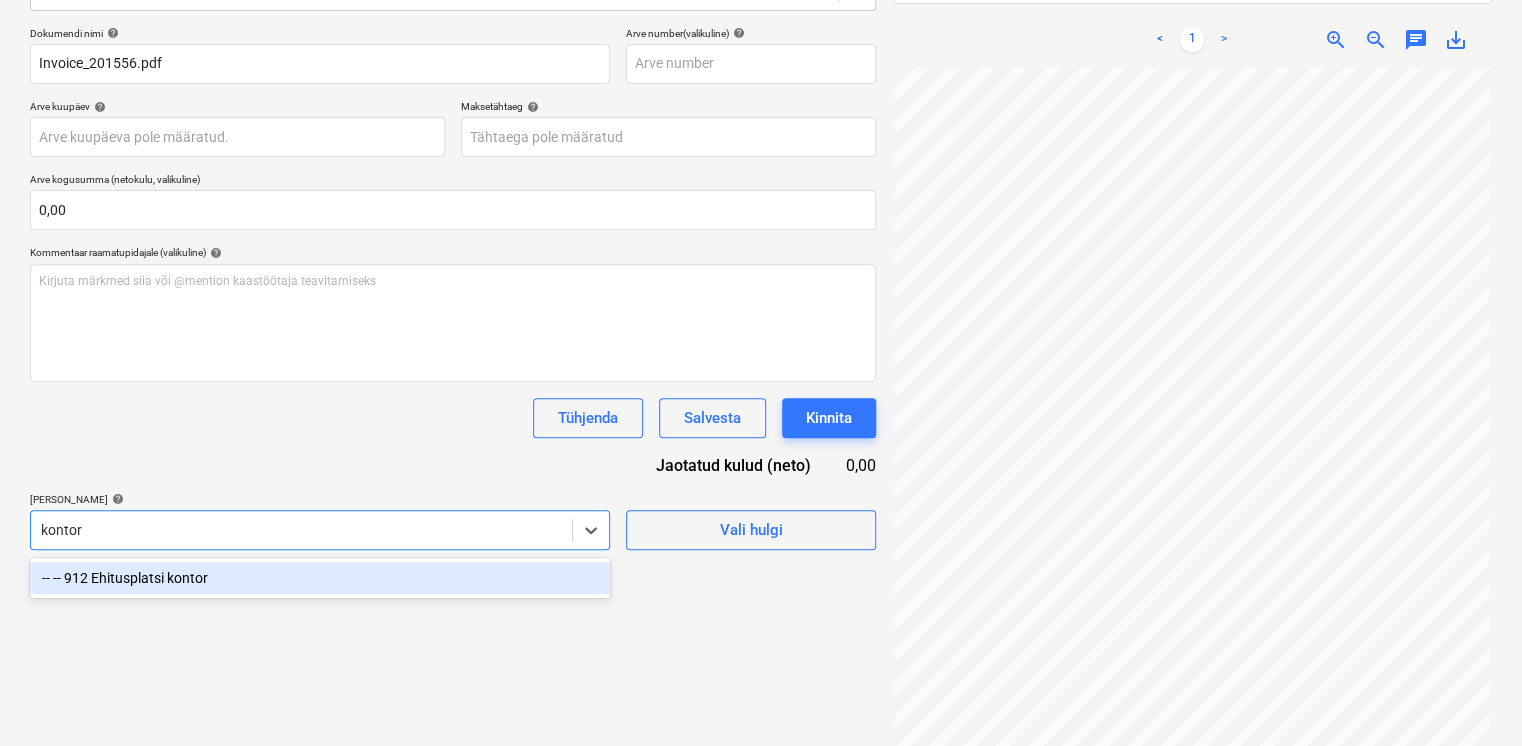 type 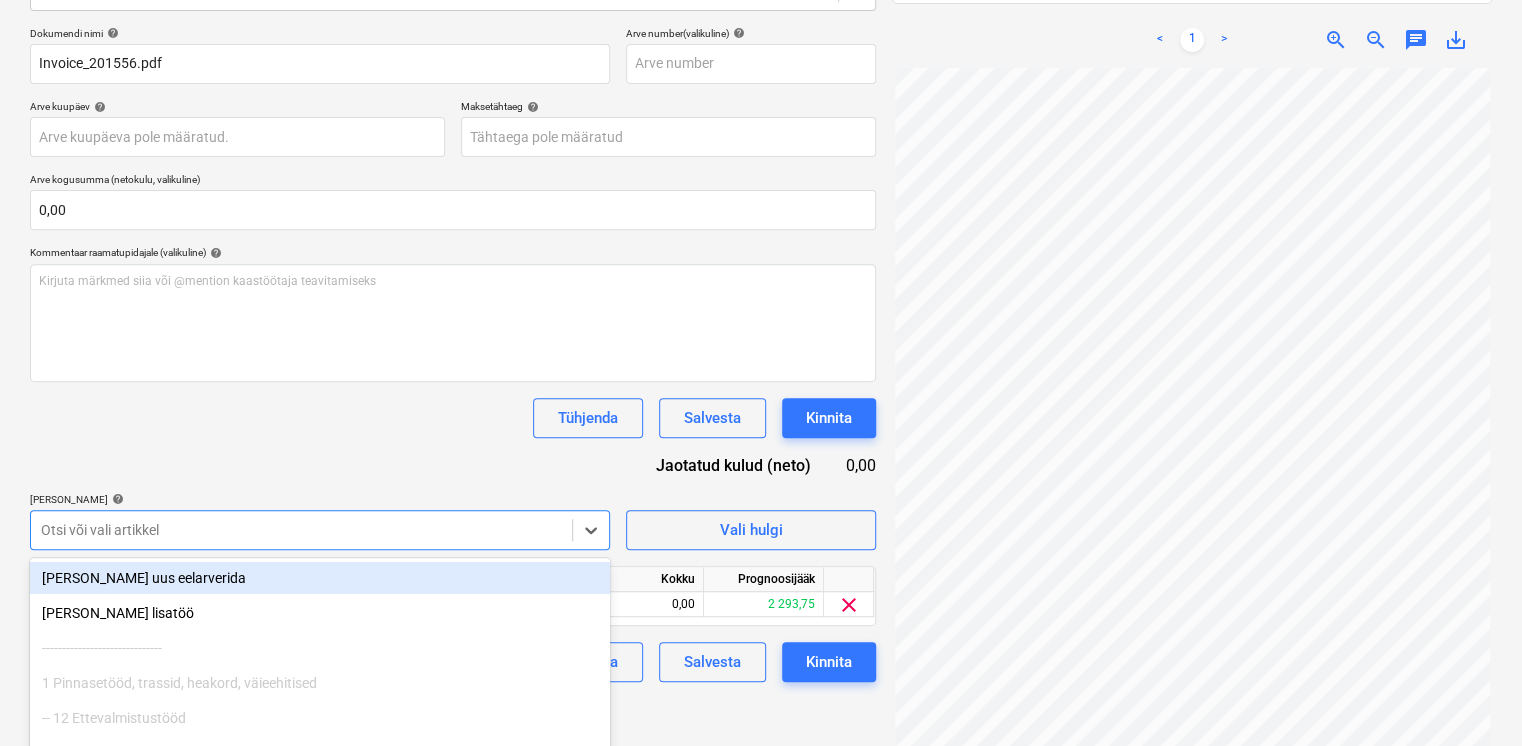 click on "Dokumendi nimi help Invoice_201556.pdf Arve number  (valikuline) help Arve kuupäev help Press the down arrow key to interact with the calendar and
select a date. Press the question mark key to get the keyboard shortcuts for changing dates. Maksetähtaeg help Press the down arrow key to interact with the calendar and
select a date. Press the question mark key to get the keyboard shortcuts for changing dates. Arve kogusumma (netokulu, valikuline) 0,00 Kommentaar raamatupidajale (valikuline) help [PERSON_NAME] märkmed siia või @mention kaastöötaja teavitamiseks ﻿ Tühjenda Salvesta Kinnita Jaotatud kulud (neto) 0,00 [PERSON_NAME] artiklid help option -- --  912 Ehitusplatsi kontor, selected. option [PERSON_NAME] uus eelarverida focused, 1 of 684. 684 results available. Use Up and Down to choose options, press Enter to select the currently focused option, press Escape to exit the menu, press Tab to select the option and exit the menu. Otsi või vali artikkel Vali hulgi Artikli nimi Ühik Kogus Ühiku hind Kokku 0,00 0,00 0,00" at bounding box center (453, 354) 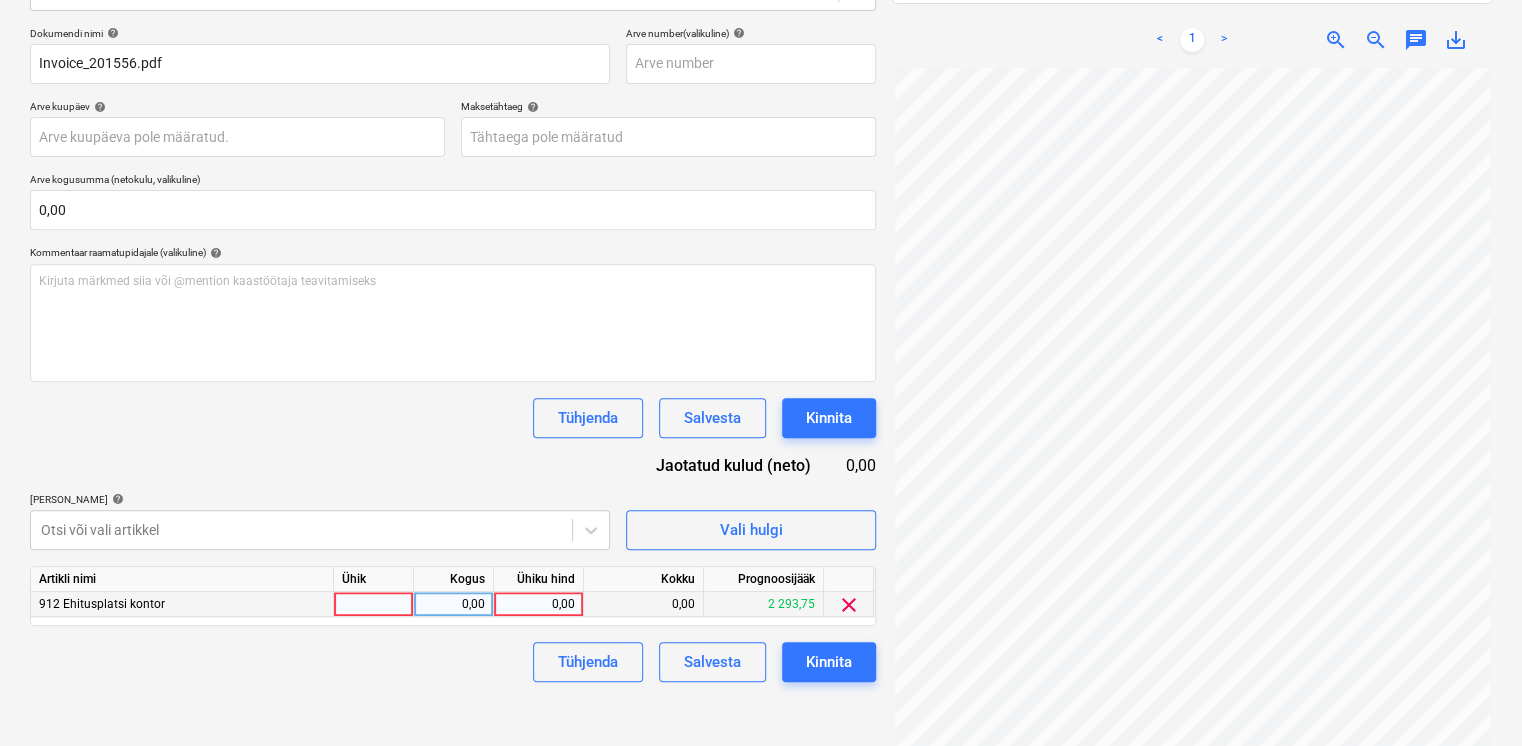 click on "0,00" at bounding box center [538, 604] 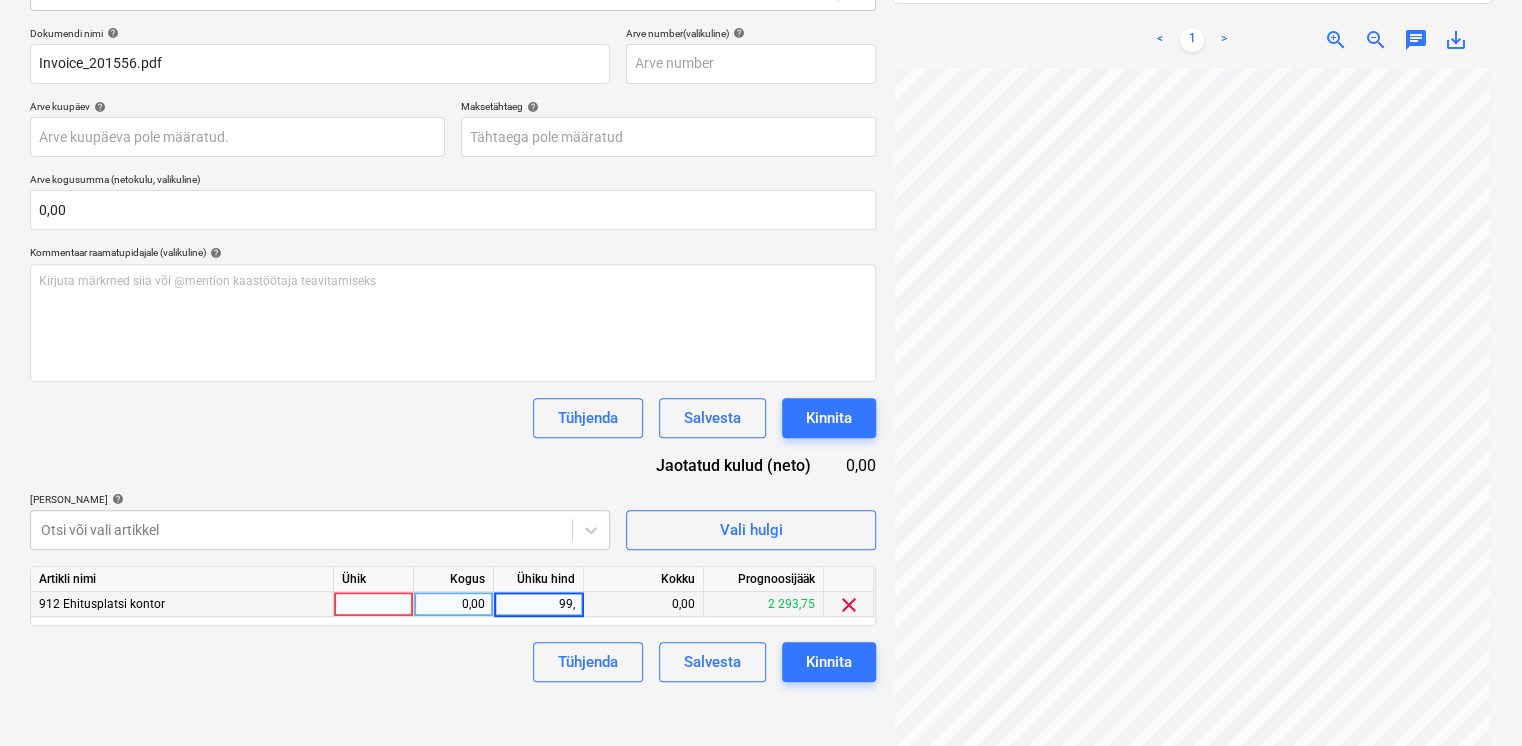 type on "99,9" 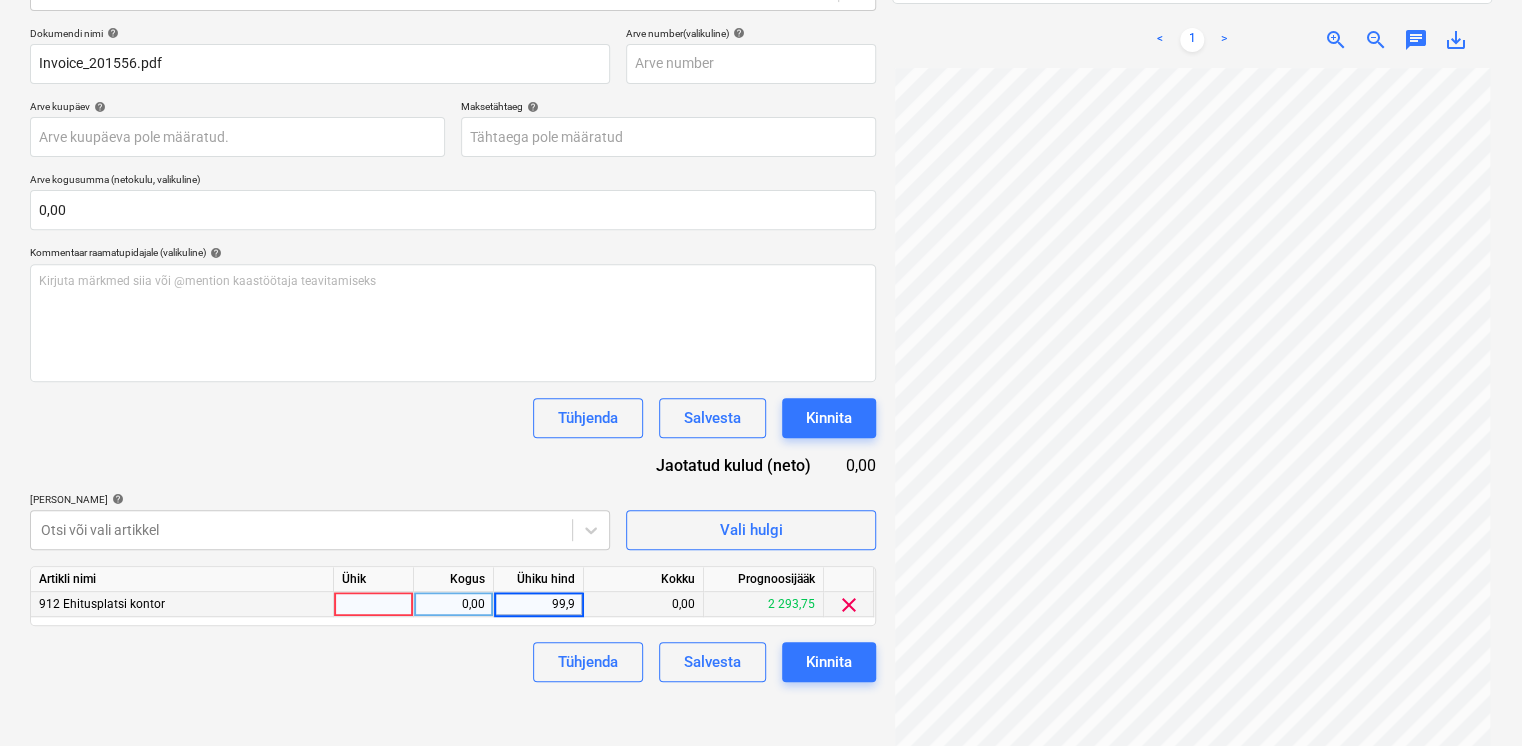 click on "Dokumendi nimi help Invoice_201556.pdf Arve number  (valikuline) help Arve kuupäev help Press the down arrow key to interact with the calendar and
select a date. Press the question mark key to get the keyboard shortcuts for changing dates. Maksetähtaeg help Press the down arrow key to interact with the calendar and
select a date. Press the question mark key to get the keyboard shortcuts for changing dates. Arve kogusumma (netokulu, valikuline) 0,00 Kommentaar raamatupidajale (valikuline) help Kirjuta märkmed siia või @mention kaastöötaja teavitamiseks ﻿ Tühjenda Salvesta Kinnita Jaotatud kulud (neto) 0,00 [PERSON_NAME] artiklid help Otsi või vali artikkel Vali hulgi Artikli nimi Ühik Kogus Ühiku hind Kokku Prognoosijääk 912 Ehitusplatsi kontor 0,00 99,9 0,00 2 293,75 clear Tühjenda Salvesta Kinnita" at bounding box center (453, 354) 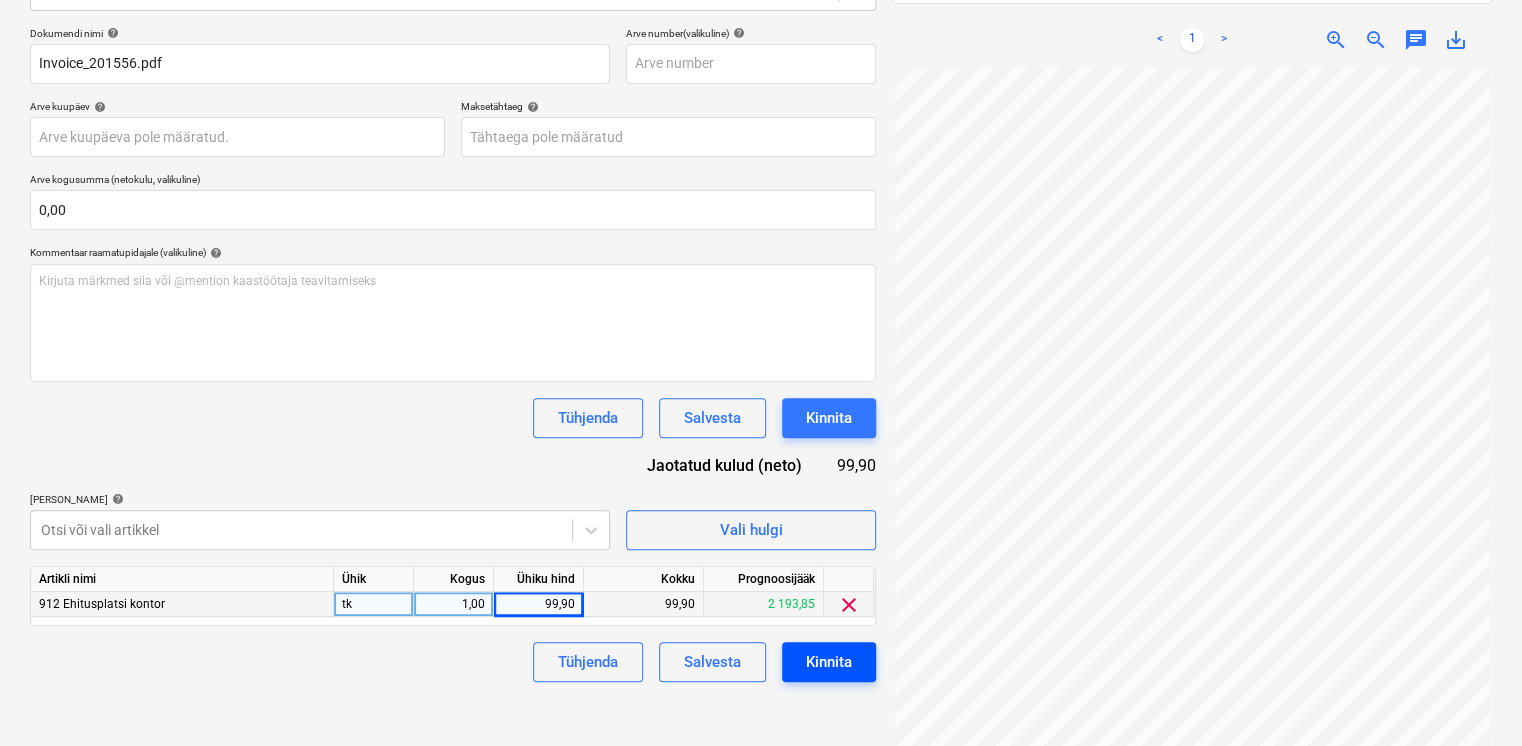 click on "Kinnita" at bounding box center [829, 662] 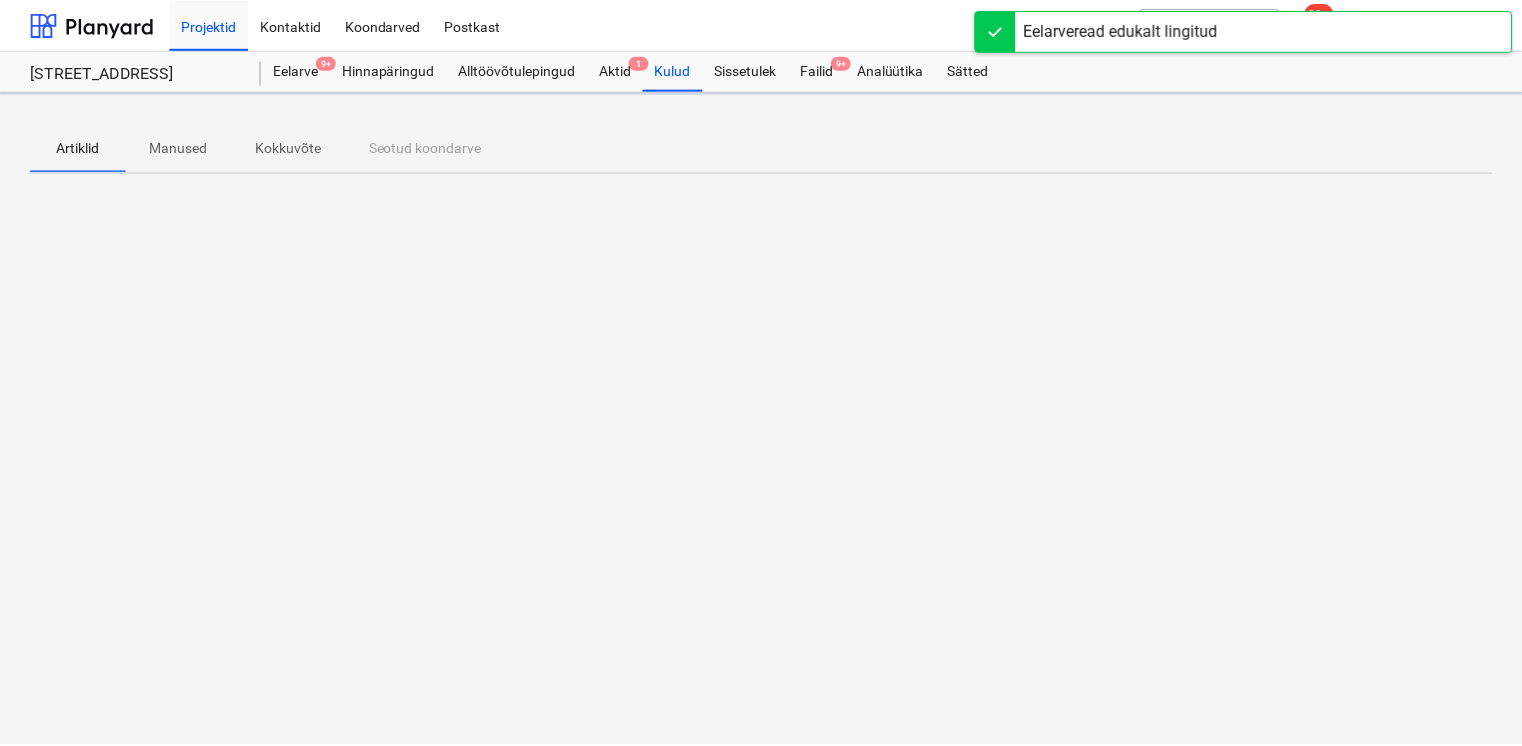 scroll, scrollTop: 0, scrollLeft: 0, axis: both 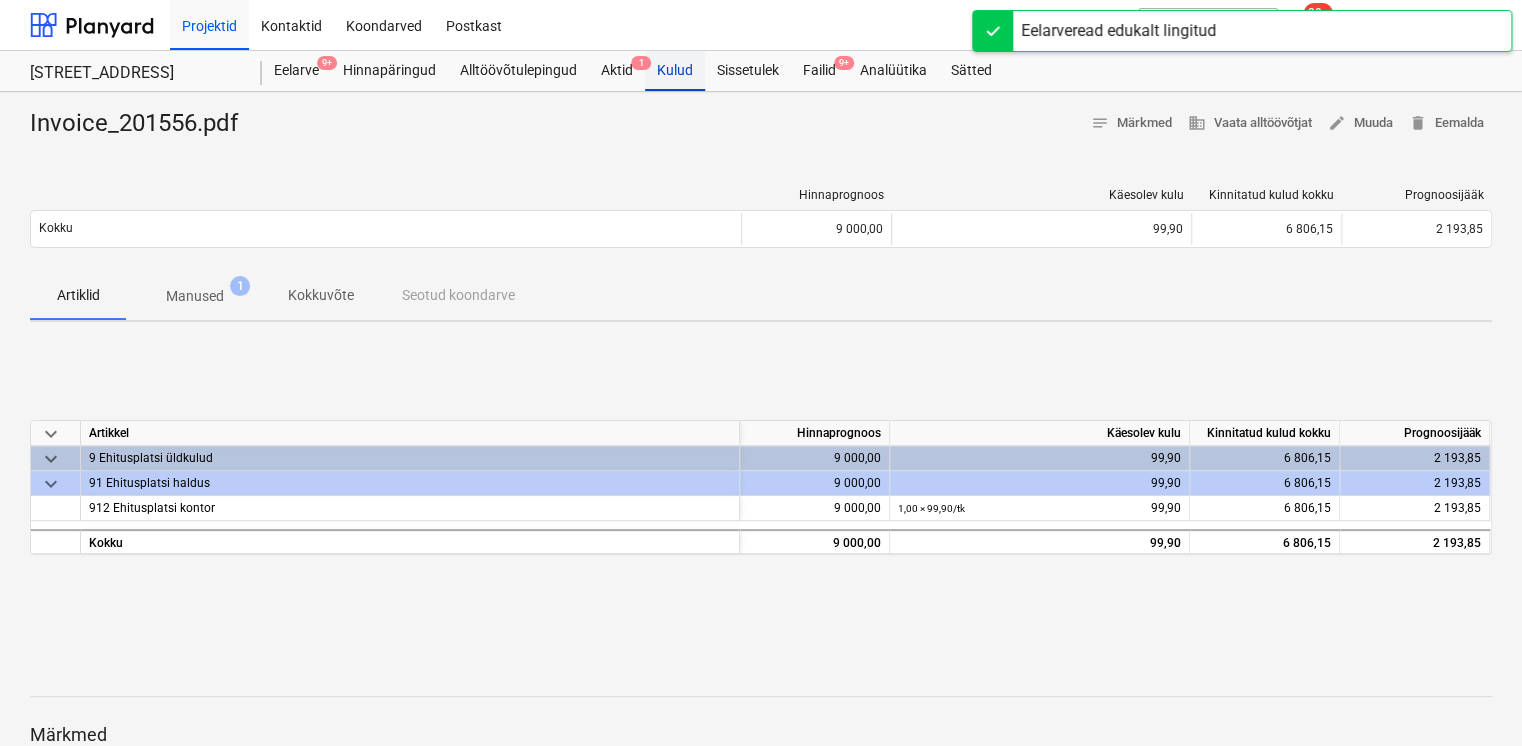 click on "Kulud" at bounding box center (675, 71) 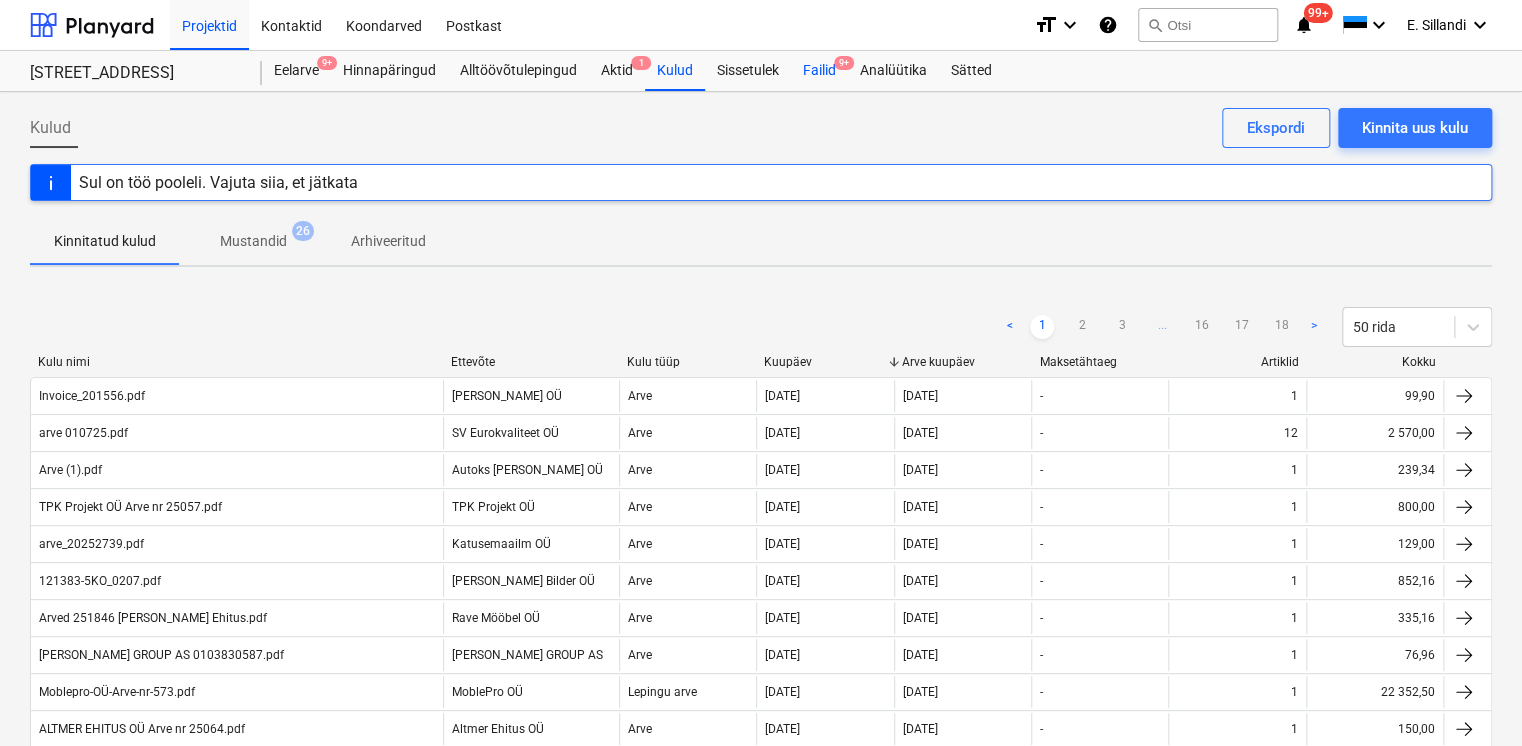 click on "9+" at bounding box center (844, 63) 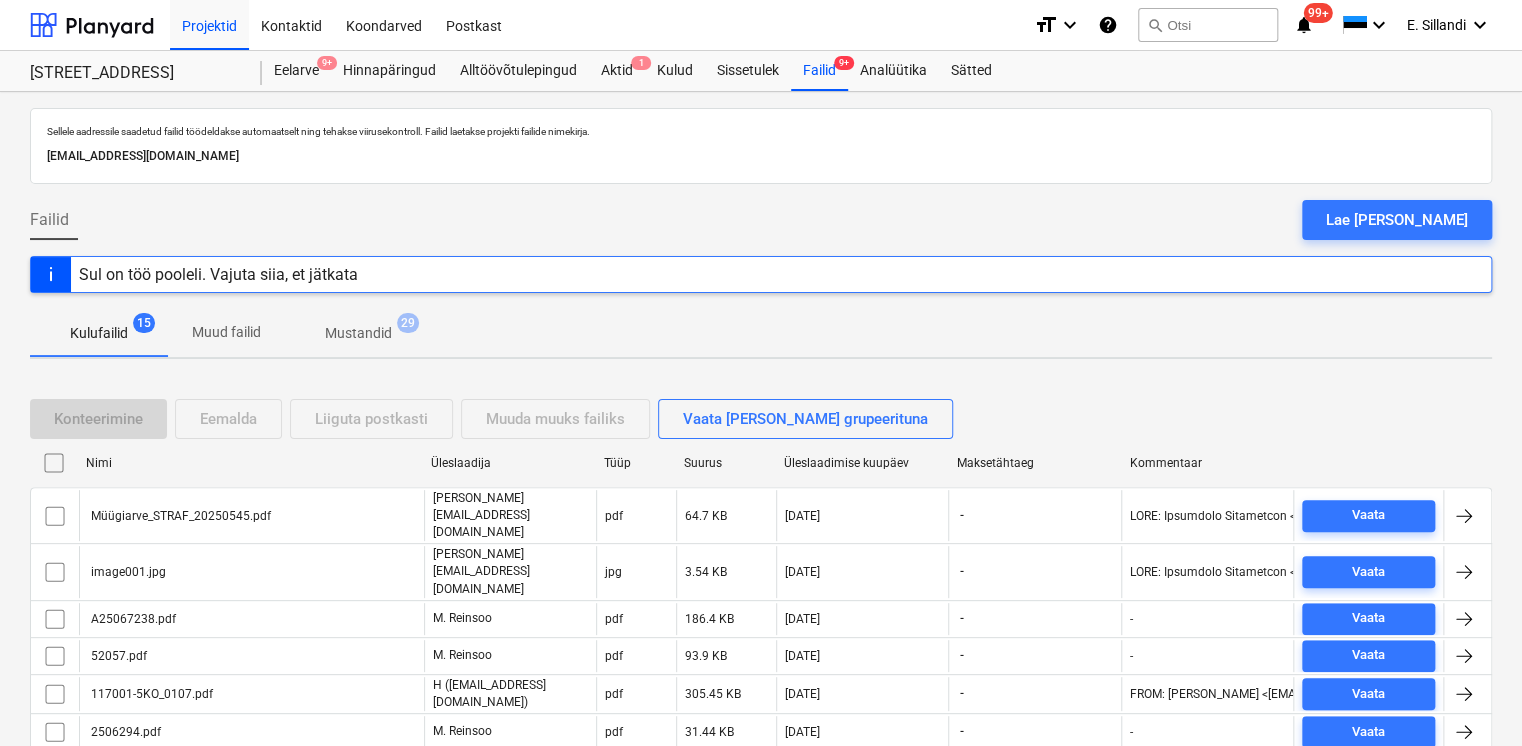 scroll, scrollTop: 200, scrollLeft: 0, axis: vertical 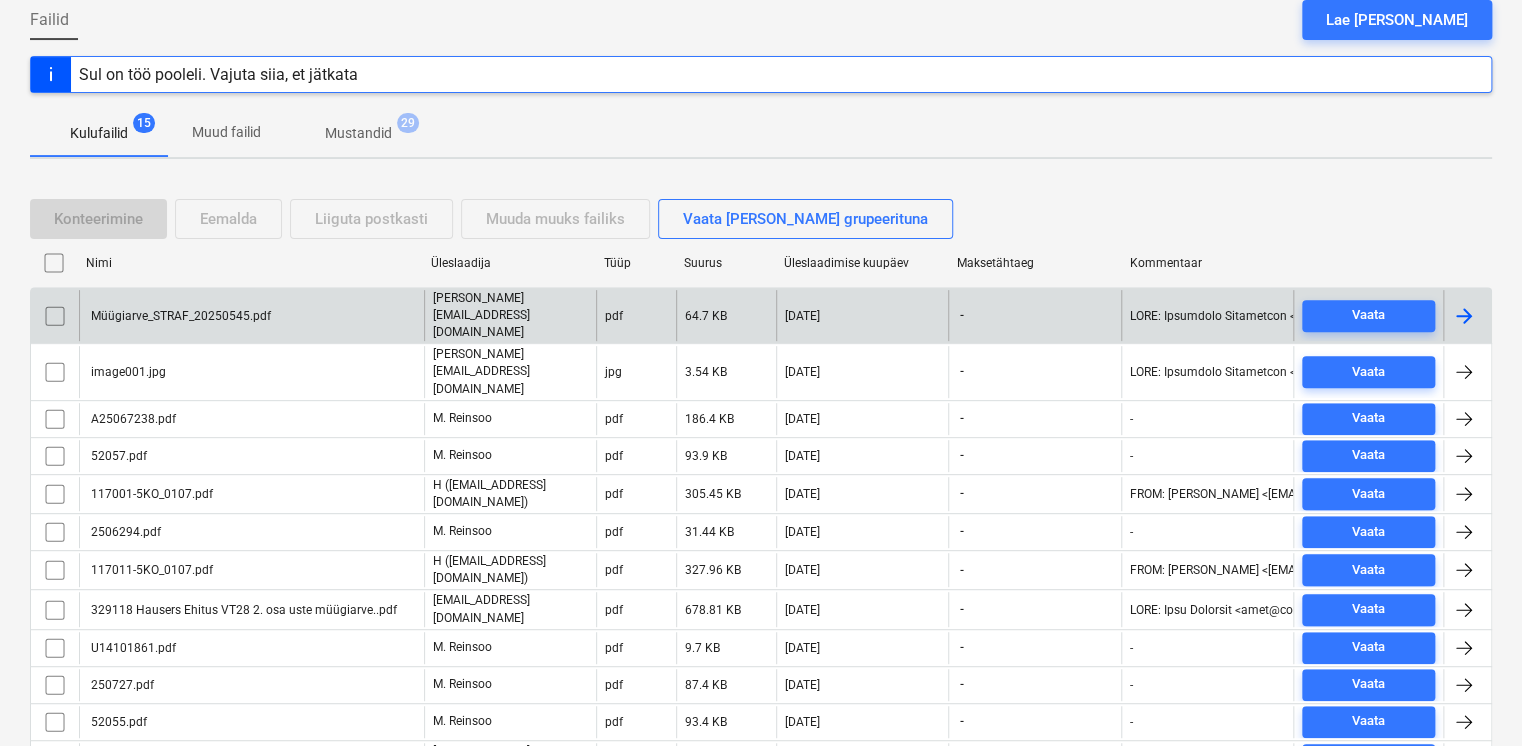 click on "[PERSON_NAME][EMAIL_ADDRESS][DOMAIN_NAME]" at bounding box center (510, 315) 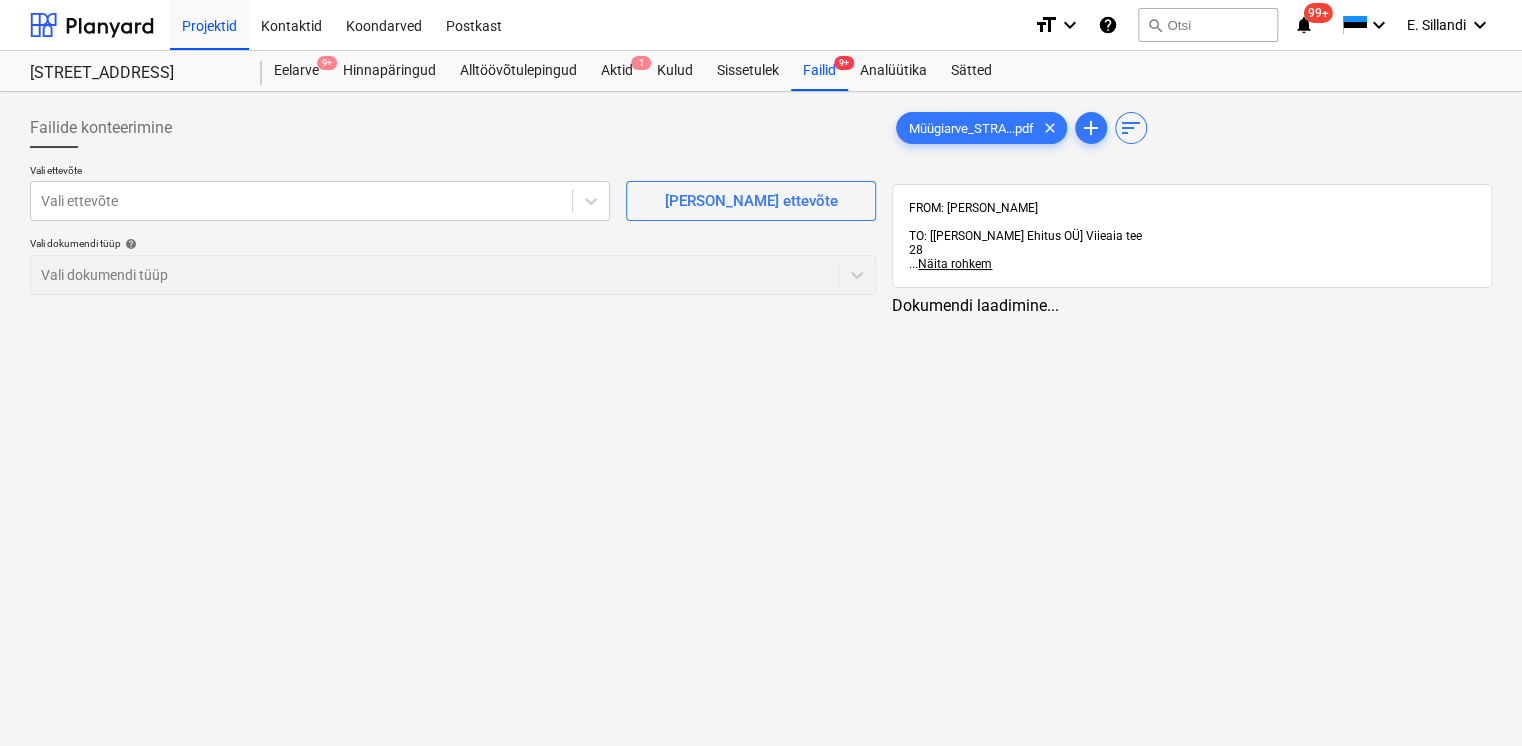 scroll, scrollTop: 0, scrollLeft: 0, axis: both 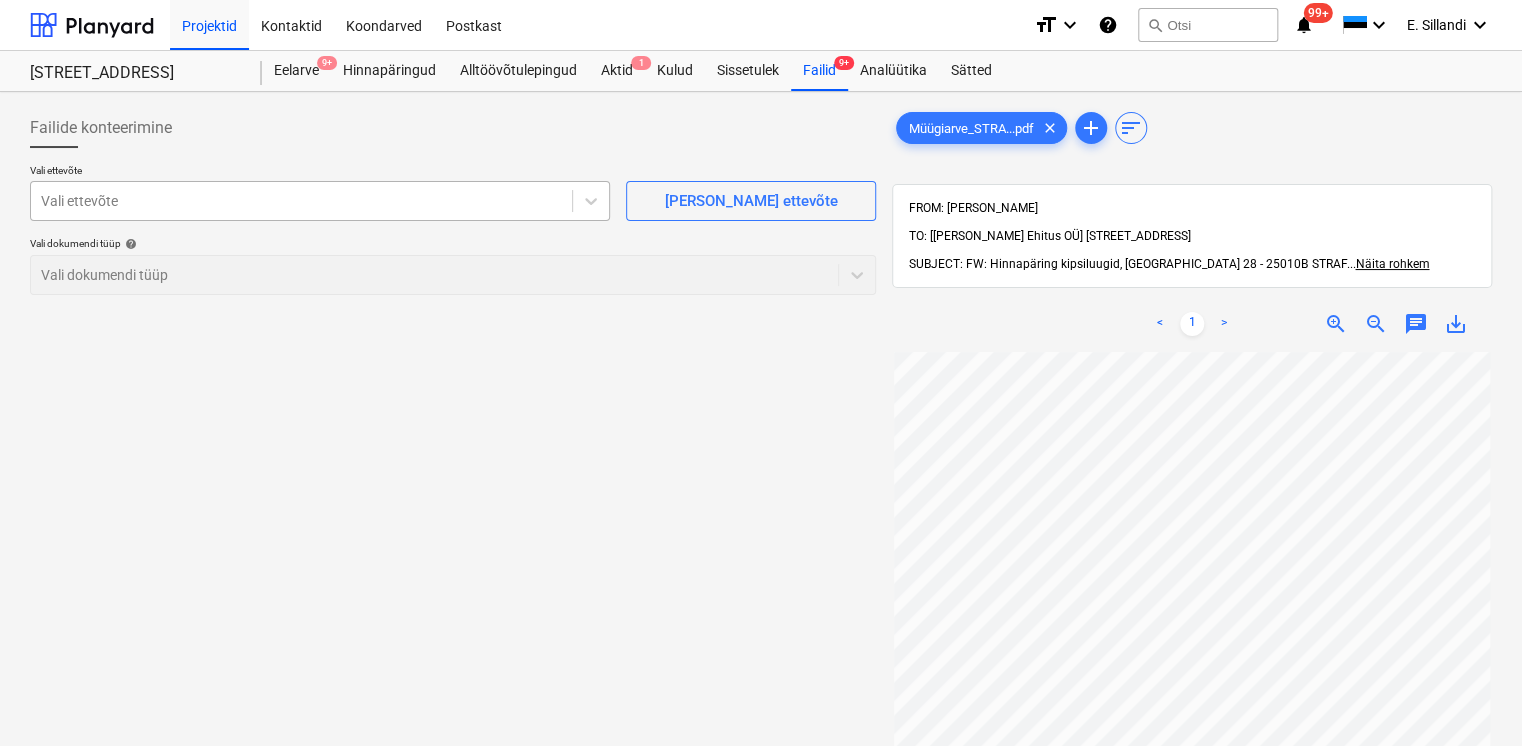 click on "Vali ettevõte" at bounding box center (301, 201) 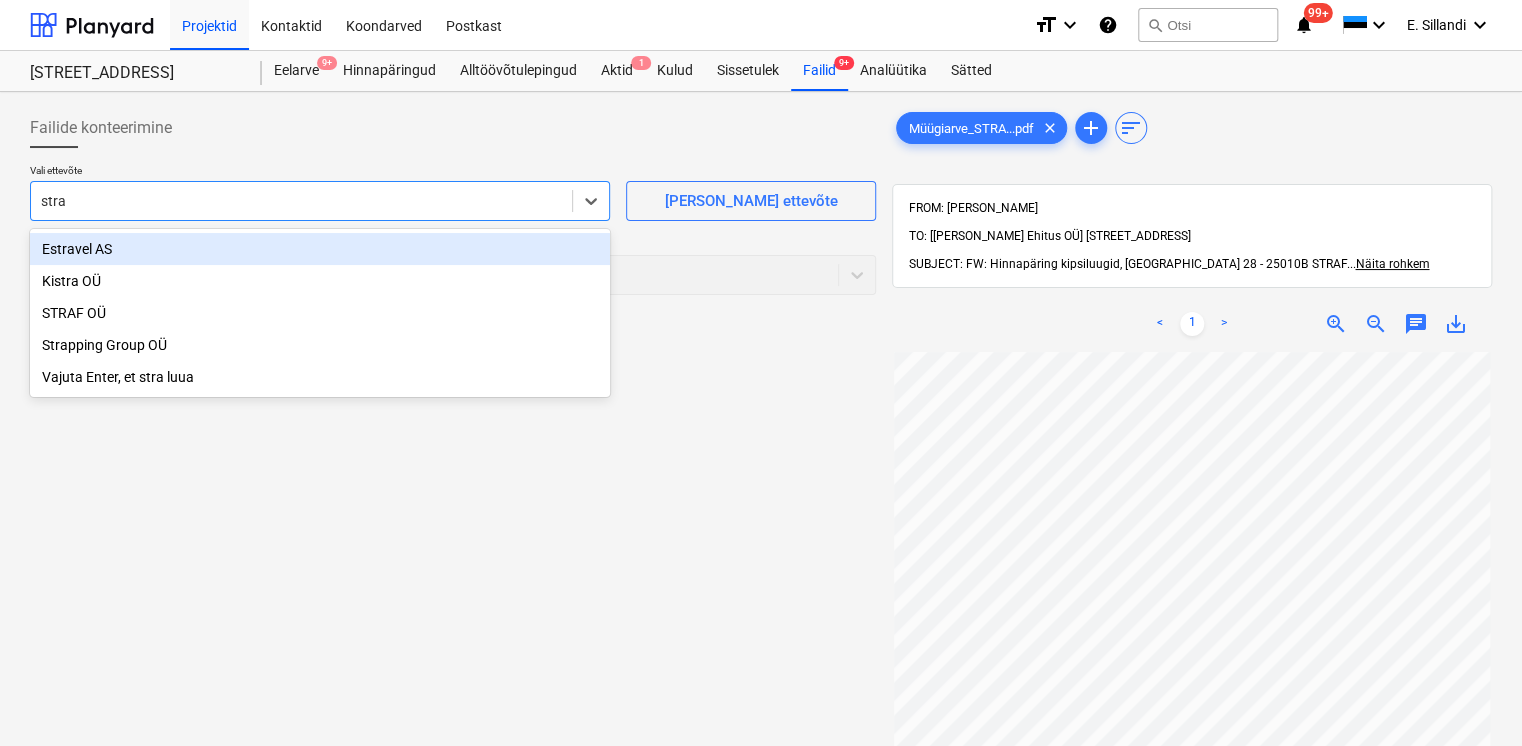 type on "straf" 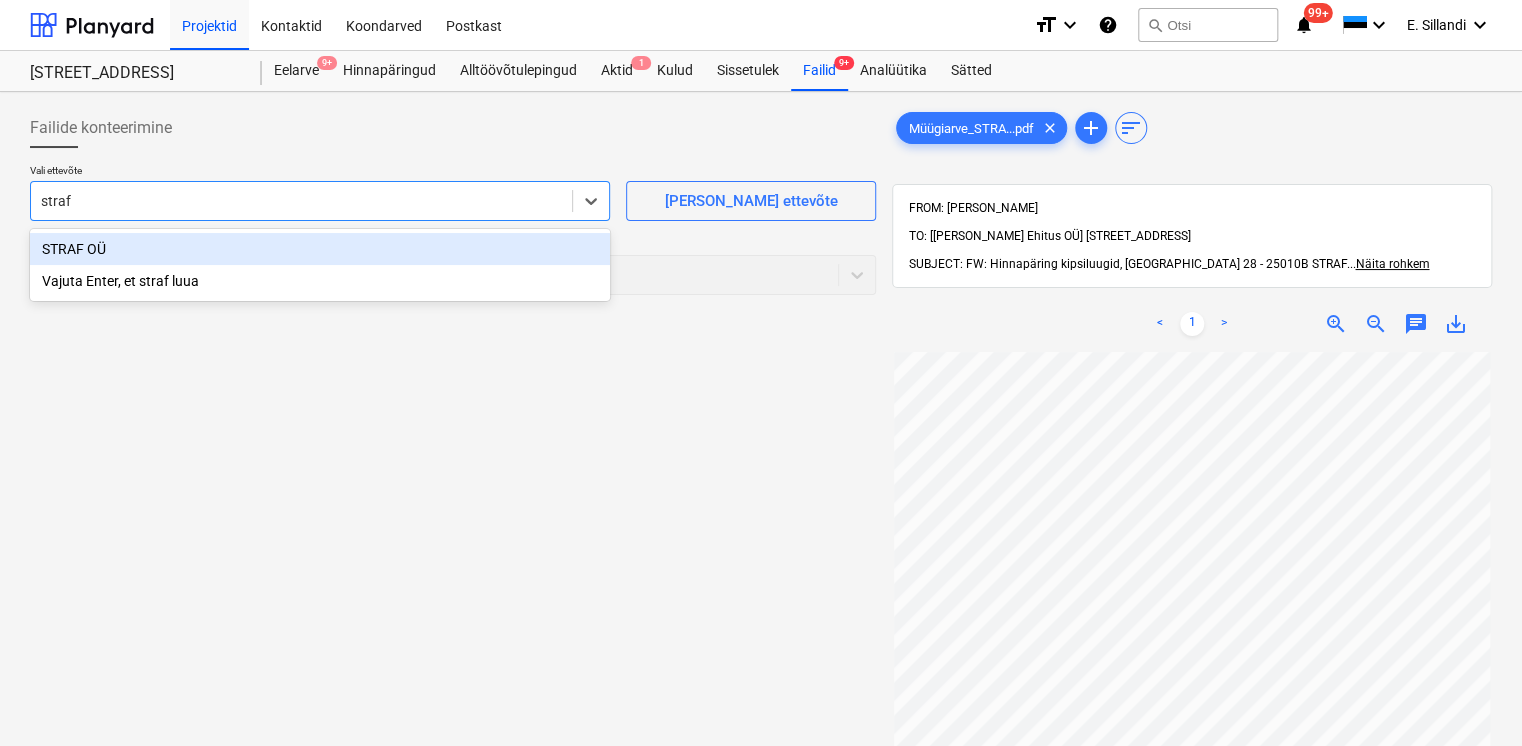 click on "STRAF OÜ" at bounding box center [320, 249] 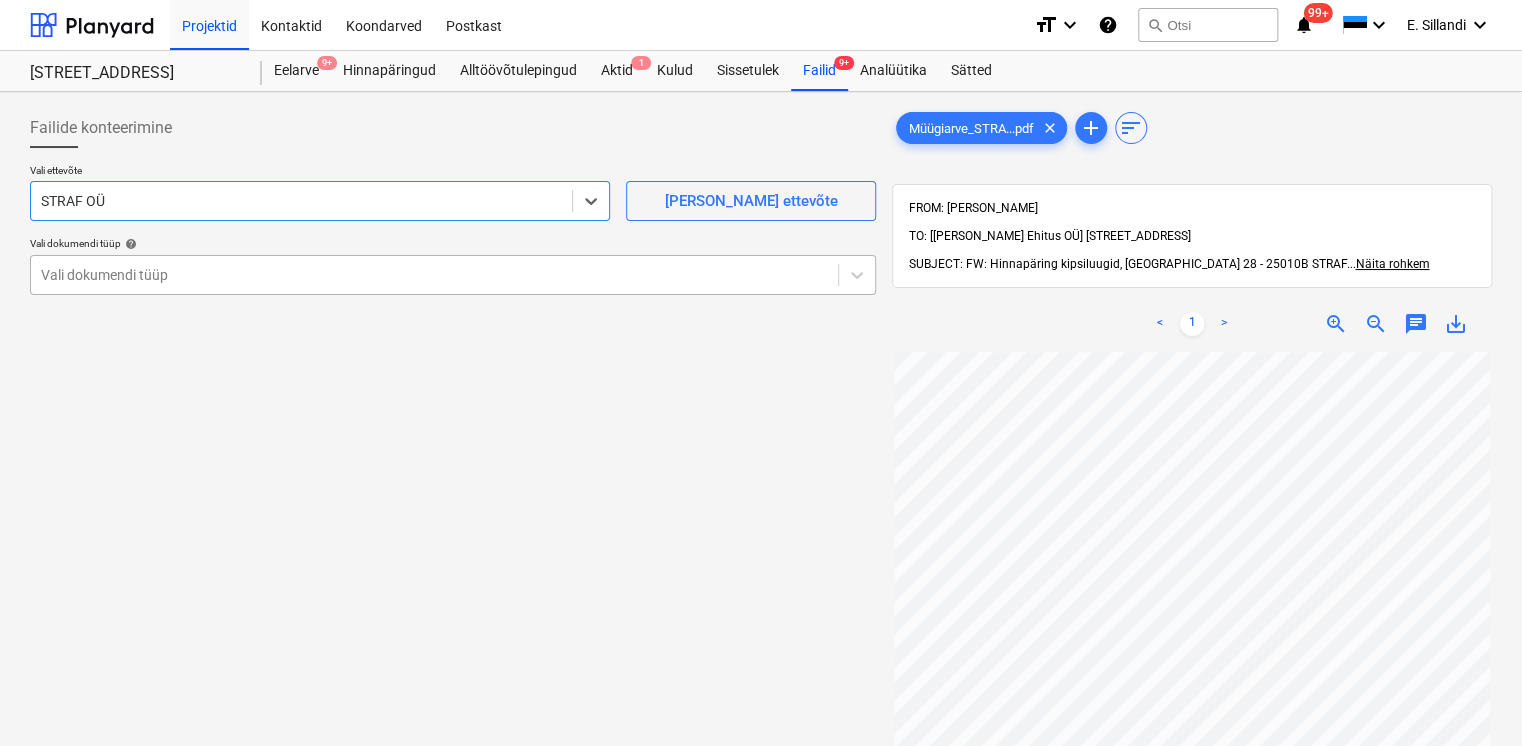 click at bounding box center (434, 275) 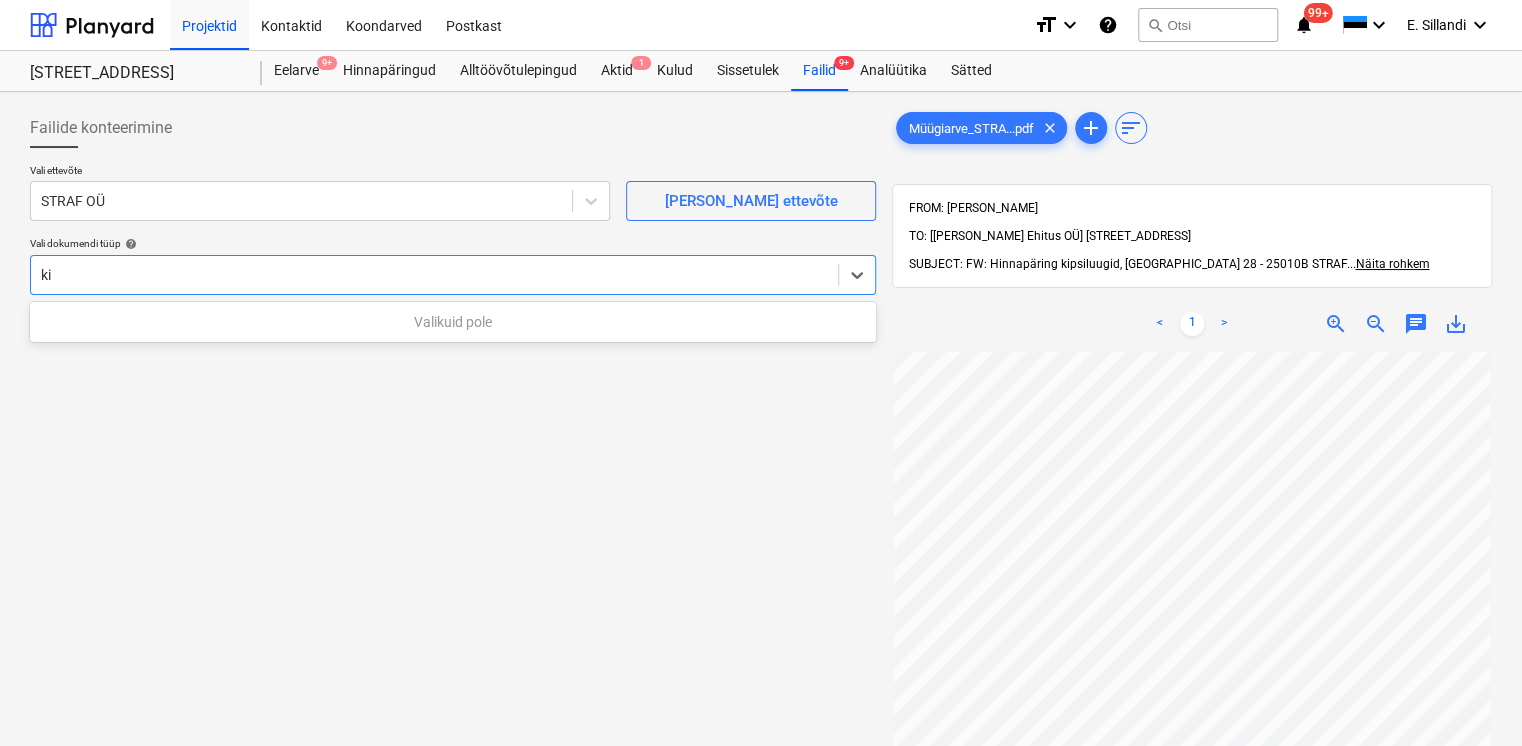 type on "k" 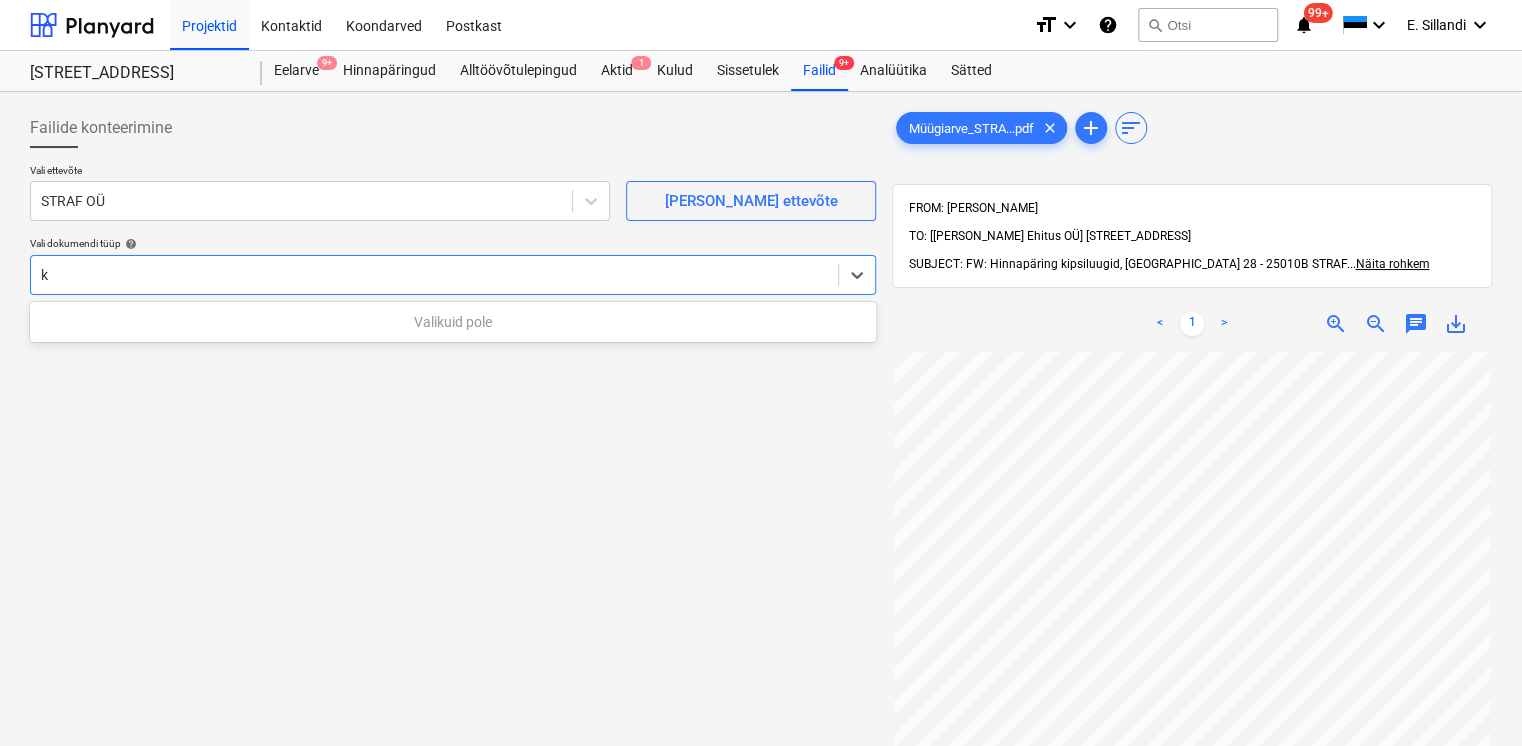 type 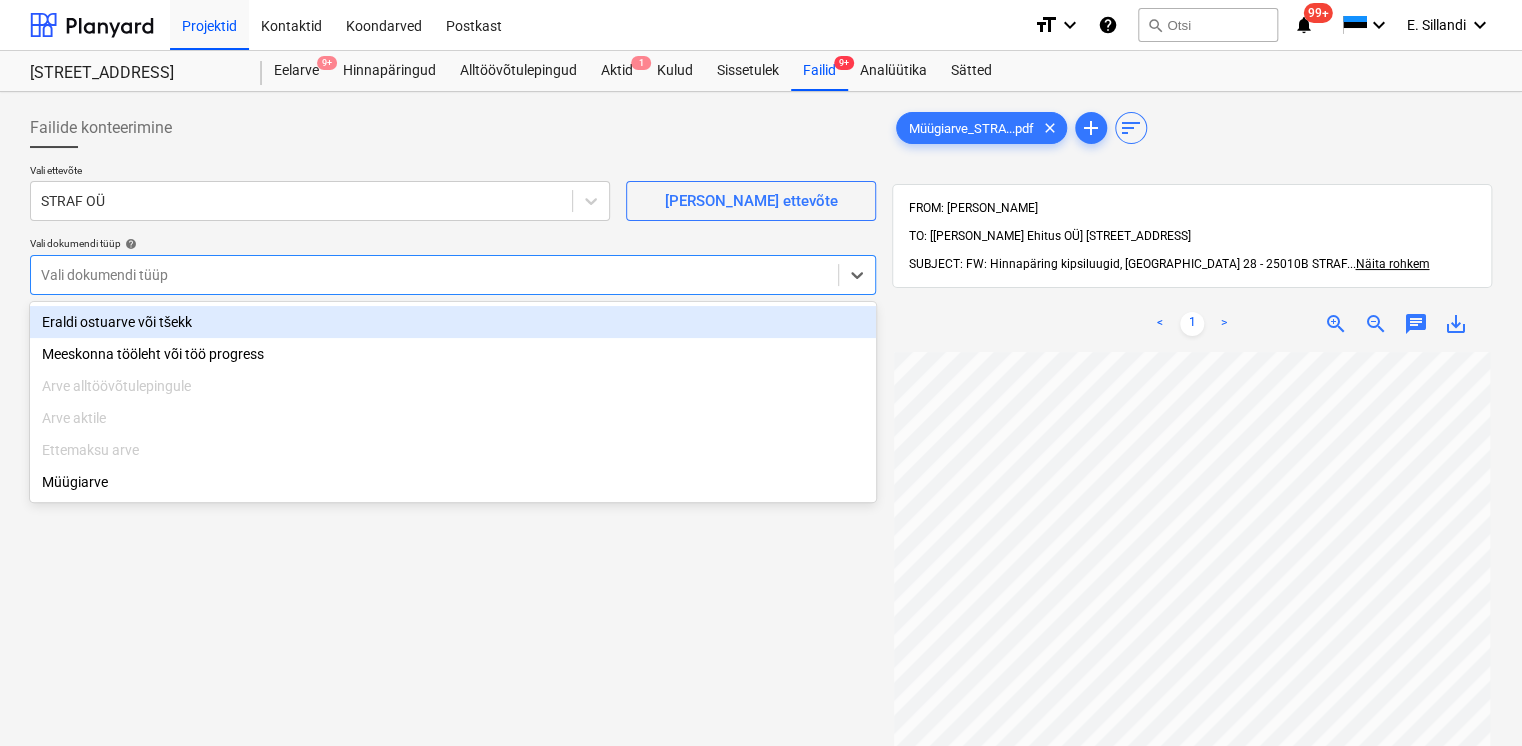click on "Eraldi ostuarve või tšekk" at bounding box center (453, 322) 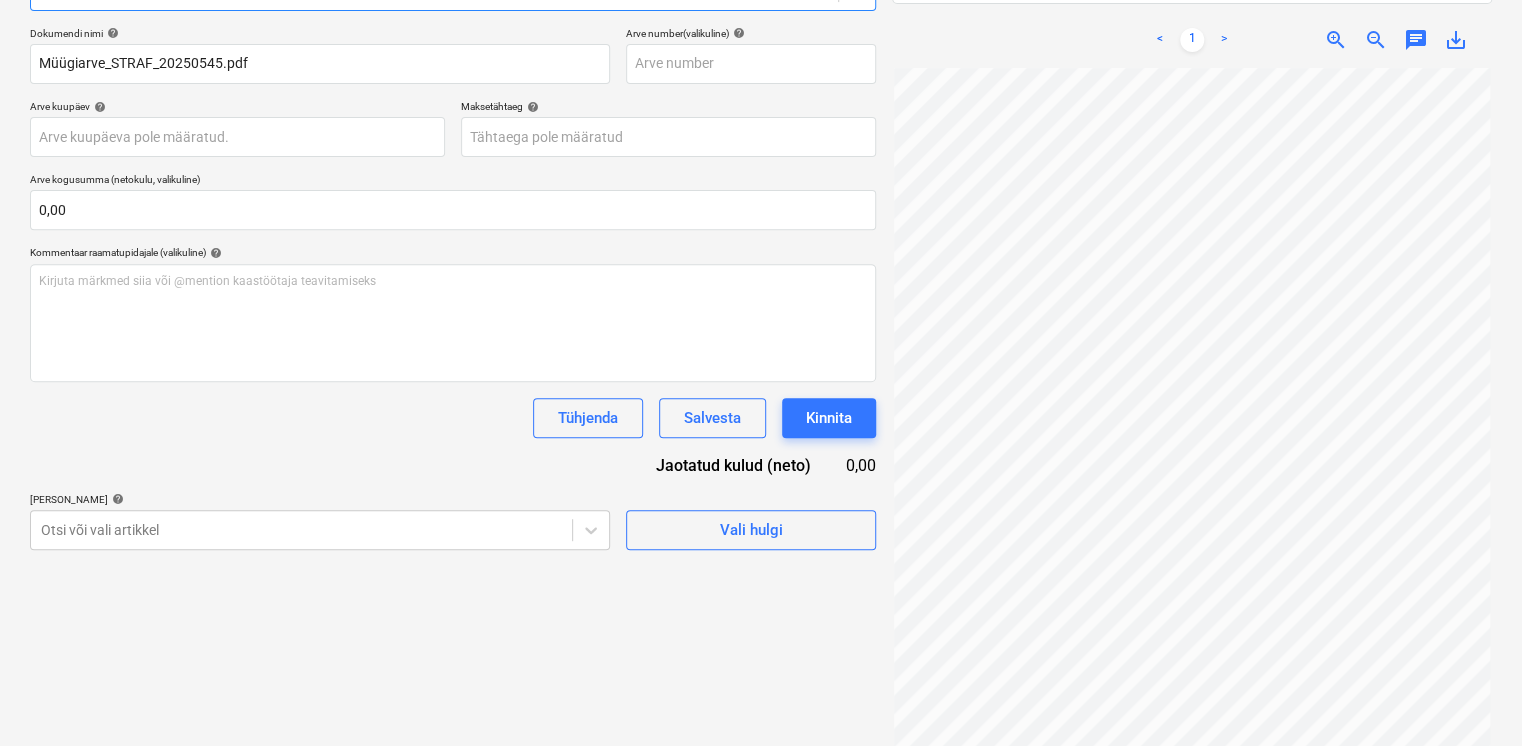 scroll, scrollTop: 284, scrollLeft: 0, axis: vertical 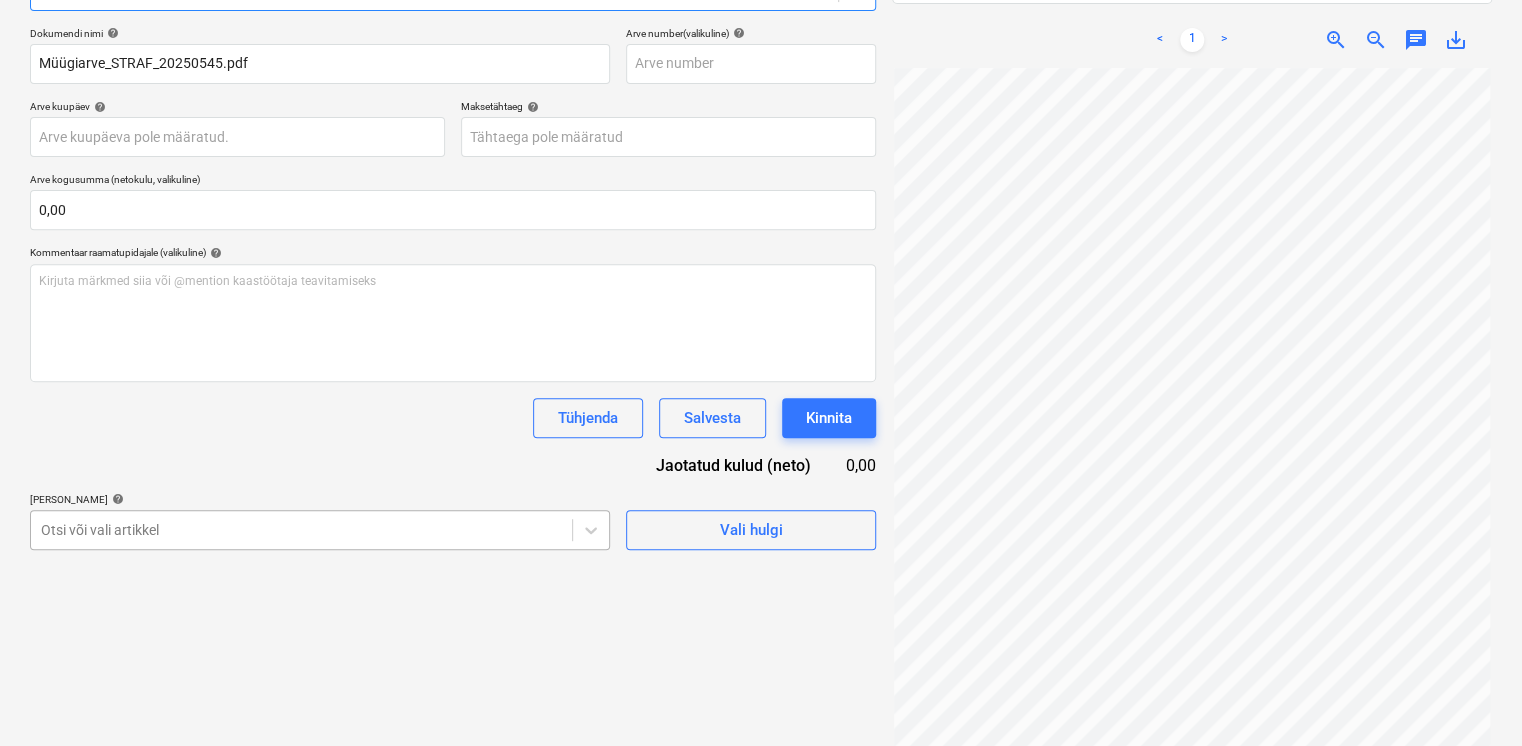 click on "Projektid Kontaktid Koondarved Postkast format_size keyboard_arrow_down help search Otsi notifications 99+ keyboard_arrow_down E. Sillandi keyboard_arrow_down Viieaia tee 28 Eelarve 9+ Hinnapäringud Alltöövõtulepingud Aktid 1 Kulud Sissetulek Failid 9+ Analüütika Sätted Failide konteerimine Vali ettevõte STRAF OÜ   [PERSON_NAME] uus ettevõte Vali dokumendi tüüp help option Eraldi ostuarve või tšekk, selected.   Select is focused ,type to refine list, press Down to open the menu,  [PERSON_NAME] ostuarve või tšekk Dokumendi nimi help Müügiarve_STRAF_20250545.pdf Arve number  (valikuline) help Arve kuupäev help Press the down arrow key to interact with the calendar and
select a date. Press the question mark key to get the keyboard shortcuts for changing dates. Maksetähtaeg help Press the down arrow key to interact with the calendar and
select a date. Press the question mark key to get the keyboard shortcuts for changing dates. Arve kogusumma (netokulu, valikuline) 0,00 help ﻿ [PERSON_NAME] <" at bounding box center [761, 89] 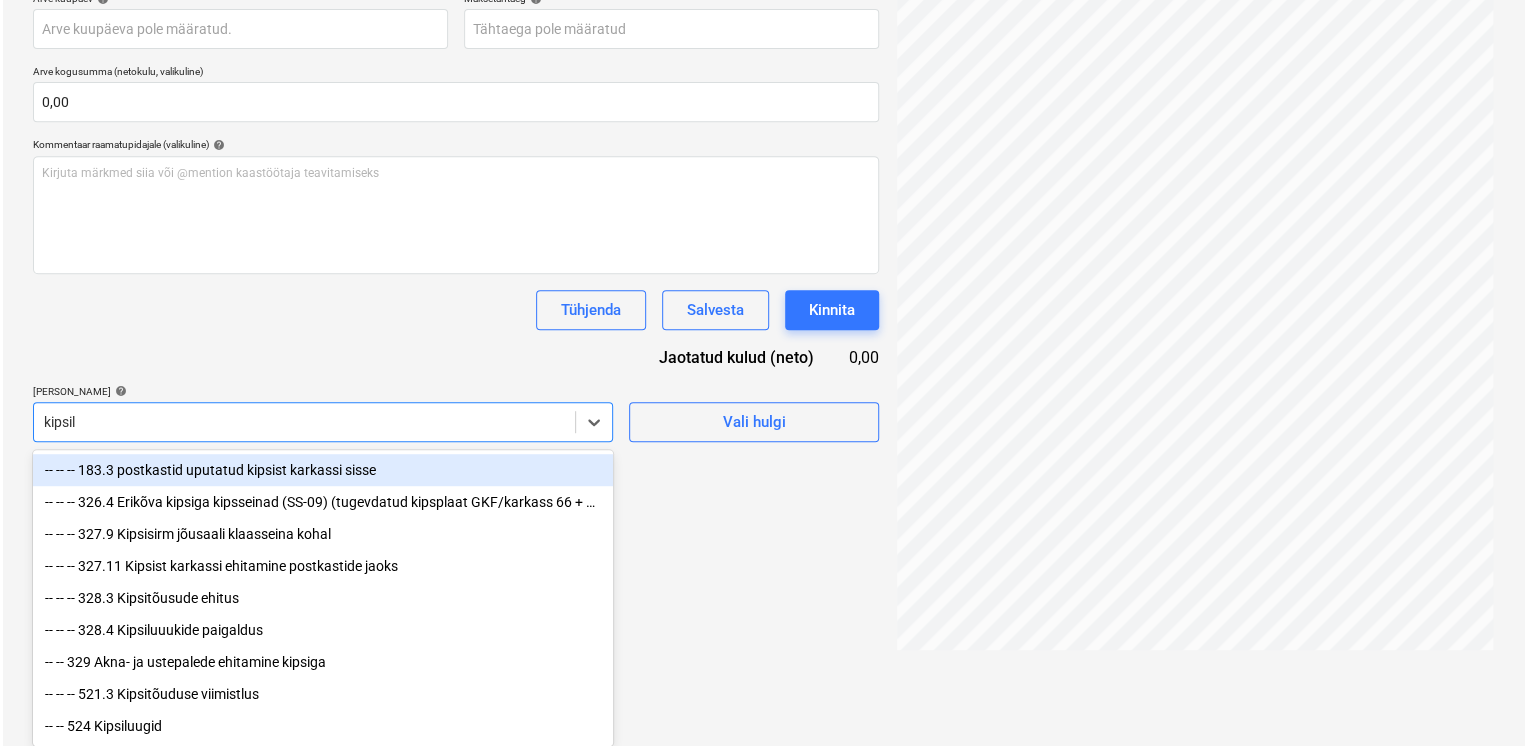 scroll, scrollTop: 284, scrollLeft: 0, axis: vertical 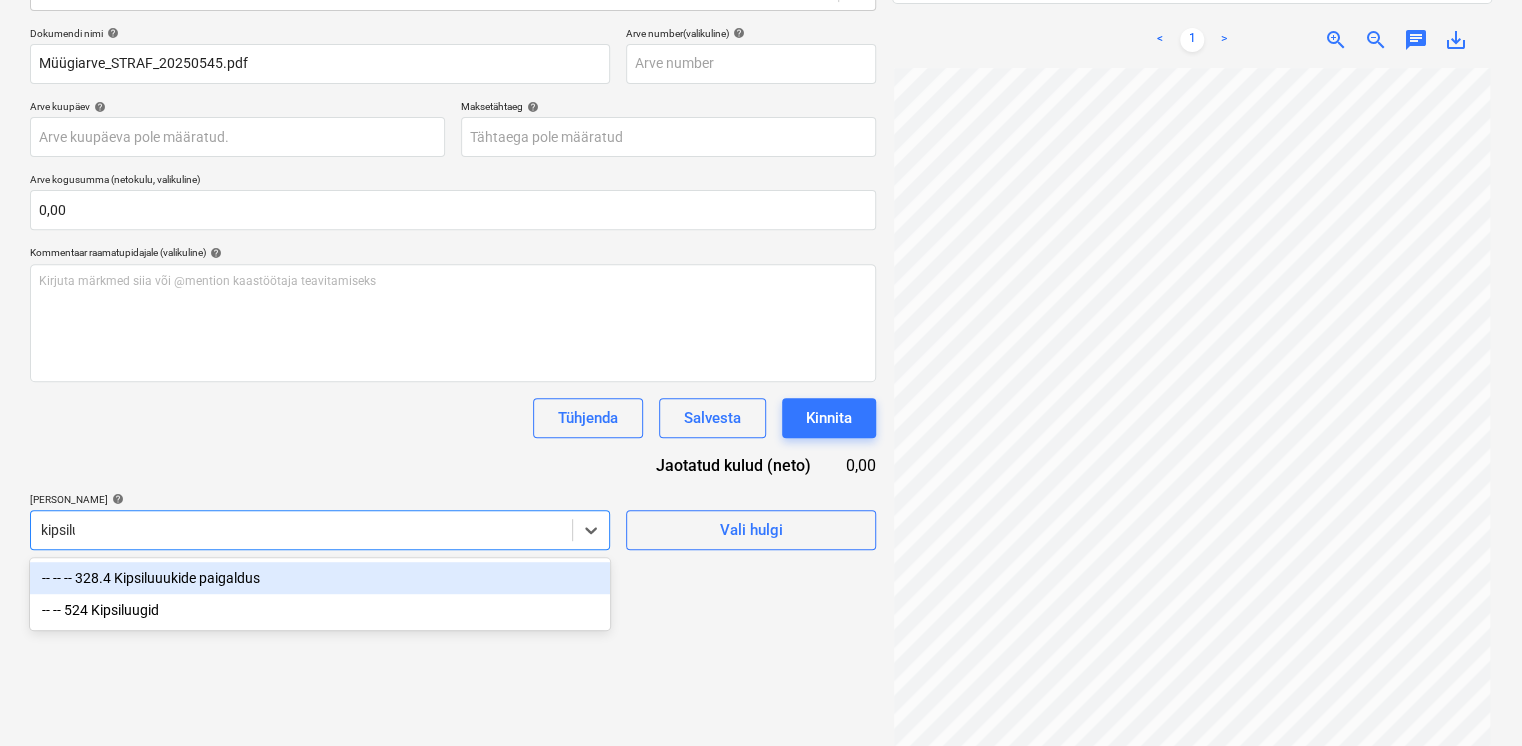 type on "kipsiluu" 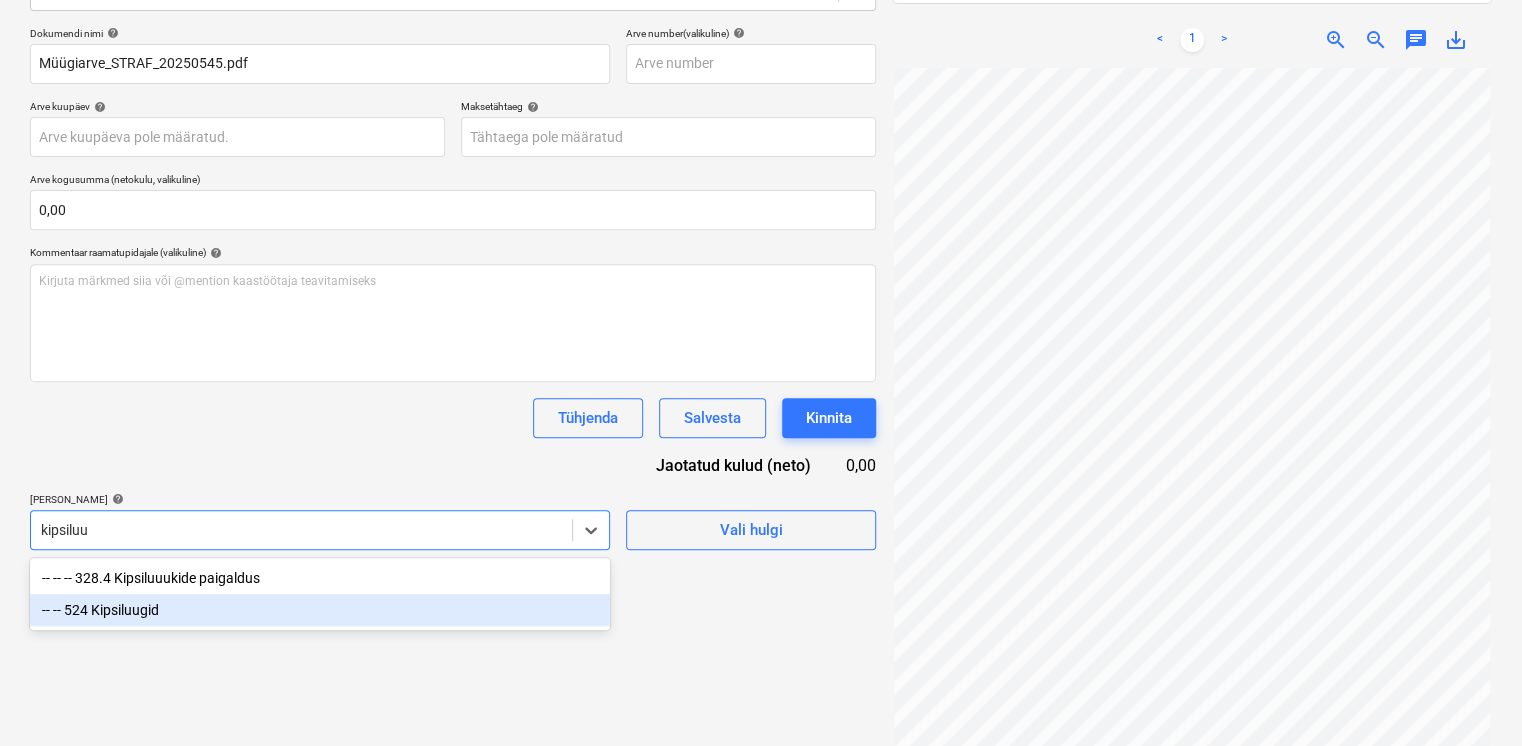 click on "-- --  524 Kipsiluugid" at bounding box center (320, 610) 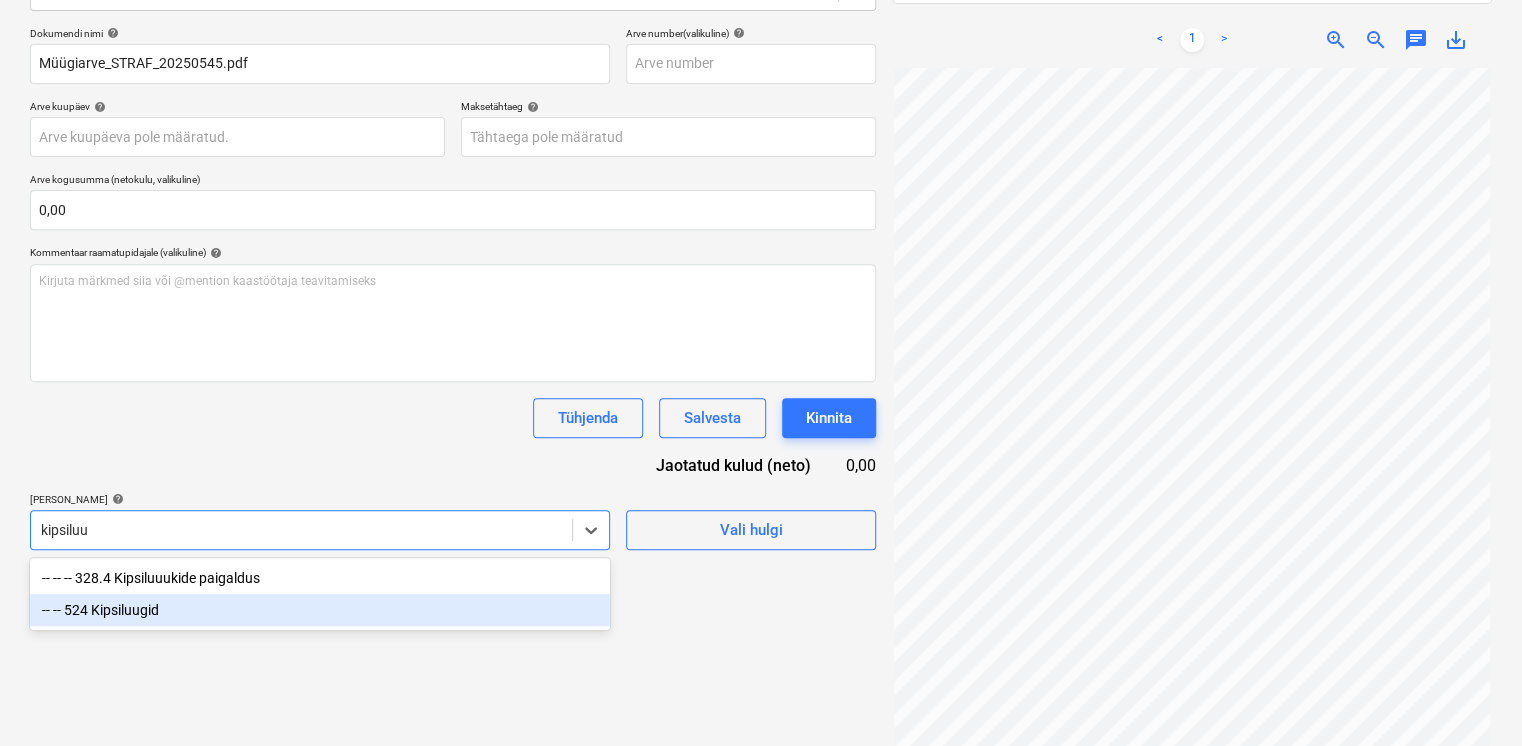 type 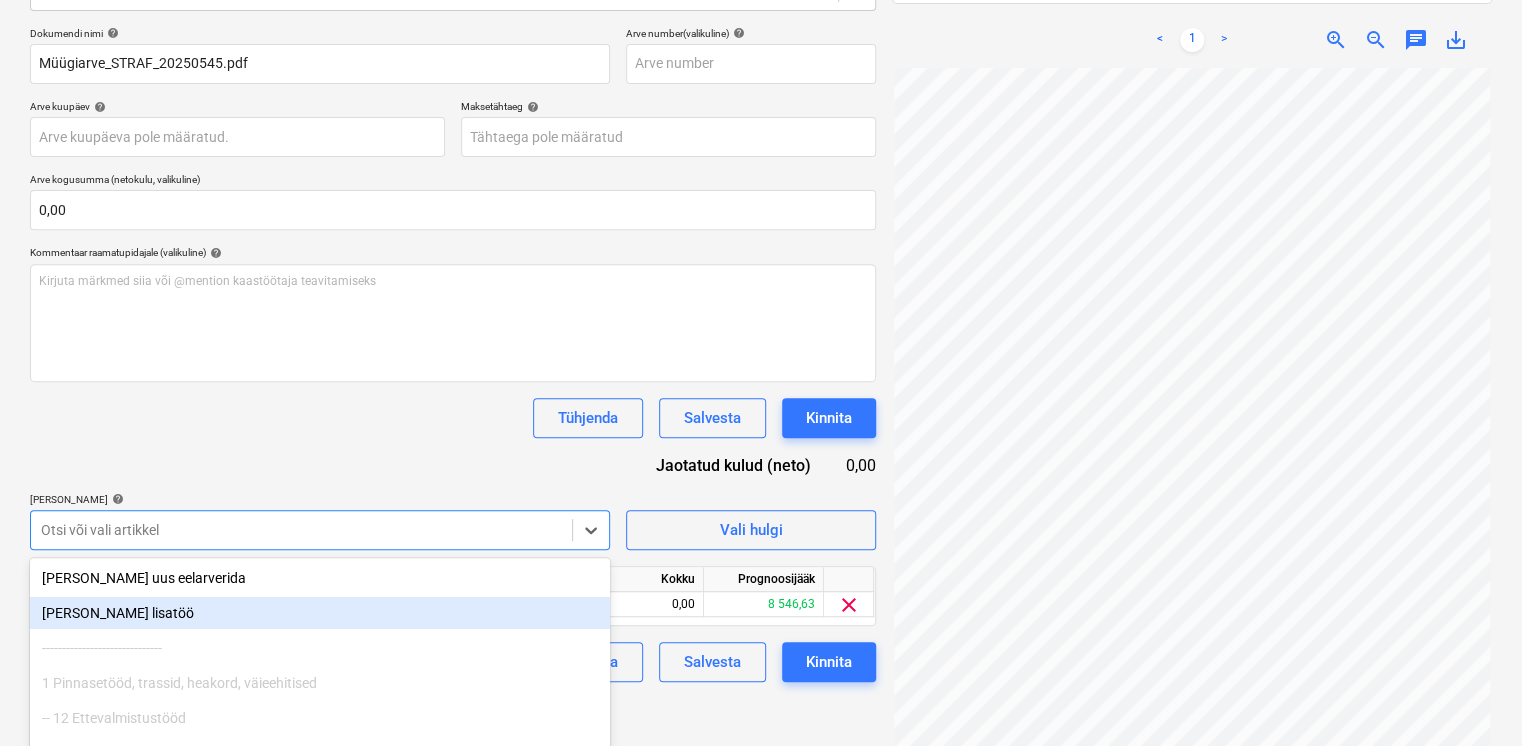 click on "Tühjenda Salvesta Kinnita" at bounding box center (453, 418) 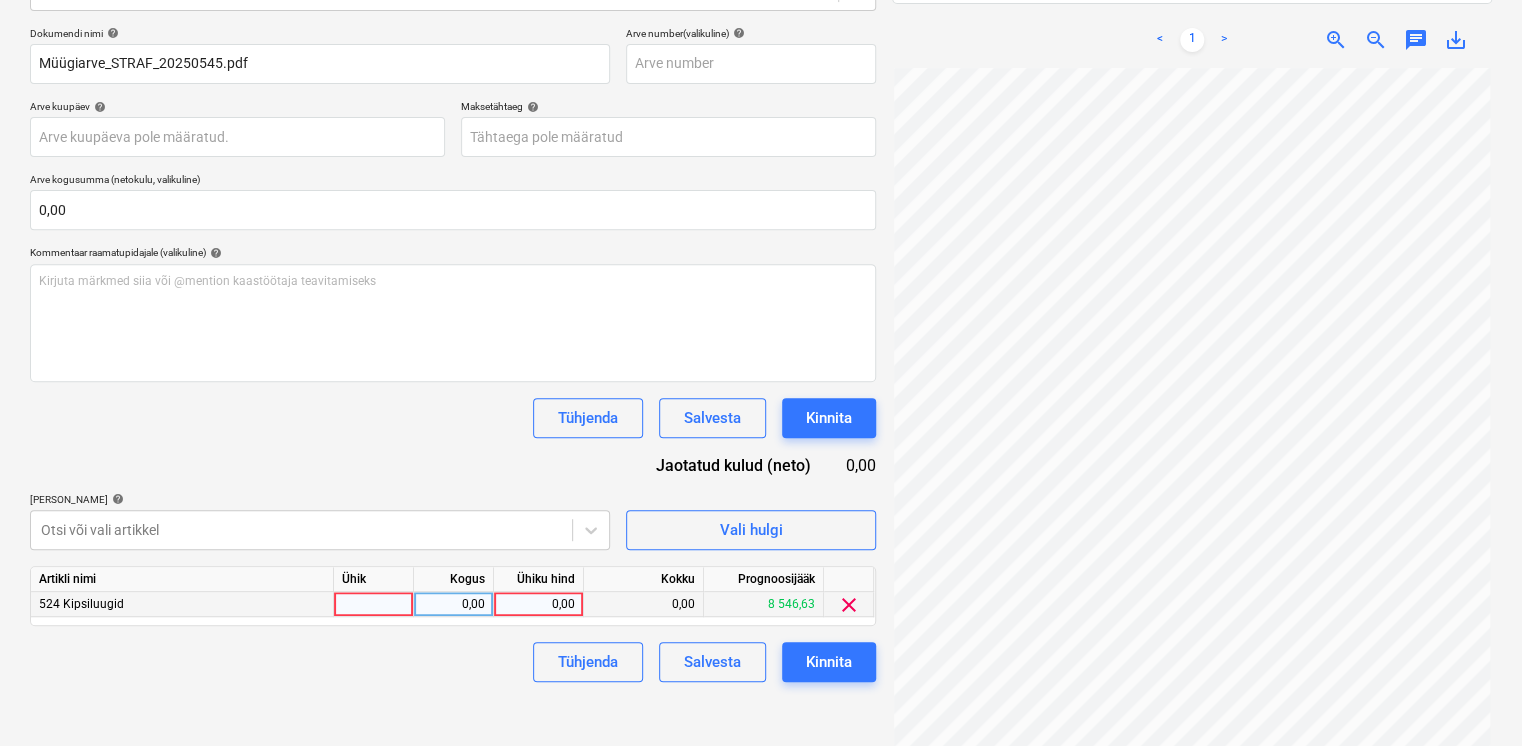 click on "0,00" at bounding box center [538, 604] 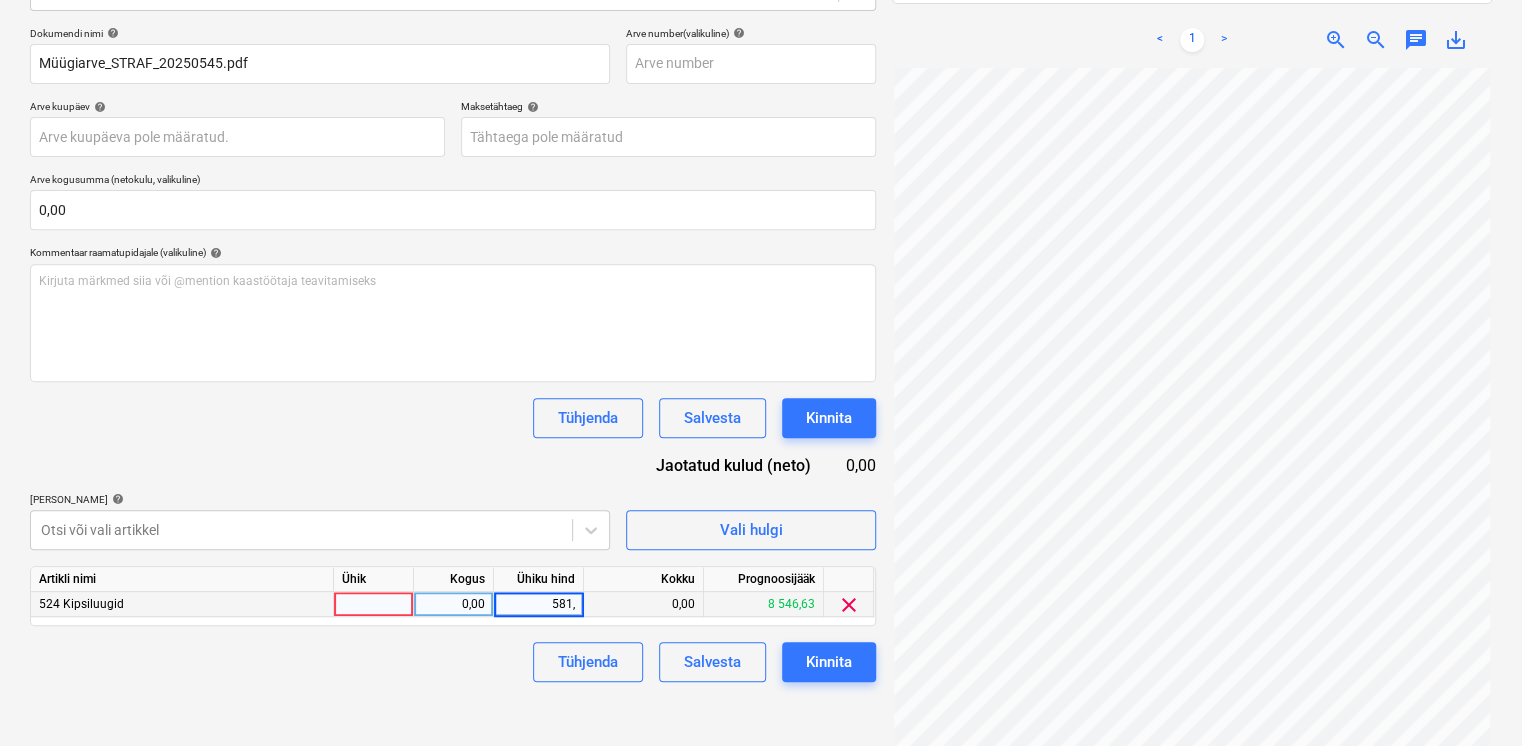 type on "581,3" 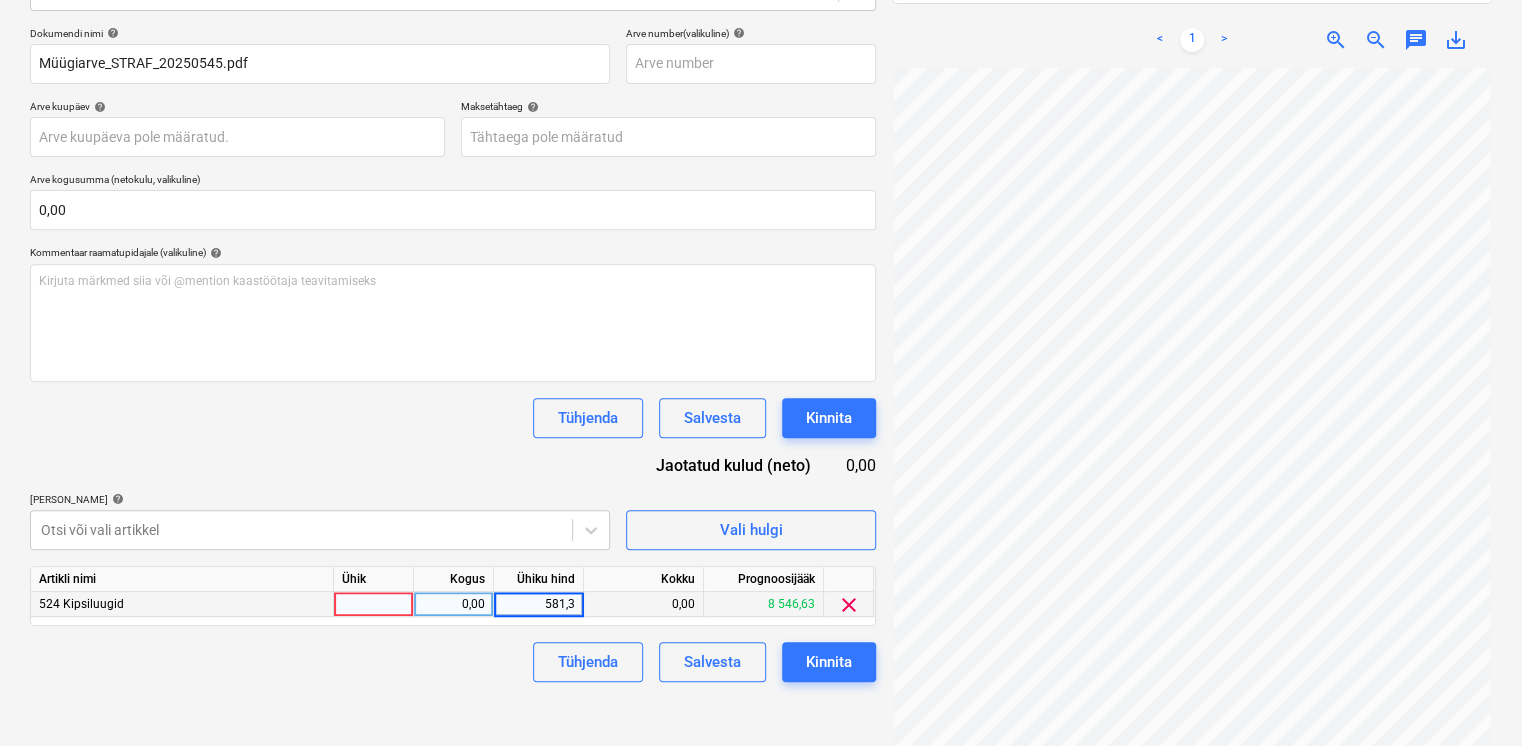 click on "Dokumendi nimi help Müügiarve_STRAF_20250545.pdf Arve number  (valikuline) help Arve kuupäev help Press the down arrow key to interact with the calendar and
select a date. Press the question mark key to get the keyboard shortcuts for changing dates. Maksetähtaeg help Press the down arrow key to interact with the calendar and
select a date. Press the question mark key to get the keyboard shortcuts for changing dates. Arve kogusumma (netokulu, valikuline) 0,00 Kommentaar raamatupidajale (valikuline) help Kirjuta märkmed siia või @mention kaastöötaja teavitamiseks ﻿ Tühjenda Salvesta Kinnita Jaotatud kulud (neto) 0,00 [PERSON_NAME] artiklid help Otsi või vali artikkel Vali hulgi Artikli nimi Ühik Kogus Ühiku hind Kokku Prognoosijääk 524 Kipsiluugid 0,00 581,3 0,00 8 546,63 clear Tühjenda Salvesta Kinnita" at bounding box center (453, 354) 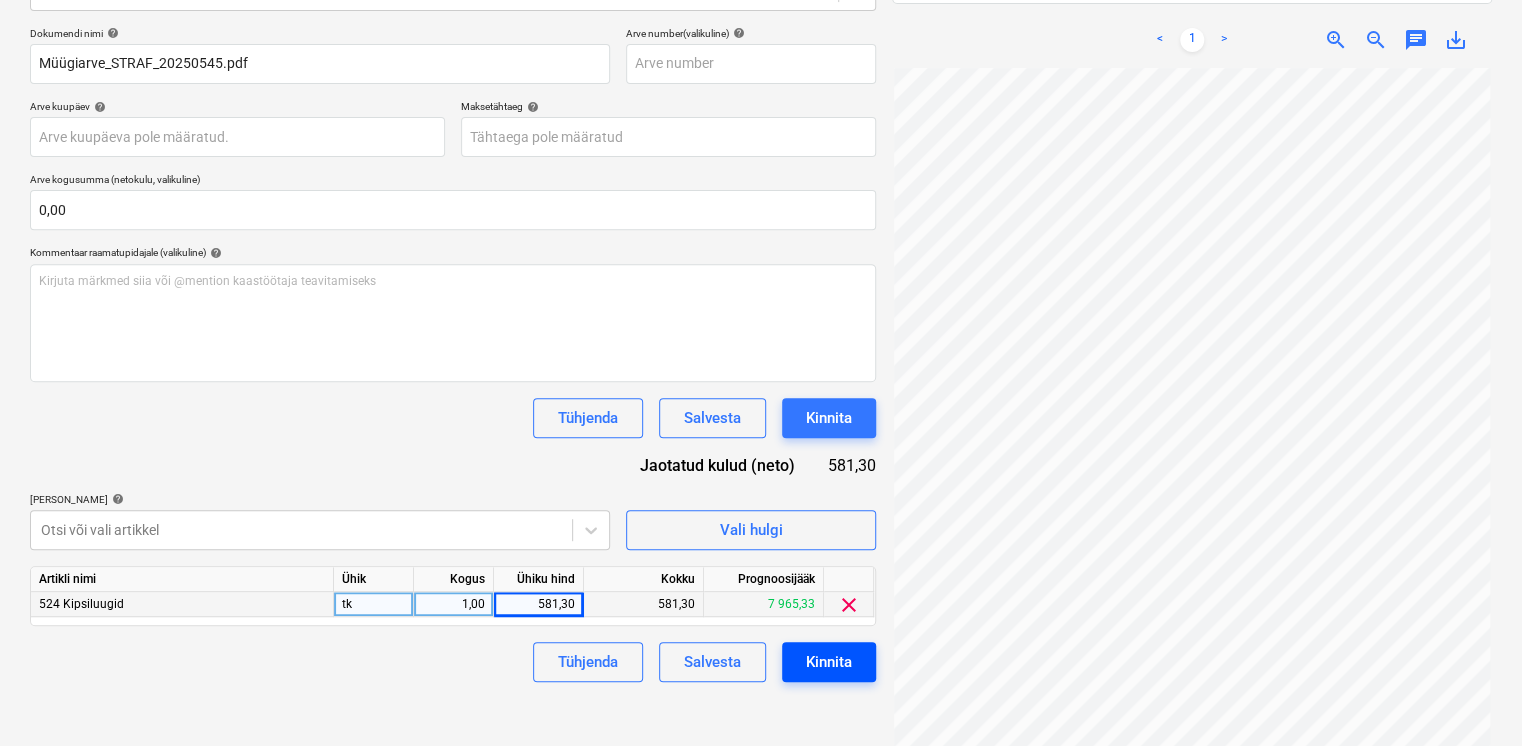 click on "Kinnita" at bounding box center (829, 662) 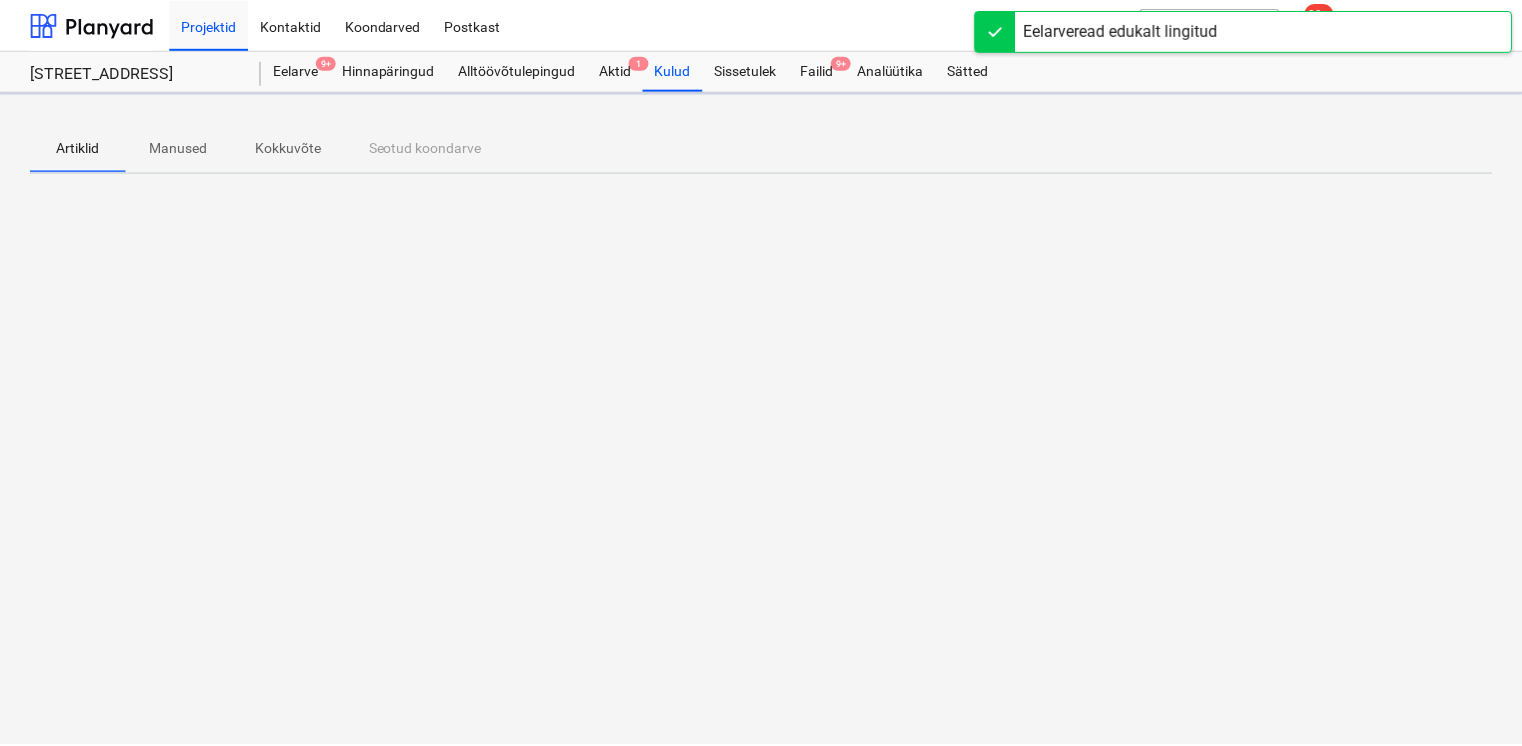 scroll, scrollTop: 0, scrollLeft: 0, axis: both 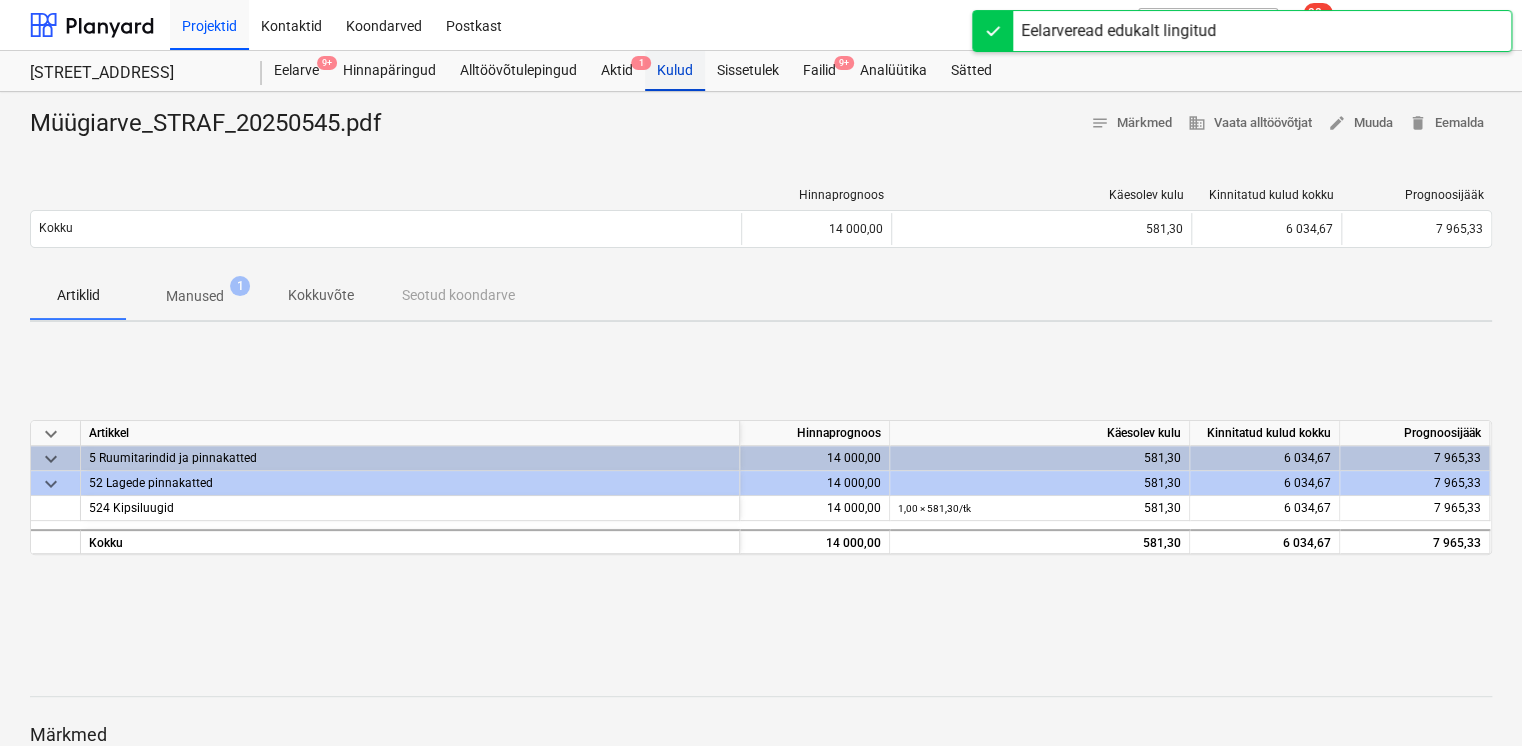 click on "Kulud" at bounding box center (675, 71) 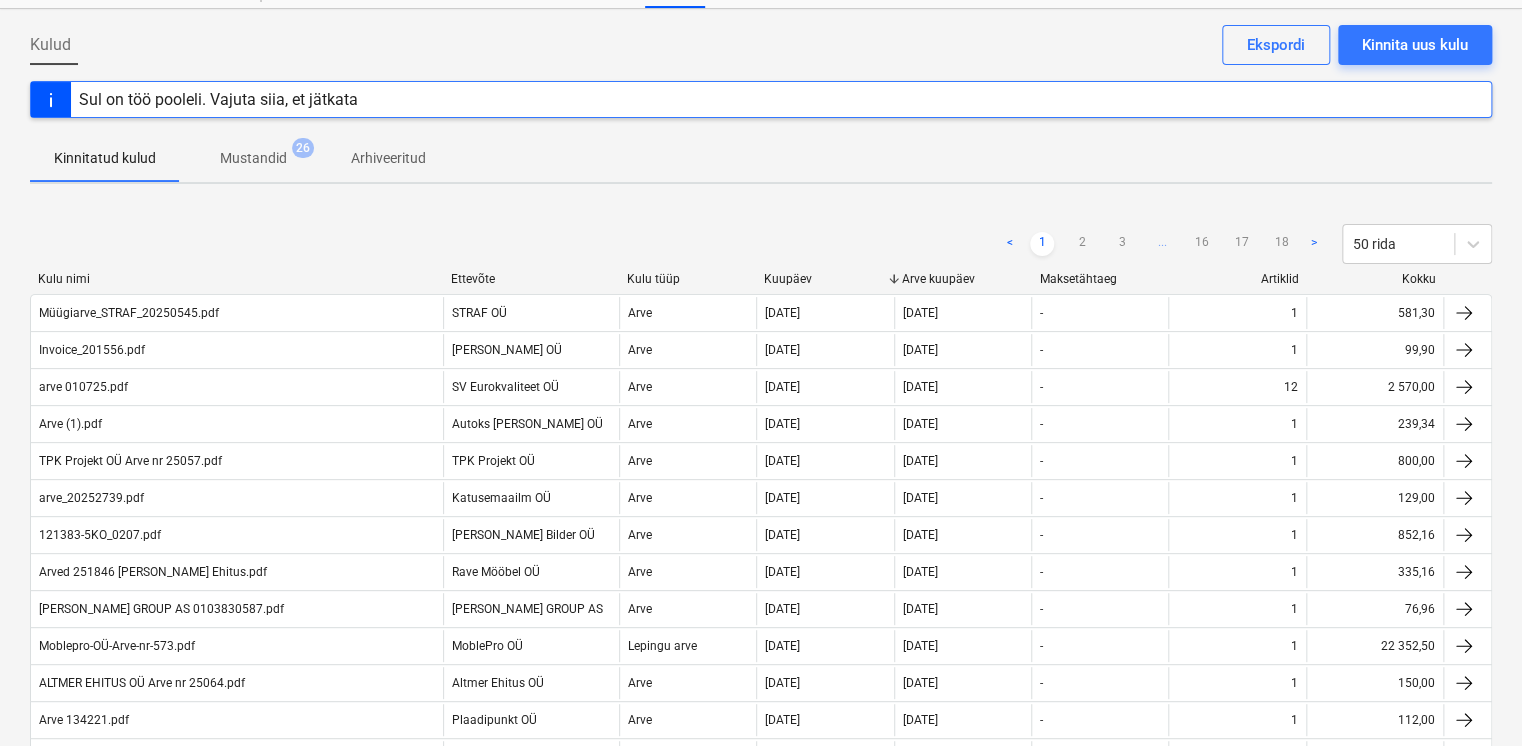 scroll, scrollTop: 0, scrollLeft: 0, axis: both 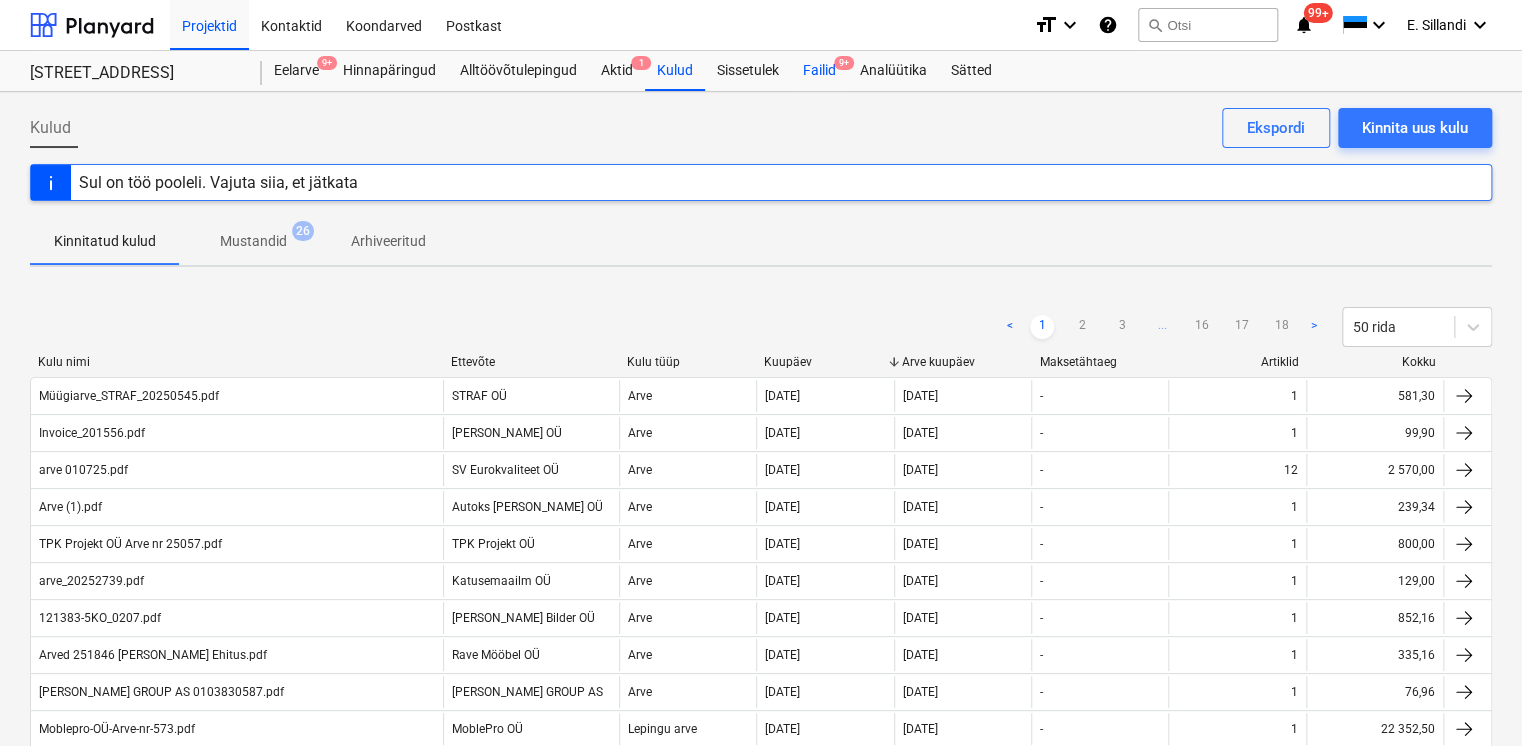 click on "Failid 9+" at bounding box center (819, 71) 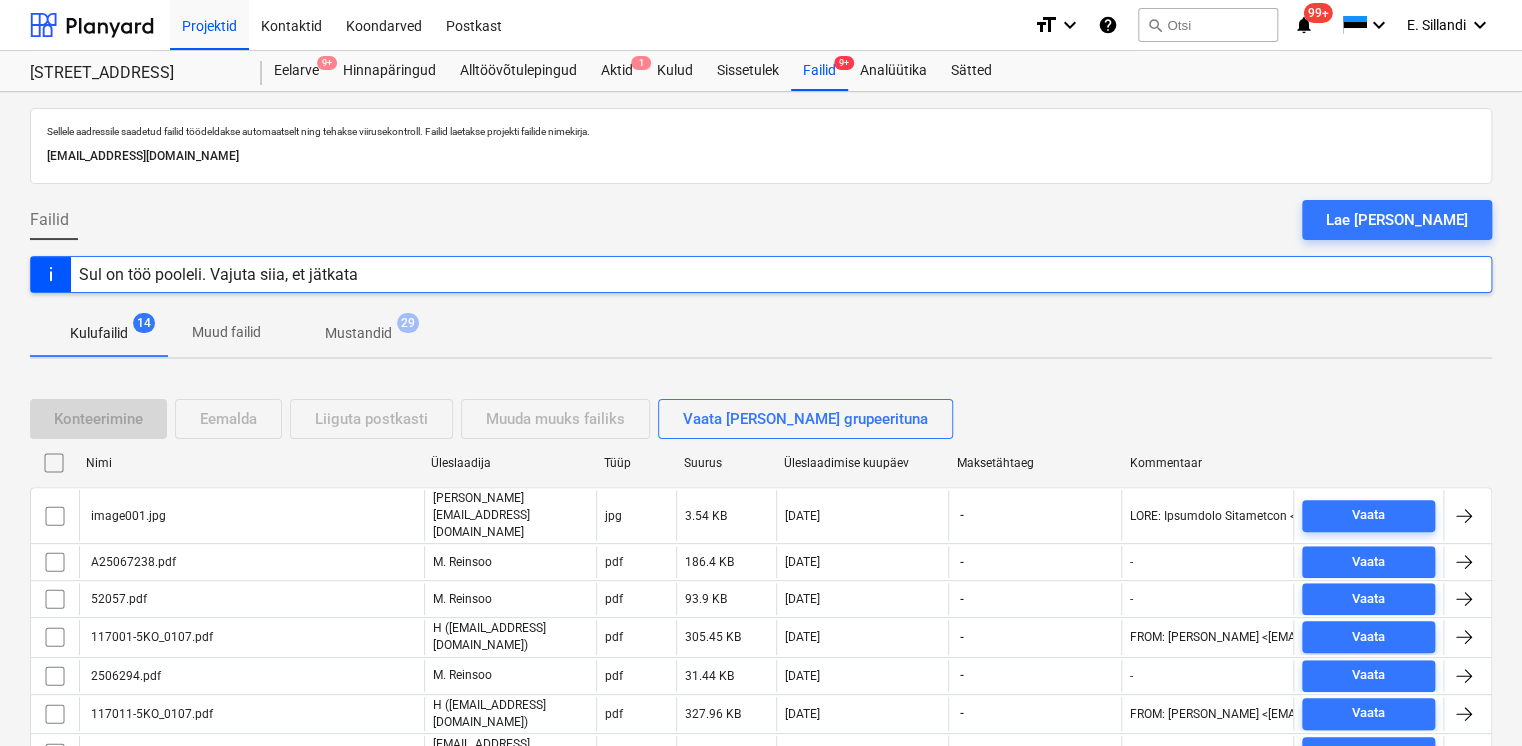 scroll, scrollTop: 116, scrollLeft: 0, axis: vertical 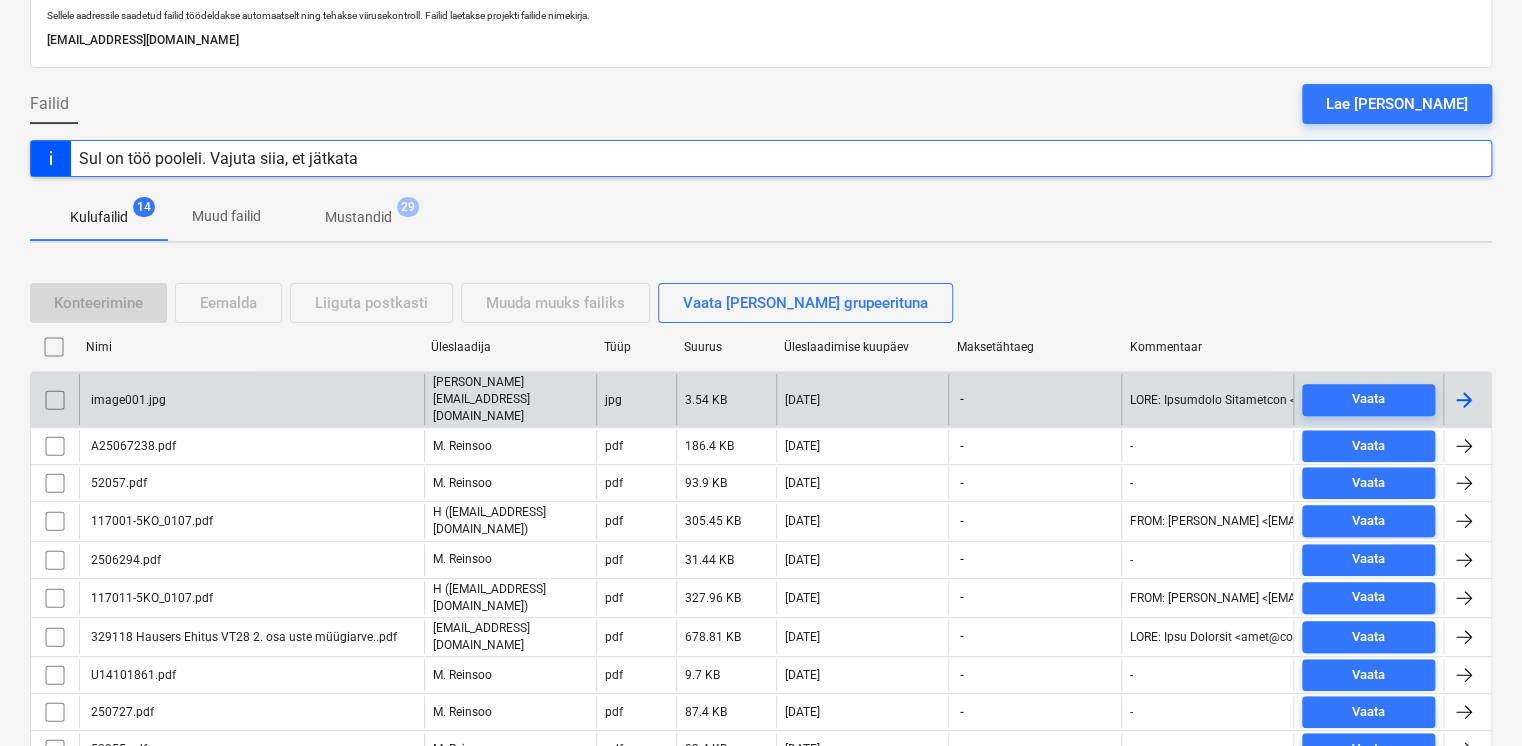 click at bounding box center (55, 400) 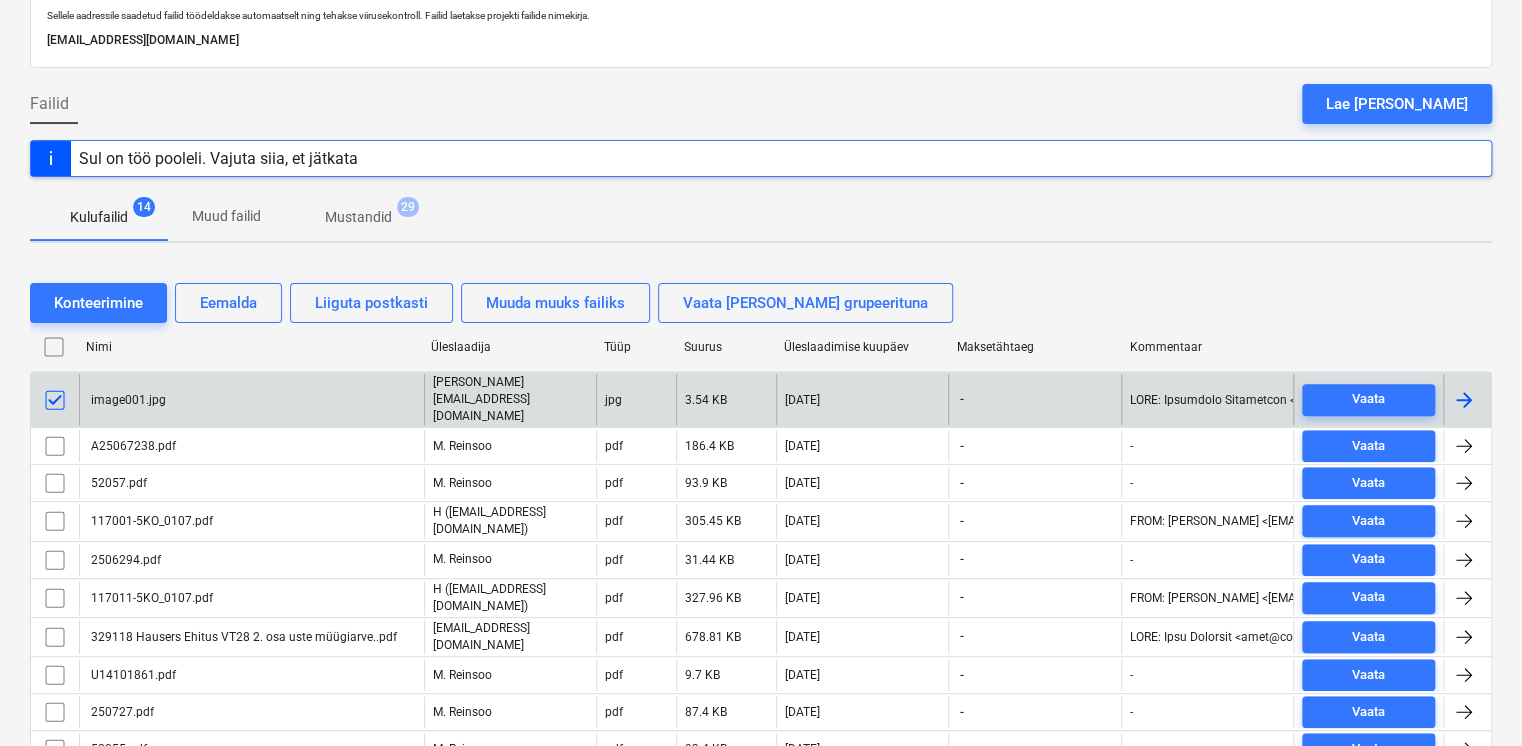 click on "image001.jpg" at bounding box center (127, 400) 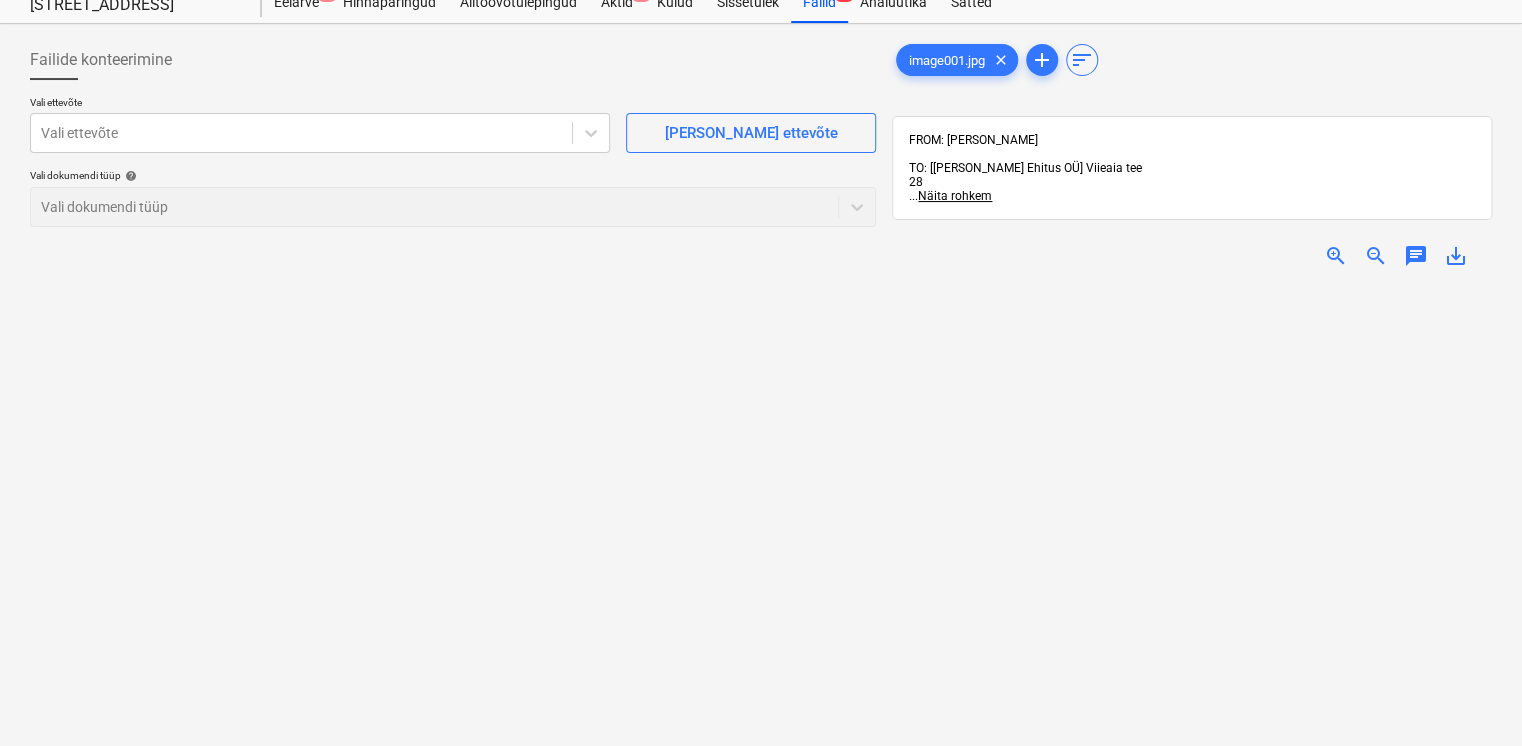 scroll, scrollTop: 116, scrollLeft: 0, axis: vertical 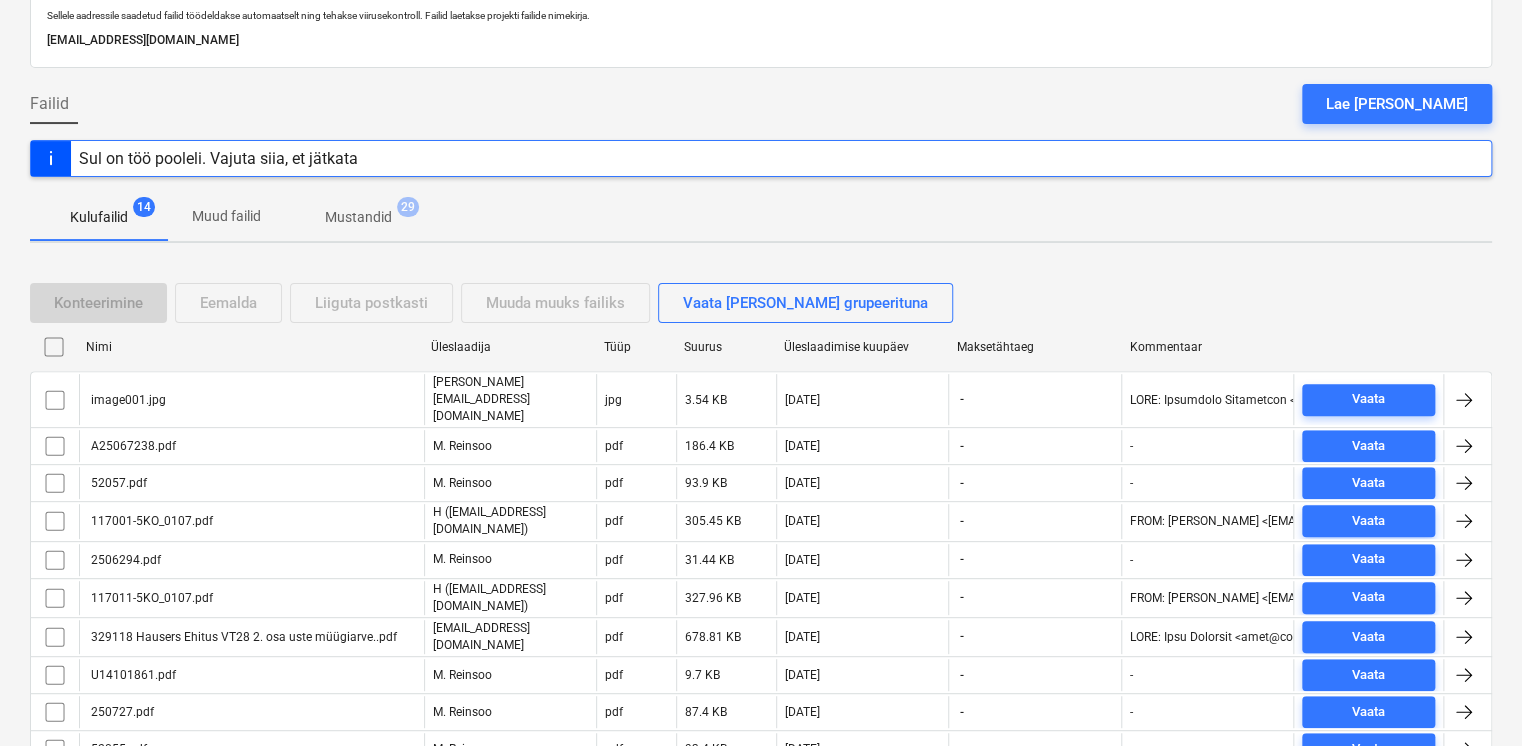 click at bounding box center [55, 400] 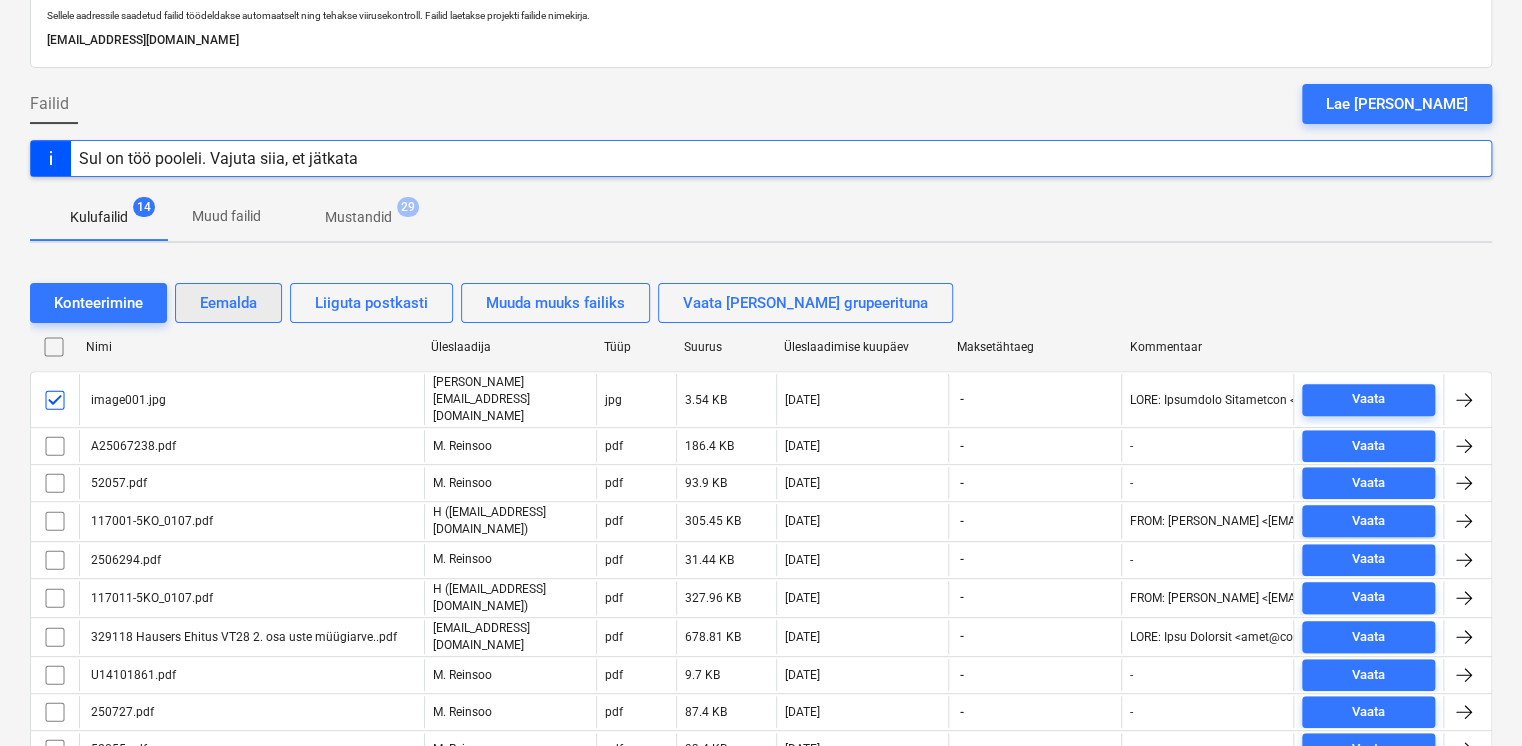 click on "Eemalda" at bounding box center [228, 303] 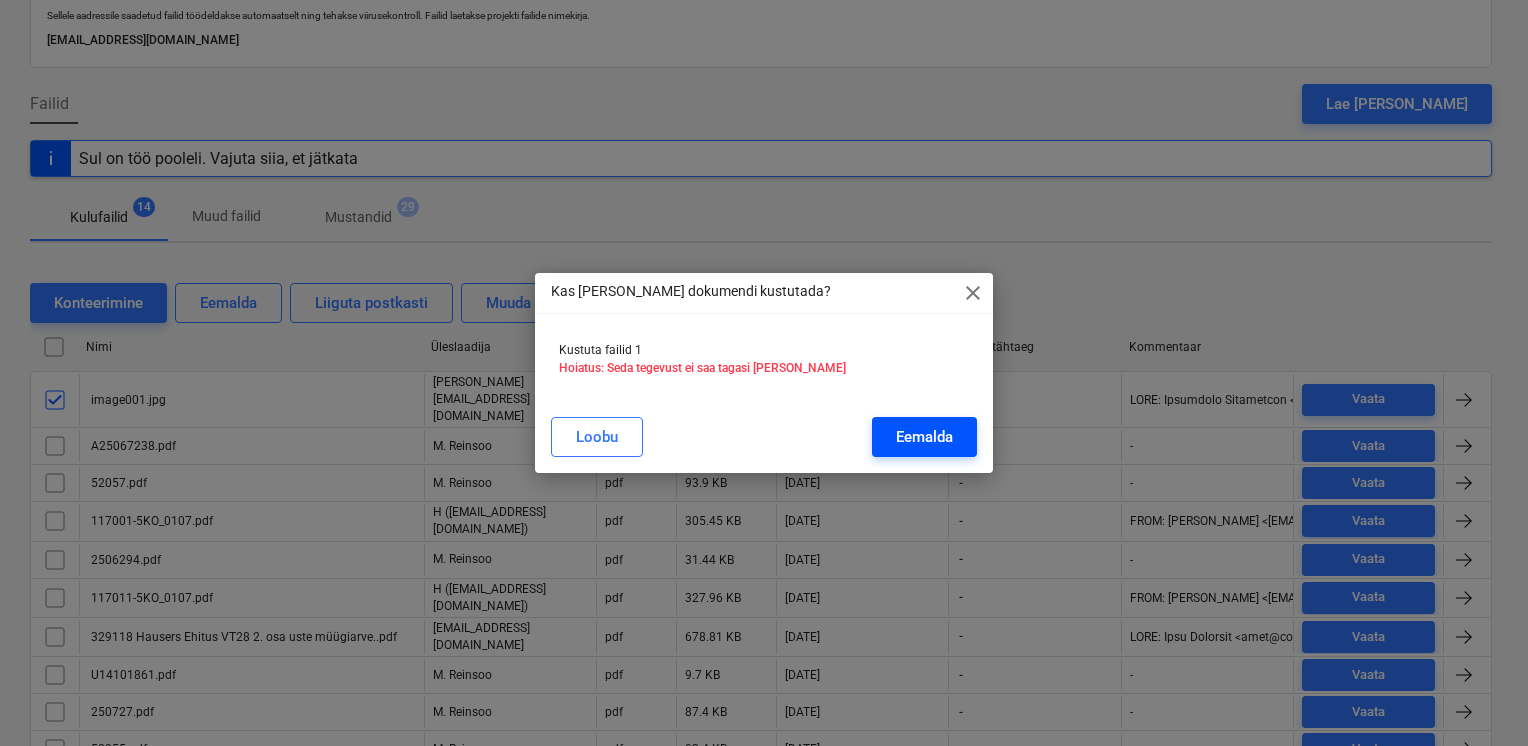 click on "Eemalda" at bounding box center (924, 437) 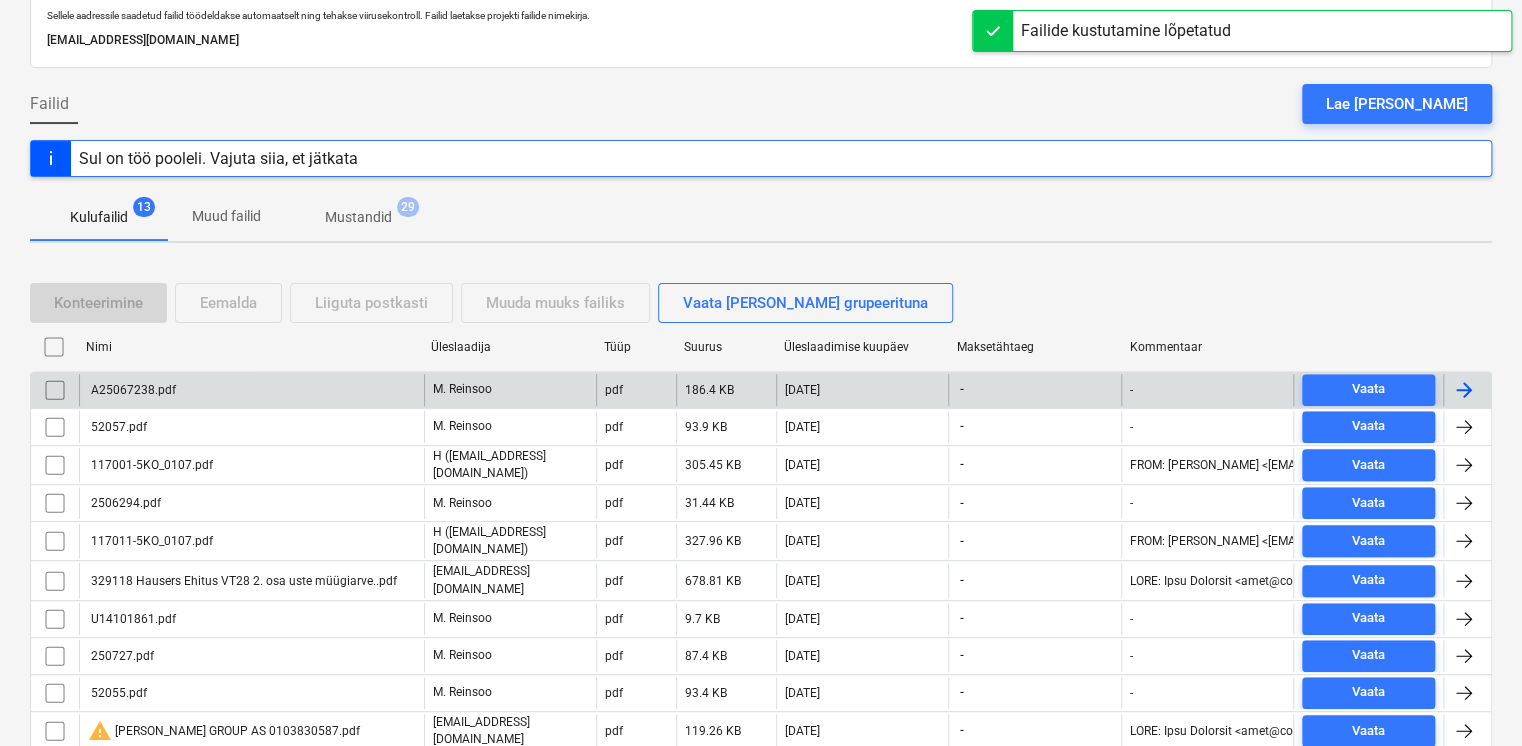 click on "A25067238.pdf" at bounding box center (251, 390) 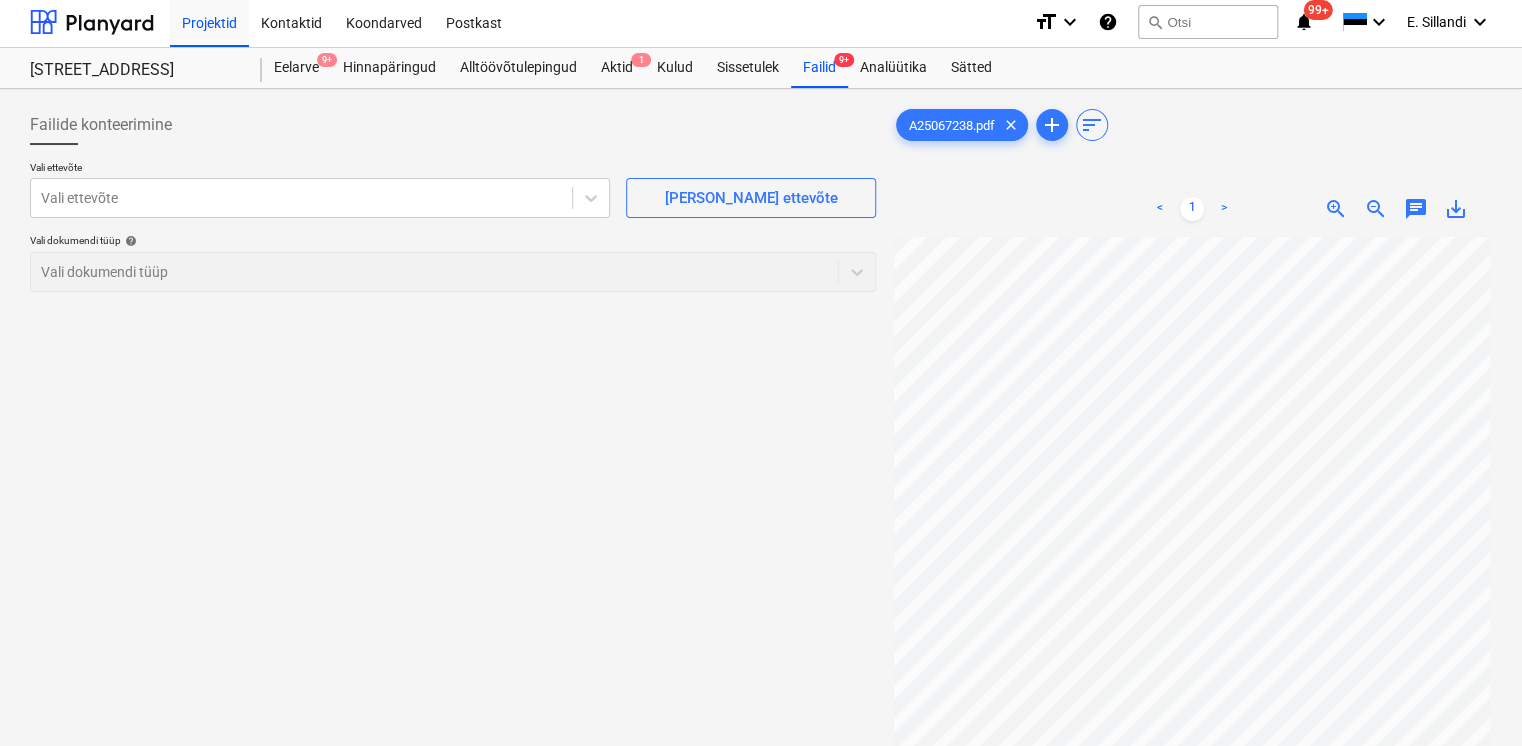 scroll, scrollTop: 0, scrollLeft: 0, axis: both 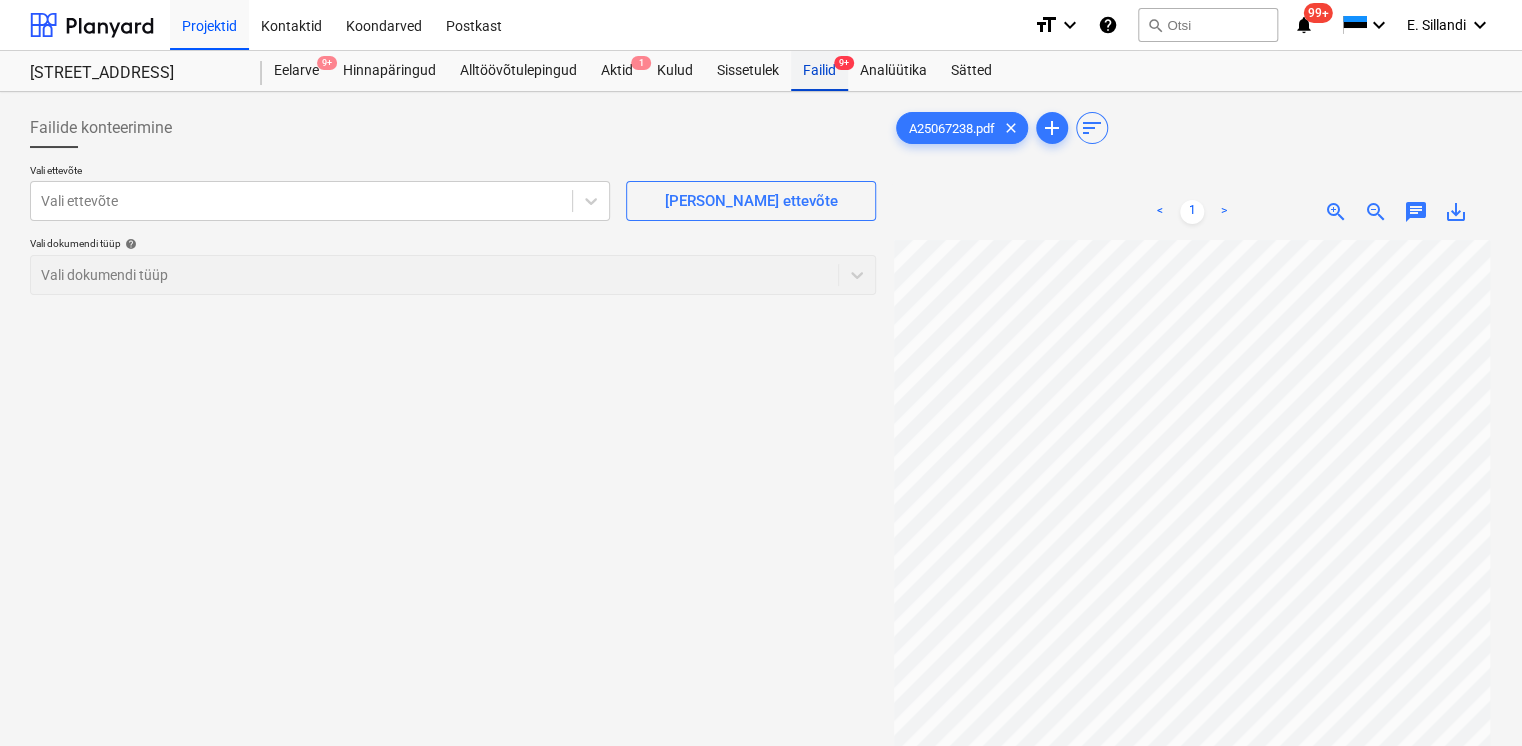 click on "Failid 9+" at bounding box center [819, 71] 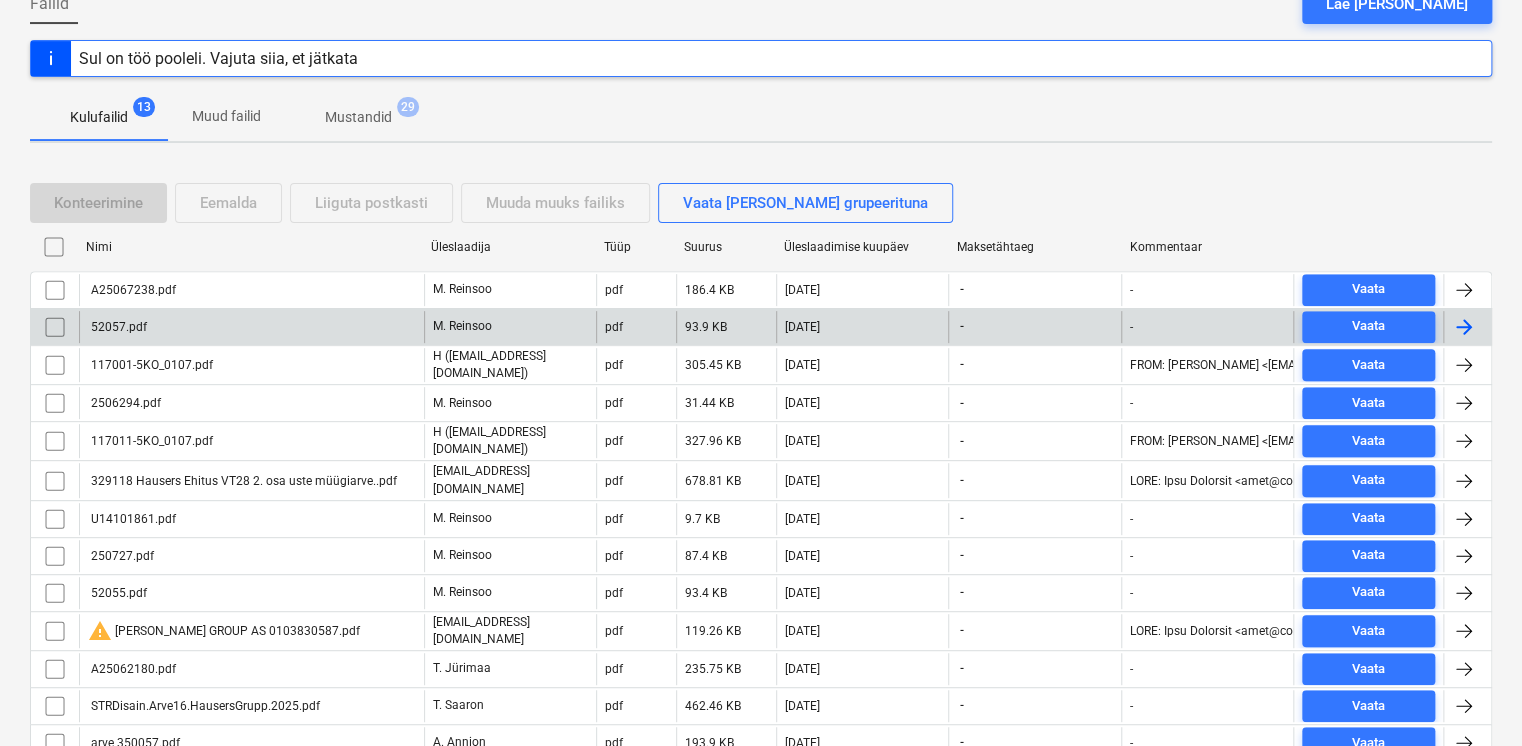 click on "52057.pdf" at bounding box center [251, 327] 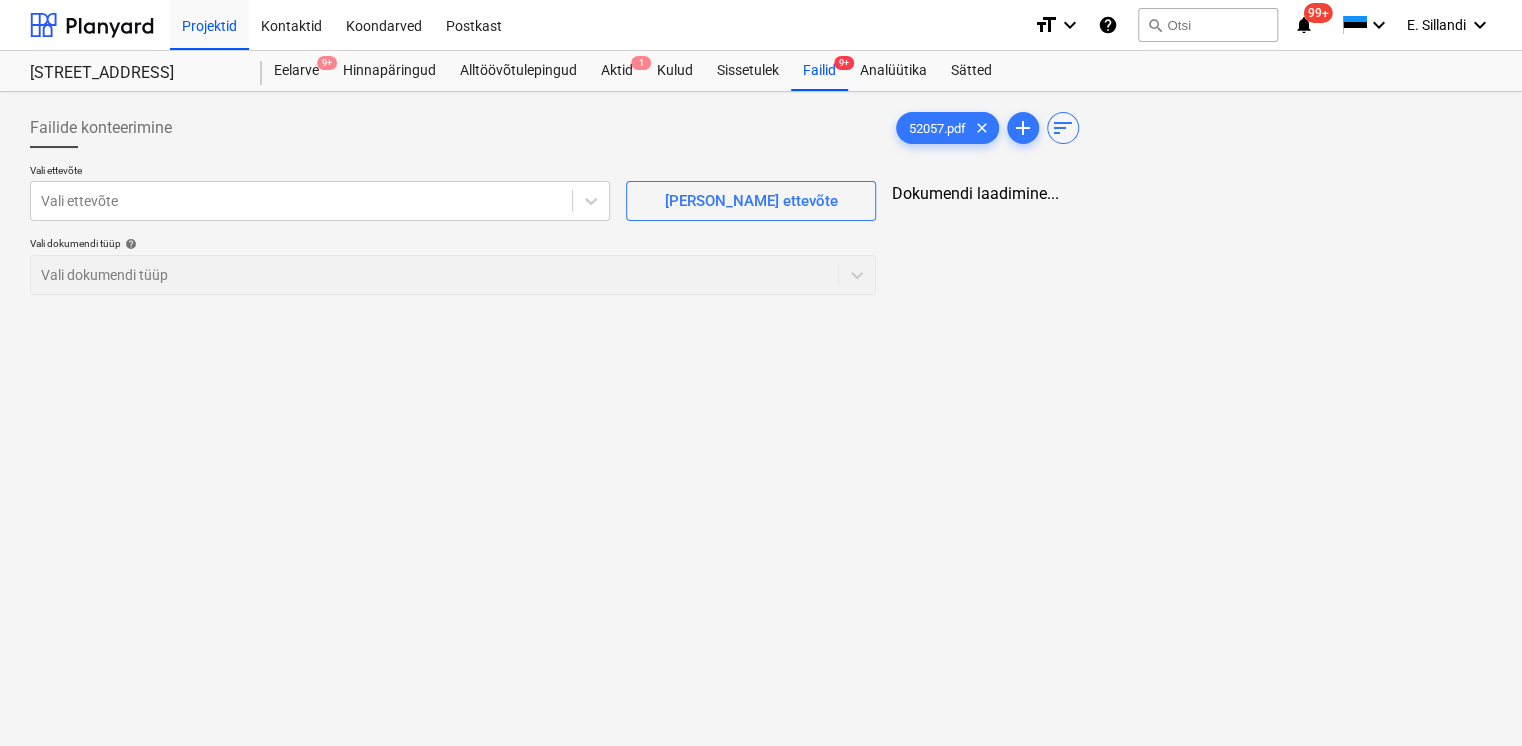 scroll, scrollTop: 0, scrollLeft: 0, axis: both 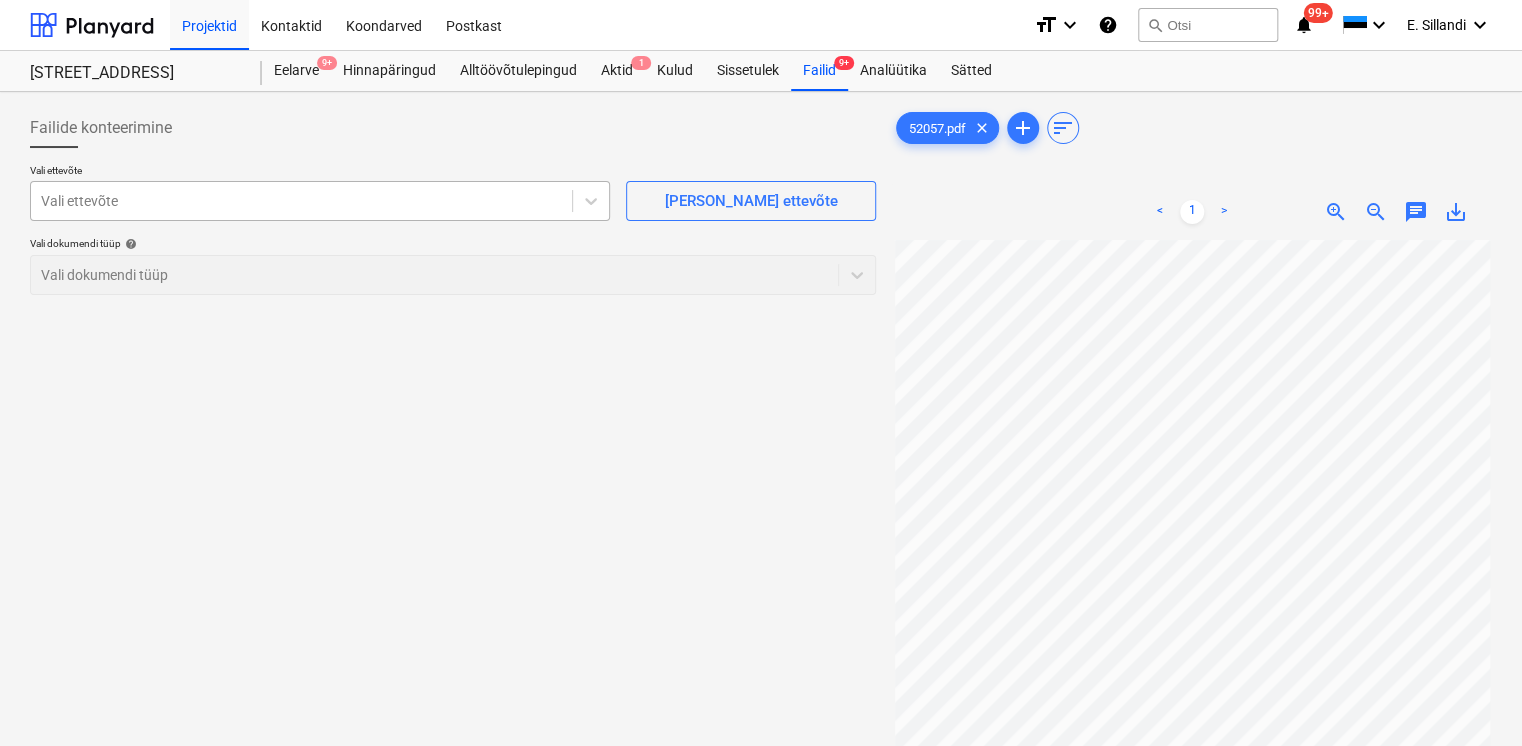 click at bounding box center [301, 201] 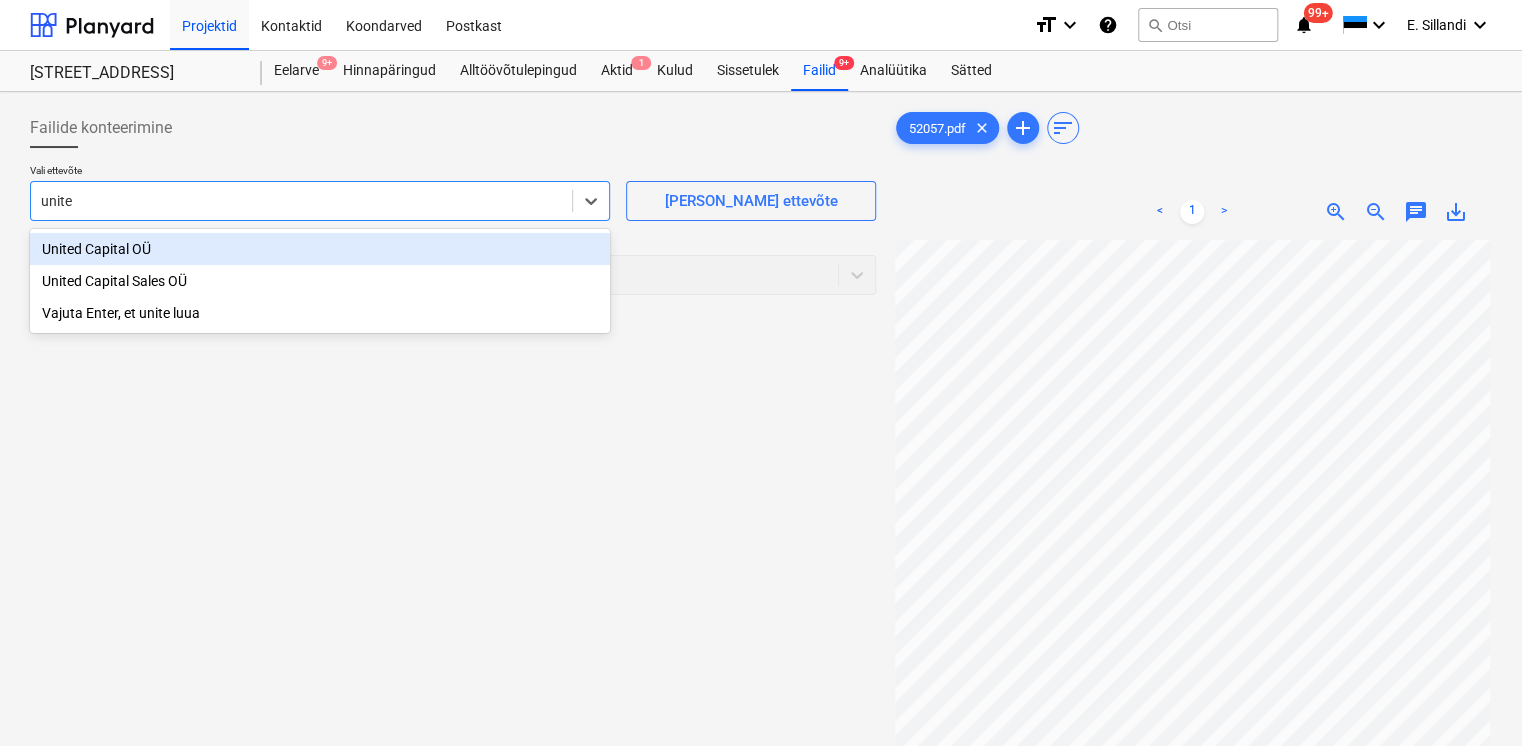 type on "united" 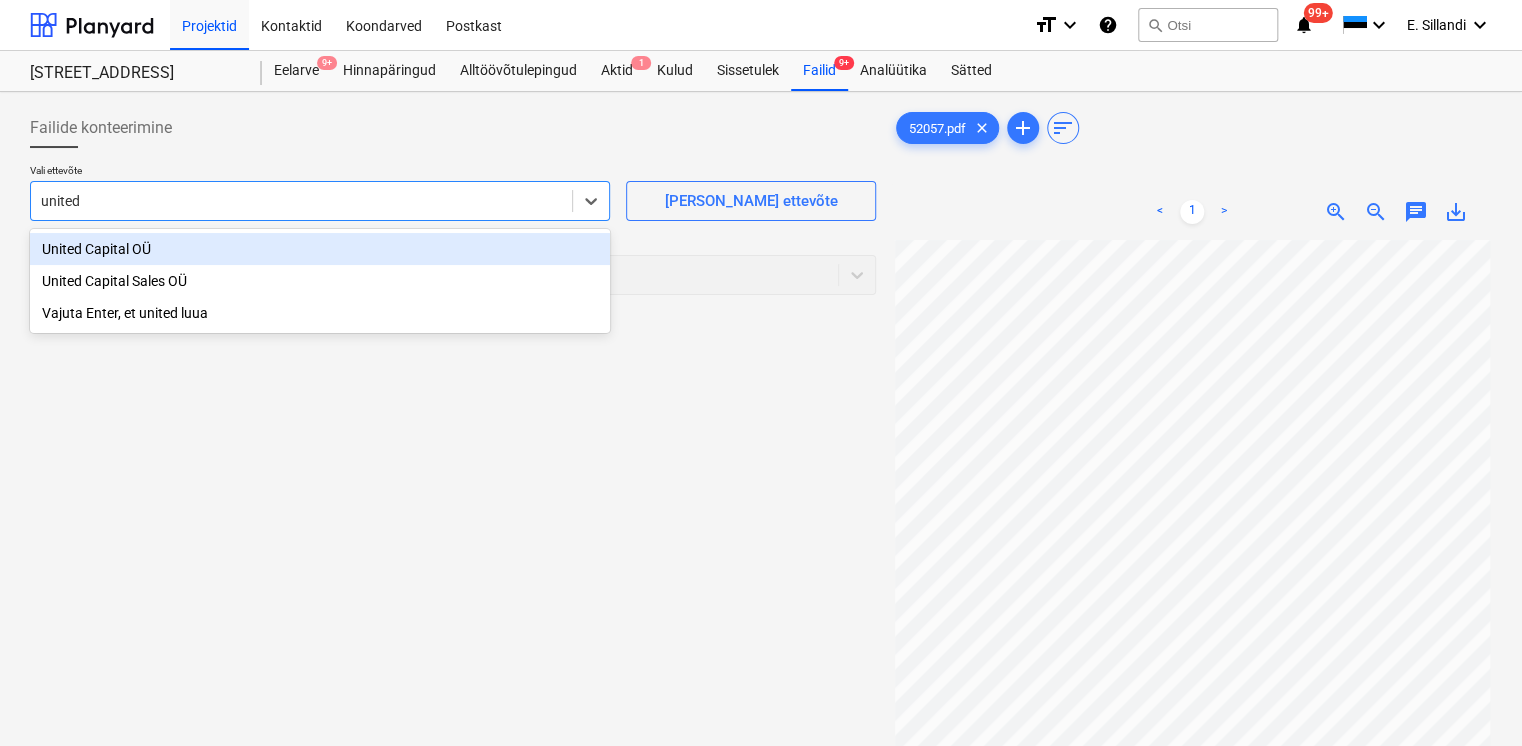 click on "United Capital OÜ" at bounding box center [320, 249] 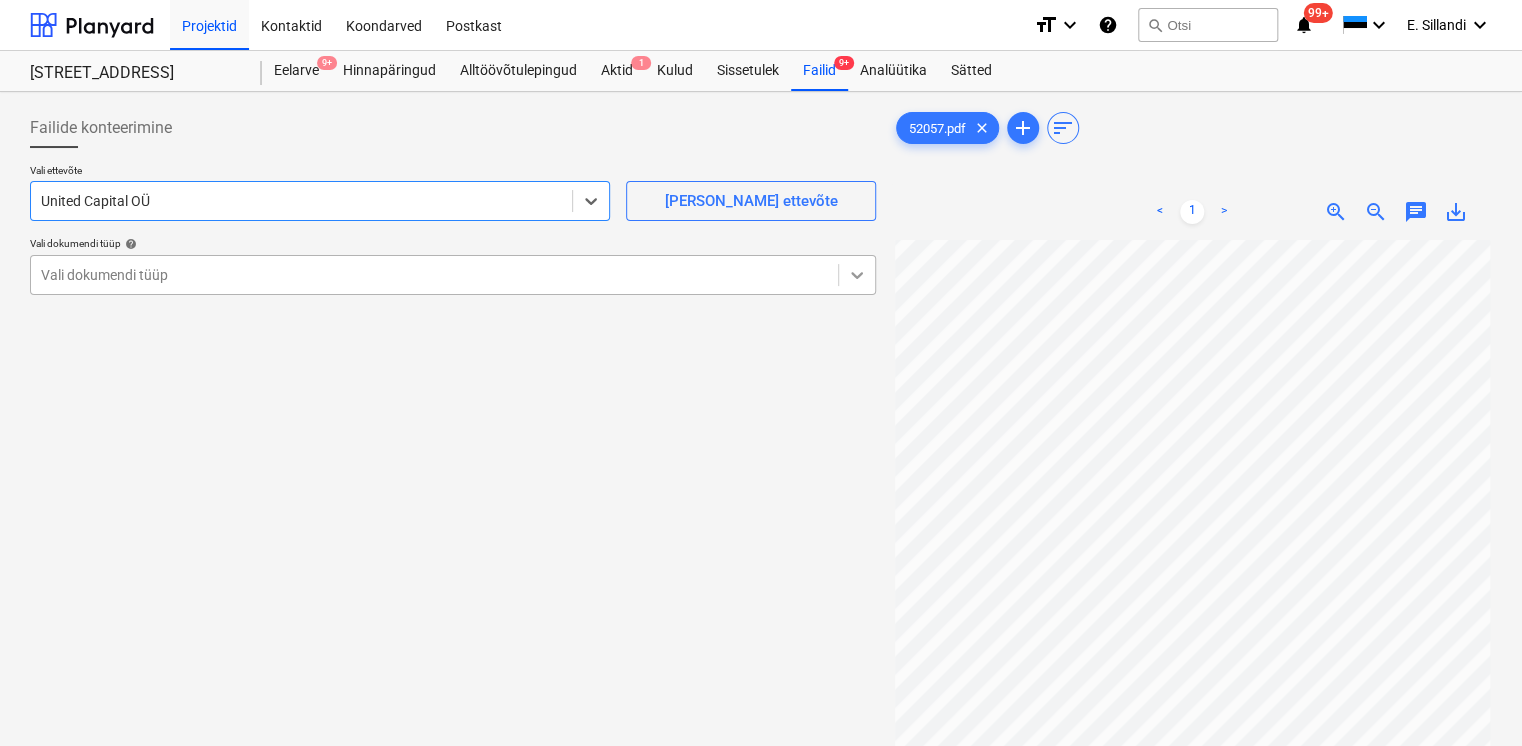 scroll, scrollTop: 165, scrollLeft: 0, axis: vertical 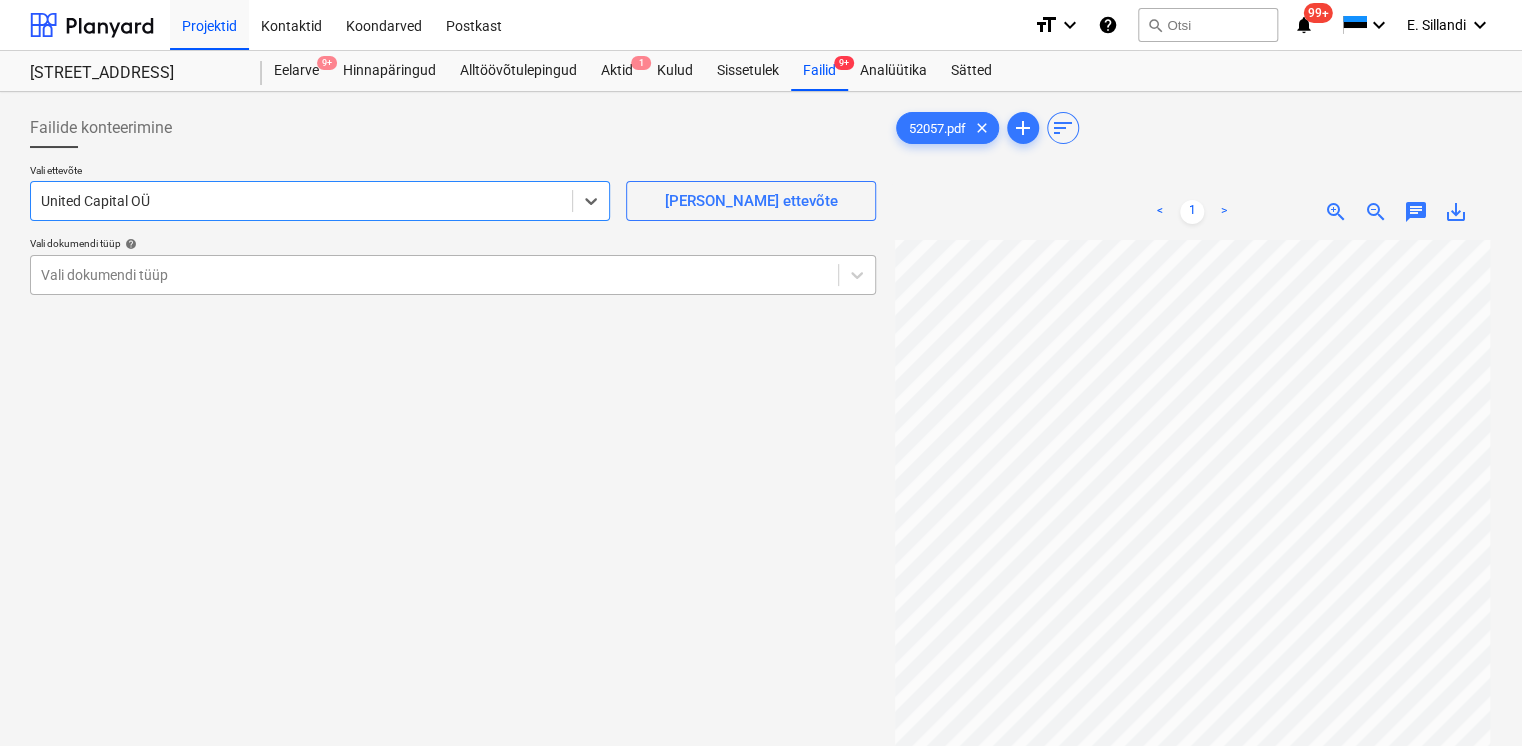 click on "Vali dokumendi tüüp" at bounding box center [434, 275] 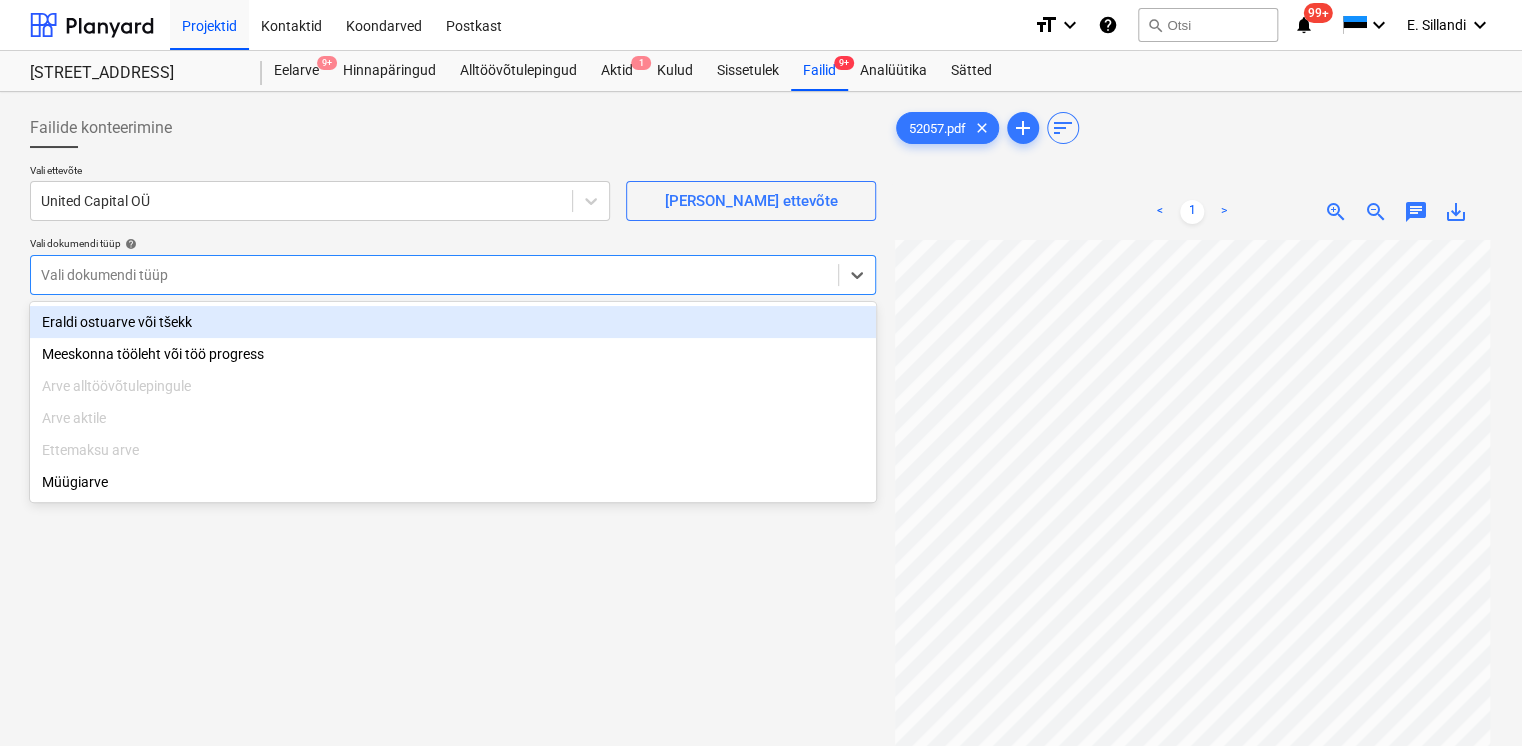 click on "Eraldi ostuarve või tšekk" at bounding box center (453, 322) 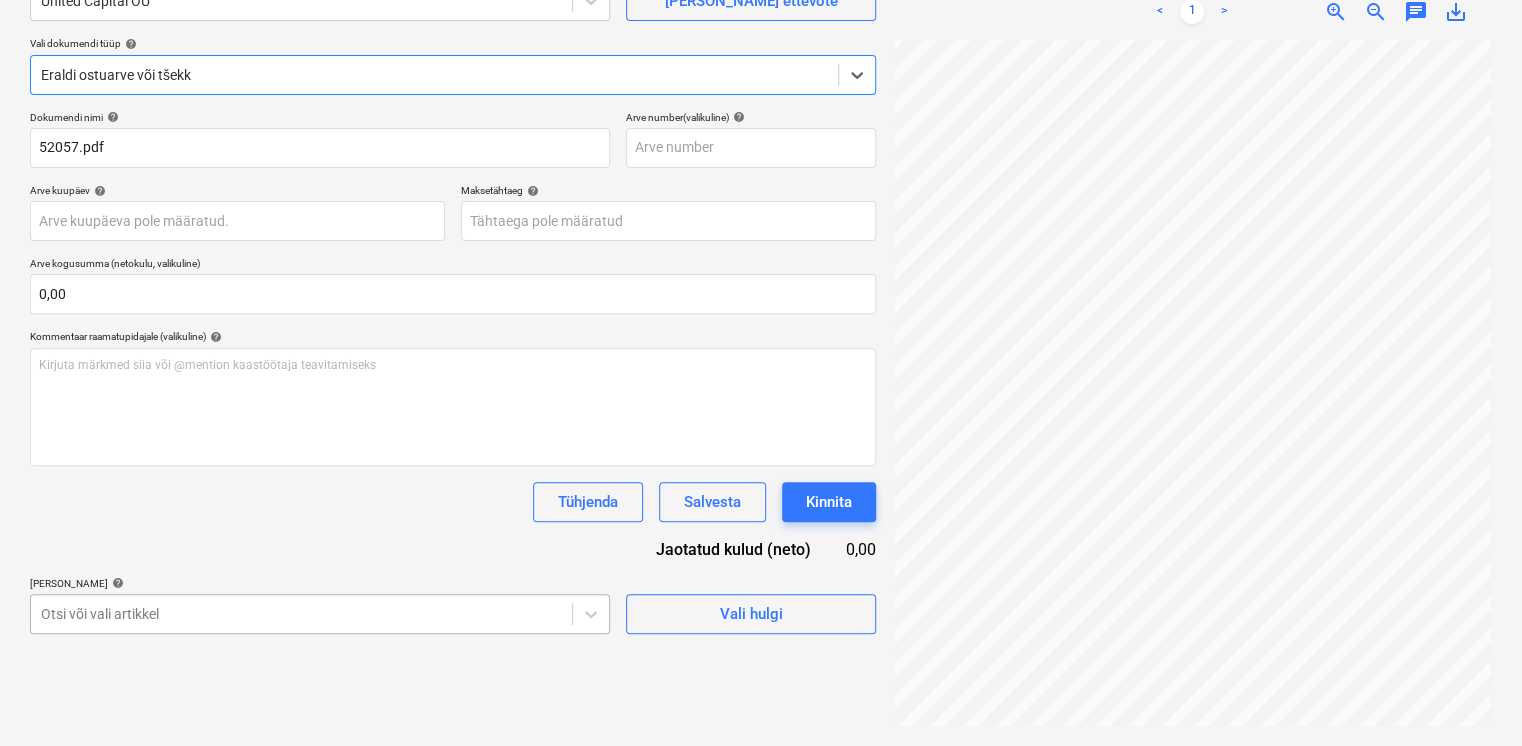 click on "Projektid Kontaktid Koondarved Postkast format_size keyboard_arrow_down help search Otsi notifications 99+ keyboard_arrow_down E. Sillandi keyboard_arrow_down Viieaia tee 28 Eelarve 9+ Hinnapäringud Alltöövõtulepingud Aktid 1 Kulud Sissetulek Failid 9+ Analüütika Sätted Failide konteerimine Vali ettevõte United Capital OÜ   [PERSON_NAME] uus ettevõte Vali dokumendi tüüp help option Eraldi ostuarve või tšekk, selected.   Select is focused ,type to refine list, press Down to open the menu,  [PERSON_NAME] ostuarve või tšekk Dokumendi nimi help 52057.pdf Arve number  (valikuline) help Arve kuupäev help Press the down arrow key to interact with the calendar and
select a date. Press the question mark key to get the keyboard shortcuts for changing dates. Maksetähtaeg help Press the down arrow key to interact with the calendar and
select a date. Press the question mark key to get the keyboard shortcuts for changing dates. Arve kogusumma (netokulu, valikuline) 0,00 Kommentaar raamatupidajale (valikuline) <" at bounding box center (761, 173) 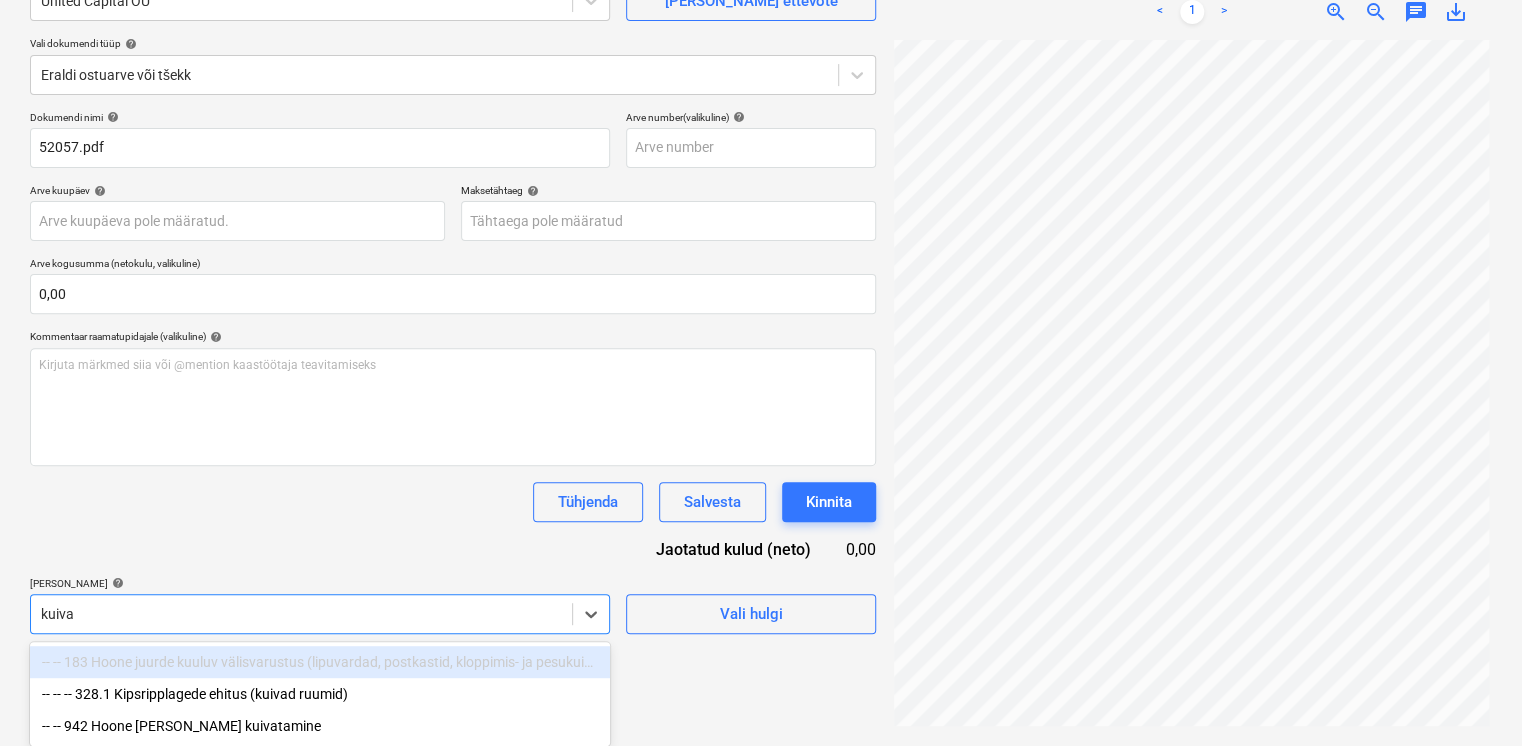 type on "kuivat" 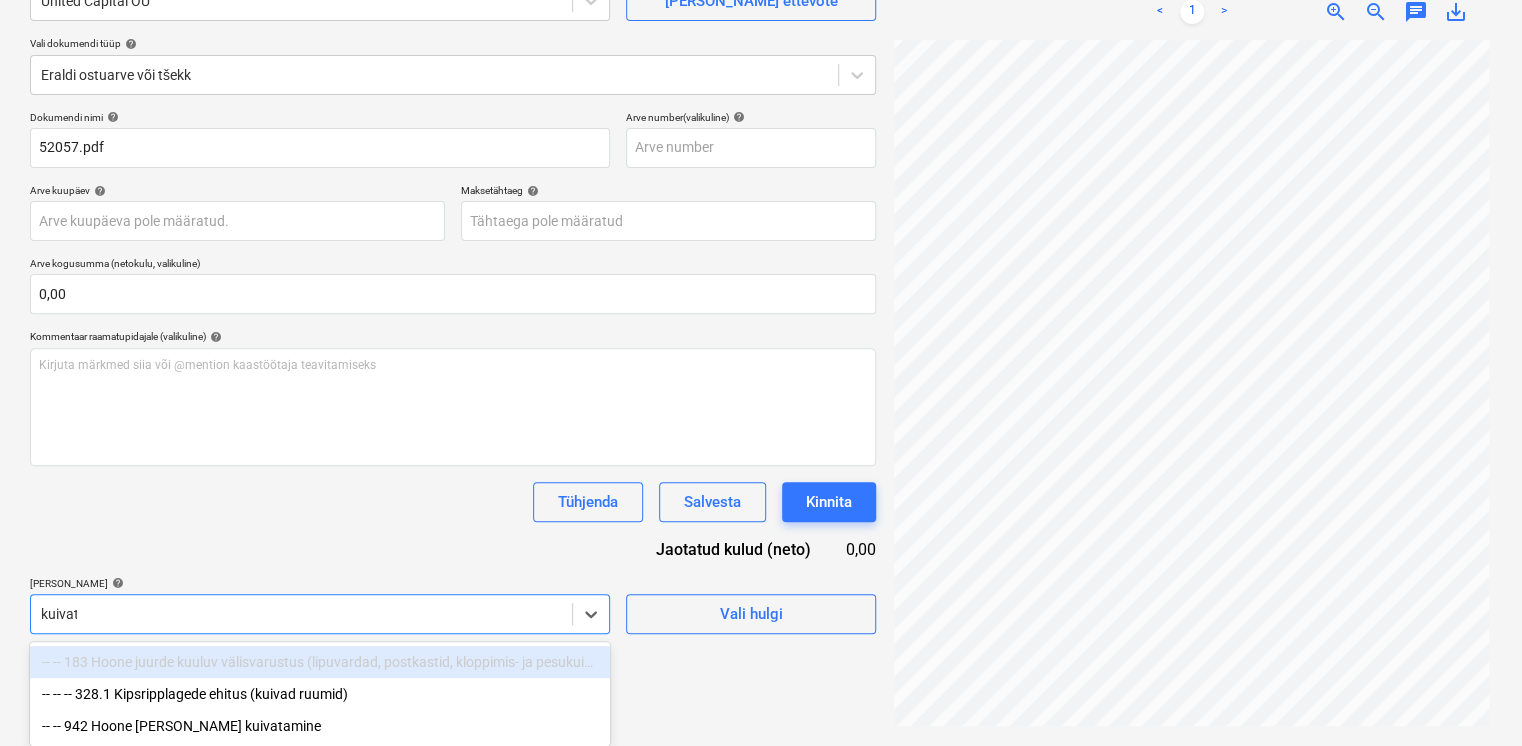 scroll, scrollTop: 200, scrollLeft: 0, axis: vertical 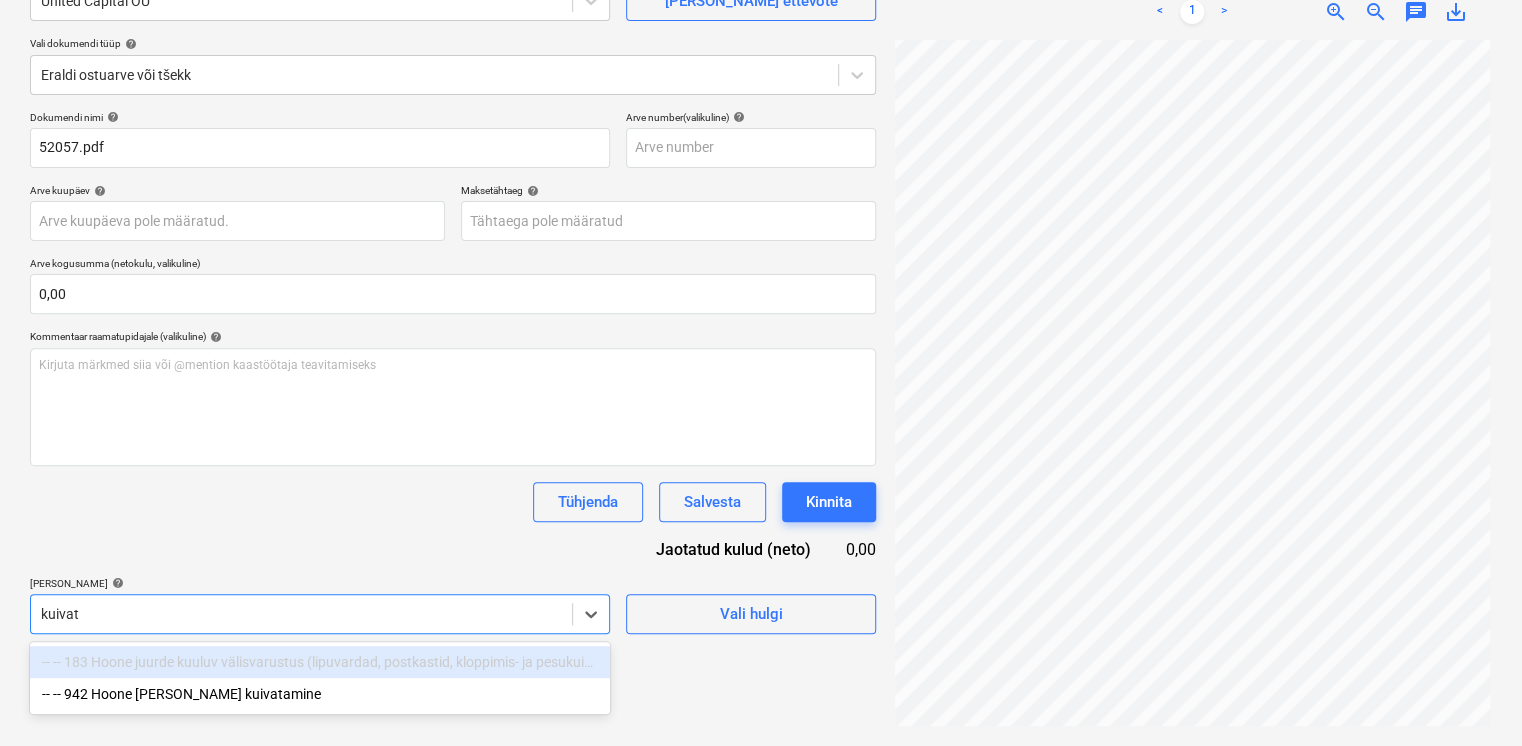 click on "-- --  942 Hoone [PERSON_NAME] kuivatamine" at bounding box center (320, 694) 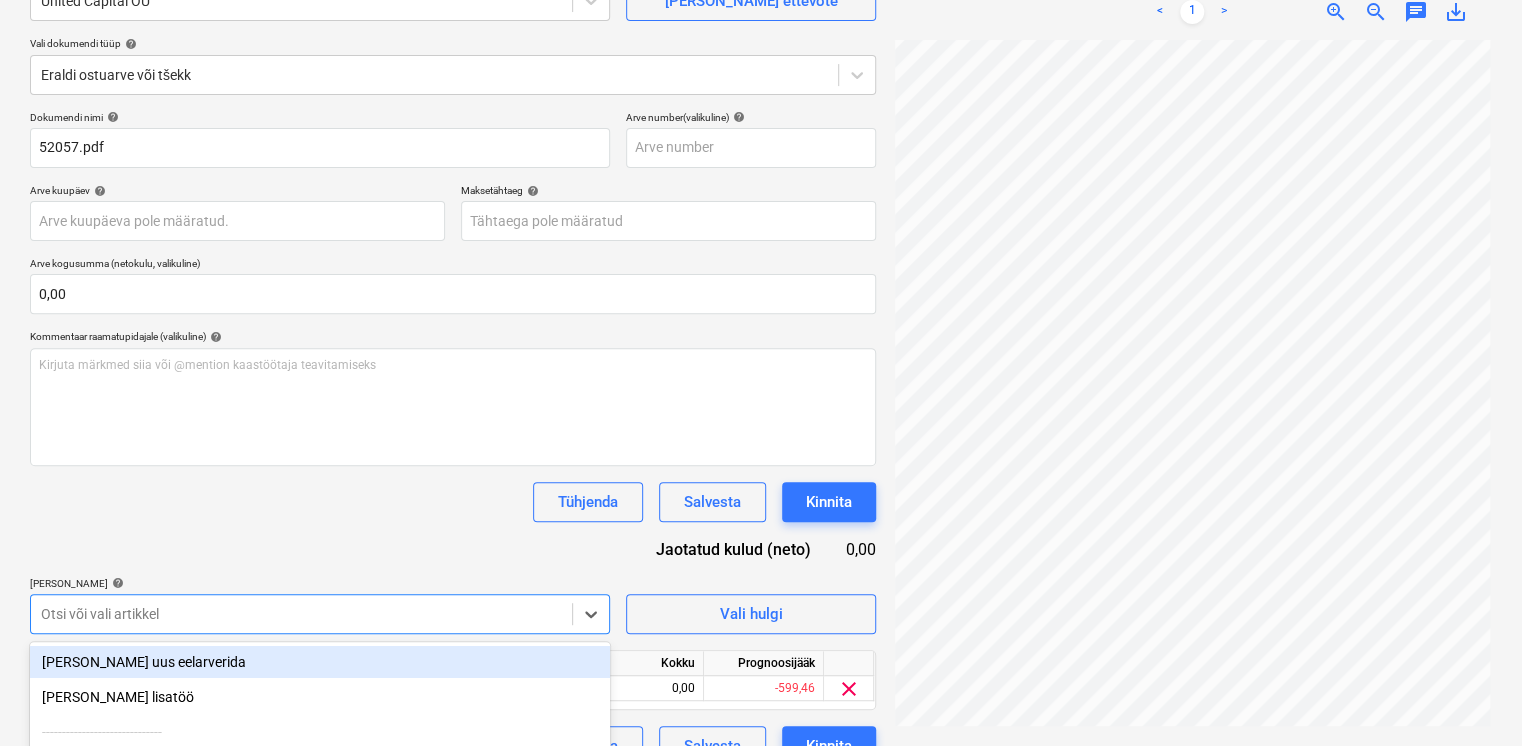 click on "Tühjenda Salvesta Kinnita" at bounding box center (453, 502) 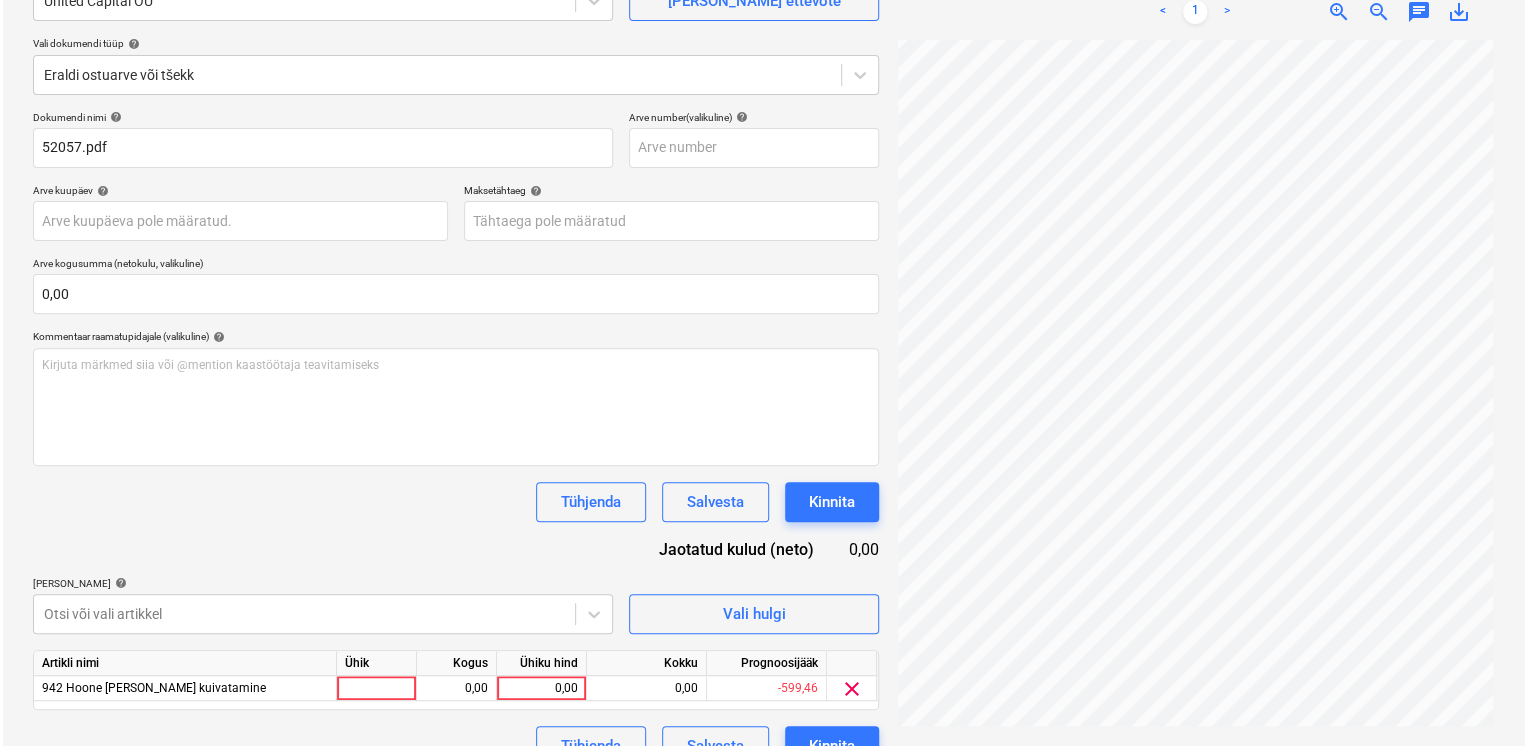 scroll, scrollTop: 235, scrollLeft: 0, axis: vertical 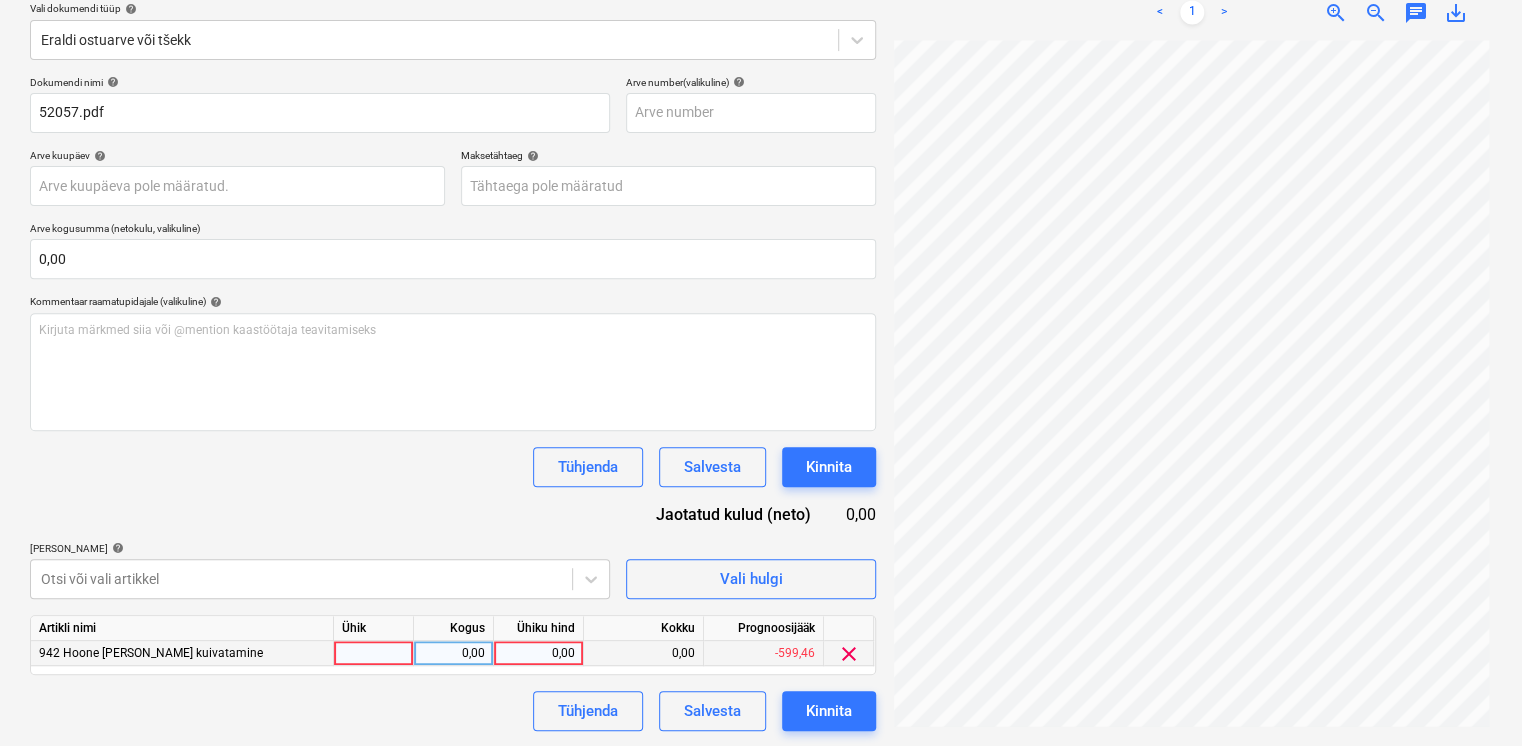 click on "0,00" at bounding box center (538, 653) 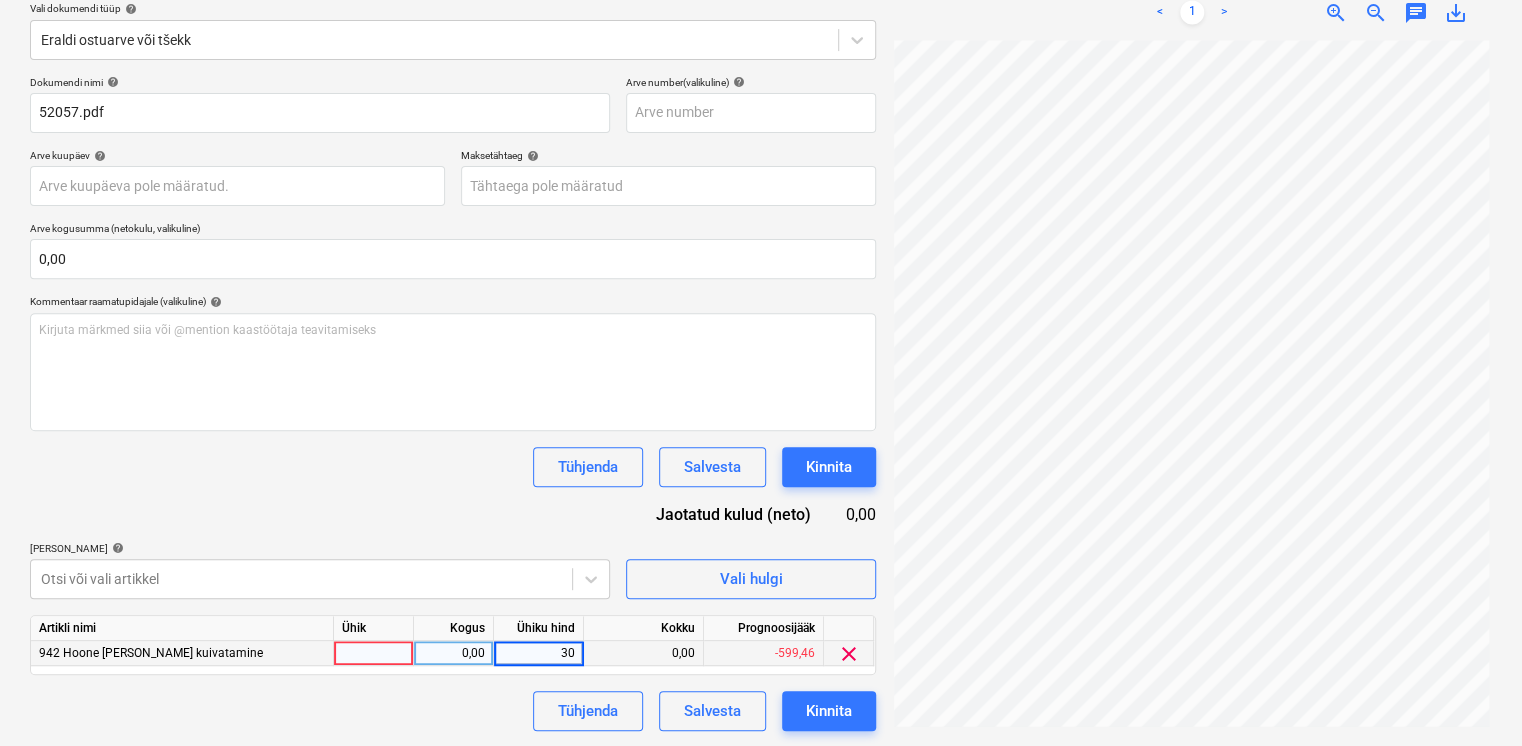 type on "306" 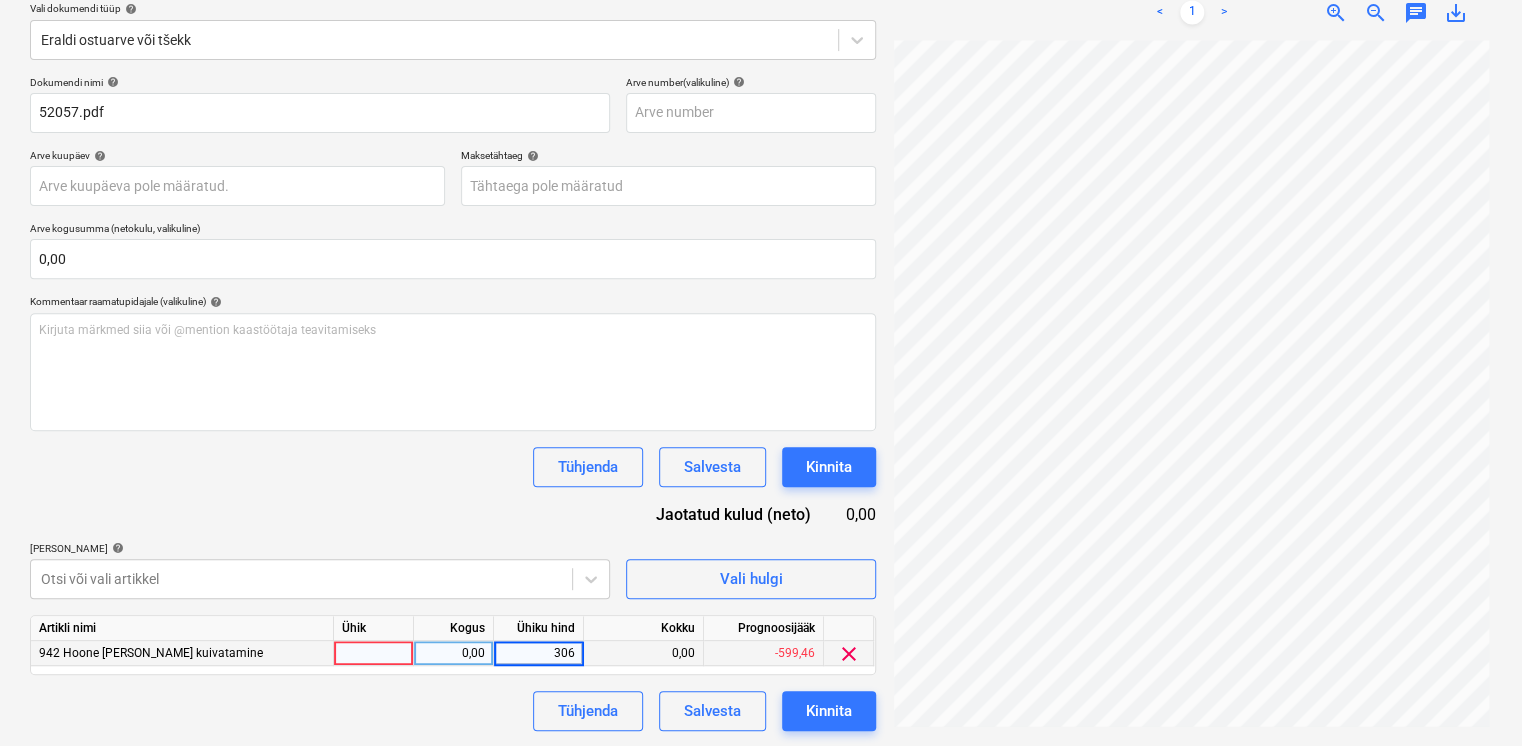 click on "Dokumendi nimi help 52057.pdf Arve number  (valikuline) help Arve kuupäev help Press the down arrow key to interact with the calendar and
select a date. Press the question mark key to get the keyboard shortcuts for changing dates. Maksetähtaeg help Press the down arrow key to interact with the calendar and
select a date. Press the question mark key to get the keyboard shortcuts for changing dates. Arve kogusumma (netokulu, valikuline) 0,00 Kommentaar raamatupidajale (valikuline) help [PERSON_NAME] märkmed siia või @mention kaastöötaja teavitamiseks ﻿ Tühjenda Salvesta Kinnita Jaotatud kulud (neto) 0,00 [PERSON_NAME] artiklid help Otsi või vali artikkel Vali hulgi Artikli nimi Ühik Kogus Ühiku hind Kokku Prognoosijääk 942 Hoone [PERSON_NAME] kuivatamine 0,00 306 0,00 -599,46 clear Tühjenda Salvesta Kinnita" at bounding box center (453, 403) 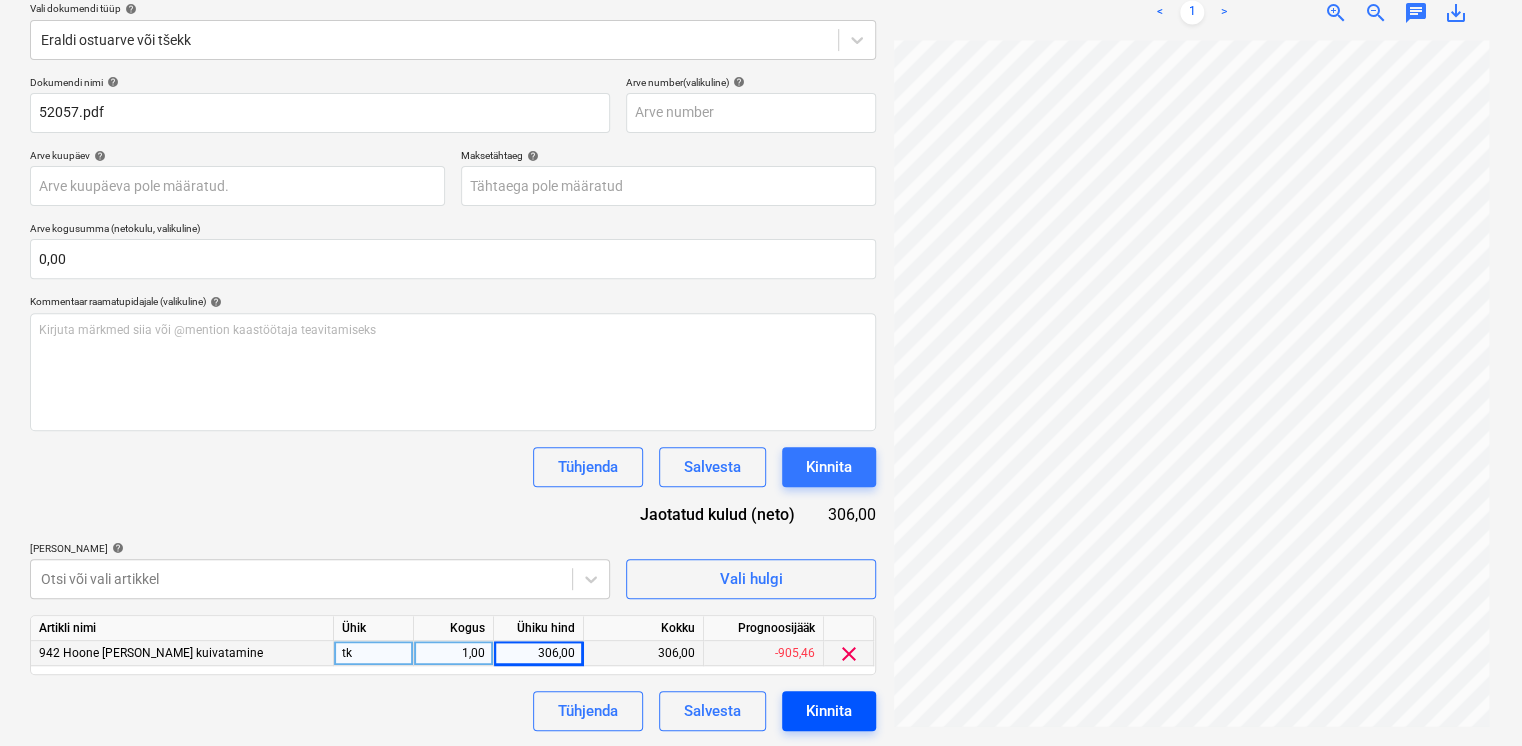 click on "Kinnita" at bounding box center (829, 711) 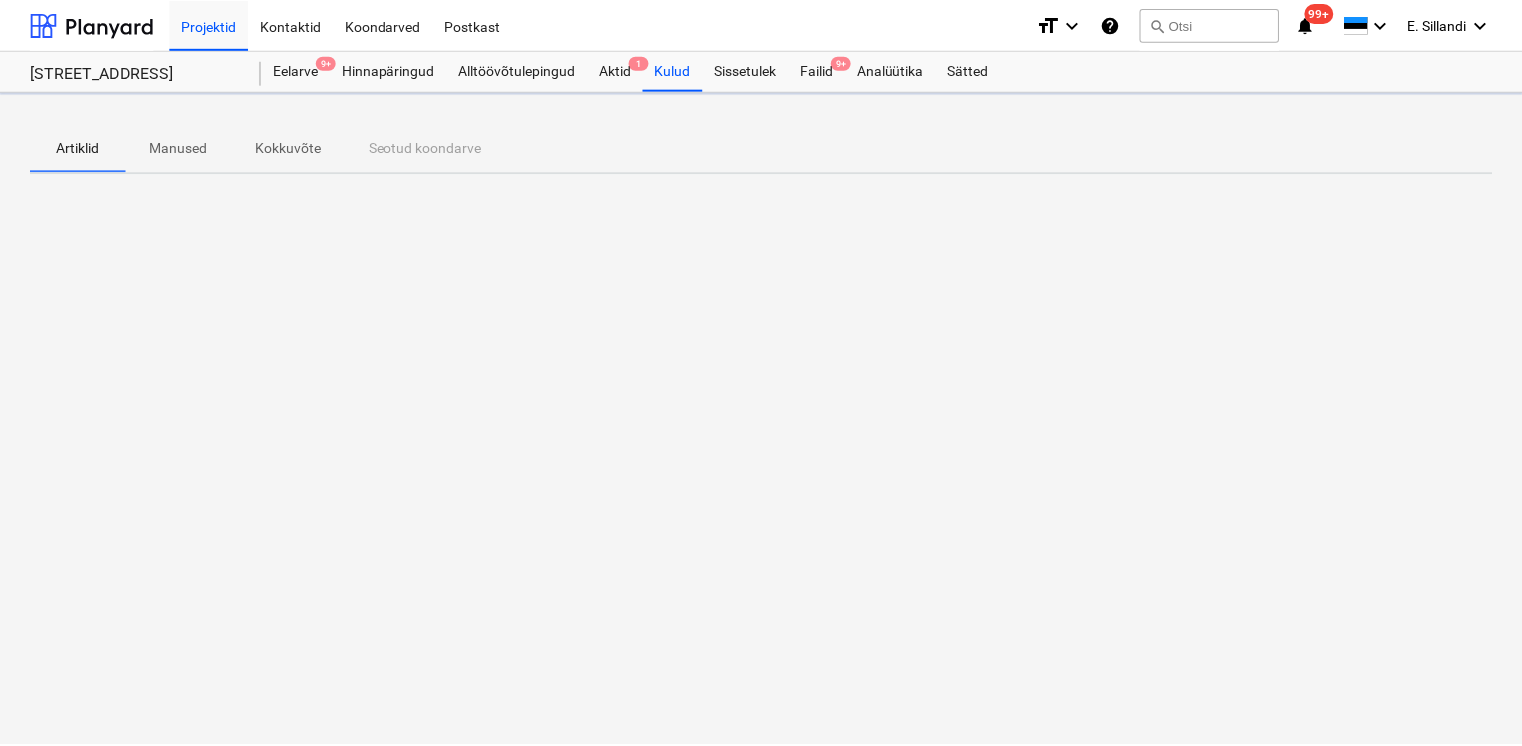 scroll, scrollTop: 0, scrollLeft: 0, axis: both 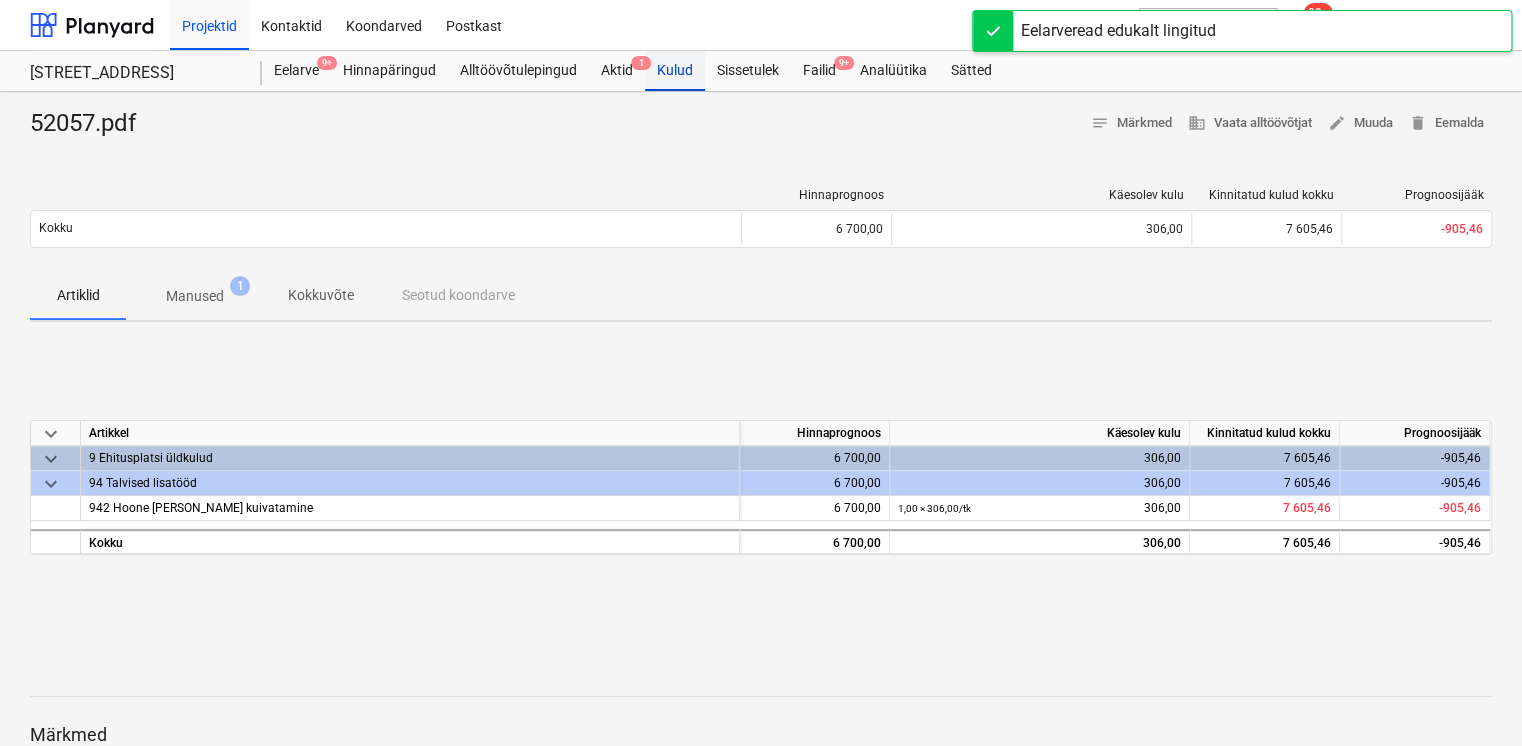 click on "Kulud" at bounding box center [675, 71] 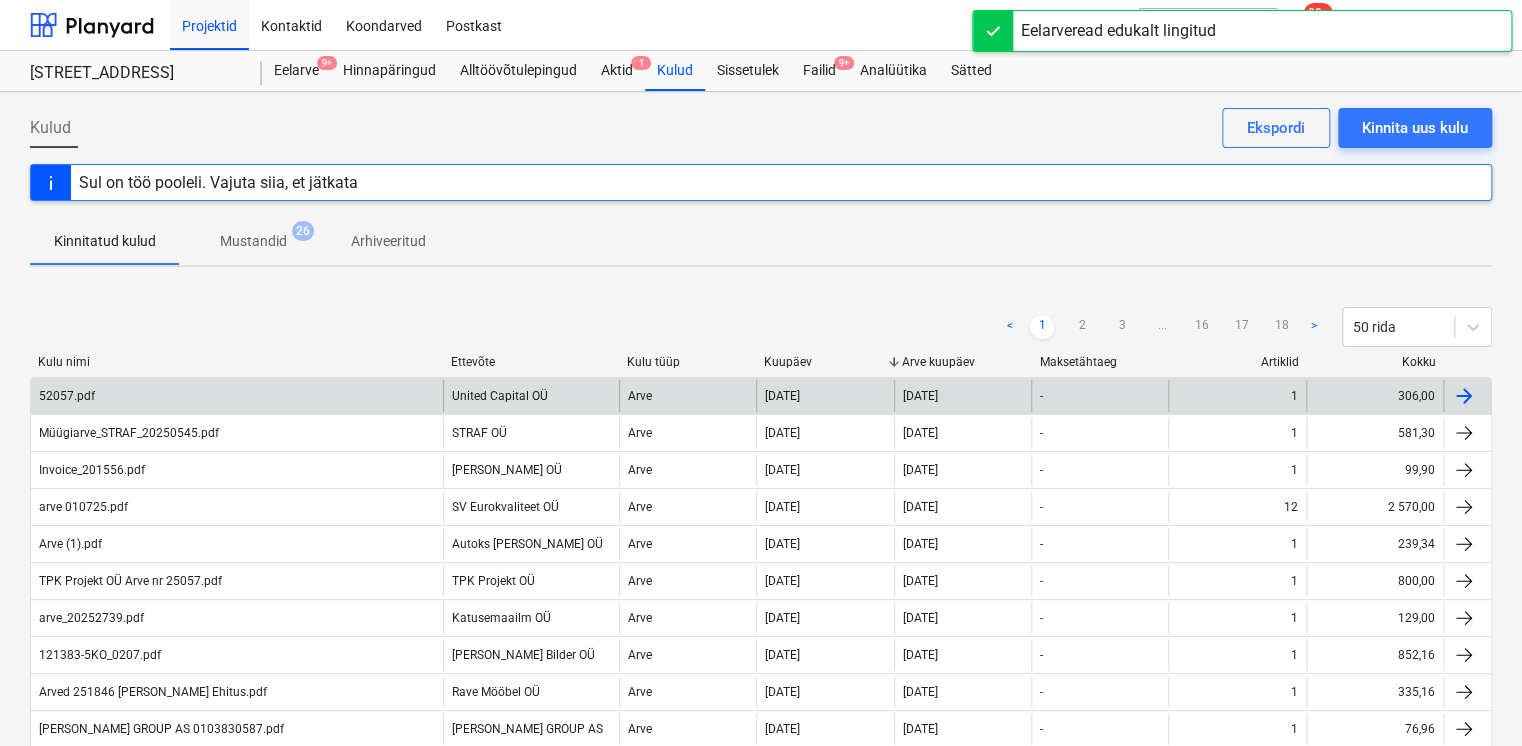 click on "52057.pdf" at bounding box center (237, 396) 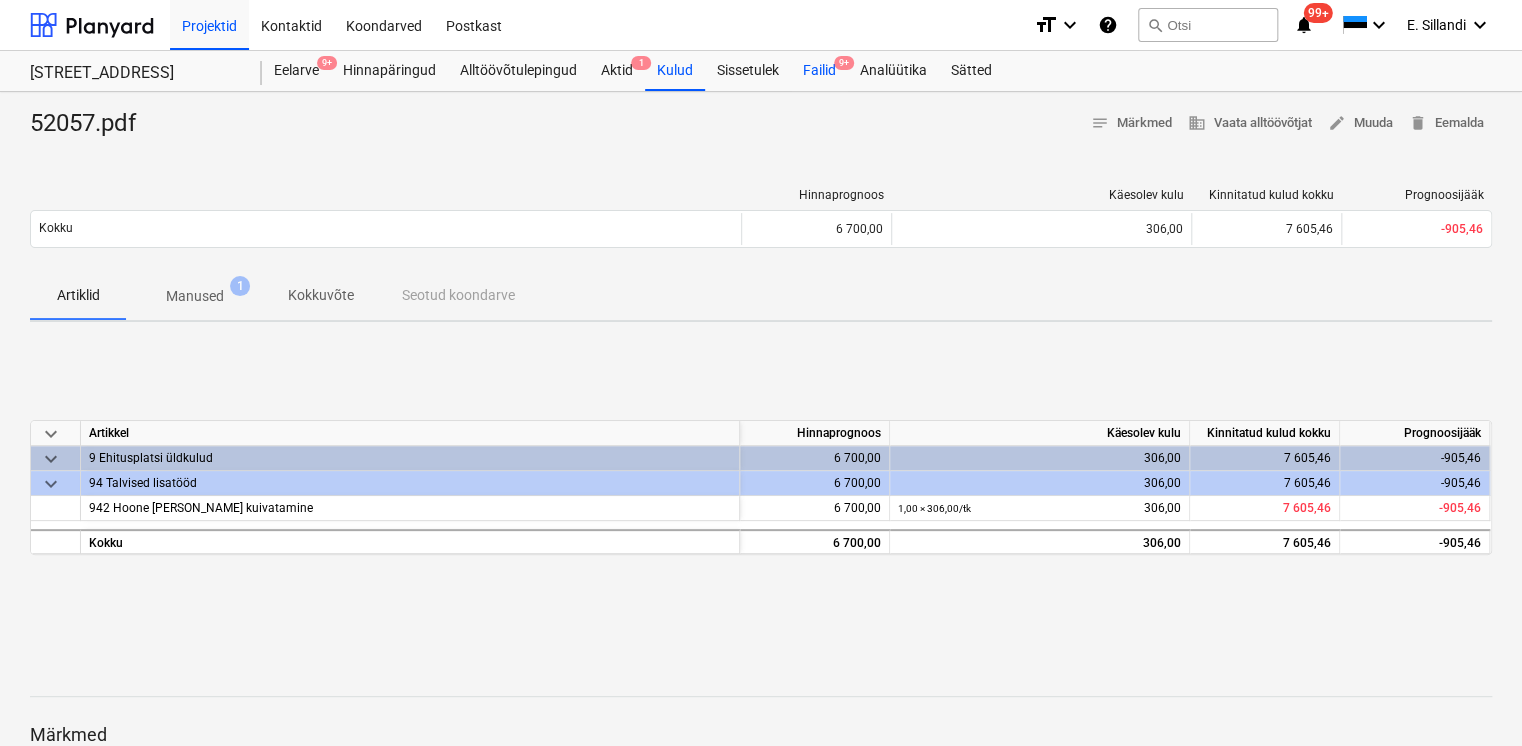 click on "Failid 9+" at bounding box center [819, 71] 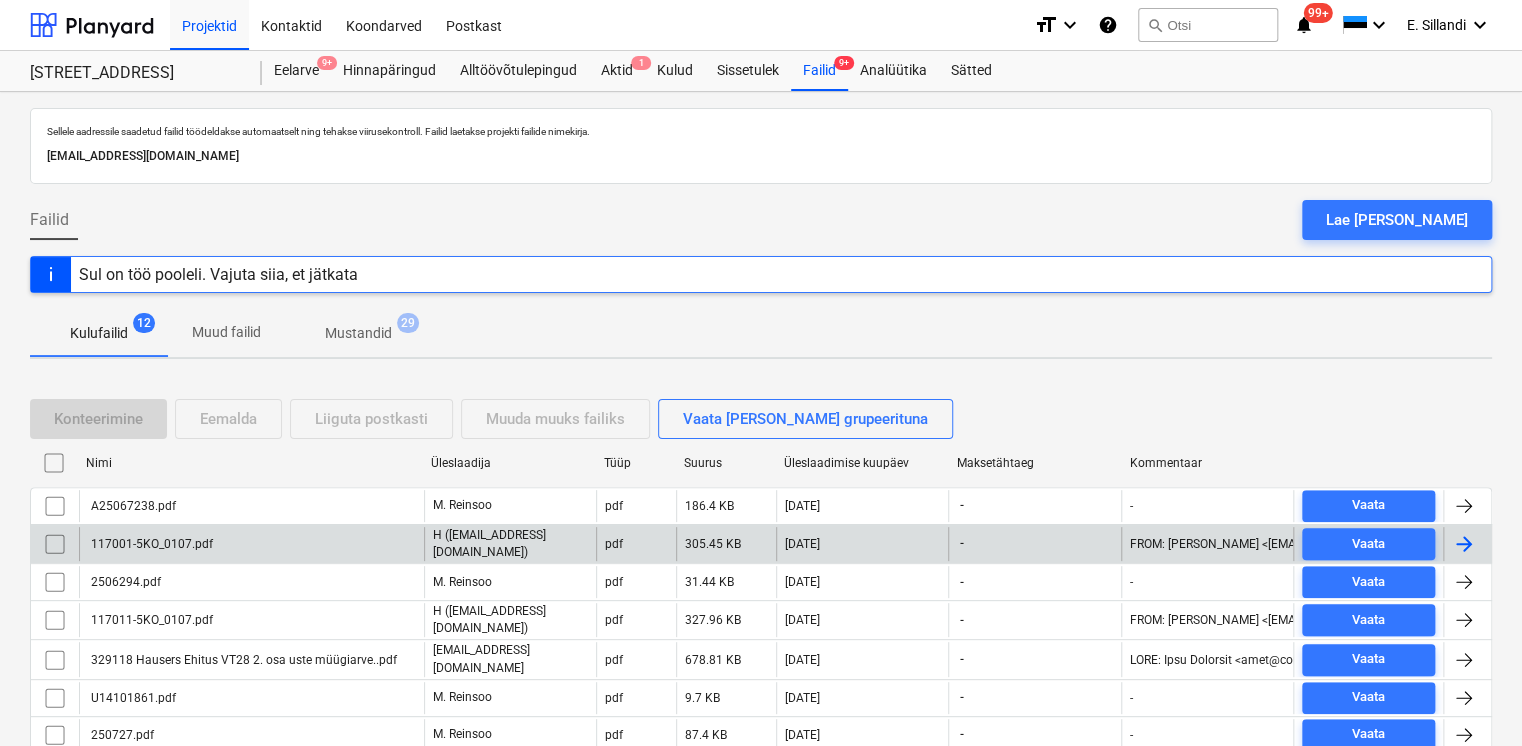 click on "117001-5KO_0107.pdf" at bounding box center [150, 544] 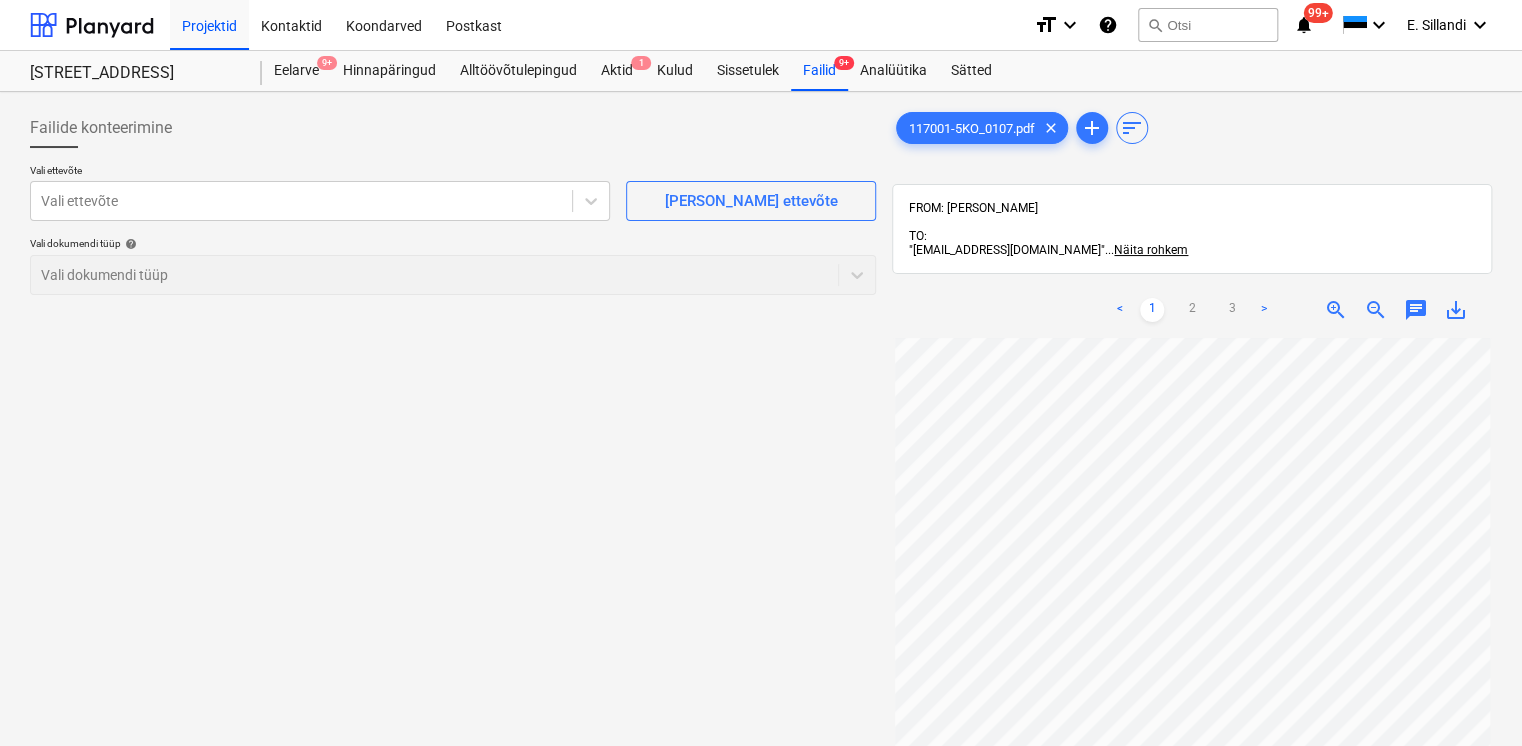 scroll, scrollTop: 0, scrollLeft: 5, axis: horizontal 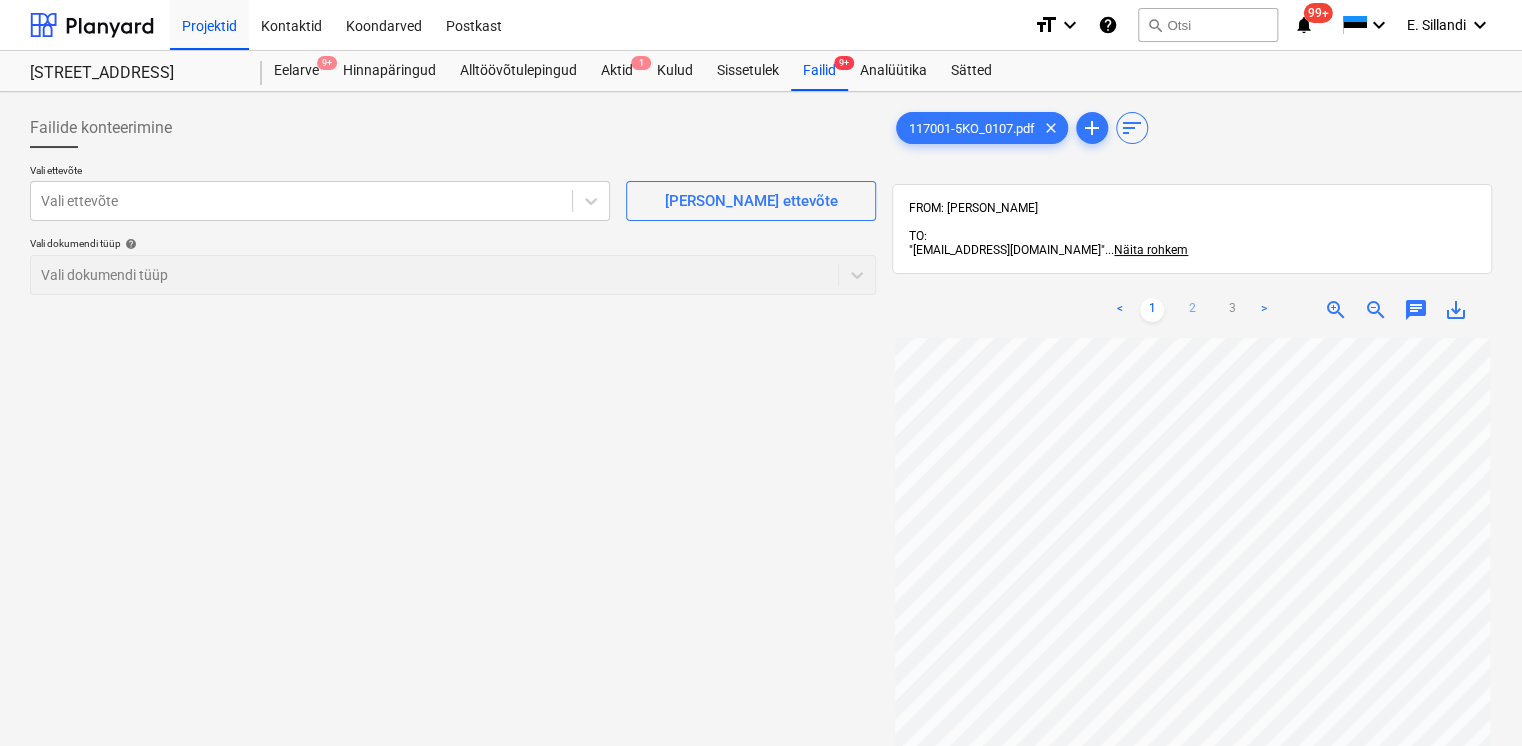 click on "2" at bounding box center (1192, 310) 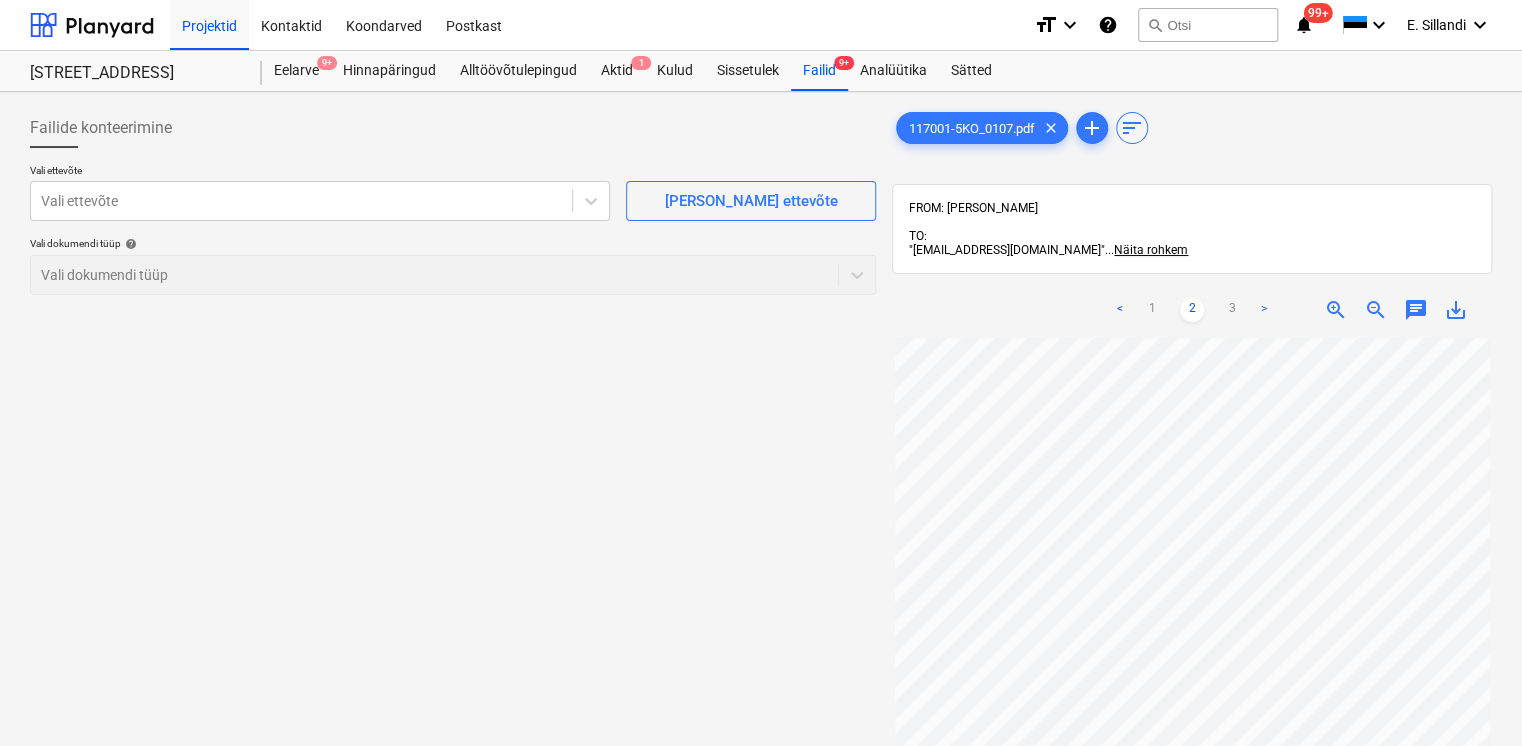 scroll, scrollTop: 0, scrollLeft: 5, axis: horizontal 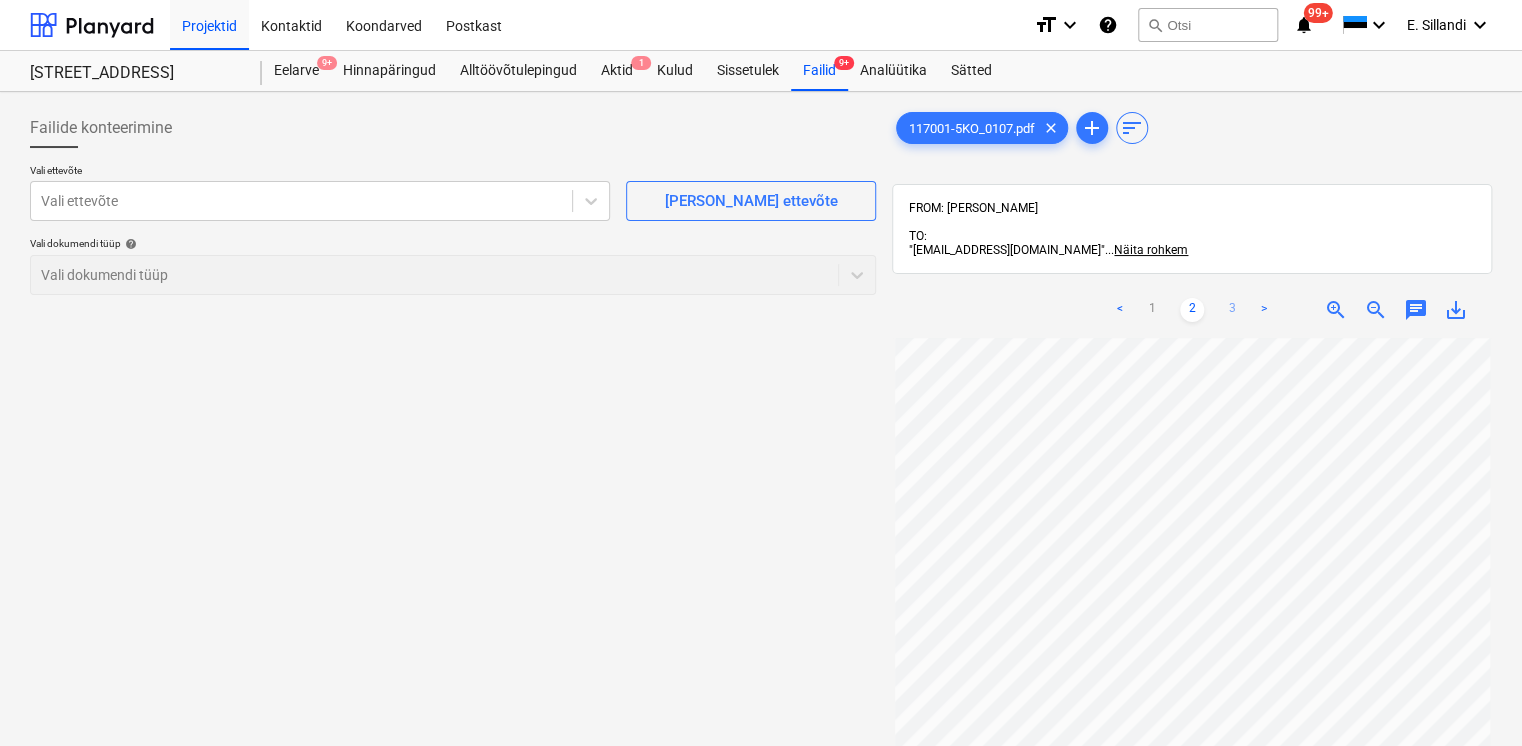 click on "3" at bounding box center [1232, 310] 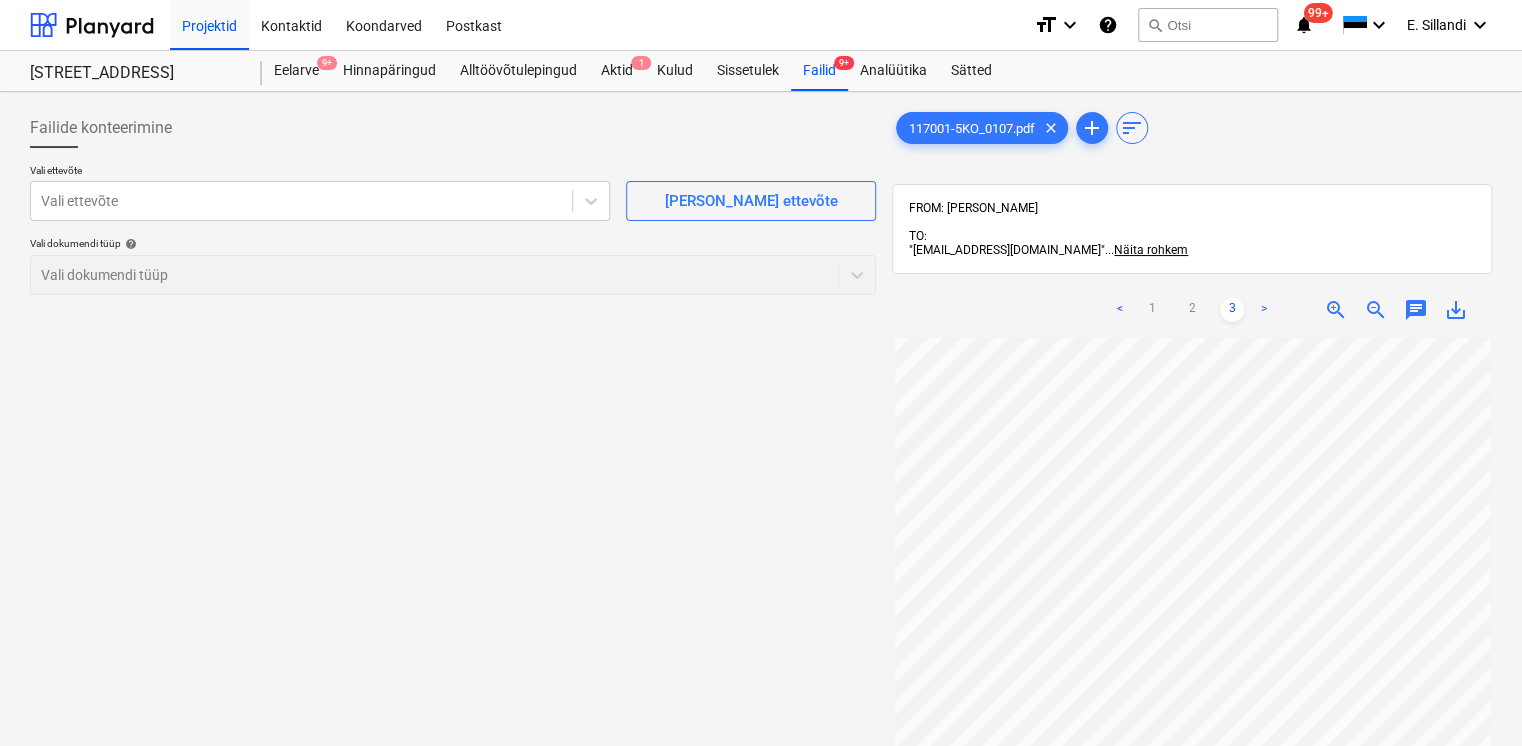 scroll, scrollTop: 165, scrollLeft: 5, axis: both 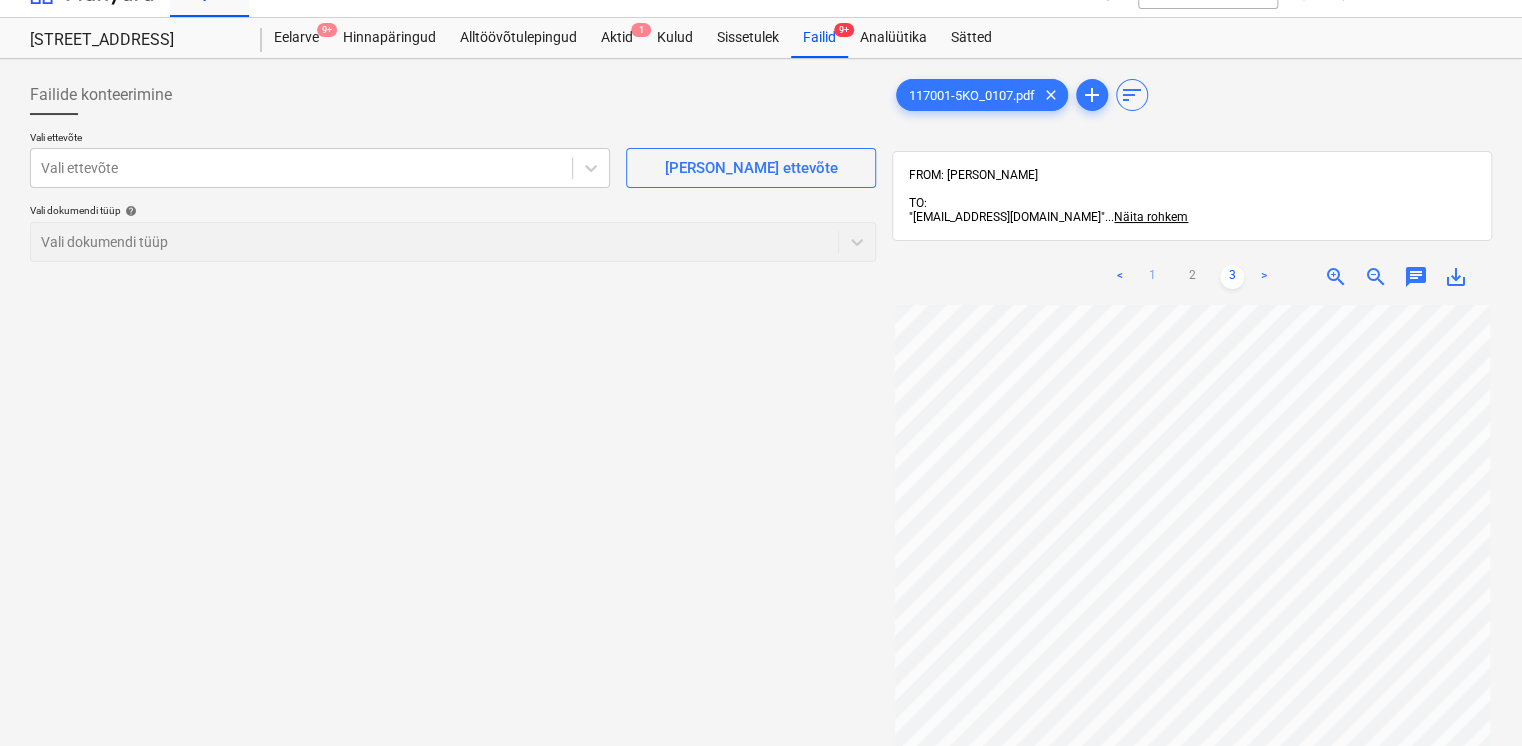 click on "1" at bounding box center [1152, 277] 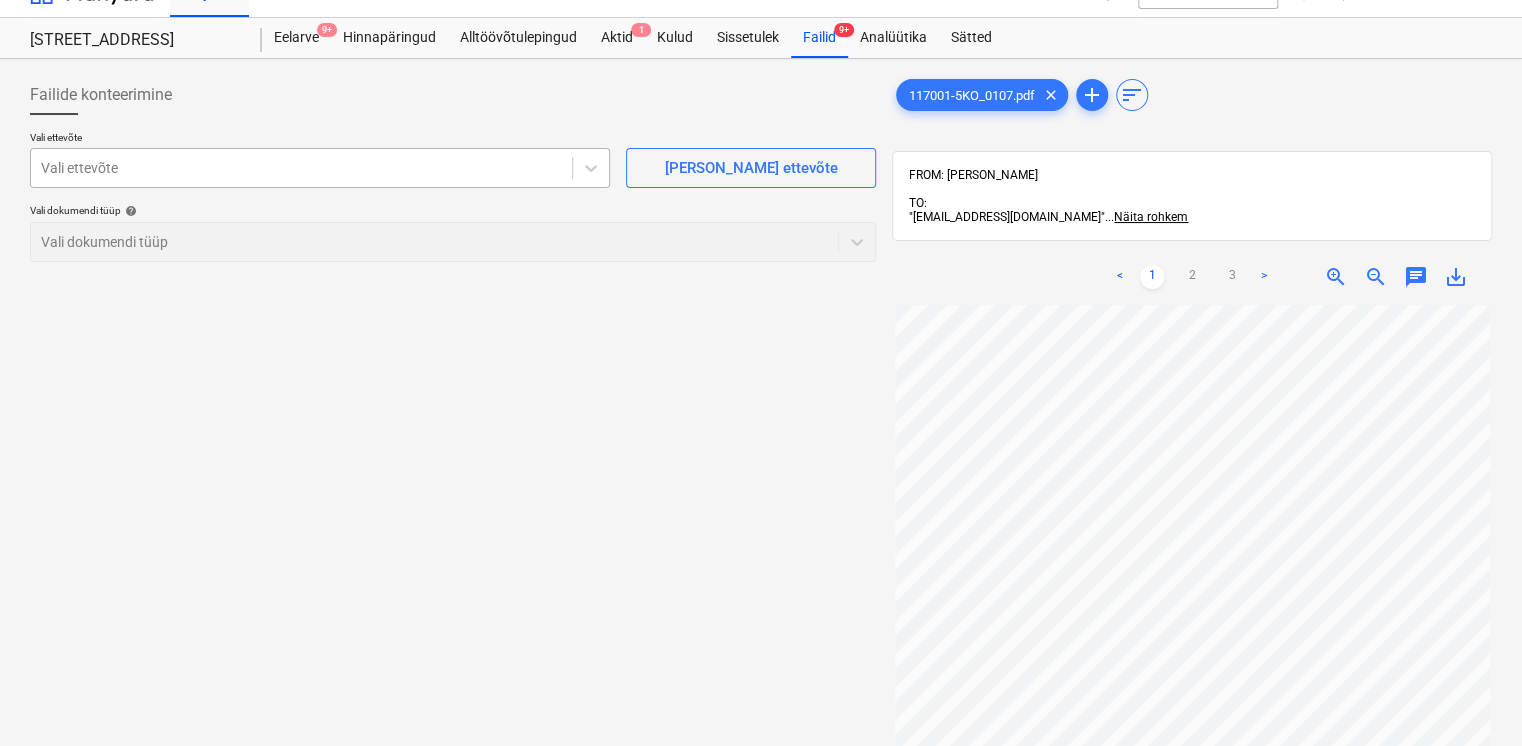 click at bounding box center (301, 168) 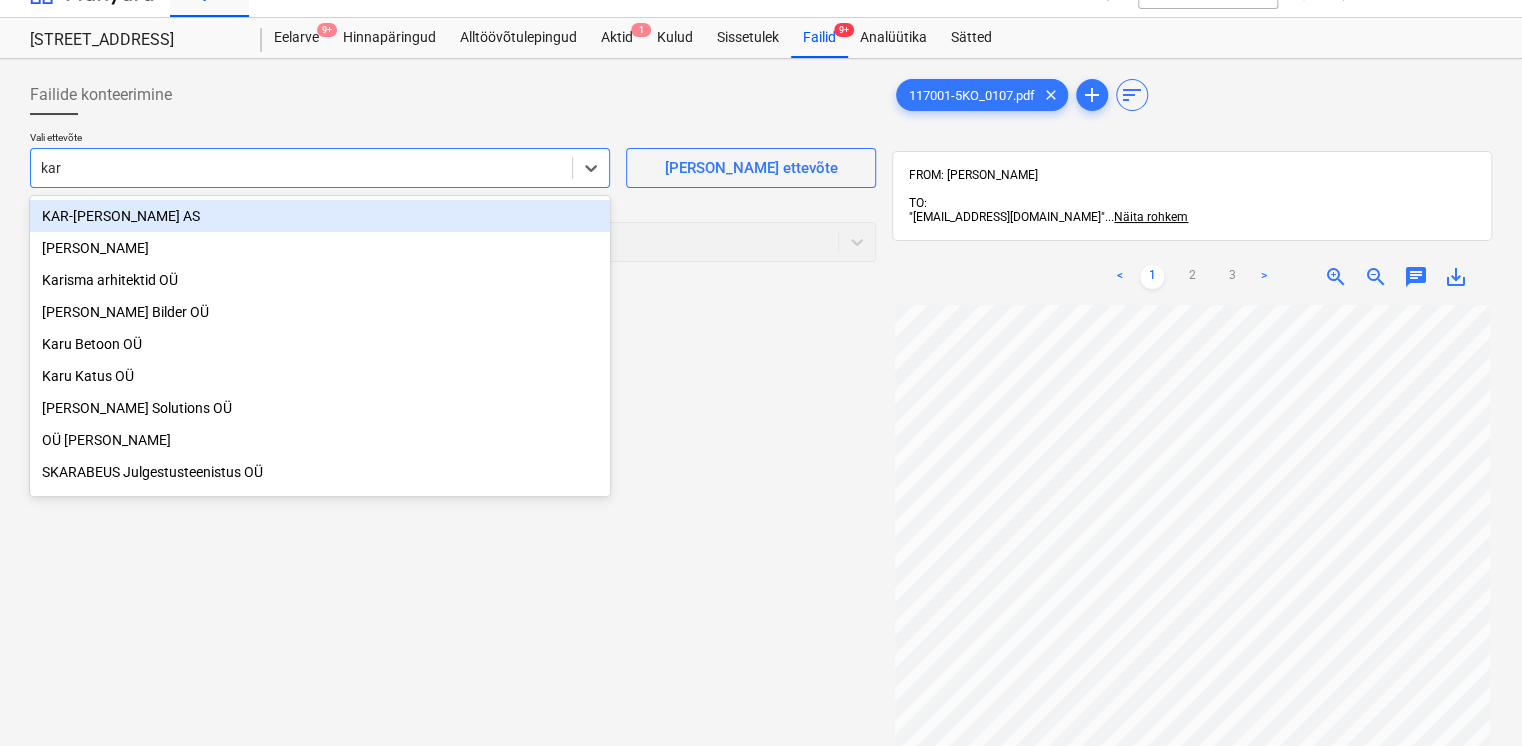 type on "[PERSON_NAME]" 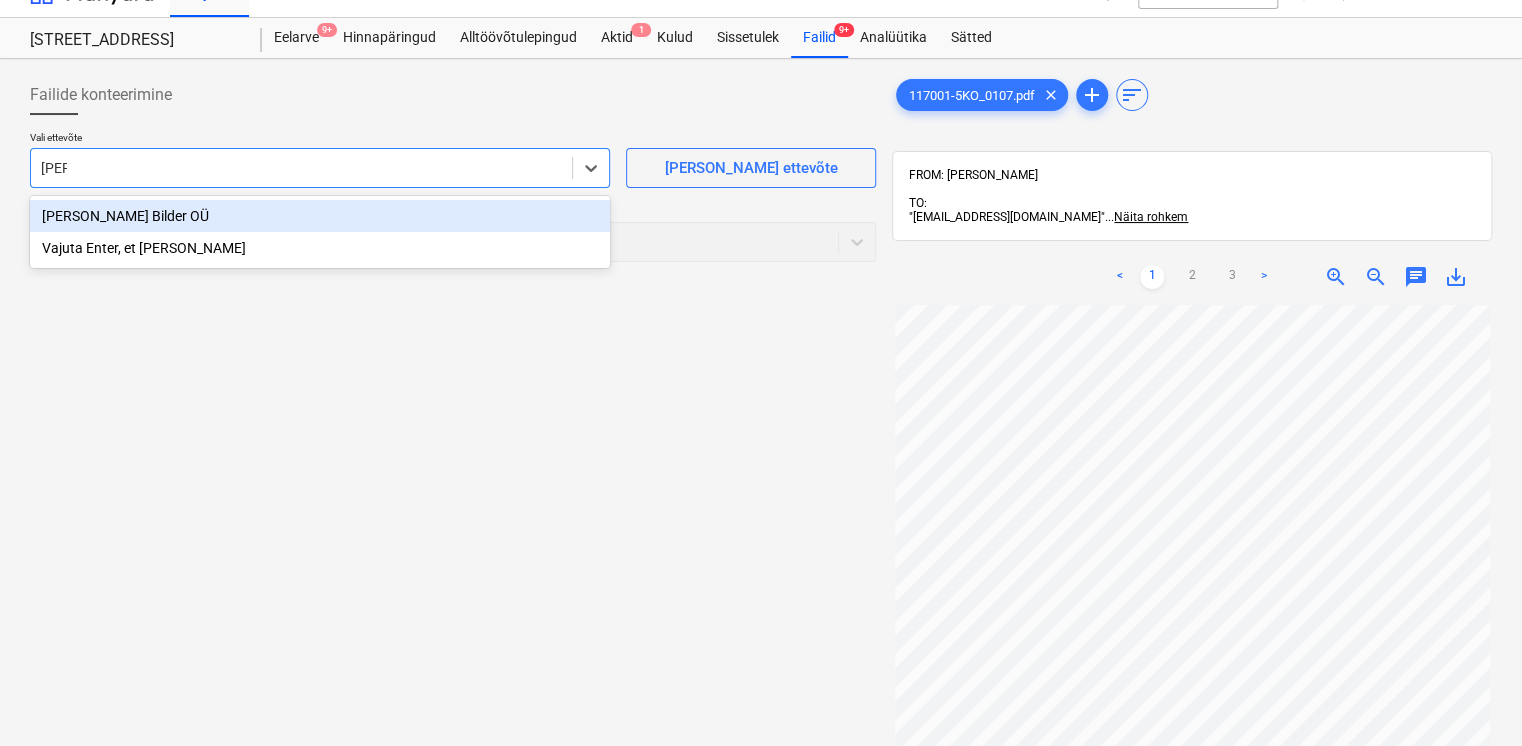 click on "[PERSON_NAME] Bilder OÜ" at bounding box center [320, 216] 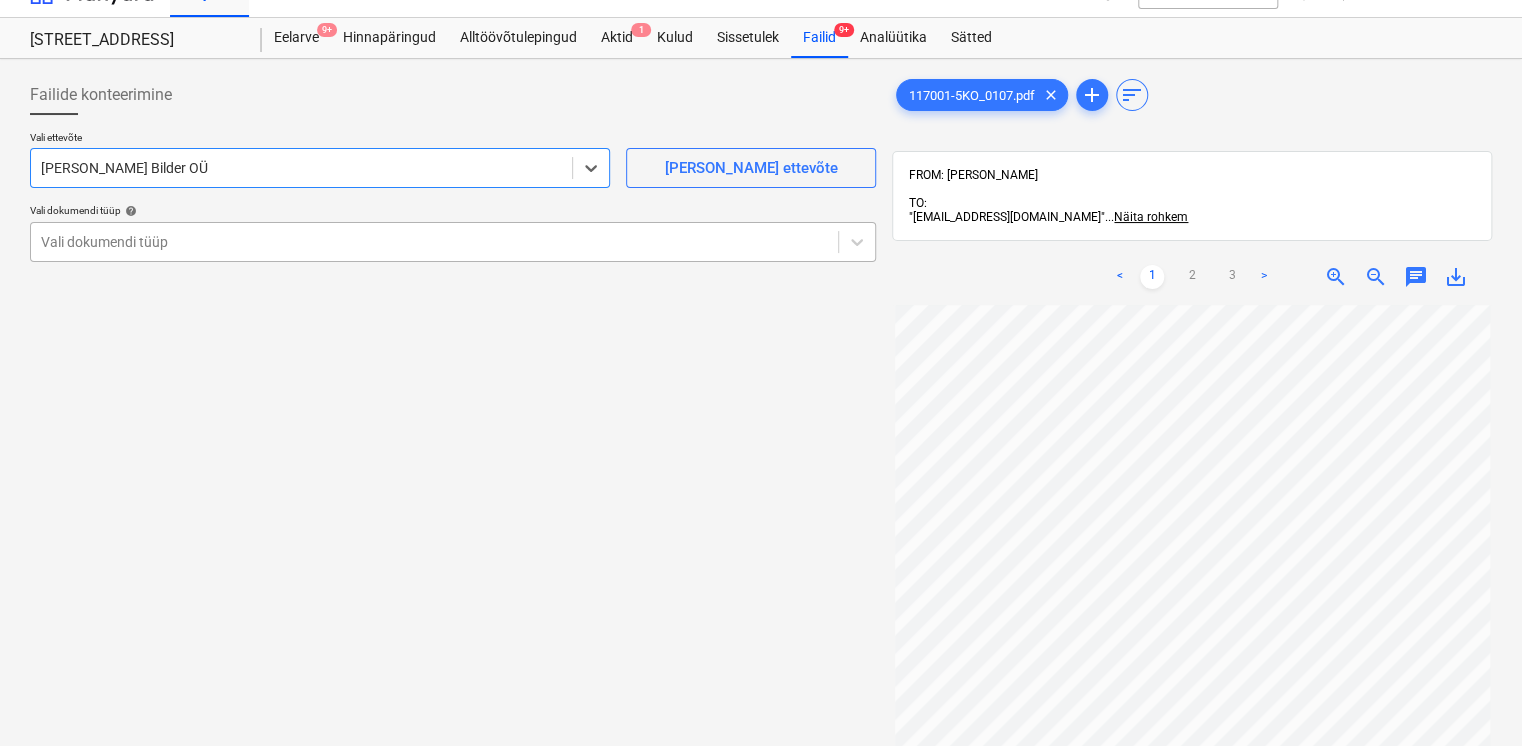 click at bounding box center (434, 242) 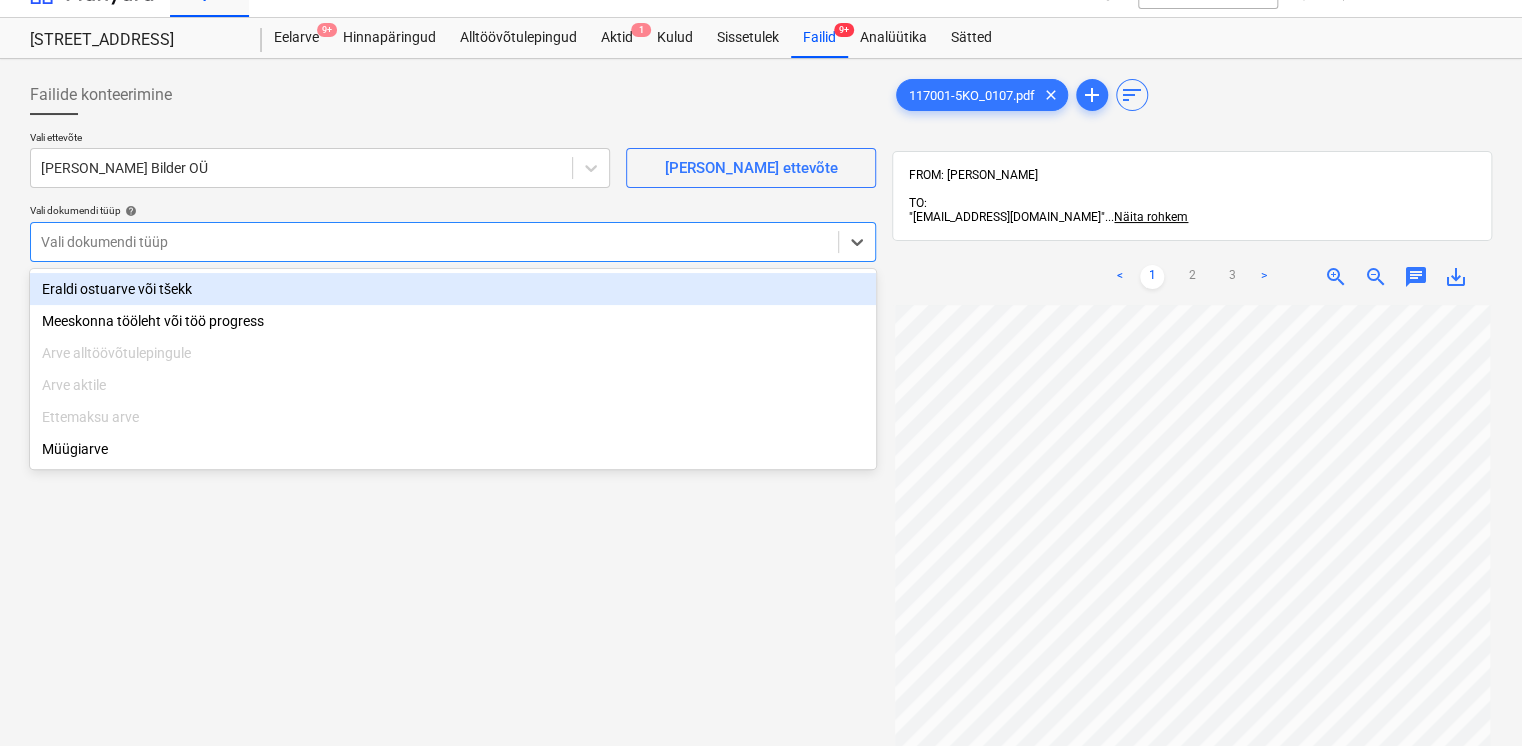 click on "Eraldi ostuarve või tšekk" at bounding box center [453, 289] 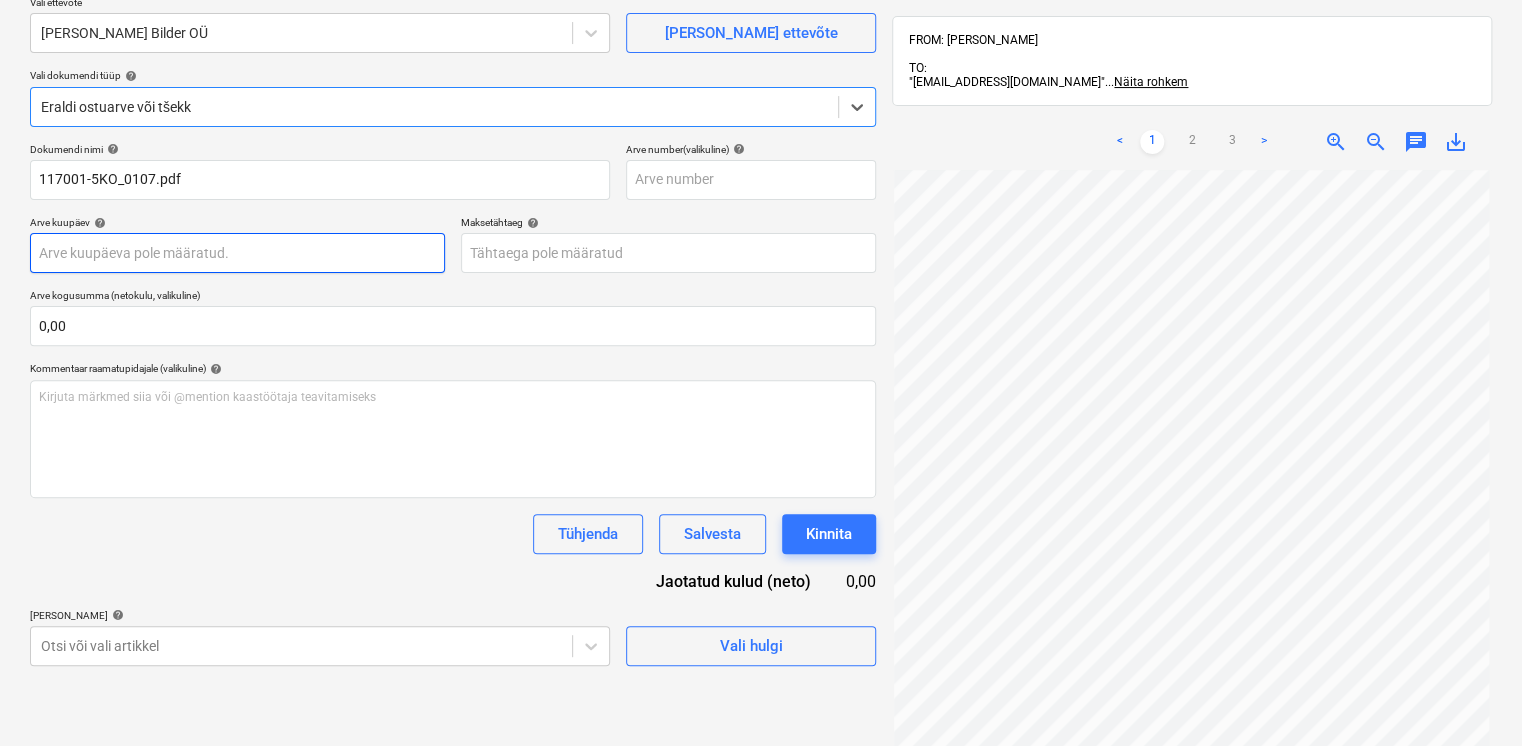 scroll, scrollTop: 284, scrollLeft: 0, axis: vertical 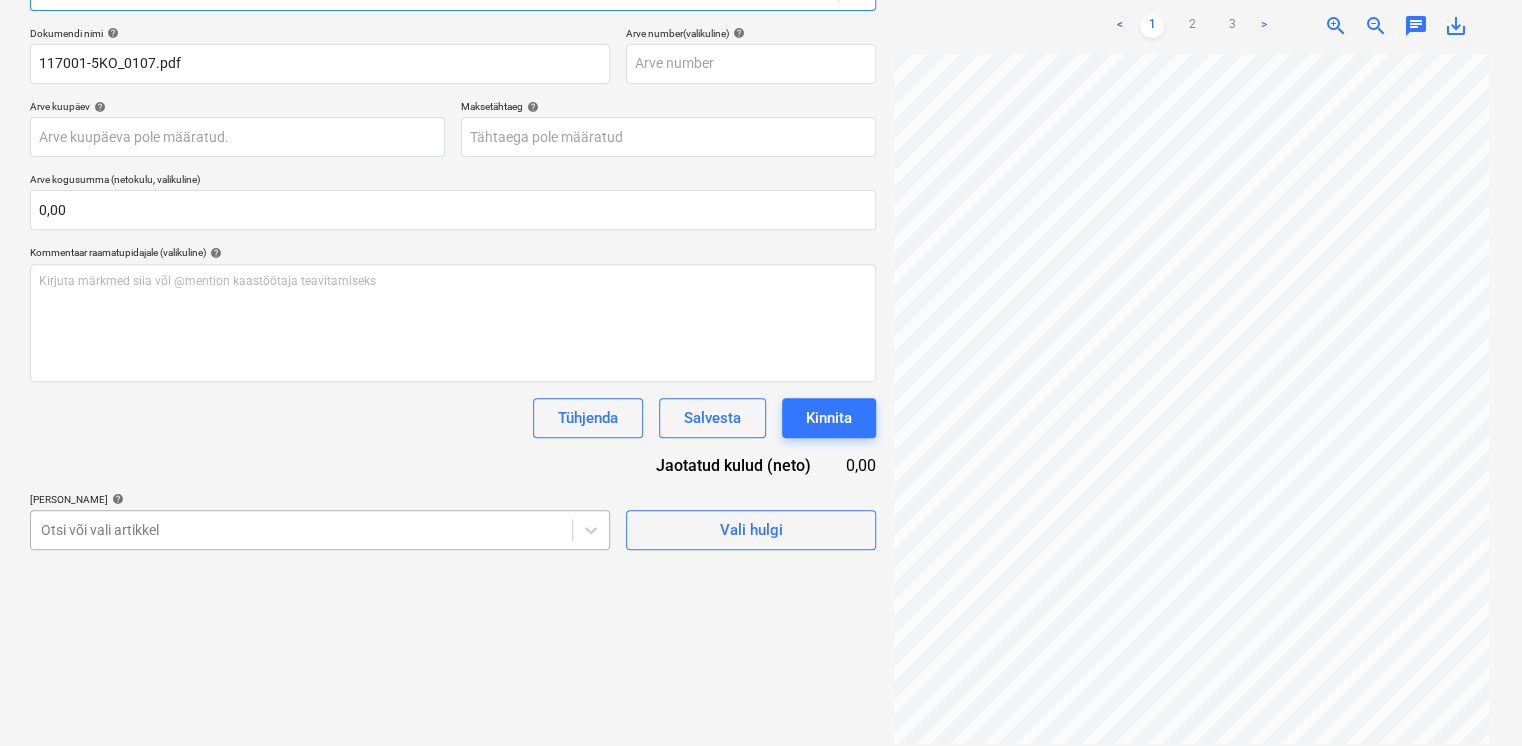 click on "Projektid Kontaktid Koondarved Postkast format_size keyboard_arrow_down help search Otsi notifications 99+ keyboard_arrow_down E. Sillandi keyboard_arrow_down Viieaia tee 28 Eelarve 9+ Hinnapäringud Alltöövõtulepingud Aktid 1 Kulud Sissetulek Failid 9+ Analüütika Sätted Failide konteerimine Vali ettevõte [PERSON_NAME] OÜ   [PERSON_NAME] uus ettevõte Vali dokumendi tüüp help option Eraldi ostuarve või tšekk, selected.   Select is focused ,type to refine list, press Down to open the menu,  [PERSON_NAME] ostuarve või tšekk Dokumendi nimi help 117001-5KO_0107.pdf Arve number  (valikuline) help Arve kuupäev help Press the down arrow key to interact with the calendar and
select a date. Press the question mark key to get the keyboard shortcuts for changing dates. Maksetähtaeg help Press the down arrow key to interact with the calendar and
select a date. Press the question mark key to get the keyboard shortcuts for changing dates. Arve kogusumma (netokulu, valikuline) 0,00 help ﻿ [PERSON_NAME] 0,00 <" at bounding box center [761, 89] 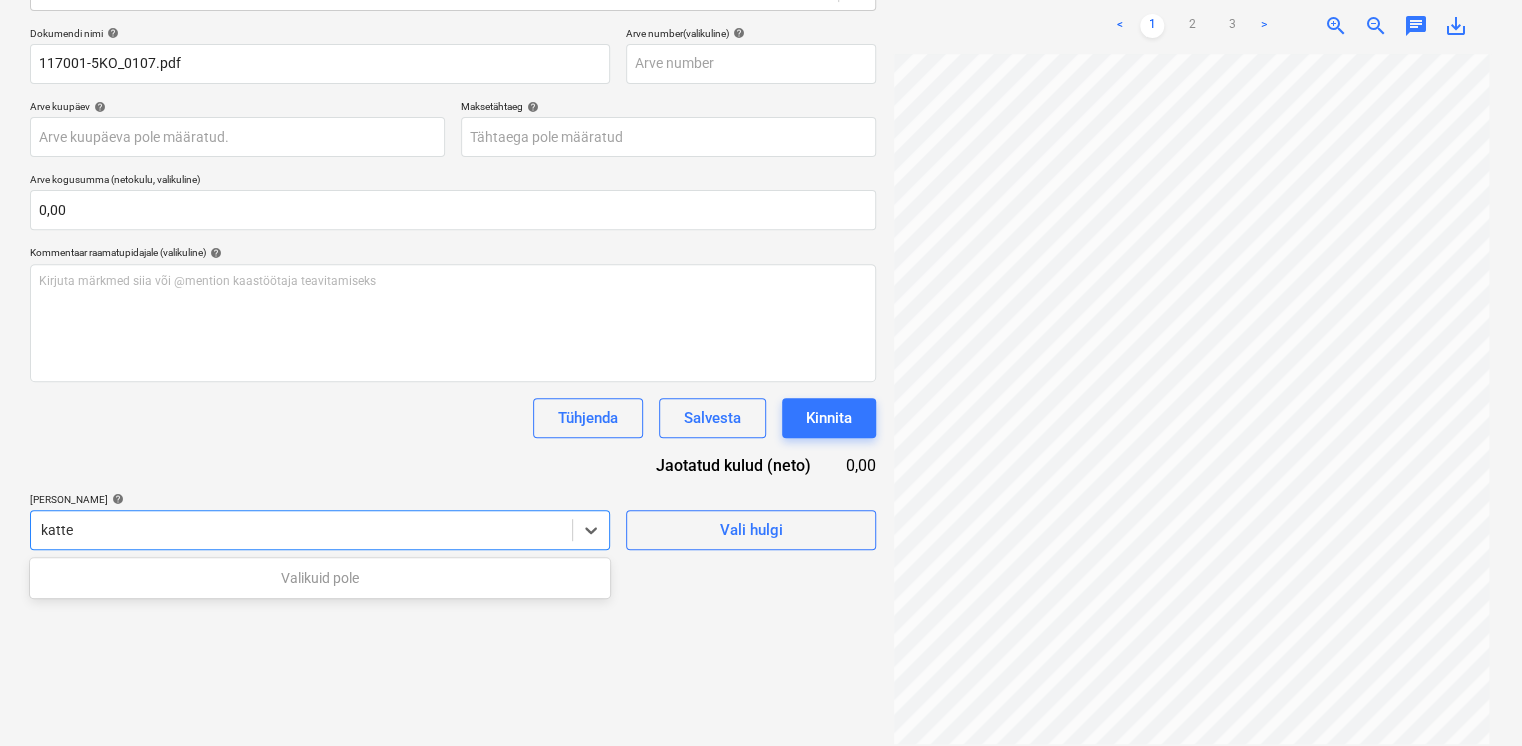 scroll, scrollTop: 399, scrollLeft: 0, axis: vertical 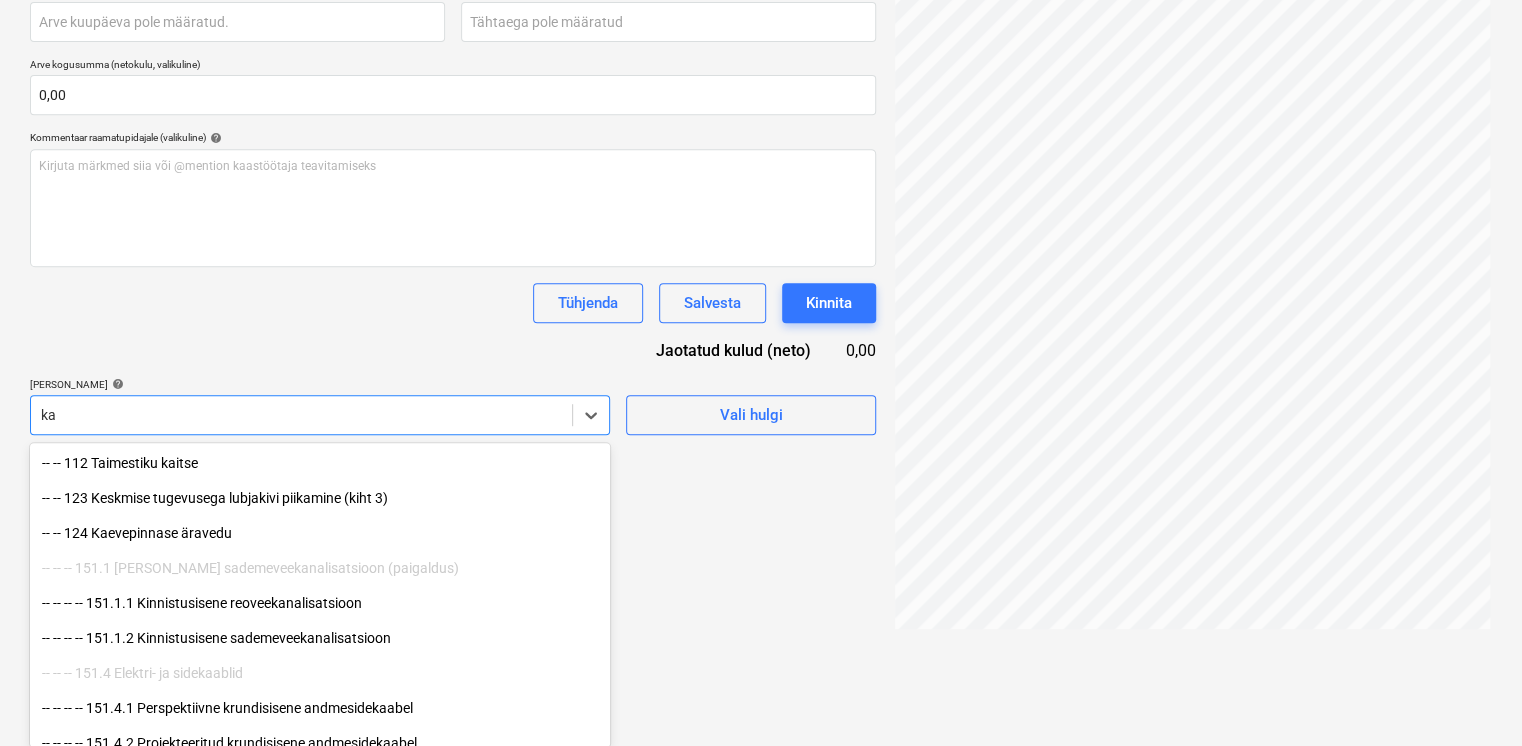 type on "k" 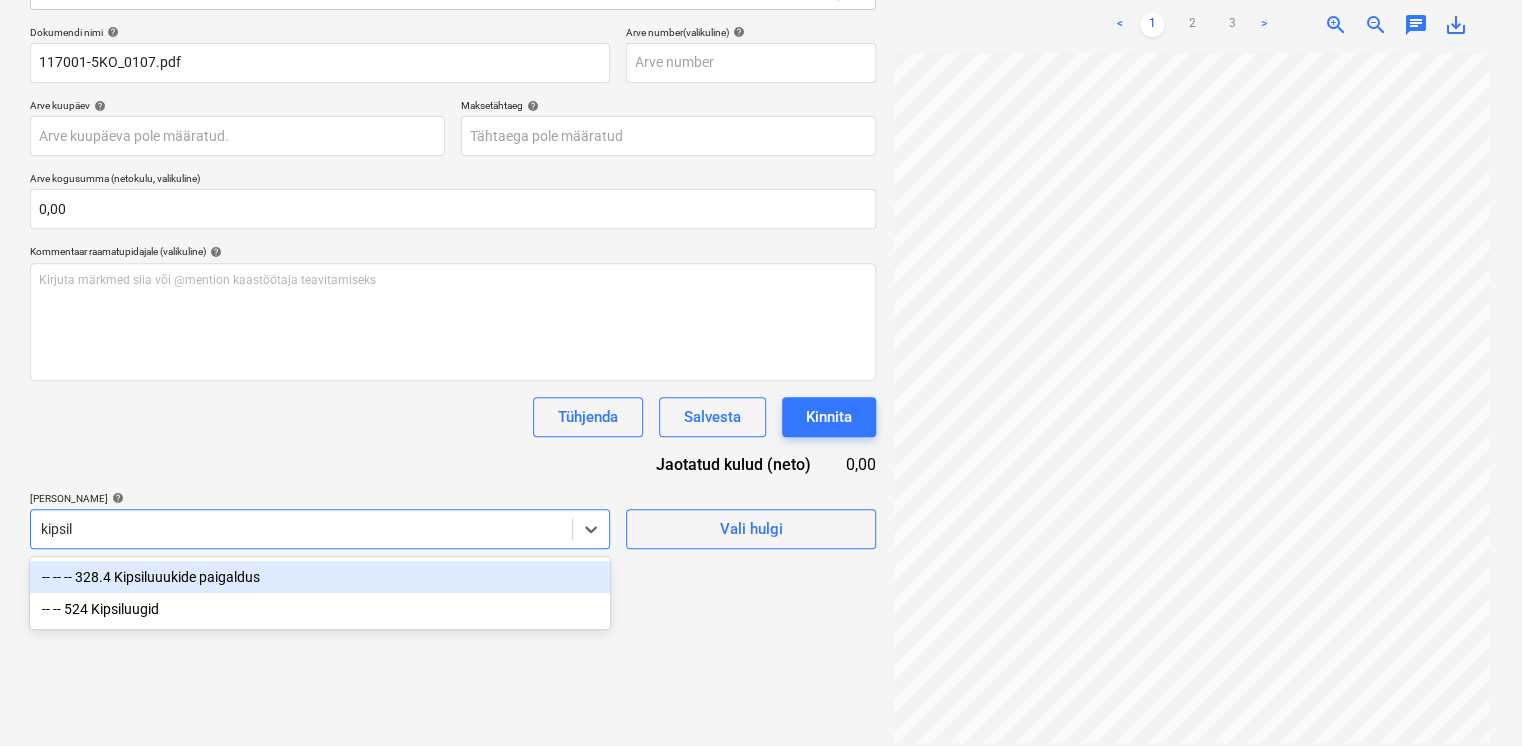 scroll, scrollTop: 284, scrollLeft: 0, axis: vertical 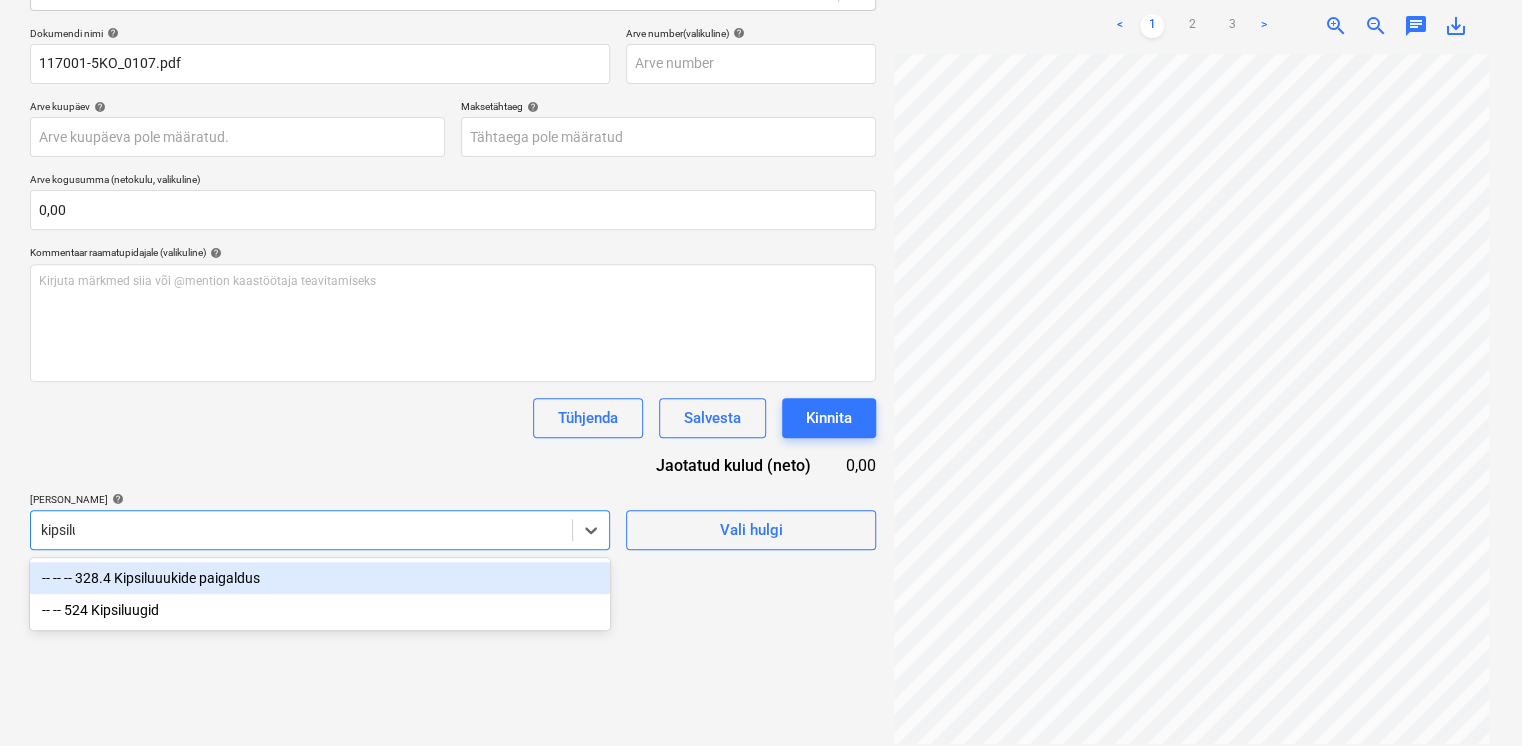 type on "kipsiluu" 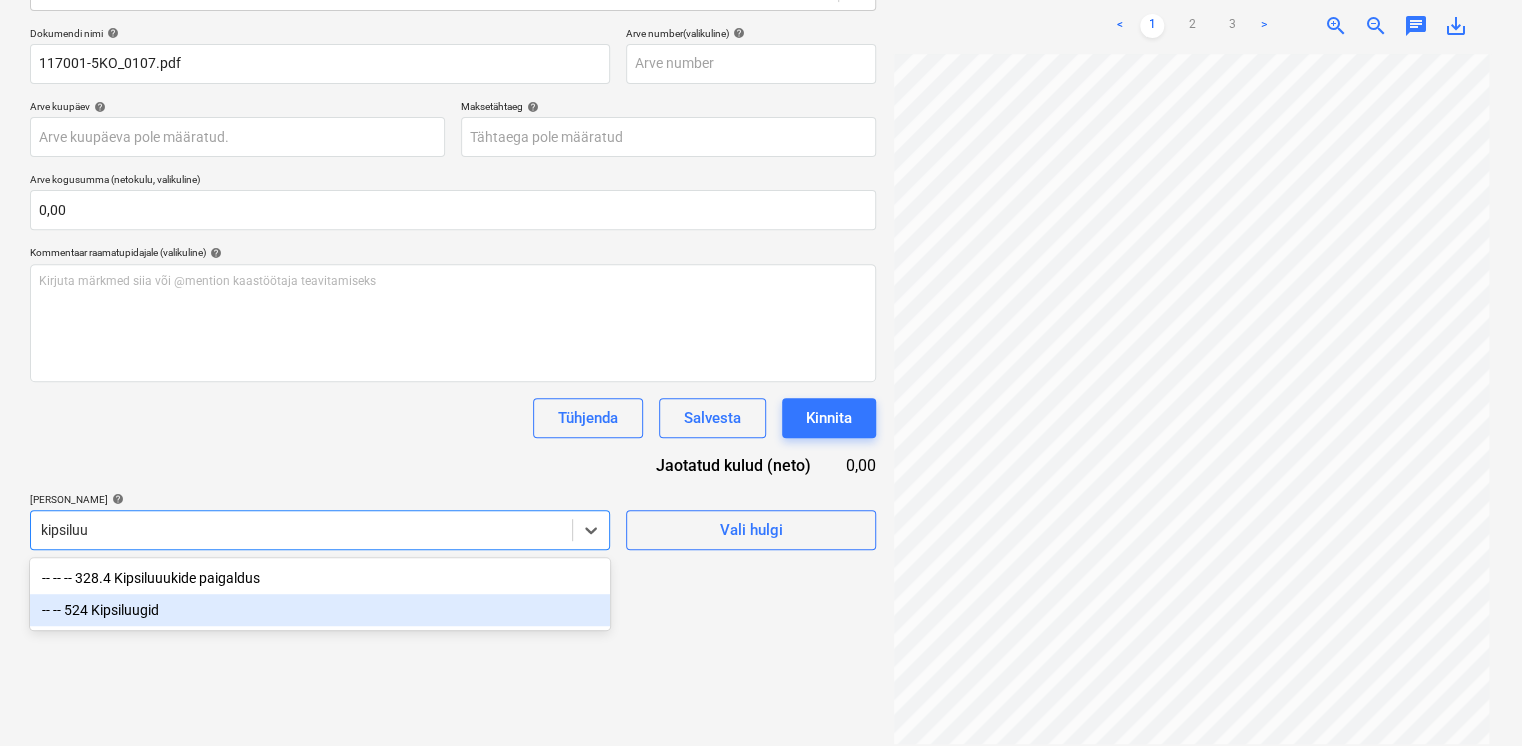 click on "-- --  524 Kipsiluugid" at bounding box center [320, 610] 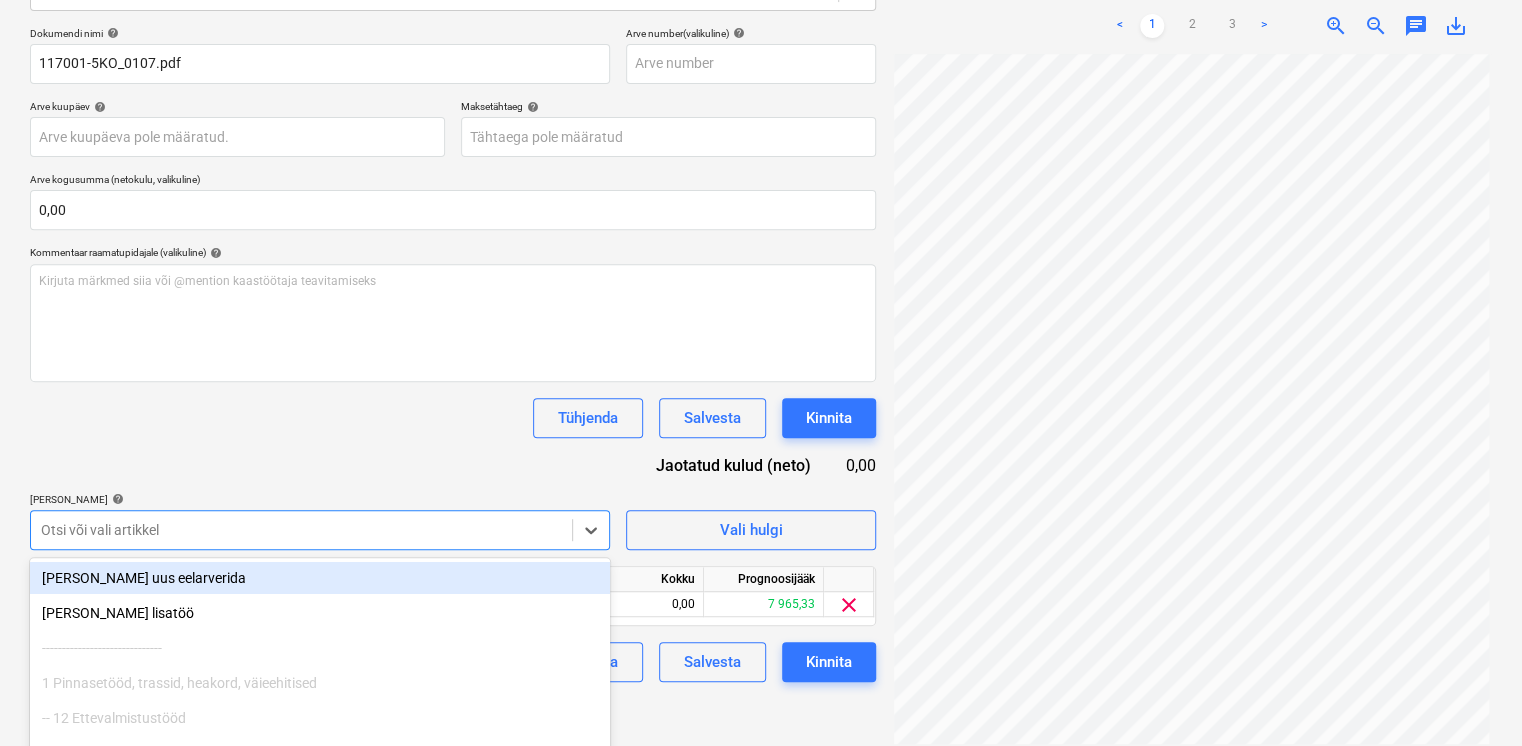 click on "Dokumendi nimi help 117001-5KO_0107.pdf Arve number  (valikuline) help Arve kuupäev help Press the down arrow key to interact with the calendar and
select a date. Press the question mark key to get the keyboard shortcuts for changing dates. Maksetähtaeg help Press the down arrow key to interact with the calendar and
select a date. Press the question mark key to get the keyboard shortcuts for changing dates. Arve kogusumma (netokulu, valikuline) 0,00 Kommentaar raamatupidajale (valikuline) help [PERSON_NAME] märkmed siia või @mention kaastöötaja teavitamiseks ﻿ Tühjenda Salvesta Kinnita Jaotatud kulud (neto) 0,00 [PERSON_NAME] artiklid help option -- --  524 Kipsiluugid, selected. option [PERSON_NAME] uus eelarverida focused, 1 of 684. 684 results available. Use Up and Down to choose options, press Enter to select the currently focused option, press Escape to exit the menu, press Tab to select the option and exit the menu. Otsi või vali artikkel Vali hulgi Artikli nimi Ühik Kogus Ühiku hind Kokku Prognoosijääk 0,00" at bounding box center [453, 354] 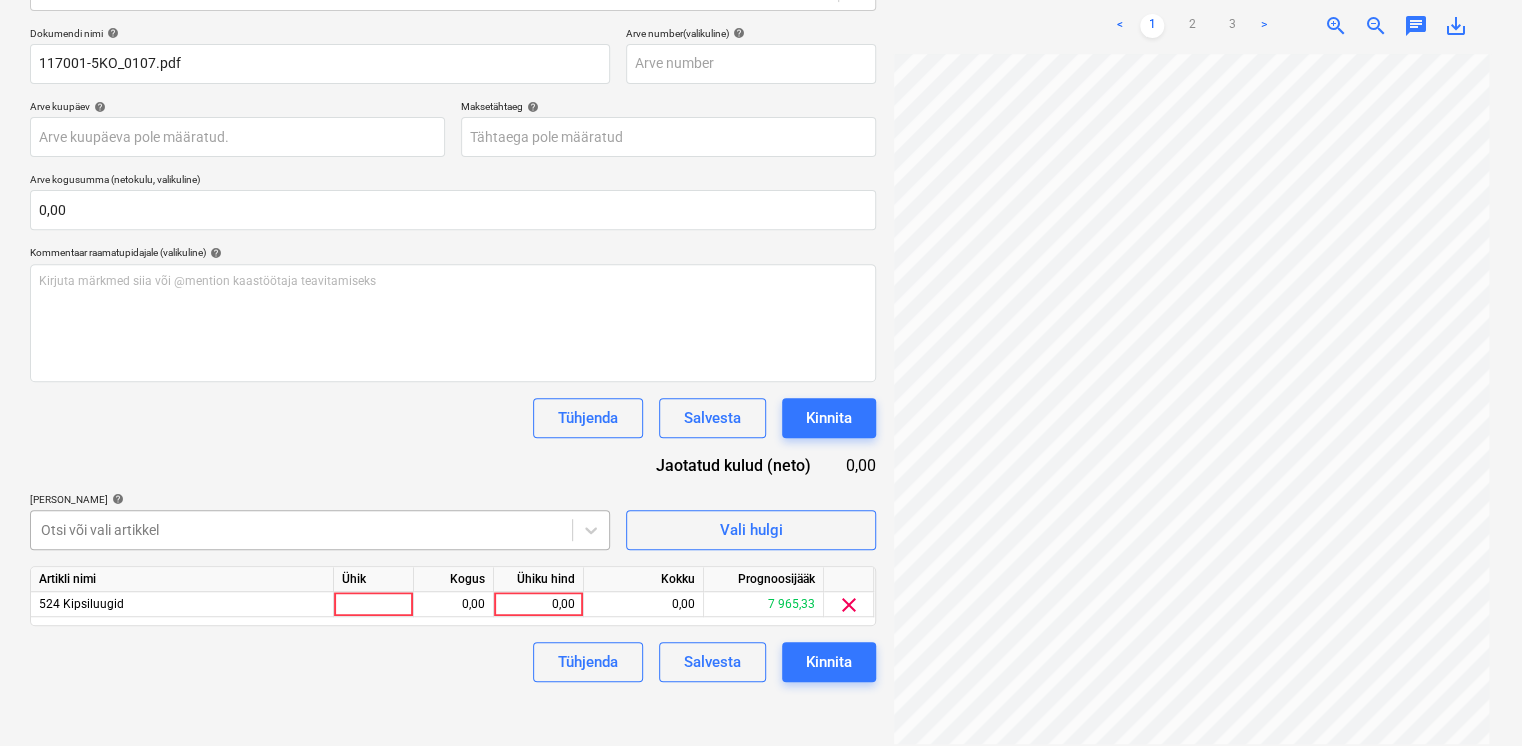 click on "Projektid Kontaktid Koondarved Postkast format_size keyboard_arrow_down help search Otsi notifications 99+ keyboard_arrow_down E. Sillandi keyboard_arrow_down Viieaia tee 28 Eelarve 9+ Hinnapäringud Alltöövõtulepingud Aktid 1 Kulud Sissetulek Failid 9+ Analüütika Sätted Failide konteerimine Vali ettevõte [PERSON_NAME] OÜ   [PERSON_NAME] uus ettevõte Vali dokumendi tüüp help [PERSON_NAME] ostuarve või tšekk Dokumendi nimi help 117001-5KO_0107.pdf Arve number  (valikuline) help Arve kuupäev help Press the down arrow key to interact with the calendar and
select a date. Press the question mark key to get the keyboard shortcuts for changing dates. Maksetähtaeg help Press the down arrow key to interact with the calendar and
select a date. Press the question mark key to get the keyboard shortcuts for changing dates. Arve kogusumma (netokulu, valikuline) 0,00 Kommentaar raamatupidajale (valikuline) help [PERSON_NAME] märkmed siia või @mention kaastöötaja teavitamiseks ﻿ Tühjenda Salvesta Kinnita 0,00 help <" at bounding box center (761, 89) 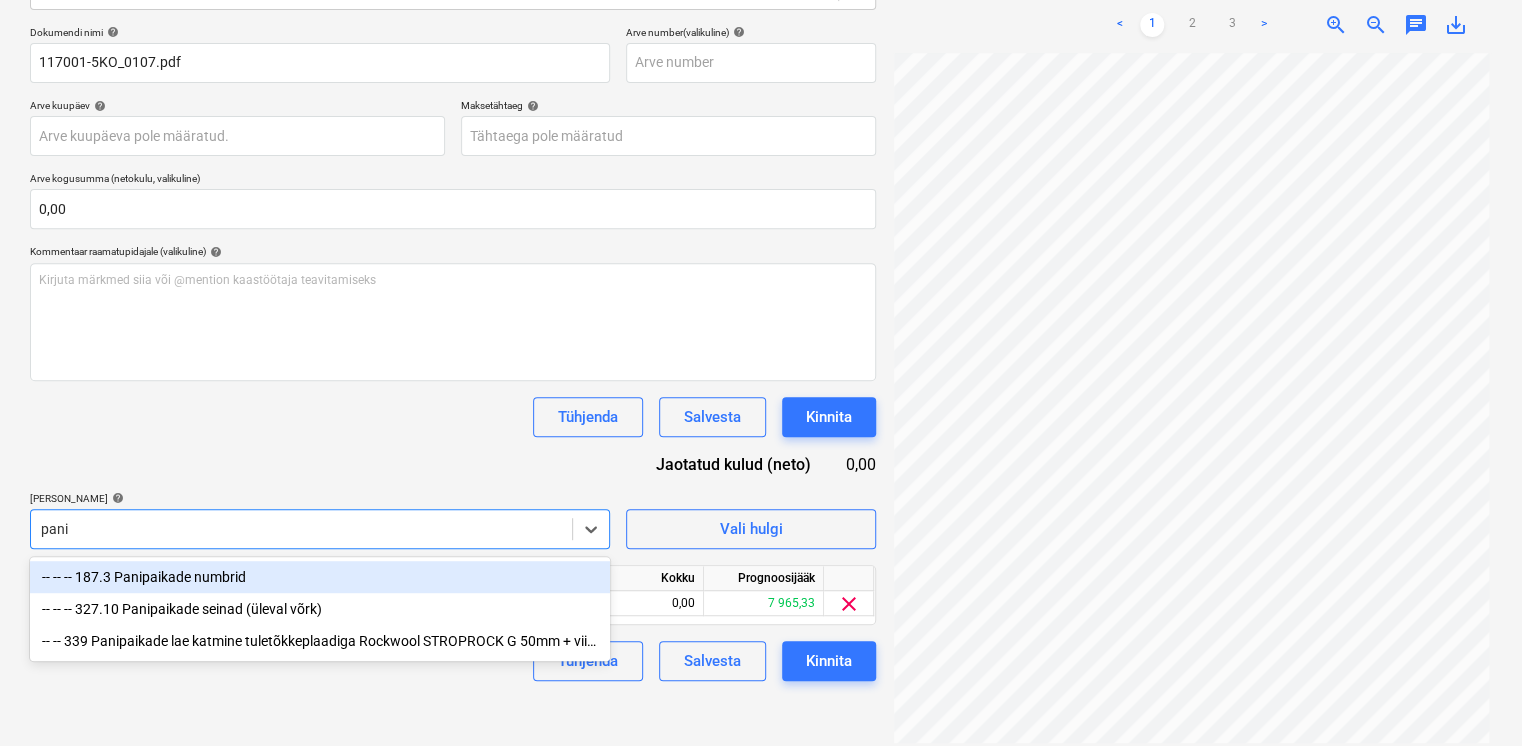scroll, scrollTop: 284, scrollLeft: 0, axis: vertical 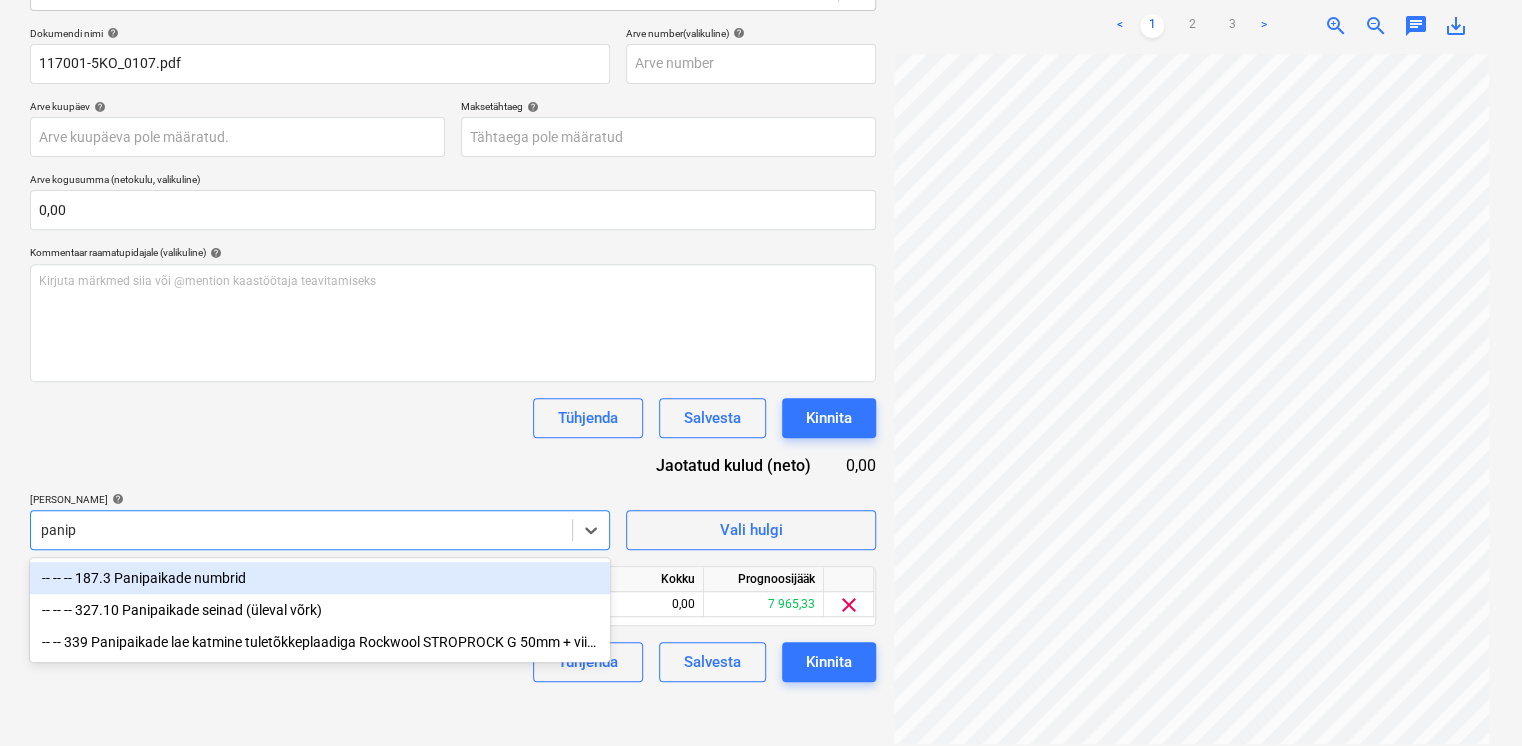 type on "panipa" 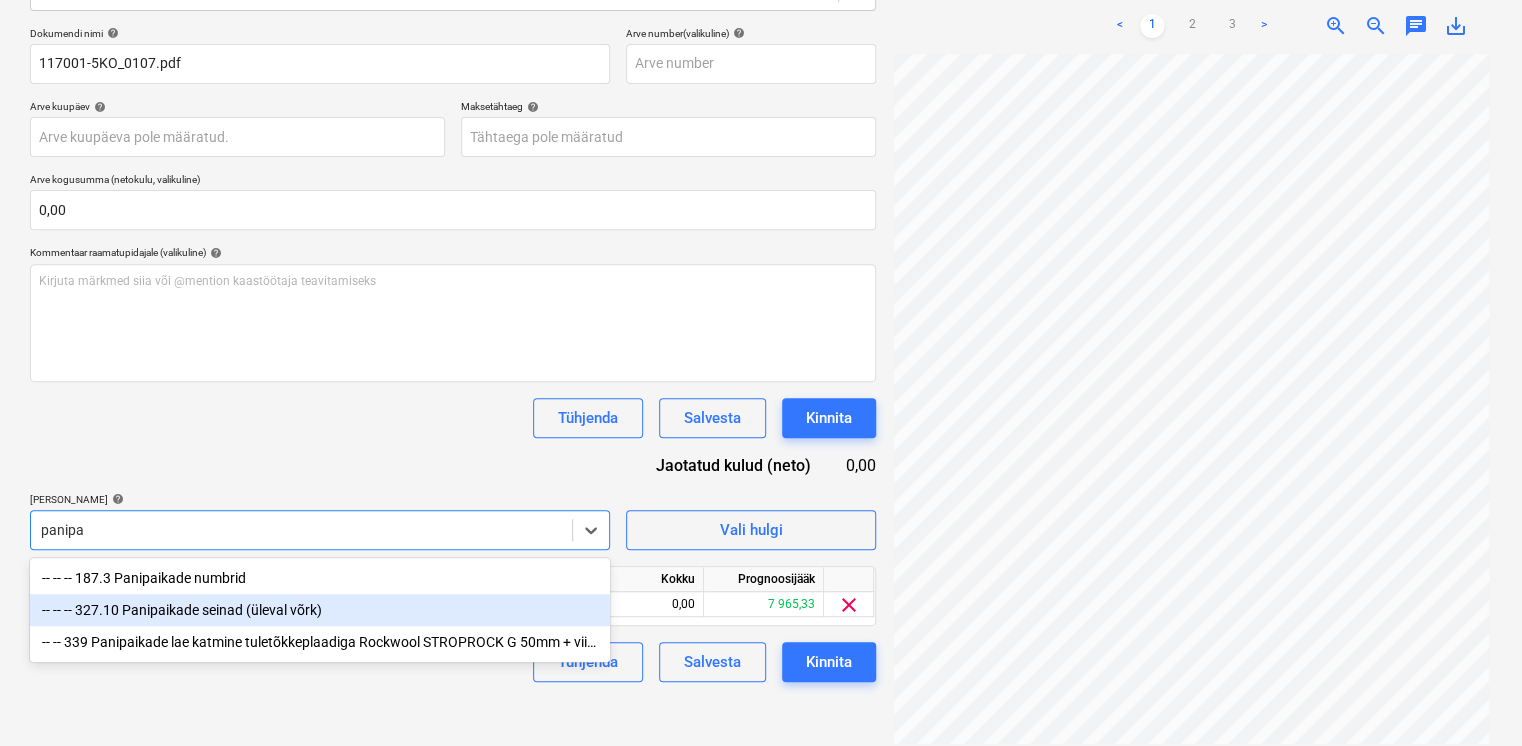 click on "-- -- --  327.10 Panipaikade seinad (üleval võrk)" at bounding box center (320, 610) 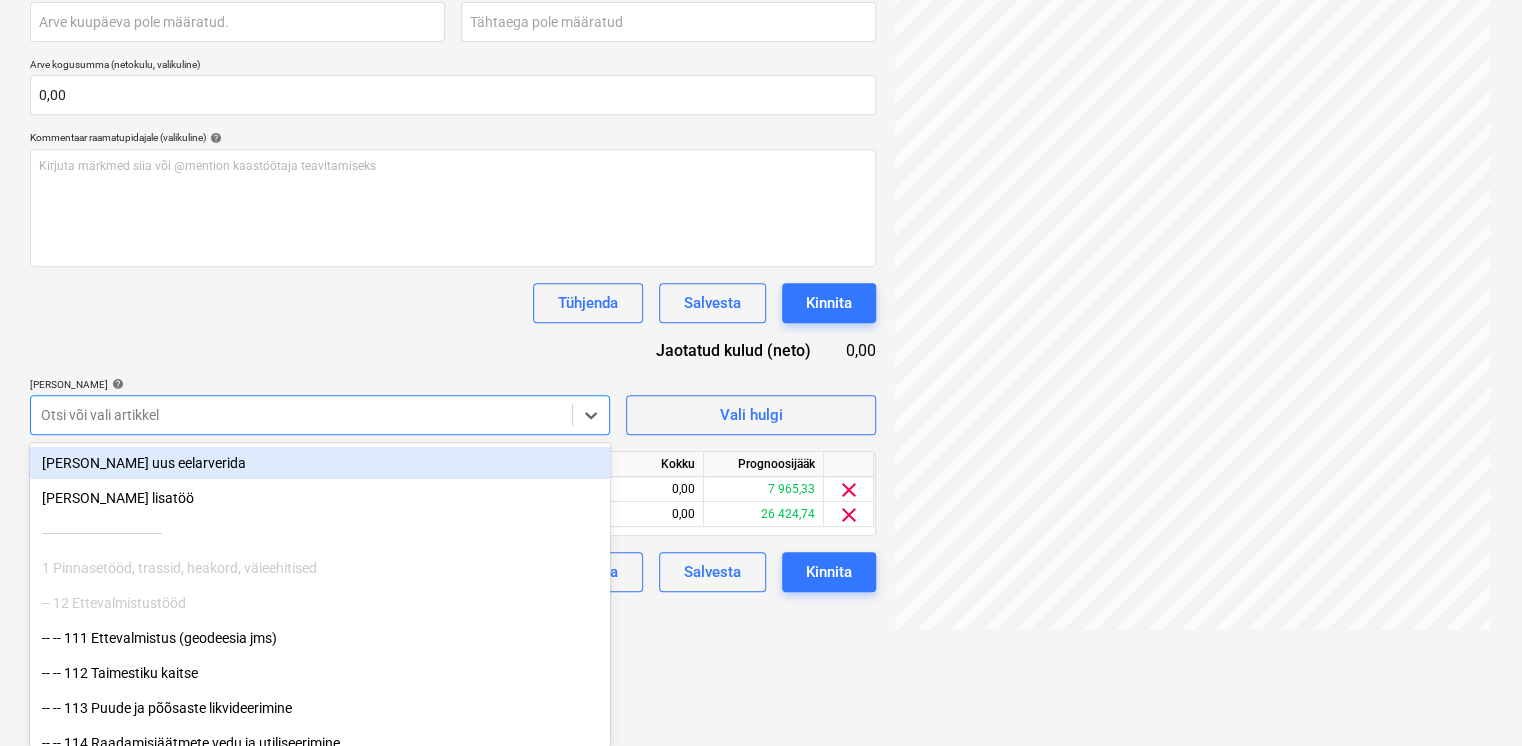 click on "Dokumendi nimi help 117001-5KO_0107.pdf Arve number  (valikuline) help Arve kuupäev help Press the down arrow key to interact with the calendar and
select a date. Press the question mark key to get the keyboard shortcuts for changing dates. Maksetähtaeg help Press the down arrow key to interact with the calendar and
select a date. Press the question mark key to get the keyboard shortcuts for changing dates. Arve kogusumma (netokulu, valikuline) 0,00 Kommentaar raamatupidajale (valikuline) help [PERSON_NAME] märkmed siia või @mention kaastöötaja teavitamiseks ﻿ Tühjenda Salvesta Kinnita Jaotatud kulud (neto) 0,00 [PERSON_NAME] artiklid help option -- -- --  327.10 Panipaikade seinad (üleval võrk), selected. option [PERSON_NAME] uus eelarverida focused, 1 of 683. 683 results available. Use Up and Down to choose options, press Enter to select the currently focused option, press Escape to exit the menu, press Tab to select the option and exit the menu. Otsi või vali artikkel Vali hulgi Artikli nimi Ühik Kogus Kokku 0,00" at bounding box center [453, 252] 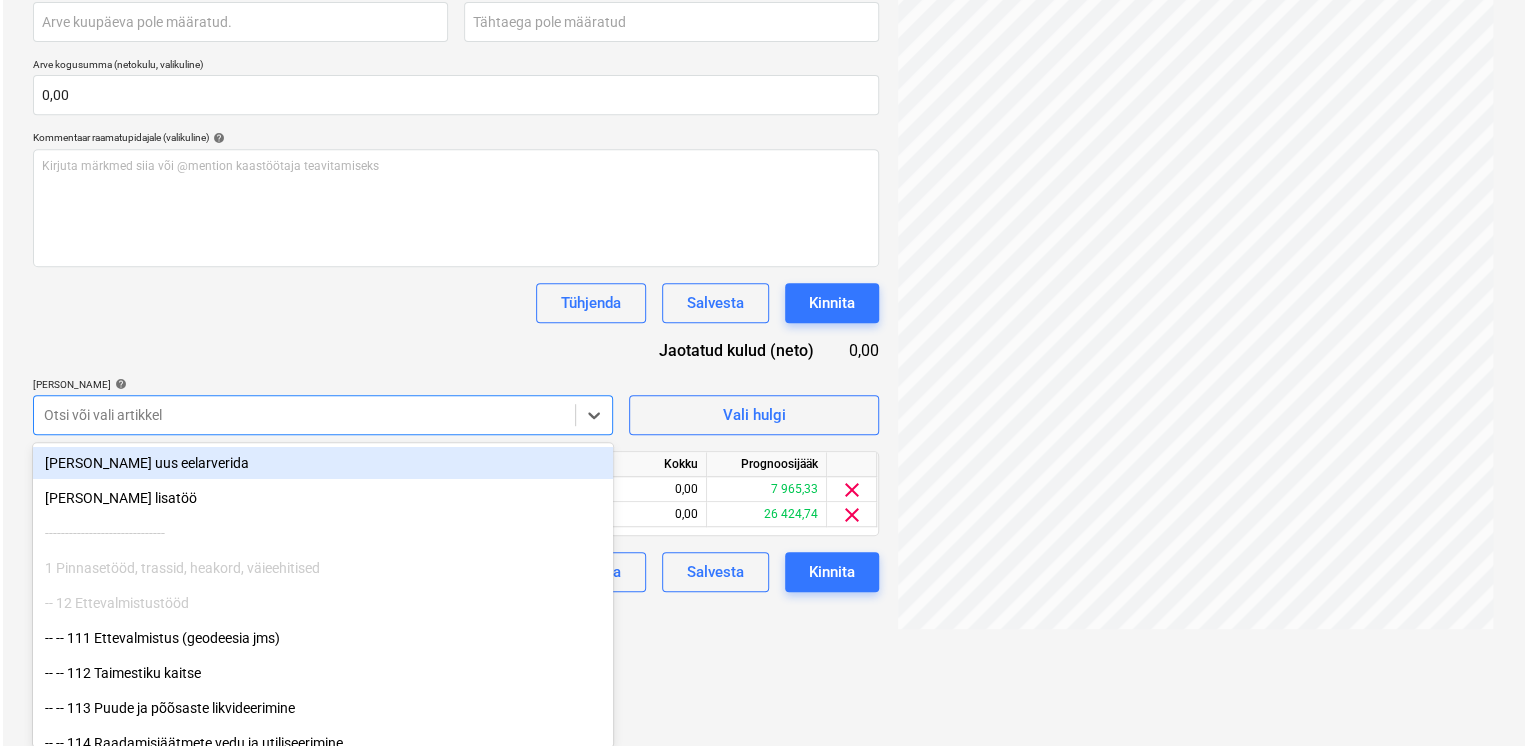 scroll, scrollTop: 284, scrollLeft: 0, axis: vertical 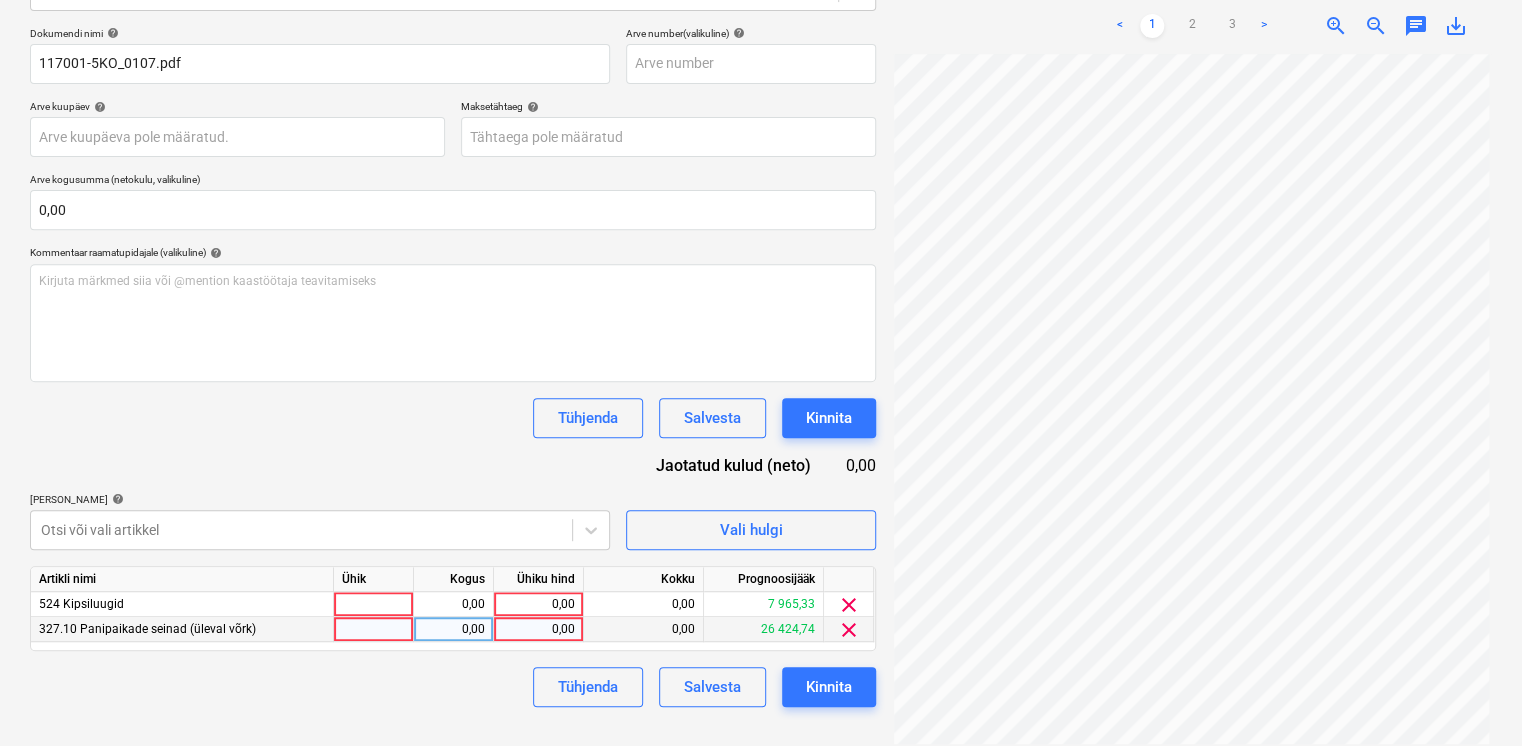 click on "0,00" at bounding box center (538, 629) 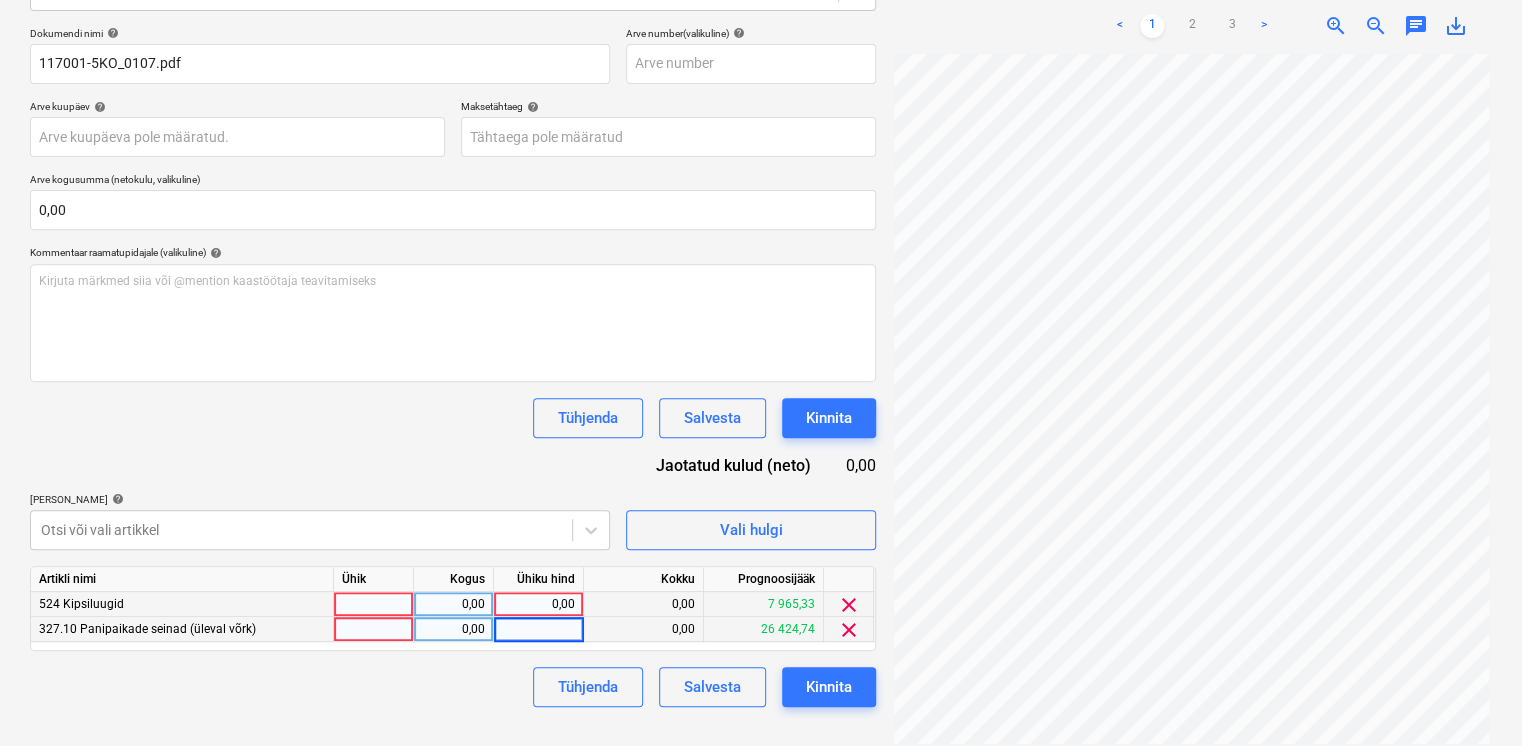 click on "0,00" at bounding box center [538, 604] 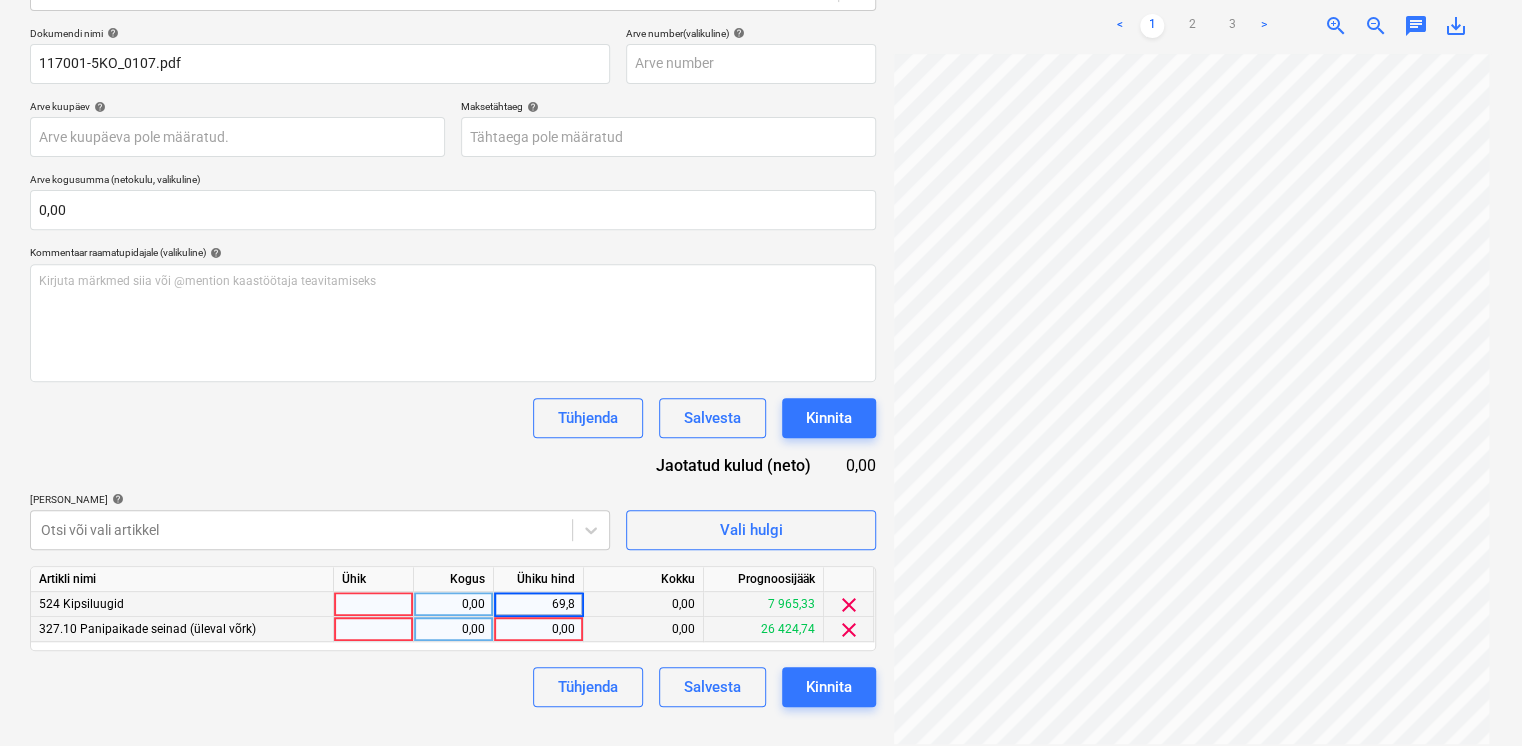 type on "69,89" 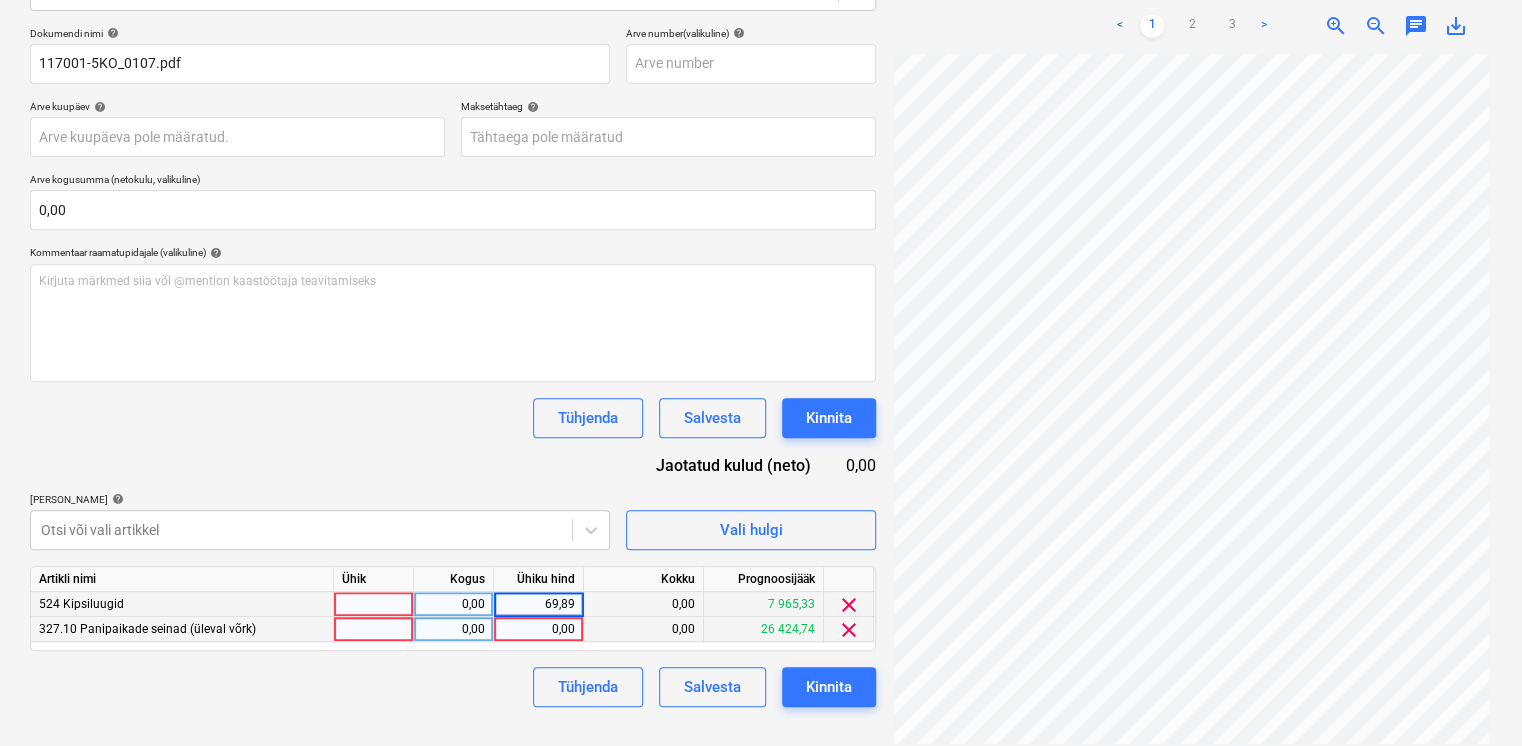 click on "Dokumendi nimi help 117001-5KO_0107.pdf Arve number  (valikuline) help Arve kuupäev help Press the down arrow key to interact with the calendar and
select a date. Press the question mark key to get the keyboard shortcuts for changing dates. Maksetähtaeg help Press the down arrow key to interact with the calendar and
select a date. Press the question mark key to get the keyboard shortcuts for changing dates. Arve kogusumma (netokulu, valikuline) 0,00 Kommentaar raamatupidajale (valikuline) help Kirjuta märkmed siia või @mention kaastöötaja teavitamiseks ﻿ Tühjenda Salvesta Kinnita Jaotatud kulud (neto) 0,00 [PERSON_NAME] artiklid help Otsi või vali artikkel Vali hulgi Artikli nimi Ühik Kogus Ühiku hind Kokku Prognoosijääk 524 Kipsiluugid 0,00 69,89 0,00 7 965,33 clear 327.10 Panipaikade seinad (üleval võrk) 0,00 0,00 0,00 26 424,74 clear Tühjenda Salvesta Kinnita" at bounding box center [453, 367] 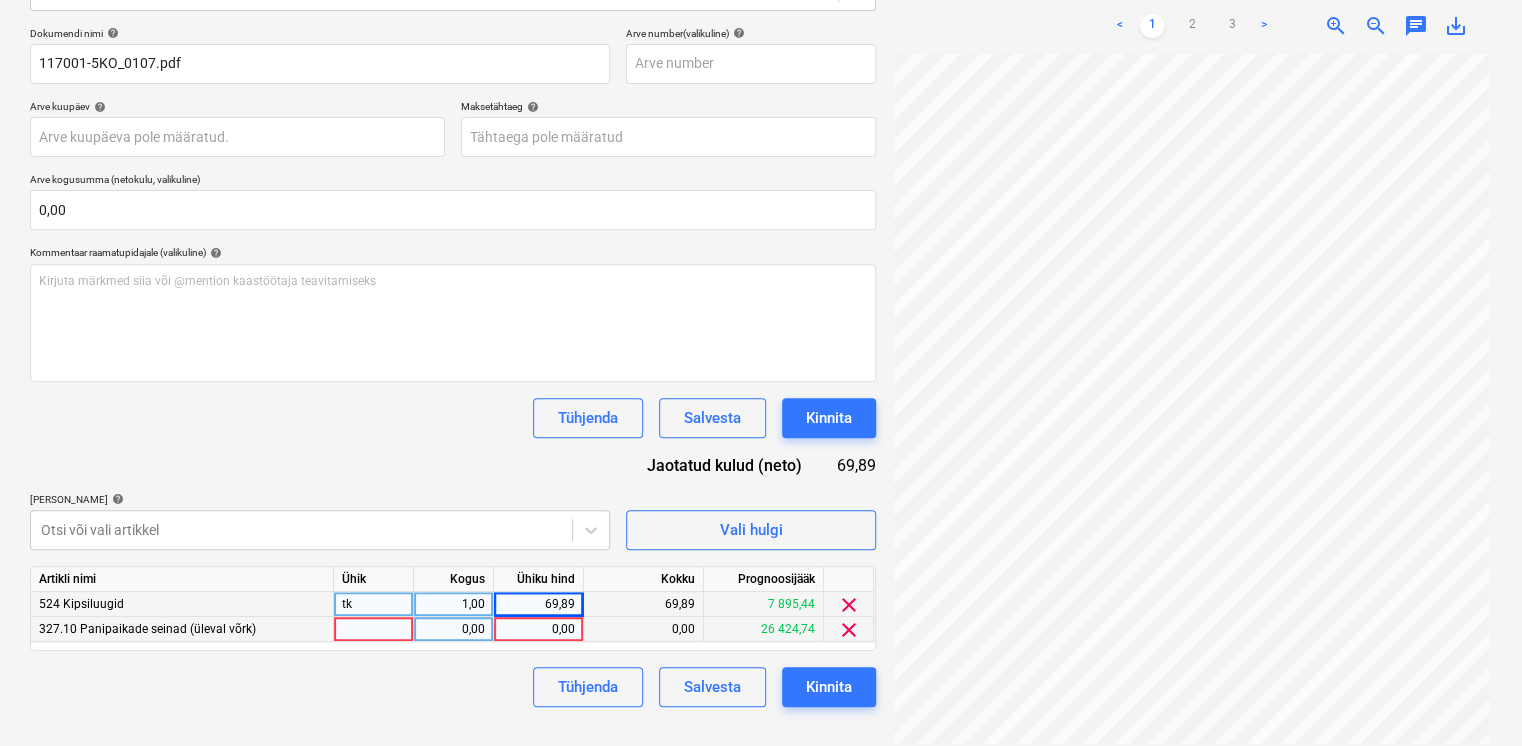 click on "0,00" at bounding box center [539, 629] 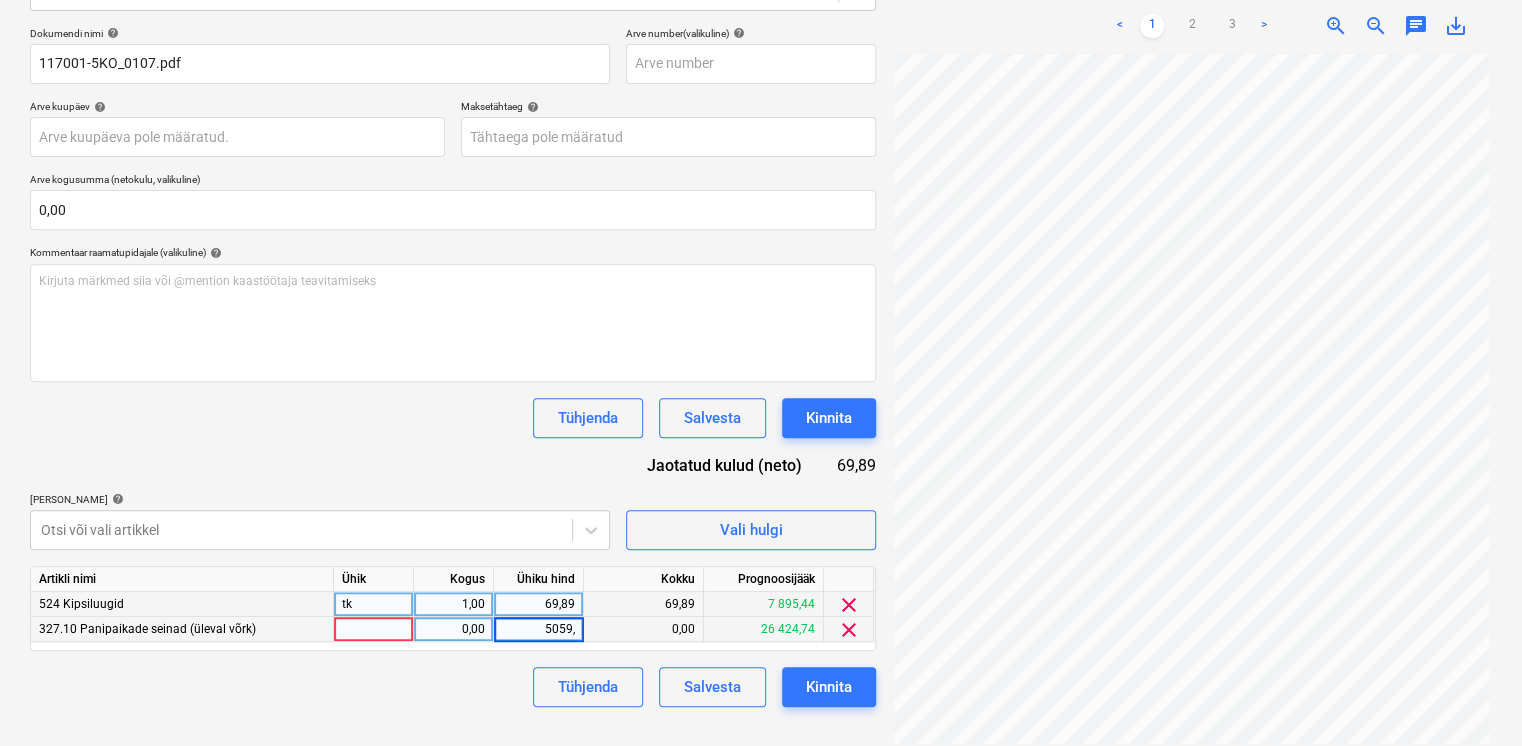 type on "5059,8" 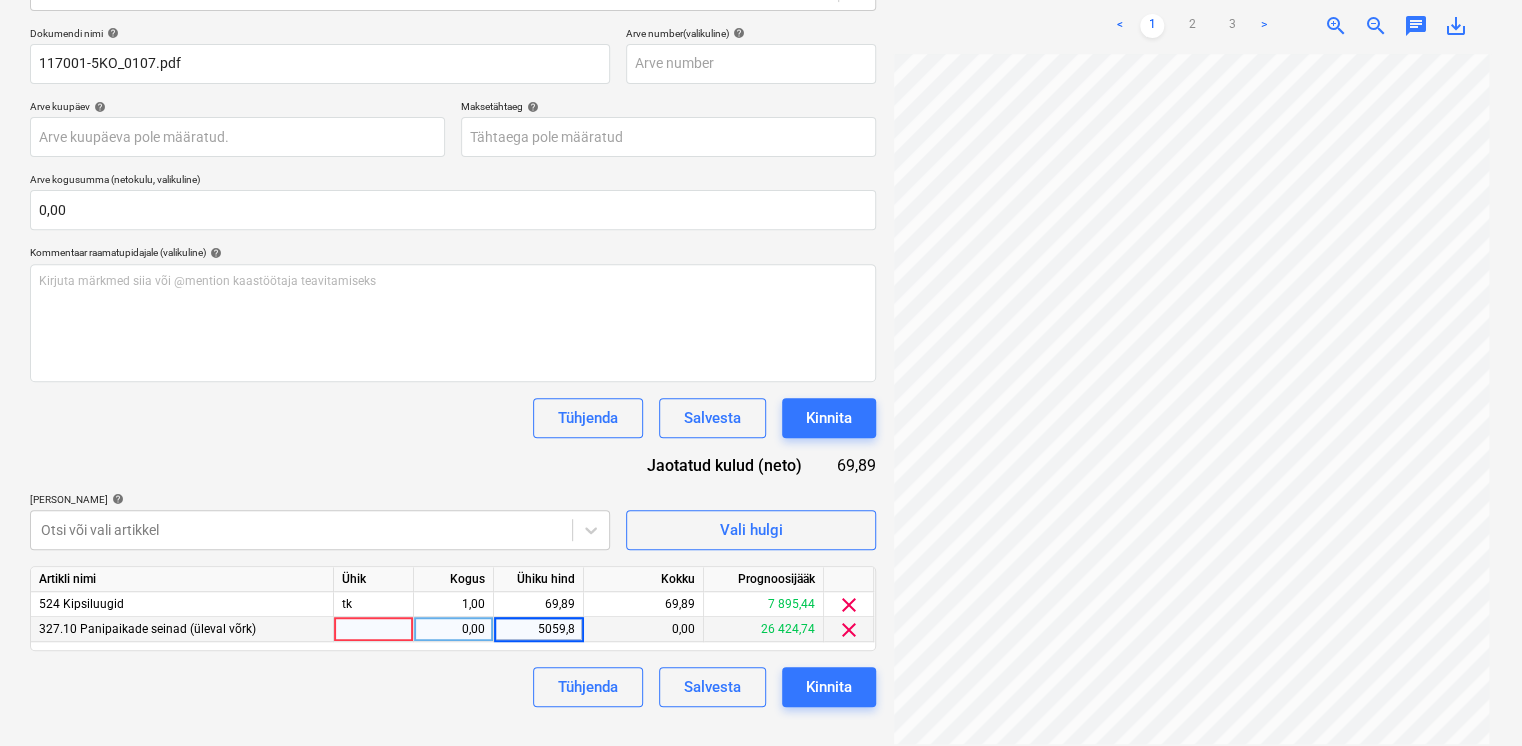 click on "Dokumendi nimi help 117001-5KO_0107.pdf Arve number  (valikuline) help Arve kuupäev help Press the down arrow key to interact with the calendar and
select a date. Press the question mark key to get the keyboard shortcuts for changing dates. Maksetähtaeg help Press the down arrow key to interact with the calendar and
select a date. Press the question mark key to get the keyboard shortcuts for changing dates. Arve kogusumma (netokulu, valikuline) 0,00 Kommentaar raamatupidajale (valikuline) help [PERSON_NAME] märkmed siia või @mention kaastöötaja teavitamiseks ﻿ Tühjenda Salvesta Kinnita Jaotatud kulud (neto) 69,89 [PERSON_NAME] artiklid help Otsi või vali artikkel Vali hulgi Artikli nimi Ühik Kogus Ühiku hind Kokku Prognoosijääk 524 Kipsiluugid tk 1,00 69,89 69,89 7 895,44 clear 327.10 Panipaikade seinad (üleval võrk) 0,00 5059,8 0,00 26 424,74 clear Tühjenda Salvesta Kinnita" at bounding box center [453, 367] 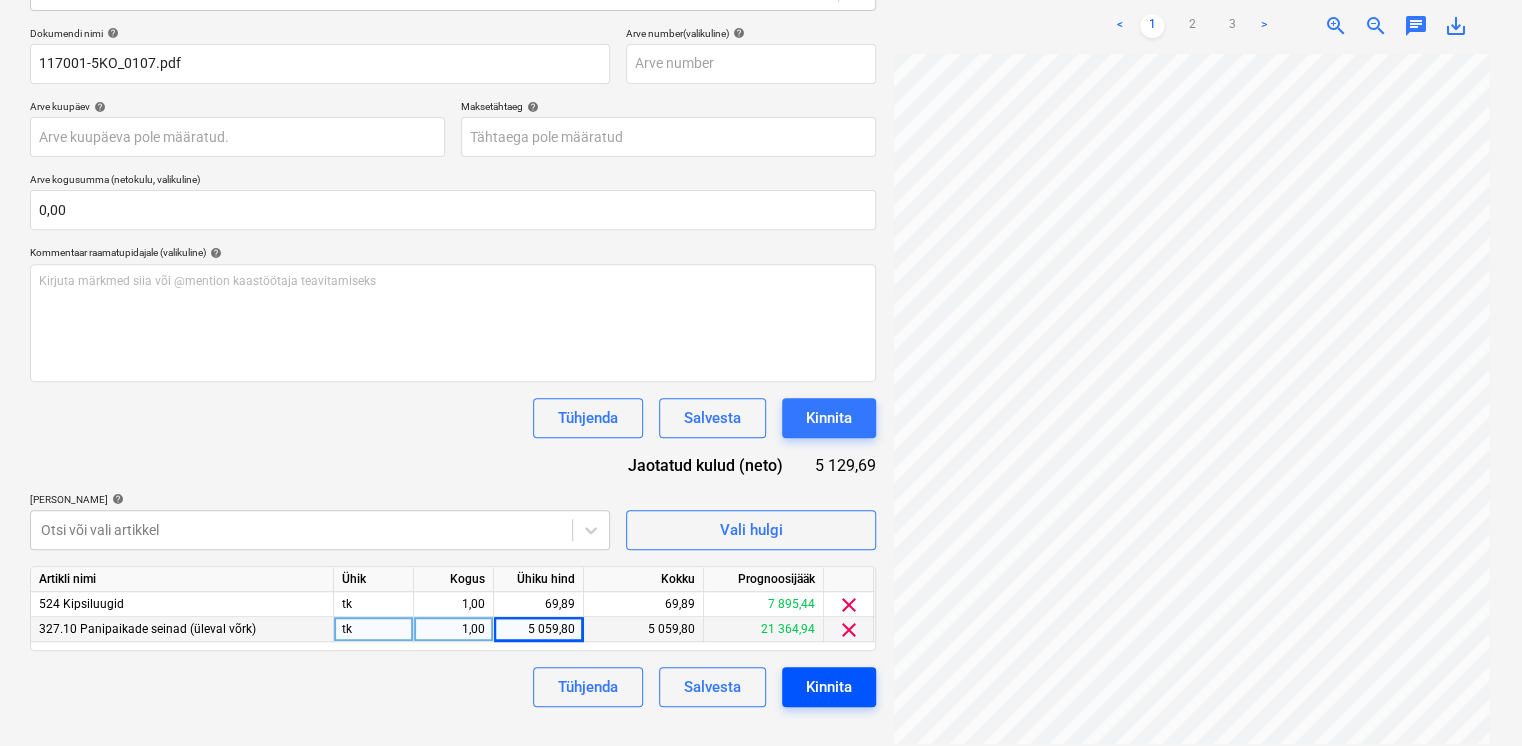 click on "Kinnita" at bounding box center (829, 687) 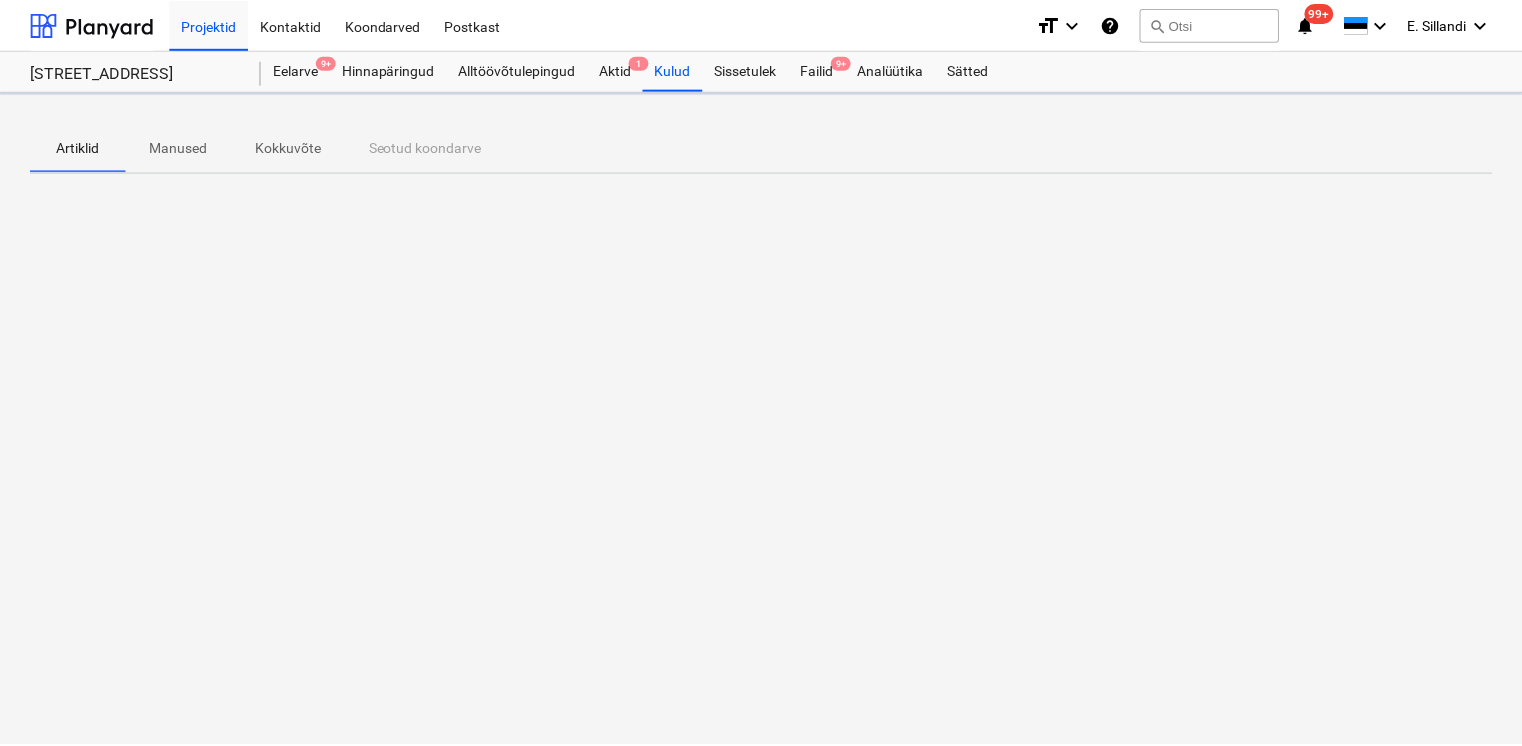 scroll, scrollTop: 0, scrollLeft: 0, axis: both 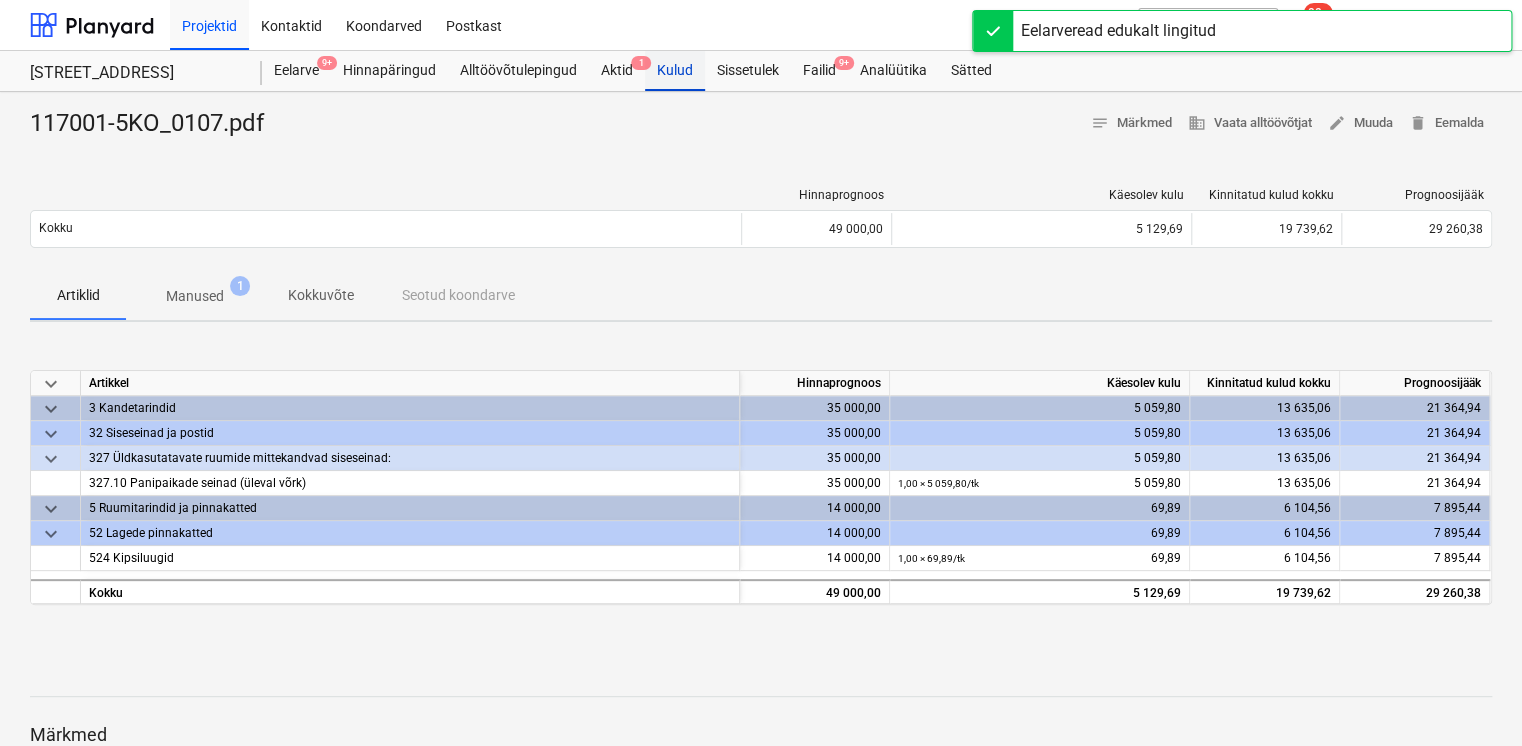 click on "Kulud" at bounding box center [675, 71] 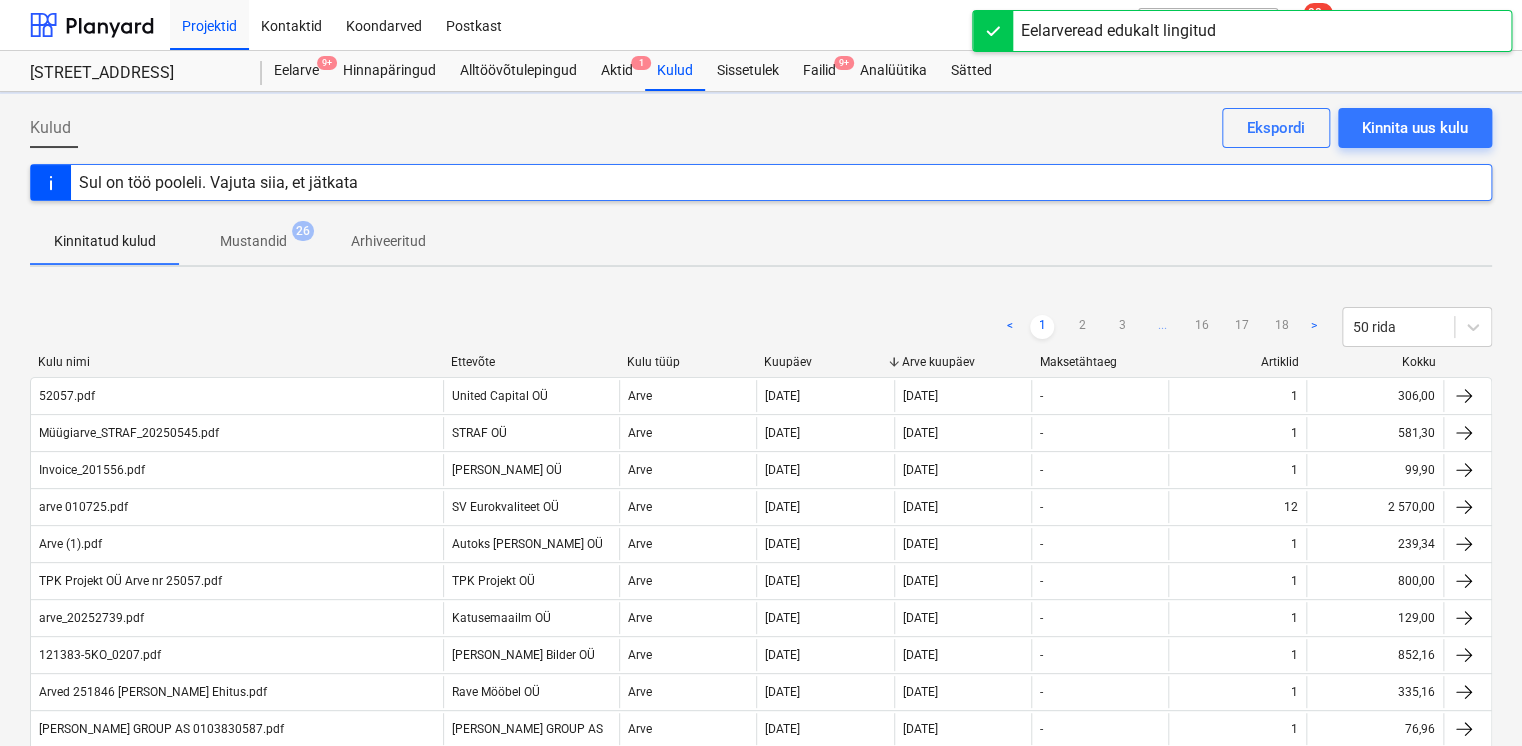 click on "Mustandid" at bounding box center [253, 241] 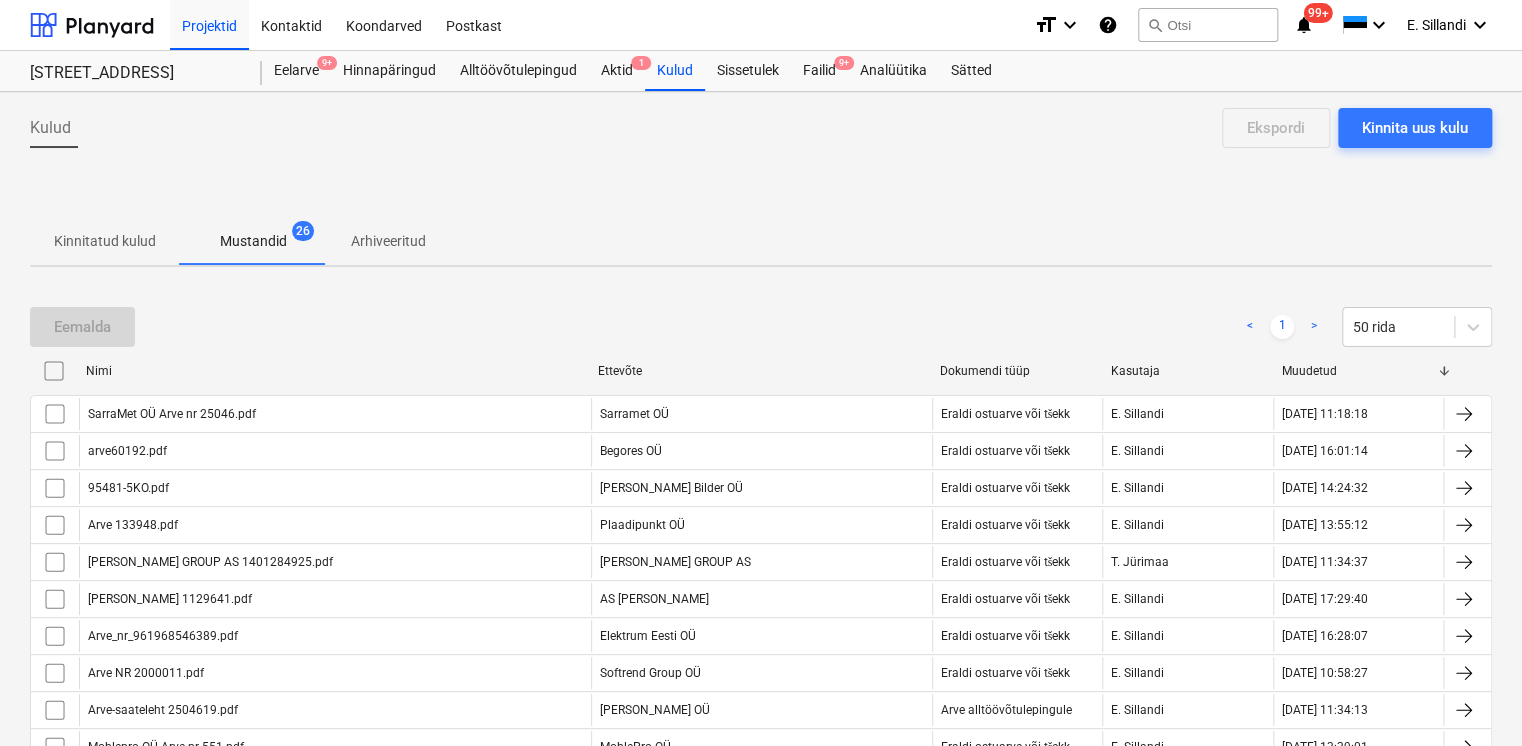 click on "Kinnitatud kulud" at bounding box center [105, 241] 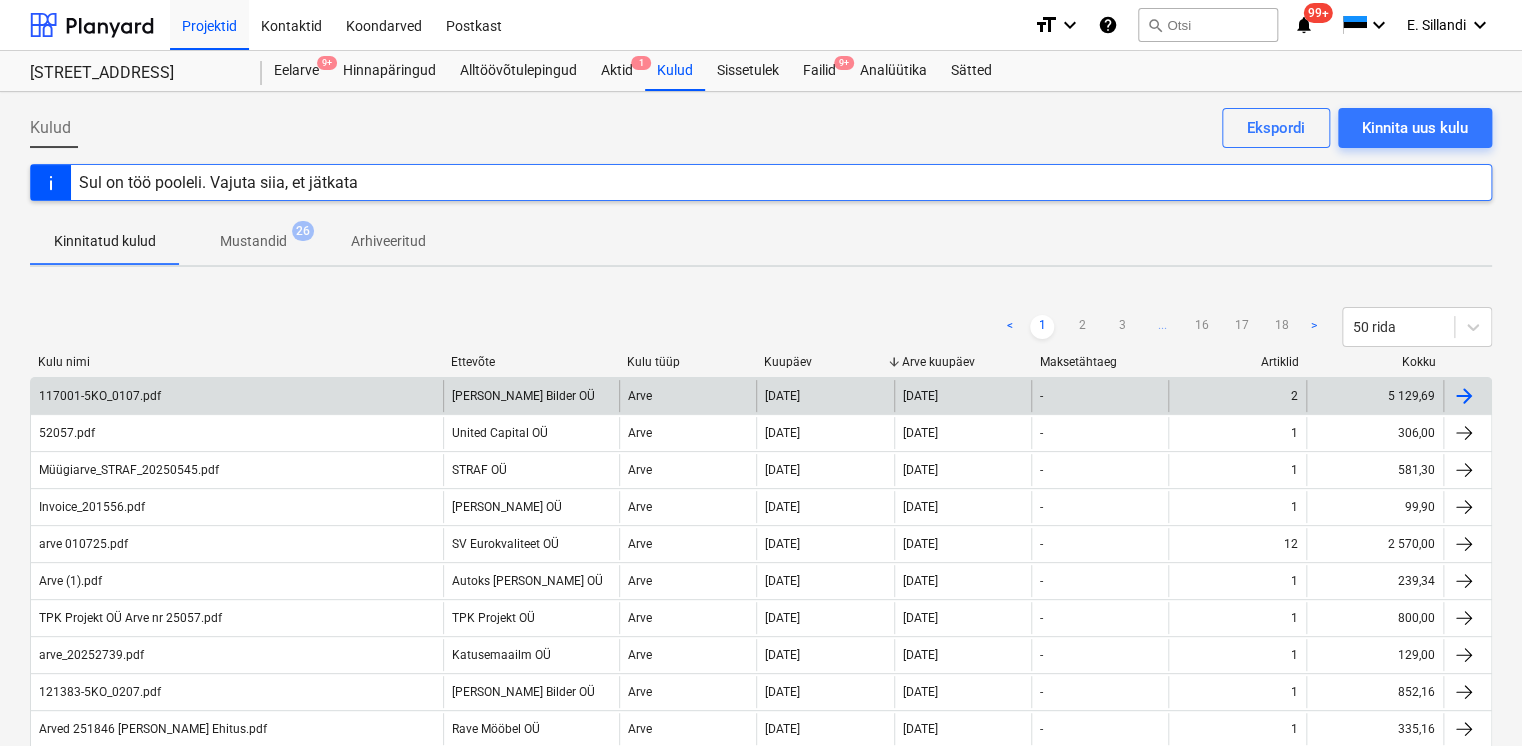 click on "117001-5KO_0107.pdf" at bounding box center (237, 396) 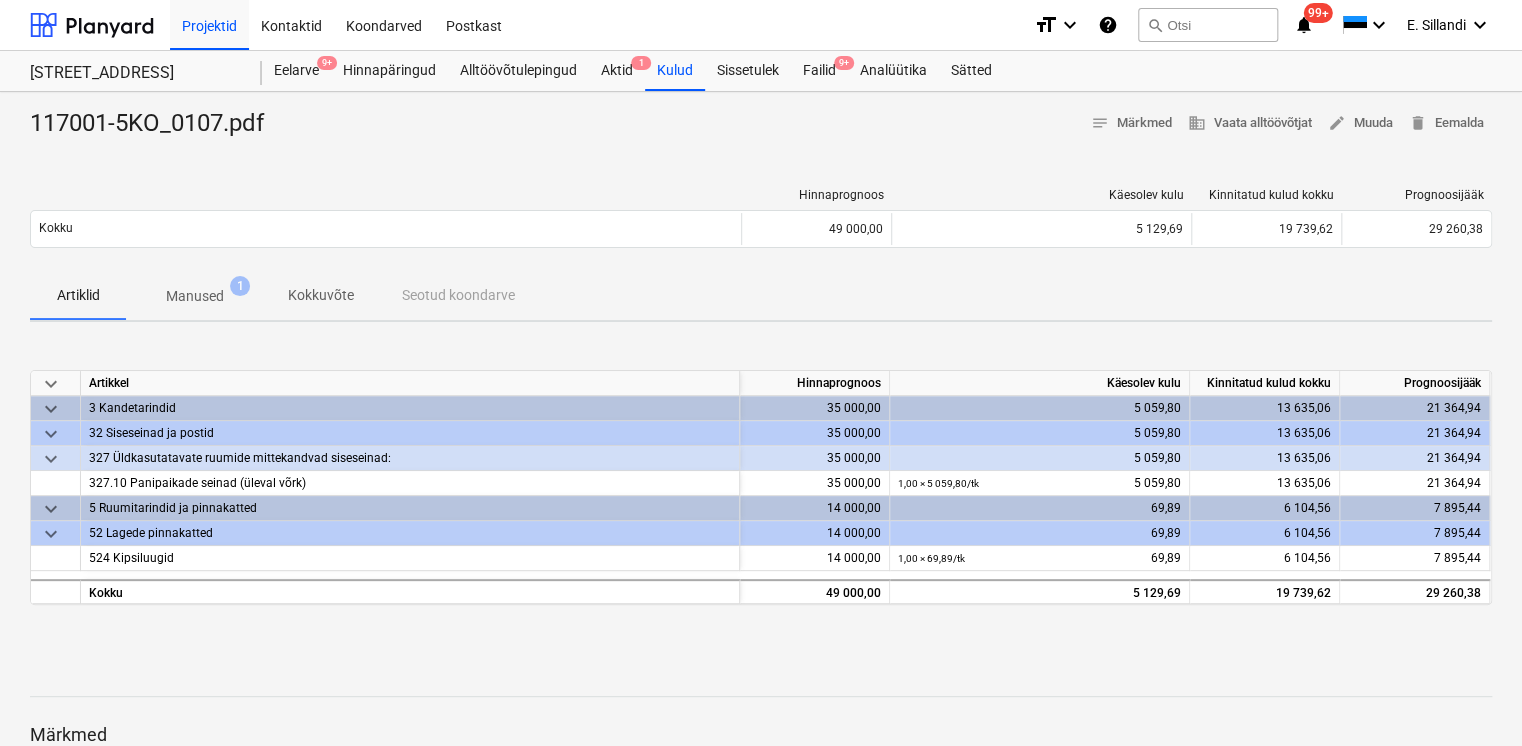 click on "Manused" at bounding box center [195, 296] 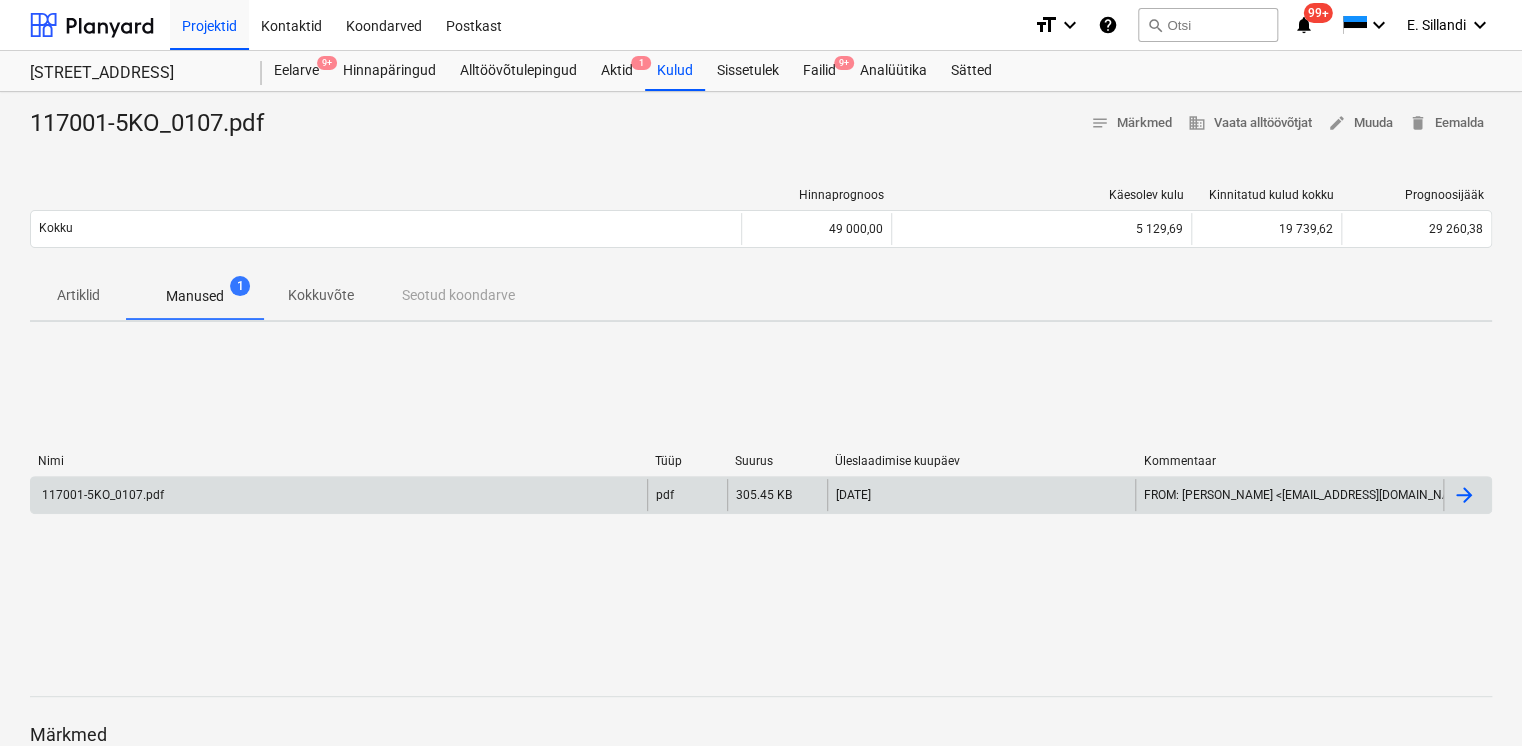 click on "117001-5KO_0107.pdf" at bounding box center (339, 495) 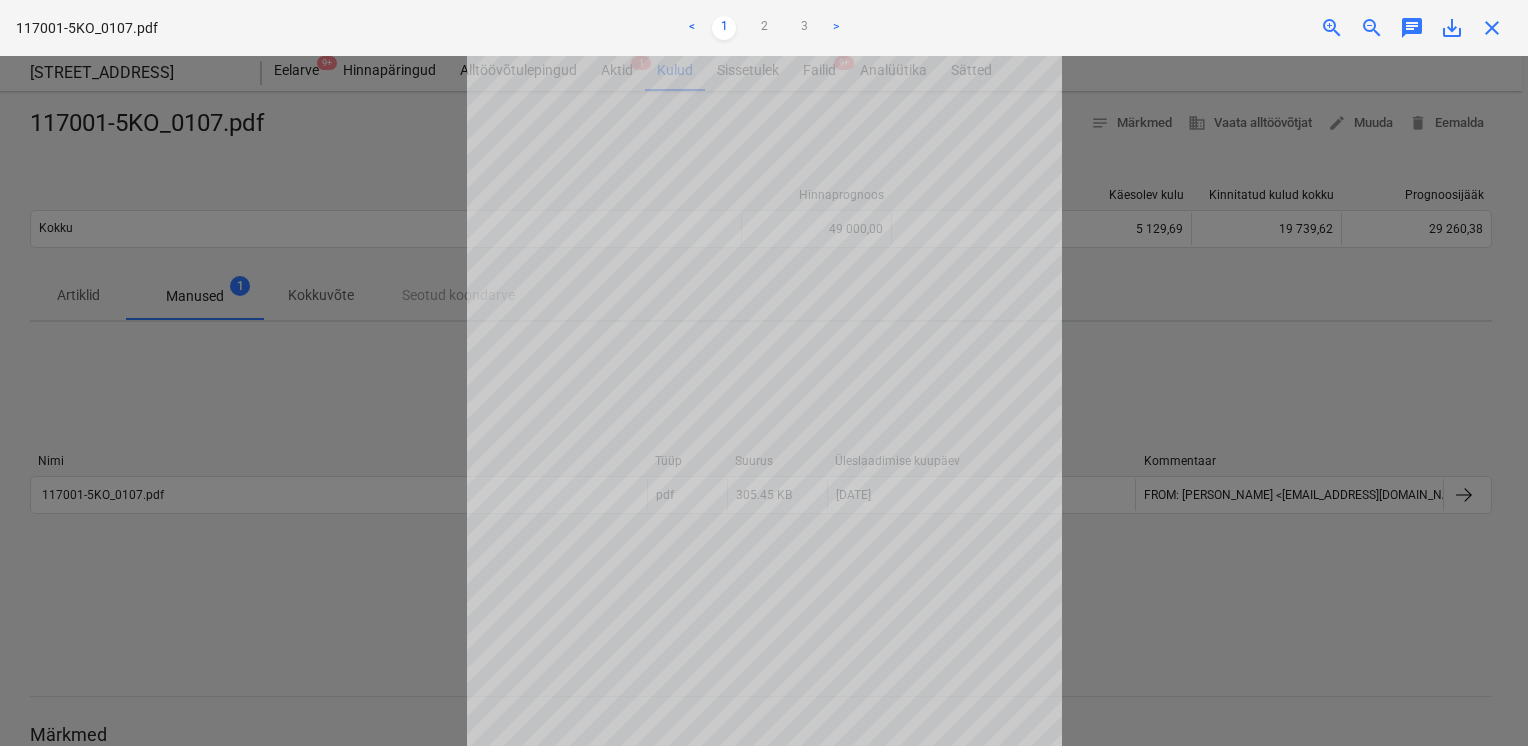 click at bounding box center [764, 401] 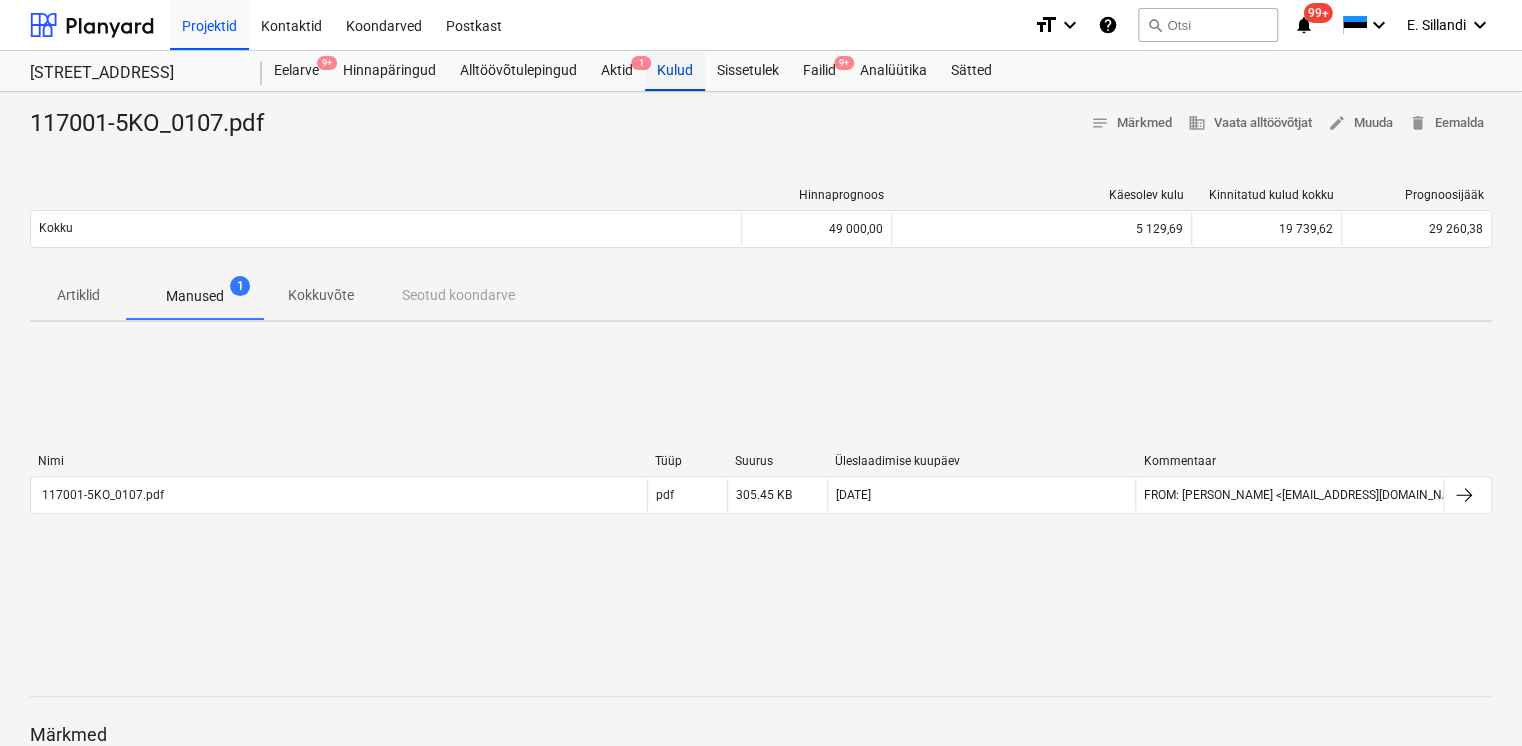 click on "Kulud" at bounding box center [675, 71] 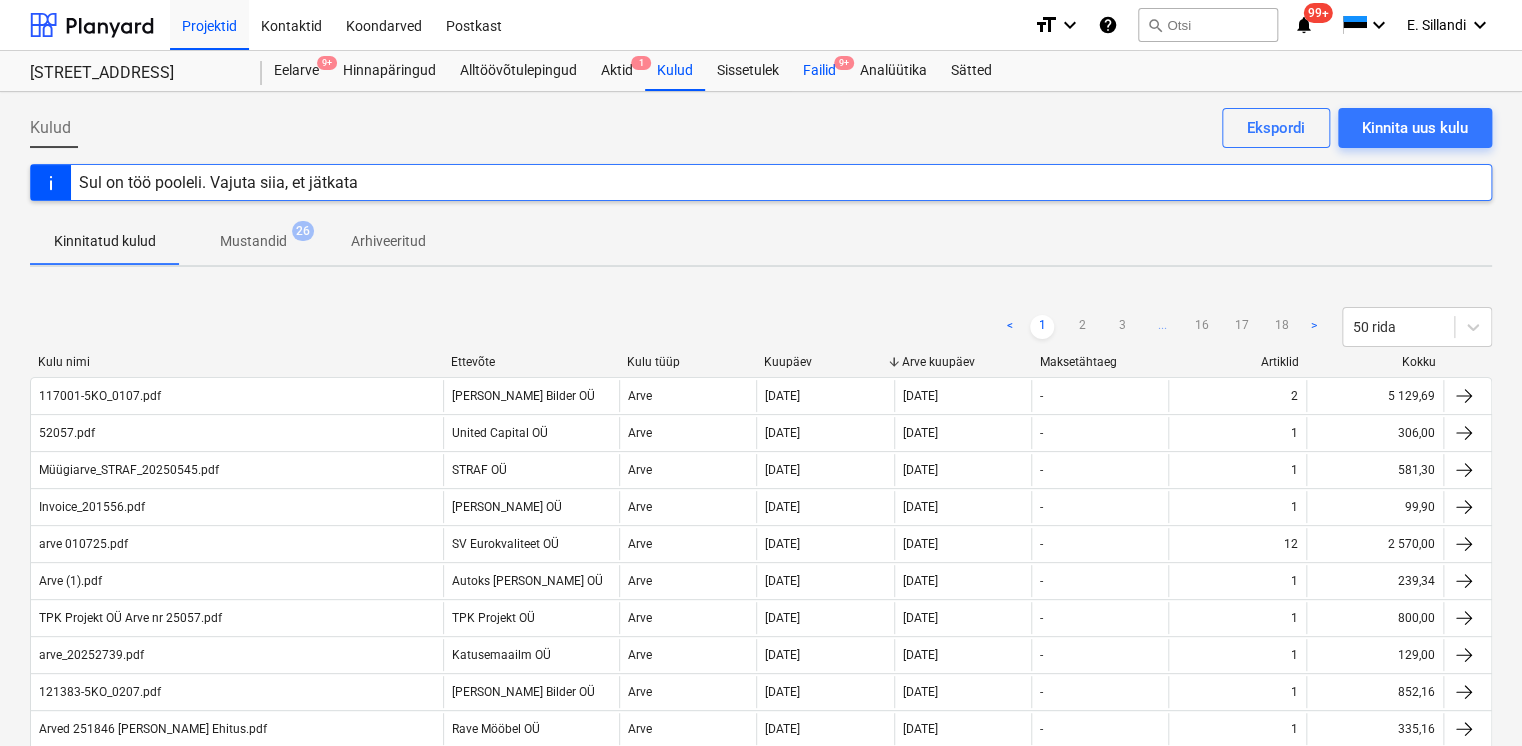 click on "Failid 9+" at bounding box center (819, 71) 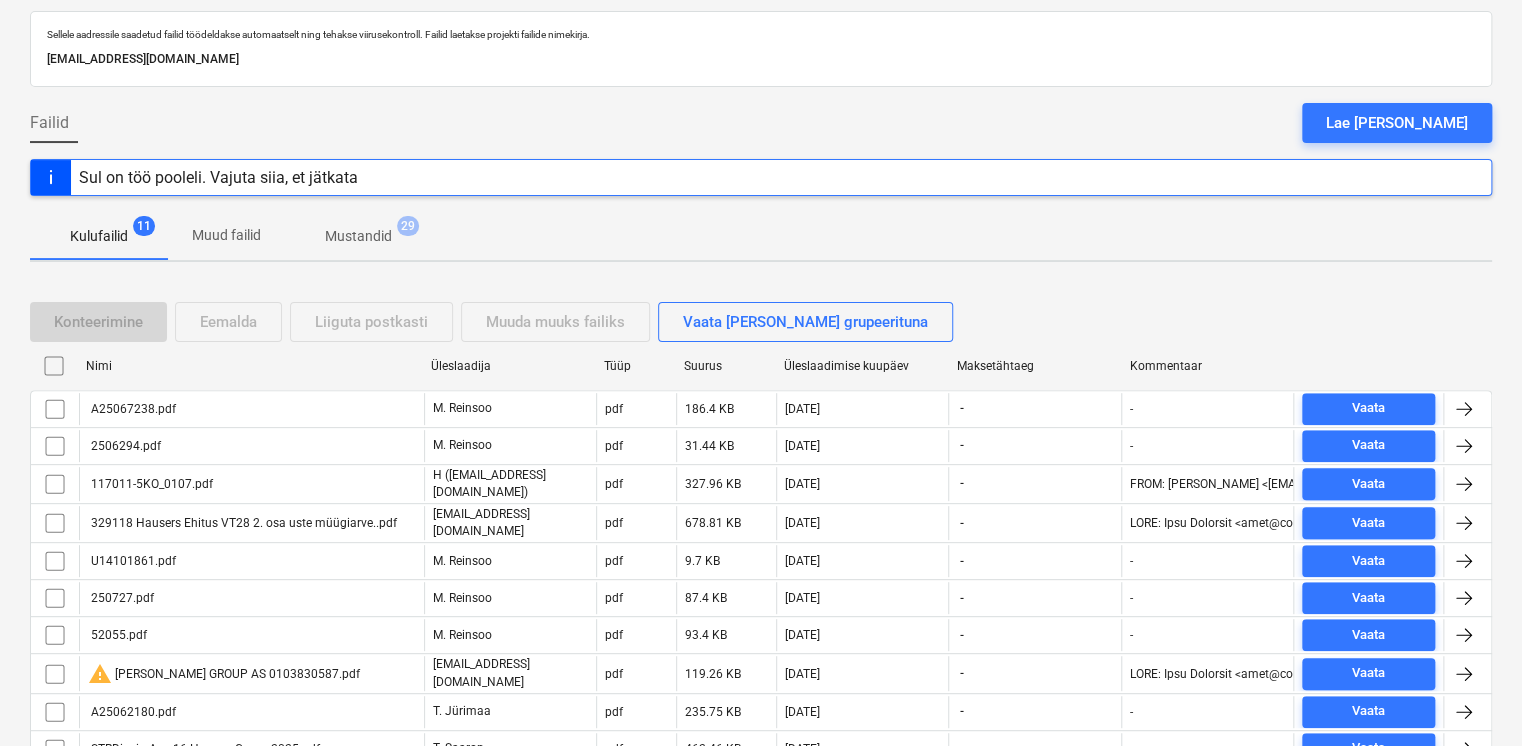 scroll, scrollTop: 116, scrollLeft: 0, axis: vertical 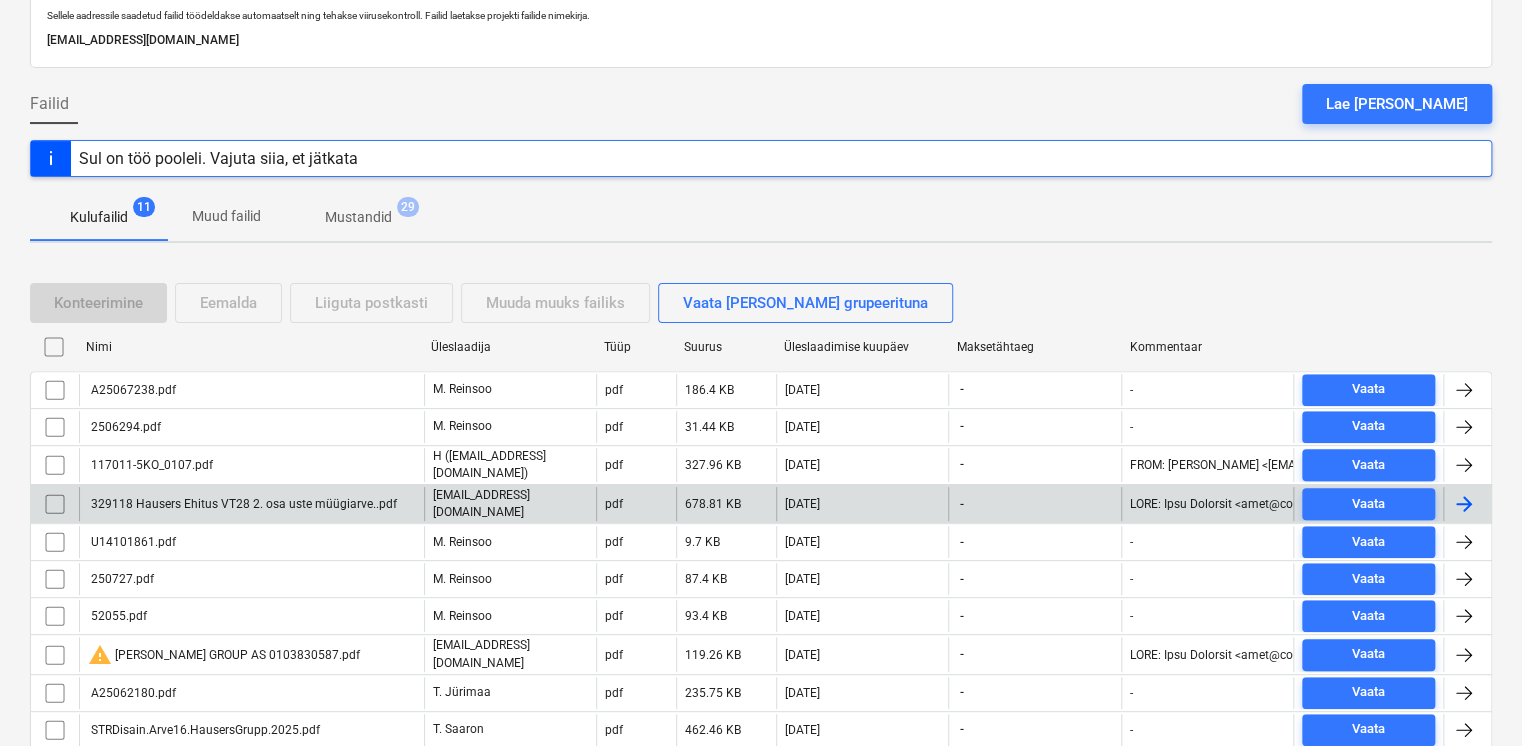 click on "329118  Hausers Ehitus VT28 2. osa uste müügiarve..pdf" at bounding box center [242, 504] 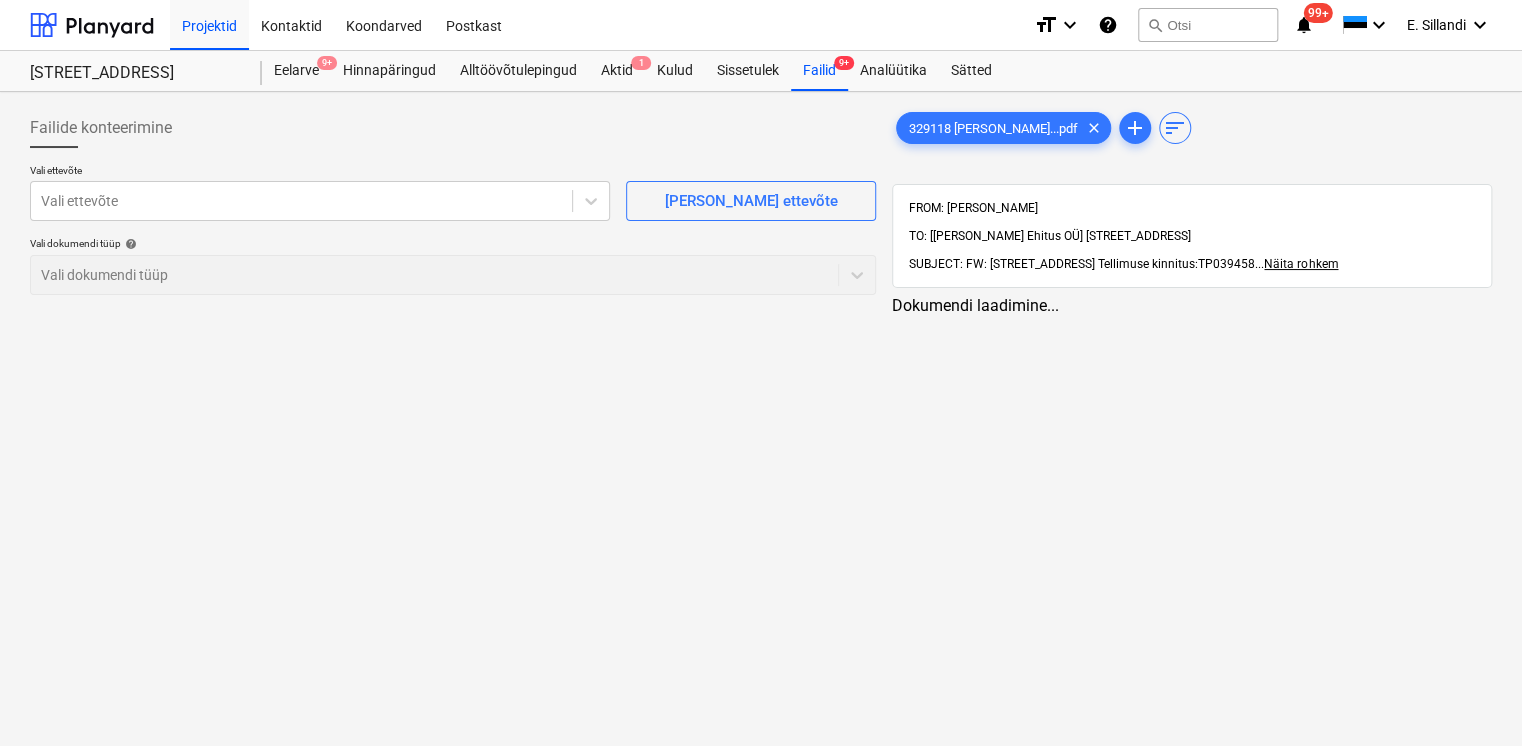 scroll, scrollTop: 0, scrollLeft: 0, axis: both 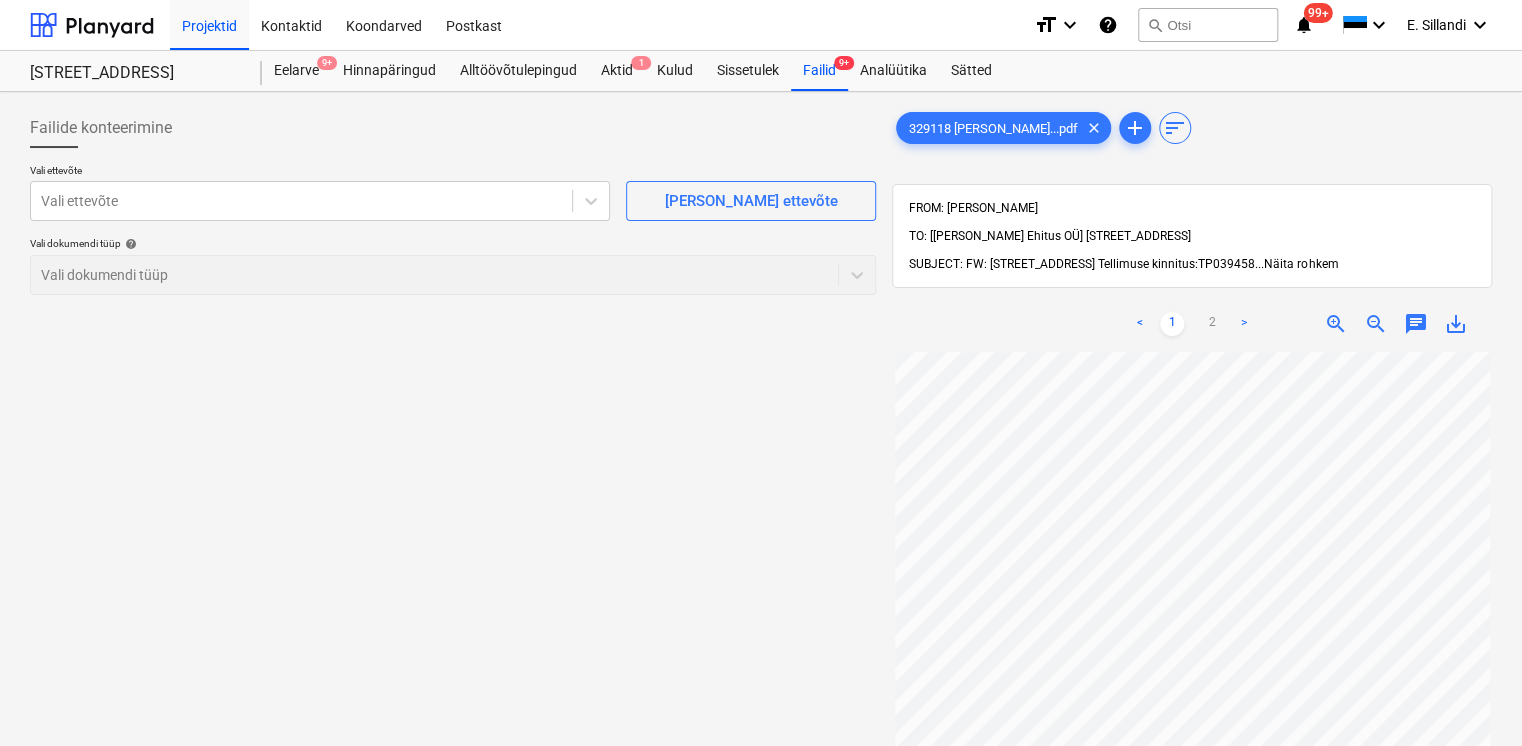 click on "Näita rohkem" at bounding box center (1301, 264) 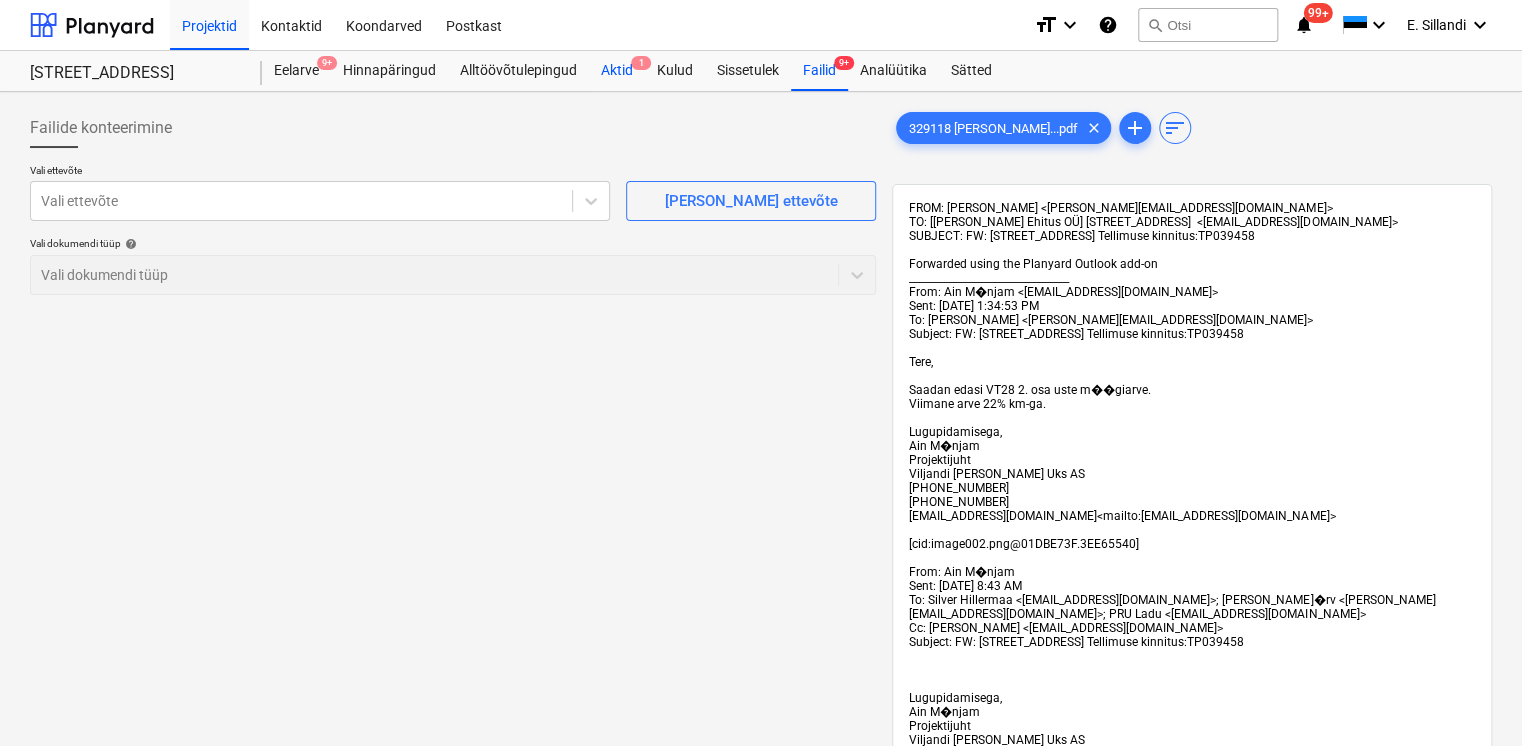 click on "Aktid 1" at bounding box center (617, 71) 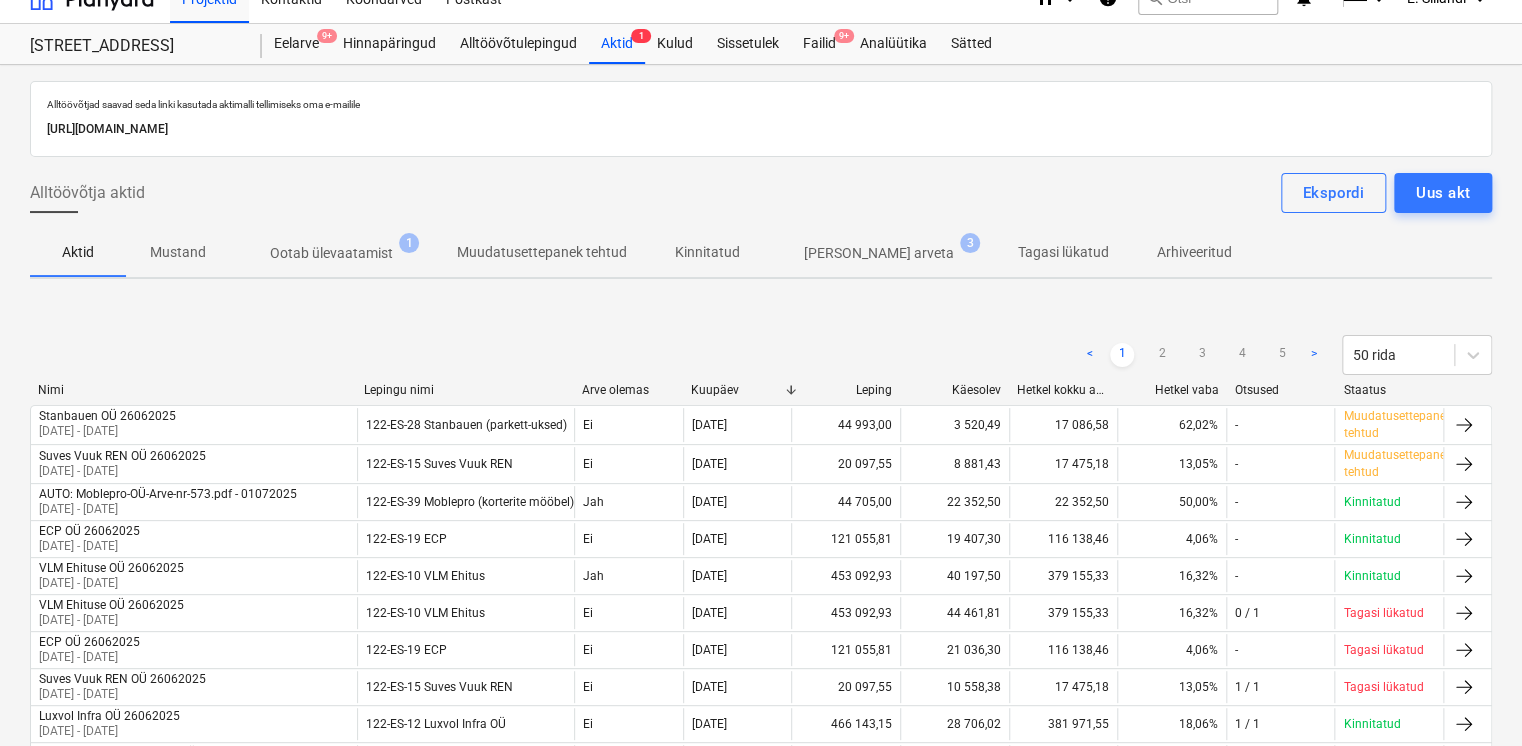 scroll, scrollTop: 0, scrollLeft: 0, axis: both 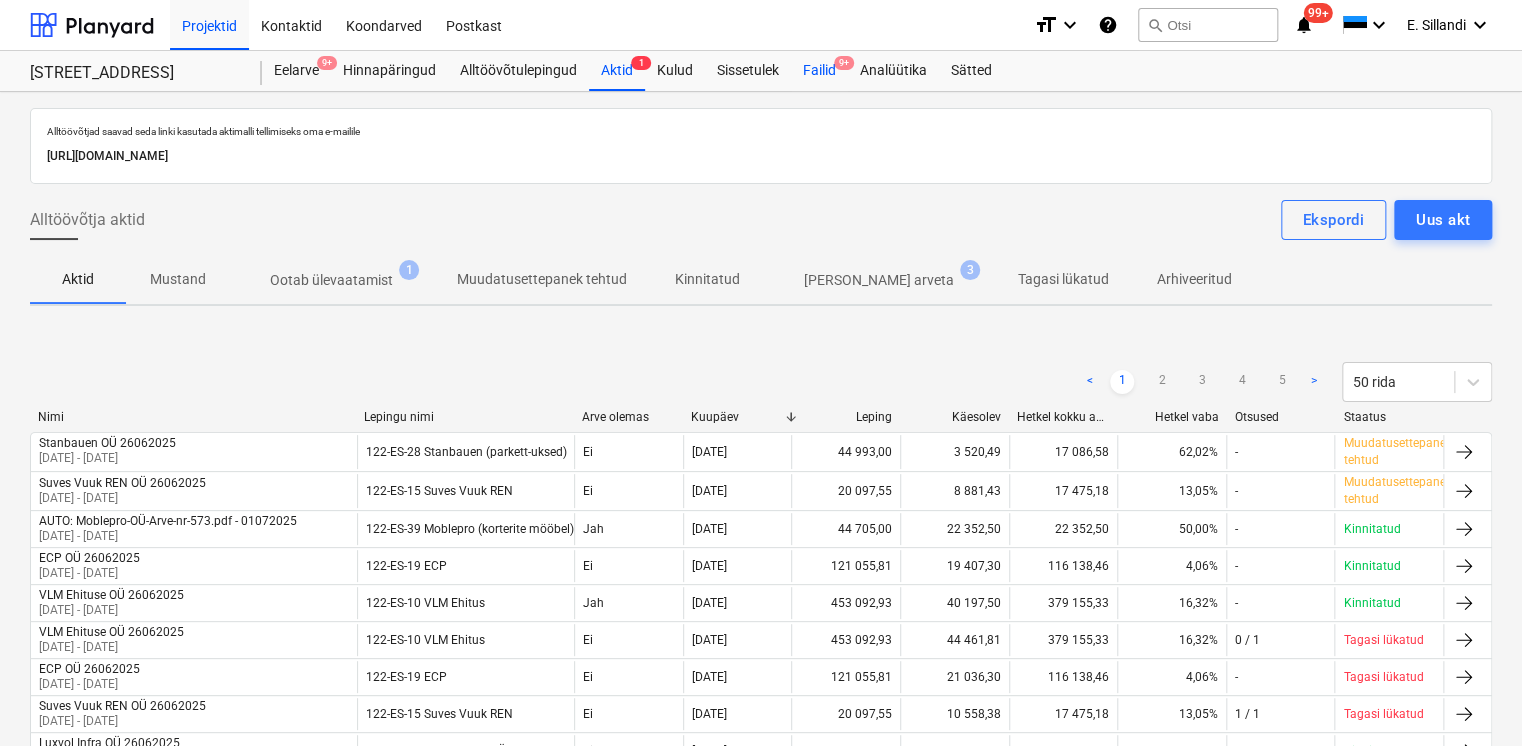 click on "Failid 9+" at bounding box center (819, 71) 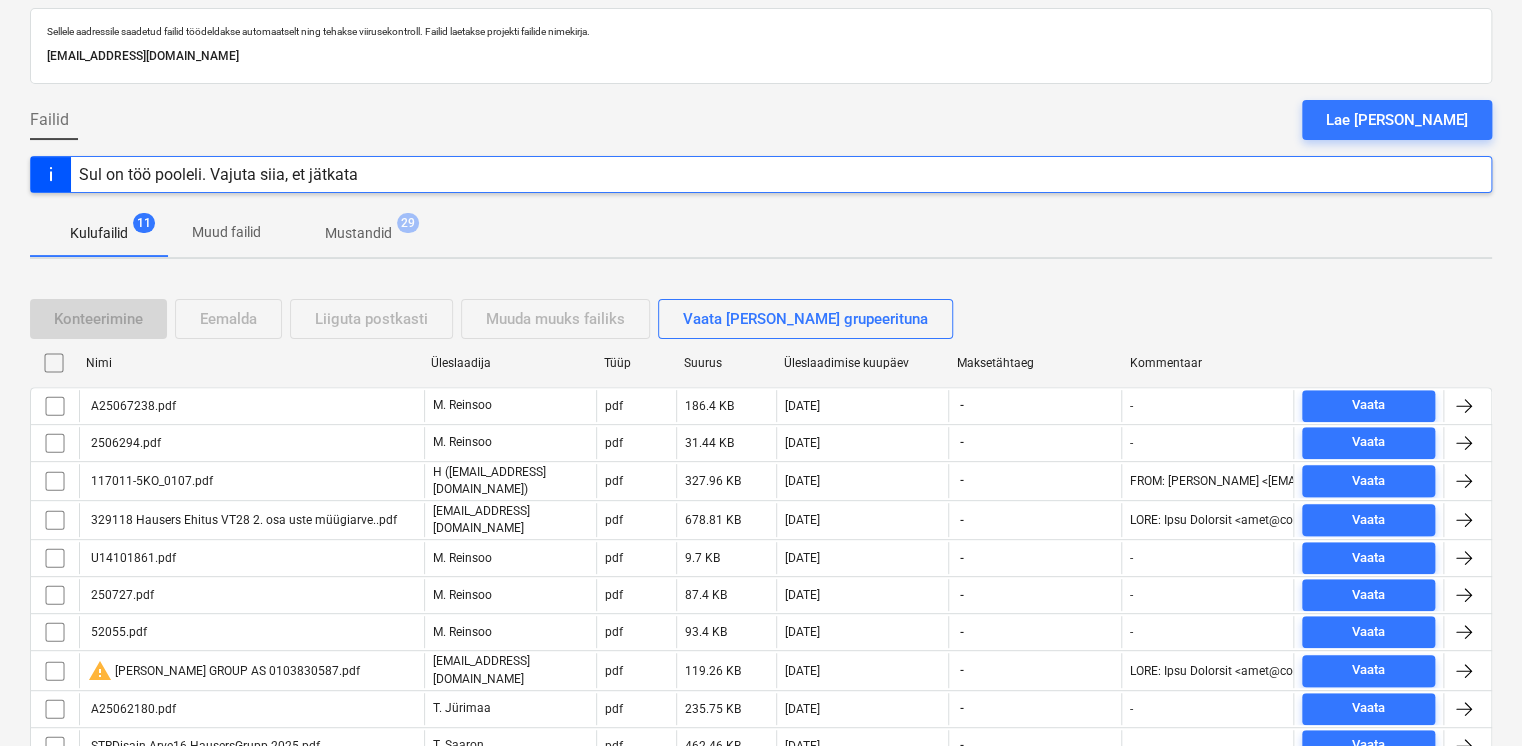 scroll, scrollTop: 216, scrollLeft: 0, axis: vertical 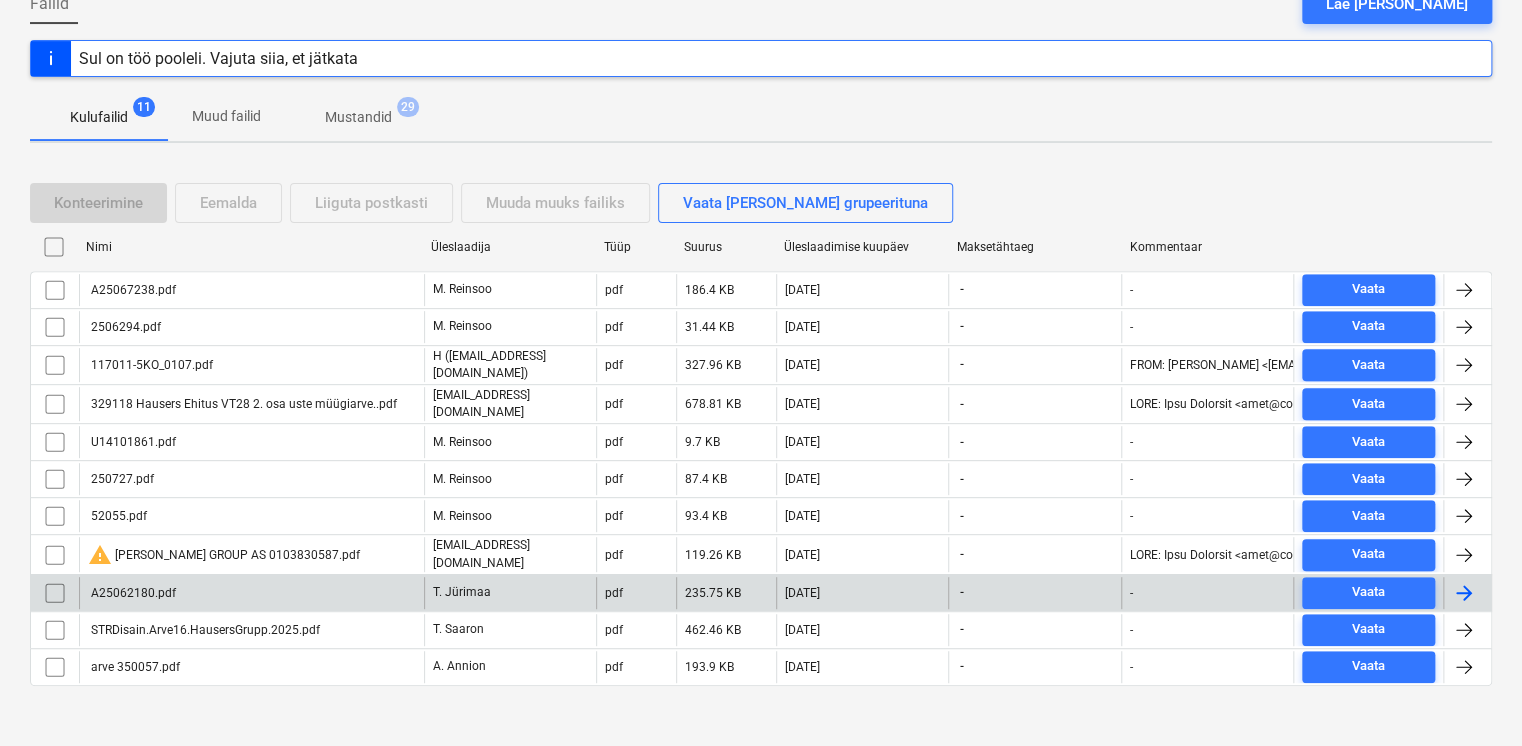 click on "A25062180.pdf" at bounding box center [251, 593] 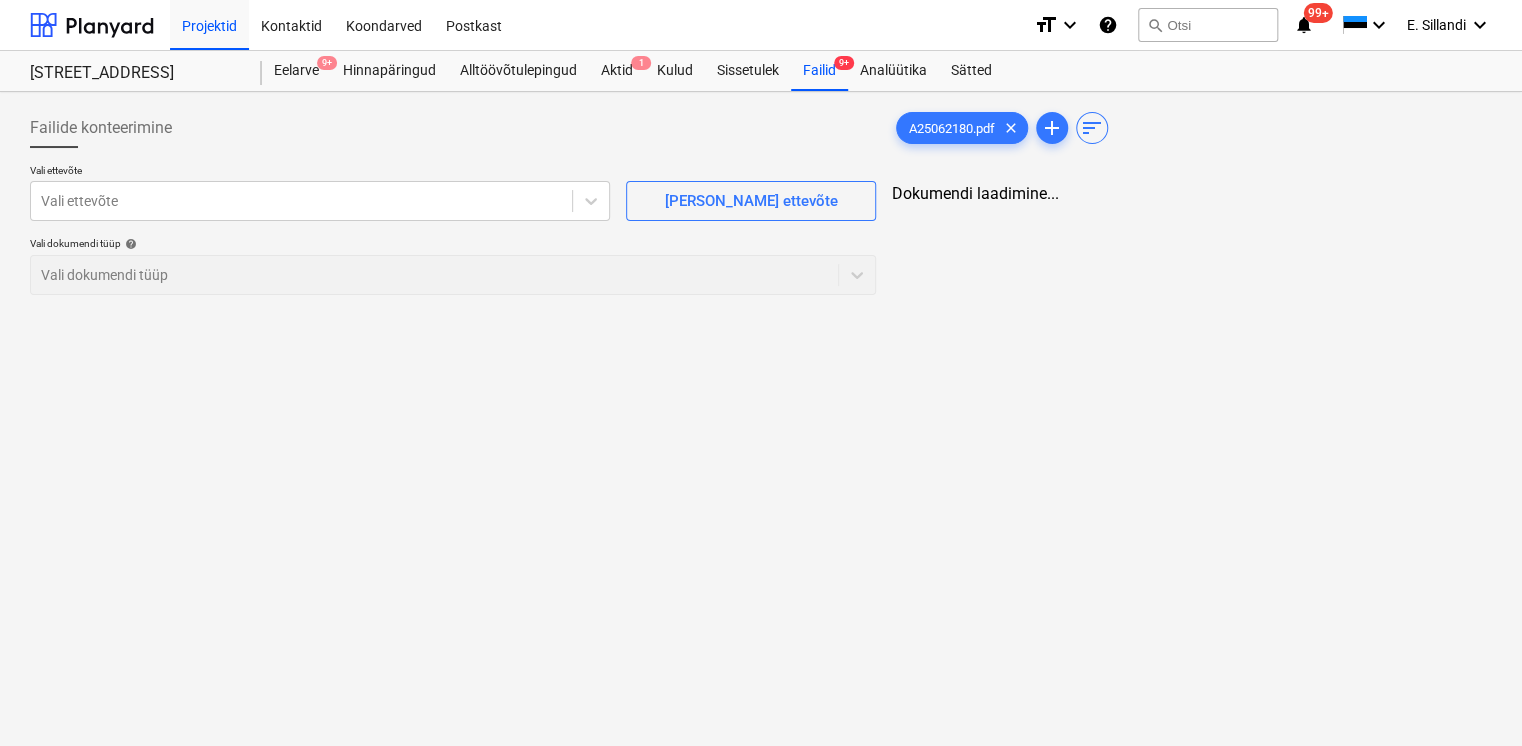 scroll, scrollTop: 0, scrollLeft: 0, axis: both 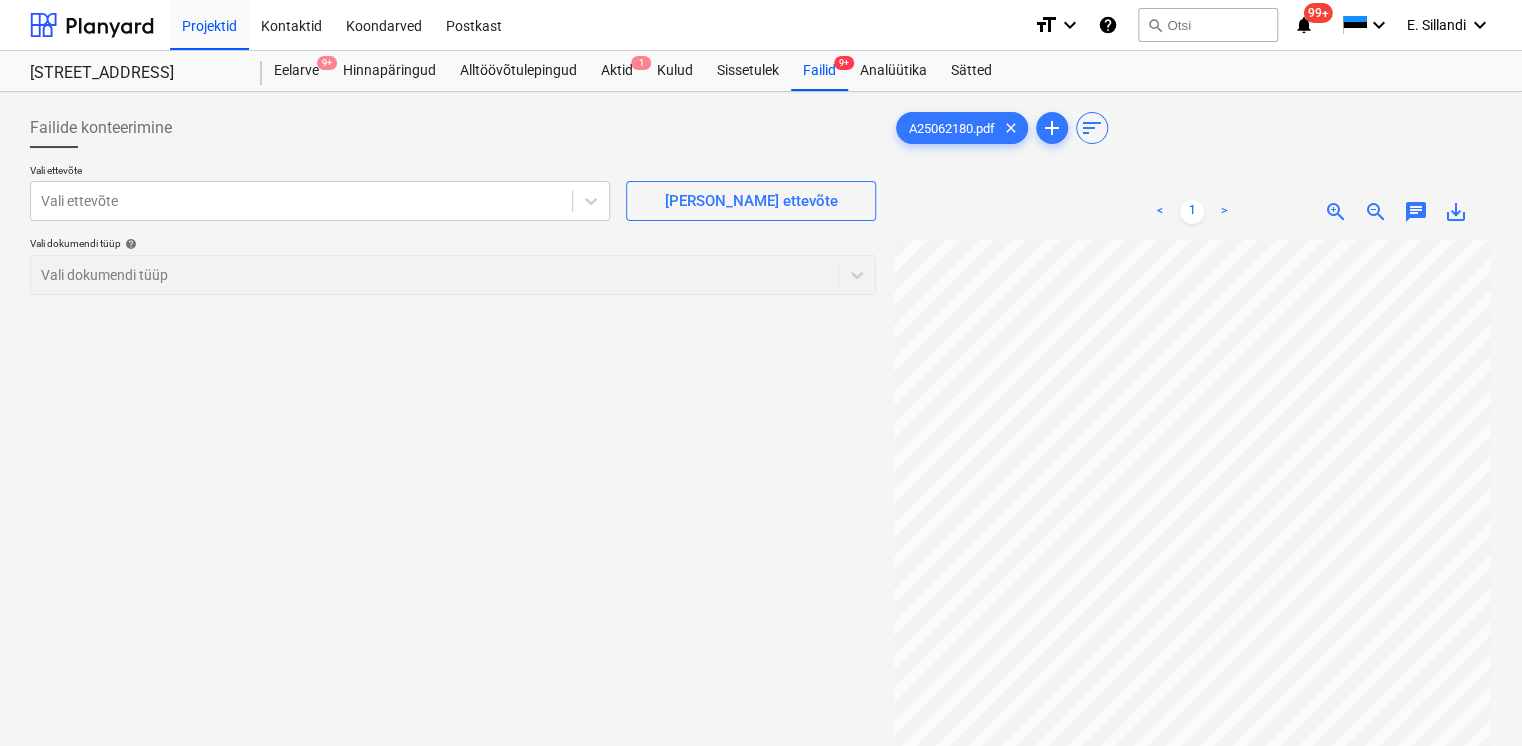click on "Failid 9+" at bounding box center [819, 71] 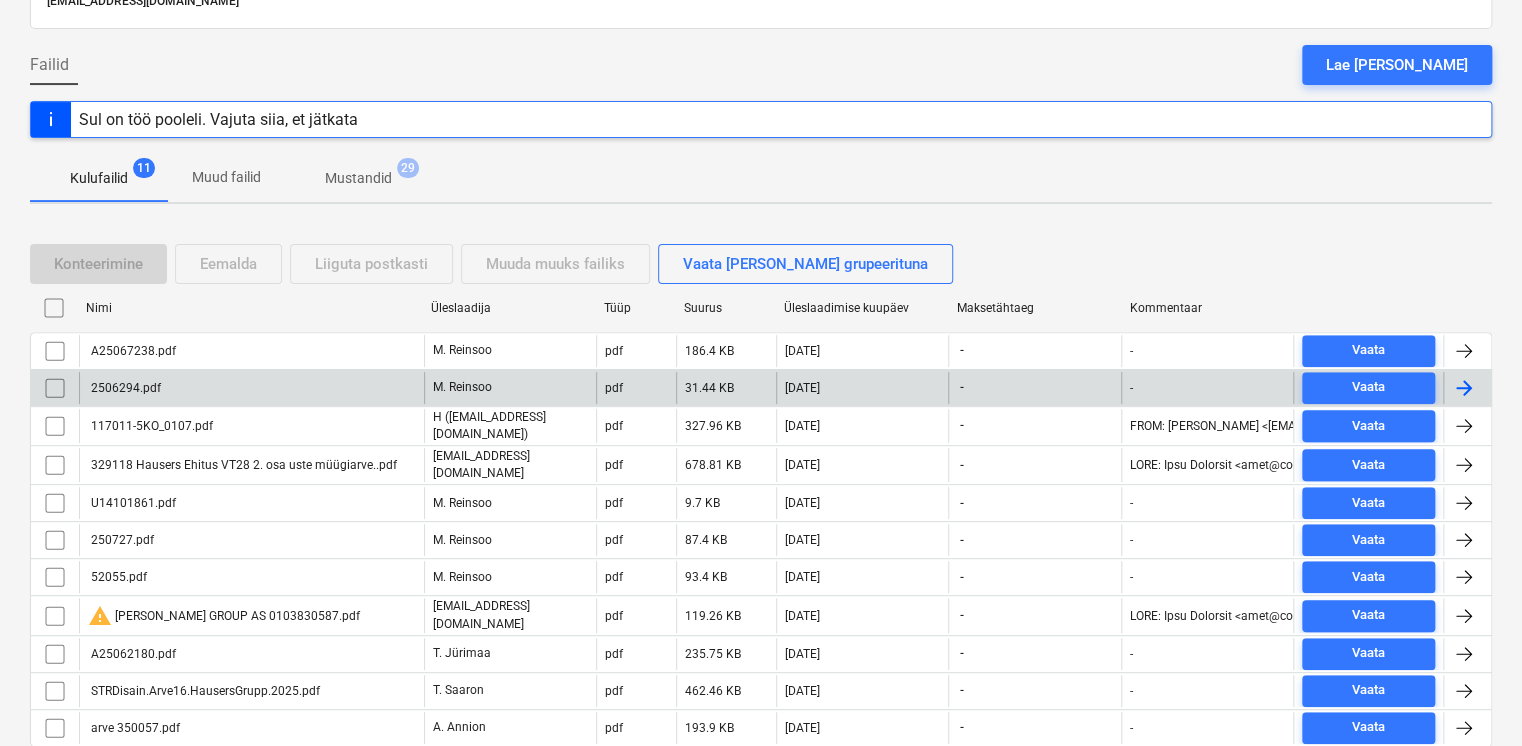 scroll, scrollTop: 216, scrollLeft: 0, axis: vertical 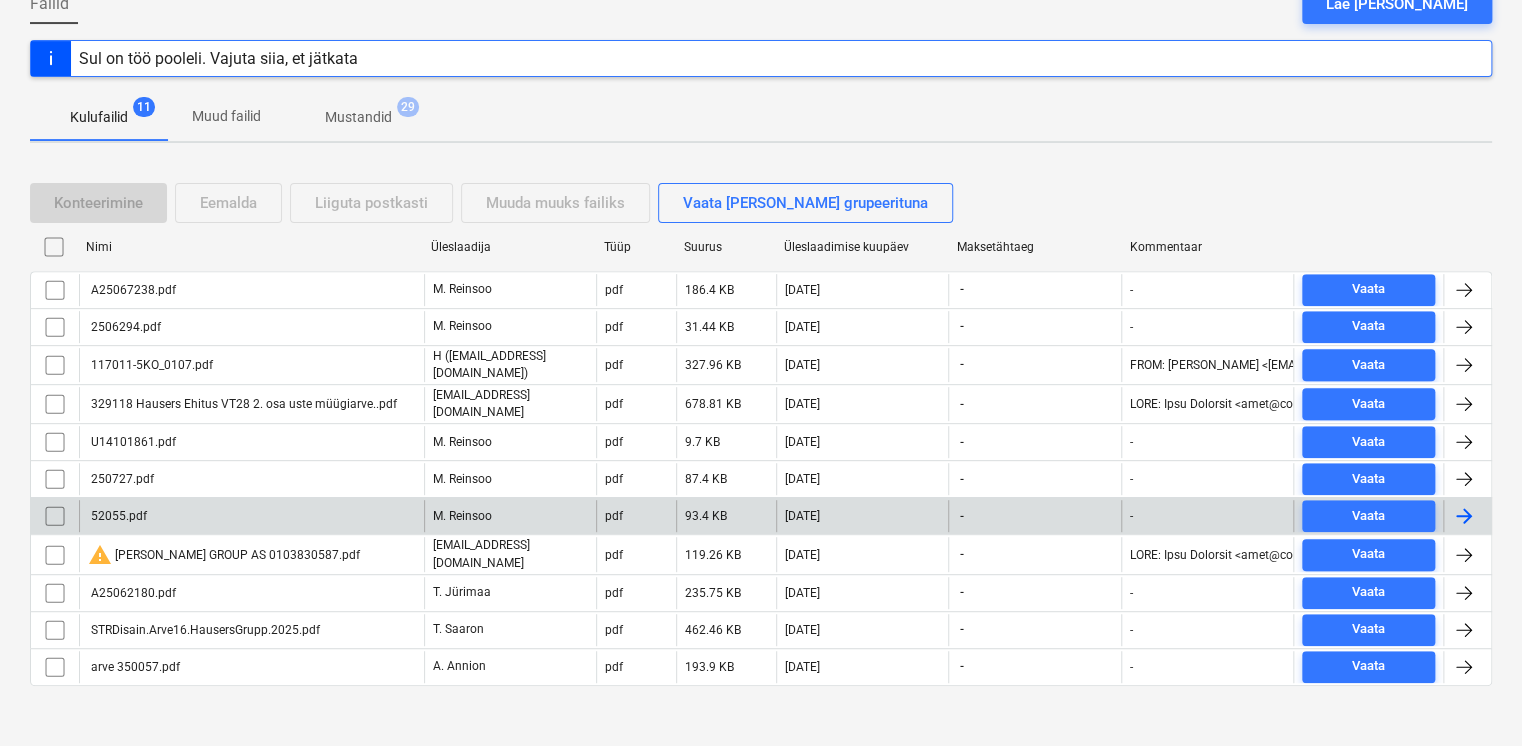click on "52055.pdf" at bounding box center (251, 516) 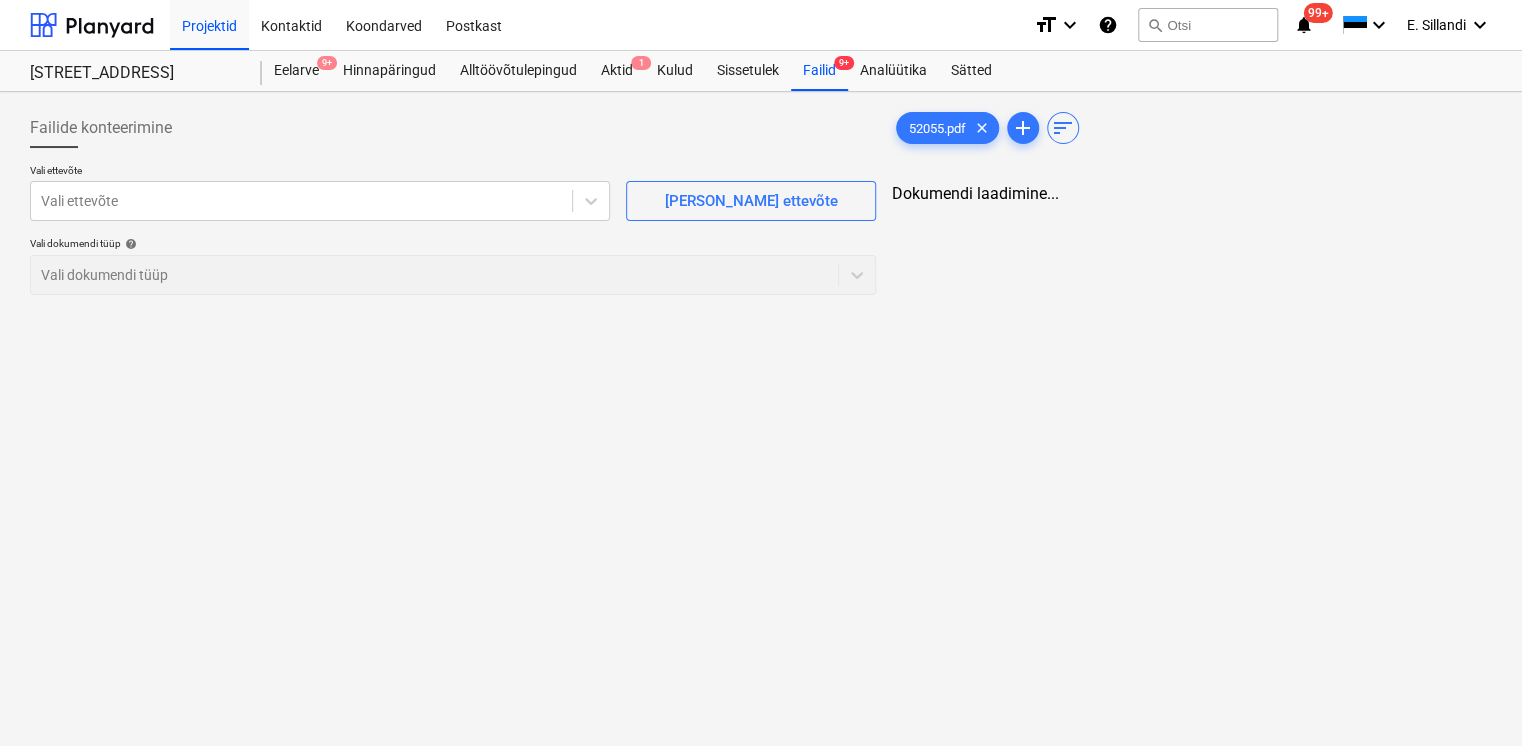 scroll, scrollTop: 0, scrollLeft: 0, axis: both 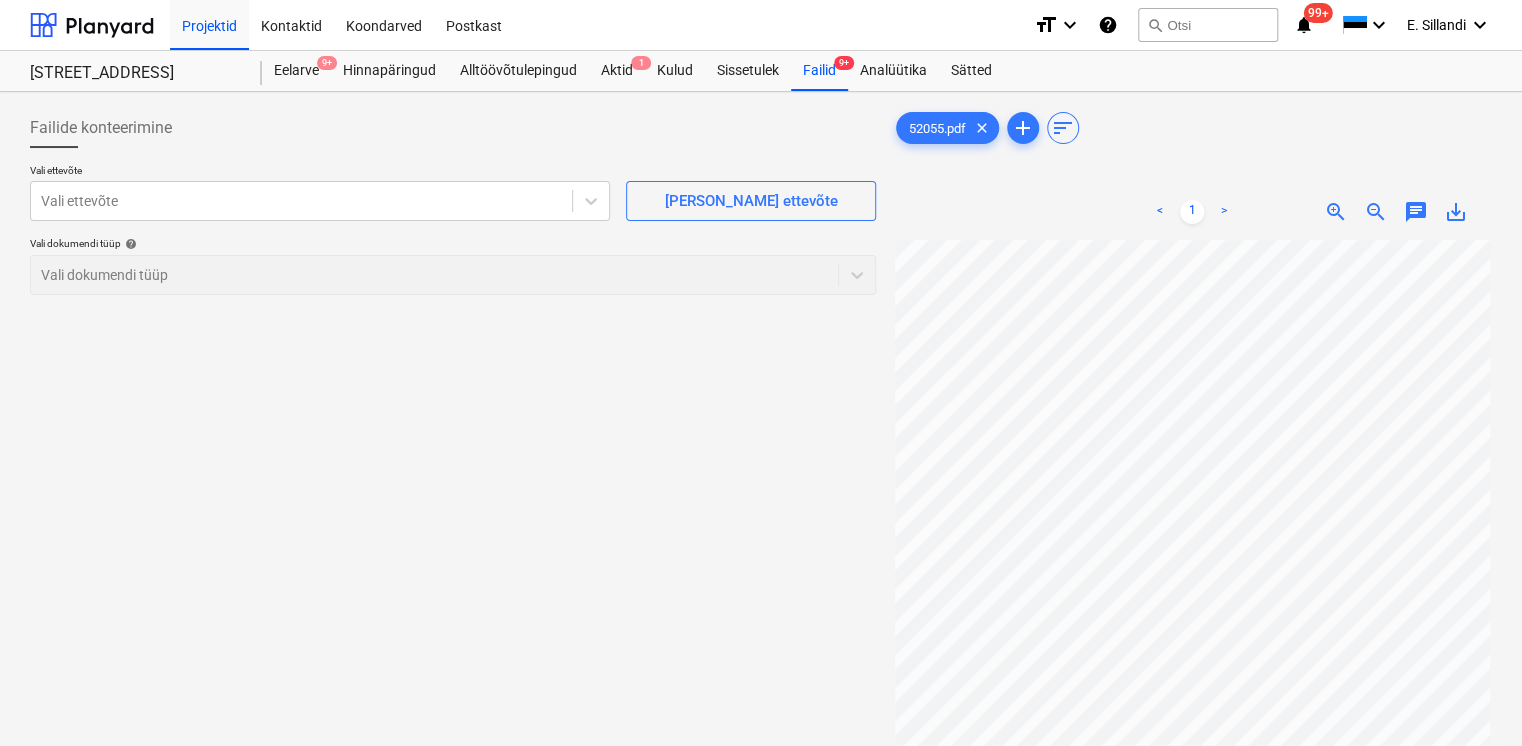 click on "save_alt" at bounding box center (1456, 212) 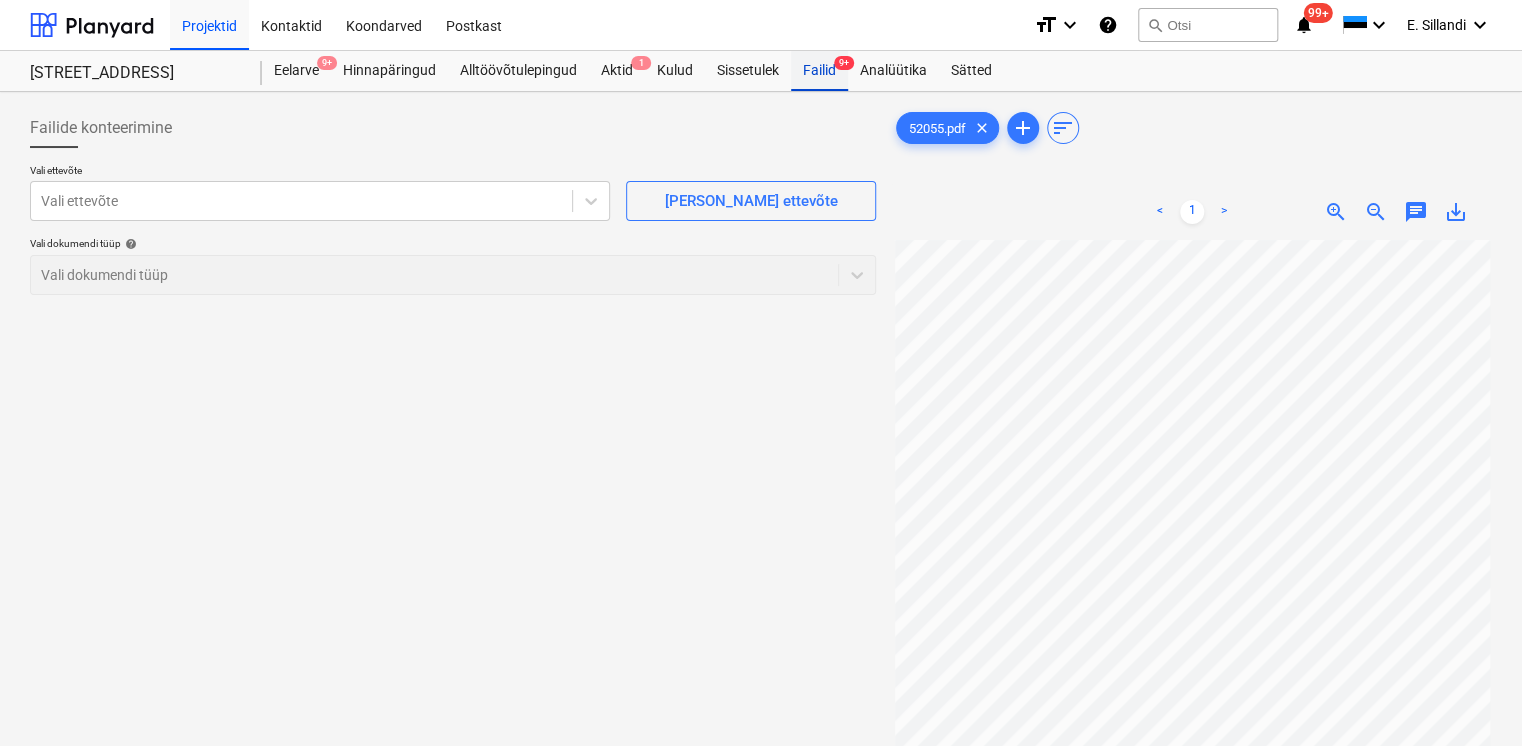 click on "Failid 9+" at bounding box center (819, 71) 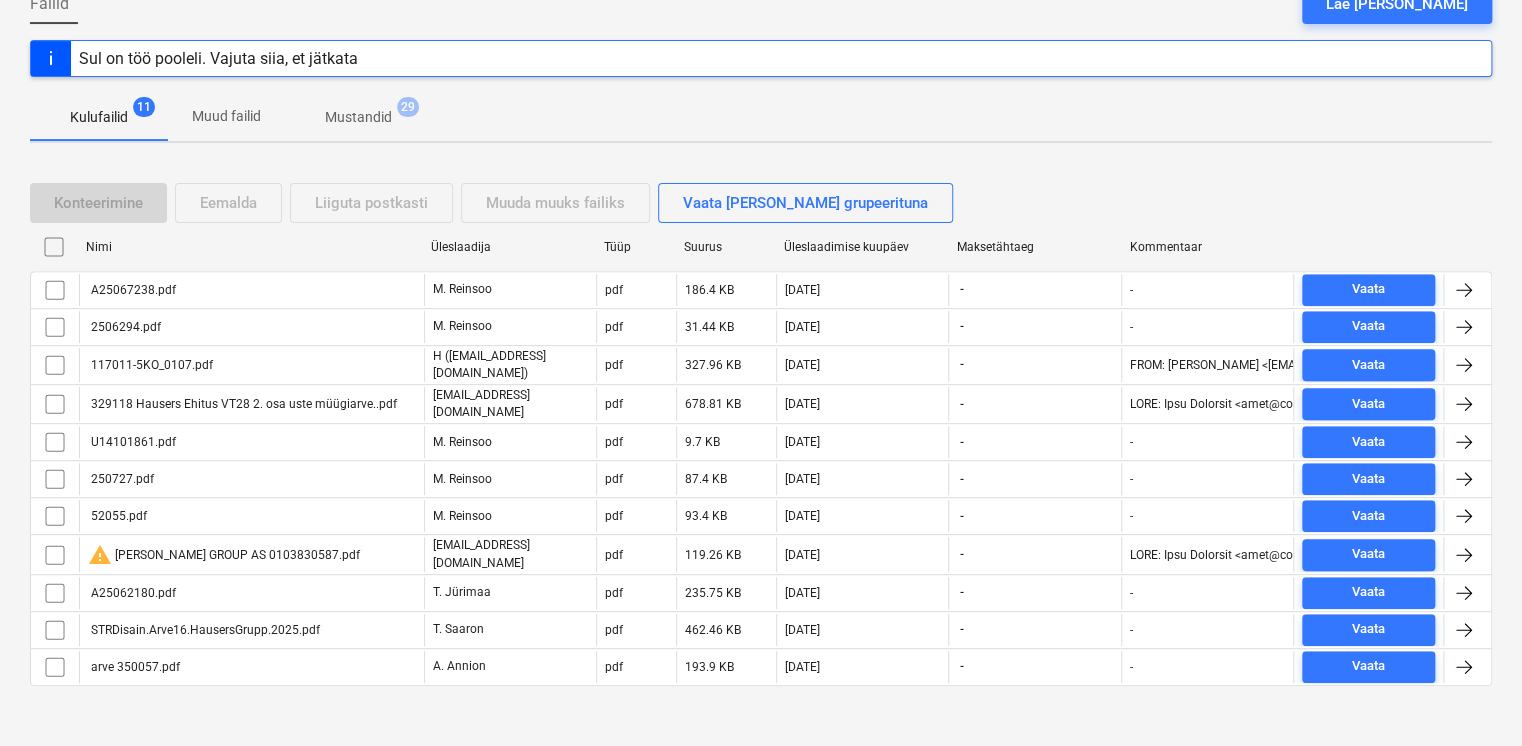 scroll, scrollTop: 216, scrollLeft: 0, axis: vertical 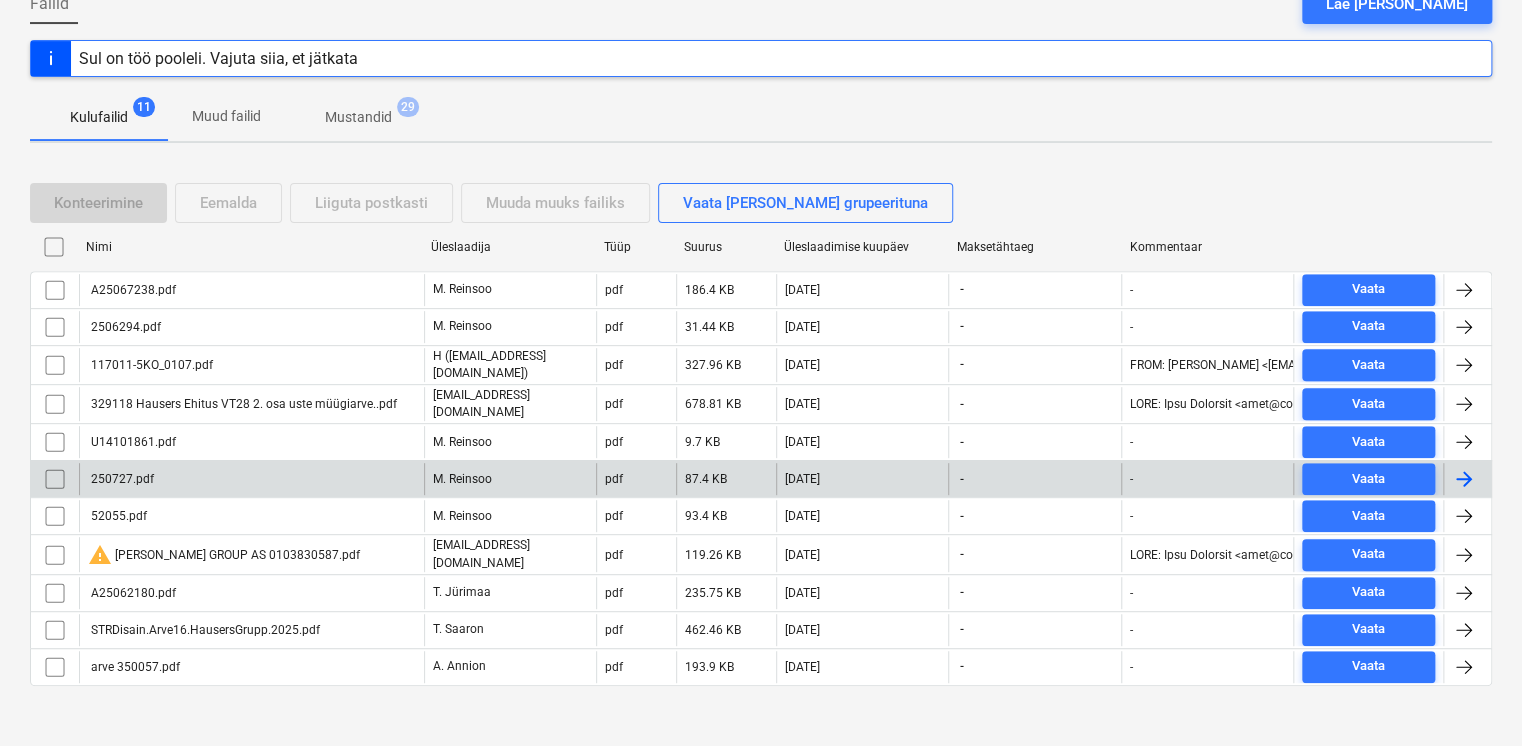 click on "250727.pdf" at bounding box center [251, 479] 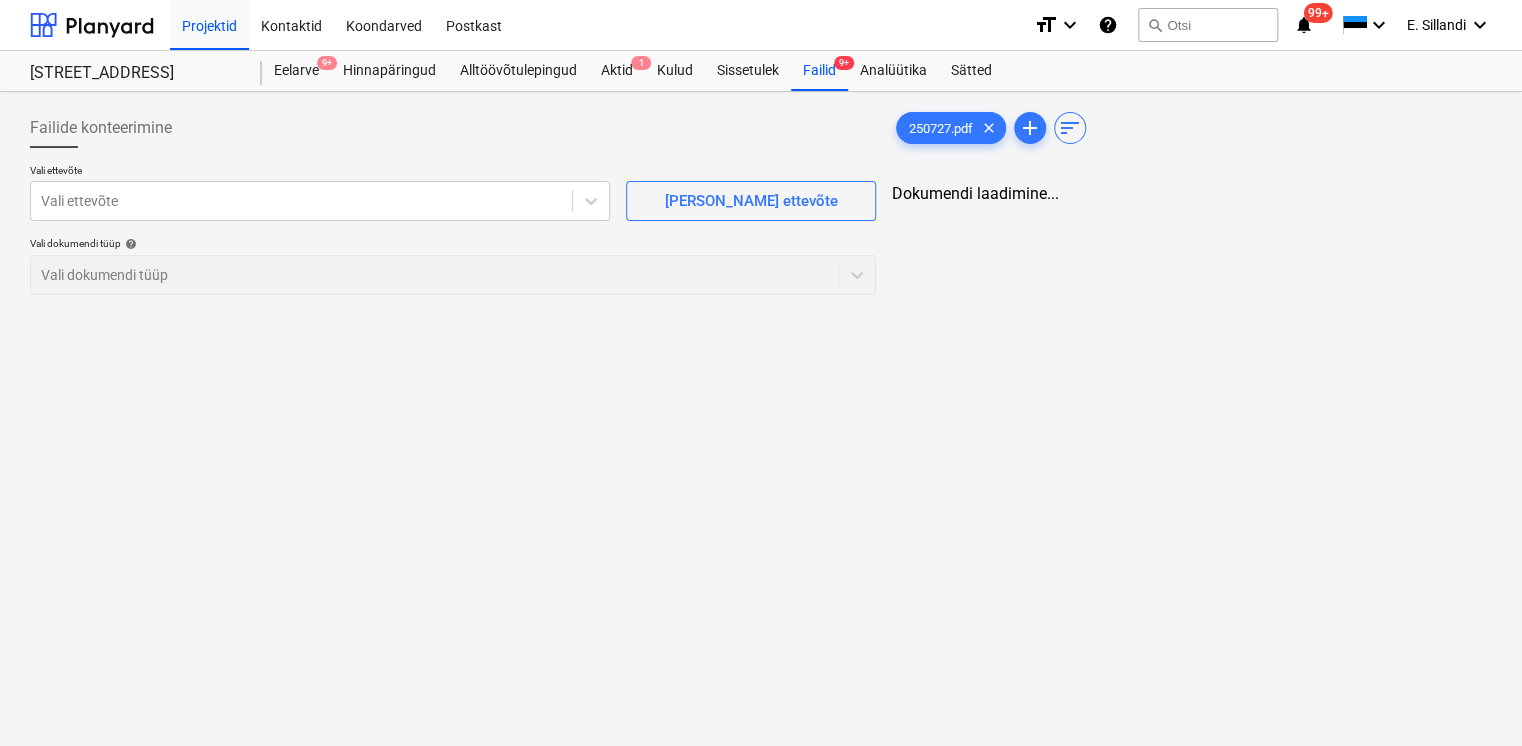 scroll, scrollTop: 0, scrollLeft: 0, axis: both 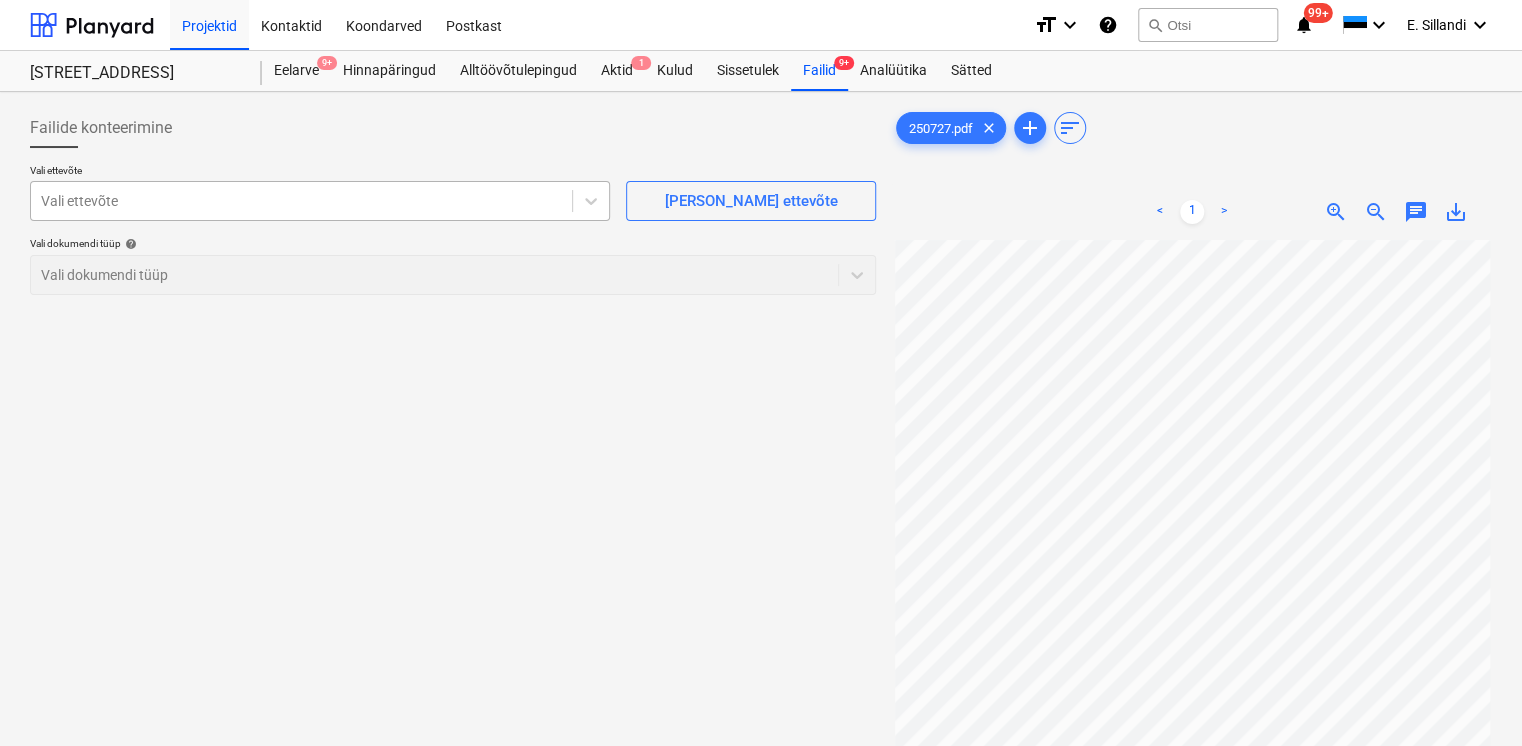 click at bounding box center (301, 201) 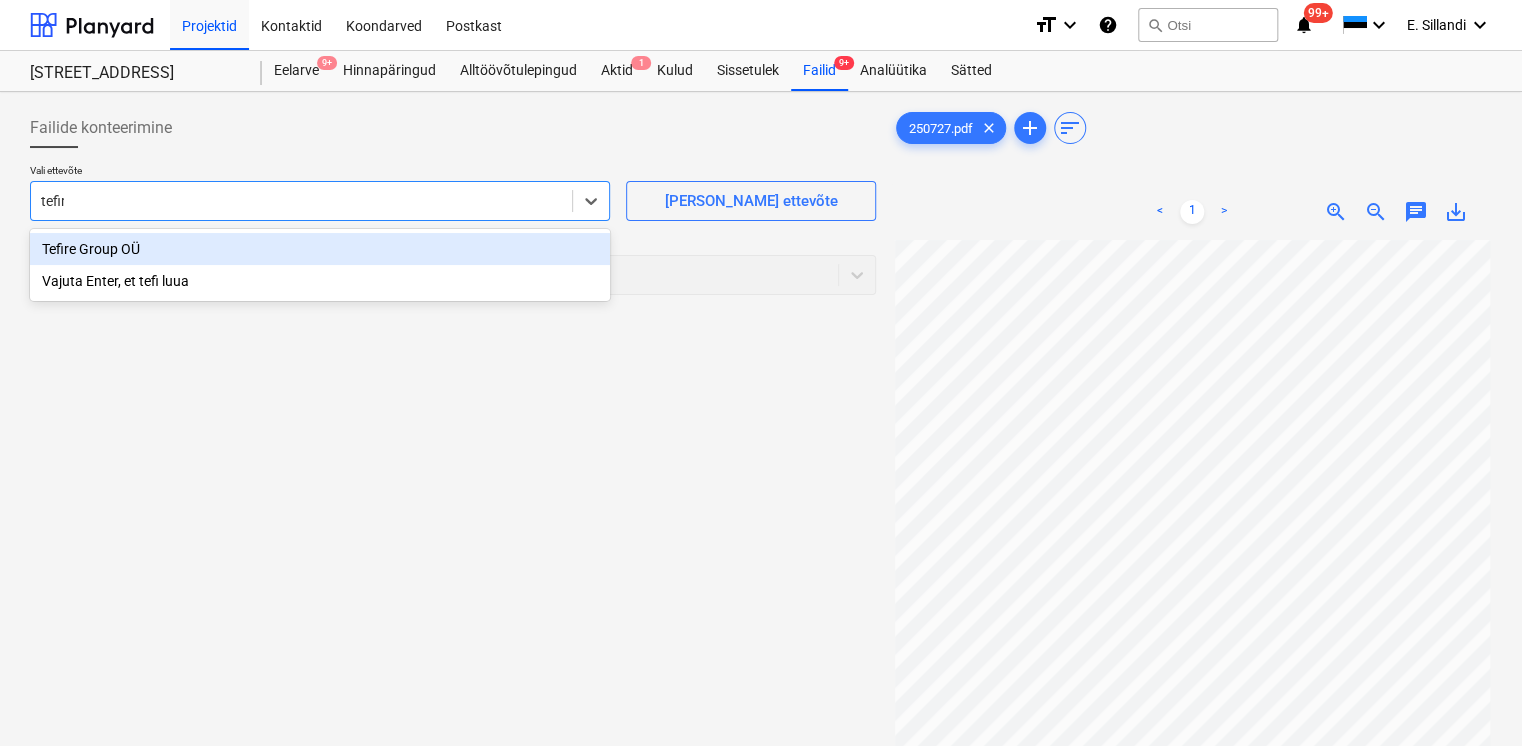 type on "tefire" 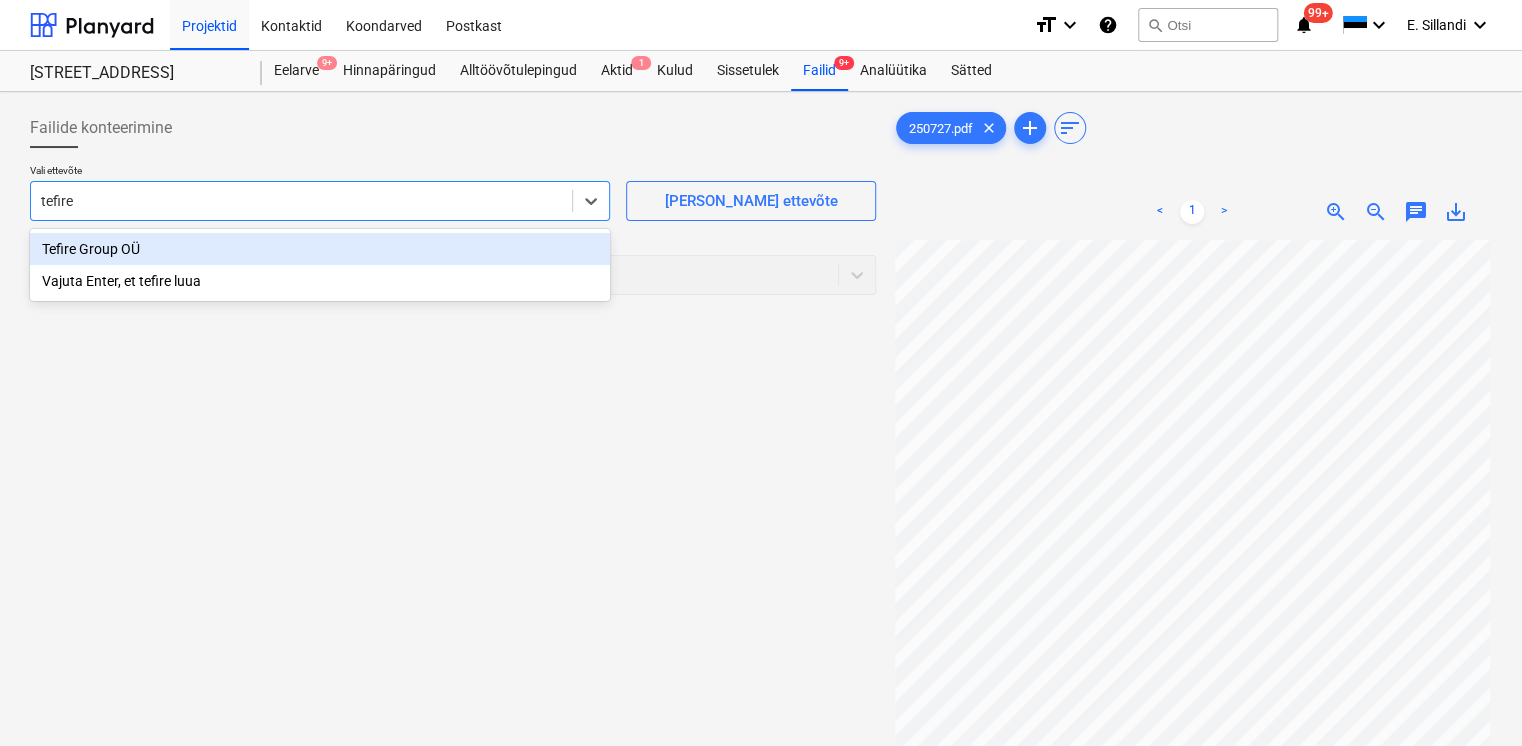 click on "Tefire Group OÜ" at bounding box center [320, 249] 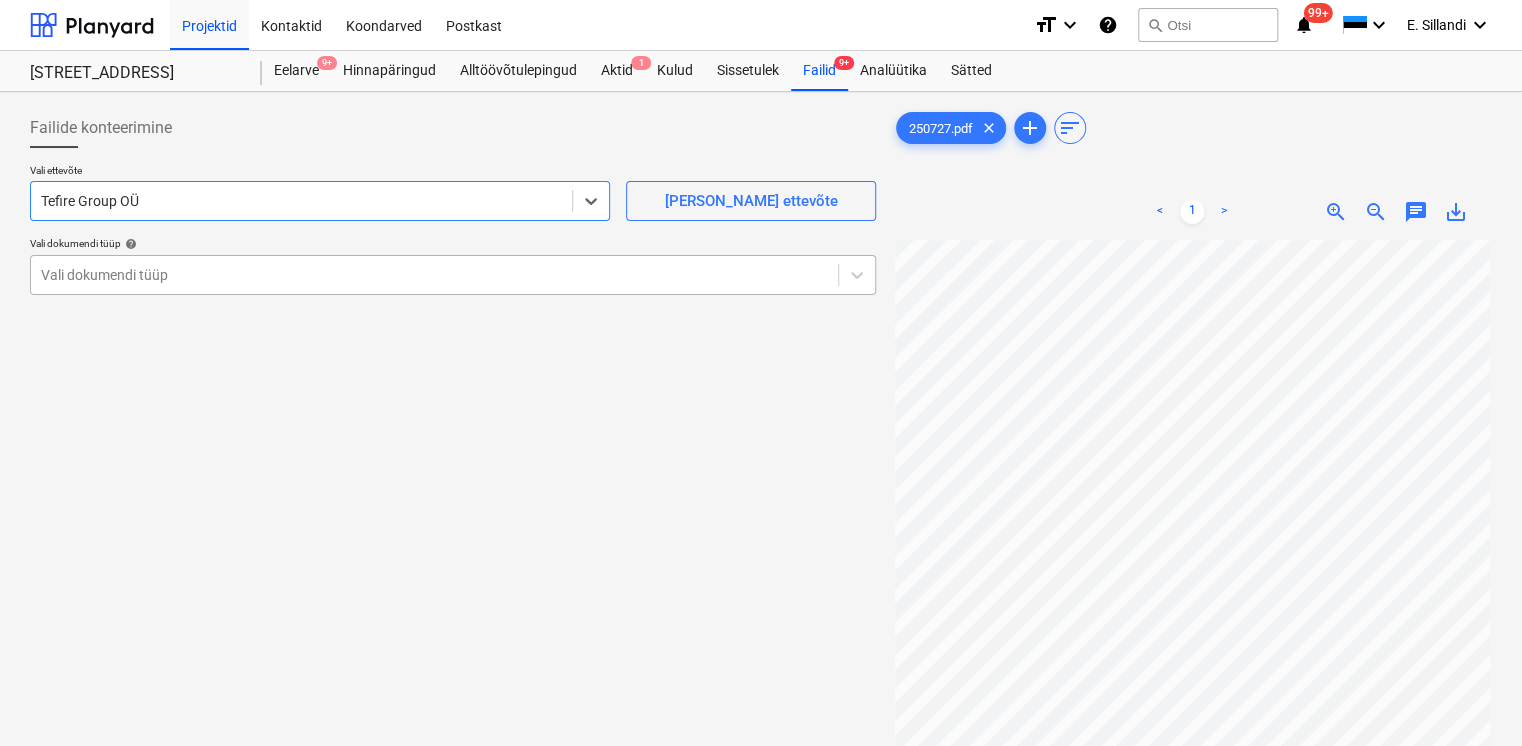 click at bounding box center [434, 275] 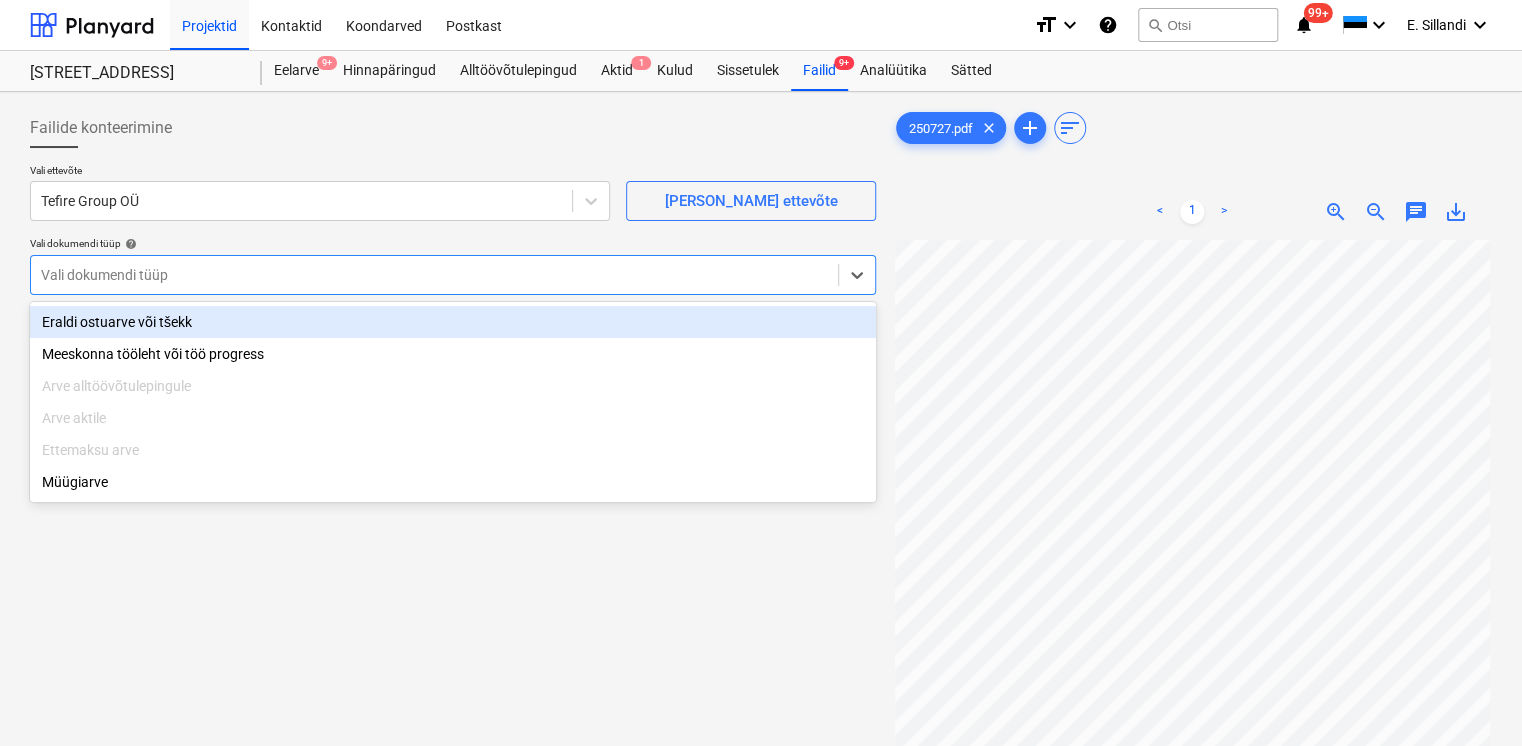 click on "Eraldi ostuarve või tšekk" at bounding box center (453, 322) 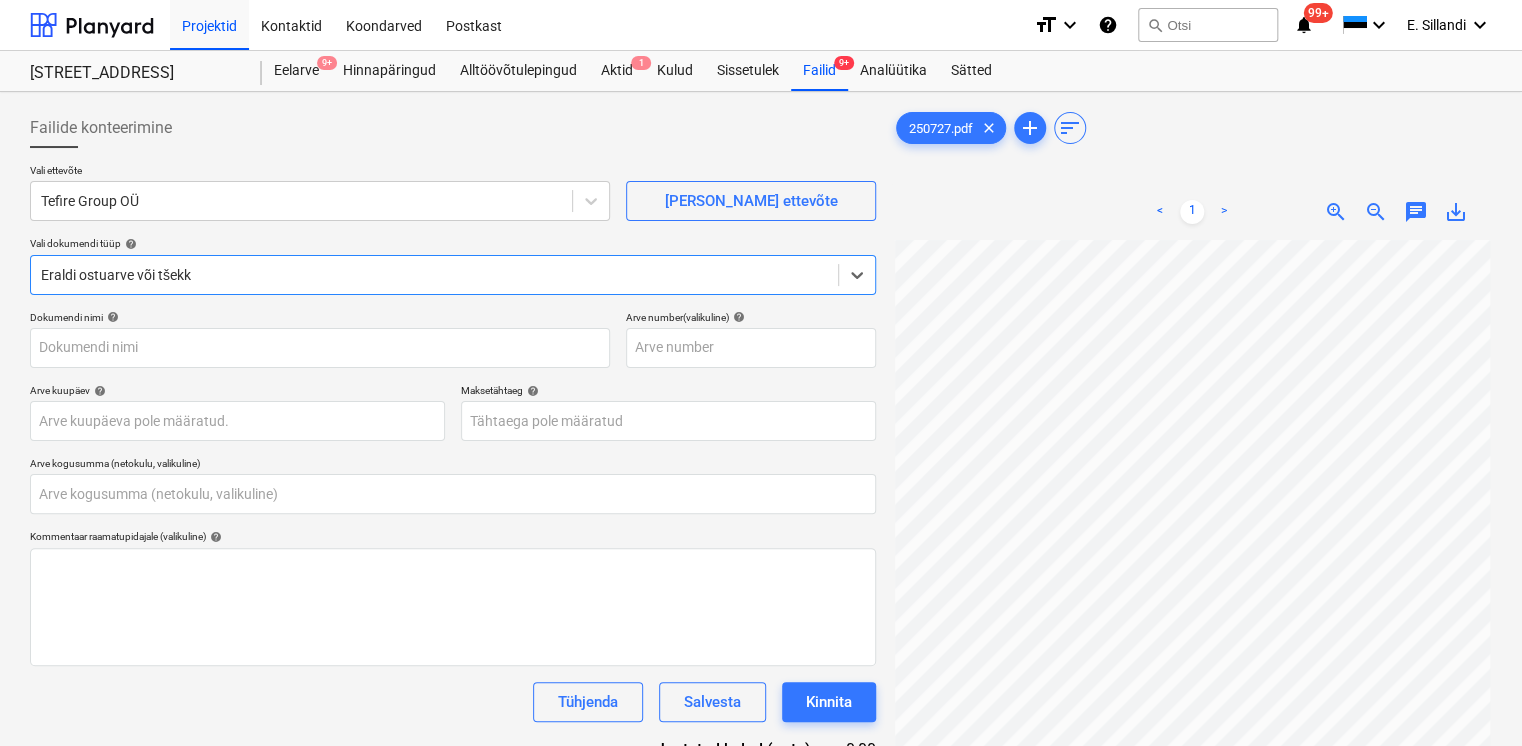 type on "250727.pdf" 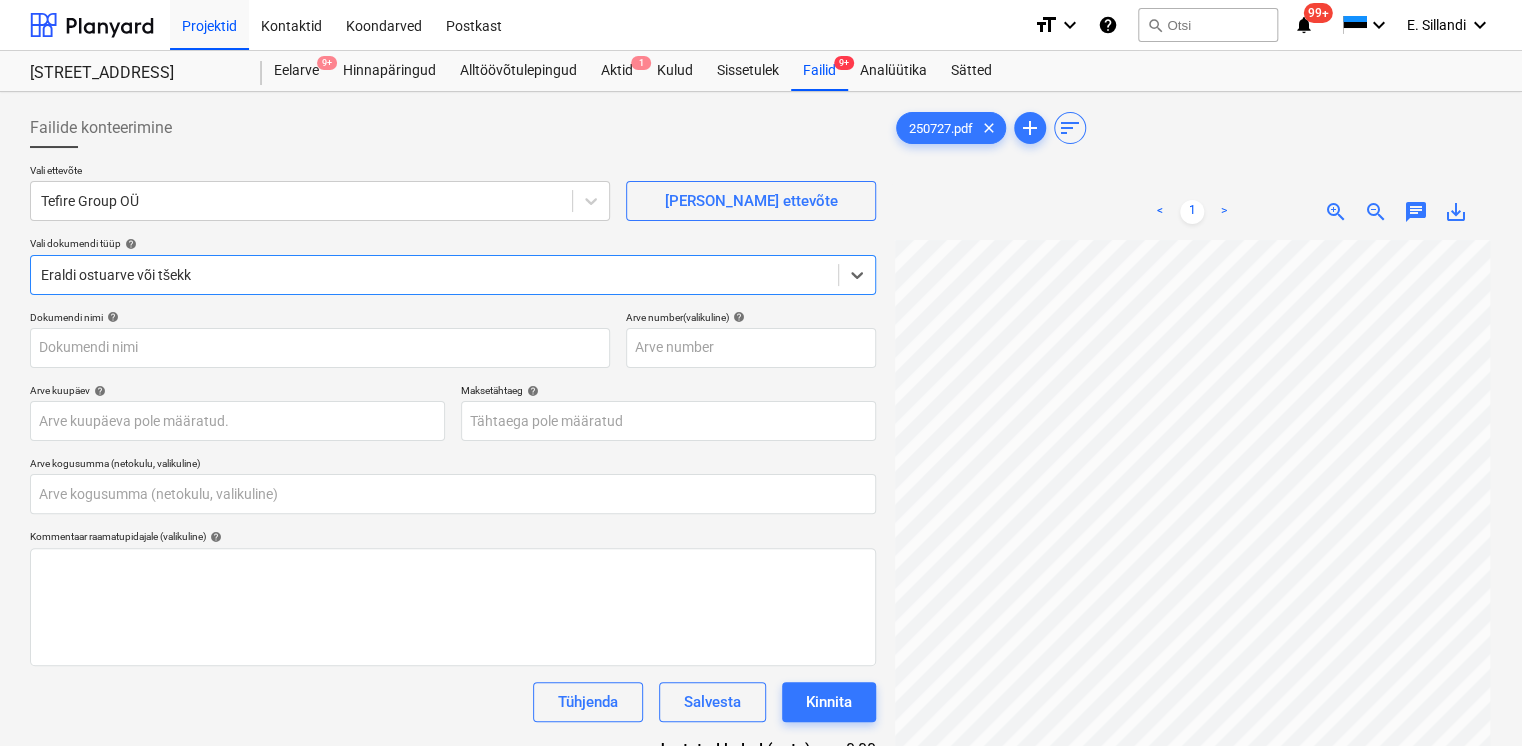 type on "0,00" 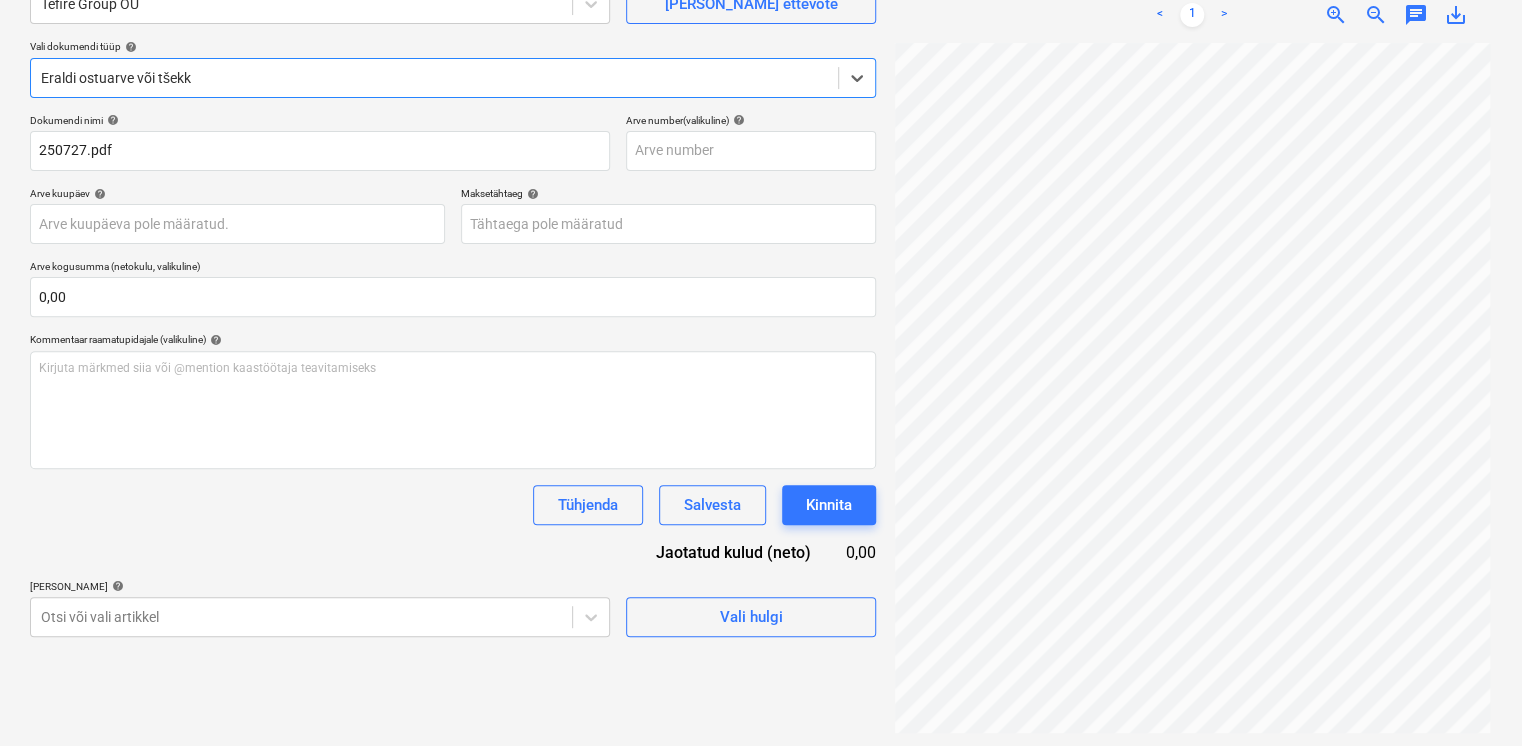 scroll, scrollTop: 200, scrollLeft: 0, axis: vertical 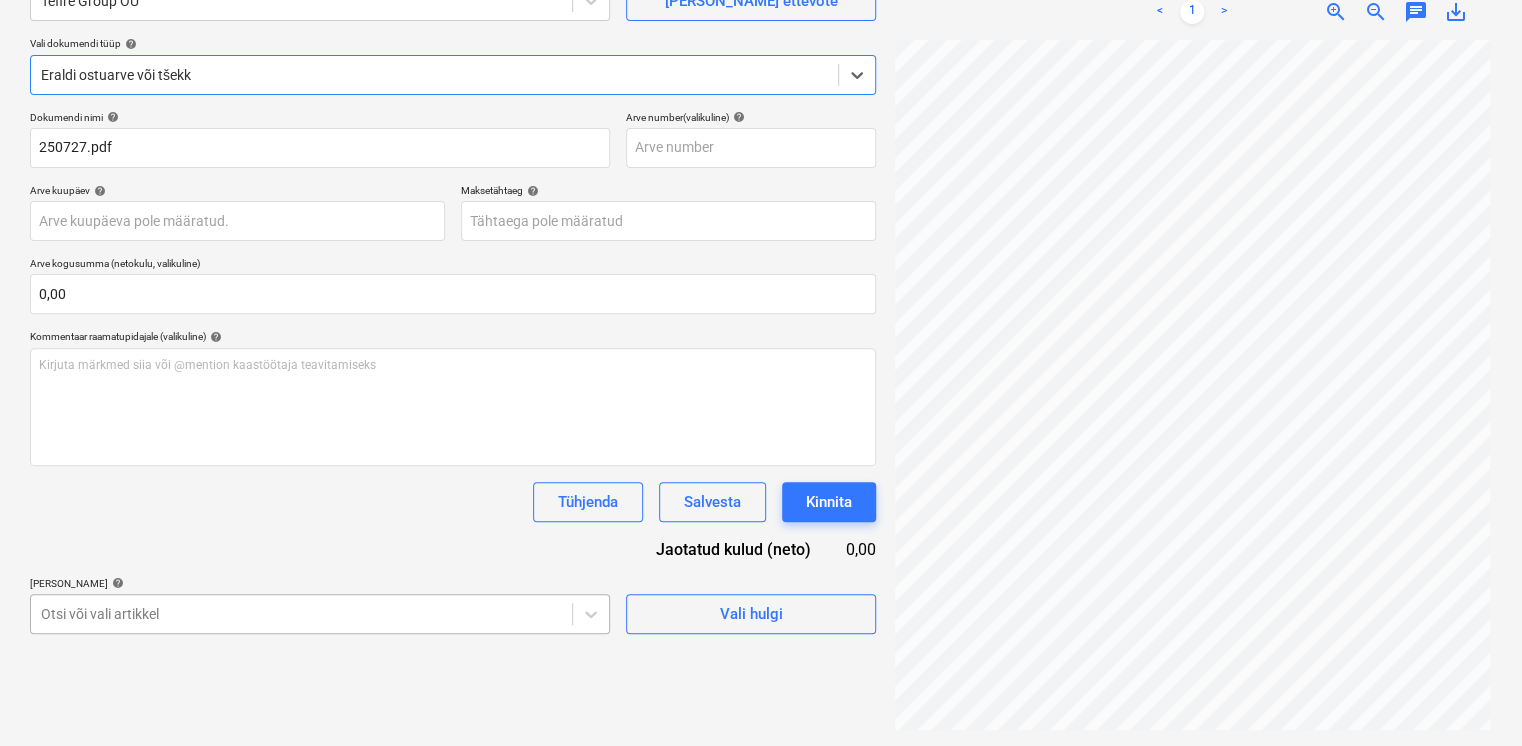 click on "Projektid Kontaktid Koondarved Postkast format_size keyboard_arrow_down help search Otsi notifications 99+ keyboard_arrow_down E. Sillandi keyboard_arrow_down Viieaia tee 28 Eelarve 9+ Hinnapäringud Alltöövõtulepingud Aktid 1 Kulud Sissetulek Failid 9+ Analüütika Sätted Failide konteerimine Vali ettevõte Tefire Group OÜ   [PERSON_NAME] uus ettevõte Vali dokumendi tüüp help option Eraldi ostuarve või tšekk, selected.   Select is focused ,type to refine list, press Down to open the menu,  [PERSON_NAME] ostuarve või tšekk Dokumendi nimi help 250727.pdf Arve number  (valikuline) help Arve kuupäev help Press the down arrow key to interact with the calendar and
select a date. Press the question mark key to get the keyboard shortcuts for changing dates. Maksetähtaeg help Press the down arrow key to interact with the calendar and
select a date. Press the question mark key to get the keyboard shortcuts for changing dates. Arve kogusumma (netokulu, valikuline) 0,00 Kommentaar raamatupidajale (valikuline) <" at bounding box center [761, 173] 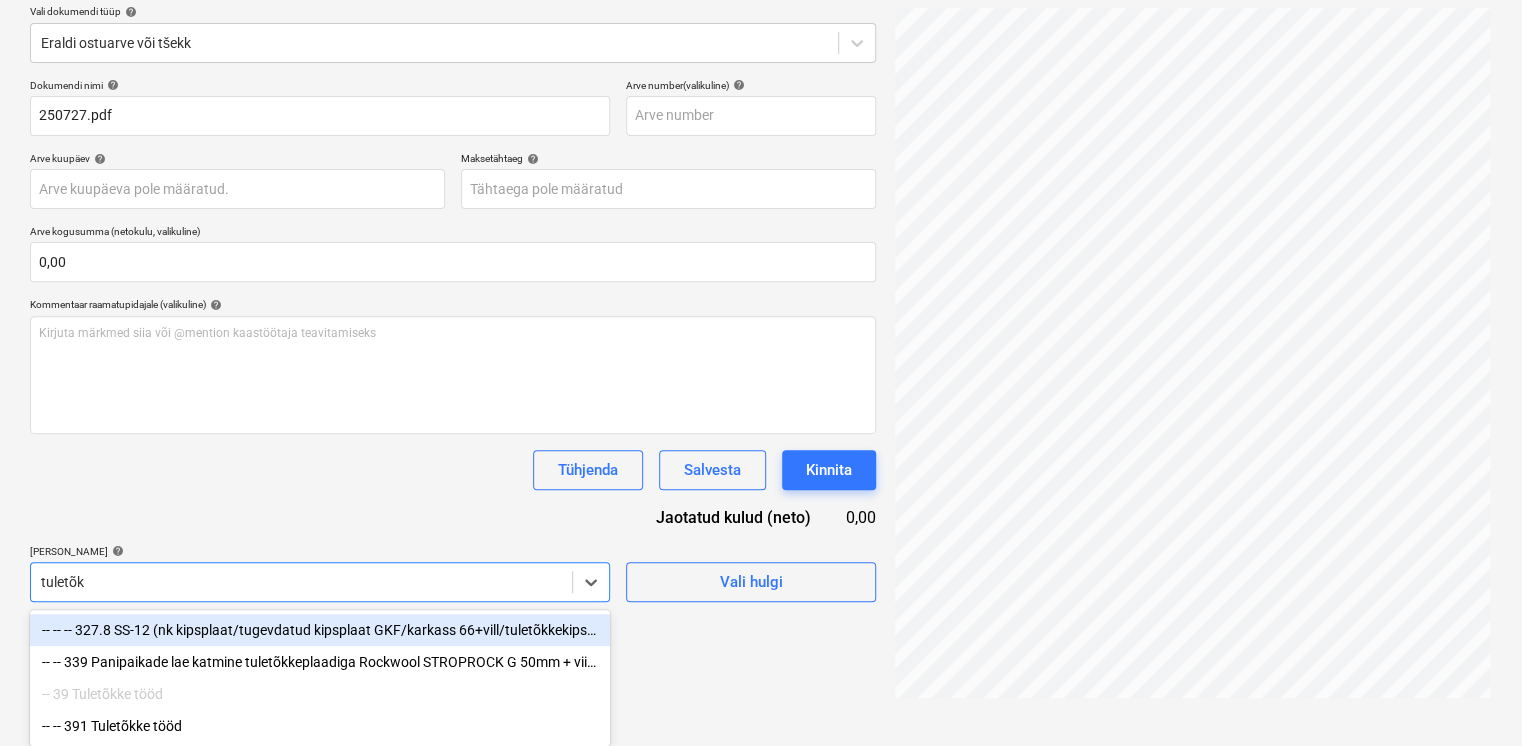 scroll, scrollTop: 234, scrollLeft: 0, axis: vertical 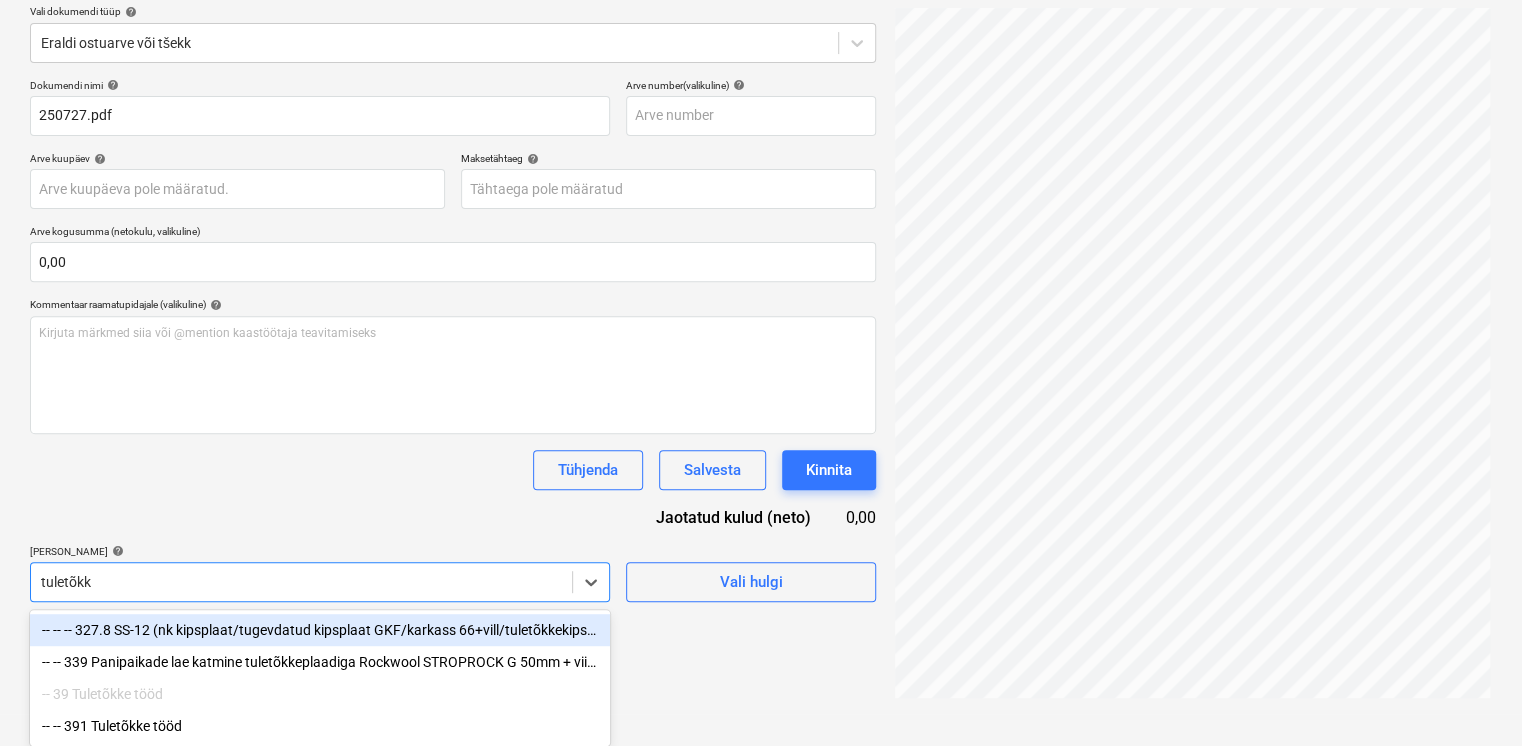 type on "tuletõkke" 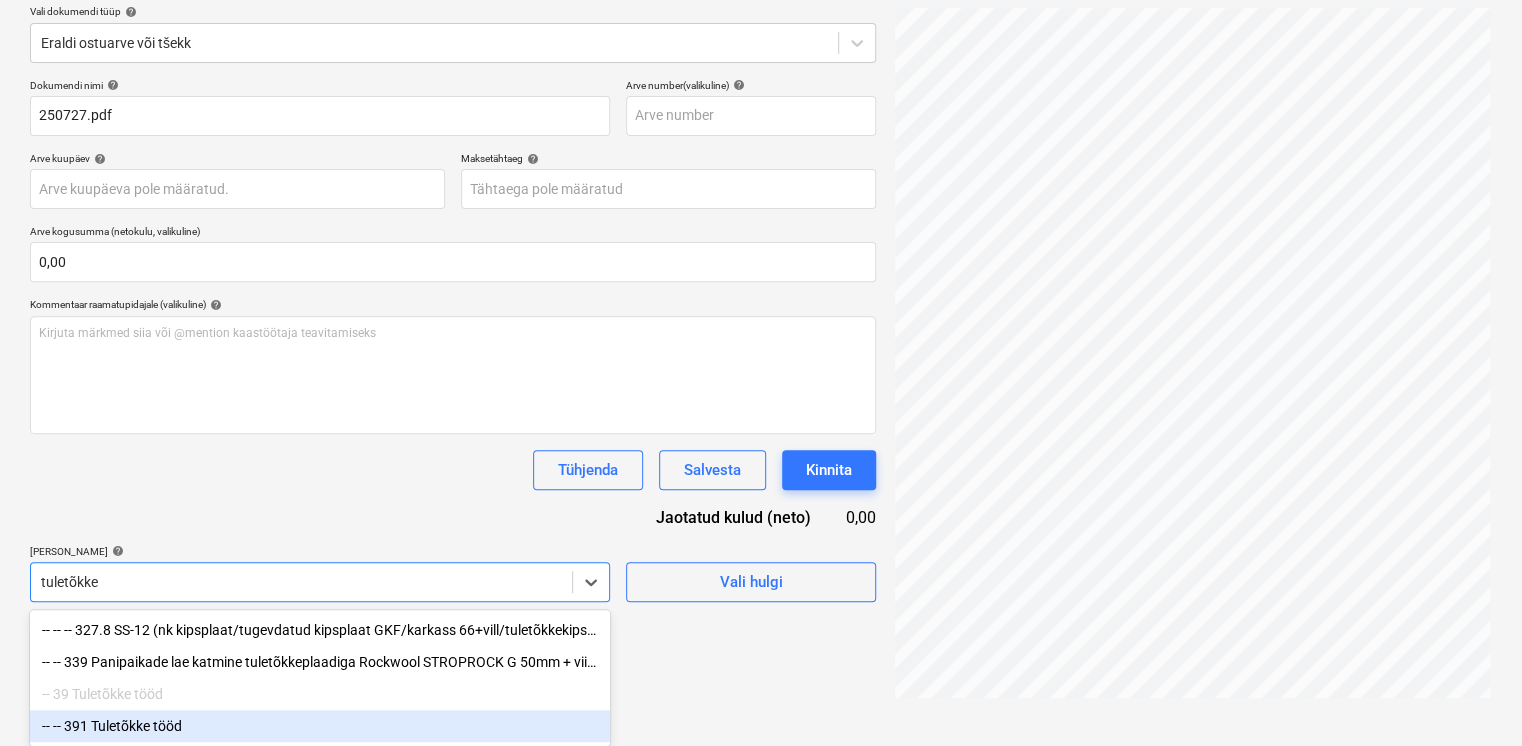 click on "-- --  391 Tuletõkke tööd" at bounding box center (320, 726) 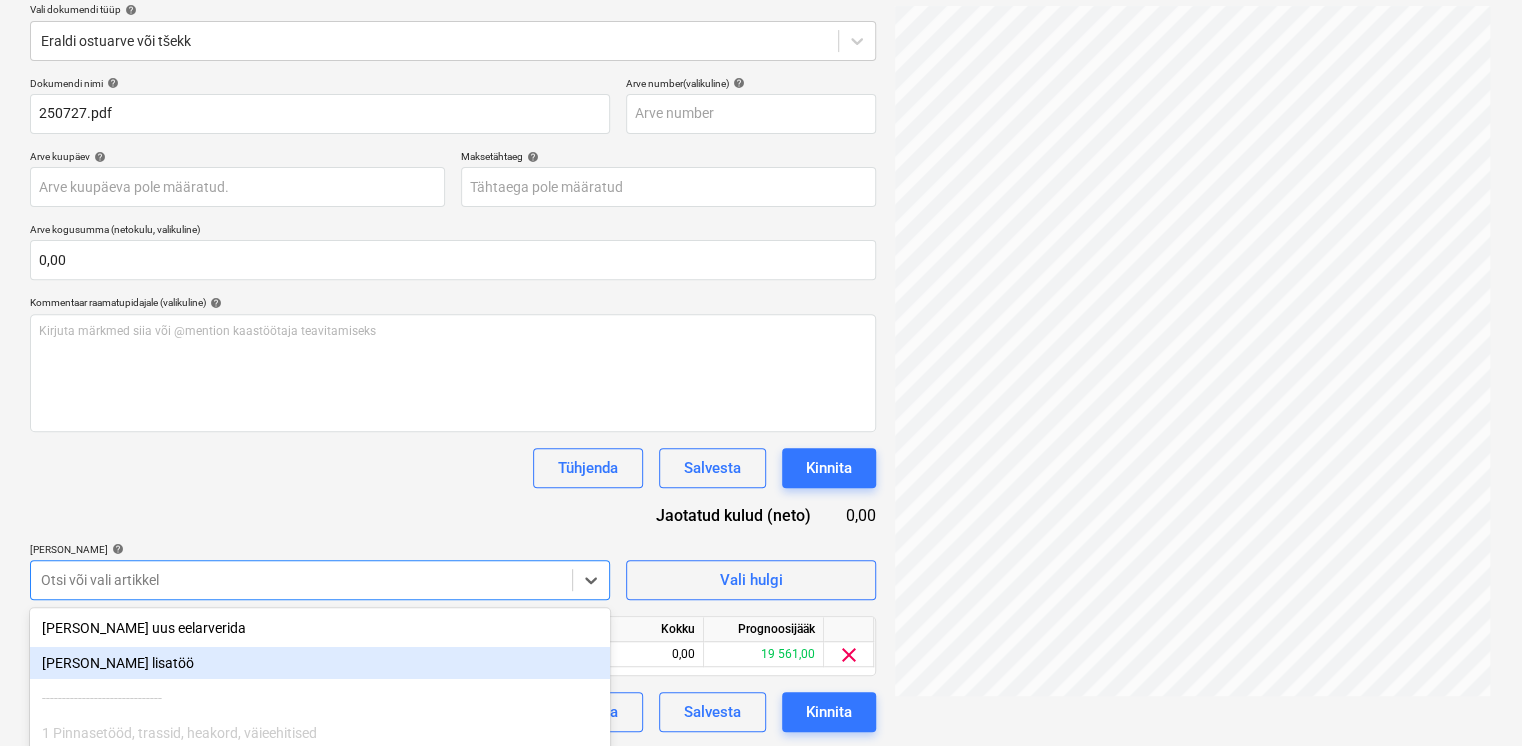 click on "Tühjenda Salvesta Kinnita" at bounding box center [453, 468] 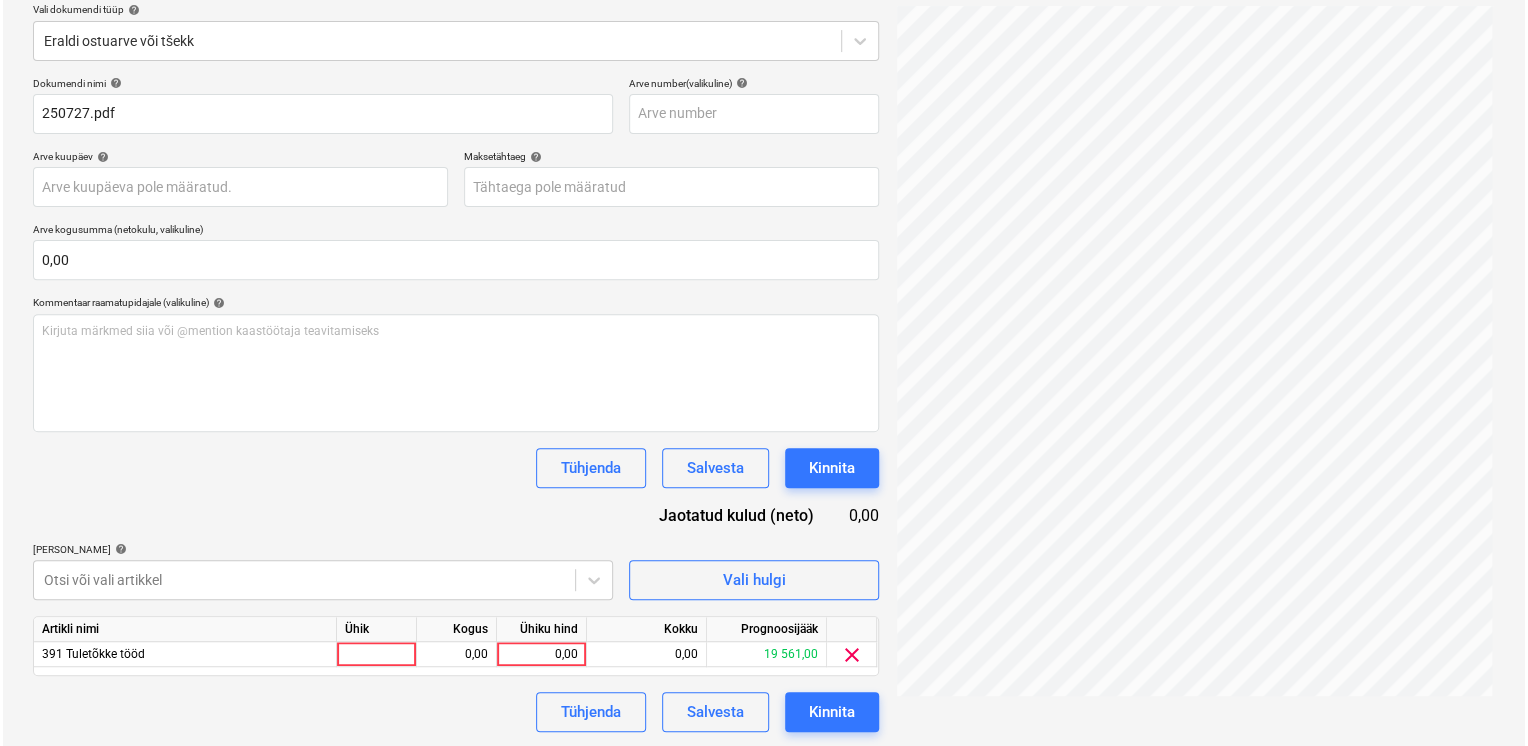 scroll, scrollTop: 235, scrollLeft: 0, axis: vertical 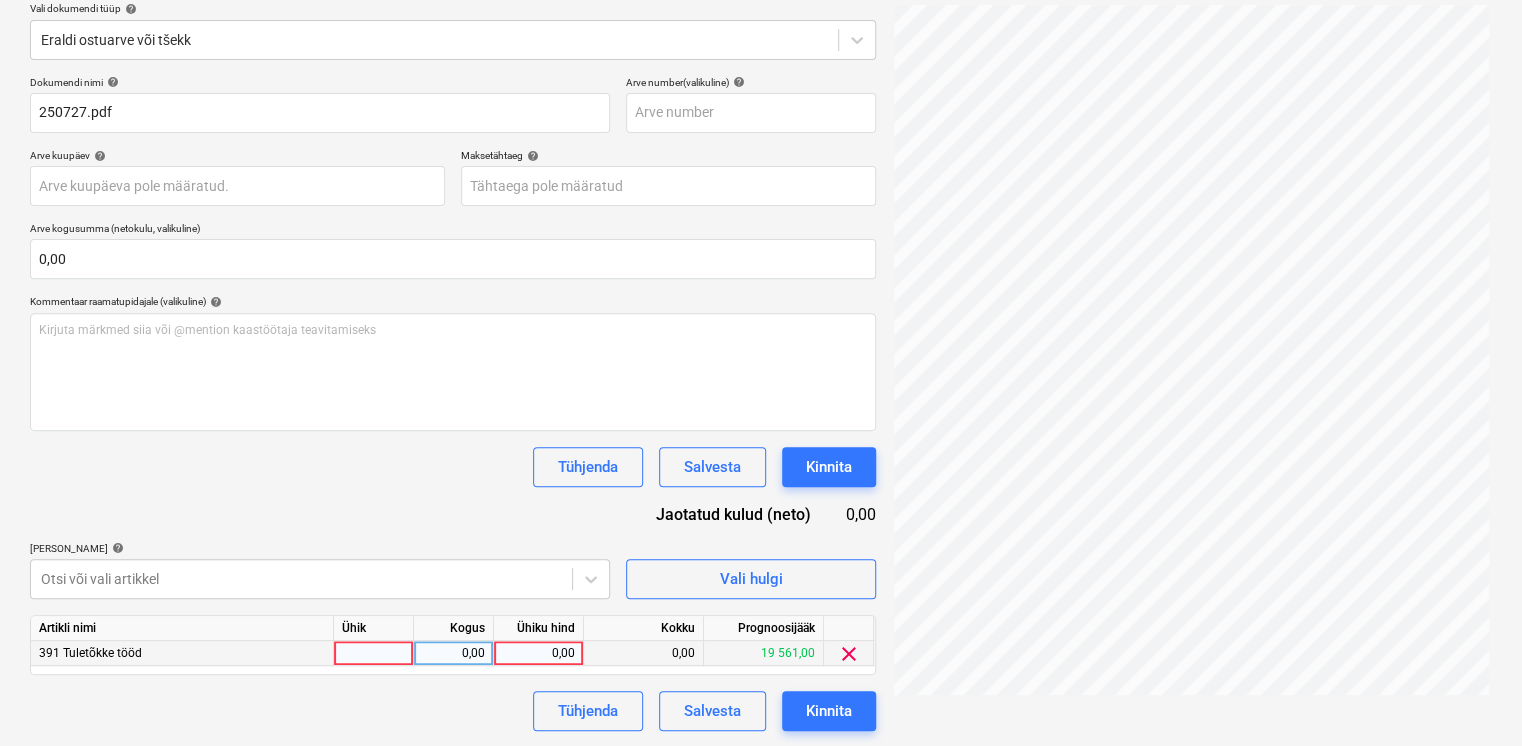 click on "0,00" at bounding box center (538, 653) 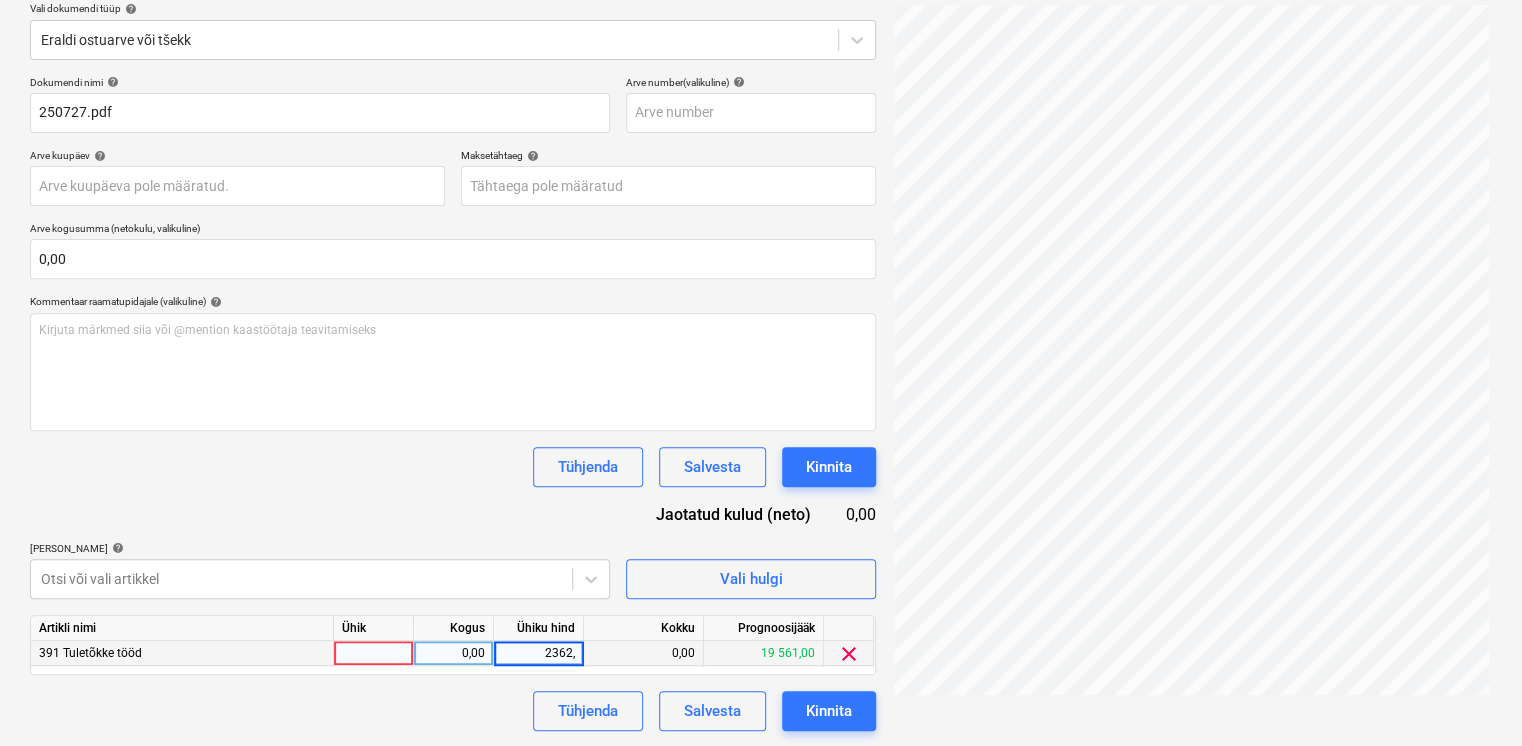 type on "2362,5" 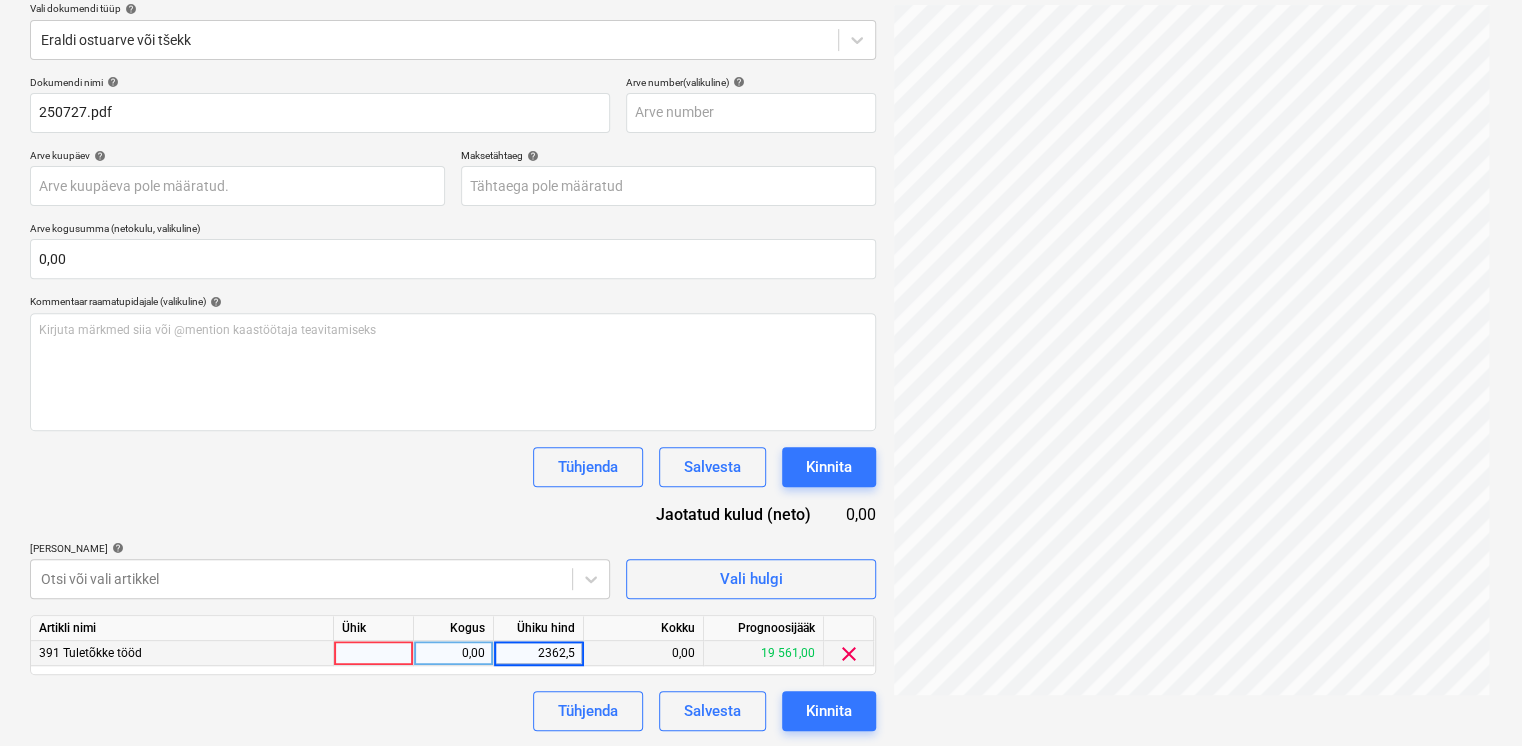 click on "Dokumendi nimi help 250727.pdf Arve number  (valikuline) help Arve kuupäev help Press the down arrow key to interact with the calendar and
select a date. Press the question mark key to get the keyboard shortcuts for changing dates. Maksetähtaeg help Press the down arrow key to interact with the calendar and
select a date. Press the question mark key to get the keyboard shortcuts for changing dates. Arve kogusumma (netokulu, valikuline) 0,00 Kommentaar raamatupidajale (valikuline) help Kirjuta märkmed siia või @mention kaastöötaja teavitamiseks ﻿ Tühjenda Salvesta Kinnita Jaotatud kulud (neto) 0,00 [PERSON_NAME] artiklid help Otsi või vali artikkel Vali hulgi Artikli nimi Ühik Kogus Ühiku hind Kokku Prognoosijääk 391 Tuletõkke tööd 0,00 2362,5 0,00 19 561,00 clear [PERSON_NAME]" at bounding box center (453, 403) 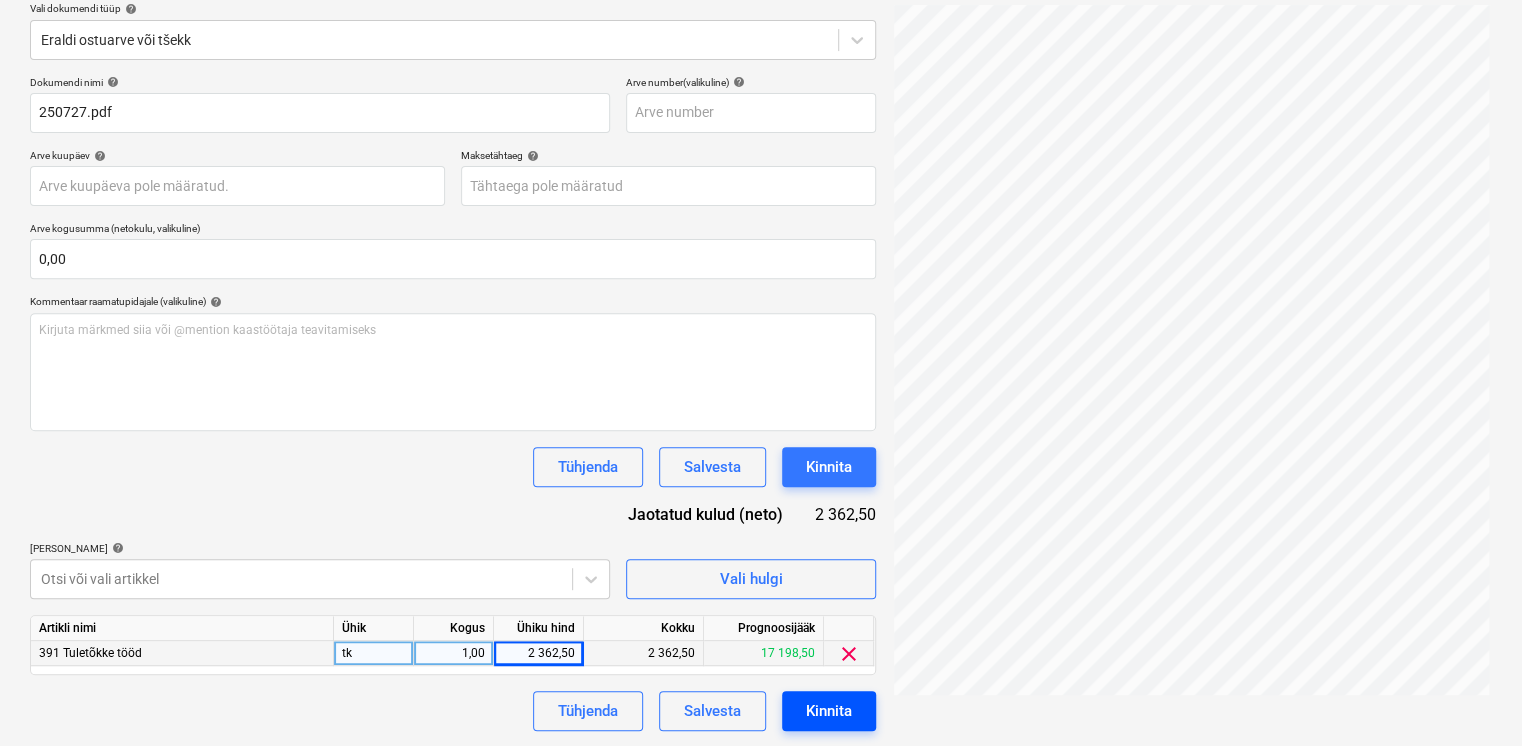 click on "Kinnita" at bounding box center [829, 711] 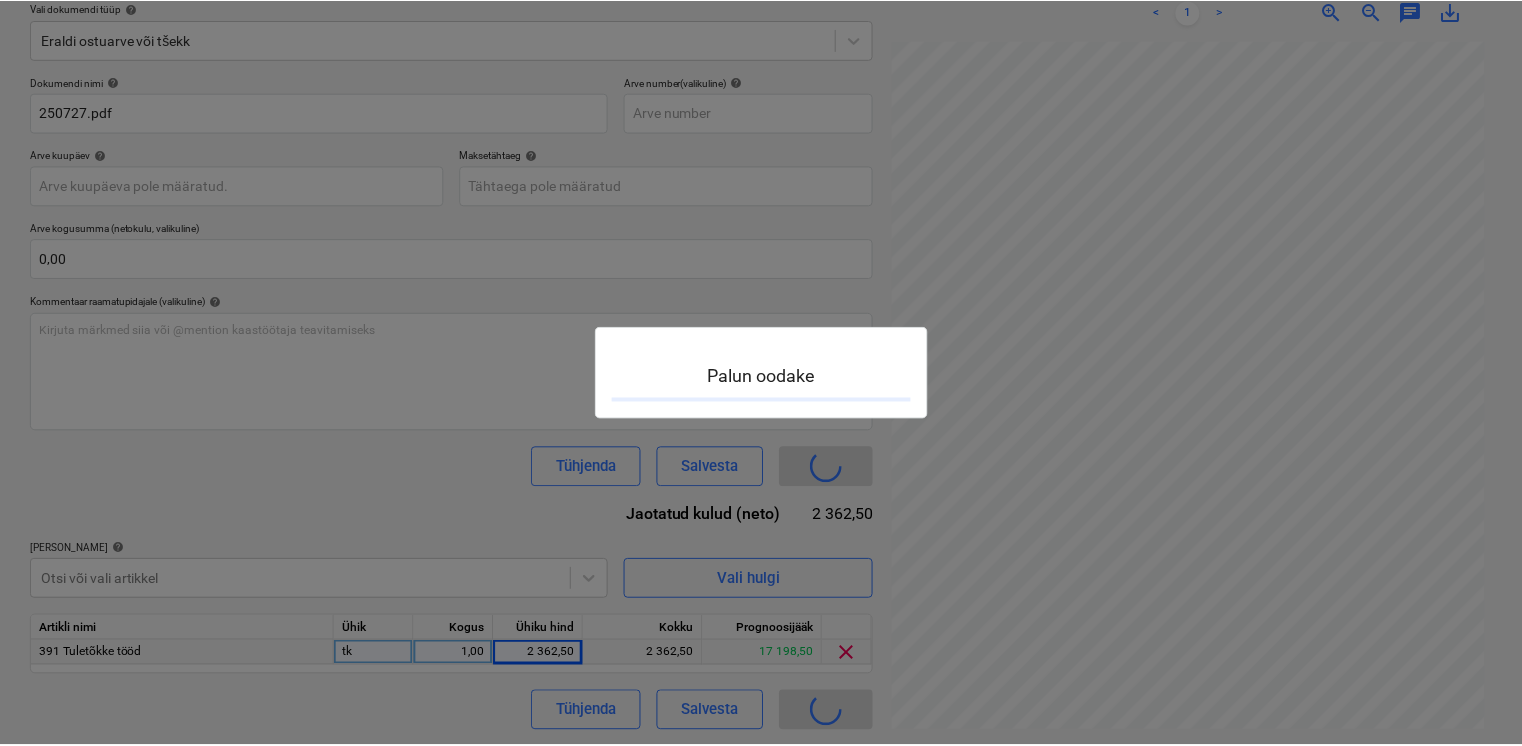 scroll, scrollTop: 0, scrollLeft: 0, axis: both 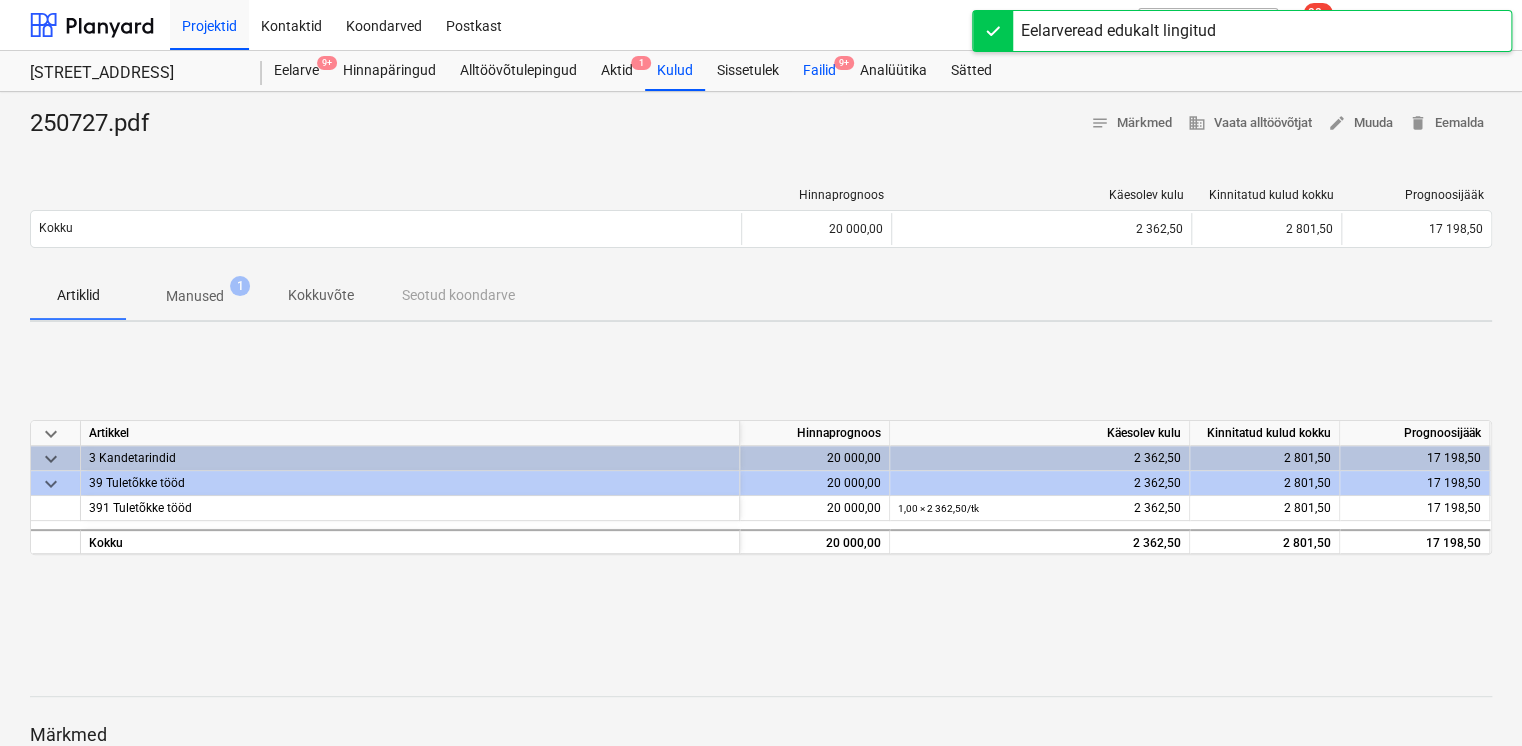 click on "Failid 9+" at bounding box center (819, 71) 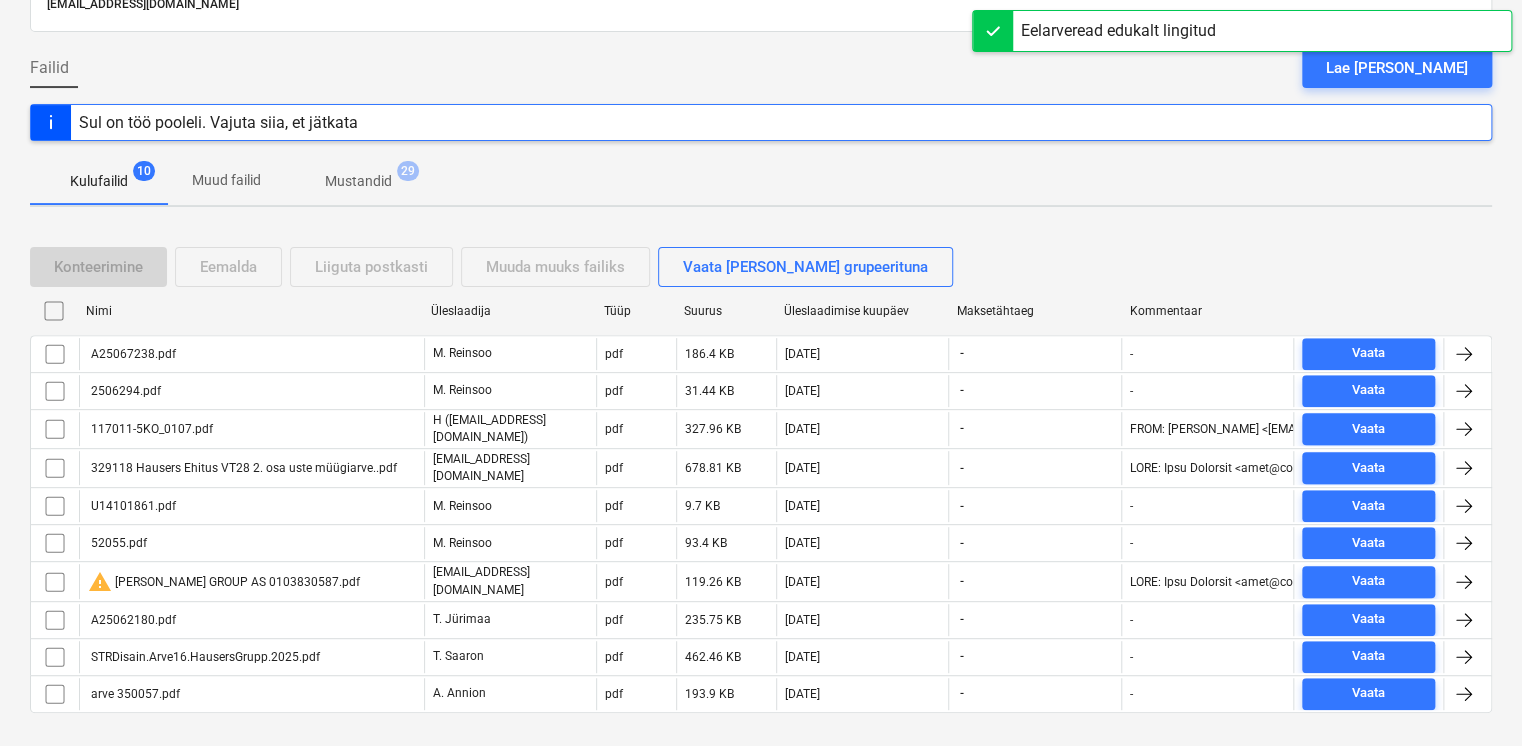 scroll, scrollTop: 166, scrollLeft: 0, axis: vertical 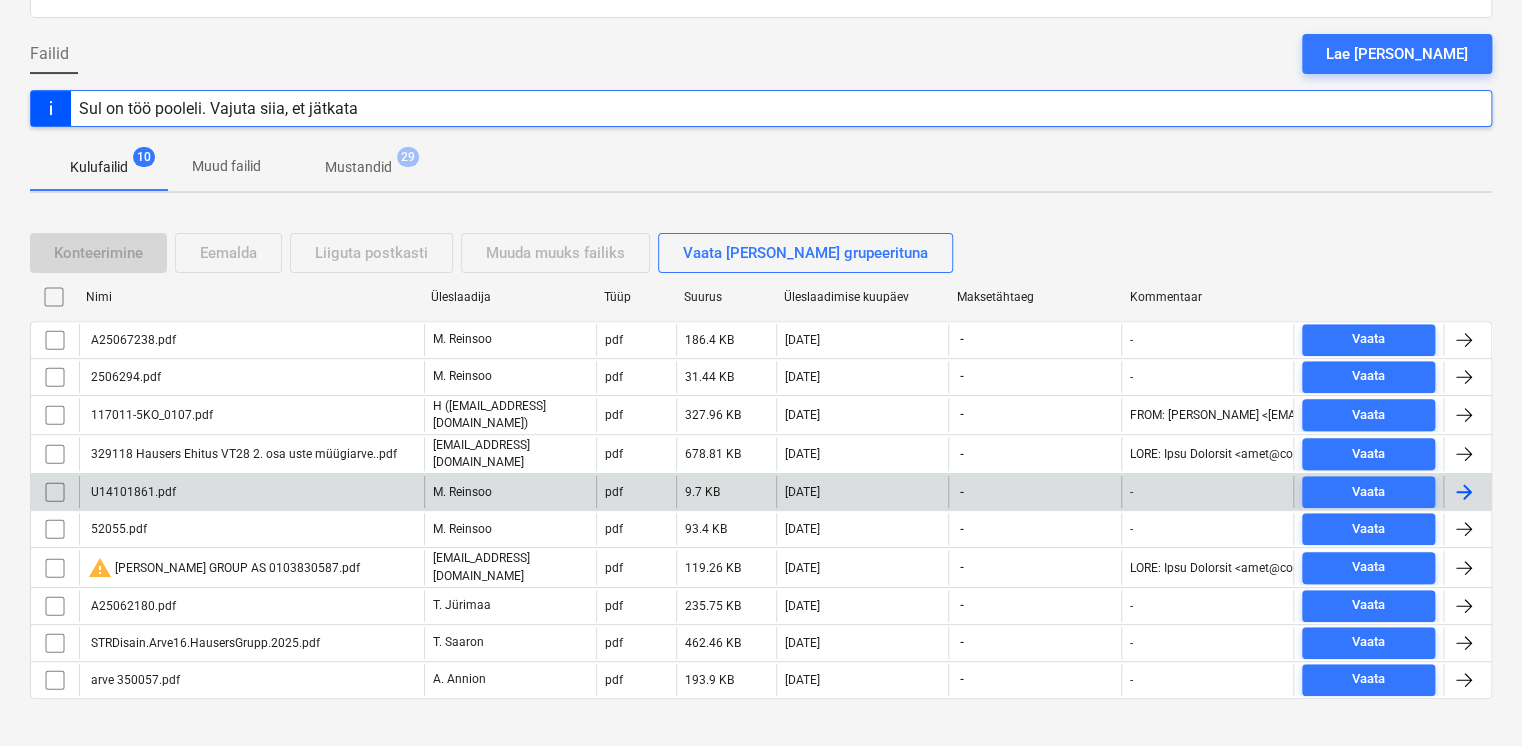 click on "U14101861.pdf" at bounding box center [251, 492] 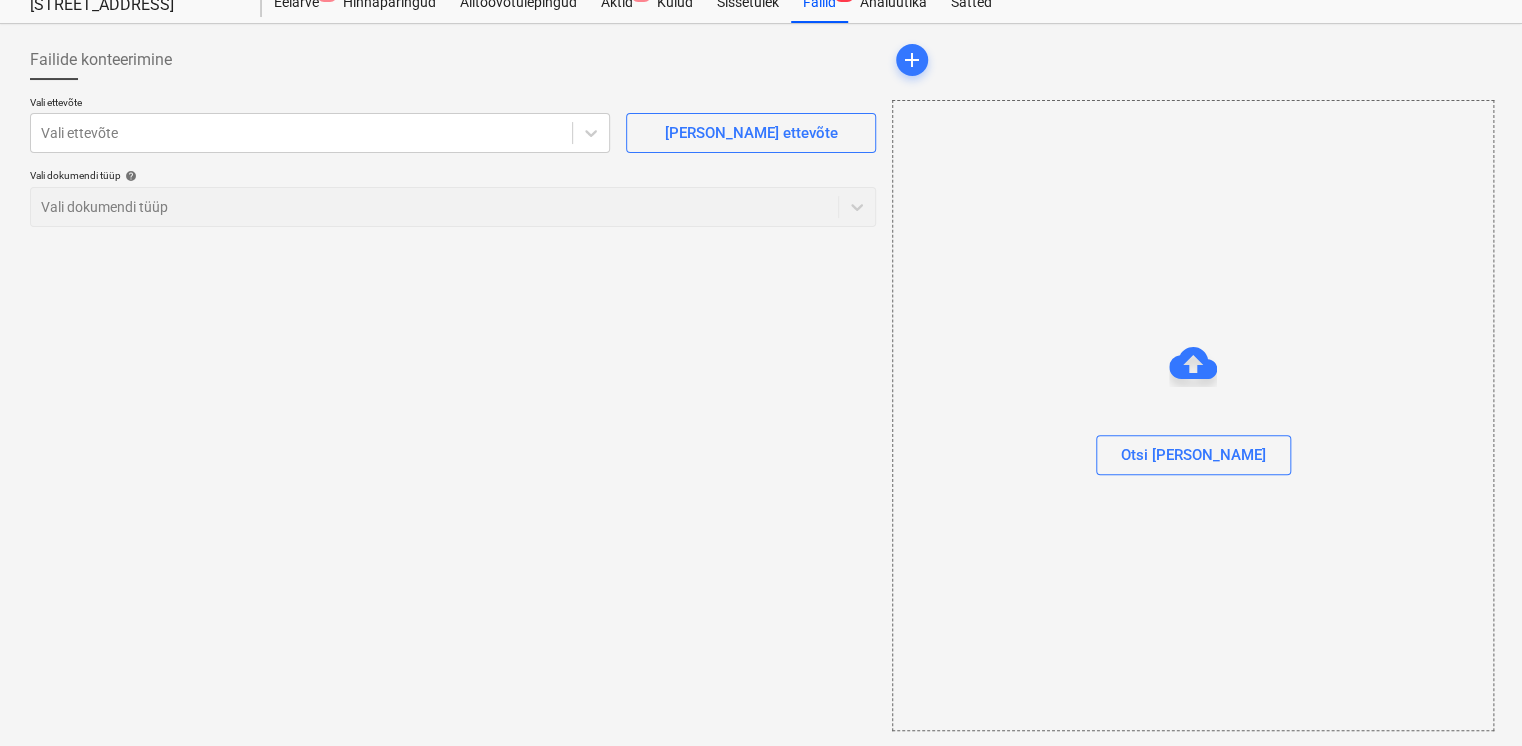 scroll, scrollTop: 0, scrollLeft: 0, axis: both 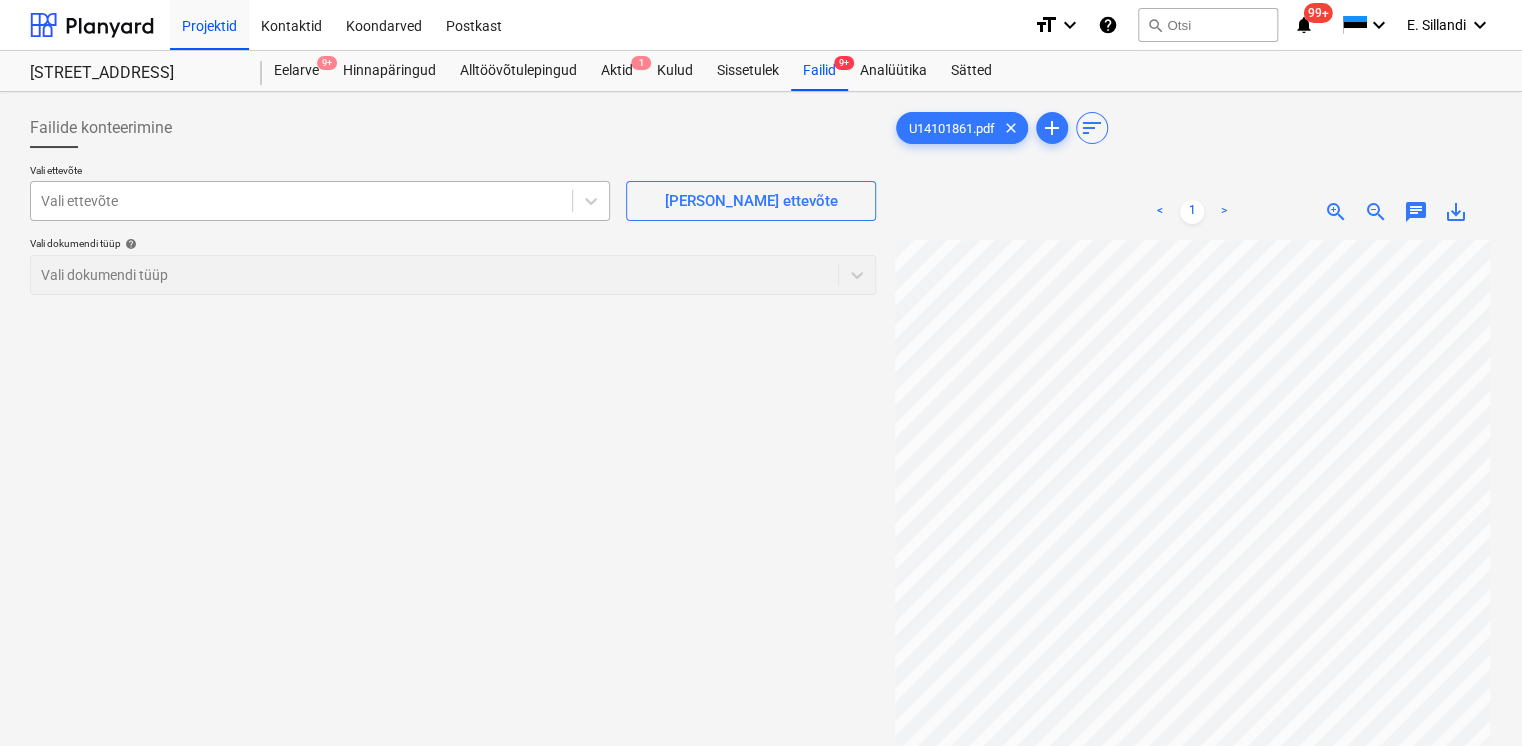 click at bounding box center [301, 201] 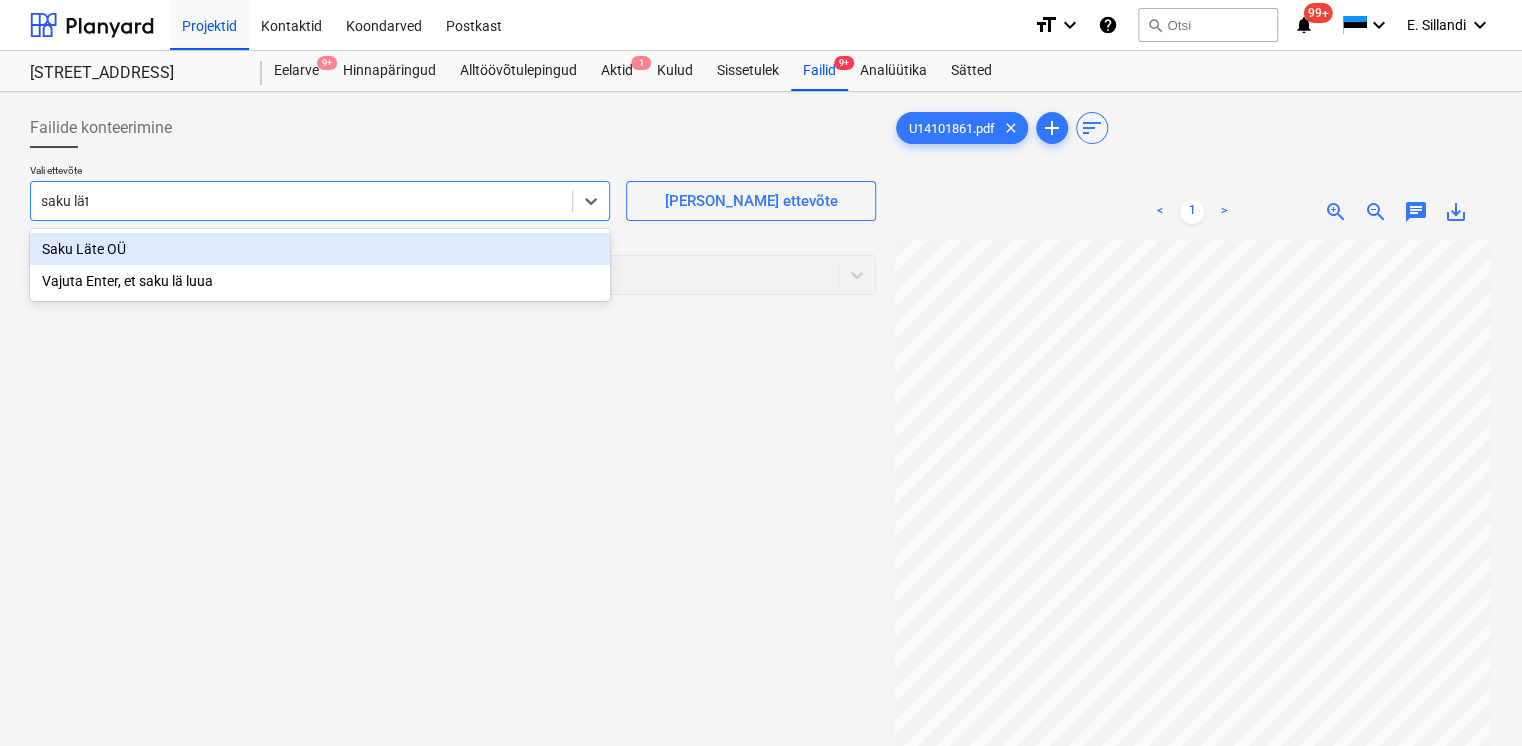 type on "saku läte" 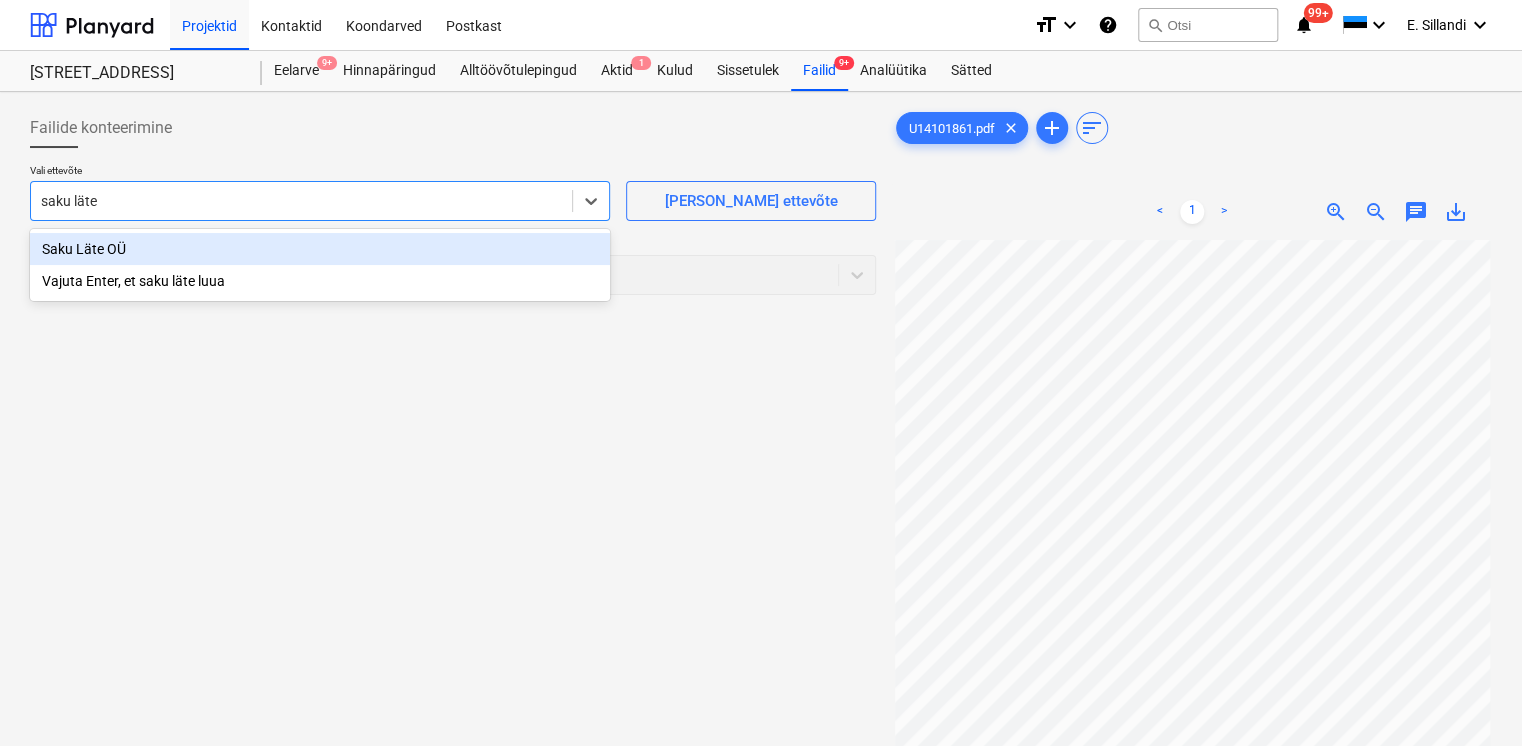 click on "Saku Läte OÜ" at bounding box center (320, 249) 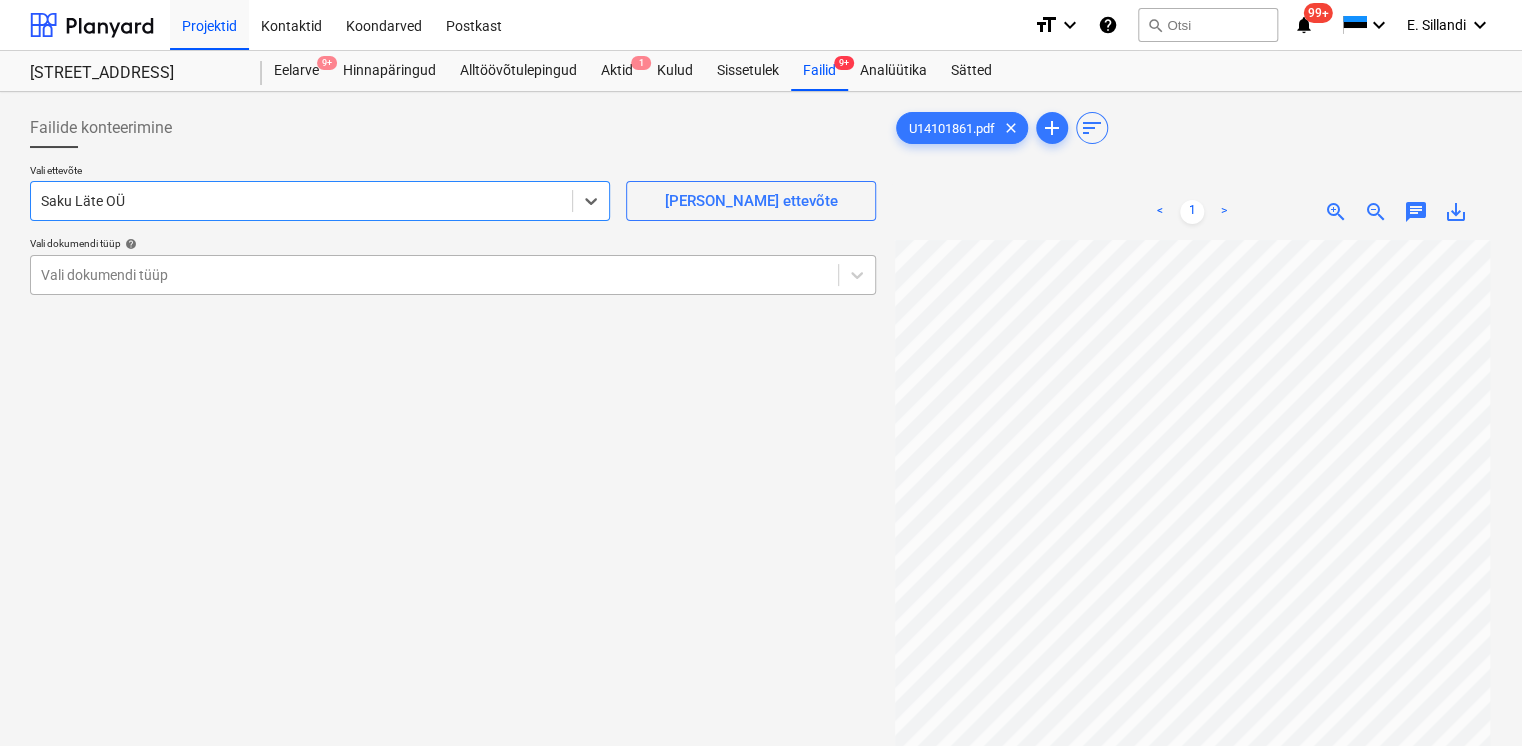 click at bounding box center [434, 275] 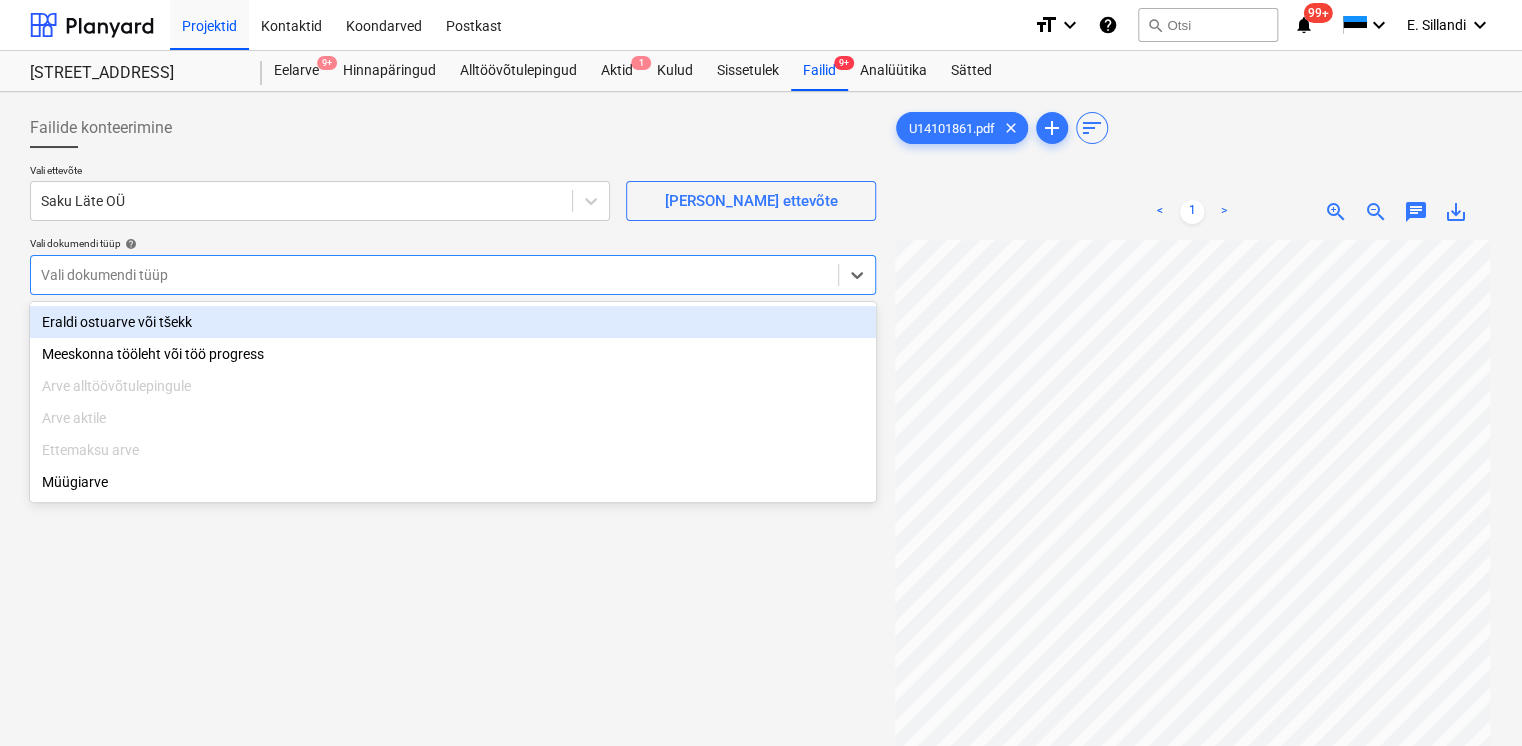 click on "Eraldi ostuarve või tšekk" at bounding box center (453, 322) 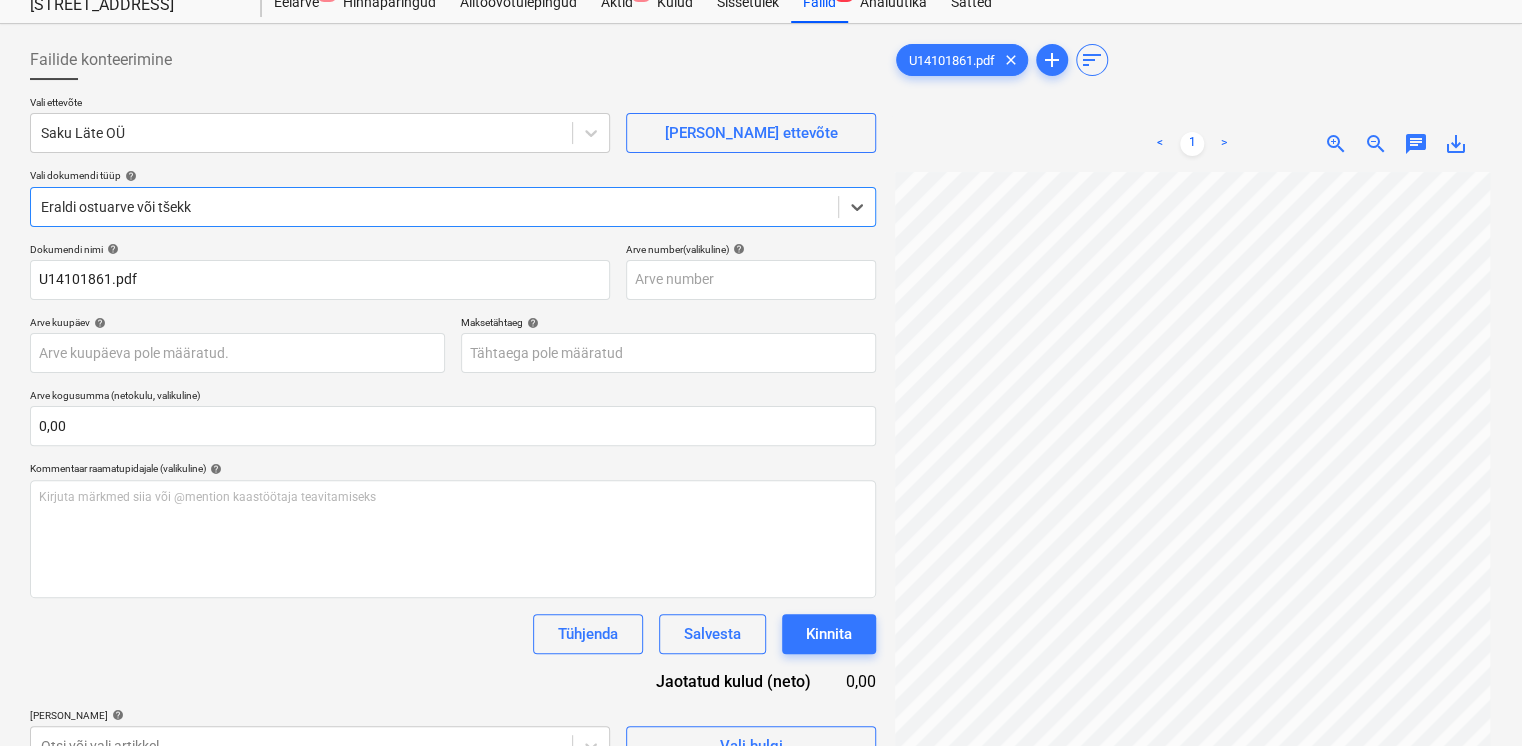 scroll, scrollTop: 200, scrollLeft: 0, axis: vertical 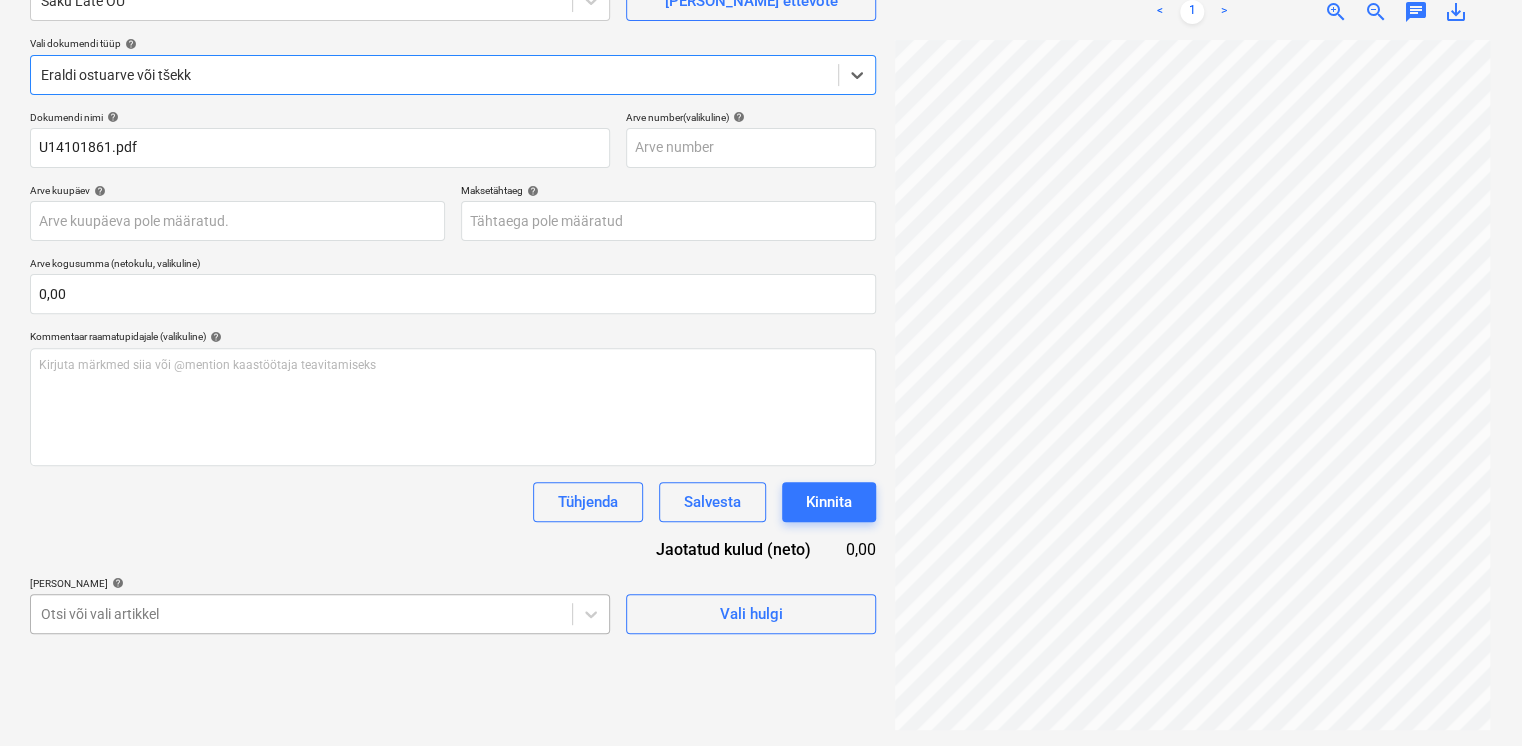 click on "Projektid Kontaktid Koondarved Postkast format_size keyboard_arrow_down help search Otsi notifications 99+ keyboard_arrow_down E. Sillandi keyboard_arrow_down Viieaia tee 28 Eelarve 9+ Hinnapäringud Alltöövõtulepingud Aktid 1 Kulud Sissetulek Failid 9+ Analüütika Sätted Failide konteerimine Vali ettevõte Saku Läte OÜ   [PERSON_NAME] uus ettevõte Vali dokumendi tüüp help option Eraldi ostuarve või tšekk, selected.   Select is focused ,type to refine list, press Down to open the menu,  [PERSON_NAME] ostuarve või tšekk Dokumendi nimi help U14101861.pdf Arve number  (valikuline) help Arve kuupäev help Press the down arrow key to interact with the calendar and
select a date. Press the question mark key to get the keyboard shortcuts for changing dates. Maksetähtaeg help Press the down arrow key to interact with the calendar and
select a date. Press the question mark key to get the keyboard shortcuts for changing dates. Arve kogusumma (netokulu, valikuline) 0,00 Kommentaar raamatupidajale (valikuline) <" at bounding box center (761, 173) 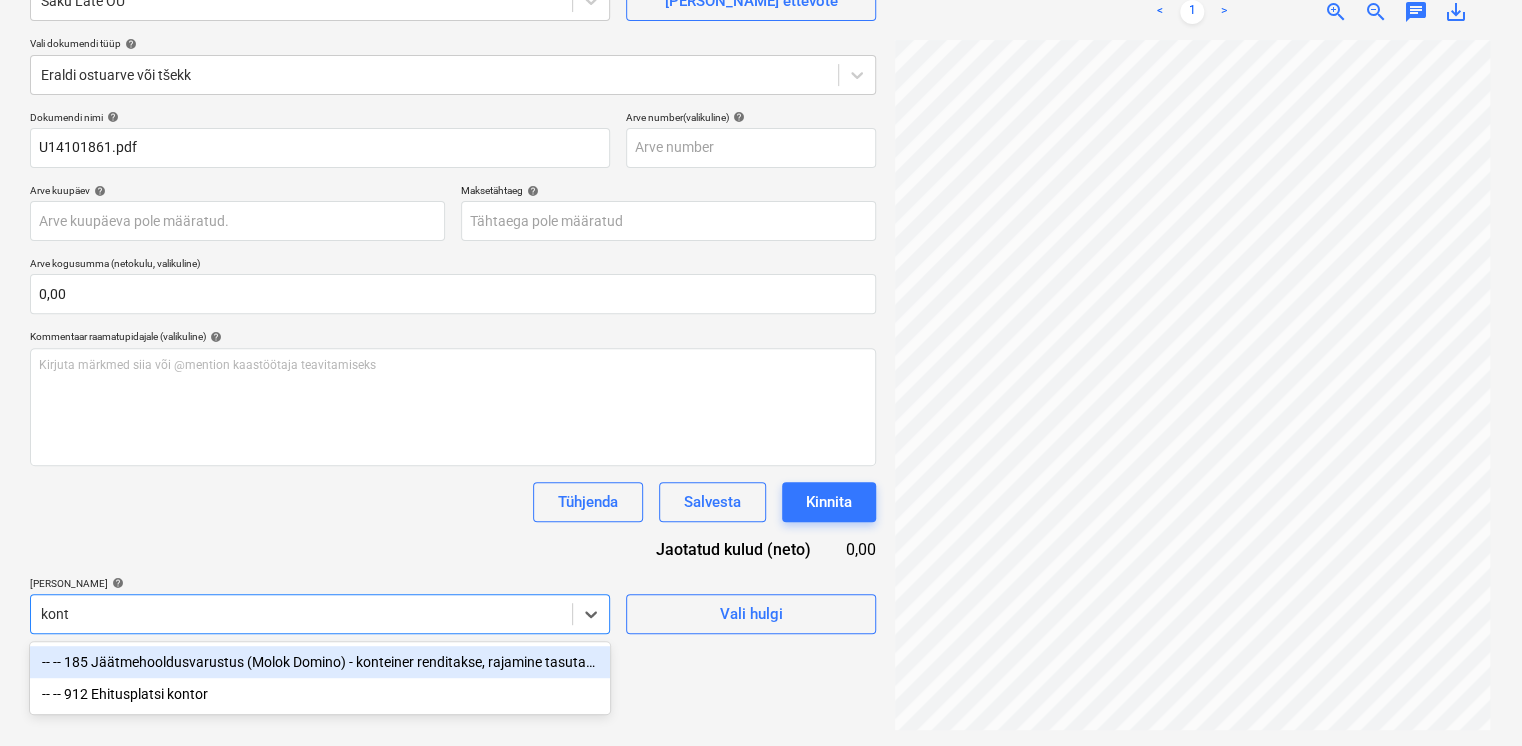 scroll, scrollTop: 200, scrollLeft: 0, axis: vertical 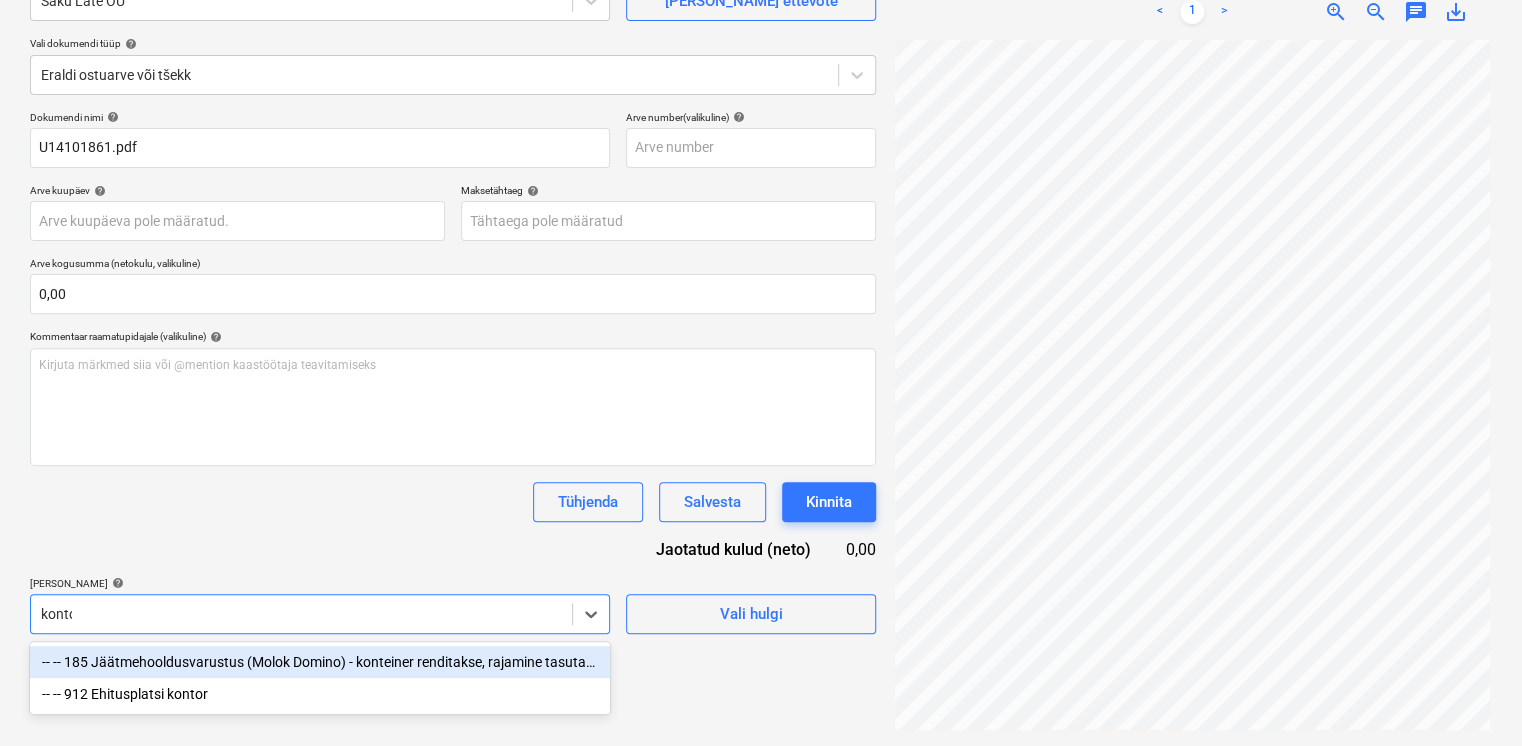 type on "kontor" 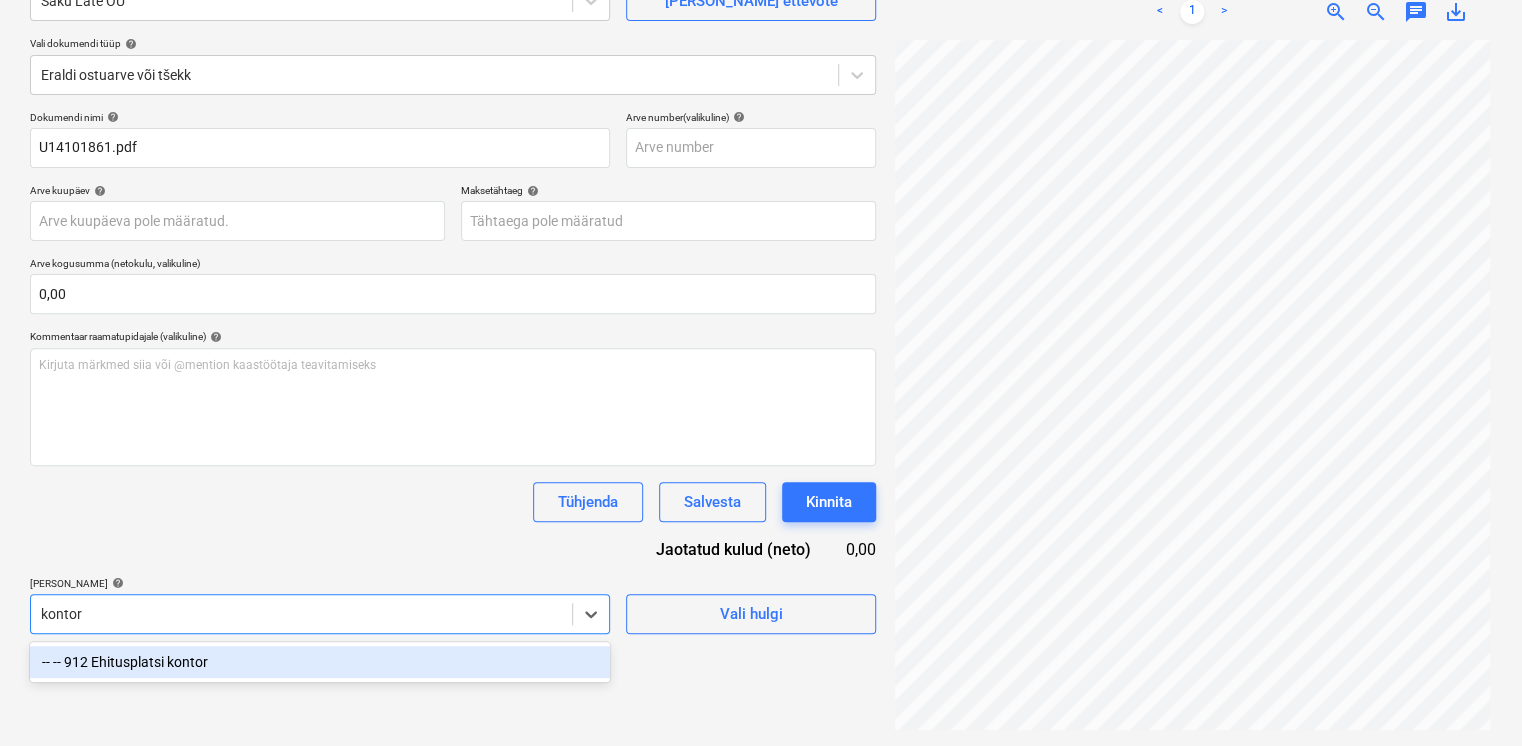 click on "-- --  912 Ehitusplatsi kontor" at bounding box center [320, 662] 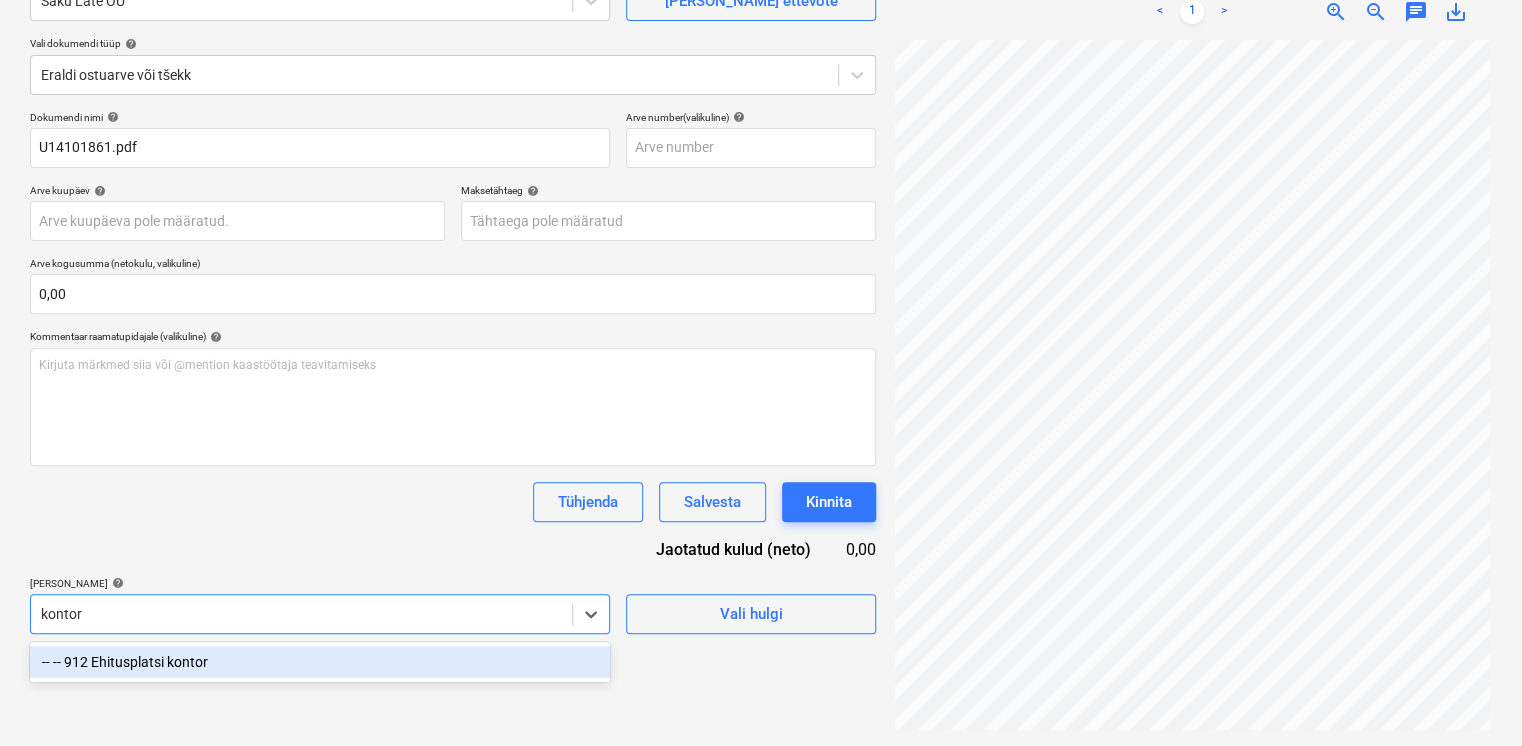 type 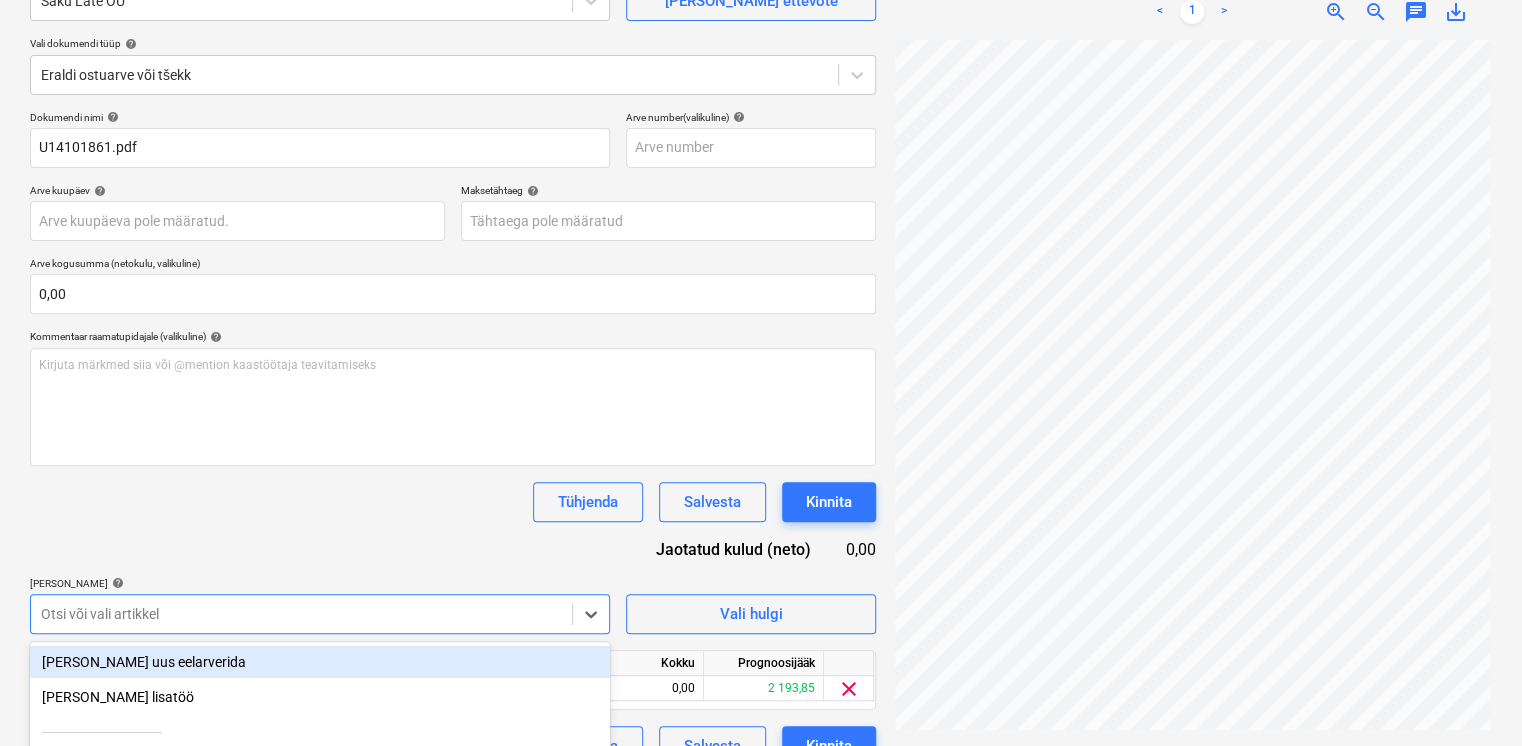 click on "Dokumendi nimi help U14101861.pdf Arve number  (valikuline) help Arve kuupäev help Press the down arrow key to interact with the calendar and
select a date. Press the question mark key to get the keyboard shortcuts for changing dates. Maksetähtaeg help Press the down arrow key to interact with the calendar and
select a date. Press the question mark key to get the keyboard shortcuts for changing dates. Arve kogusumma (netokulu, valikuline) 0,00 Kommentaar raamatupidajale (valikuline) help [PERSON_NAME] märkmed siia või @mention kaastöötaja teavitamiseks ﻿ Tühjenda Salvesta Kinnita Jaotatud kulud (neto) 0,00 [PERSON_NAME] artiklid help option -- --  912 Ehitusplatsi kontor, selected. option [PERSON_NAME] uus eelarverida focused, 1 of 684. 684 results available. Use Up and Down to choose options, press Enter to select the currently focused option, press Escape to exit the menu, press Tab to select the option and exit the menu. Otsi või vali artikkel Vali hulgi Artikli nimi Ühik Kogus Ühiku hind Kokku Prognoosijääk" at bounding box center [453, 438] 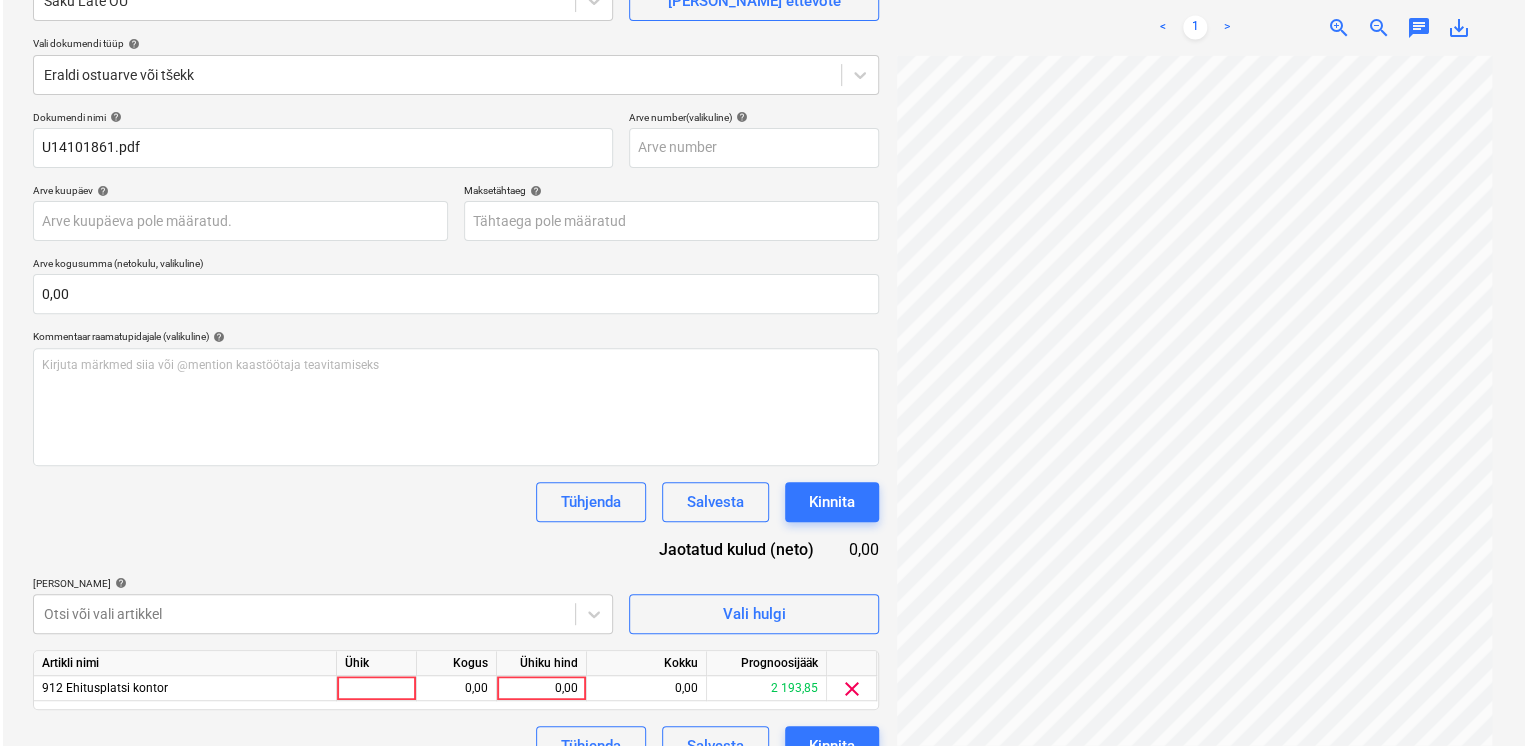 scroll, scrollTop: 235, scrollLeft: 0, axis: vertical 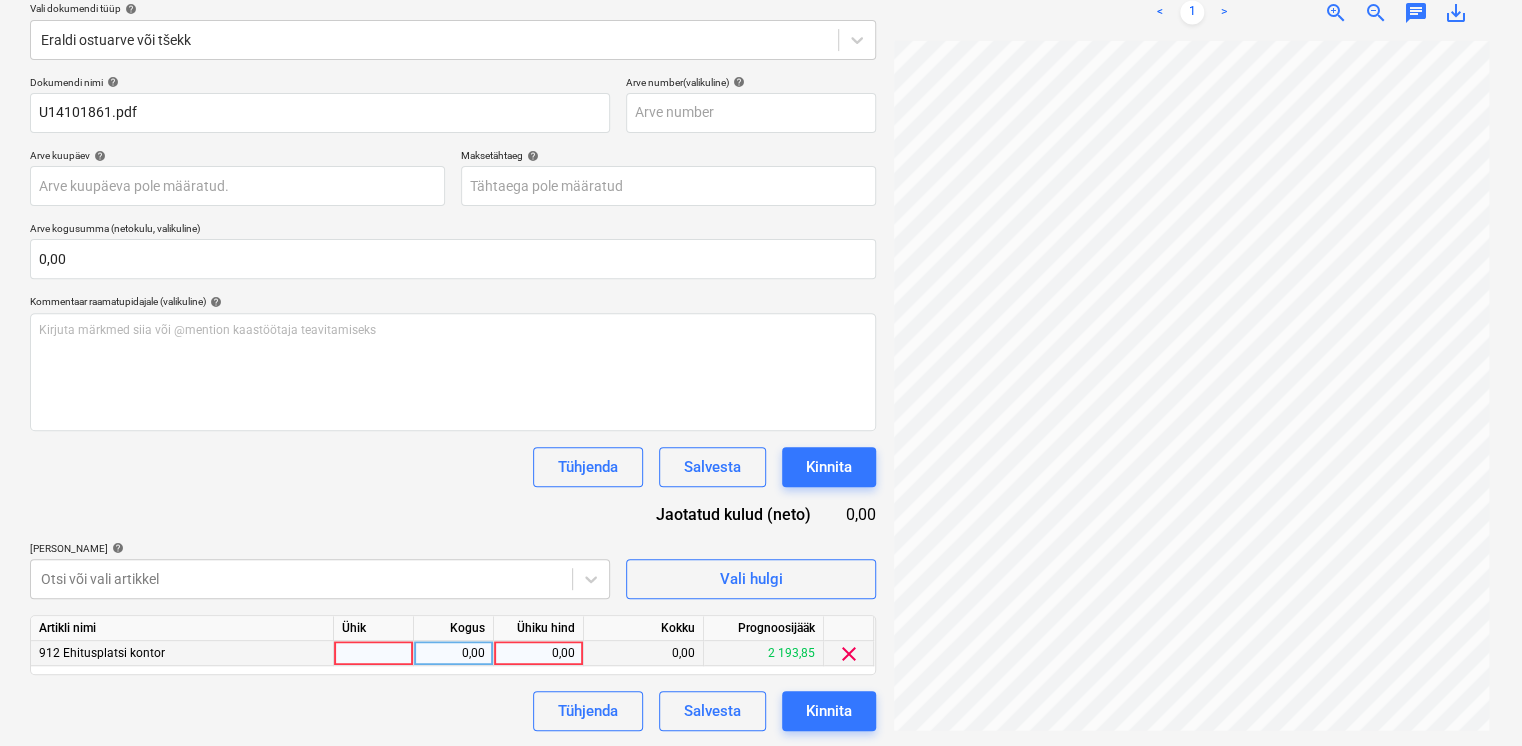 click on "0,00" at bounding box center [538, 653] 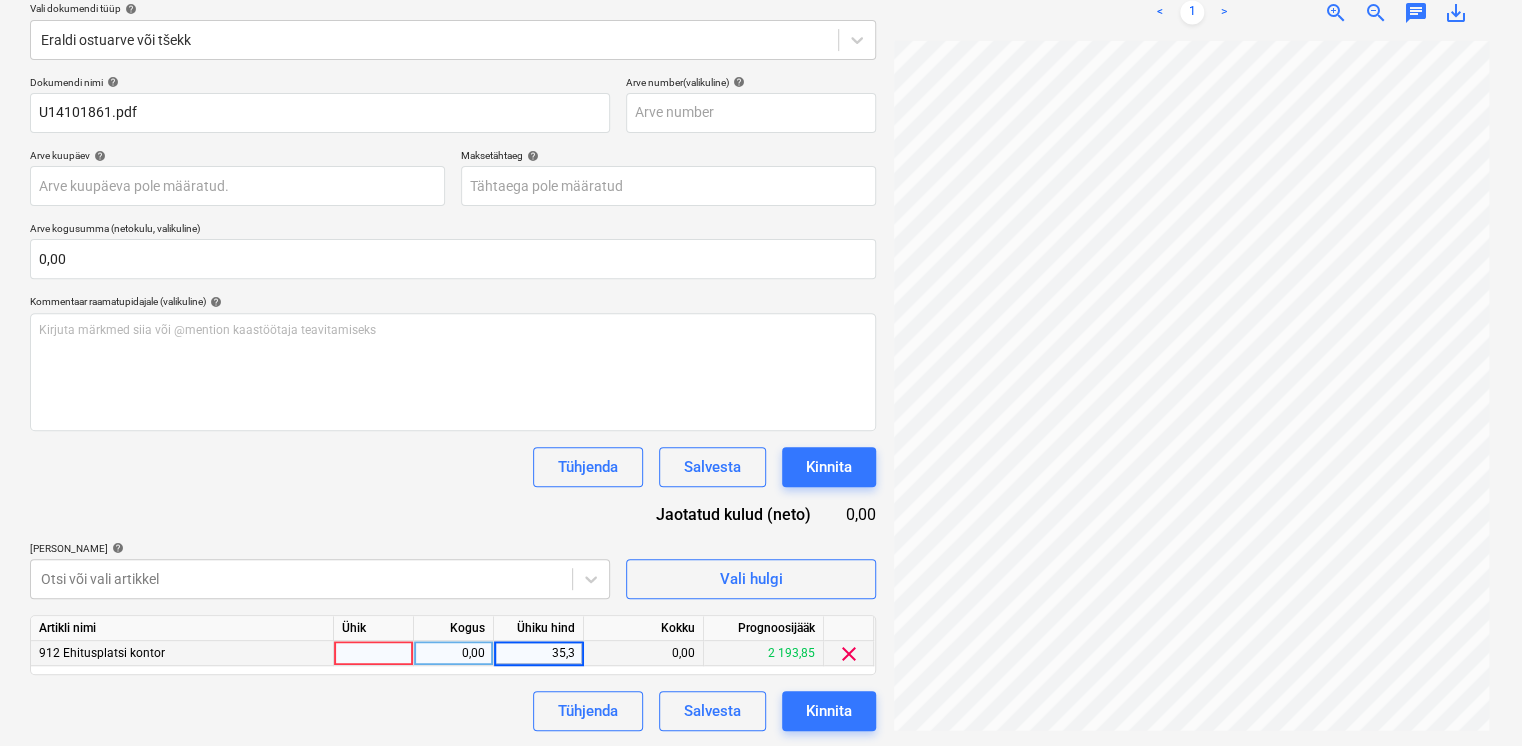 type on "35,34" 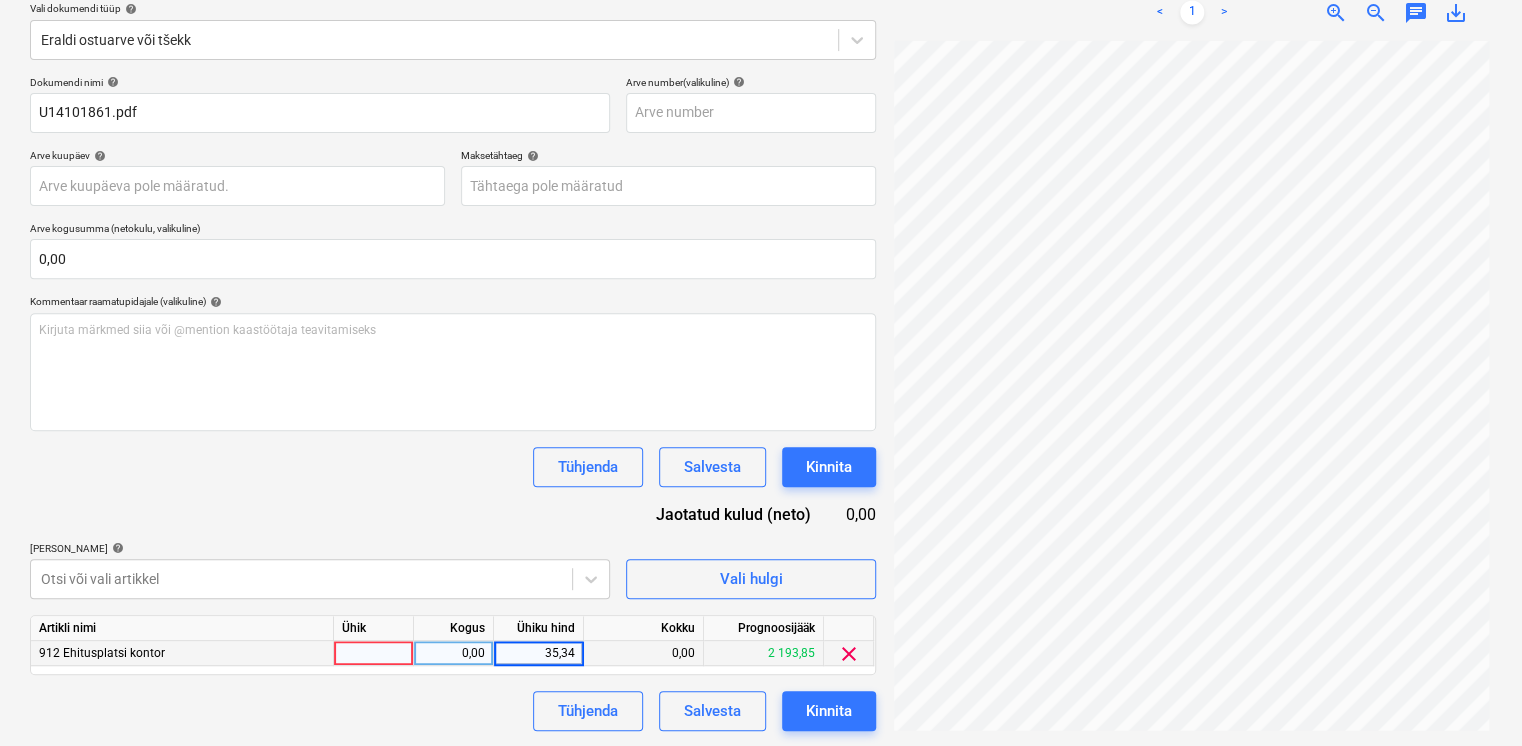 click on "Dokumendi nimi help U14101861.pdf Arve number  (valikuline) help Arve kuupäev help Press the down arrow key to interact with the calendar and
select a date. Press the question mark key to get the keyboard shortcuts for changing dates. Maksetähtaeg help Press the down arrow key to interact with the calendar and
select a date. Press the question mark key to get the keyboard shortcuts for changing dates. Arve kogusumma (netokulu, valikuline) 0,00 Kommentaar raamatupidajale (valikuline) help Kirjuta märkmed siia või @mention kaastöötaja teavitamiseks ﻿ Tühjenda Salvesta Kinnita Jaotatud kulud (neto) 0,00 [PERSON_NAME] artiklid help Otsi või vali artikkel Vali hulgi Artikli nimi Ühik Kogus Ühiku hind Kokku Prognoosijääk 912 Ehitusplatsi kontor 0,00 35,34 0,00 2 193,85 clear Tühjenda Salvesta Kinnita" at bounding box center (453, 403) 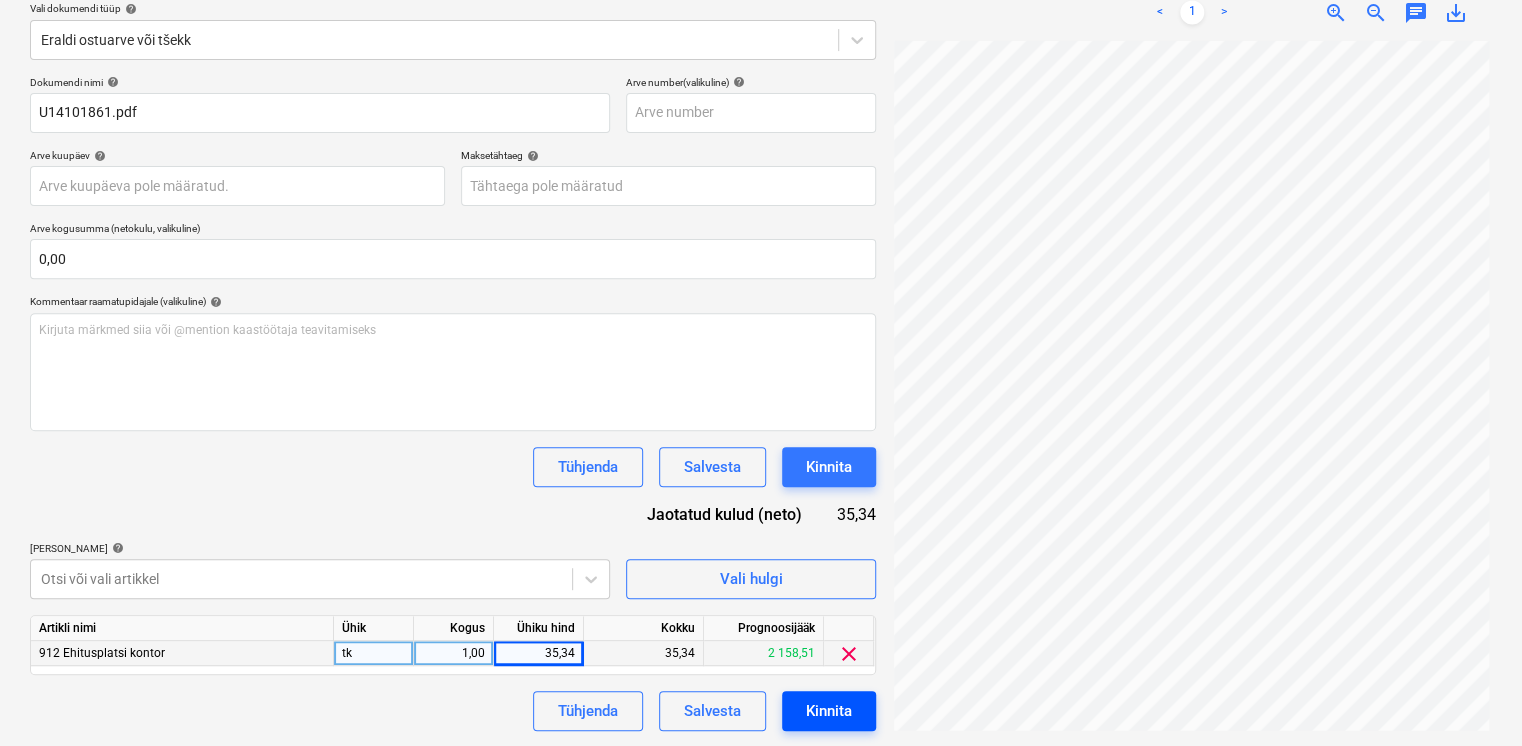 click on "Kinnita" at bounding box center (829, 711) 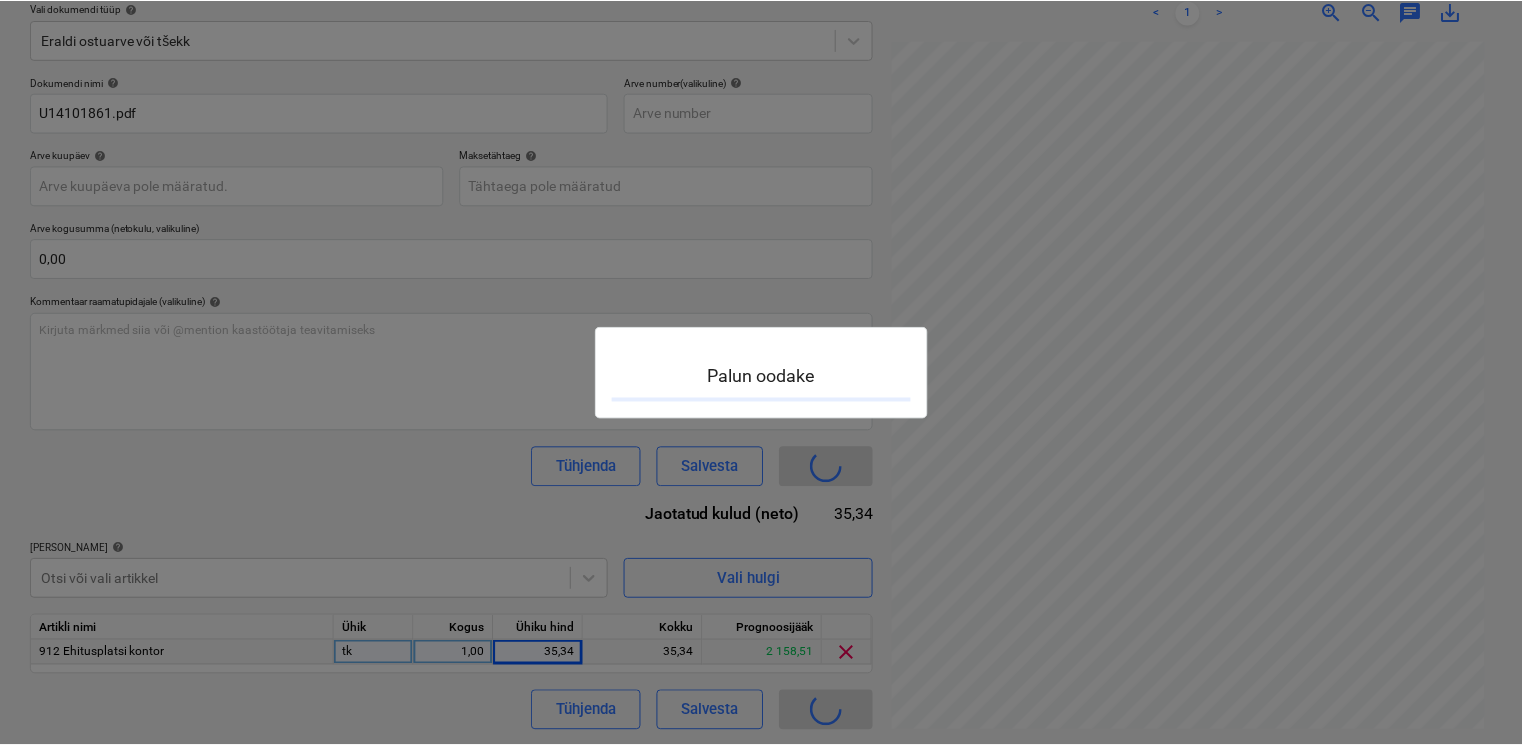 scroll, scrollTop: 0, scrollLeft: 0, axis: both 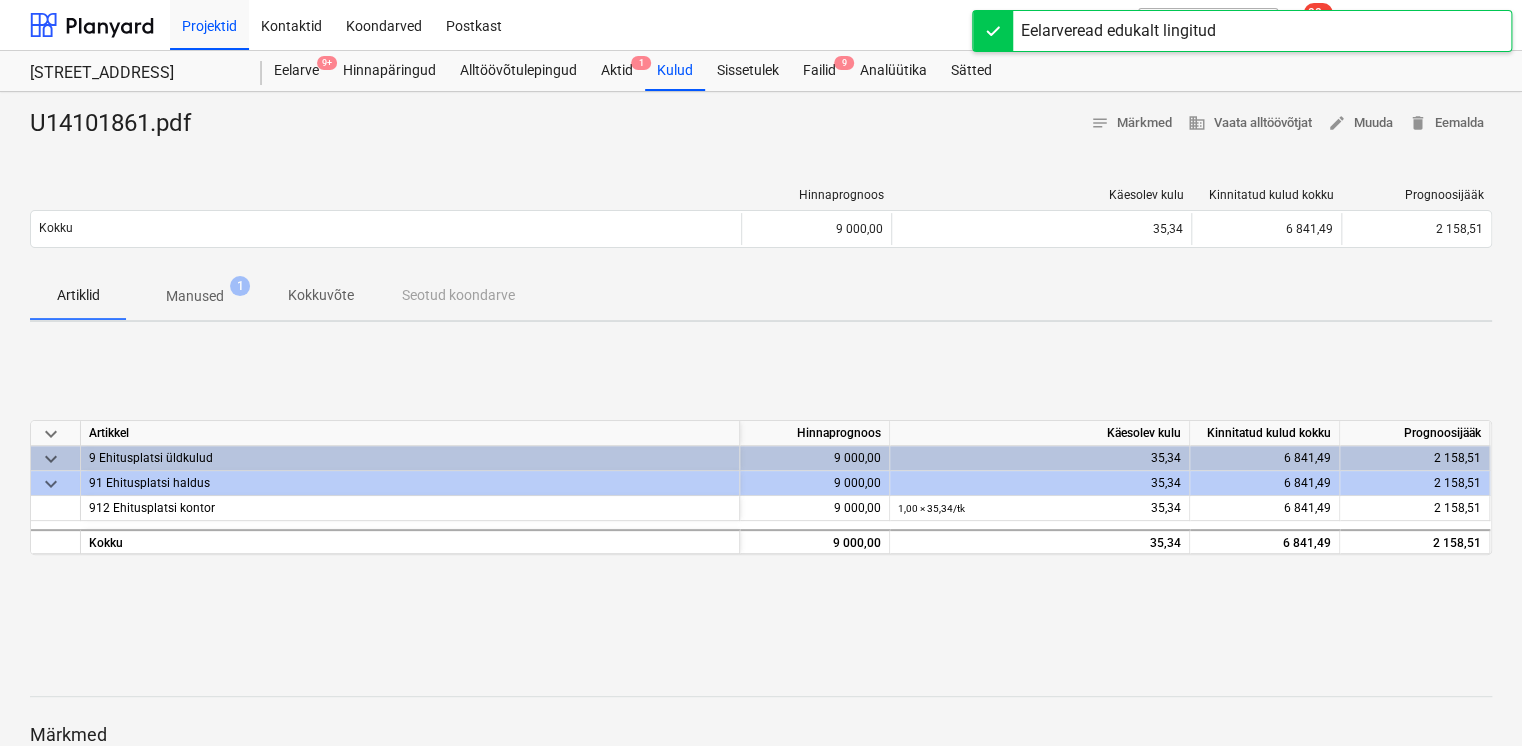 click on "Manused 1" at bounding box center (195, 296) 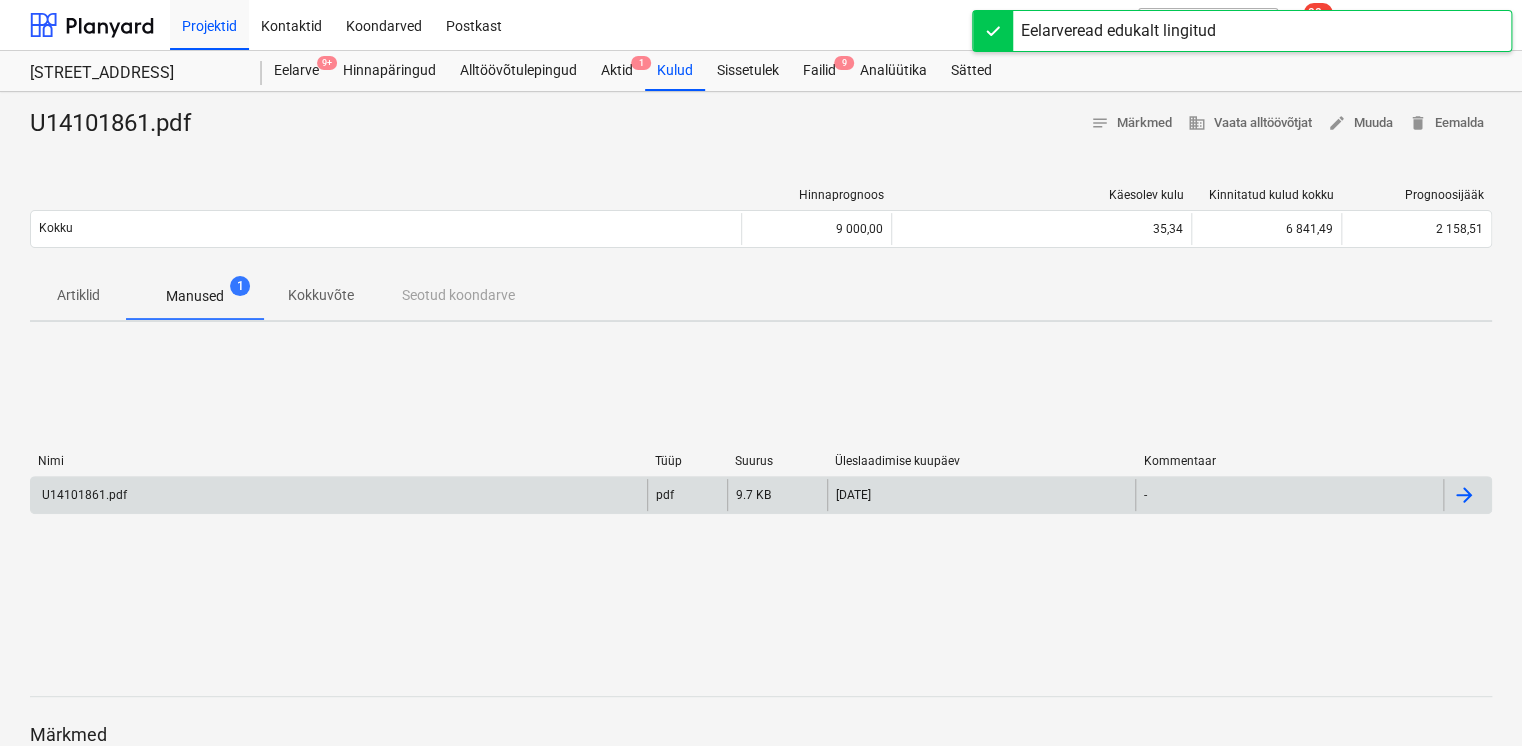 click on "U14101861.pdf" at bounding box center [339, 495] 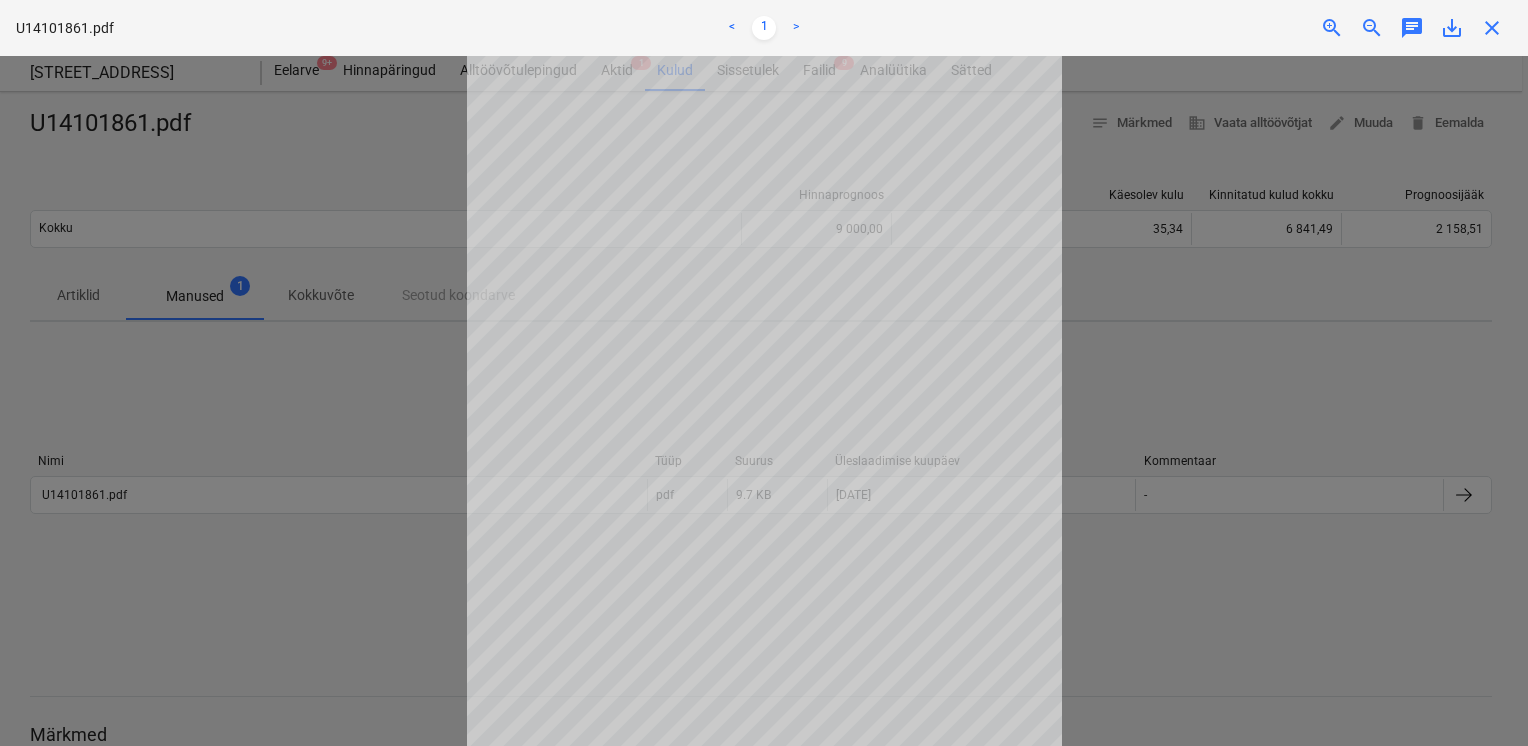 click at bounding box center (764, 401) 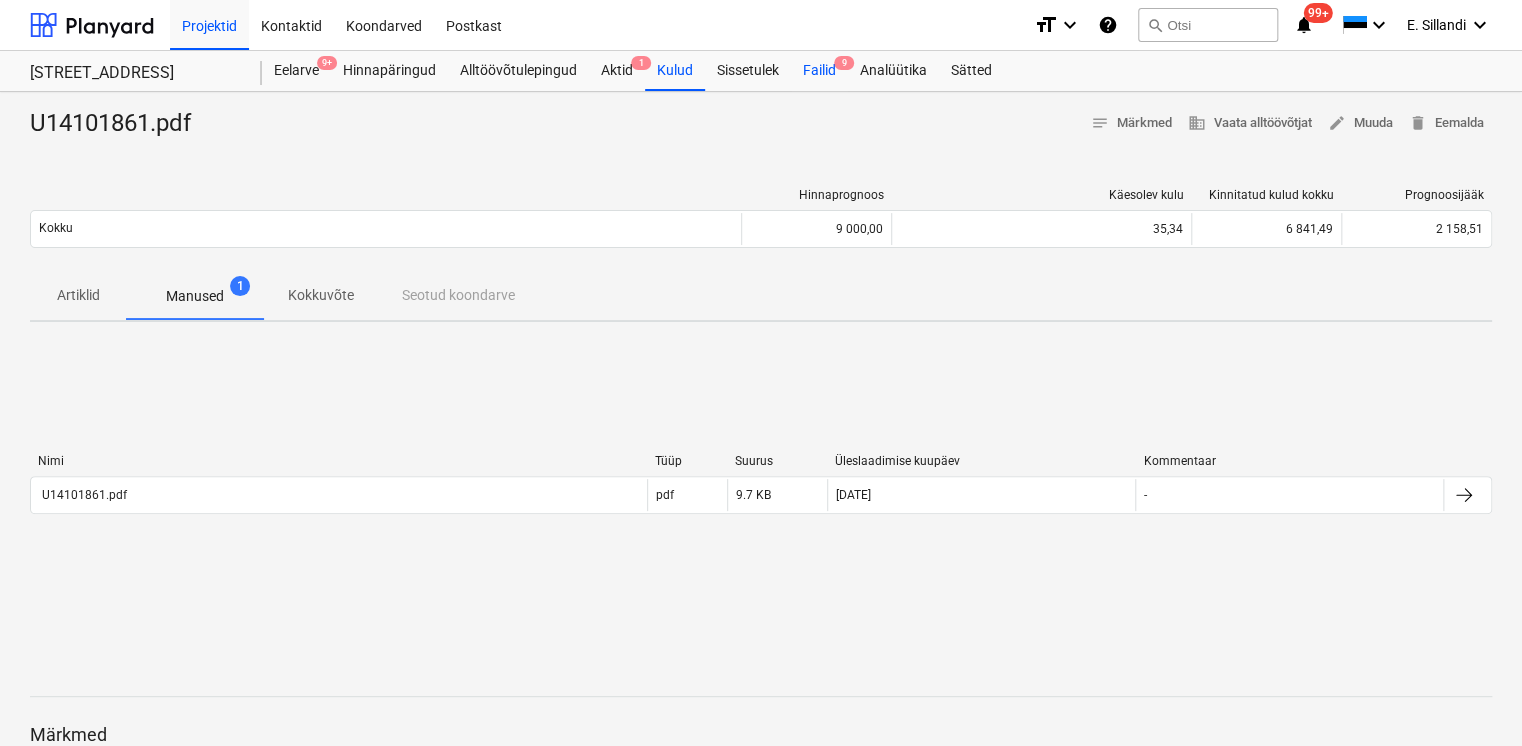 click on "Failid 9" at bounding box center [819, 71] 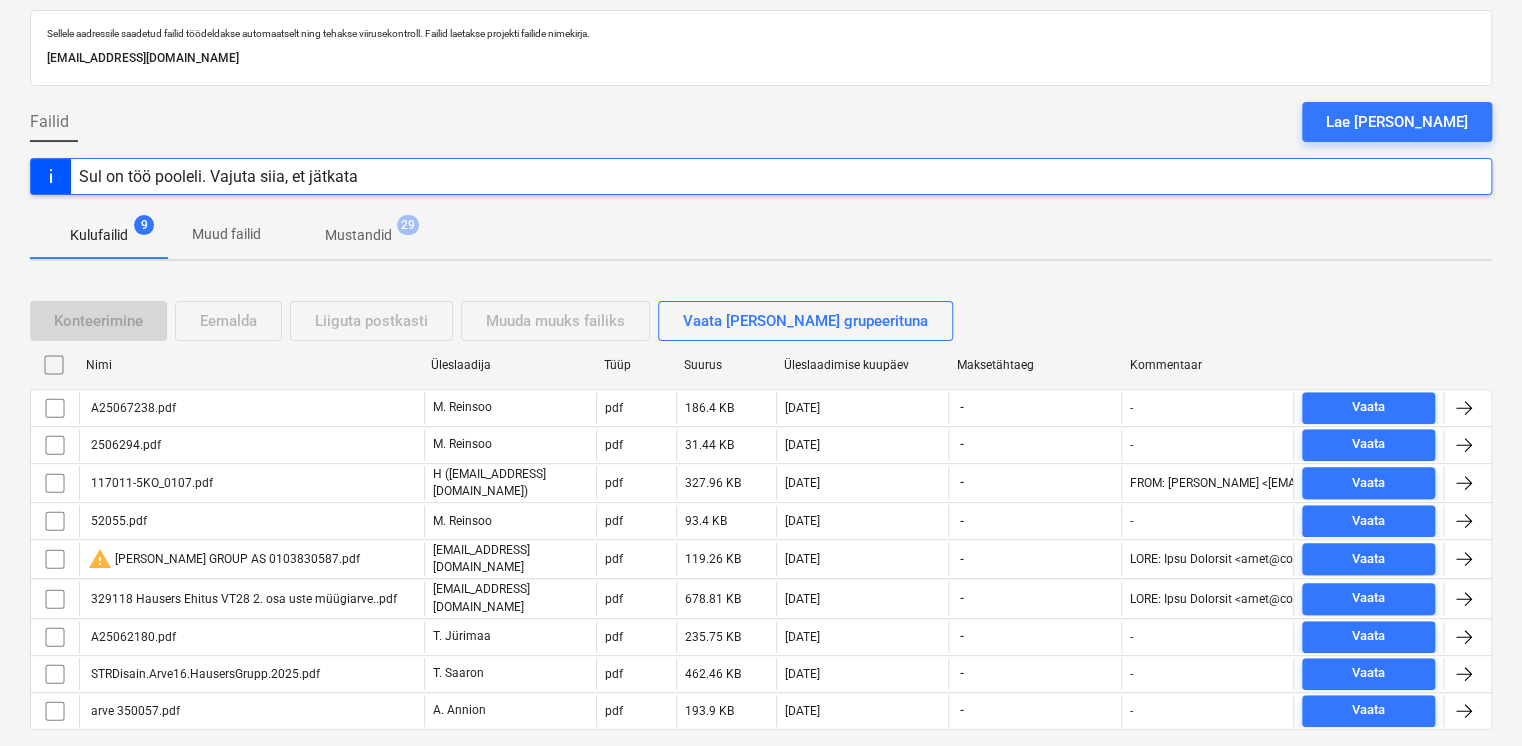 scroll, scrollTop: 143, scrollLeft: 0, axis: vertical 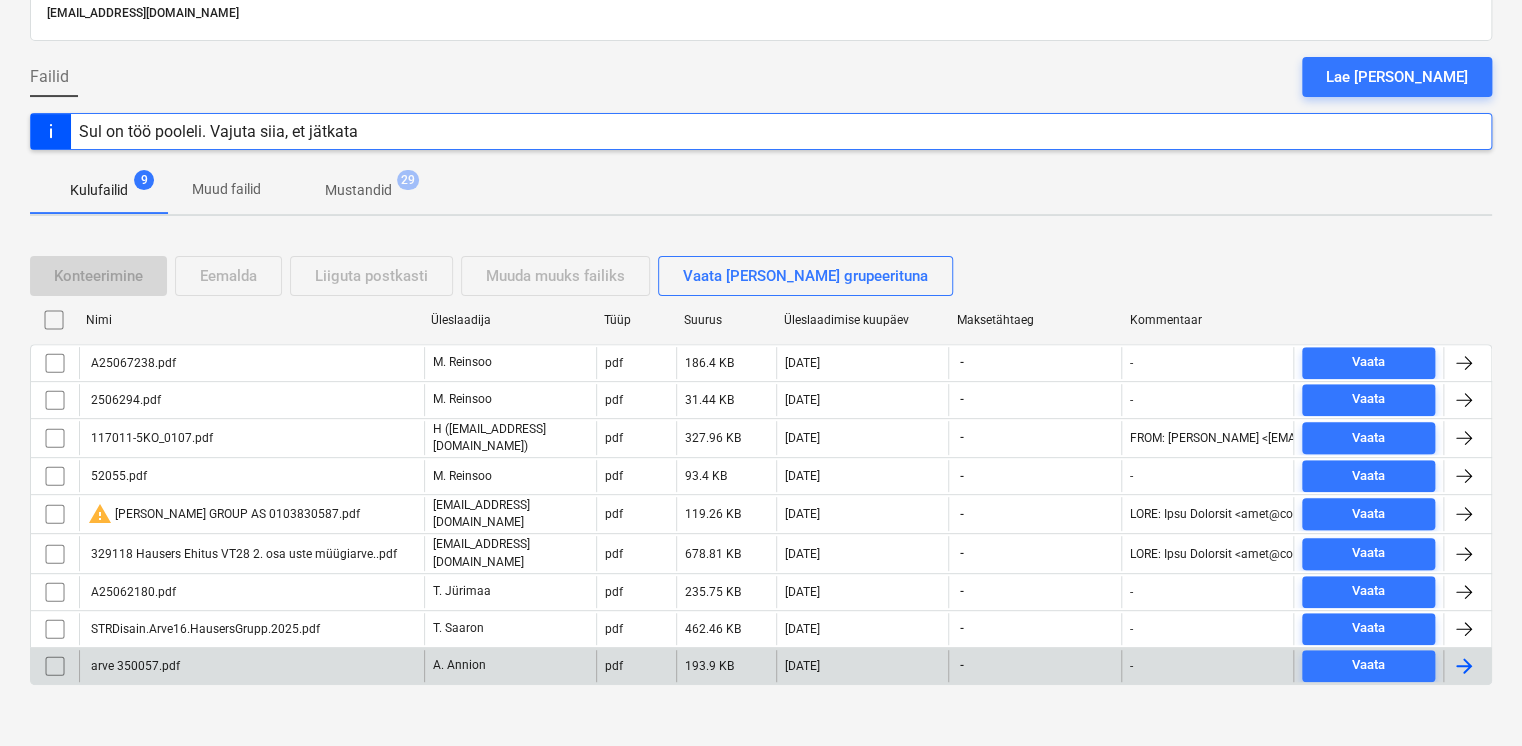 click on "arve 350057.pdf" at bounding box center (251, 666) 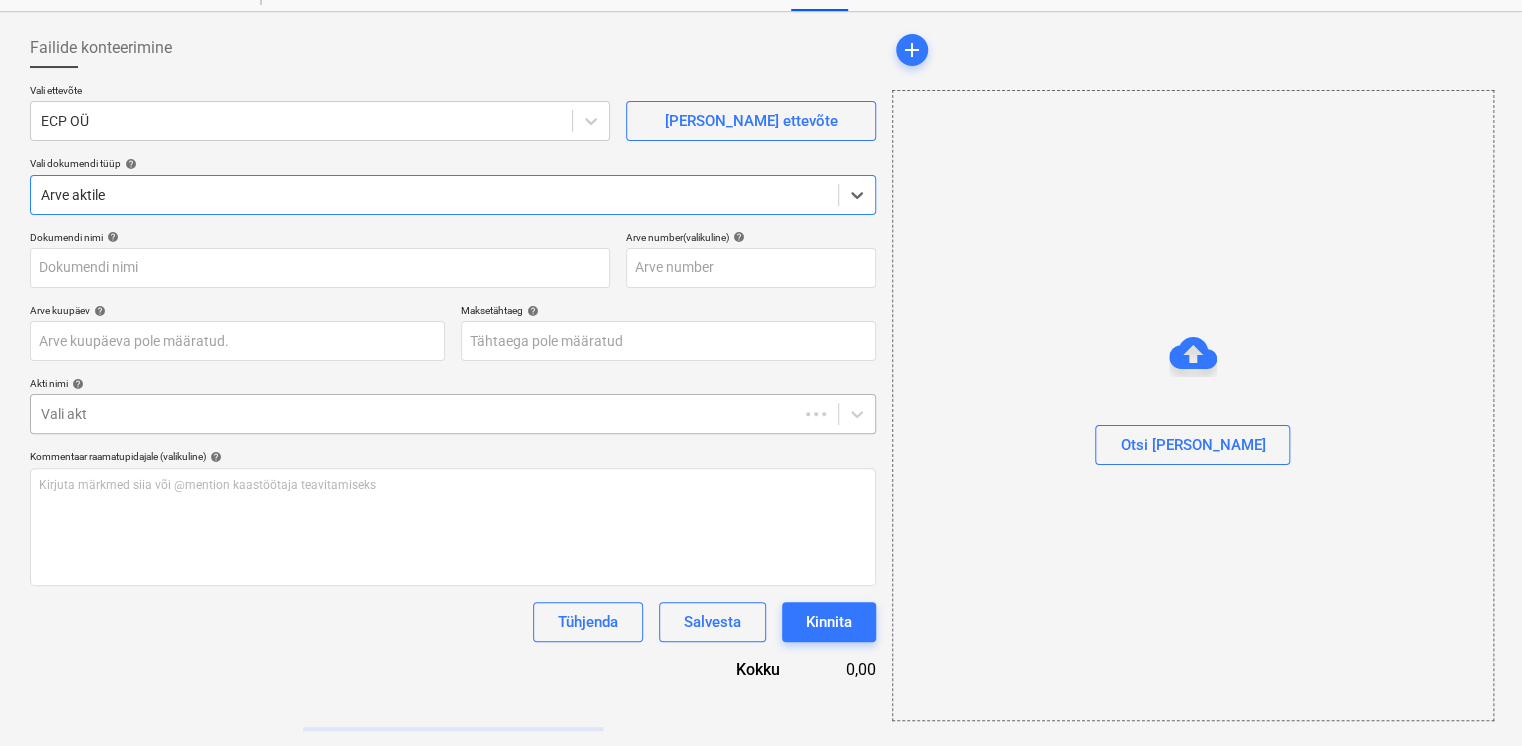type on "arve 350057.pdf" 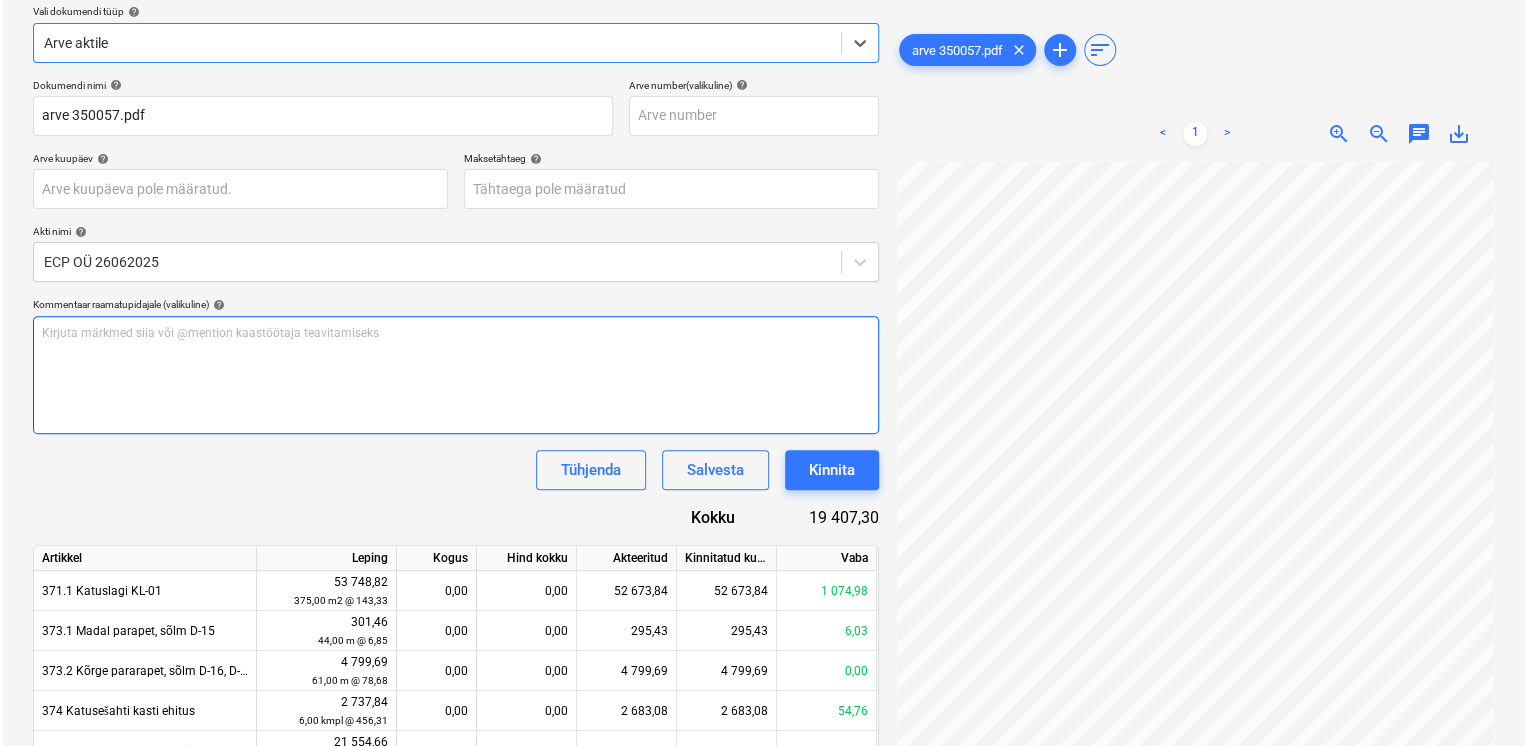 scroll, scrollTop: 221, scrollLeft: 0, axis: vertical 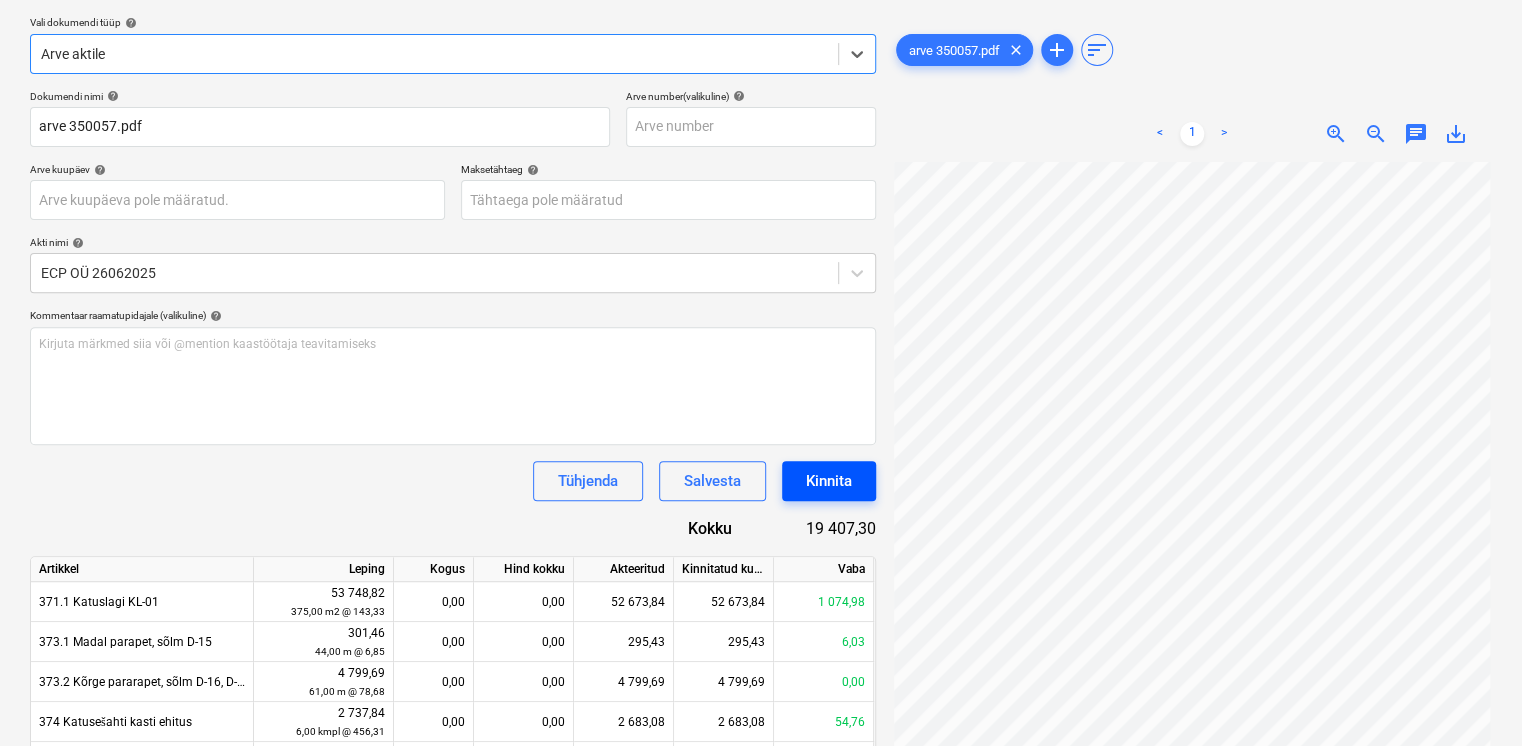 click on "Kinnita" at bounding box center [829, 481] 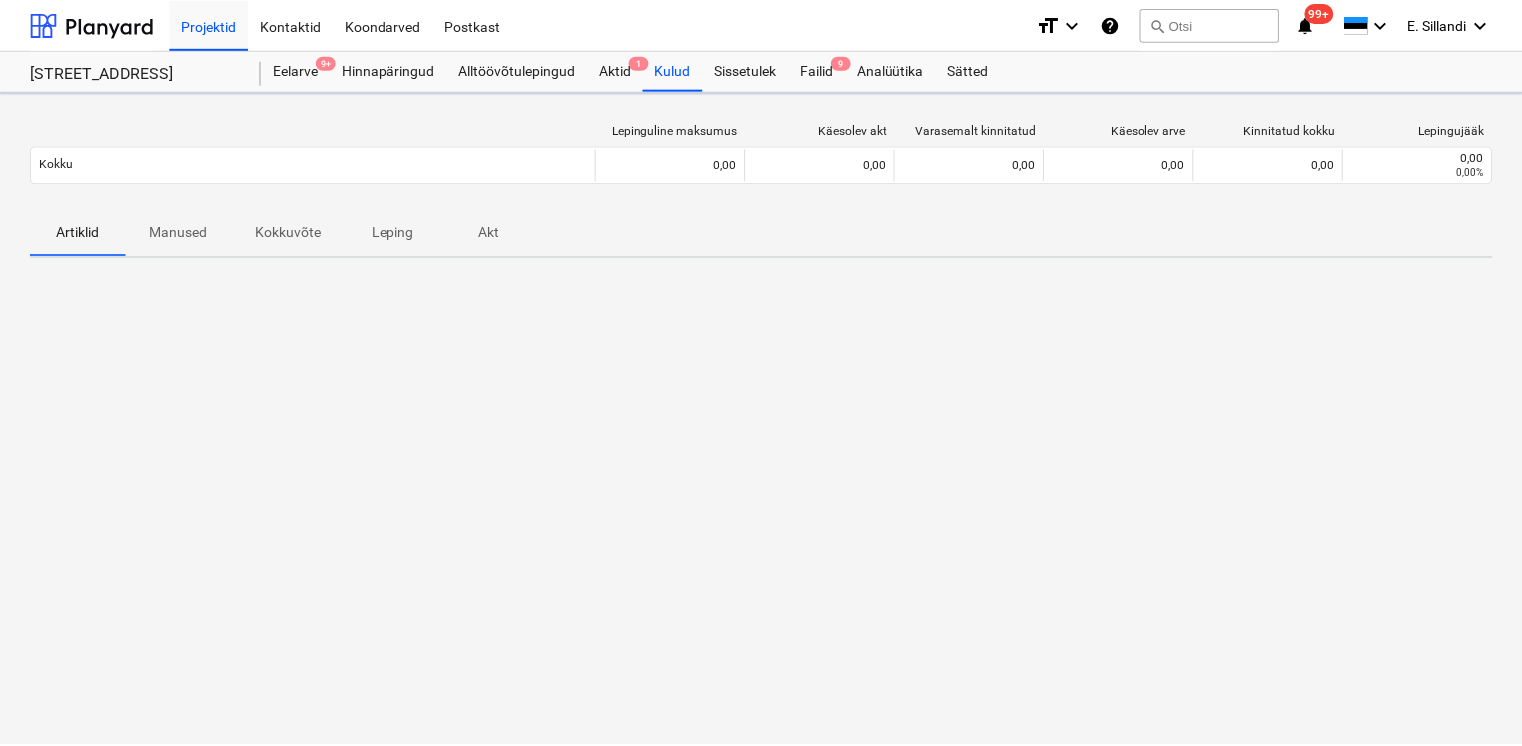 scroll, scrollTop: 0, scrollLeft: 0, axis: both 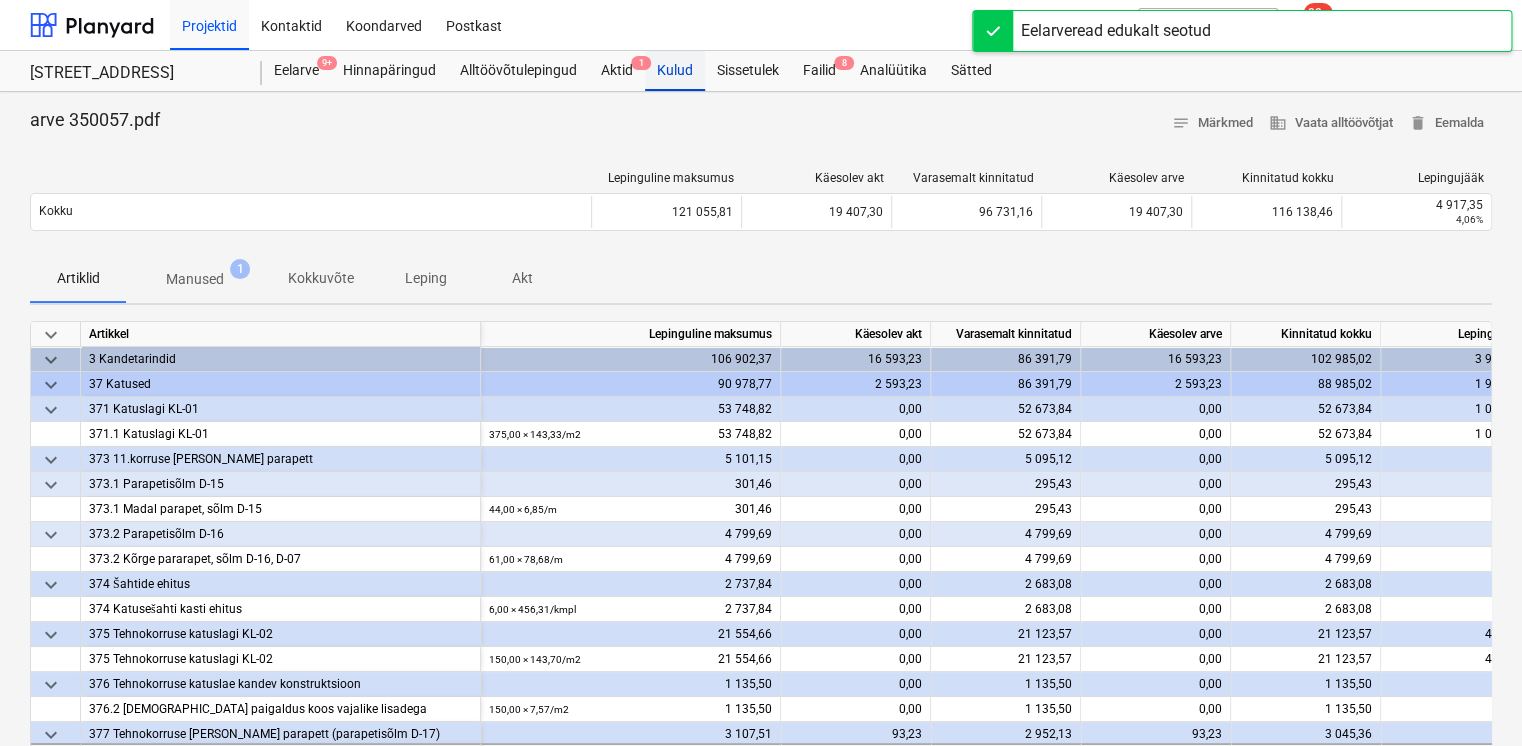 click on "Kulud" at bounding box center (675, 71) 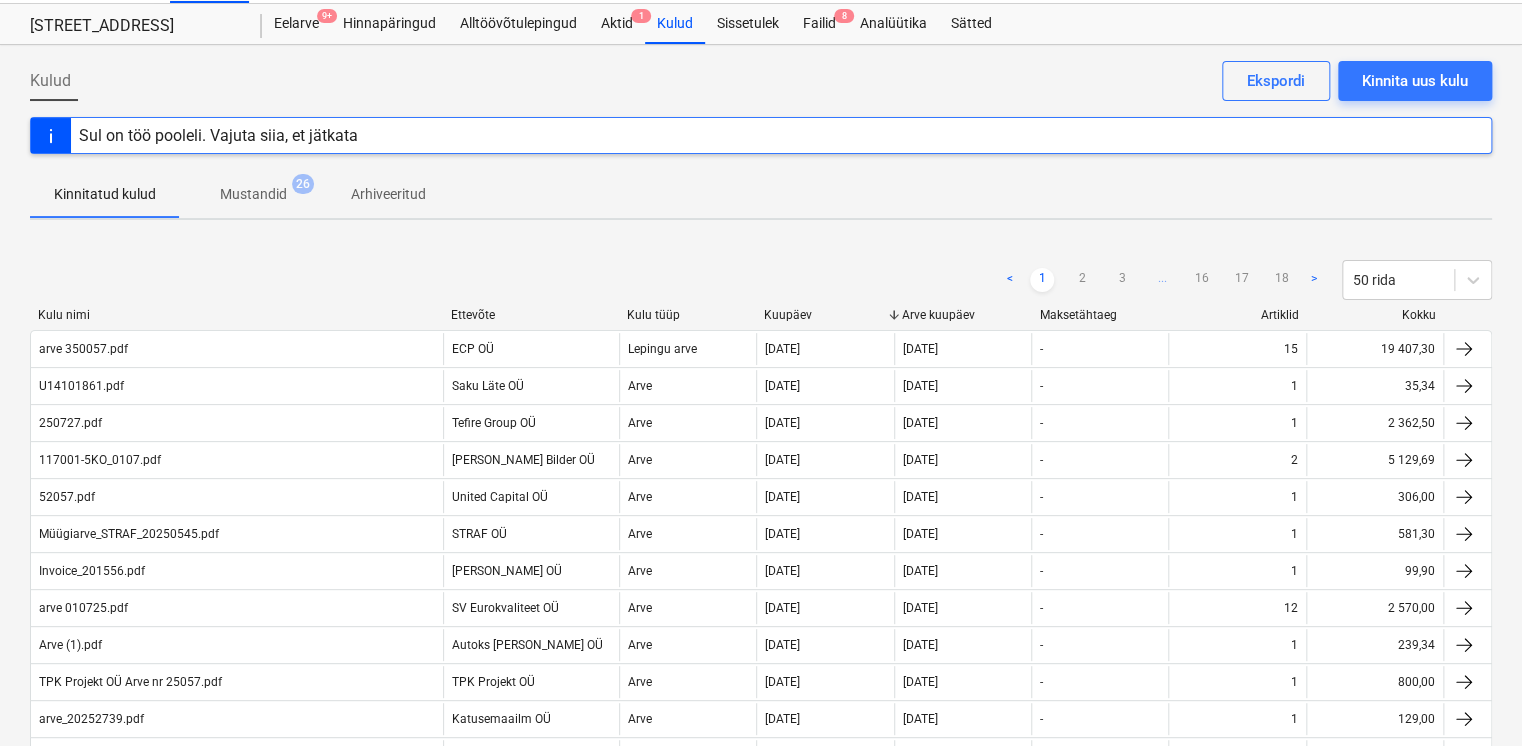 scroll, scrollTop: 0, scrollLeft: 0, axis: both 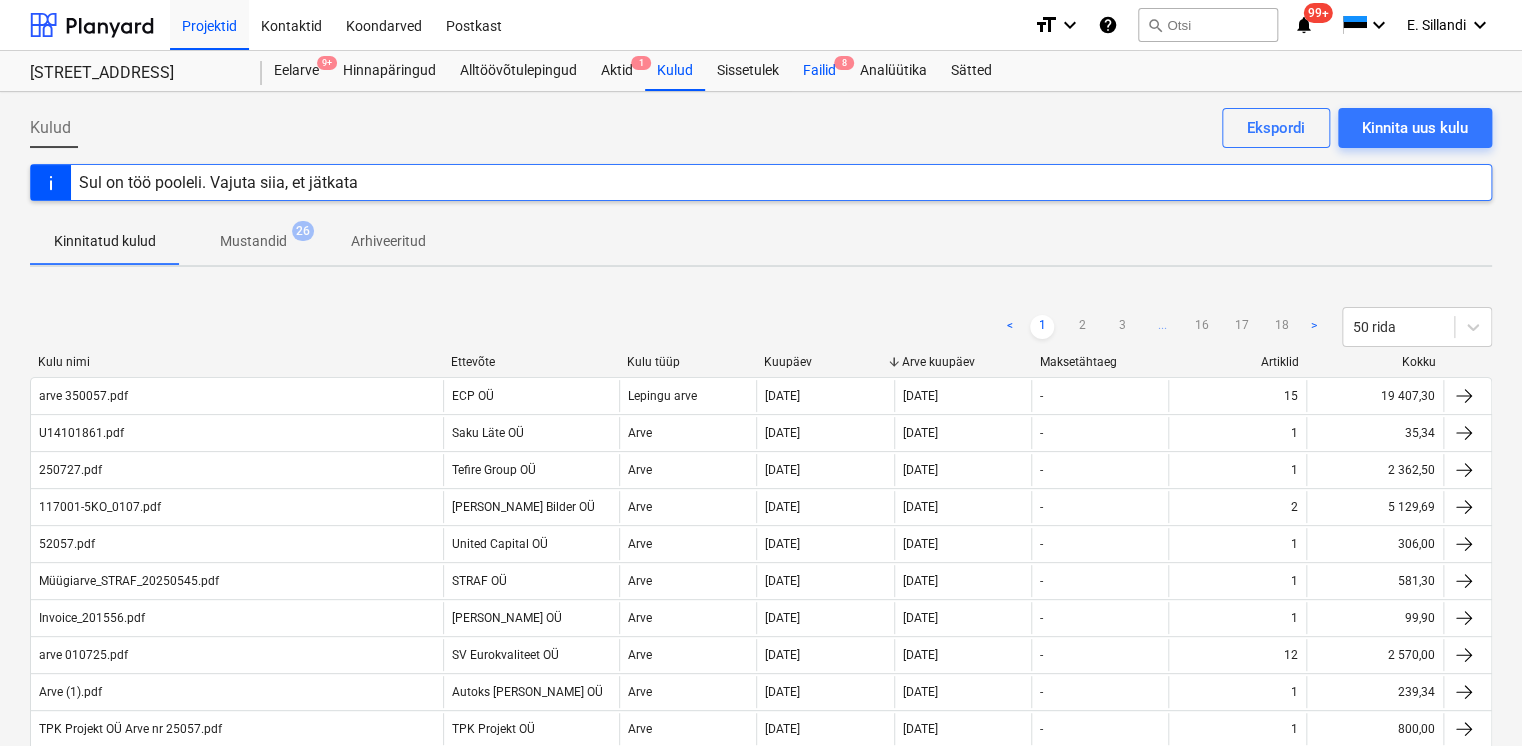 click on "Failid 8" at bounding box center (819, 71) 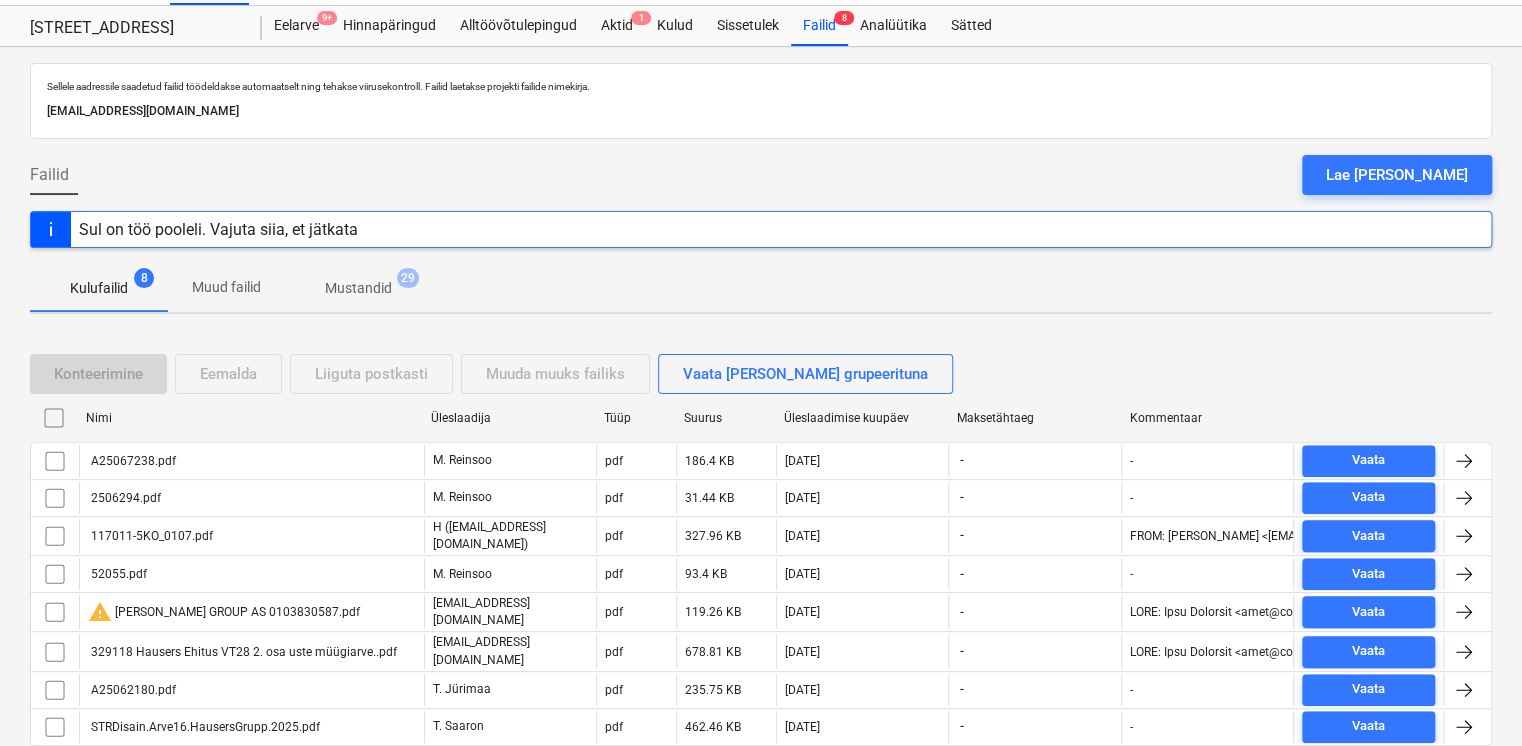 scroll, scrollTop: 106, scrollLeft: 0, axis: vertical 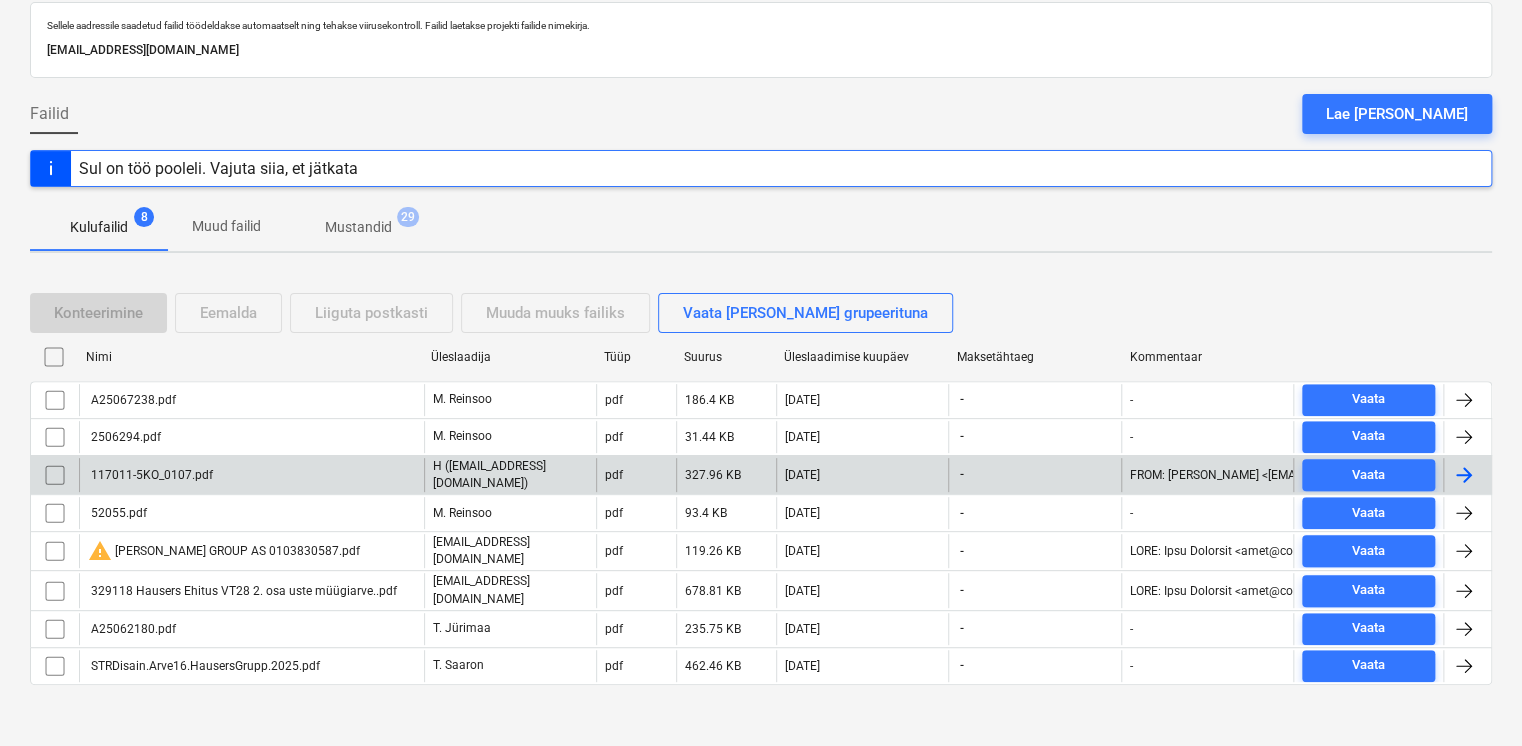 click on "117011-5KO_0107.pdf" at bounding box center [251, 475] 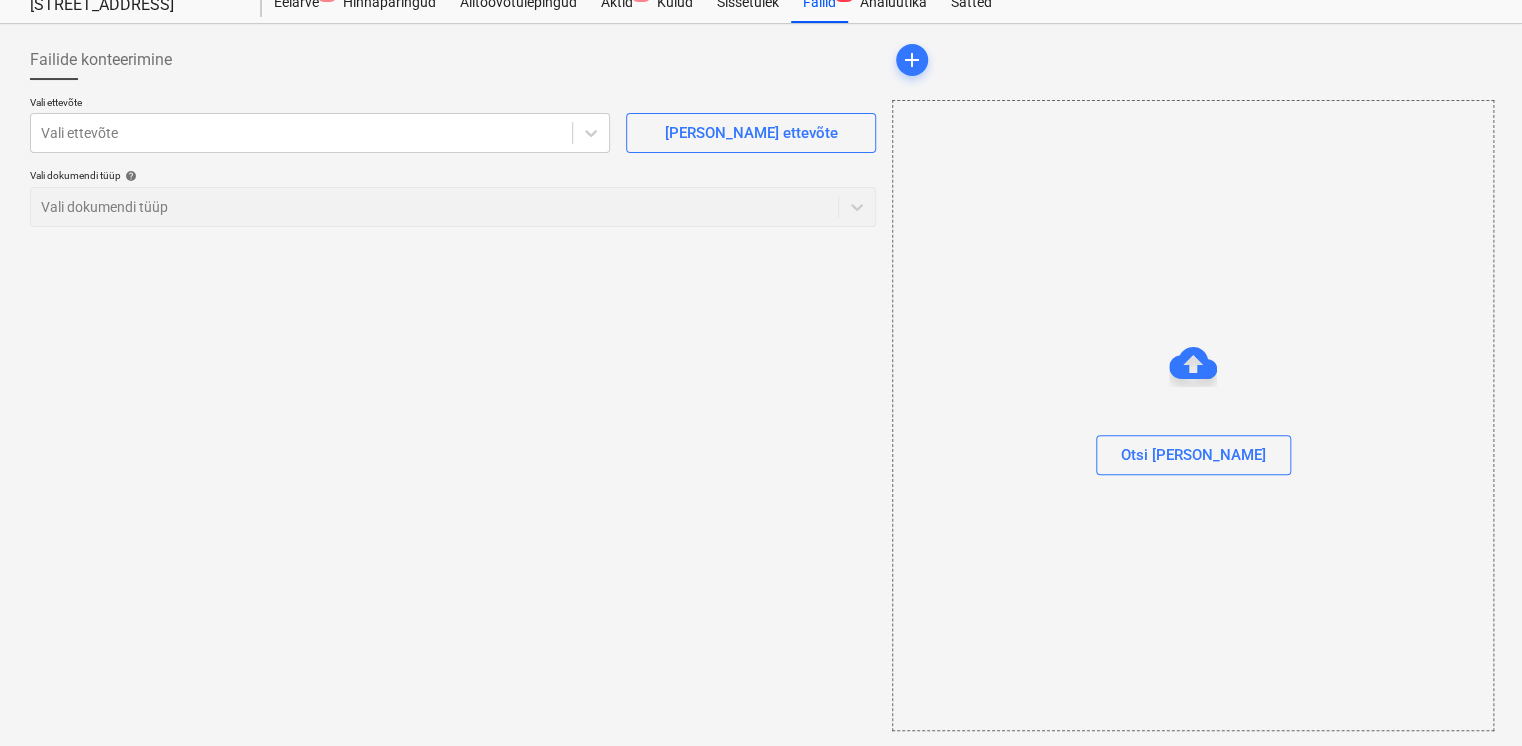 scroll, scrollTop: 0, scrollLeft: 0, axis: both 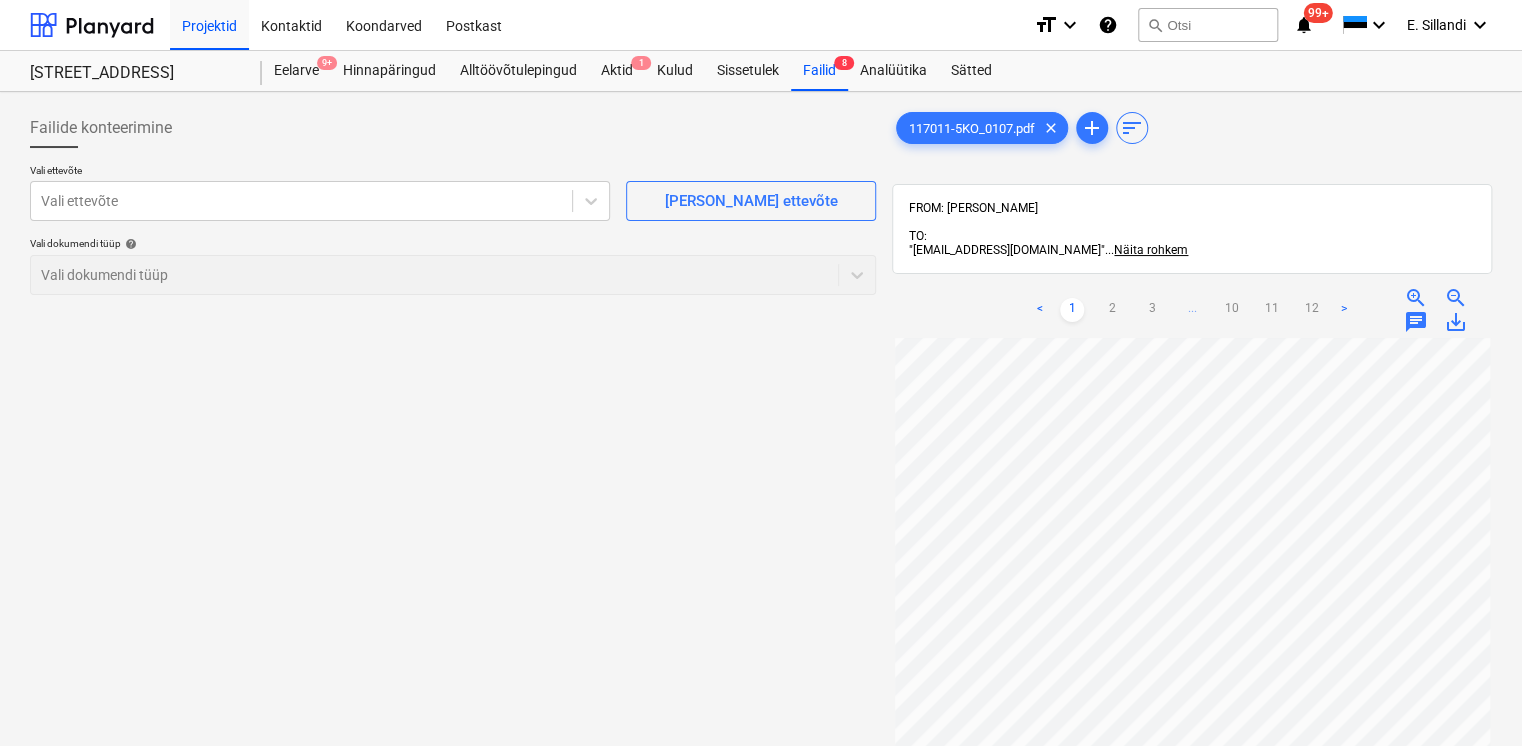 click on "save_alt" at bounding box center [1456, 322] 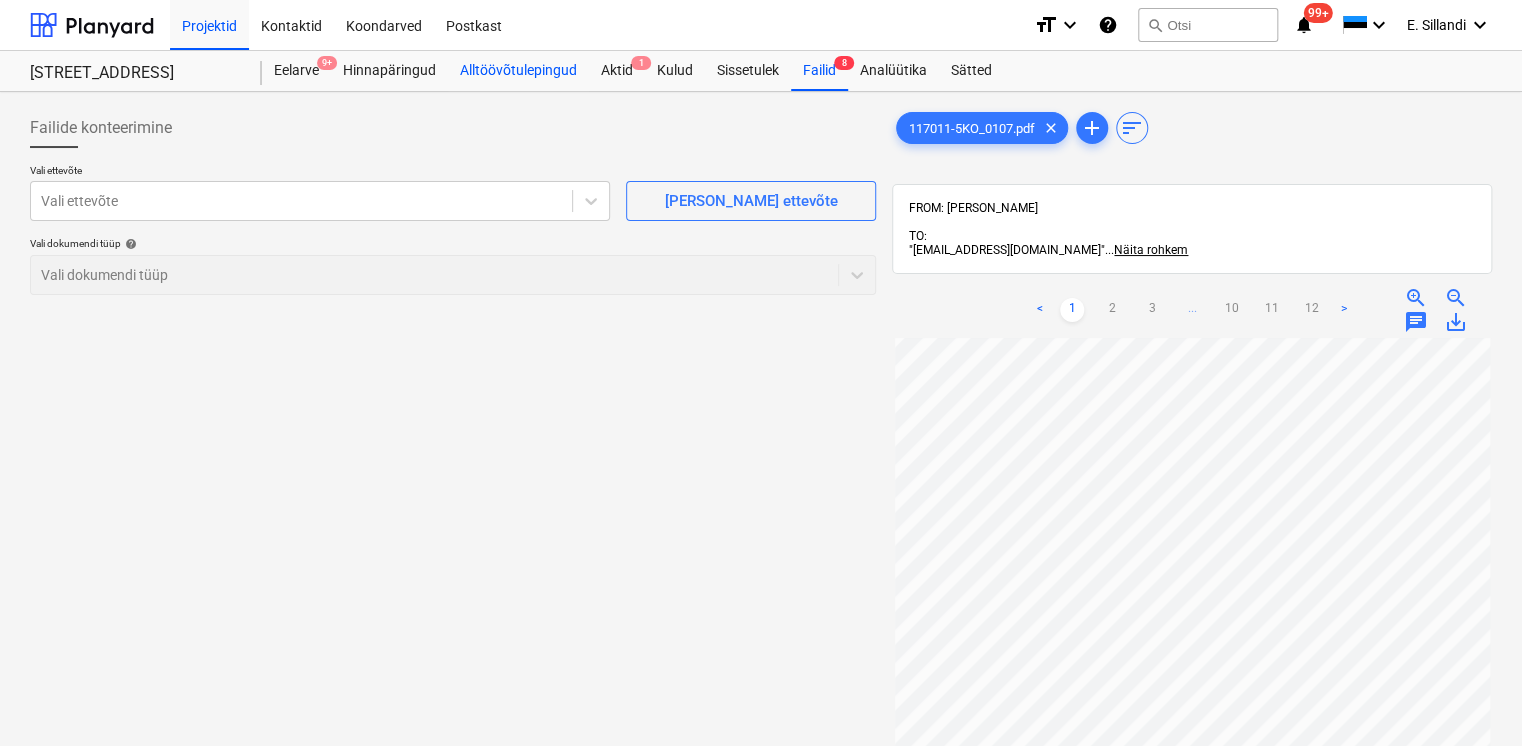 click on "Alltöövõtulepingud" at bounding box center [518, 71] 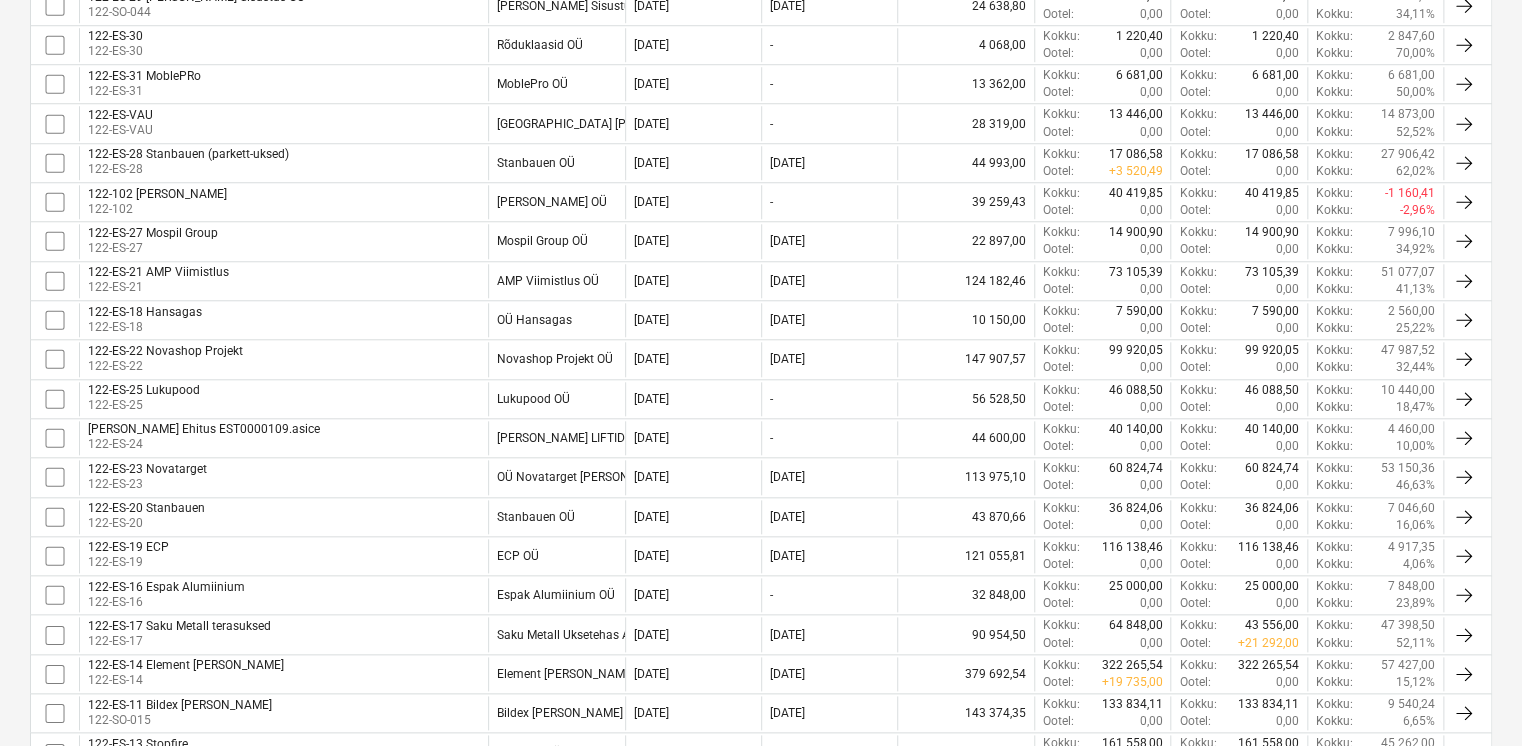 scroll, scrollTop: 883, scrollLeft: 0, axis: vertical 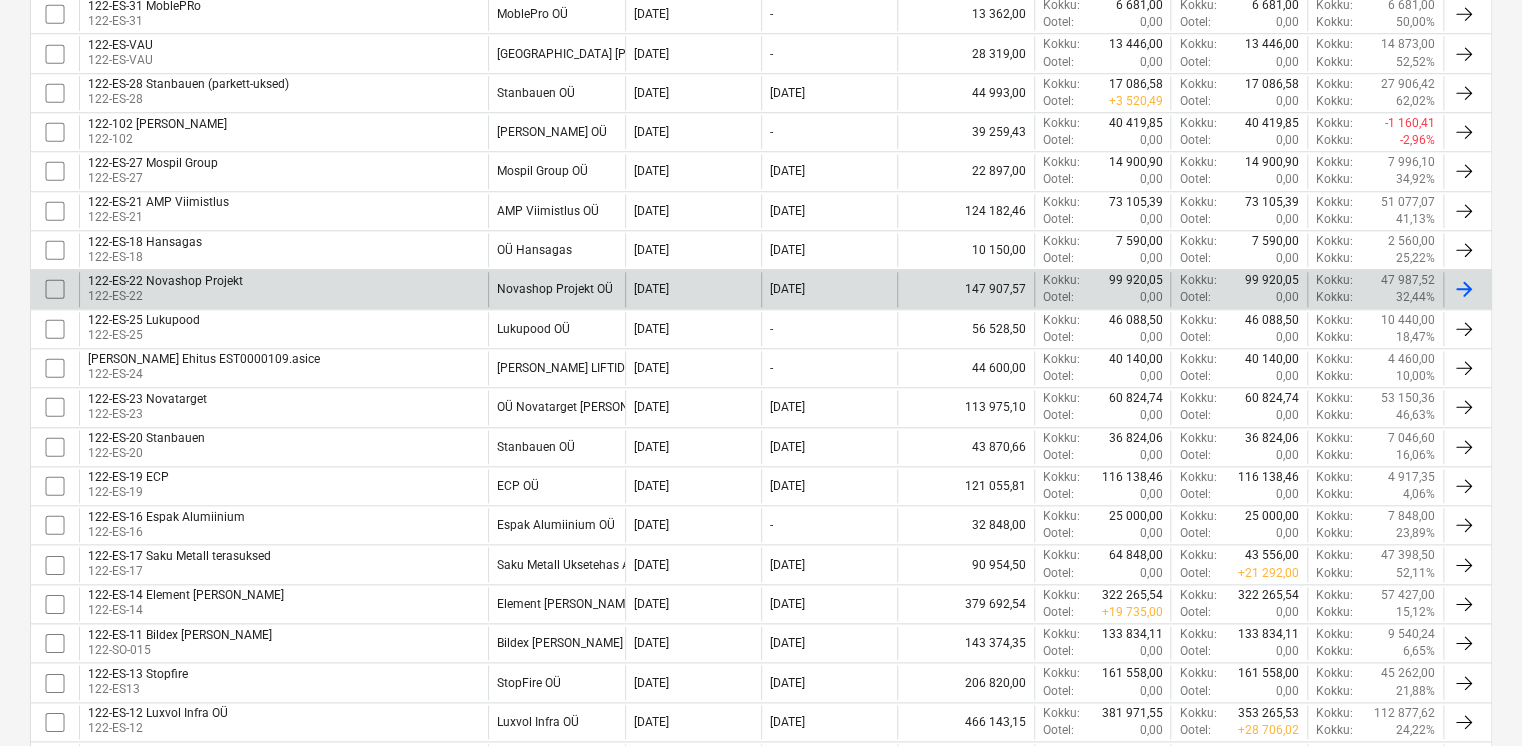 click on "122-ES-22 Novashop Projekt 122-ES-22" at bounding box center (283, 289) 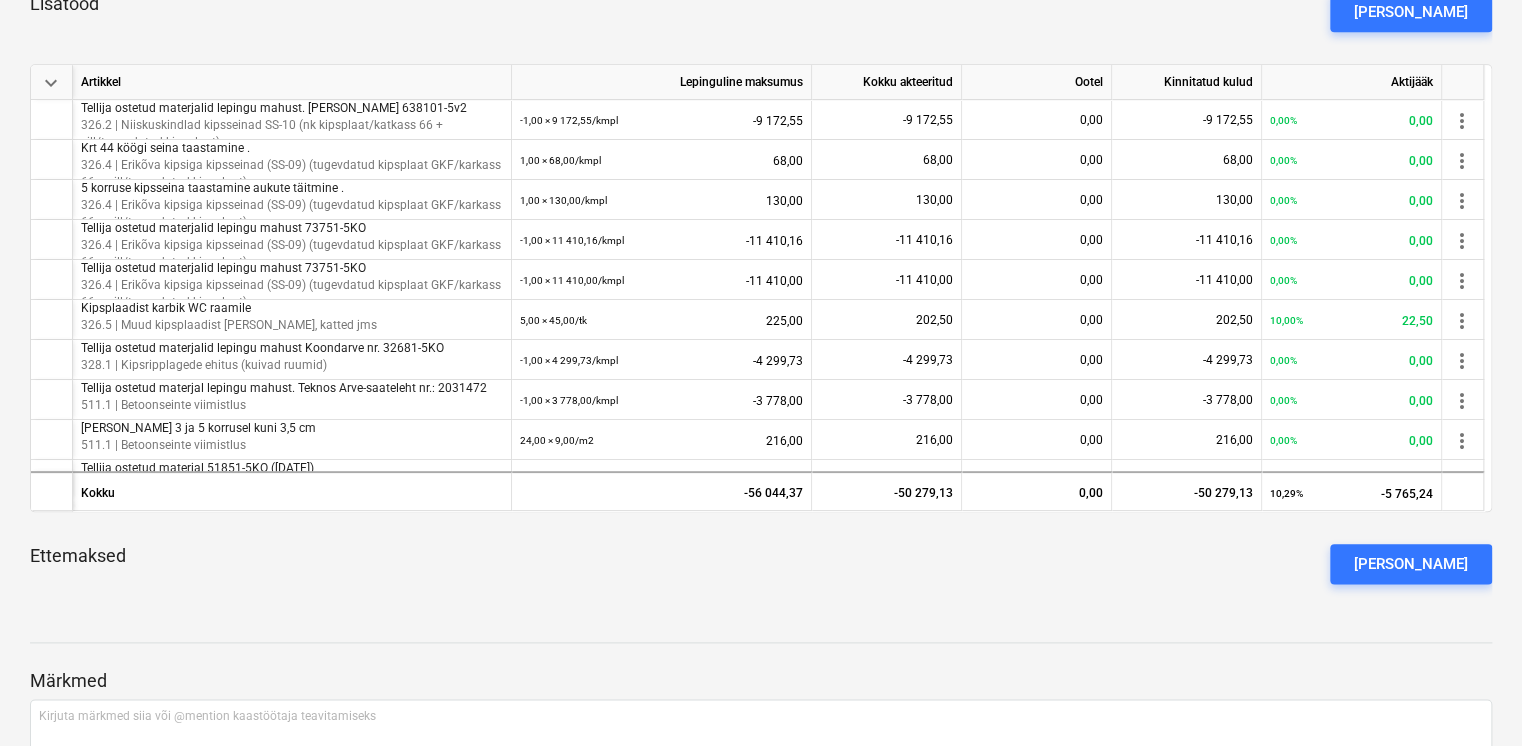 scroll, scrollTop: 863, scrollLeft: 0, axis: vertical 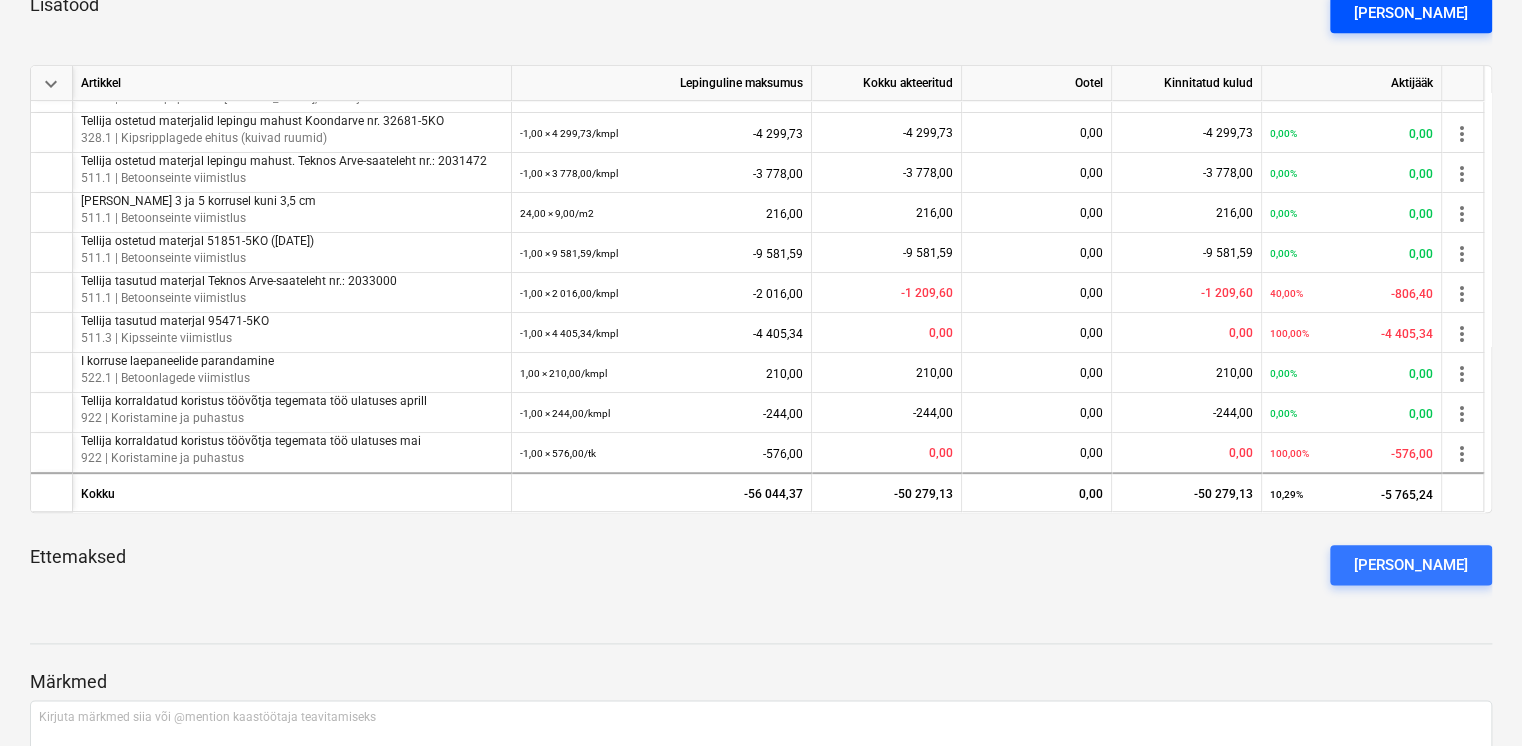 click on "[PERSON_NAME]" at bounding box center [1411, 13] 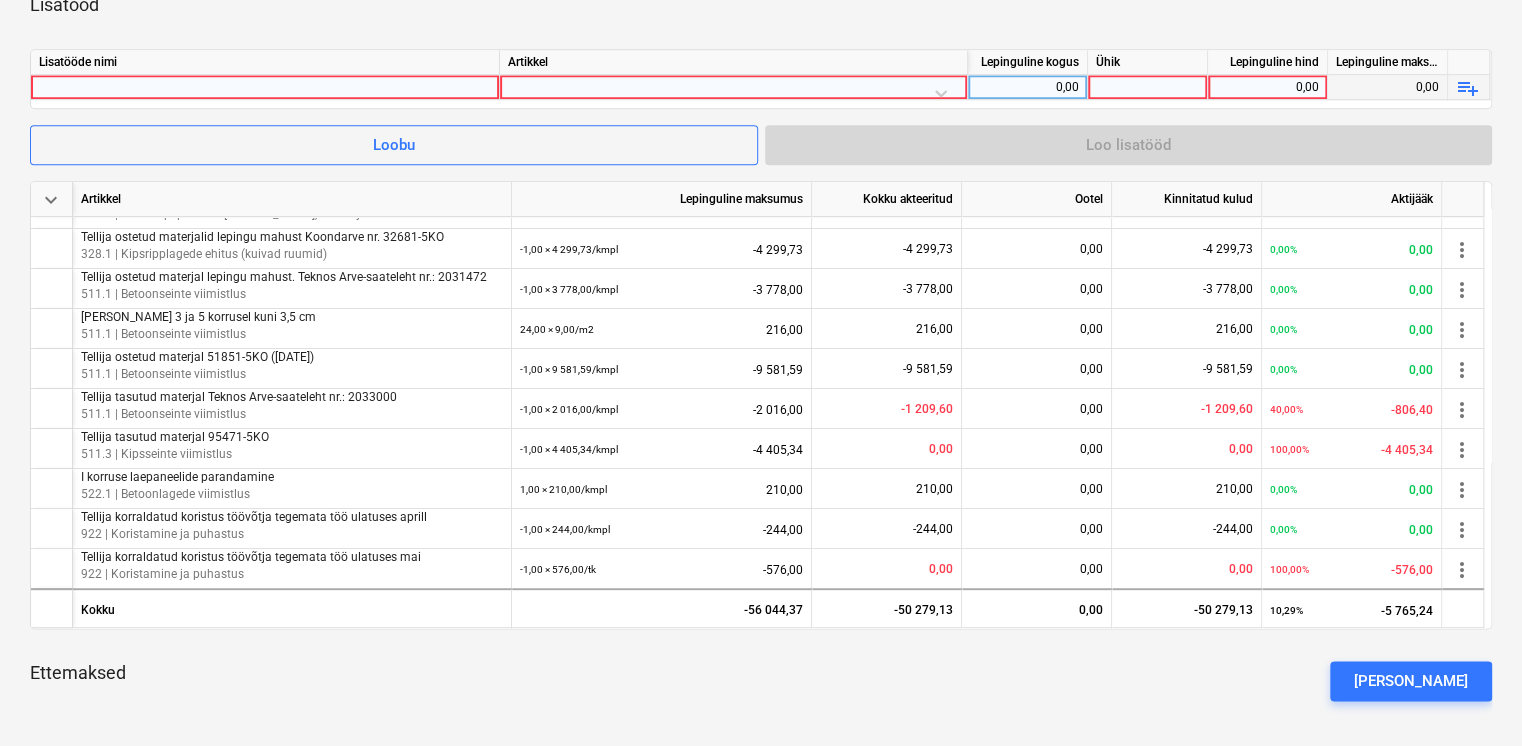 click at bounding box center [265, 87] 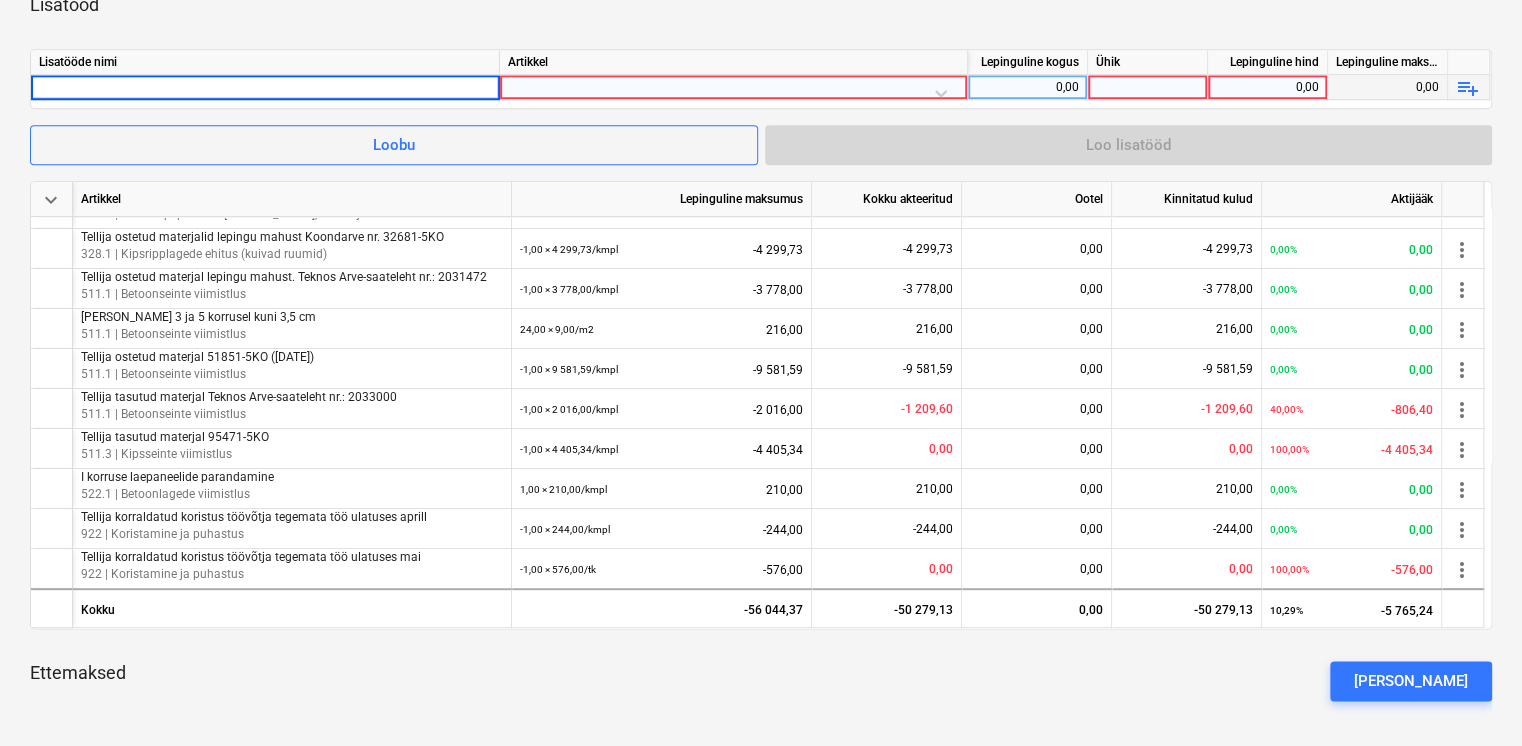 click on "0,00" at bounding box center [1027, 87] 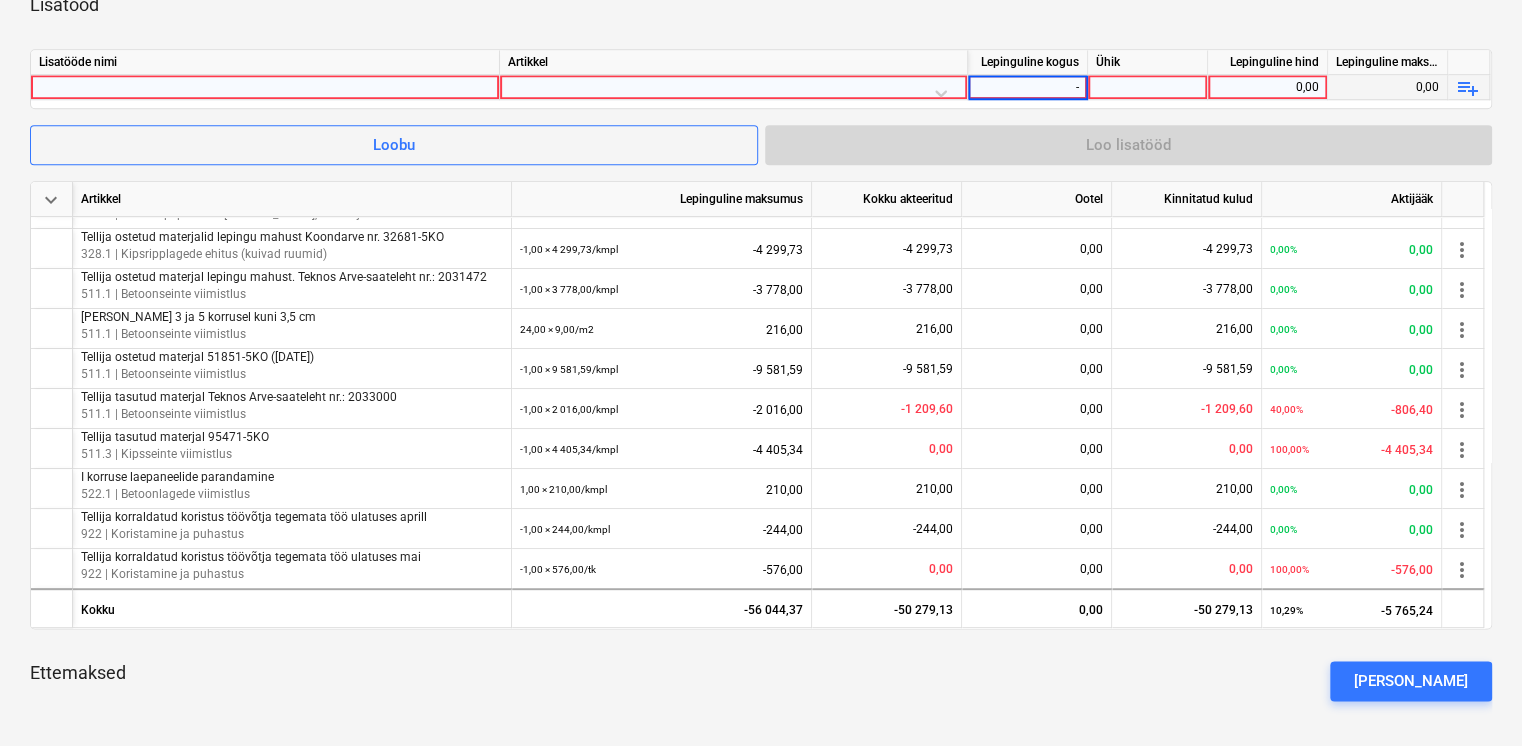 type on "-1" 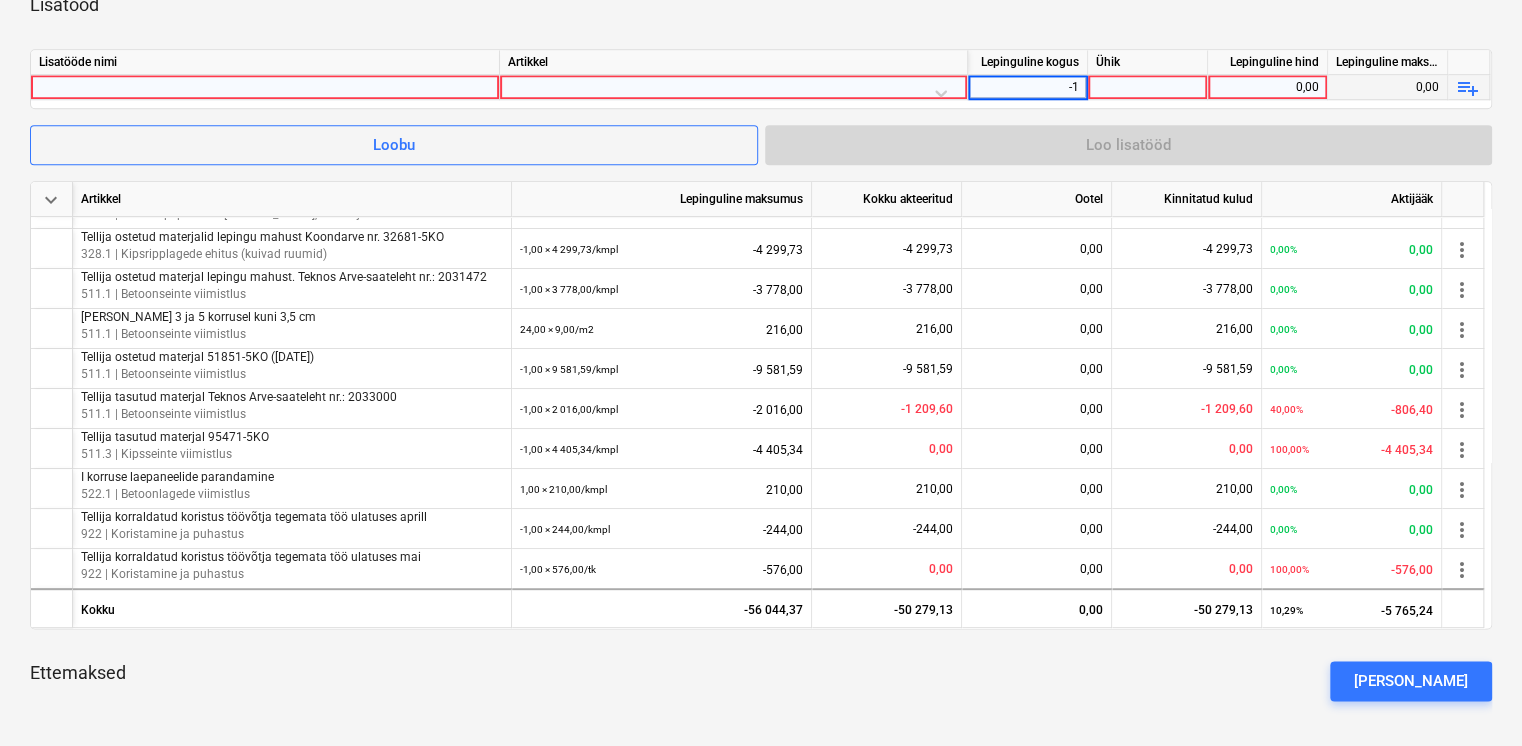 click at bounding box center (1148, 87) 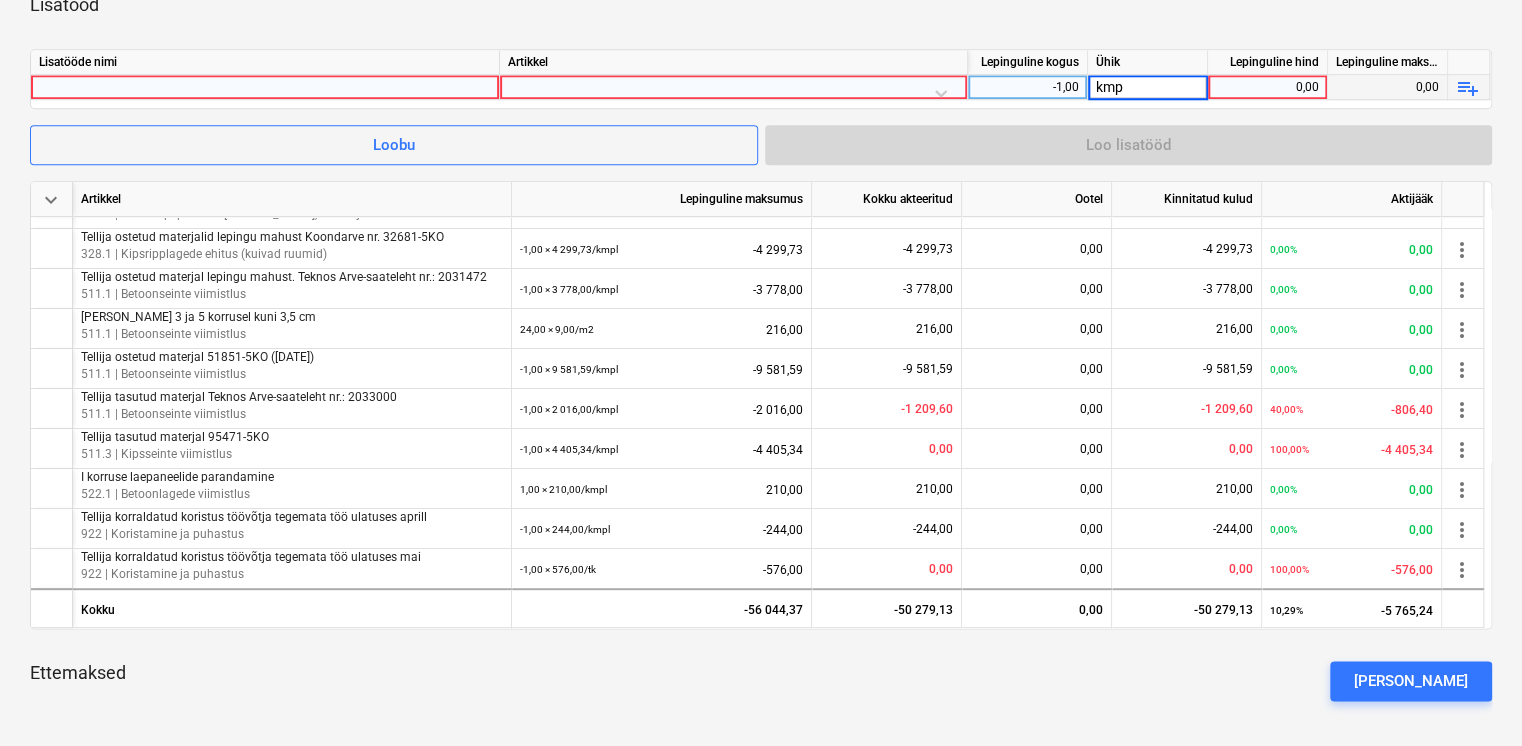 type on "kmpl" 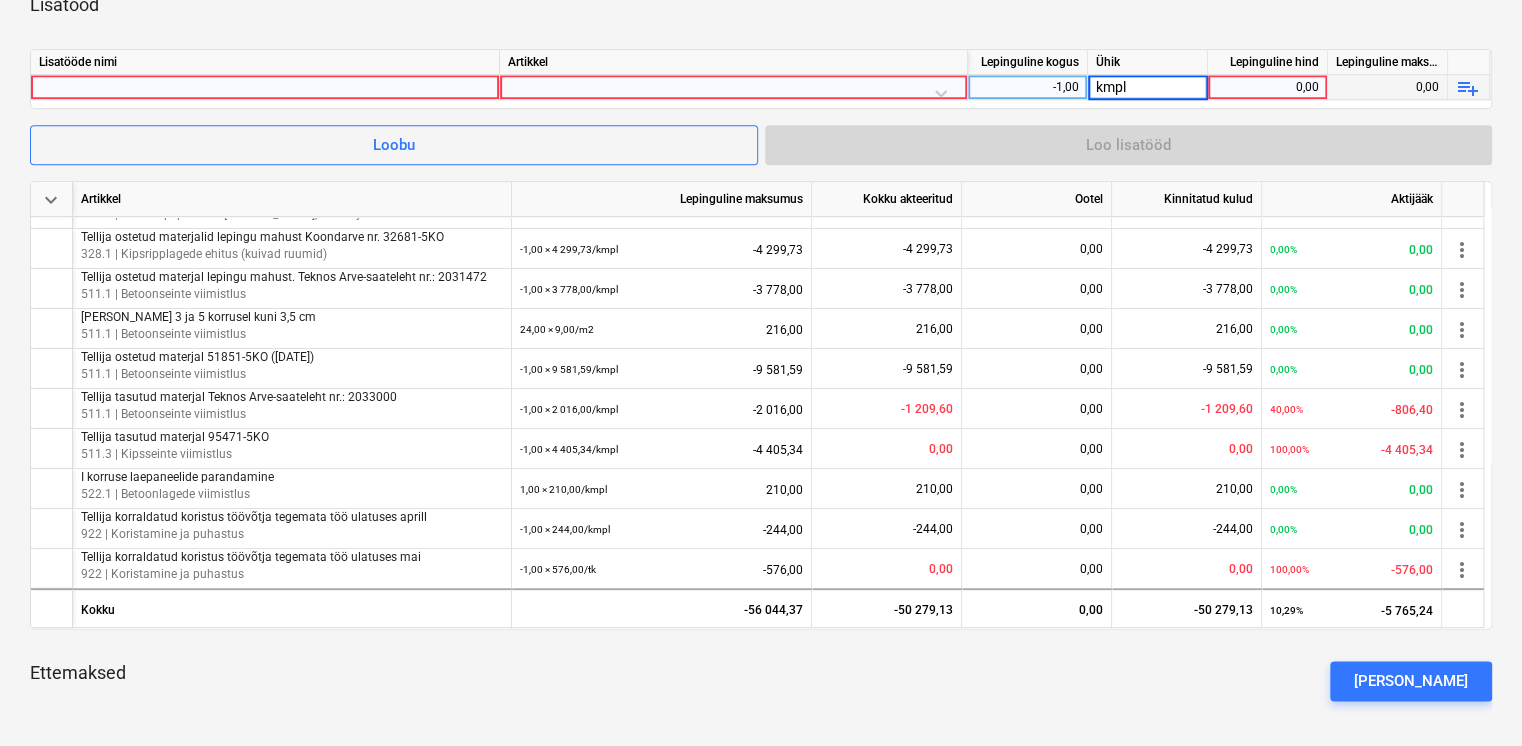 click on "0,00" at bounding box center (1267, 87) 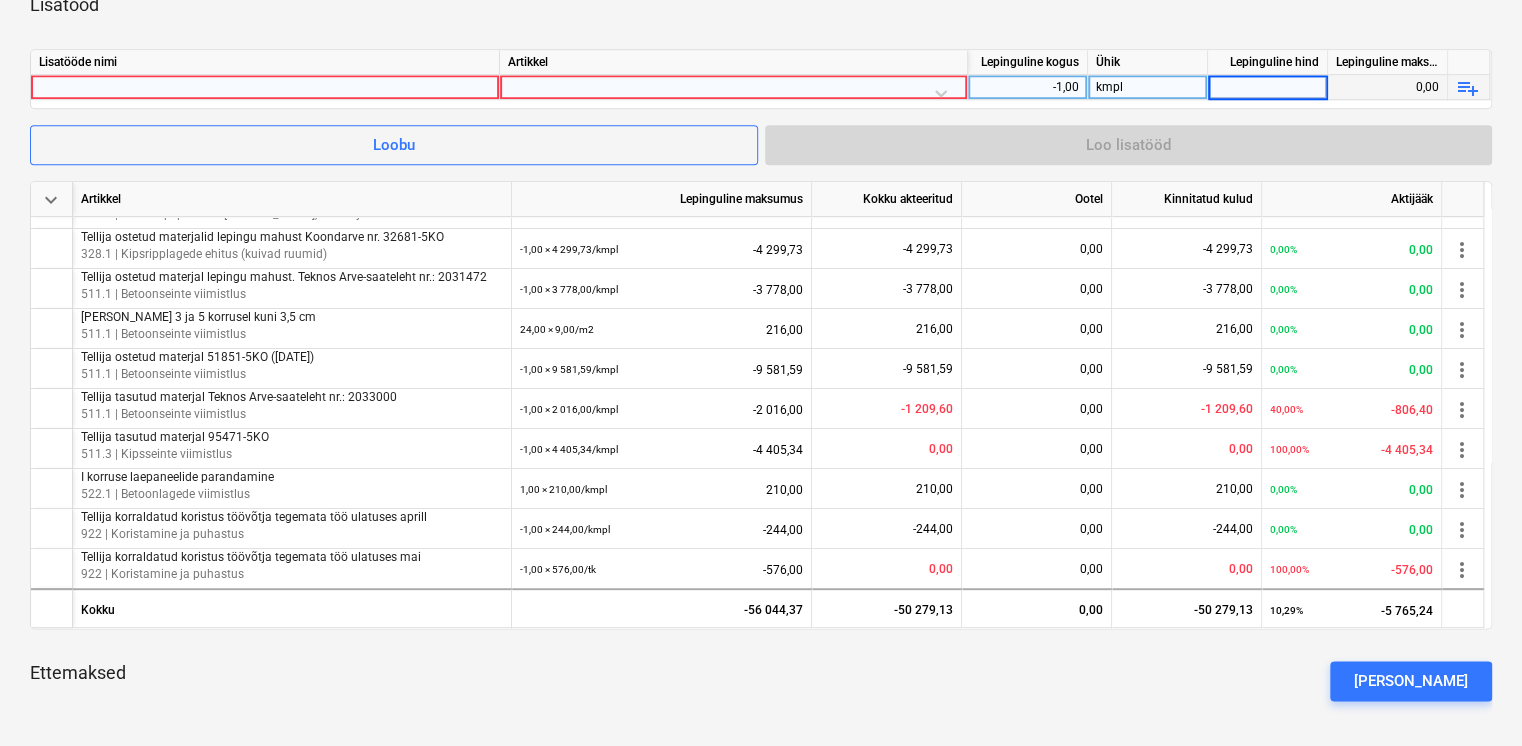 type on "5585,91" 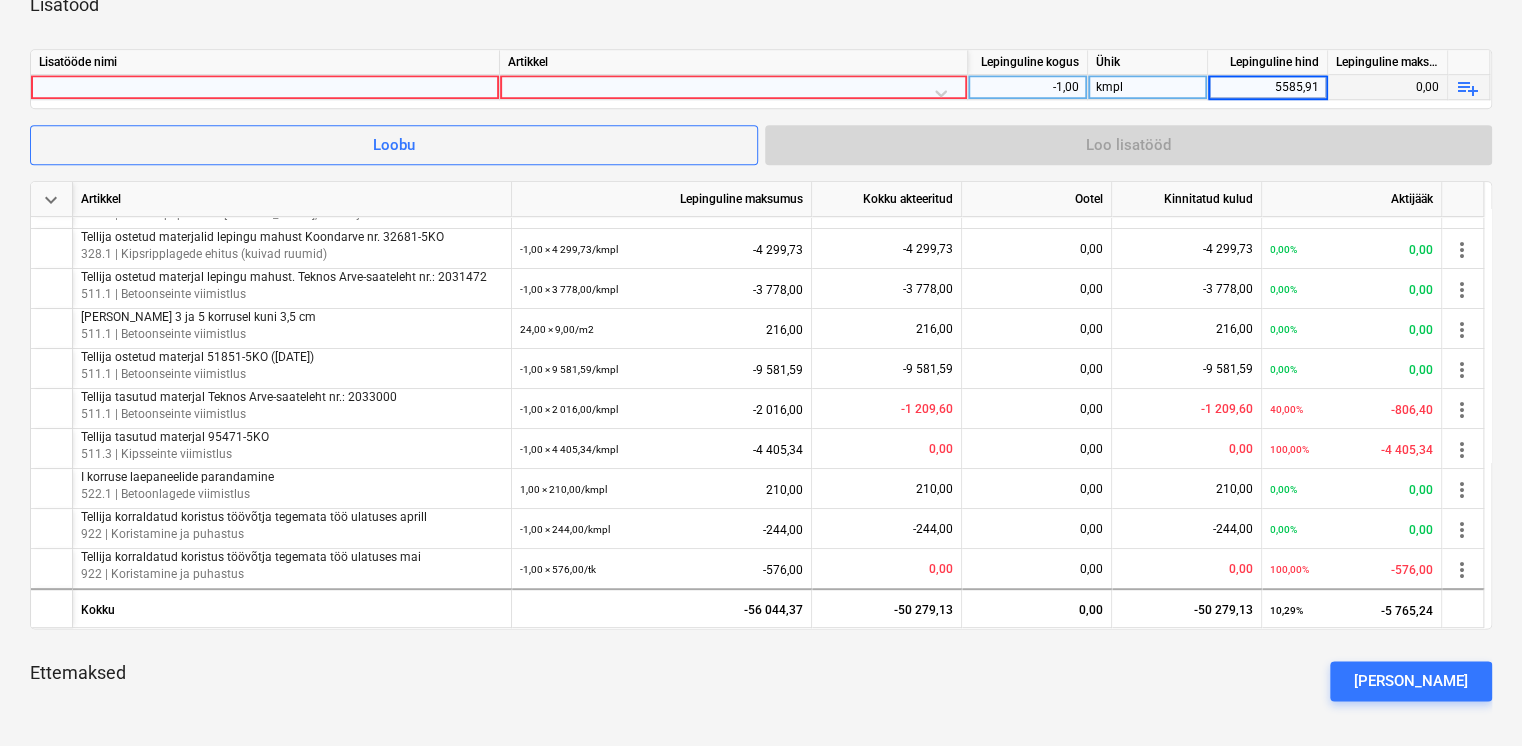 click on "Lisatööd" at bounding box center (761, 5) 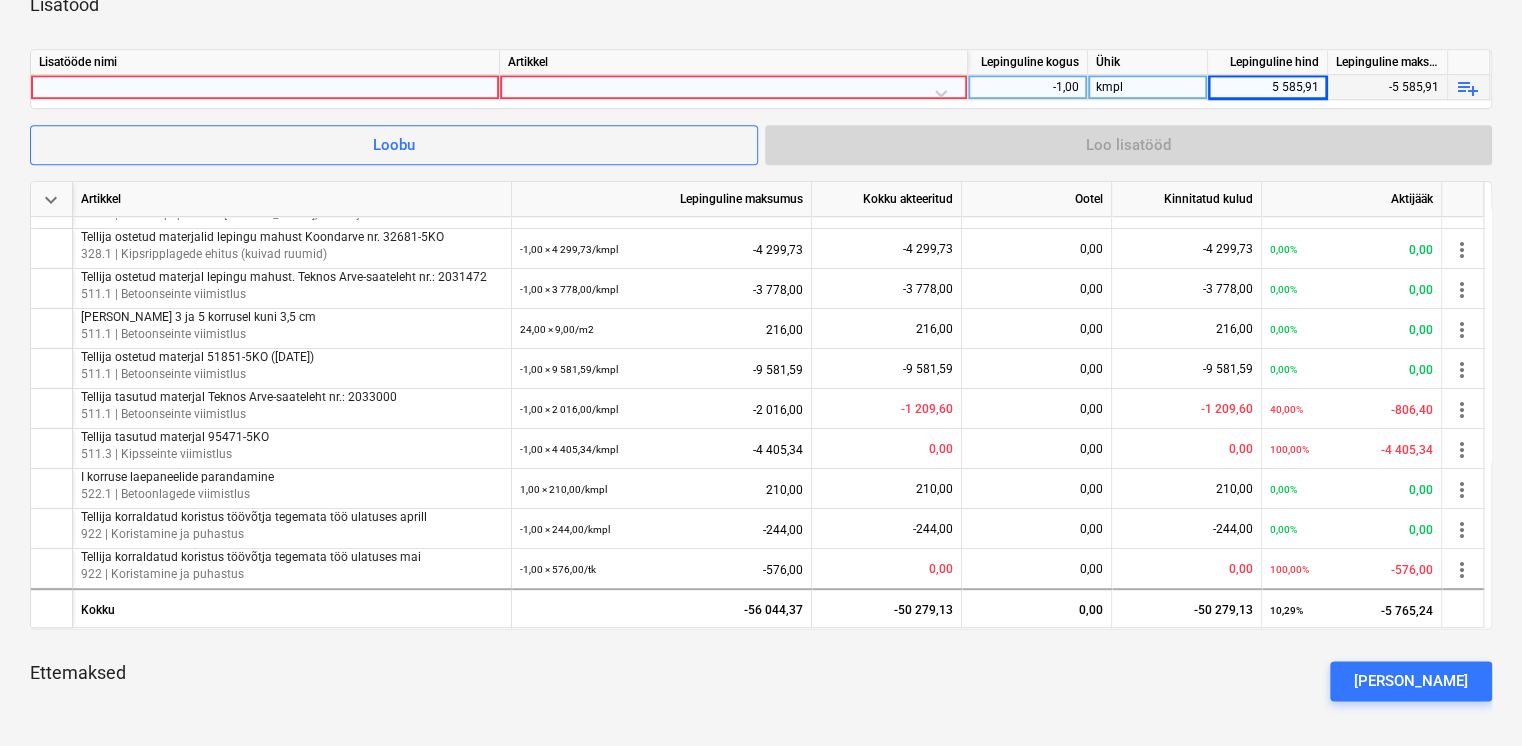 click at bounding box center [265, 87] 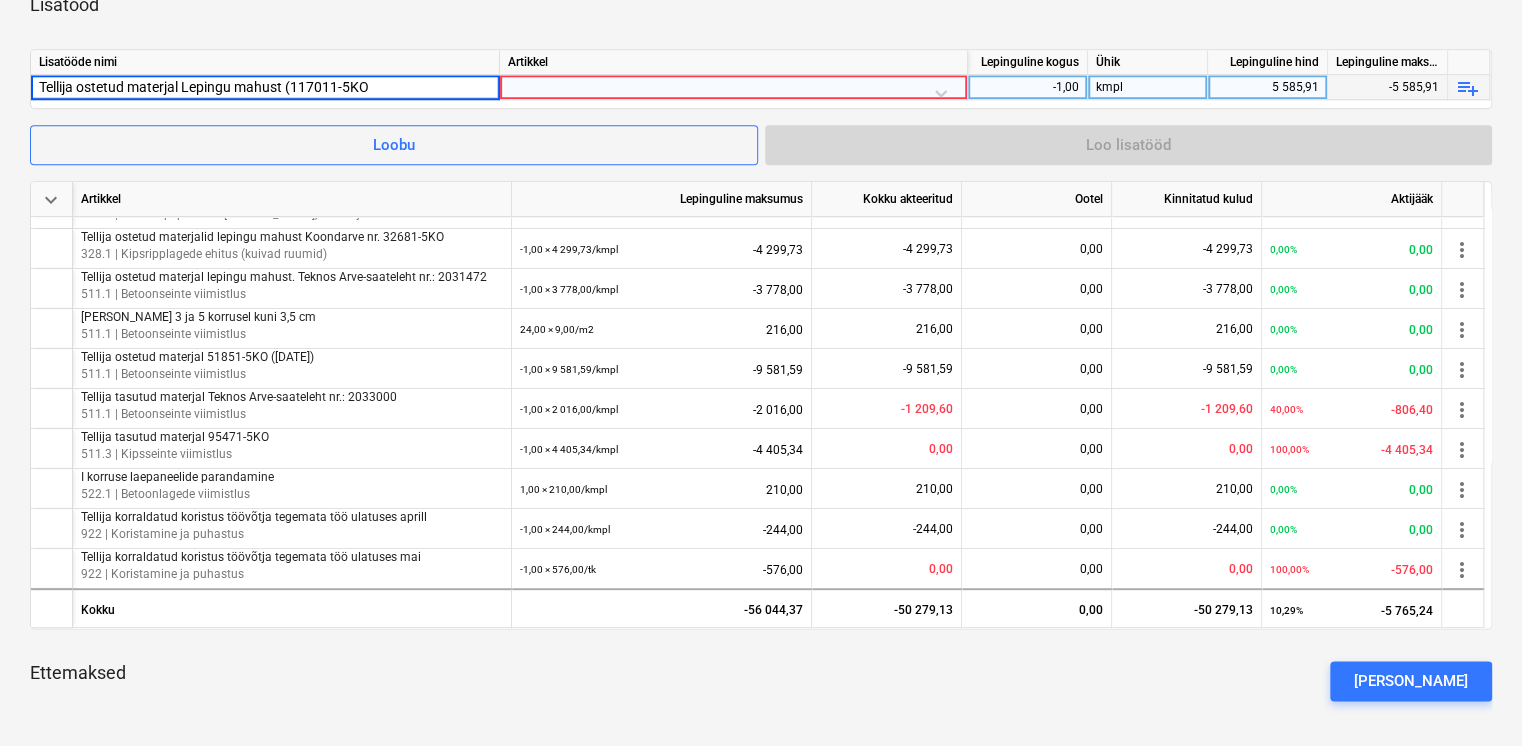 type on "Tellija ostetud materjal Lepingu mahust (117011-5KO)" 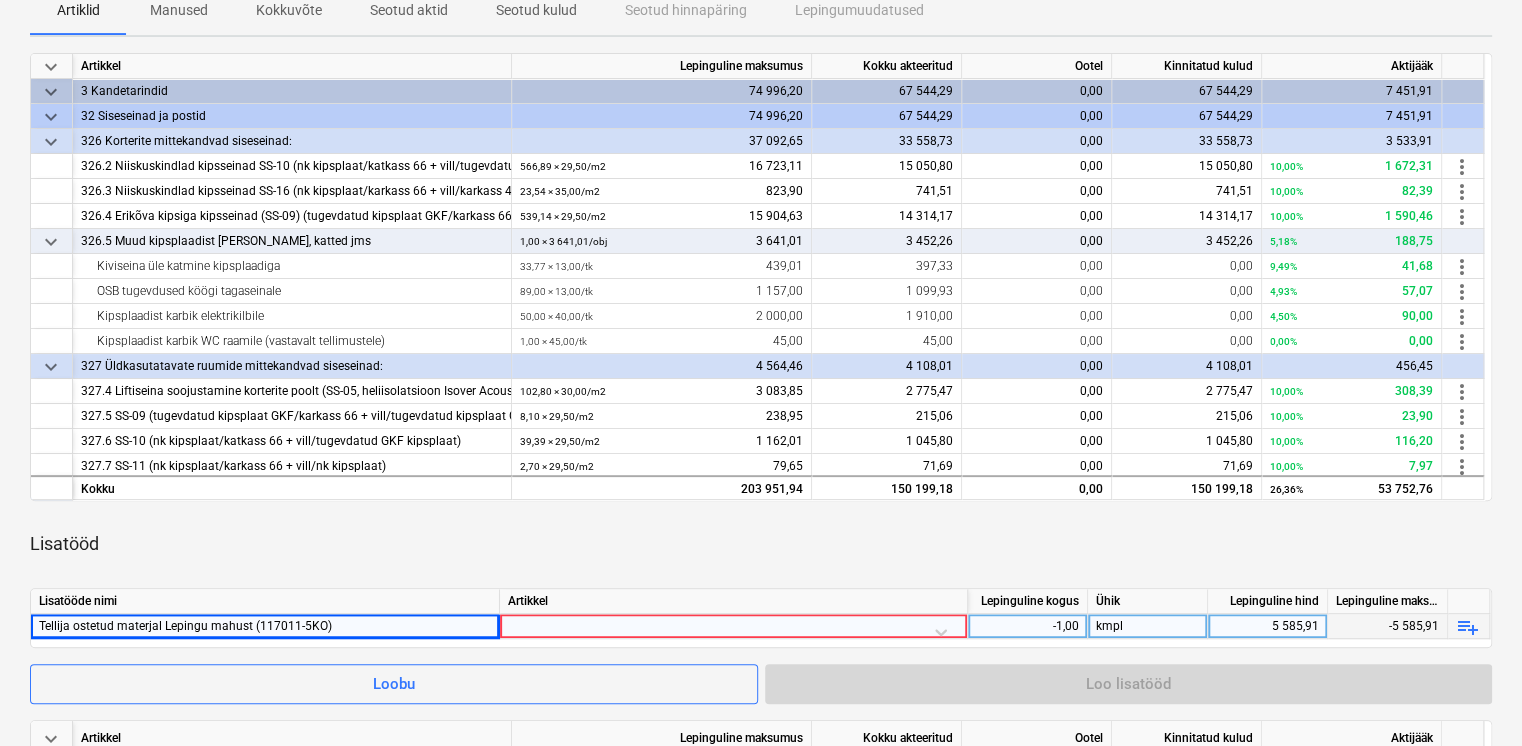 scroll, scrollTop: 330, scrollLeft: 0, axis: vertical 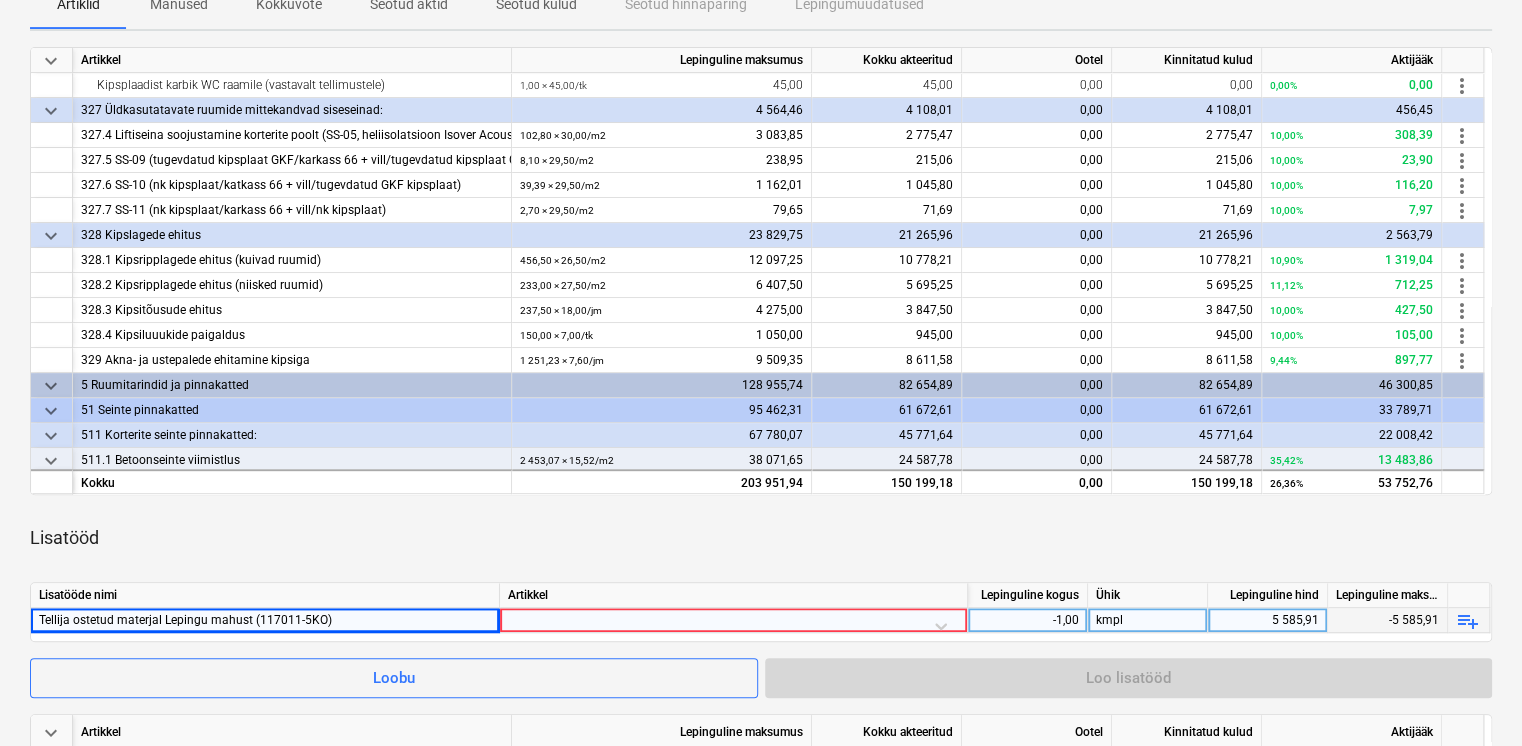 click at bounding box center [733, 625] 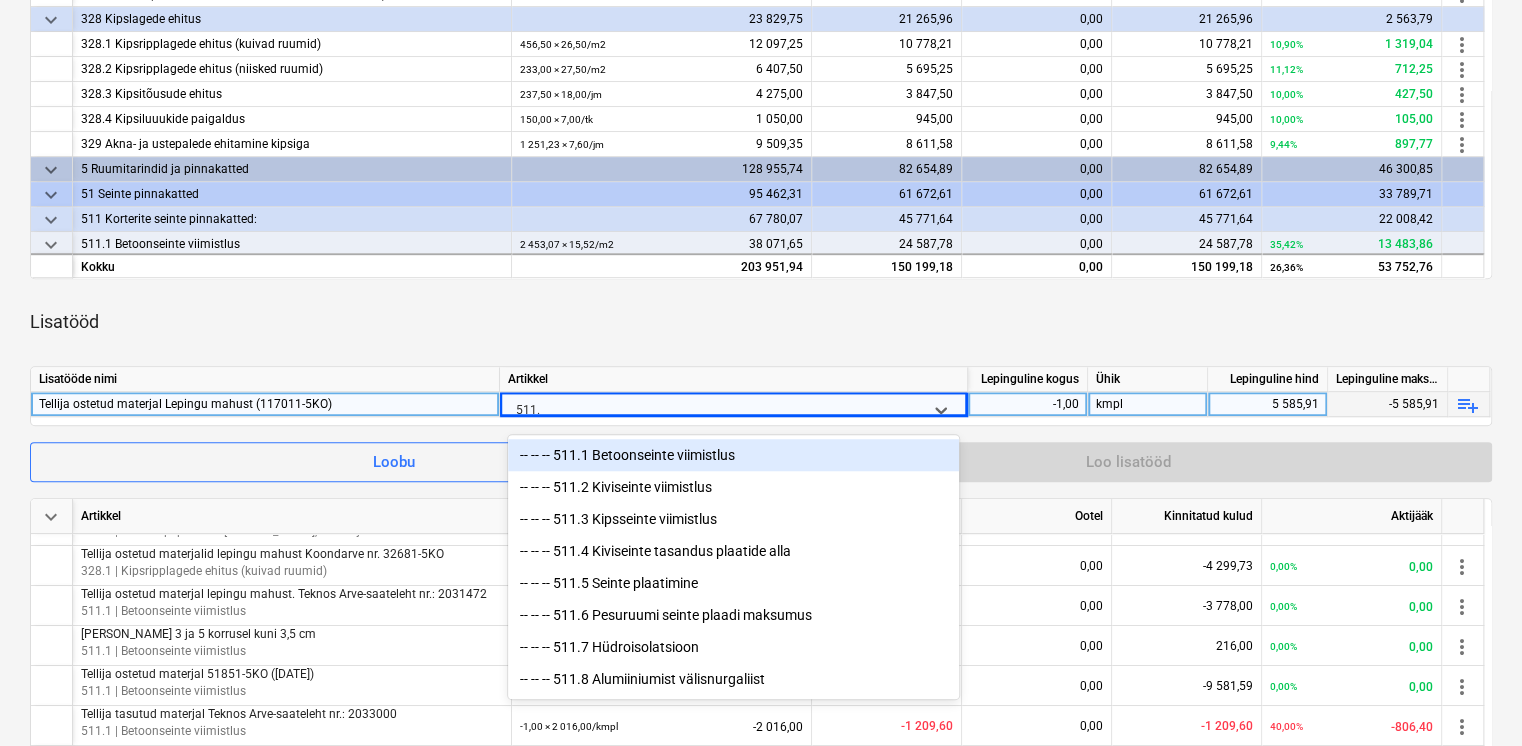 type on "511.1" 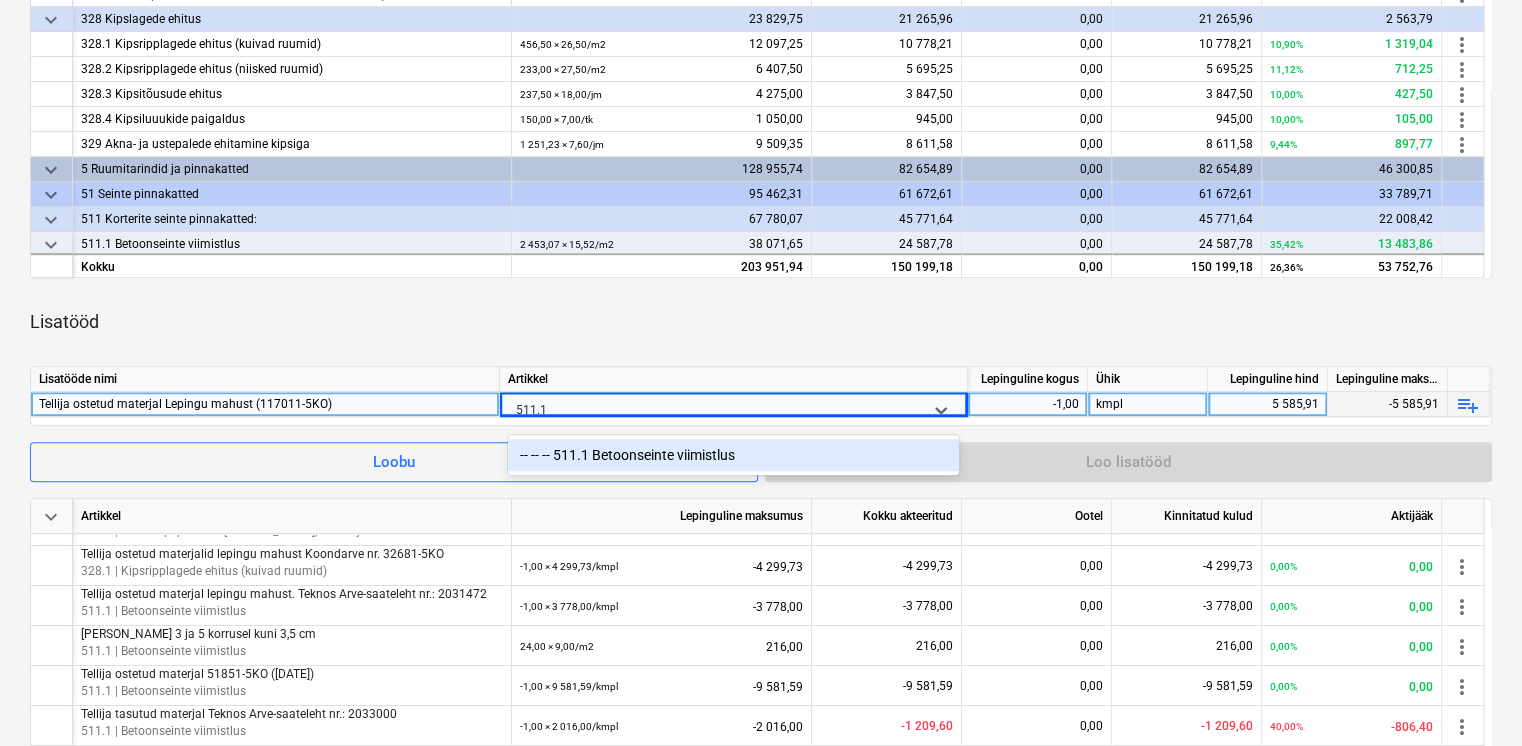 click on "-- -- --  511.1 Betoonseinte viimistlus" at bounding box center [733, 455] 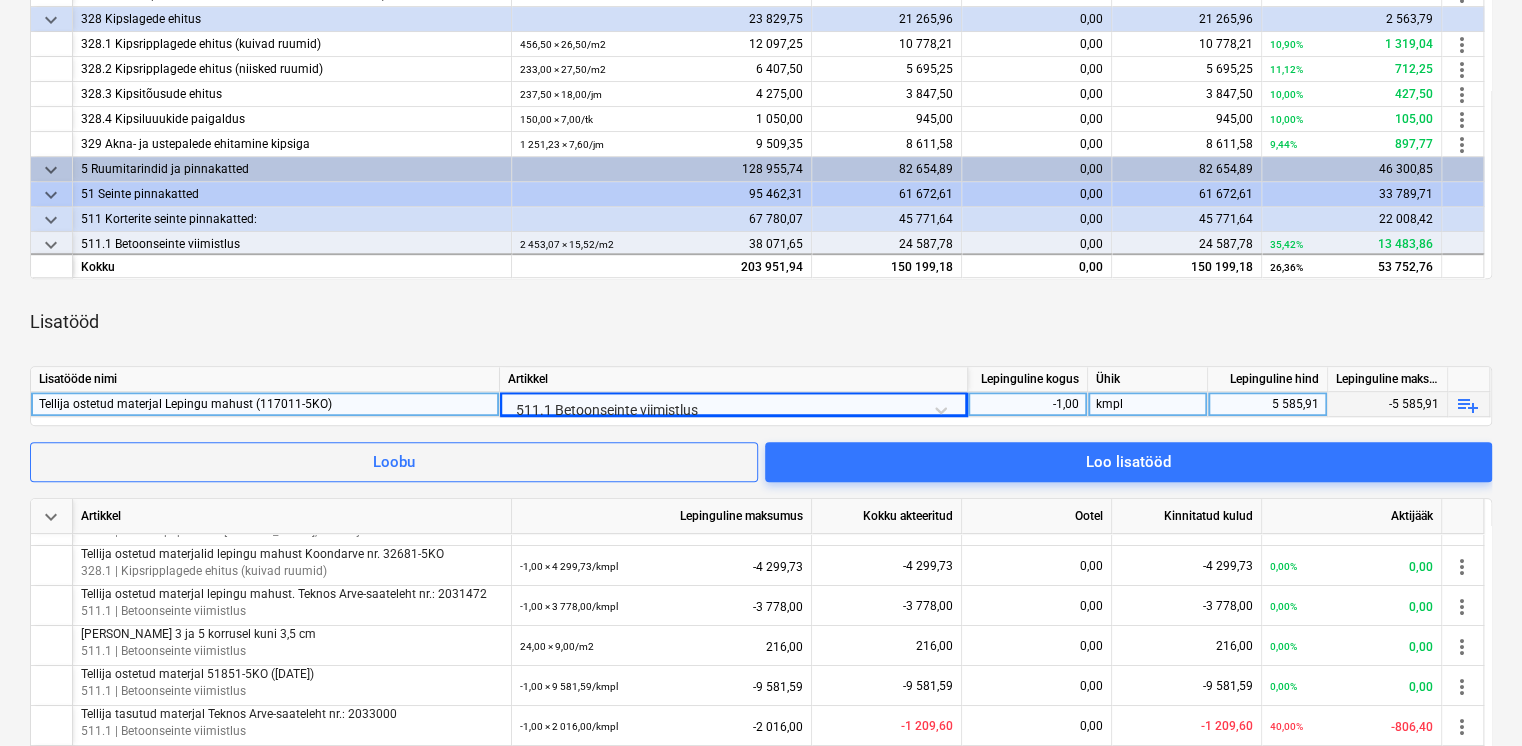 click on "Lisatööde nimi [PERSON_NAME] kogus Ühik Lepinguline hind Lepinguline maksumus Tellija ostetud materjal Lepingu mahust (117011-5KO) 511.1 Betoonseinte viimistlus -1,00 kmpl 5 585,91 -5 585,91 playlist_add" at bounding box center [761, 396] 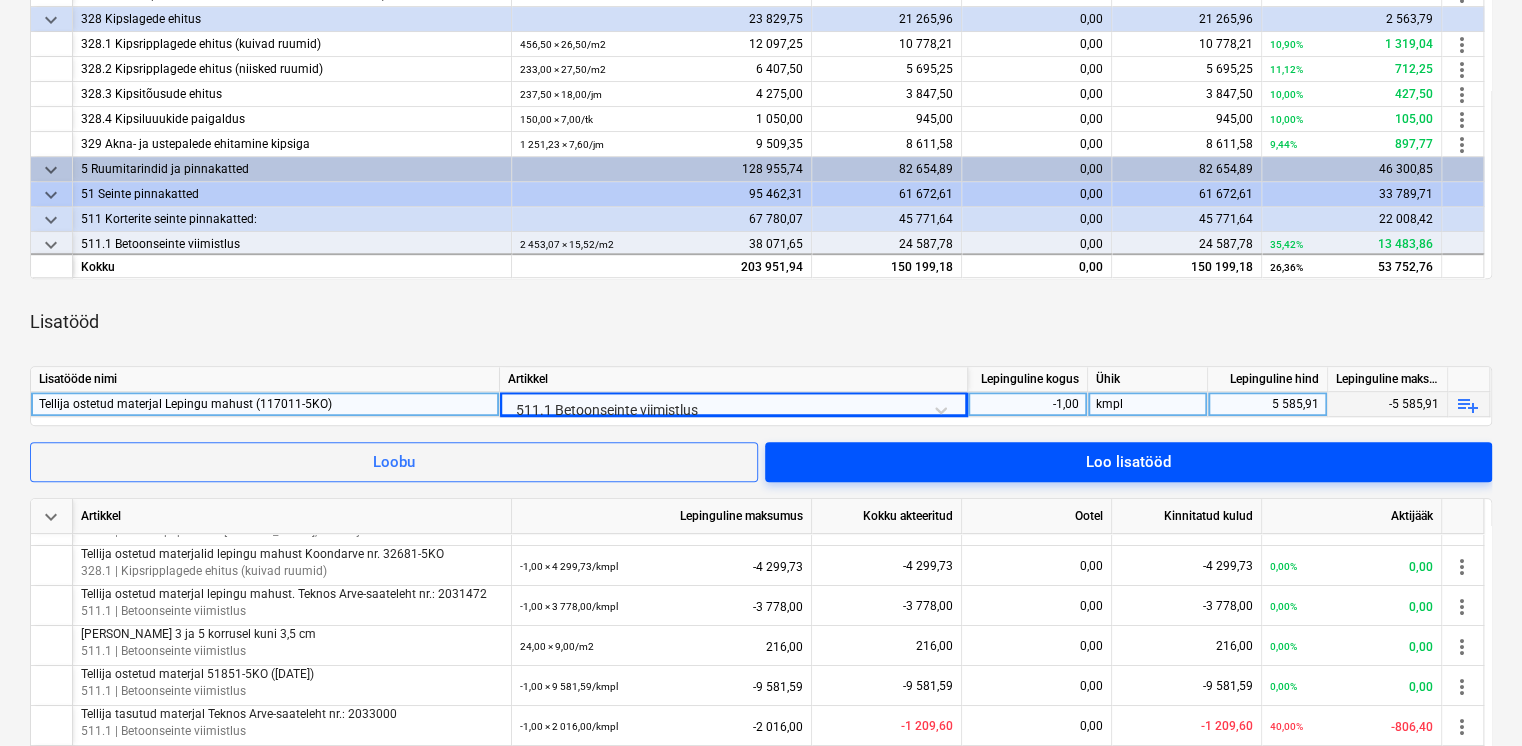 click on "Loo lisatööd" at bounding box center (1128, 462) 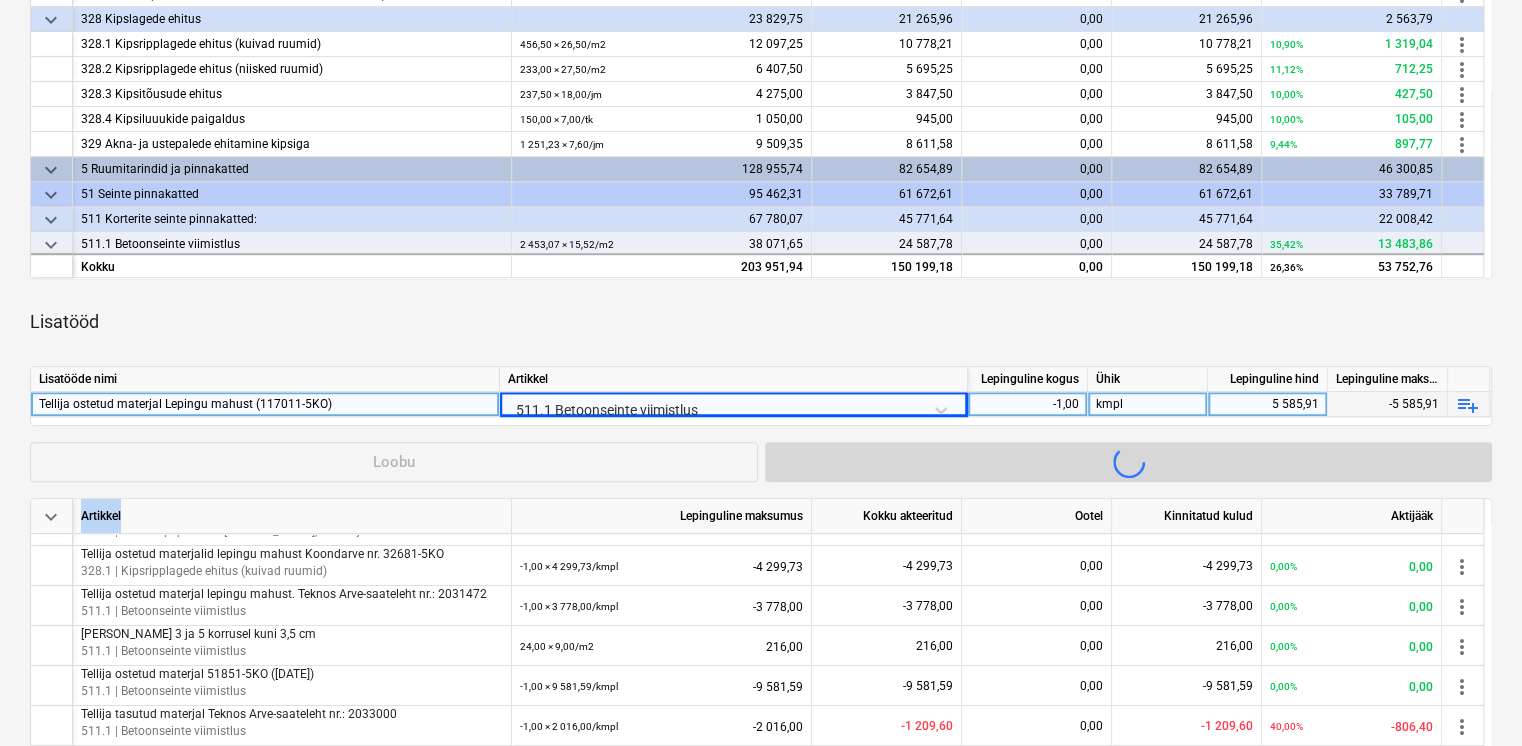 click on "[PERSON_NAME] lisatööd" at bounding box center [761, 462] 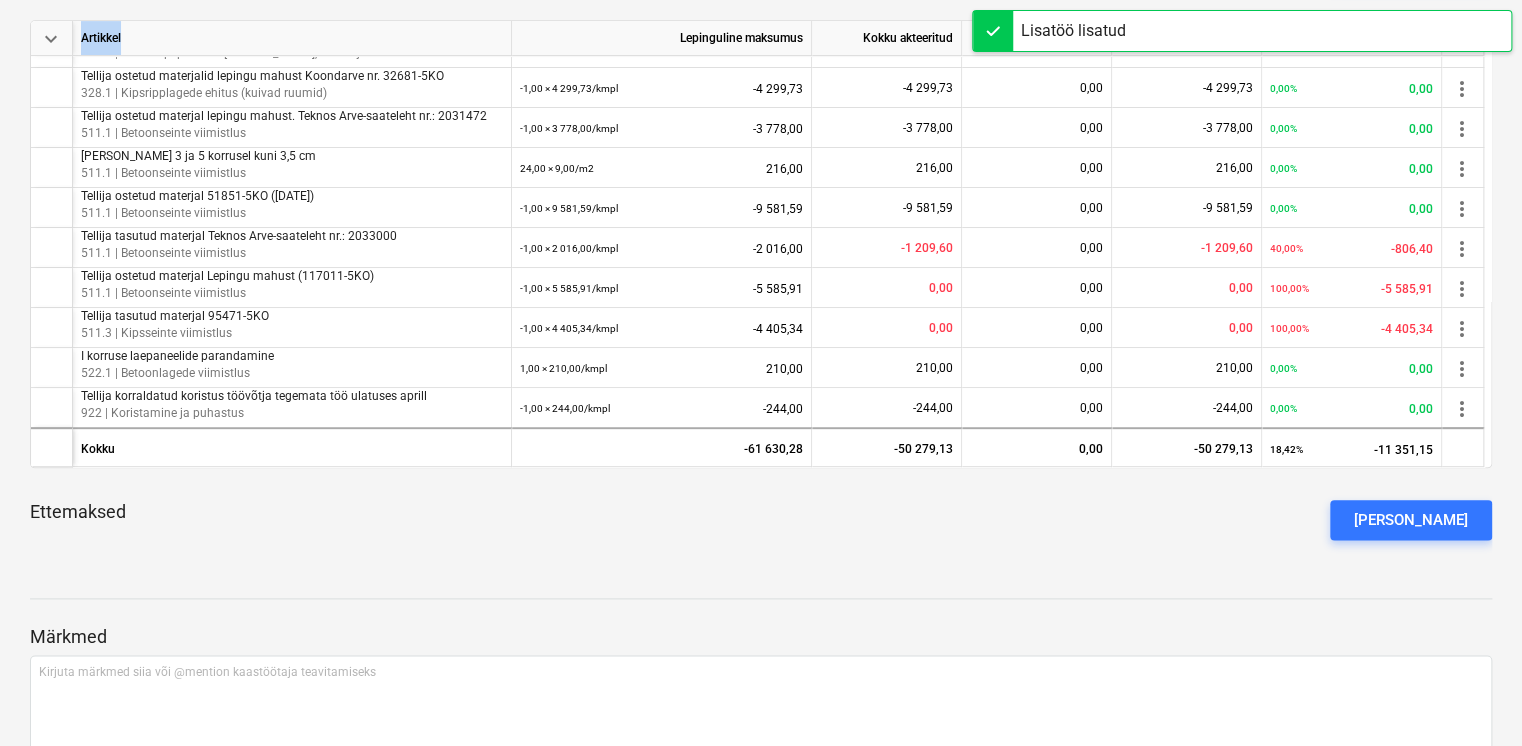 scroll, scrollTop: 916, scrollLeft: 0, axis: vertical 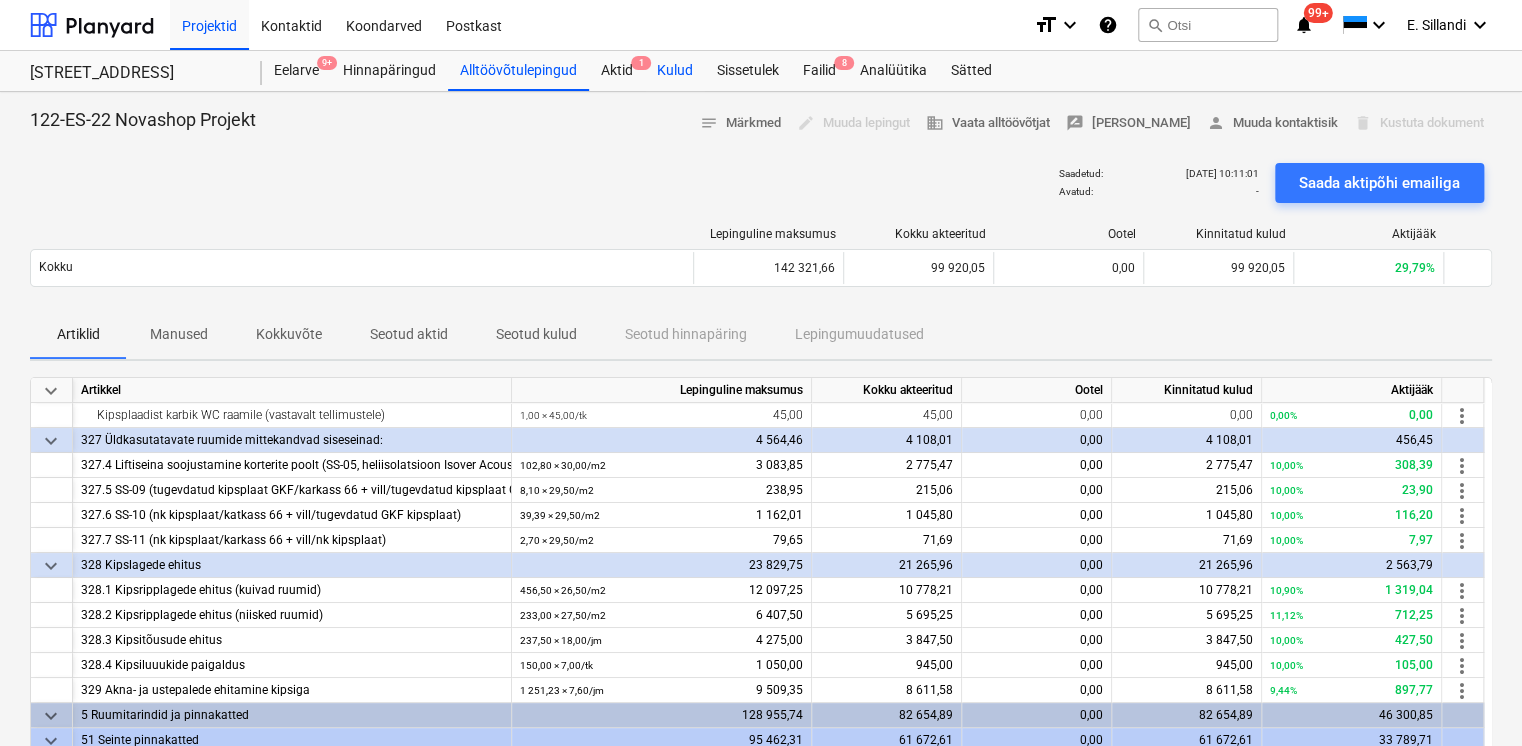 click on "Kulud" at bounding box center [675, 71] 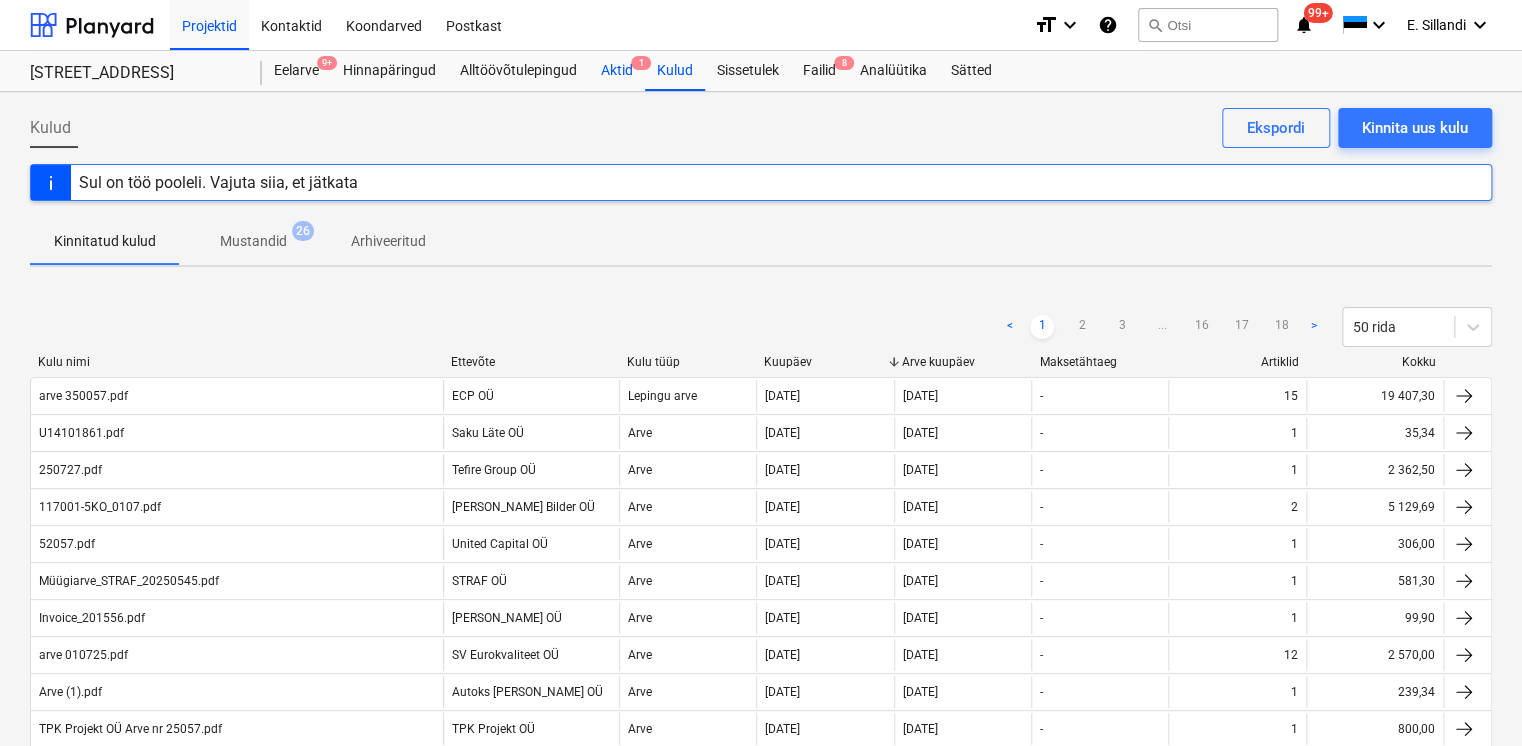 click on "Aktid 1" at bounding box center [617, 71] 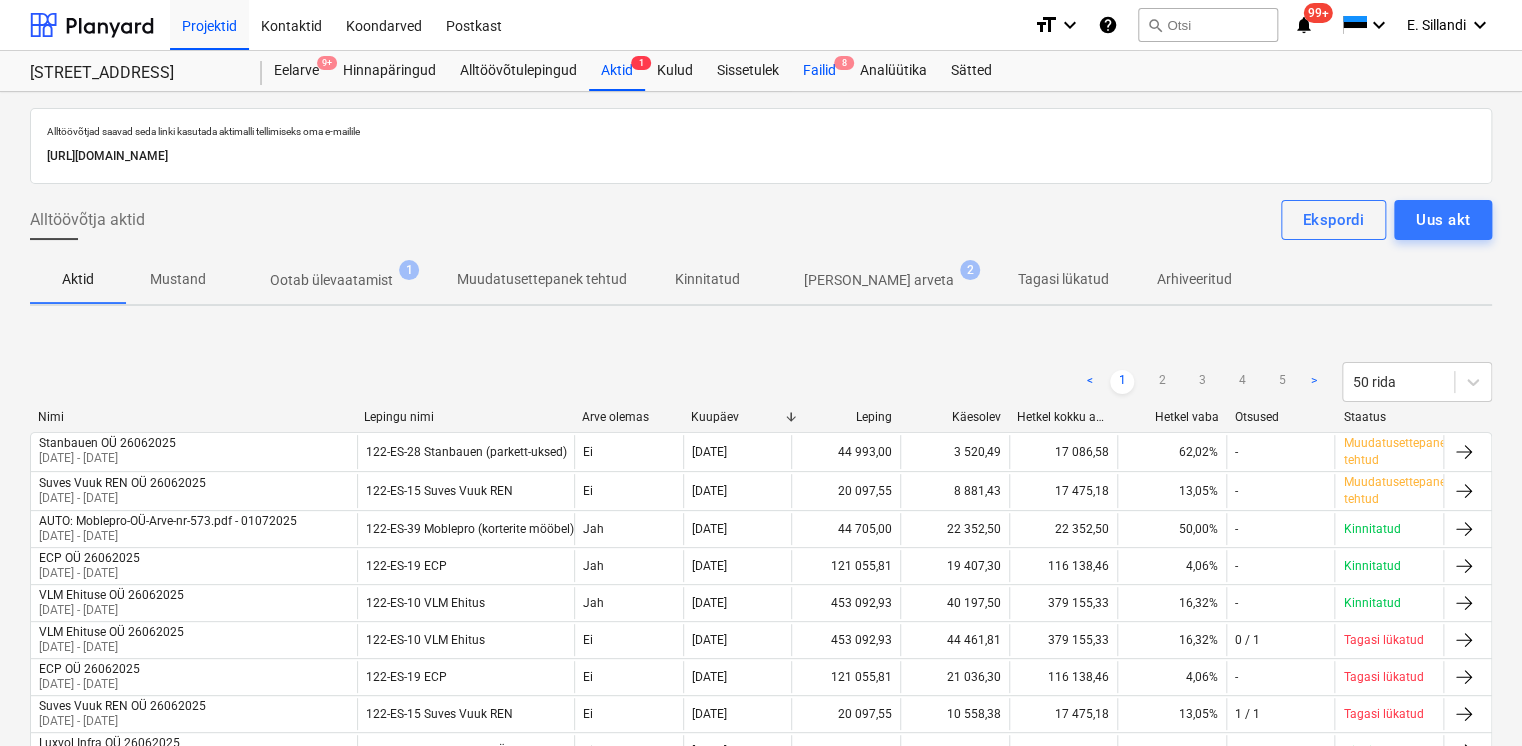 click on "Failid 8" at bounding box center (819, 71) 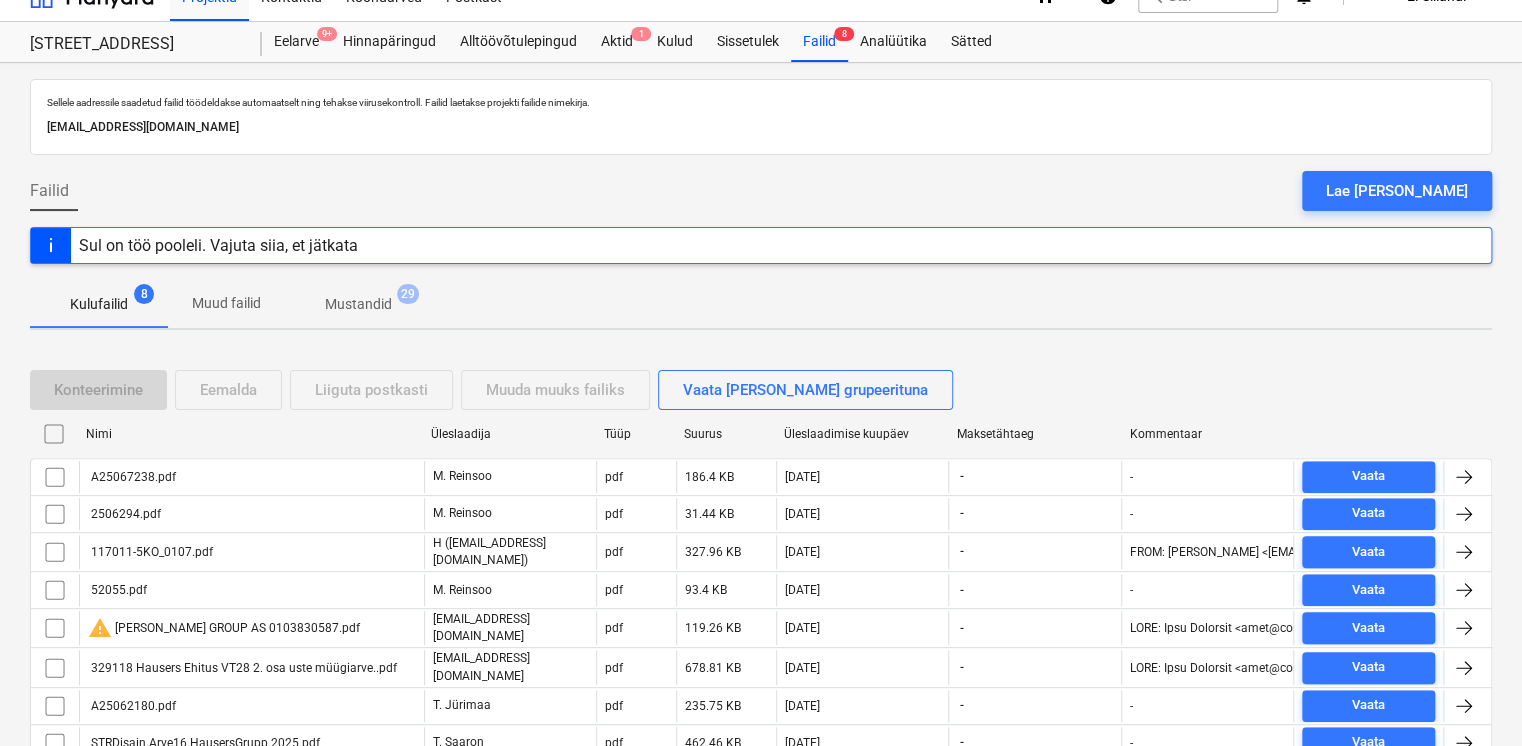 scroll, scrollTop: 106, scrollLeft: 0, axis: vertical 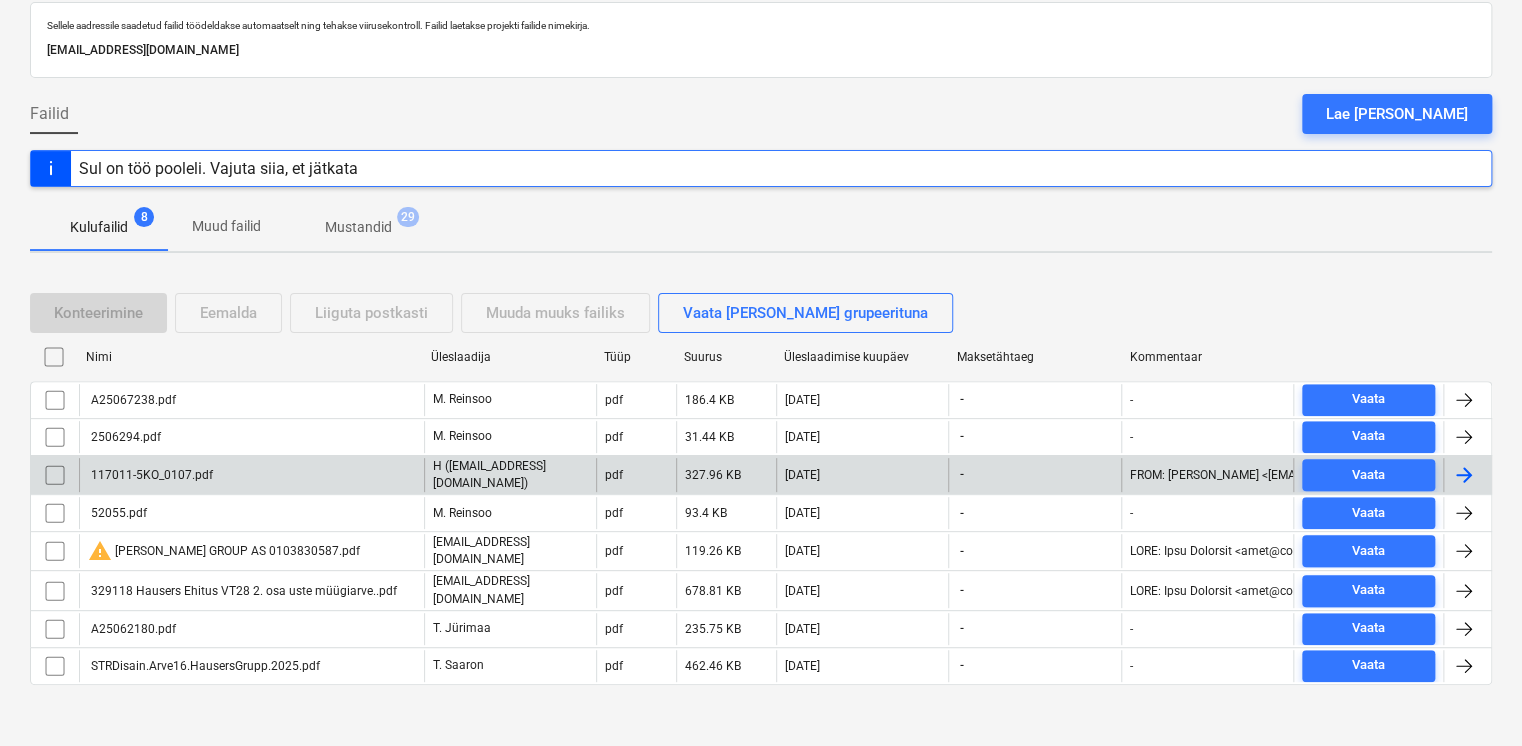 click on "117011-5KO_0107.pdf" at bounding box center (251, 475) 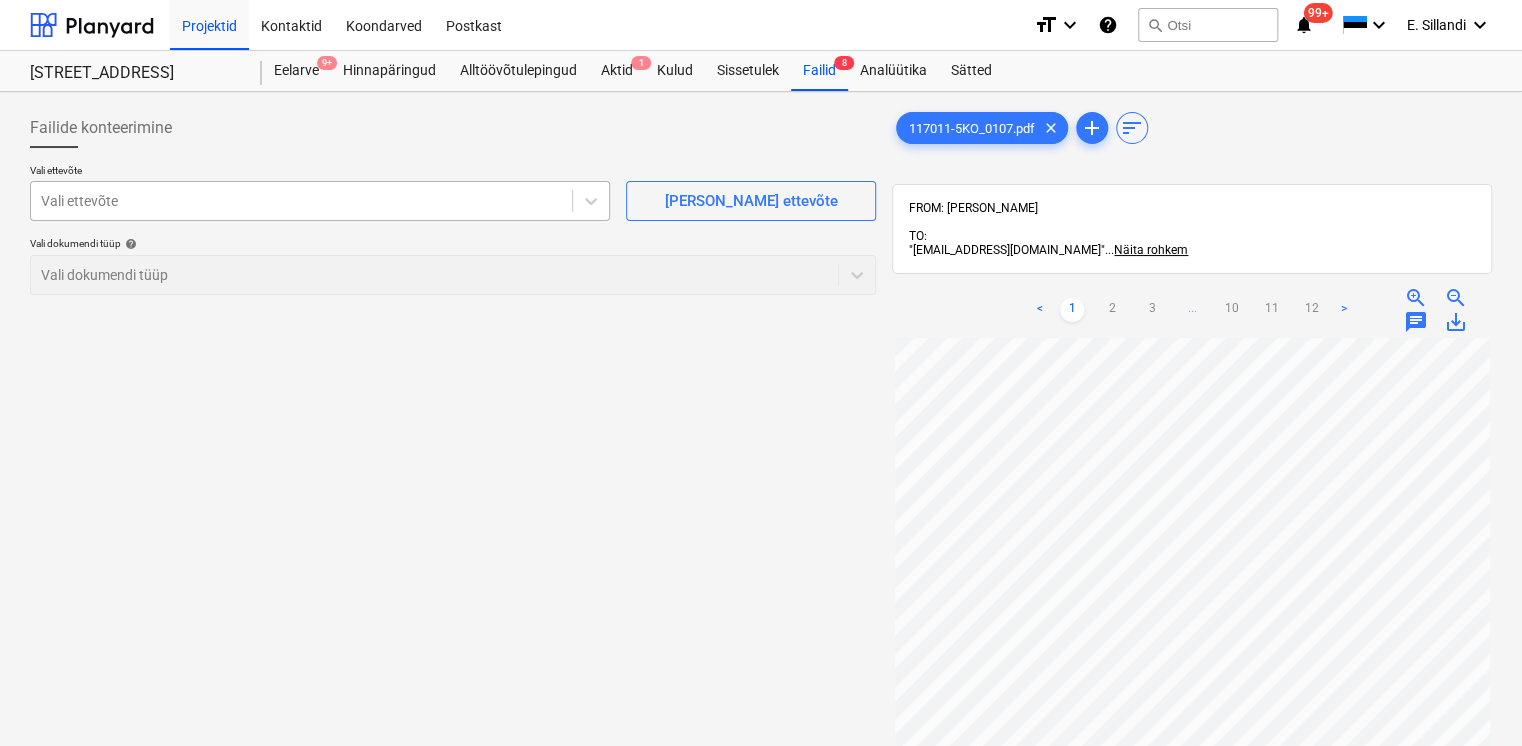 click at bounding box center [301, 201] 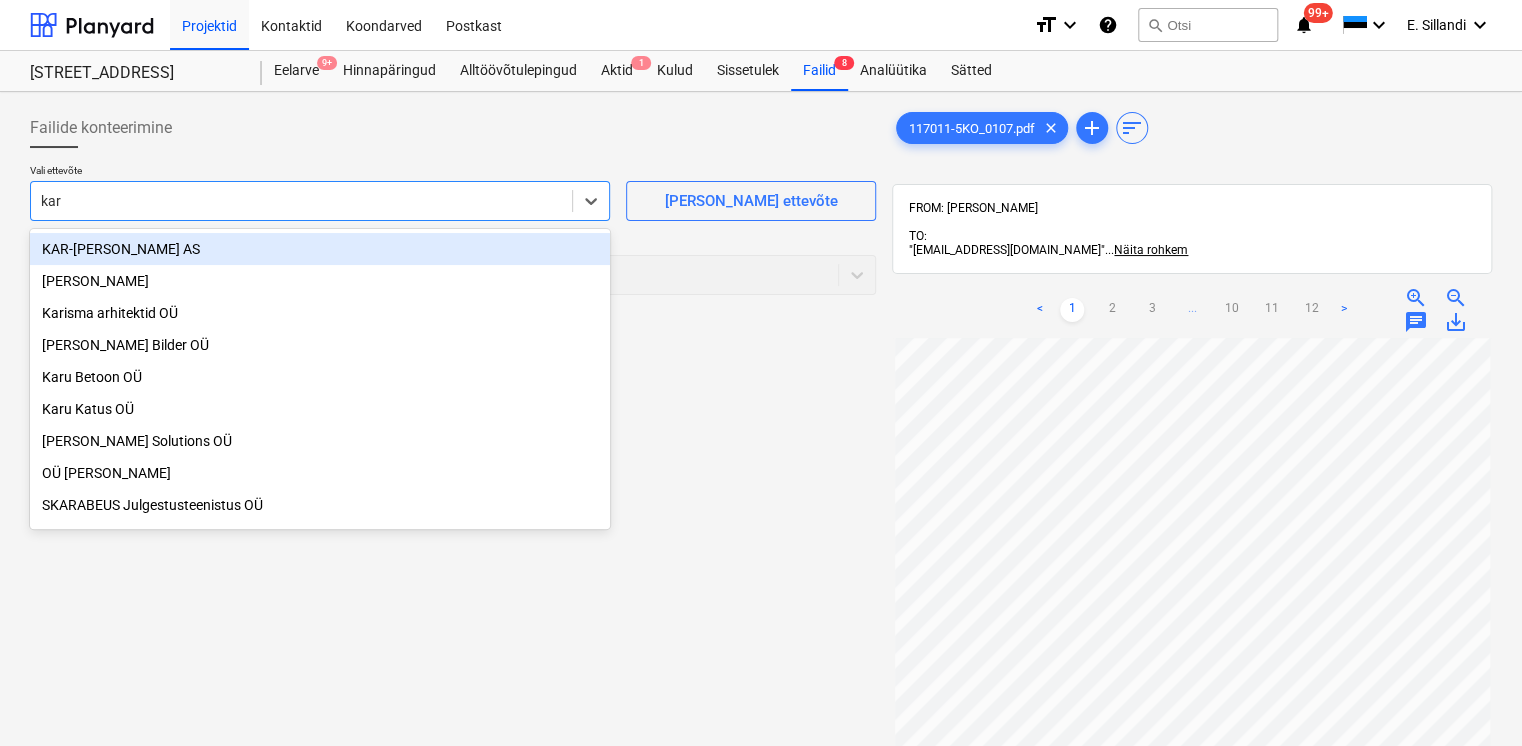 type on "[PERSON_NAME]" 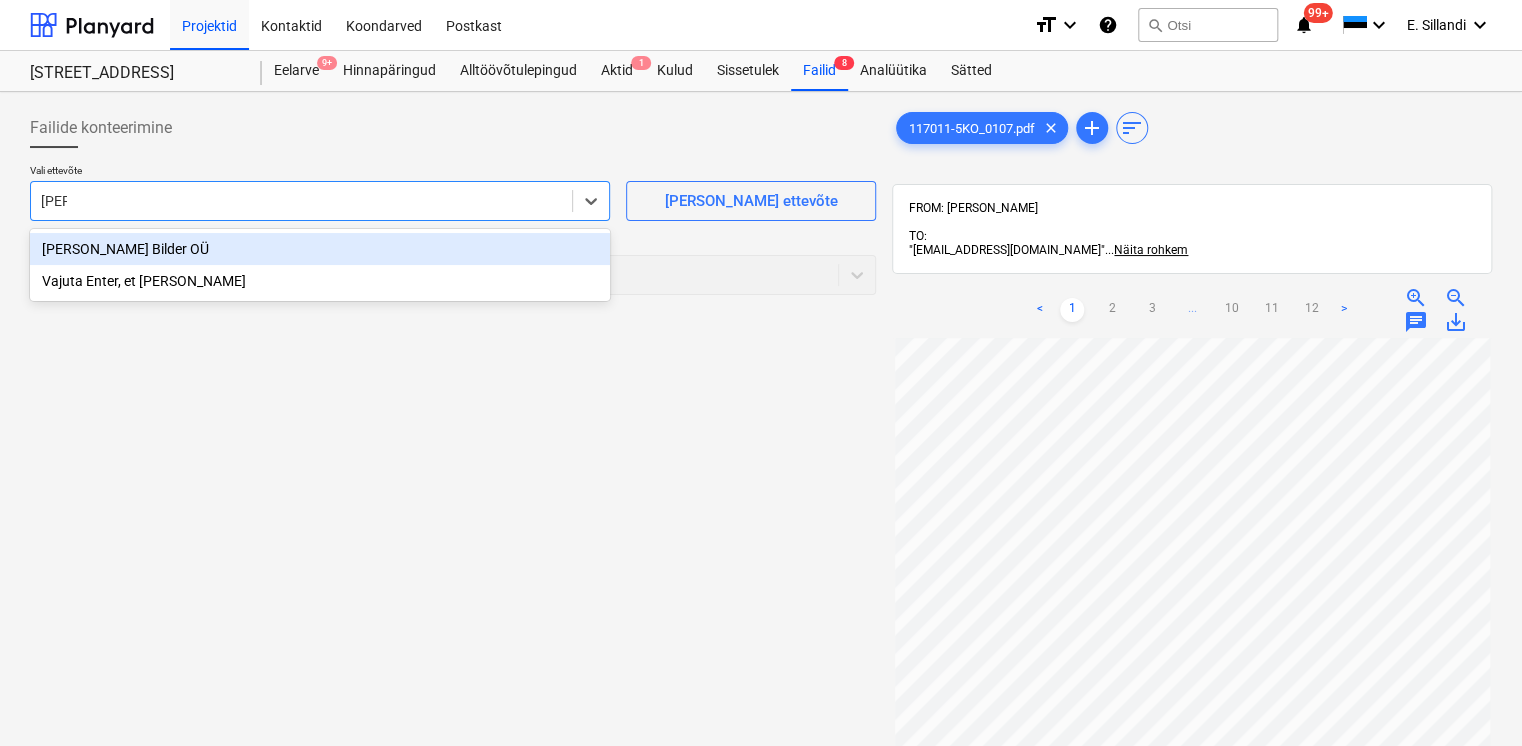 click on "[PERSON_NAME] Bilder OÜ" at bounding box center (320, 249) 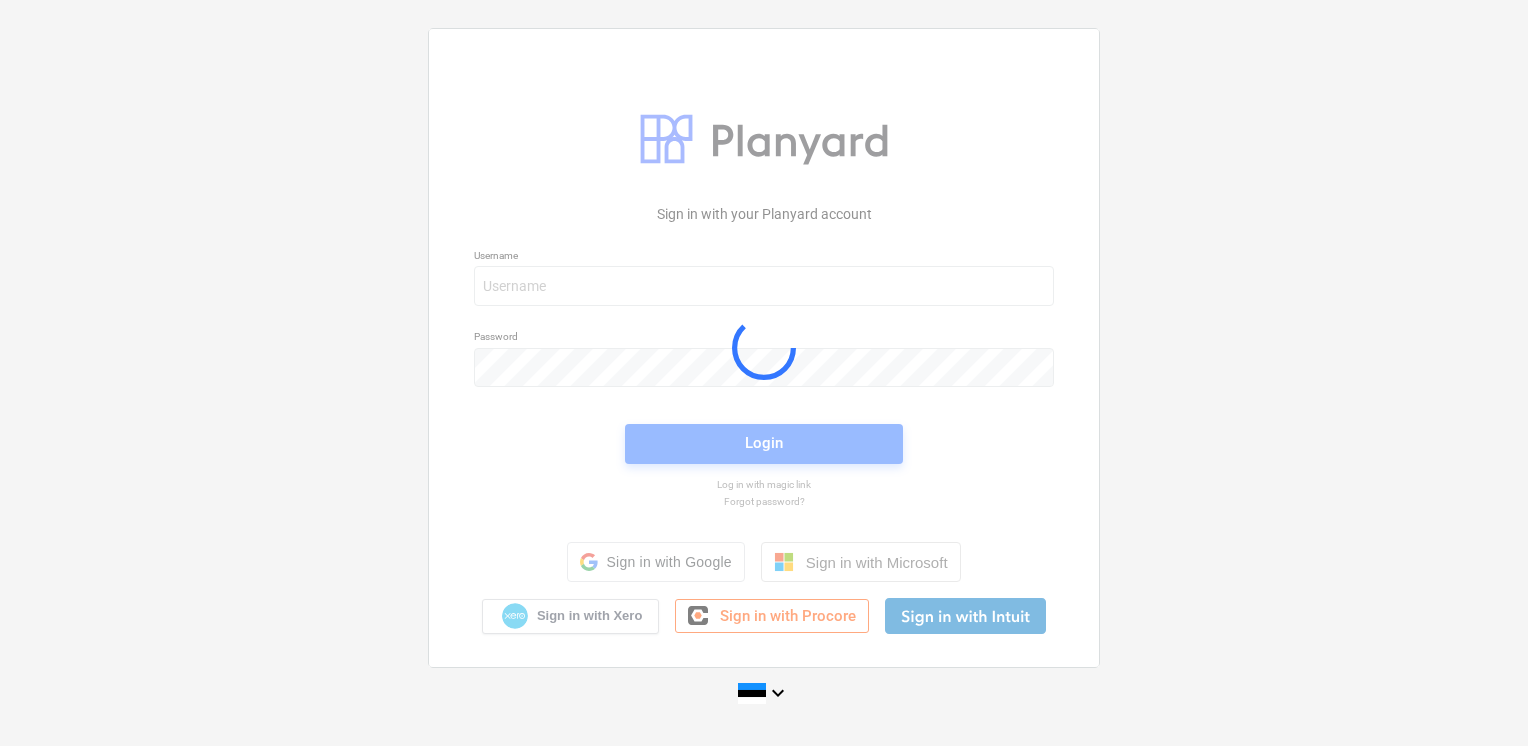 scroll, scrollTop: 0, scrollLeft: 0, axis: both 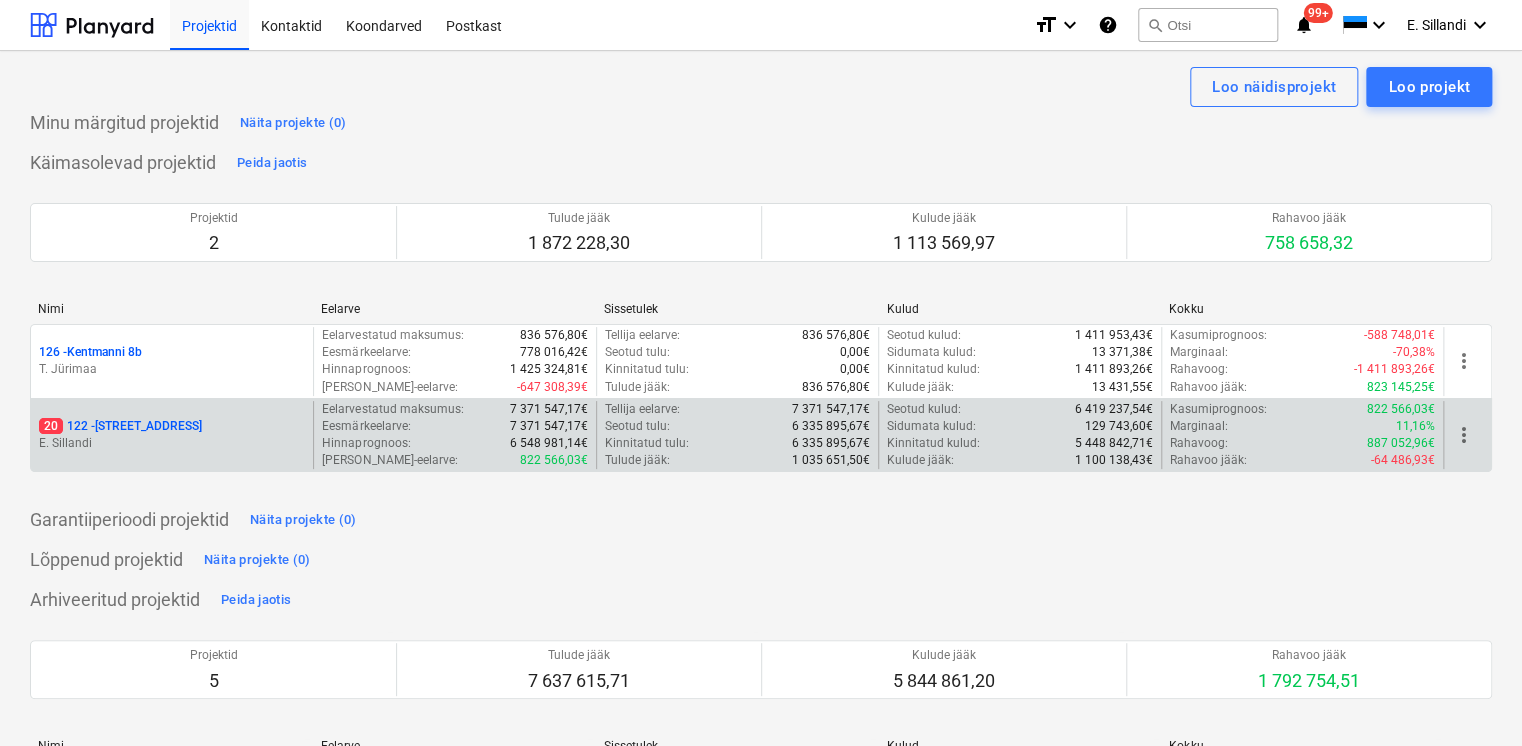 click on "20  122 -  [STREET_ADDRESS]" at bounding box center (120, 426) 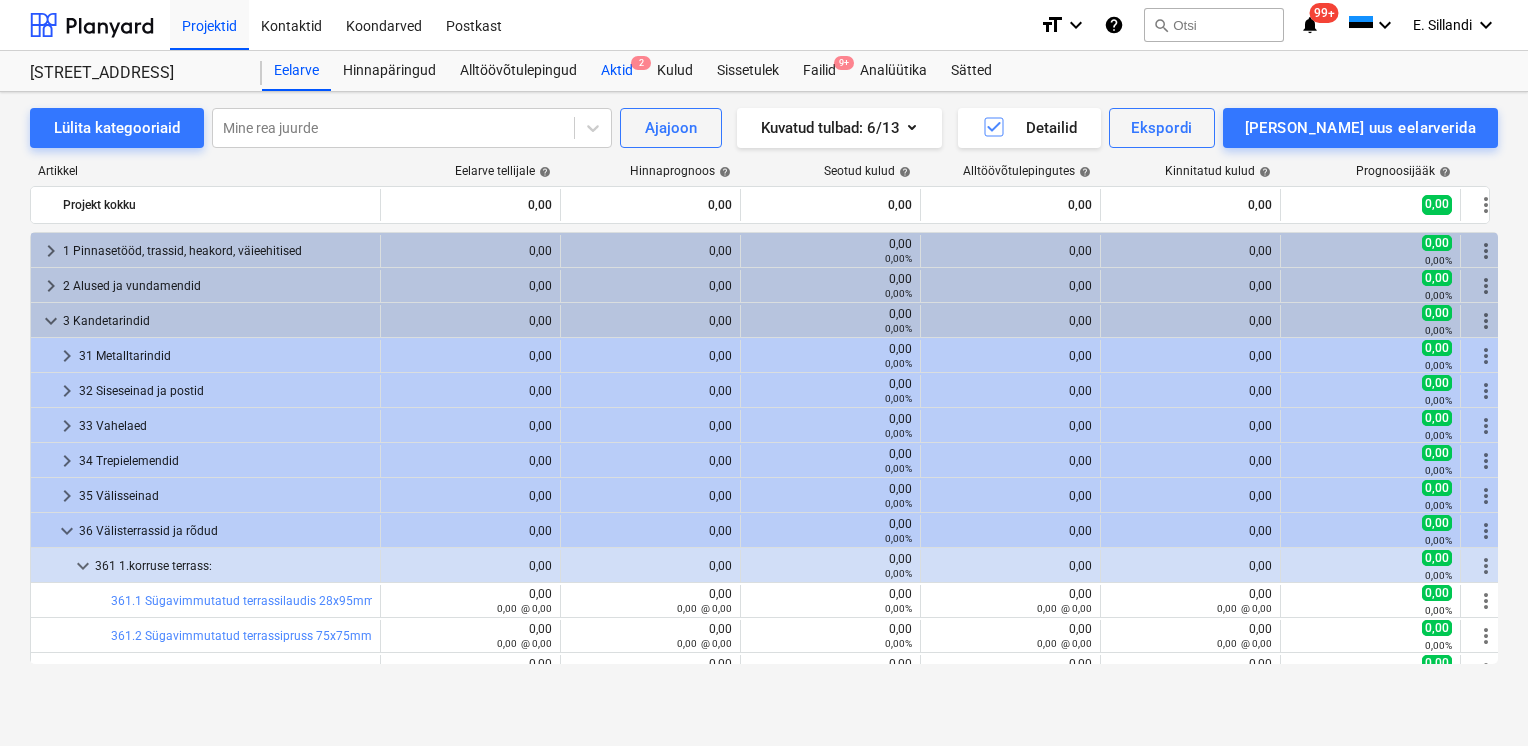 click on "Aktid 2" at bounding box center [617, 71] 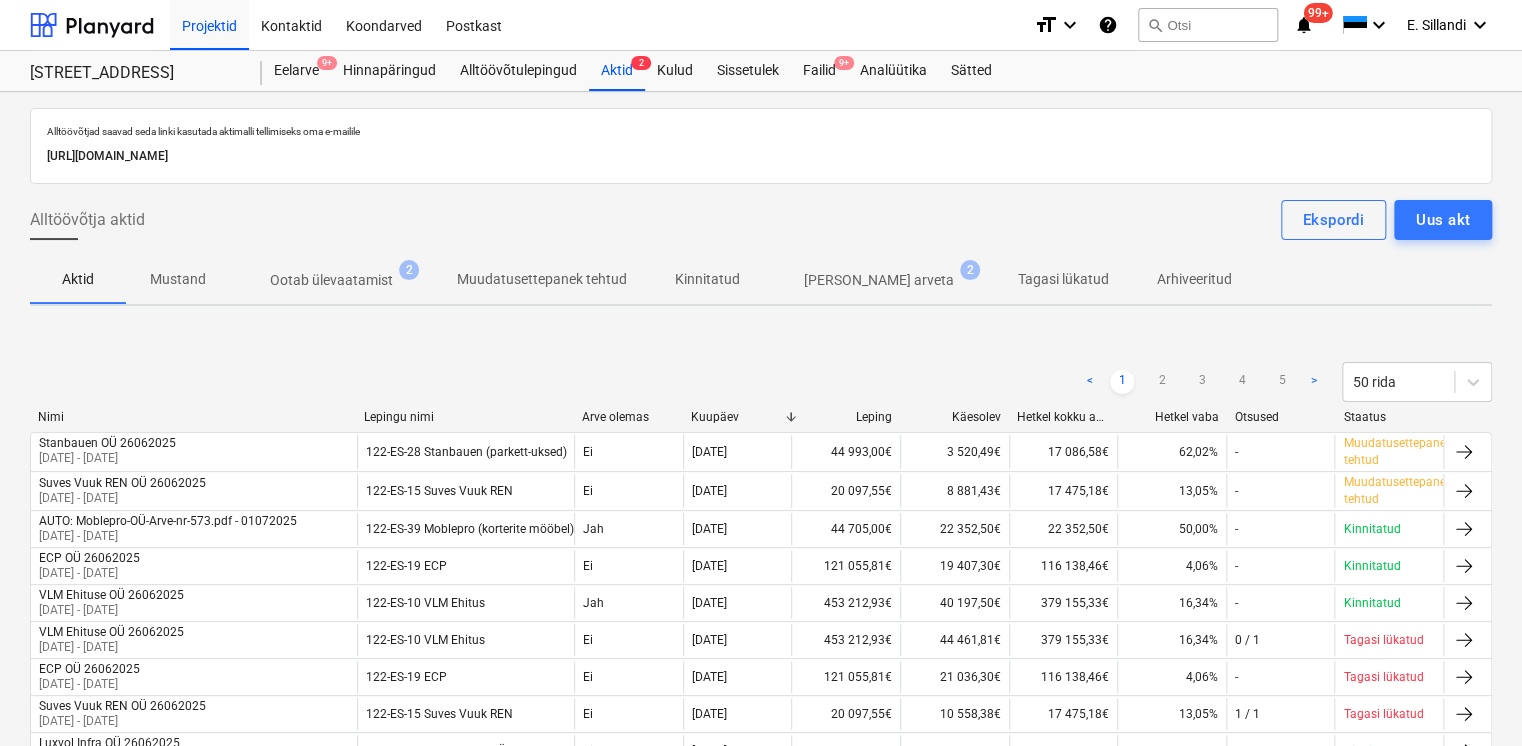 click on "Ootab ülevaatamist" at bounding box center (331, 280) 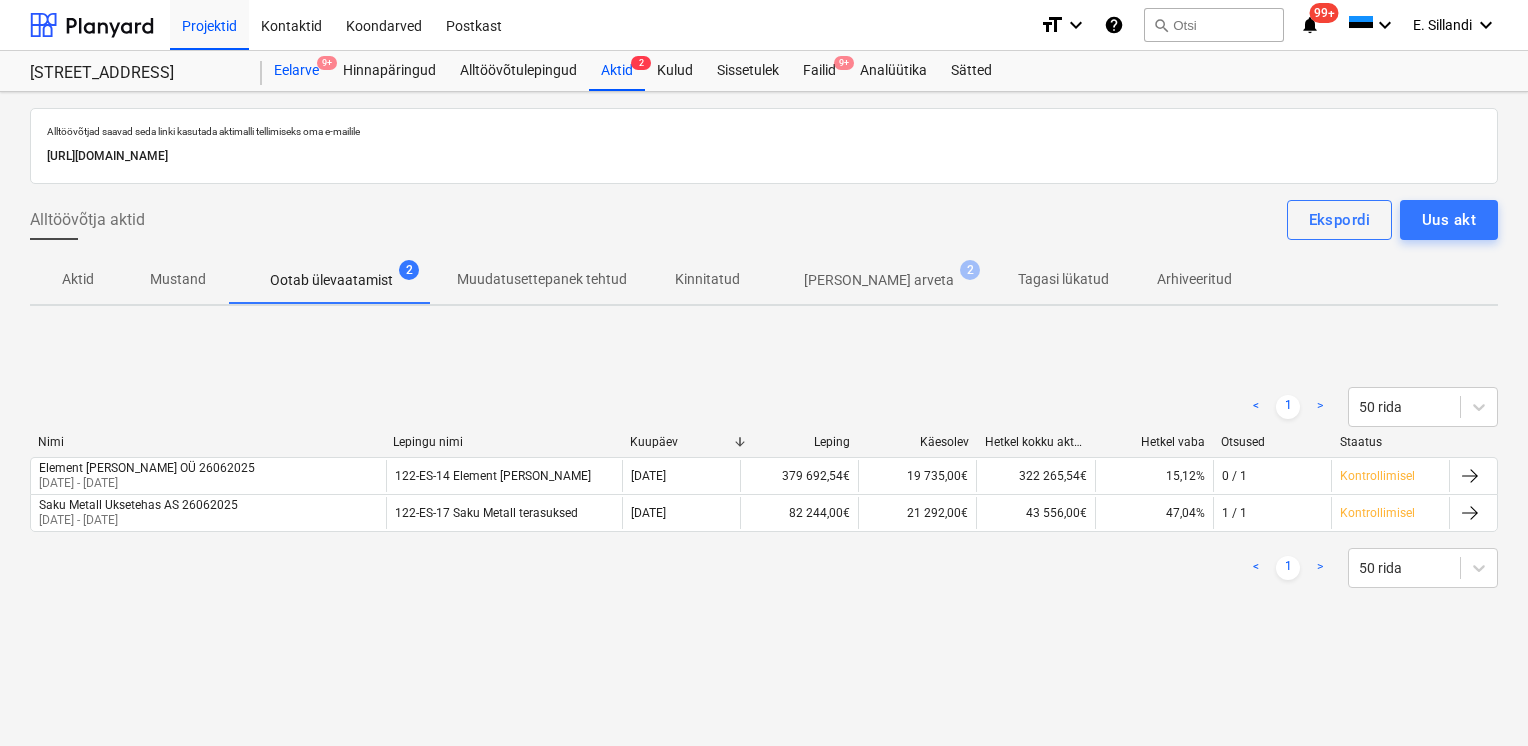 click on "Eelarve 9+" at bounding box center (296, 71) 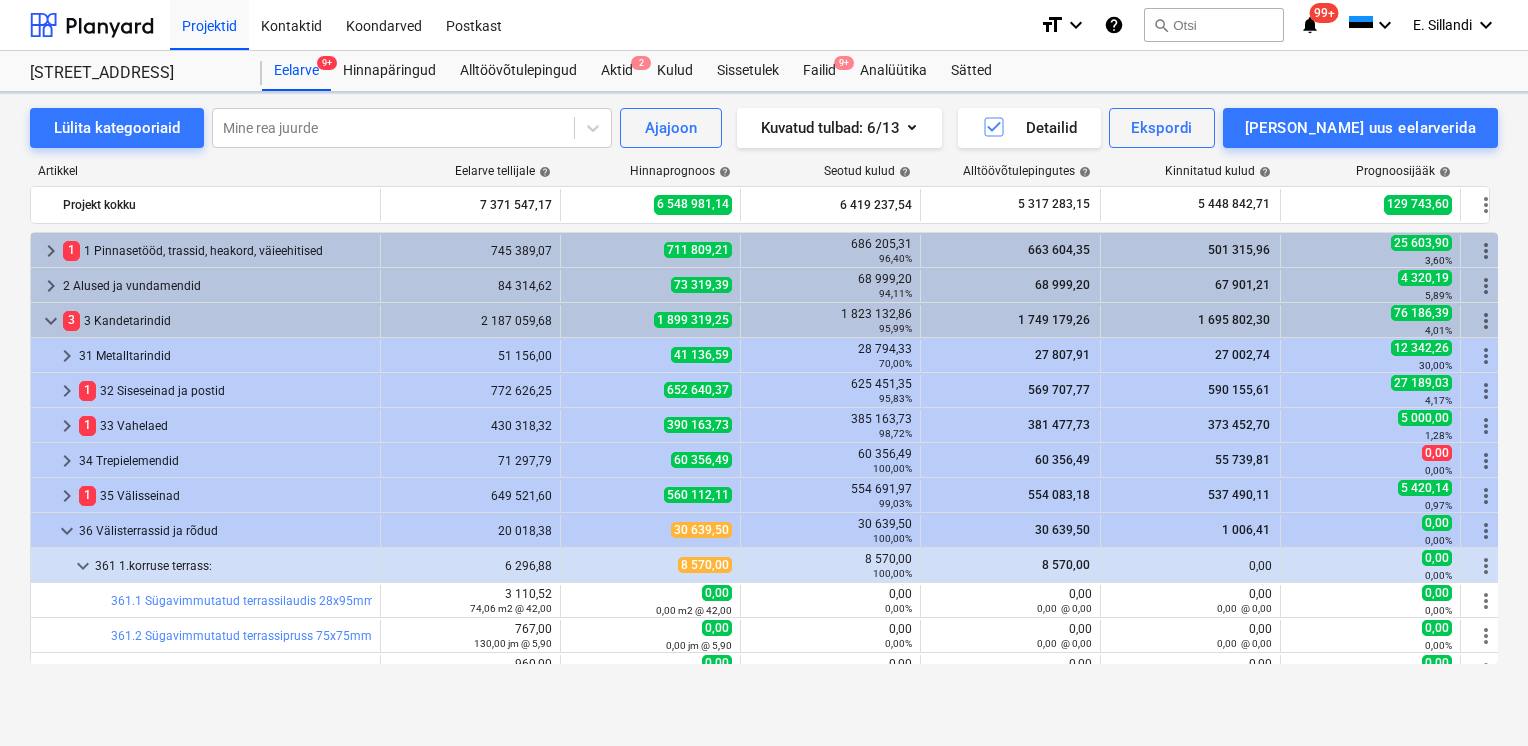 click on "Artikkel Eelarve tellijale help Hinnaprognoos help Seotud kulud help Alltöövõtulepingutes help Kinnitatud kulud help Prognoosijääk help Projekt kokku 7 371 547,17 6 548 981,14 6 419 237,54 5 317 283,15 5 448 842,71 129 743,60 more_vert keyboard_arrow_right 1 1 Pinnasetööd, trassid, heakord, väieehitised 745 389,07 711 809,21 686 205,31 96,40% 663 604,35 501 315,96 25 603,90 3,60% more_vert keyboard_arrow_right 2 Alused ja vundamendid 84 314,62 73 319,39 68 999,20 94,11% 68 999,20 67 901,21 4 320,19 5,89% more_vert keyboard_arrow_down 3 3 Kandetarindid 2 187 059,68 1 899 319,25 1 823 132,86 95,99% 1 749 179,26 1 695 802,30 76 186,39 4,01% more_vert keyboard_arrow_right 31 Metalltarindid 51 156,00 41 136,59 28 794,33 70,00% 27 807,91 27 002,74 12 342,26 30,00% more_vert keyboard_arrow_right 1 32 Siseseinad ja postid 772 626,25 652 640,37 625 451,35 95,83% 569 707,77 590 155,61 27 189,03 4,17% more_vert keyboard_arrow_right 1 33 Vahelaed 430 318,32 390 163,73 385 163,73 98,72% 381 477,73 373 452,70 1,28%" at bounding box center [764, 418] 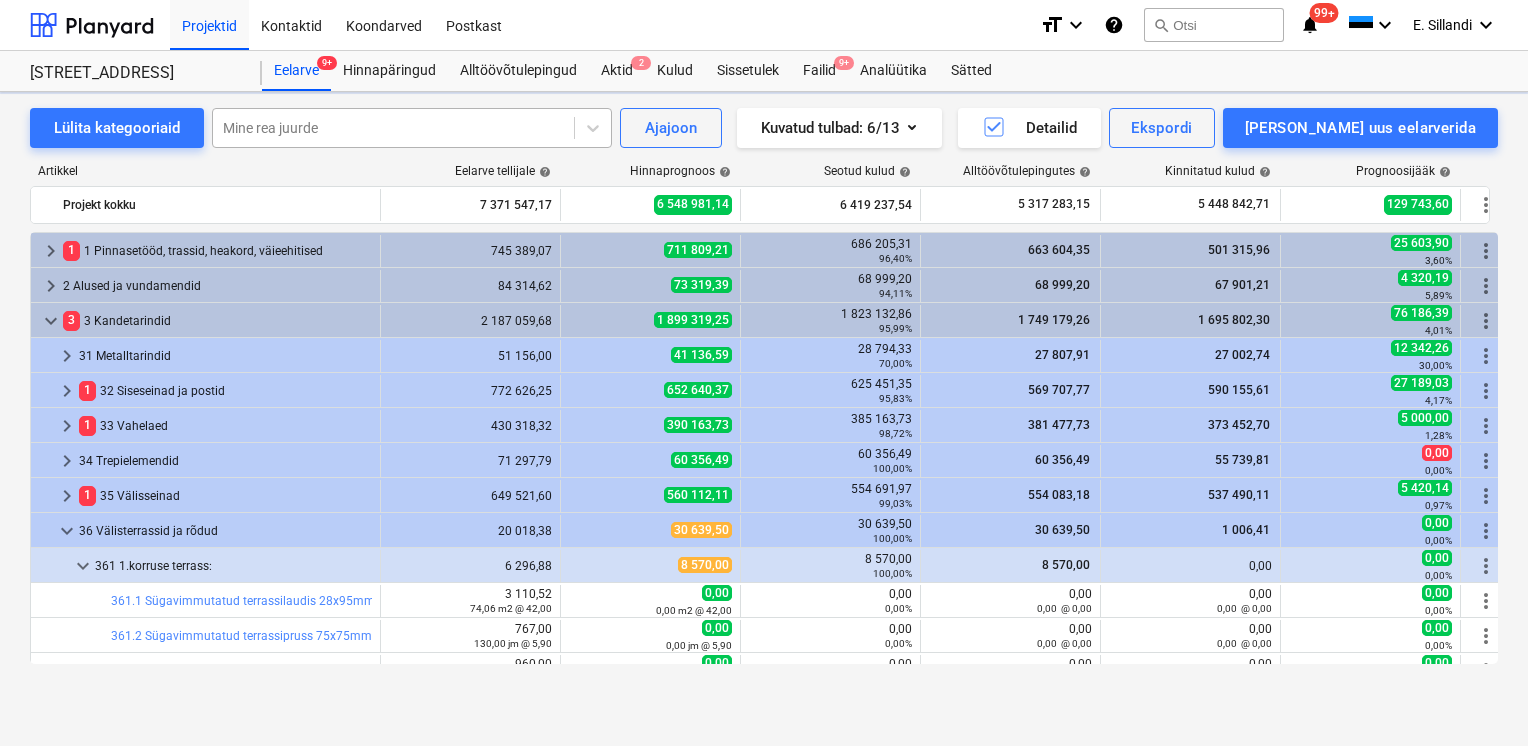 click on "Mine rea juurde" at bounding box center [393, 128] 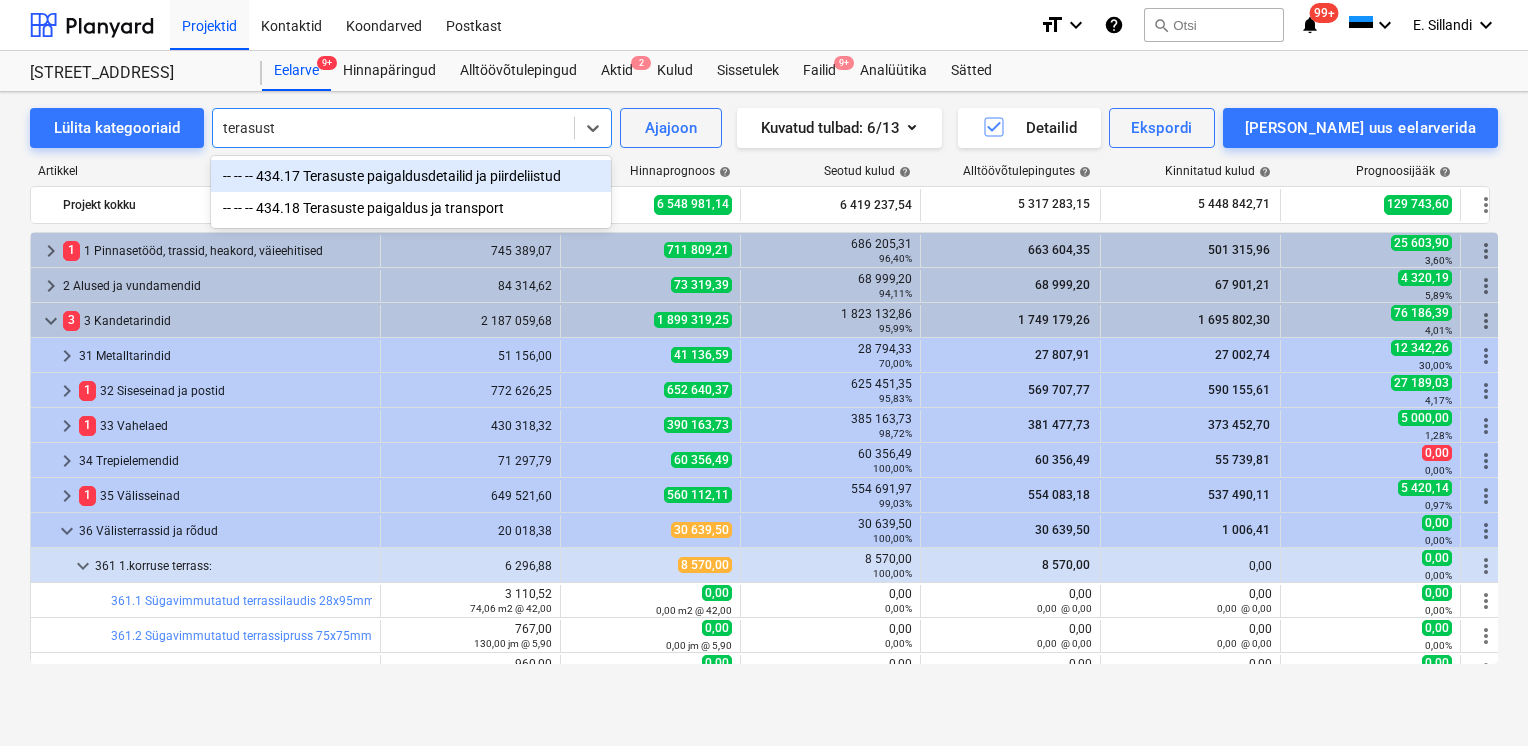 type on "terasuste" 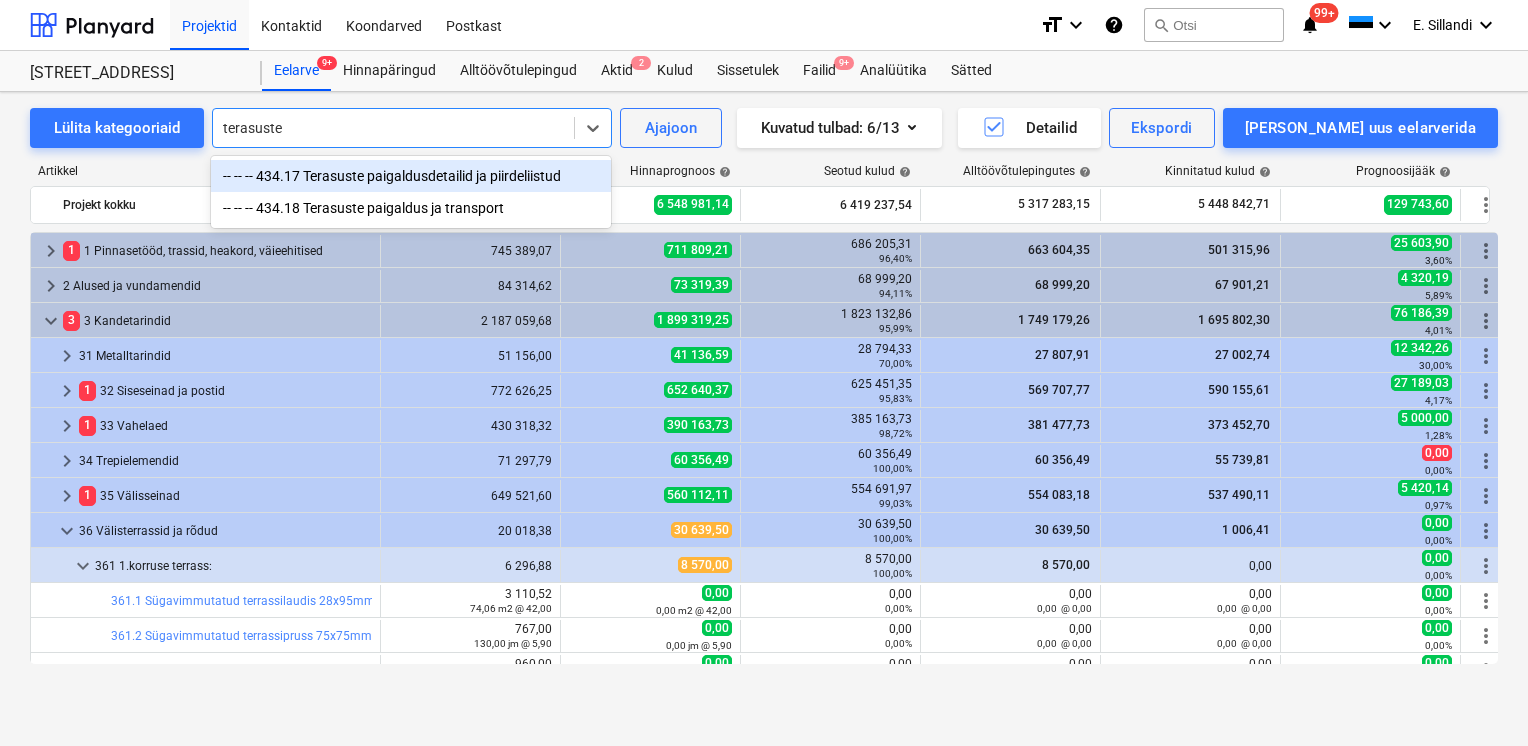 click on "-- -- --  434.17 Terasuste paigaldusdetailid ja piirdeliistud" at bounding box center (411, 176) 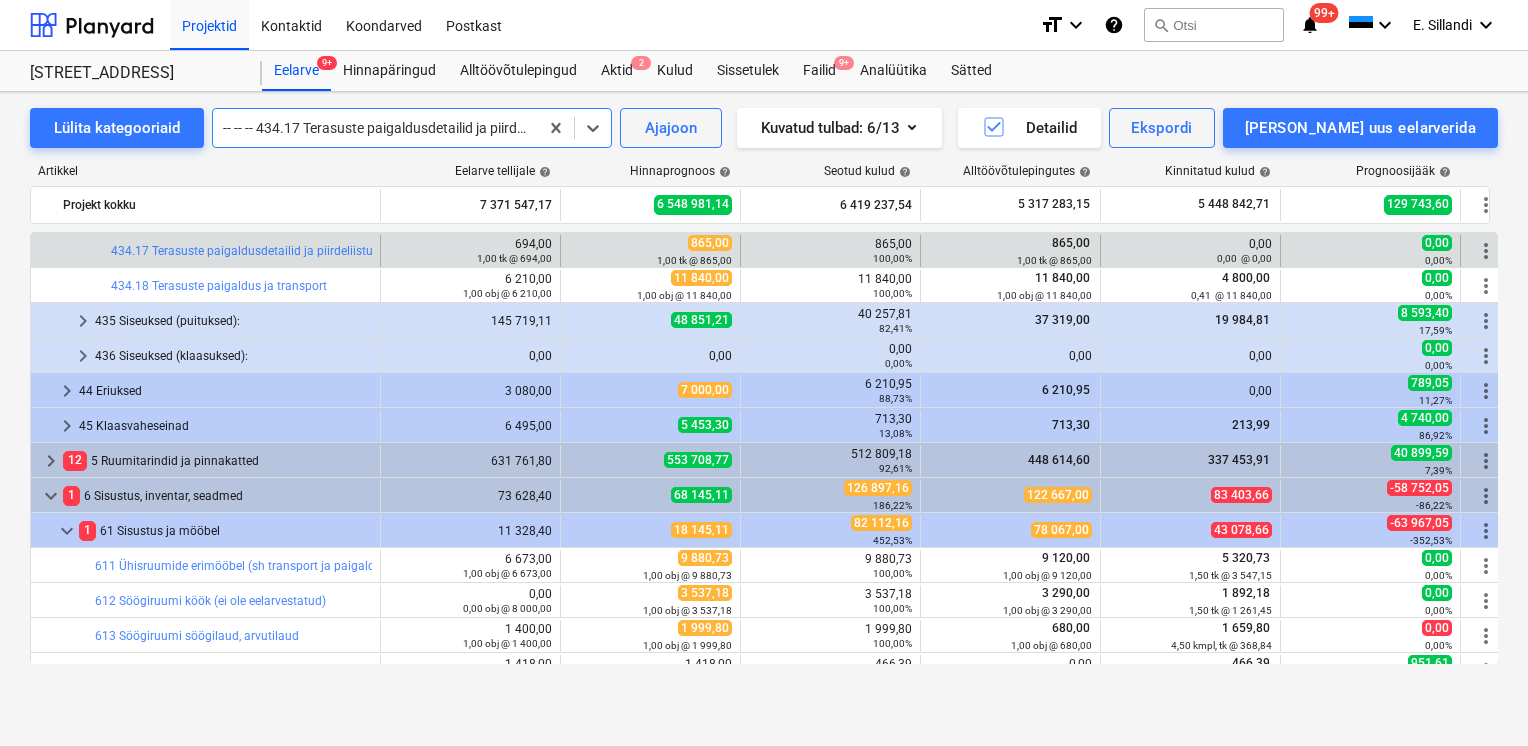 scroll, scrollTop: 1615, scrollLeft: 0, axis: vertical 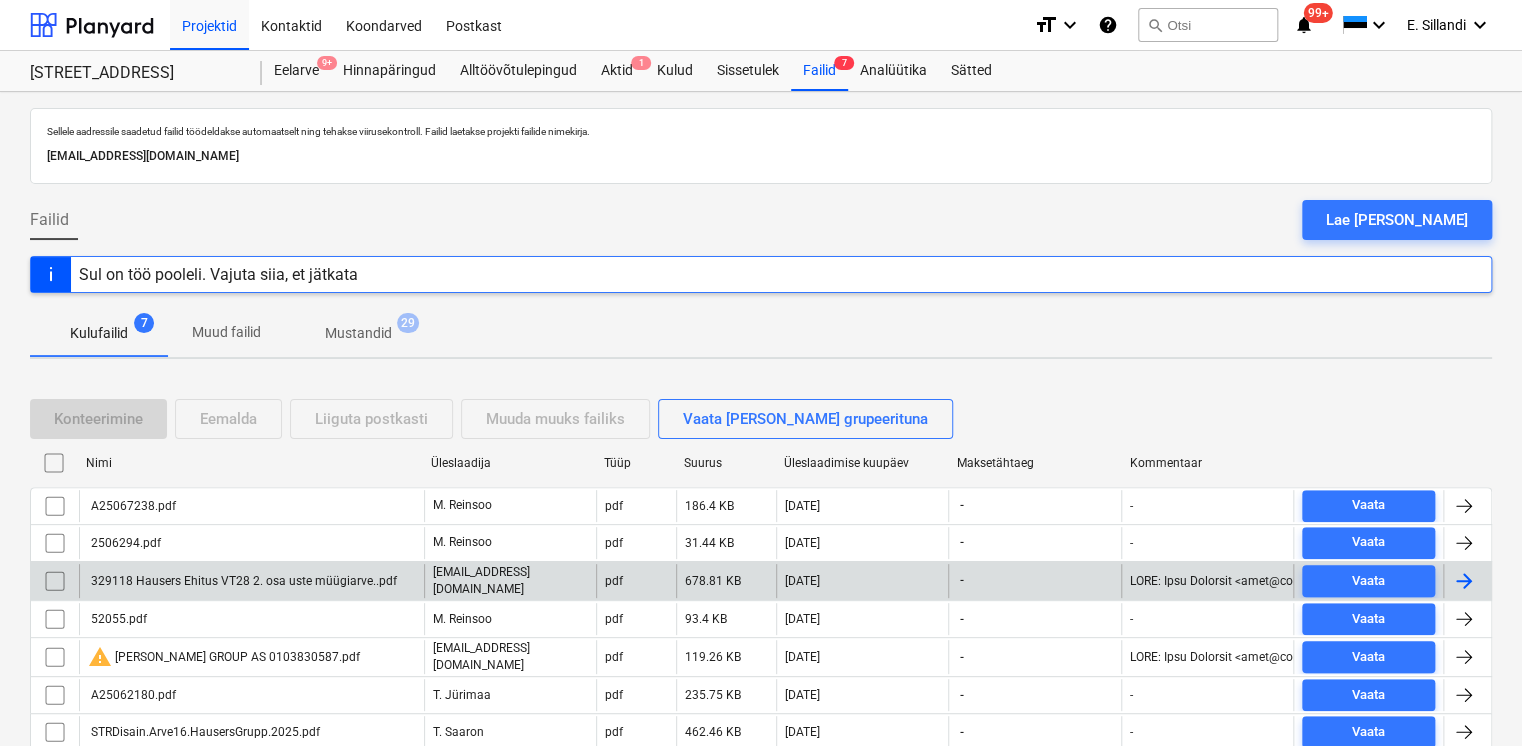 click on "329118  Hausers Ehitus VT28 2. osa uste müügiarve..pdf" at bounding box center (242, 581) 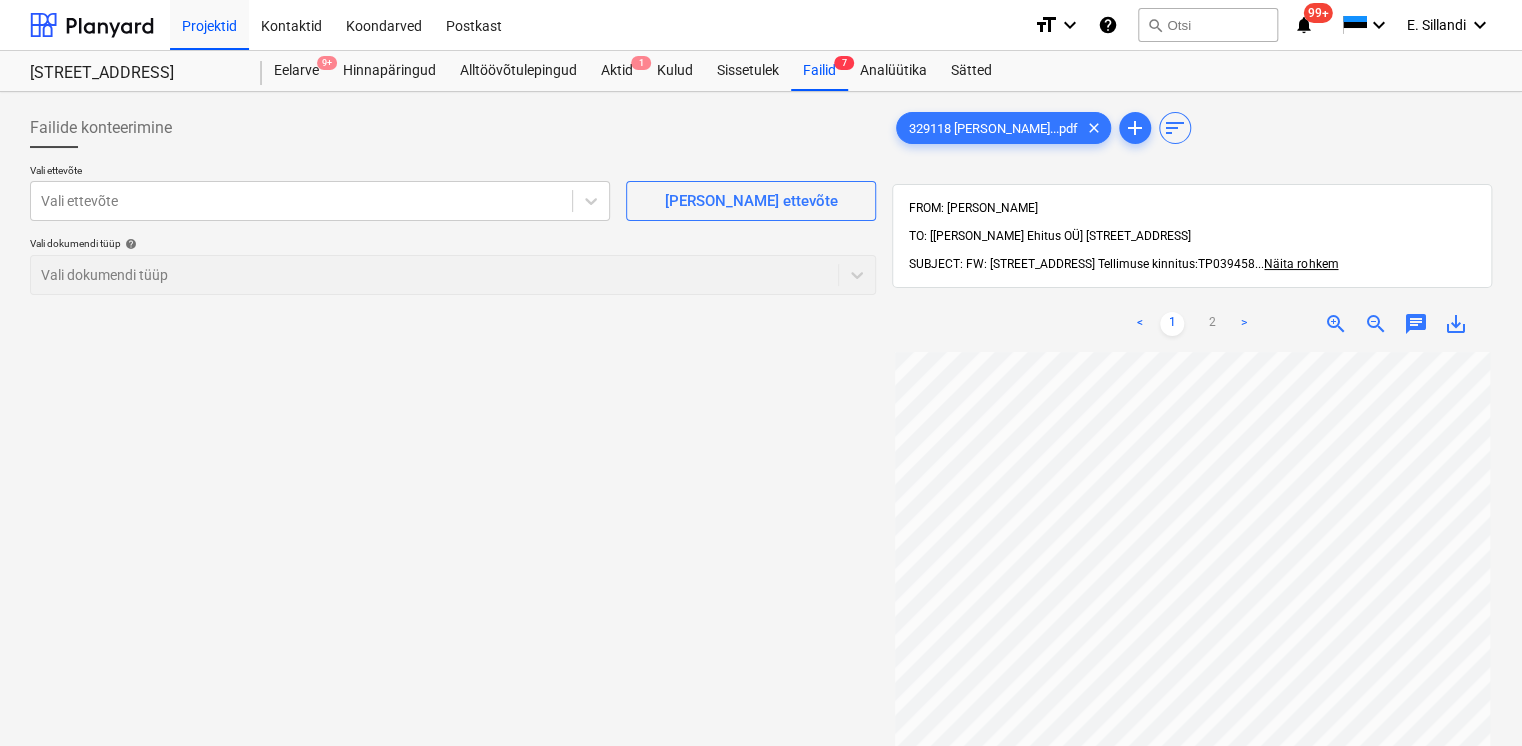 scroll, scrollTop: 284, scrollLeft: 0, axis: vertical 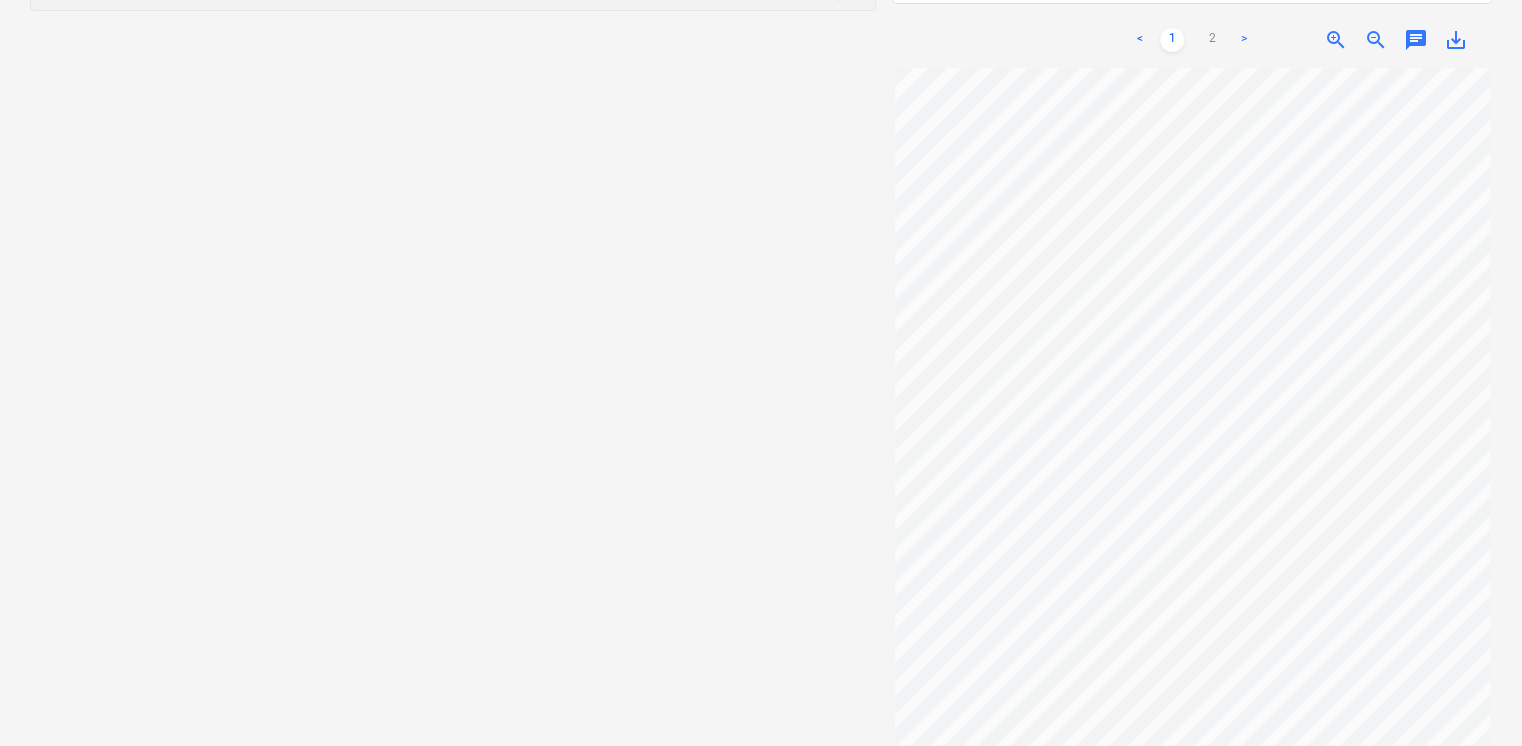 click on "save_alt" at bounding box center (1456, 40) 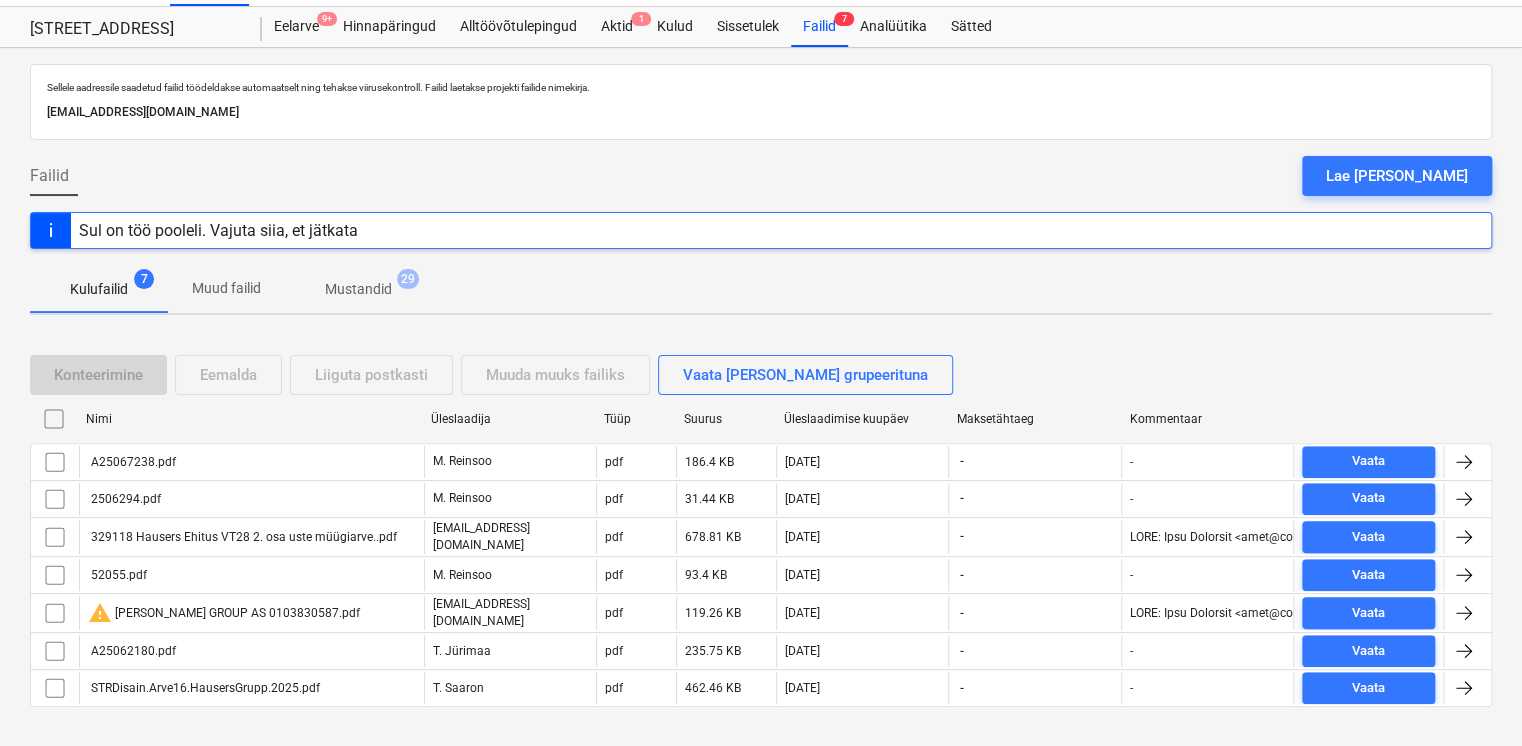 scroll, scrollTop: 69, scrollLeft: 0, axis: vertical 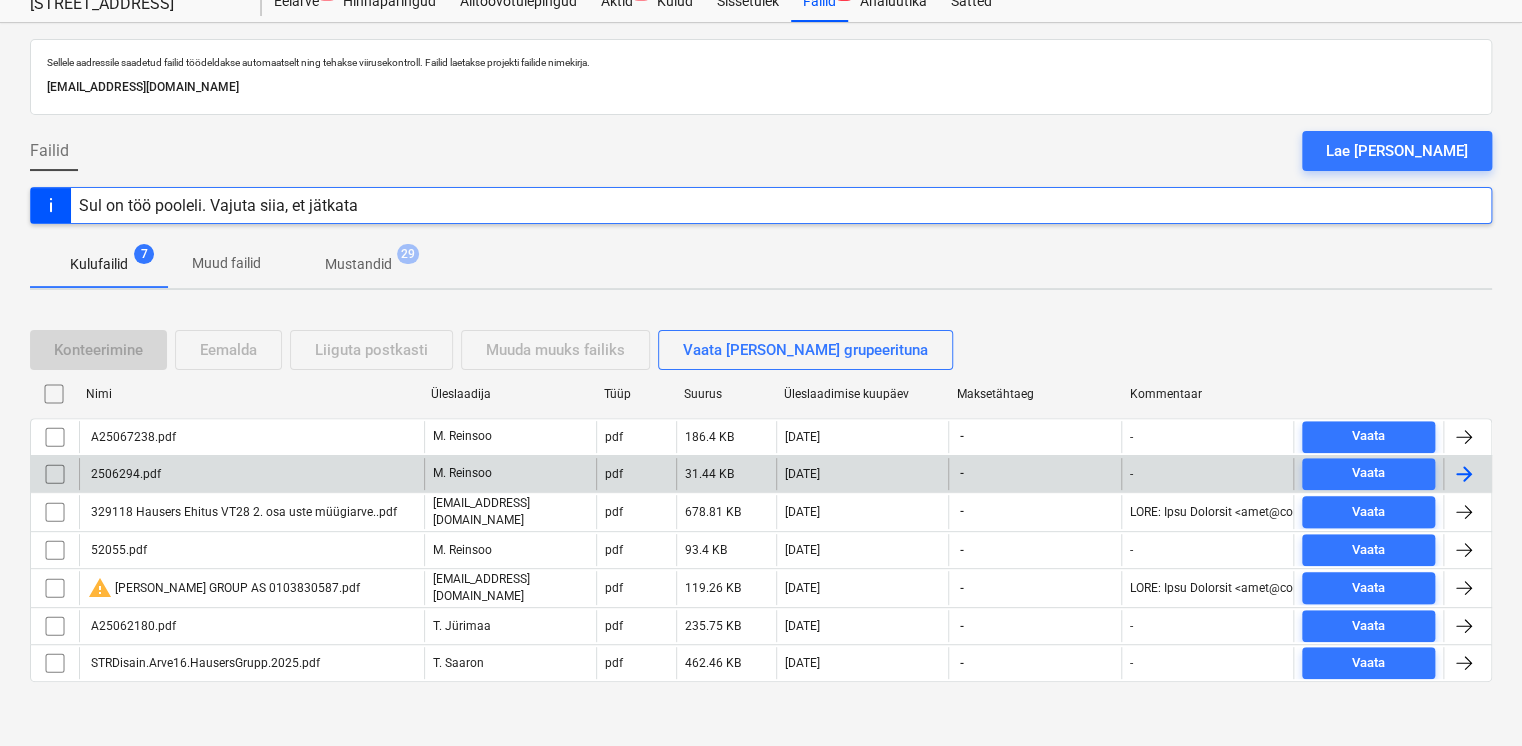 click on "2506294.pdf" at bounding box center [124, 474] 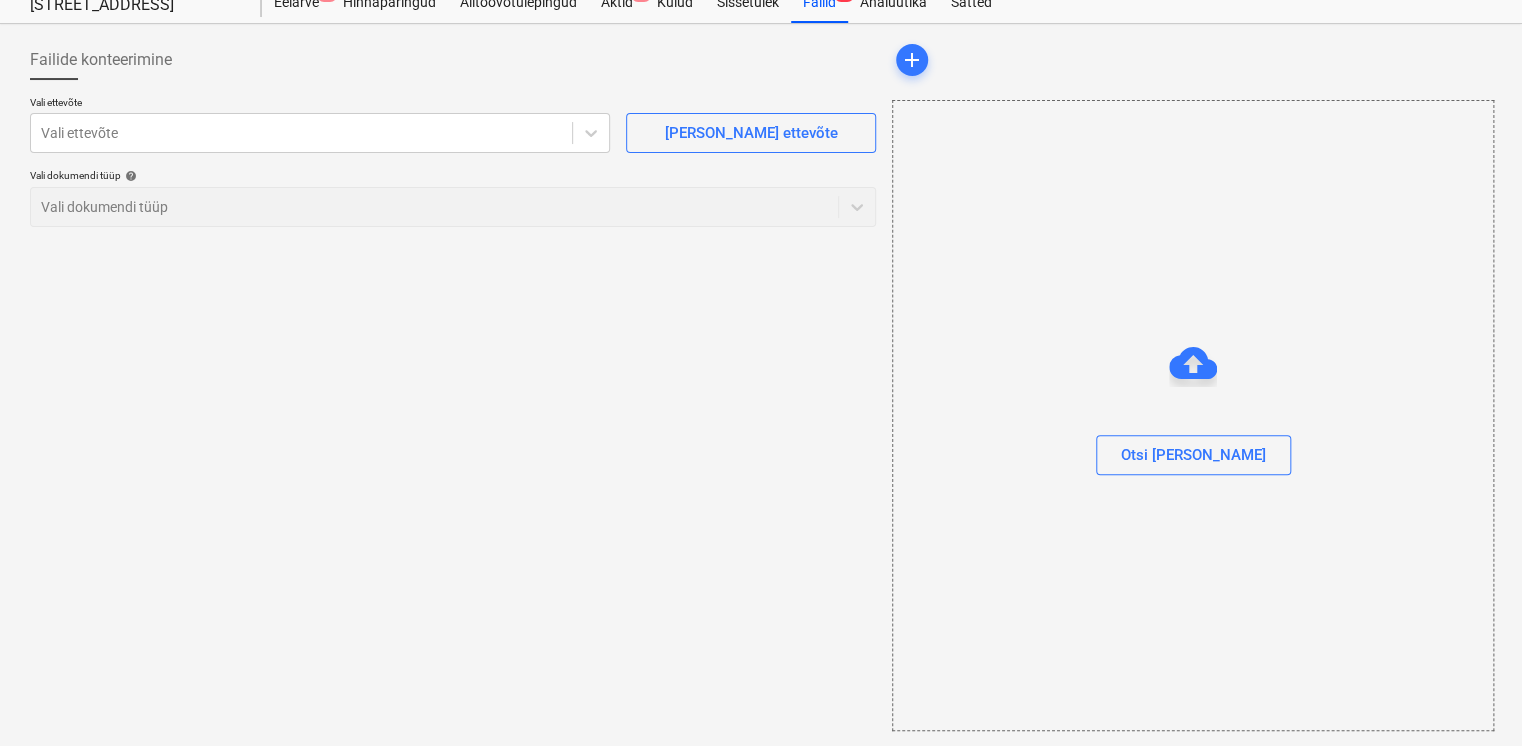 scroll, scrollTop: 0, scrollLeft: 0, axis: both 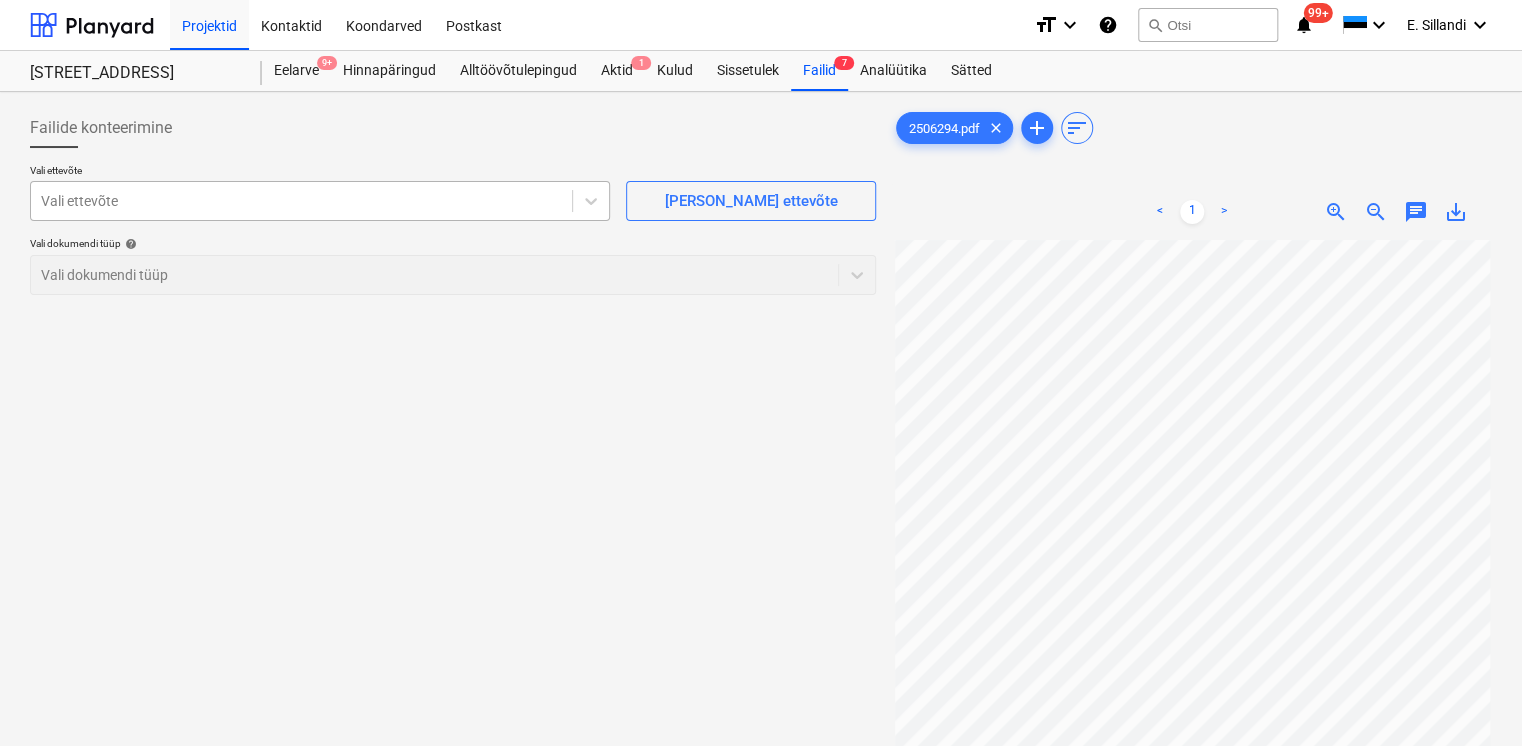 click at bounding box center [301, 201] 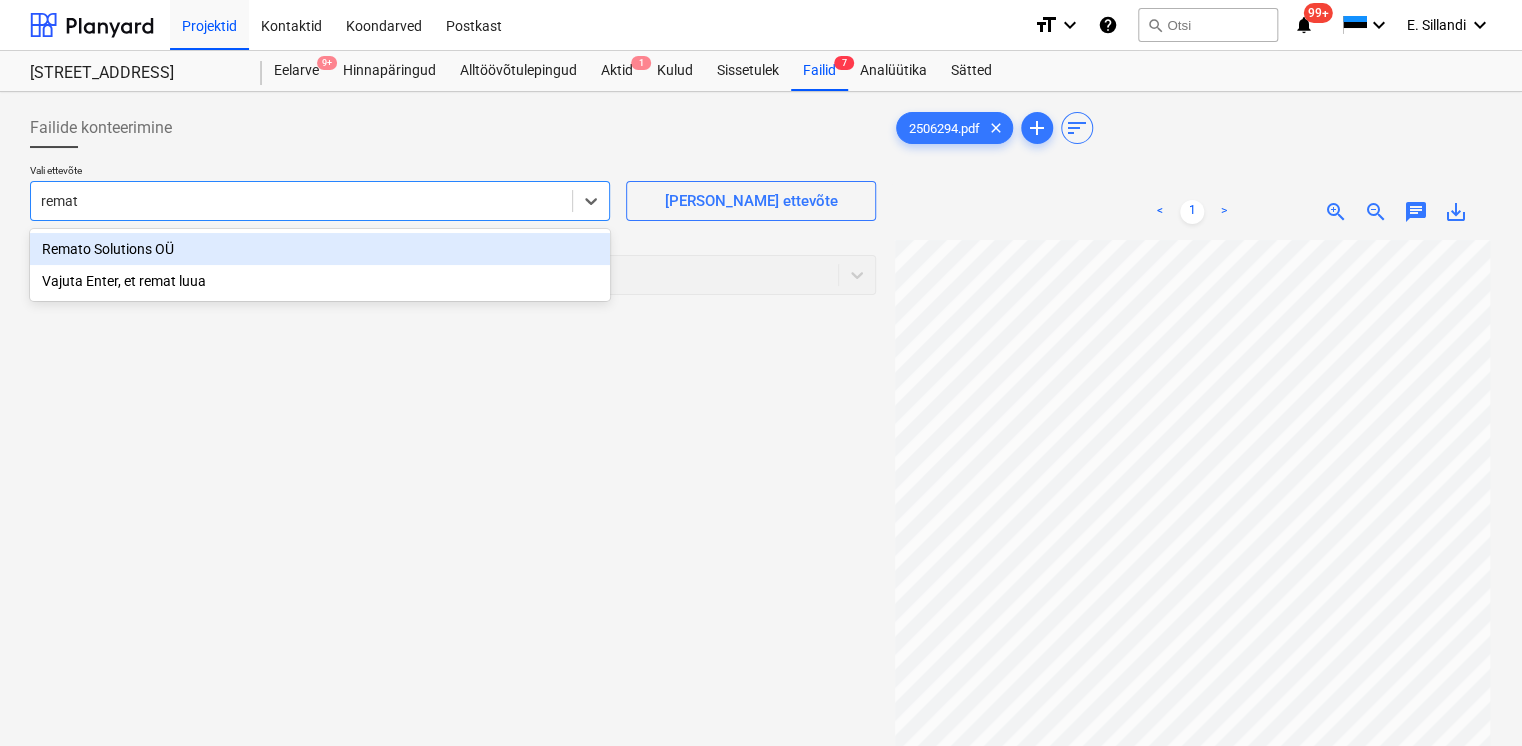 type on "remato" 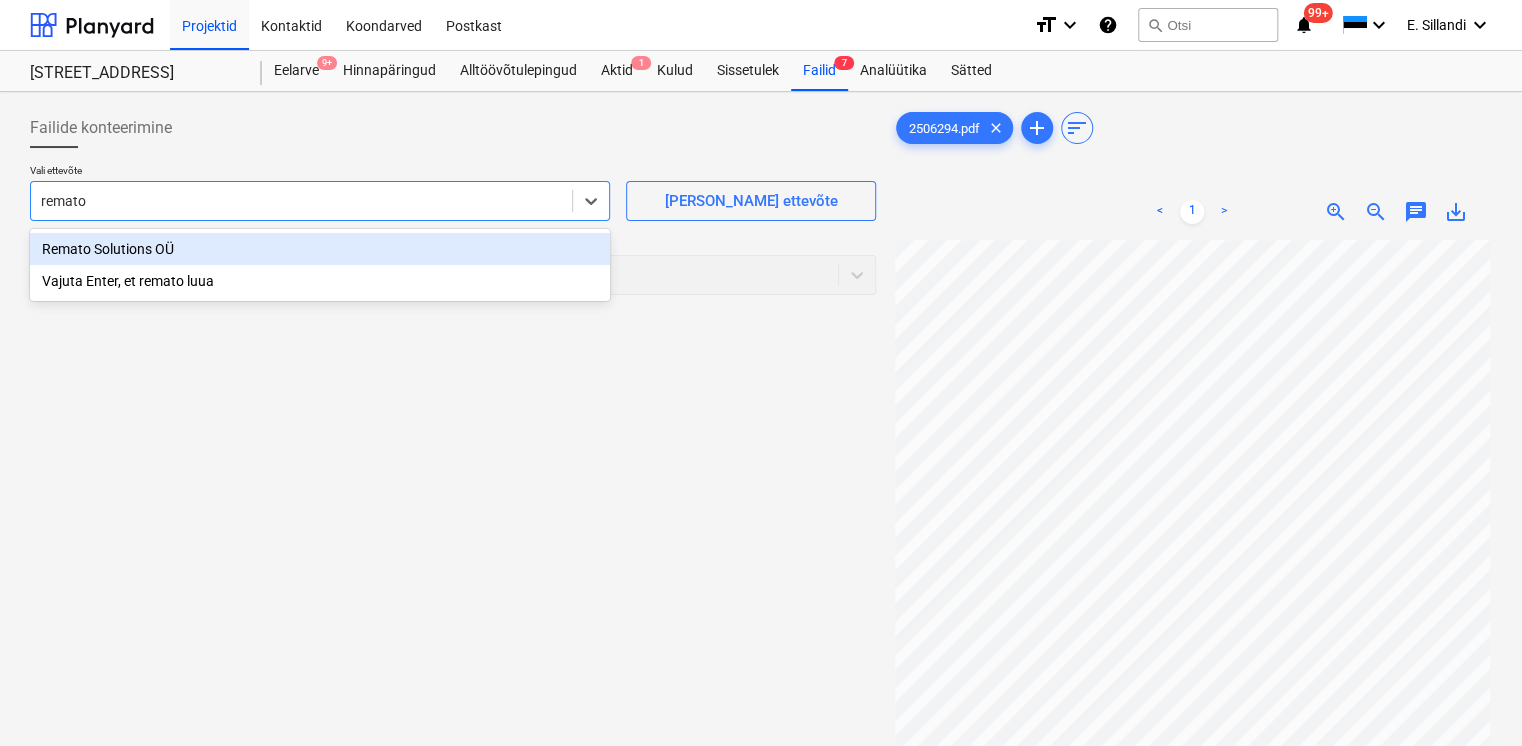 click on "Remato Solutions OÜ" at bounding box center (320, 249) 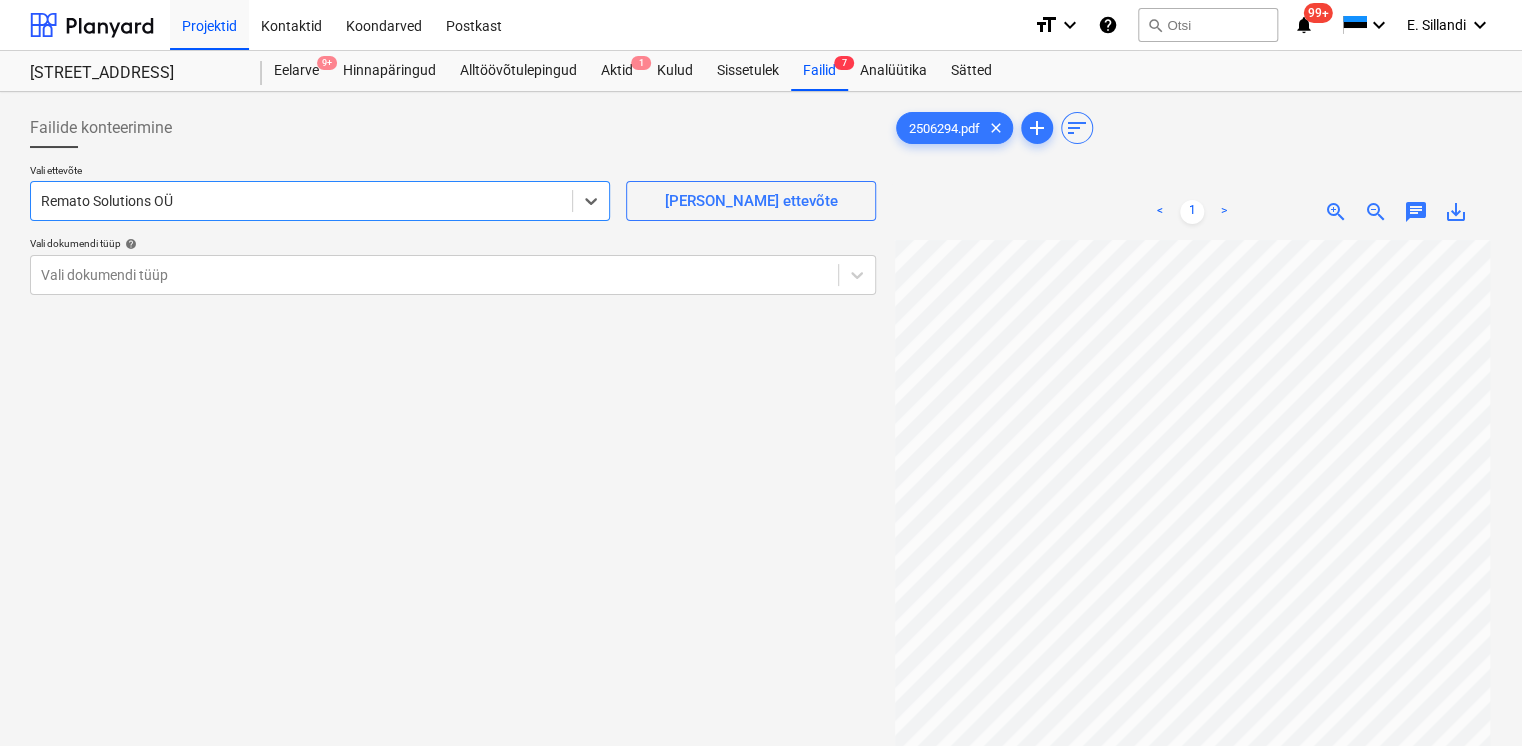 click at bounding box center [453, 156] 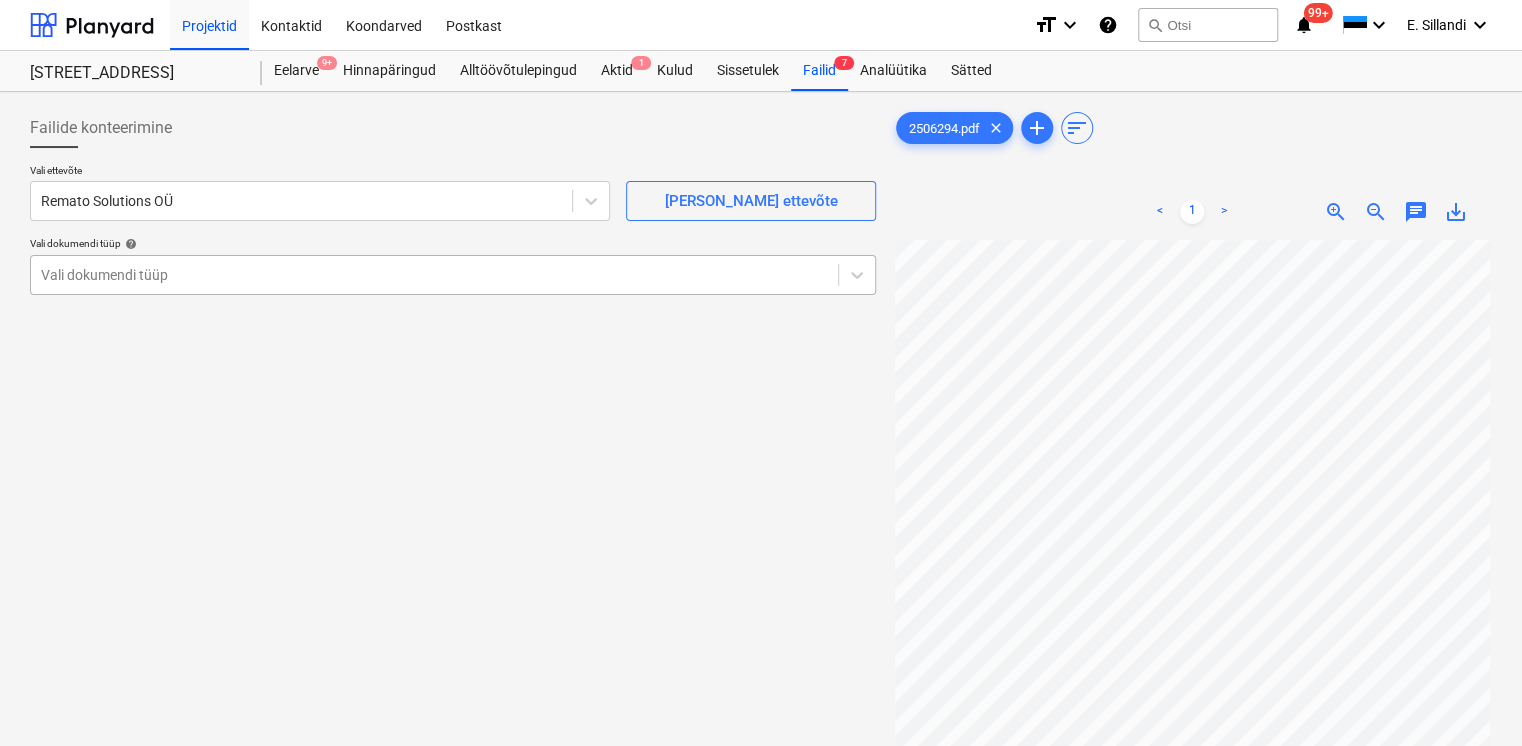 click at bounding box center [434, 275] 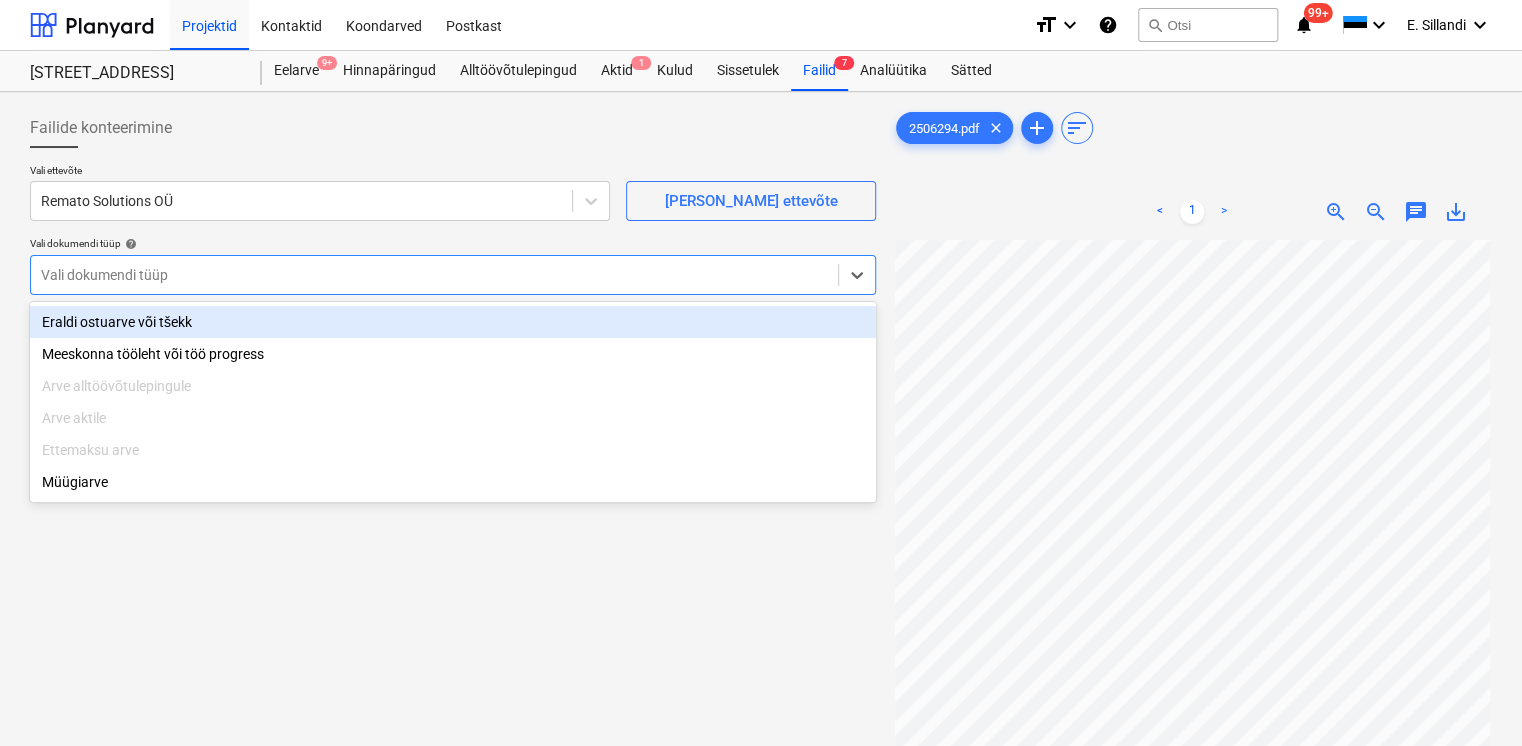 click on "Eraldi ostuarve või tšekk" at bounding box center [453, 322] 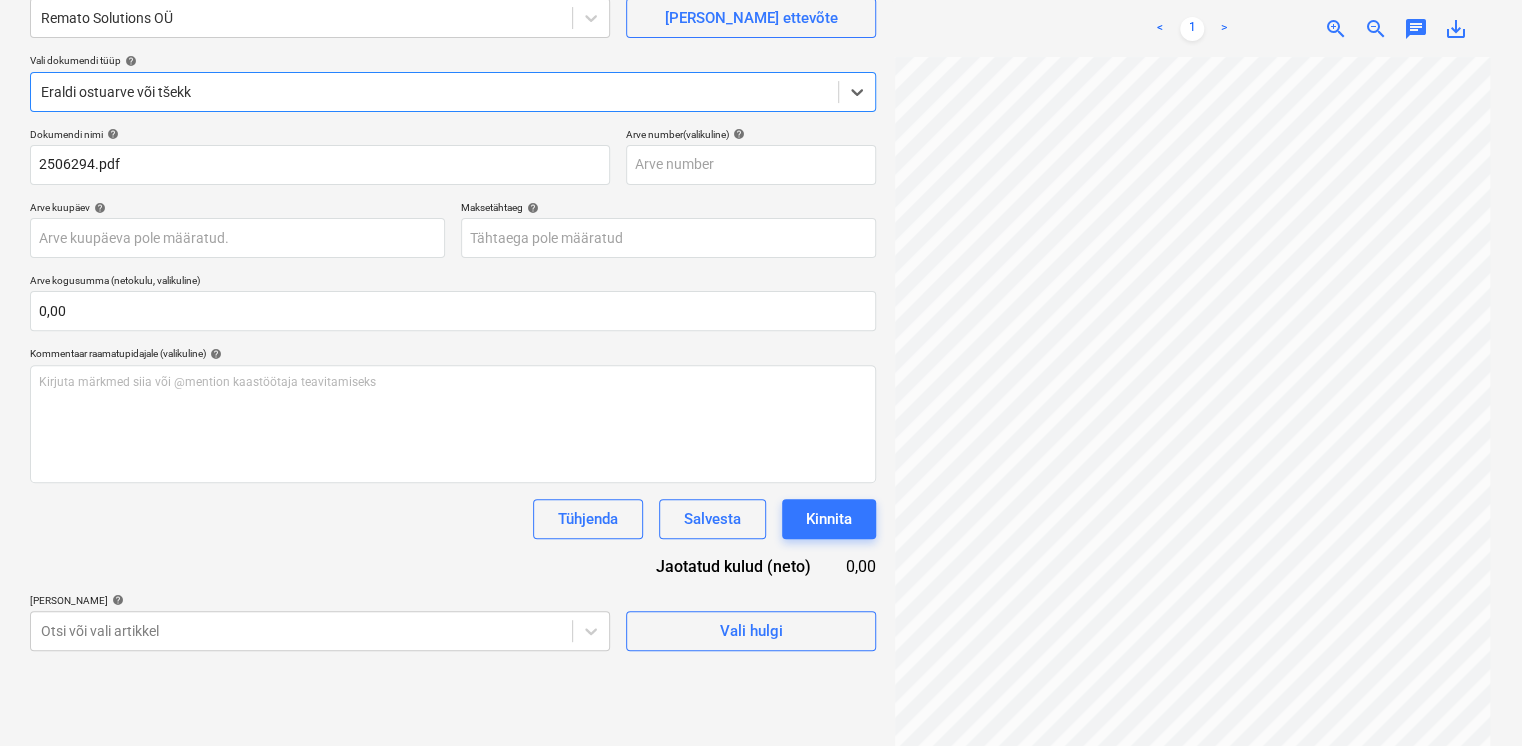 scroll, scrollTop: 200, scrollLeft: 0, axis: vertical 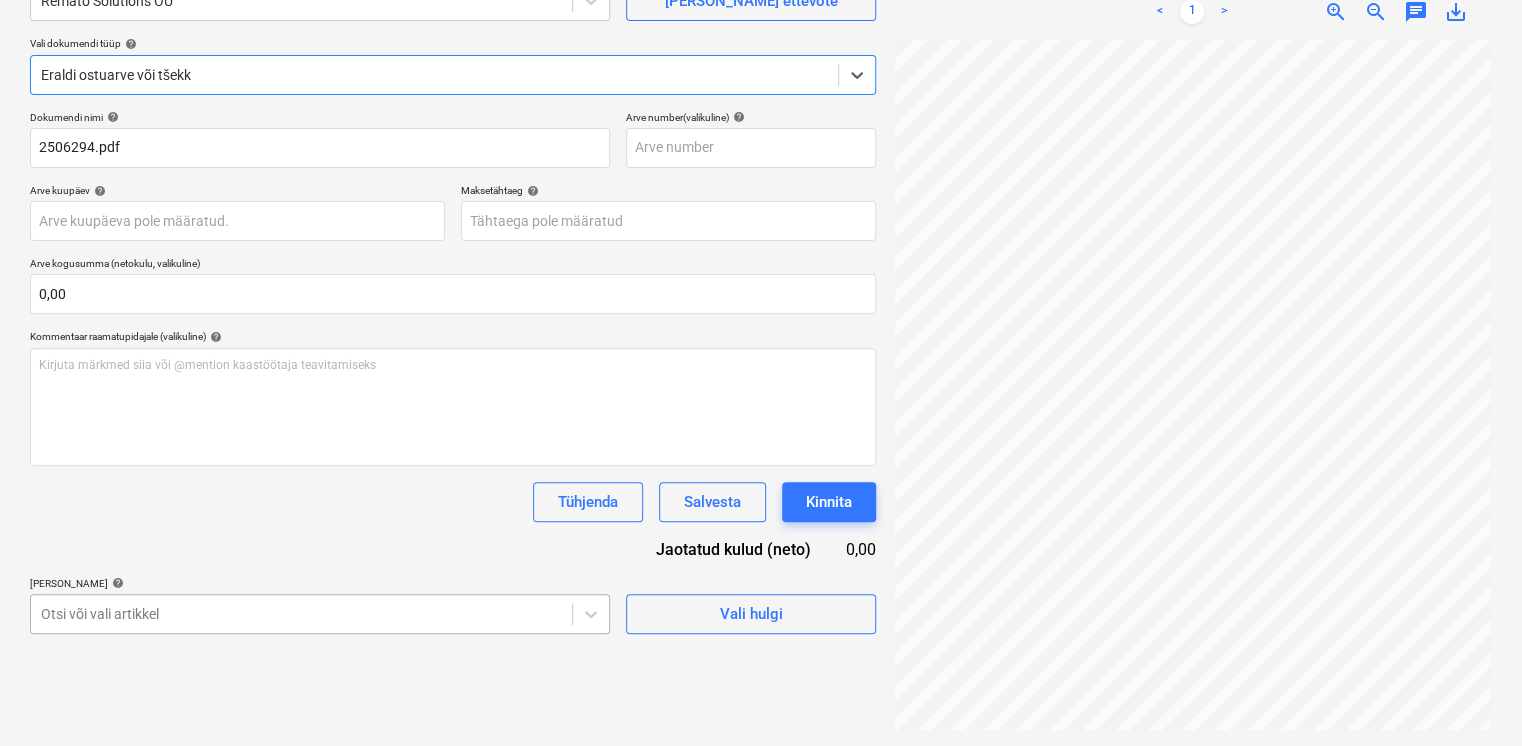 click on "Projektid Kontaktid Koondarved Postkast format_size keyboard_arrow_down help search Otsi notifications 99+ keyboard_arrow_down E. Sillandi keyboard_arrow_down Viieaia tee 28 Eelarve 9+ Hinnapäringud Alltöövõtulepingud Aktid 1 Kulud Sissetulek Failid 7 Analüütika Sätted Failide konteerimine Vali ettevõte Remato Solutions OÜ   Lisa uus ettevõte Vali dokumendi tüüp help option Eraldi ostuarve või tšekk, selected.   Select is focused ,type to refine list, press Down to open the menu,  Eraldi ostuarve või tšekk Dokumendi nimi help 2506294.pdf Arve number  (valikuline) help Arve kuupäev help Press the down arrow key to interact with the calendar and
select a date. Press the question mark key to get the keyboard shortcuts for changing dates. Maksetähtaeg help Press the down arrow key to interact with the calendar and
select a date. Press the question mark key to get the keyboard shortcuts for changing dates. Arve kogusumma (netokulu, valikuline) 0,00 help ﻿ Tühjenda Salvesta Kinnita <" at bounding box center (761, 173) 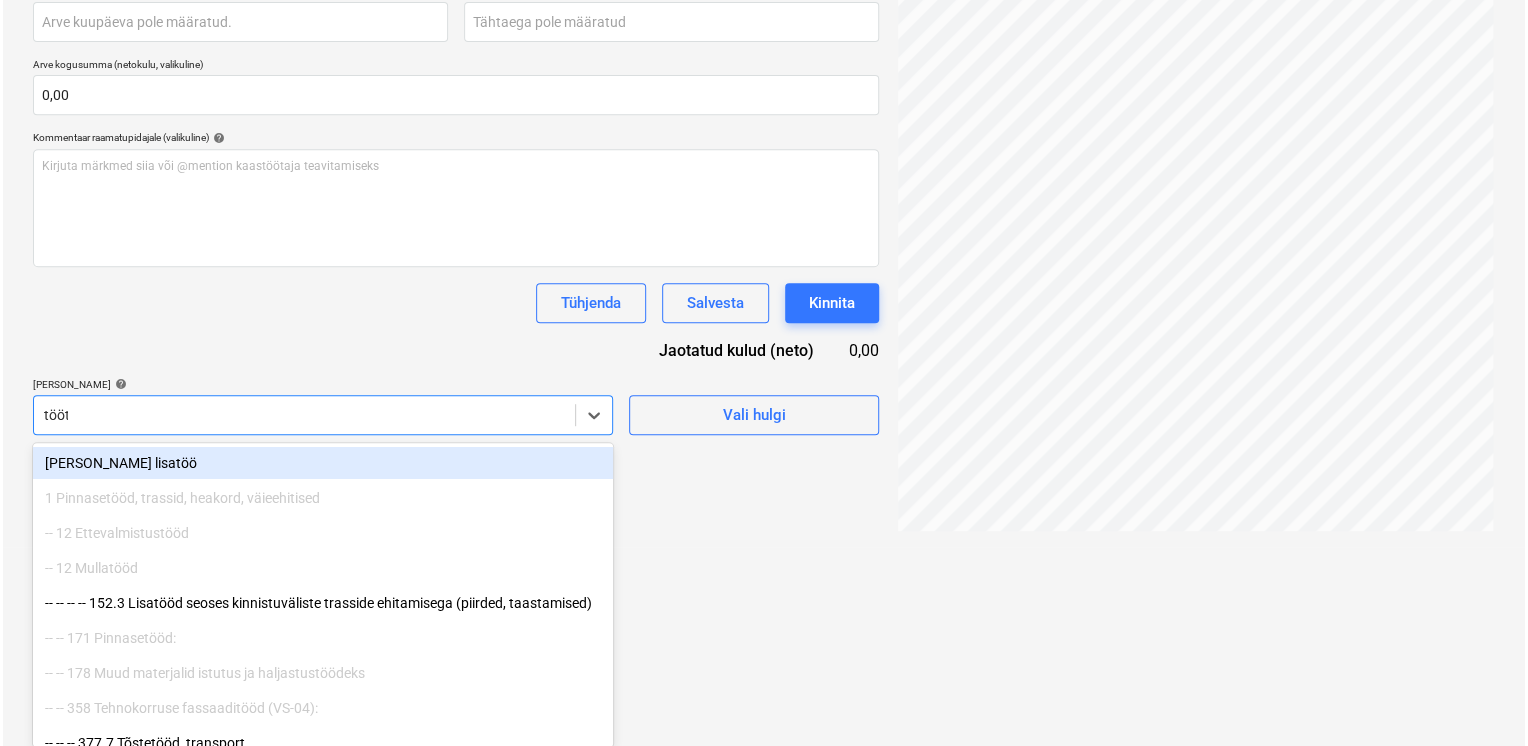 scroll, scrollTop: 200, scrollLeft: 0, axis: vertical 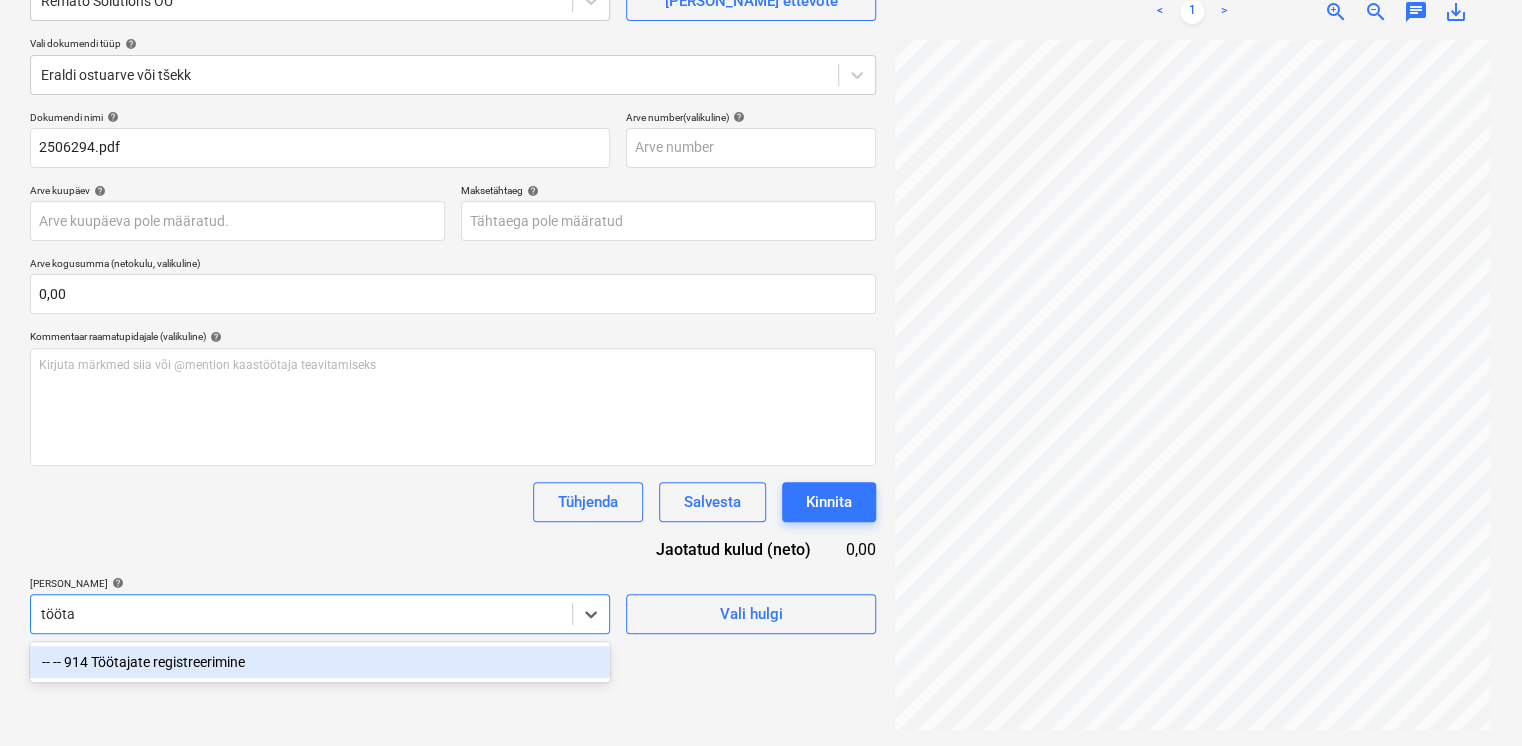 type on "töötaj" 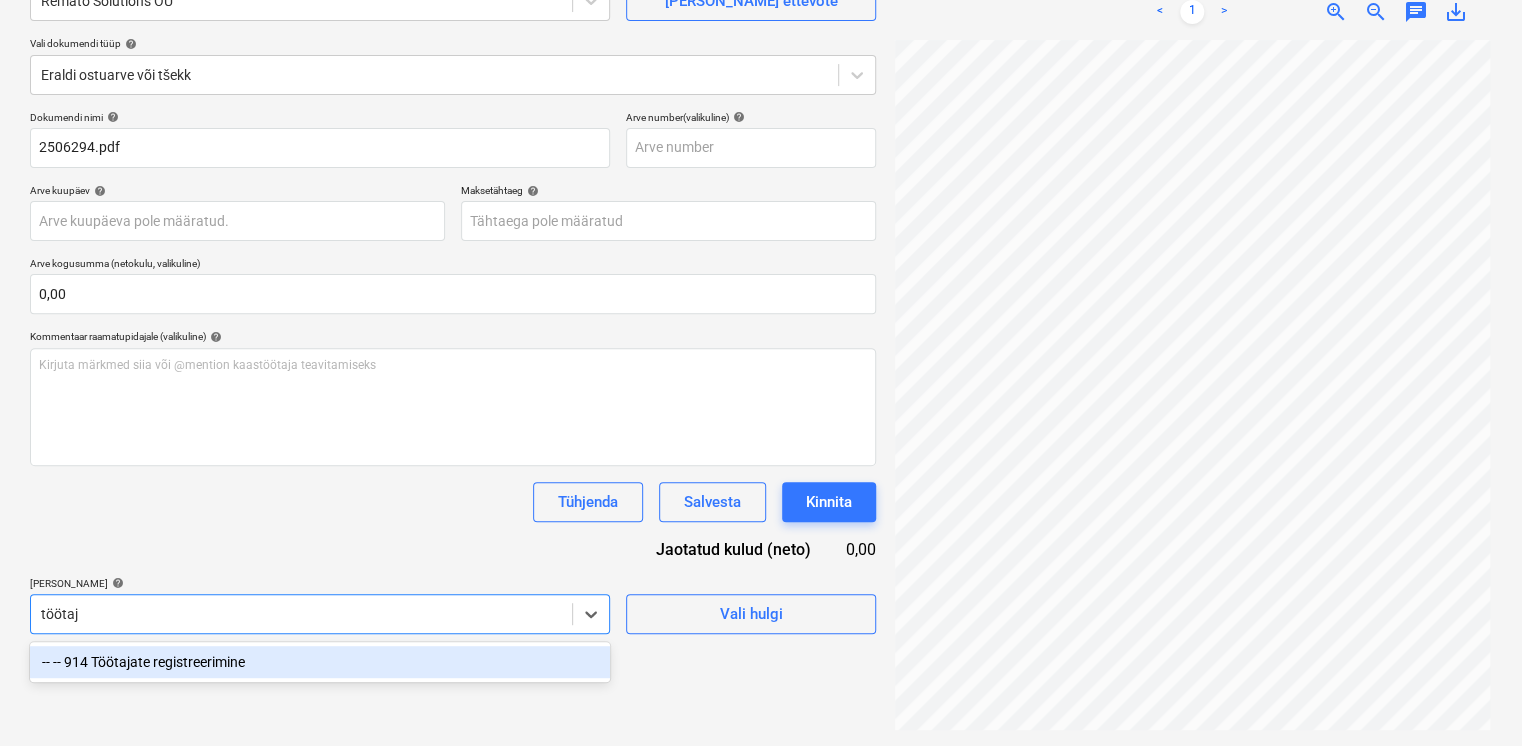 click on "-- --  914 Töötajate registreerimine" at bounding box center (320, 662) 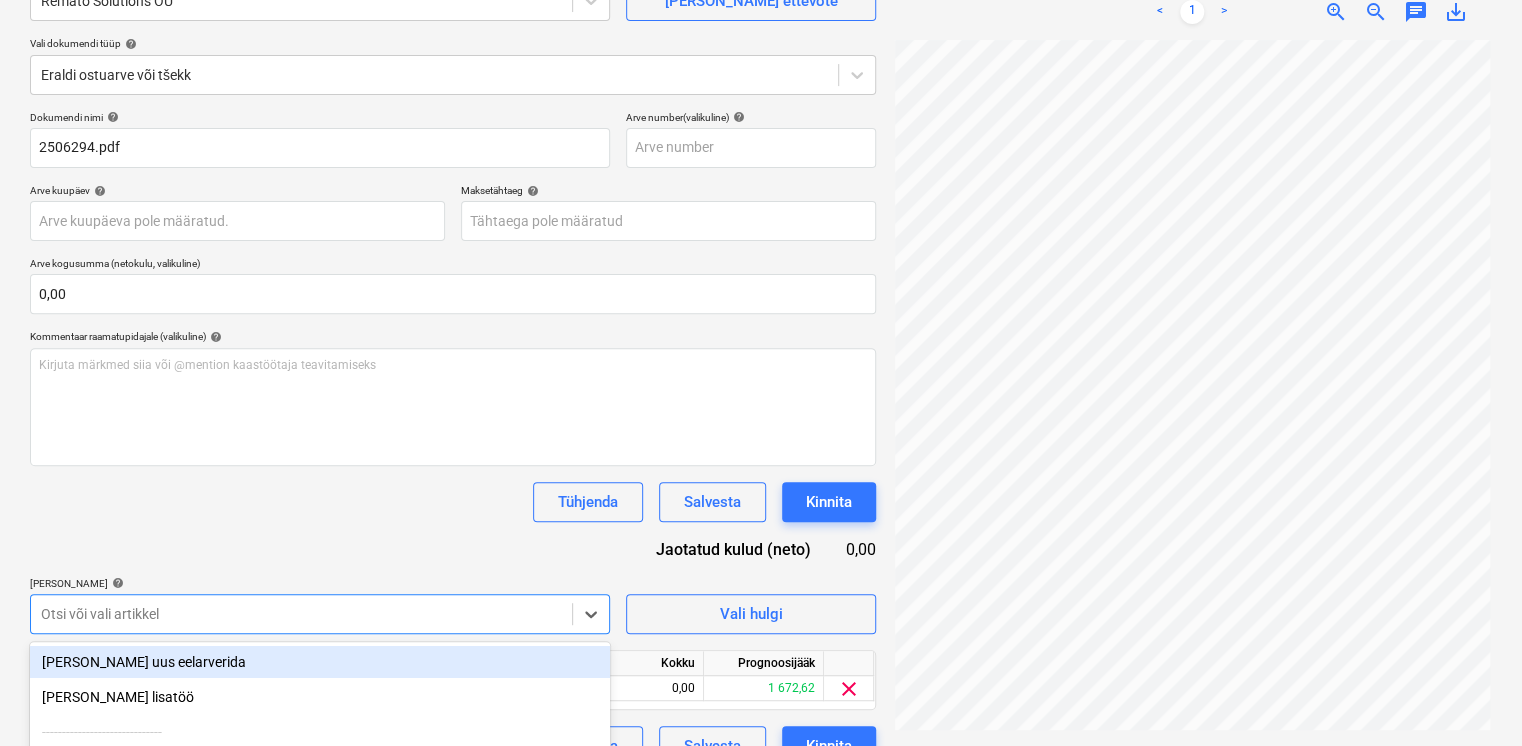 click on "Dokumendi nimi help 2506294.pdf Arve number  (valikuline) help Arve kuupäev help Press the down arrow key to interact with the calendar and
select a date. Press the question mark key to get the keyboard shortcuts for changing dates. Maksetähtaeg help Press the down arrow key to interact with the calendar and
select a date. Press the question mark key to get the keyboard shortcuts for changing dates. Arve kogusumma (netokulu, valikuline) 0,00 Kommentaar raamatupidajale (valikuline) help Kirjuta märkmed siia või @mention kaastöötaja teavitamiseks ﻿ Tühjenda Salvesta Kinnita Jaotatud kulud (neto) 0,00 Lisa artiklid help option -- --  914 Töötajate registreerimine, selected. option Lisa uus eelarverida focused, 1 of 684. 684 results available. Use Up and Down to choose options, press Enter to select the currently focused option, press Escape to exit the menu, press Tab to select the option and exit the menu. Otsi või vali artikkel Vali hulgi Artikli nimi Ühik Kogus Ühiku hind Kokku 0,00 0,00" at bounding box center [453, 438] 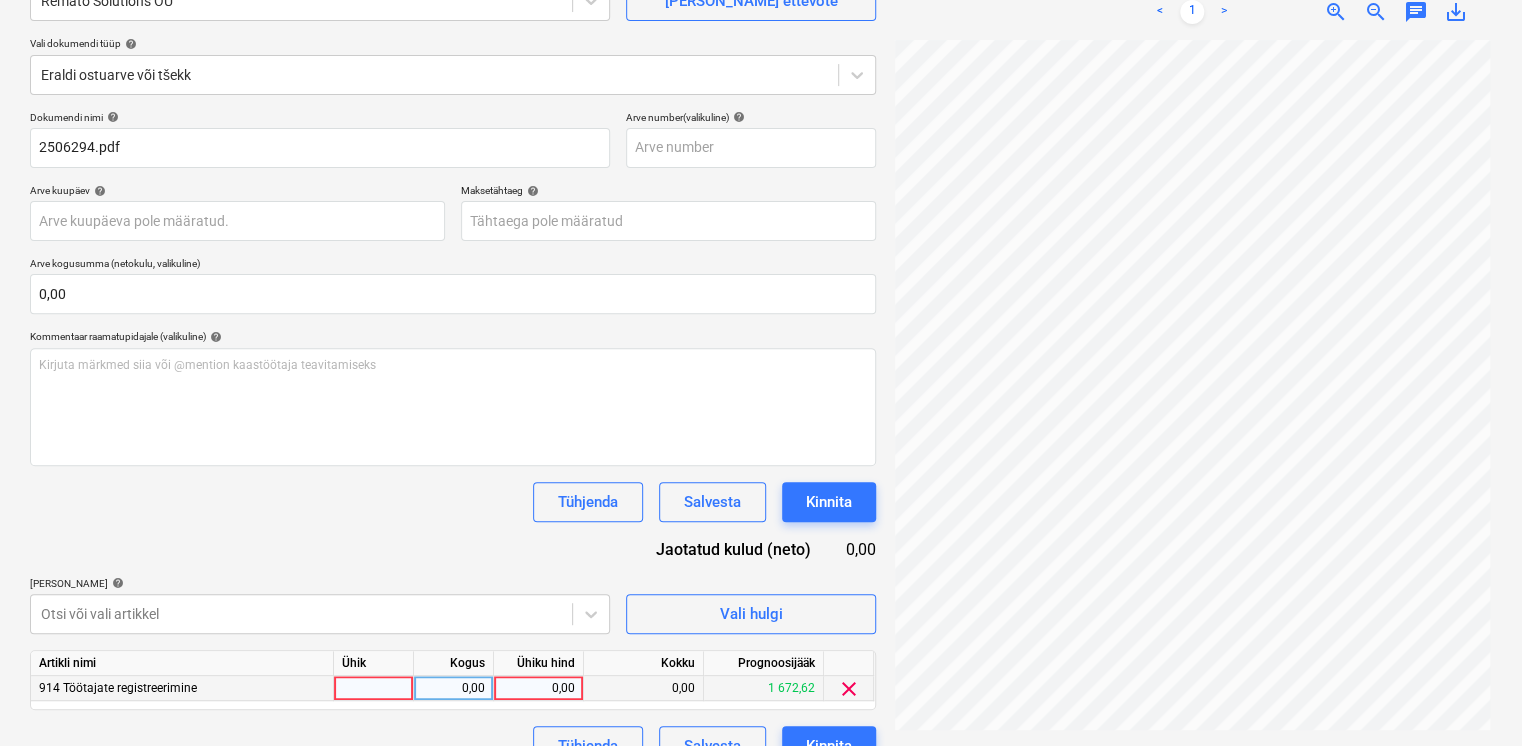 click on "0,00" at bounding box center (538, 688) 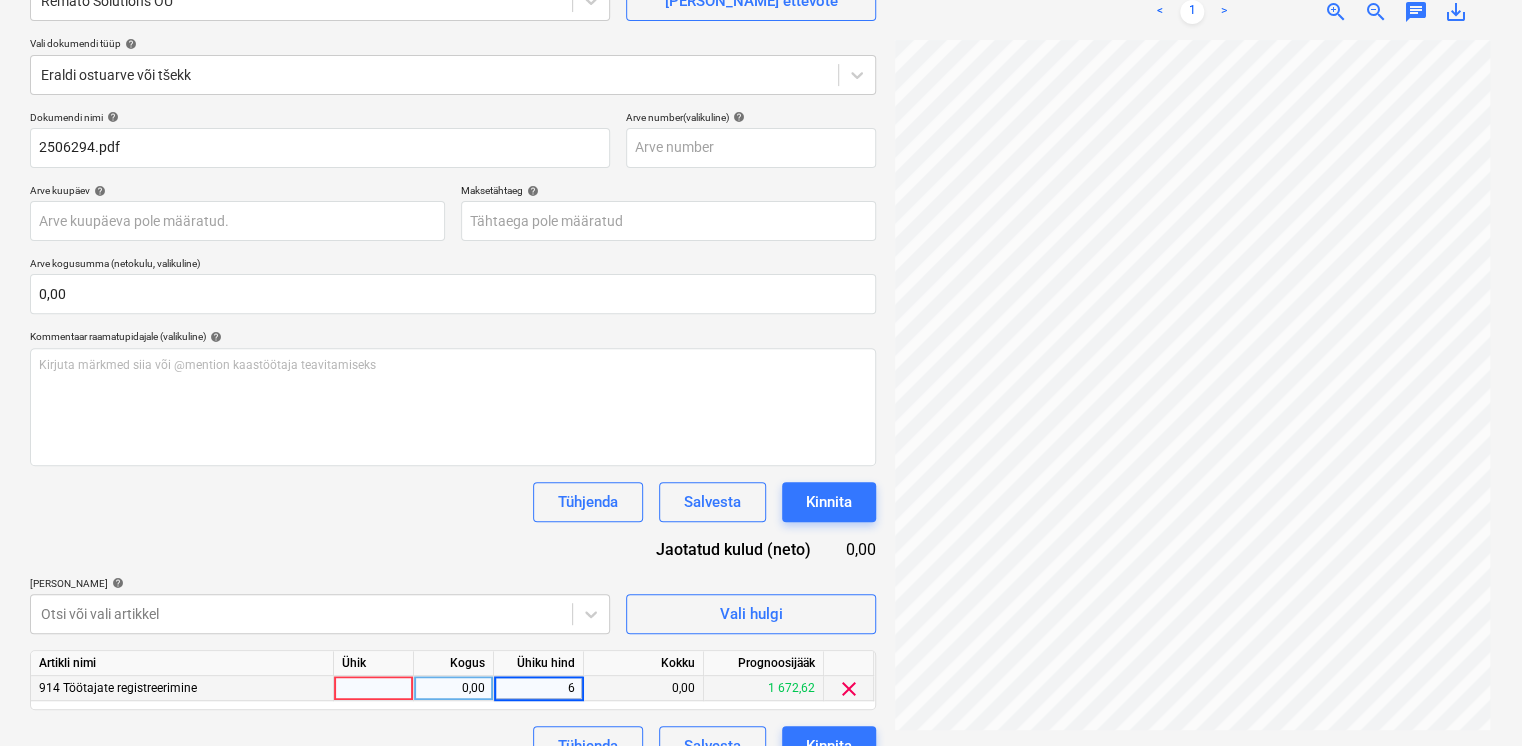 type on "69" 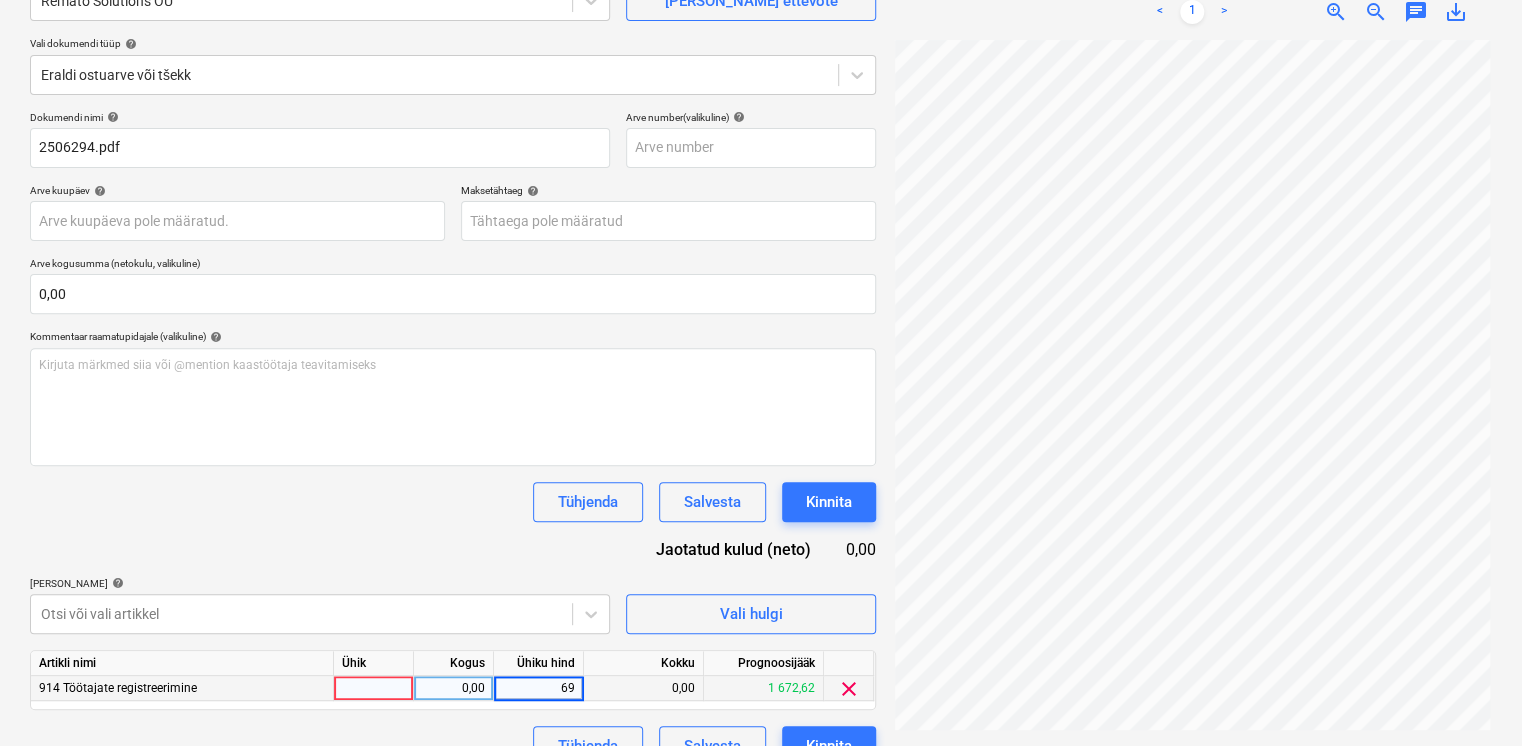 click on "Dokumendi nimi help 2506294.pdf Arve number  (valikuline) help Arve kuupäev help Press the down arrow key to interact with the calendar and
select a date. Press the question mark key to get the keyboard shortcuts for changing dates. Maksetähtaeg help Press the down arrow key to interact with the calendar and
select a date. Press the question mark key to get the keyboard shortcuts for changing dates. Arve kogusumma (netokulu, valikuline) 0,00 Kommentaar raamatupidajale (valikuline) help Kirjuta märkmed siia või @mention kaastöötaja teavitamiseks ﻿ Tühjenda Salvesta Kinnita Jaotatud kulud (neto) 0,00 Lisa artiklid help Otsi või vali artikkel Vali hulgi Artikli nimi Ühik Kogus Ühiku hind Kokku Prognoosijääk 914 Töötajate registreerimine 0,00 69 0,00 1 672,62 clear Tühjenda Salvesta Kinnita" at bounding box center [453, 438] 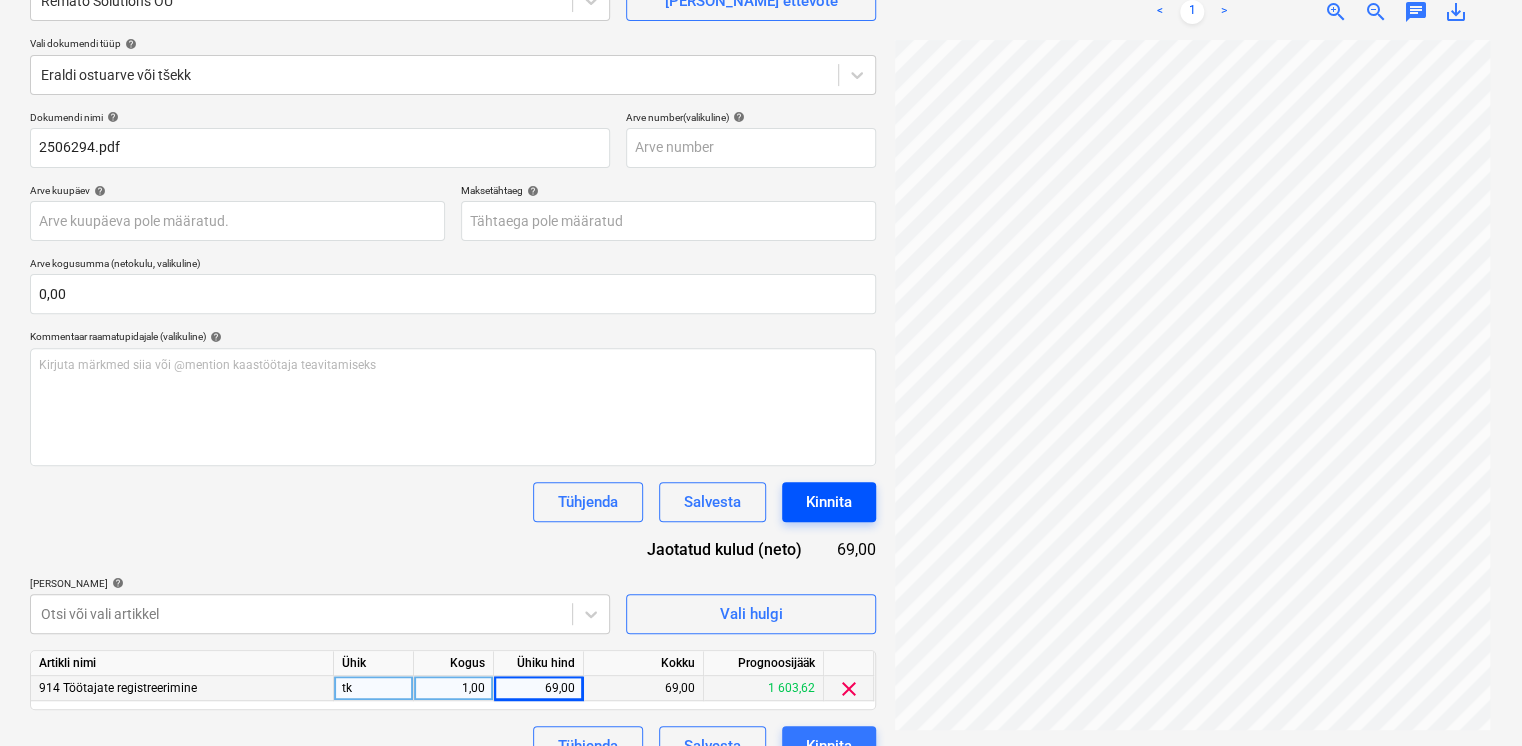 click on "Kinnita" at bounding box center (829, 502) 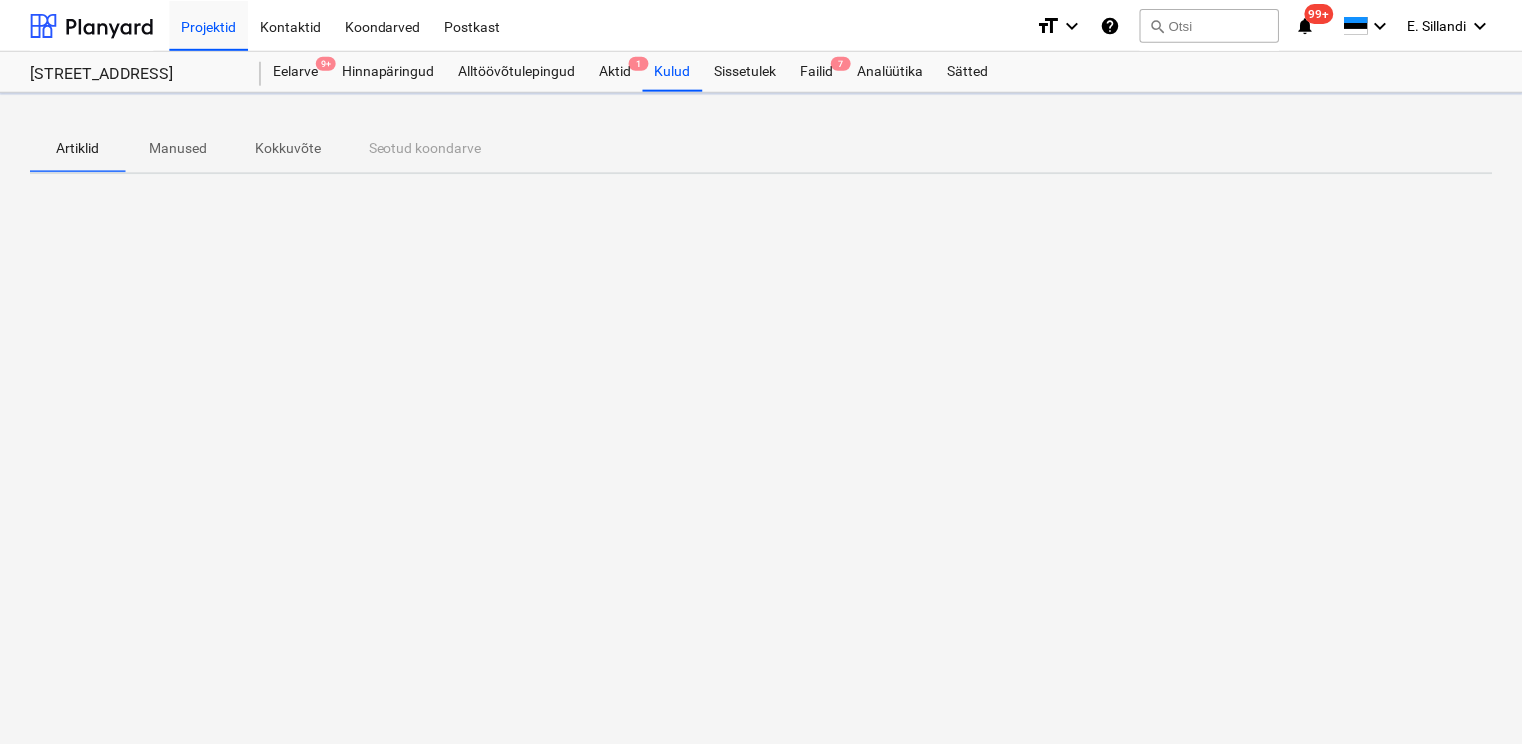 scroll, scrollTop: 0, scrollLeft: 0, axis: both 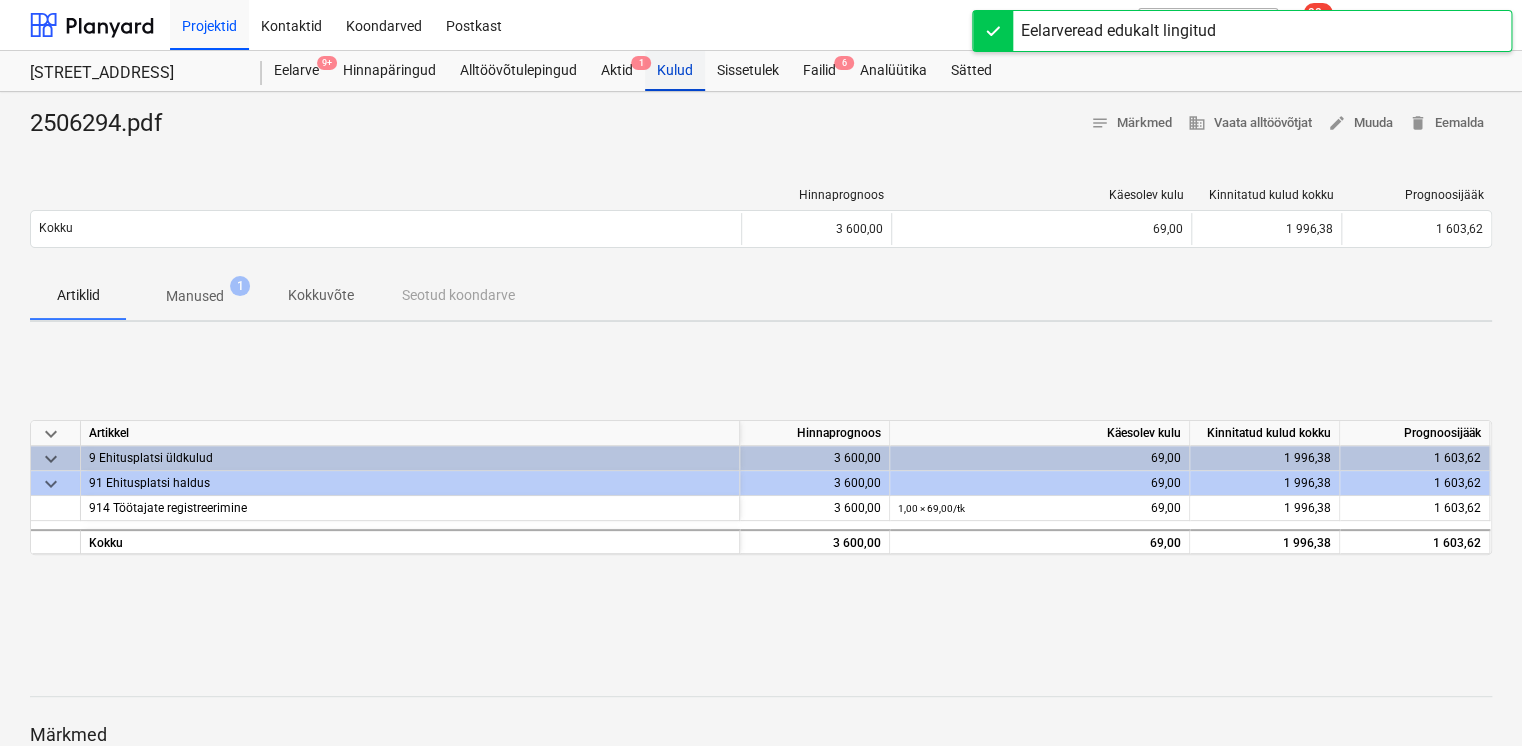 click on "Kulud" at bounding box center [675, 71] 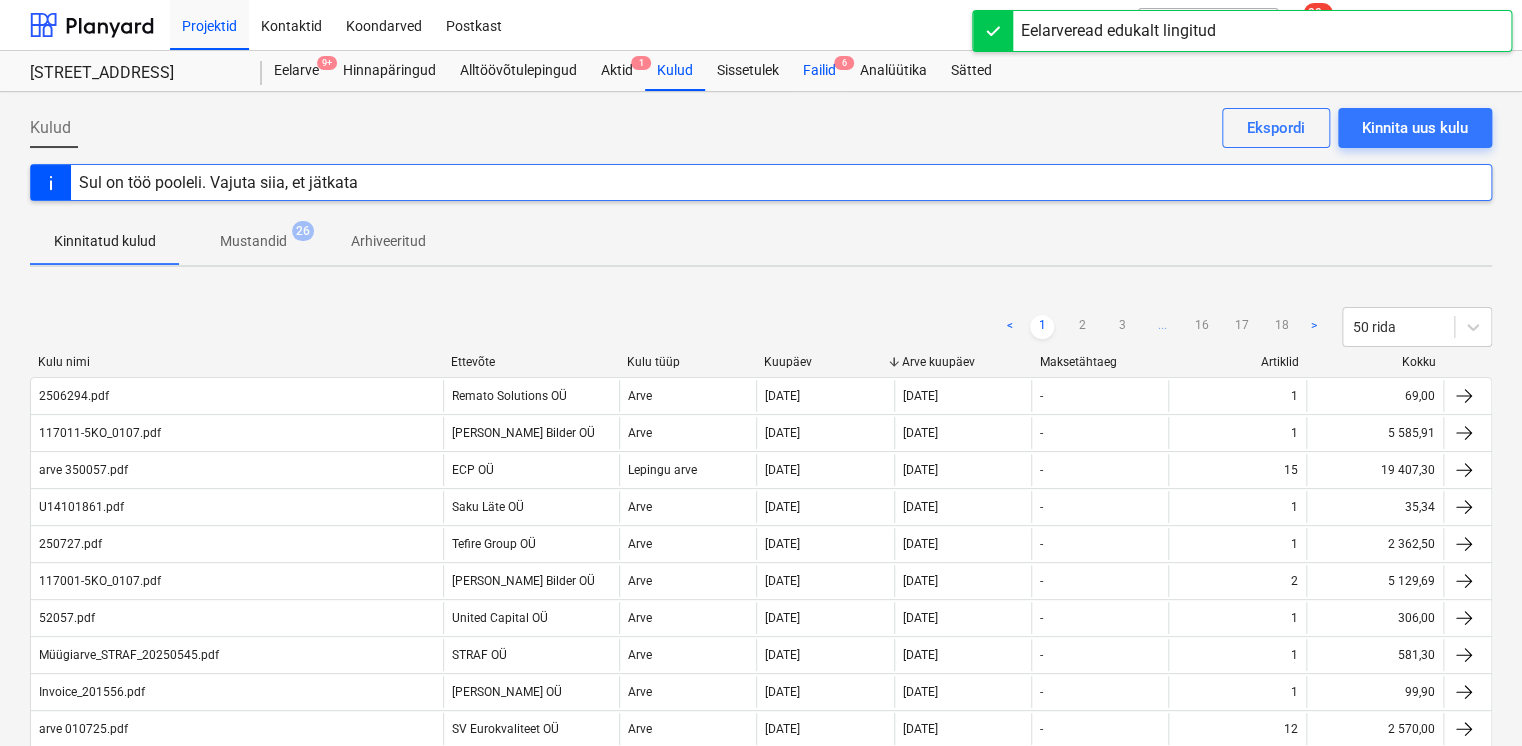click on "Failid 6" at bounding box center (819, 71) 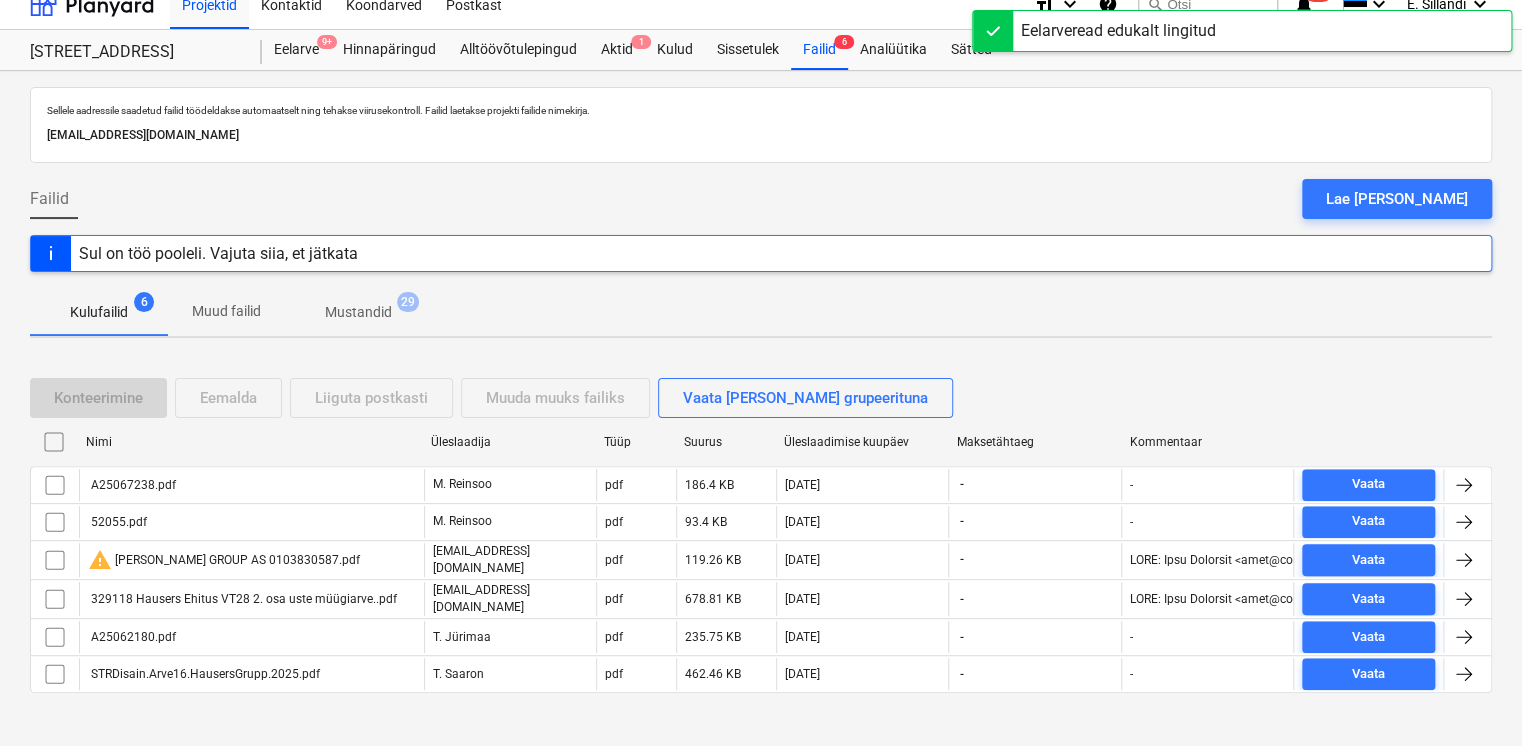 scroll, scrollTop: 32, scrollLeft: 0, axis: vertical 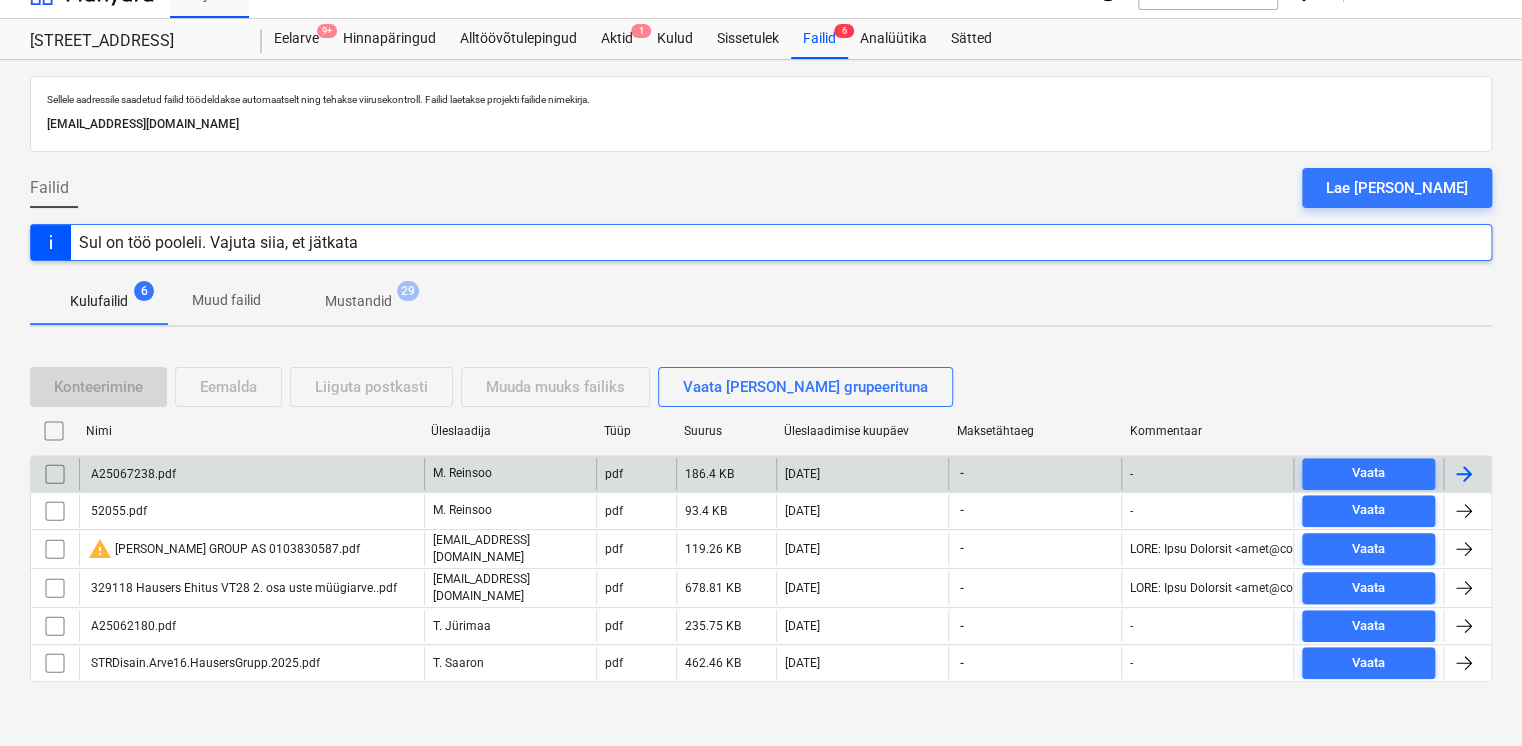 click on "A25067238.pdf" at bounding box center [251, 474] 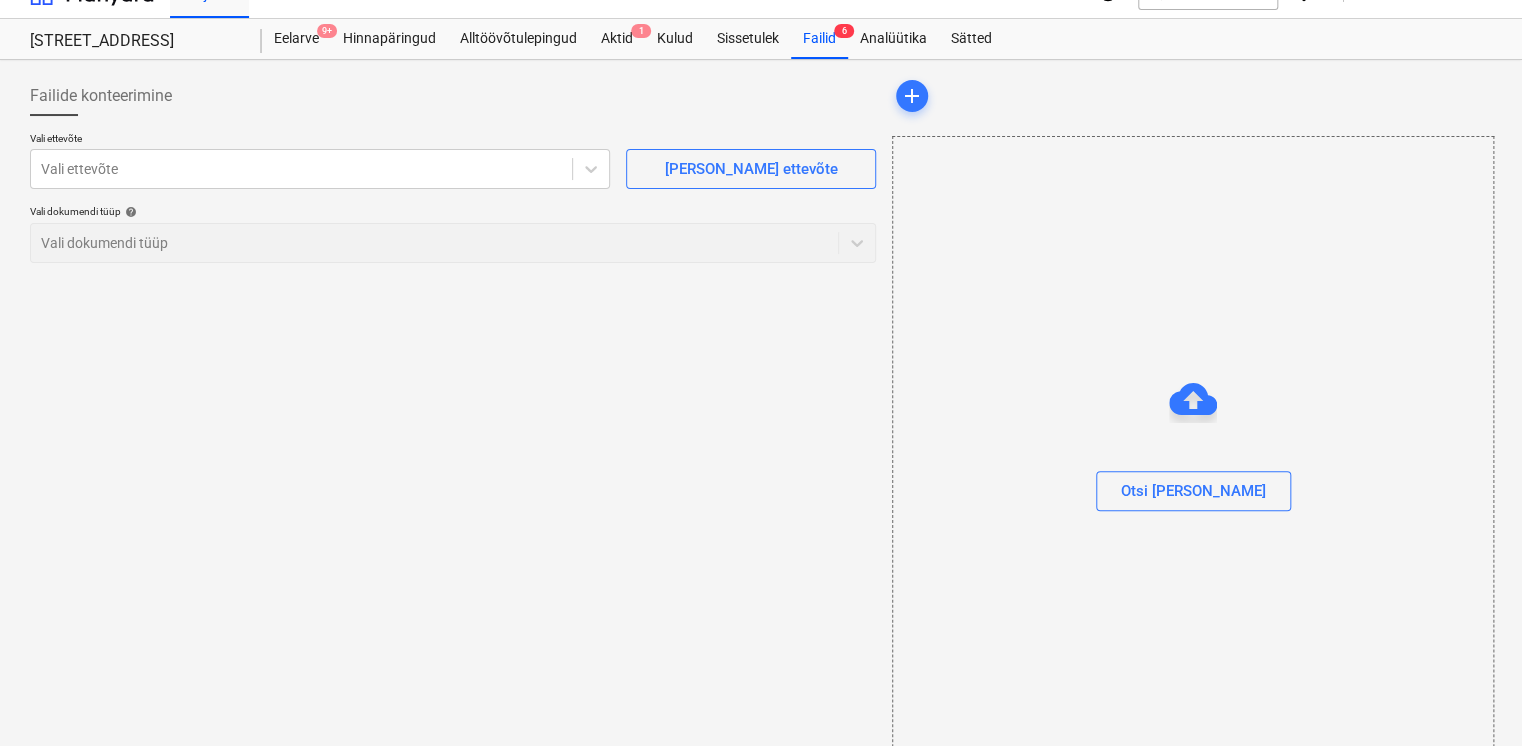 scroll, scrollTop: 0, scrollLeft: 0, axis: both 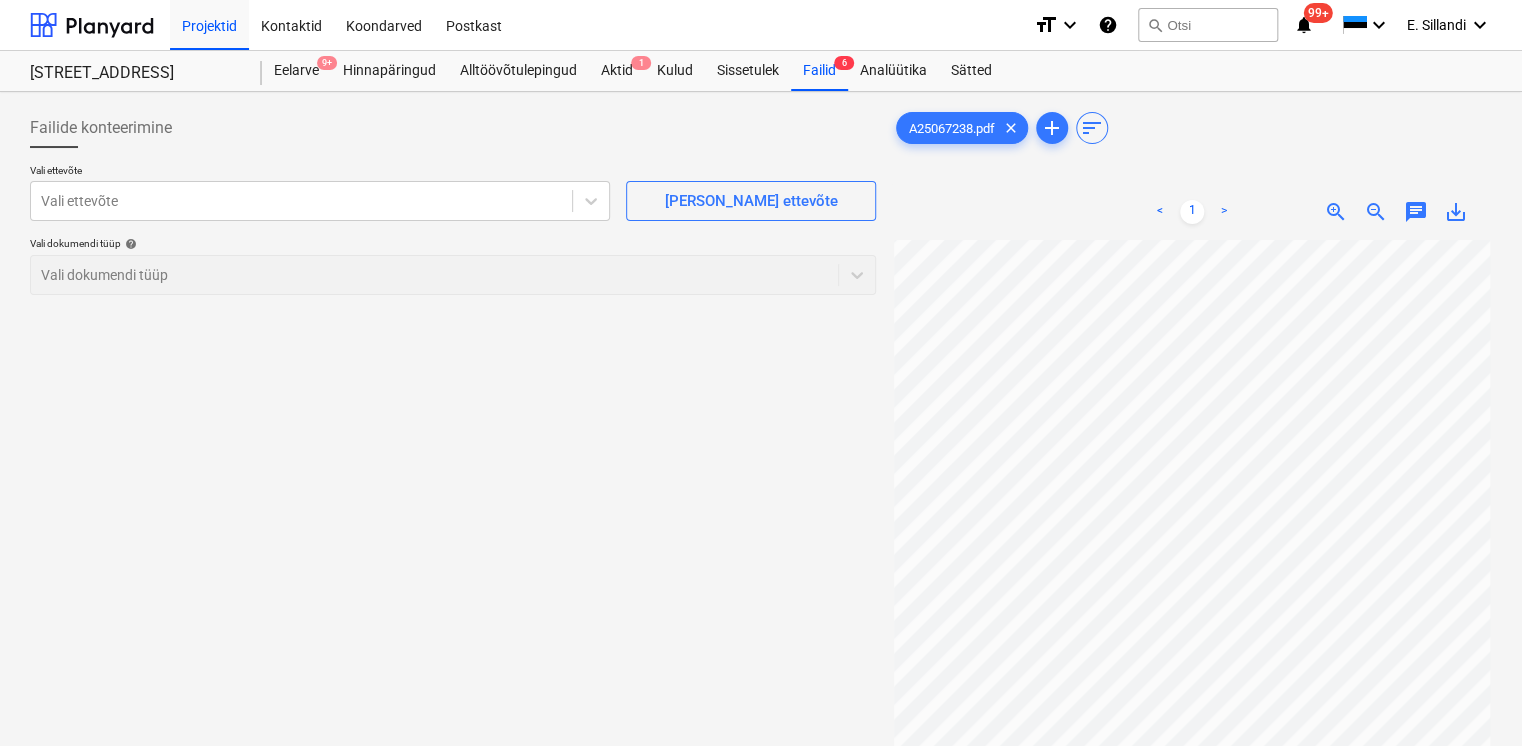 click on "save_alt" at bounding box center [1456, 212] 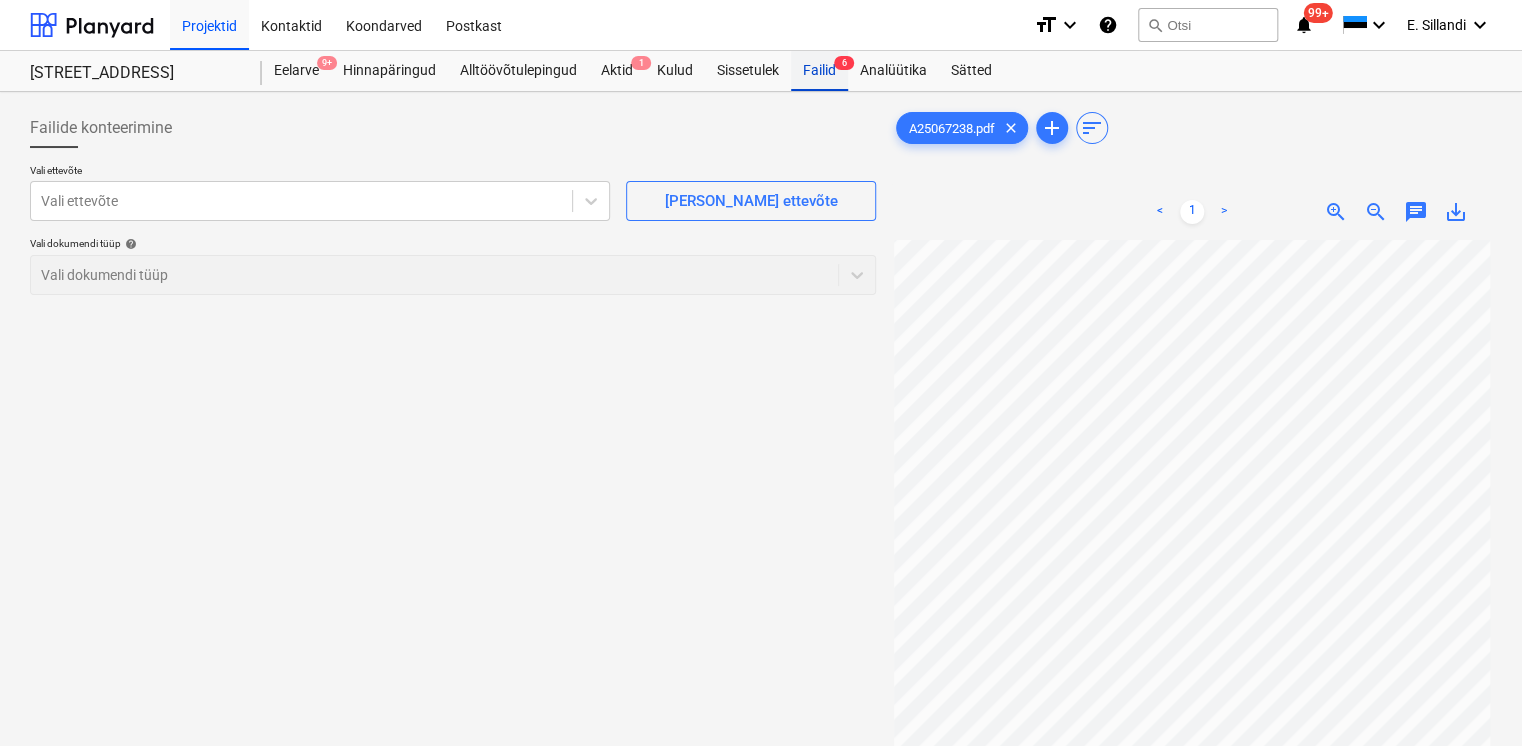 click on "Failid 6" at bounding box center (819, 71) 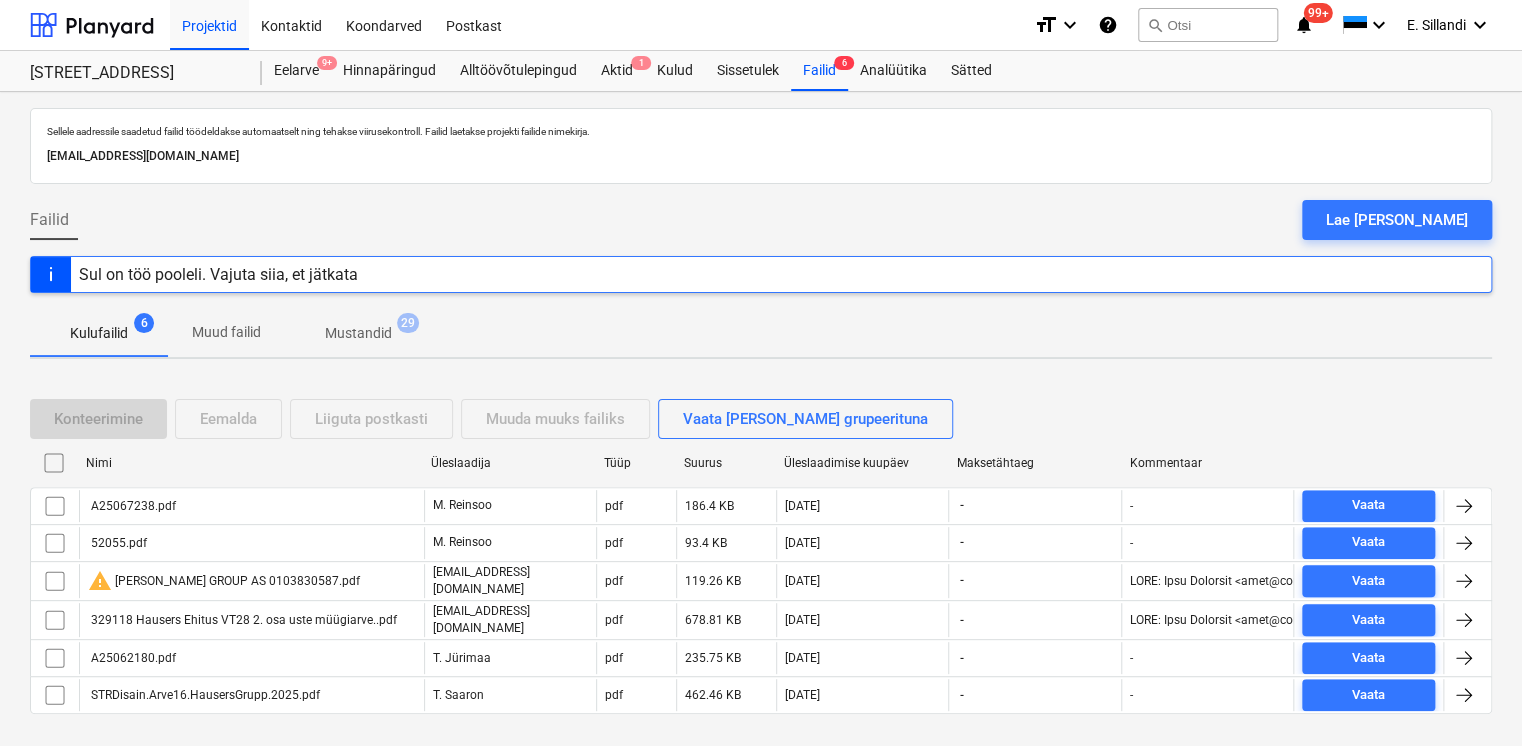 scroll, scrollTop: 32, scrollLeft: 0, axis: vertical 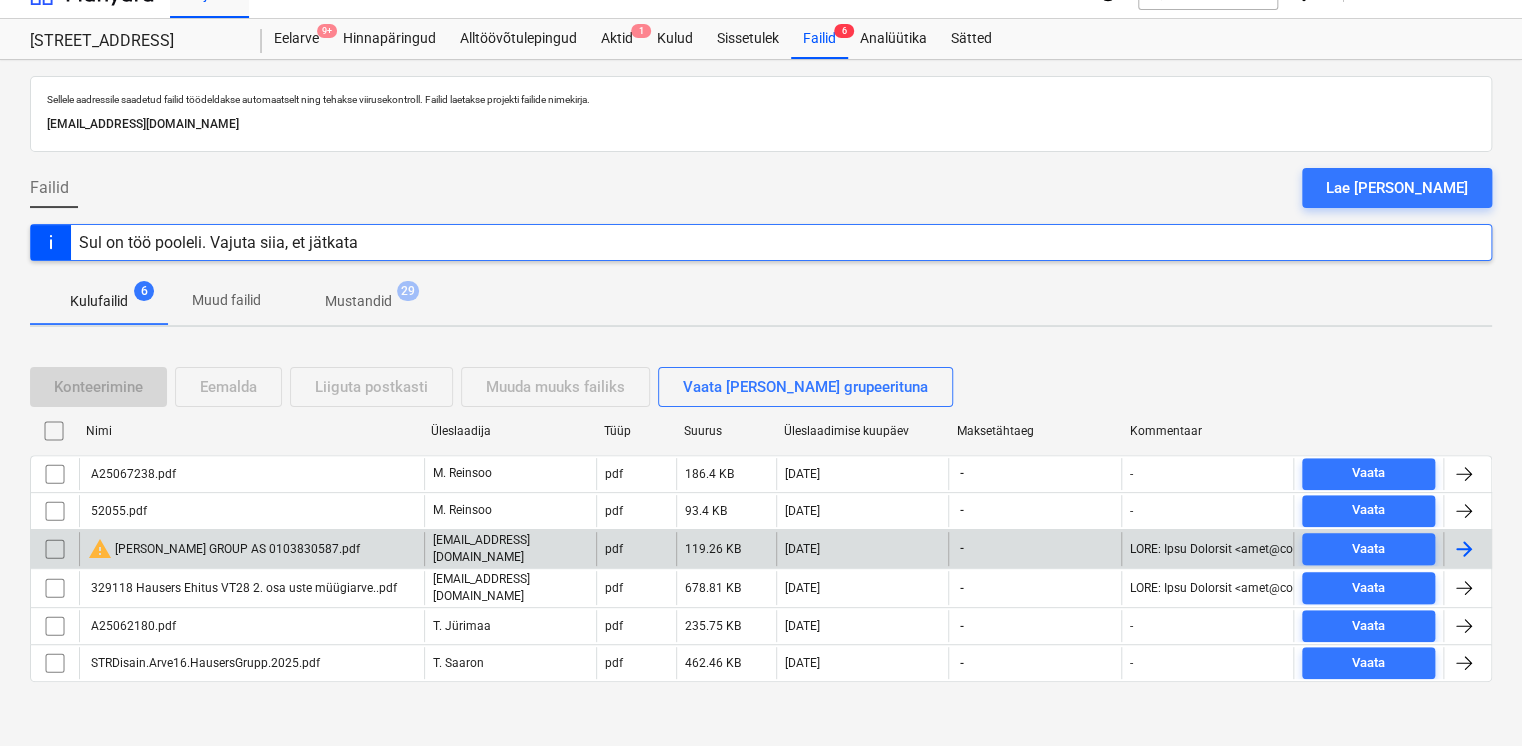click on "warning   BAUHOF GROUP AS 0103830587.pdf" at bounding box center (224, 549) 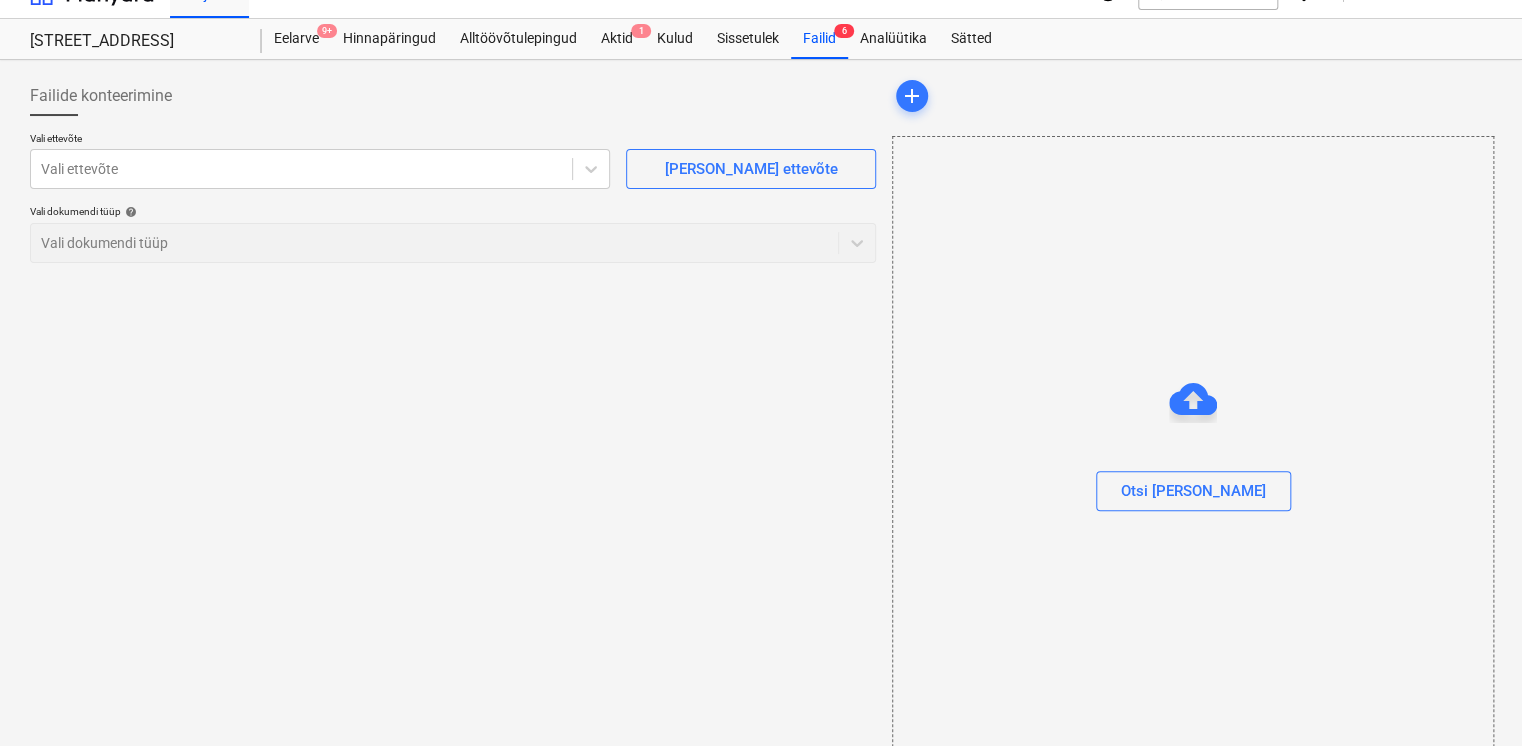 scroll, scrollTop: 0, scrollLeft: 0, axis: both 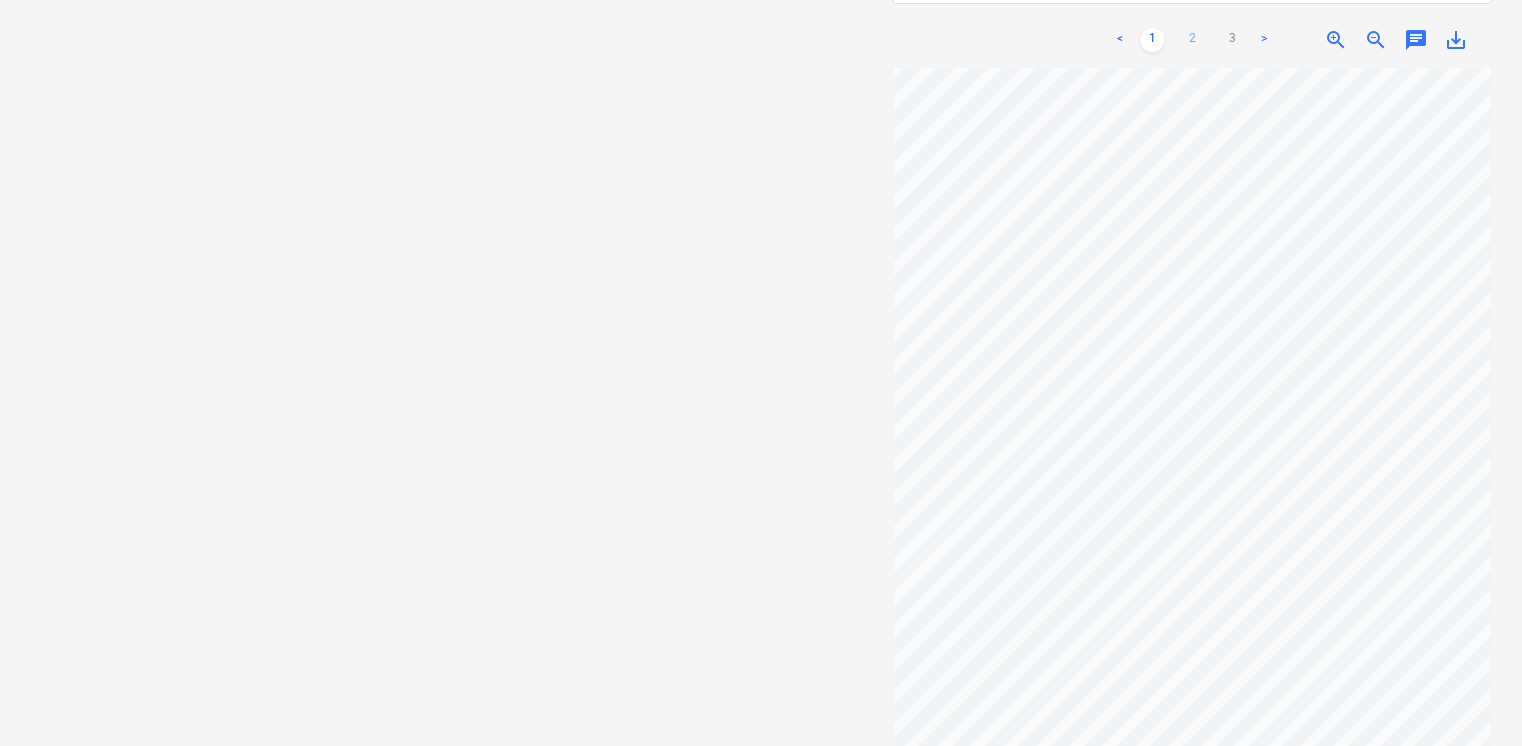 click on "2" at bounding box center [1192, 40] 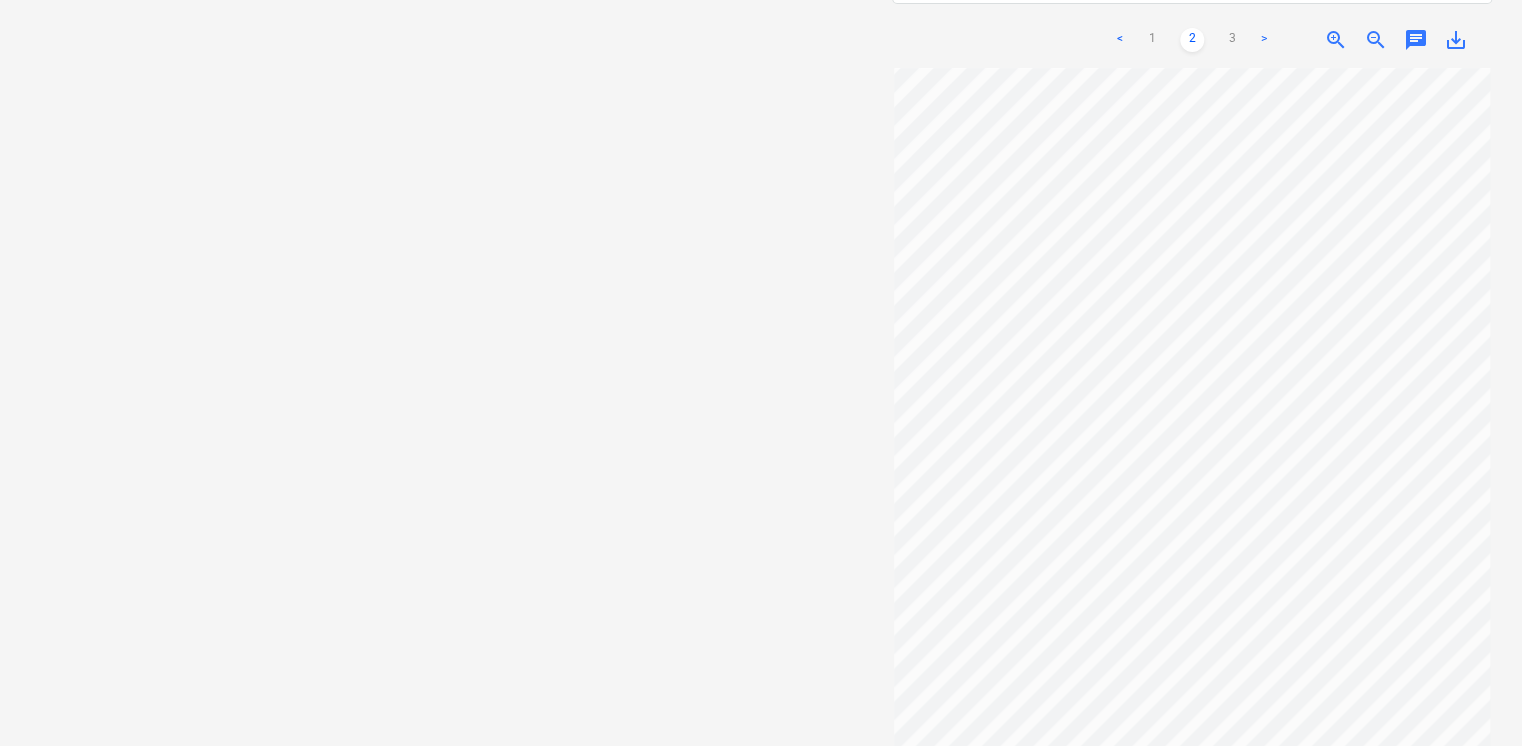 scroll, scrollTop: 0, scrollLeft: 0, axis: both 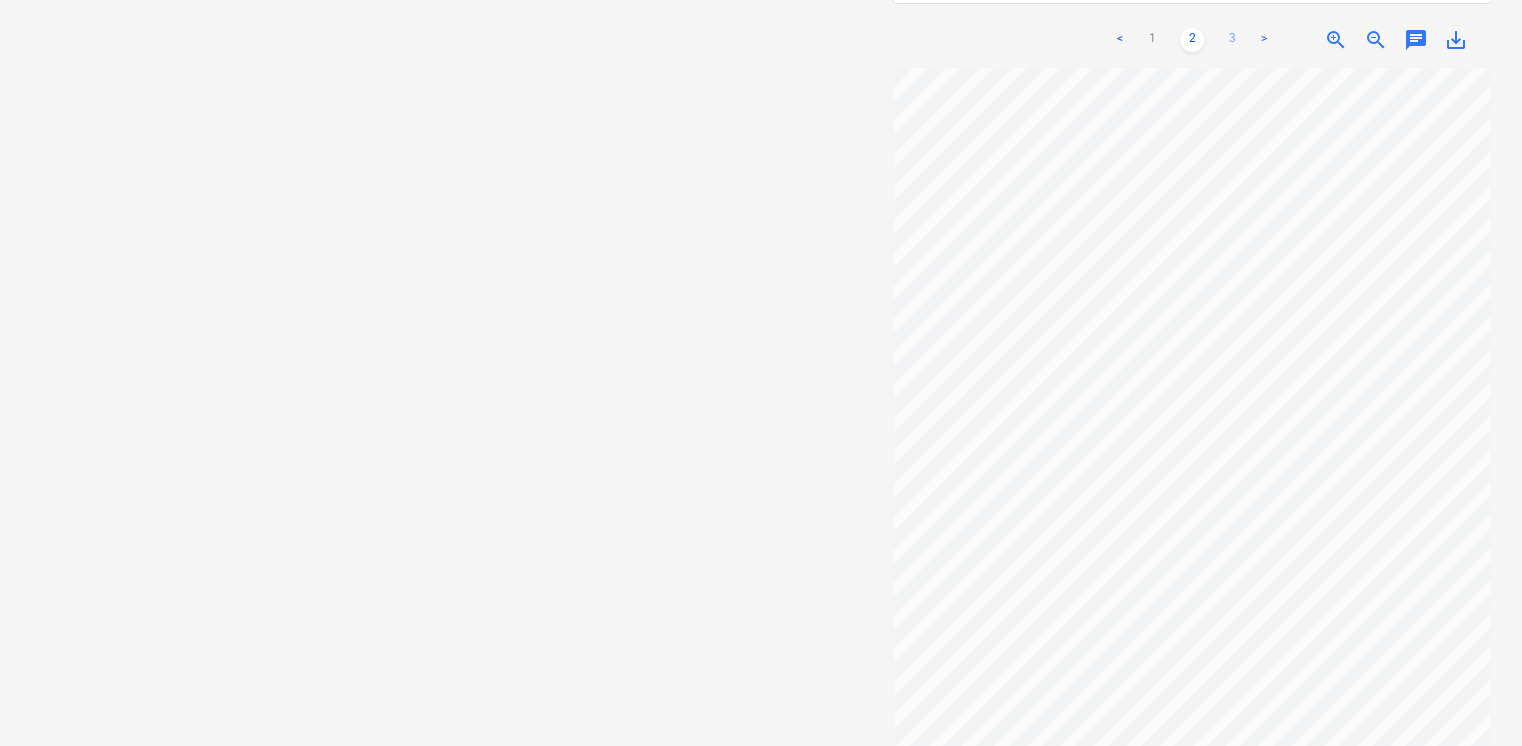 click on "3" at bounding box center [1232, 40] 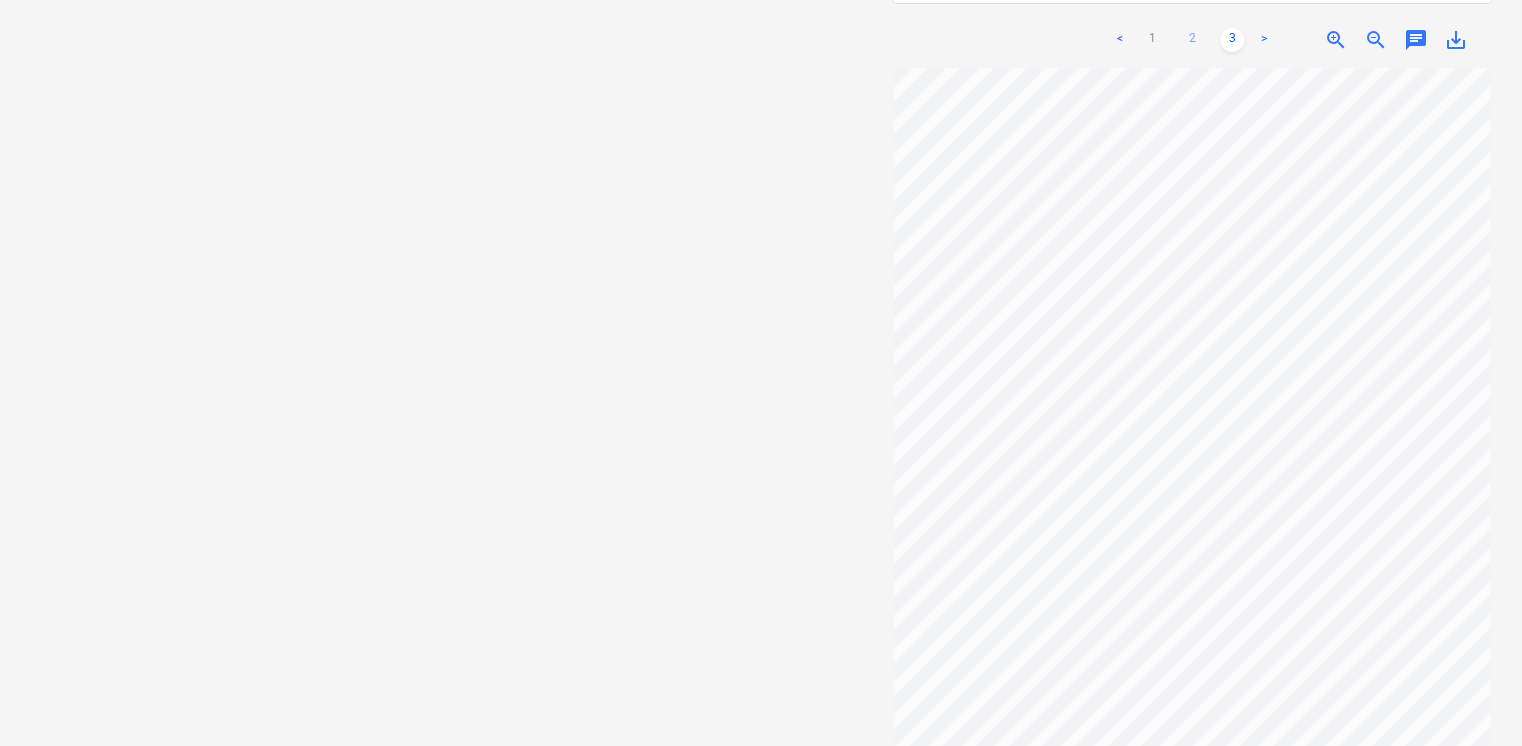 click on "2" at bounding box center [1192, 40] 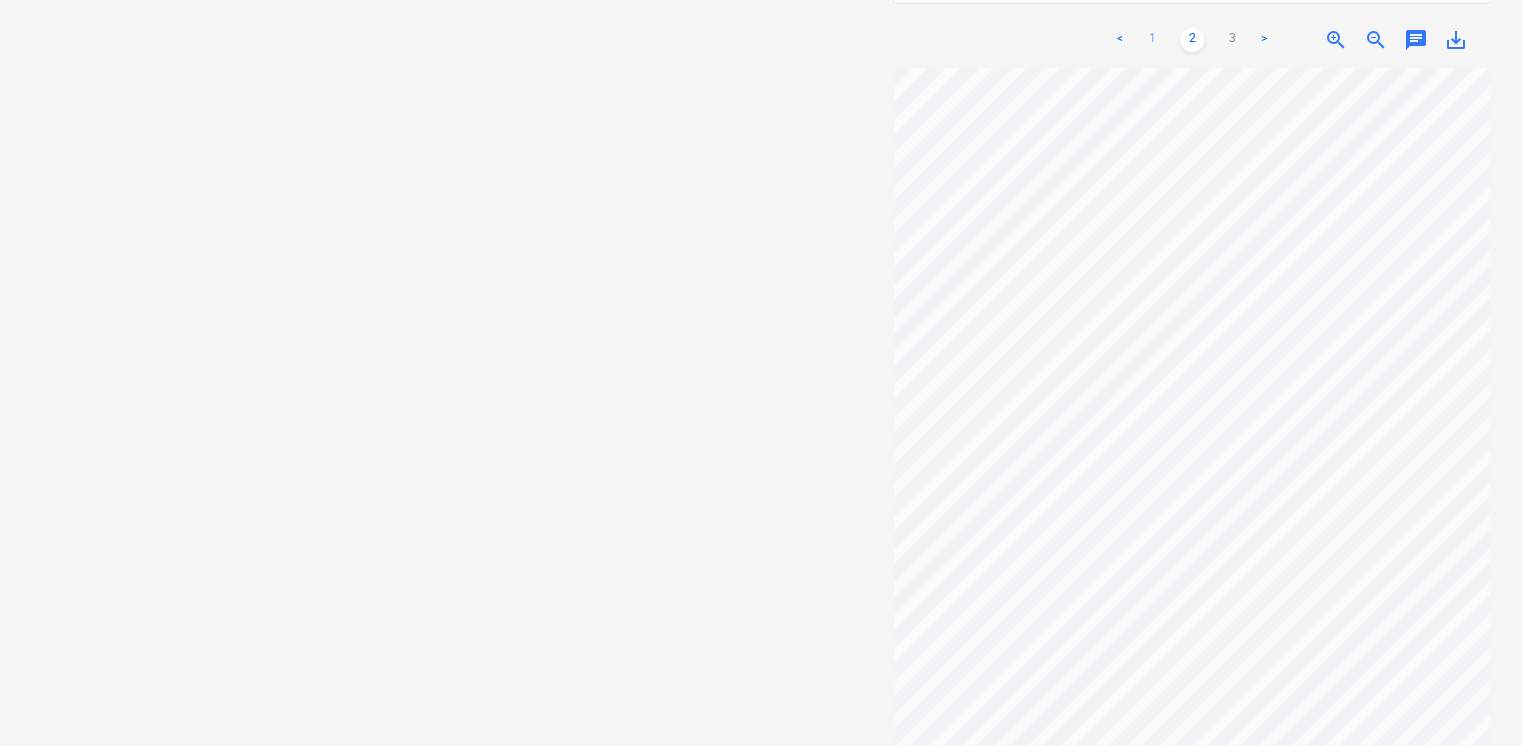 click on "1" at bounding box center (1152, 40) 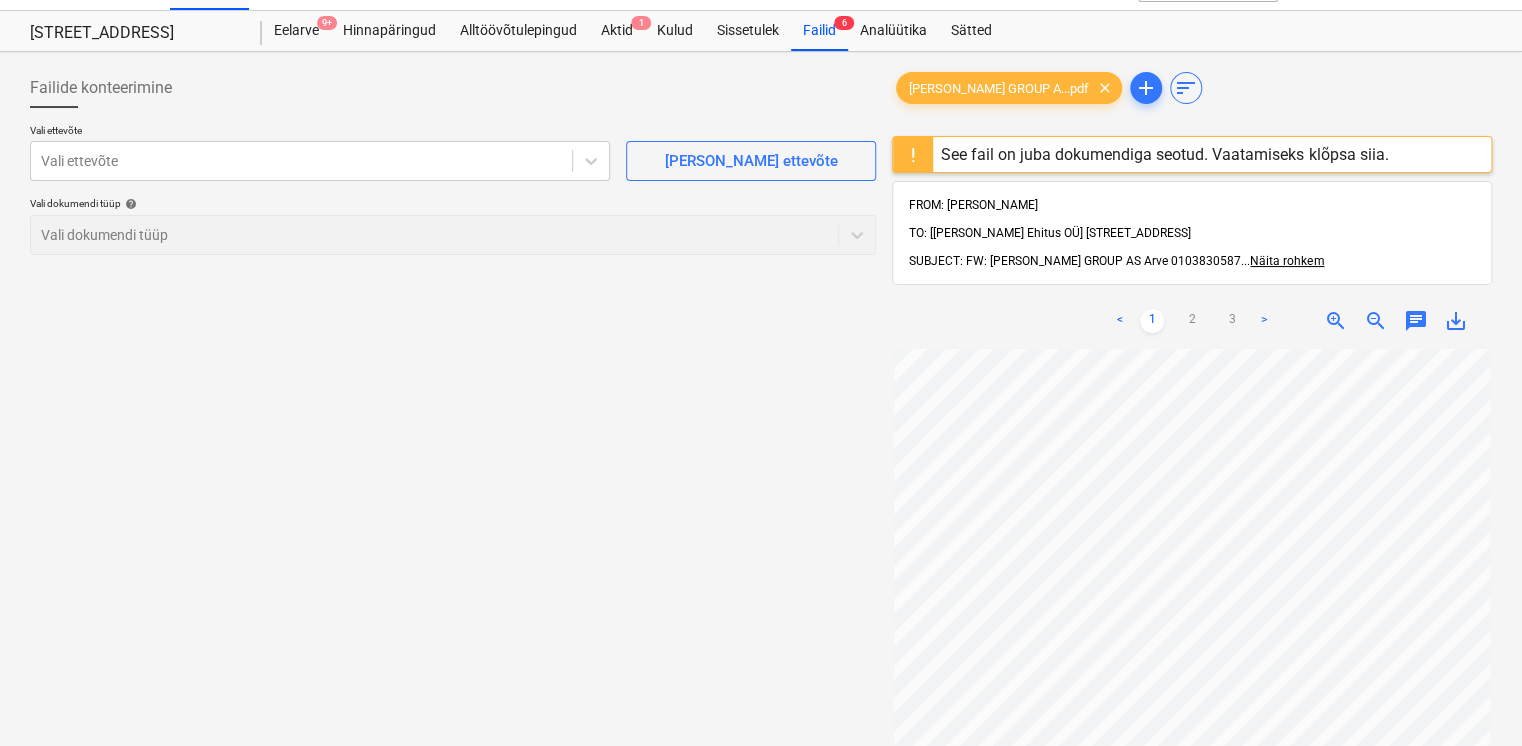 scroll, scrollTop: 0, scrollLeft: 0, axis: both 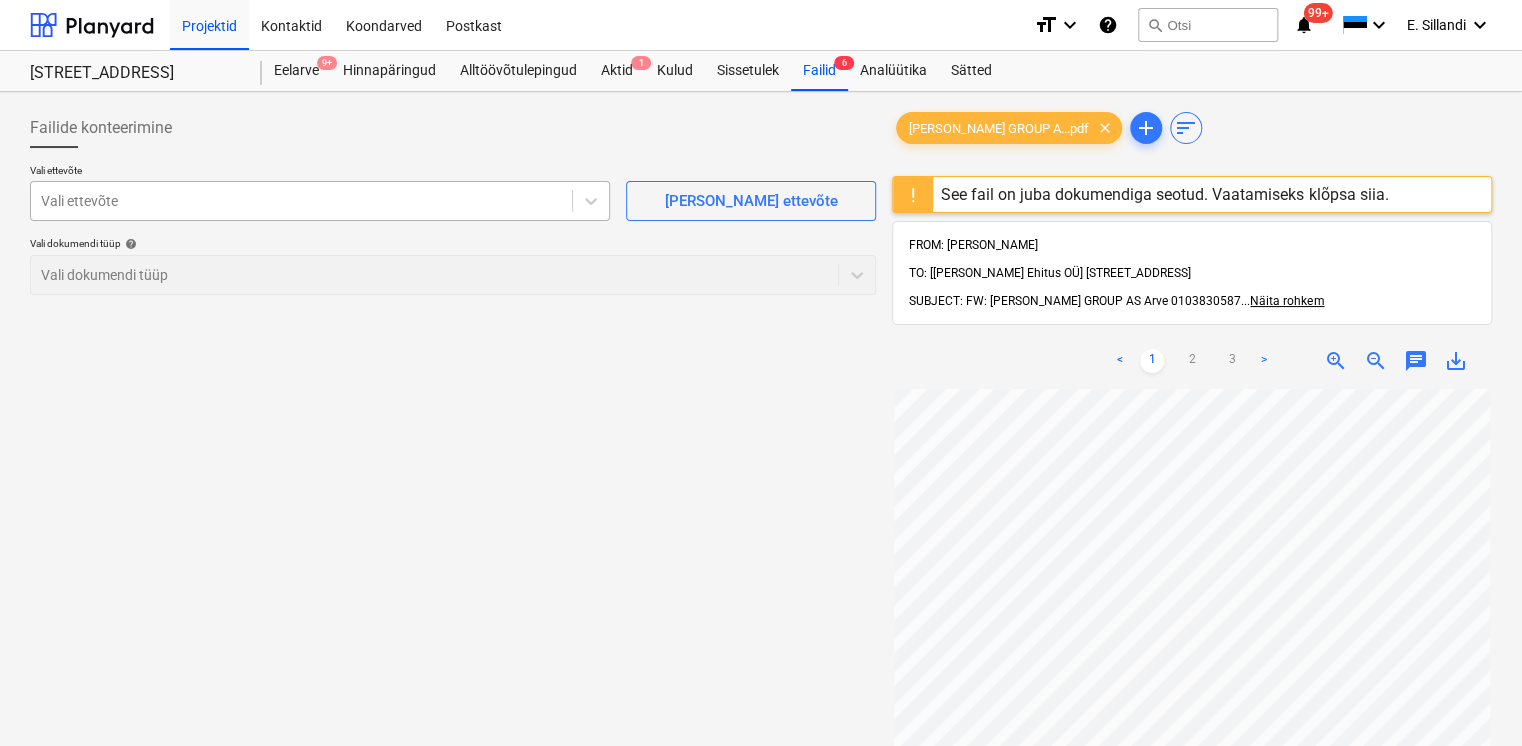 click at bounding box center [301, 201] 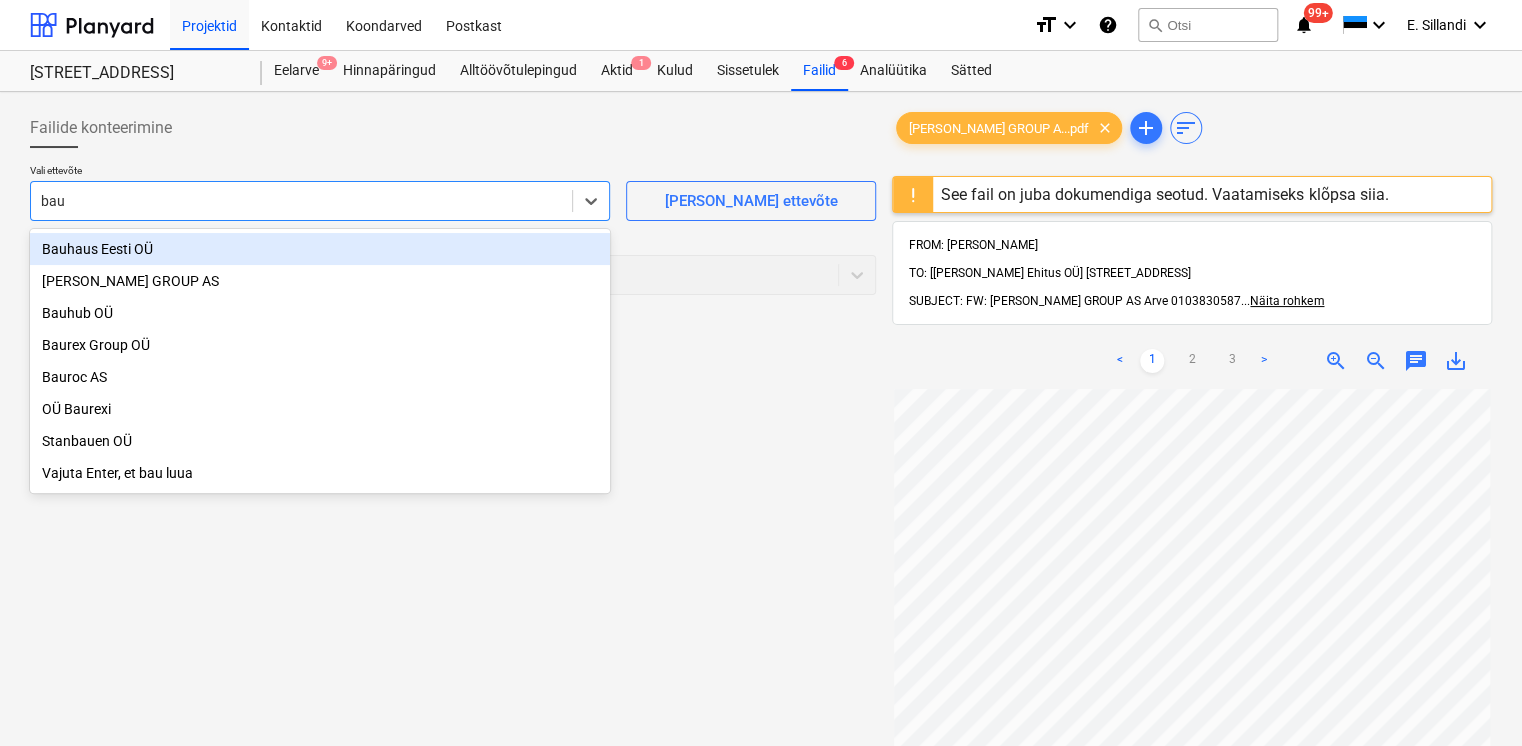 type on "bauh" 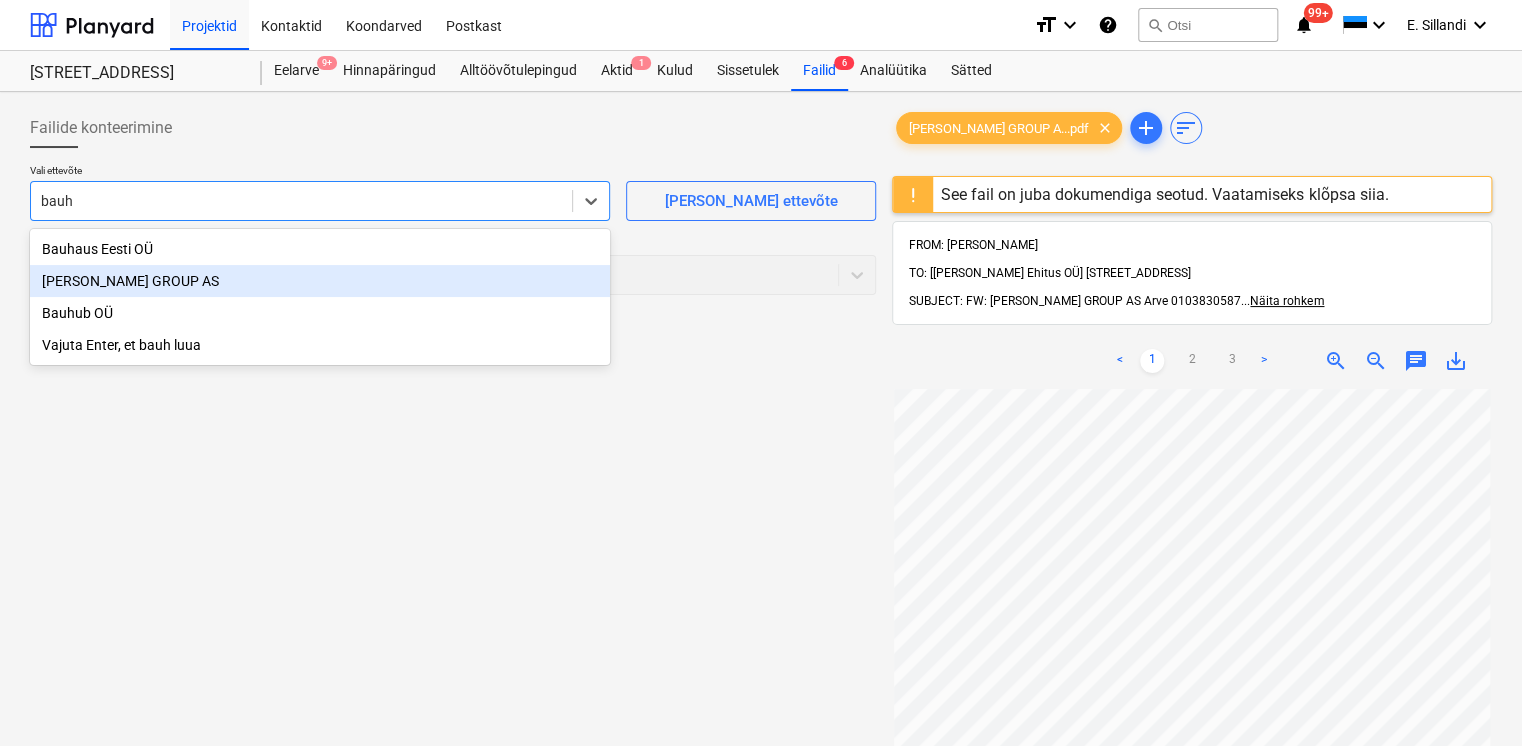 click on "[PERSON_NAME] GROUP AS" at bounding box center (320, 281) 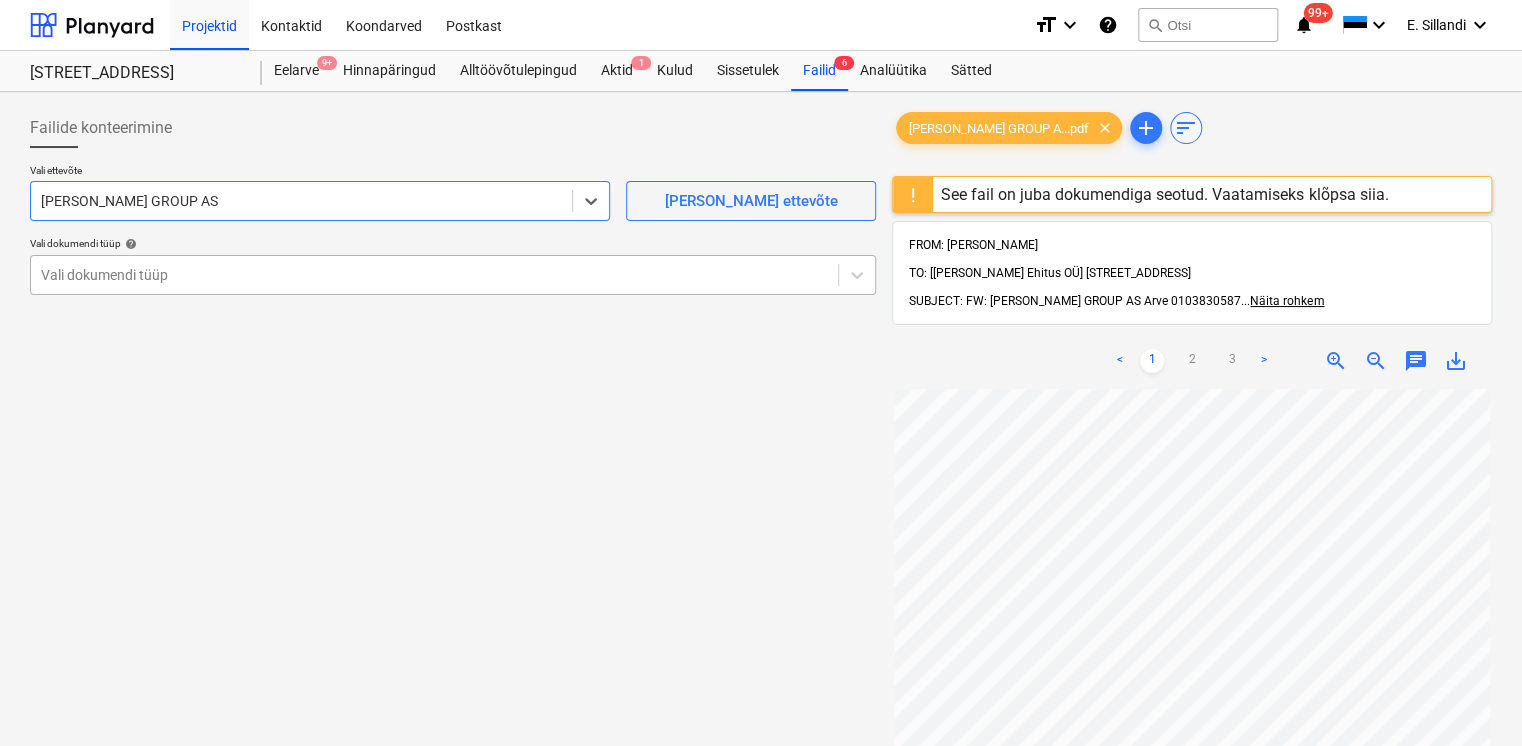 click at bounding box center [434, 275] 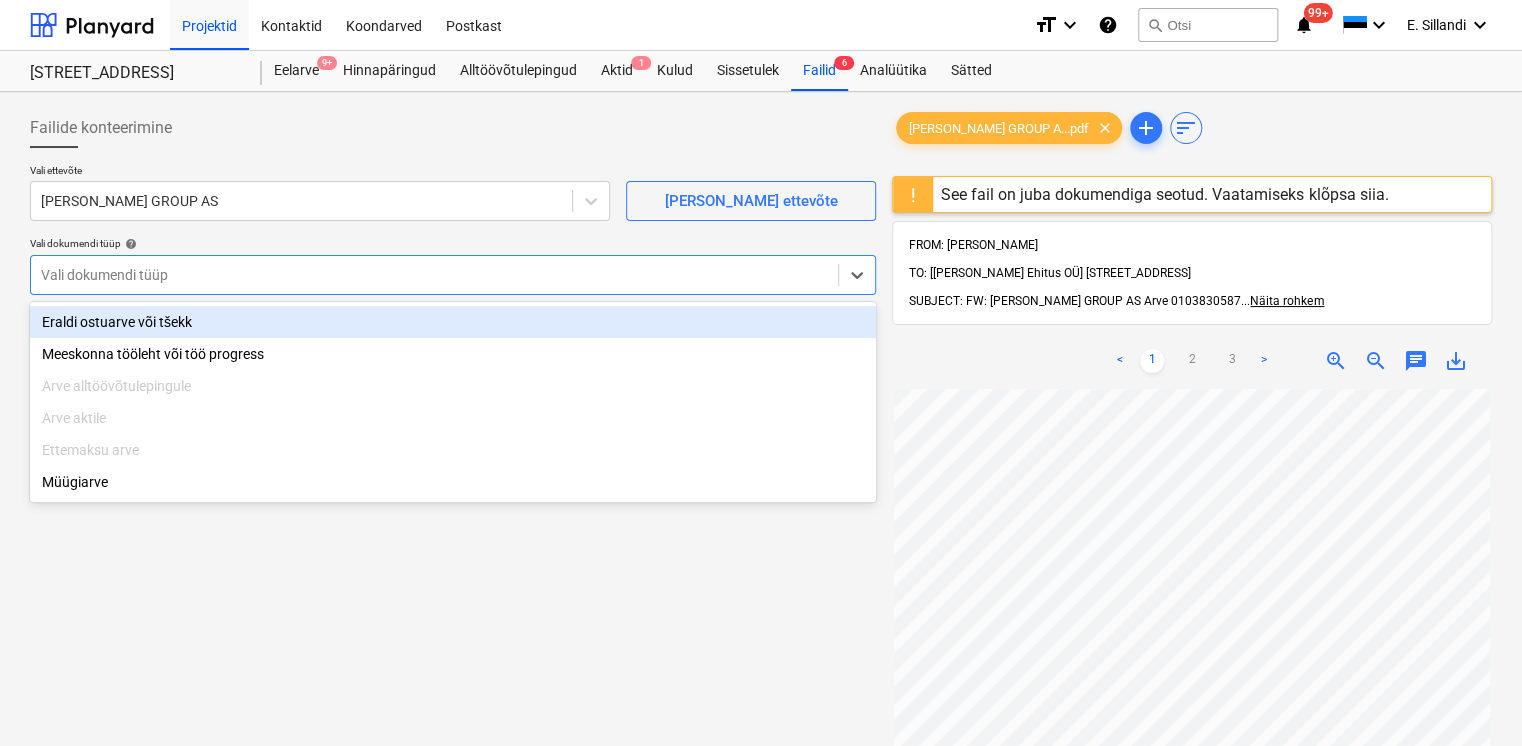 click on "Eraldi ostuarve või tšekk" at bounding box center [453, 322] 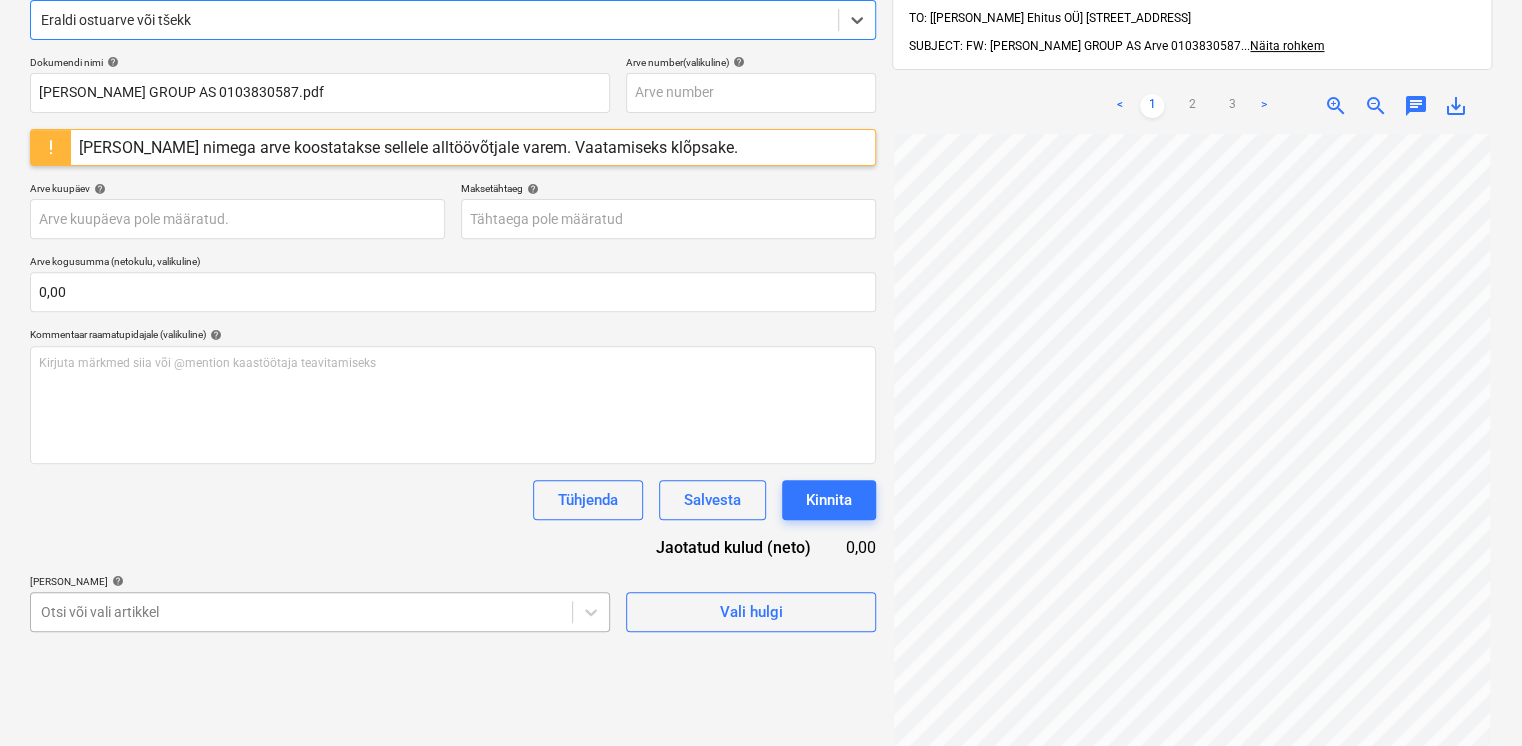 click on "Projektid Kontaktid Koondarved Postkast format_size keyboard_arrow_down help search Otsi notifications 99+ keyboard_arrow_down E. Sillandi keyboard_arrow_down Viieaia tee 28 Eelarve 9+ Hinnapäringud Alltöövõtulepingud Aktid 1 Kulud Sissetulek Failid 6 Analüütika Sätted Failide konteerimine Vali ettevõte BAUHOF GROUP AS   Lisa uus ettevõte Vali dokumendi tüüp help option Eraldi ostuarve või tšekk, selected.   Select is focused ,type to refine list, press Down to open the menu,  Eraldi ostuarve või tšekk Dokumendi nimi help BAUHOF GROUP AS 0103830587.pdf Arve number  (valikuline) help Selle arve nimega arve koostatakse sellele alltöövõtjale varem. Vaatamiseks klõpsake. Arve kuupäev help Press the down arrow key to interact with the calendar and
select a date. Press the question mark key to get the keyboard shortcuts for changing dates. Maksetähtaeg help Arve kogusumma (netokulu, valikuline) 0,00 Kommentaar raamatupidajale (valikuline) help ﻿ Tühjenda Salvesta Kinnita 0,00 help <" at bounding box center (761, 118) 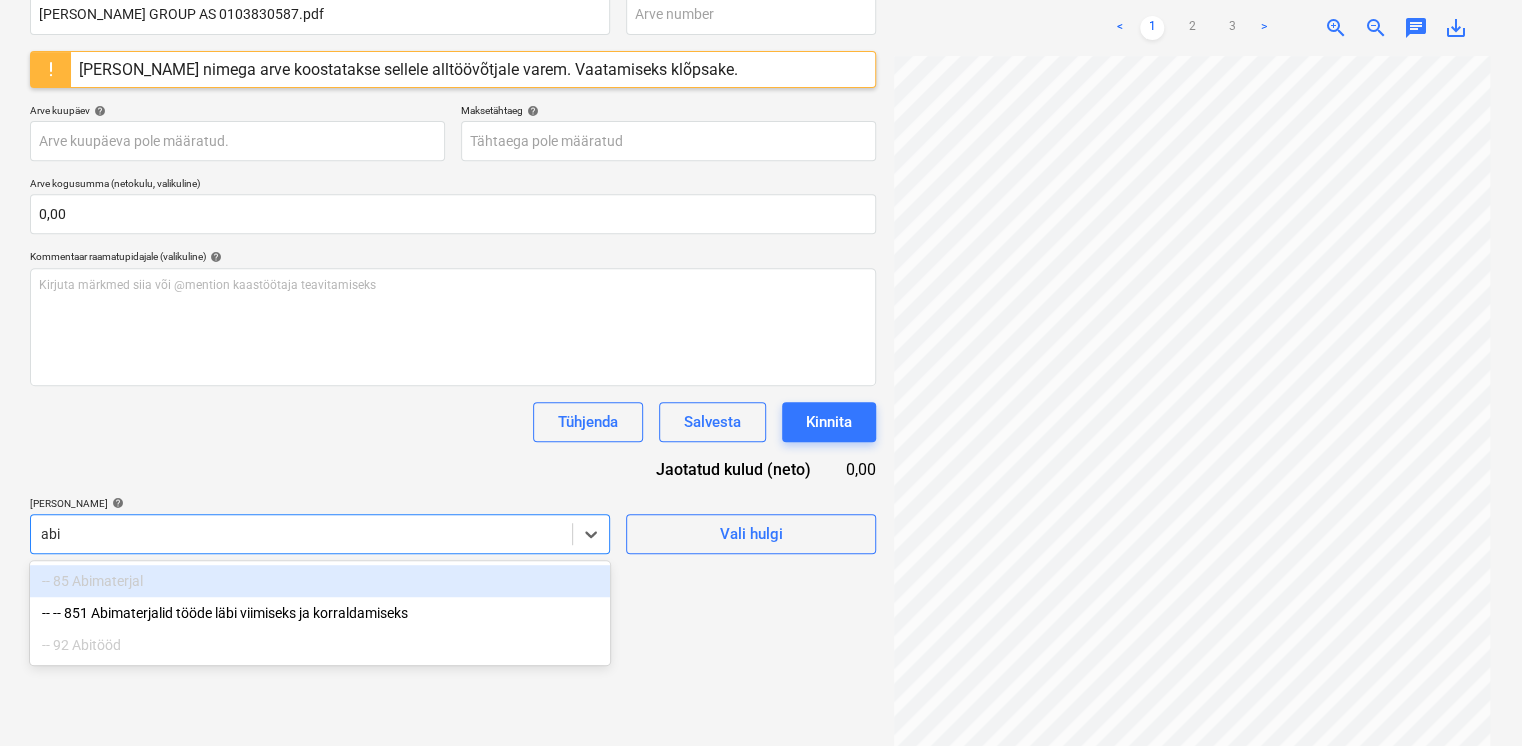 scroll, scrollTop: 321, scrollLeft: 0, axis: vertical 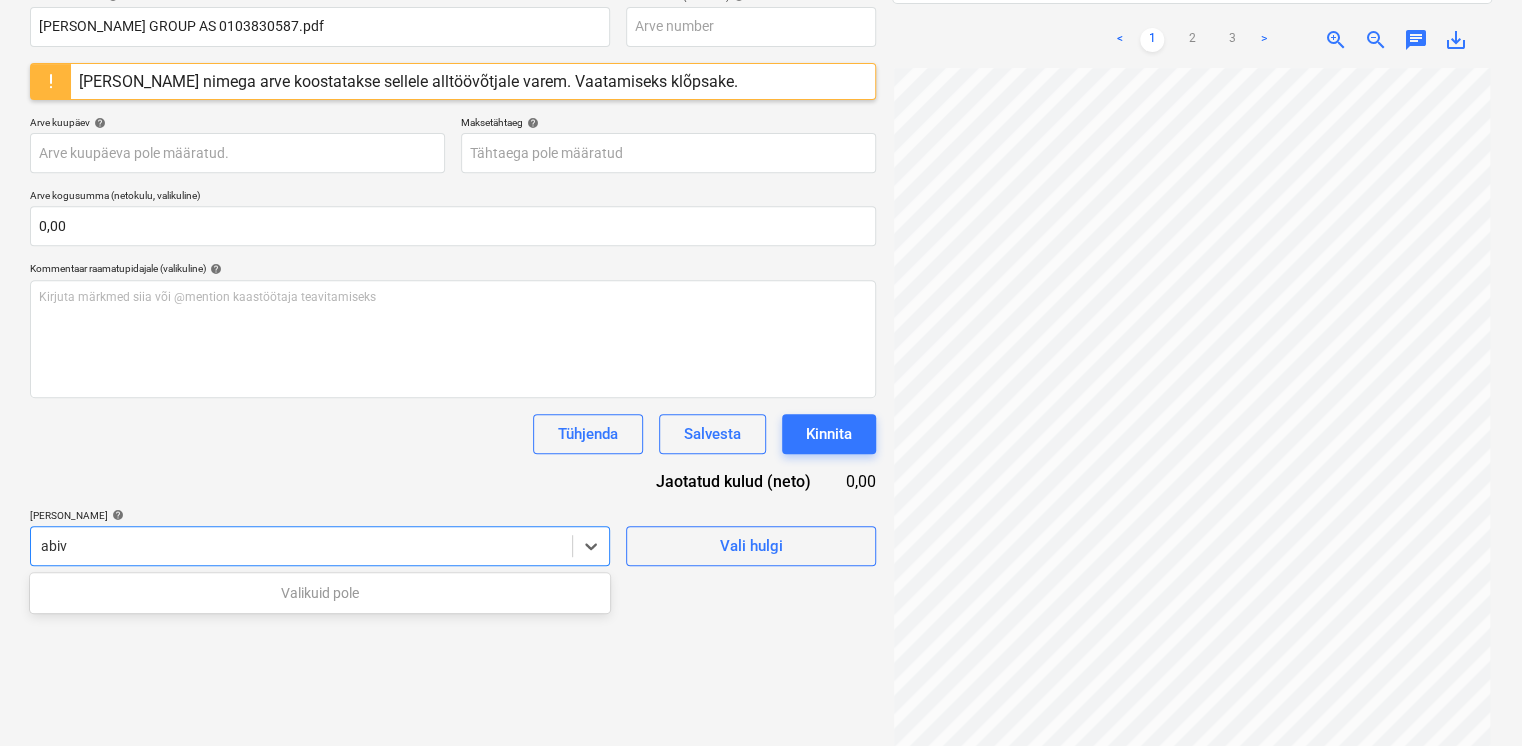 type on "abi" 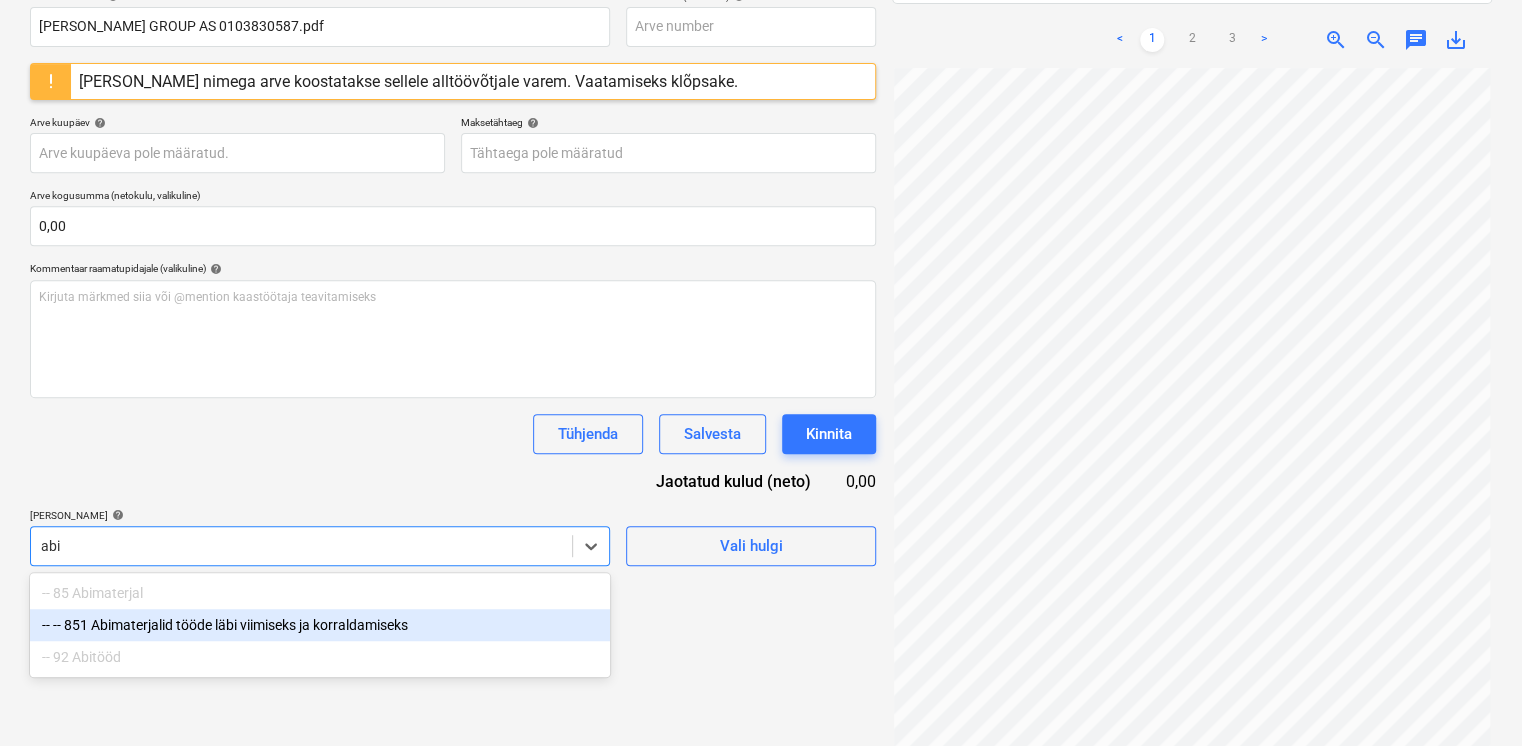 click on "-- --  851 Abimaterjalid tööde läbi viimiseks ja korraldamiseks" at bounding box center [320, 625] 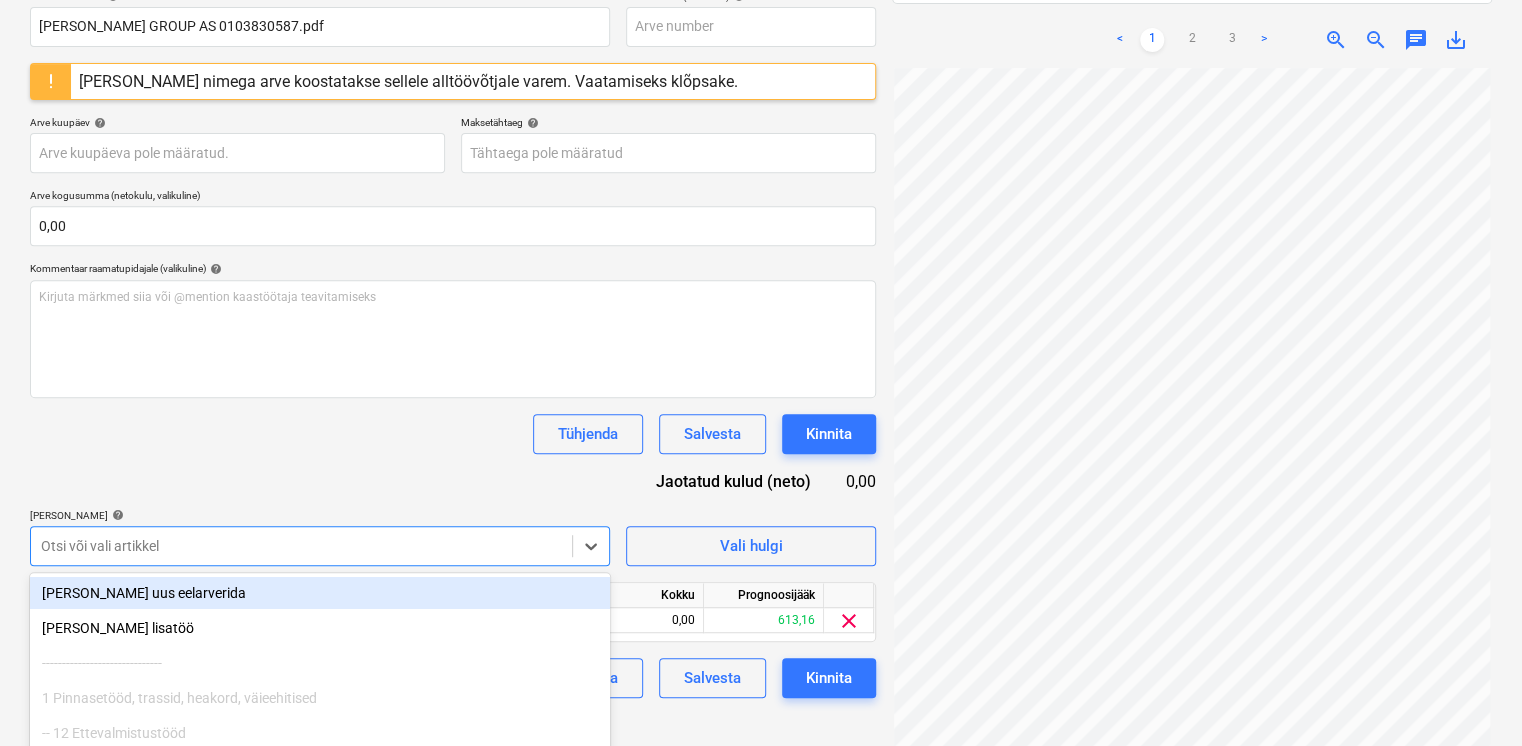 click on "Dokumendi nimi help BAUHOF GROUP AS 0103830587.pdf Arve number  (valikuline) help Selle arve nimega arve koostatakse sellele alltöövõtjale varem. Vaatamiseks klõpsake. Arve kuupäev help Press the down arrow key to interact with the calendar and
select a date. Press the question mark key to get the keyboard shortcuts for changing dates. Maksetähtaeg help Press the down arrow key to interact with the calendar and
select a date. Press the question mark key to get the keyboard shortcuts for changing dates. Arve kogusumma (netokulu, valikuline) 0,00 Kommentaar raamatupidajale (valikuline) help Kirjuta märkmed siia või @mention kaastöötaja teavitamiseks ﻿ Tühjenda Salvesta Kinnita Jaotatud kulud (neto) 0,00 Lisa artiklid help option -- --  851 Abimaterjalid tööde läbi viimiseks ja korraldamiseks, selected. Otsi või vali artikkel Vali hulgi Artikli nimi Ühik Kogus Ühiku hind Kokku Prognoosijääk 851 Abimaterjalid tööde läbi viimiseks ja korraldamiseks 0,00 0,00 0,00 613,16 clear Tühjenda" at bounding box center (453, 344) 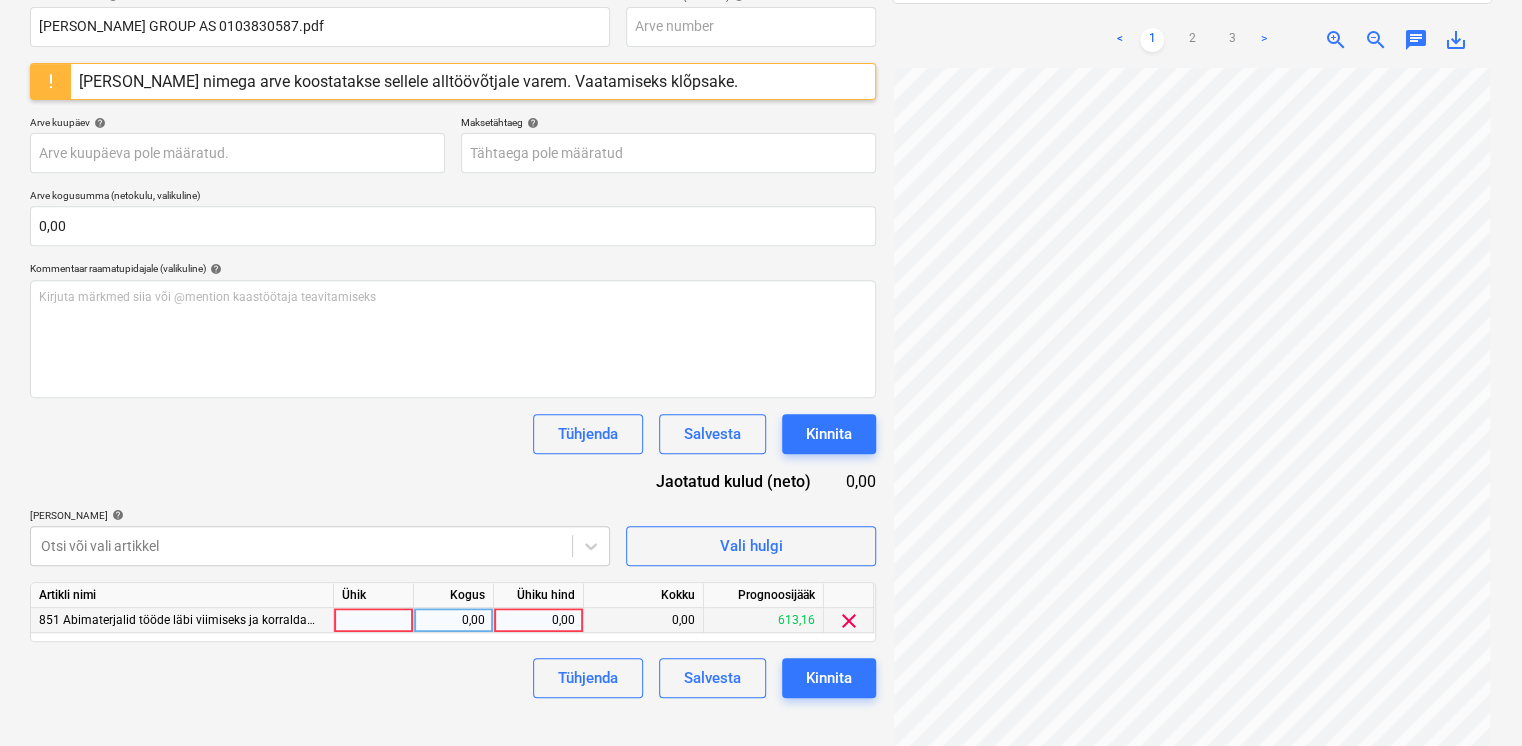 click on "0,00" at bounding box center [538, 620] 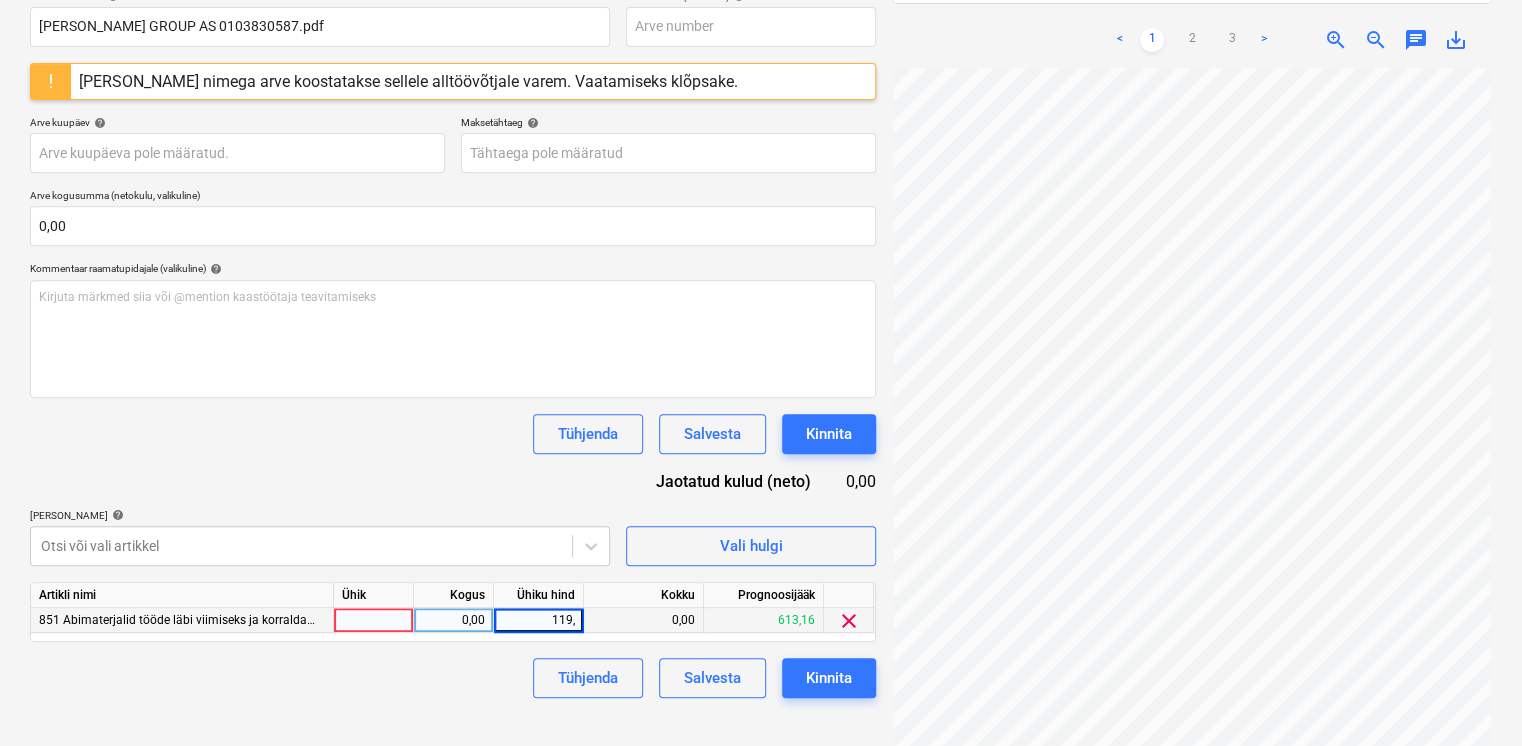 type on "119,4" 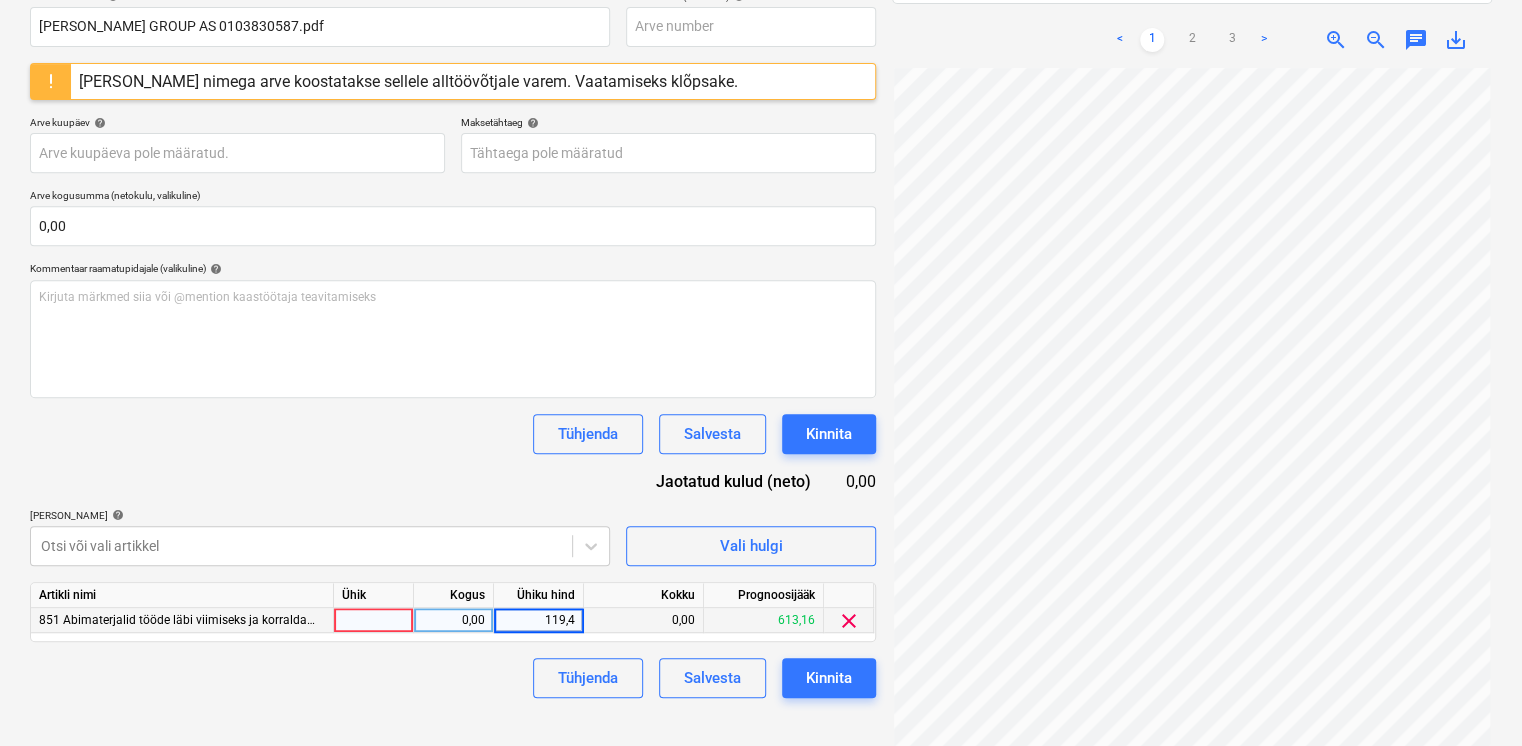 click on "Lisa artiklid help" at bounding box center [320, 515] 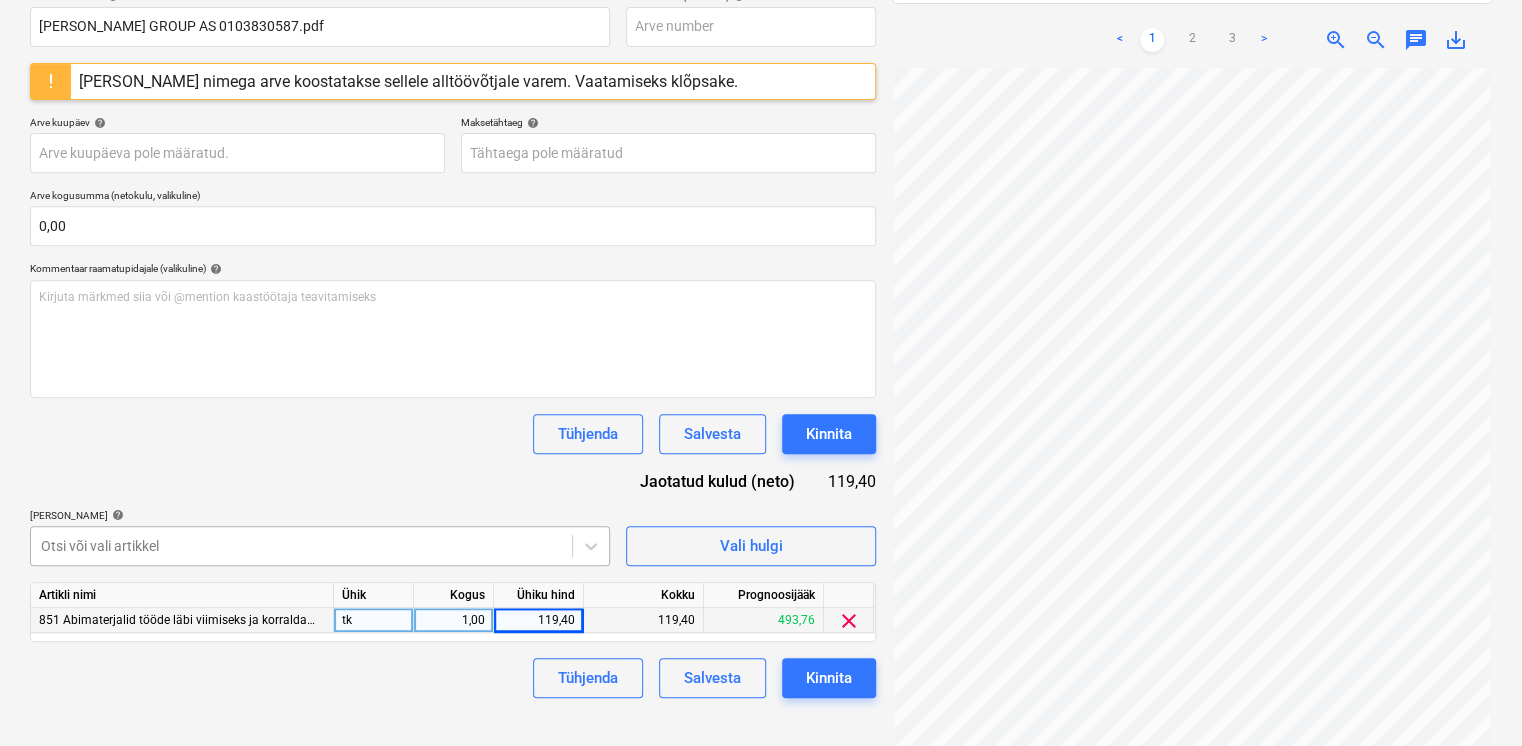 click on "Projektid Kontaktid Koondarved Postkast format_size keyboard_arrow_down help search Otsi notifications 99+ keyboard_arrow_down E. Sillandi keyboard_arrow_down Viieaia tee 28 Eelarve 9+ Hinnapäringud Alltöövõtulepingud Aktid 1 Kulud Sissetulek Failid 6 Analüütika Sätted Failide konteerimine Vali ettevõte BAUHOF GROUP AS   Lisa uus ettevõte Vali dokumendi tüüp help Eraldi ostuarve või tšekk Dokumendi nimi help BAUHOF GROUP AS 0103830587.pdf Arve number  (valikuline) help Selle arve nimega arve koostatakse sellele alltöövõtjale varem. Vaatamiseks klõpsake. Arve kuupäev help Press the down arrow key to interact with the calendar and
select a date. Press the question mark key to get the keyboard shortcuts for changing dates. Maksetähtaeg help Press the down arrow key to interact with the calendar and
select a date. Press the question mark key to get the keyboard shortcuts for changing dates. Arve kogusumma (netokulu, valikuline) 0,00 Kommentaar raamatupidajale (valikuline) help ﻿ tk" at bounding box center [761, 52] 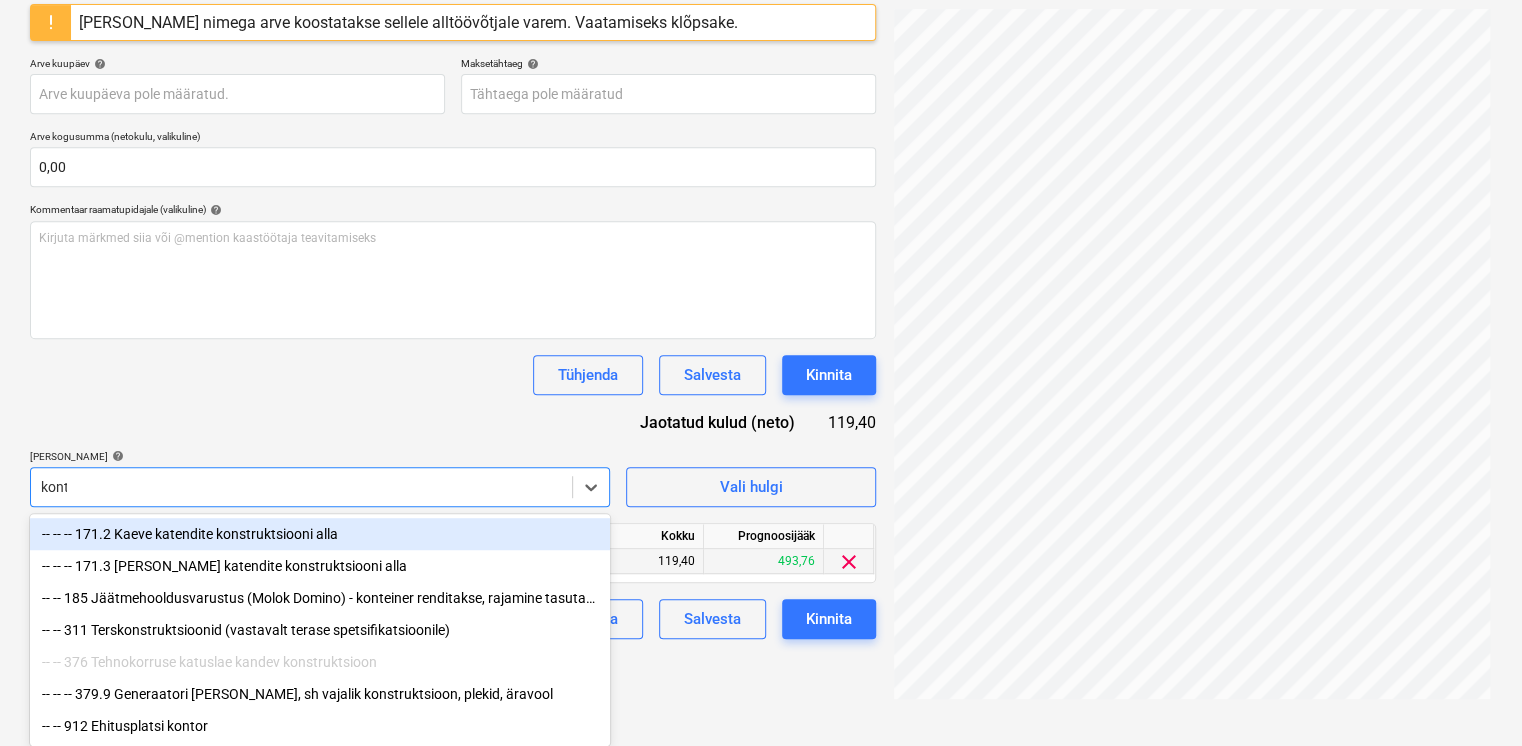 scroll, scrollTop: 321, scrollLeft: 0, axis: vertical 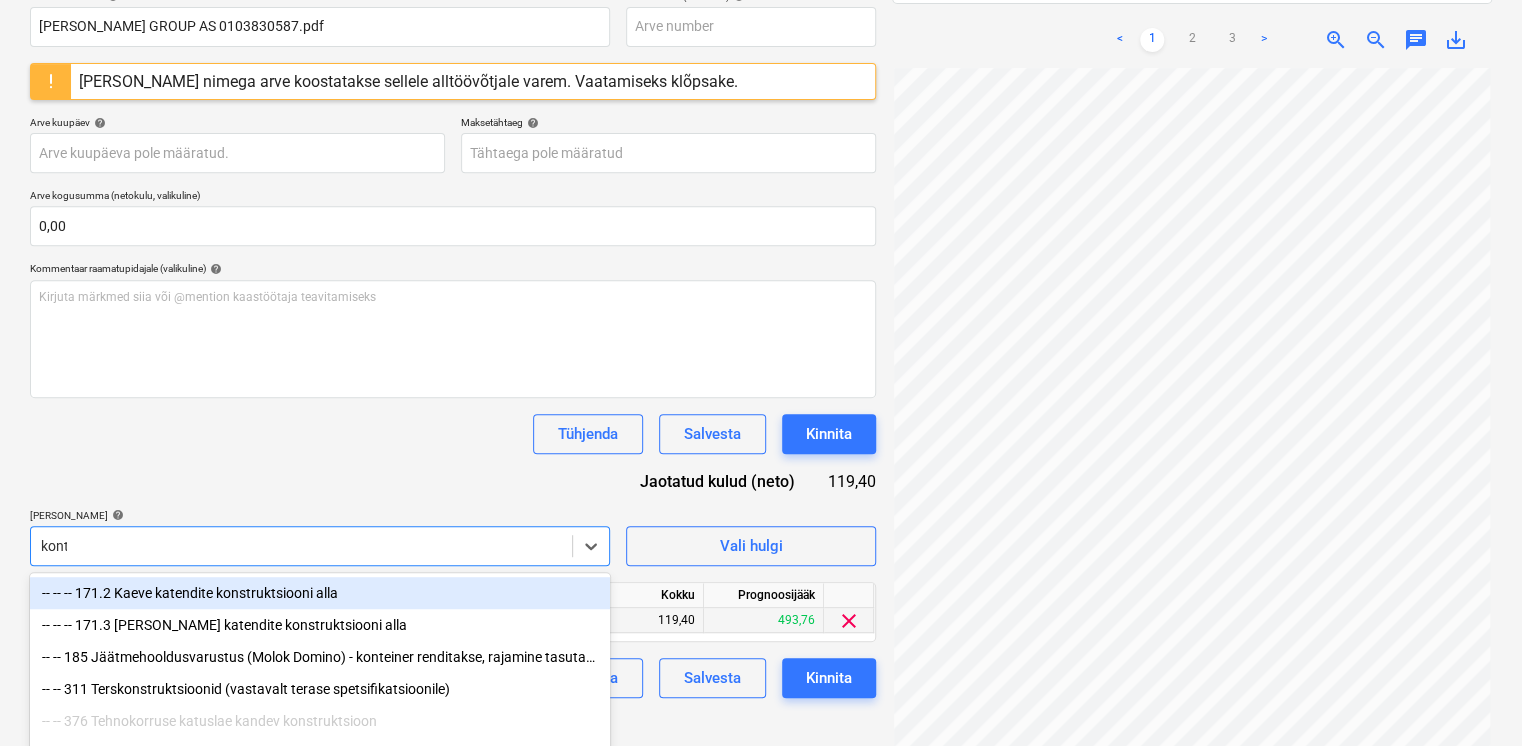 type on "kontor" 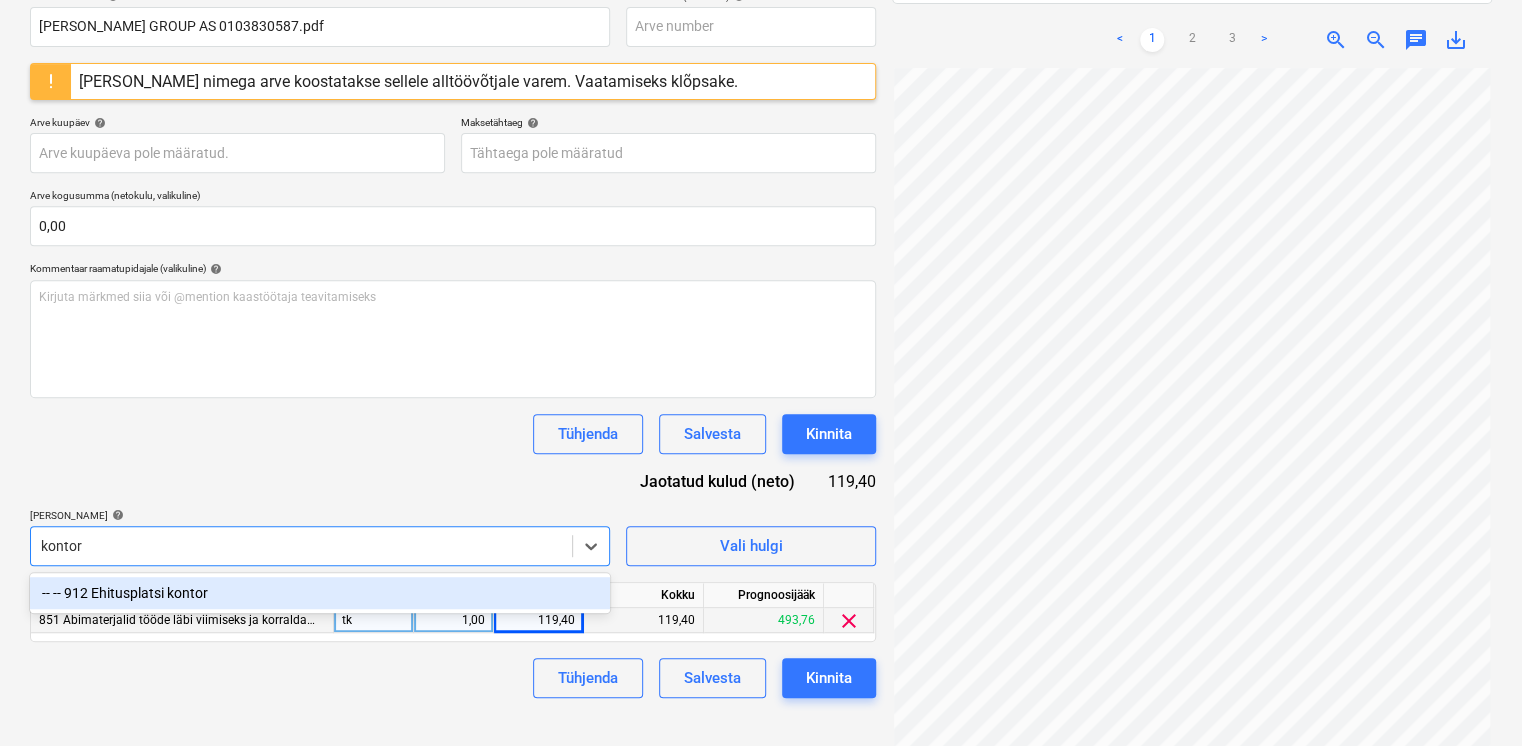click on "-- --  912 Ehitusplatsi kontor" at bounding box center [320, 593] 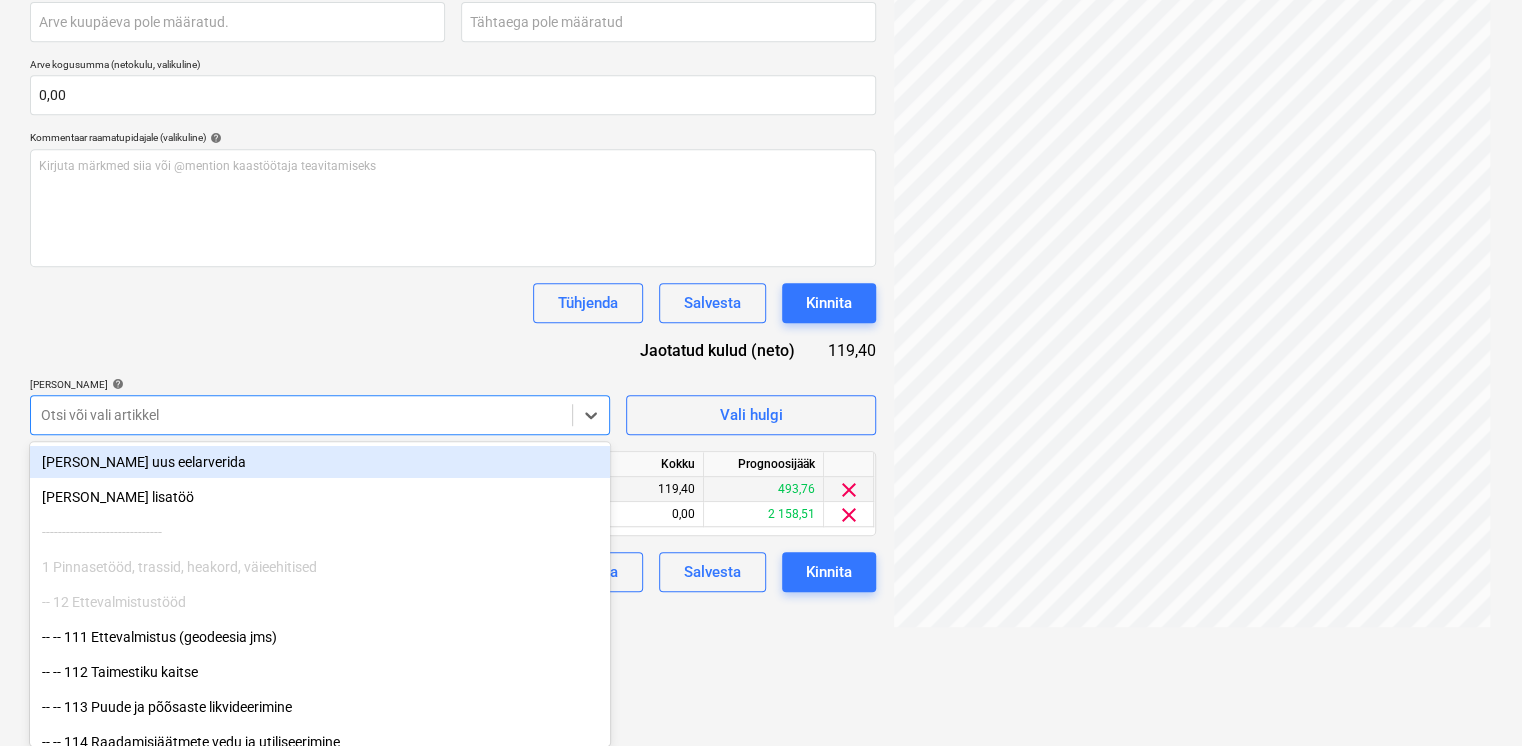click on "Dokumendi nimi help BAUHOF GROUP AS 0103830587.pdf Arve number  (valikuline) help Selle arve nimega arve koostatakse sellele alltöövõtjale varem. Vaatamiseks klõpsake. Arve kuupäev help Press the down arrow key to interact with the calendar and
select a date. Press the question mark key to get the keyboard shortcuts for changing dates. Maksetähtaeg help Press the down arrow key to interact with the calendar and
select a date. Press the question mark key to get the keyboard shortcuts for changing dates. Arve kogusumma (netokulu, valikuline) 0,00 Kommentaar raamatupidajale (valikuline) help Kirjuta märkmed siia või @mention kaastöötaja teavitamiseks ﻿ Tühjenda Salvesta Kinnita Jaotatud kulud (neto) 119,40 Lisa artiklid help option -- --  912 Ehitusplatsi kontor, selected. Otsi või vali artikkel Vali hulgi Artikli nimi Ühik Kogus Ühiku hind Kokku Prognoosijääk 851 Abimaterjalid tööde läbi viimiseks ja korraldamiseks tk 1,00 119,40 119,40 493,76 clear 912 Ehitusplatsi kontor 0,00 0,00" at bounding box center (453, 225) 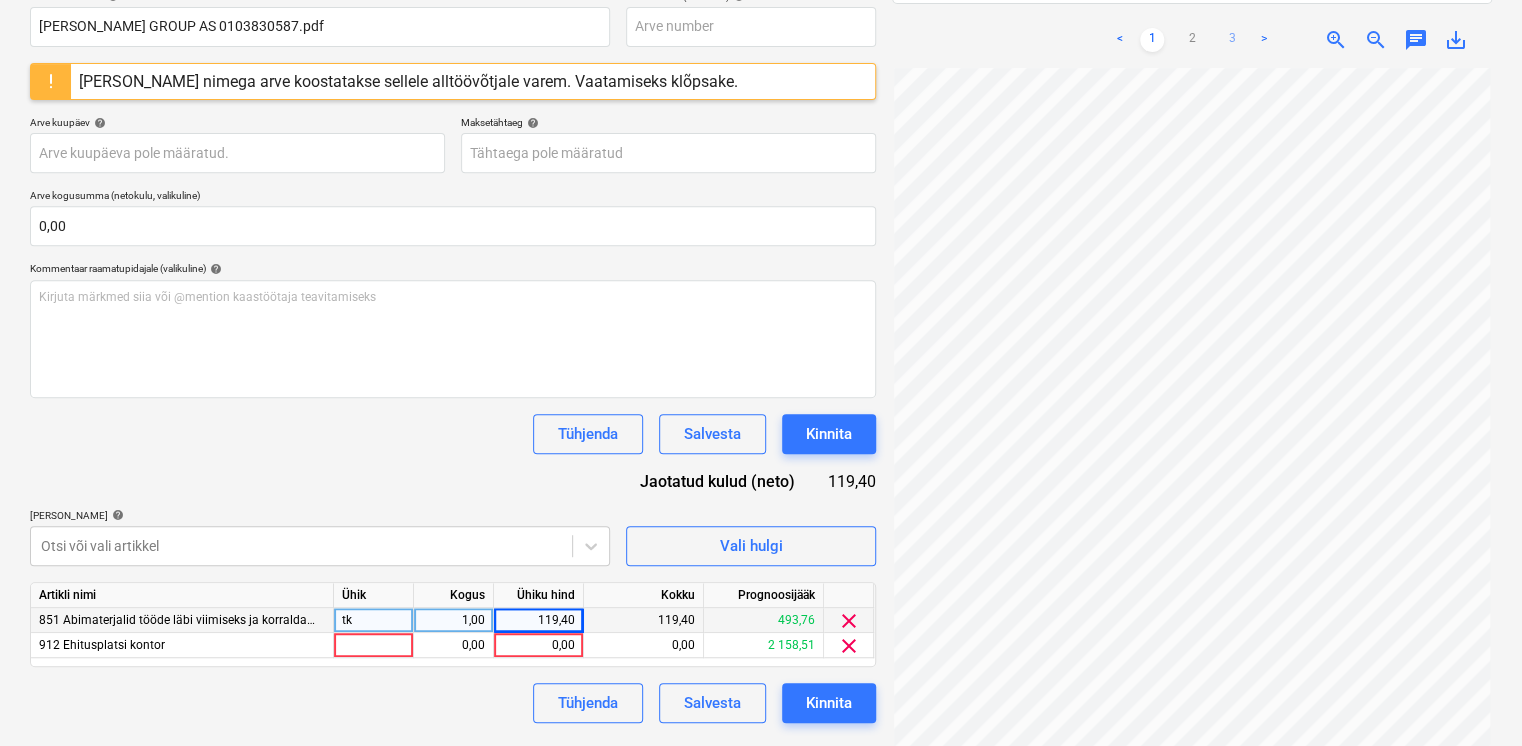 click on "3" at bounding box center [1232, 40] 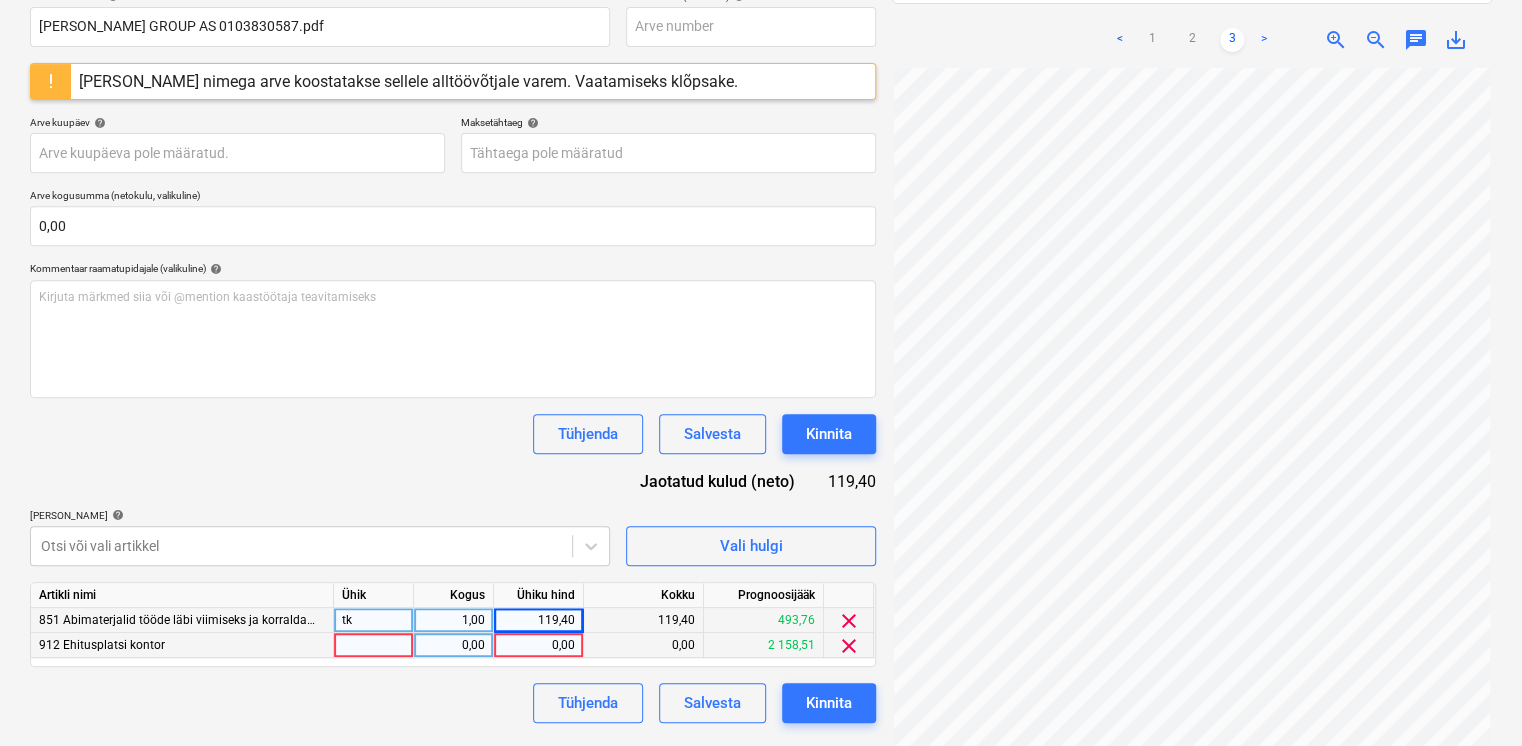 click on "0,00" at bounding box center (538, 645) 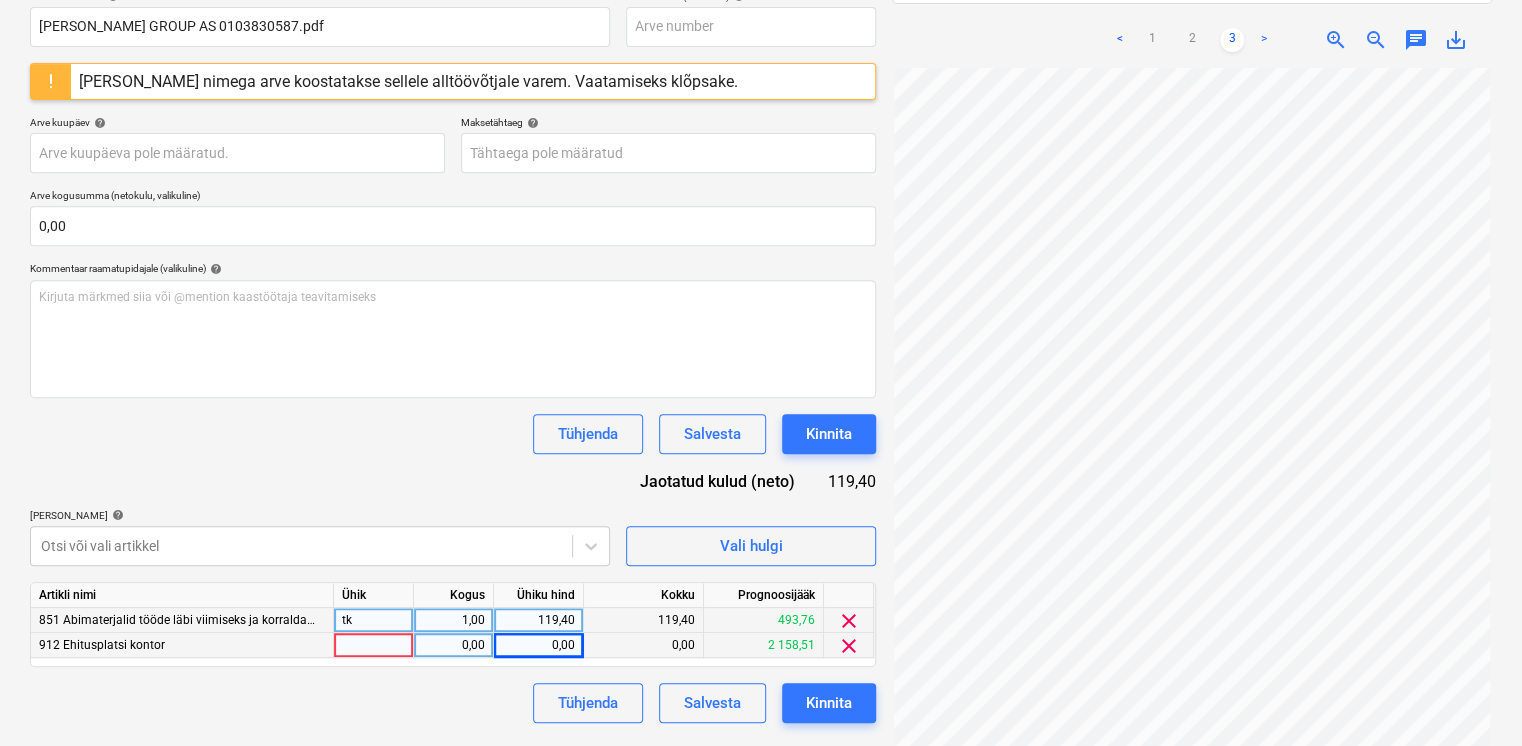 click on "0,00" at bounding box center (538, 645) 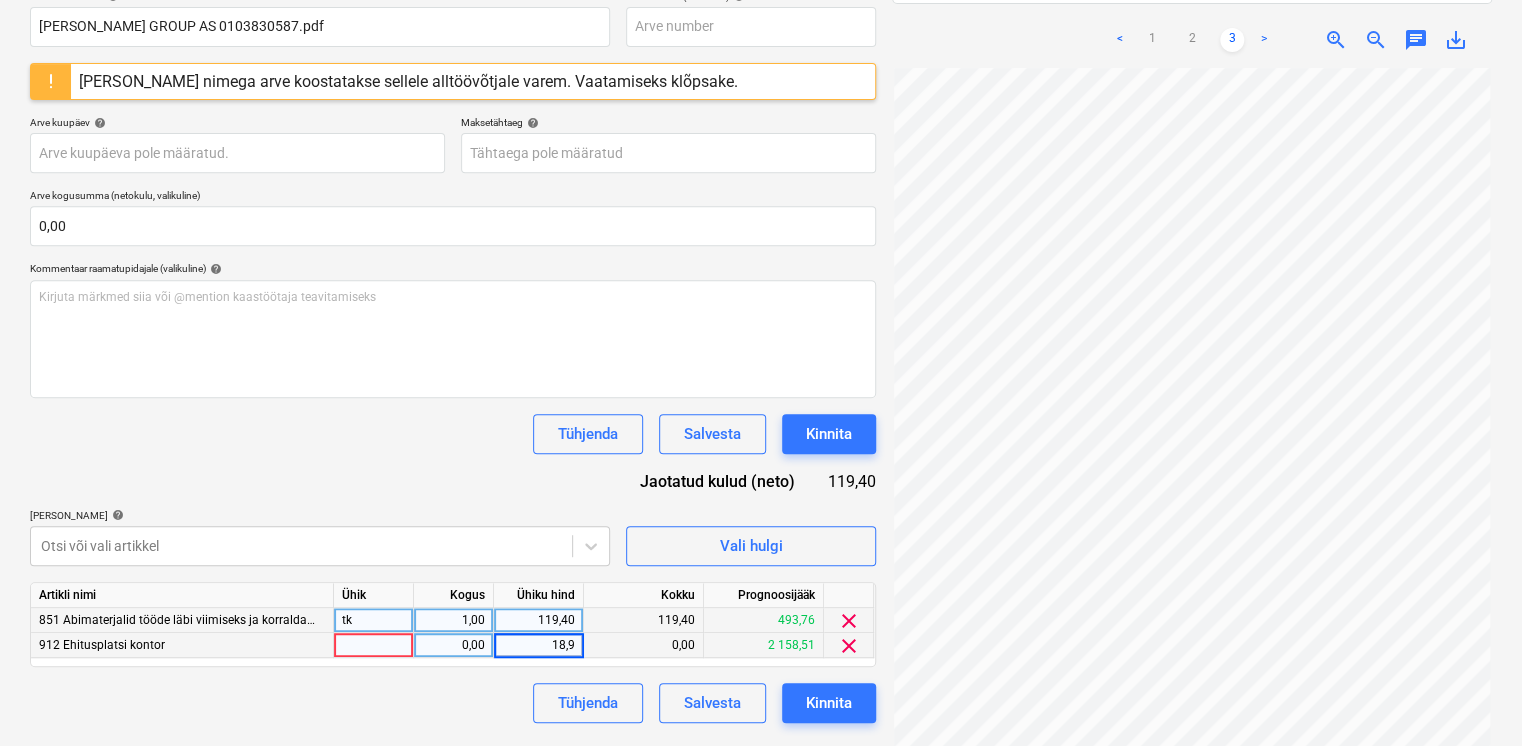 type on "18,98" 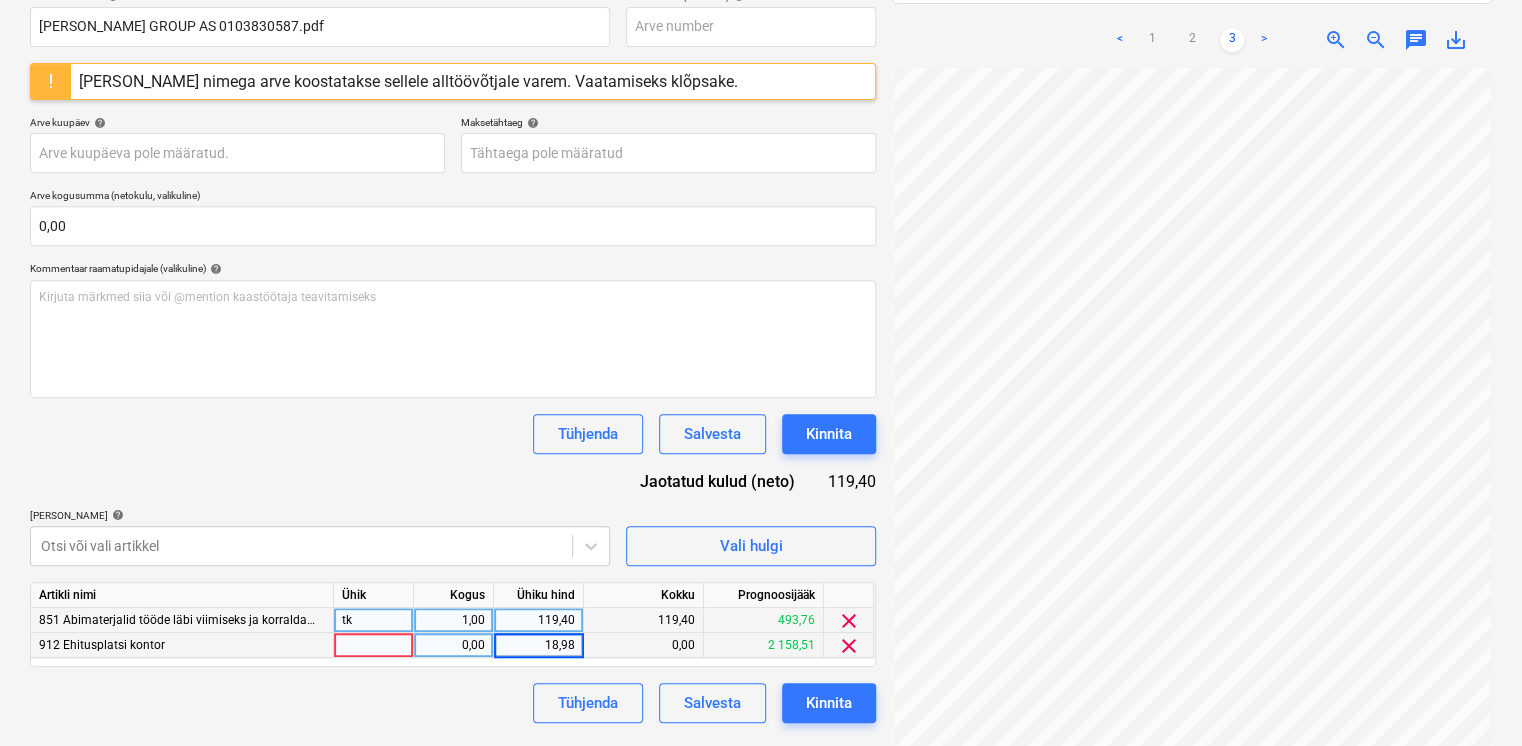 click on "Lisa artiklid help" at bounding box center (320, 515) 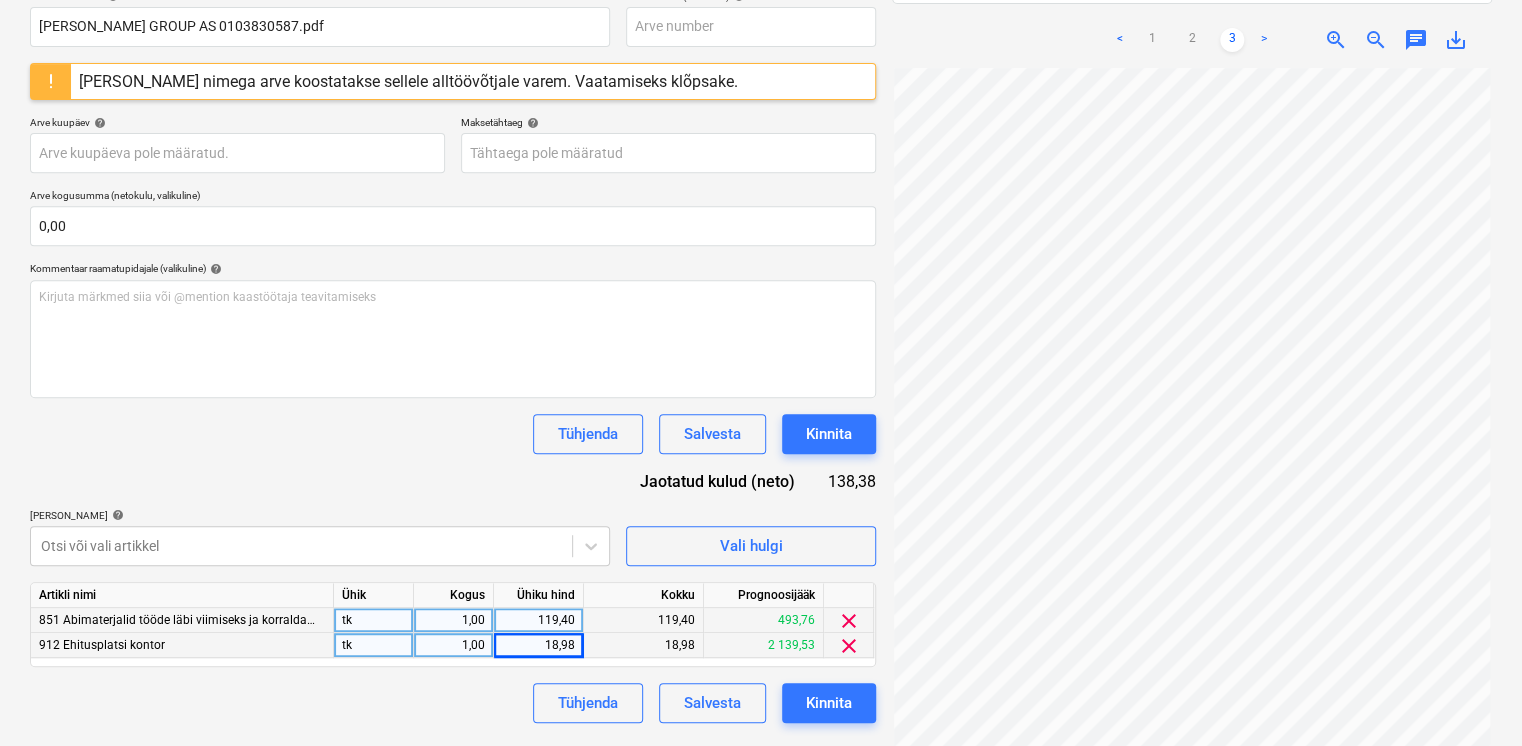 click on "18,98" at bounding box center (538, 645) 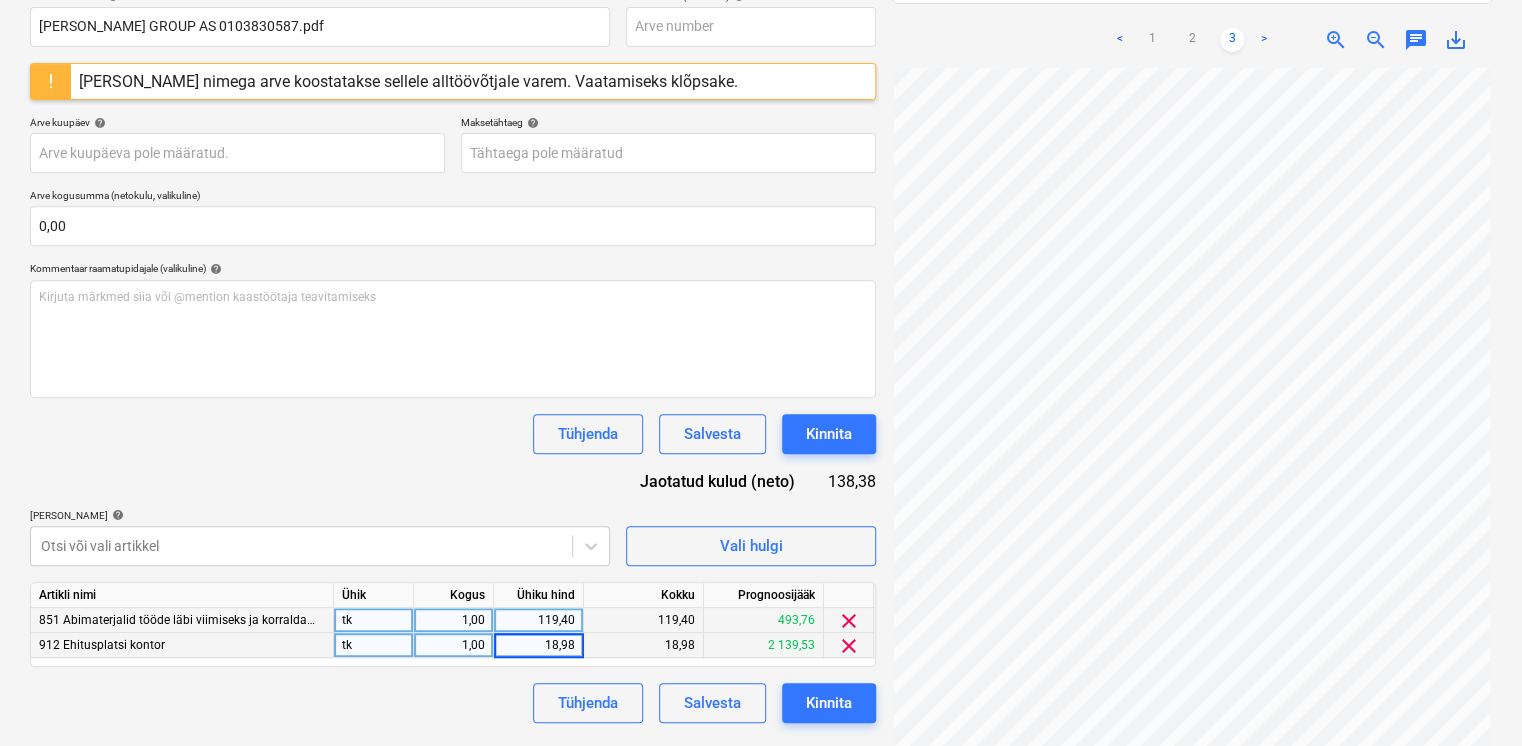 click on "18,98" at bounding box center (538, 645) 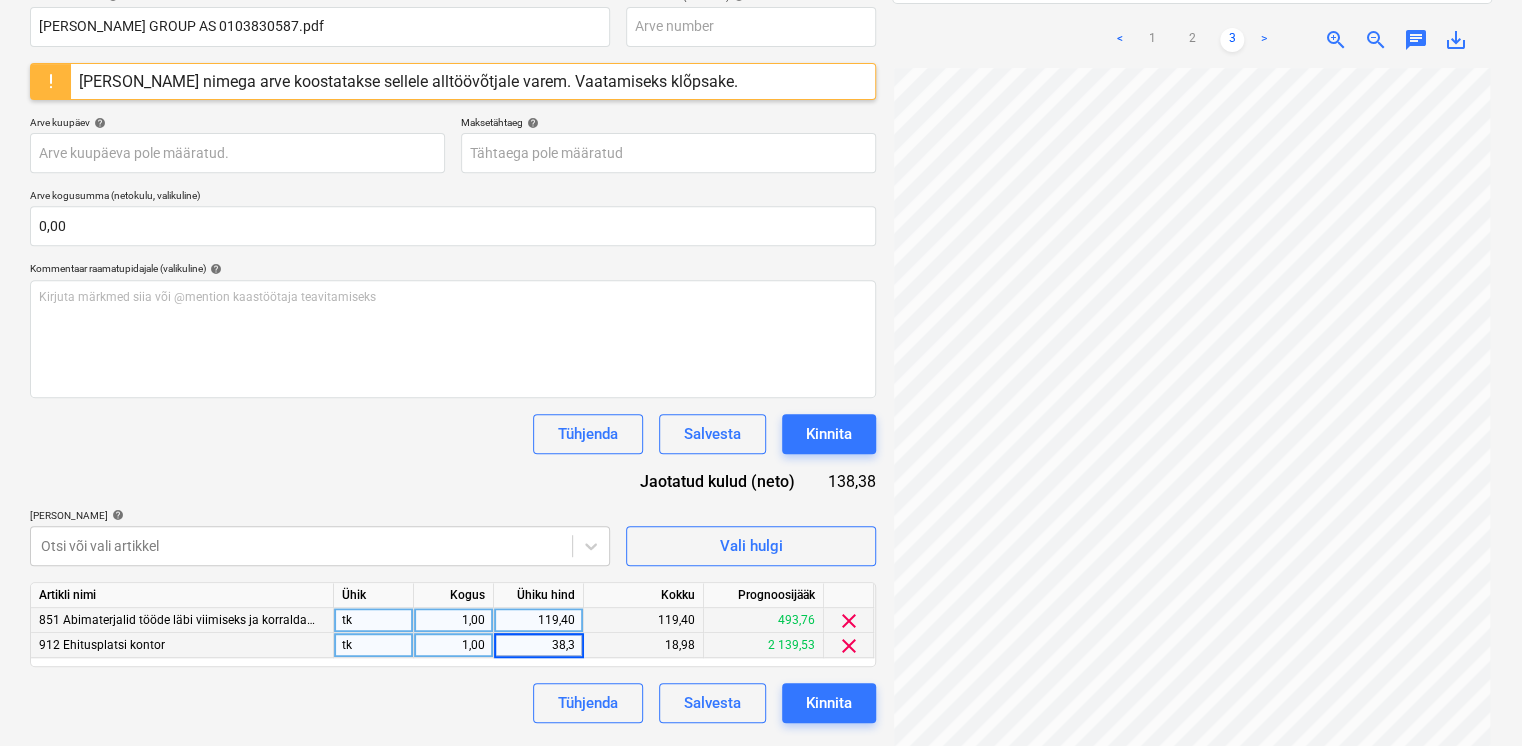 type on "38,38" 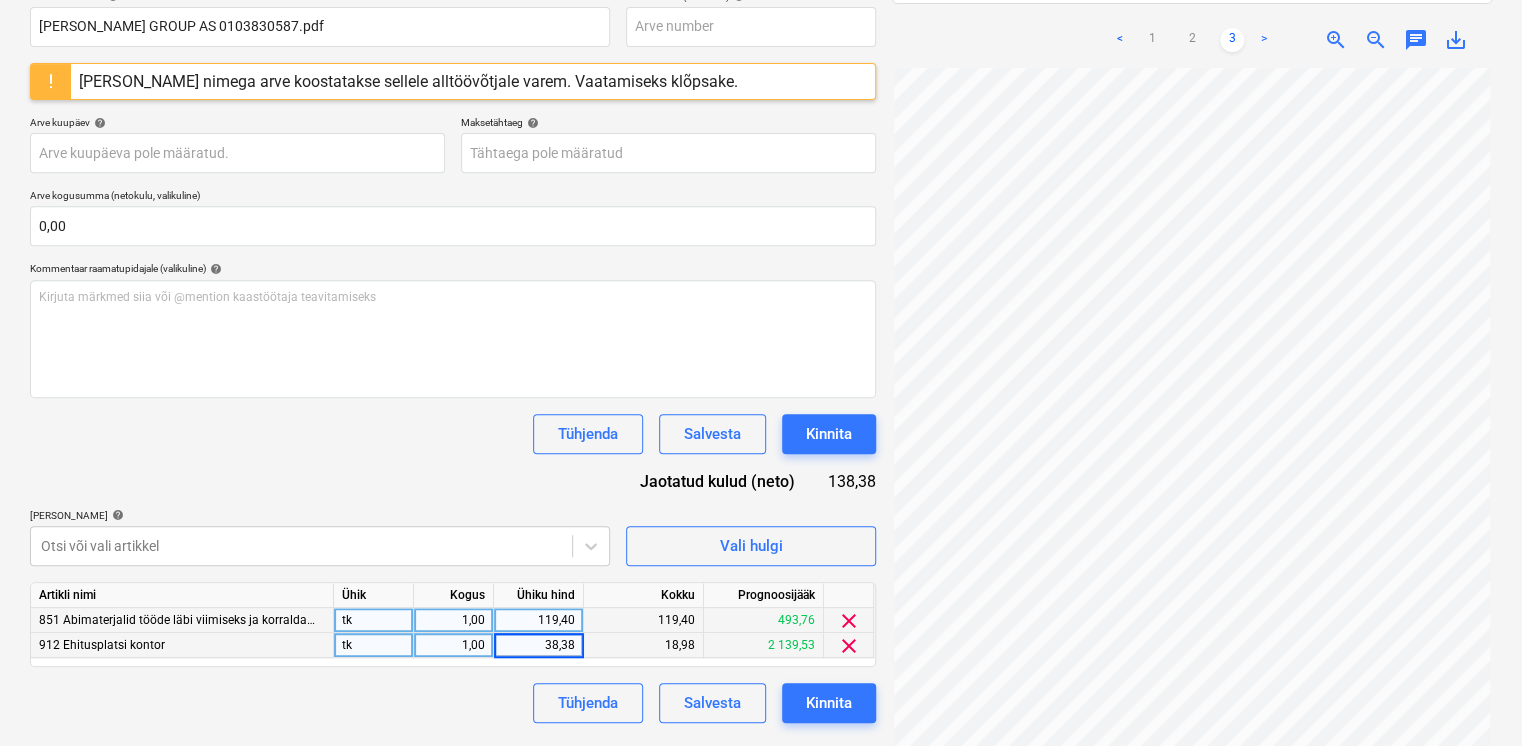click on "119,40" at bounding box center (538, 620) 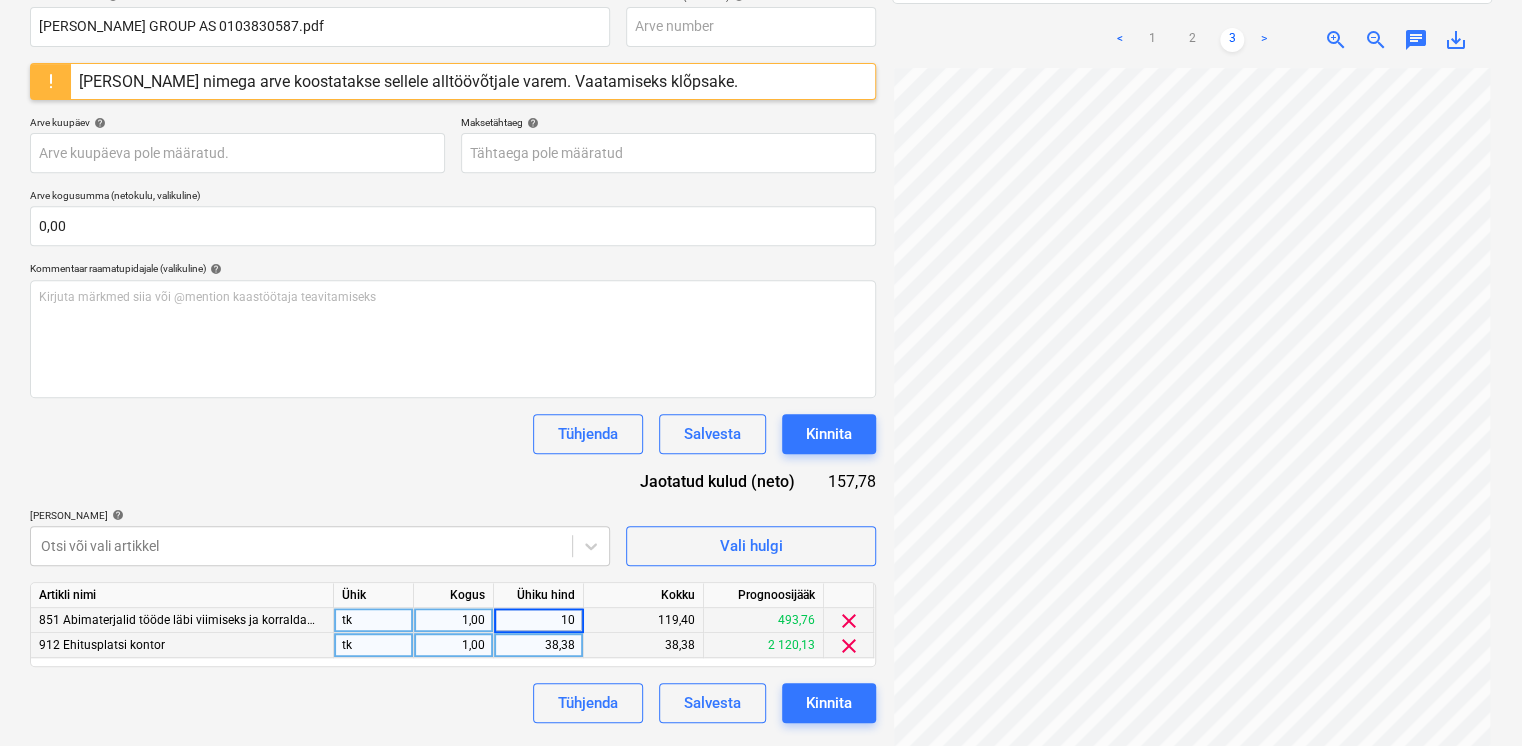 type on "100" 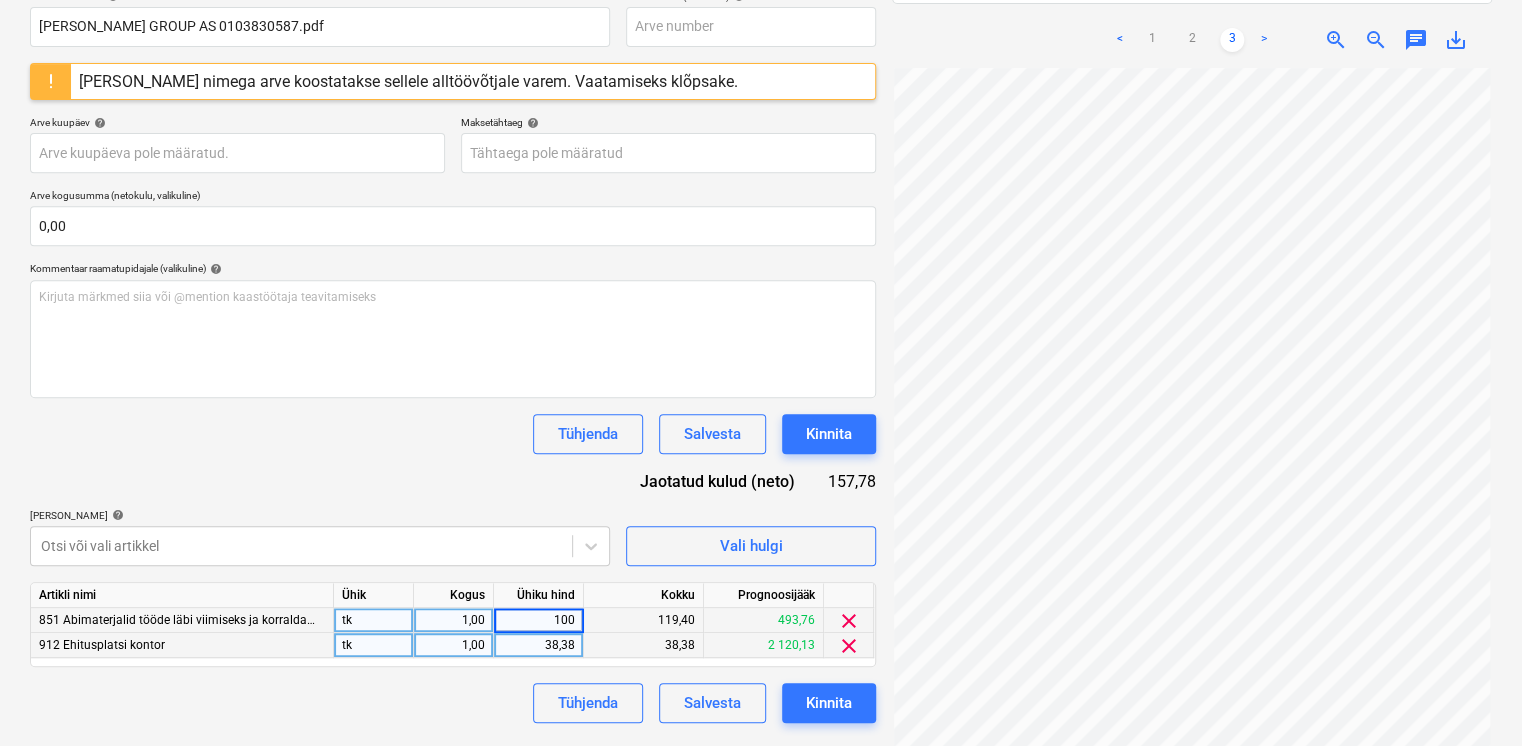 click on "Dokumendi nimi help BAUHOF GROUP AS 0103830587.pdf Arve number  (valikuline) help Selle arve nimega arve koostatakse sellele alltöövõtjale varem. Vaatamiseks klõpsake. Arve kuupäev help Press the down arrow key to interact with the calendar and
select a date. Press the question mark key to get the keyboard shortcuts for changing dates. Maksetähtaeg help Press the down arrow key to interact with the calendar and
select a date. Press the question mark key to get the keyboard shortcuts for changing dates. Arve kogusumma (netokulu, valikuline) 0,00 Kommentaar raamatupidajale (valikuline) help Kirjuta märkmed siia või @mention kaastöötaja teavitamiseks ﻿ Tühjenda Salvesta Kinnita Jaotatud kulud (neto) 157,78 Lisa artiklid help Otsi või vali artikkel Vali hulgi Artikli nimi Ühik Kogus Ühiku hind Kokku Prognoosijääk 851 Abimaterjalid tööde läbi viimiseks ja korraldamiseks tk 1,00 100 119,40 493,76 clear 912 Ehitusplatsi kontor tk 1,00 38,38 38,38 2 120,13 clear Tühjenda Salvesta Kinnita" at bounding box center (453, 356) 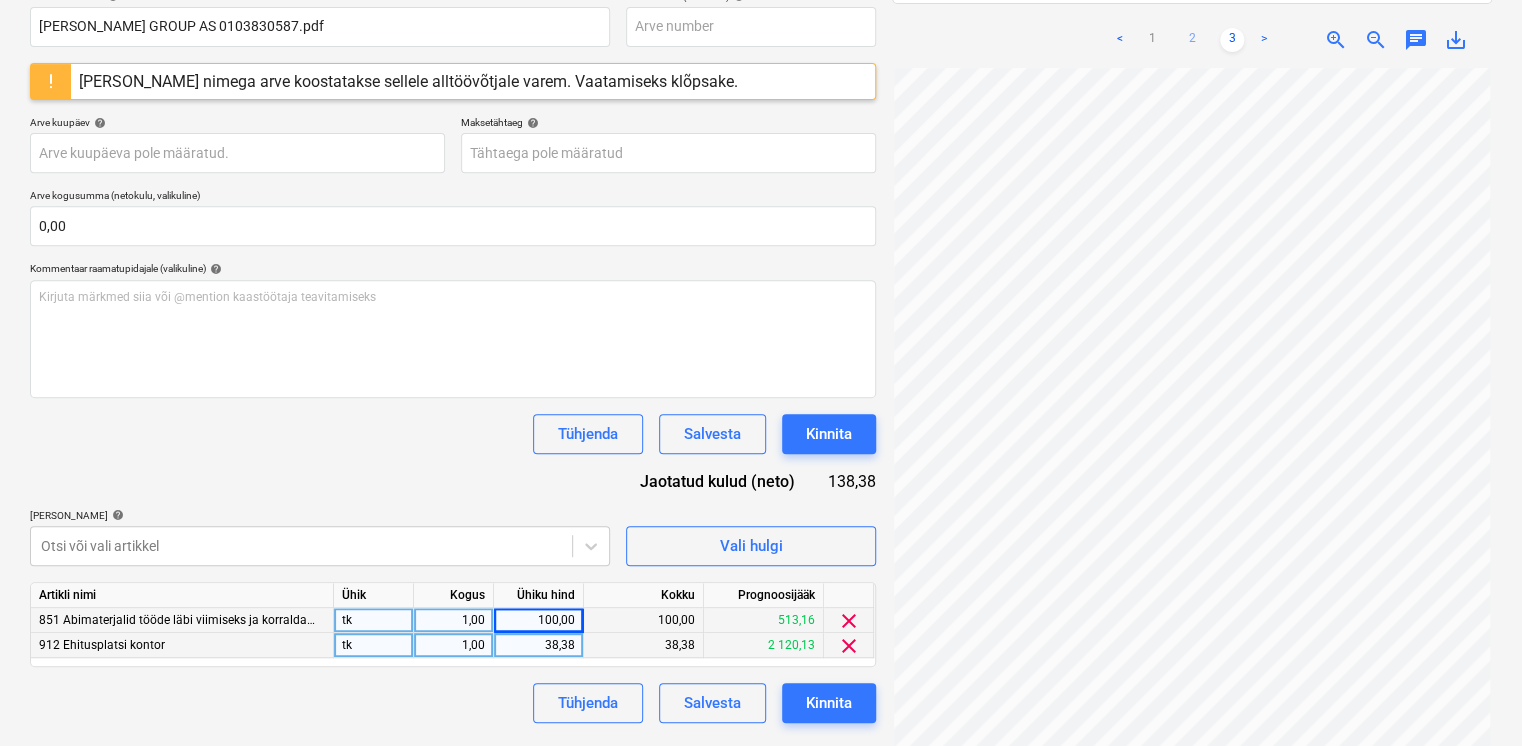 click on "2" at bounding box center [1192, 40] 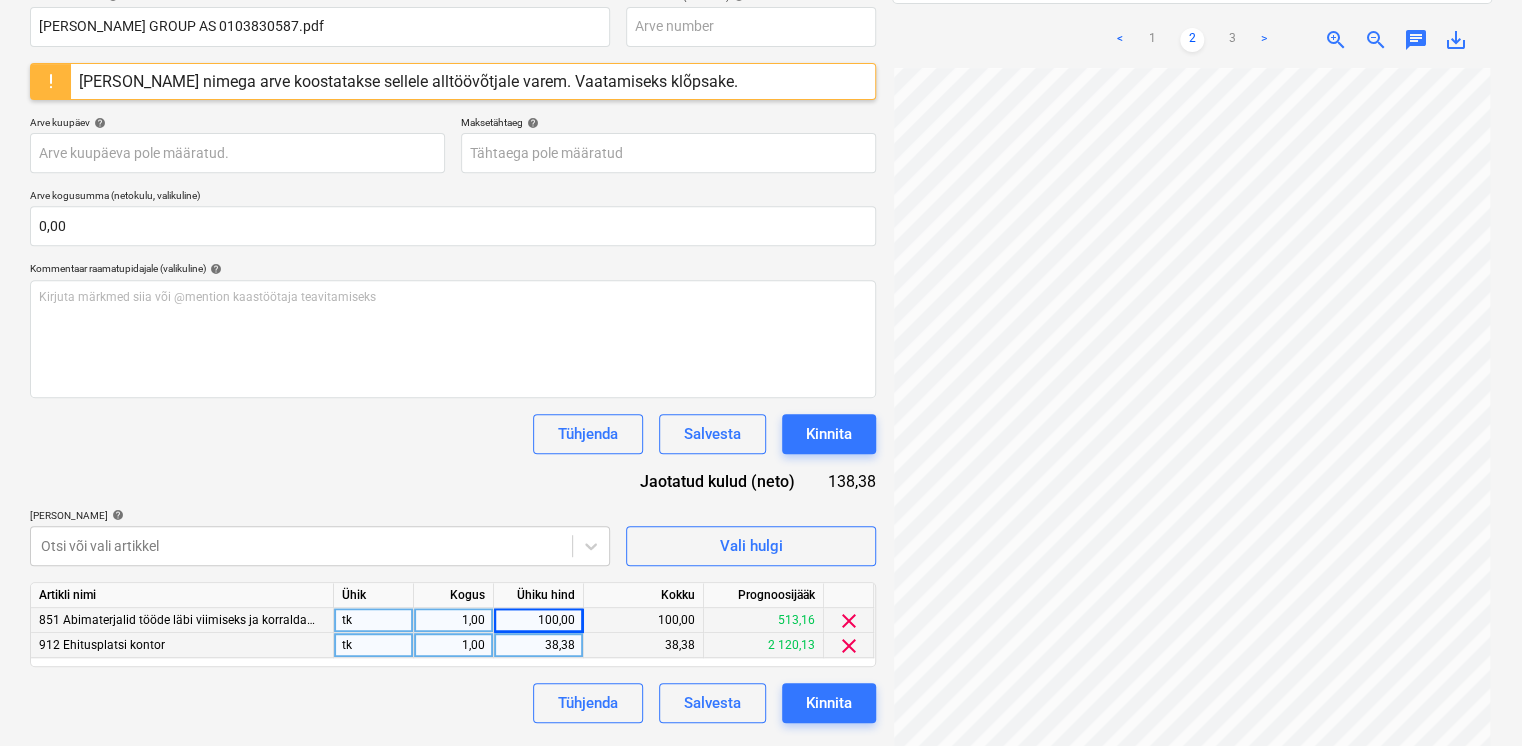 scroll, scrollTop: 0, scrollLeft: 0, axis: both 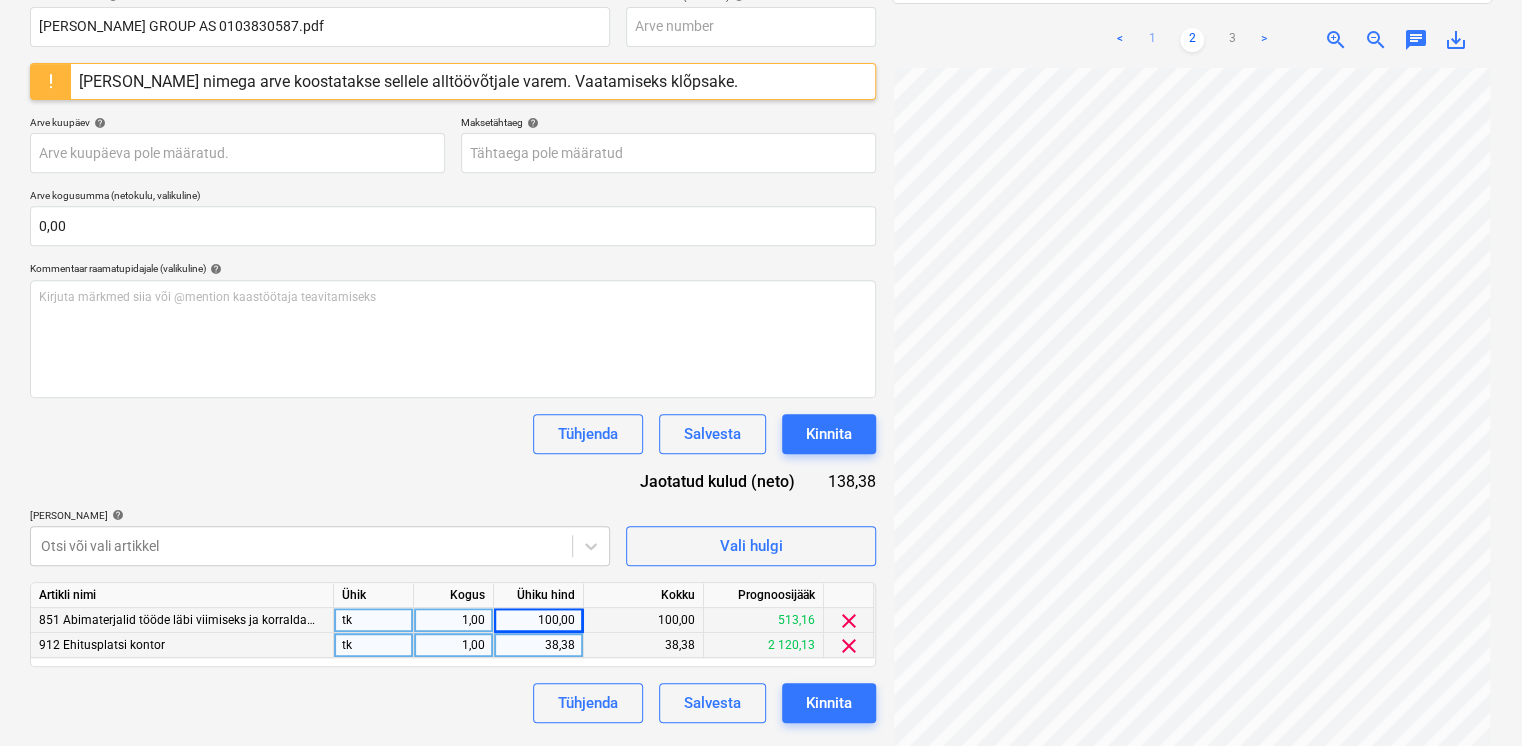 click on "1" at bounding box center [1152, 40] 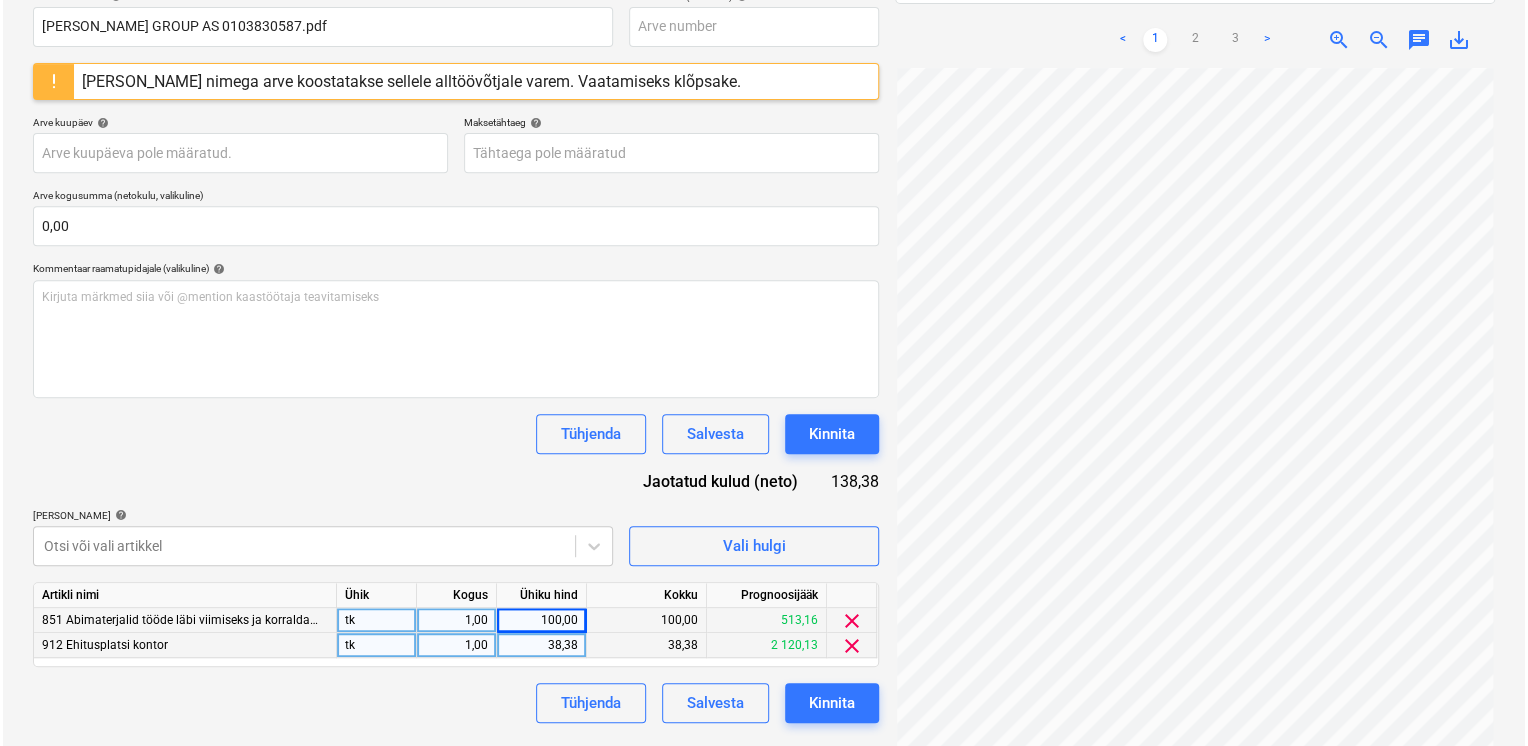 scroll, scrollTop: 116, scrollLeft: 0, axis: vertical 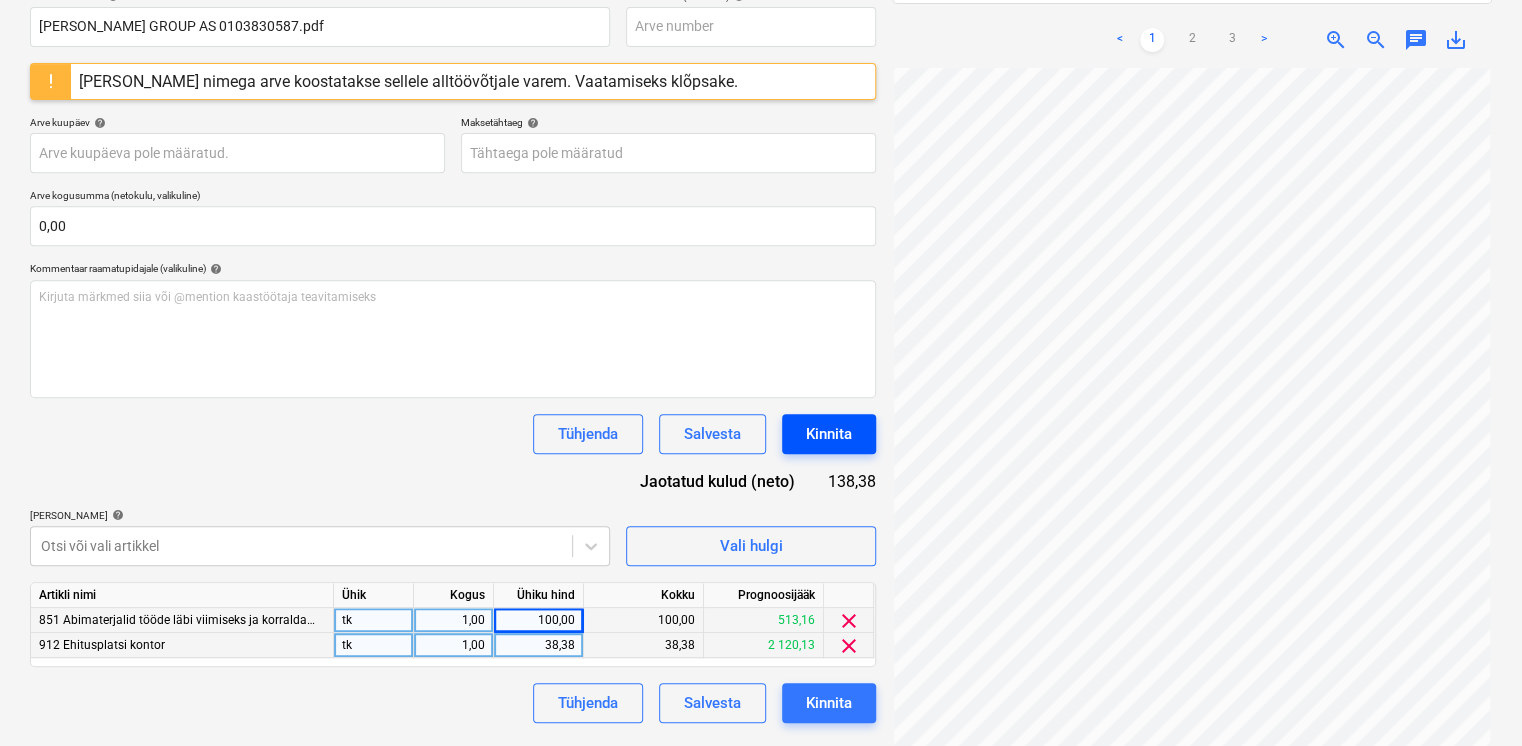 click on "Kinnita" at bounding box center (829, 434) 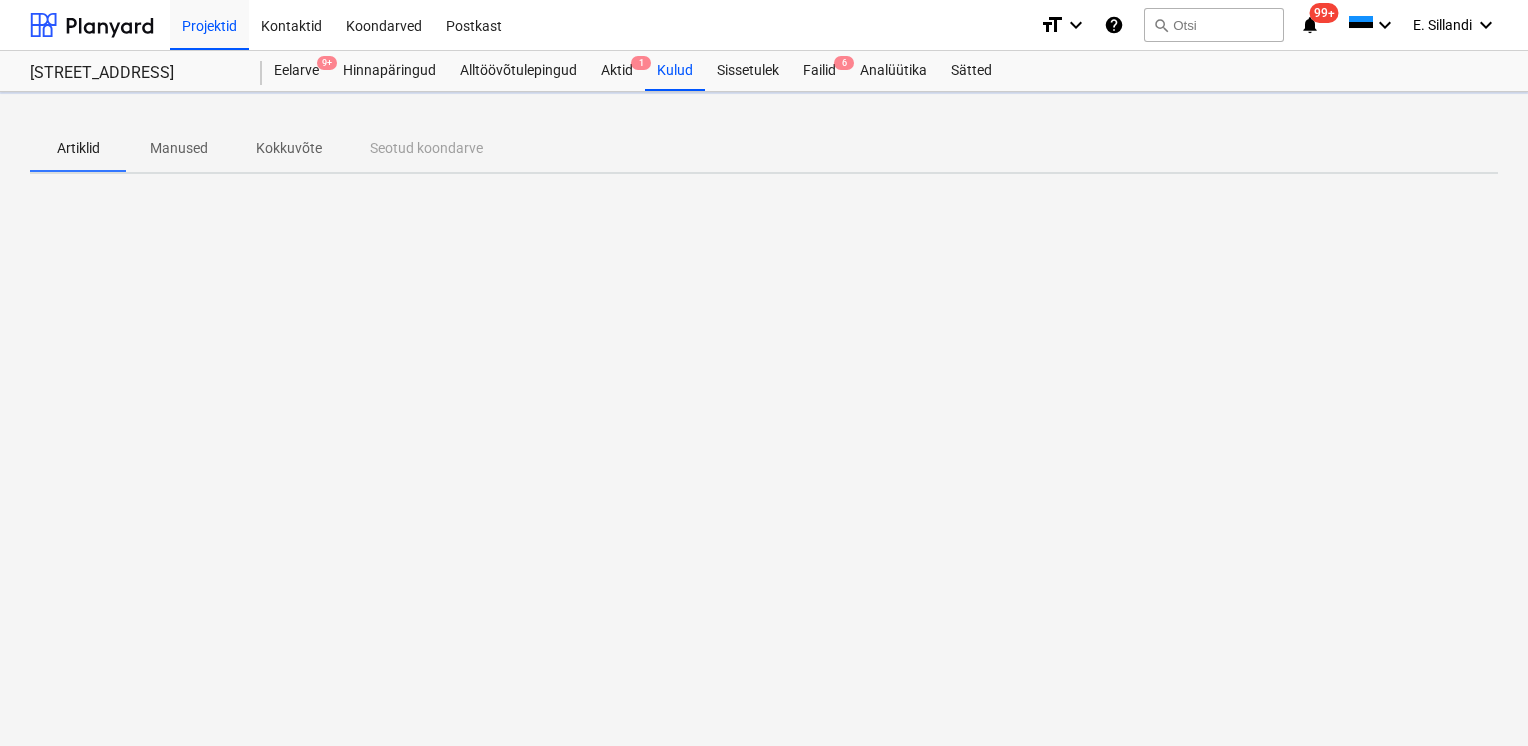 scroll, scrollTop: 0, scrollLeft: 0, axis: both 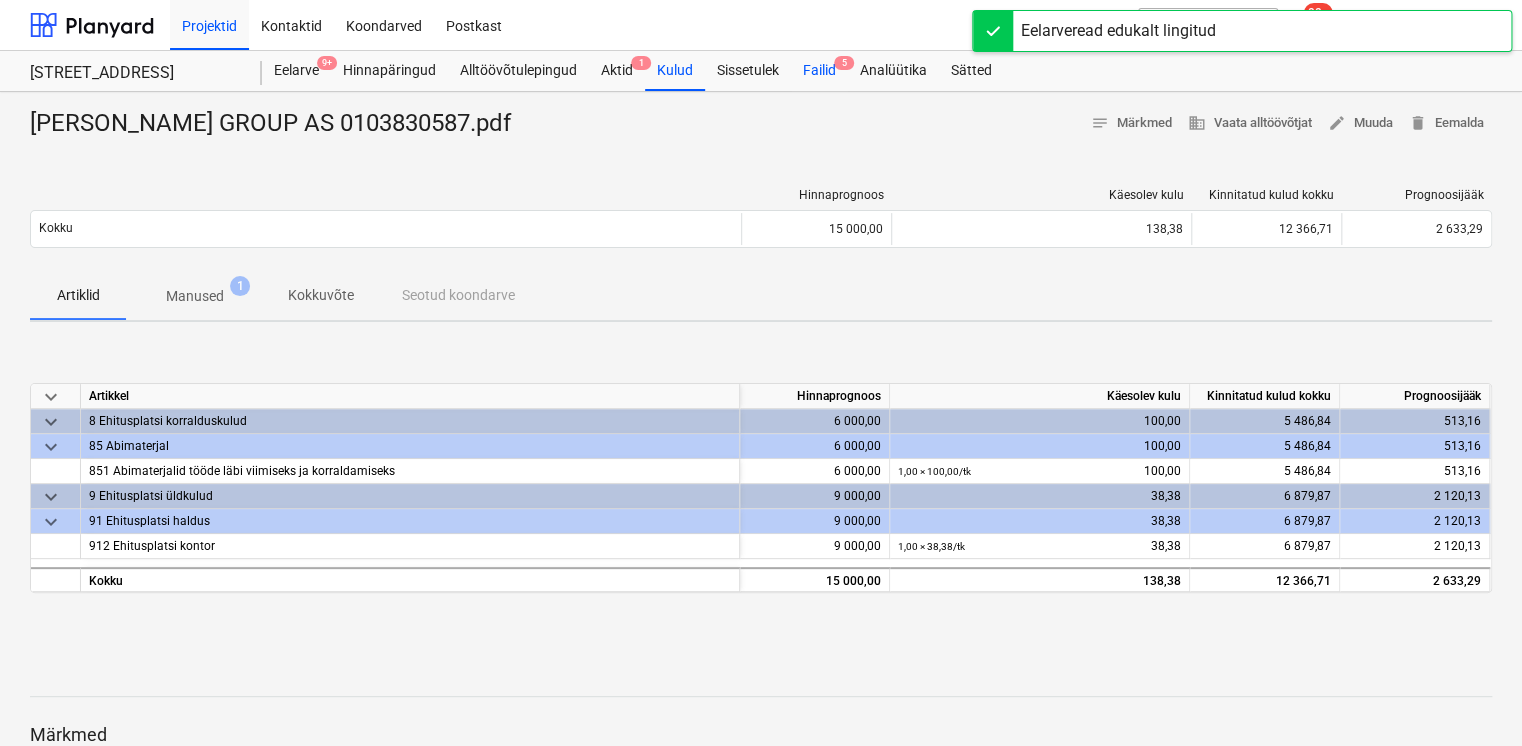 click on "Failid 5" at bounding box center [819, 71] 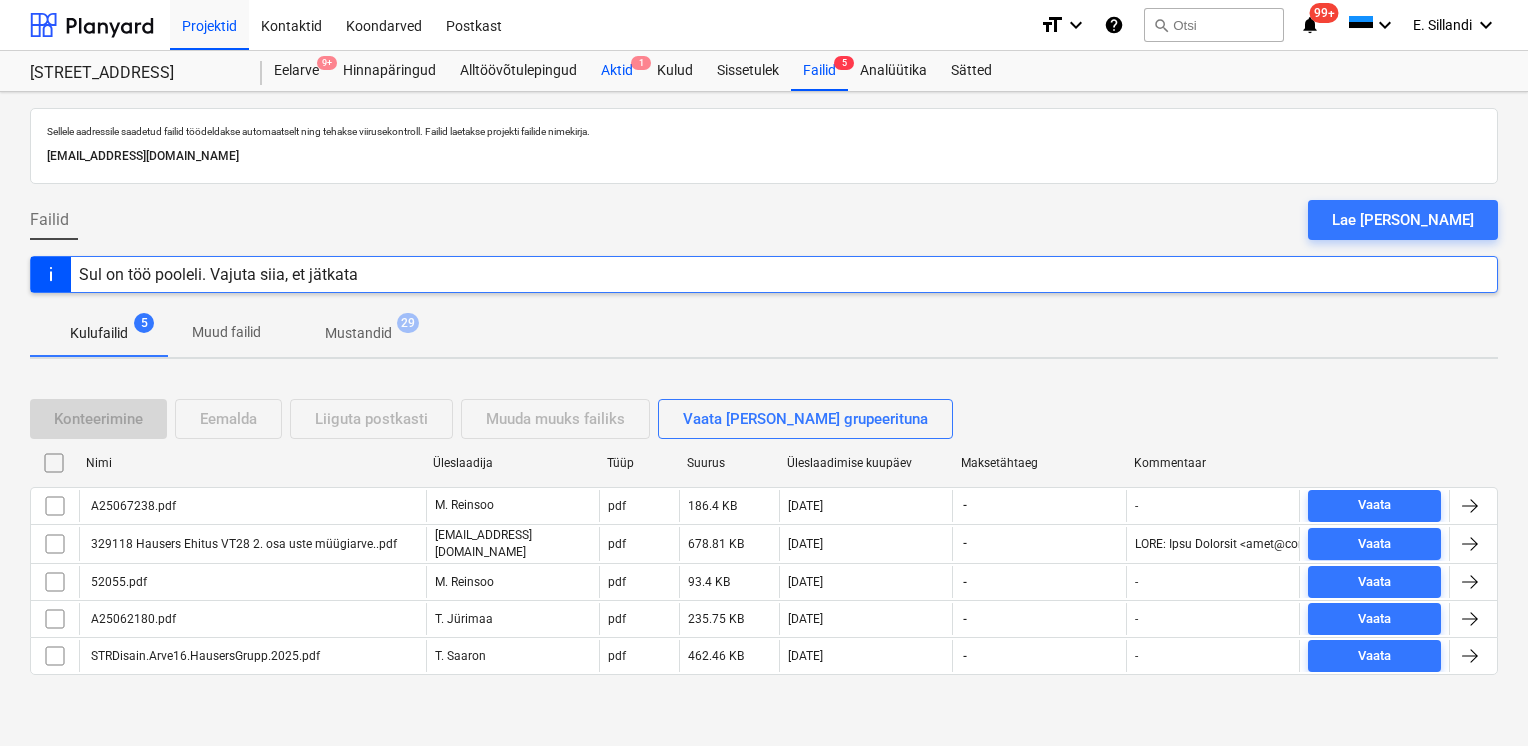 click on "Aktid 1" at bounding box center [617, 71] 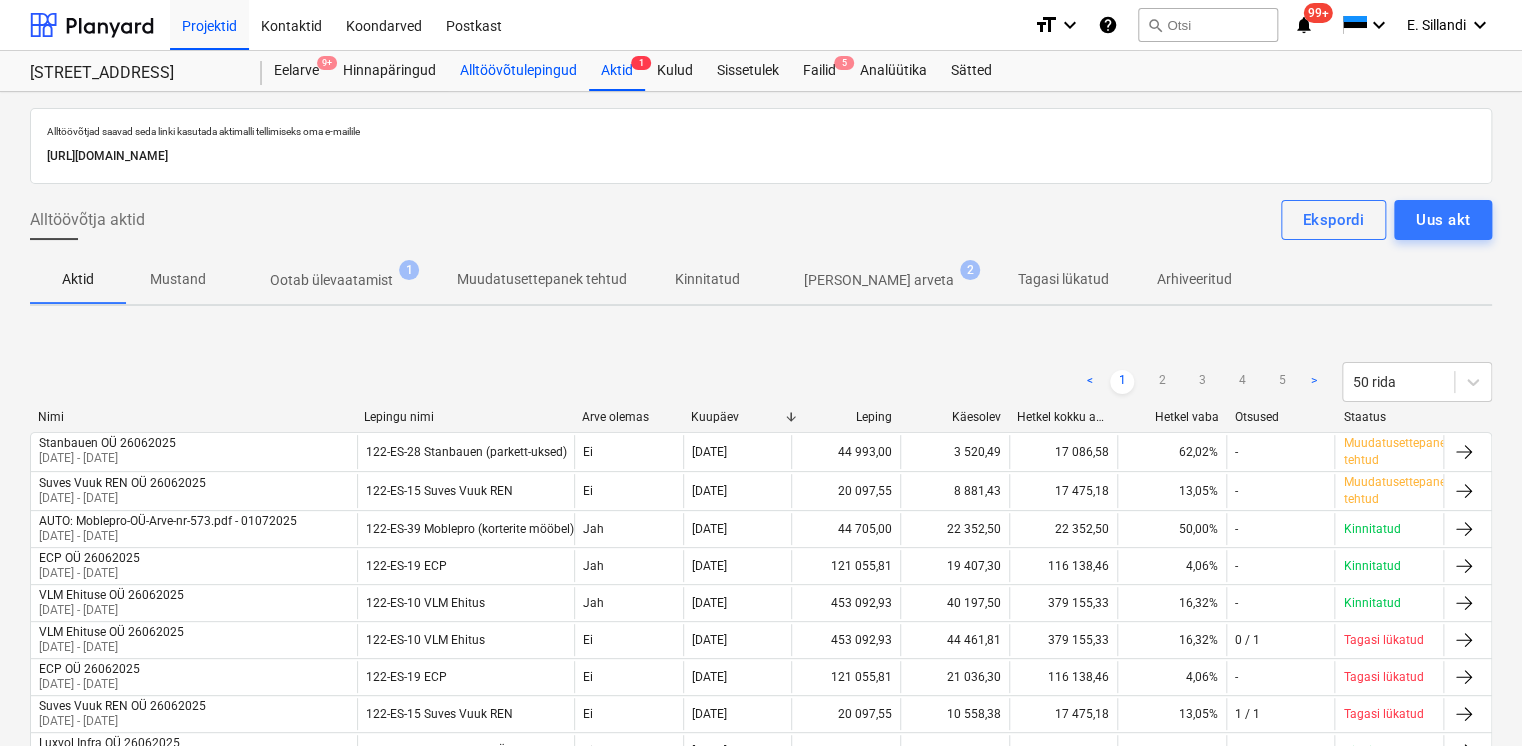 click on "Alltöövõtulepingud" at bounding box center [518, 71] 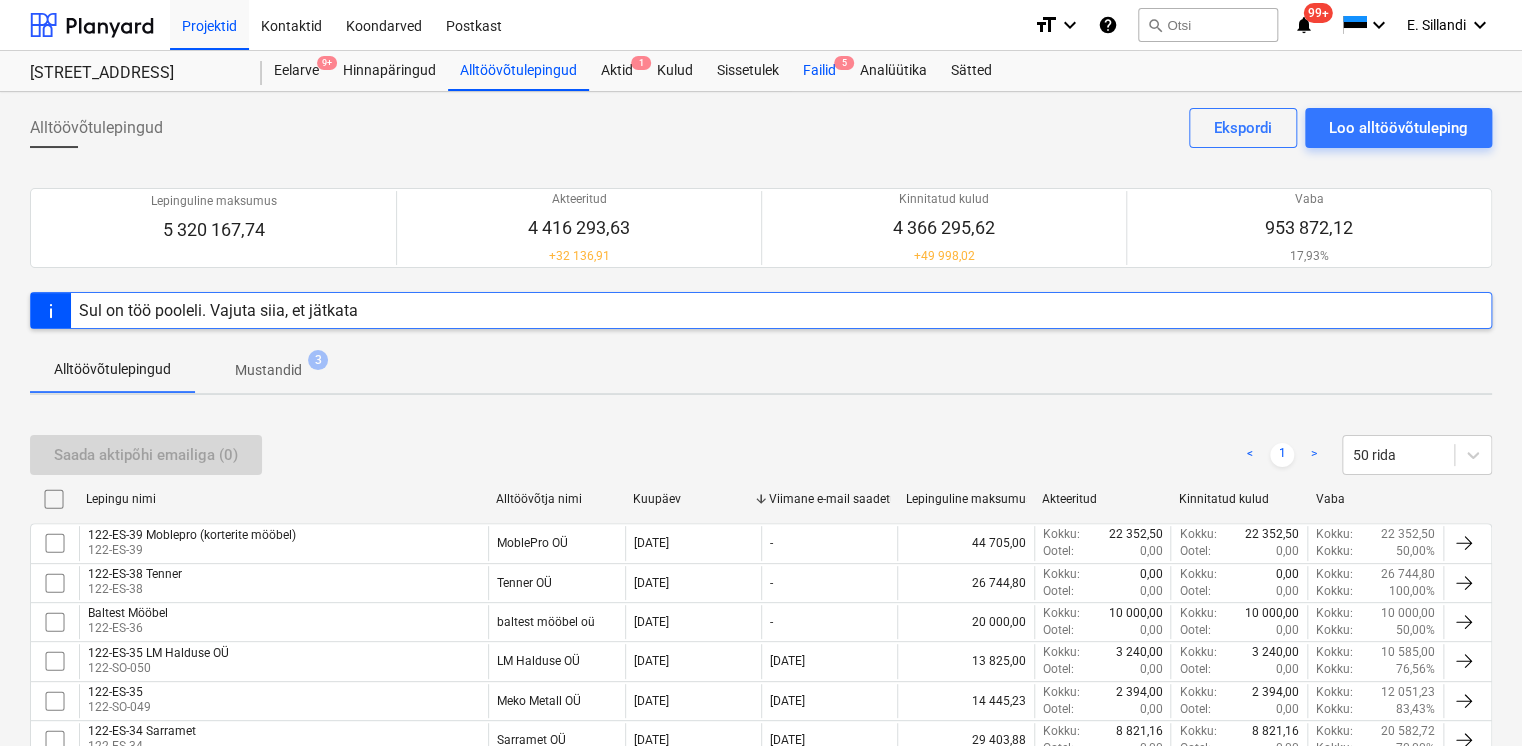 click on "Failid 5" at bounding box center [819, 71] 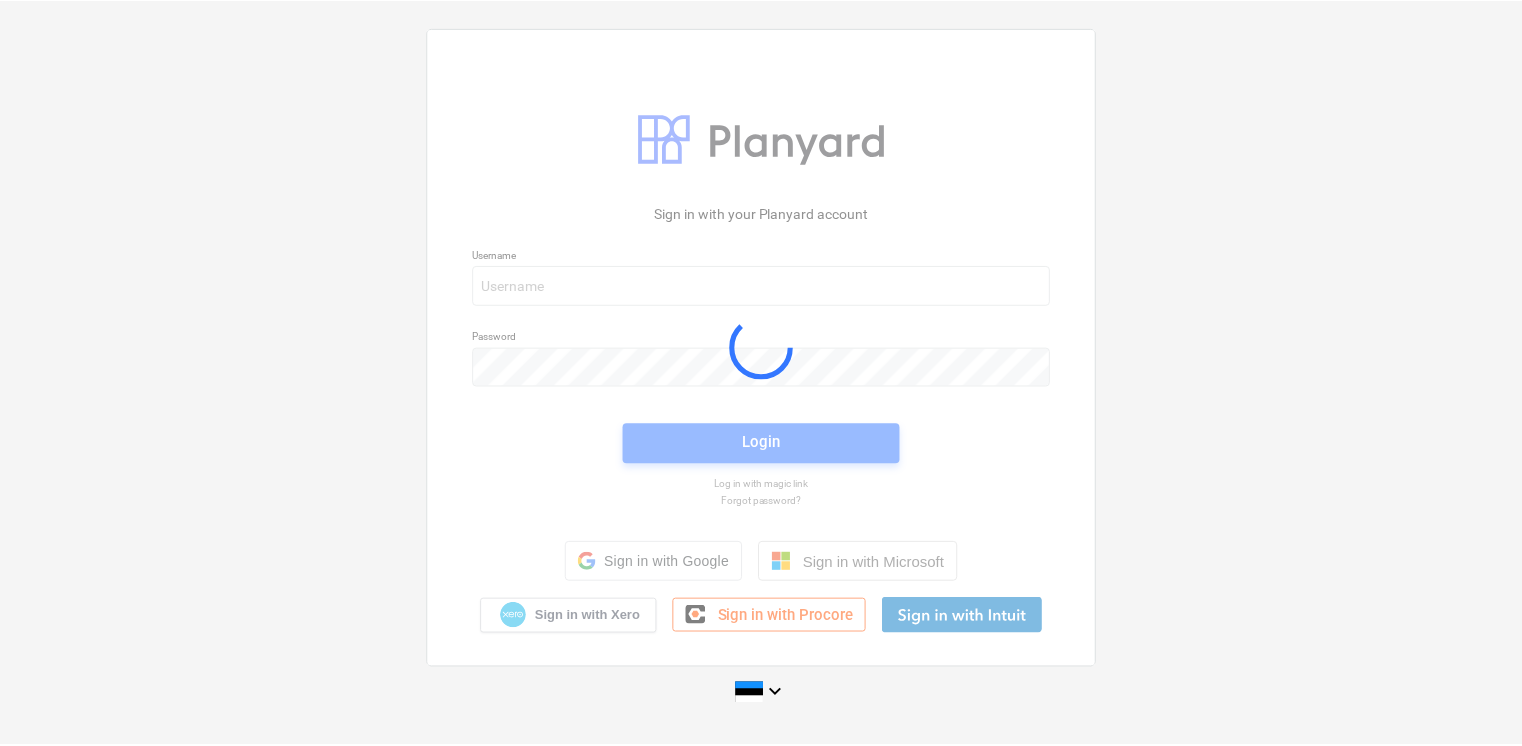 scroll, scrollTop: 0, scrollLeft: 0, axis: both 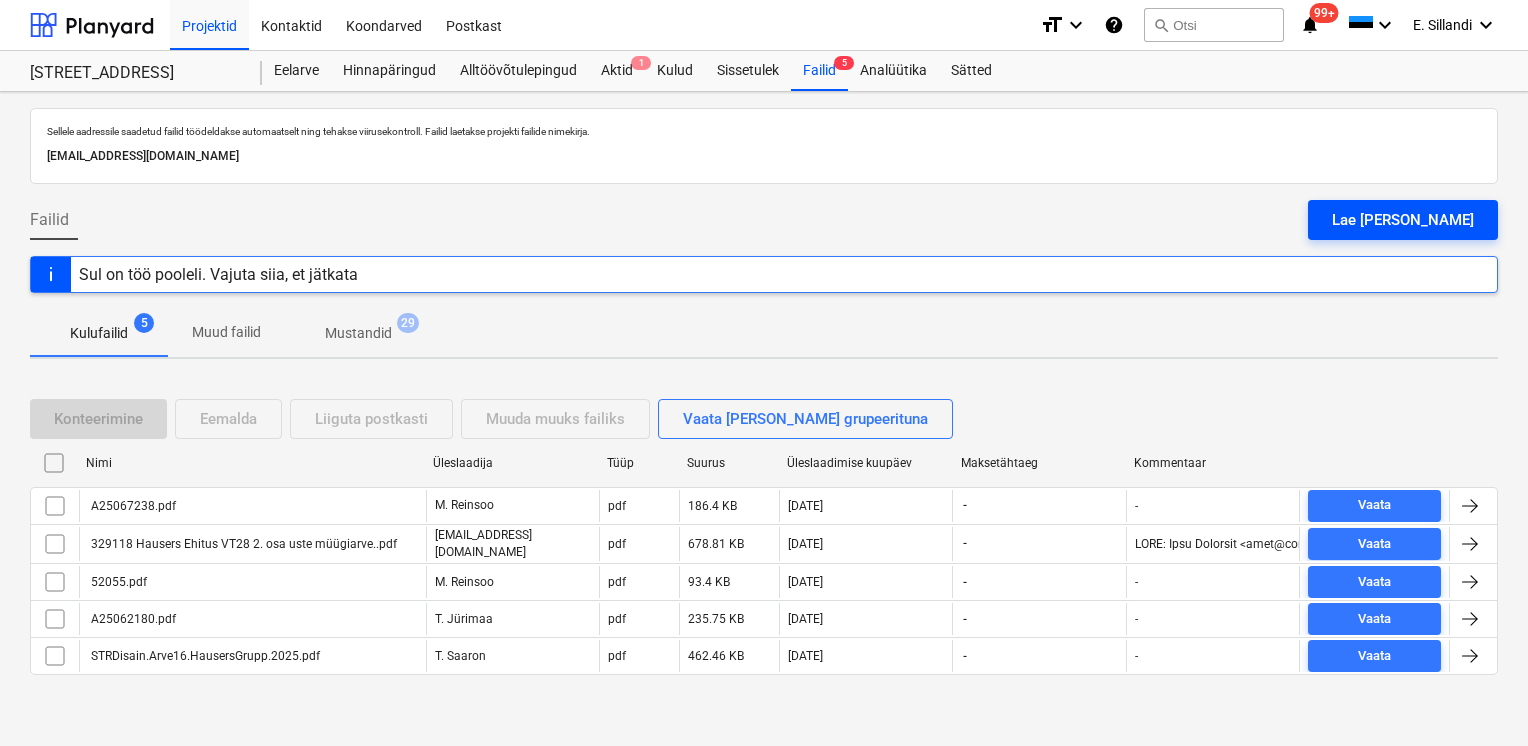 click on "Lae [PERSON_NAME]" at bounding box center [1403, 220] 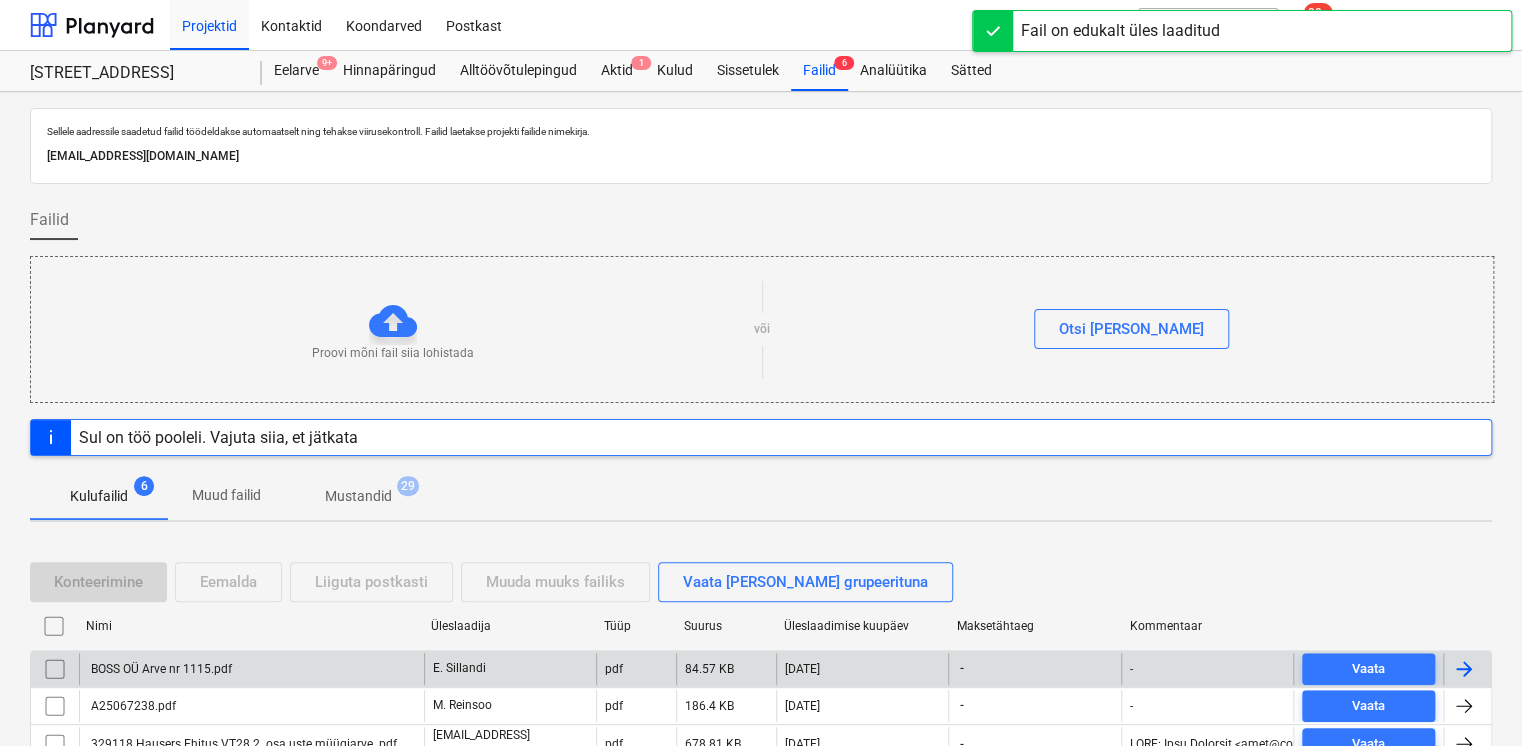 click on "BOSS OÜ Arve nr 1115.pdf" at bounding box center [251, 669] 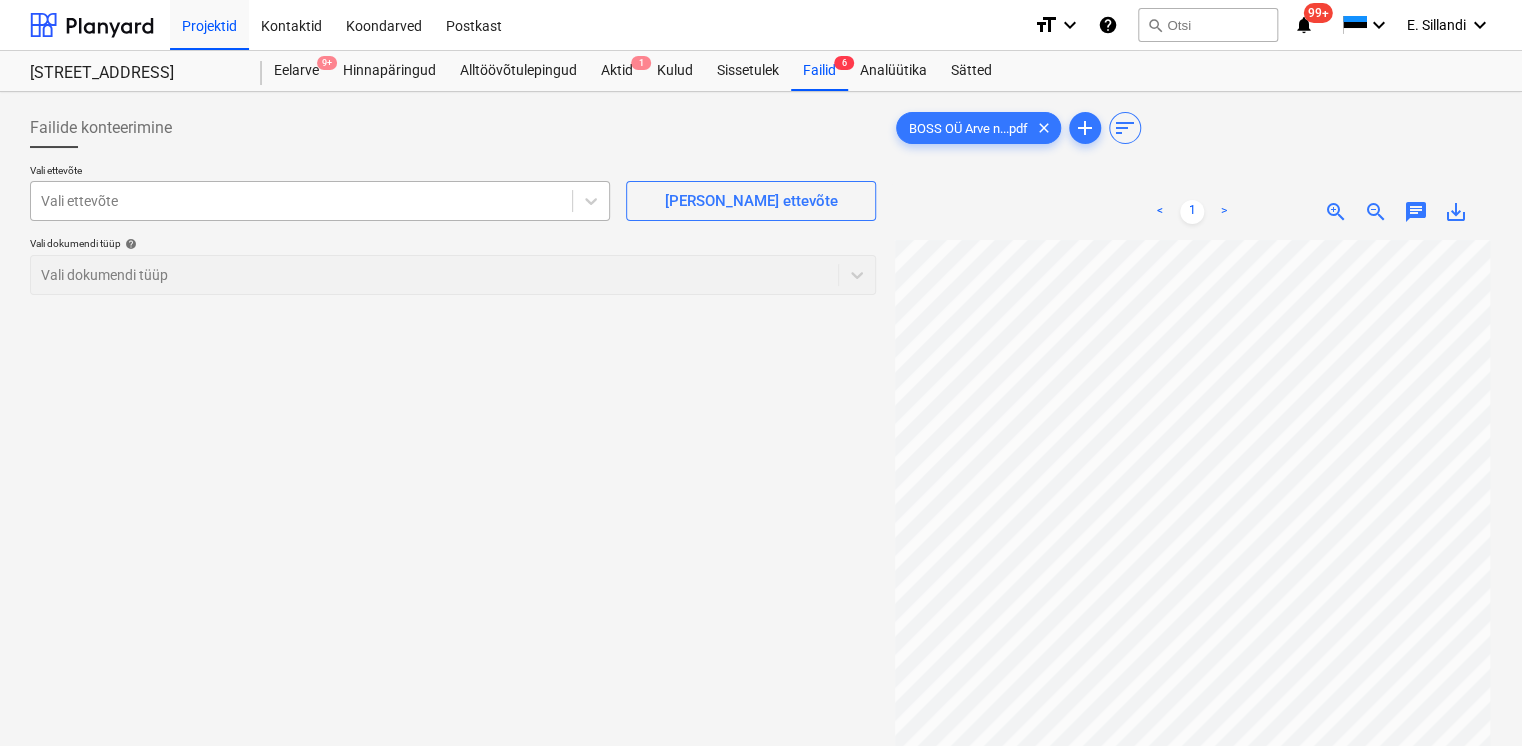 click at bounding box center [301, 201] 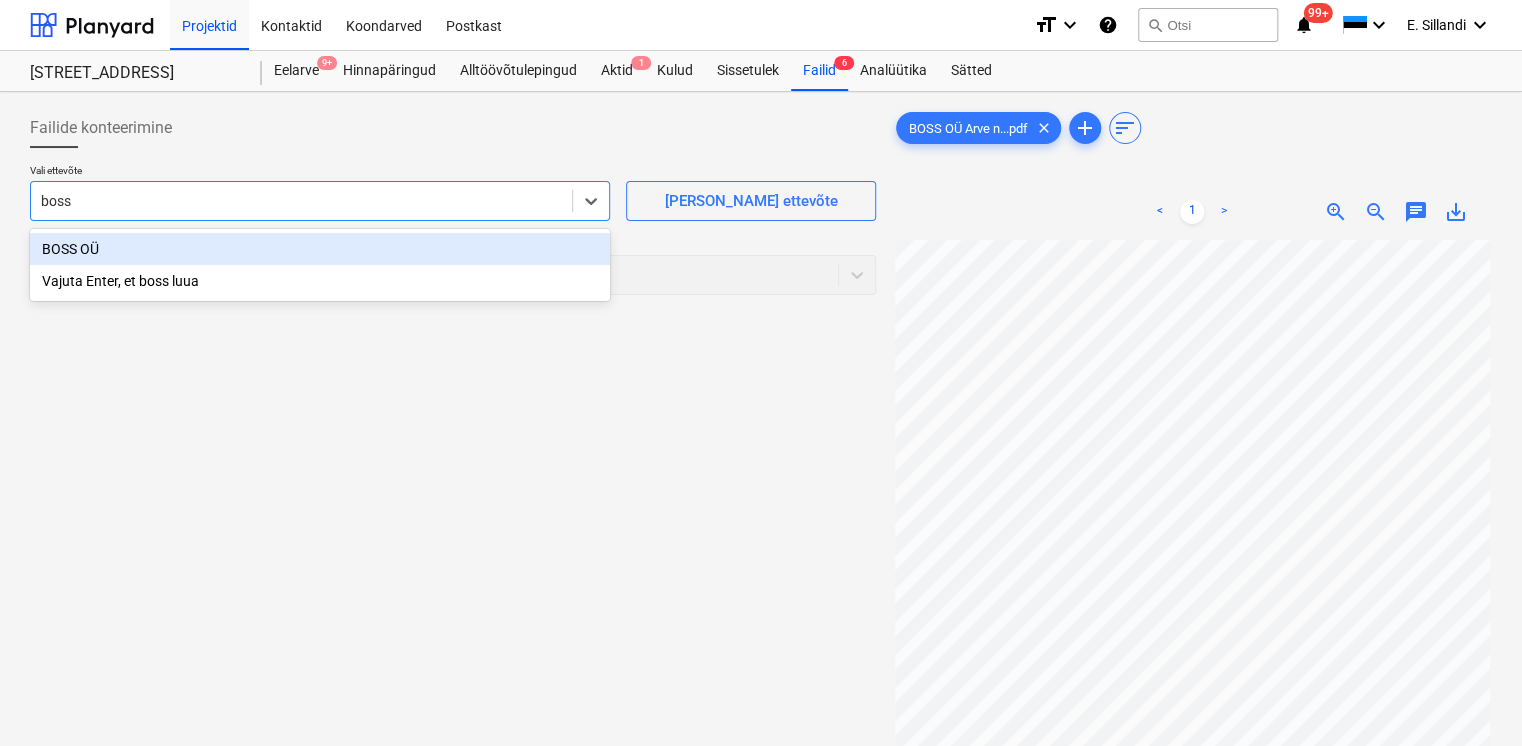 type on "boss" 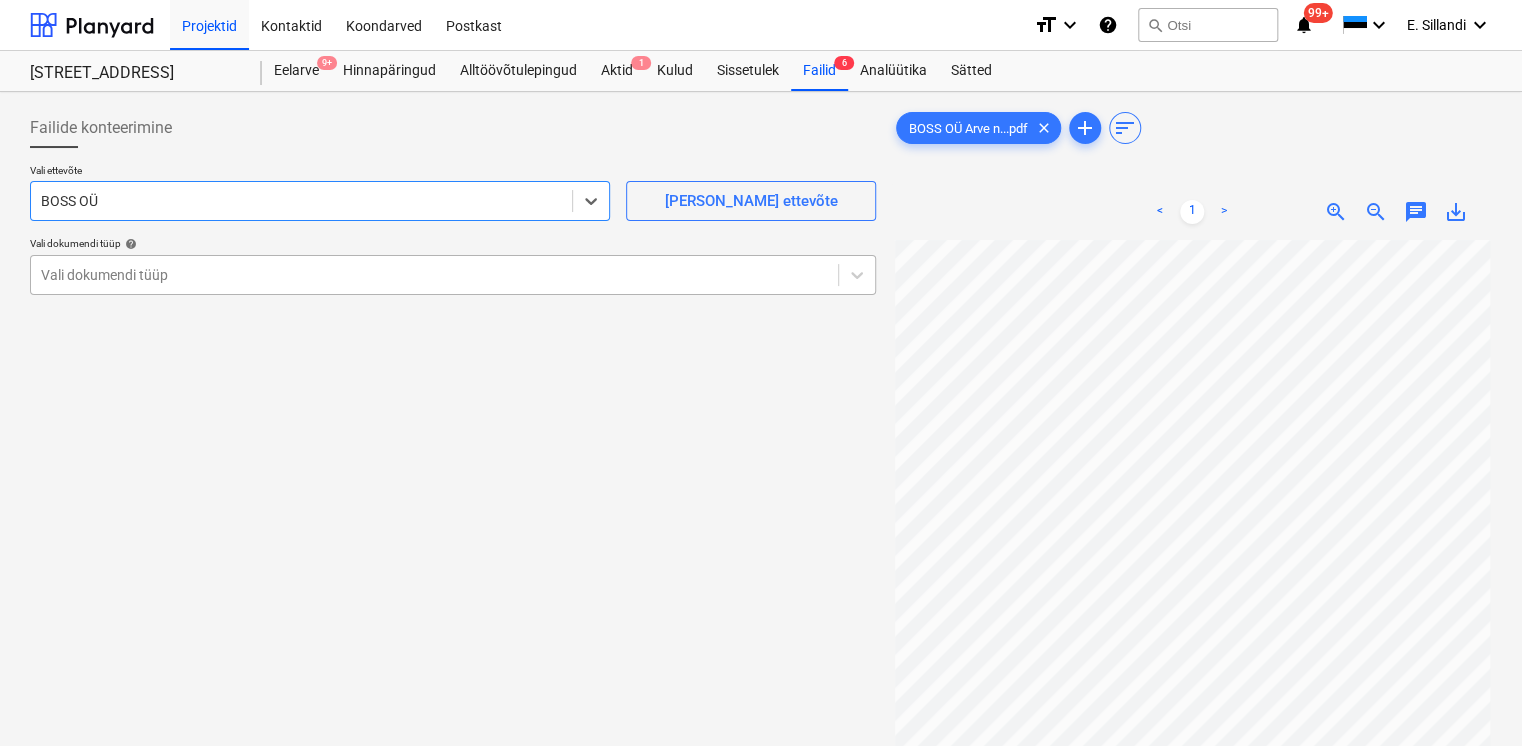 click on "Vali dokumendi tüüp" at bounding box center [434, 275] 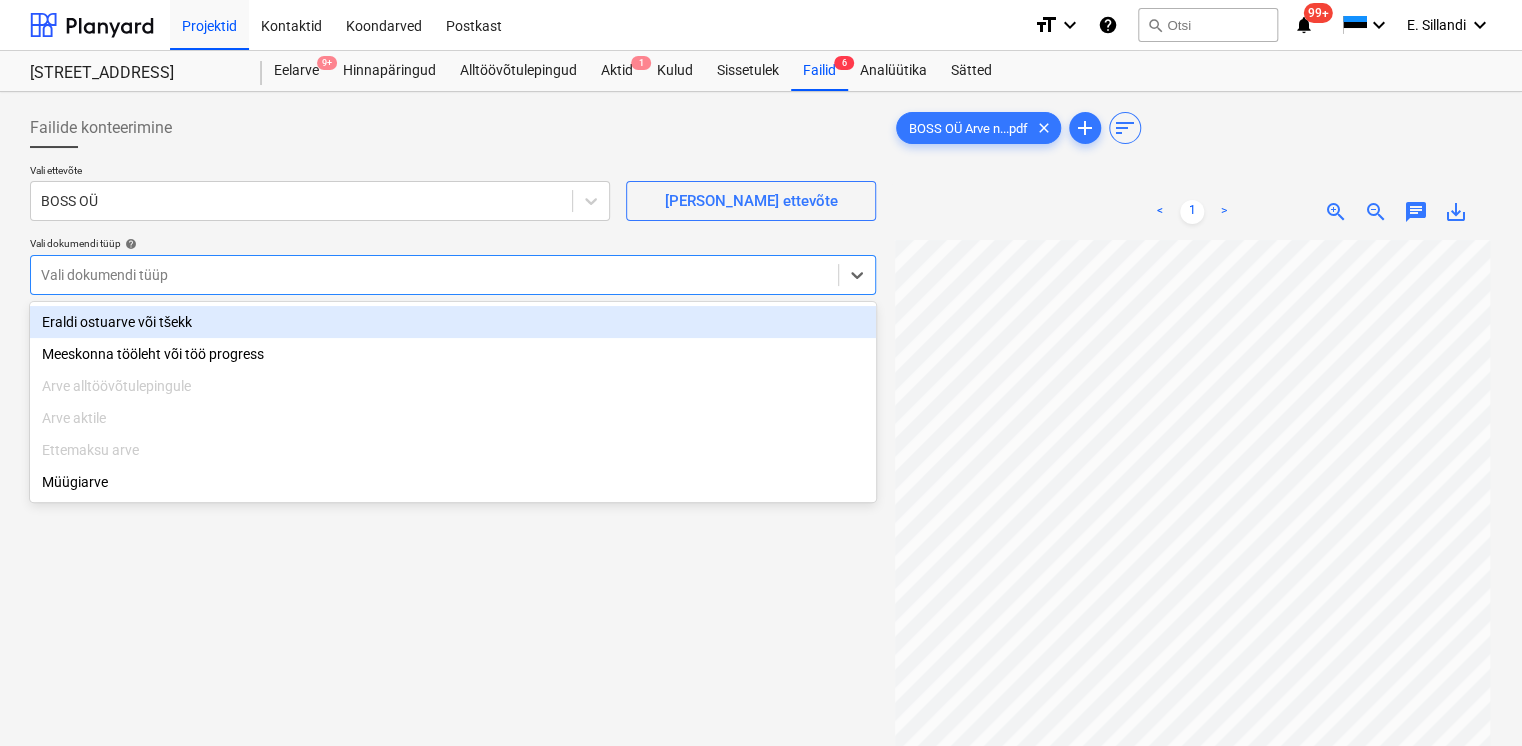 click on "Eraldi ostuarve või tšekk" at bounding box center (453, 322) 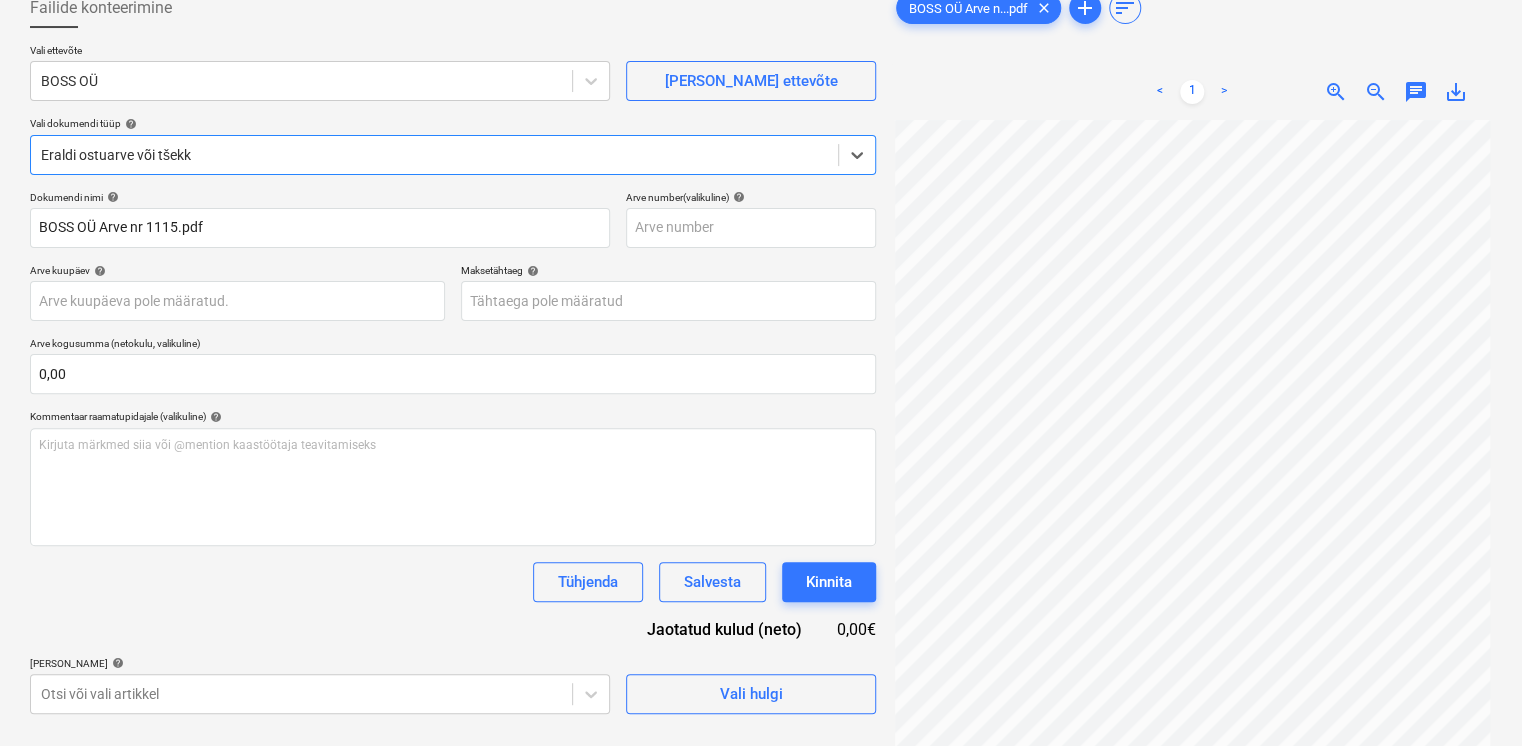 scroll, scrollTop: 200, scrollLeft: 0, axis: vertical 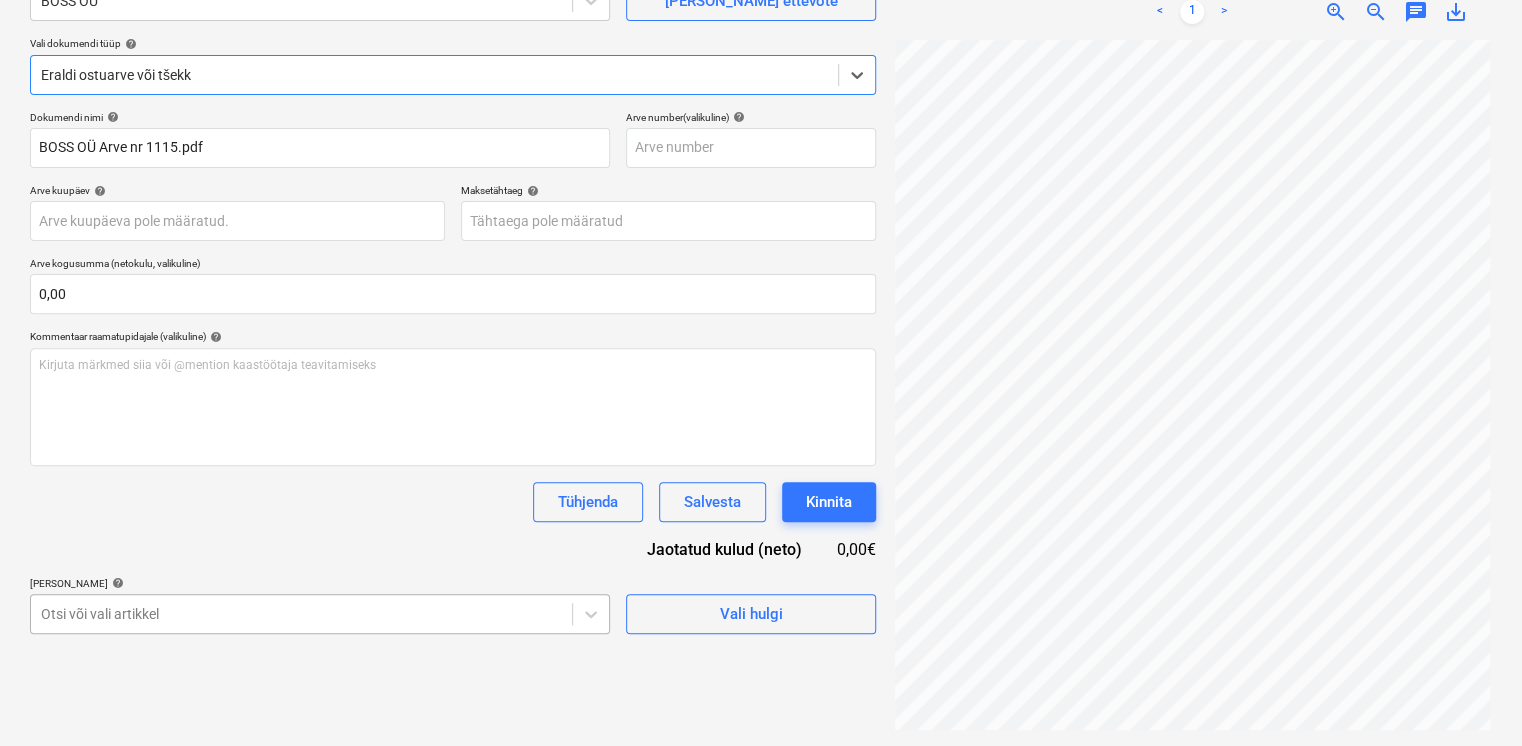 click on "Projektid Kontaktid Koondarved Postkast format_size keyboard_arrow_down help search Otsi notifications 99+ keyboard_arrow_down E. Sillandi keyboard_arrow_down Viieaia tee 28 Eelarve 9+ Hinnapäringud Alltöövõtulepingud Aktid 1 Kulud Sissetulek Failid 6 Analüütika Sätted Failide konteerimine Vali ettevõte BOSS OÜ   Lisa uus ettevõte Vali dokumendi tüüp help option Eraldi ostuarve või tšekk, selected.   Select is focused ,type to refine list, press Down to open the menu,  Eraldi ostuarve või tšekk Dokumendi nimi help BOSS OÜ Arve nr 1115.pdf Arve number  (valikuline) help Arve kuupäev help Press the down arrow key to interact with the calendar and
select a date. Press the question mark key to get the keyboard shortcuts for changing dates. Maksetähtaeg help Press the down arrow key to interact with the calendar and
select a date. Press the question mark key to get the keyboard shortcuts for changing dates. Arve kogusumma (netokulu, valikuline) 0,00 help ﻿ Tühjenda Salvesta Kinnita" at bounding box center (761, 173) 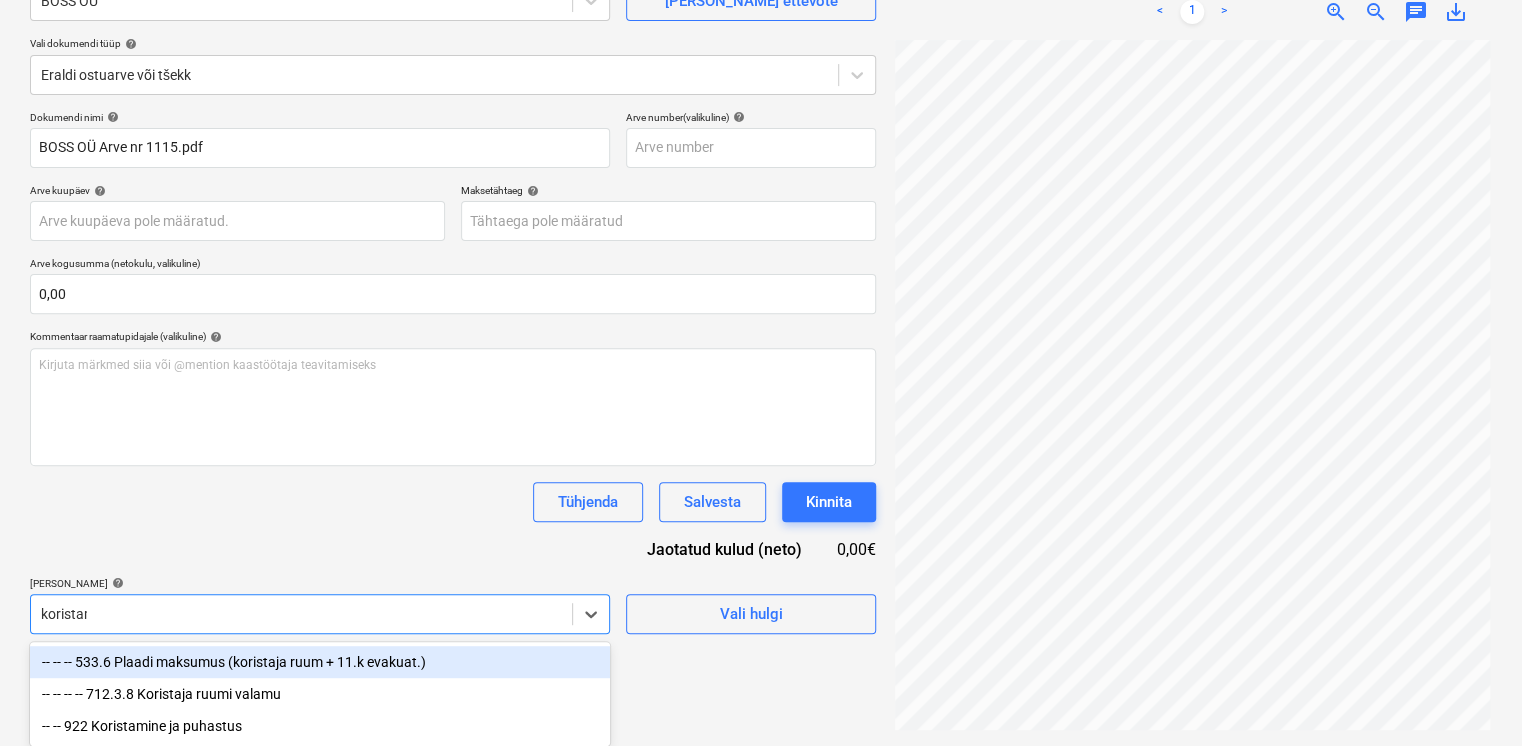scroll, scrollTop: 200, scrollLeft: 0, axis: vertical 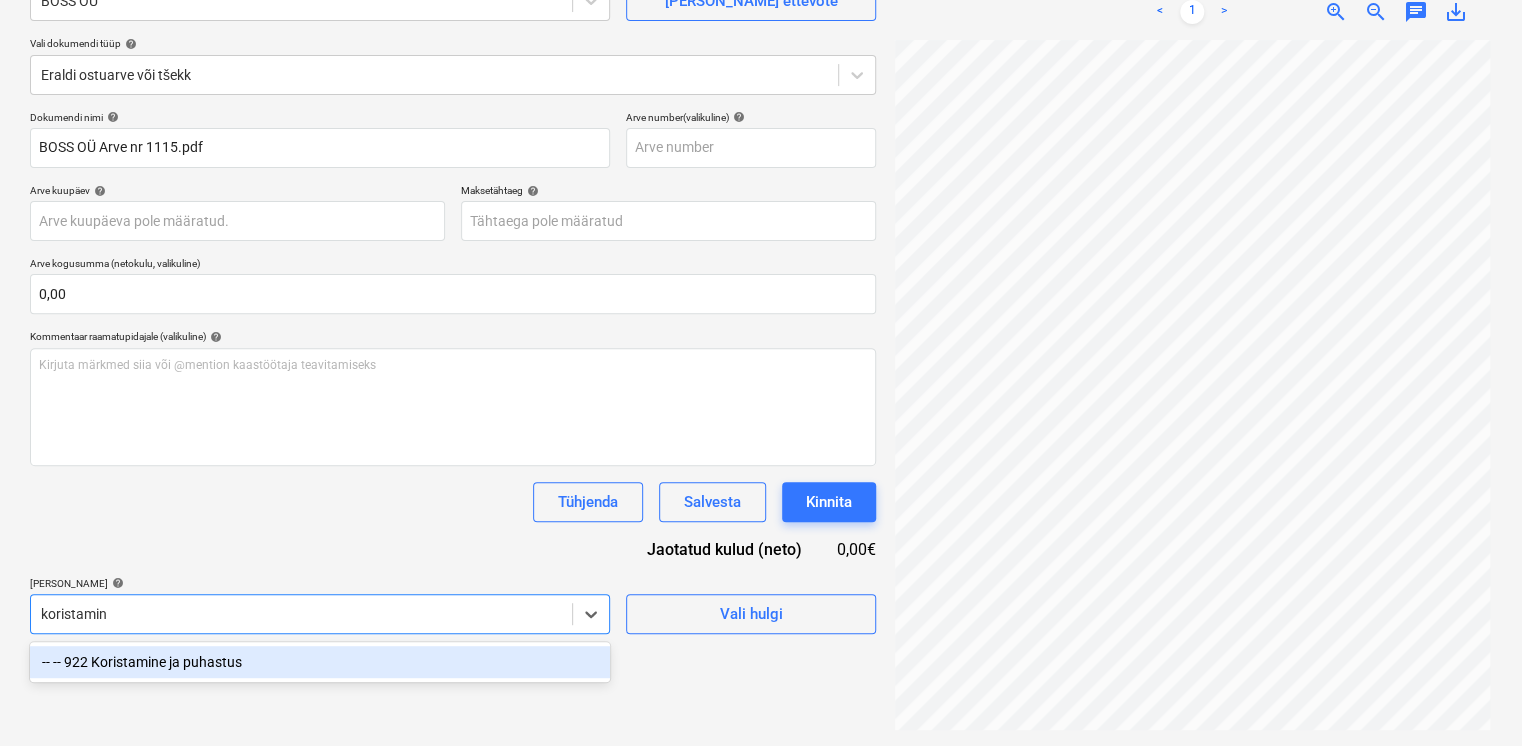 type on "koristamine" 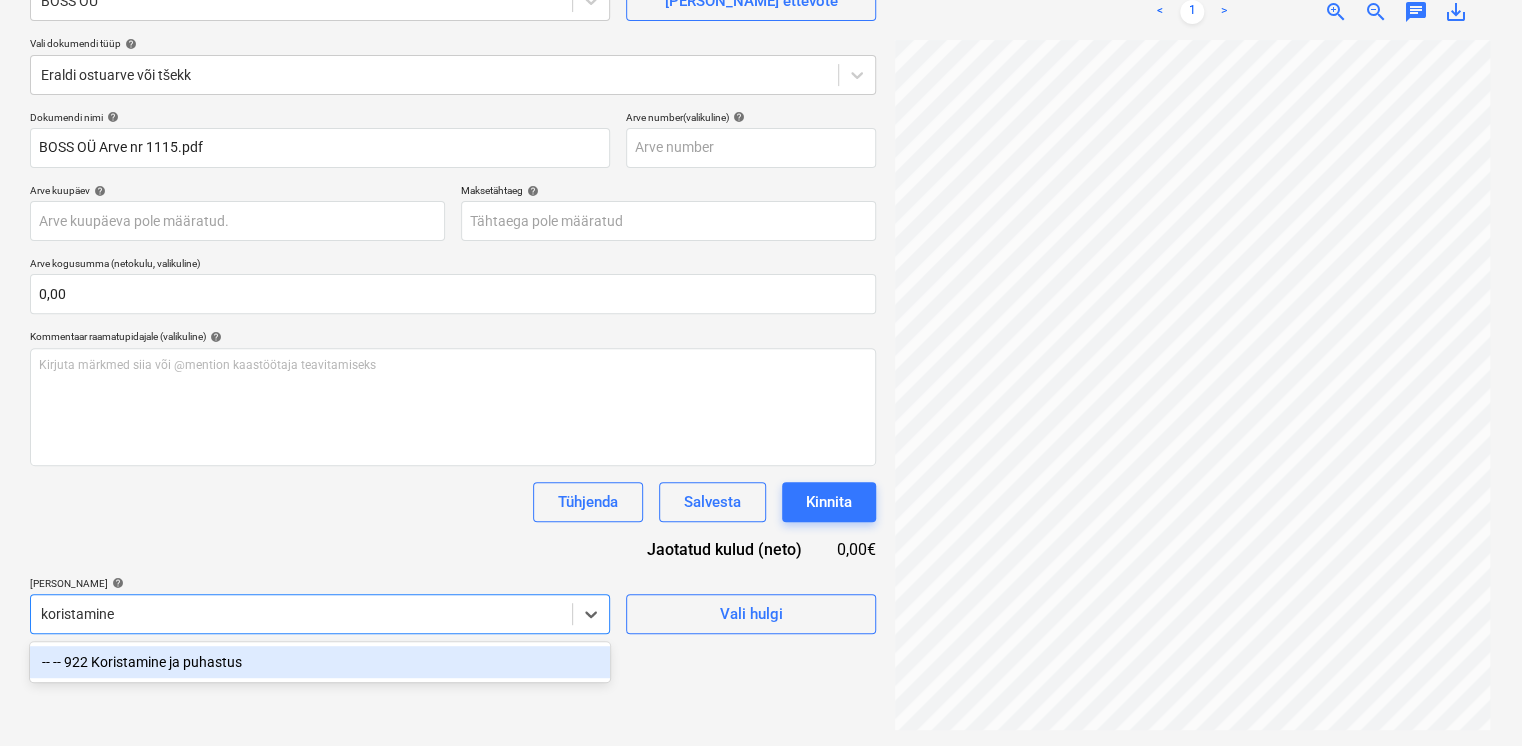 click on "-- --  922 Koristamine ja puhastus" at bounding box center (320, 662) 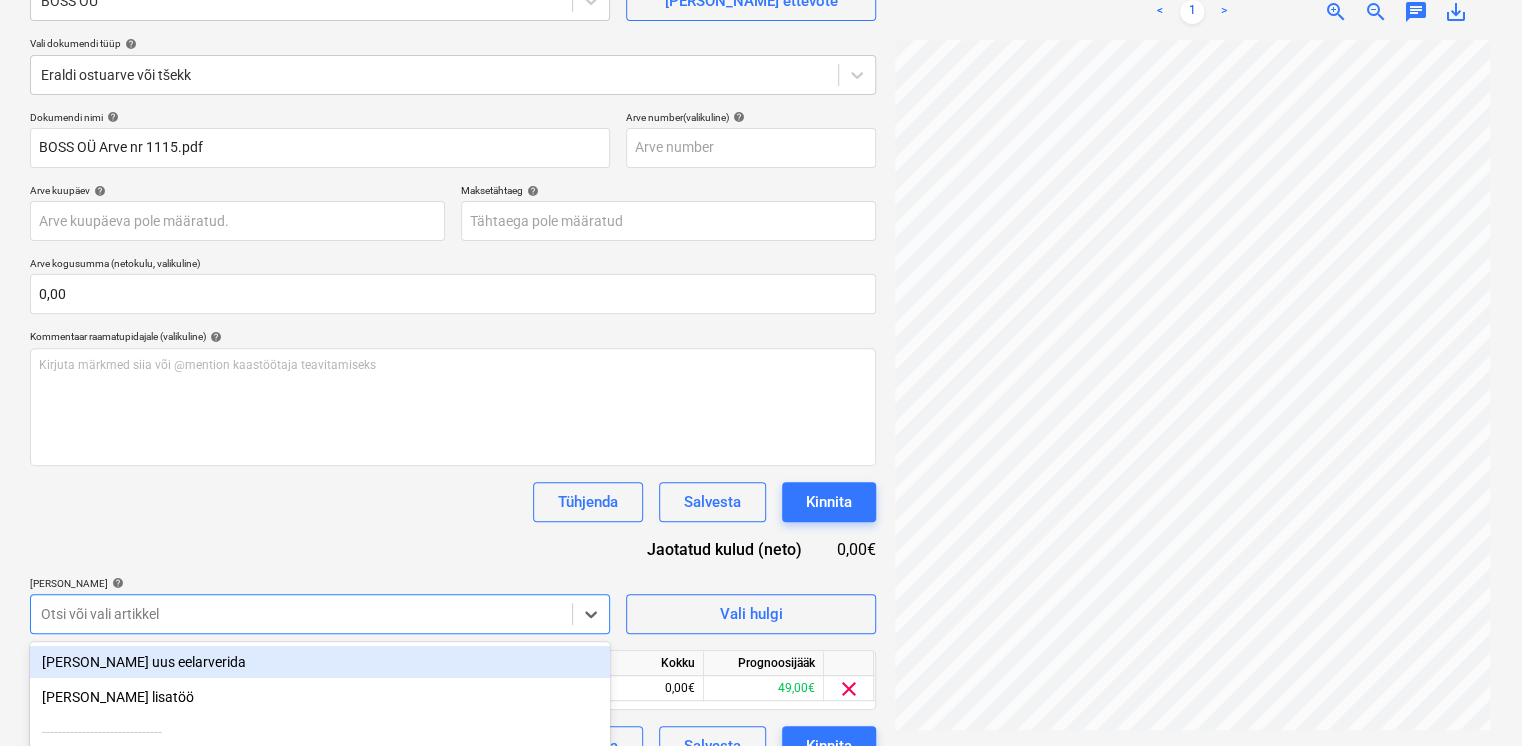 click on "Dokumendi nimi help BOSS OÜ Arve nr 1115.pdf Arve number  (valikuline) help Arve kuupäev help Press the down arrow key to interact with the calendar and
select a date. Press the question mark key to get the keyboard shortcuts for changing dates. Maksetähtaeg help Press the down arrow key to interact with the calendar and
select a date. Press the question mark key to get the keyboard shortcuts for changing dates. Arve kogusumma (netokulu, valikuline) 0,00 Kommentaar raamatupidajale (valikuline) help Kirjuta märkmed siia või @mention kaastöötaja teavitamiseks ﻿ Tühjenda Salvesta Kinnita Jaotatud kulud (neto) 0,00€ Lisa artiklid help option -- --  922 Koristamine ja puhastus, selected. option Lisa uus eelarverida focused, 1 of 684. 684 results available. Use Up and Down to choose options, press Enter to select the currently focused option, press Escape to exit the menu, press Tab to select the option and exit the menu. Otsi või vali artikkel Vali hulgi Artikli nimi Ühik Kogus Ühiku hind Kokku" at bounding box center (453, 438) 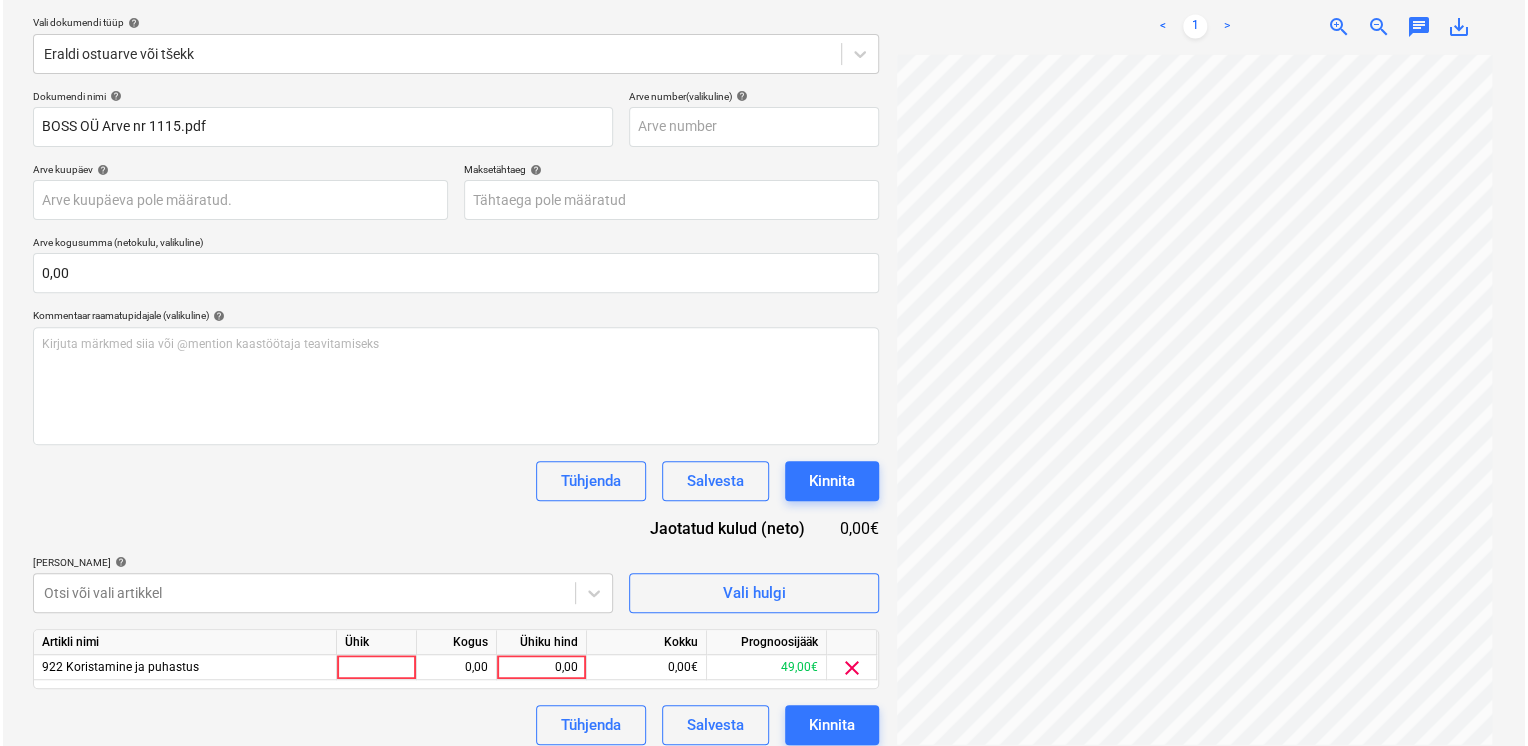 scroll, scrollTop: 235, scrollLeft: 0, axis: vertical 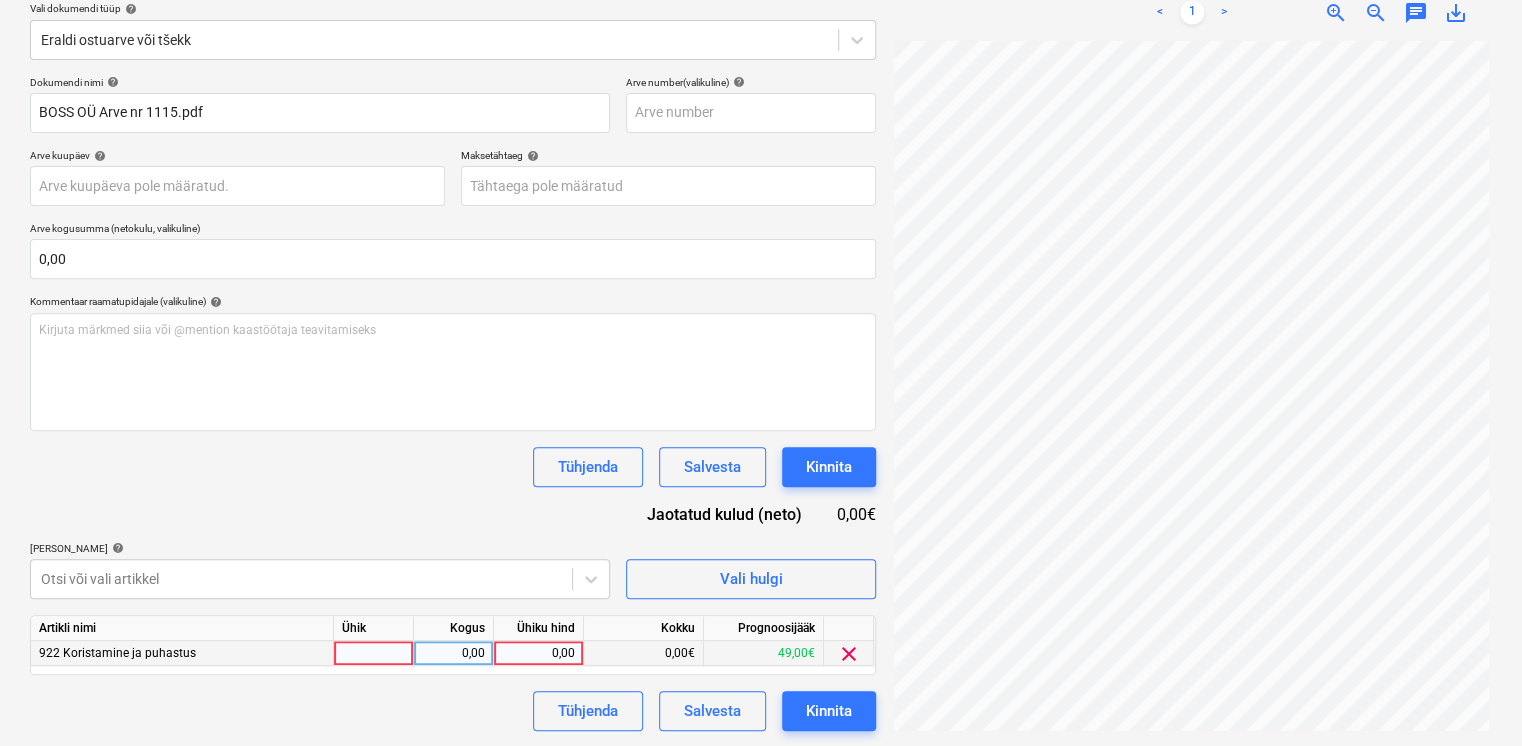 click on "0,00" at bounding box center (538, 653) 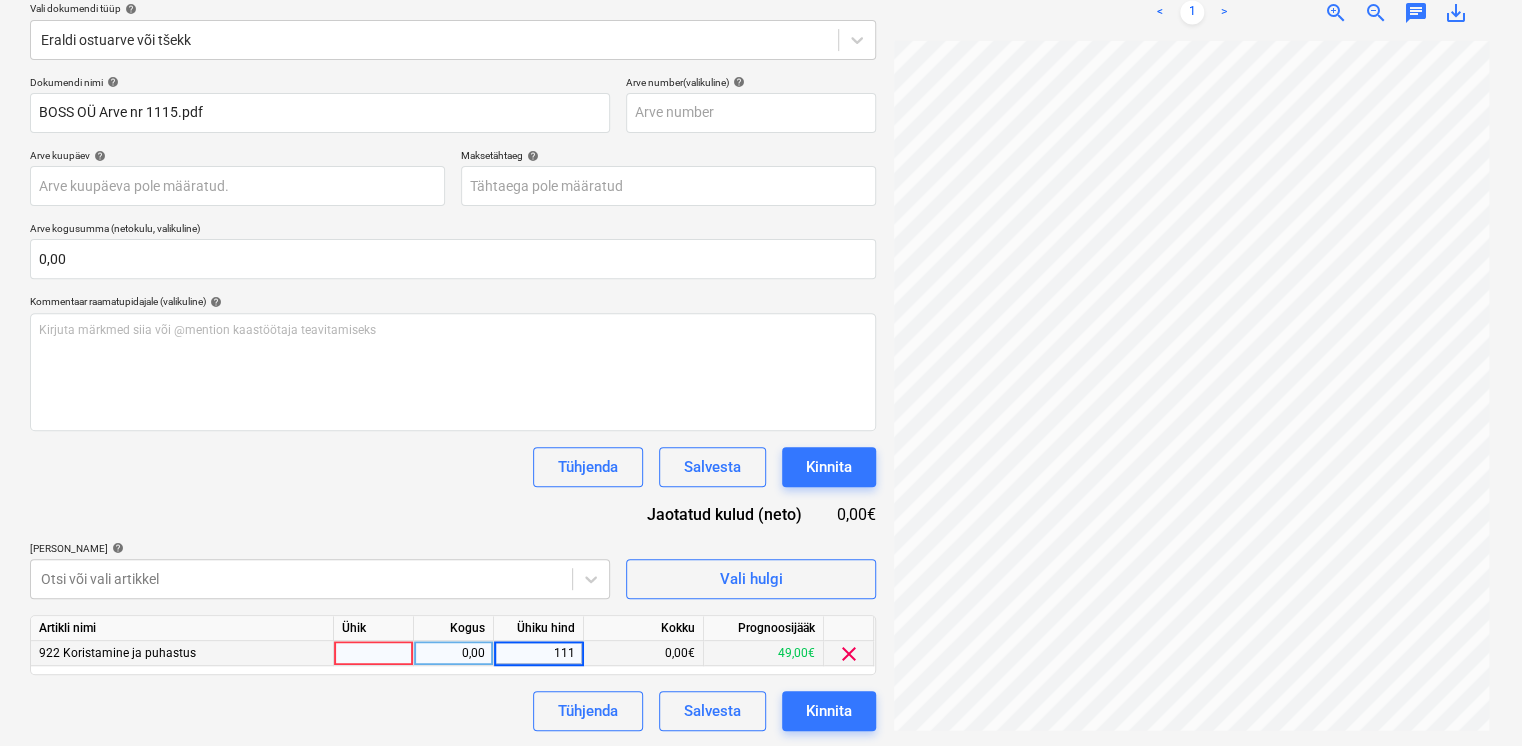 type on "1112" 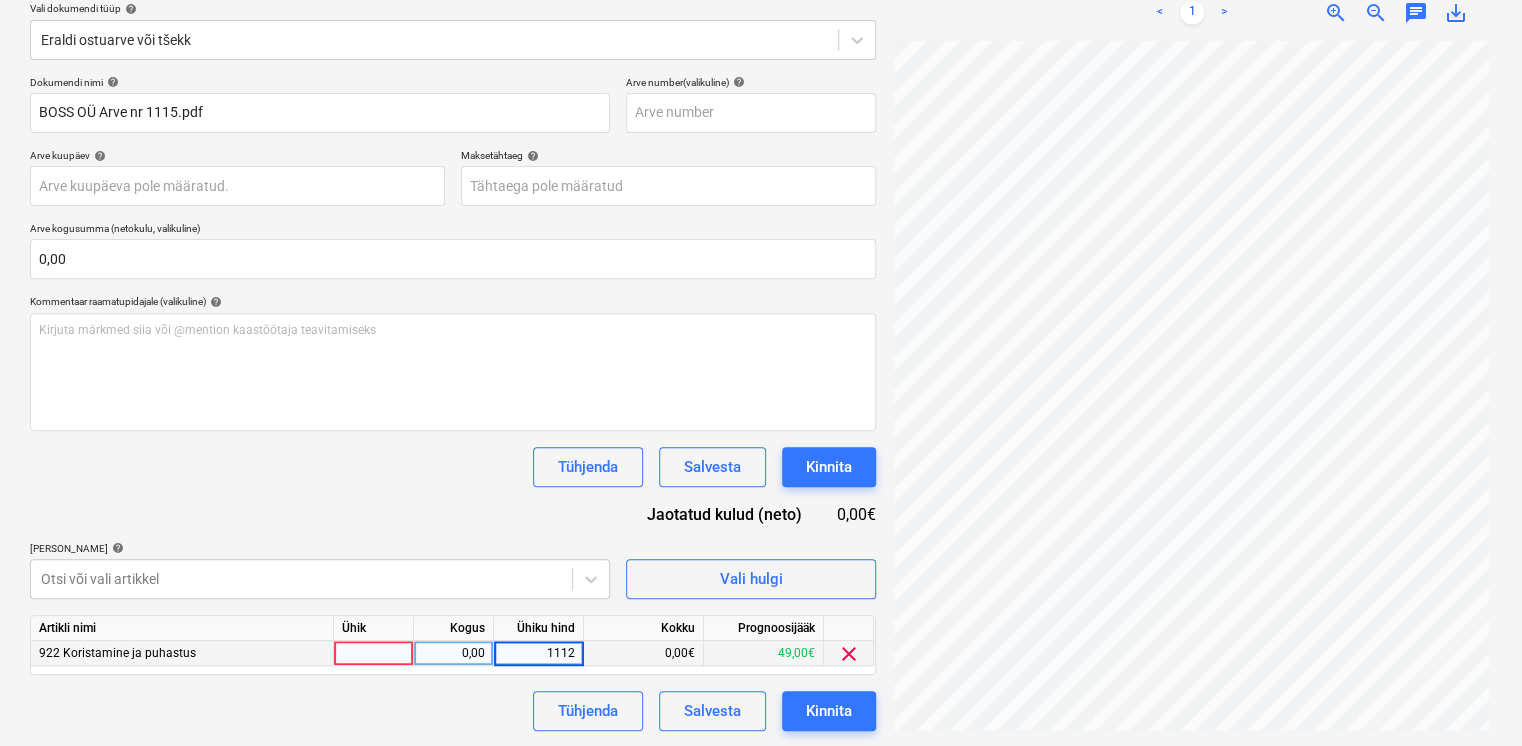 click on "Tühjenda Salvesta Kinnita" at bounding box center (453, 467) 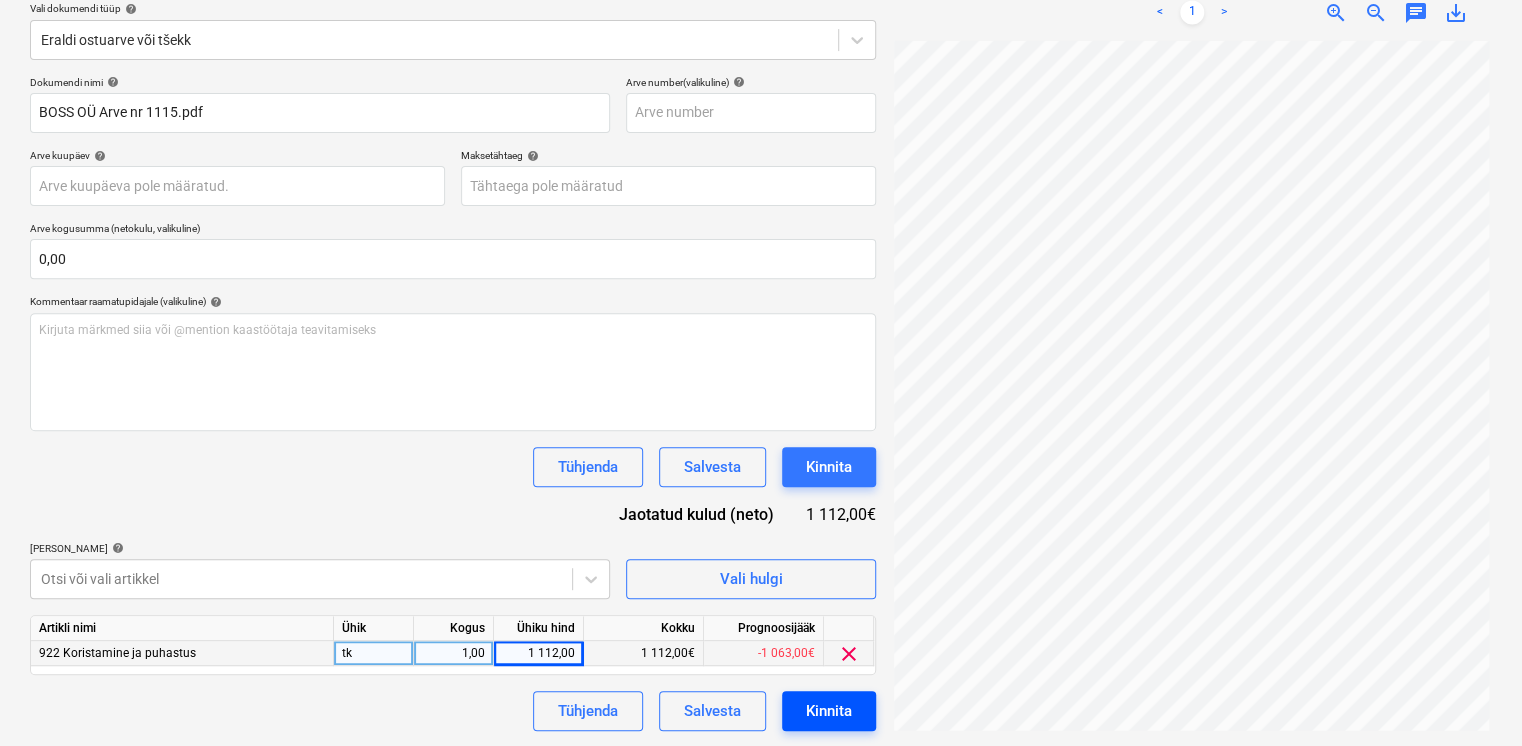 click on "Kinnita" at bounding box center [829, 711] 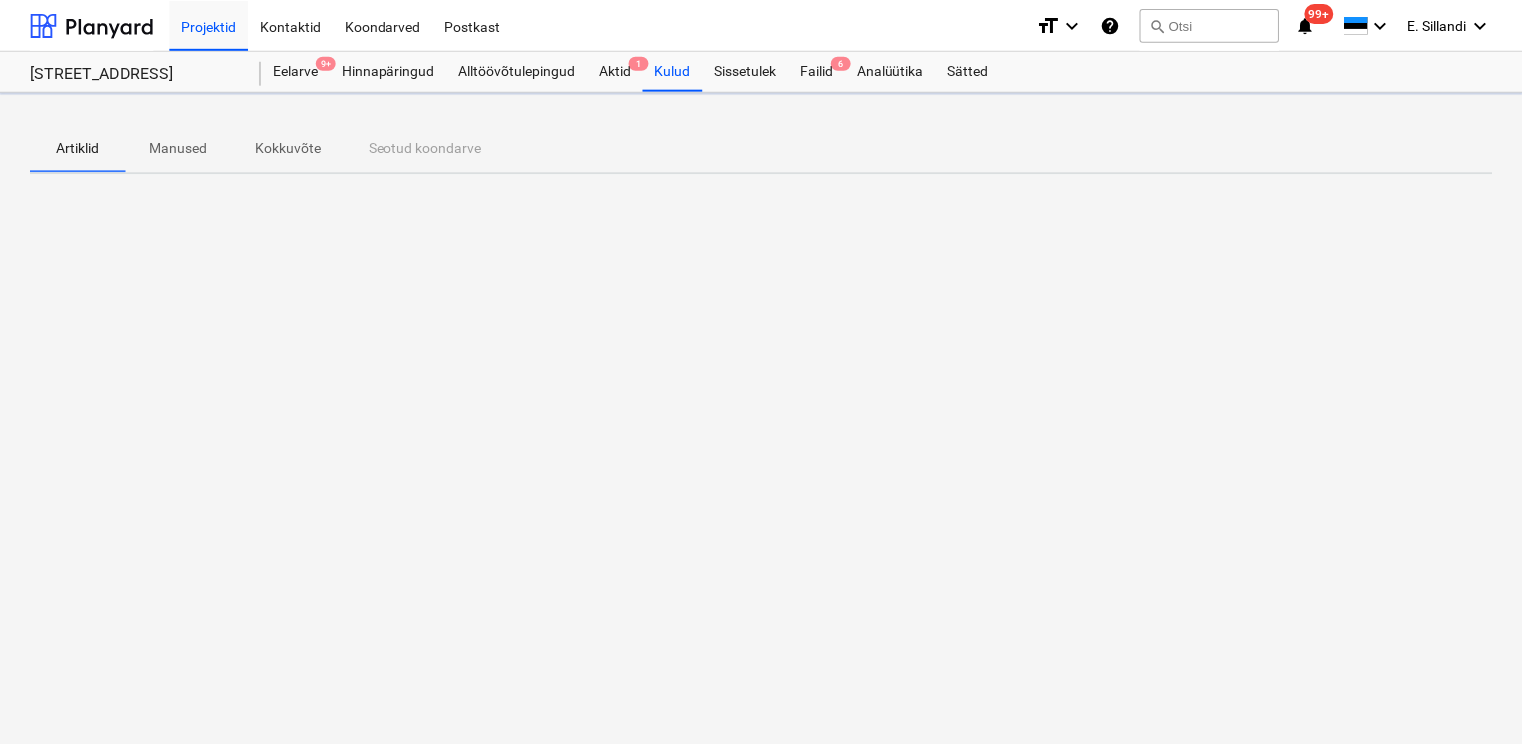 scroll, scrollTop: 0, scrollLeft: 0, axis: both 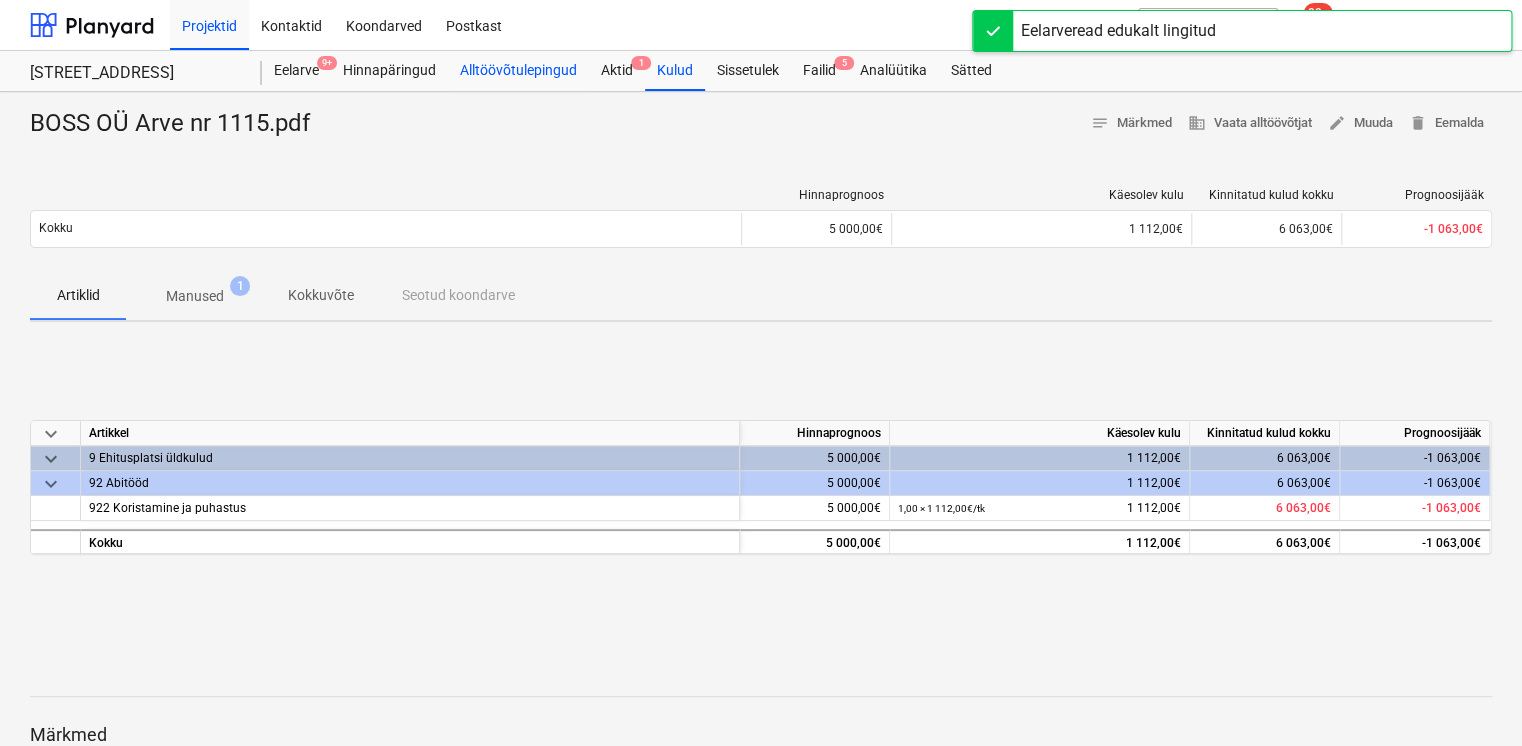 click on "Alltöövõtulepingud" at bounding box center [518, 71] 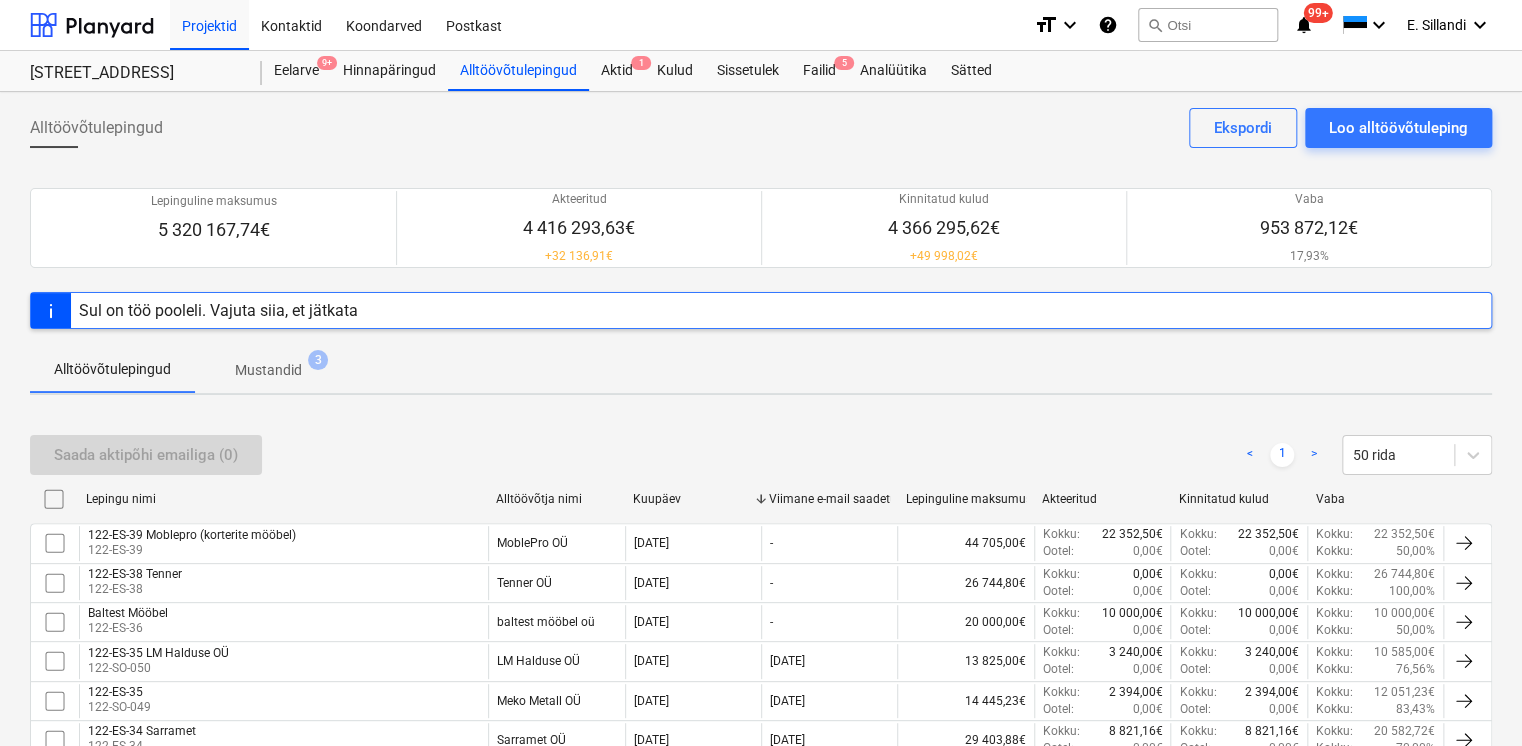 scroll, scrollTop: 183, scrollLeft: 0, axis: vertical 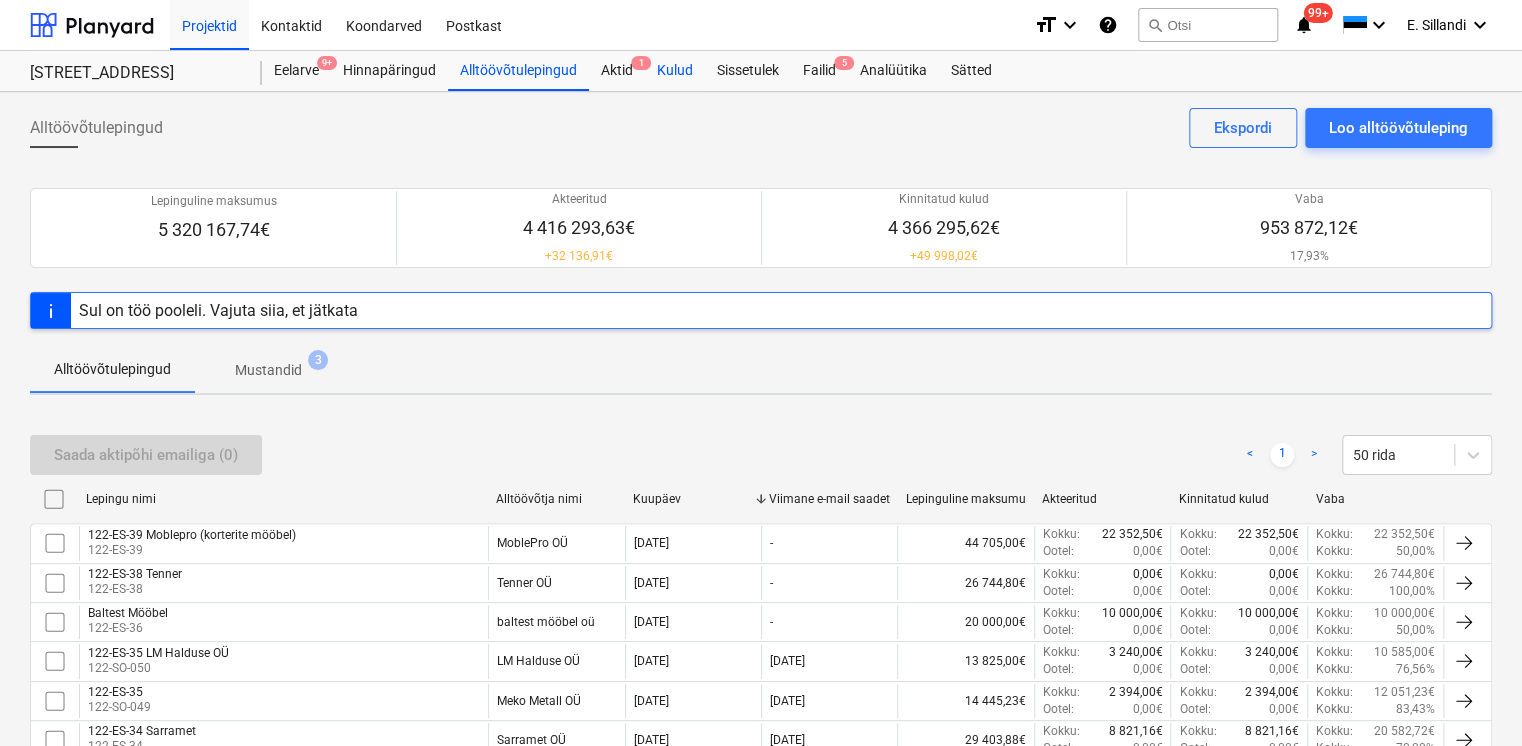click on "Kulud" at bounding box center (675, 71) 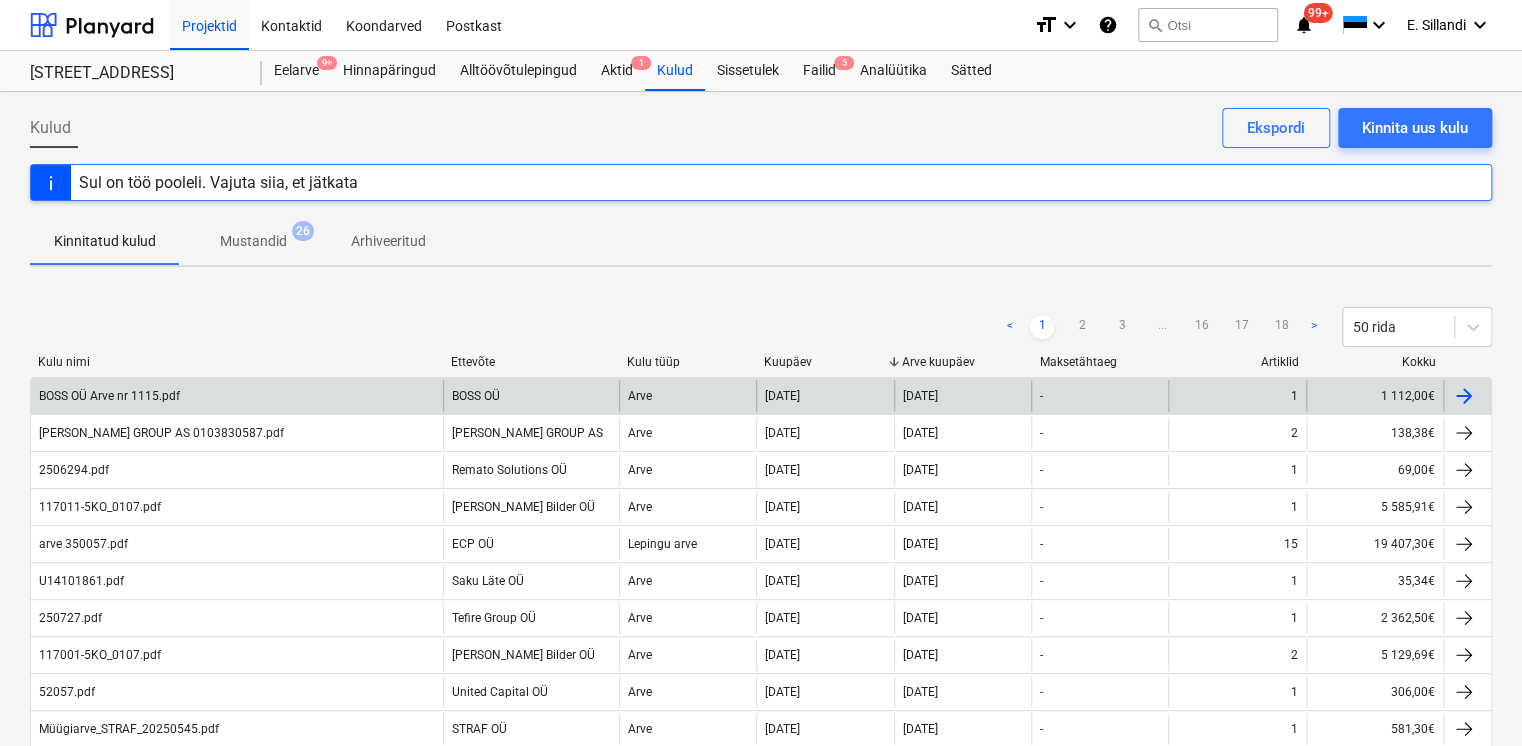 click on "BOSS OÜ Arve nr 1115.pdf" at bounding box center [237, 396] 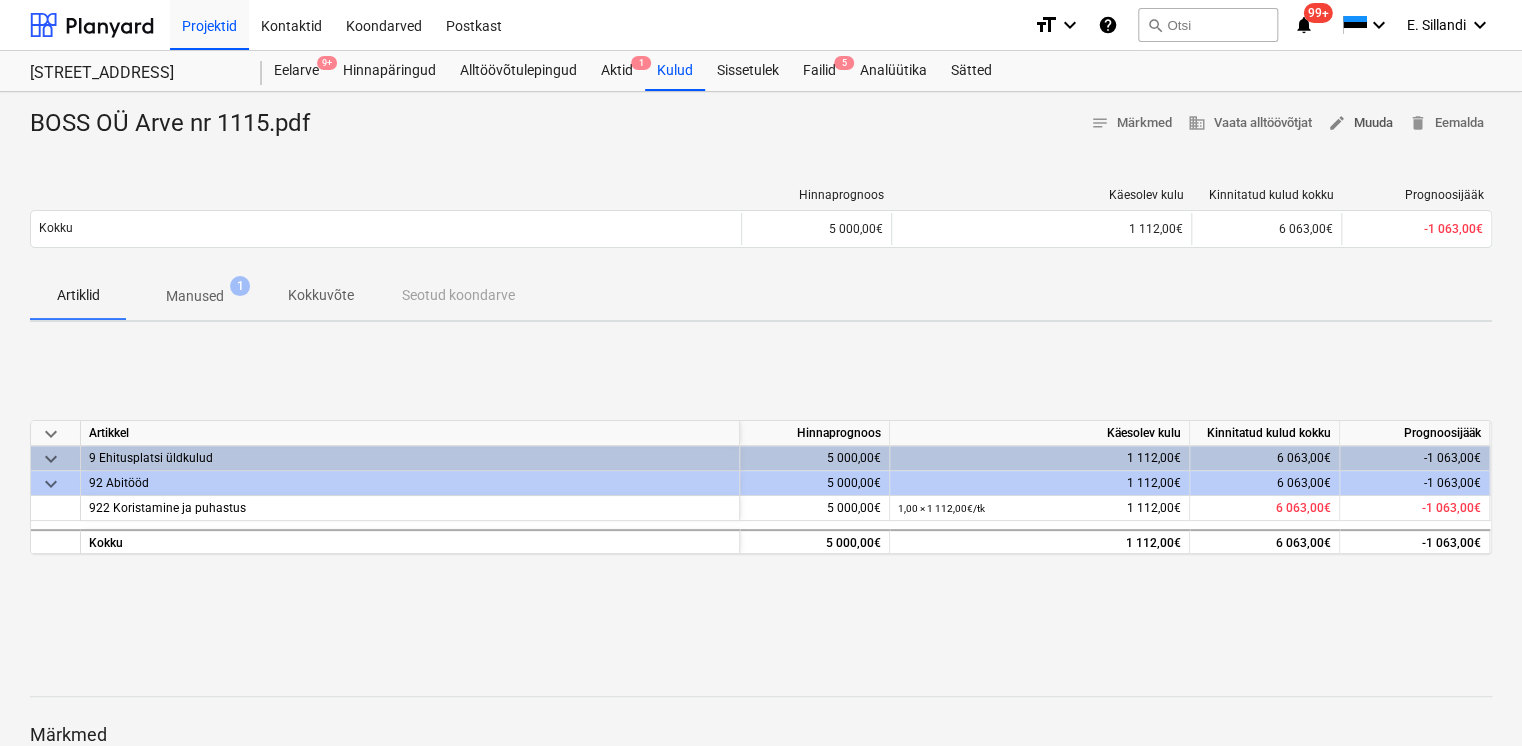 click on "edit Muuda" at bounding box center [1360, 123] 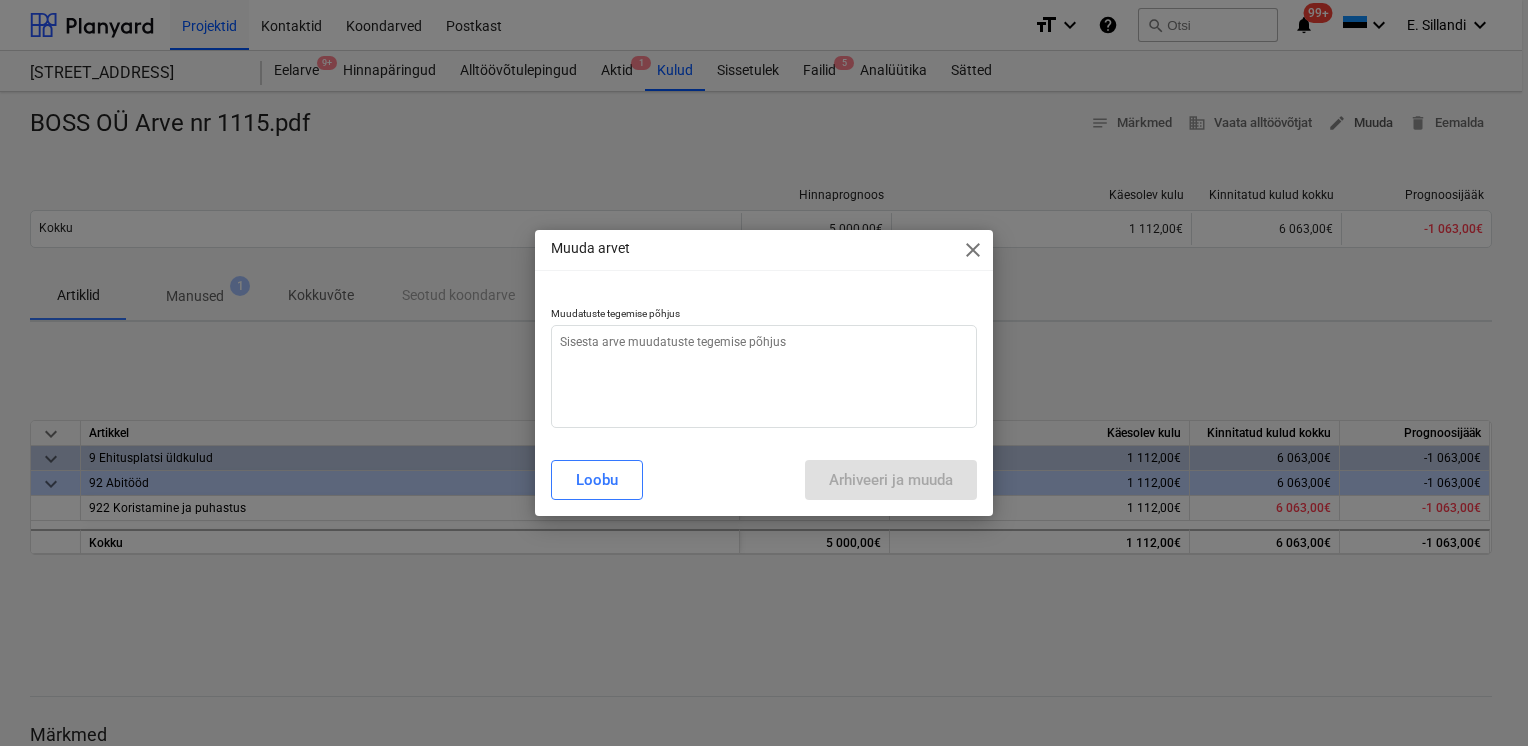 type on "x" 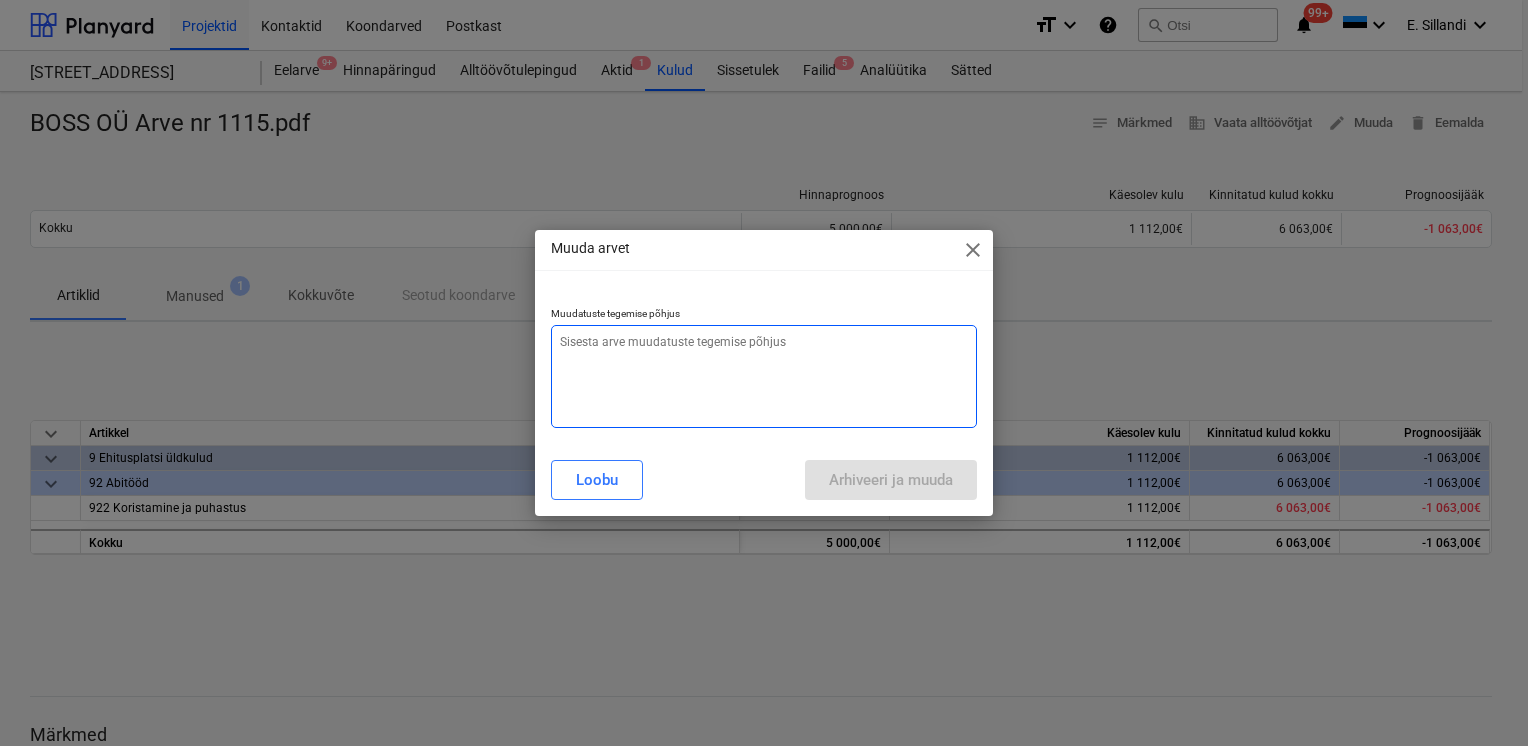 click at bounding box center (764, 376) 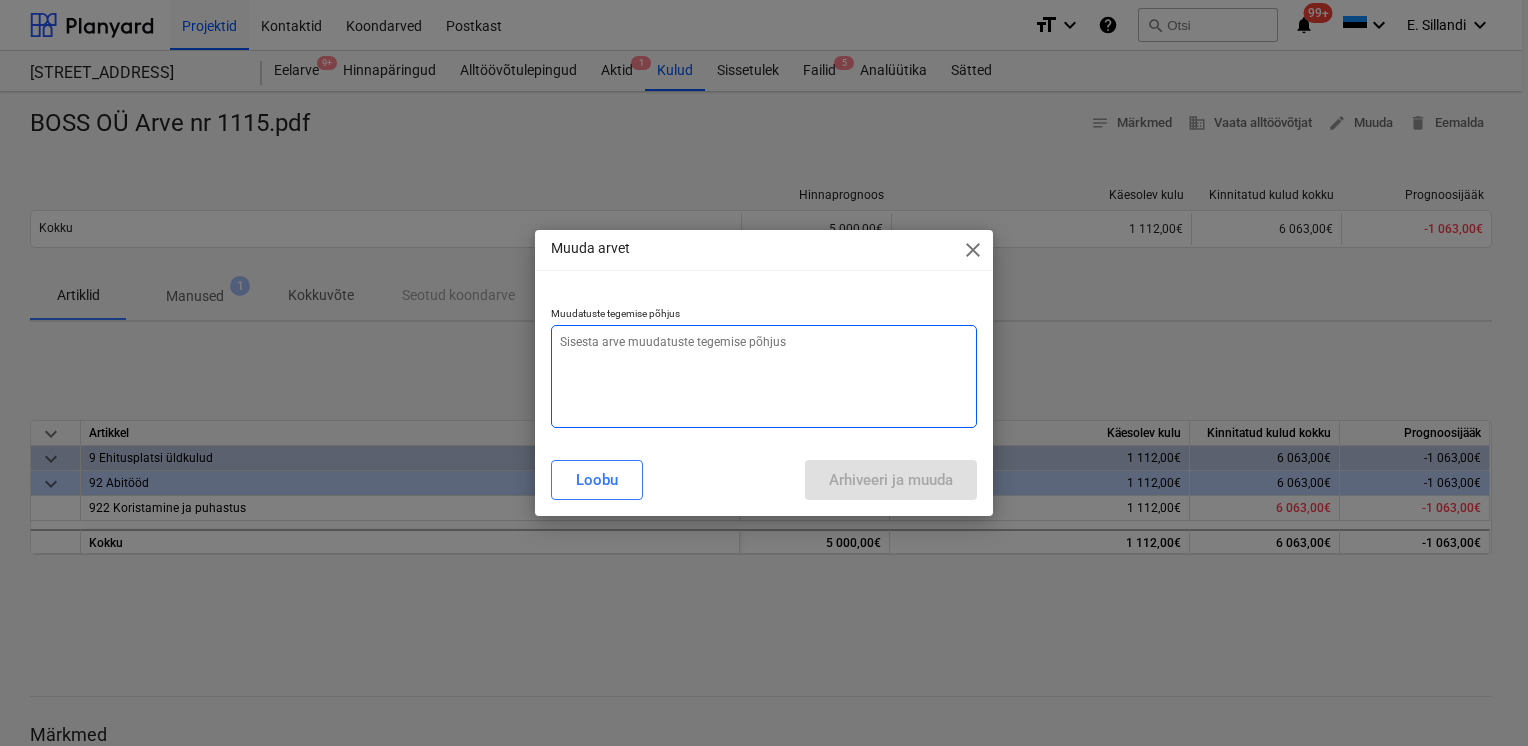 type on "t" 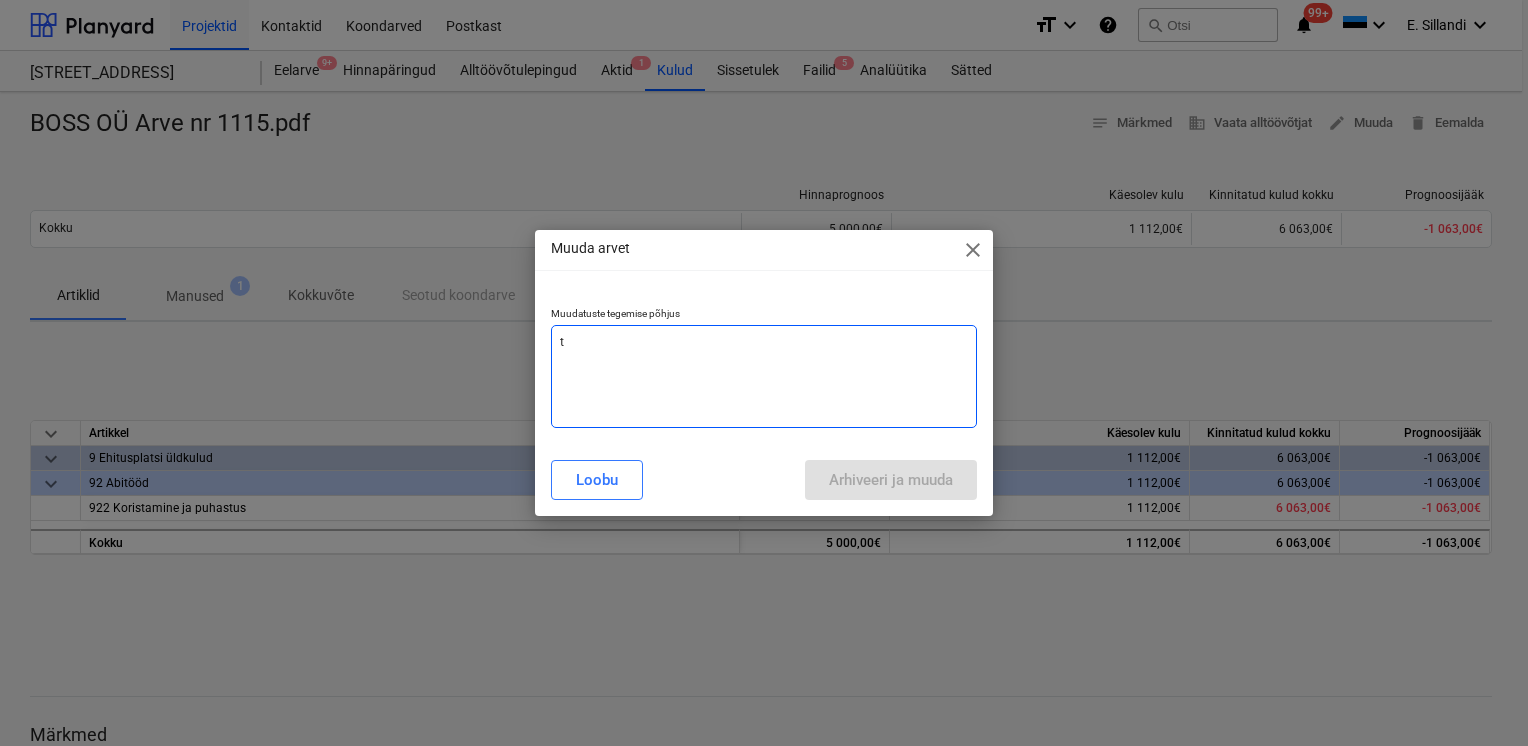 type on "tä" 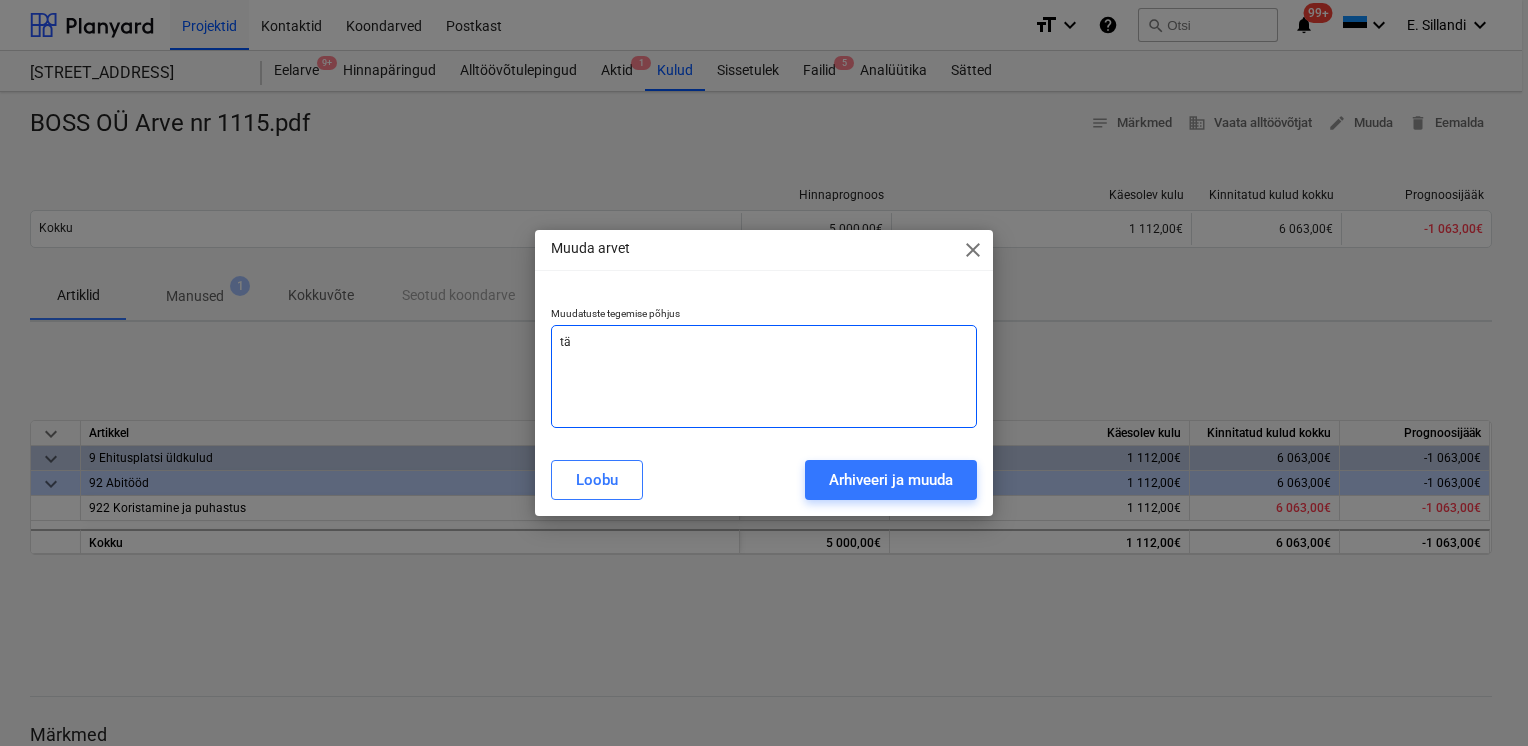 type on "täp" 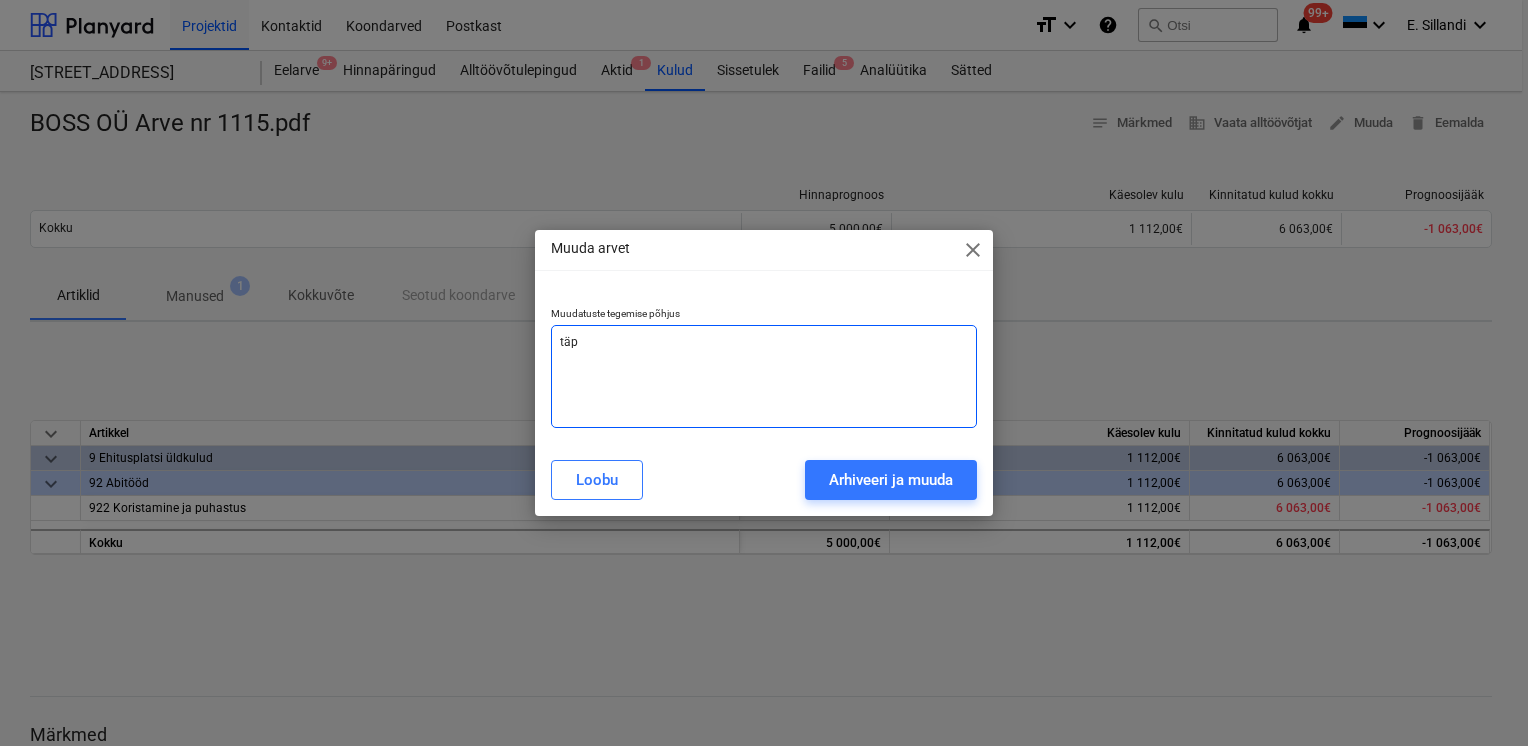type on "täps" 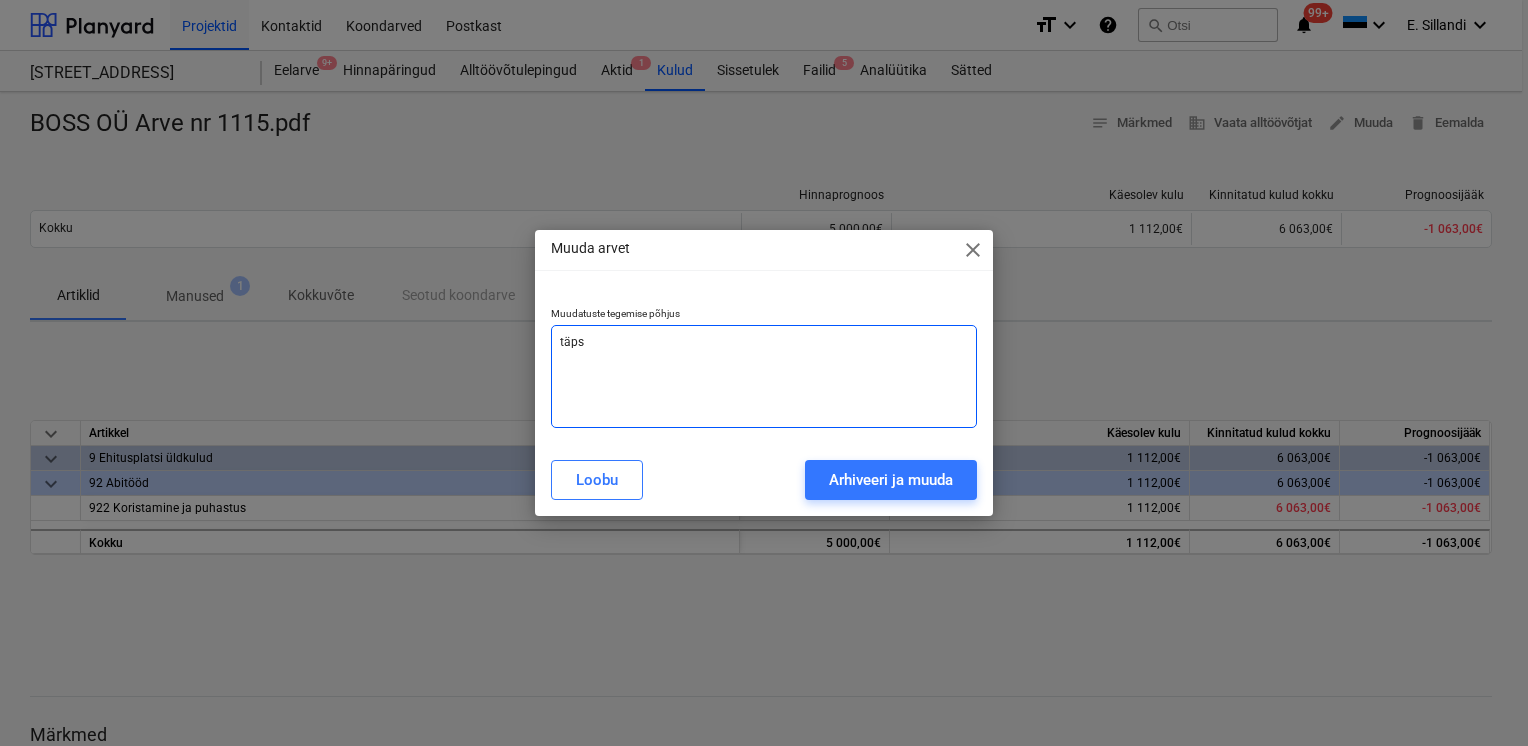 type on "täpsu" 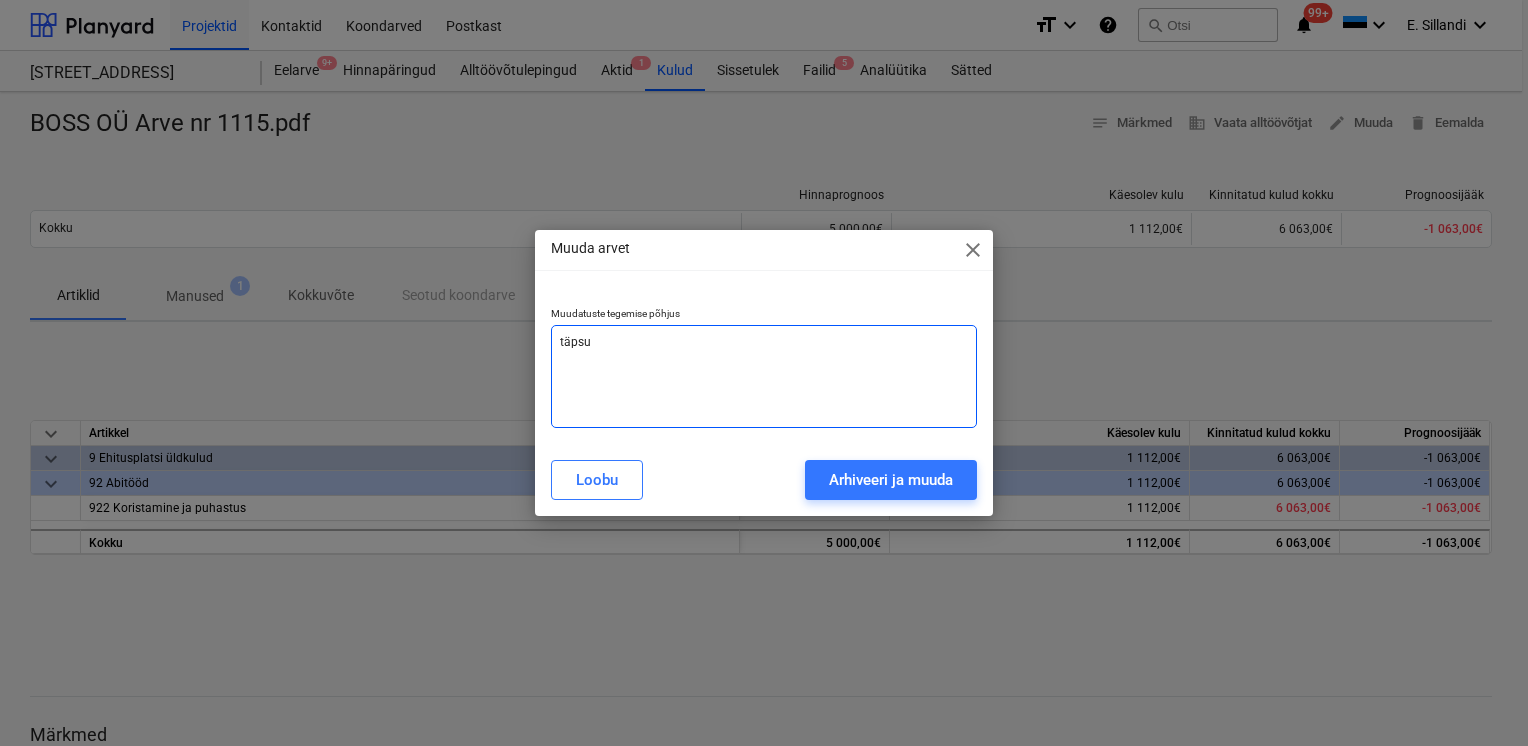 type on "x" 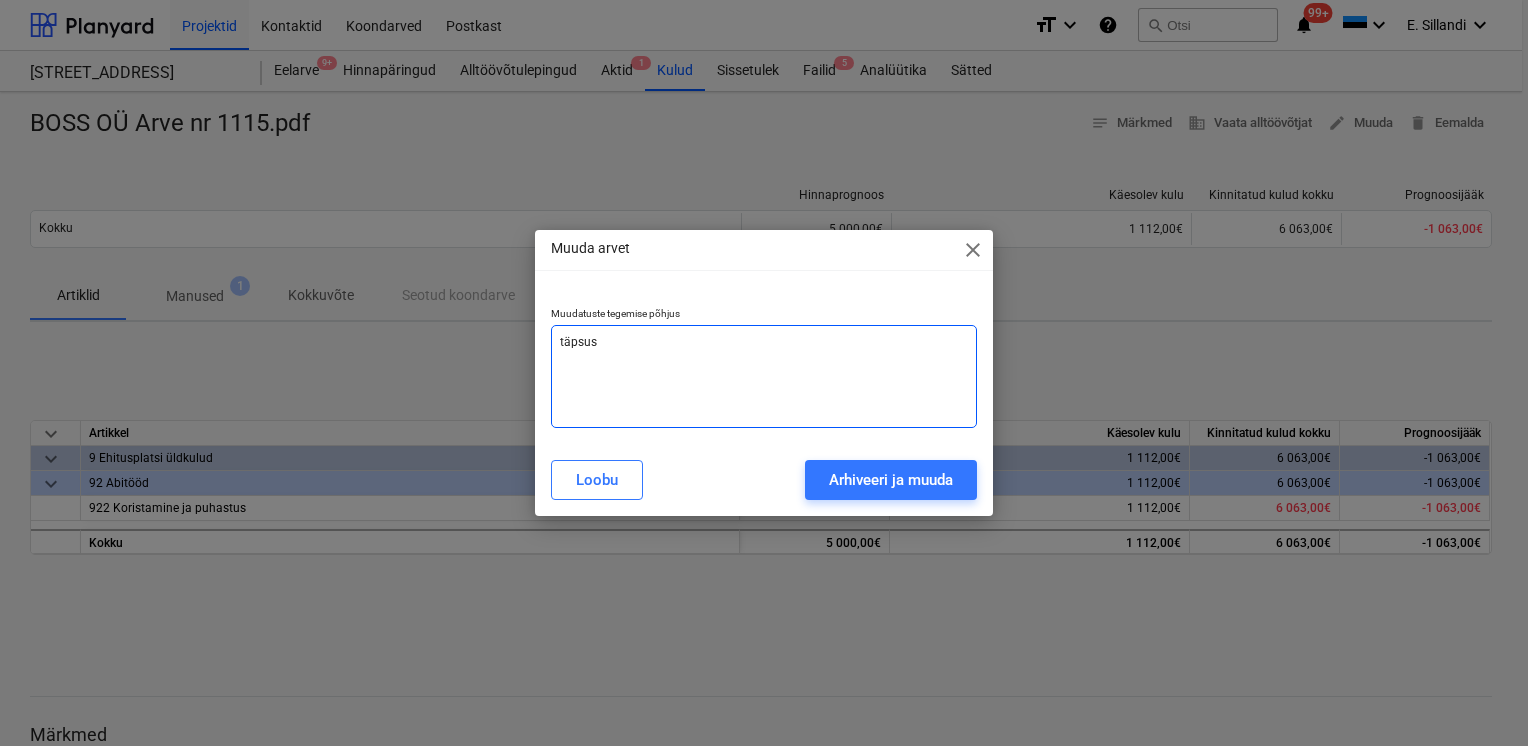 type on "täpsust" 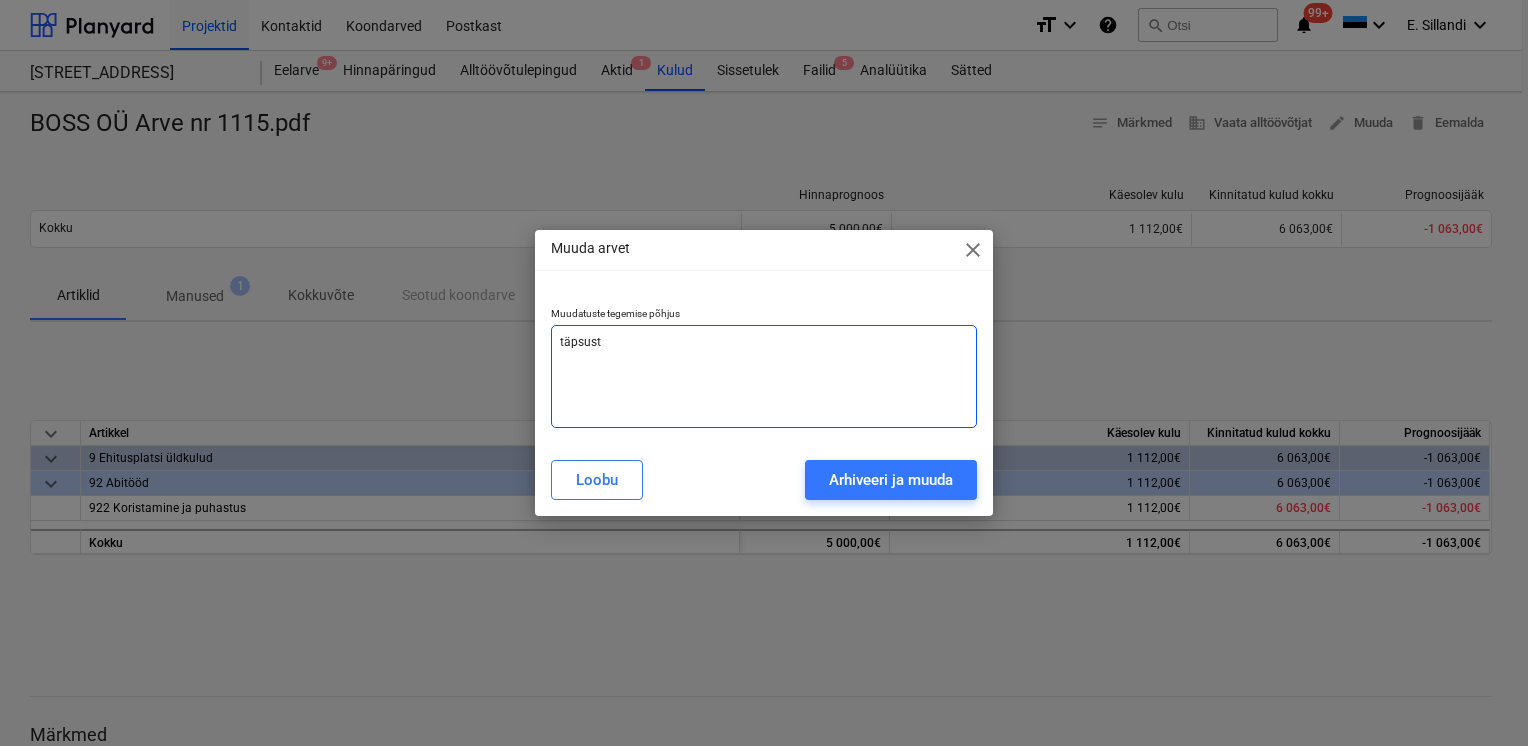 type on "täpsusta" 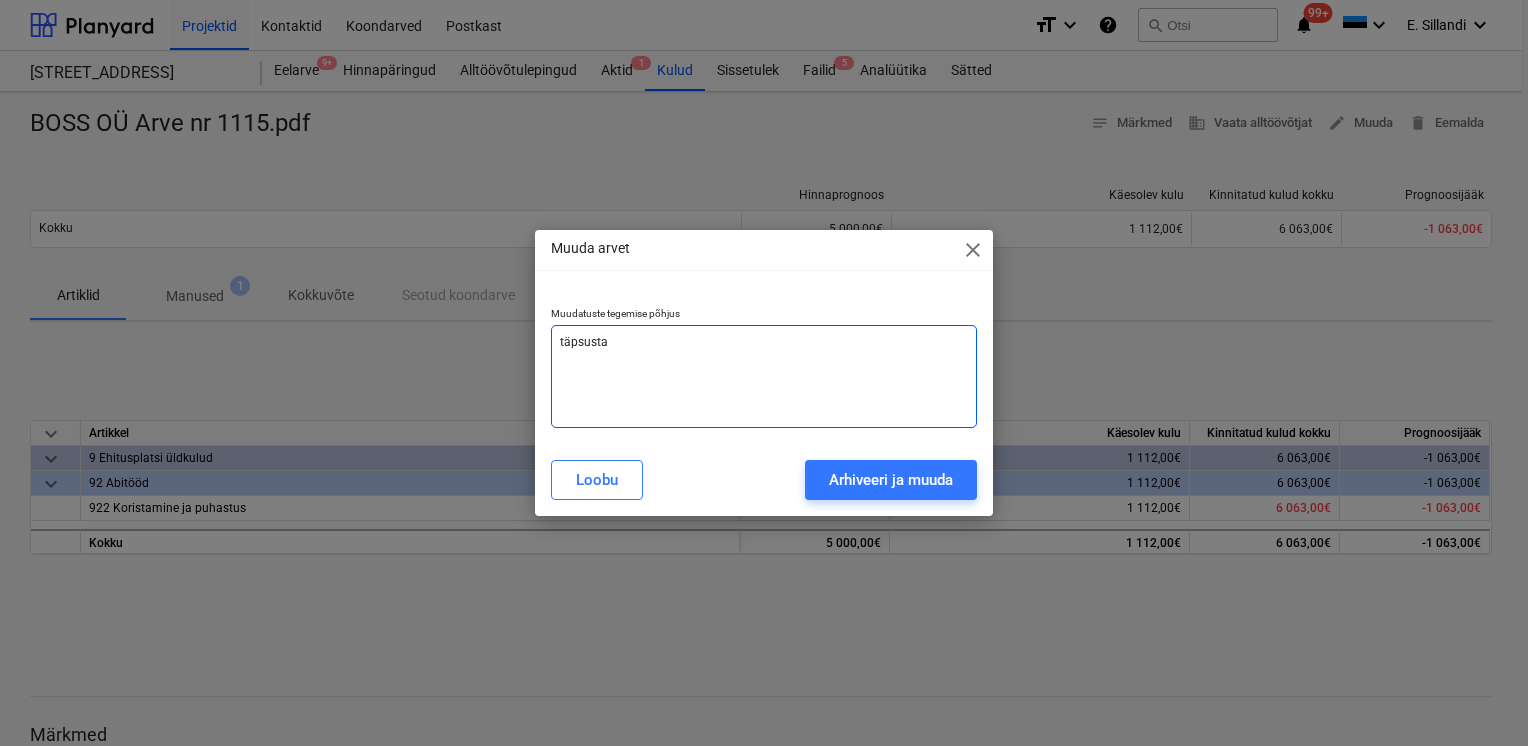 type on "täpsustav" 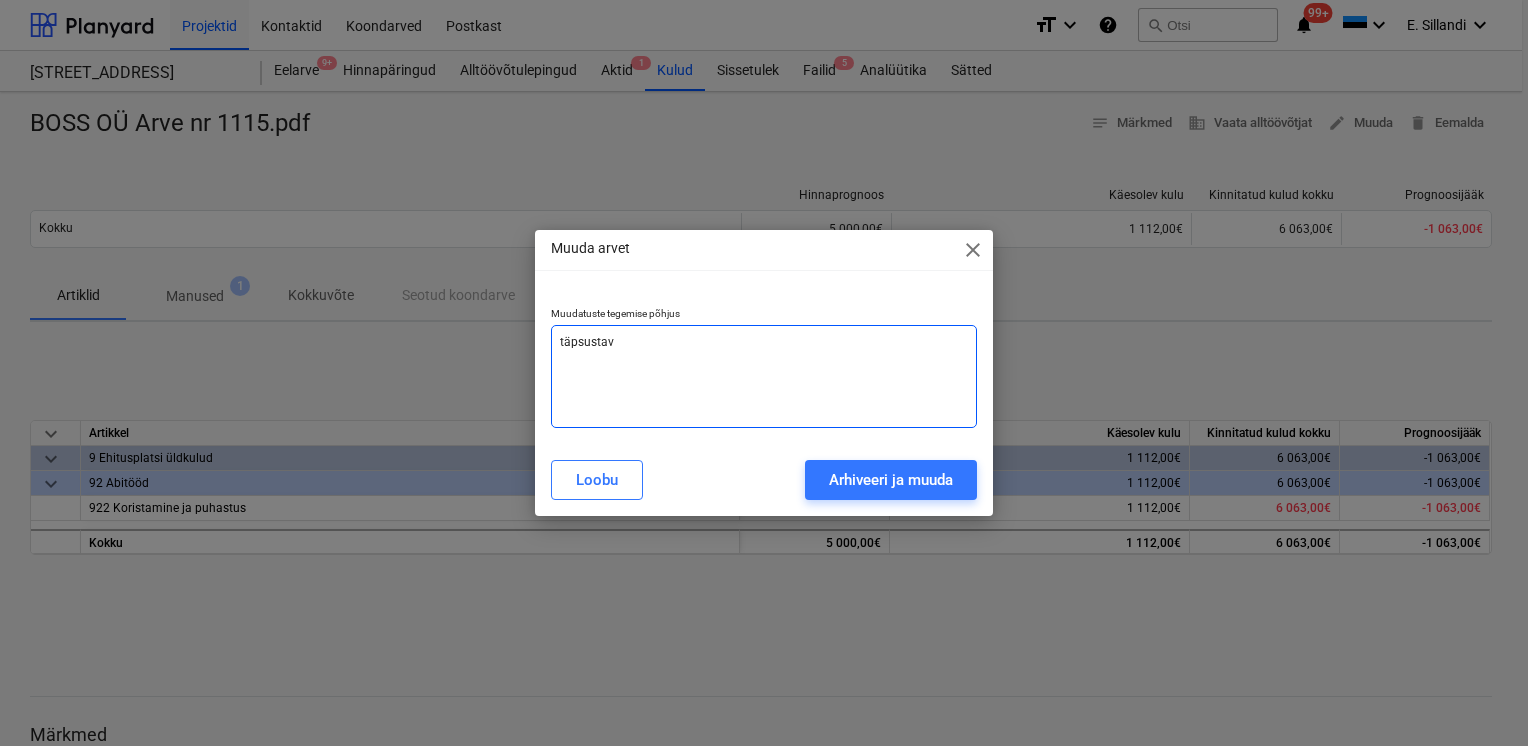 type on "täpsustav" 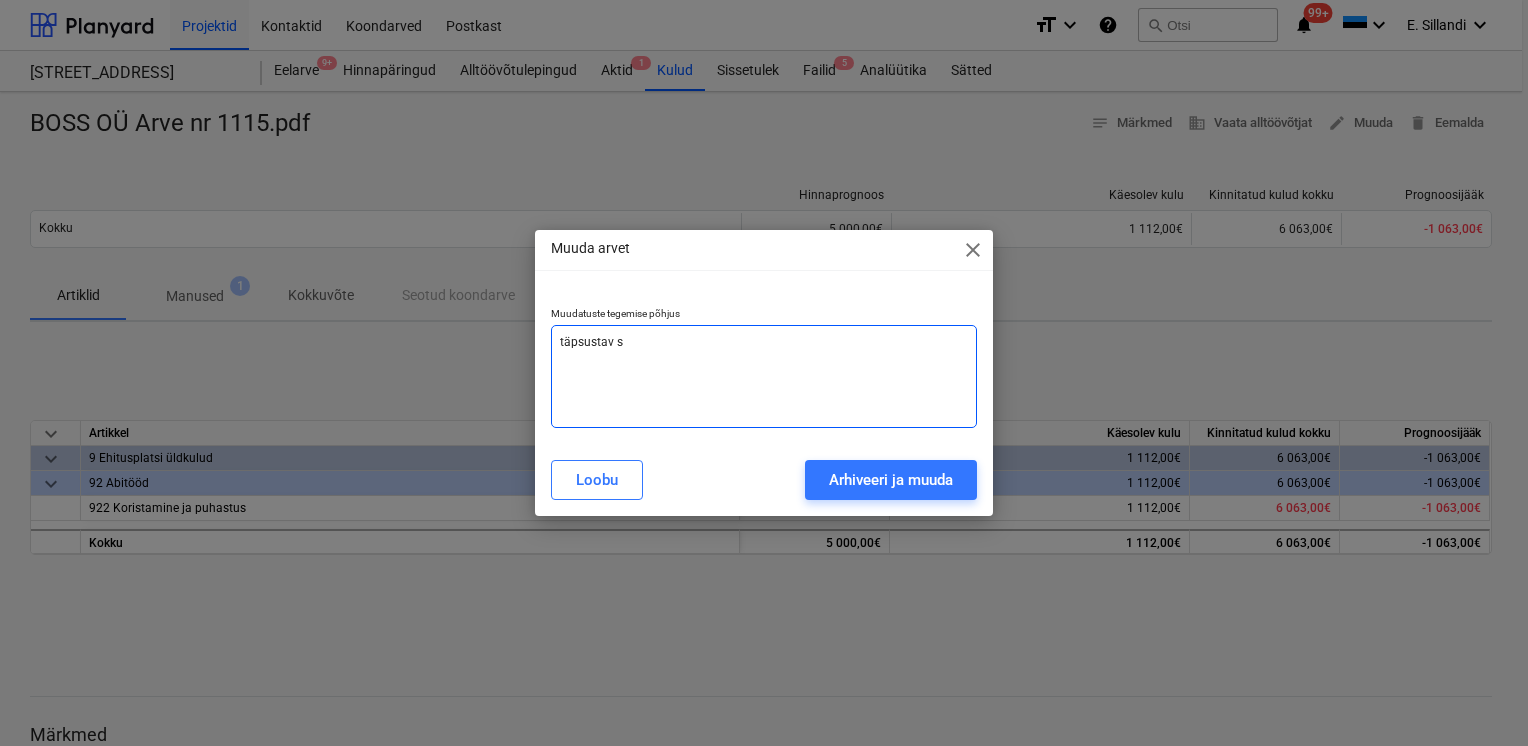 type on "x" 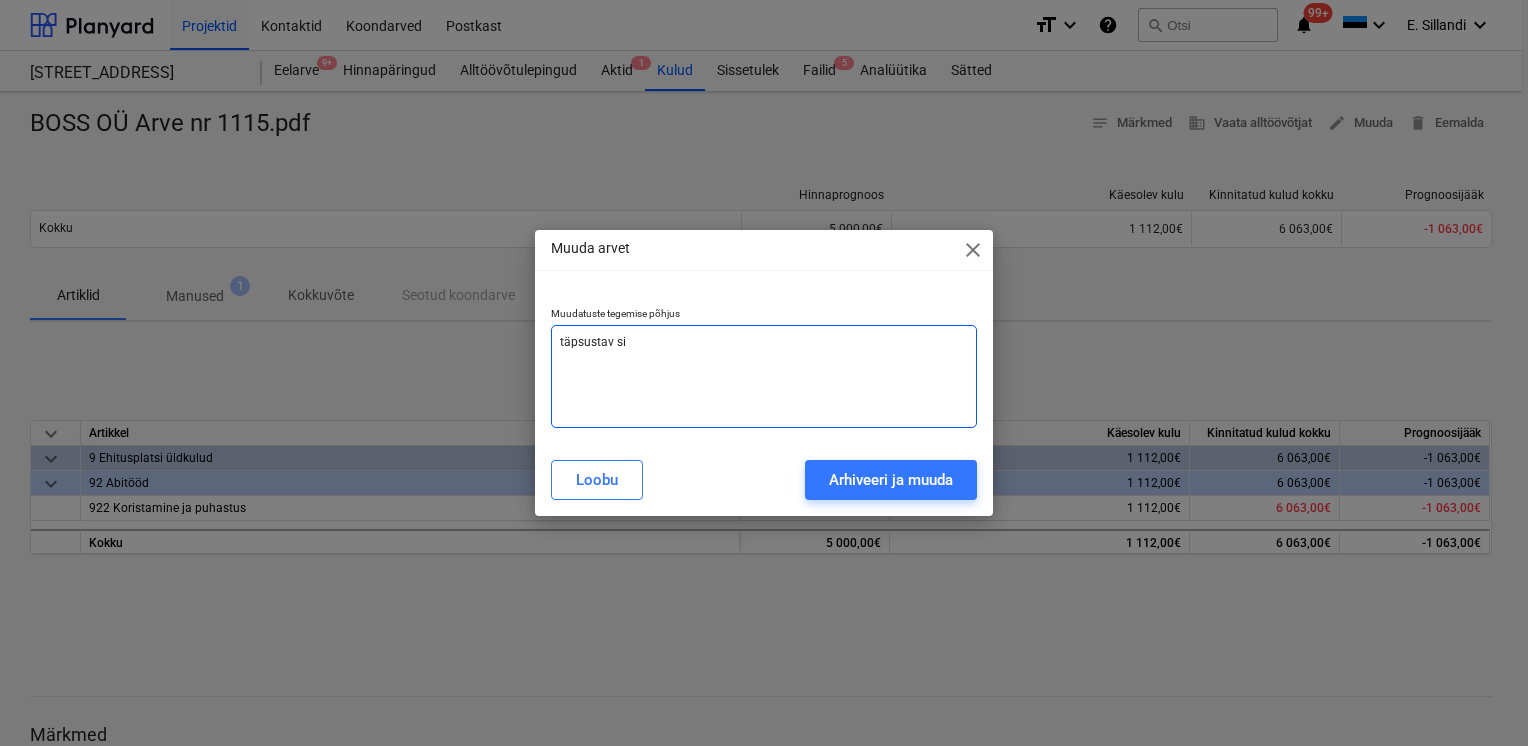 type on "täpsustav sis" 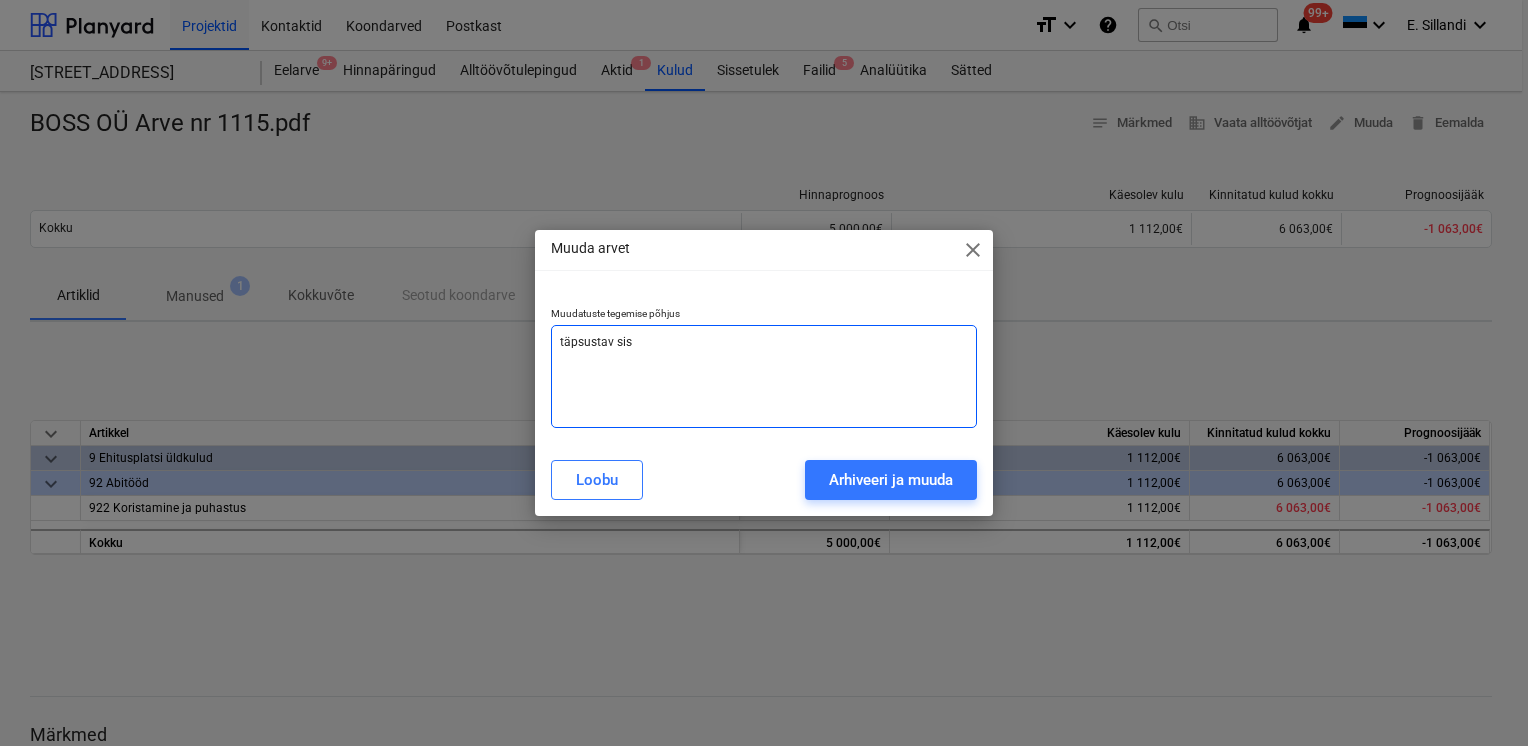 type on "x" 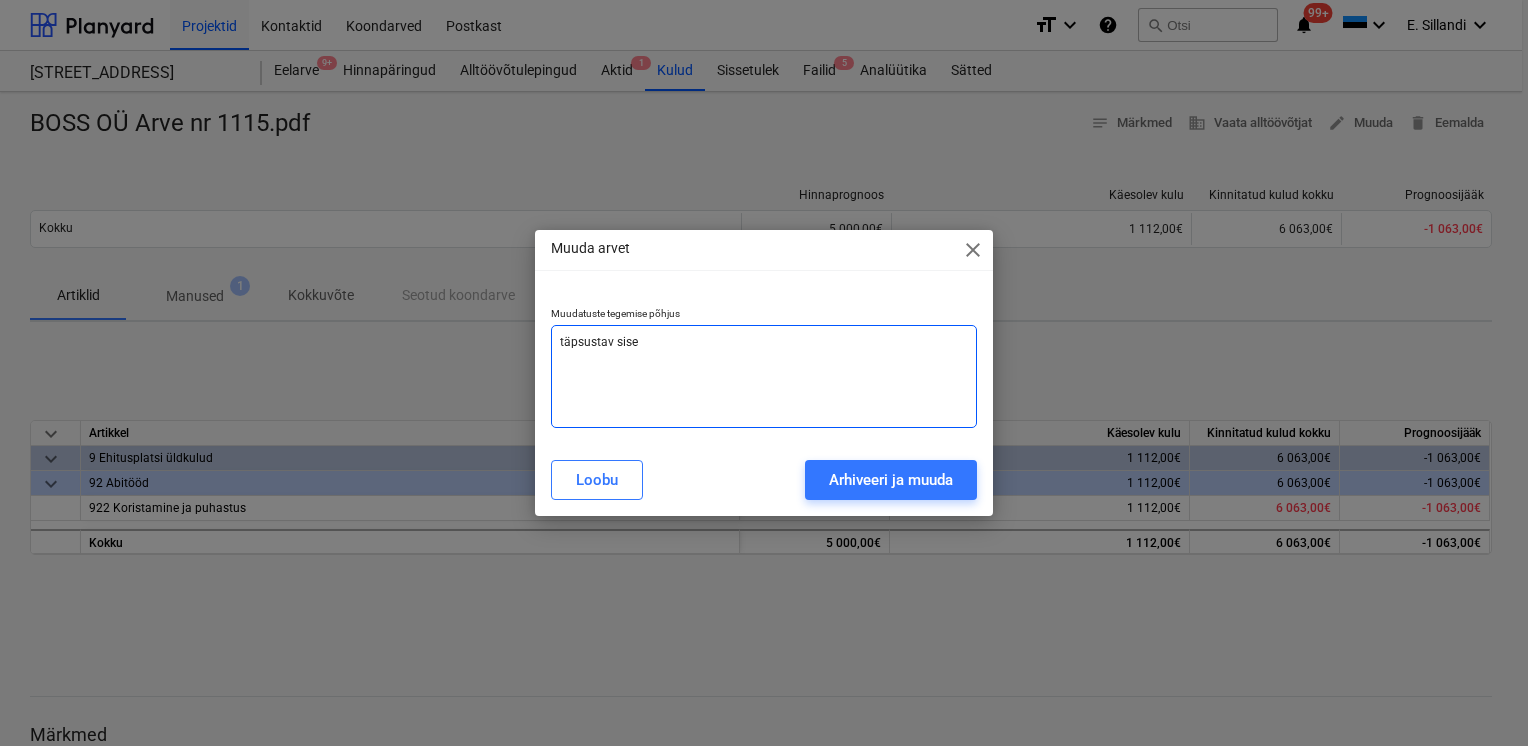 type on "täpsustav sises" 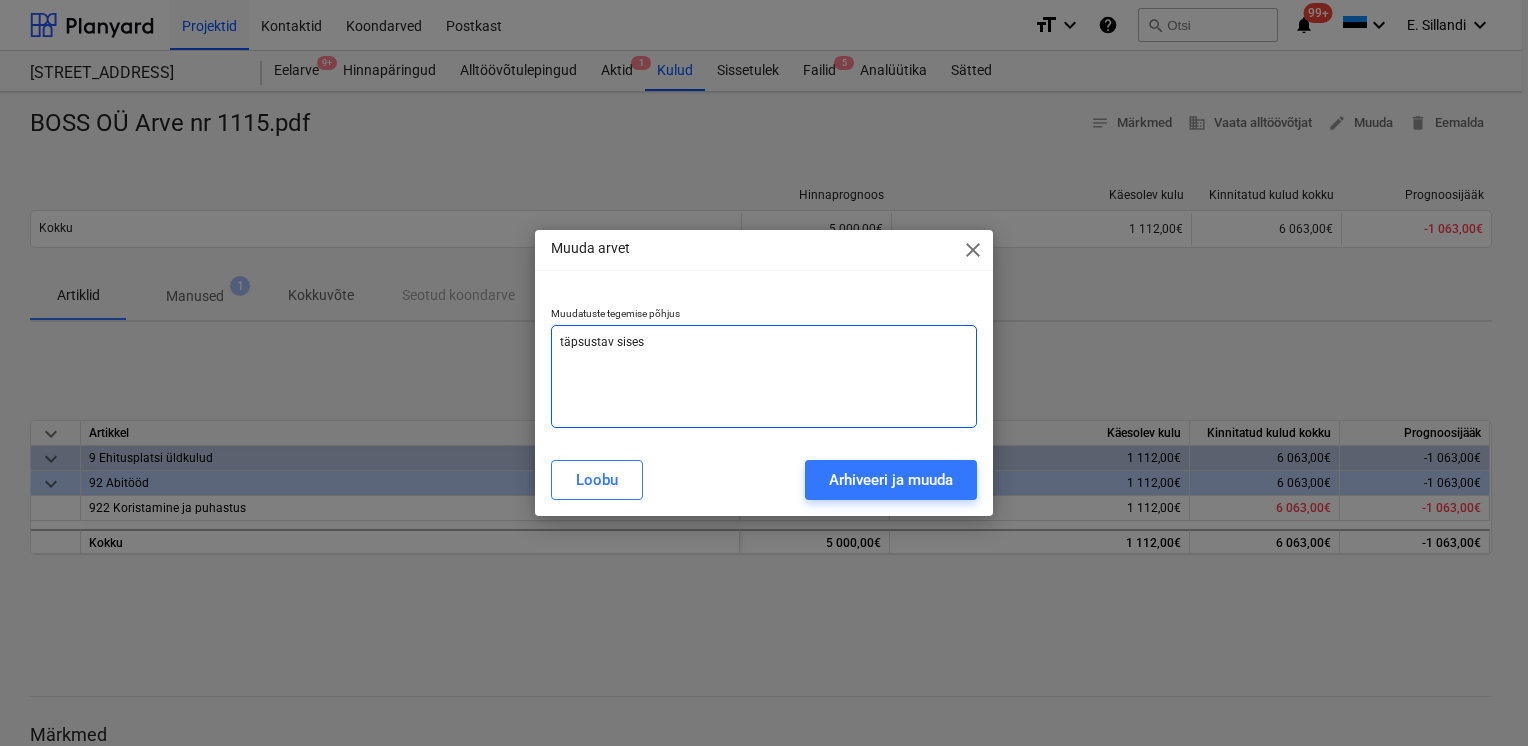 type on "täpsustav sisest" 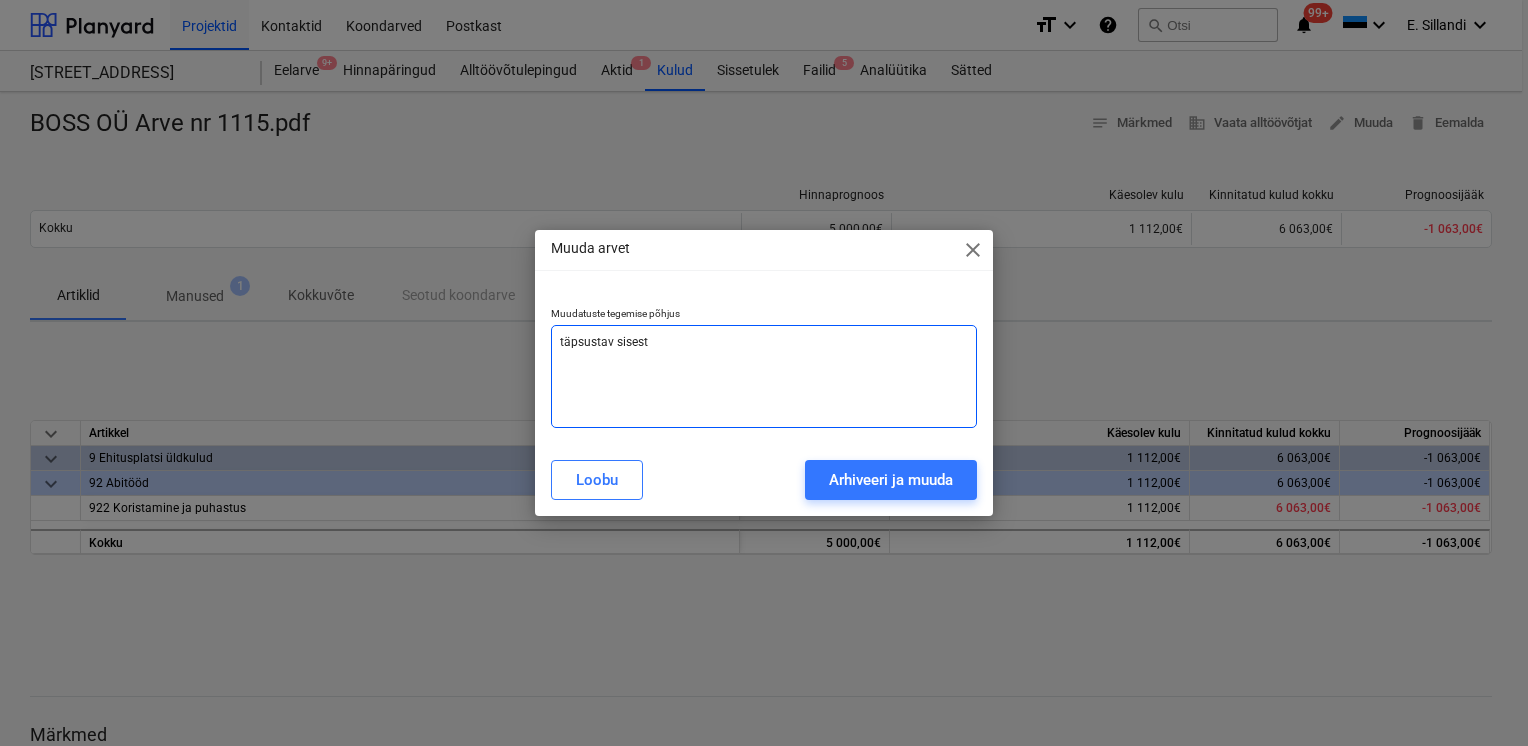 type on "täpsustav sisestu" 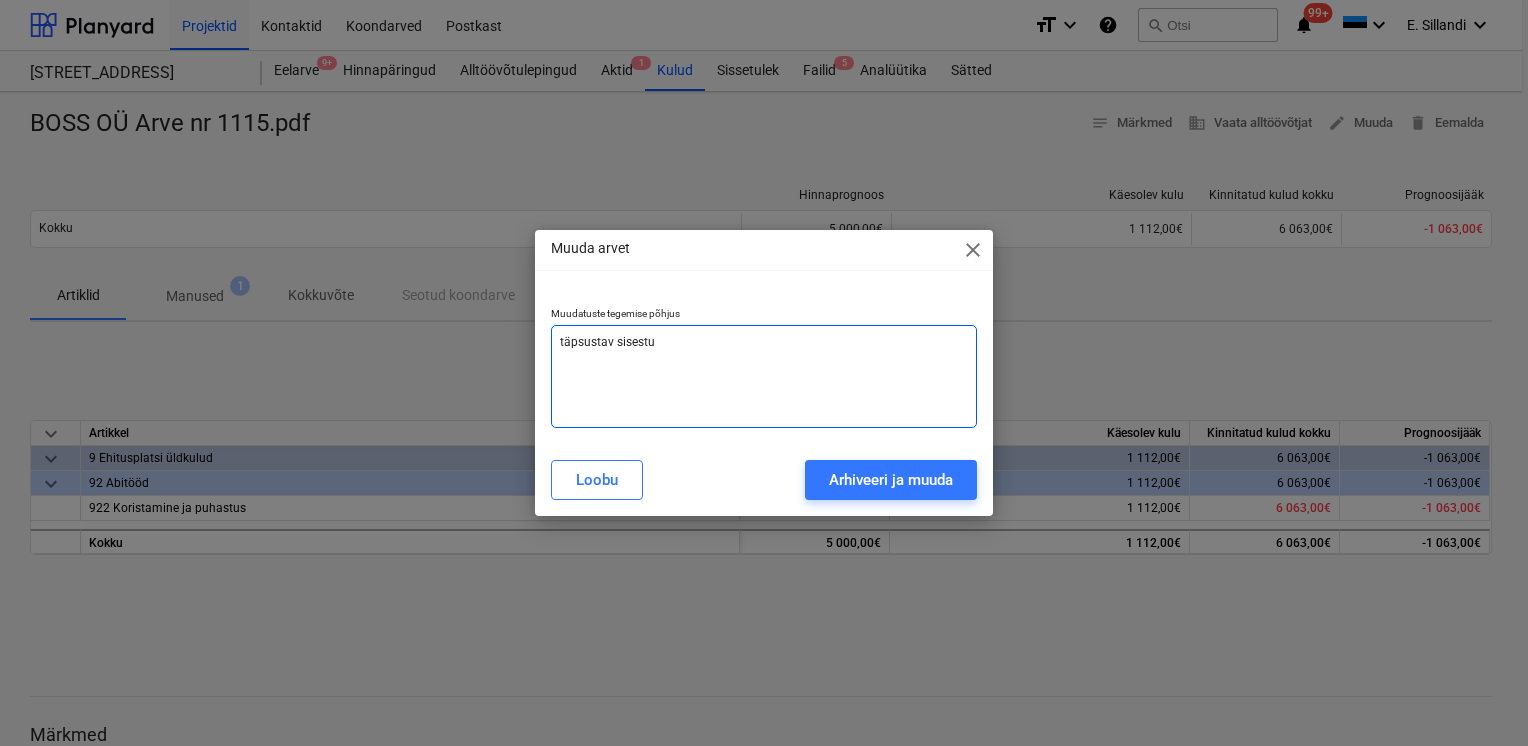 type on "täpsustav sisestus" 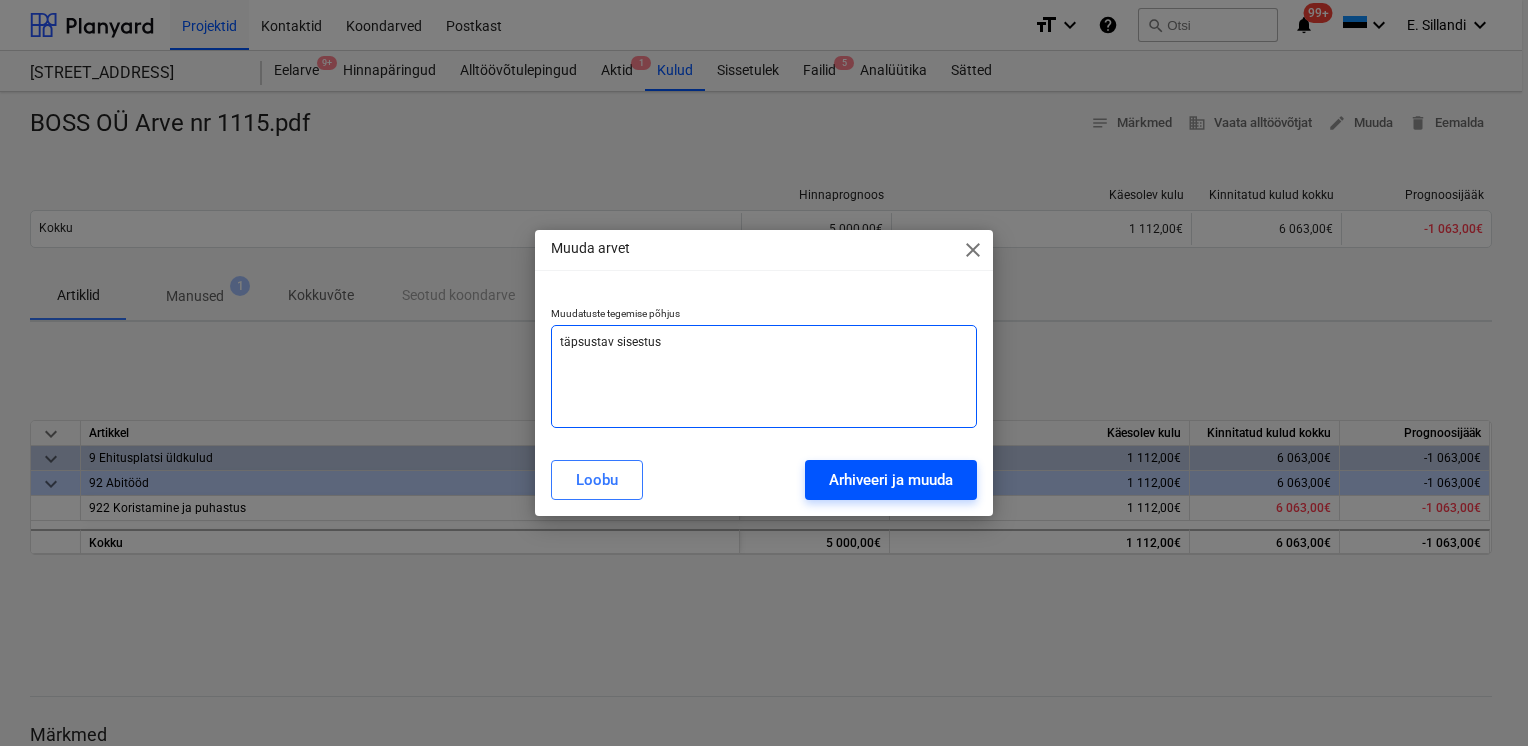 type on "täpsustav sisestus" 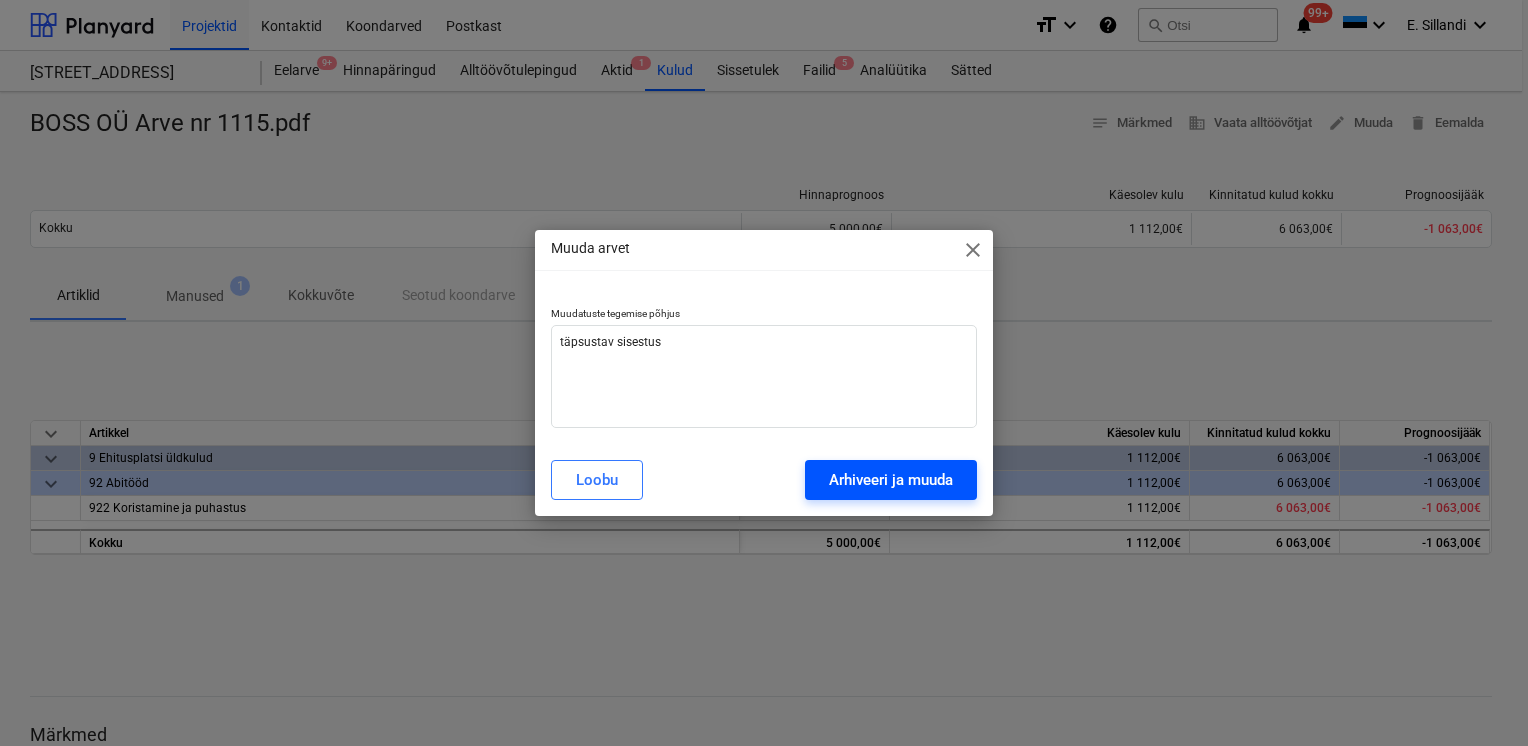 click on "Arhiveeri ja muuda" at bounding box center (891, 480) 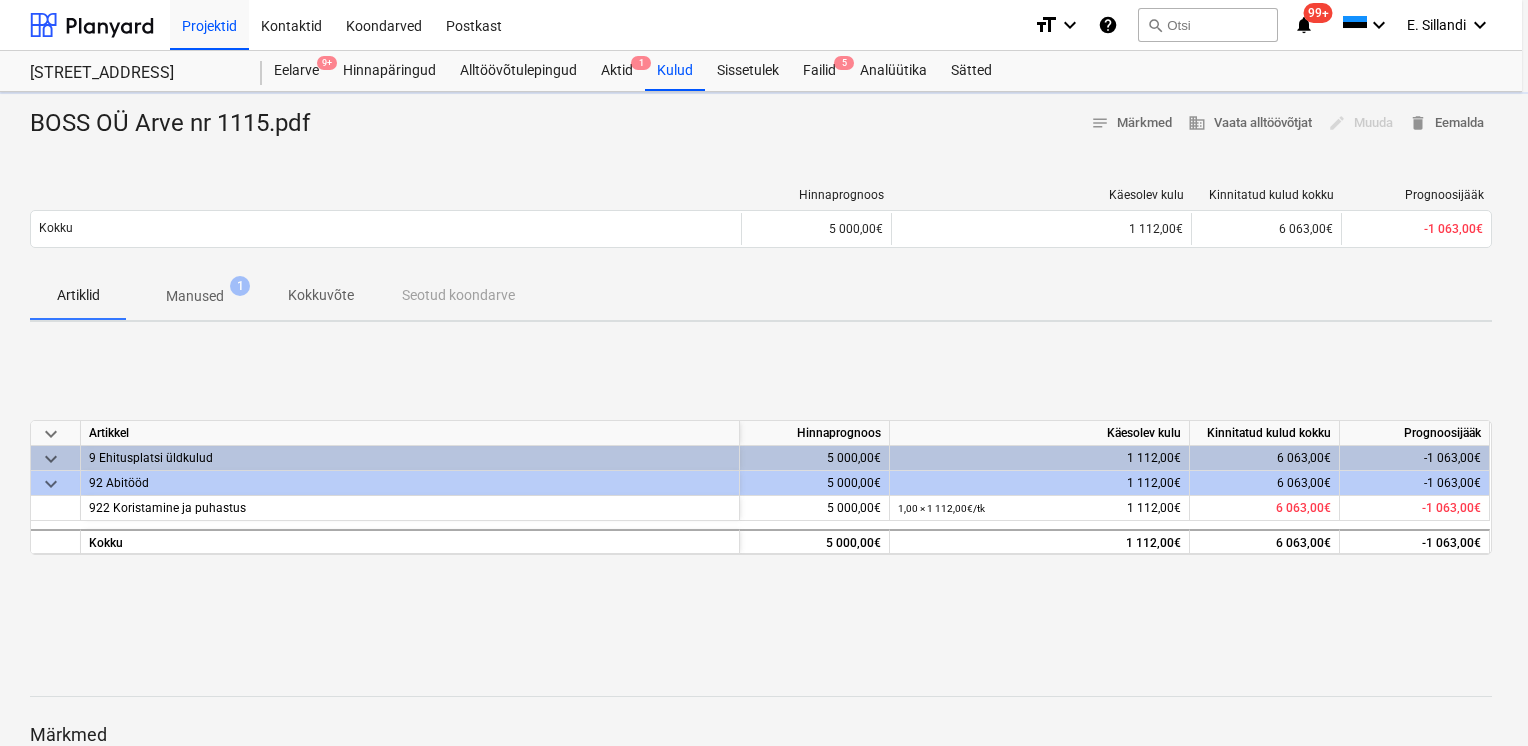 type on "x" 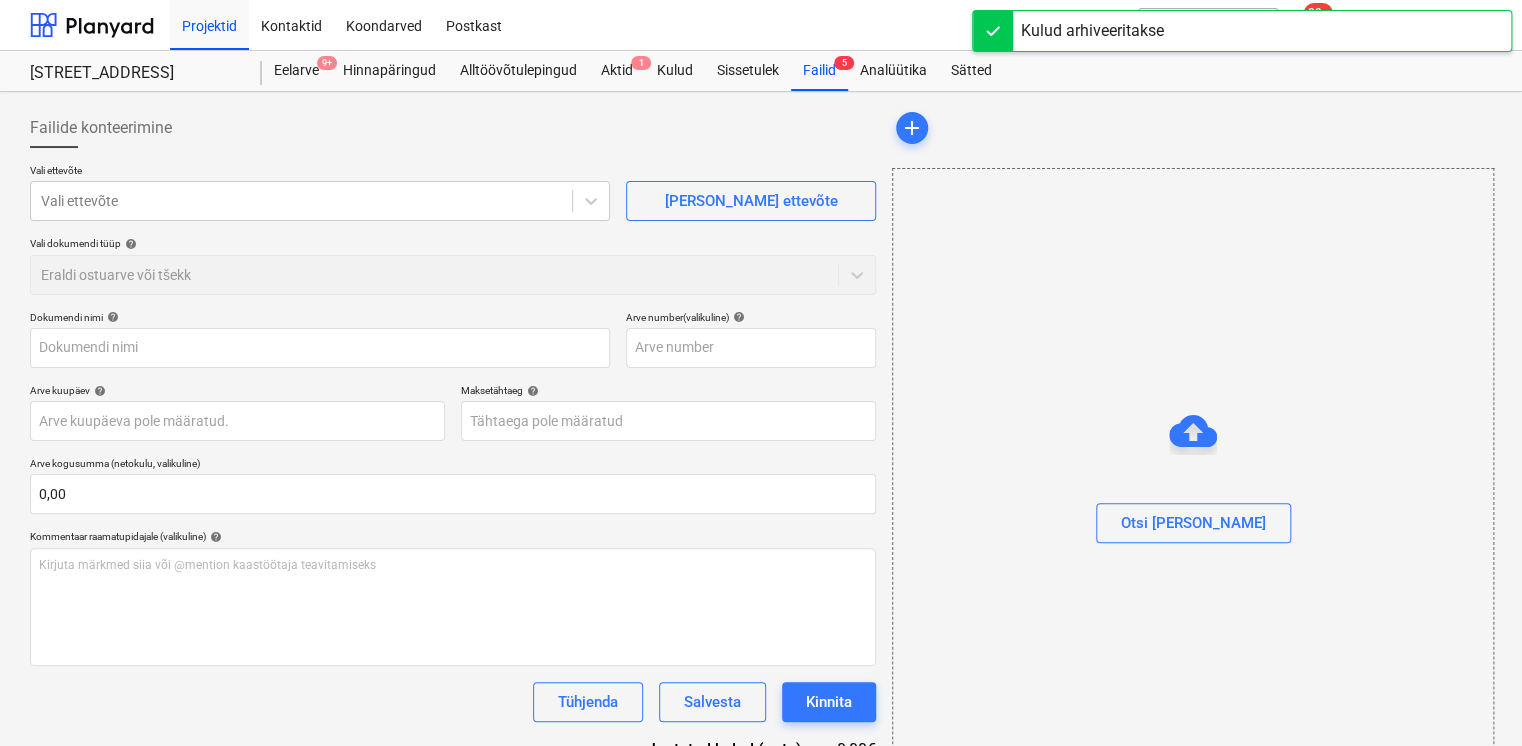 type on "BOSS OÜ Arve nr 1115.pdf" 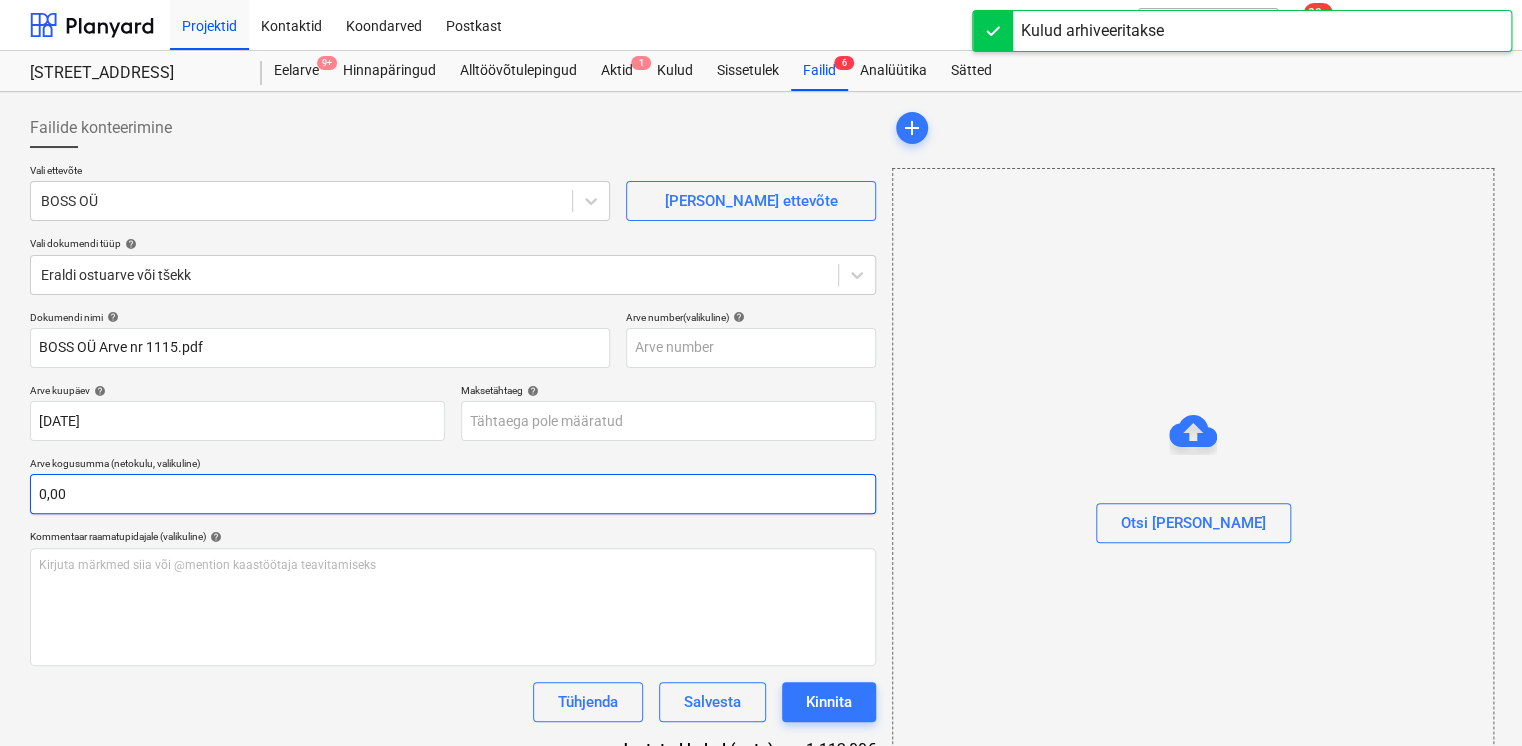 scroll, scrollTop: 235, scrollLeft: 0, axis: vertical 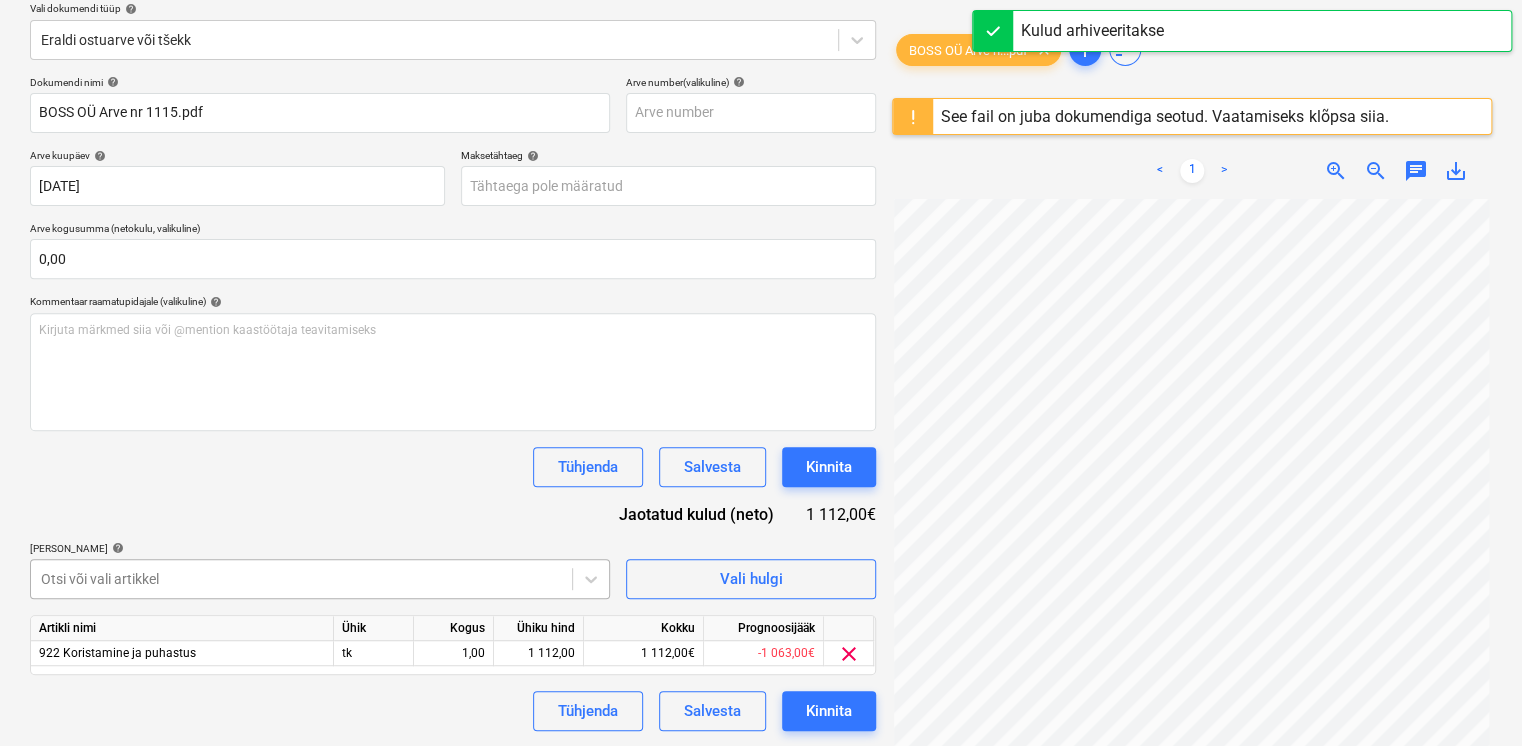 click on "Projektid Kontaktid Koondarved Postkast format_size keyboard_arrow_down help search Otsi notifications 99+ keyboard_arrow_down E. Sillandi keyboard_arrow_down Viieaia tee 28 Eelarve 9+ Hinnapäringud Alltöövõtulepingud Aktid 1 Kulud Sissetulek Failid 6 Analüütika Sätted Failide konteerimine Vali ettevõte BOSS OÜ   Lisa uus ettevõte Vali dokumendi tüüp help Eraldi ostuarve või tšekk Dokumendi nimi help BOSS OÜ Arve nr 1115.pdf Arve number  (valikuline) help Arve kuupäev help 02 Jul 2025 02.07.2025 Press the down arrow key to interact with the calendar and
select a date. Press the question mark key to get the keyboard shortcuts for changing dates. Maksetähtaeg help Press the down arrow key to interact with the calendar and
select a date. Press the question mark key to get the keyboard shortcuts for changing dates. Arve kogusumma (netokulu, valikuline) 0,00 Kommentaar raamatupidajale (valikuline) help Kirjuta märkmed siia või @mention kaastöötaja teavitamiseks ﻿ Tühjenda Salvesta" at bounding box center [761, 138] 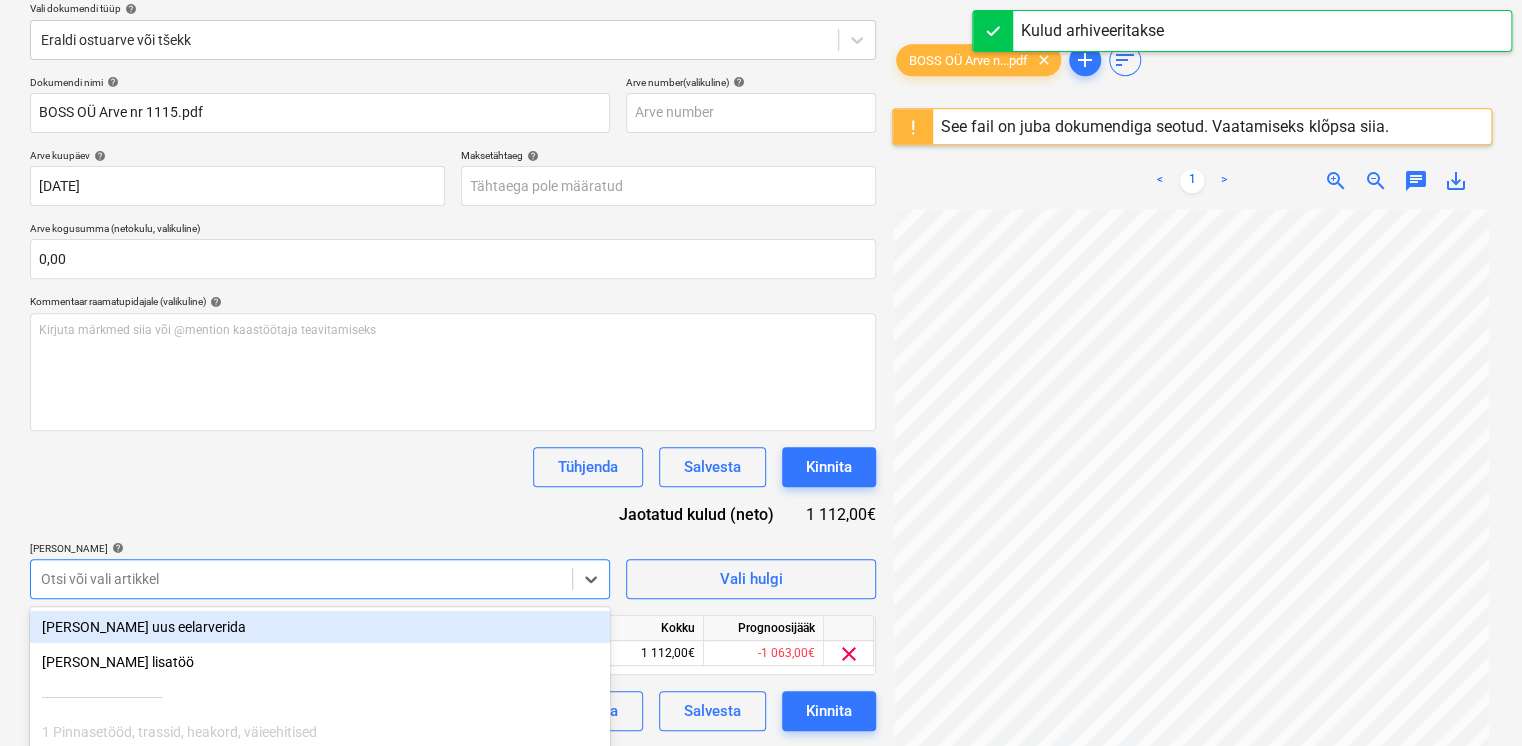 scroll, scrollTop: 399, scrollLeft: 0, axis: vertical 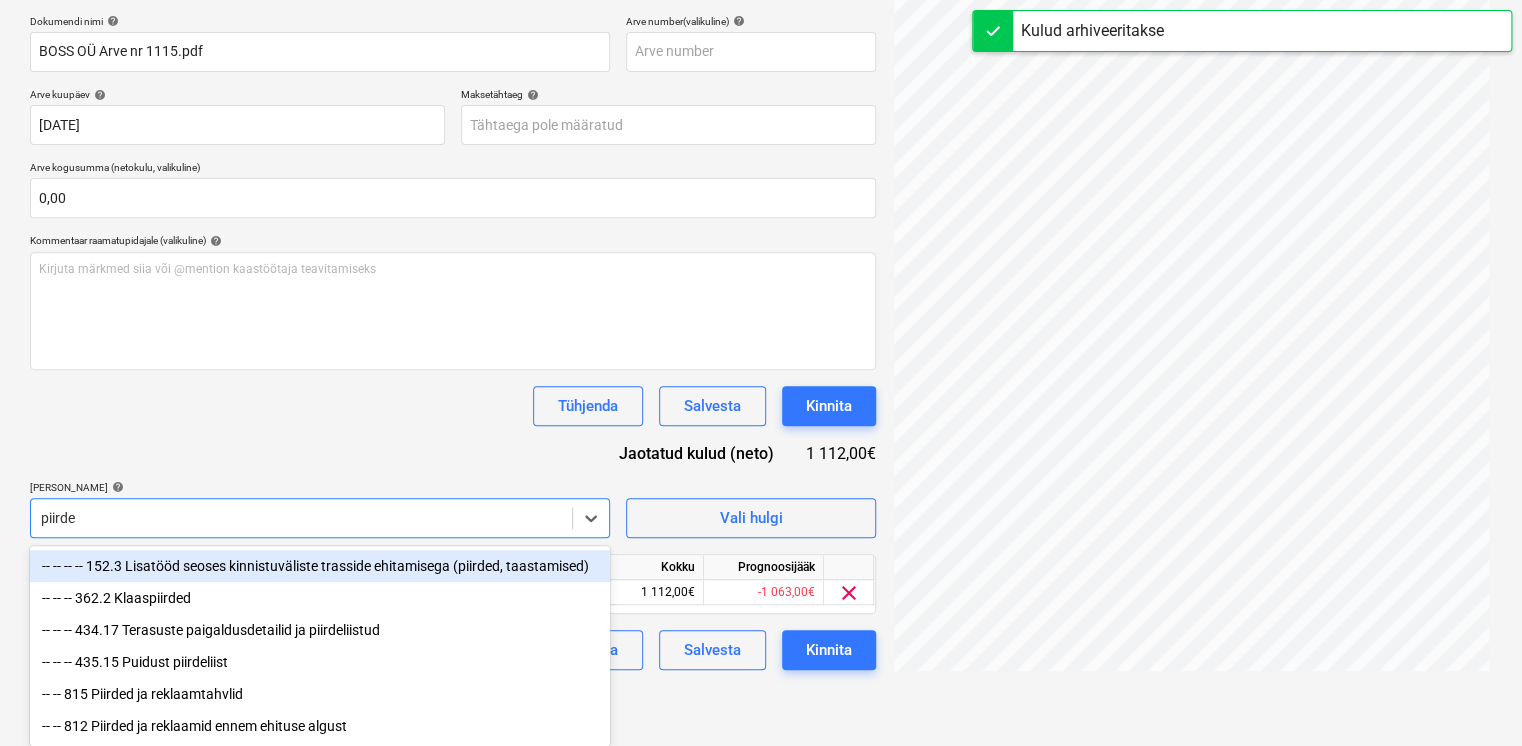 type on "piirded" 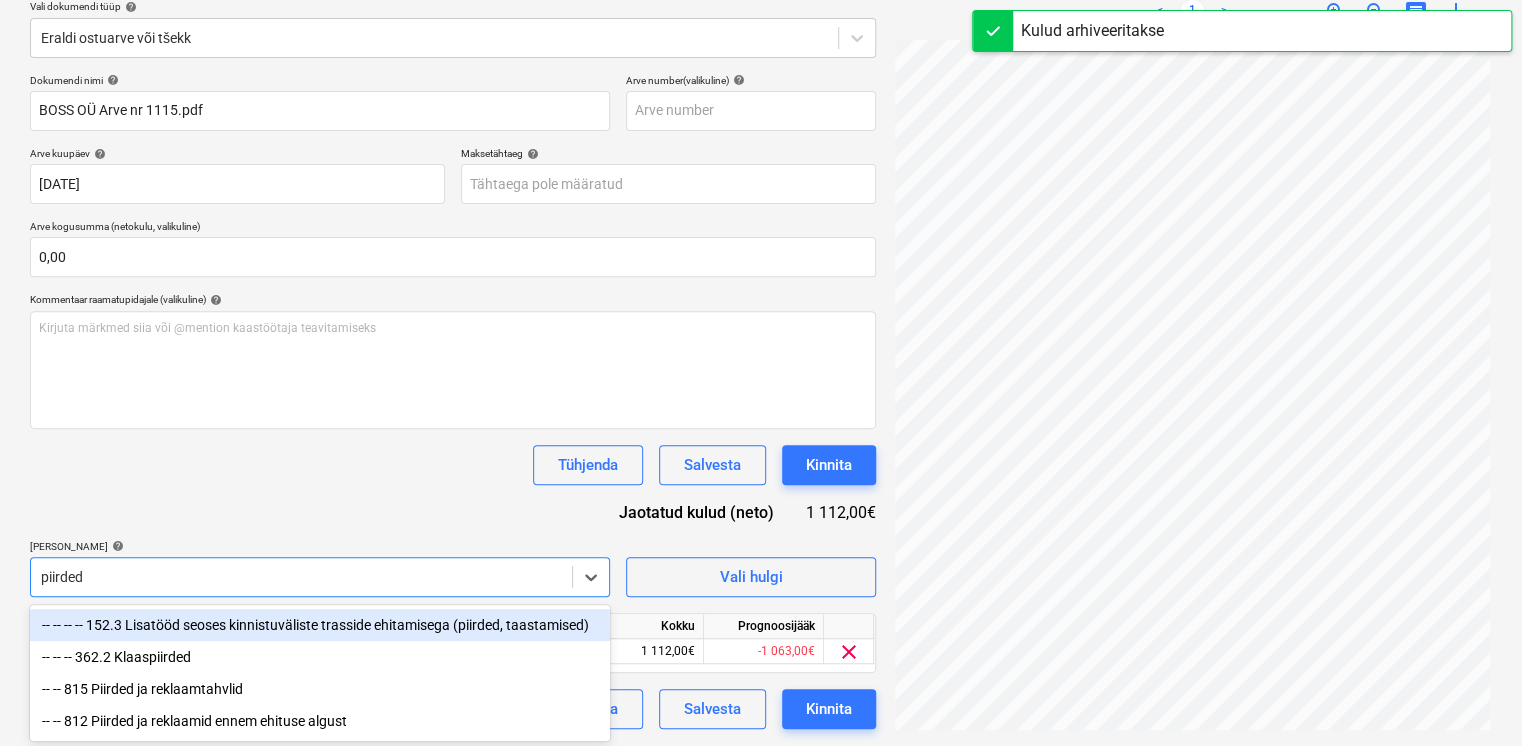 scroll, scrollTop: 236, scrollLeft: 0, axis: vertical 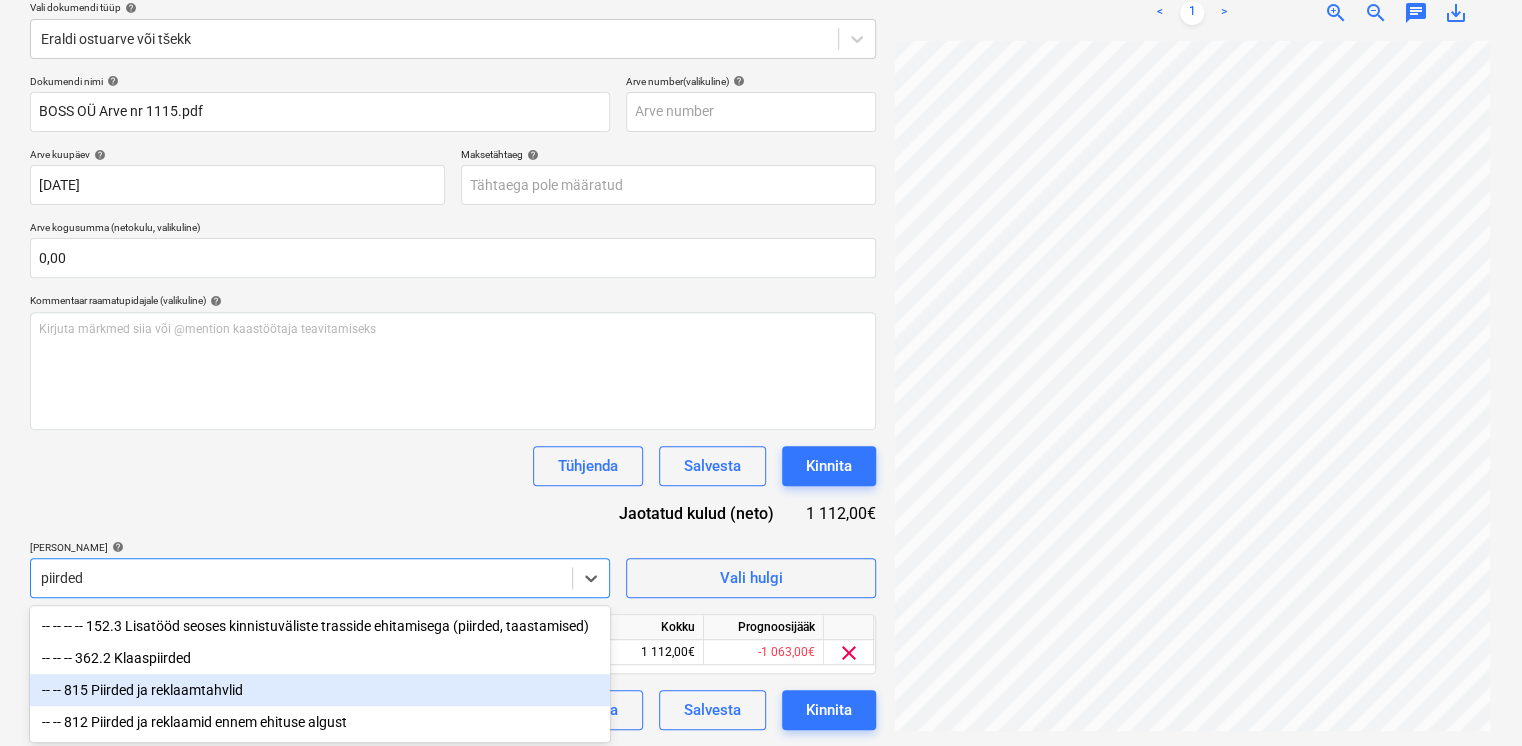 click on "-- --  815 Piirded ja reklaamtahvlid" at bounding box center (320, 690) 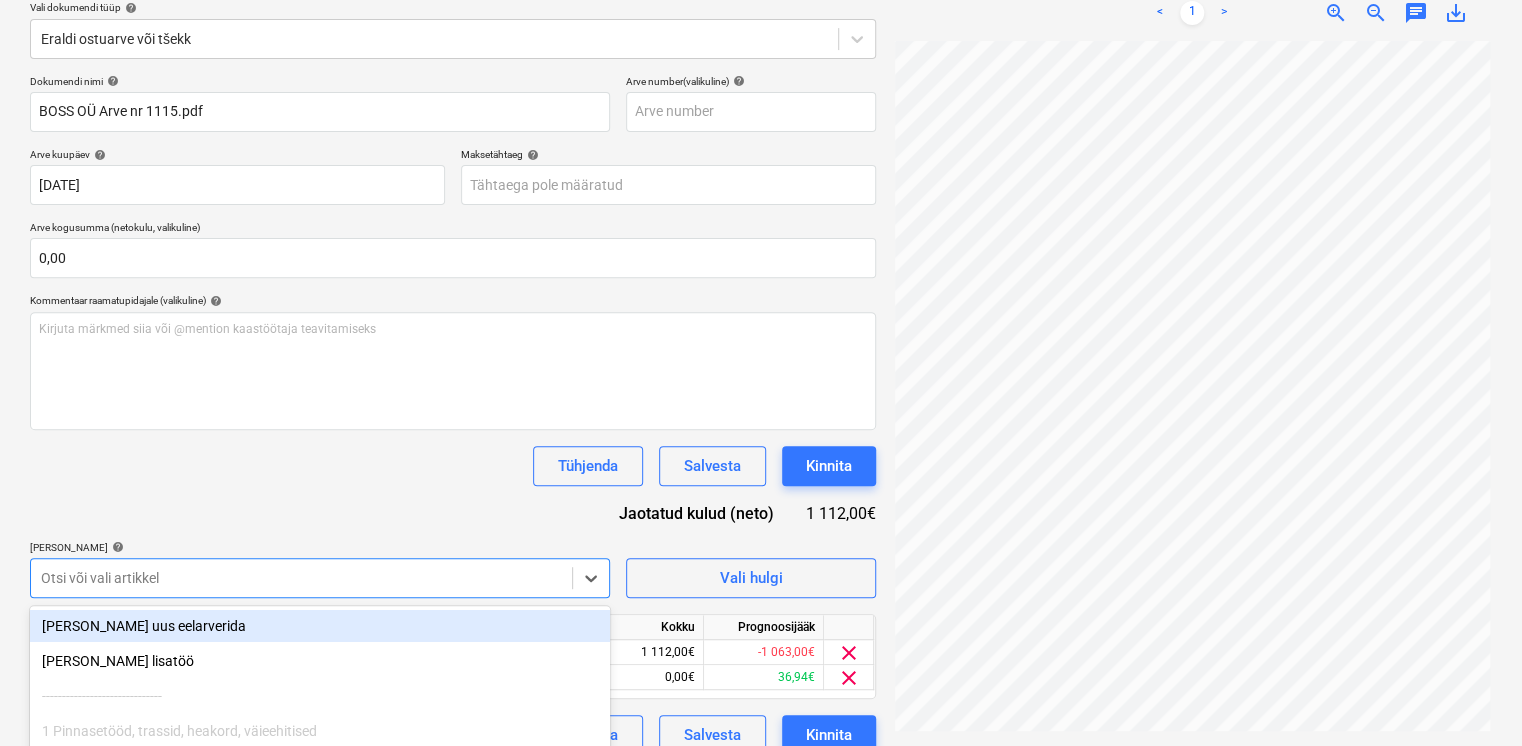 scroll, scrollTop: 399, scrollLeft: 0, axis: vertical 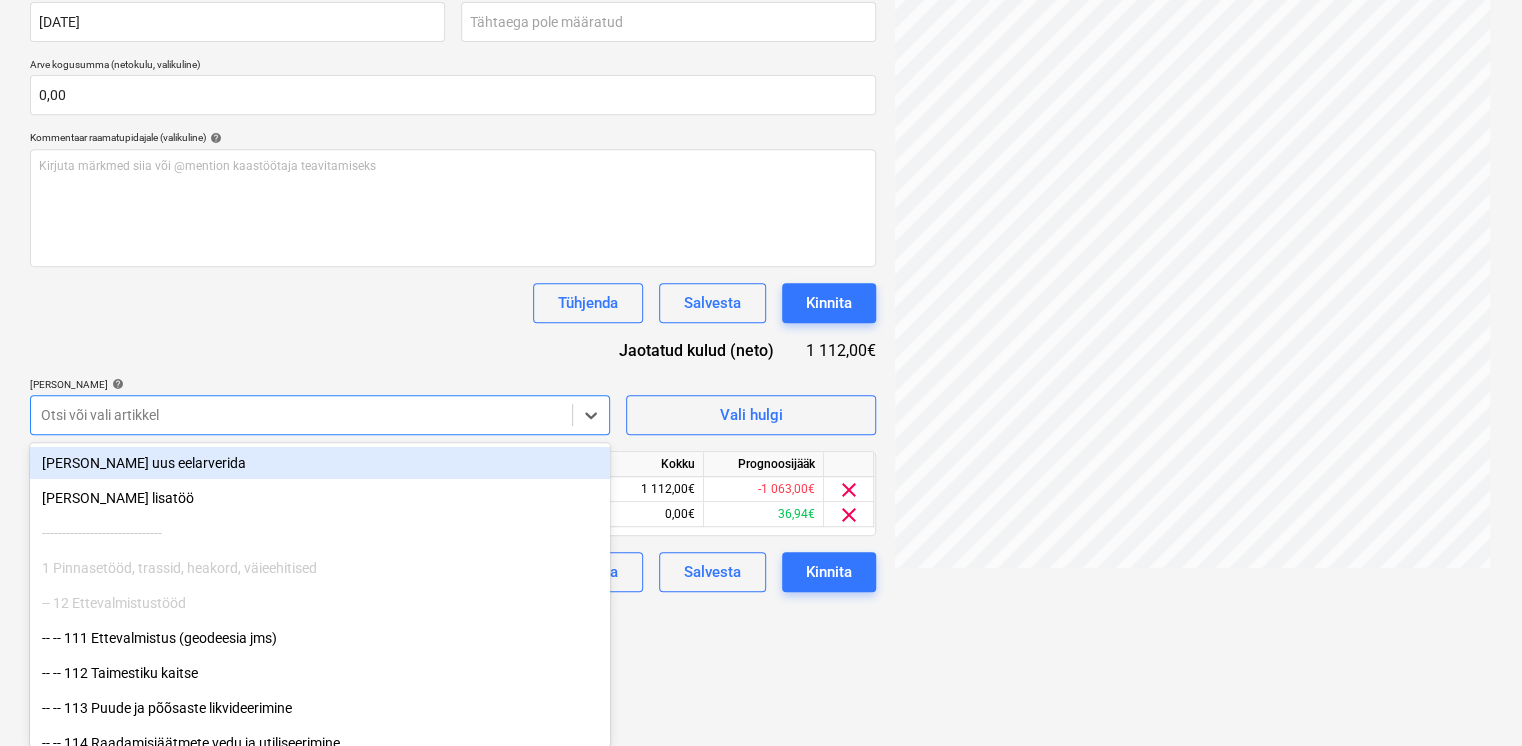 click on "Dokumendi nimi help BOSS OÜ Arve nr 1115.pdf Arve number  (valikuline) help Arve kuupäev help 02 Jul 2025 02.07.2025 Press the down arrow key to interact with the calendar and
select a date. Press the question mark key to get the keyboard shortcuts for changing dates. Maksetähtaeg help Press the down arrow key to interact with the calendar and
select a date. Press the question mark key to get the keyboard shortcuts for changing dates. Arve kogusumma (netokulu, valikuline) 0,00 Kommentaar raamatupidajale (valikuline) help Kirjuta märkmed siia või @mention kaastöötaja teavitamiseks ﻿ Tühjenda Salvesta Kinnita Jaotatud kulud (neto) 1 112,00€ Lisa artiklid help option -- --  815 Piirded ja reklaamtahvlid, selected. option Lisa uus eelarverida focused, 1 of 683. 683 results available. Use Up and Down to choose options, press Enter to select the currently focused option, press Escape to exit the menu, press Tab to select the option and exit the menu. Otsi või vali artikkel Vali hulgi Artikli nimi" at bounding box center [453, 252] 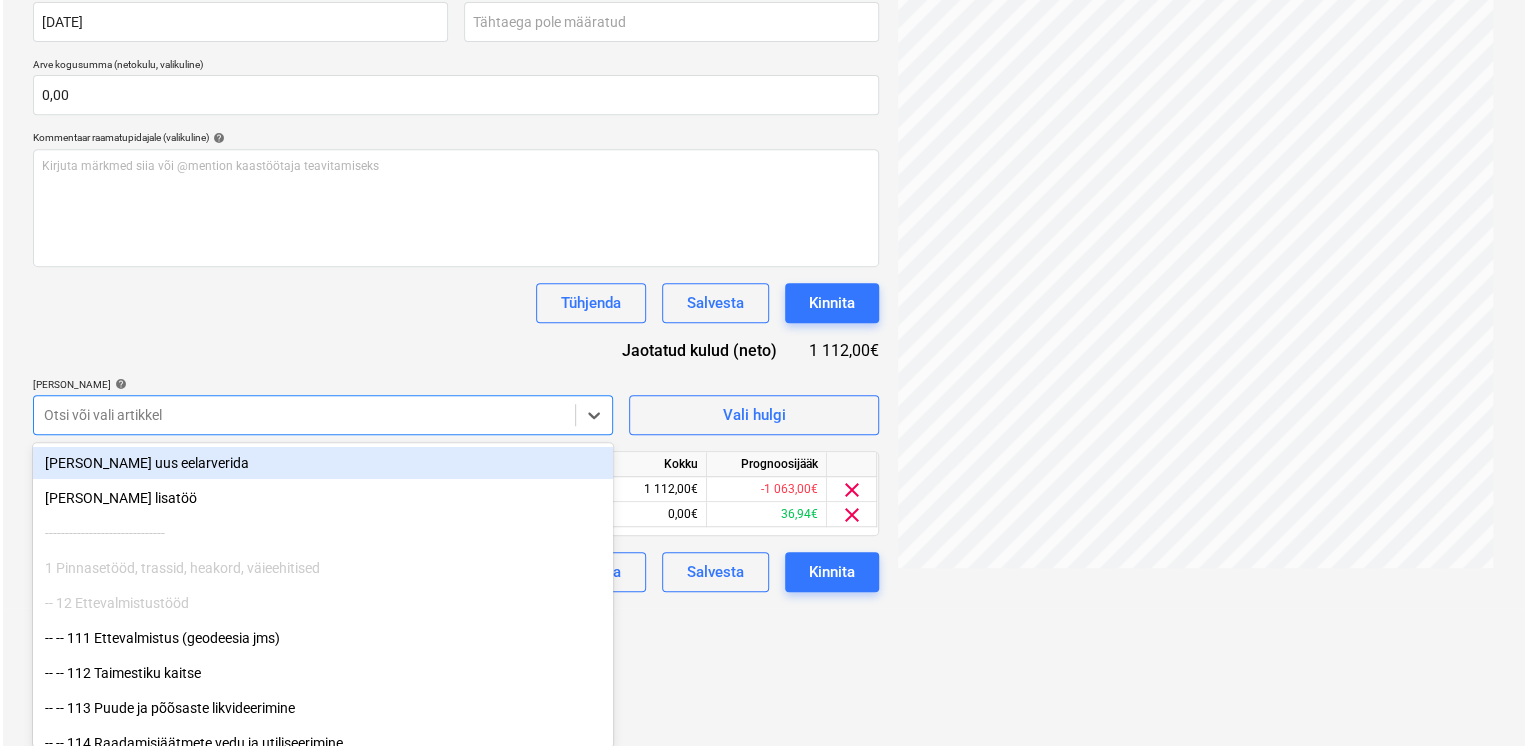 scroll, scrollTop: 260, scrollLeft: 0, axis: vertical 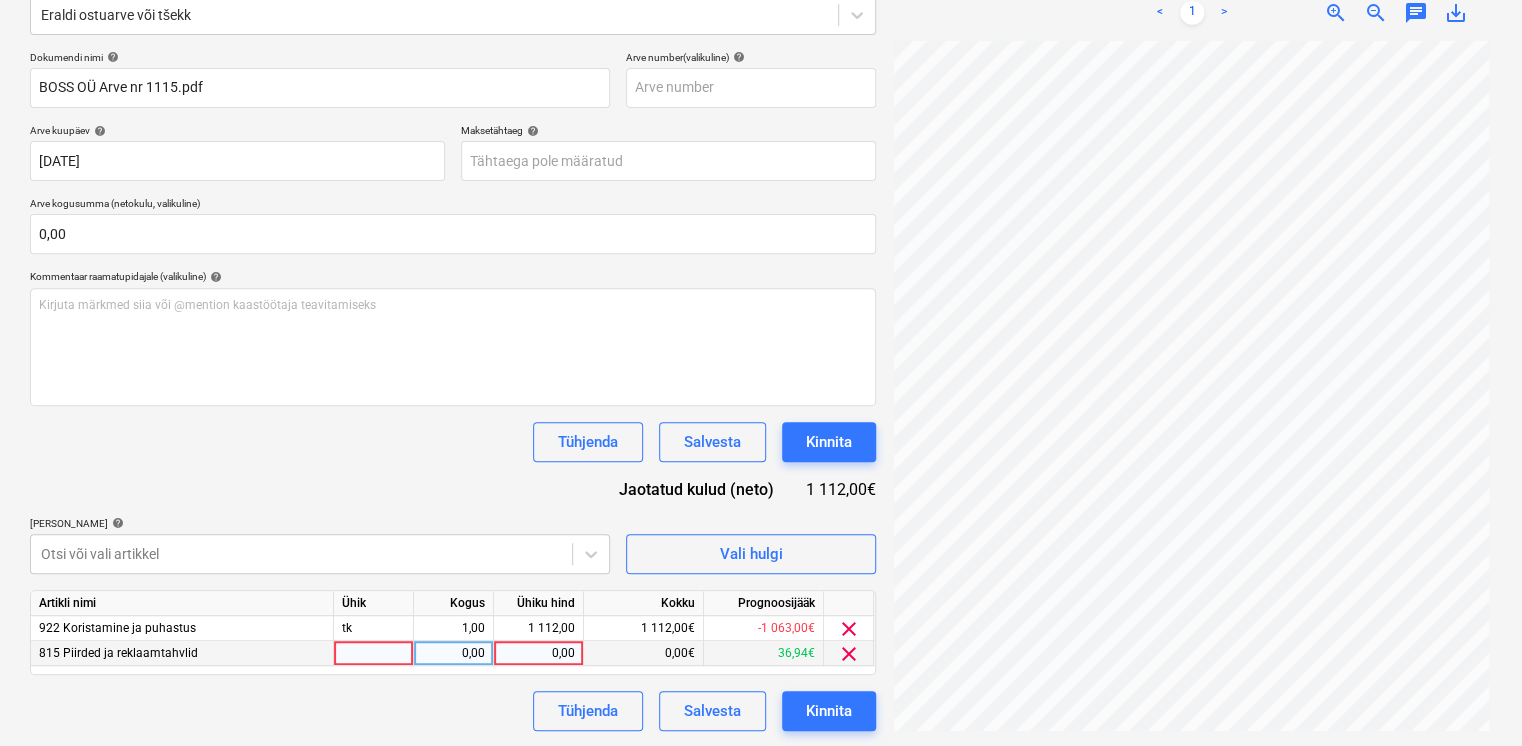 click on "0,00" at bounding box center (538, 653) 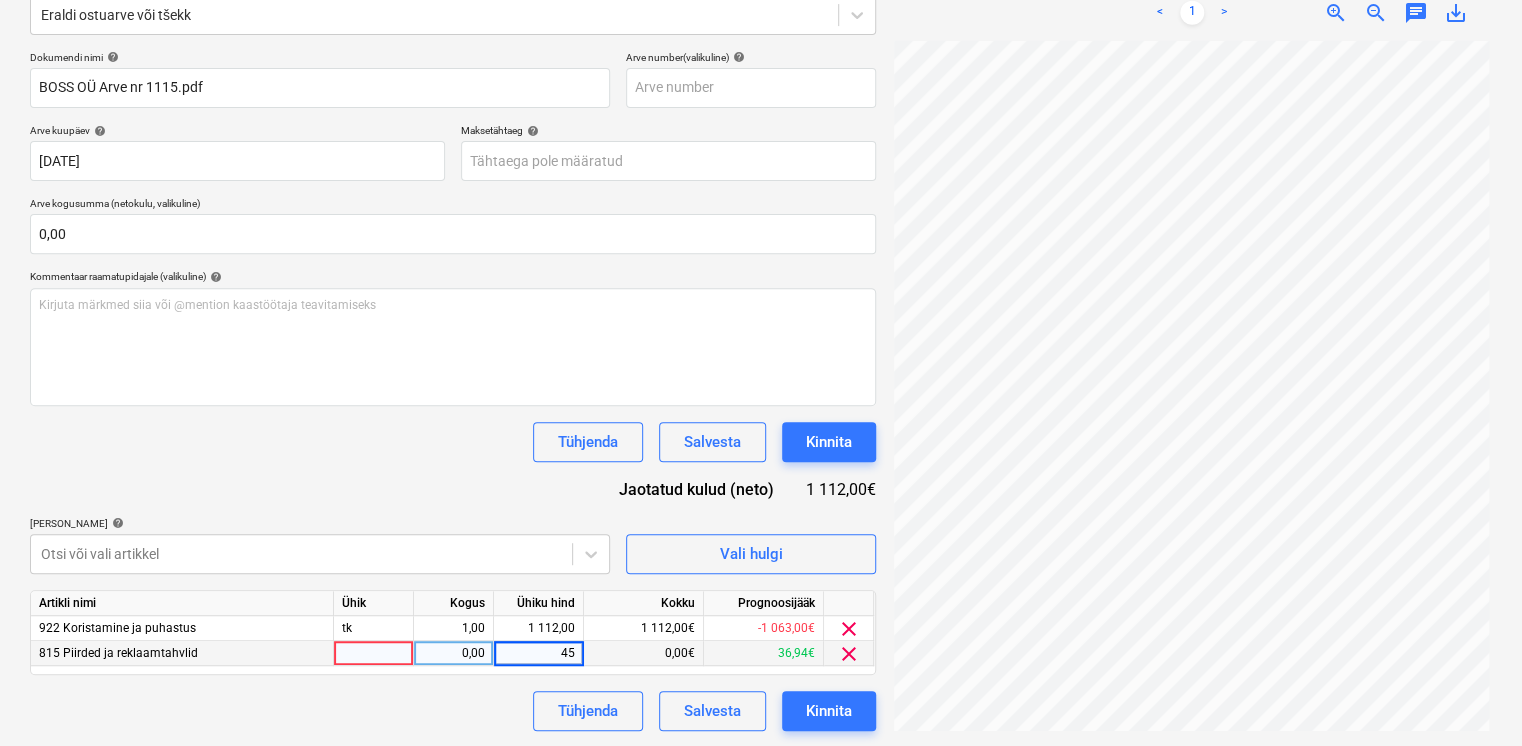 type on "450" 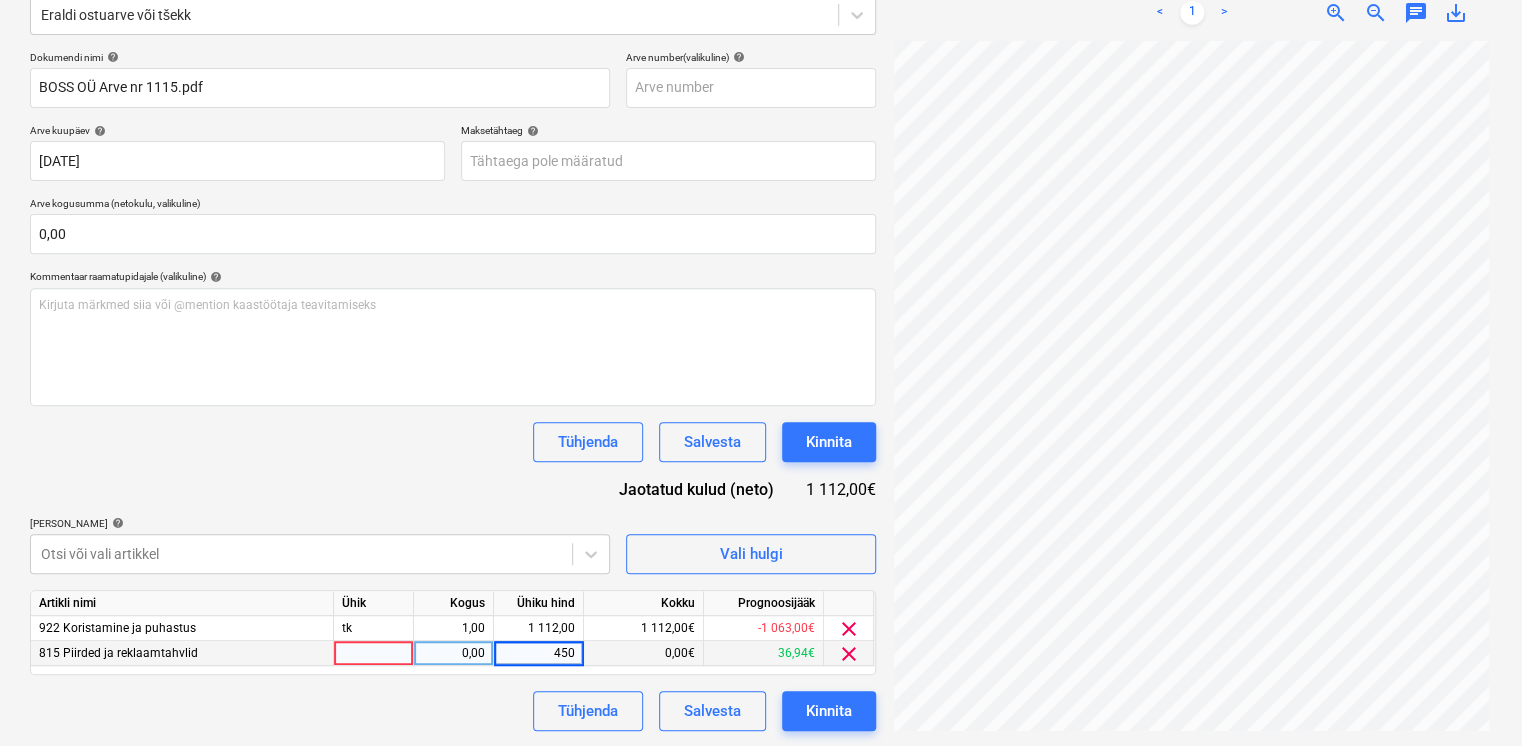 click on "Dokumendi nimi help BOSS OÜ Arve nr 1115.pdf Arve number  (valikuline) help Arve kuupäev help 02 Jul 2025 02.07.2025 Press the down arrow key to interact with the calendar and
select a date. Press the question mark key to get the keyboard shortcuts for changing dates. Maksetähtaeg help Press the down arrow key to interact with the calendar and
select a date. Press the question mark key to get the keyboard shortcuts for changing dates. Arve kogusumma (netokulu, valikuline) 0,00 Kommentaar raamatupidajale (valikuline) help Kirjuta märkmed siia või @mention kaastöötaja teavitamiseks ﻿ Tühjenda Salvesta Kinnita Jaotatud kulud (neto) 1 112,00€ Lisa artiklid help Otsi või vali artikkel Vali hulgi Artikli nimi Ühik Kogus Ühiku hind Kokku Prognoosijääk 922 Koristamine ja puhastus tk 1,00 1 112,00 1 112,00€ -1 063,00€ clear 815 Piirded ja reklaamtahvlid 0,00 450 0,00€ 36,94€ clear Tühjenda Salvesta Kinnita" at bounding box center (453, 391) 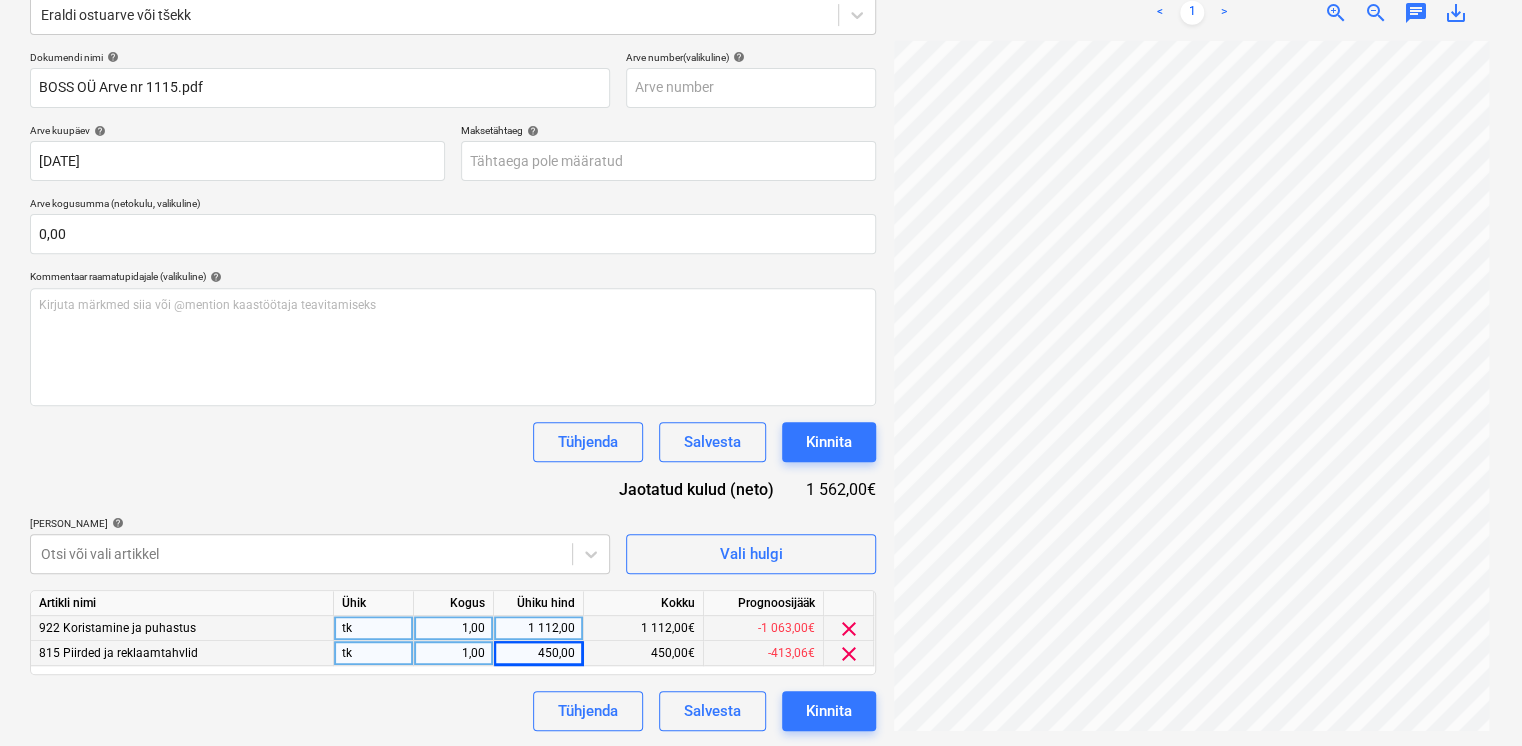 click on "1 112,00" at bounding box center [538, 628] 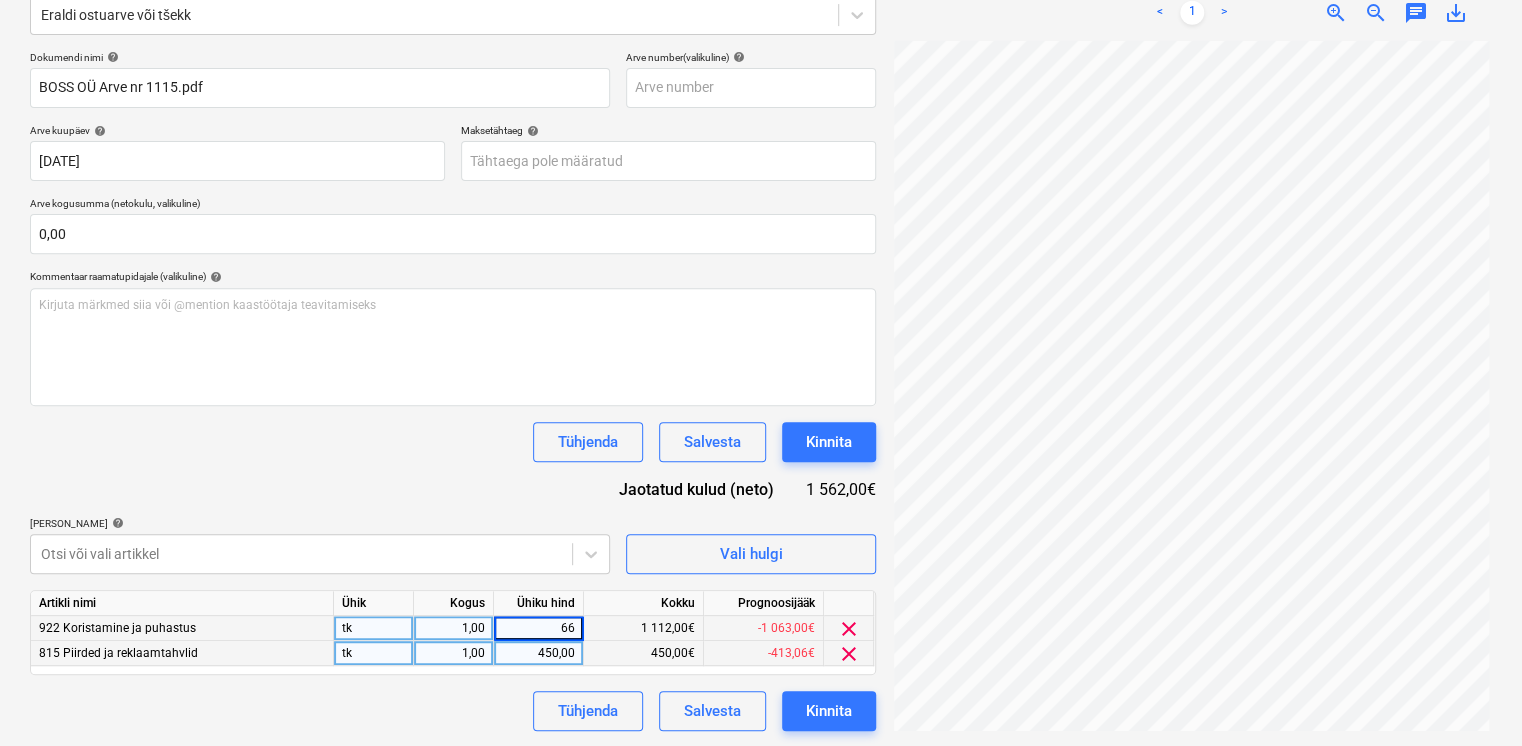 type on "662" 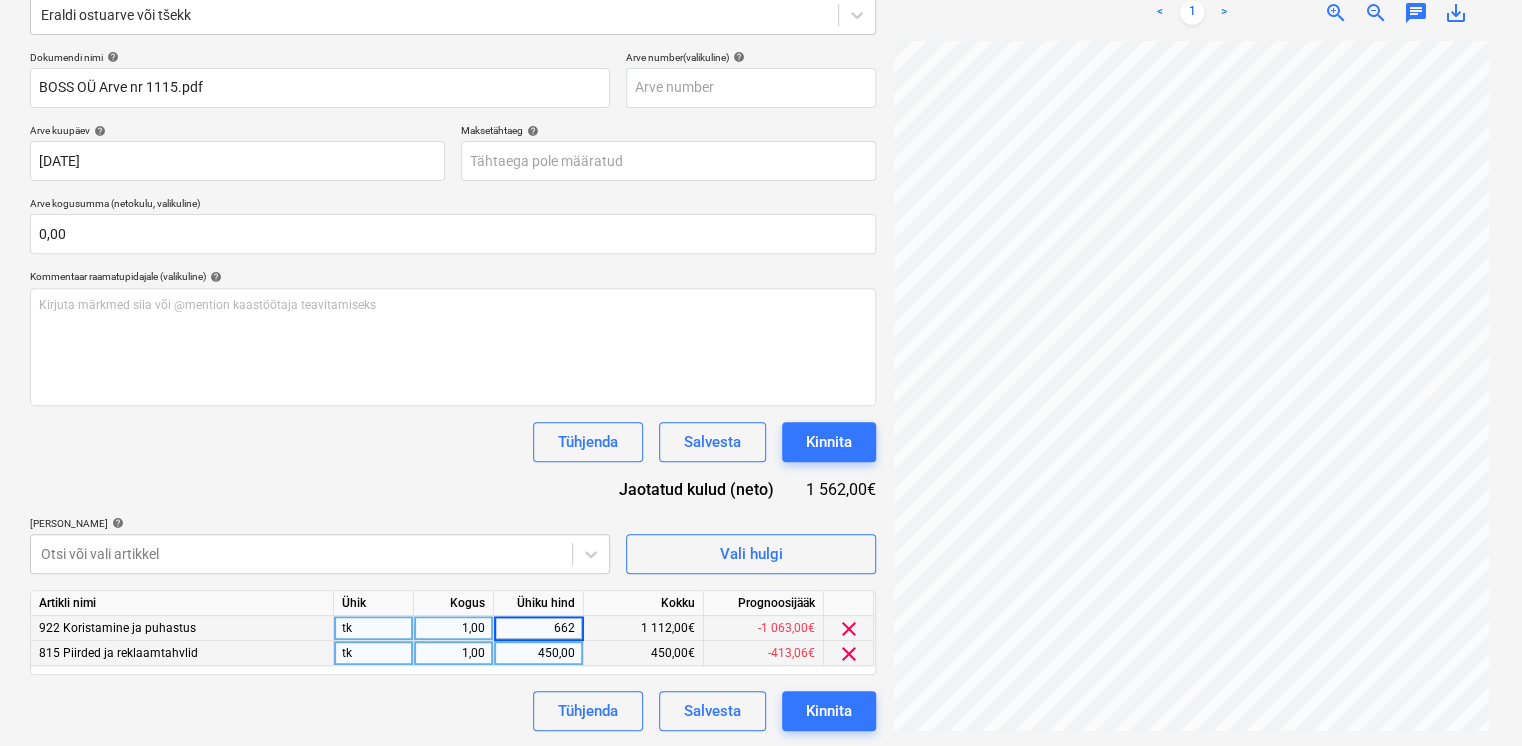 click on "Tühjenda Salvesta Kinnita" at bounding box center [453, 442] 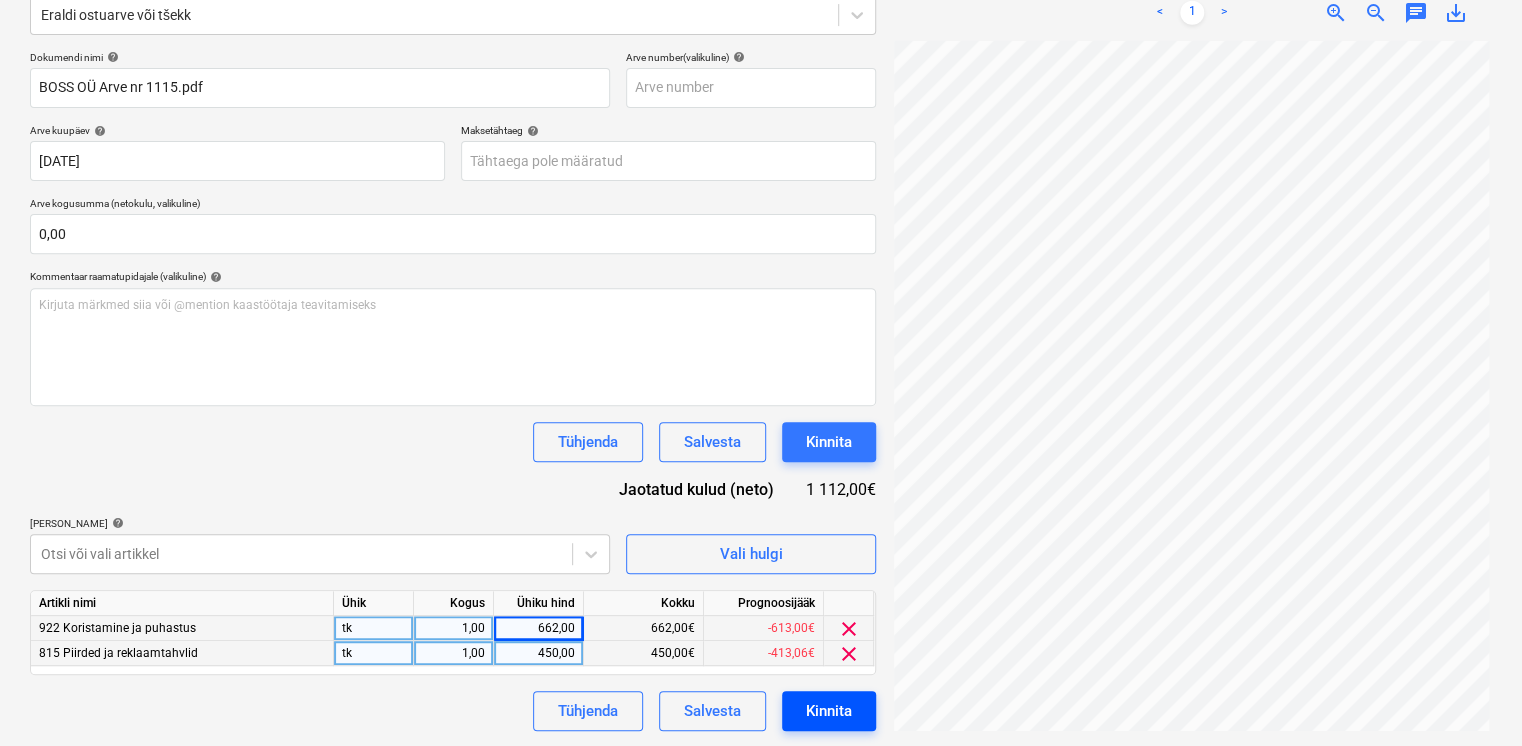 click on "Kinnita" at bounding box center [829, 711] 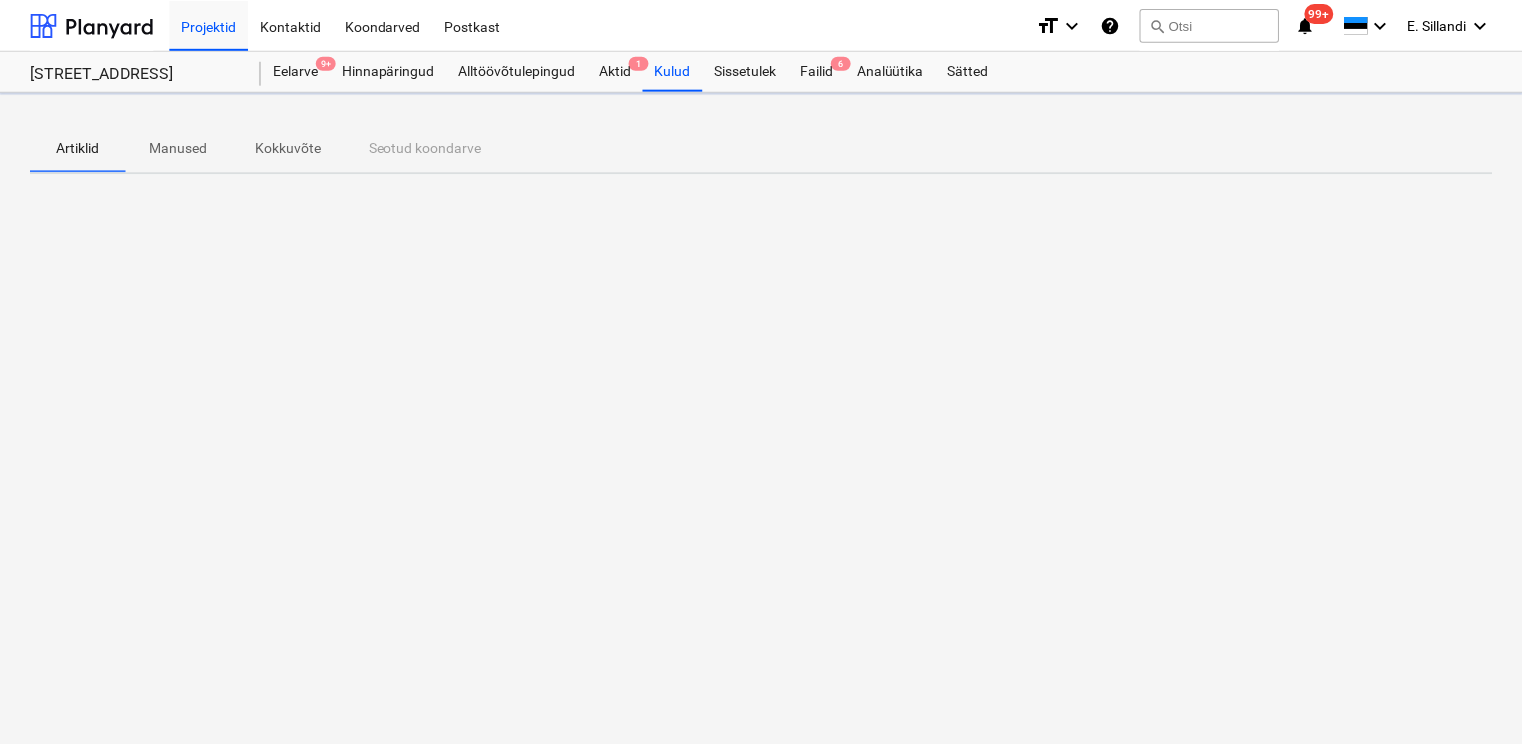 scroll, scrollTop: 0, scrollLeft: 0, axis: both 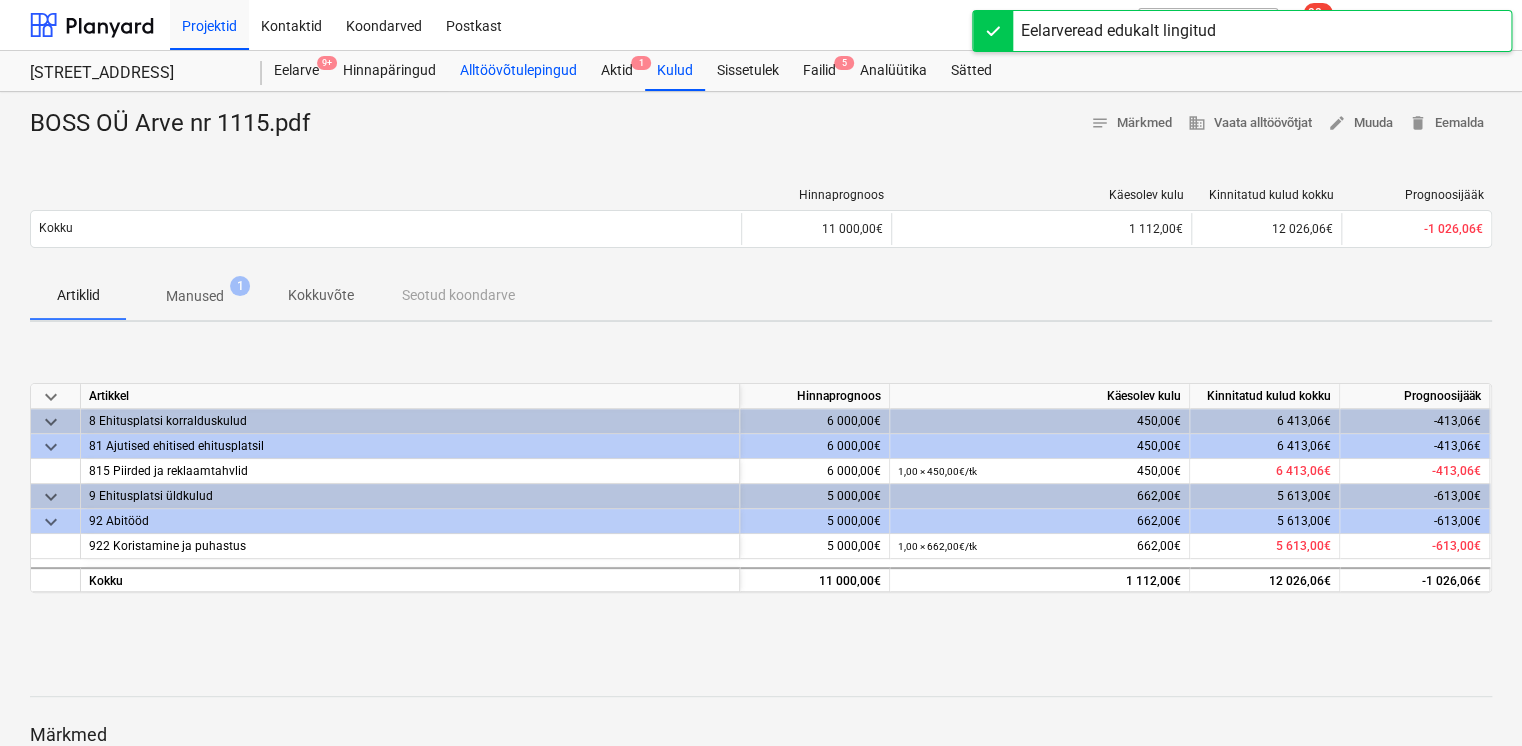 click on "Alltöövõtulepingud" at bounding box center (518, 71) 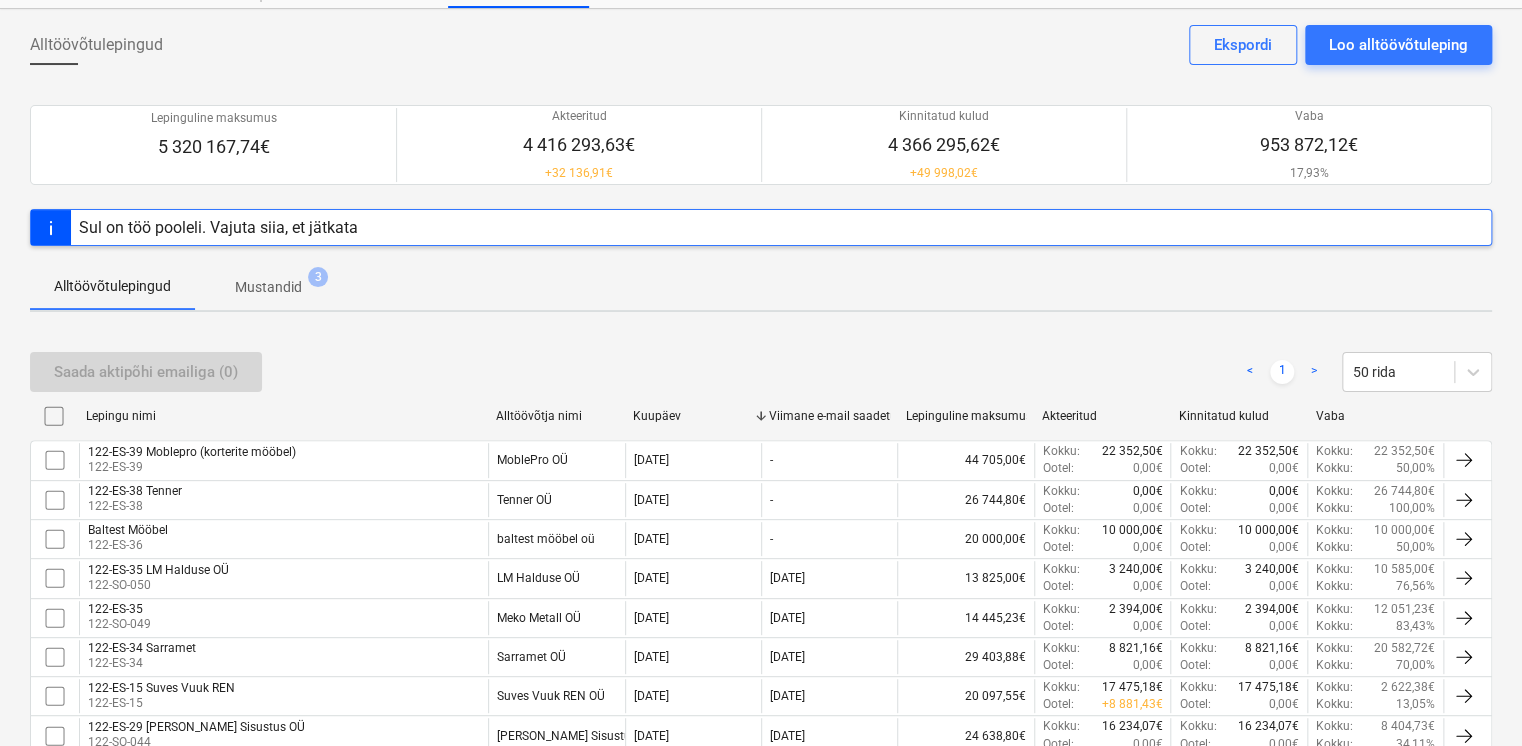 scroll, scrollTop: 785, scrollLeft: 0, axis: vertical 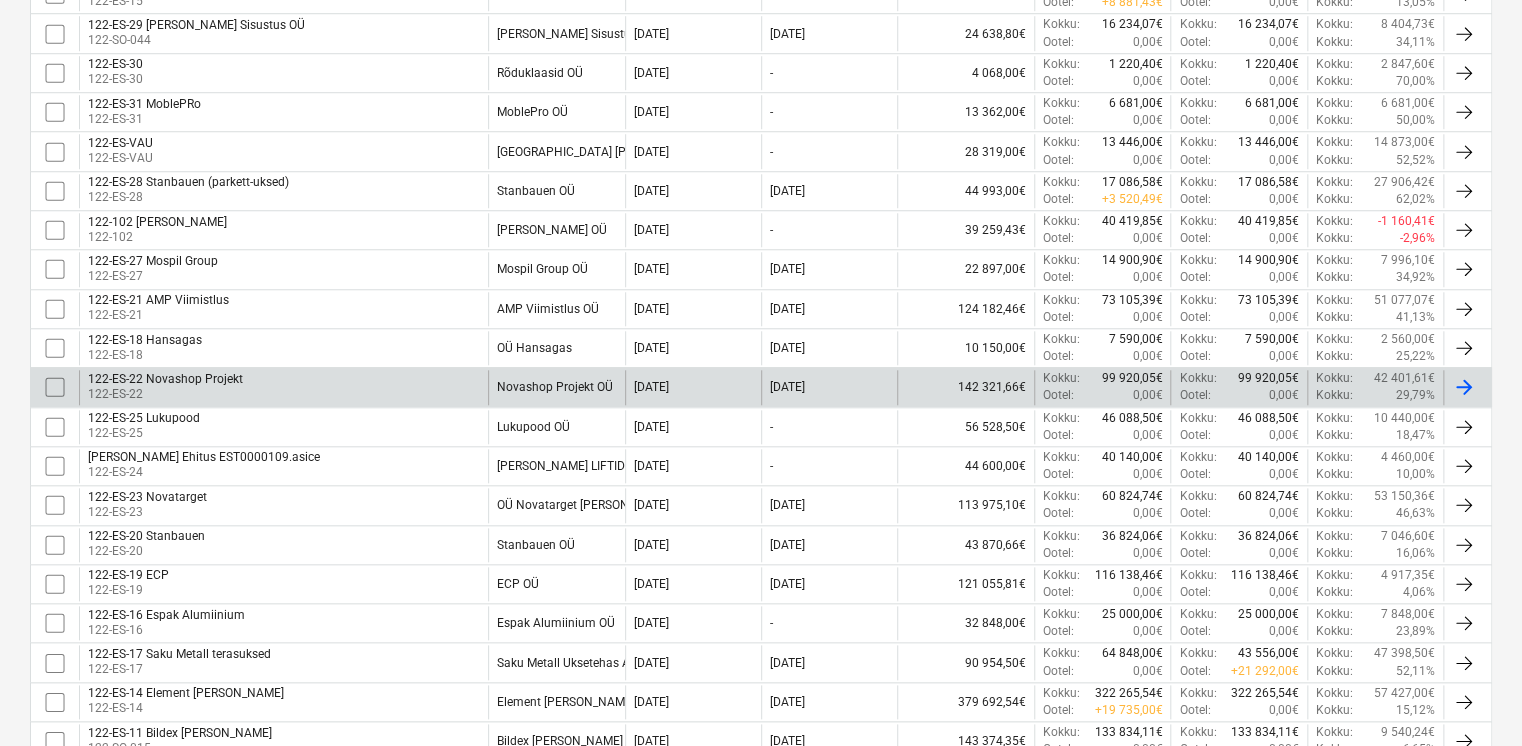 click on "122-ES-22 Novashop Projekt 122-ES-22" at bounding box center [283, 387] 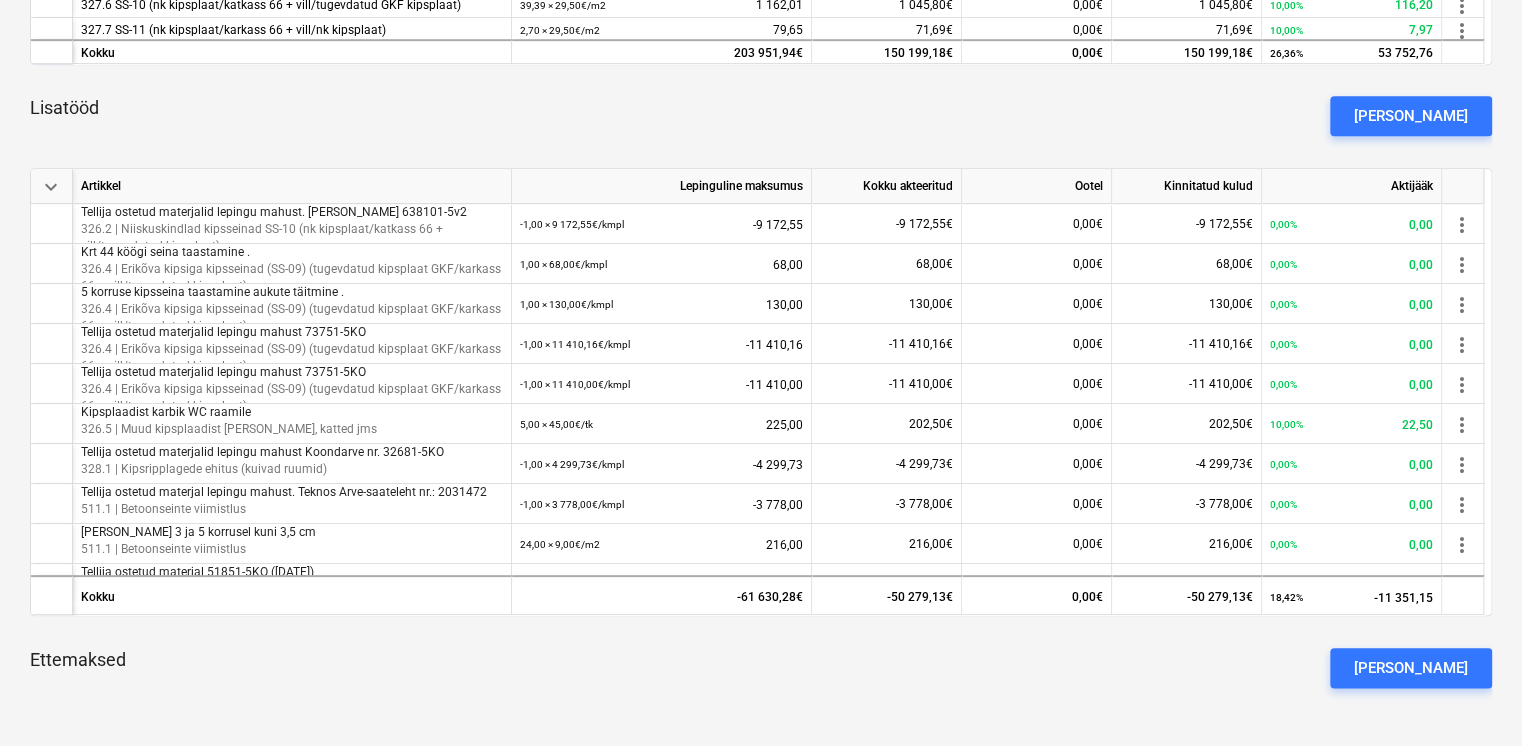 scroll, scrollTop: 730, scrollLeft: 0, axis: vertical 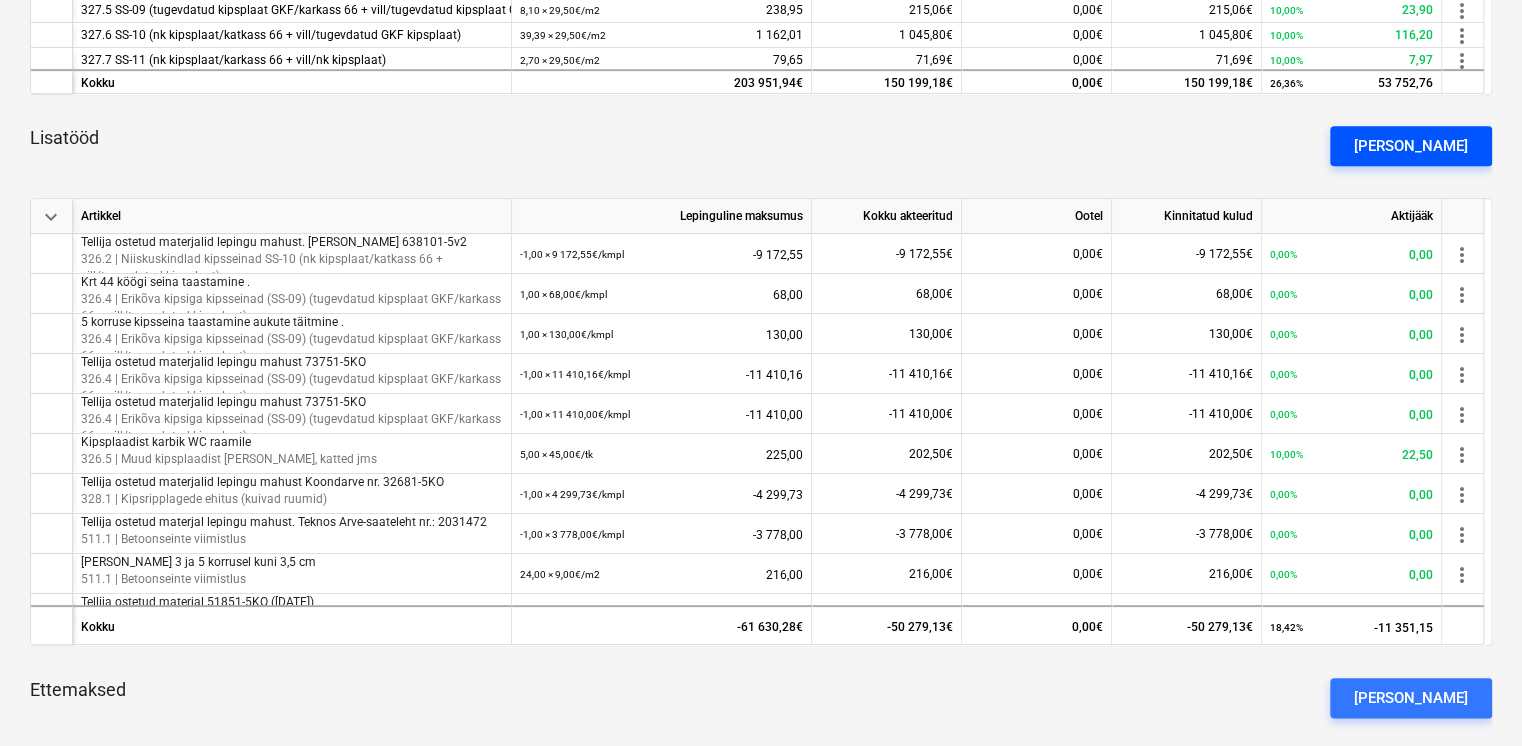 click on "[PERSON_NAME]" at bounding box center (1411, 146) 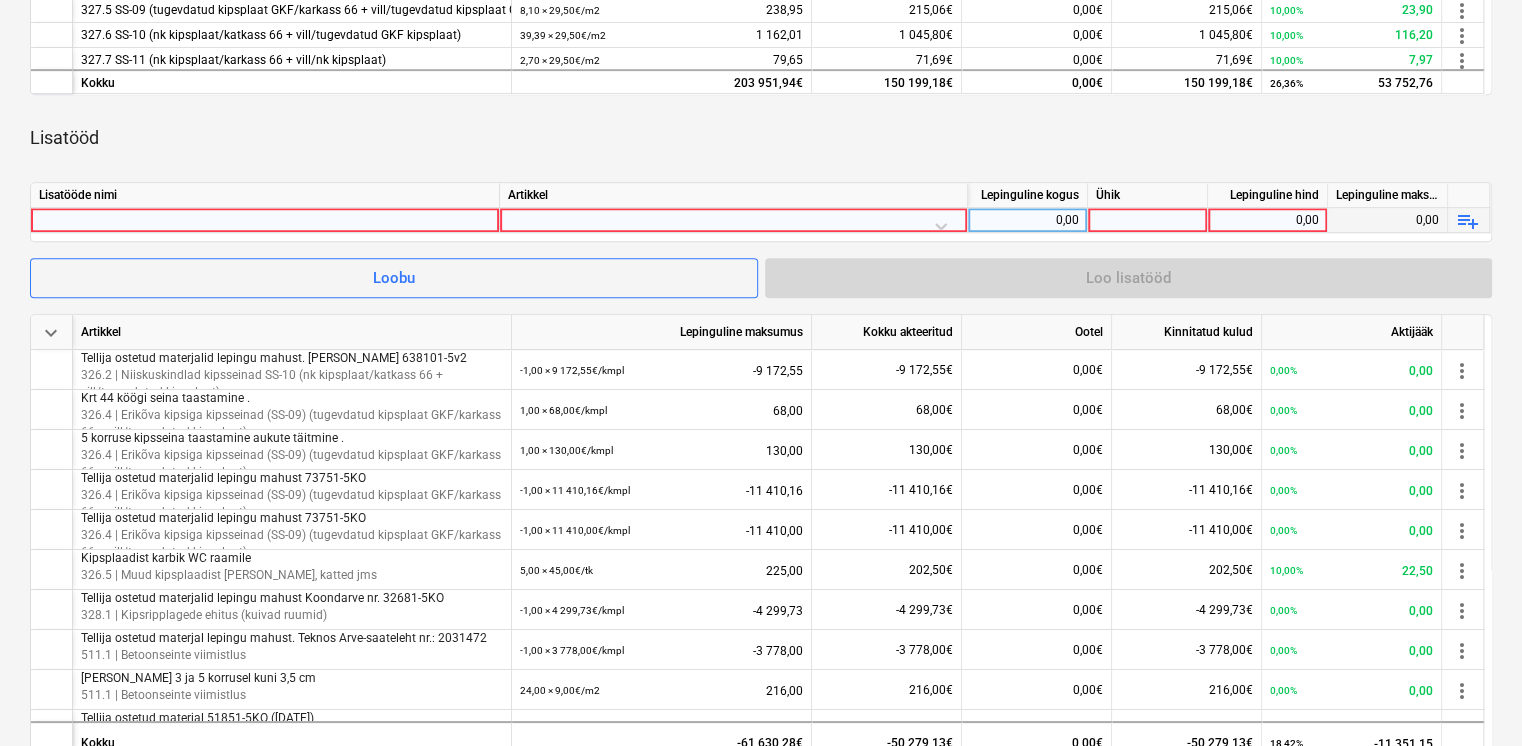 click at bounding box center [265, 220] 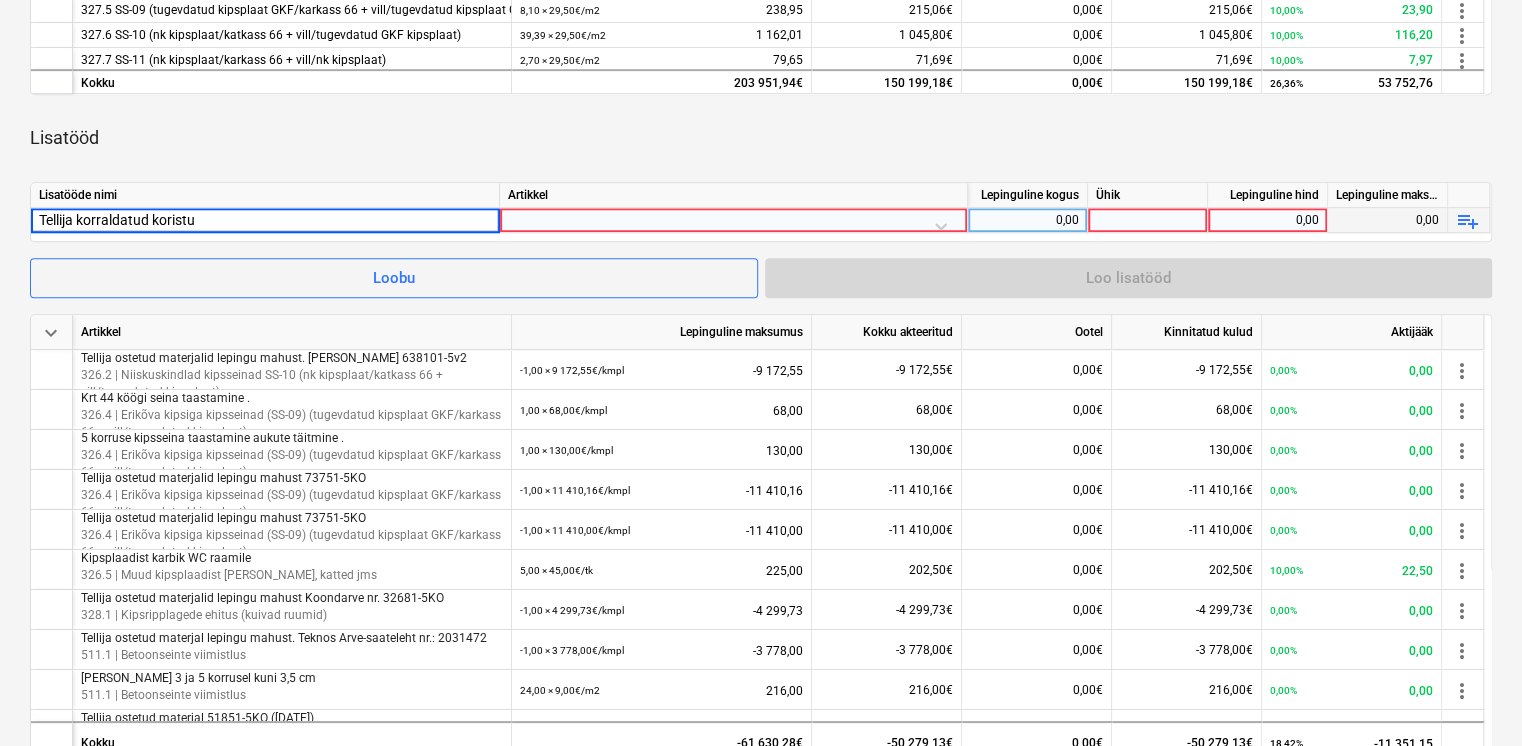 type on "Tellija korraldatud koristus" 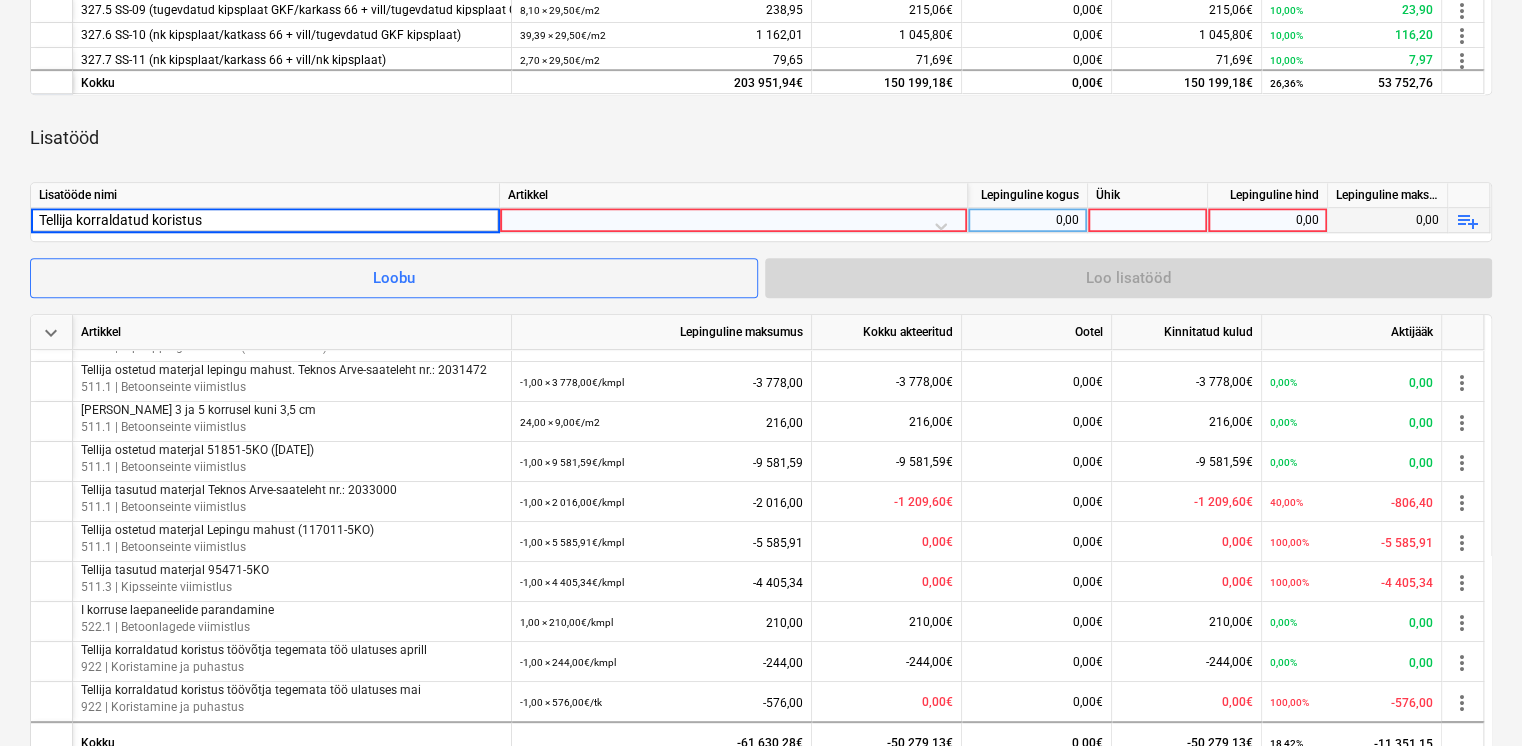 scroll, scrollTop: 268, scrollLeft: 0, axis: vertical 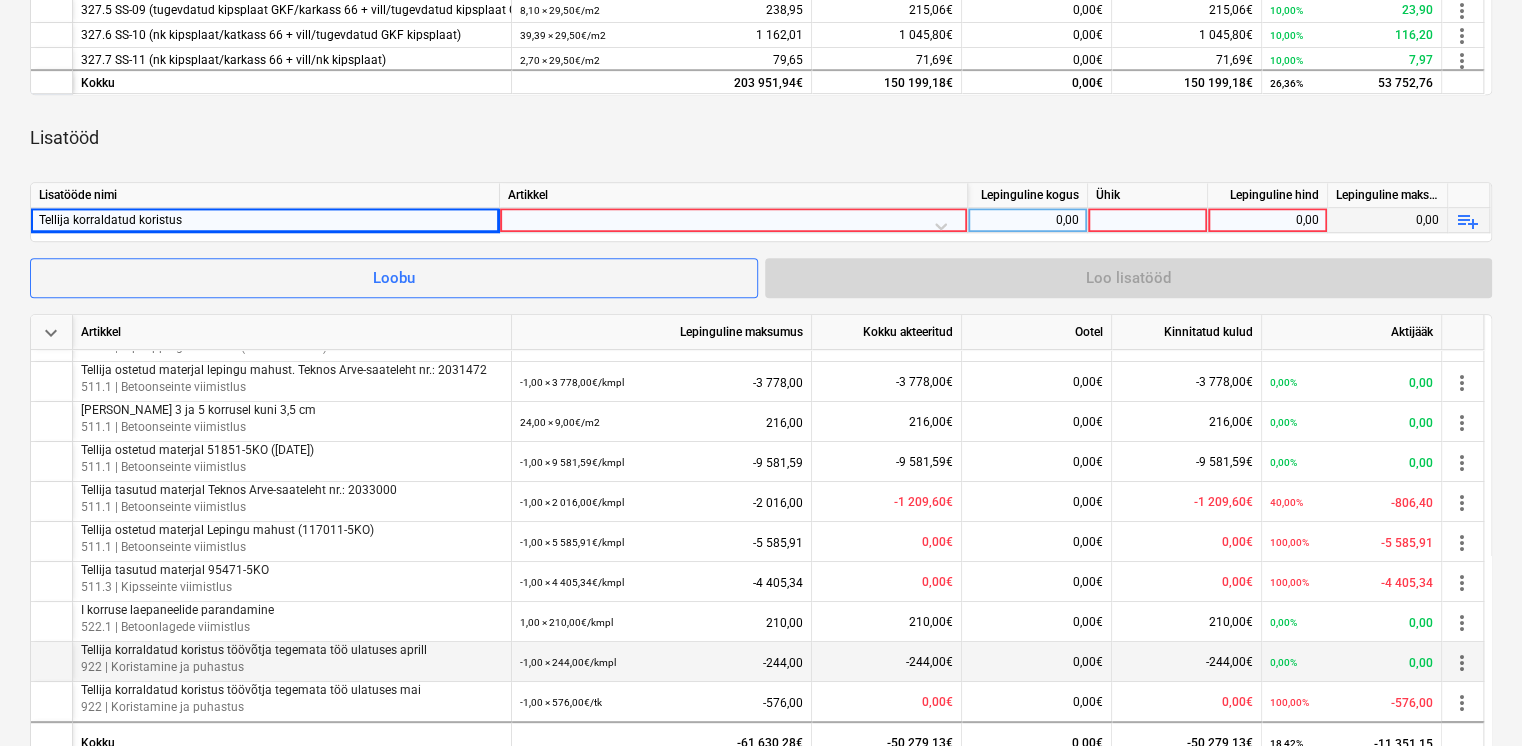drag, startPoint x: 389, startPoint y: 650, endPoint x: 84, endPoint y: 648, distance: 305.00656 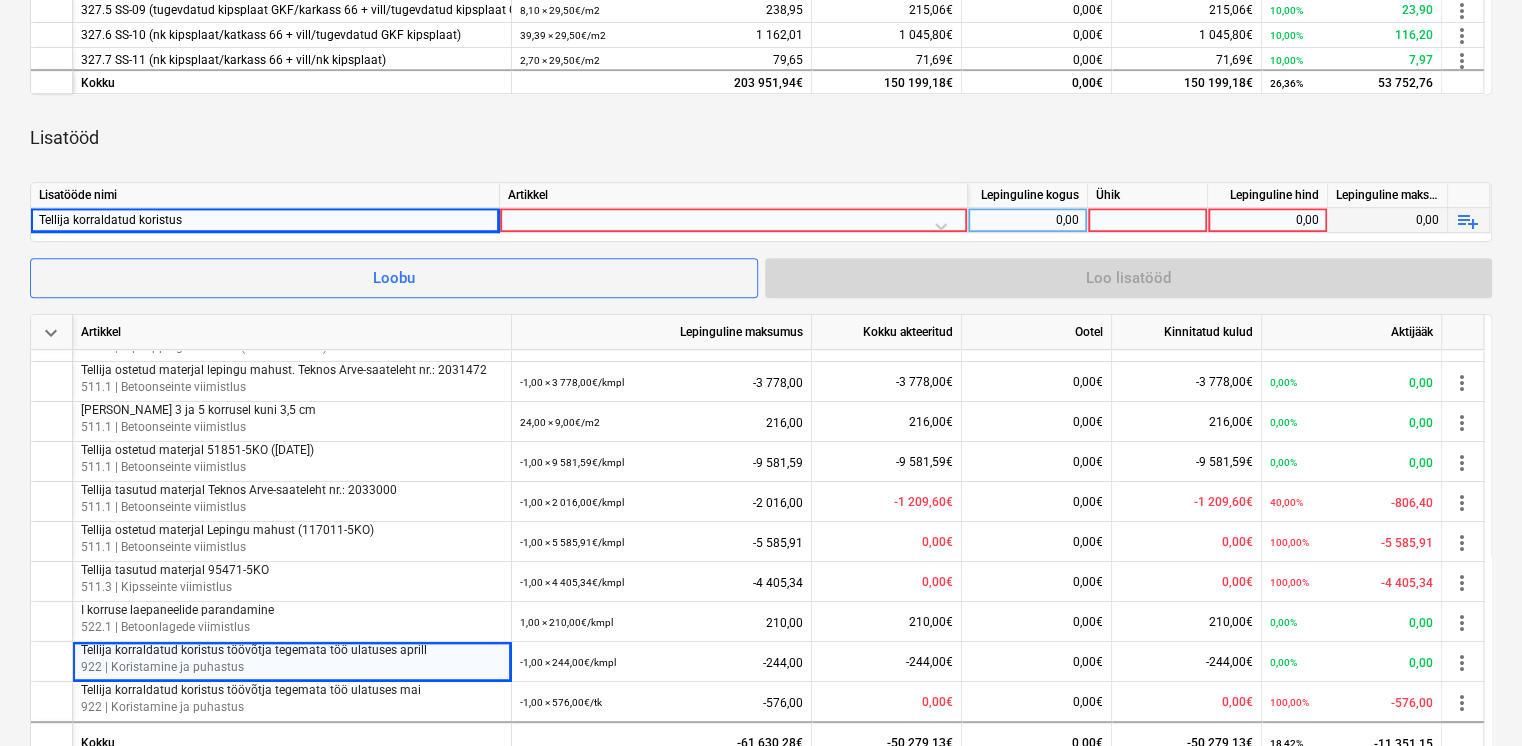 click on "Tellija korraldatud koristus" at bounding box center (265, 220) 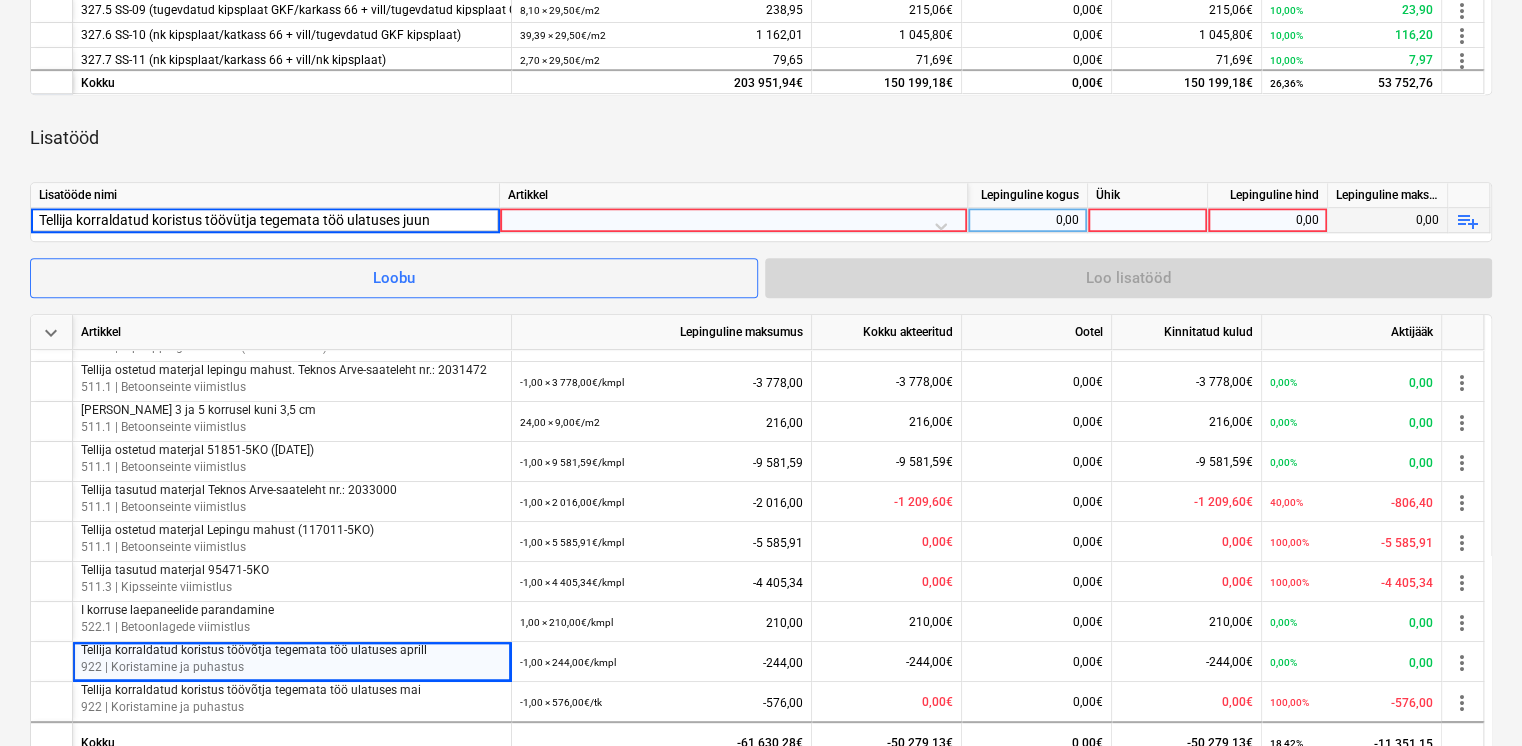 type on "Tellija korraldatud koristus töövütja tegemata töö ulatuses juuni" 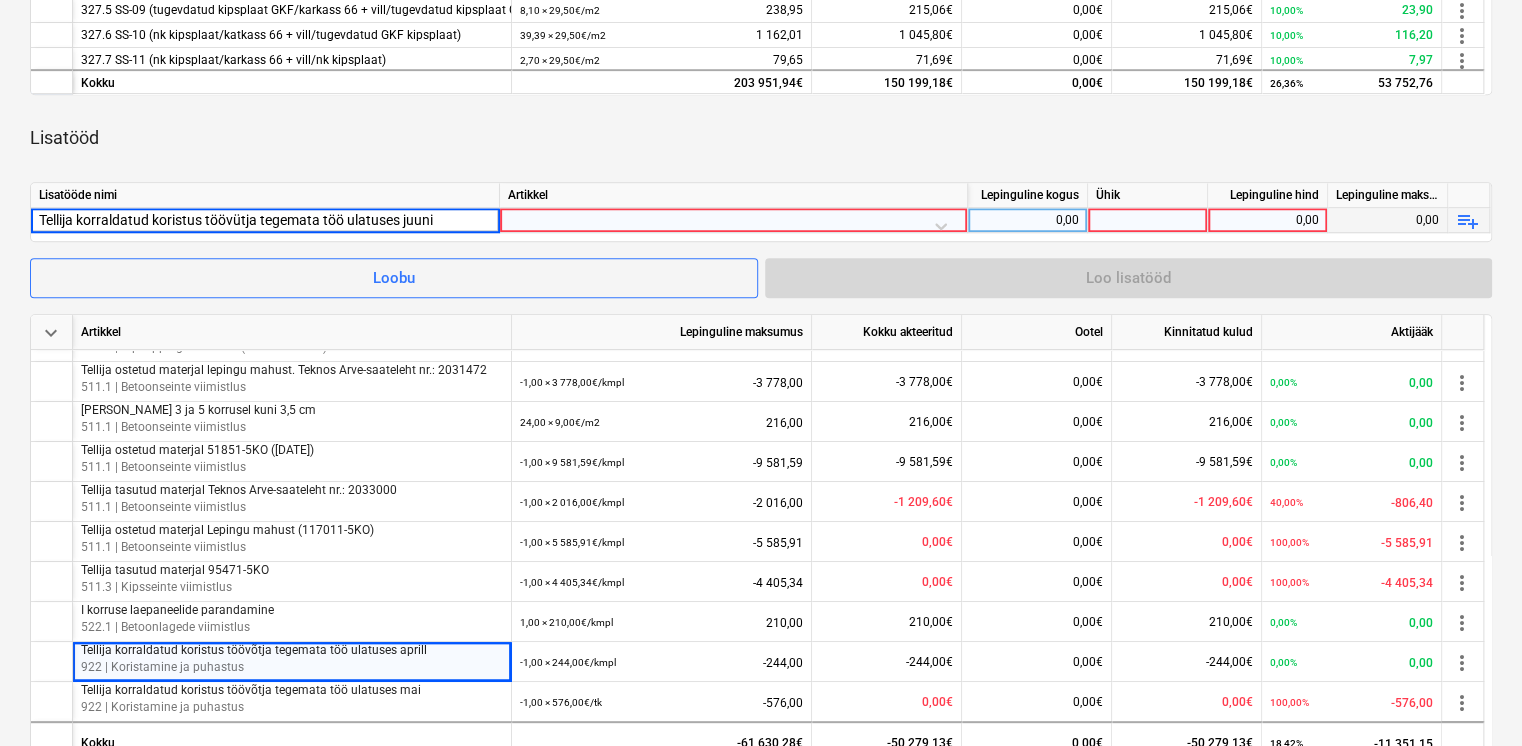drag, startPoint x: 441, startPoint y: 219, endPoint x: 39, endPoint y: 228, distance: 402.10074 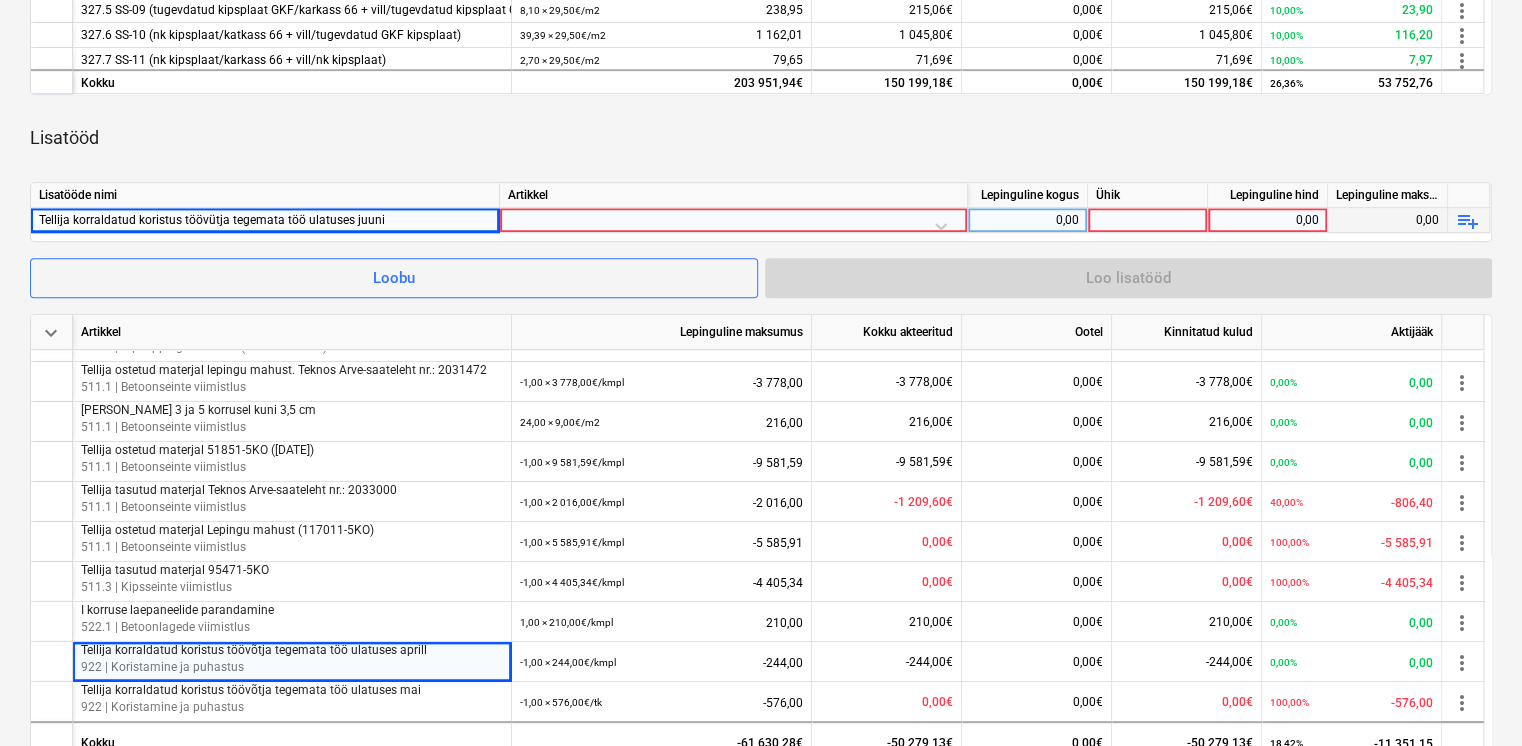 click at bounding box center [733, 225] 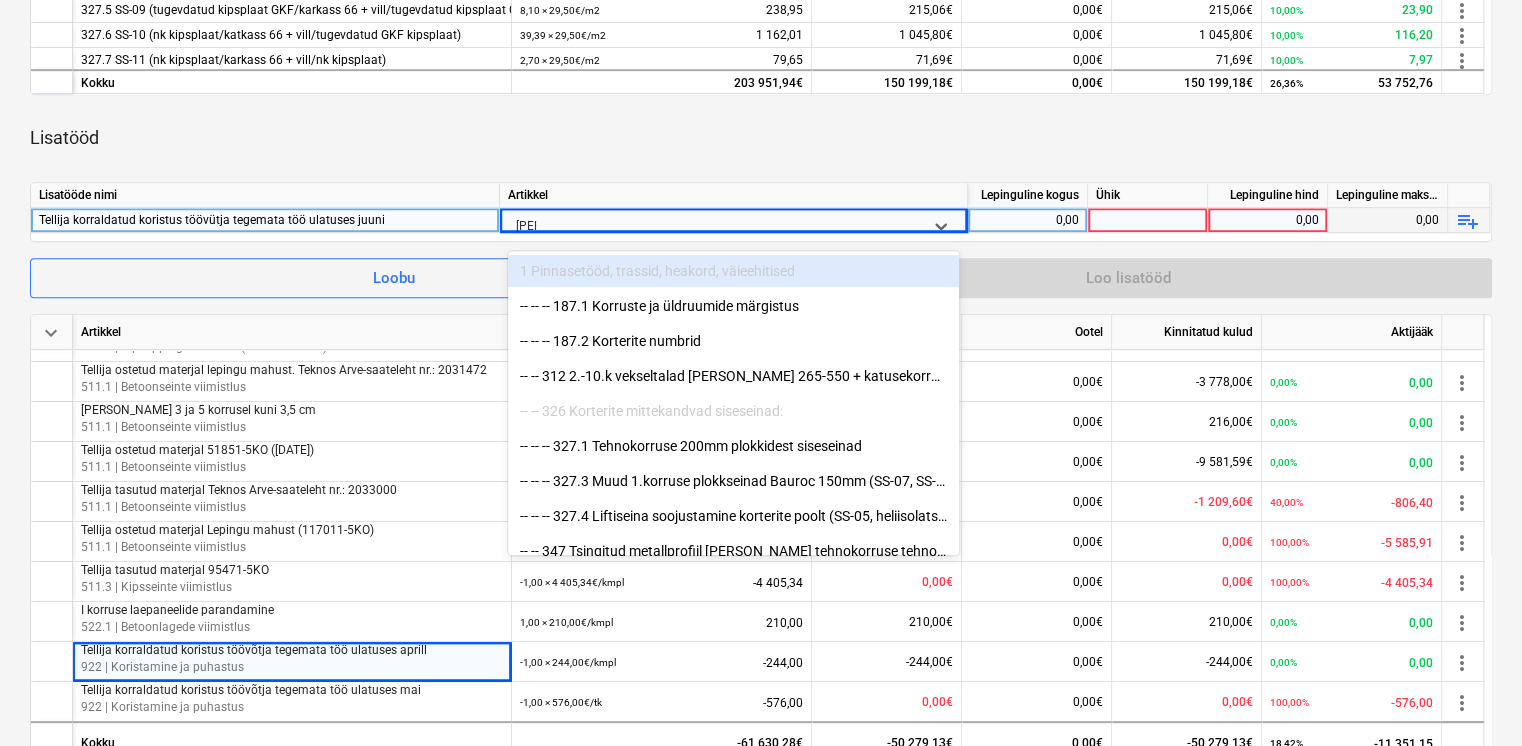 type on "koris" 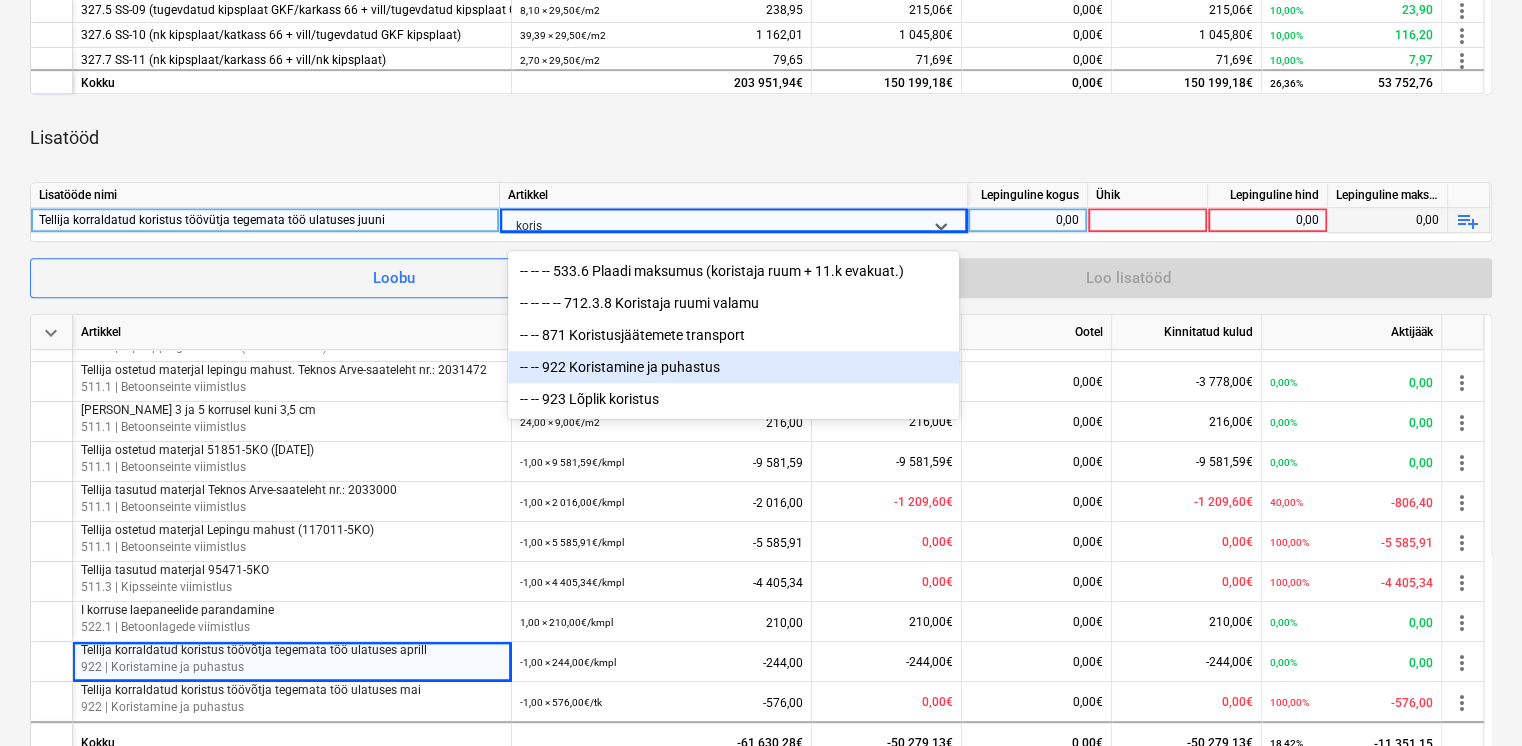 click on "-- --  922 Koristamine ja puhastus" at bounding box center [733, 367] 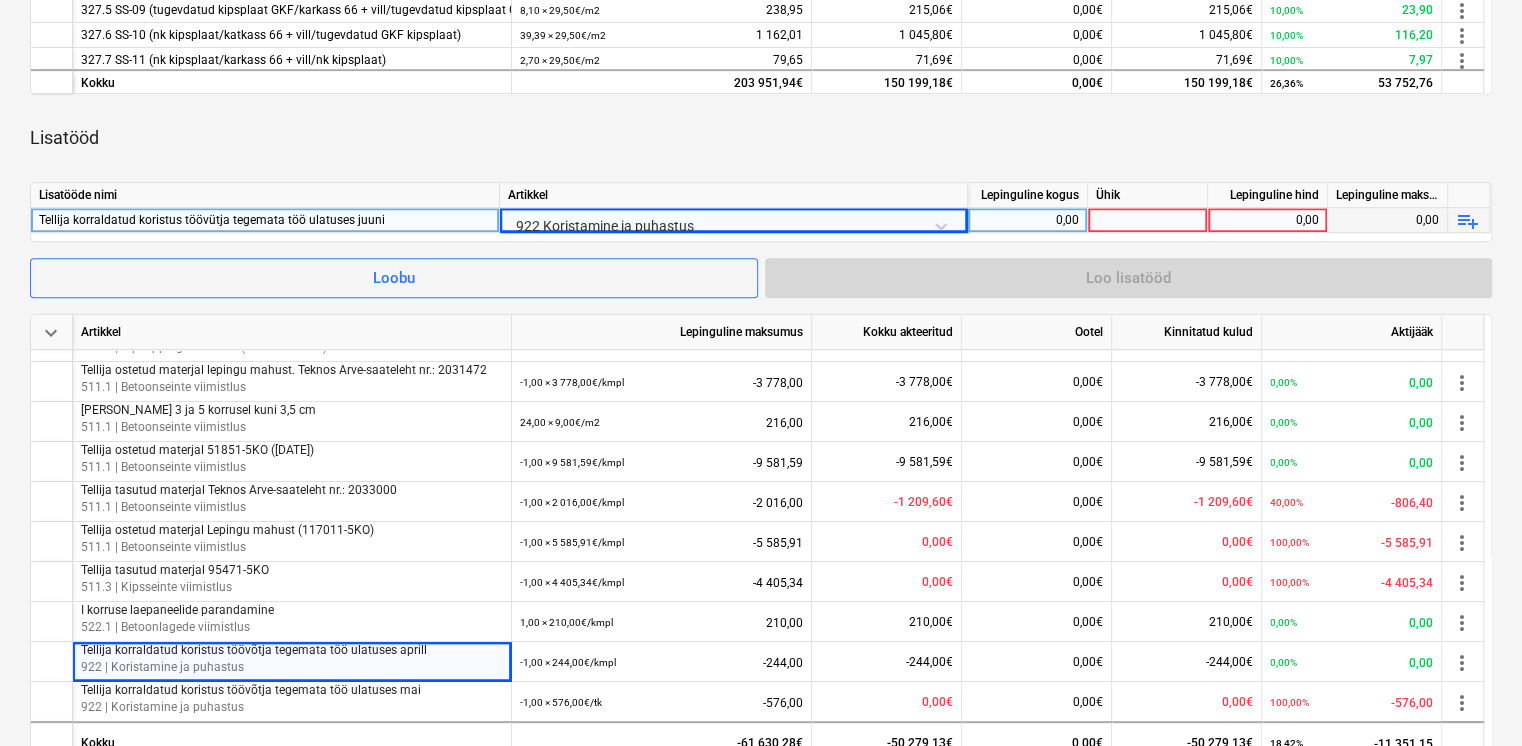 click on "0,00" at bounding box center [1027, 220] 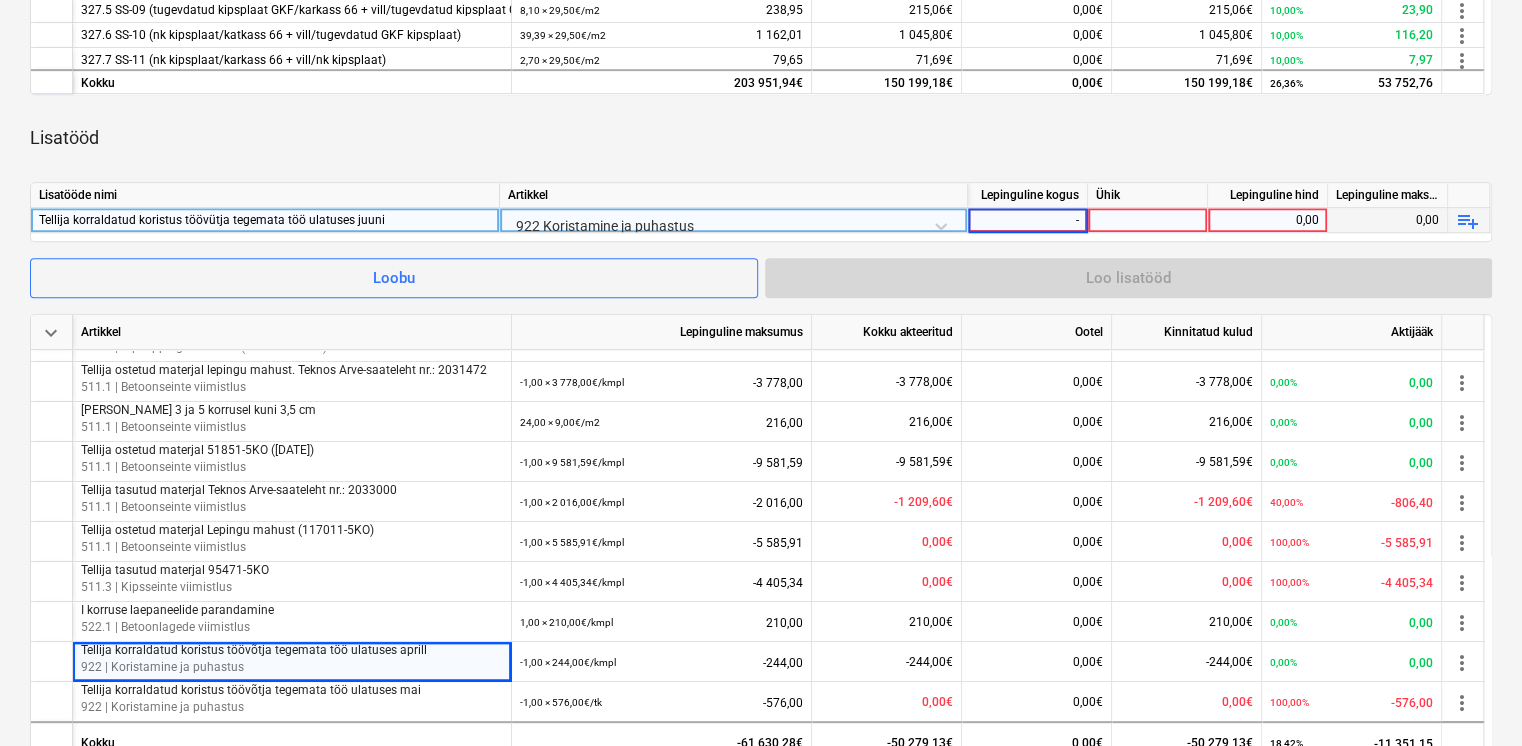 type on "-1" 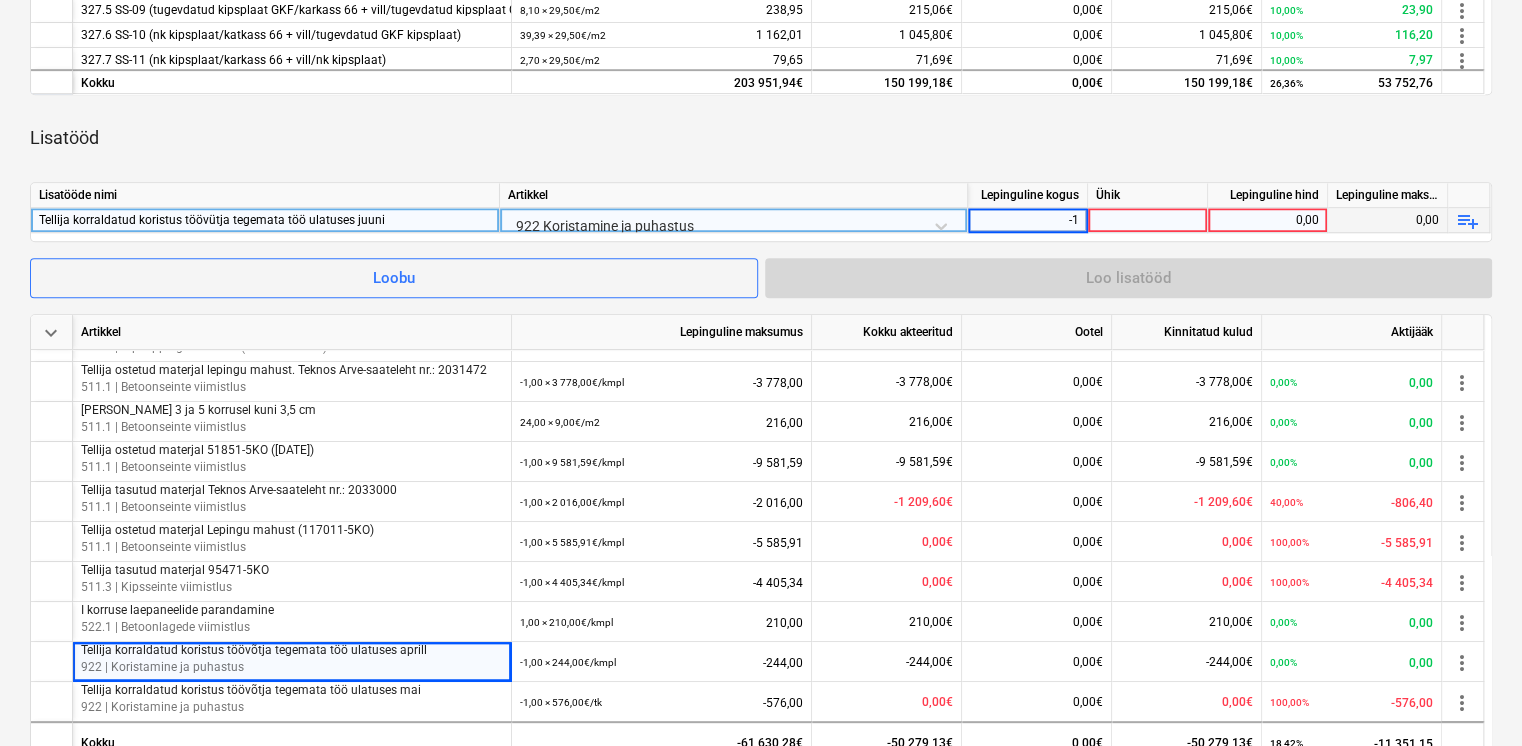 click on "0,00" at bounding box center (1267, 220) 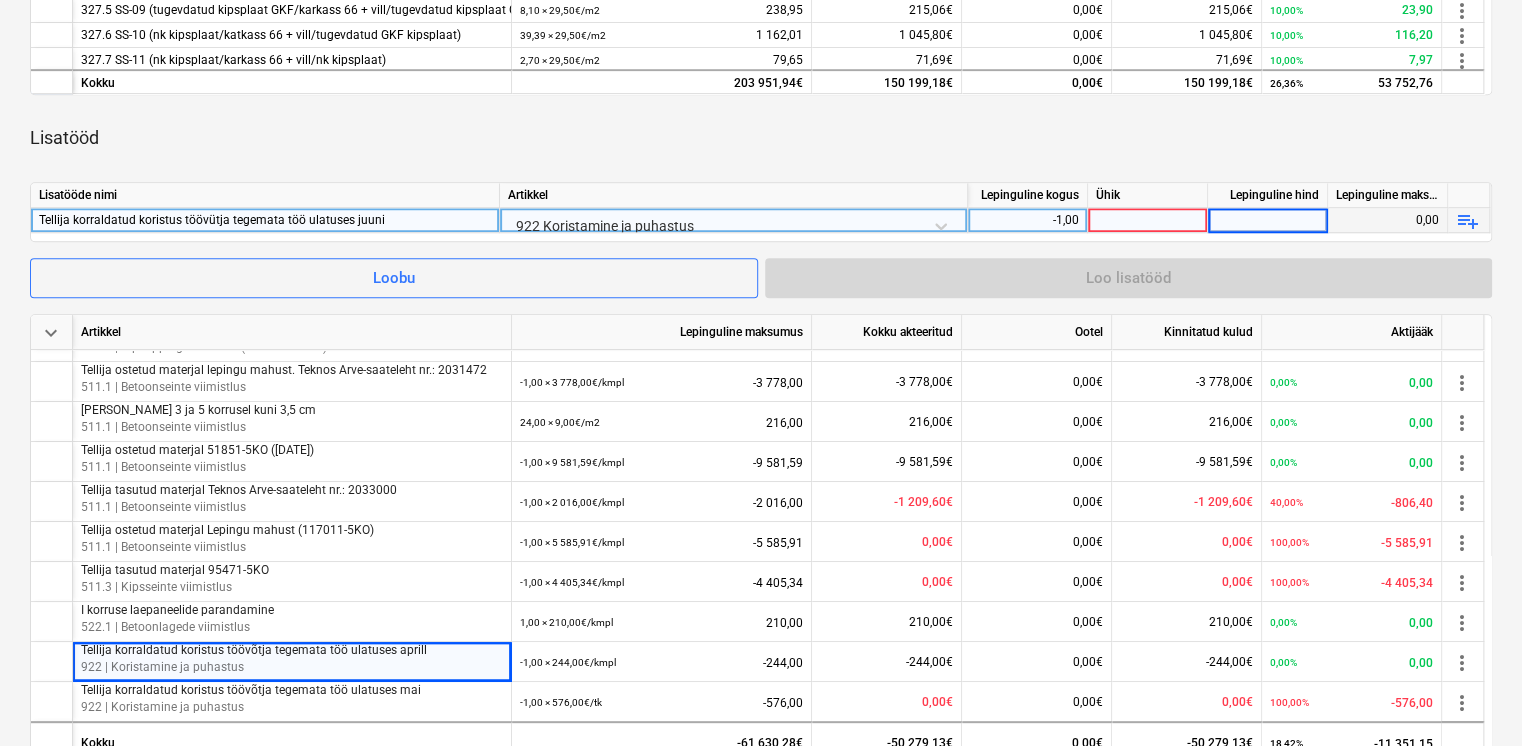 click at bounding box center (1148, 220) 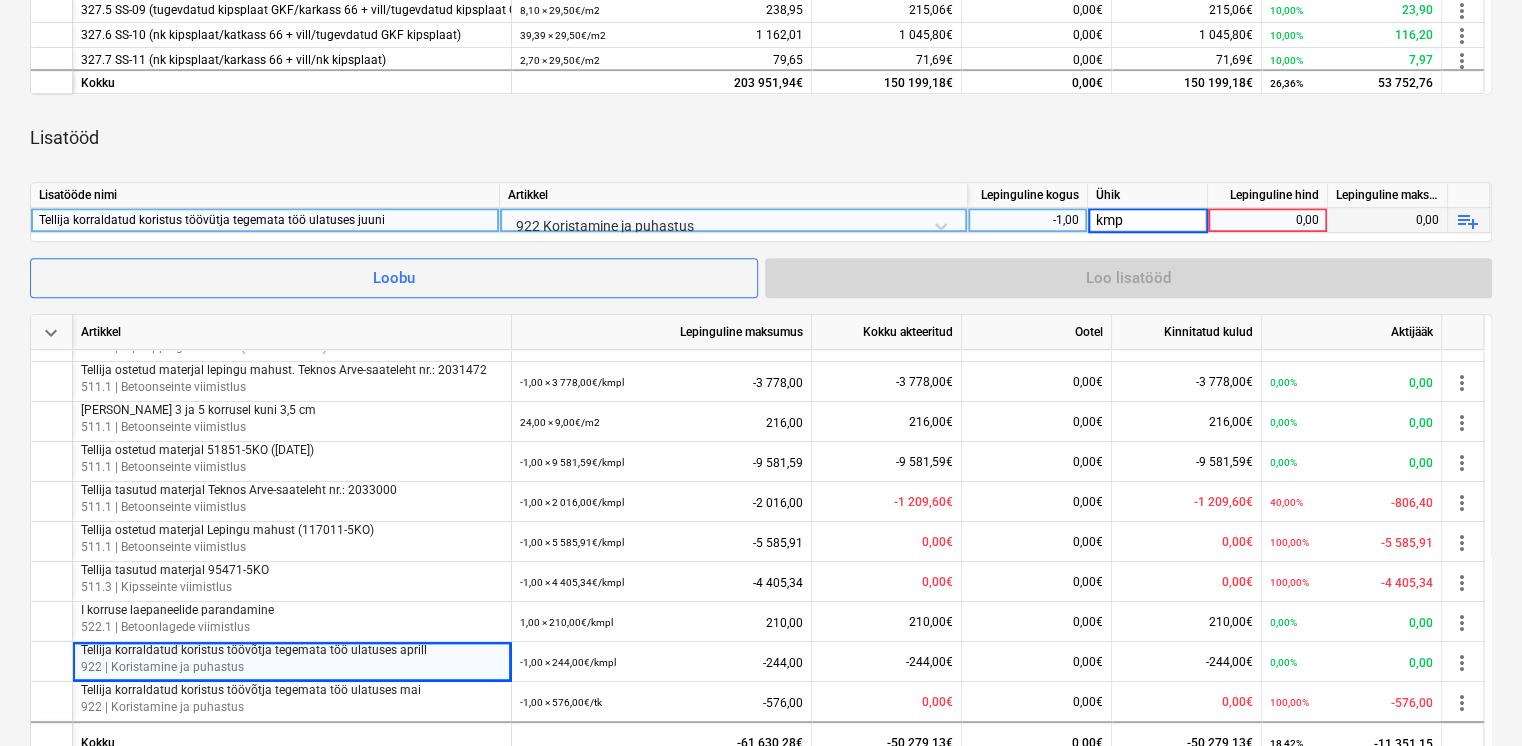 type on "kmpl" 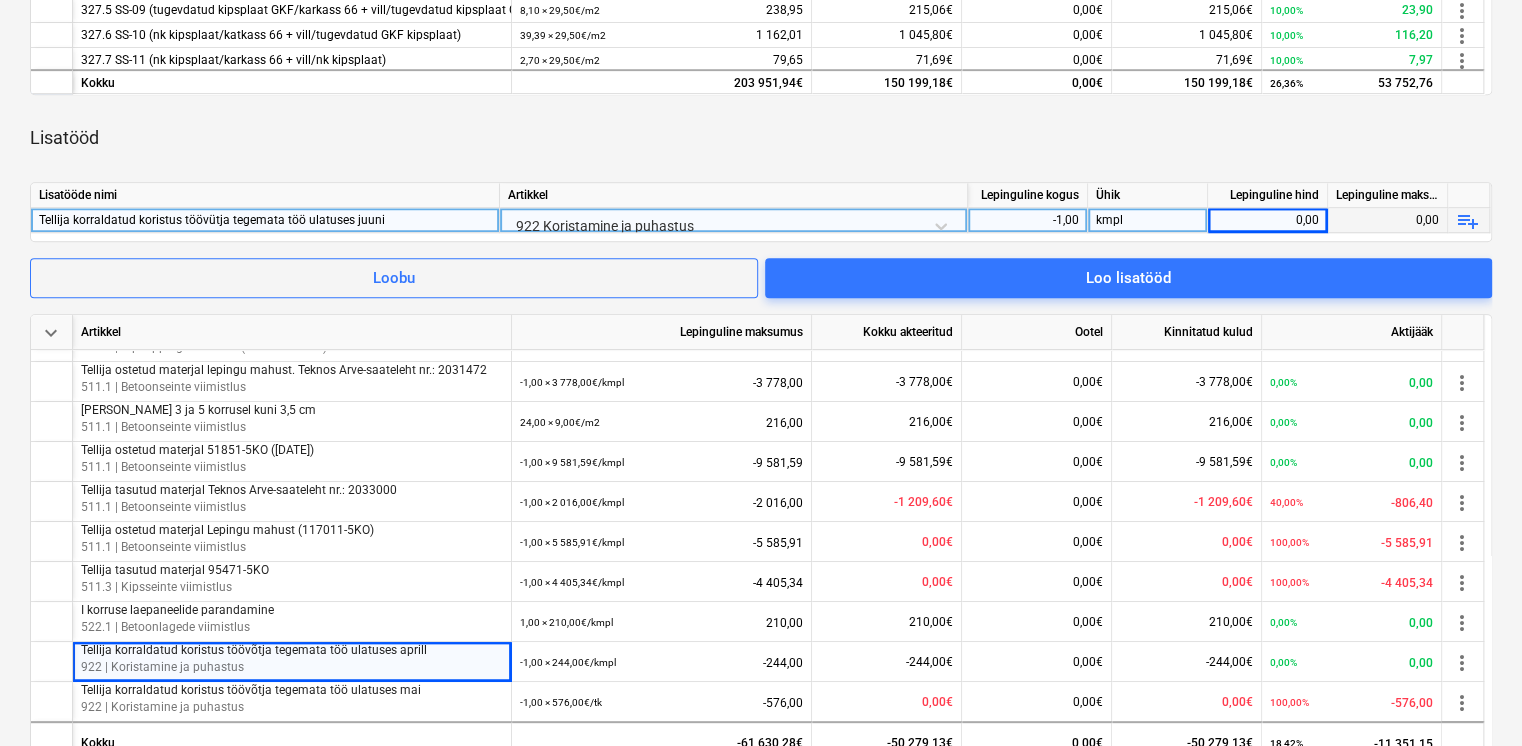click on "0,00" at bounding box center (1267, 220) 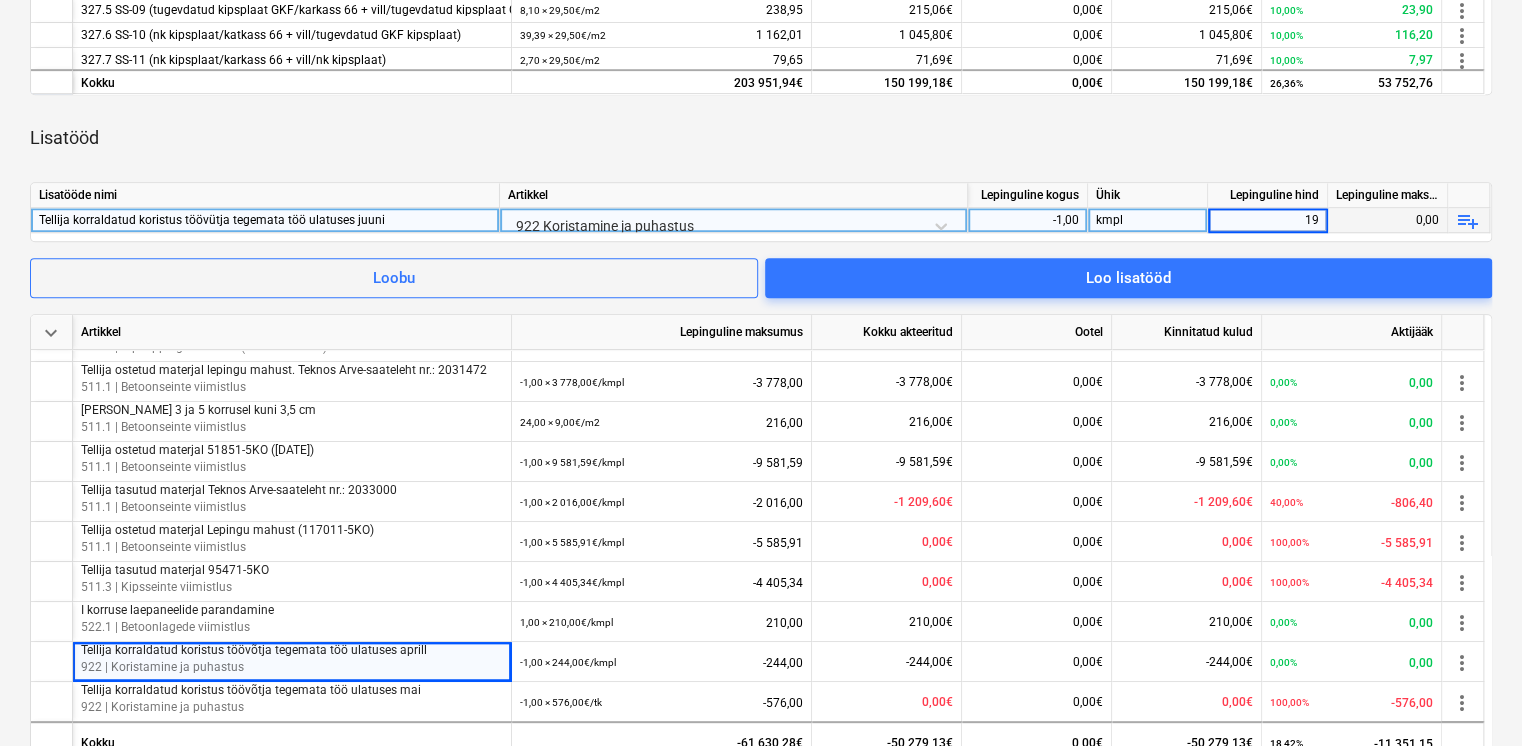 type on "192" 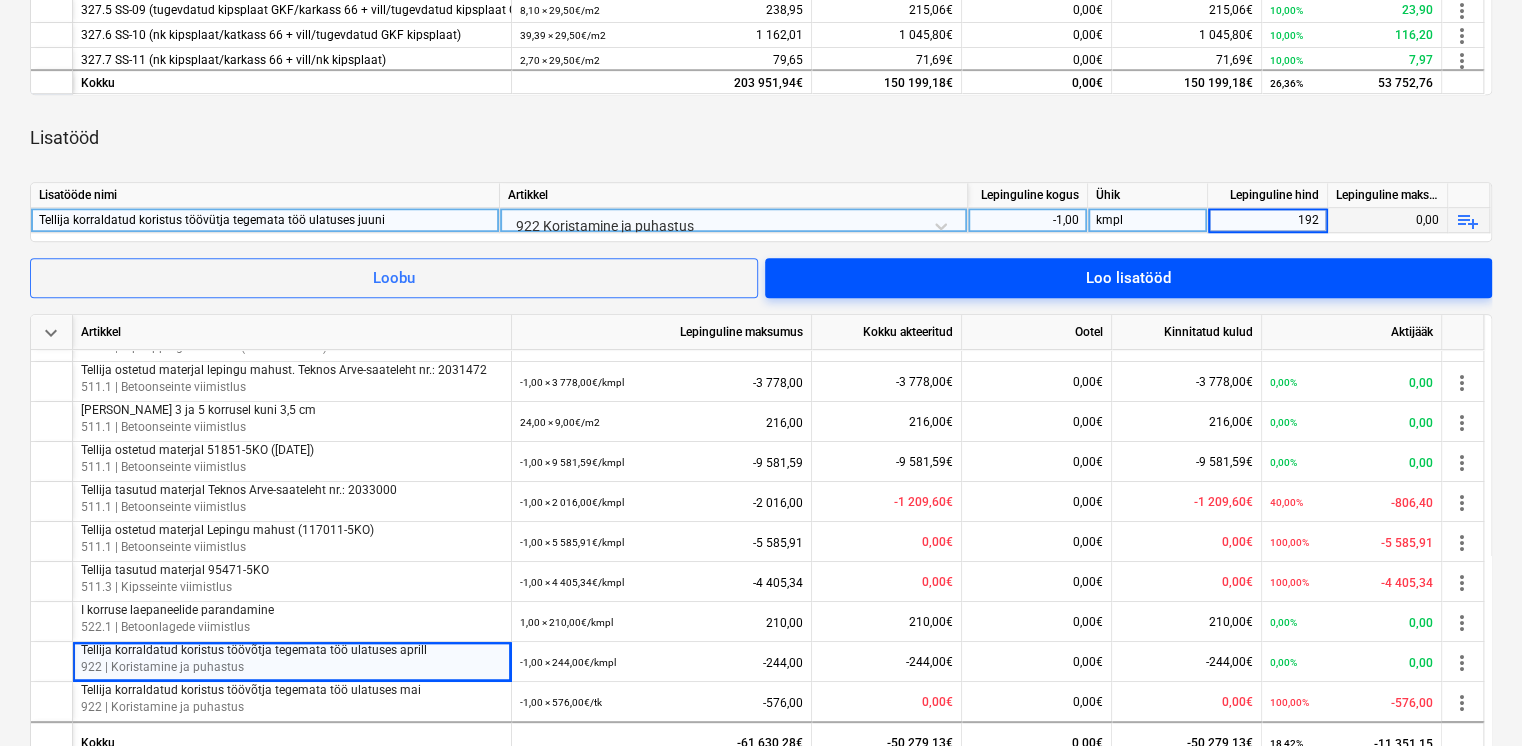 click on "Loo lisatööd" at bounding box center (1128, 278) 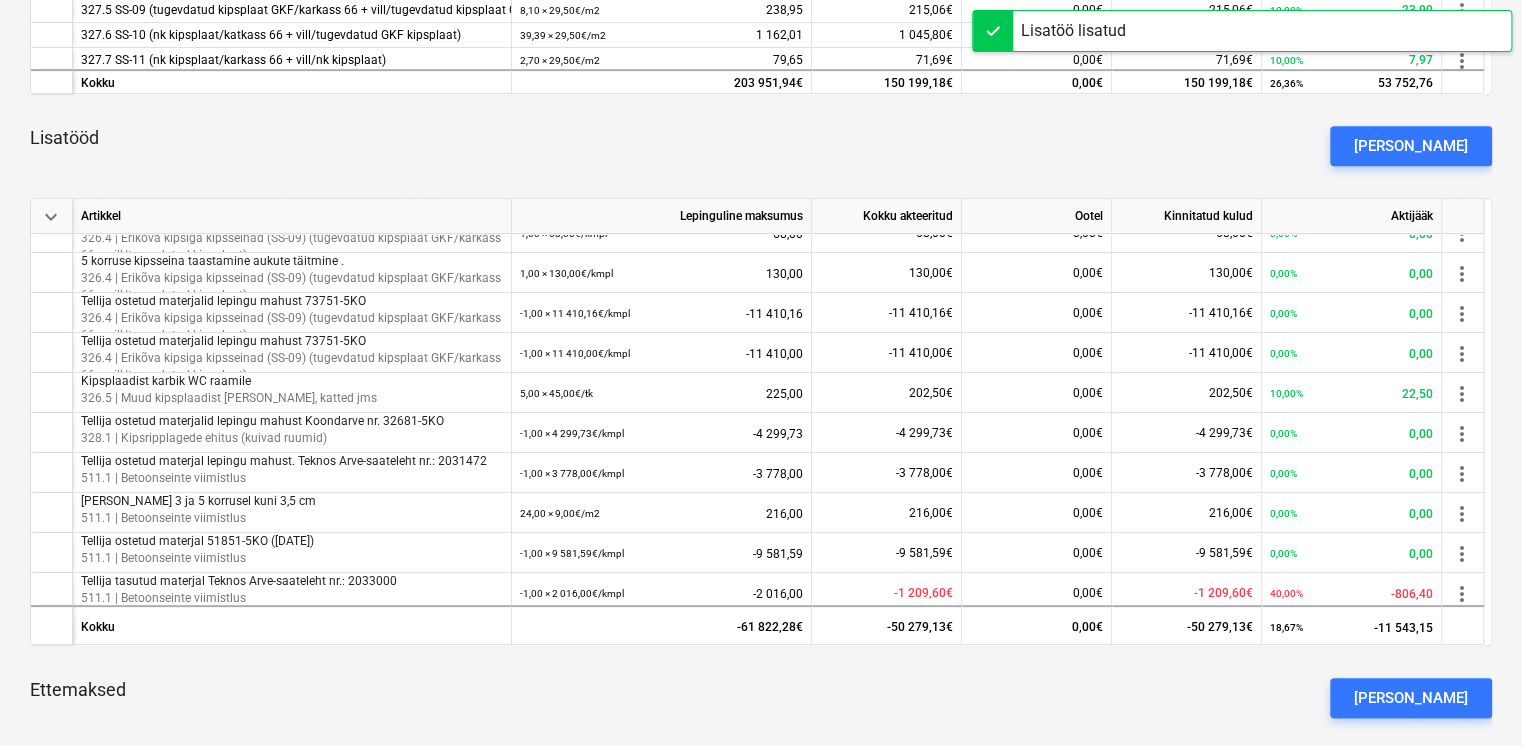 scroll, scrollTop: 0, scrollLeft: 0, axis: both 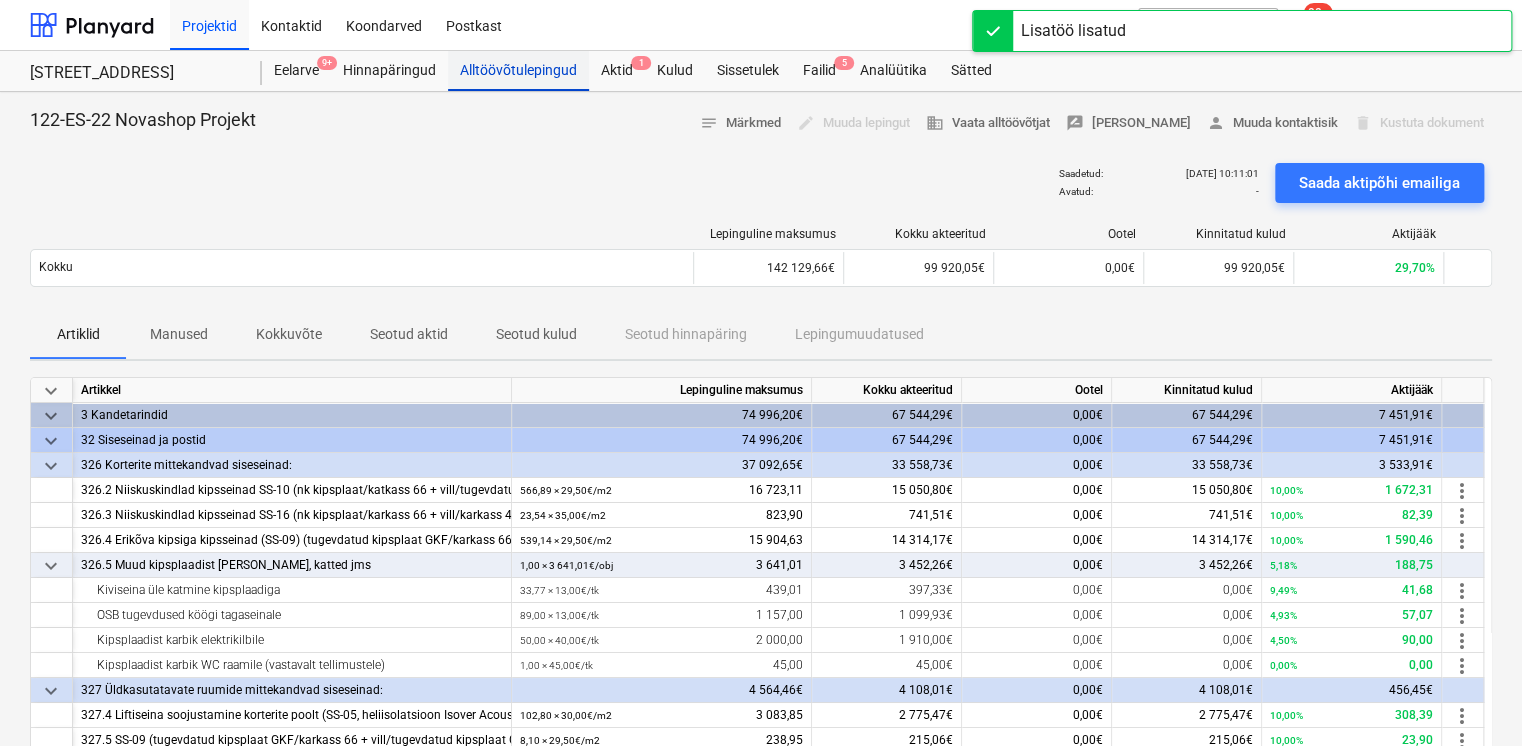 click on "Alltöövõtulepingud" at bounding box center [518, 71] 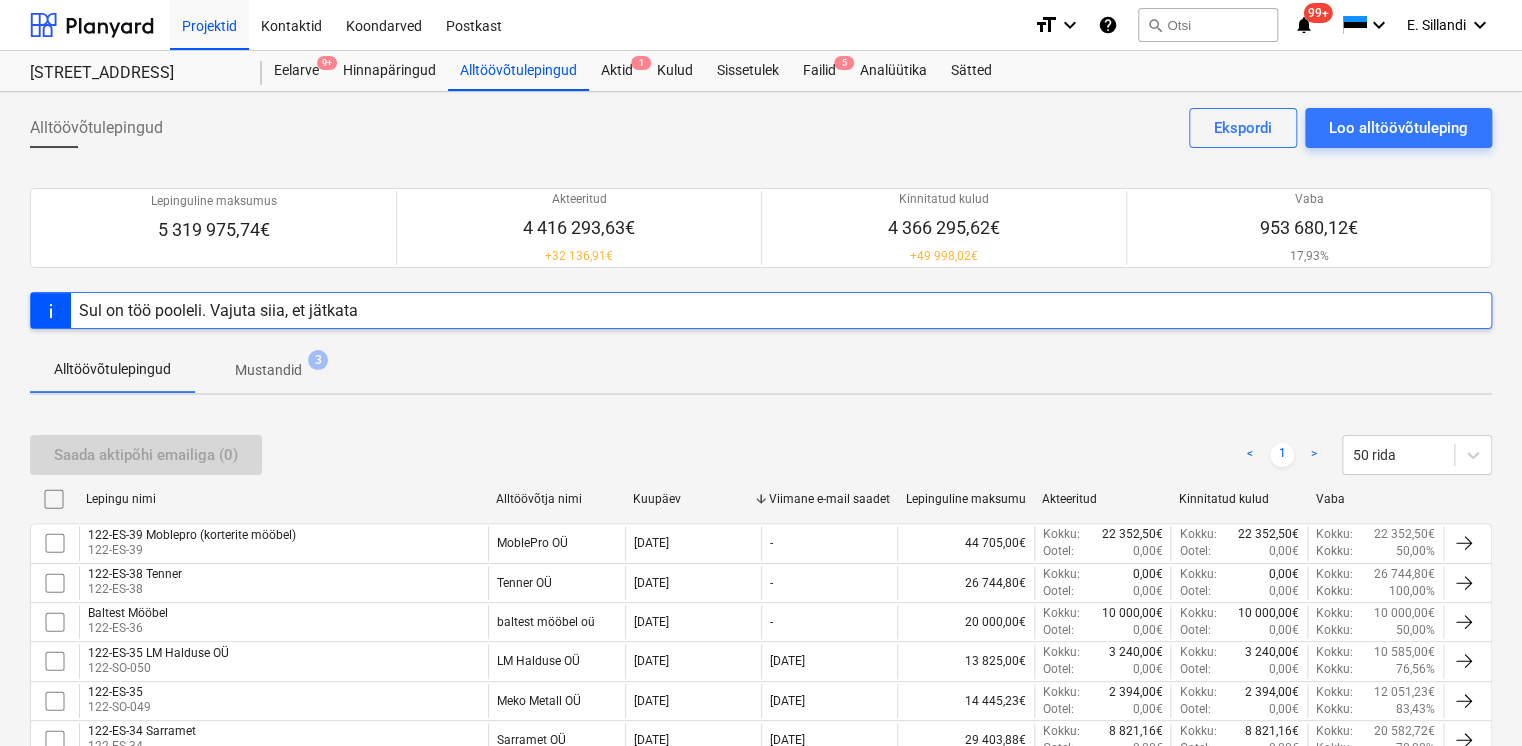 scroll, scrollTop: 1137, scrollLeft: 0, axis: vertical 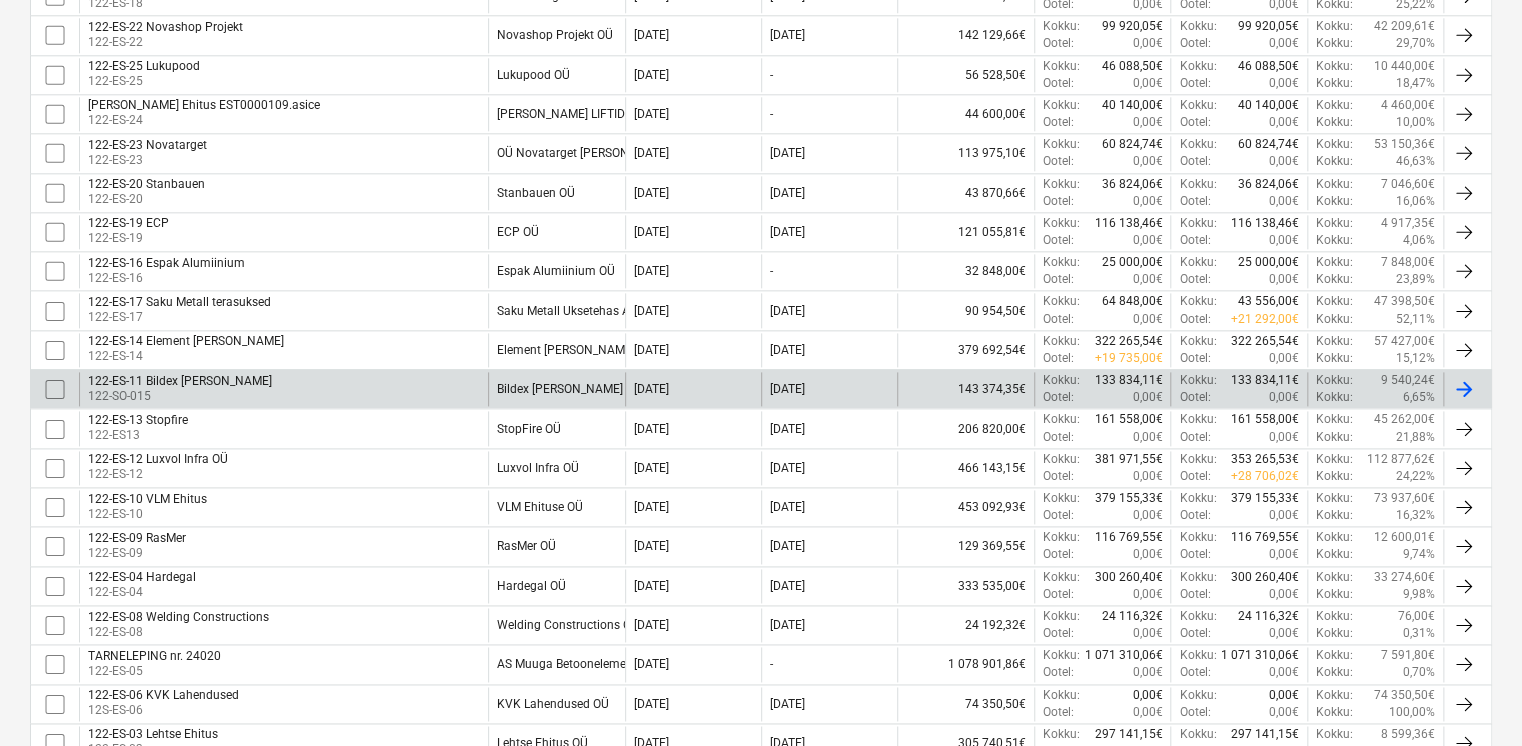 click on "122-ES-11 Bildex [PERSON_NAME] 122-SO-015" at bounding box center (283, 389) 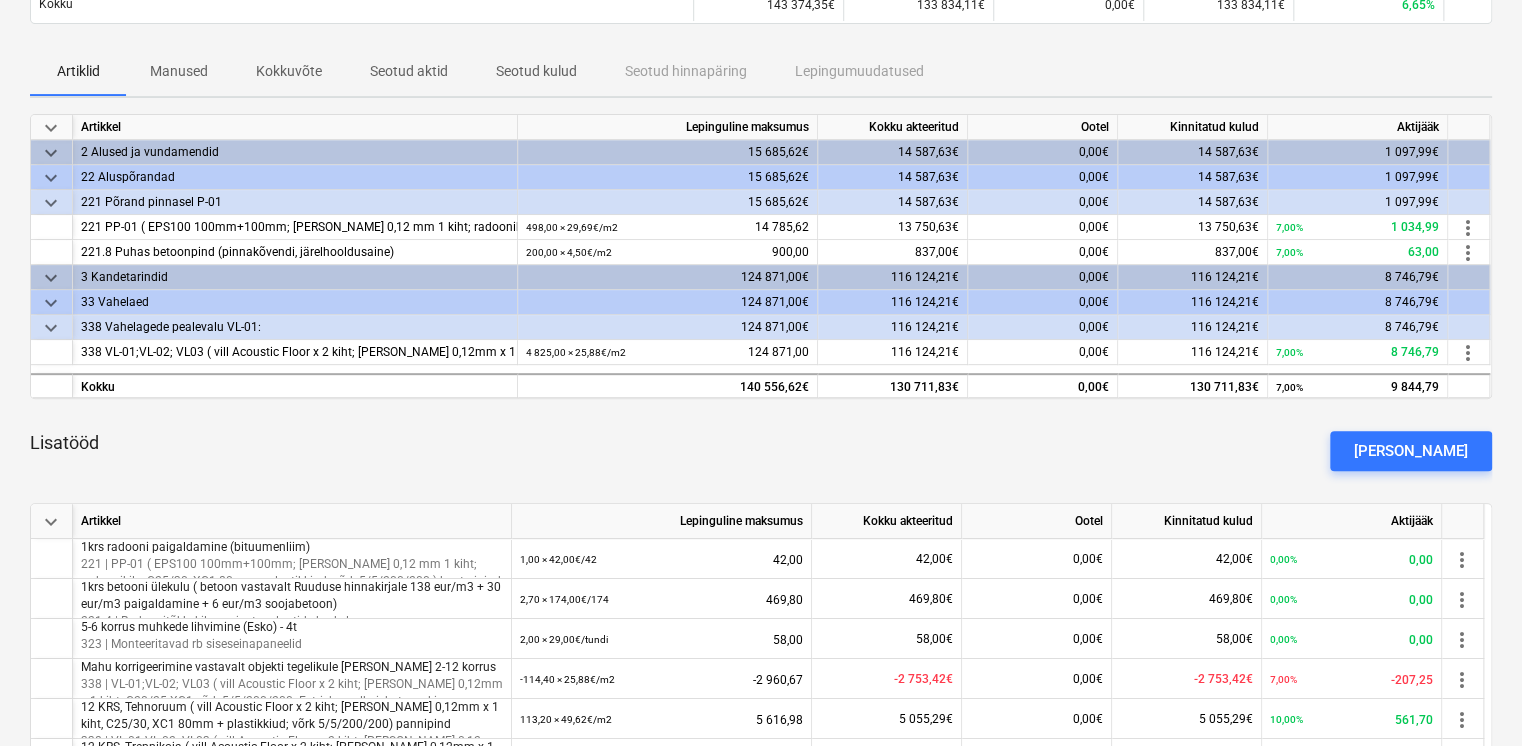 scroll, scrollTop: 266, scrollLeft: 0, axis: vertical 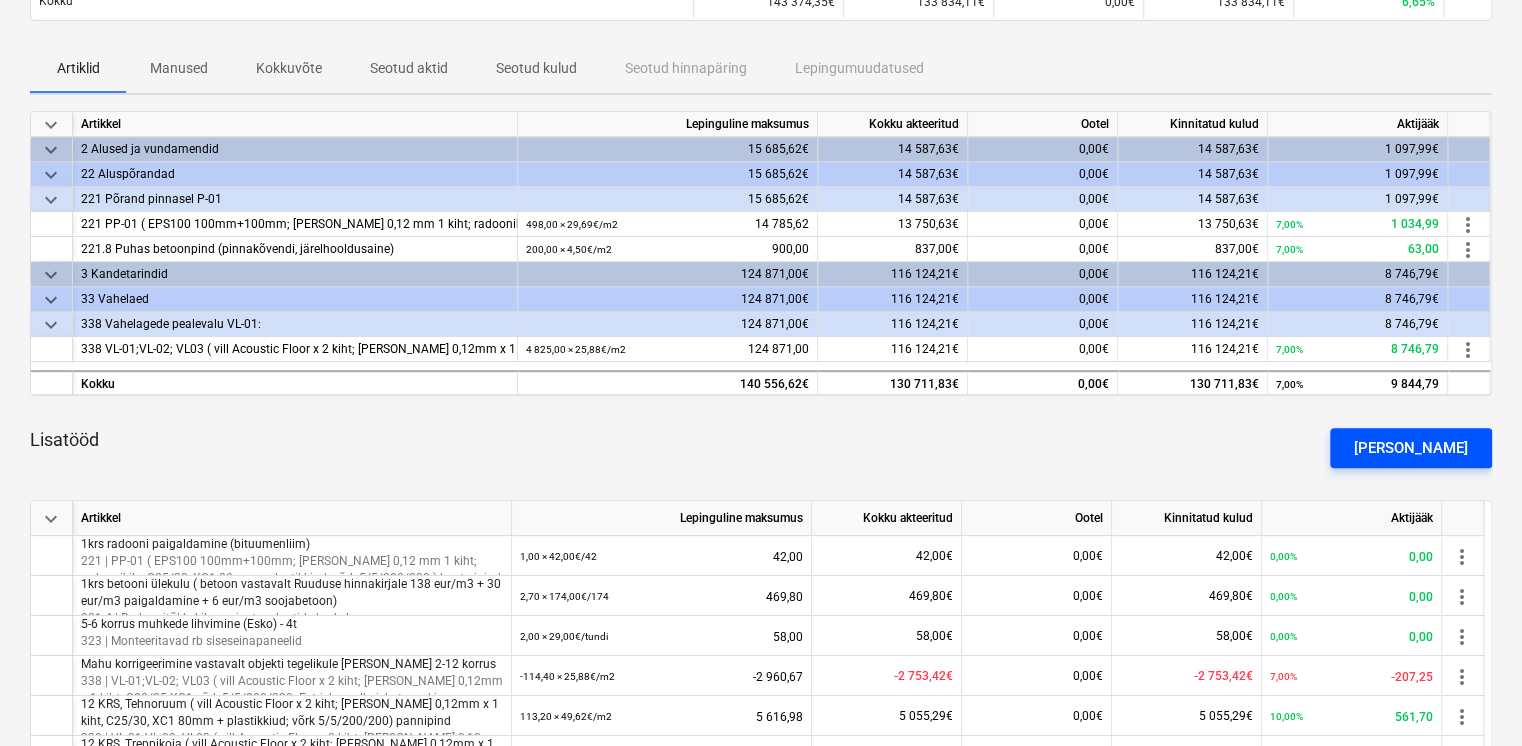 click on "[PERSON_NAME]" at bounding box center (1411, 448) 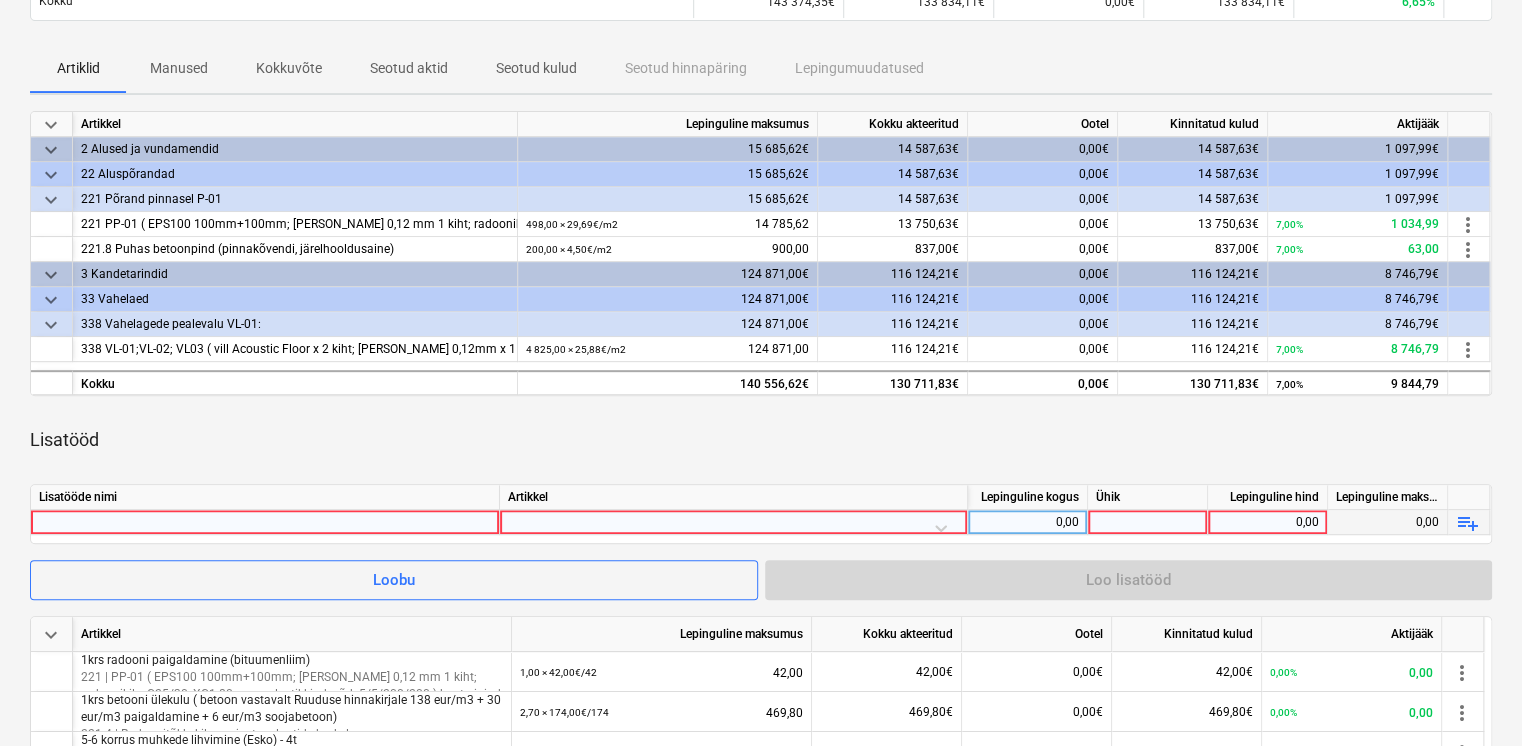 click at bounding box center (265, 522) 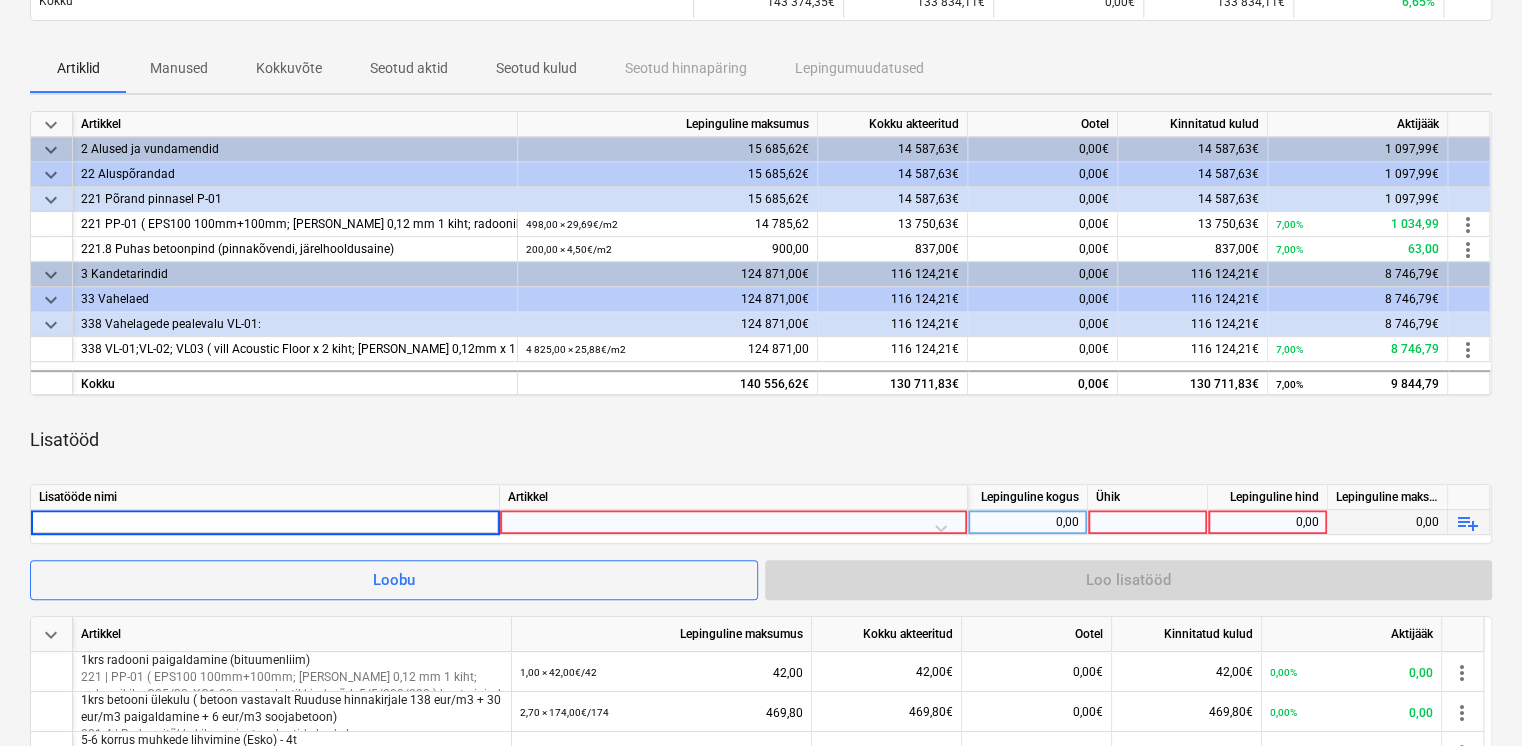 type on "Tellija korraldatud koristus töövütja tegemata töö ulatuses juuni" 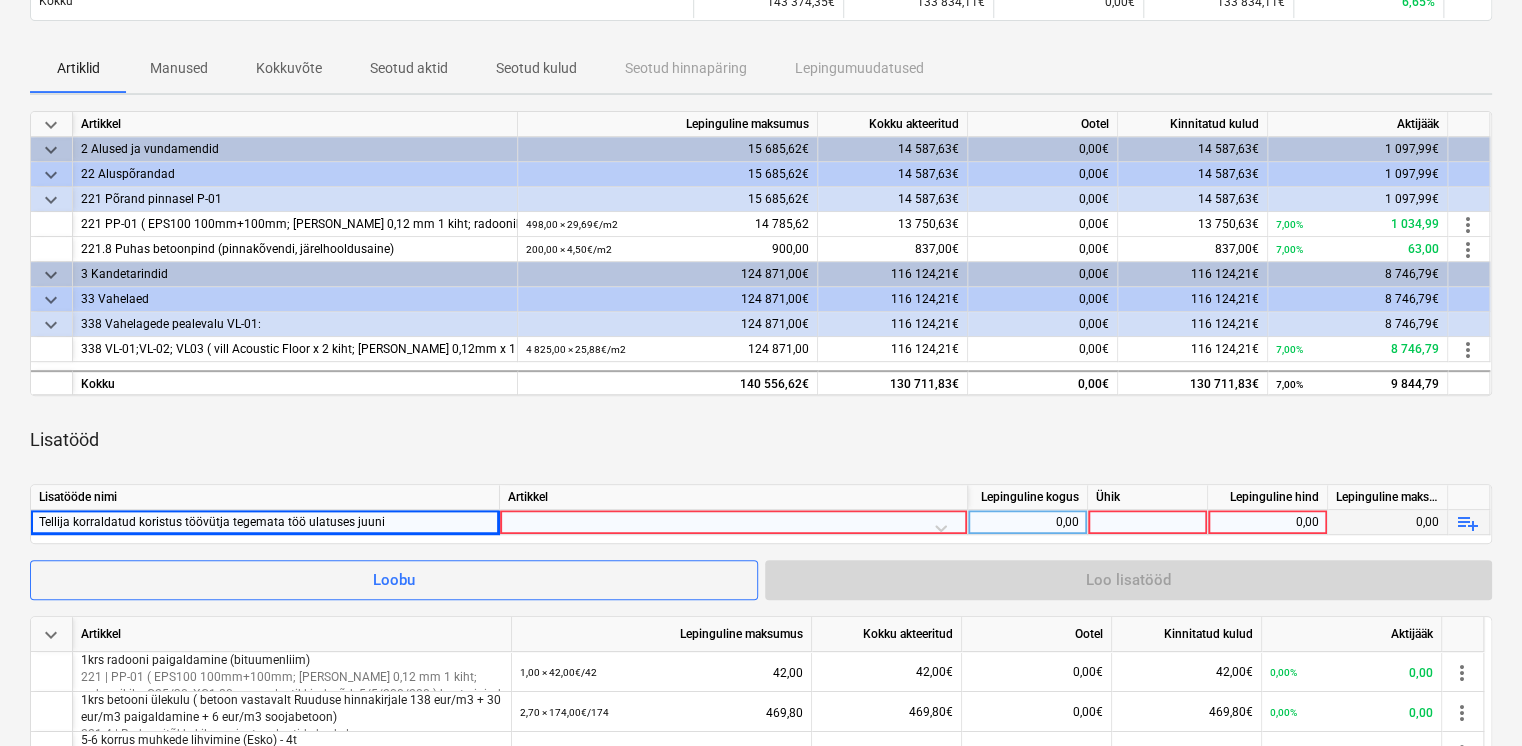 click on "Tellija korraldatud koristus töövütja tegemata töö ulatuses juuni" at bounding box center (265, 522) 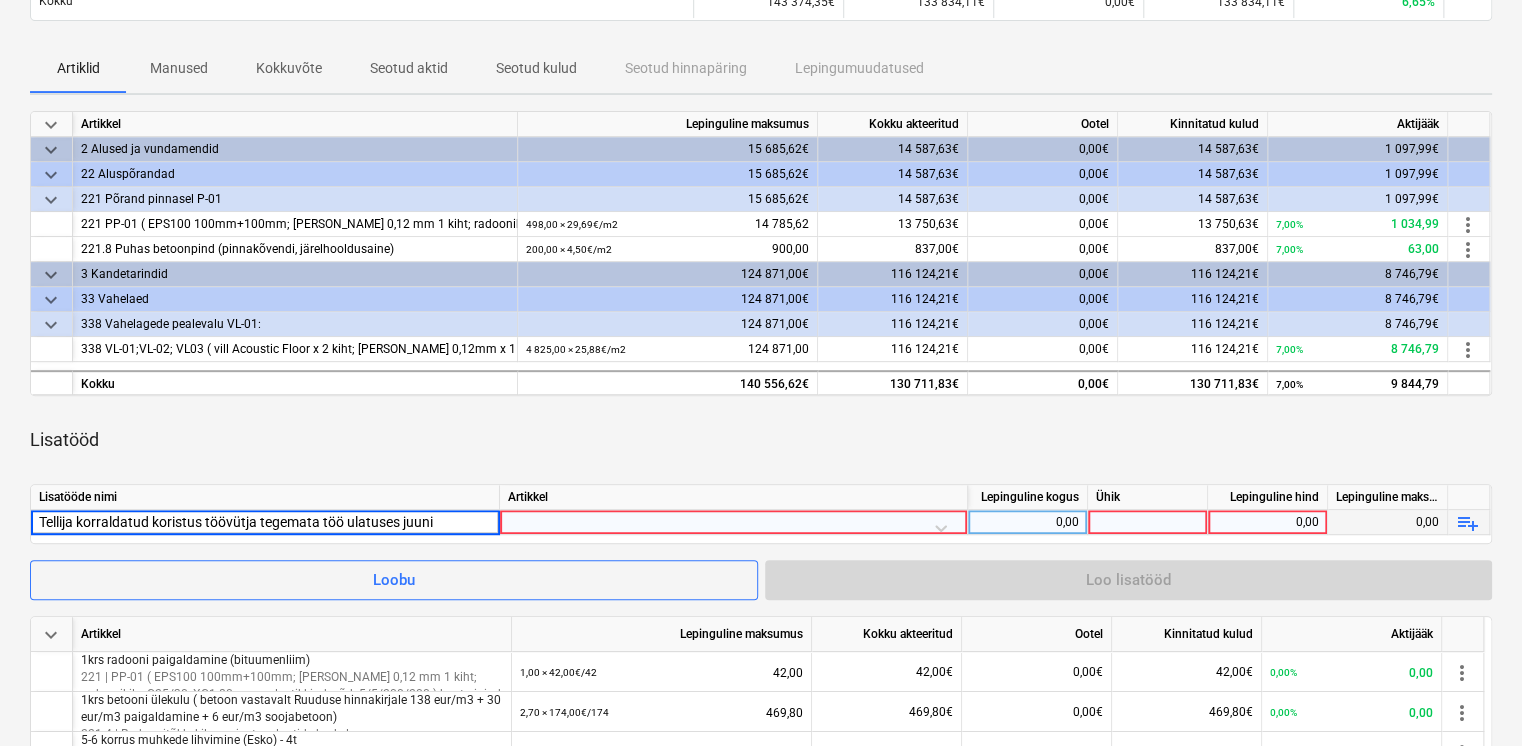 click on "Tellija korraldatud koristus töövütja tegemata töö ulatuses juuni" at bounding box center [265, 522] 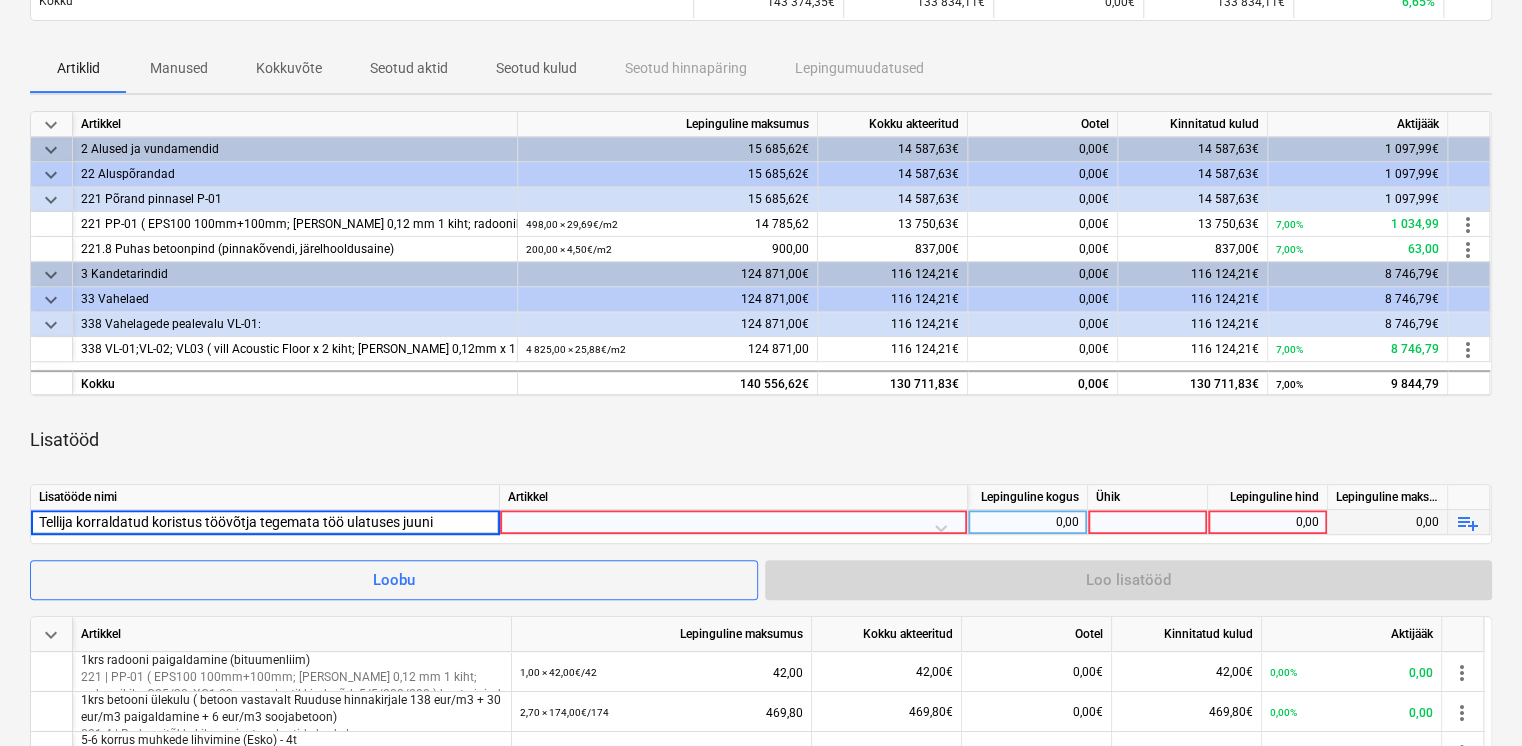 click on "Tellija korraldatud koristus töövõtja tegemata töö ulatuses juuni" at bounding box center (265, 522) 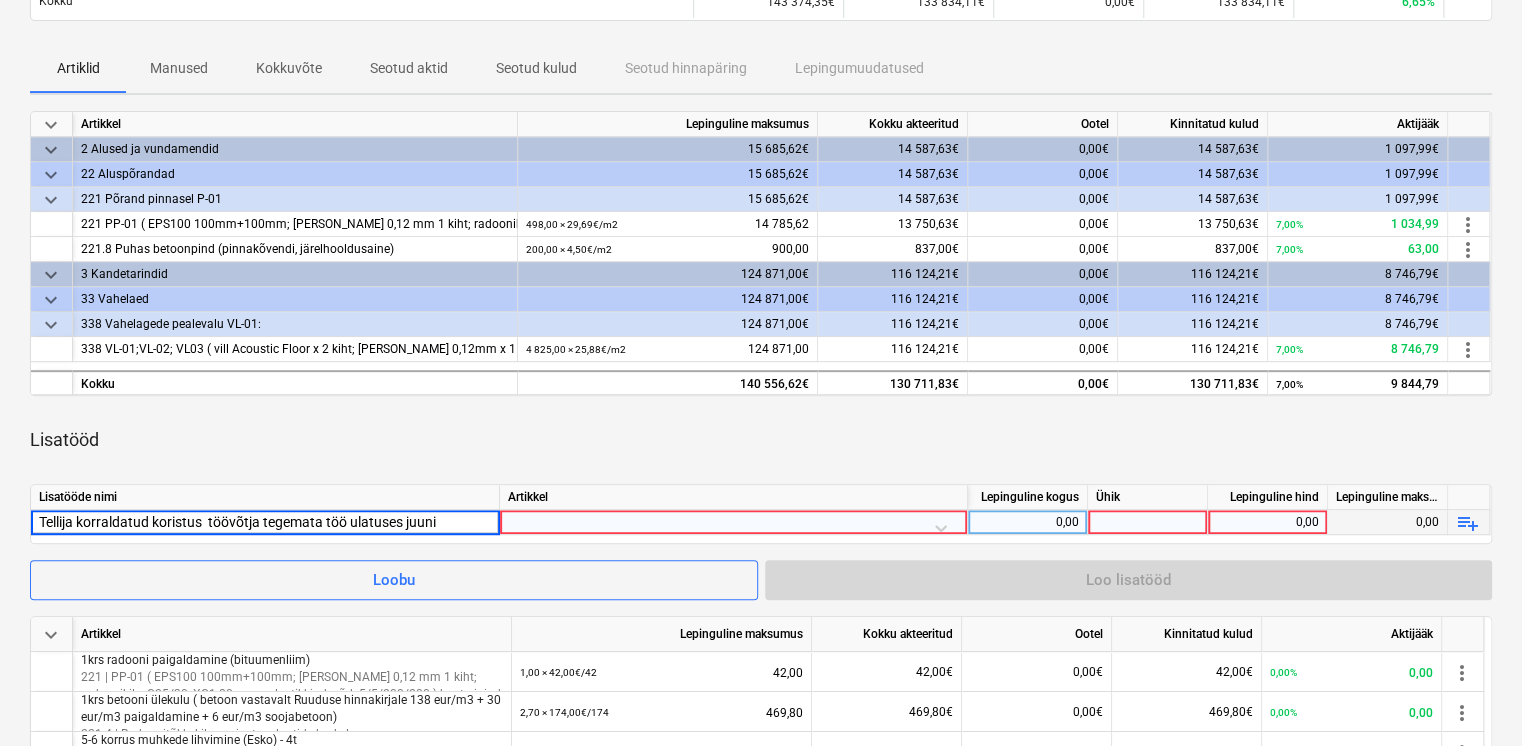 type on "Tellija korraldatud koristus töövõtja tegemata töö ulatuses juuni" 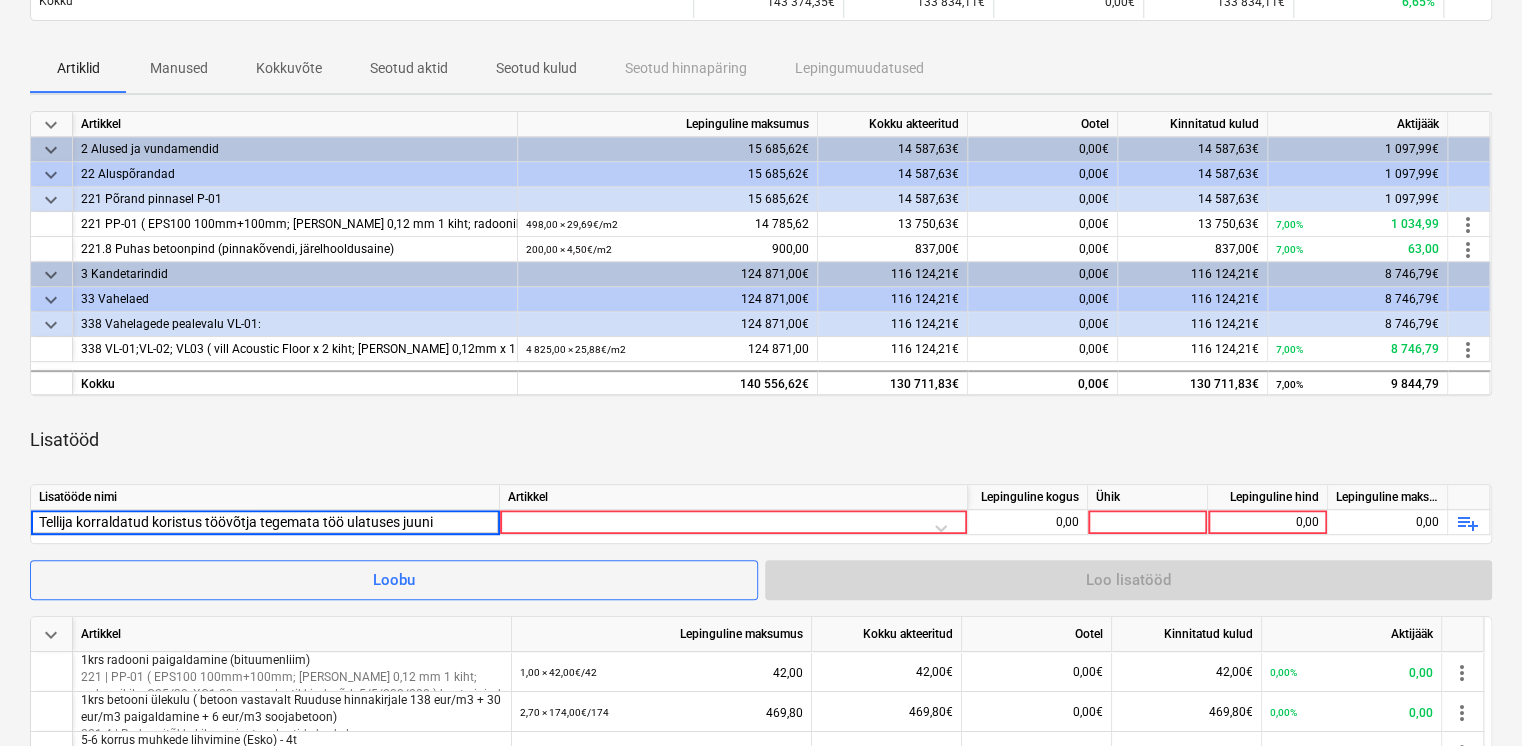 drag, startPoint x: 460, startPoint y: 520, endPoint x: -4, endPoint y: 515, distance: 464.02695 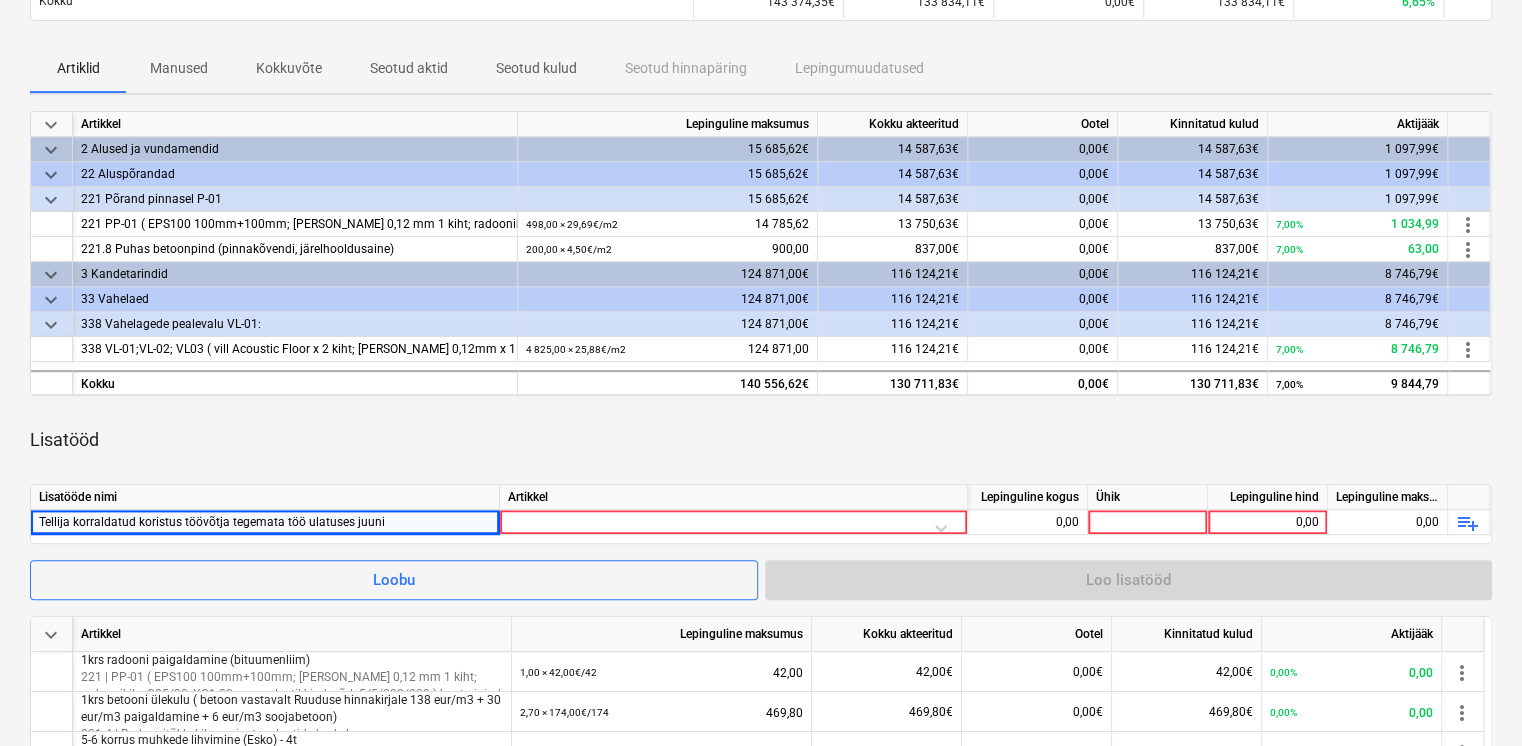 click at bounding box center [733, 527] 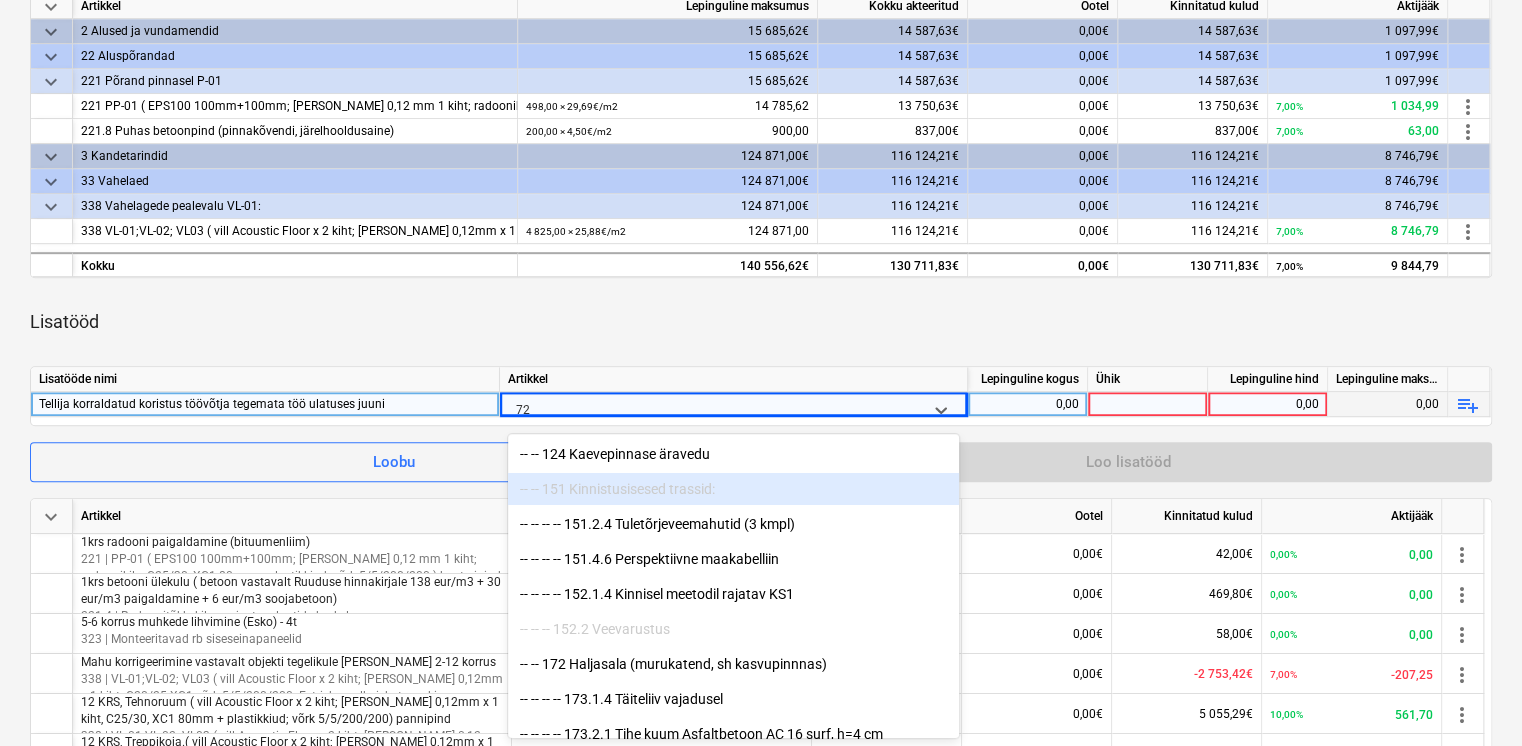 type on "7" 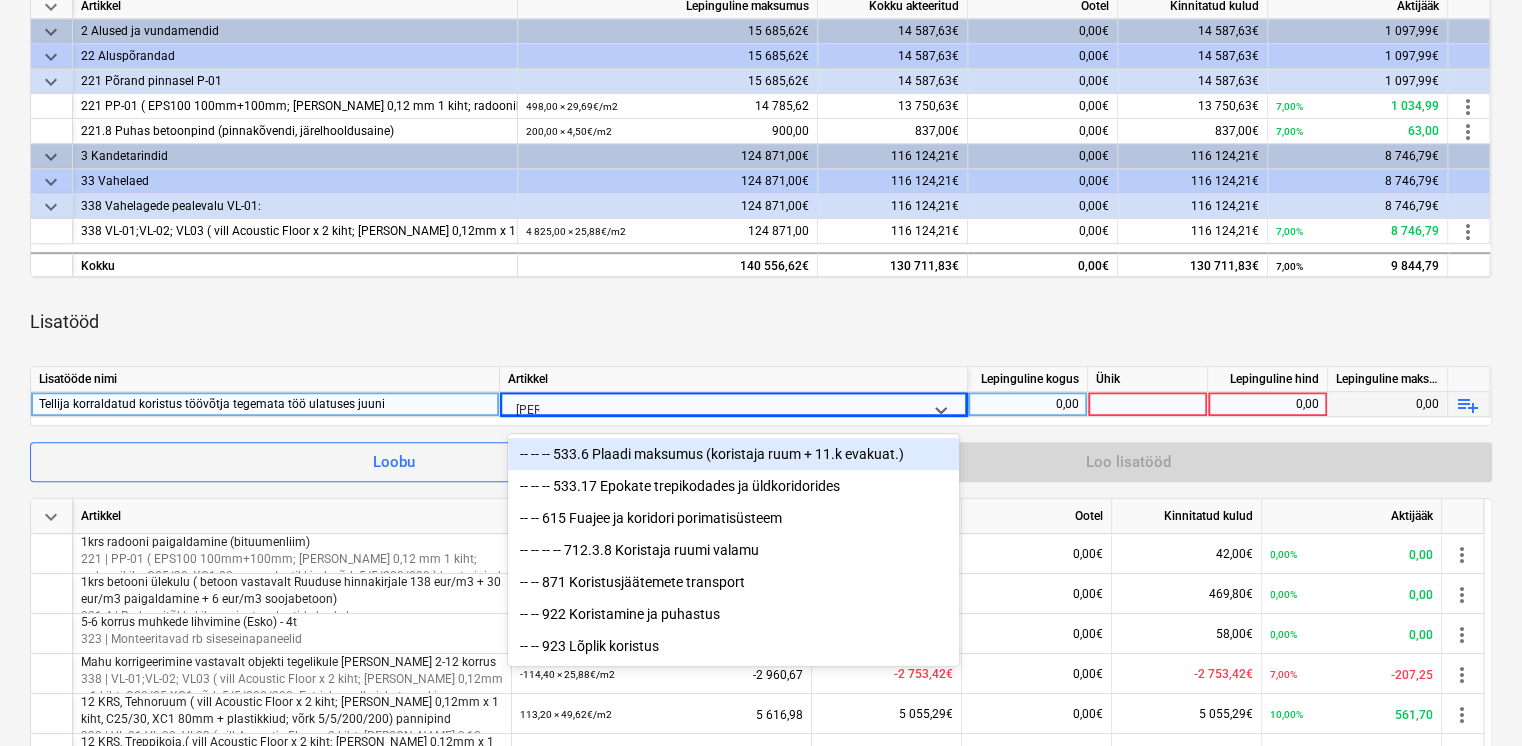 type on "koris" 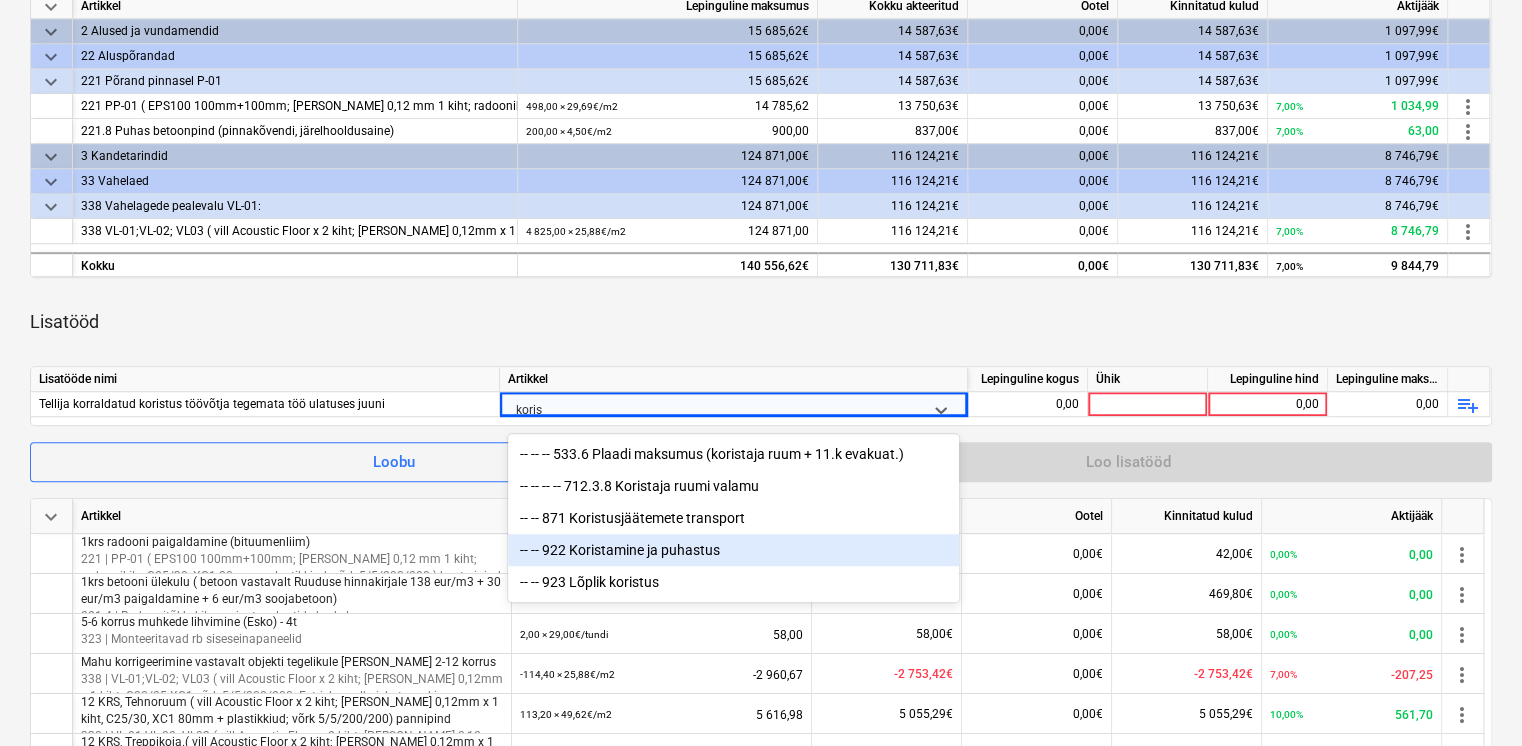 click on "-- --  922 Koristamine ja puhastus" at bounding box center [733, 550] 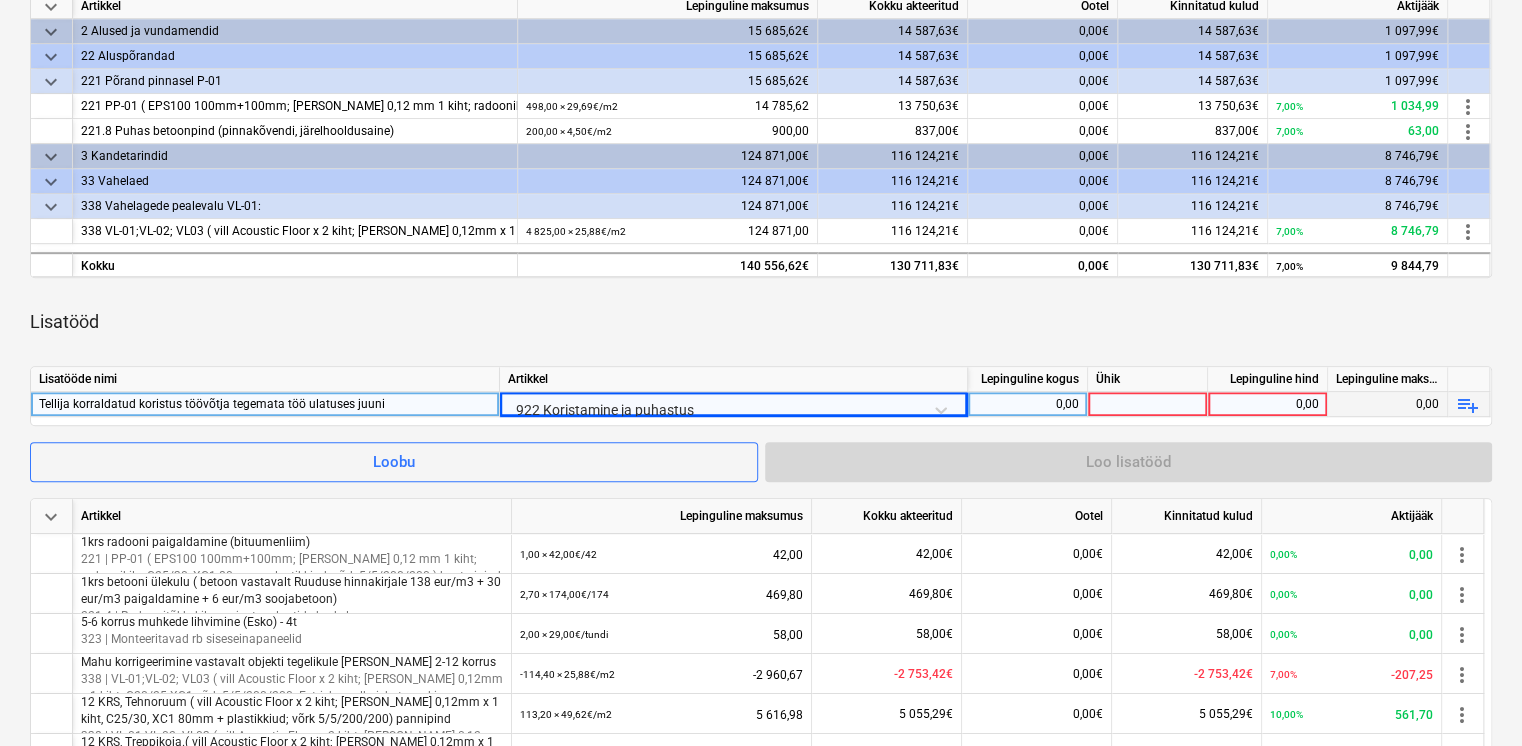 click on "0,00" at bounding box center [1027, 404] 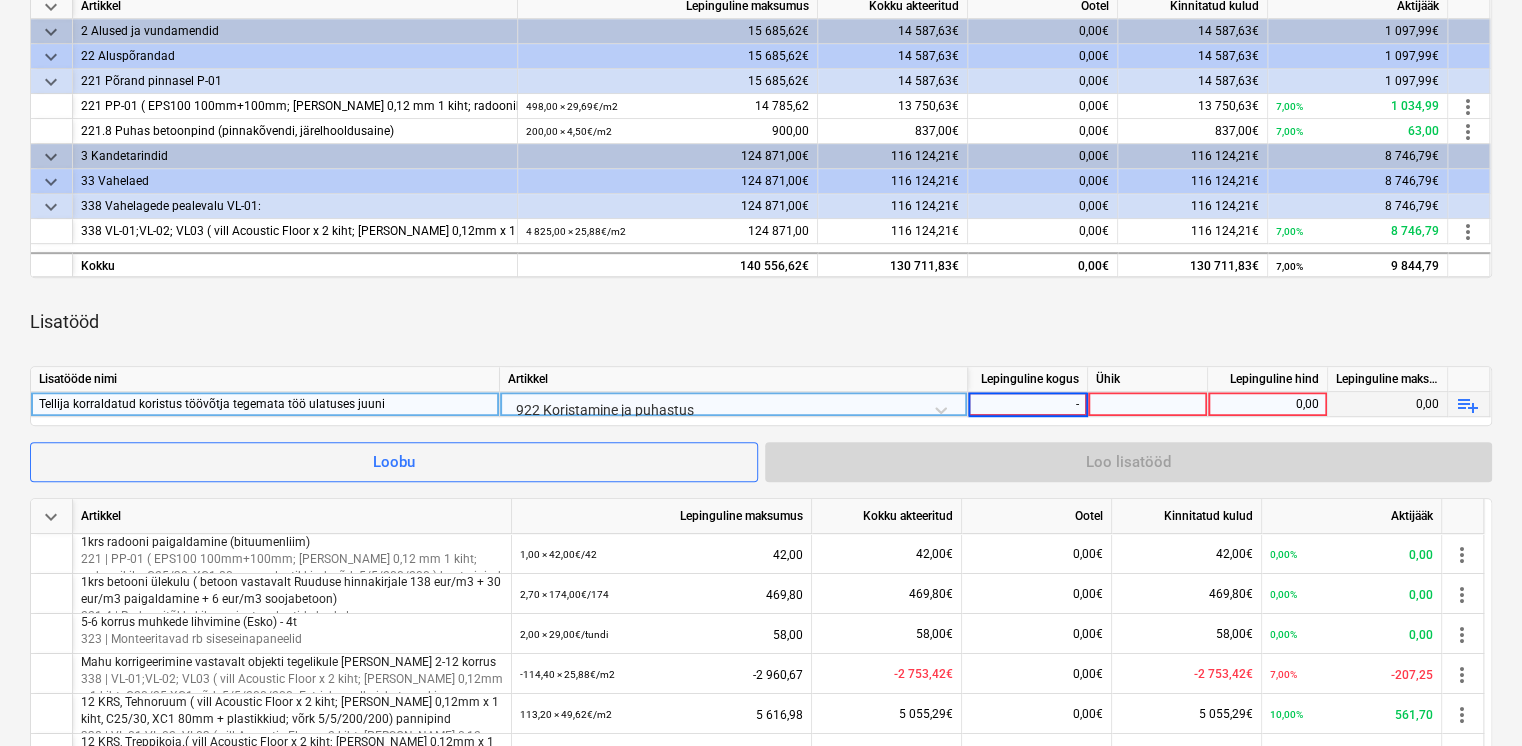 type on "-1" 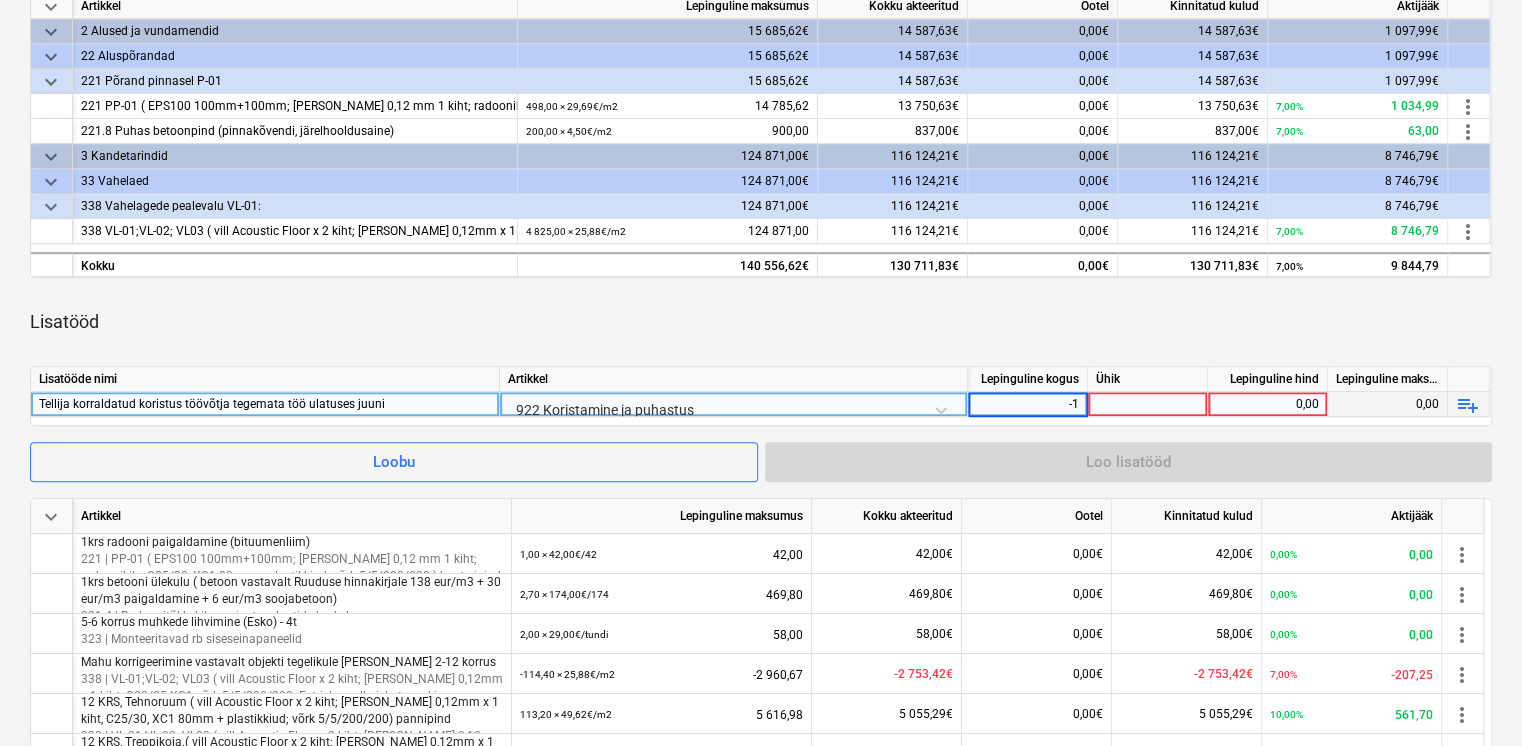 click at bounding box center (1148, 404) 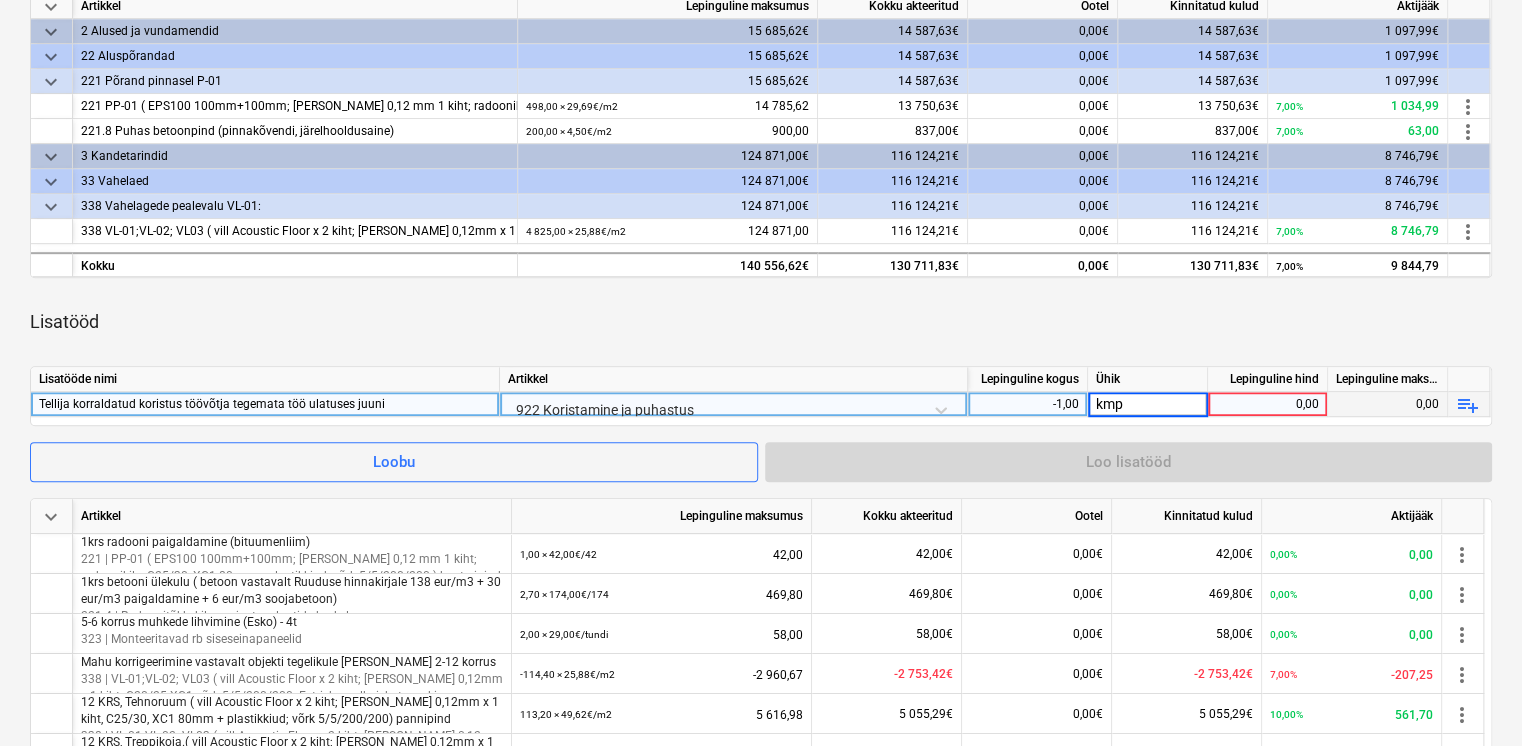 type on "kmpl" 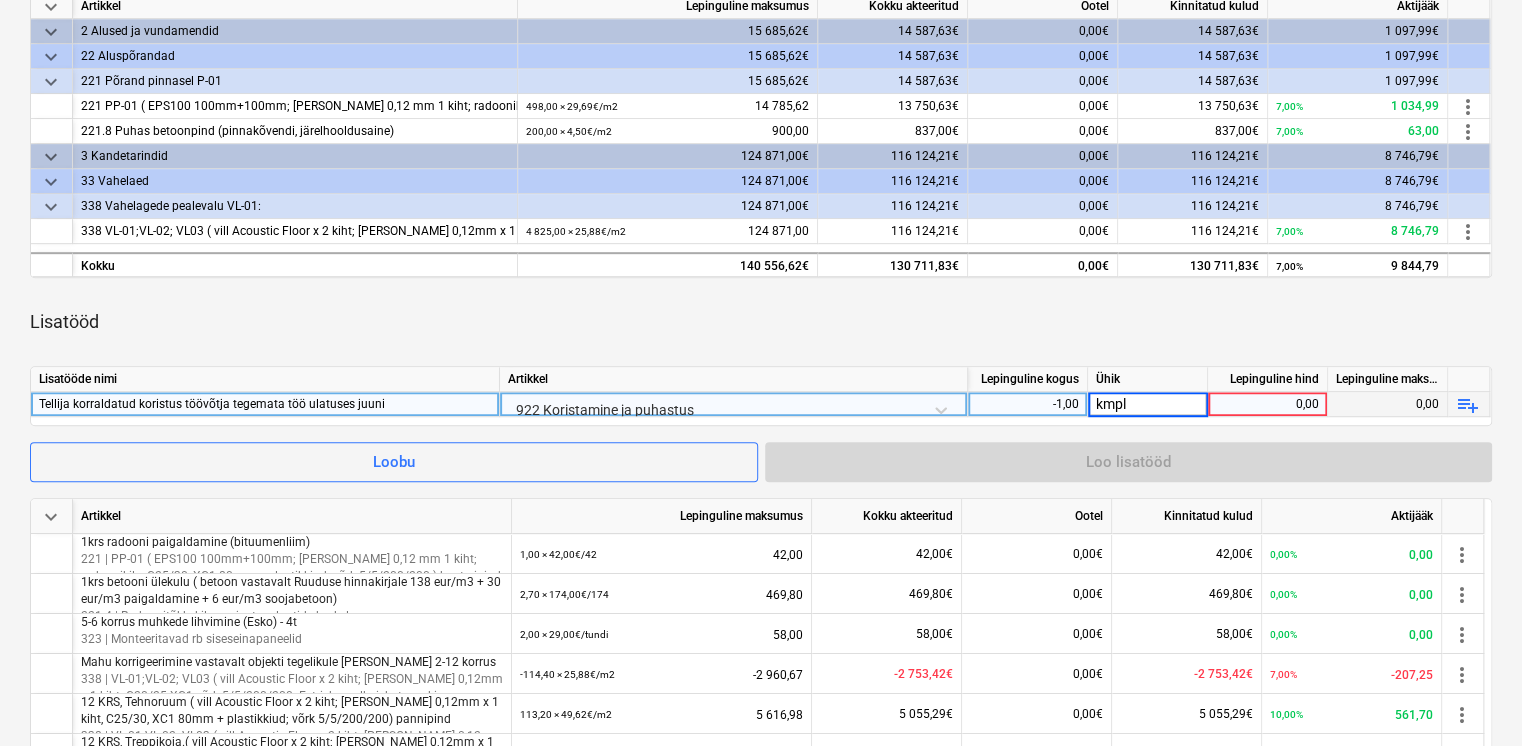 click on "Lisatööde nimi Artikkel Lepinguline kogus Ühik Lepinguline hind Lepinguline maksumus Tellija korraldatud koristus töövõtja tegemata töö ulatuses juuni 922 Koristamine ja puhastus -1,00 kmpl 0,00 0,00 playlist_add" at bounding box center [761, 396] 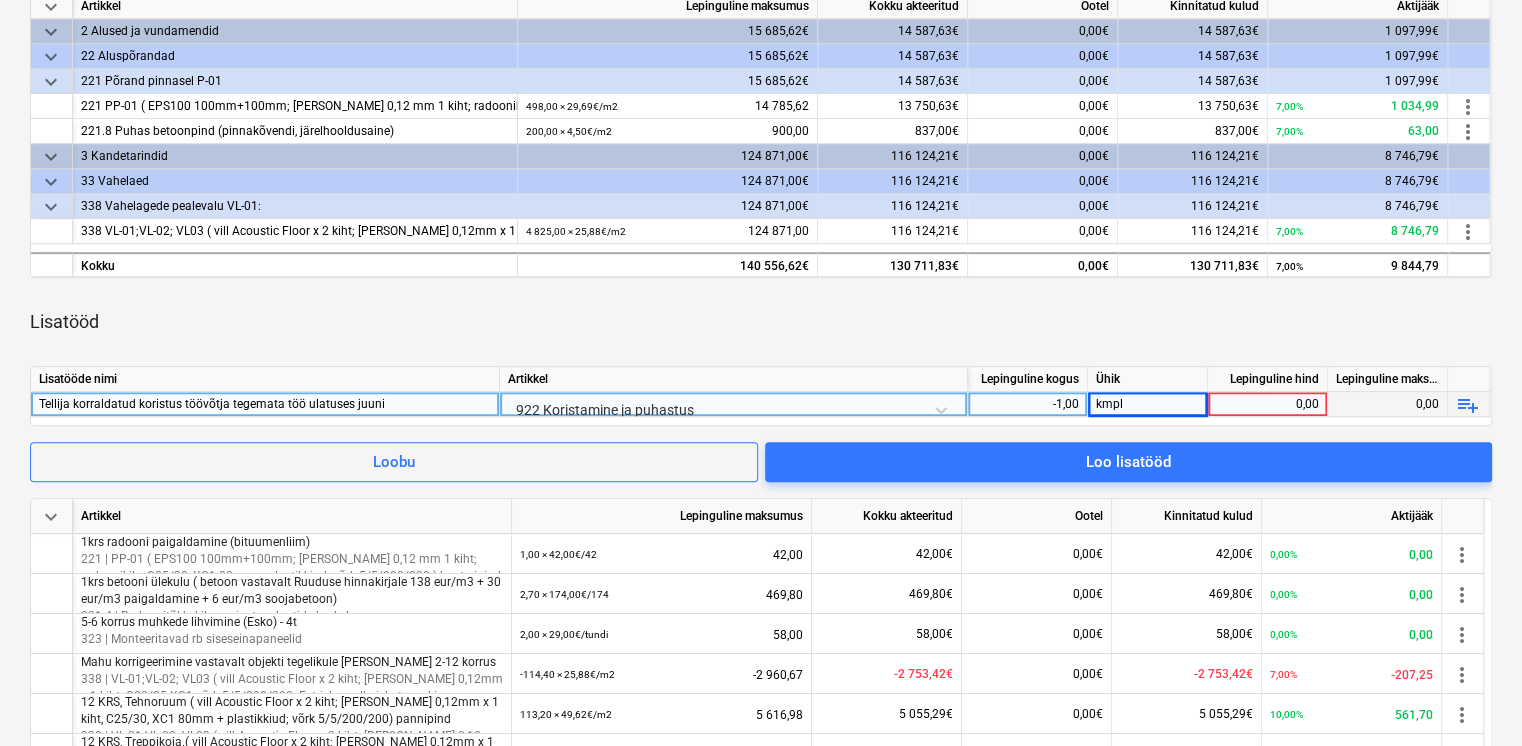 click on "0,00" at bounding box center [1267, 404] 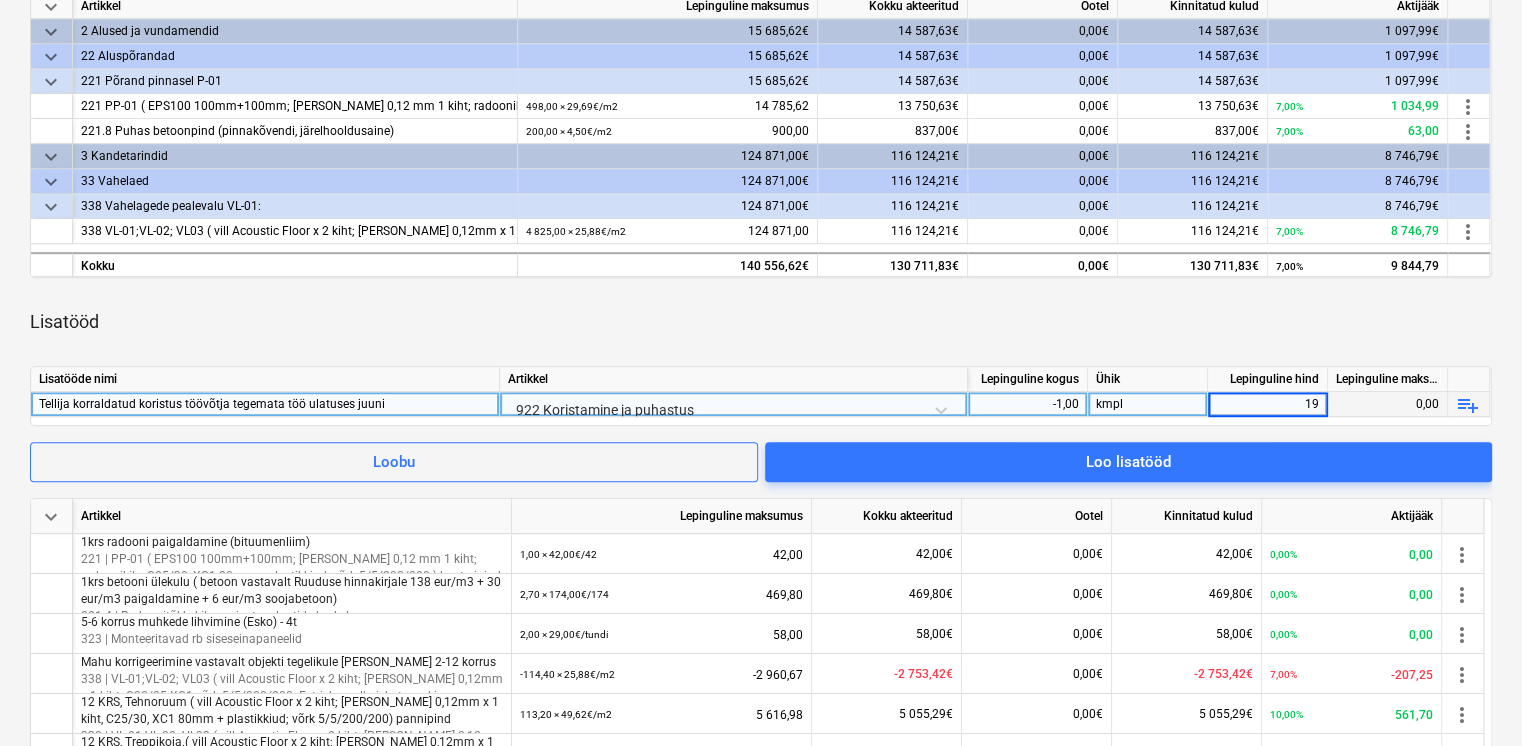 type on "192" 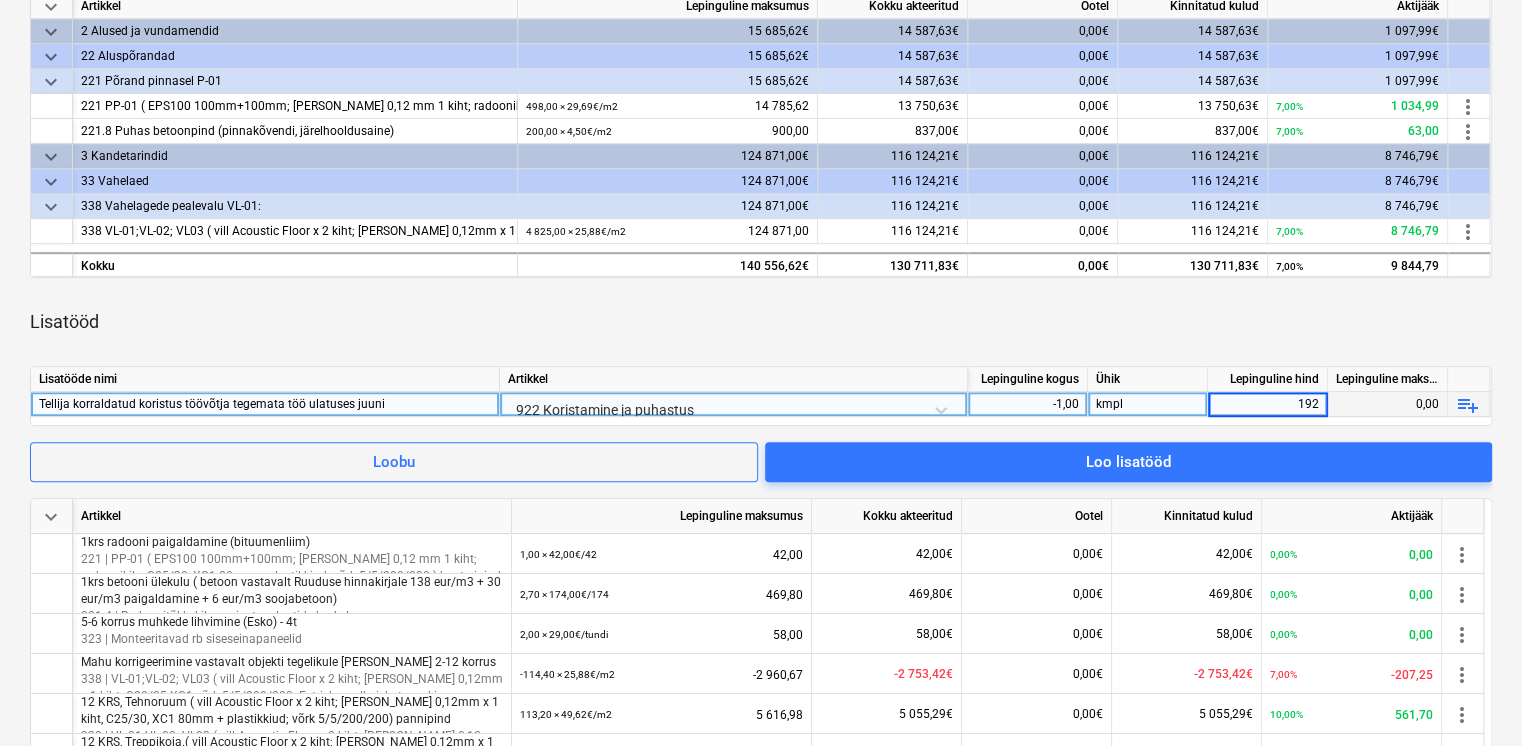 click on "keyboard_arrow_down Artikkel Lepinguline maksumus Kokku akteeritud Ootel Kinnitatud kulud Aktijääk keyboard_arrow_down 2 Alused ja vundamendid  15 685,62€ 14 587,63€ 0,00€ 14 587,63€ 1 097,99€ keyboard_arrow_down 22 Aluspõrandad  15 685,62€ 14 587,63€ 0,00€ 14 587,63€ 1 097,99€ keyboard_arrow_down 221 Põrand pinnasel P-01  15 685,62€ 14 587,63€ 0,00€ 14 587,63€ 1 097,99€ 221 PP-01 ( EPS100 100mm+100mm; kile 0,12 mm 1 kiht; radoonikile; C25/30, XC1 80mm + plastikkiud; võrk 5/5/200/200 ) kopteripind // pannipind  498,00   ×   29,69€ / m2 14 785,62 13 750,63€ 0,00€ 13 750,63€ 7,00% 1 034,99 more_vert 221.8 Puhas betoonpind (pinnakõvendi, järelhooldusaine)  200,00   ×   4,50€ / m2 900,00 837,00€ 0,00€ 837,00€ 7,00% 63,00 more_vert keyboard_arrow_down 3 Kandetarindid  124 871,00€ 116 124,21€ 0,00€ 116 124,21€ 8 746,79€ keyboard_arrow_down 33 Vahelaed  124 871,00€ 116 124,21€ 0,00€ 116 124,21€ 8 746,79€ keyboard_arrow_down 124 871,00€" at bounding box center [761, 513] 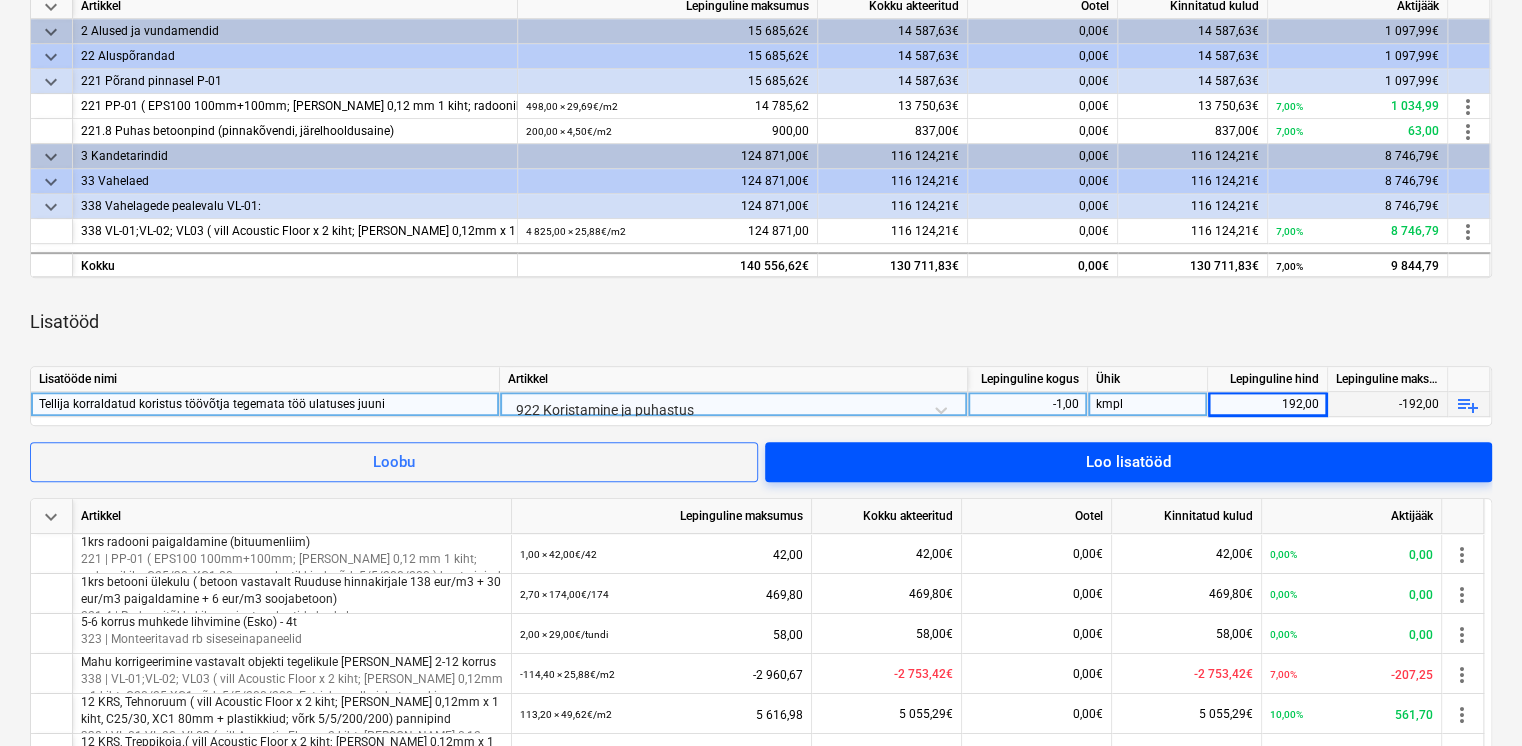 click on "Loo lisatööd" at bounding box center [1128, 462] 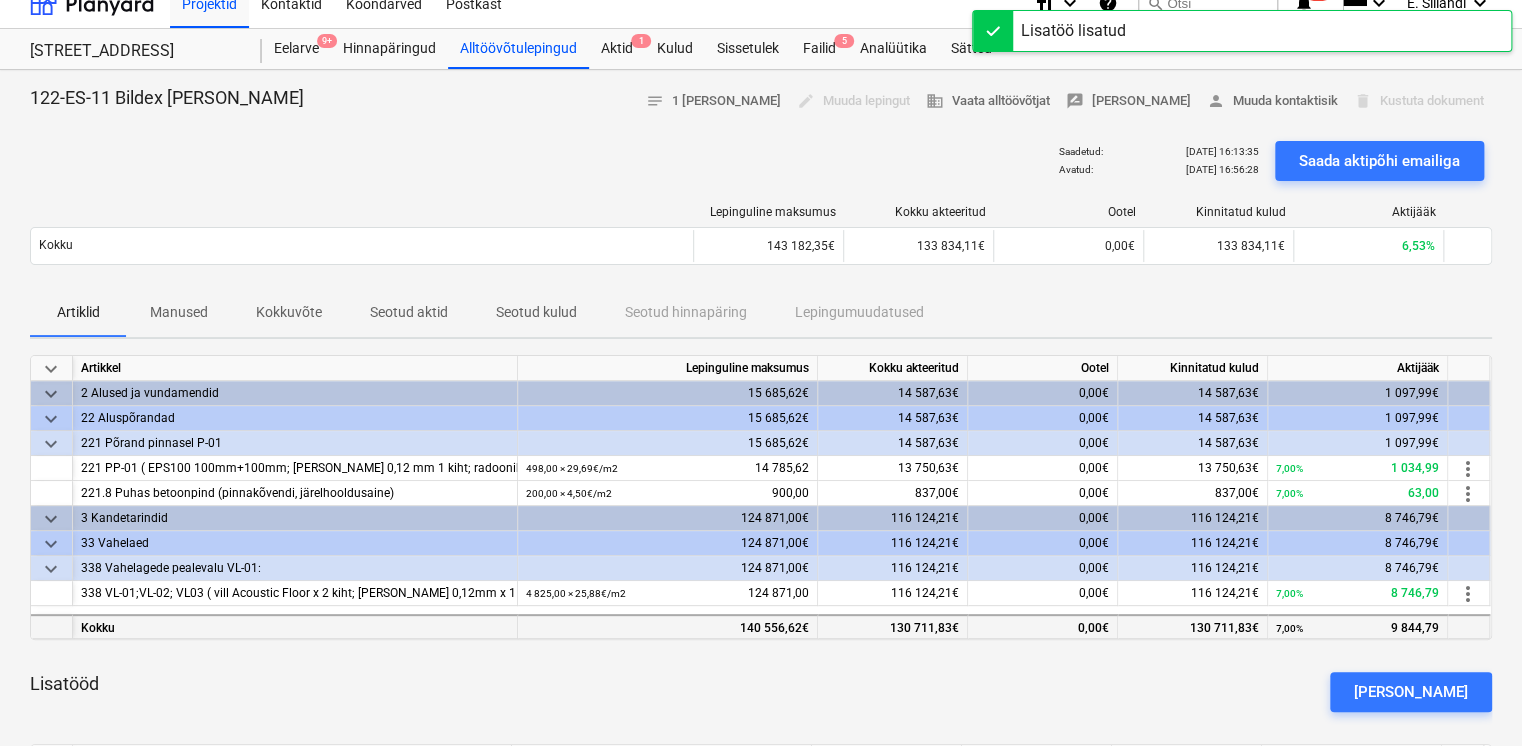 scroll, scrollTop: 0, scrollLeft: 0, axis: both 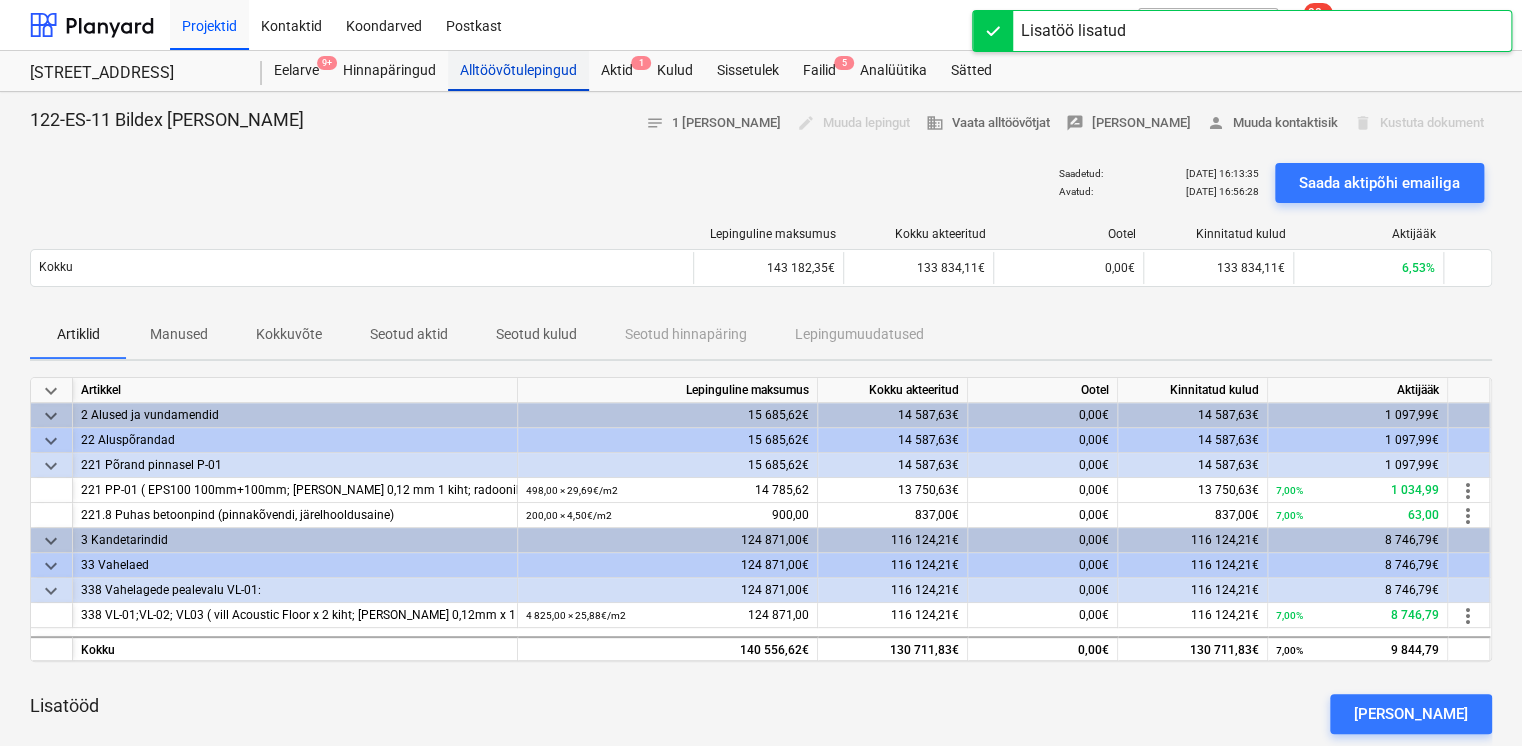 click on "Alltöövõtulepingud" at bounding box center [518, 71] 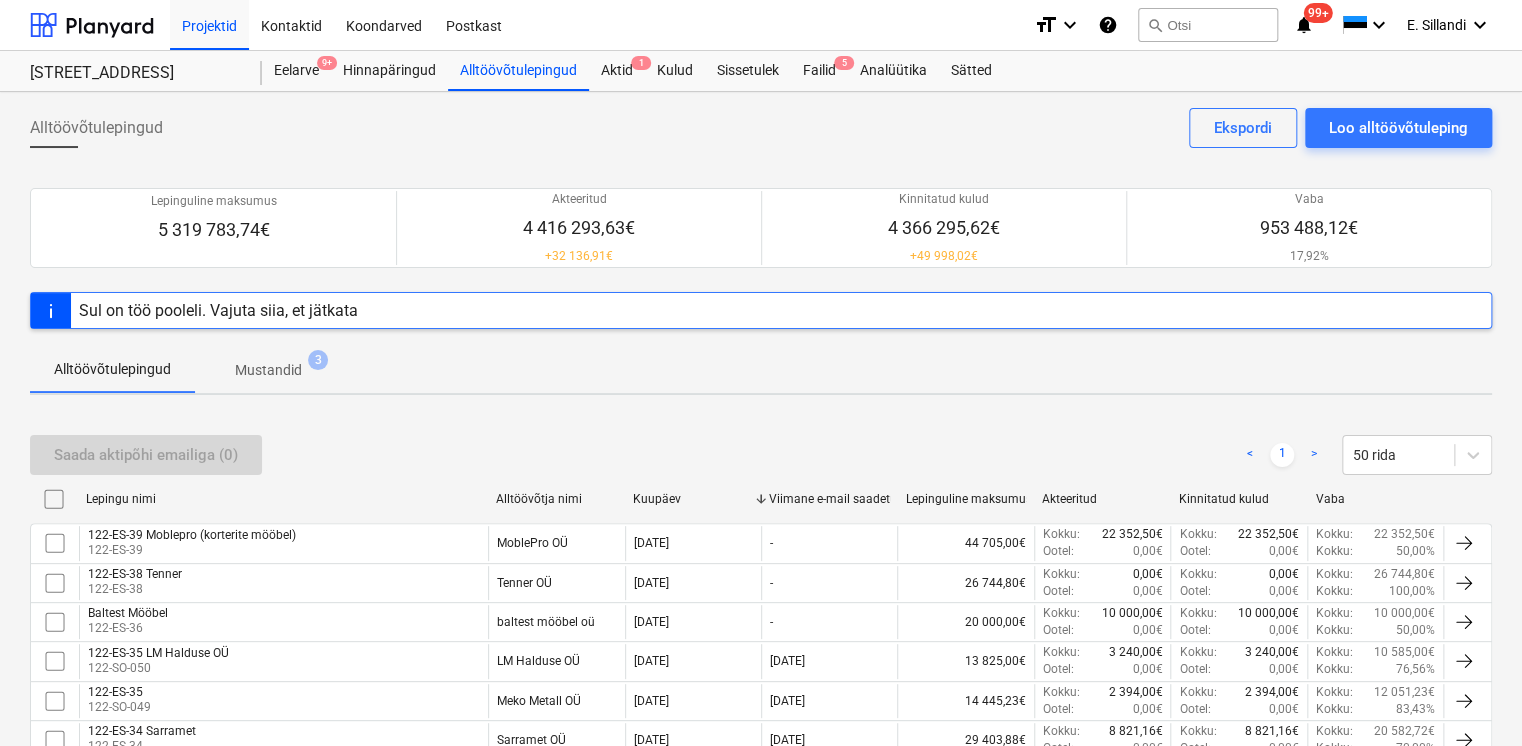 scroll, scrollTop: 1255, scrollLeft: 0, axis: vertical 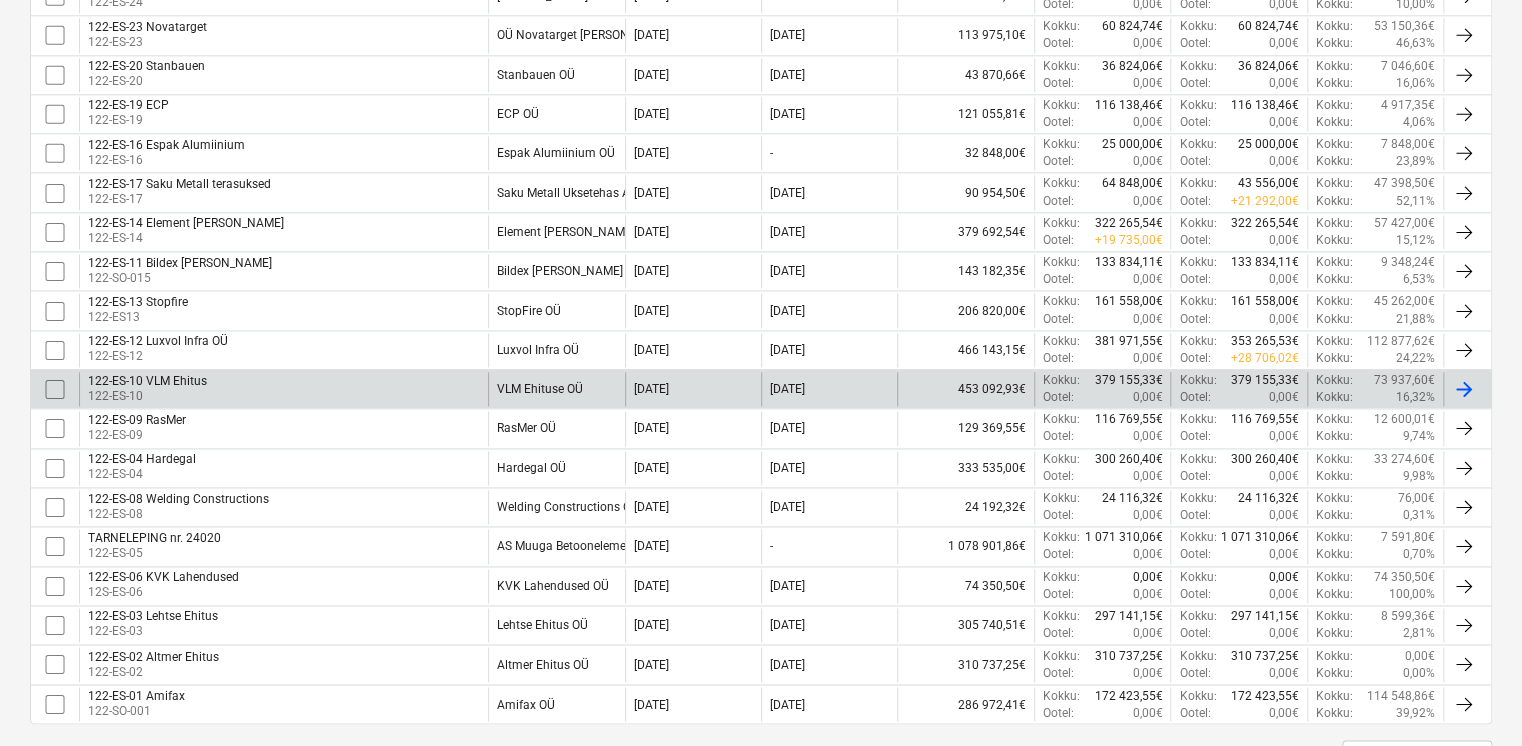 click on "122-ES-10 VLM Ehitus 122-ES-10" at bounding box center (283, 389) 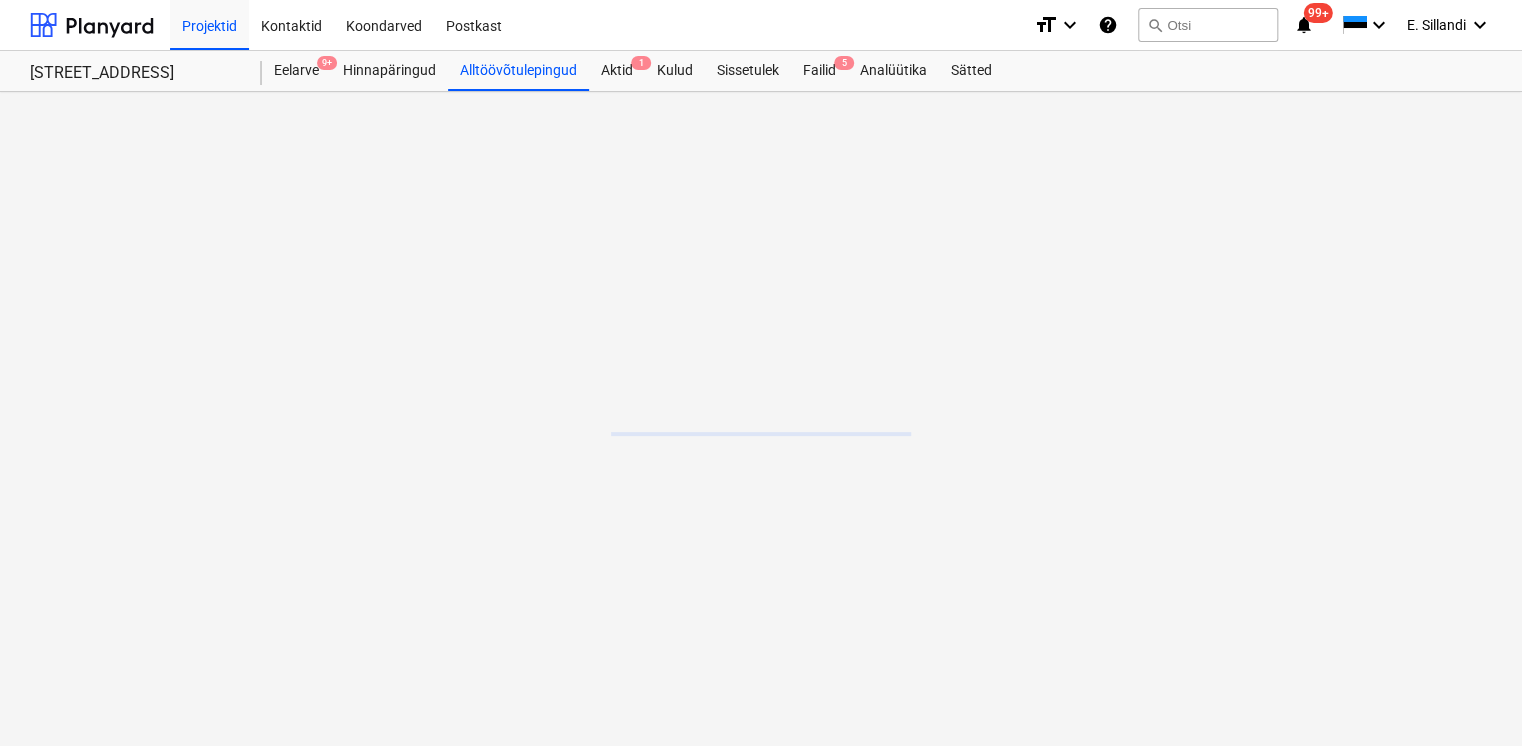 scroll, scrollTop: 0, scrollLeft: 0, axis: both 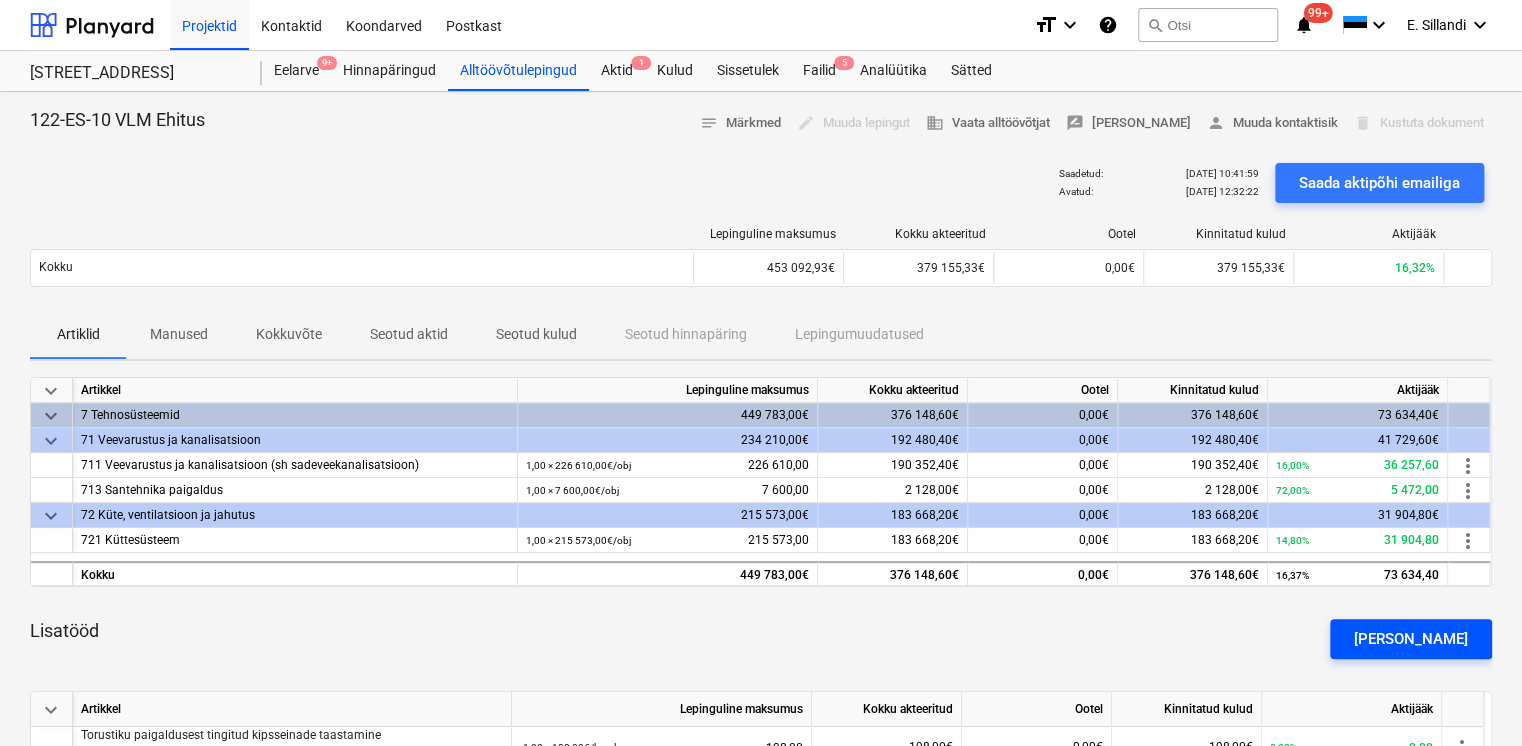 click on "[PERSON_NAME]" at bounding box center [1411, 639] 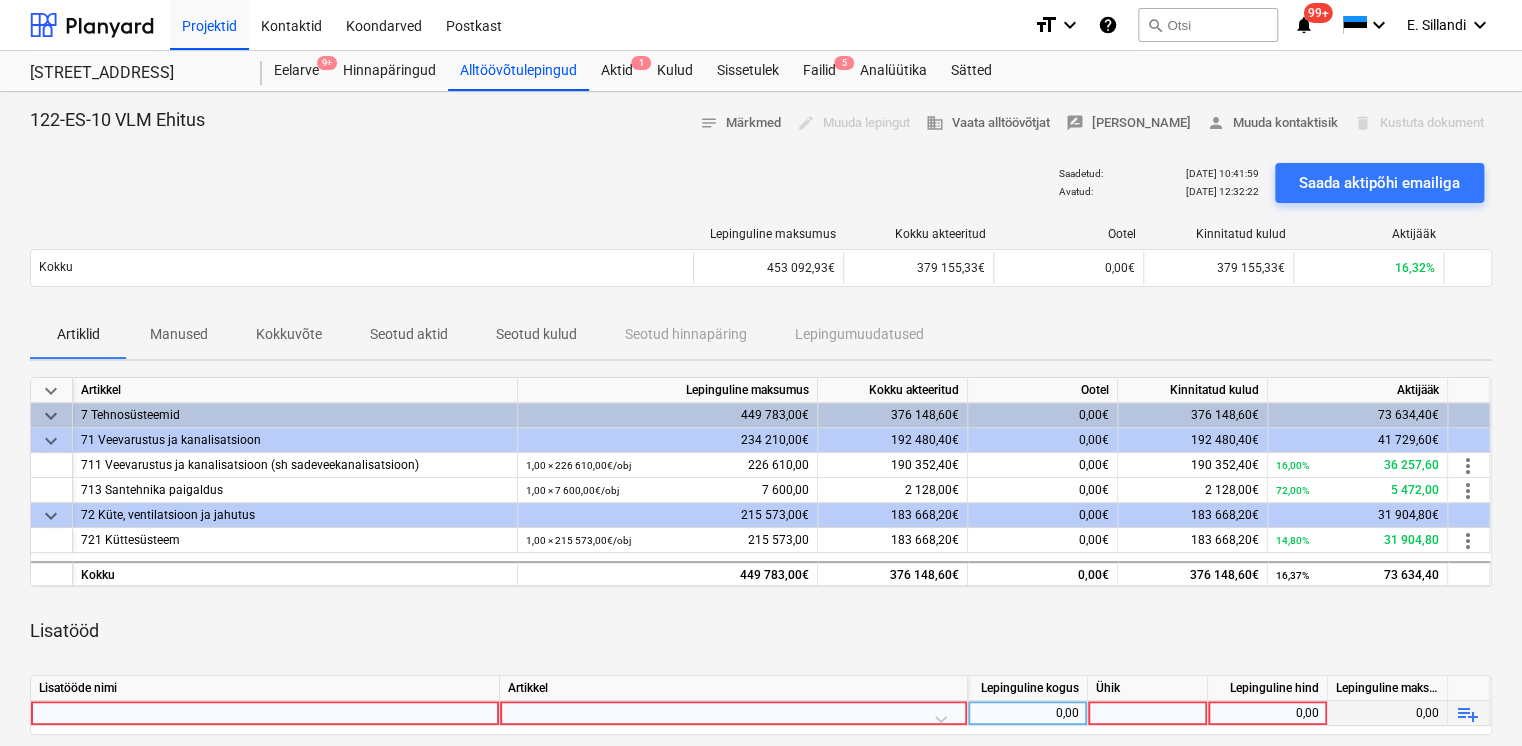 click at bounding box center [265, 713] 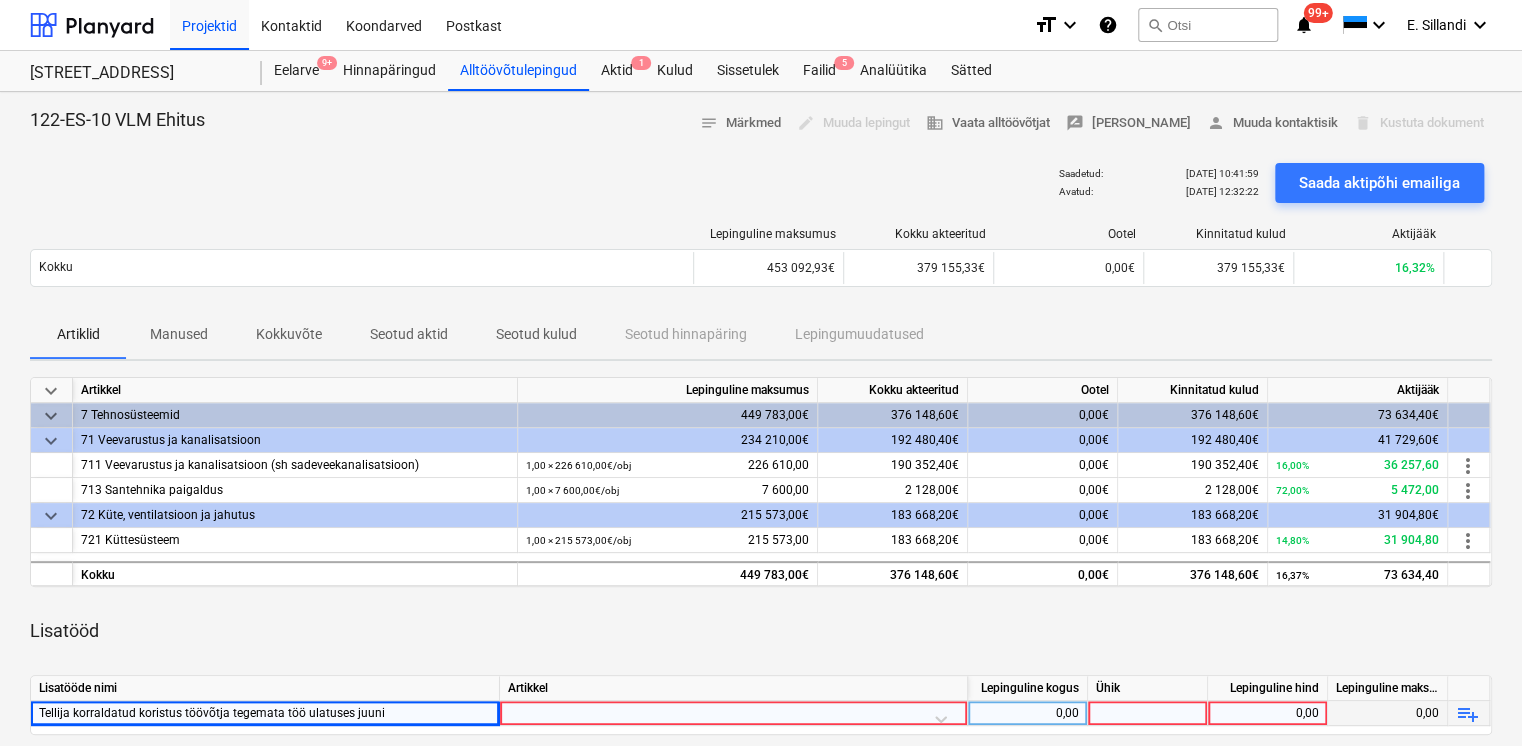 click at bounding box center (733, 718) 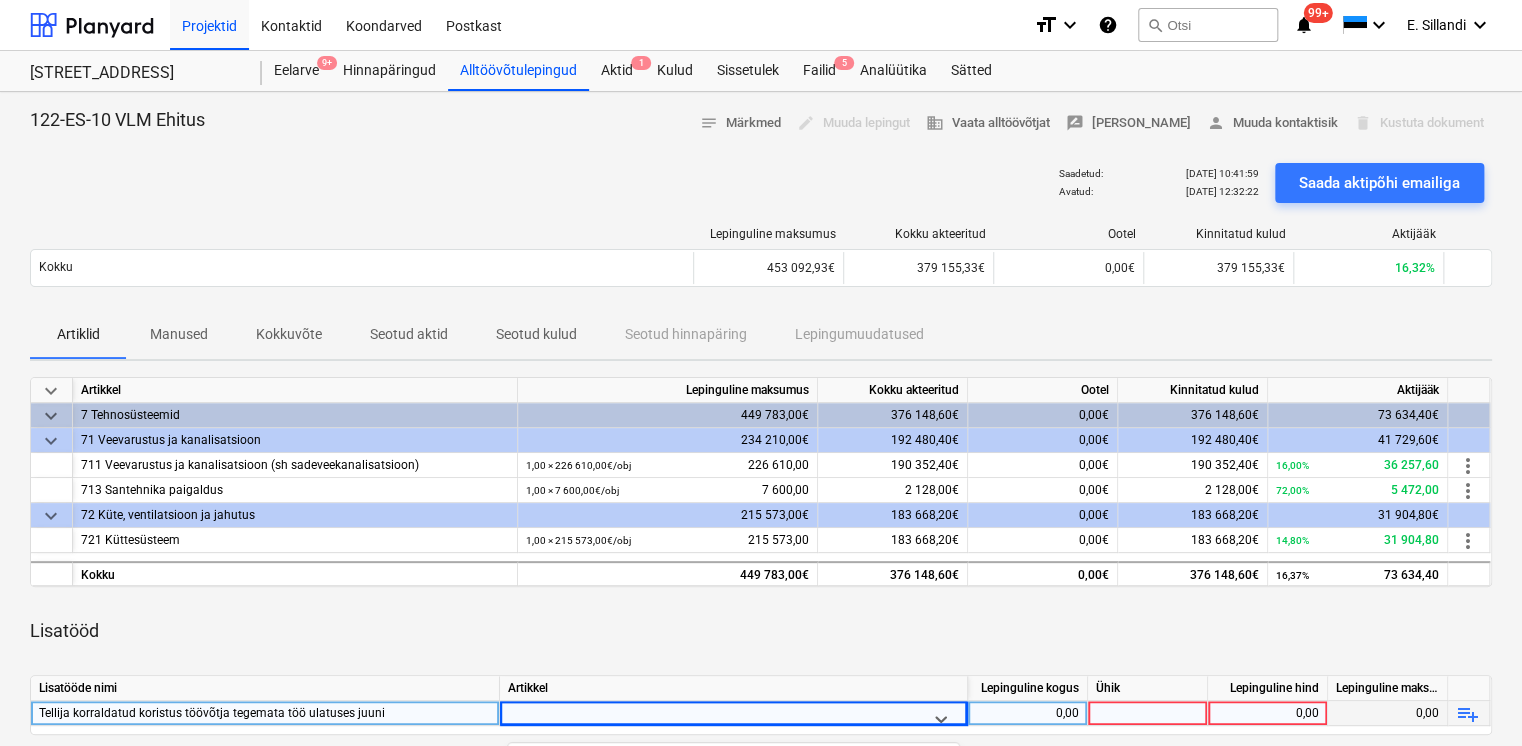 scroll, scrollTop: 308, scrollLeft: 0, axis: vertical 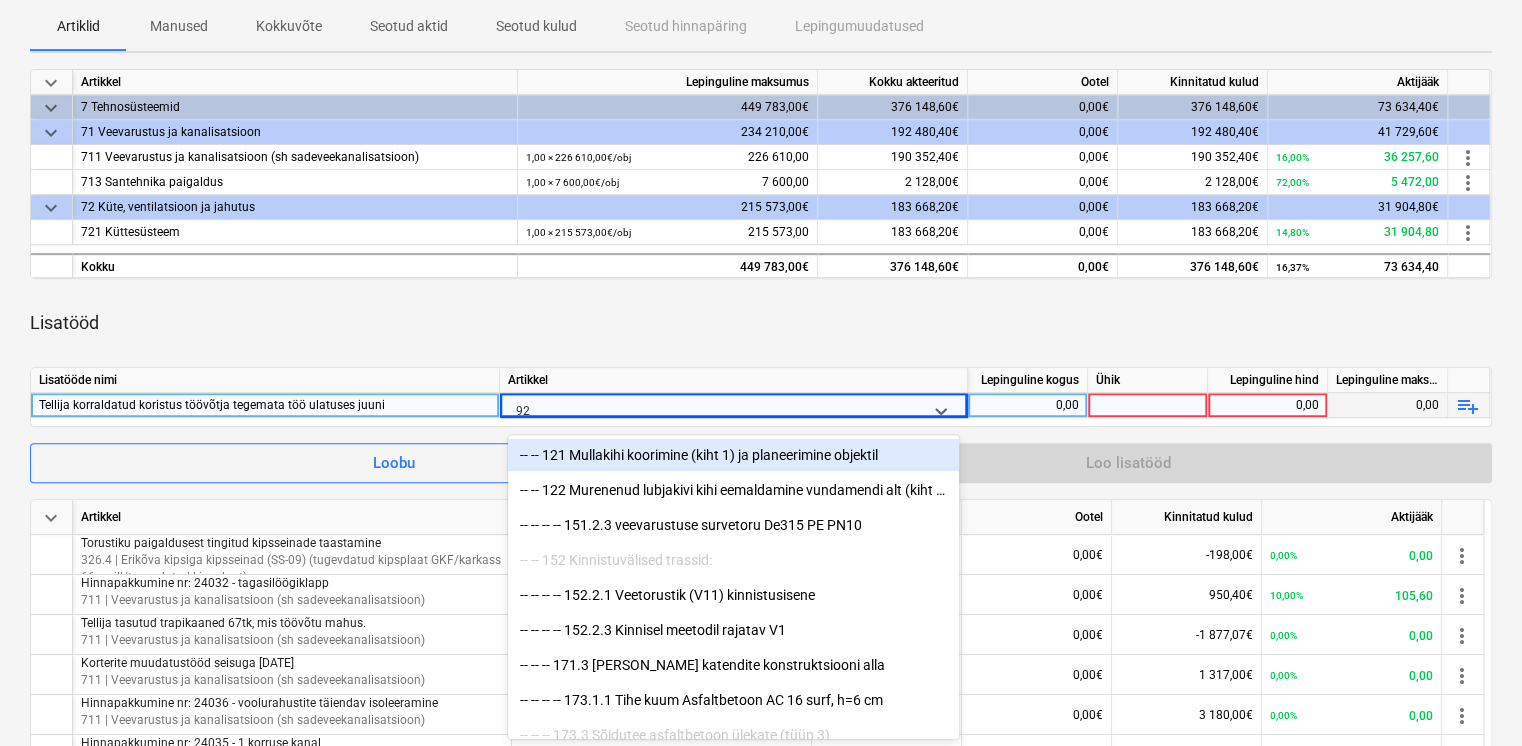 type on "922" 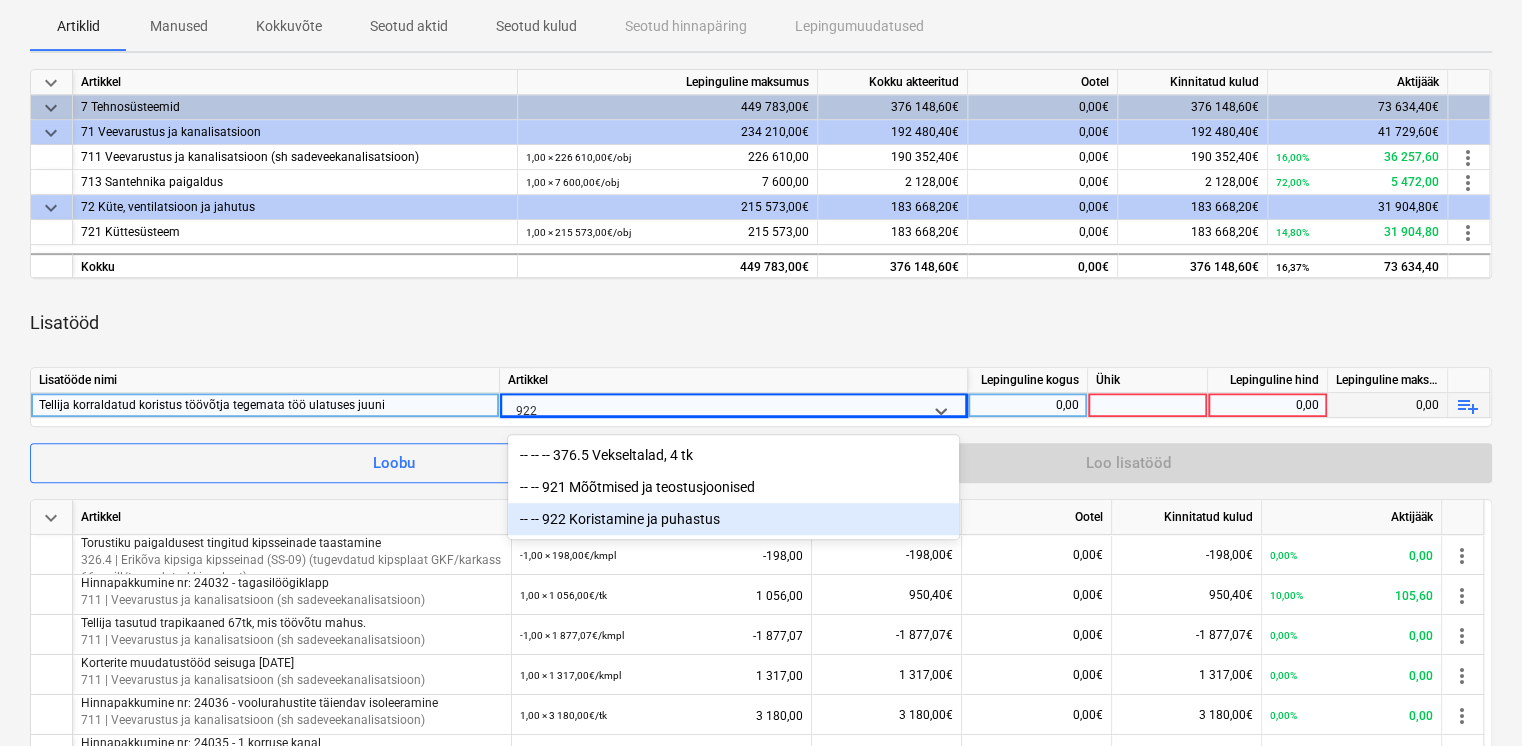 click on "-- --  922 Koristamine ja puhastus" at bounding box center (733, 519) 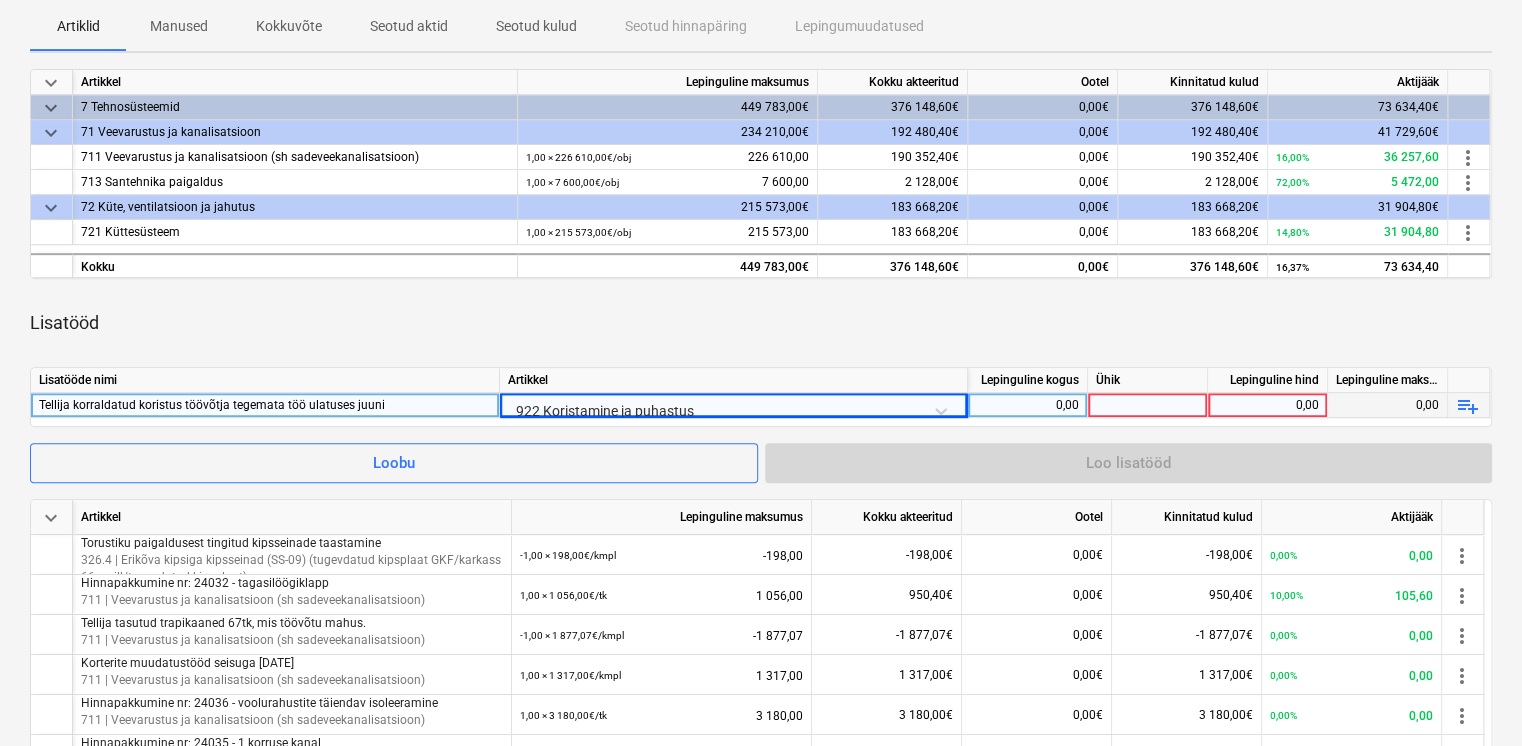 click on "0,00" at bounding box center [1027, 405] 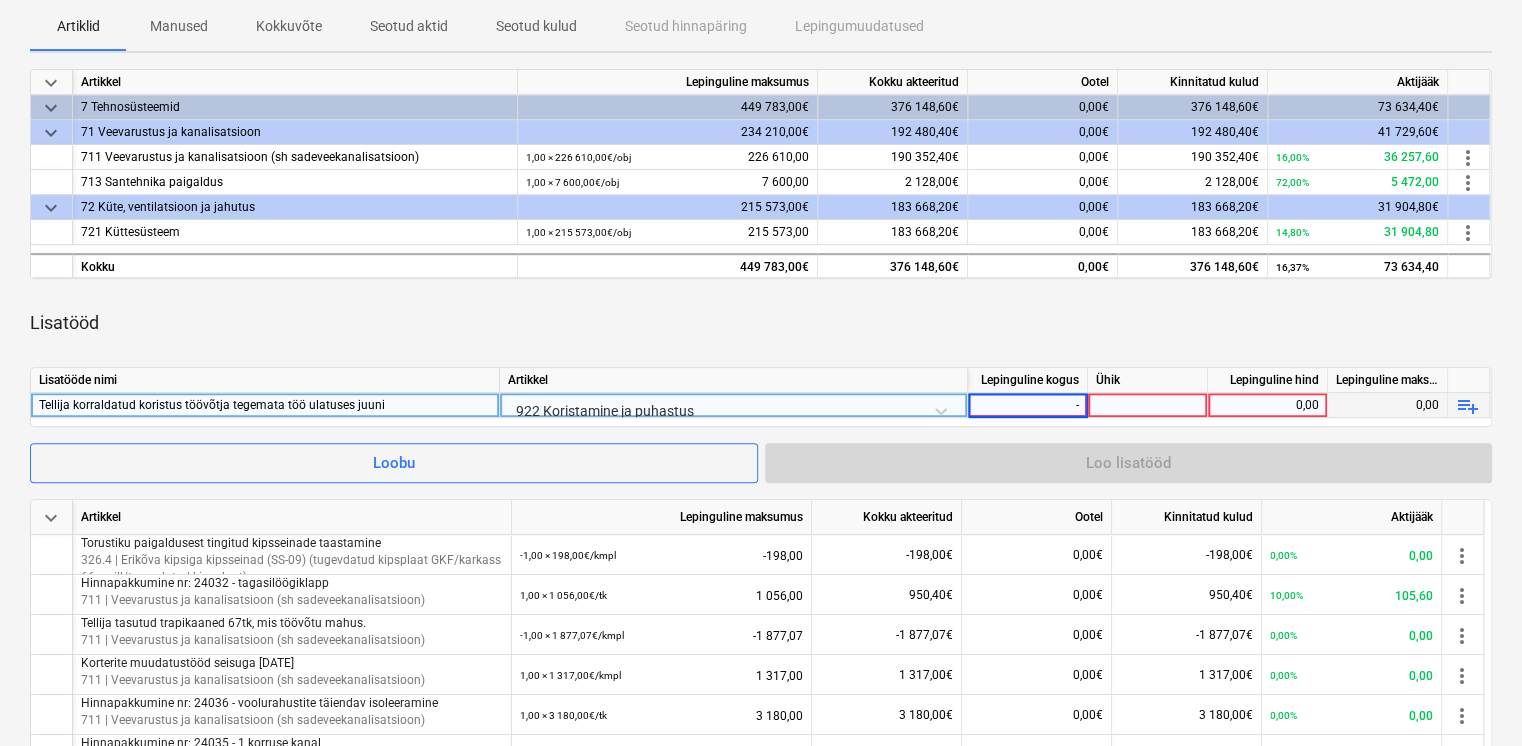 type on "-1" 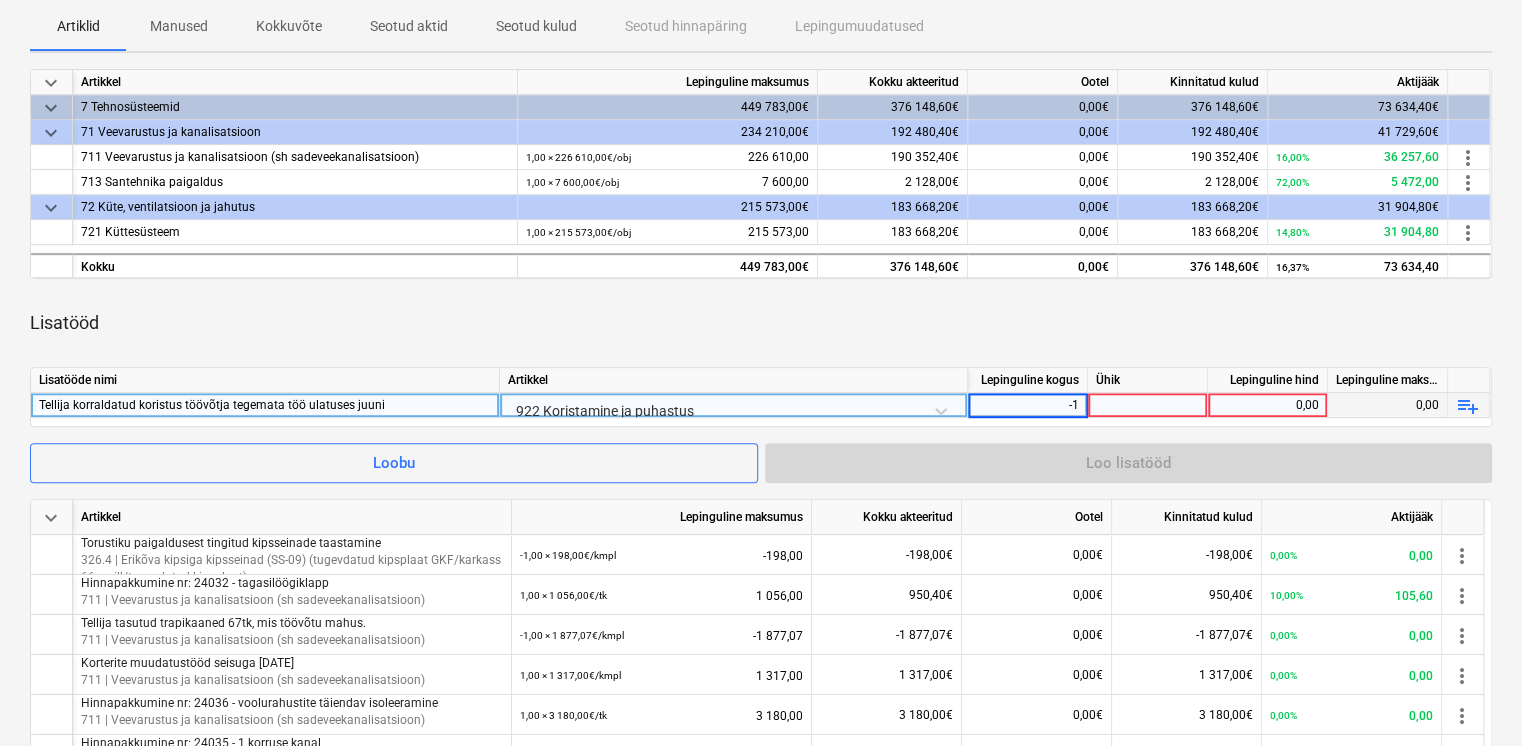 click at bounding box center (1148, 405) 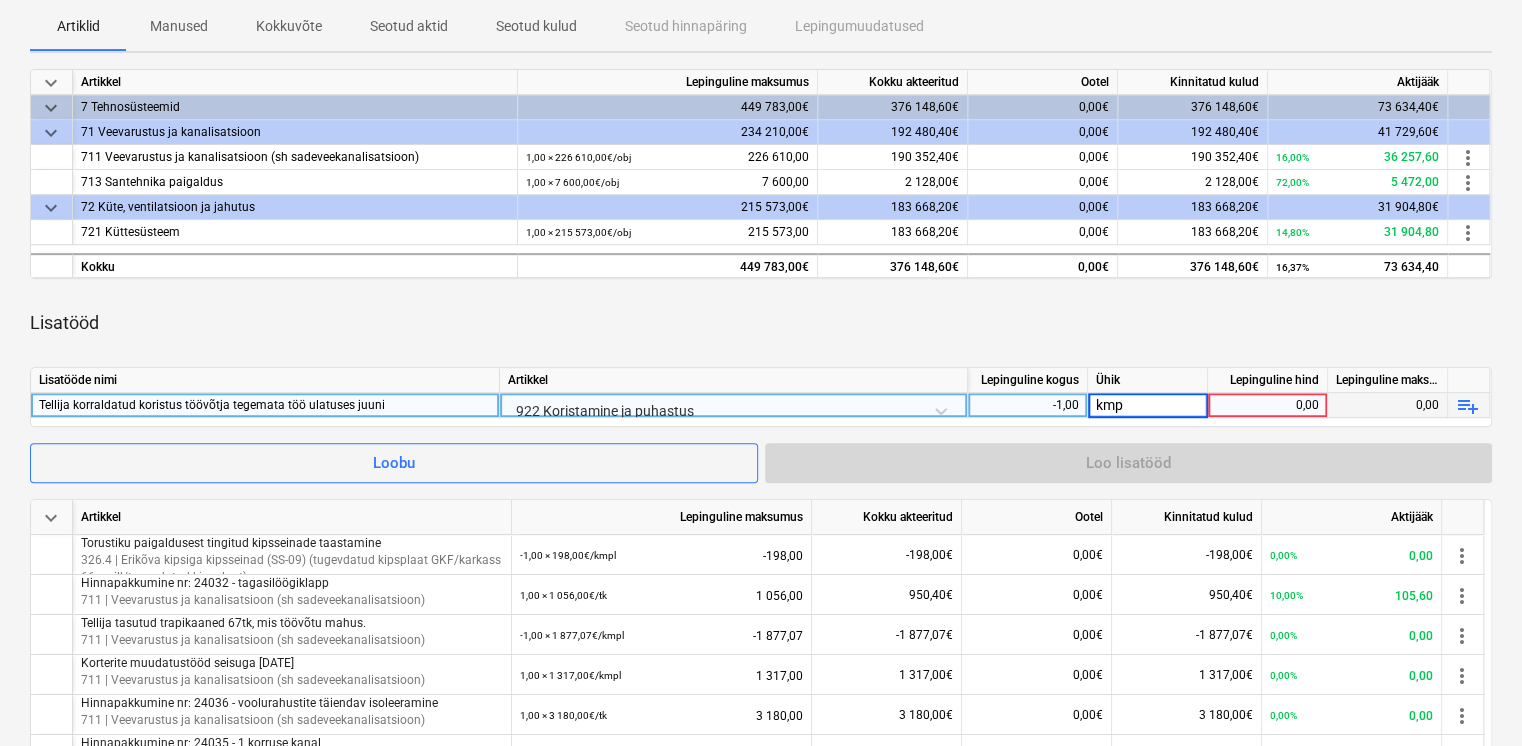 type on "kmpl" 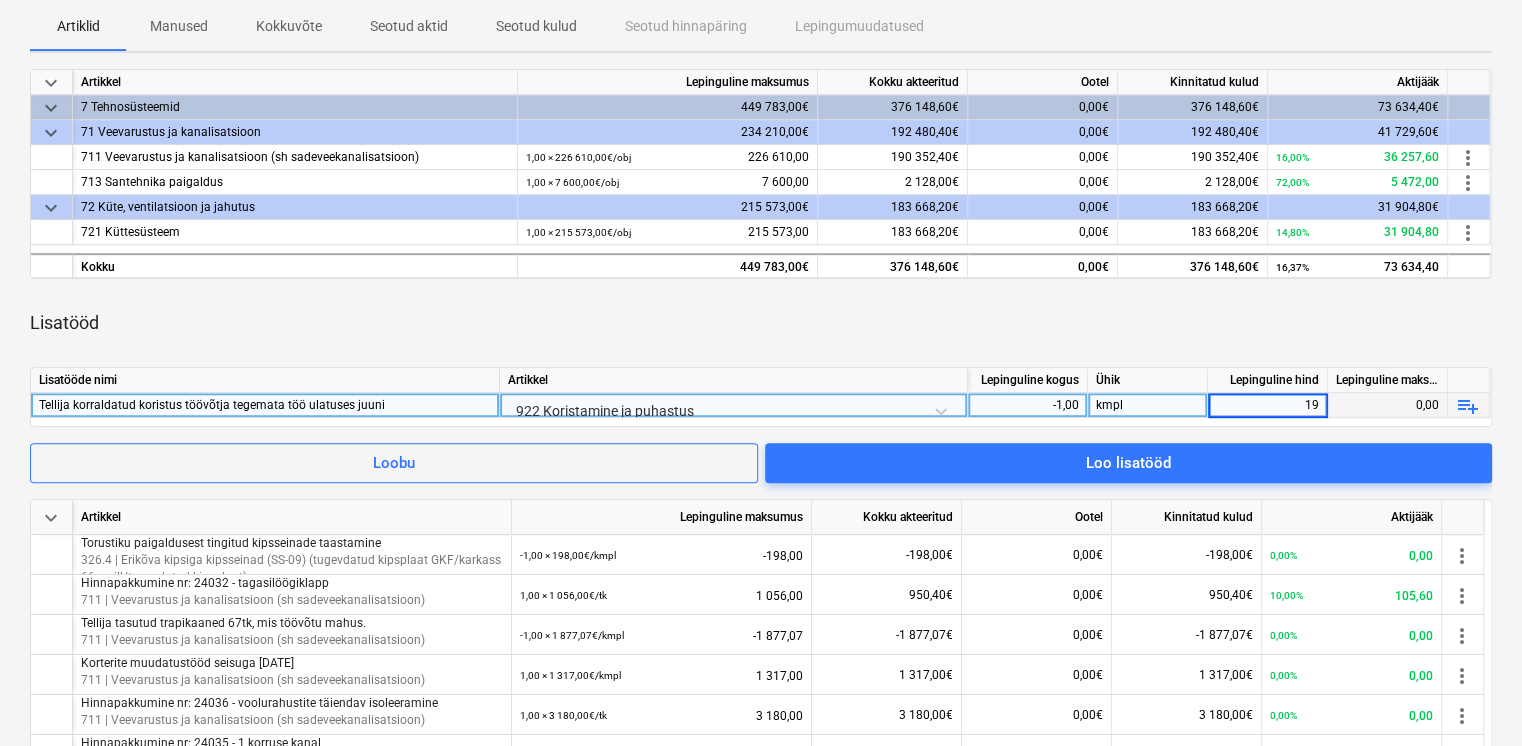 type on "192" 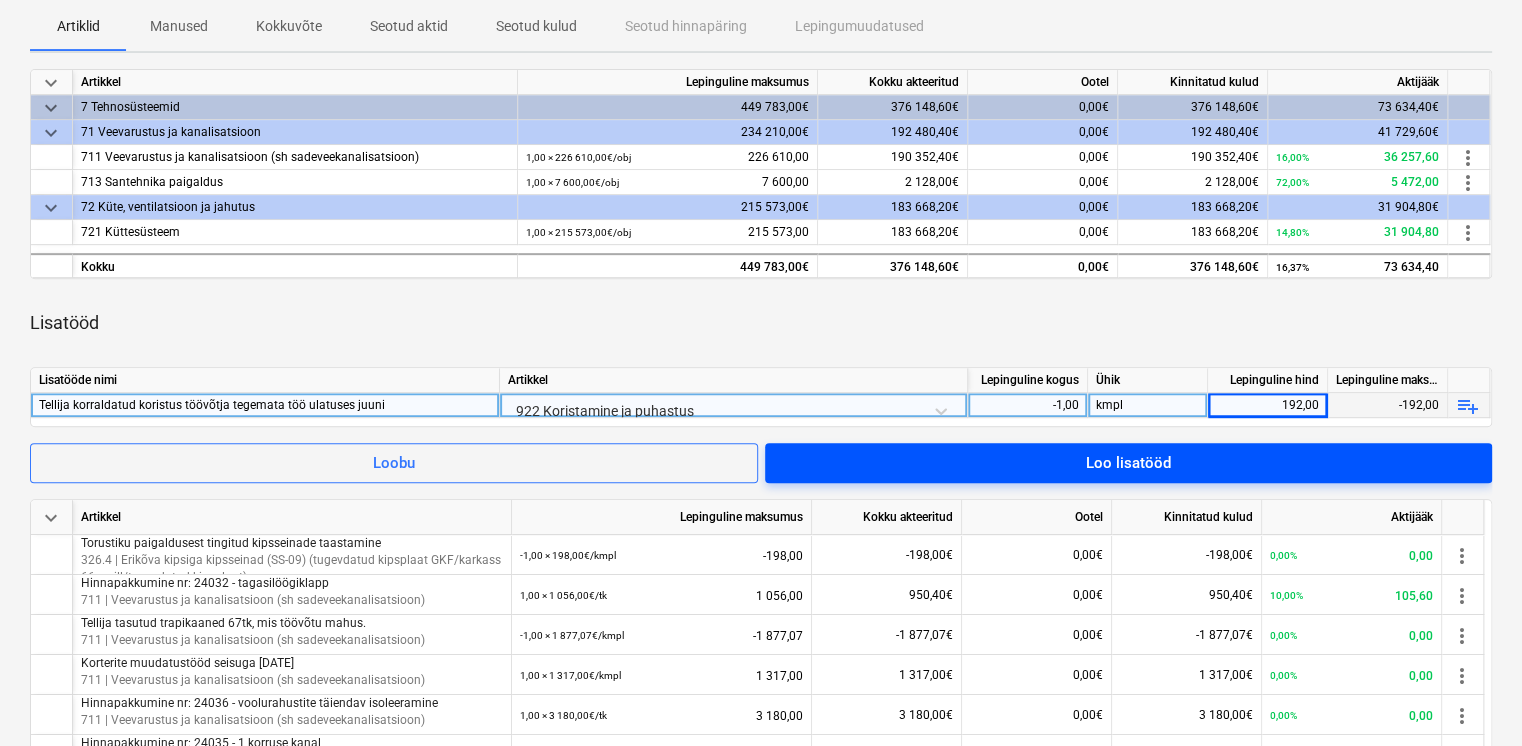 click on "Loo lisatööd" at bounding box center (1128, 463) 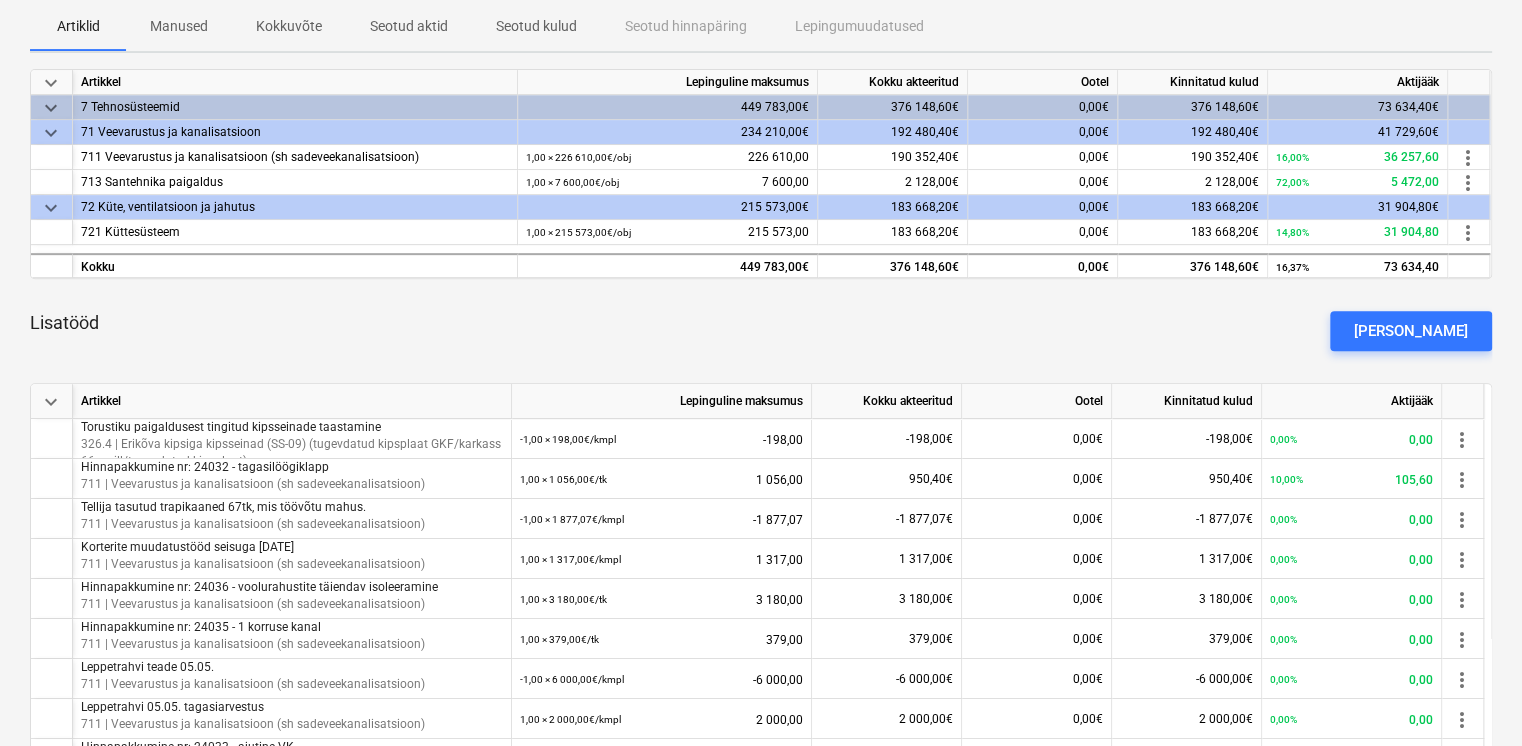 scroll, scrollTop: 0, scrollLeft: 0, axis: both 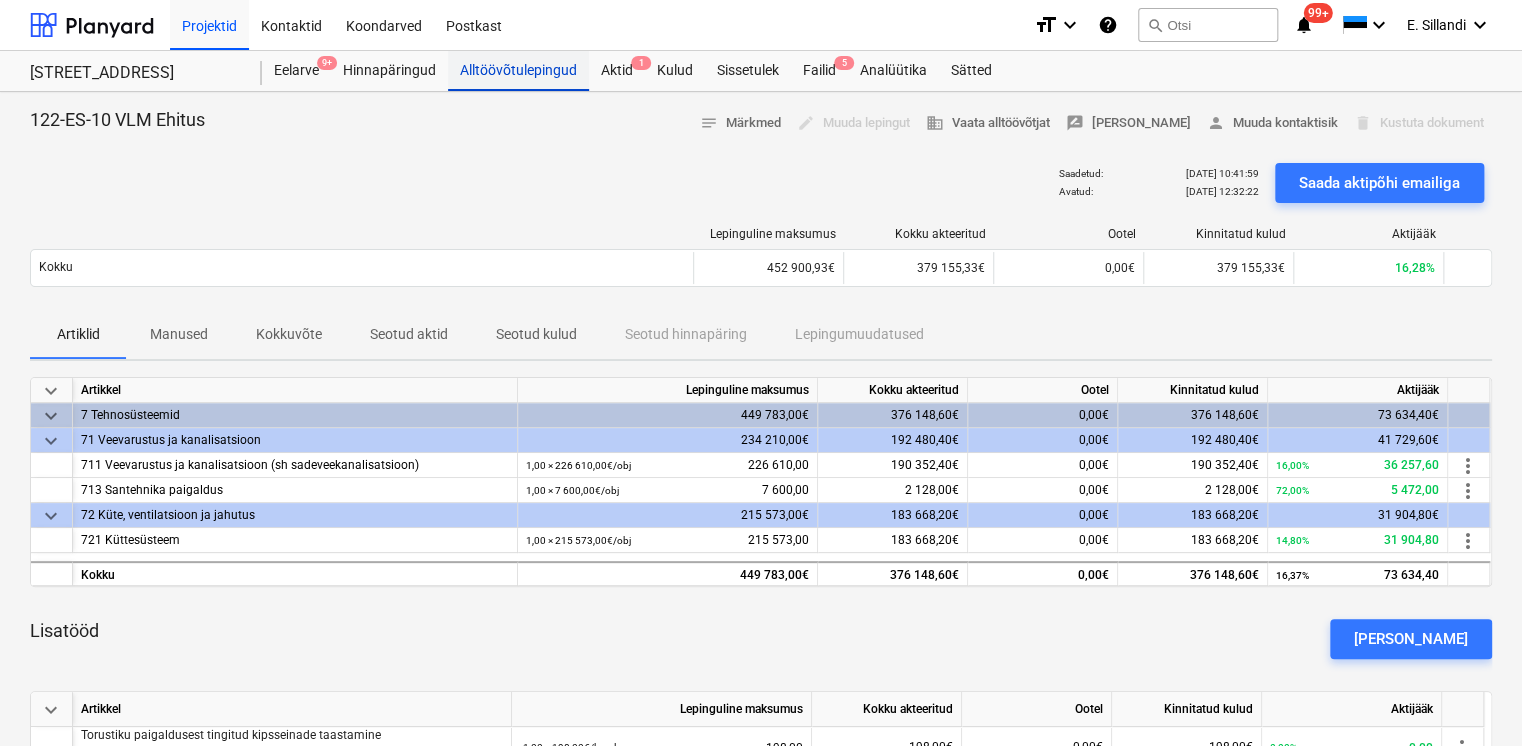 click on "Alltöövõtulepingud" at bounding box center (518, 71) 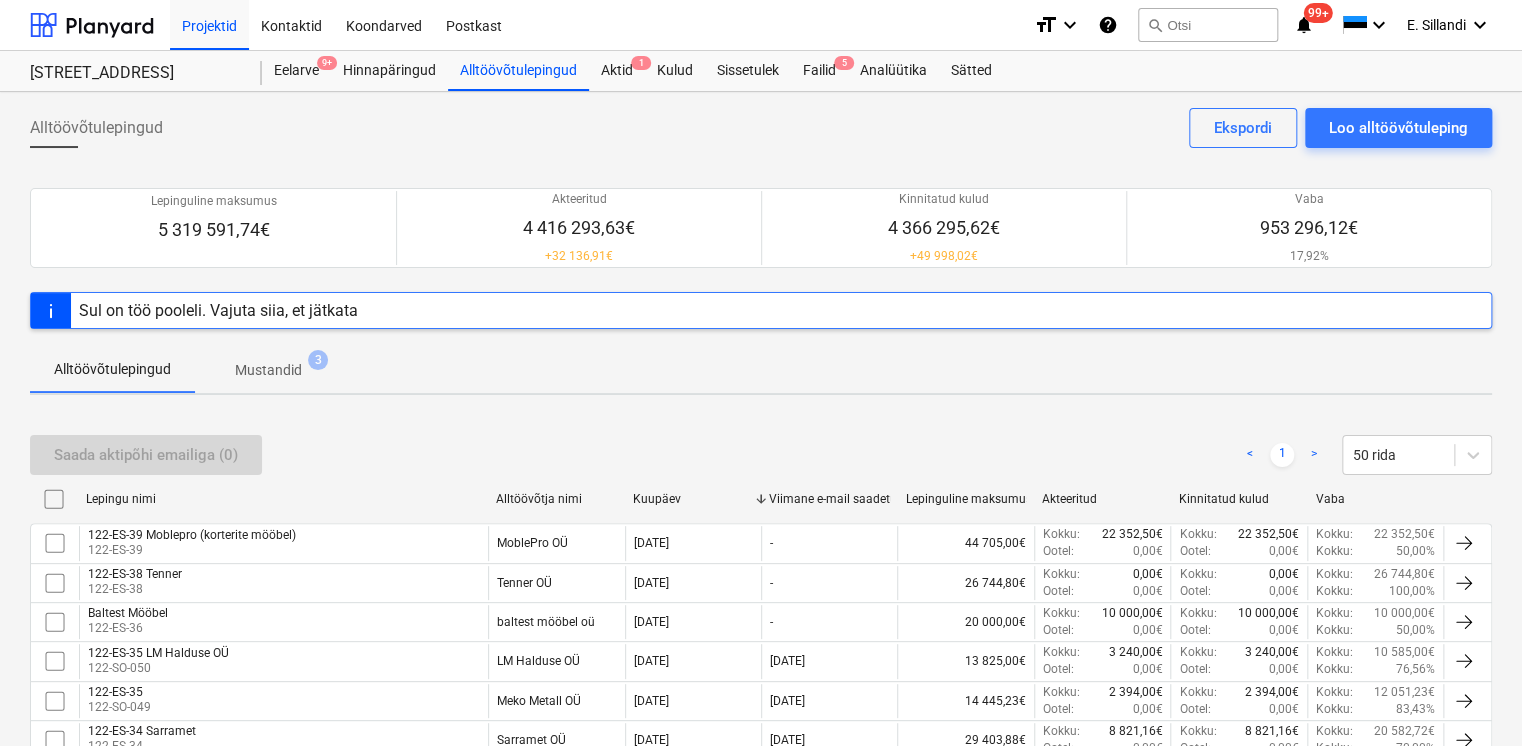 scroll, scrollTop: 785, scrollLeft: 0, axis: vertical 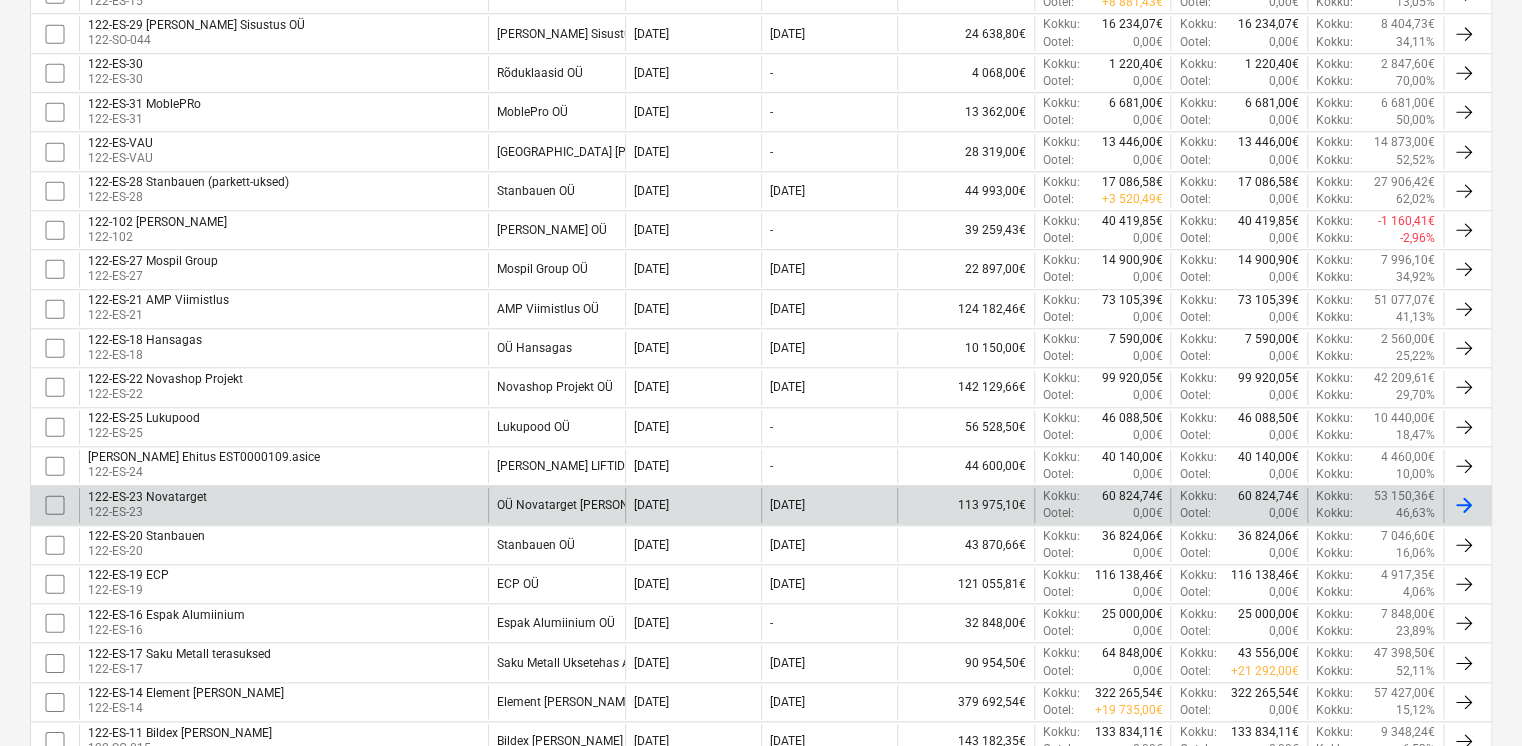 click on "122-ES-23 Novatarget 122-ES-23" at bounding box center (283, 505) 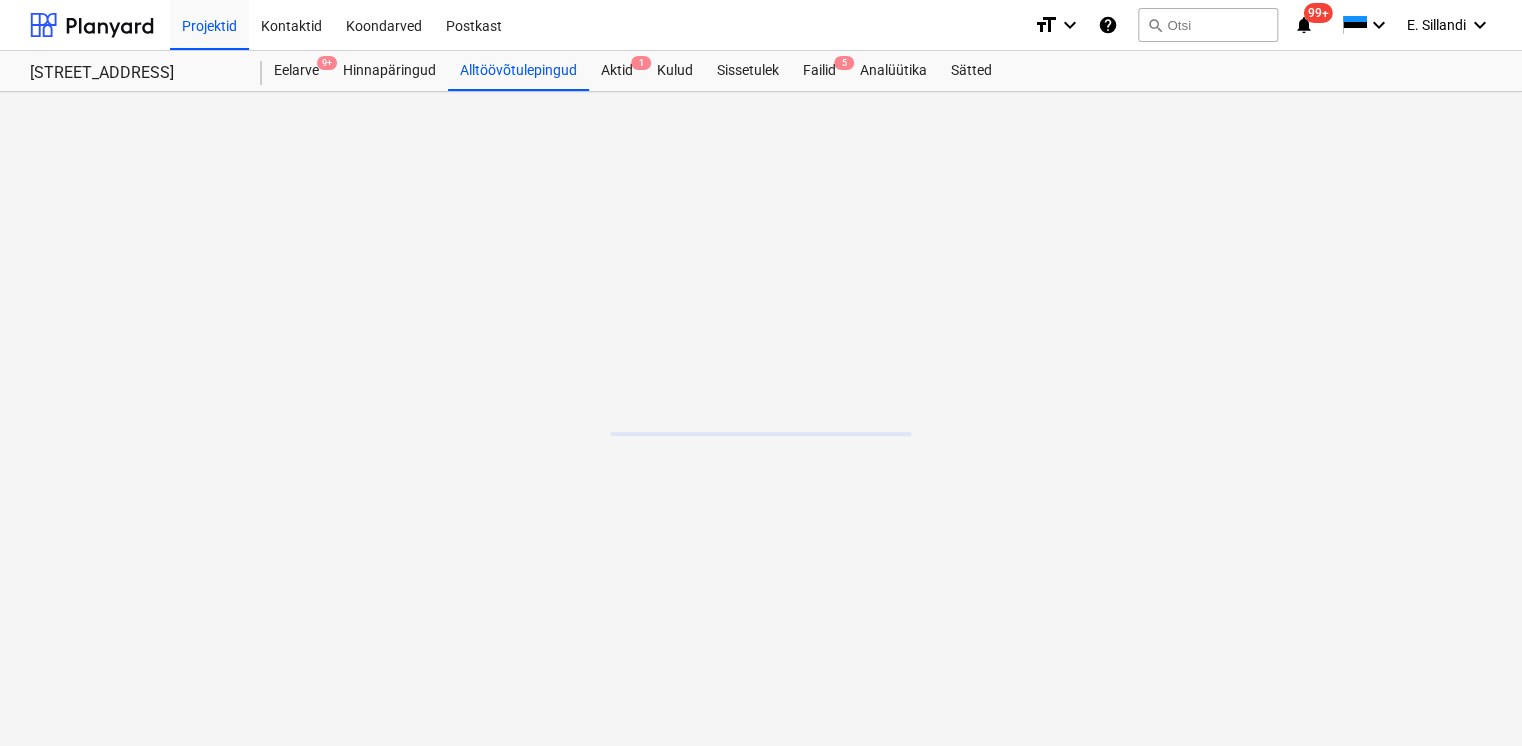 scroll, scrollTop: 0, scrollLeft: 0, axis: both 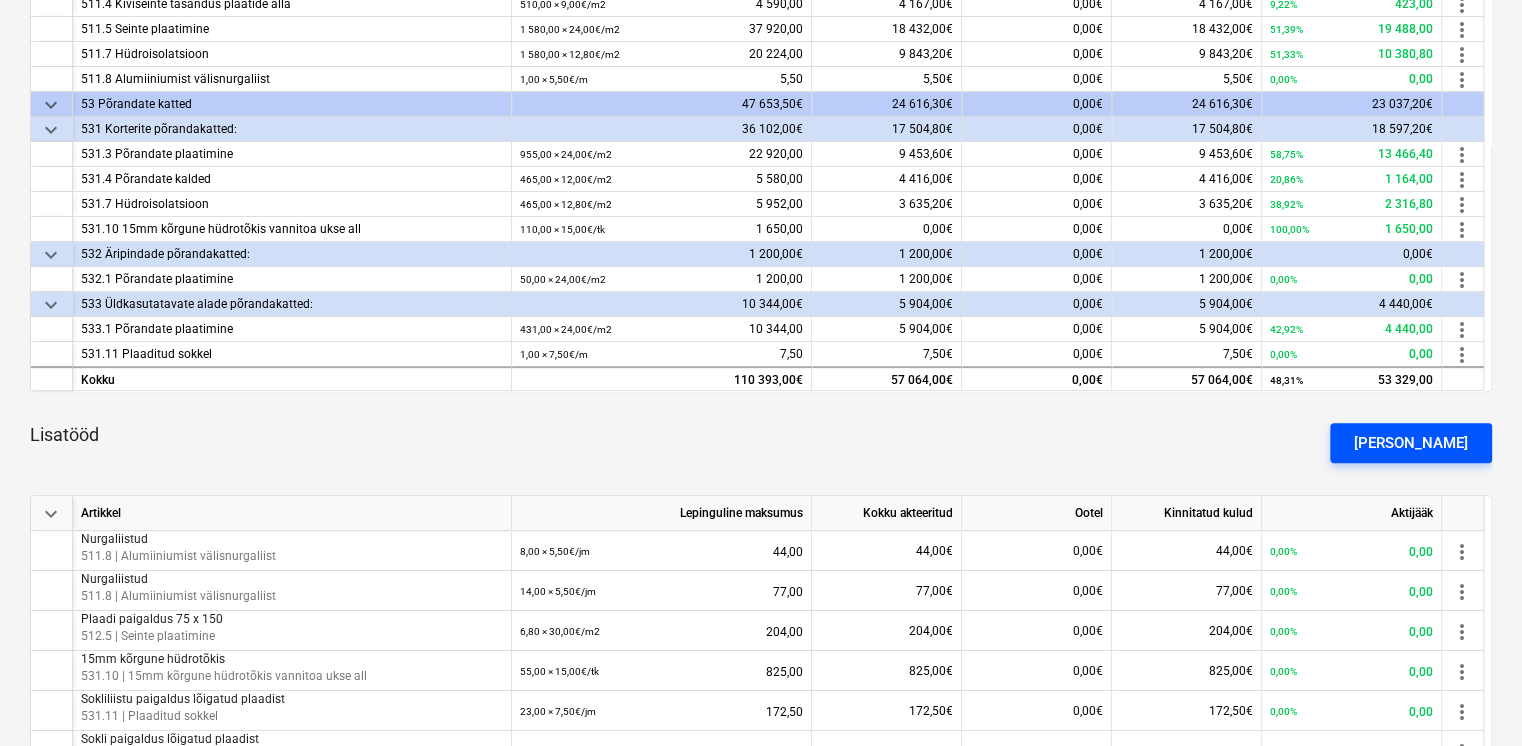 click on "[PERSON_NAME]" at bounding box center (1411, 443) 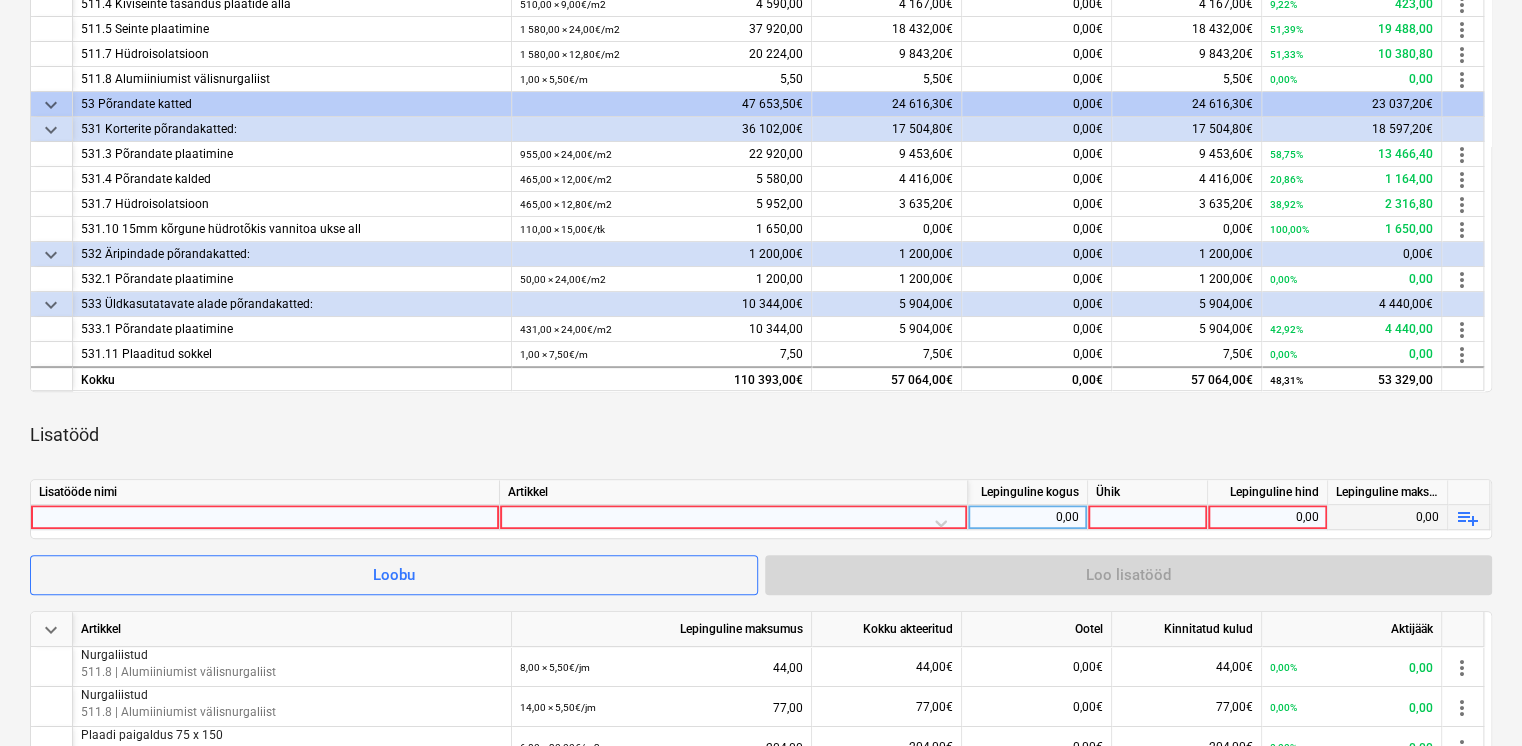 click at bounding box center (265, 517) 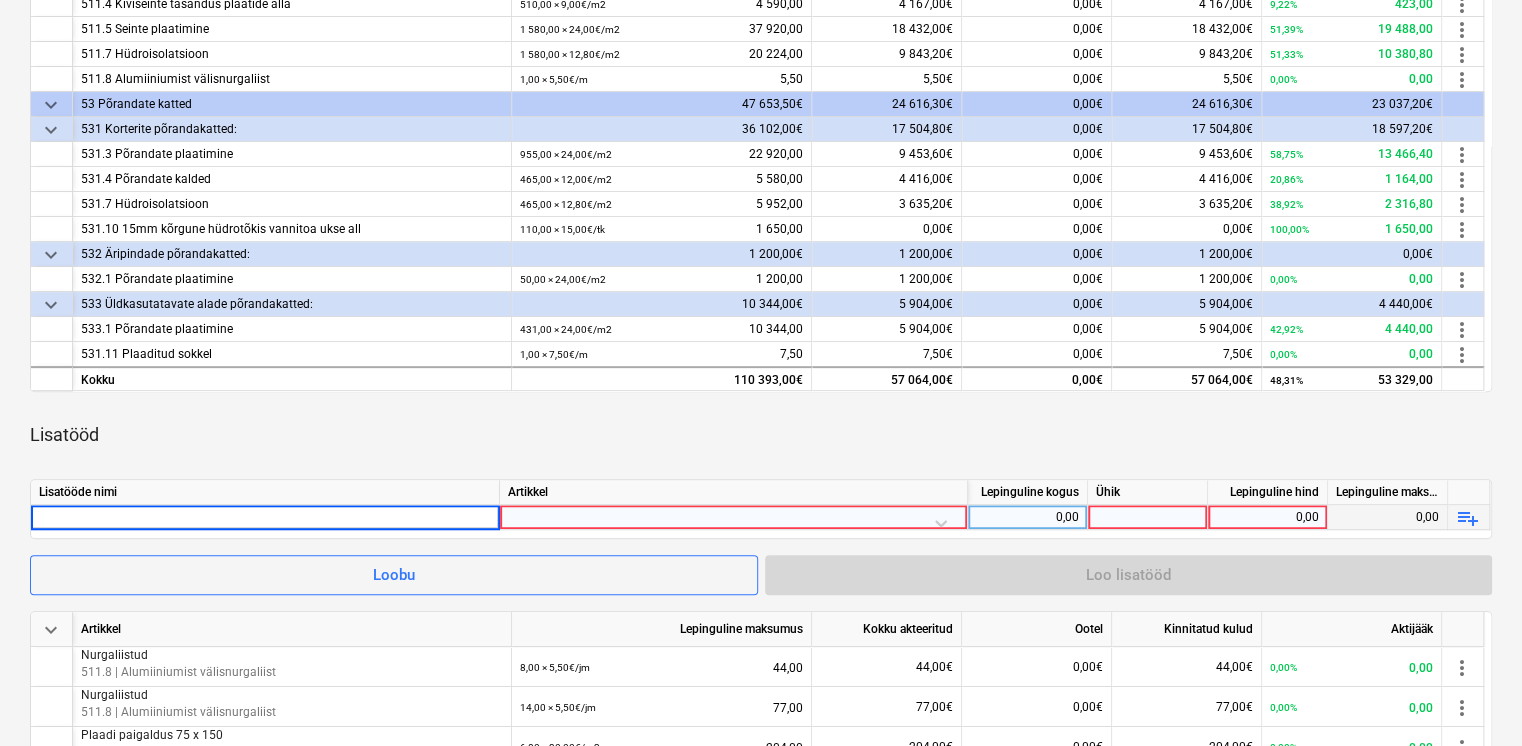type on "Tellija korraldatud koristus töövõtja tegemata töö ulatuses juuni" 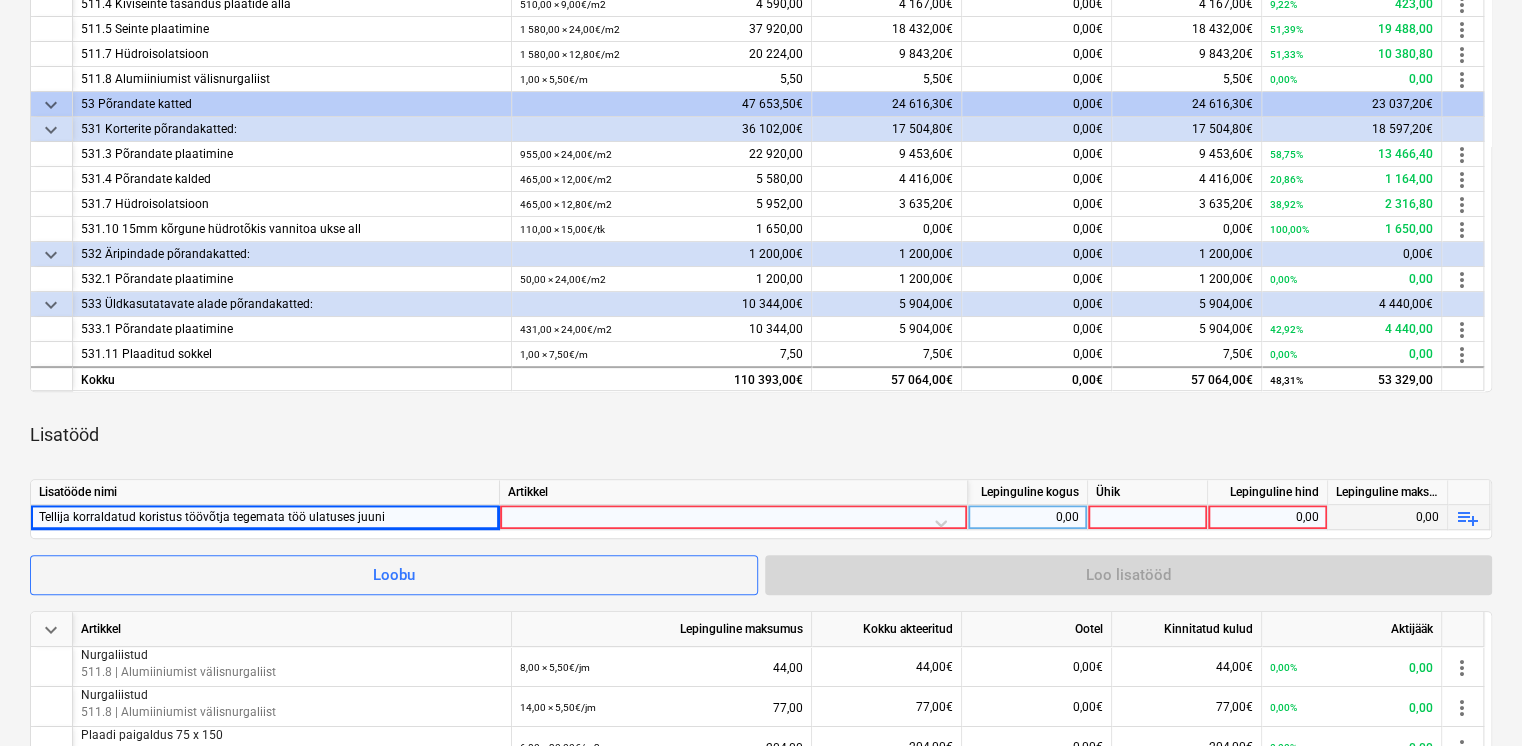 click at bounding box center (733, 522) 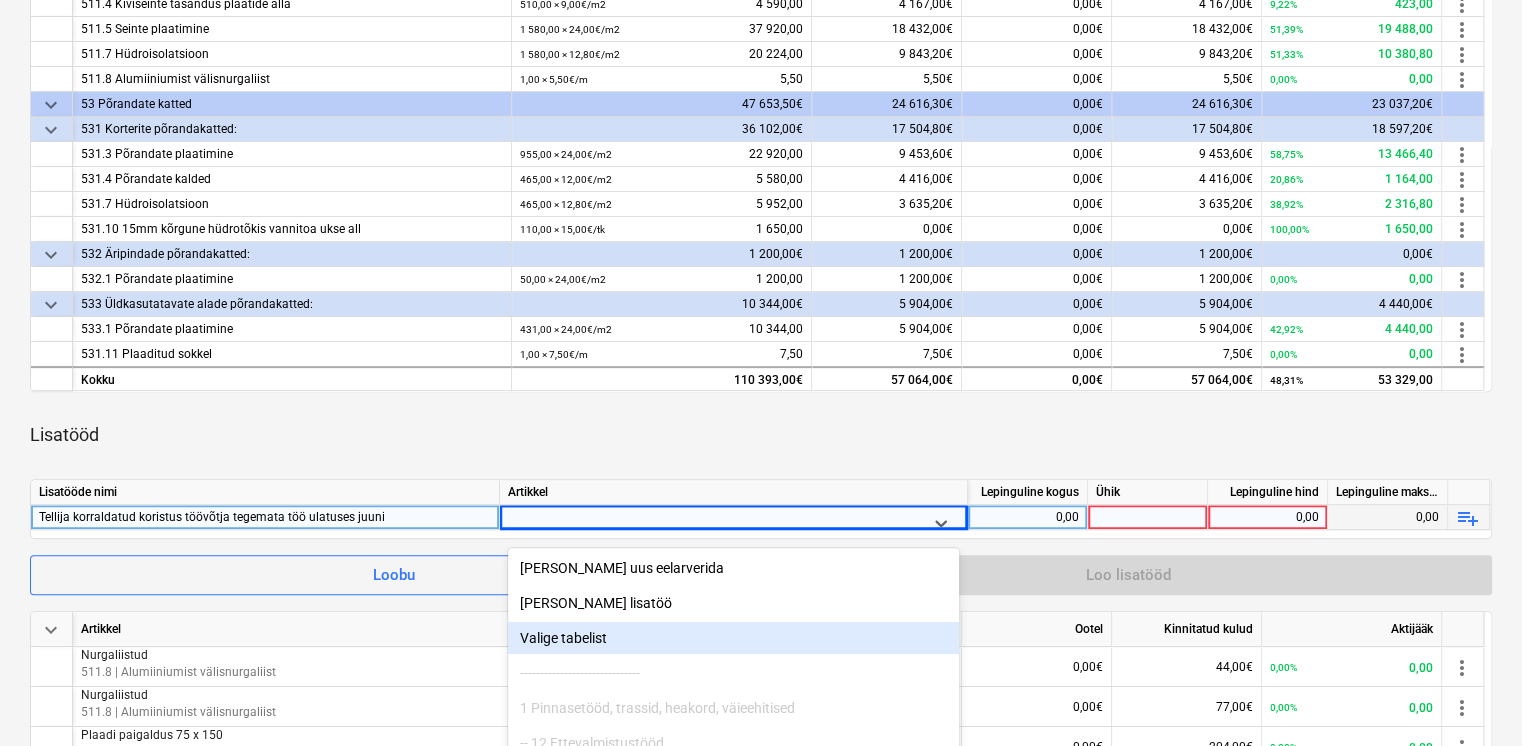 scroll, scrollTop: 546, scrollLeft: 0, axis: vertical 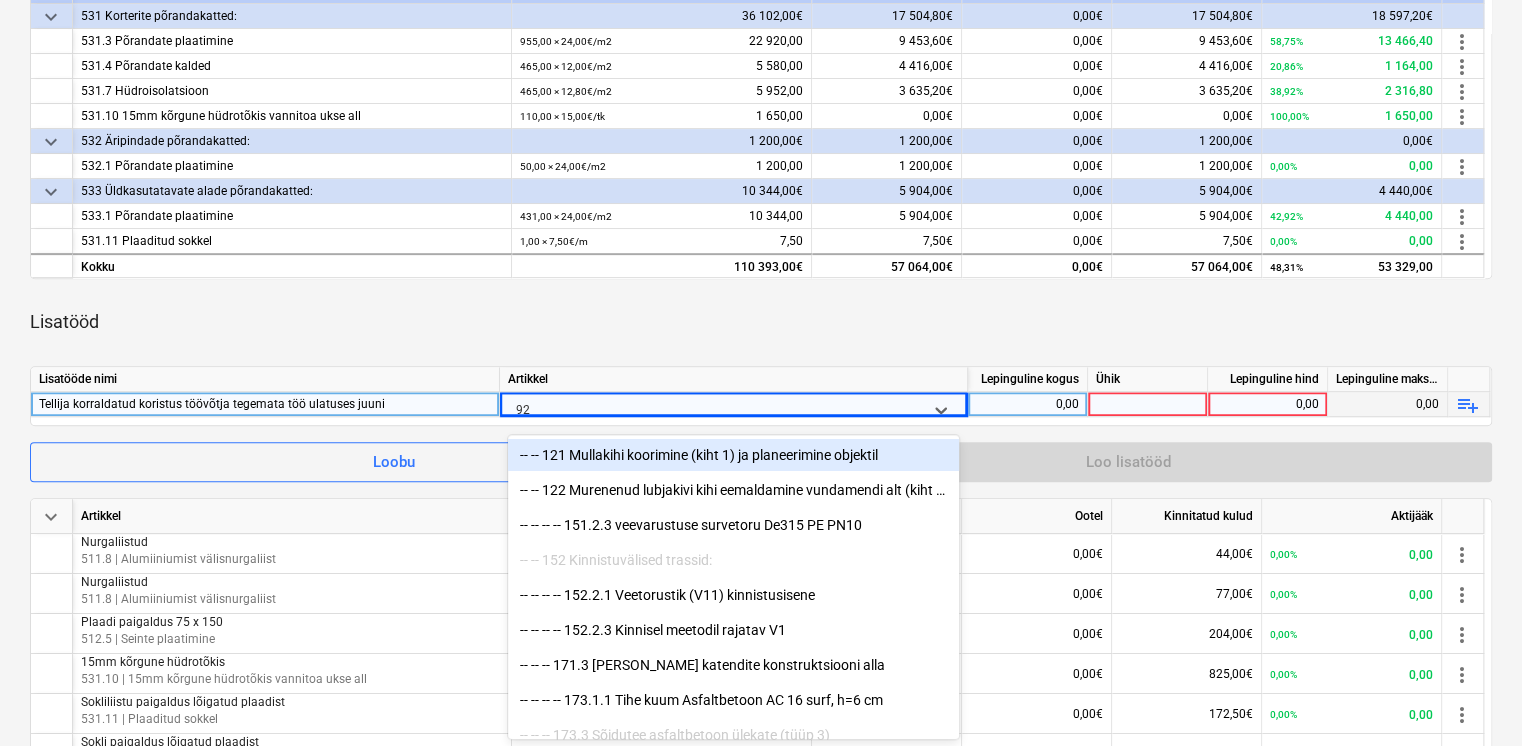 type on "922" 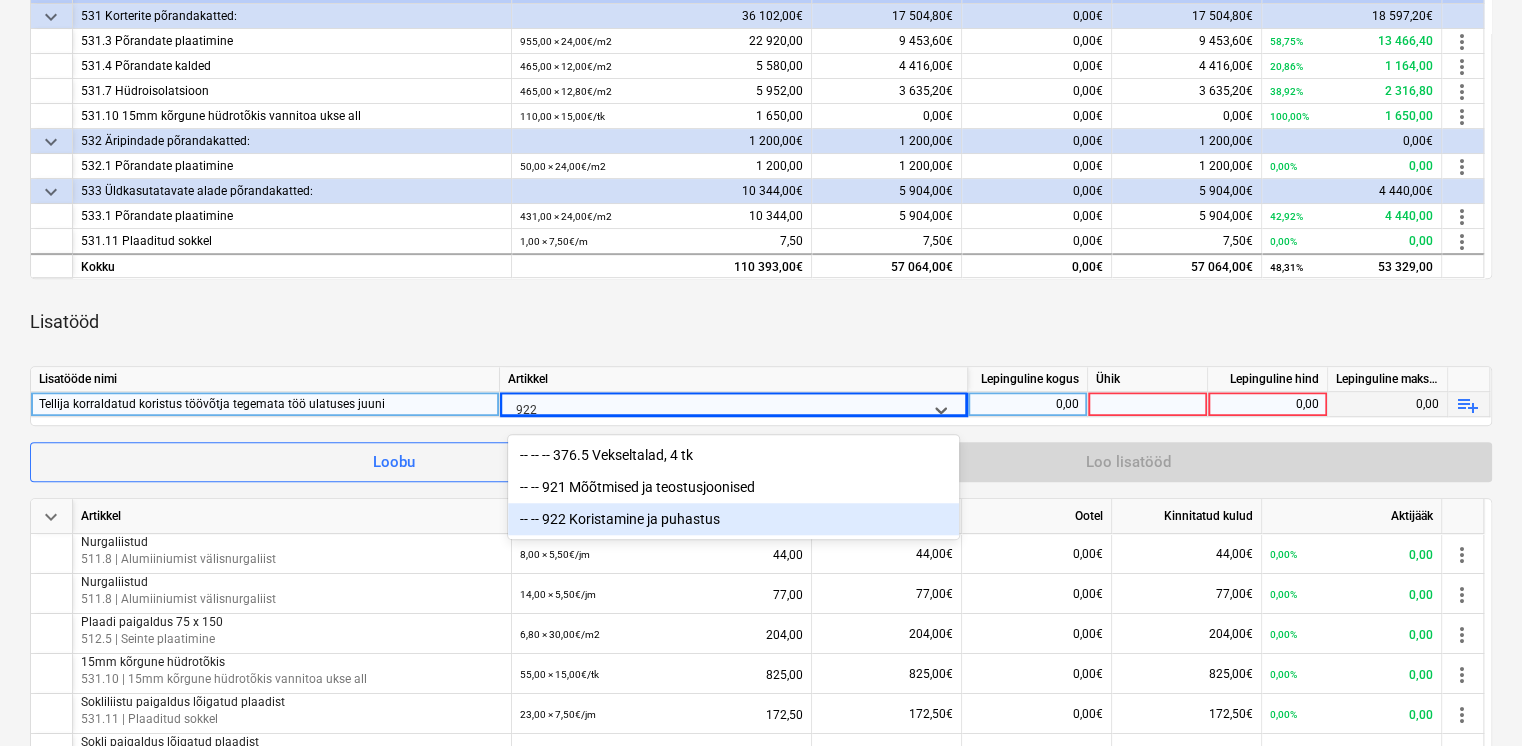 click on "-- --  922 Koristamine ja puhastus" at bounding box center [733, 519] 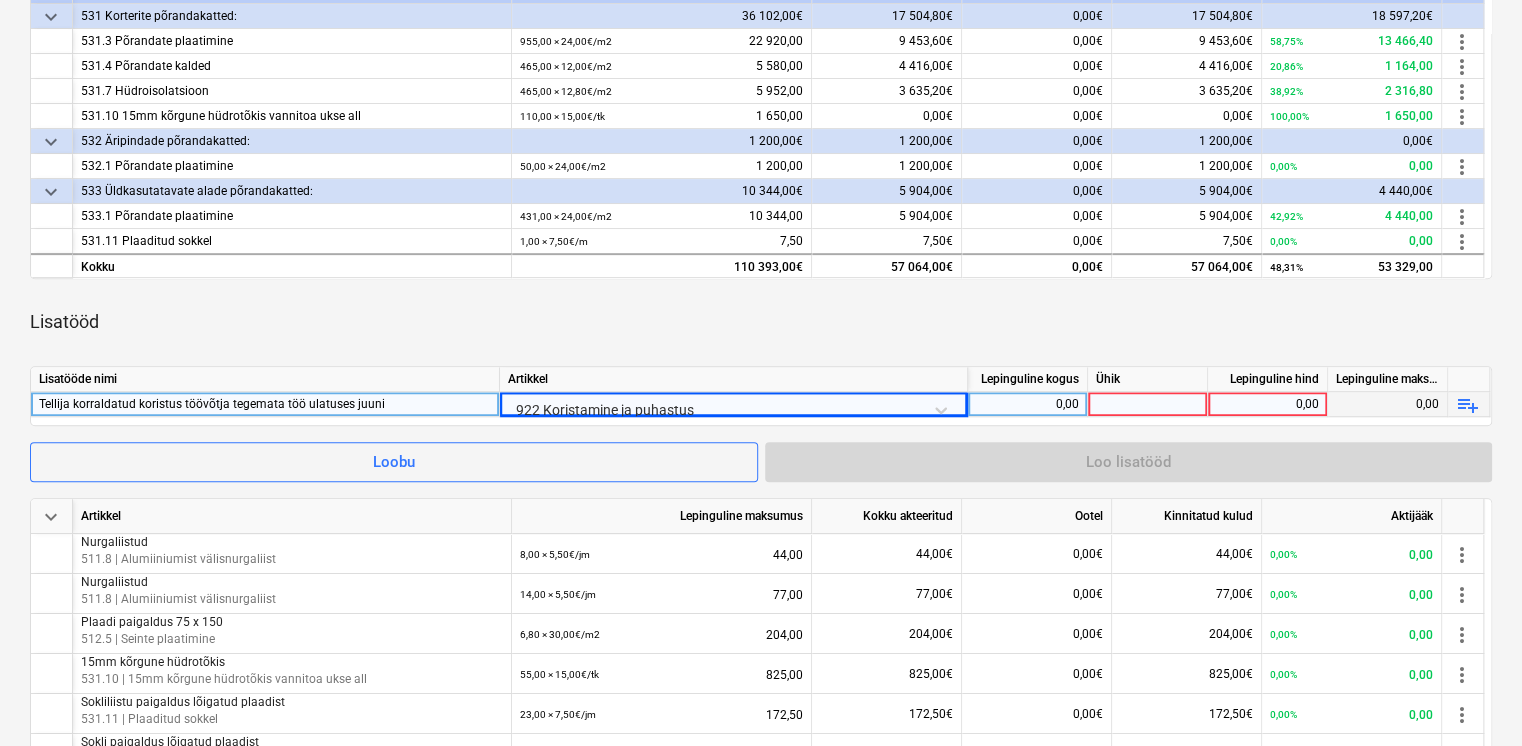 click on "0,00" at bounding box center [1027, 404] 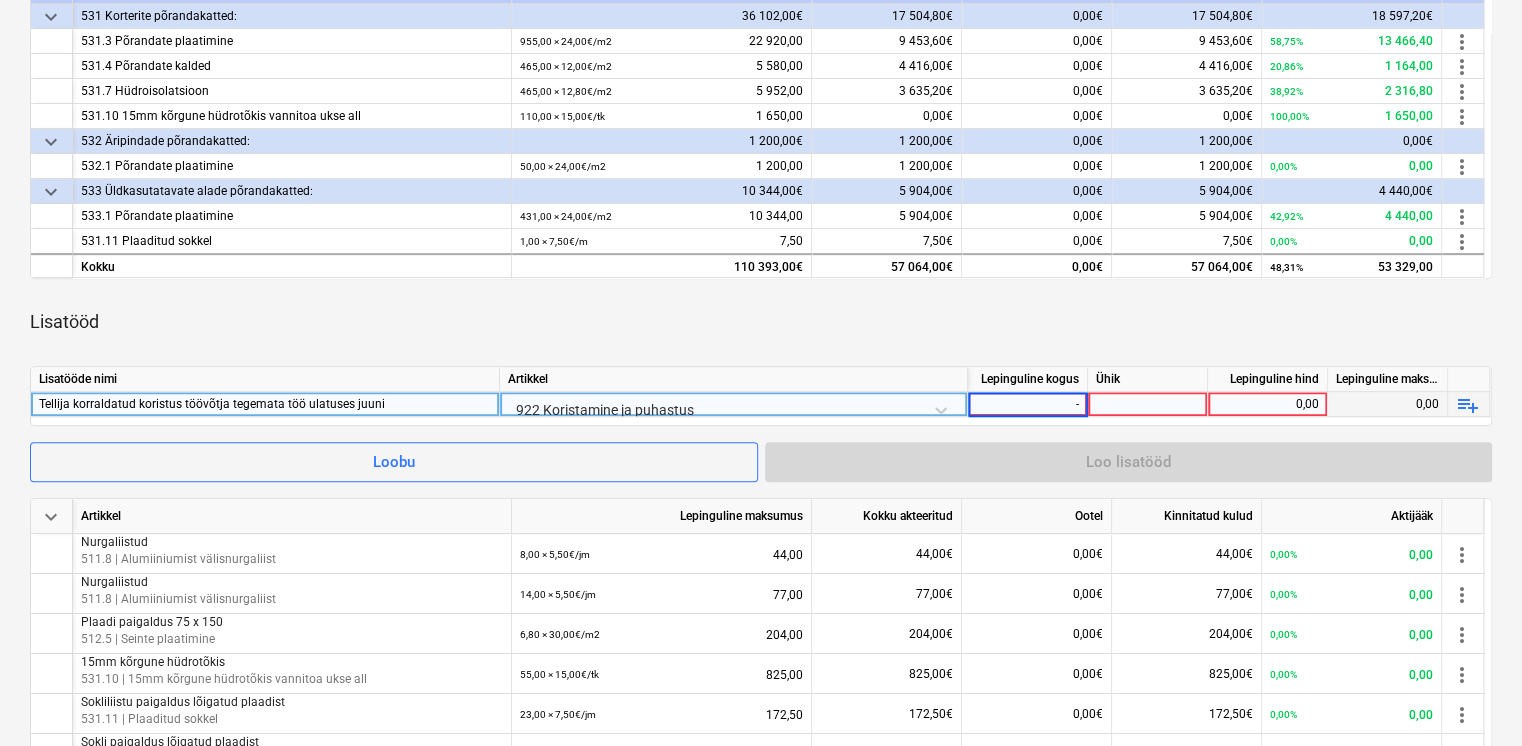 type on "-1" 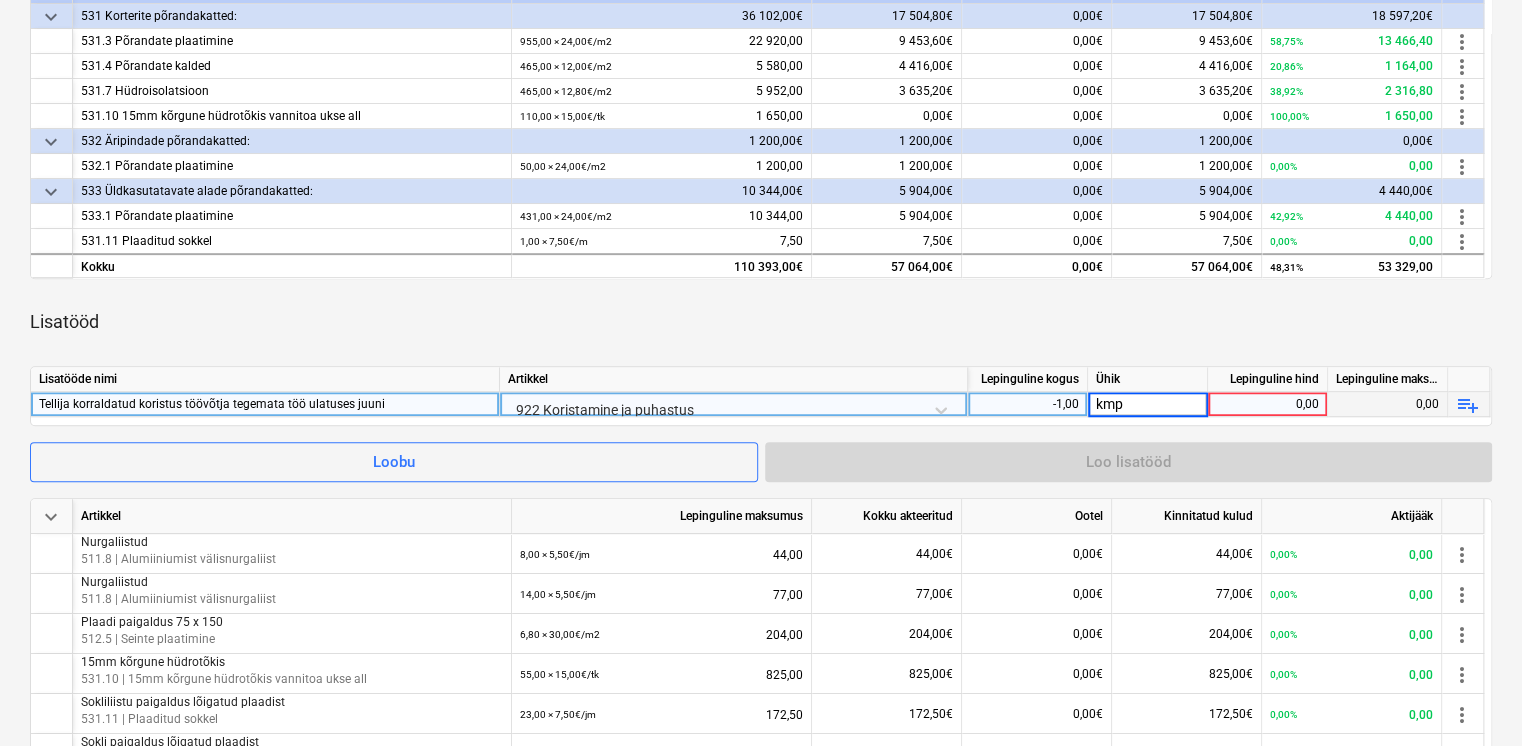 type on "kmpl" 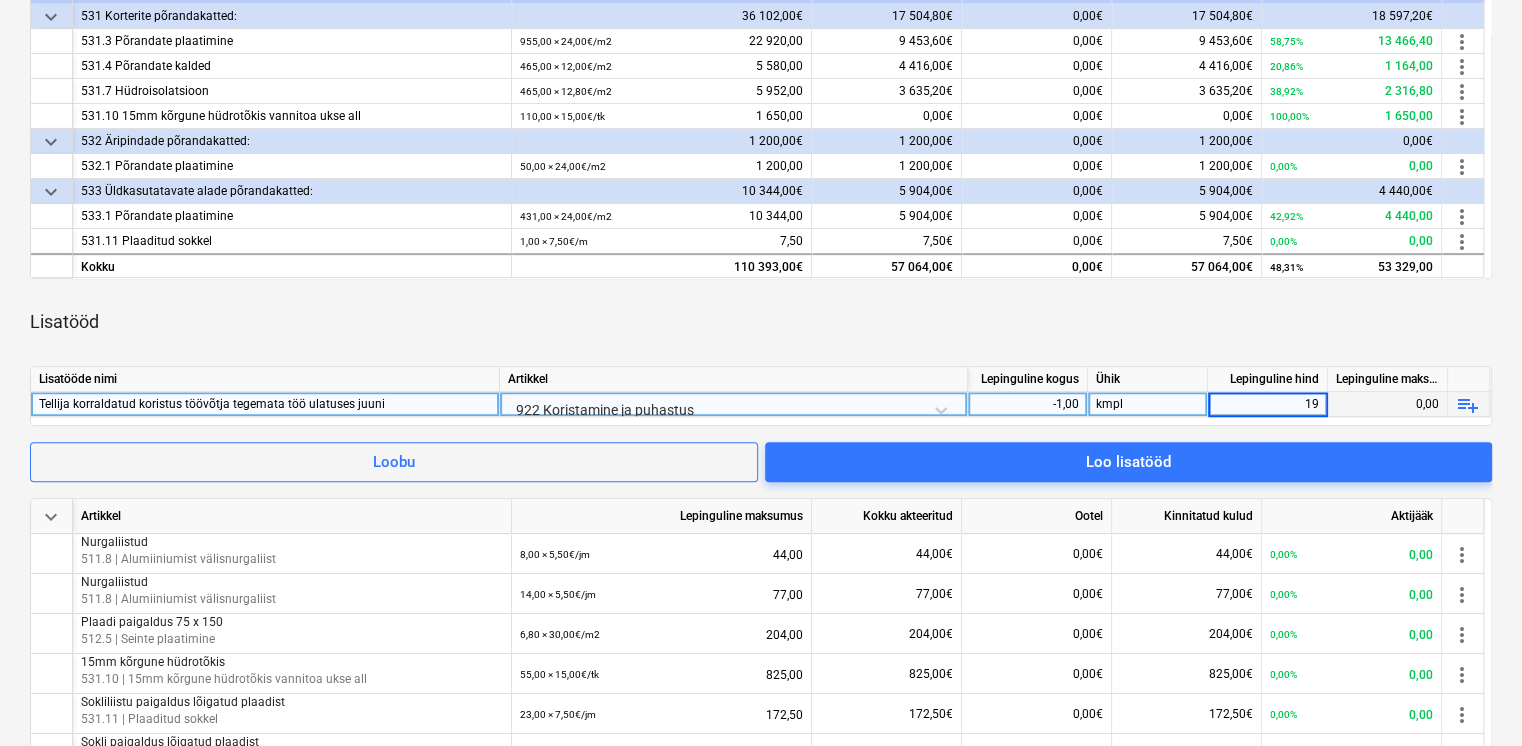 type on "192" 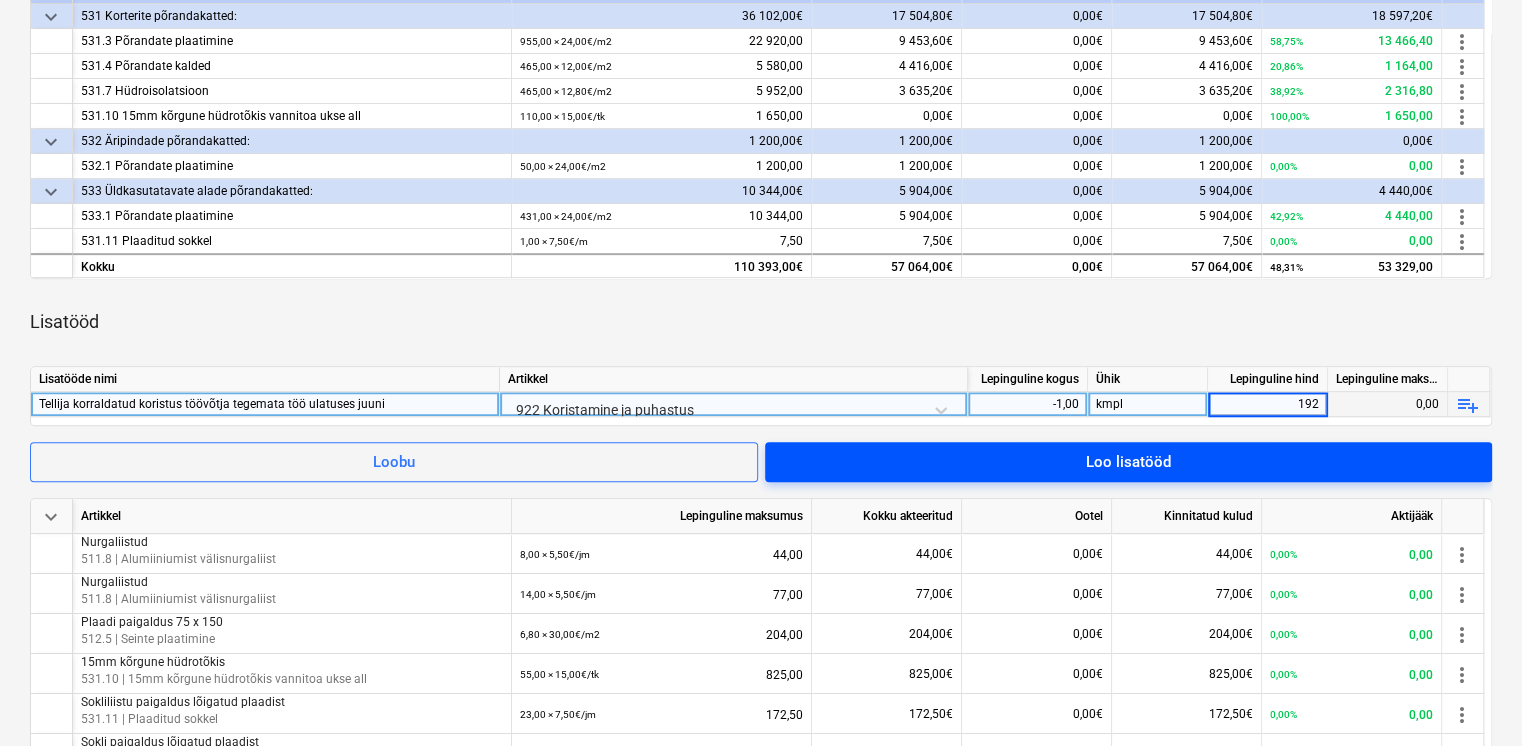 click on "Loo lisatööd" at bounding box center [1128, 462] 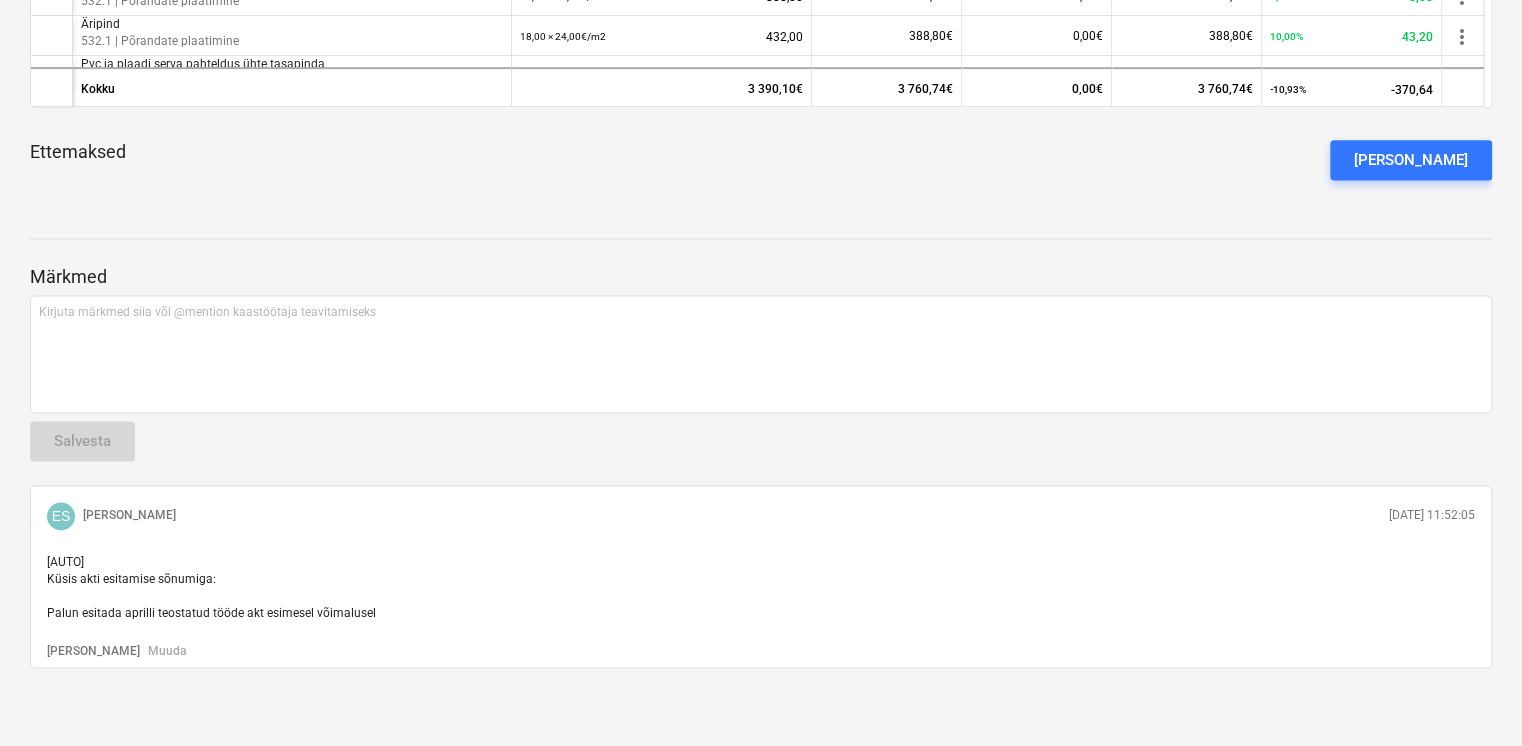 scroll, scrollTop: 0, scrollLeft: 0, axis: both 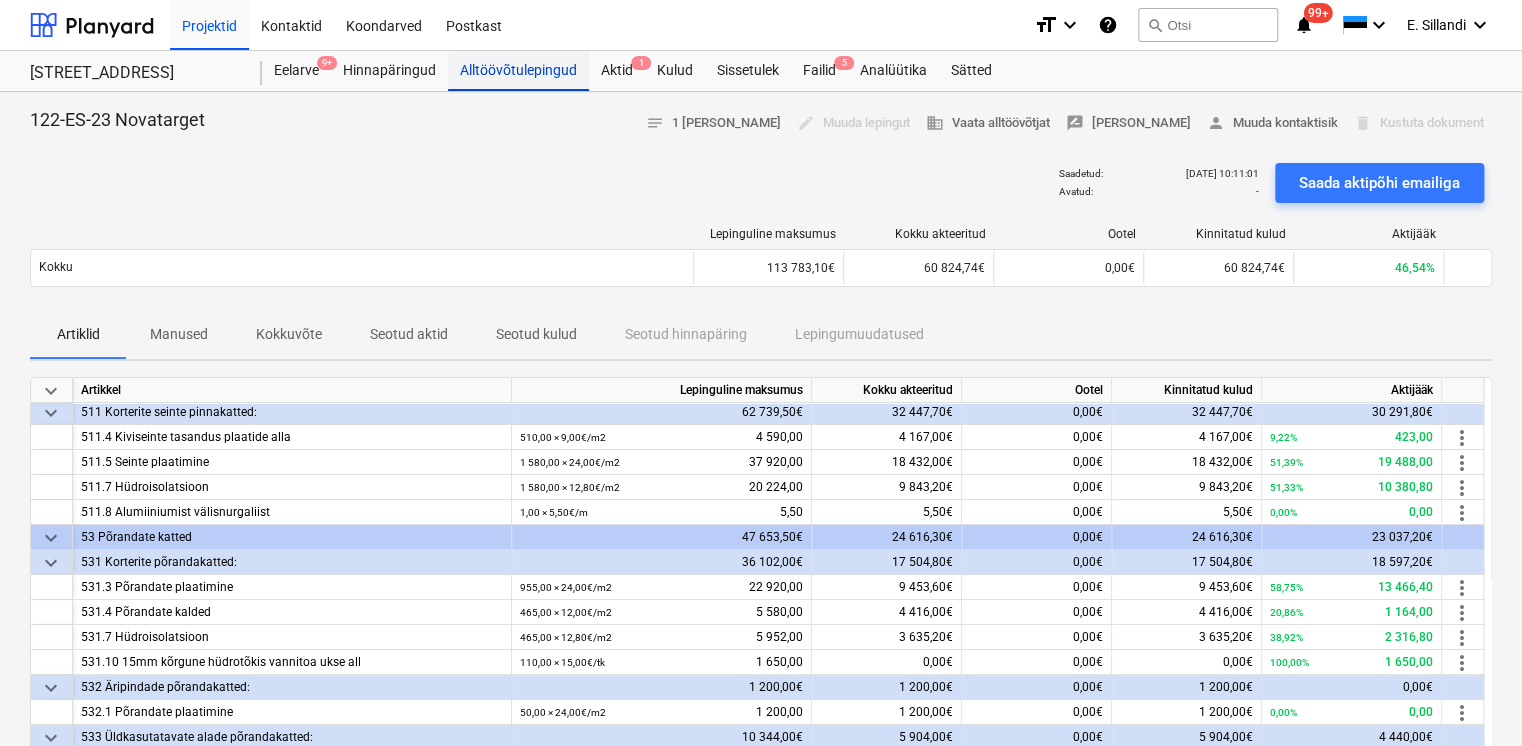 click on "Alltöövõtulepingud" at bounding box center [518, 71] 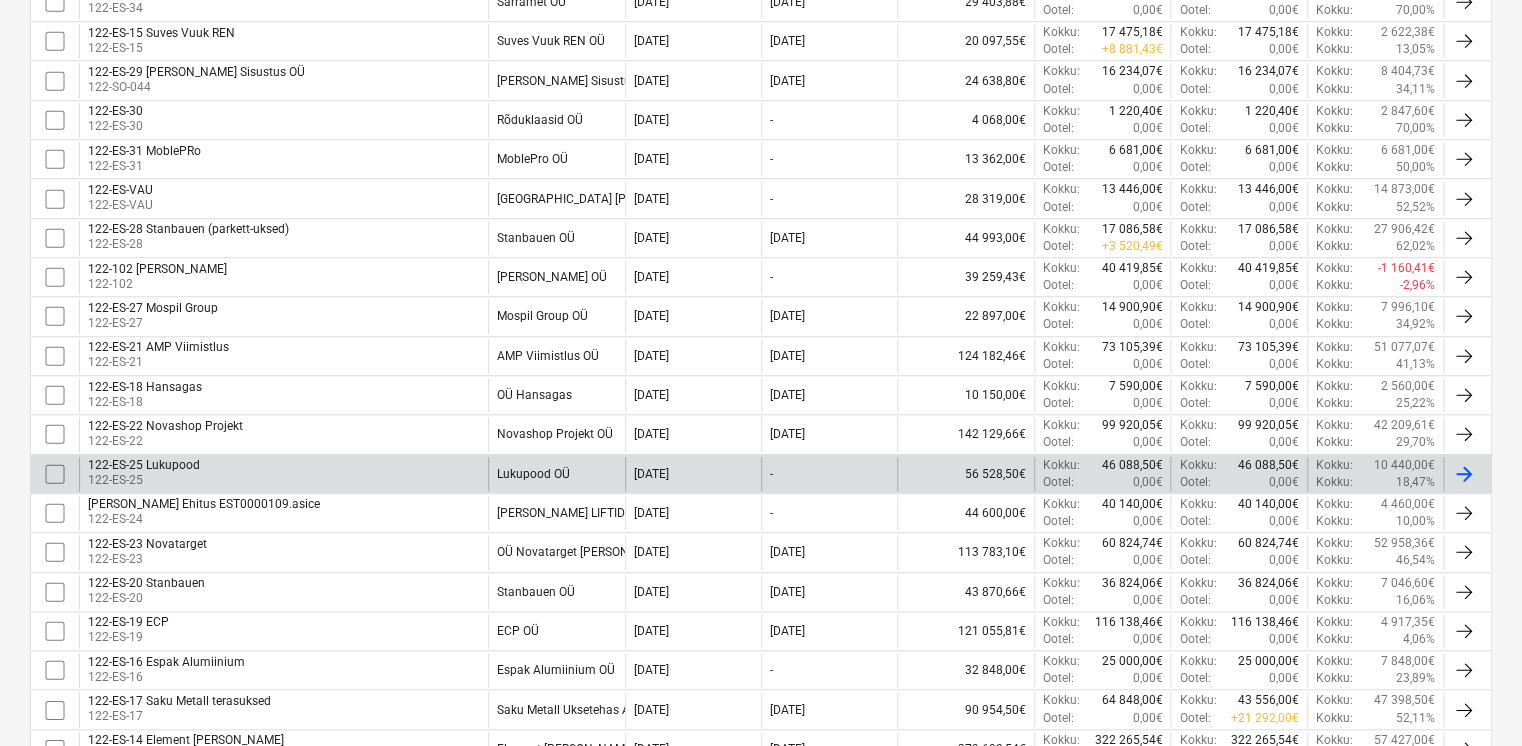 scroll, scrollTop: 740, scrollLeft: 0, axis: vertical 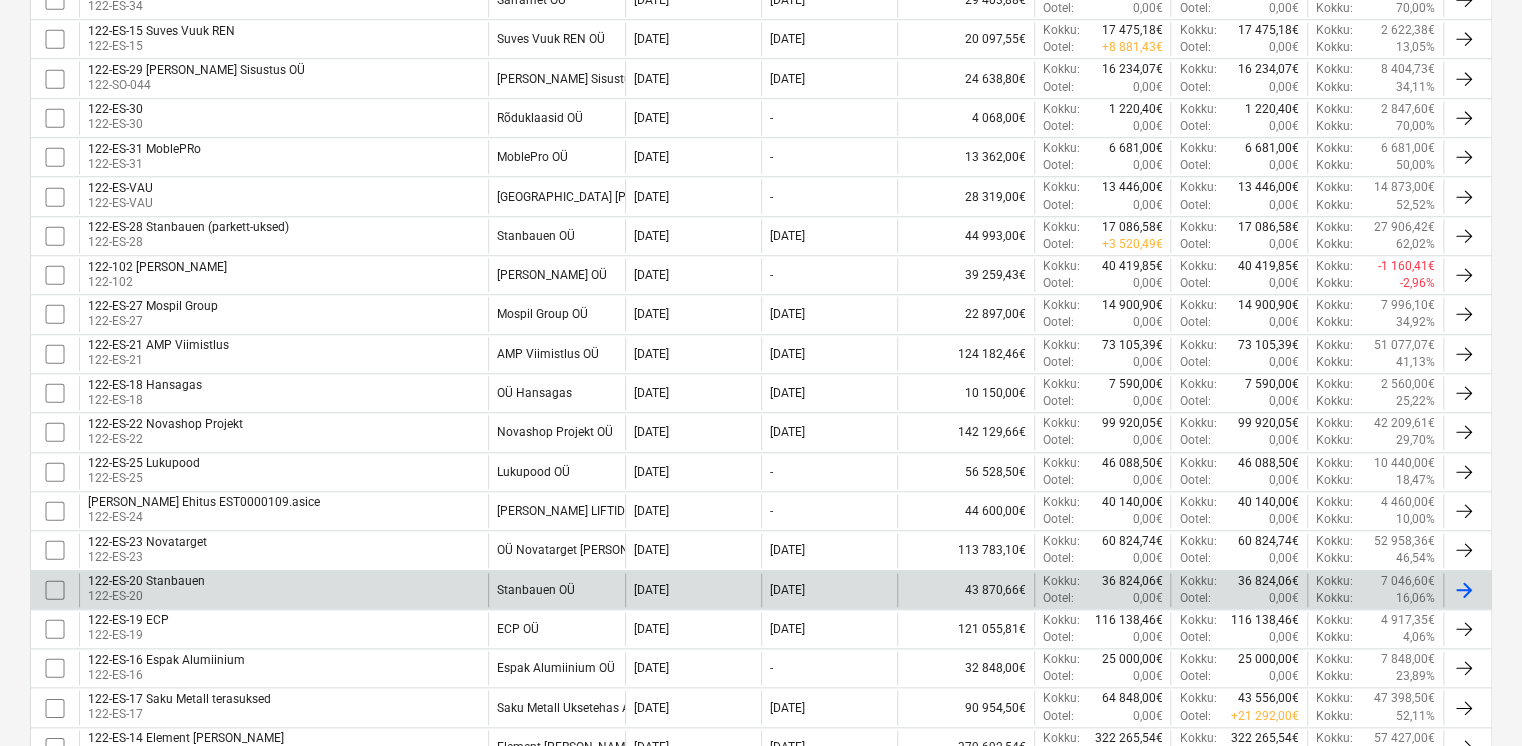 click on "Stanbauen OÜ" at bounding box center (536, 590) 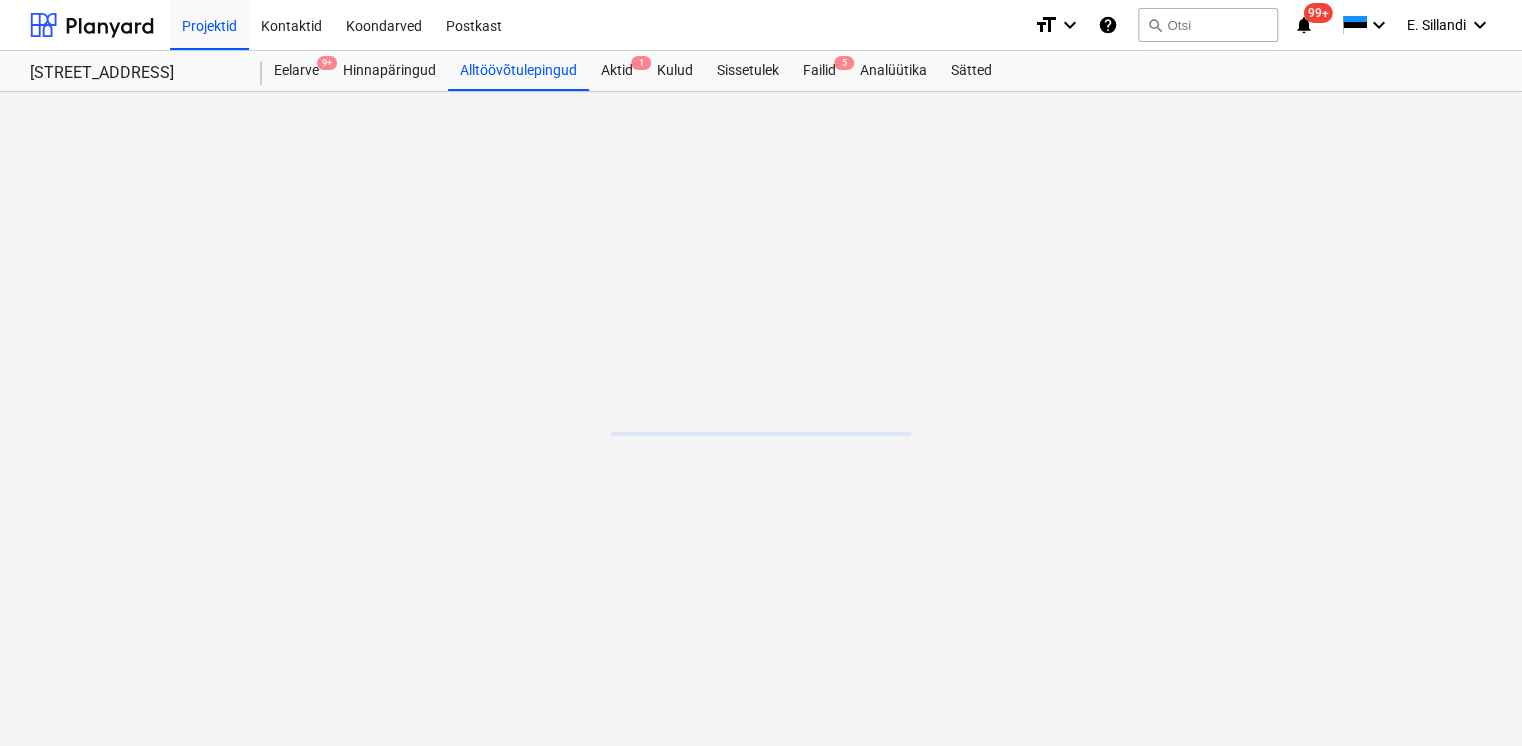 scroll, scrollTop: 0, scrollLeft: 0, axis: both 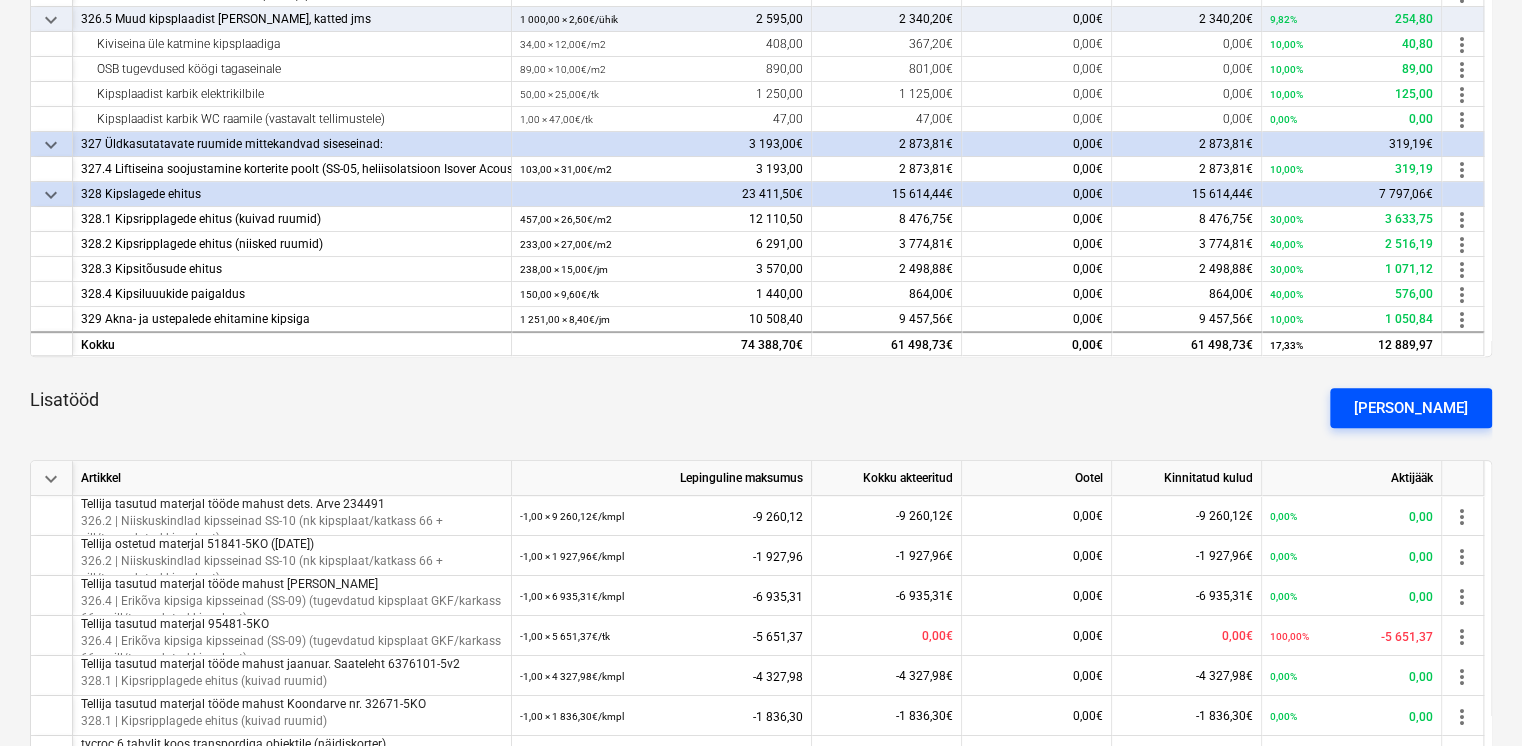 click on "[PERSON_NAME]" at bounding box center (1411, 408) 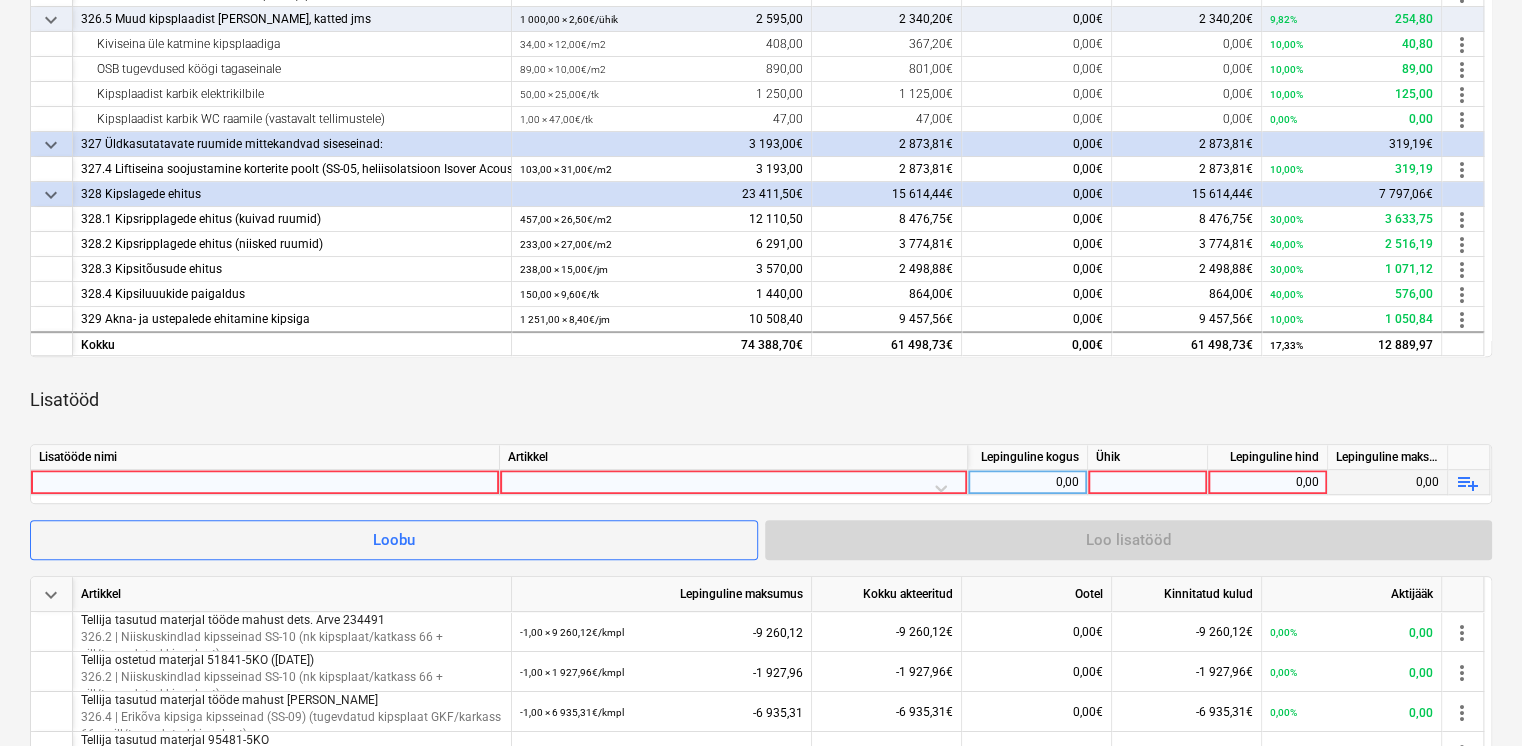 click at bounding box center [265, 482] 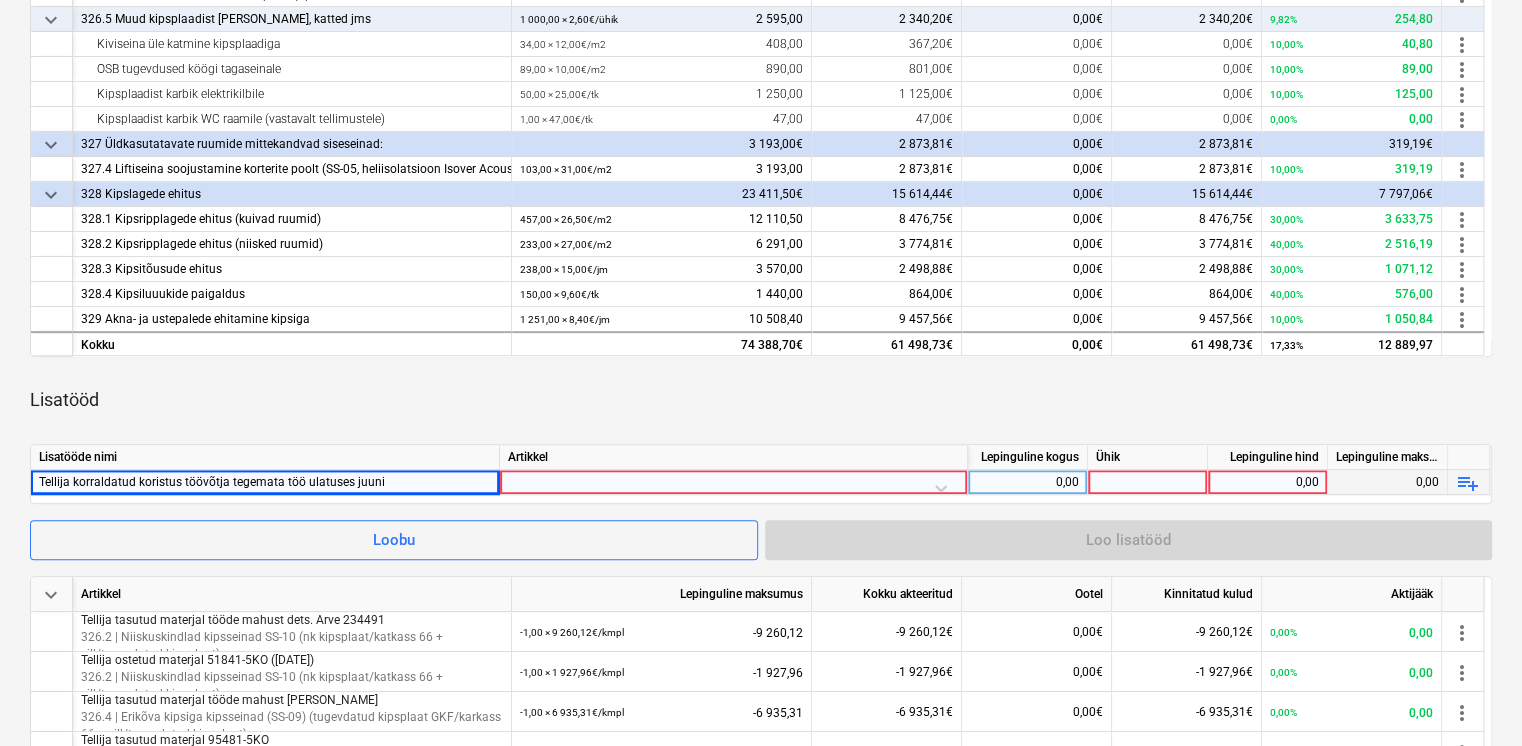 click at bounding box center (733, 487) 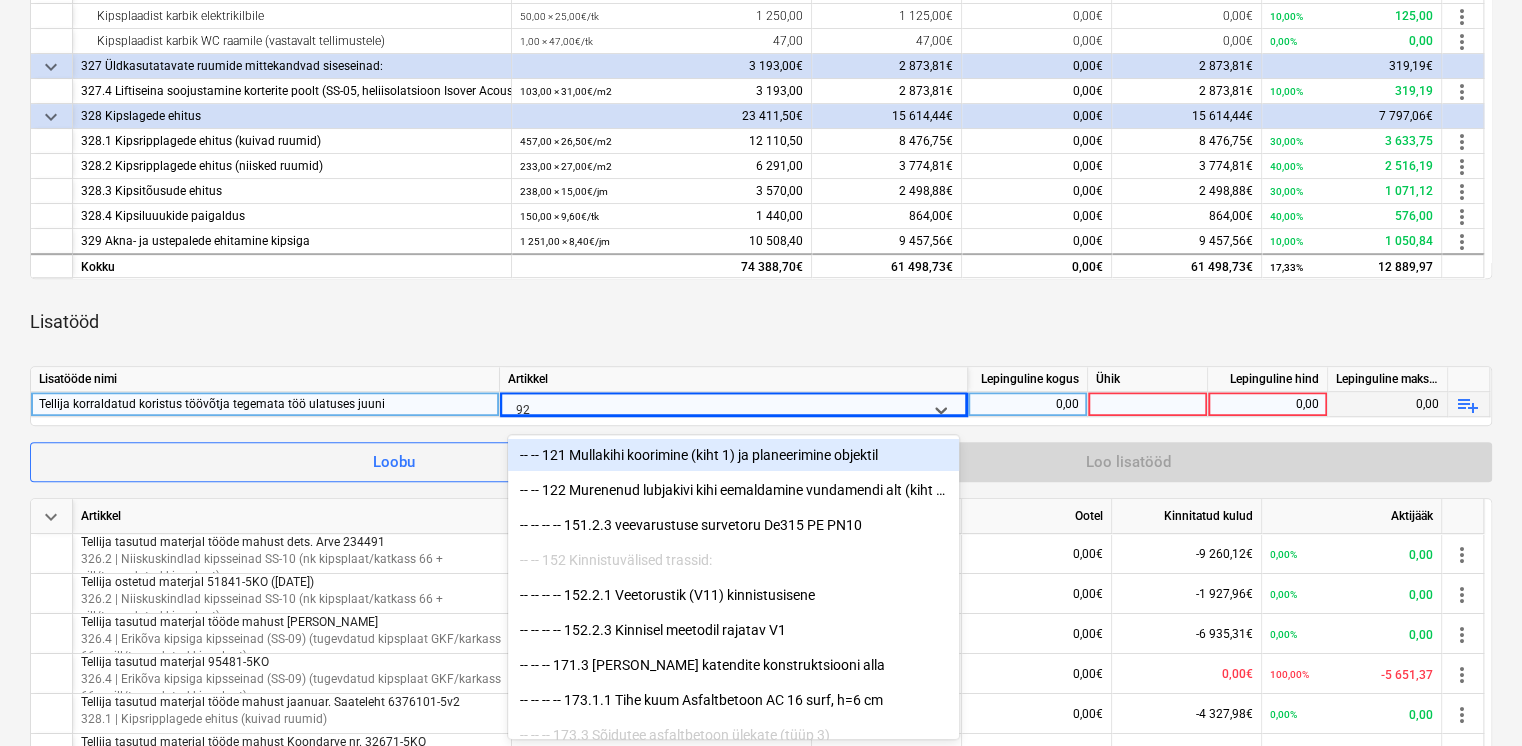 type on "922" 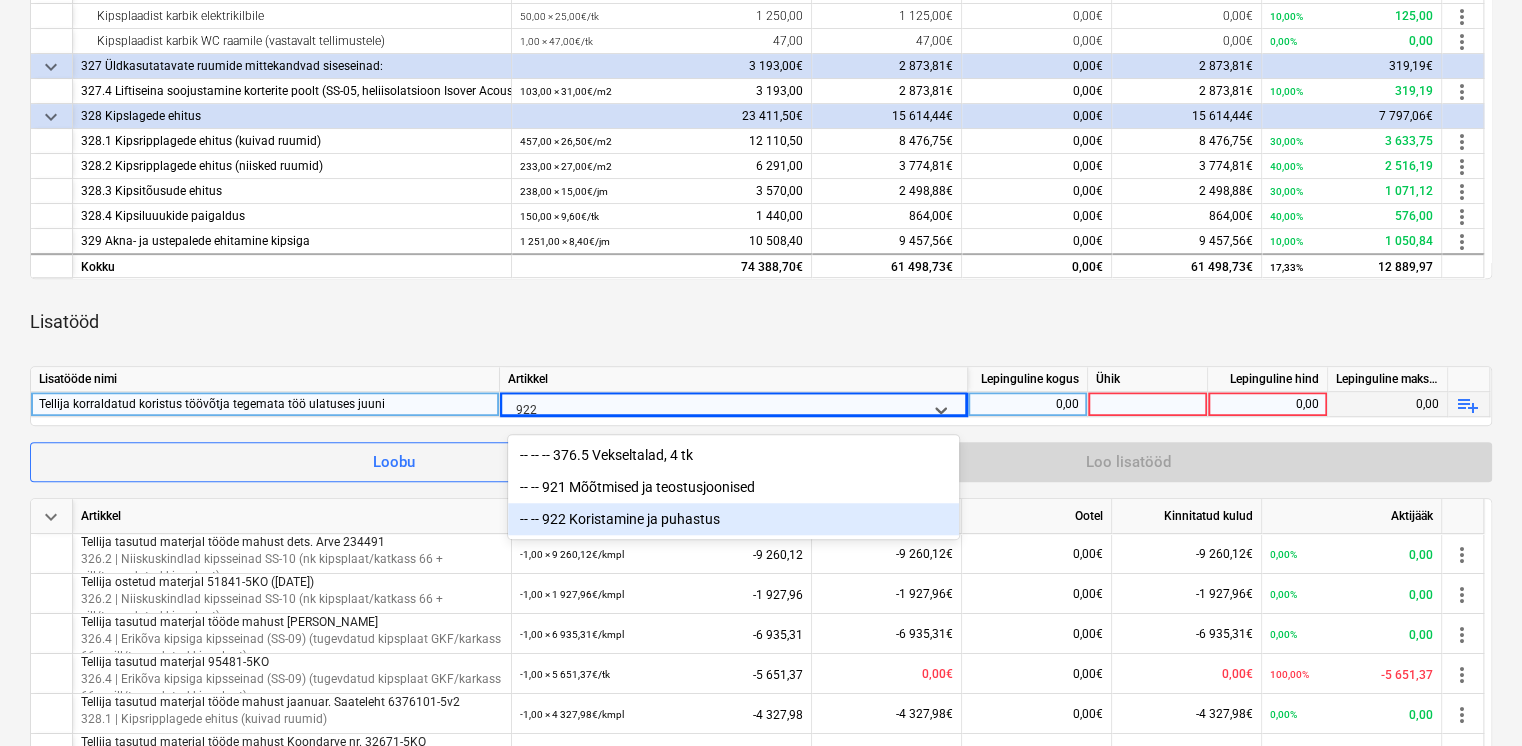 click on "-- --  922 Koristamine ja puhastus" at bounding box center [733, 519] 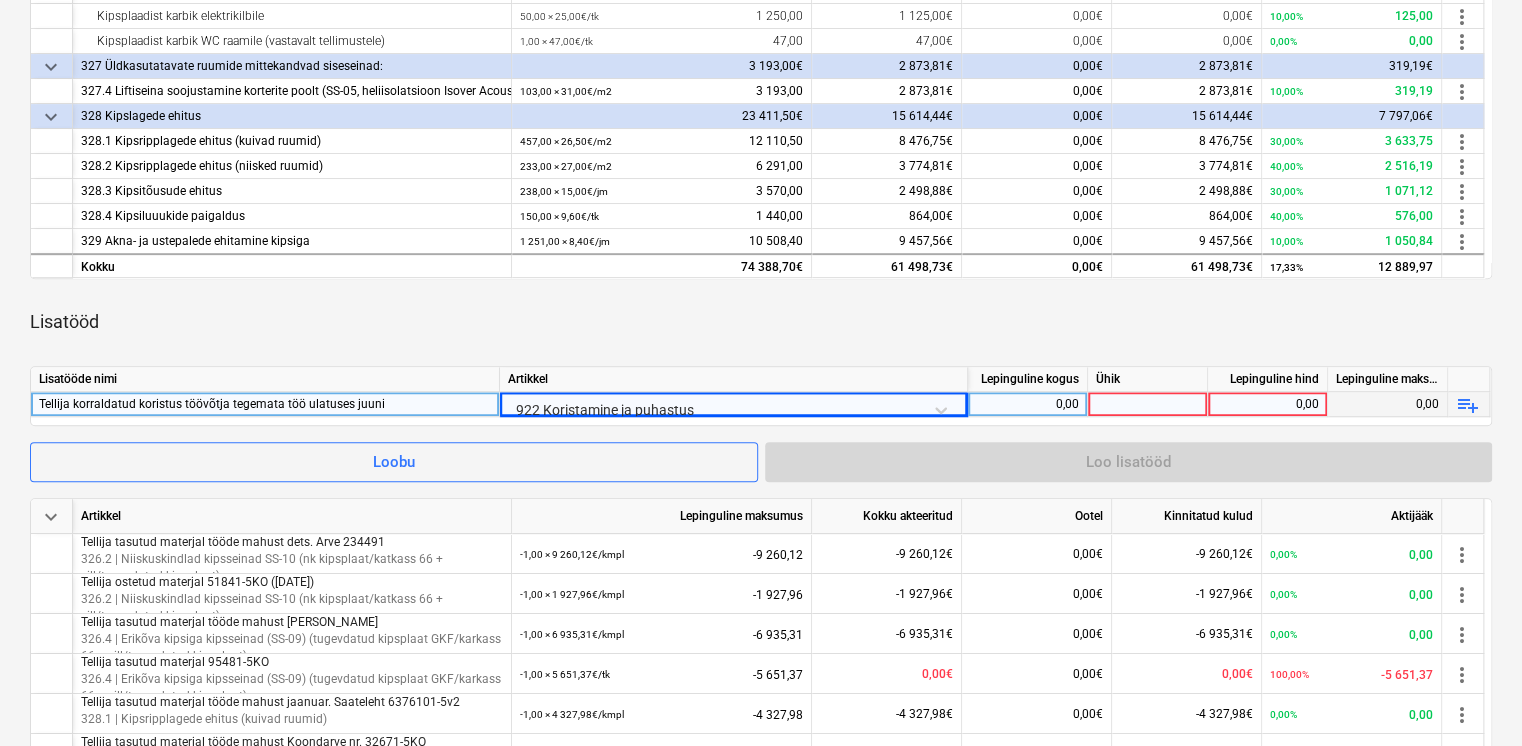 click on "Lisatööde nimi Artikkel Lepinguline kogus Ühik Lepinguline hind Lepinguline maksumus Tellija korraldatud koristus töövõtja tegemata töö ulatuses juuni 922 Koristamine ja puhastus 0,00 0,00 0,00 playlist_add" at bounding box center (761, 396) 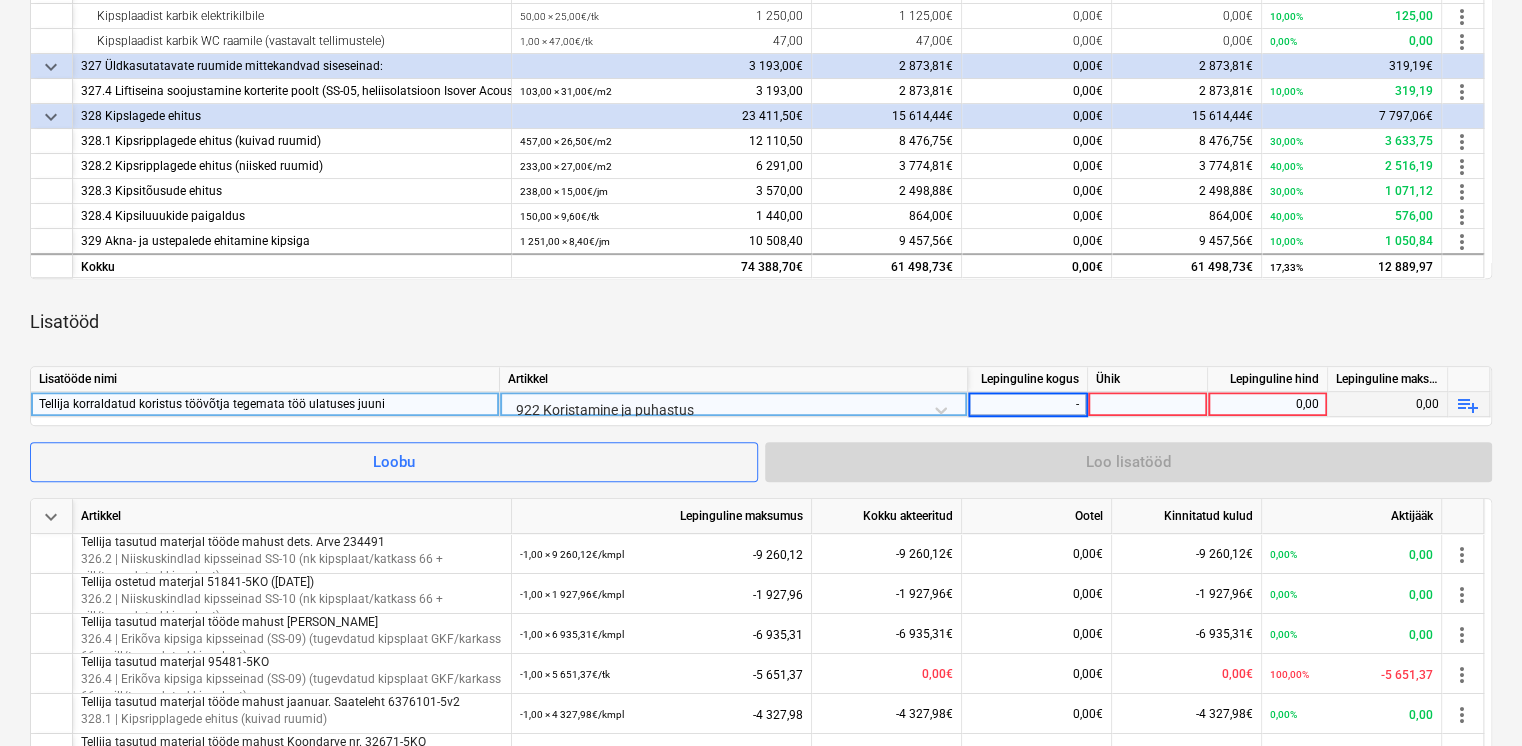 type on "-1" 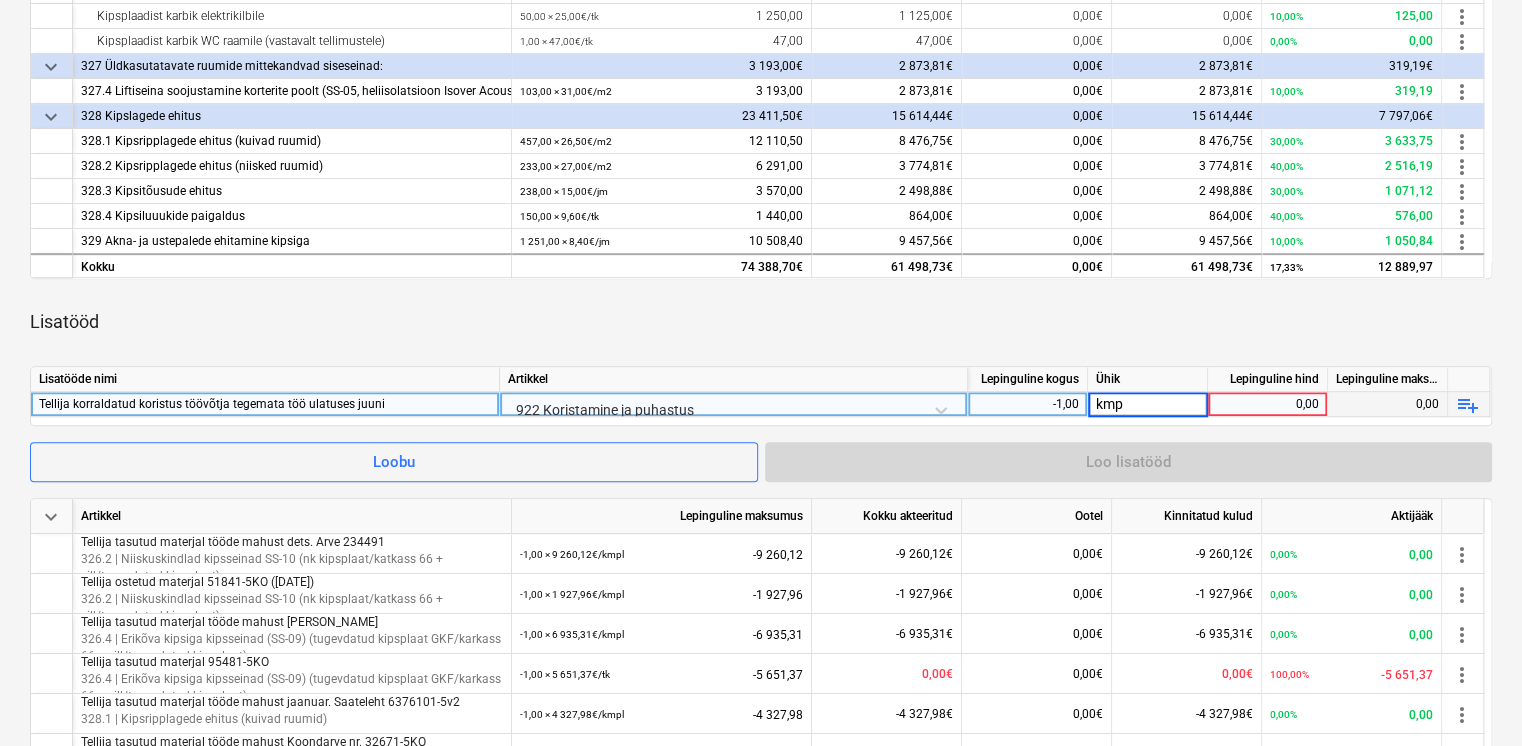 type on "kmpl" 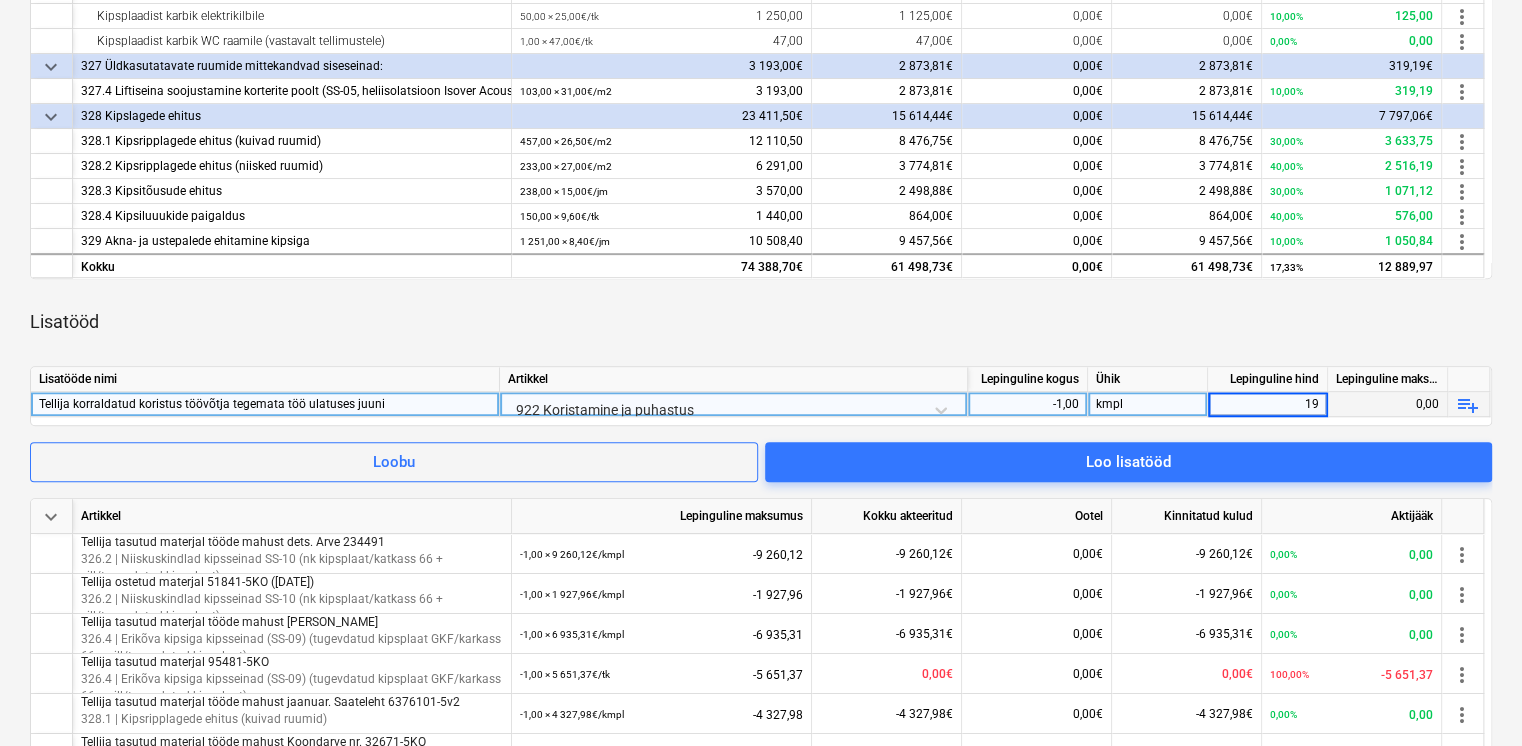 type on "192" 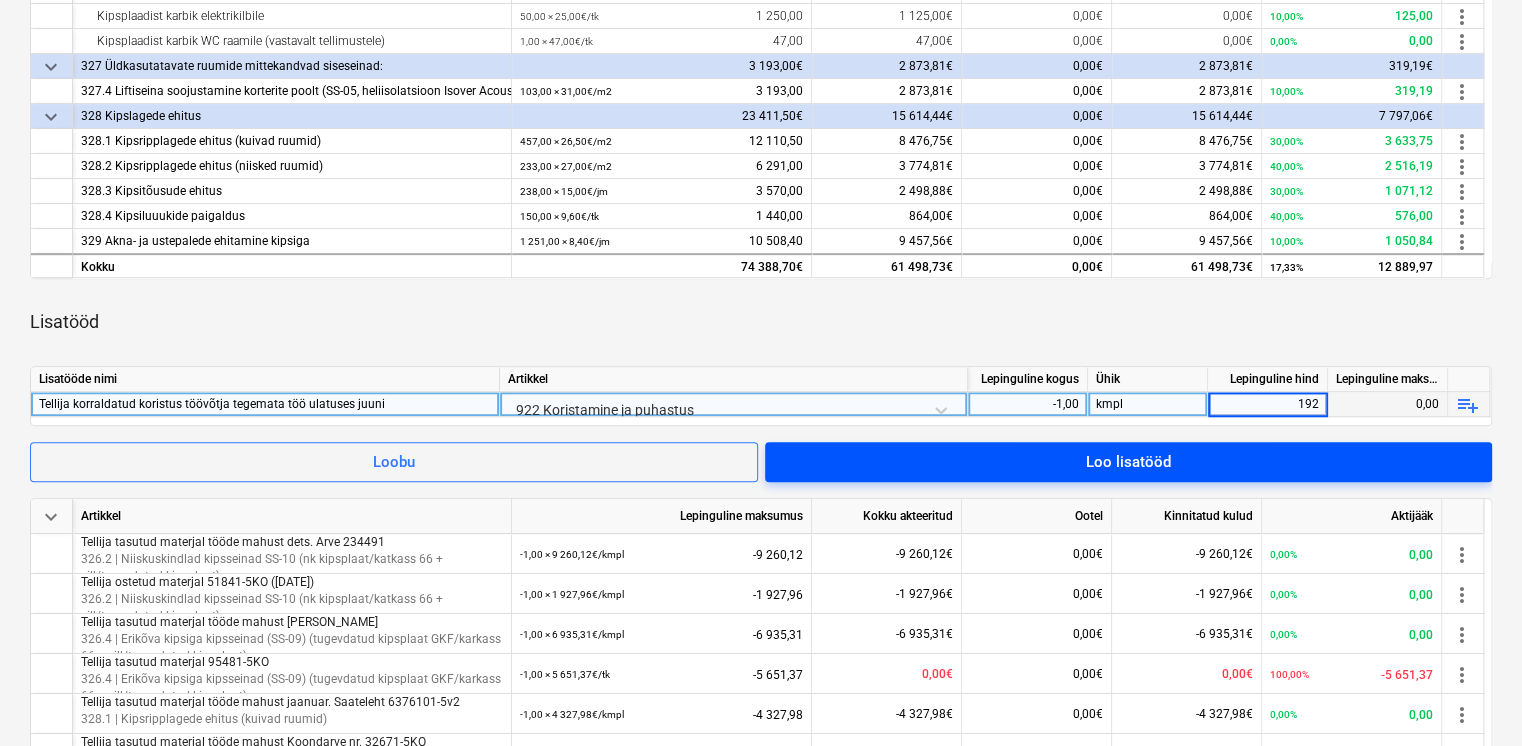 click on "Loo lisatööd" at bounding box center (1128, 462) 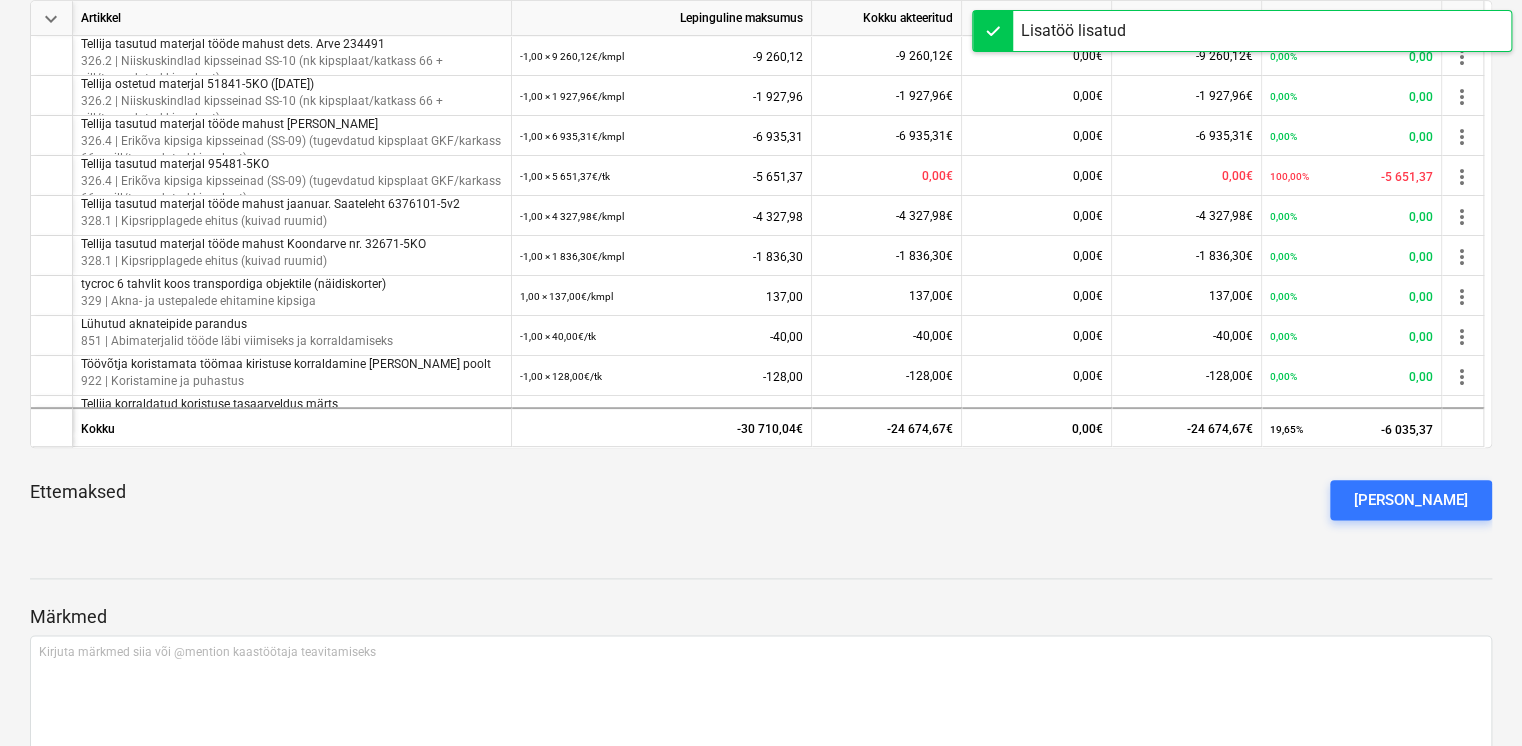scroll, scrollTop: 929, scrollLeft: 0, axis: vertical 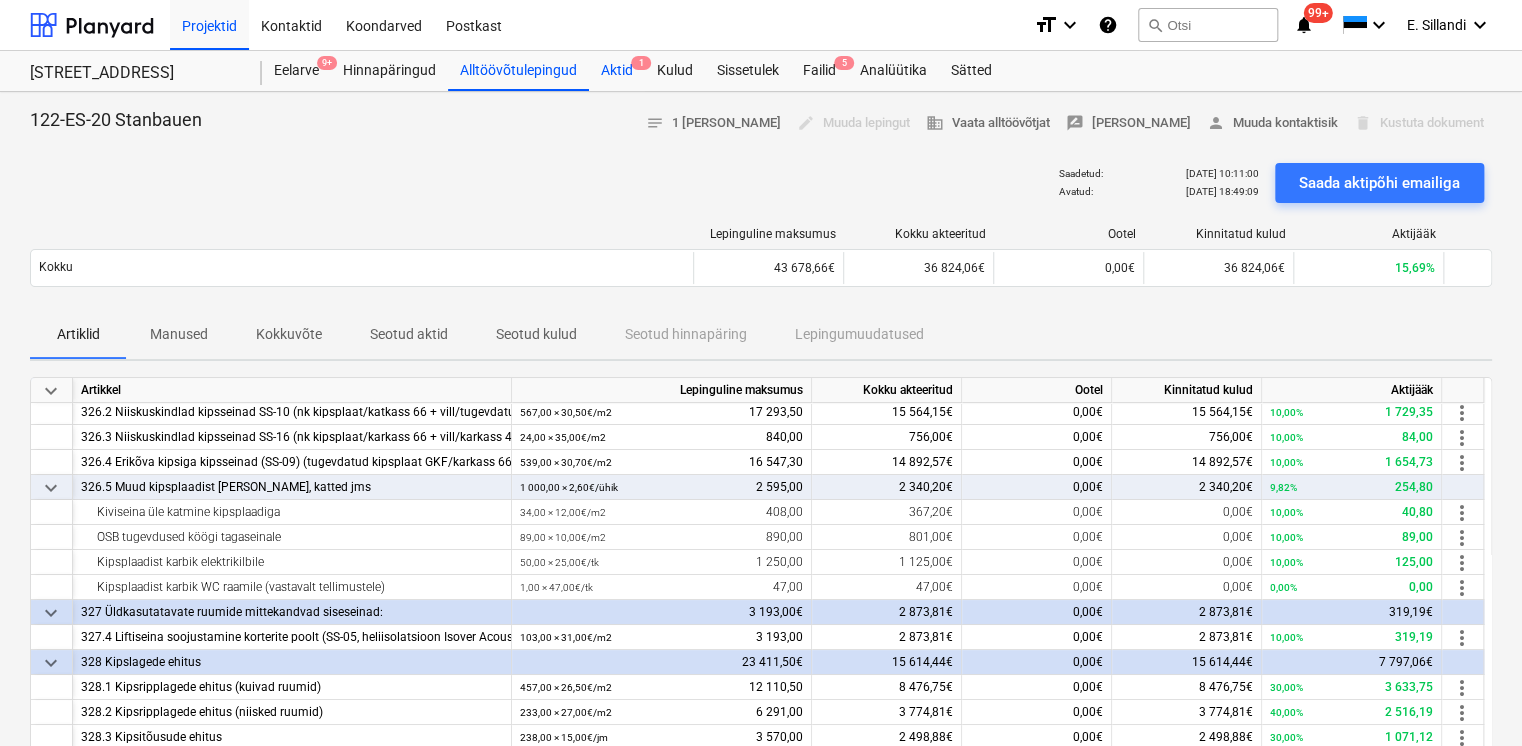 click on "1" at bounding box center [641, 63] 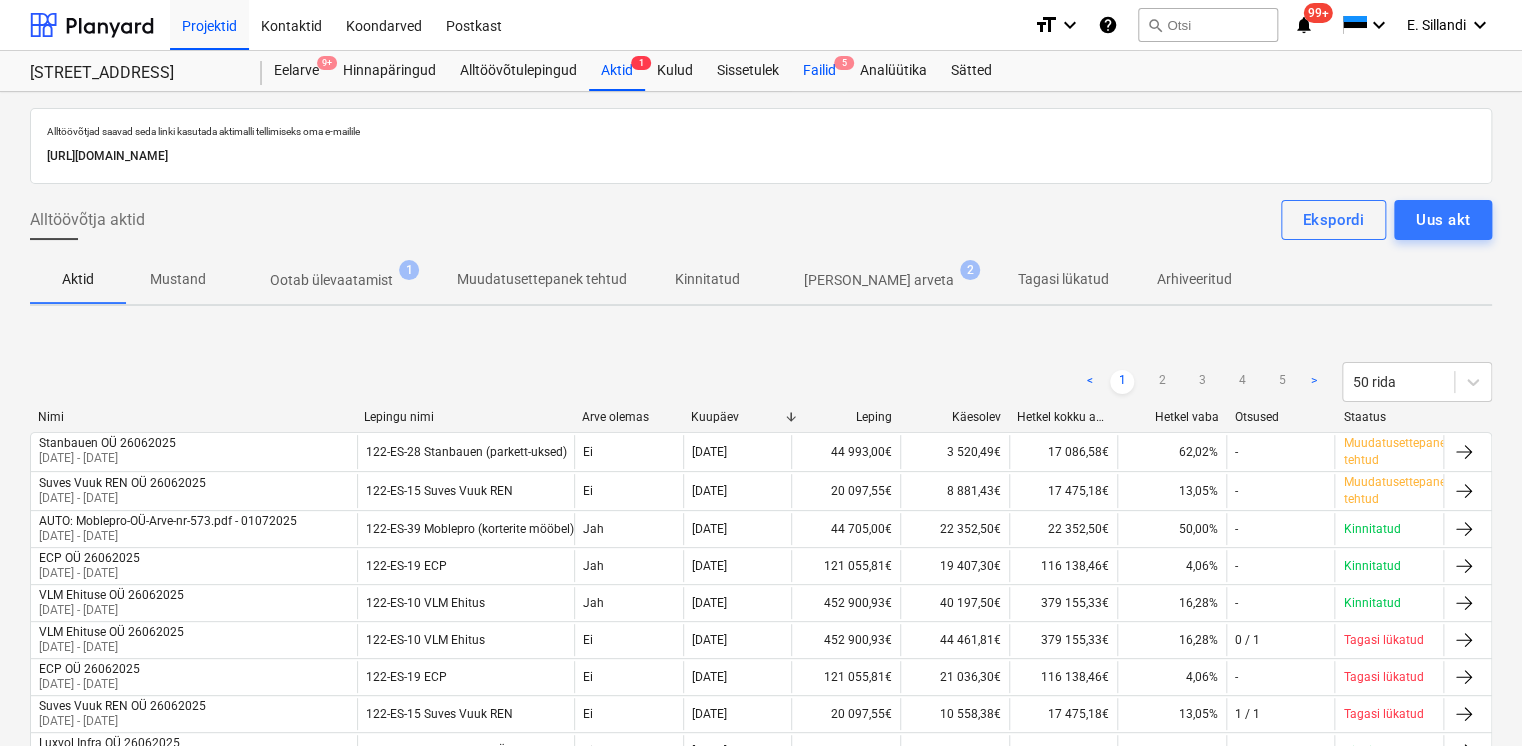 click on "Failid 5" at bounding box center [819, 71] 